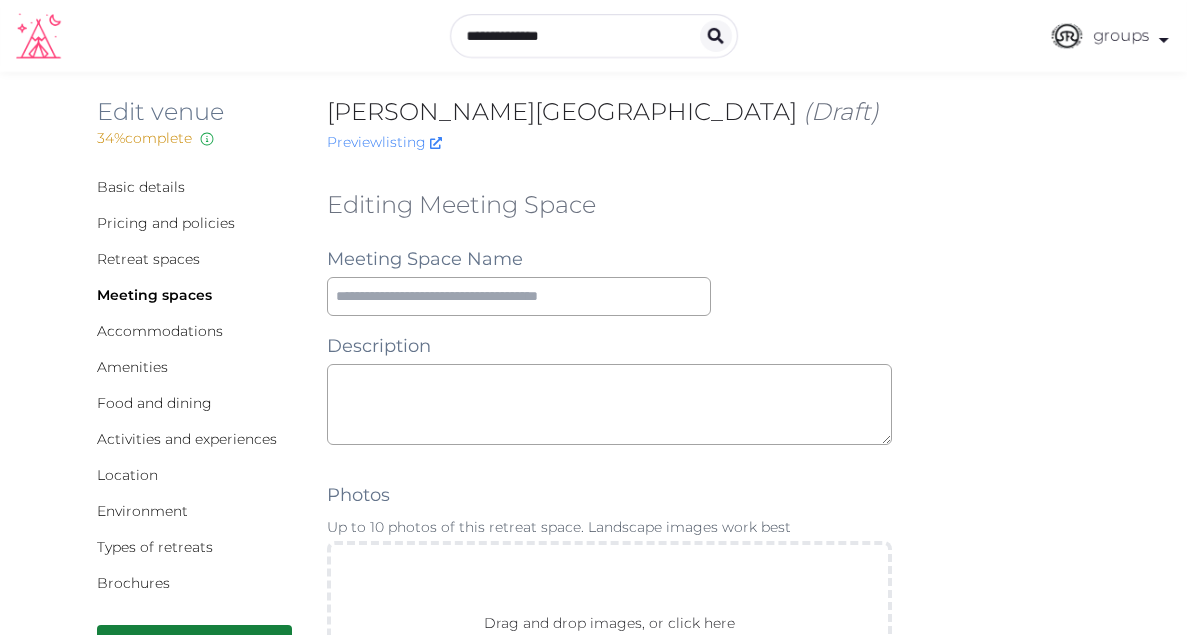 click on "Basic details Pricing and policies Retreat spaces Meeting spaces Accommodations Amenities Food and dining Activities and experiences Location Environment Types of retreats Brochures Submit for review Once submitted, our team will review and publish for you Archive Editing Meeting Space  Meeting Space Name Description Photos Up to 10 photos of this retreat space. Landscape images work best Drag and drop images, or click here jpeg, png, webp, gif
To pick up a draggable item, press the space bar.
While dragging, use the arrow keys to move the item.
Press space again to drop the item in its new position, or press escape to cancel.
Environment Indoor Outdoor uncovered Outdoor covered Outdoor with optional covering Clear Capacity in various setups The maximum number of people that can be accommodated each layout. Leave blank if not applicable. Reception Theater Classroom Banquet Rounds Boardroom Yoga Space Size (m²) Space Types Working and presenting Breakout Rooms Co-Working Stations Meeting Room" at bounding box center [594, 1317] 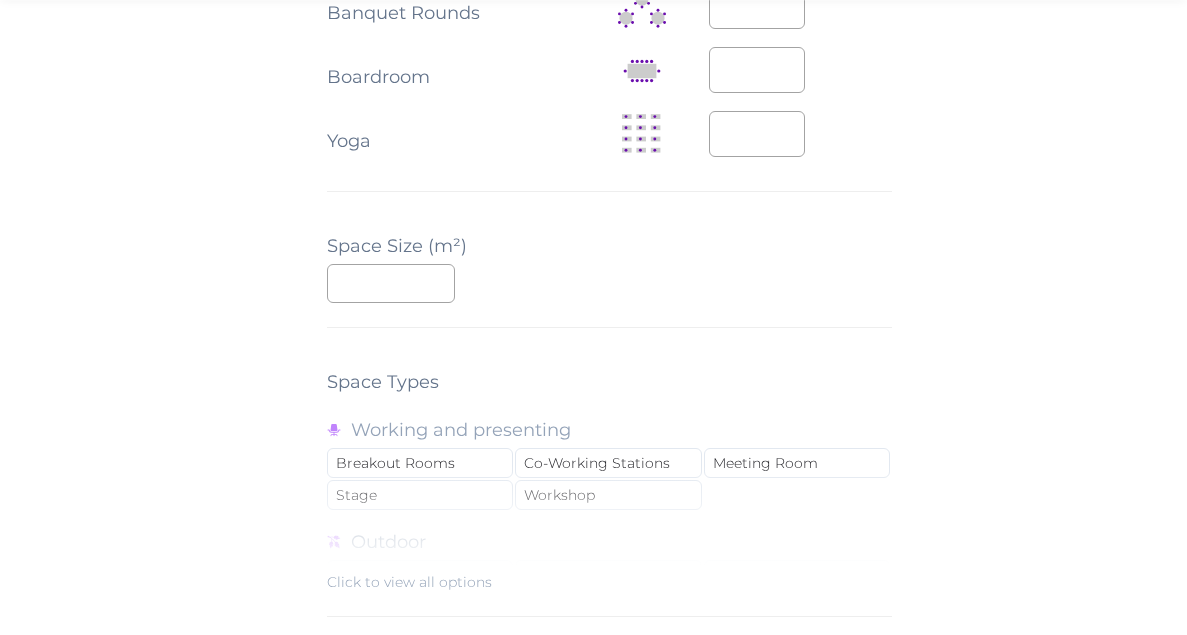 scroll, scrollTop: 1285, scrollLeft: 0, axis: vertical 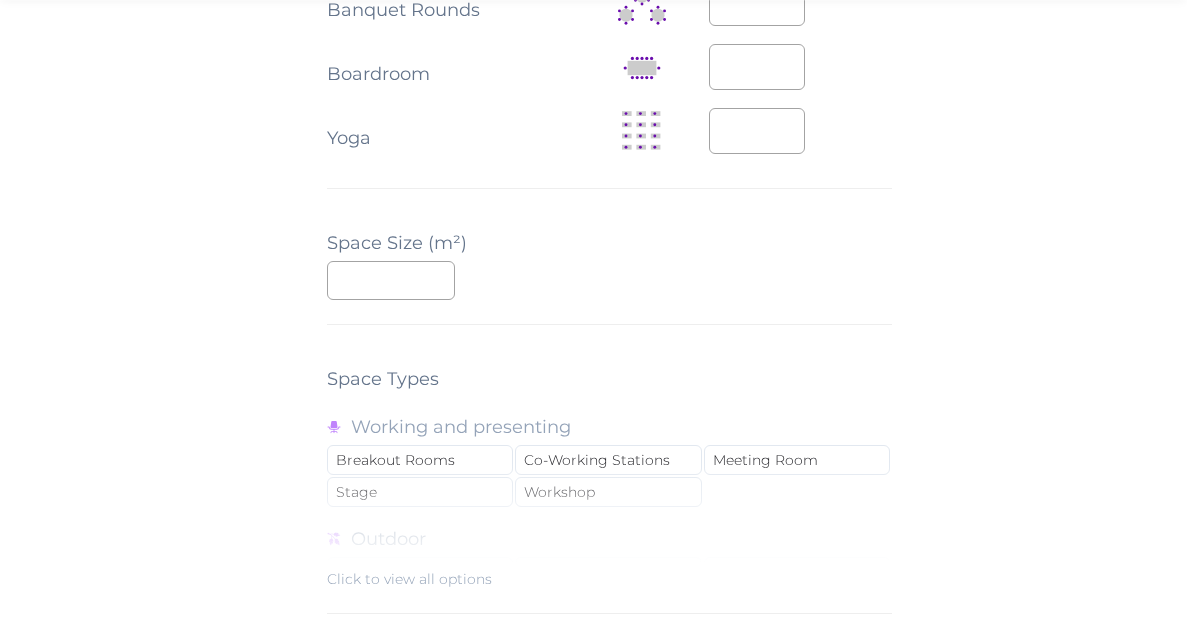 click on "Space Size (m²)" at bounding box center (397, 243) 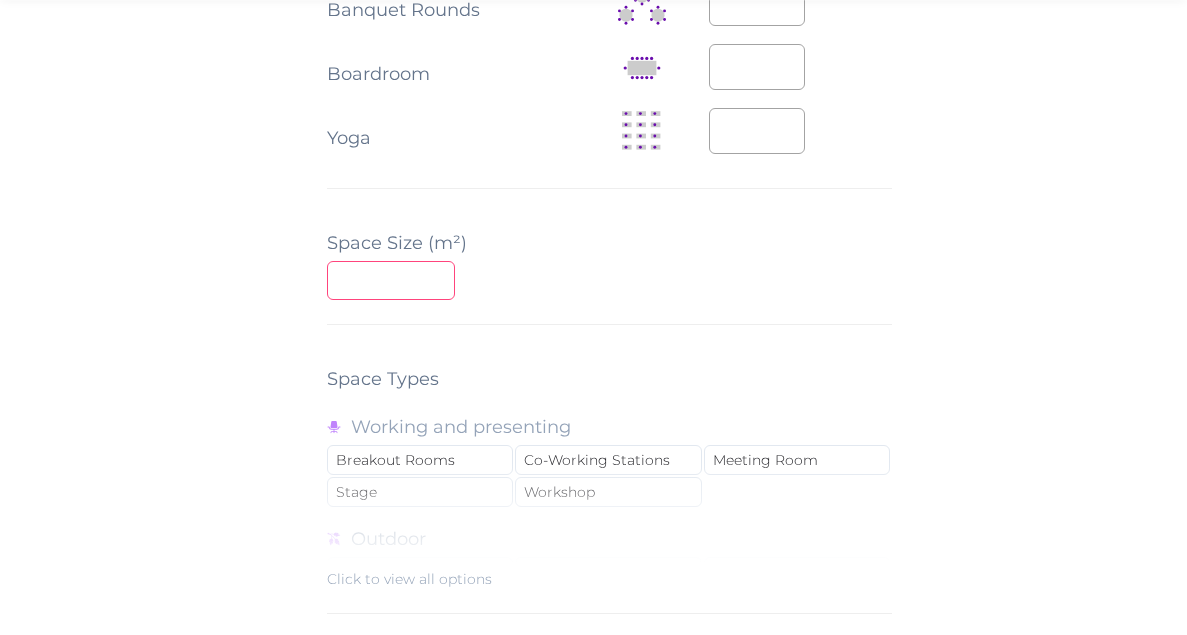 click at bounding box center (391, 280) 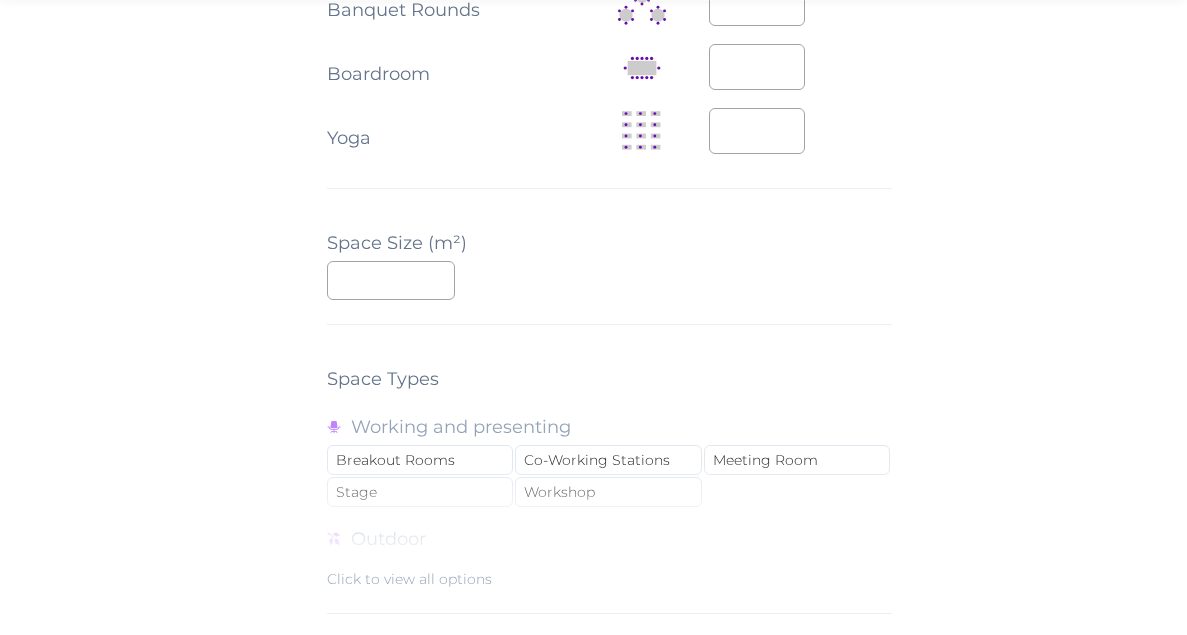 click on "Space Size (m²)" at bounding box center [397, 243] 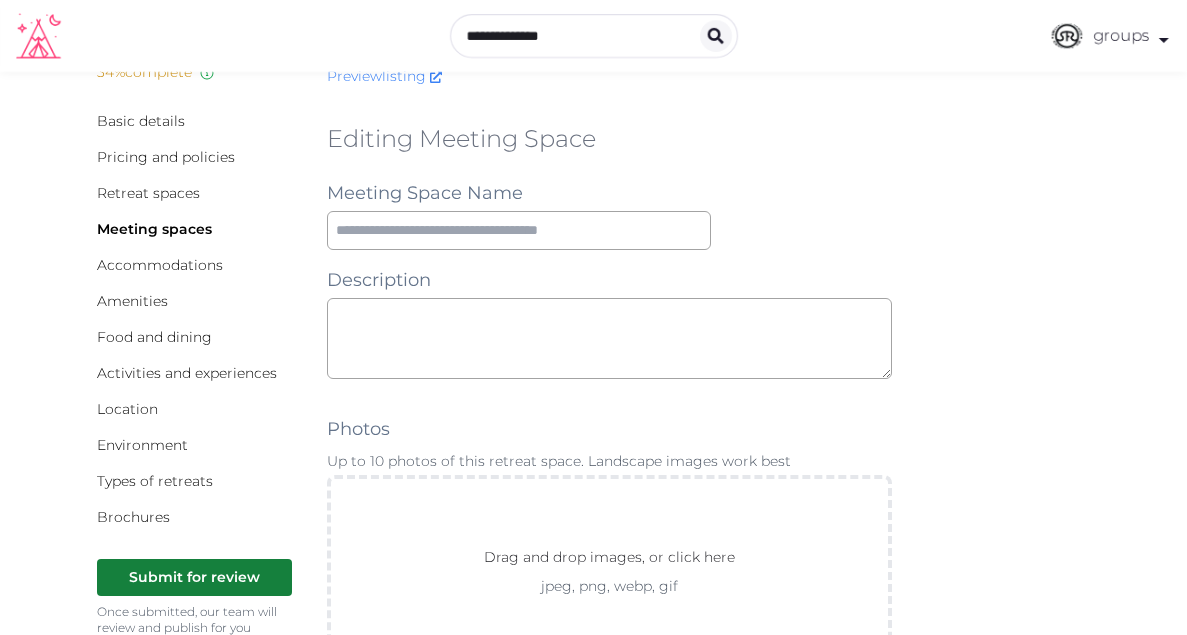 scroll, scrollTop: 0, scrollLeft: 0, axis: both 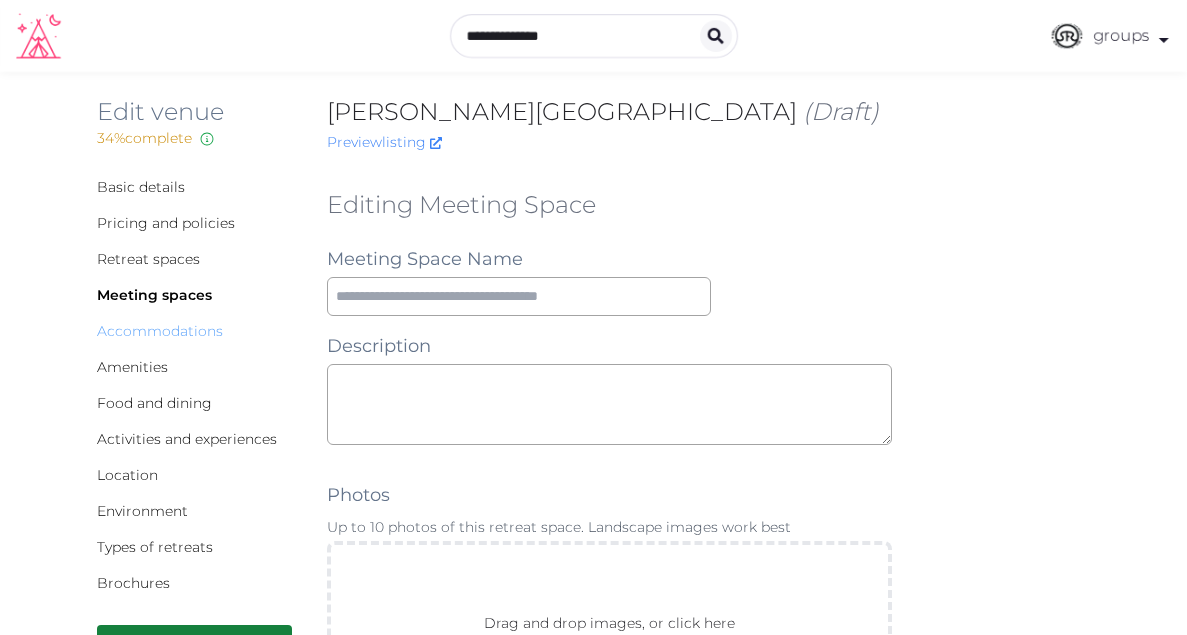 click on "Accommodations" at bounding box center (160, 331) 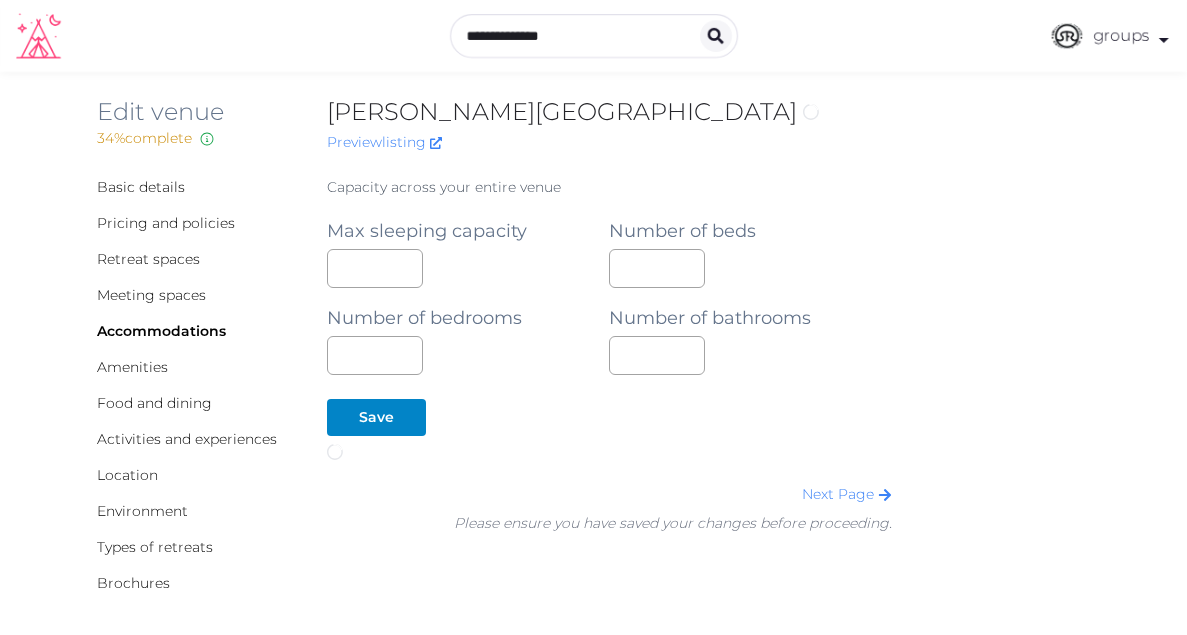 scroll, scrollTop: 0, scrollLeft: 0, axis: both 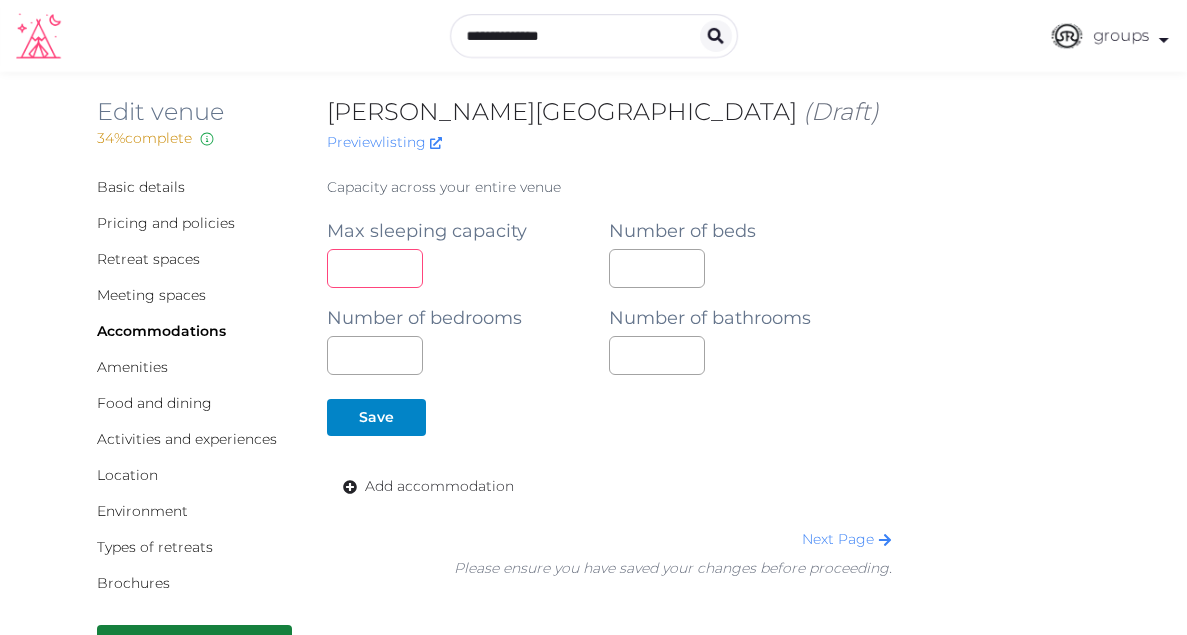 click at bounding box center (375, 268) 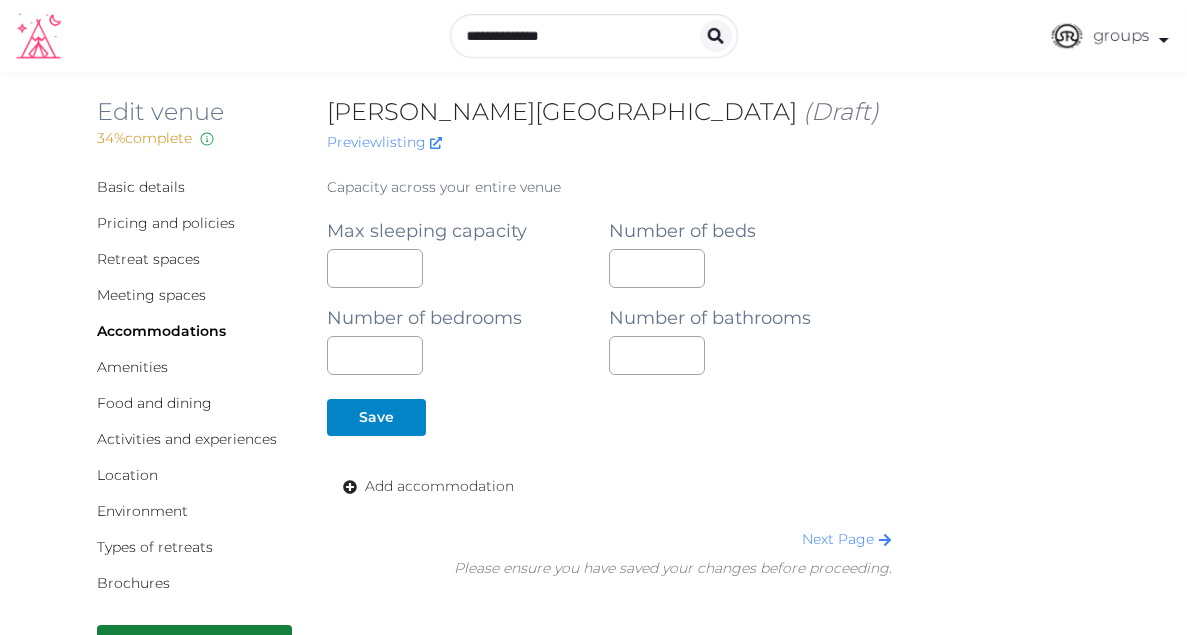 click on "**" at bounding box center (468, 268) 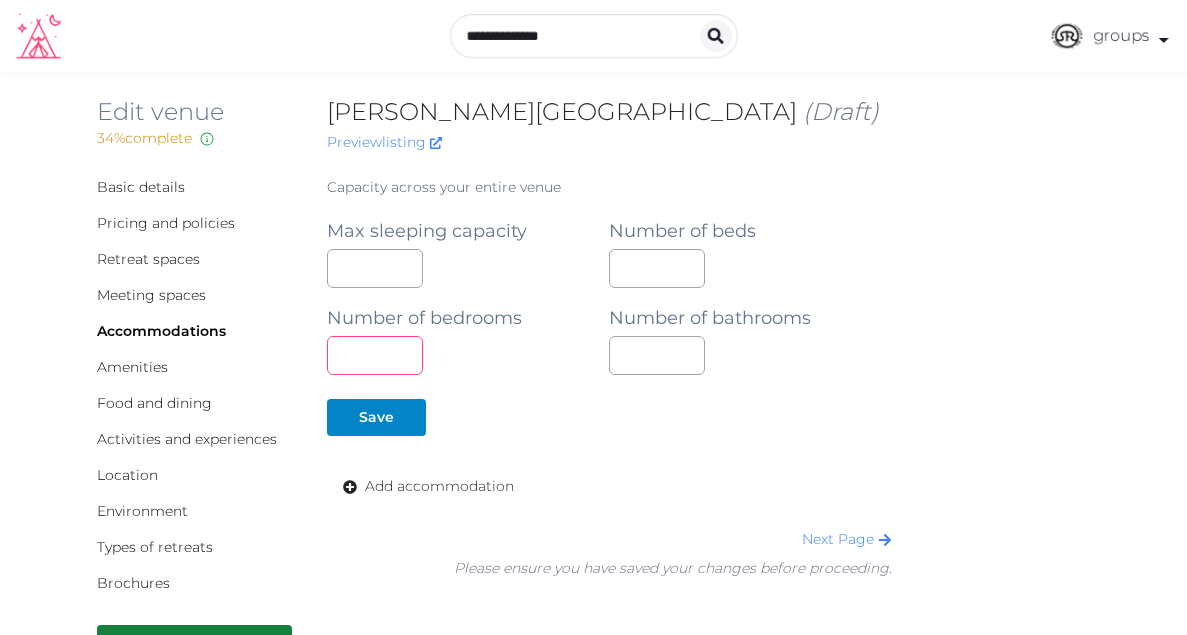 click on "**" at bounding box center (375, 355) 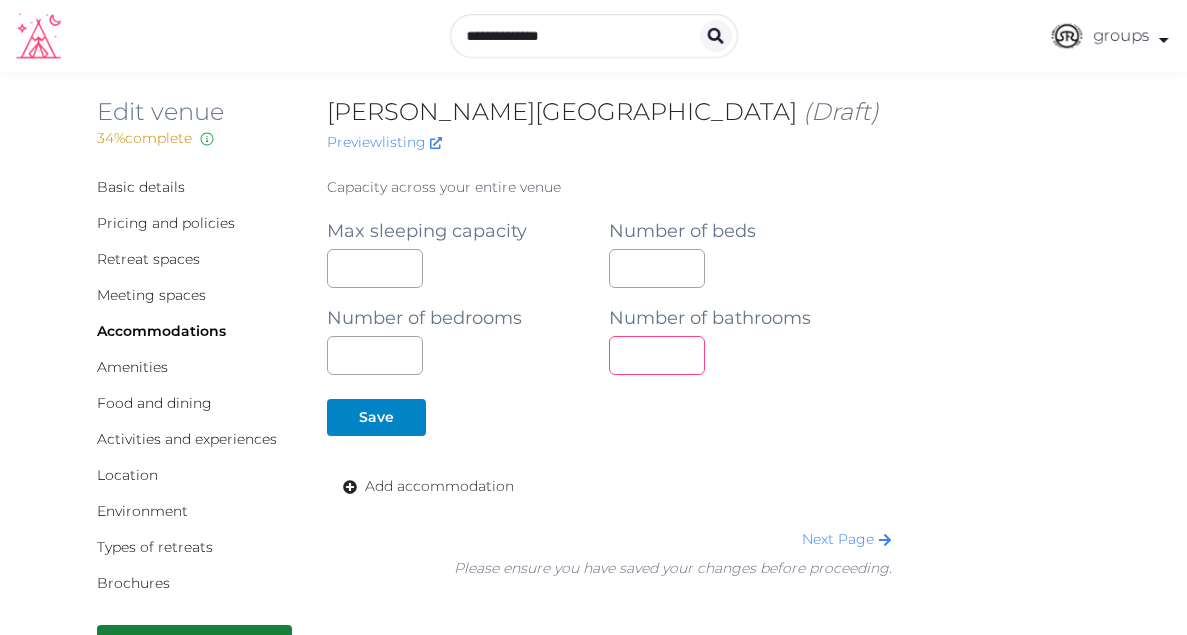 click on "**" at bounding box center [657, 355] 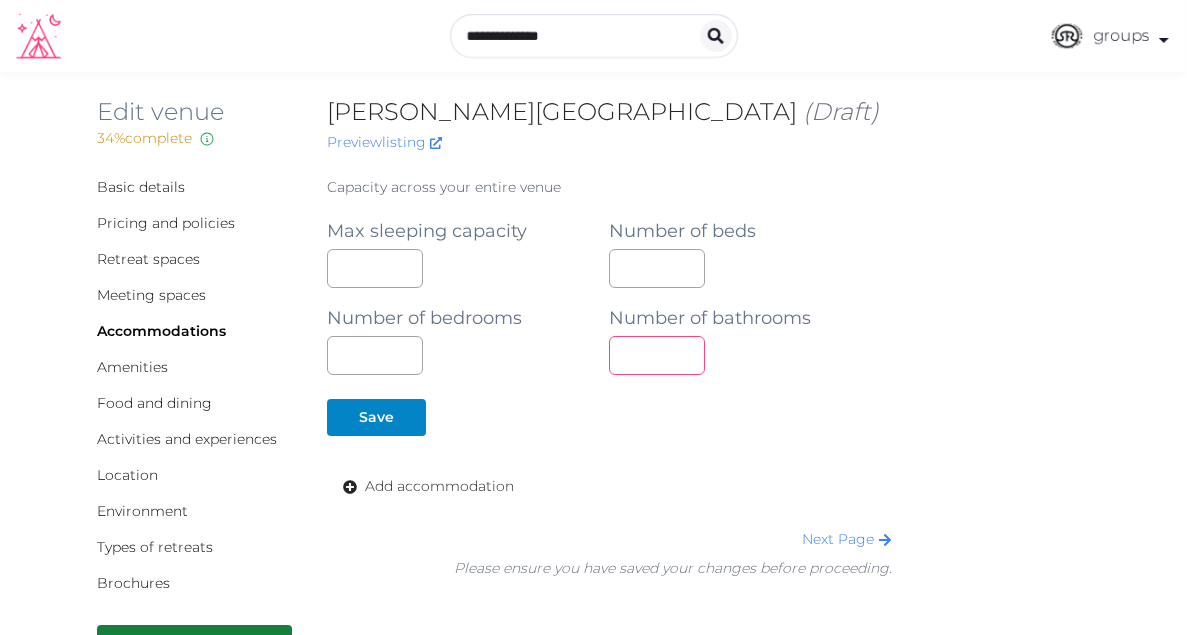 type on "**" 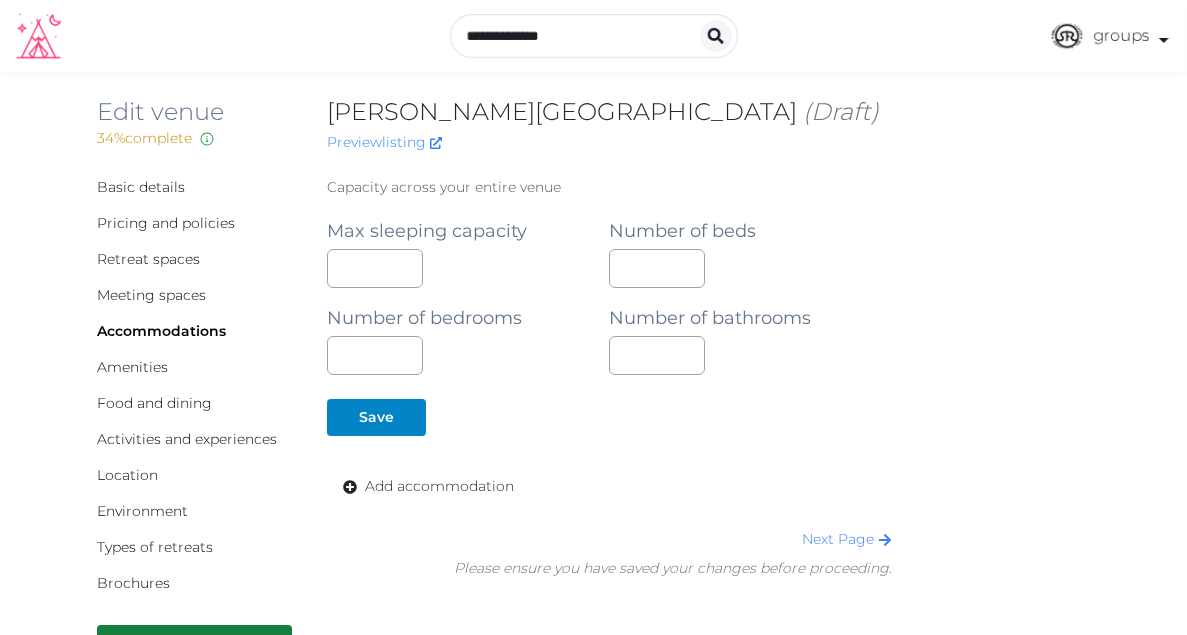 click on "Save" at bounding box center (605, 417) 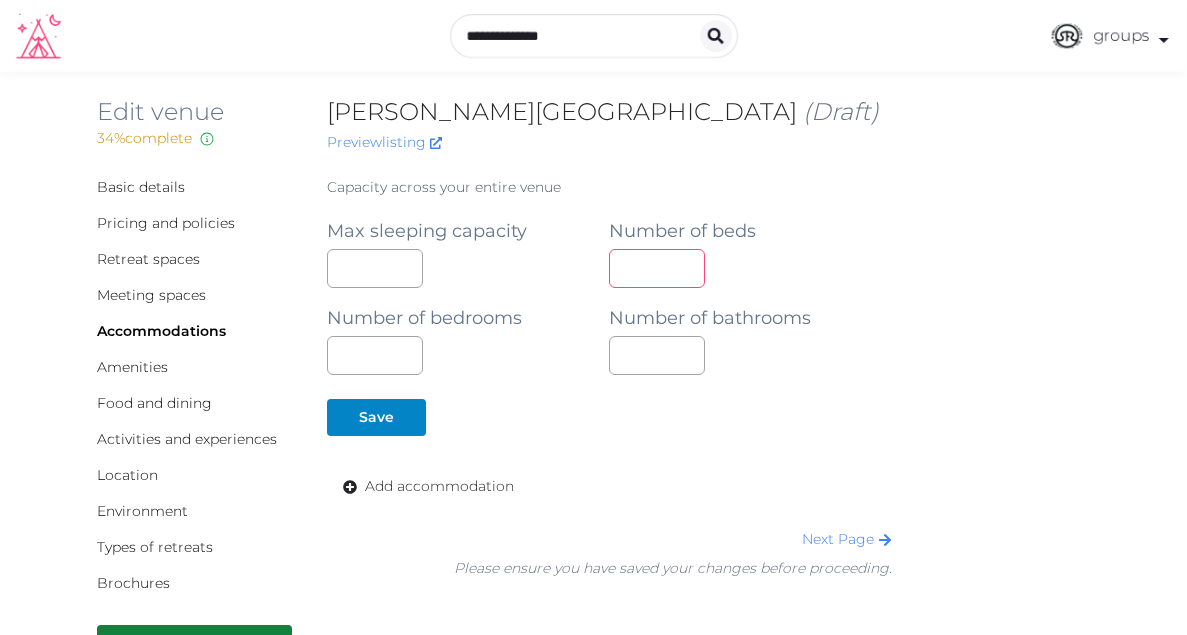 click at bounding box center [657, 268] 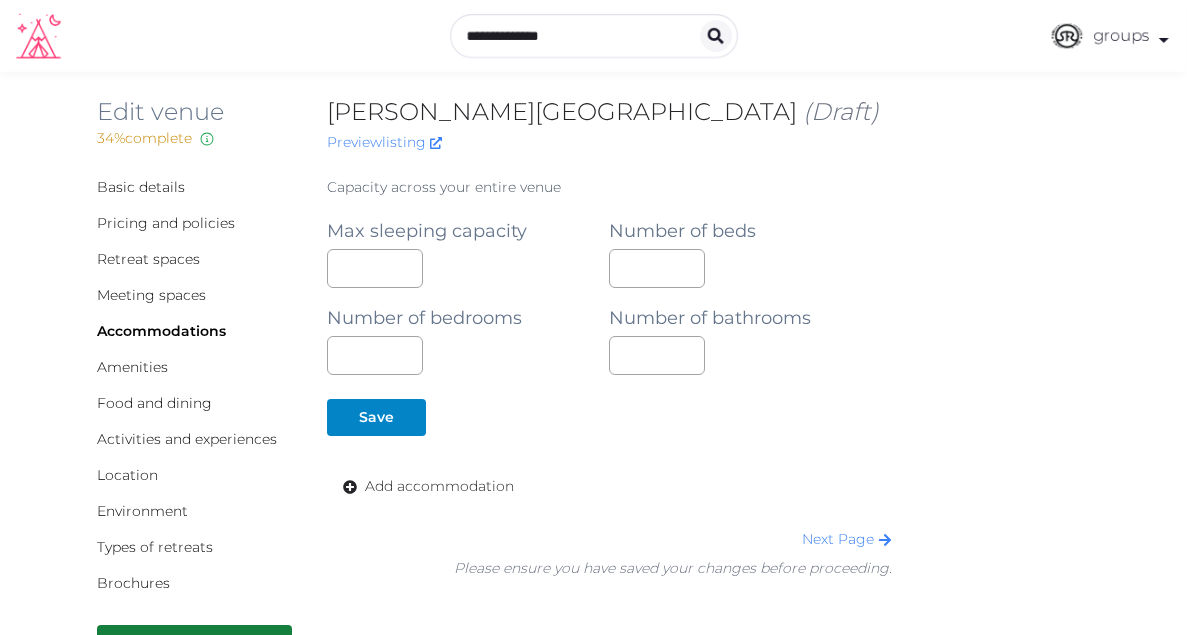 click on "**" at bounding box center [750, 268] 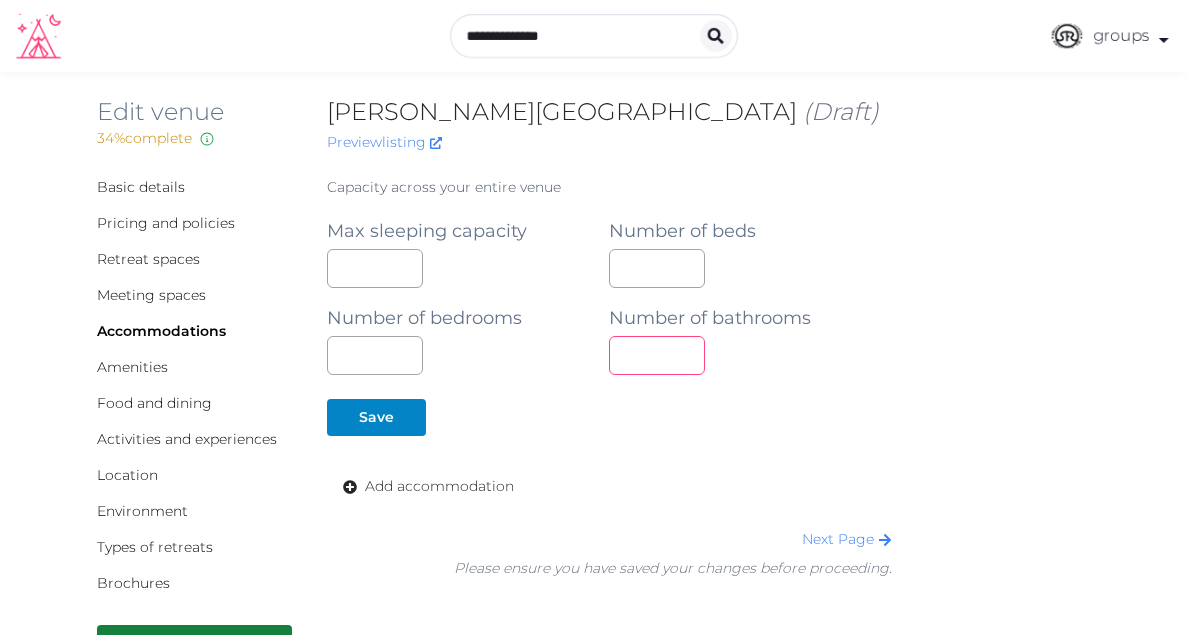 click on "**" at bounding box center [657, 355] 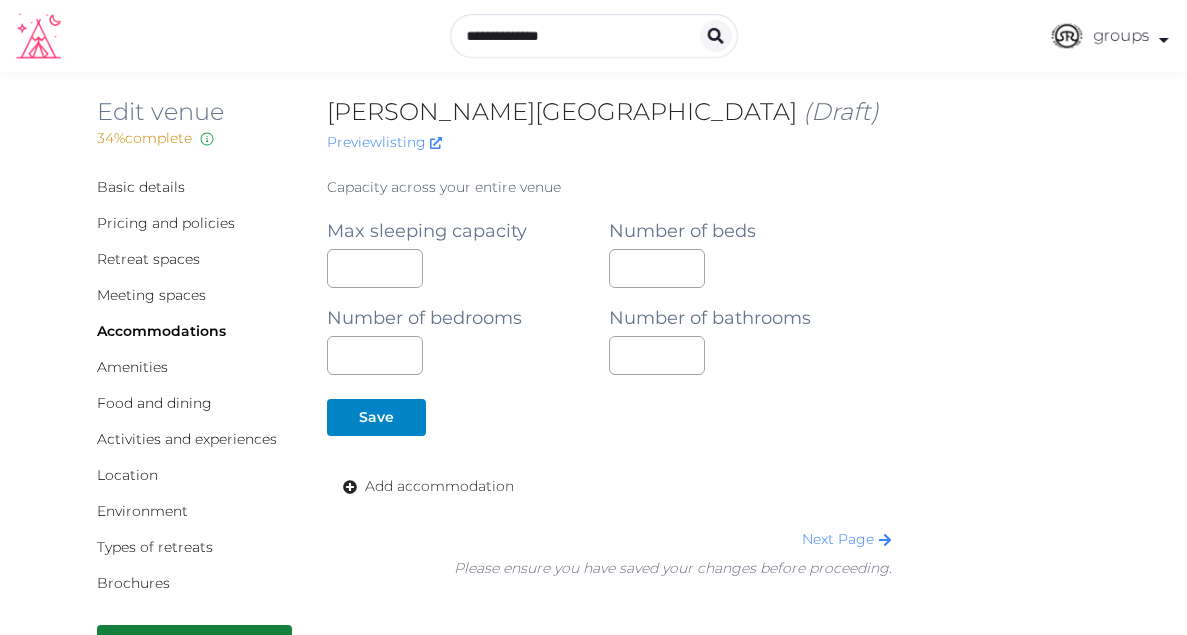 click on "Capacity across your entire venue Max sleeping capacity ** Number of beds ** Number of bedrooms ** Number of bathrooms ** Save  Add accommodation Next Page  Please ensure you have saved your changes before proceeding." at bounding box center (609, 378) 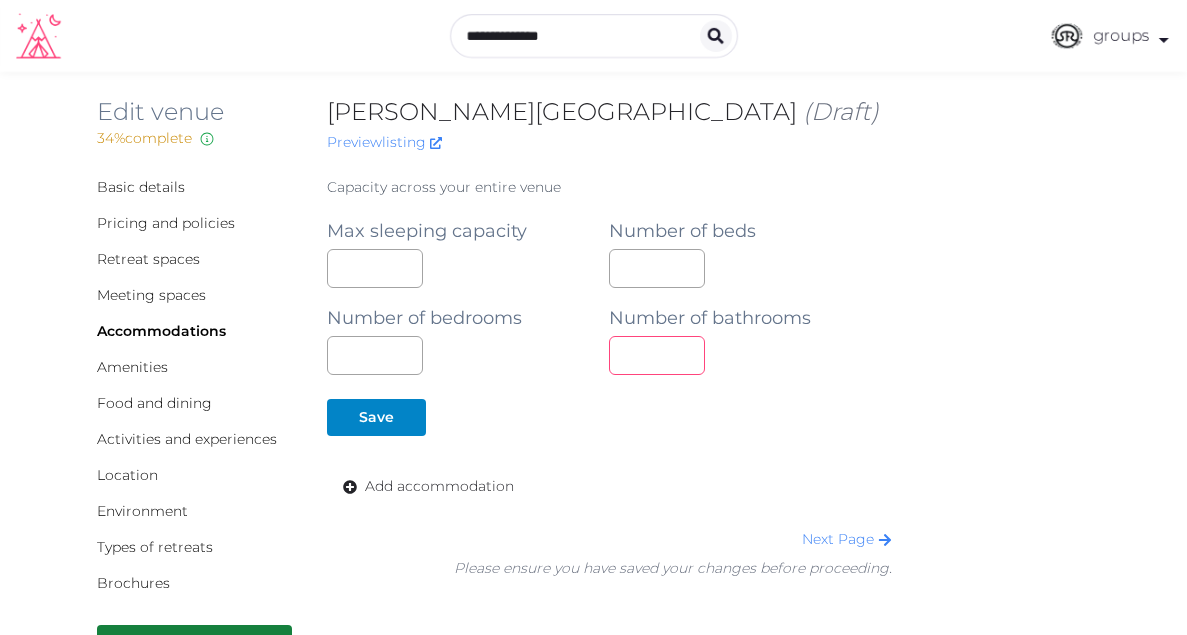 type on "**" 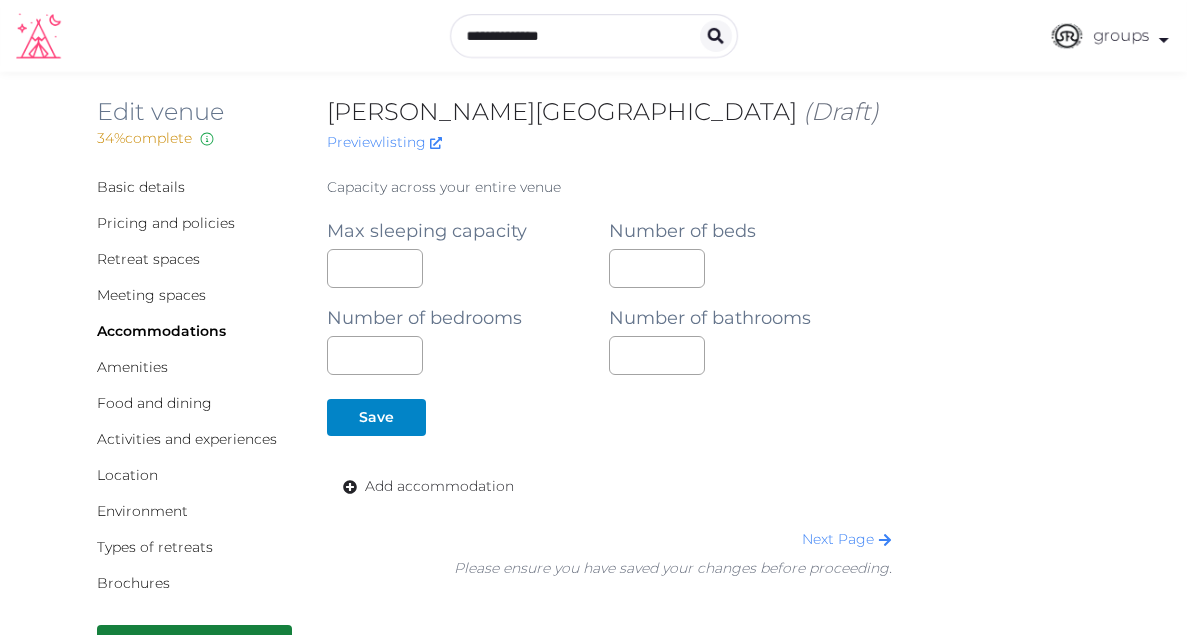 click on "Save" at bounding box center (605, 417) 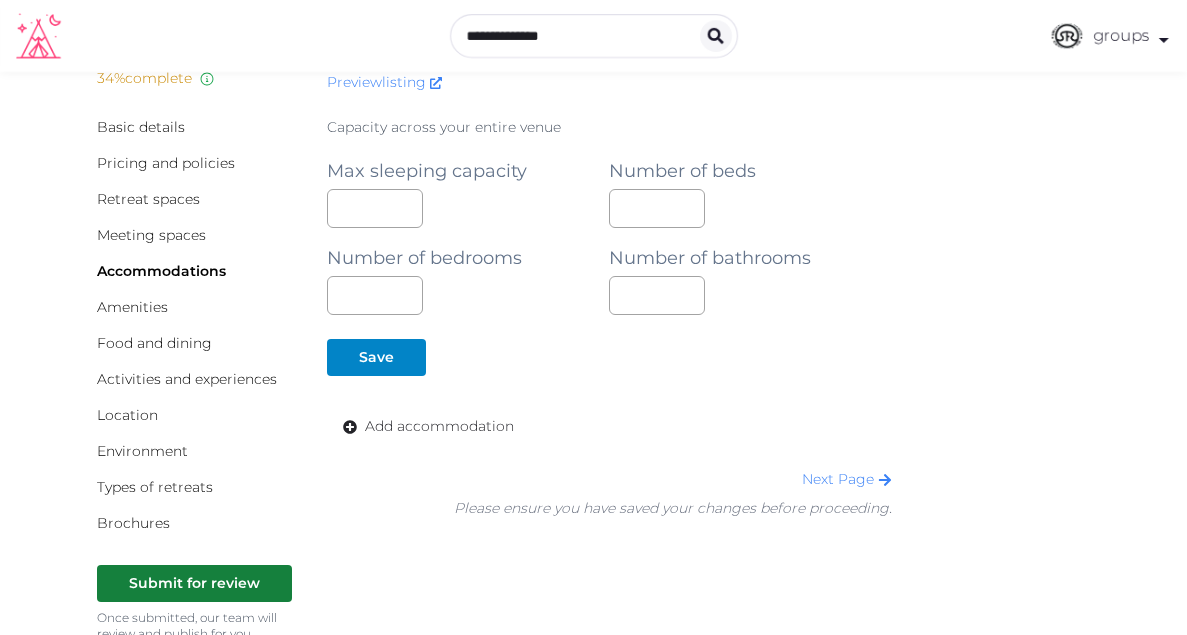 scroll, scrollTop: 0, scrollLeft: 0, axis: both 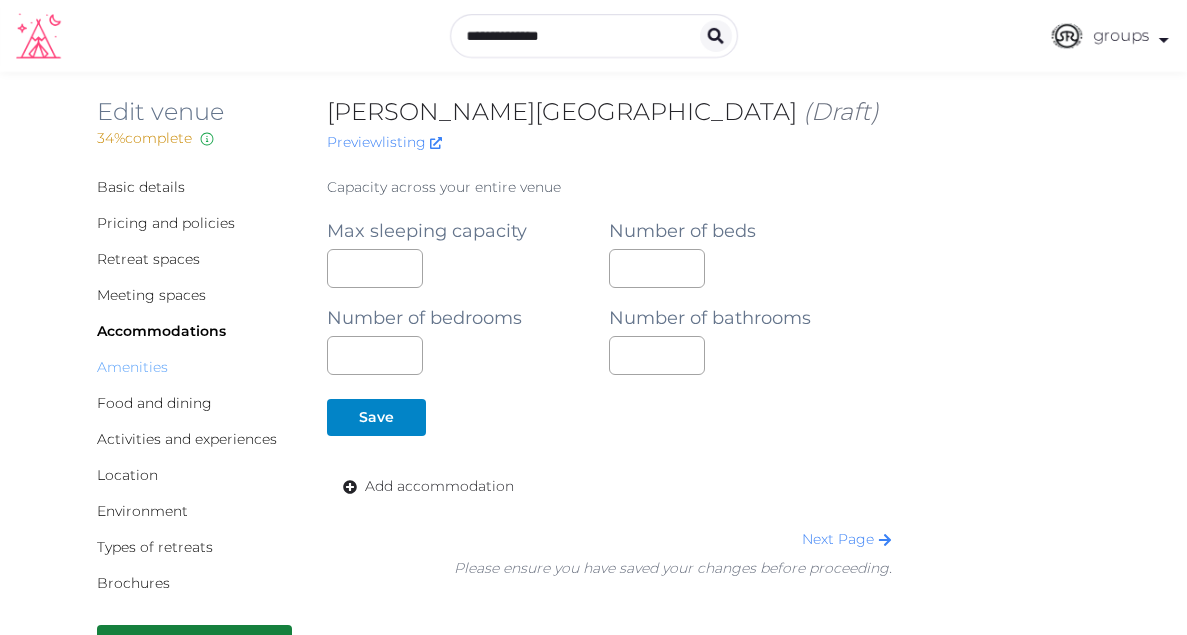click on "Amenities" at bounding box center [132, 367] 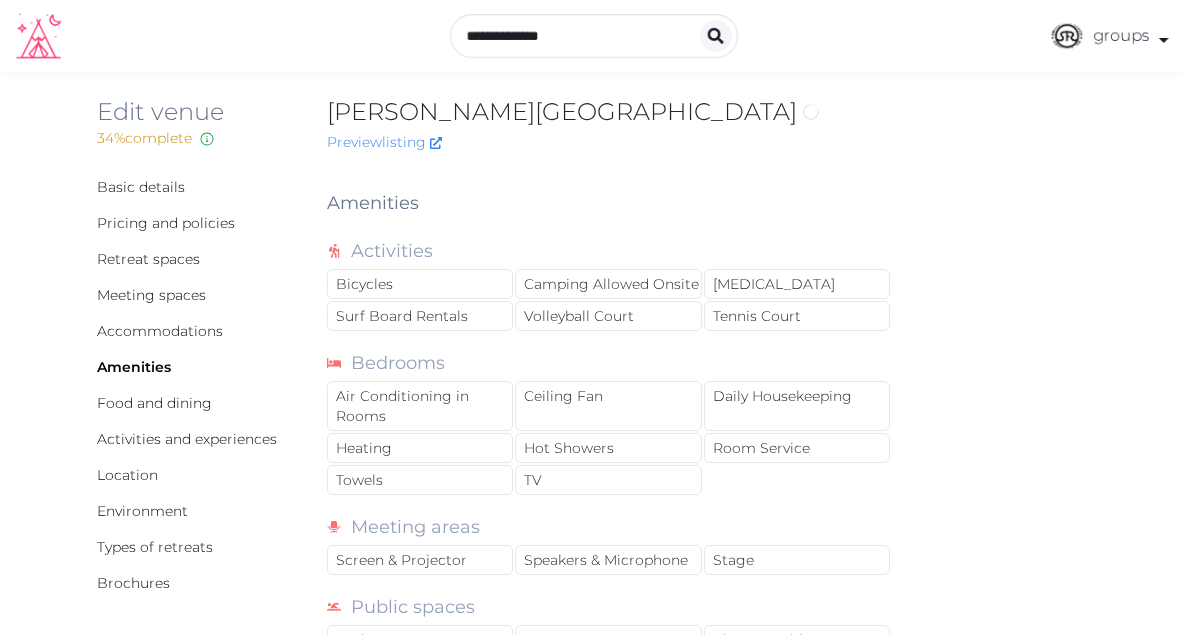 scroll, scrollTop: 0, scrollLeft: 0, axis: both 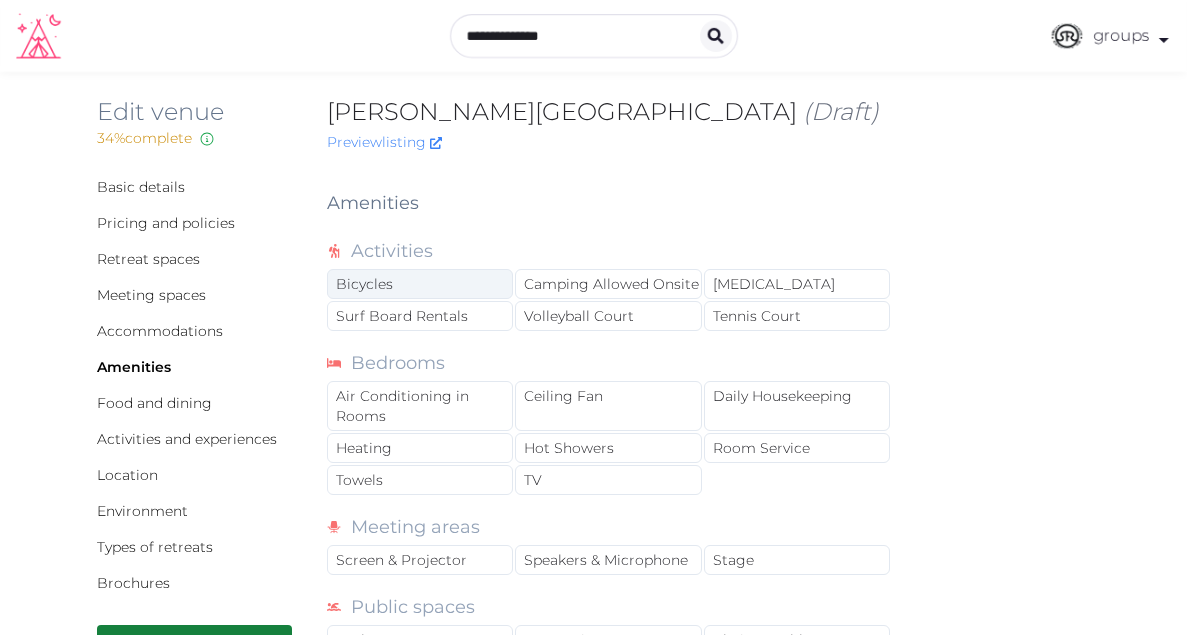 click on "Bicycles" at bounding box center [420, 284] 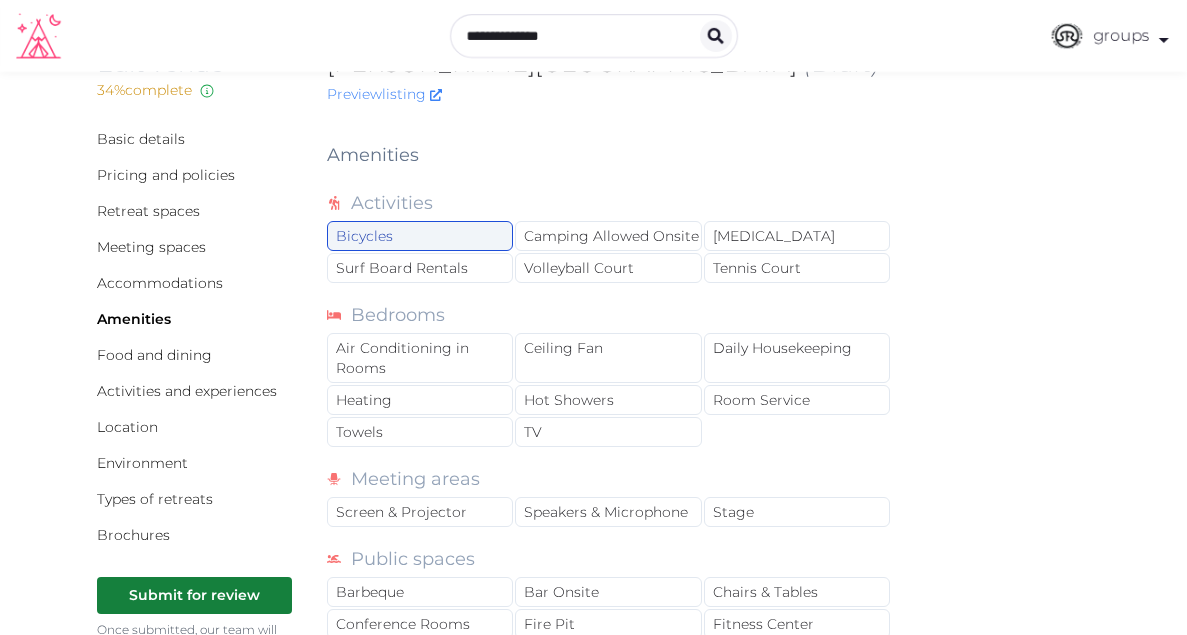 scroll, scrollTop: 71, scrollLeft: 0, axis: vertical 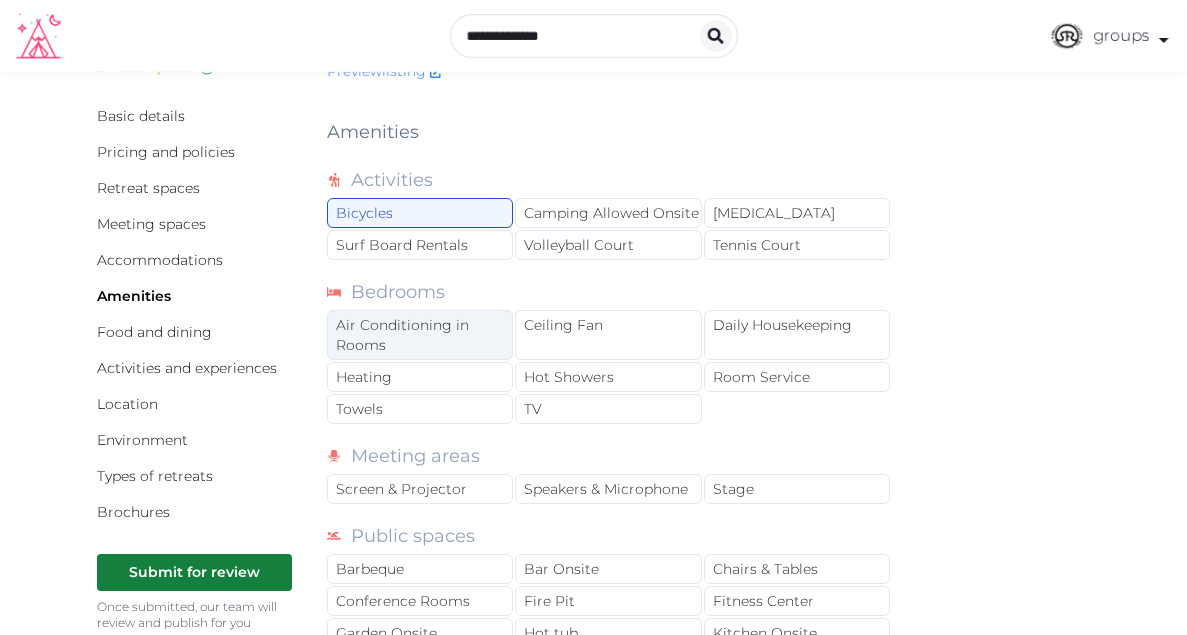 click on "Air Conditioning in Rooms" at bounding box center (420, 335) 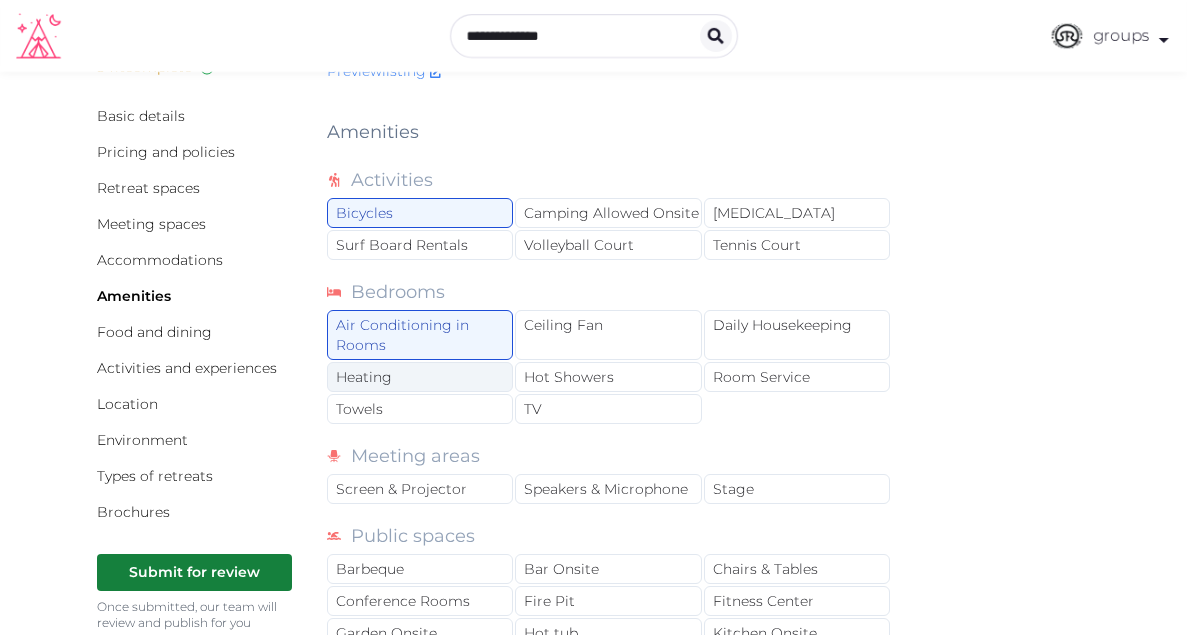 click on "Heating" at bounding box center [420, 377] 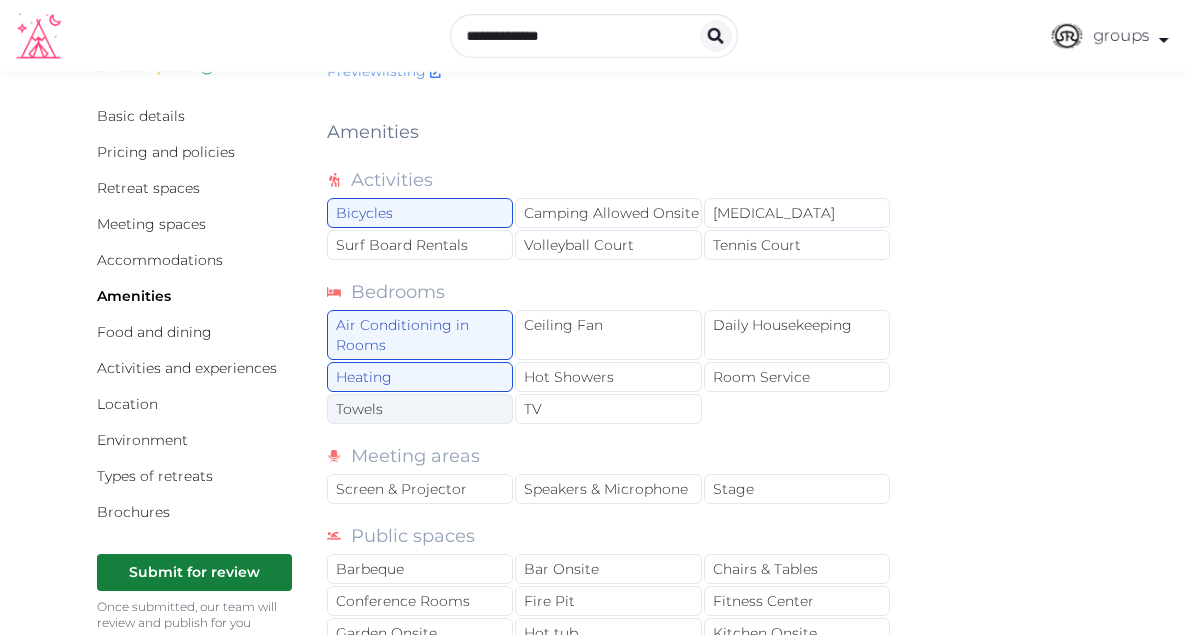 click on "Towels" at bounding box center (420, 409) 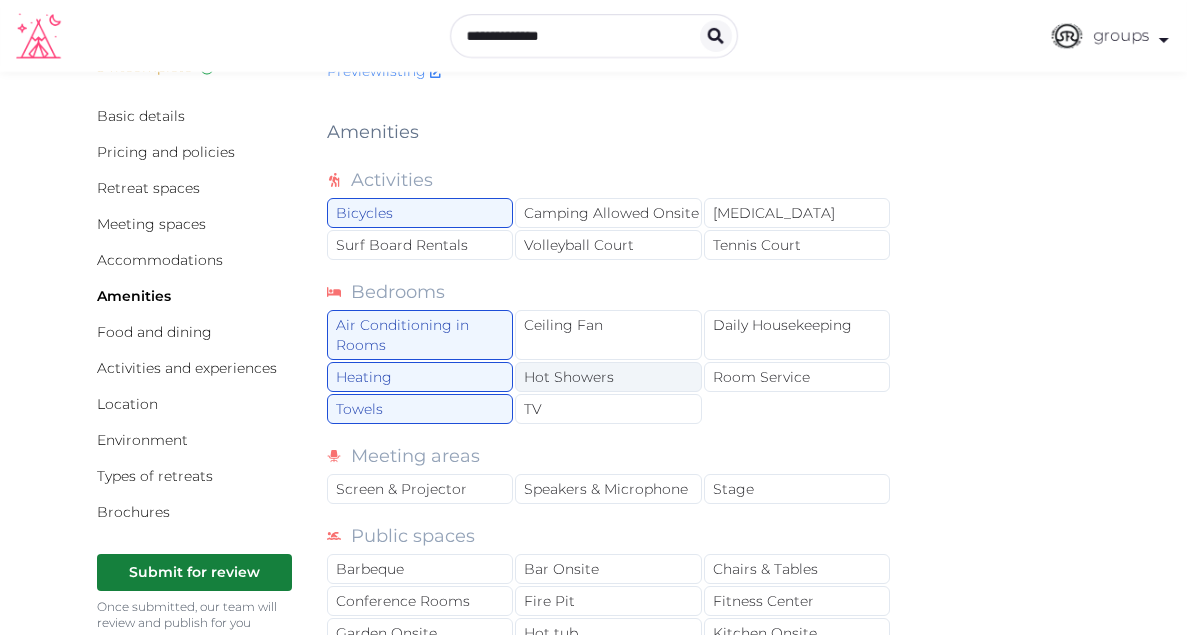 click on "Hot Showers" at bounding box center [608, 377] 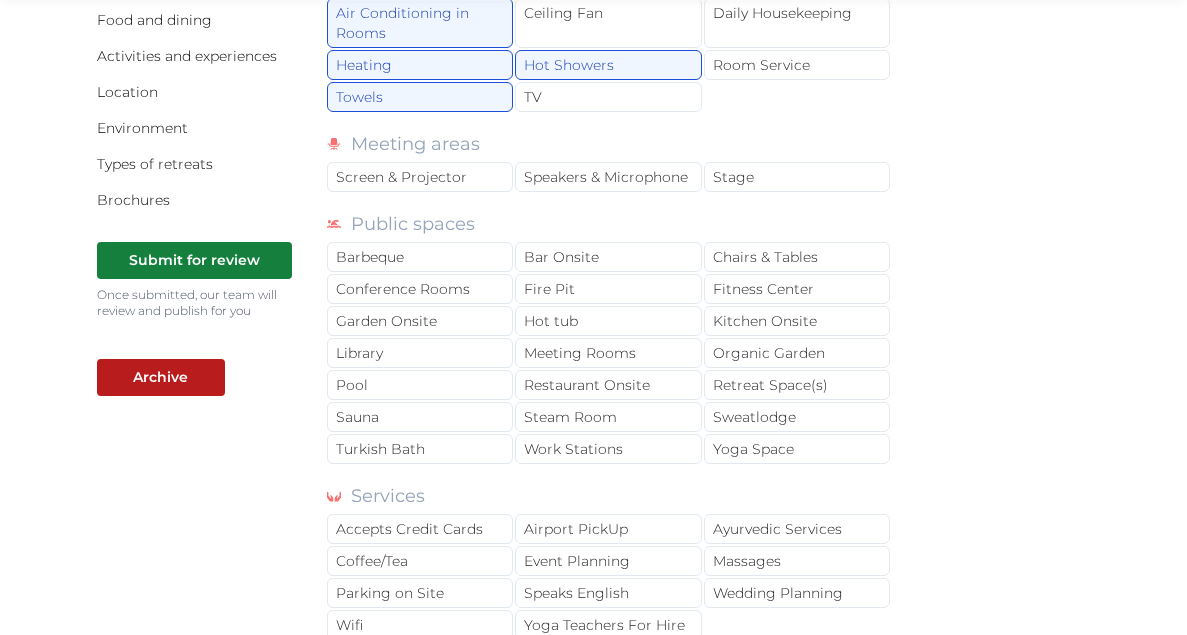 scroll, scrollTop: 387, scrollLeft: 0, axis: vertical 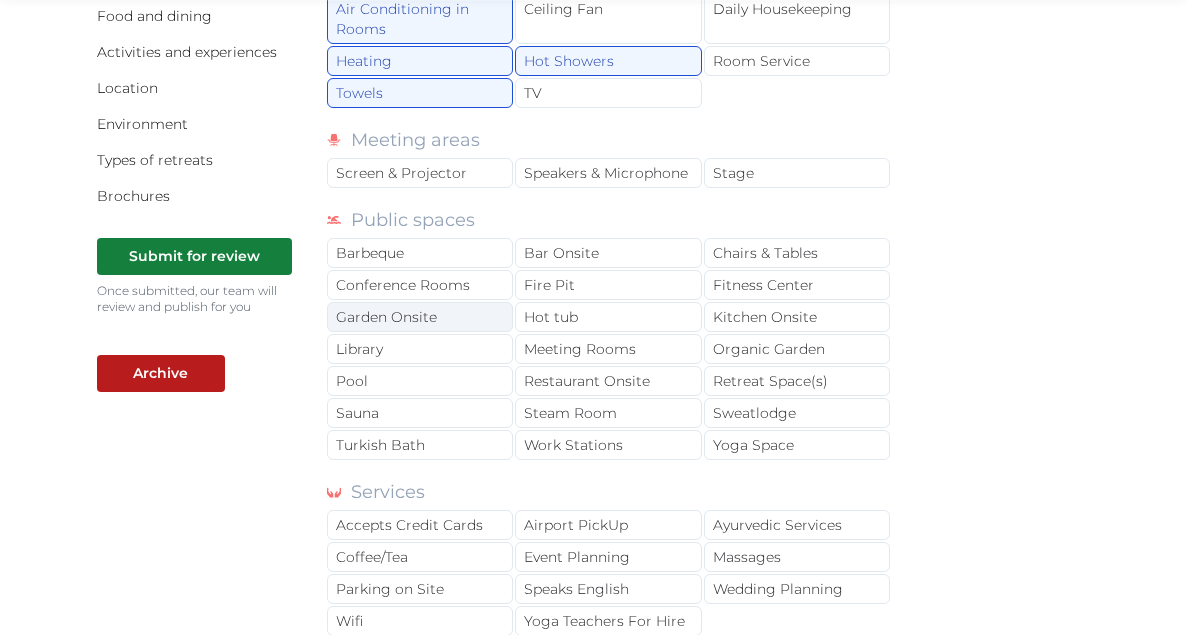 click on "Garden Onsite" at bounding box center (420, 317) 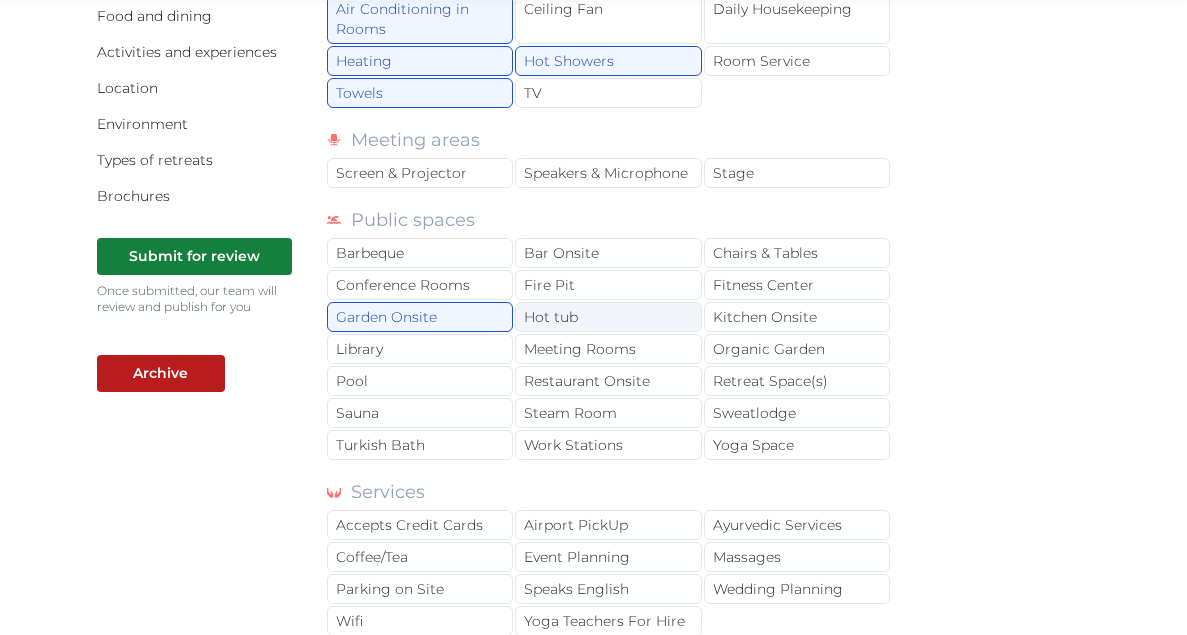 click on "Hot tub" at bounding box center (608, 317) 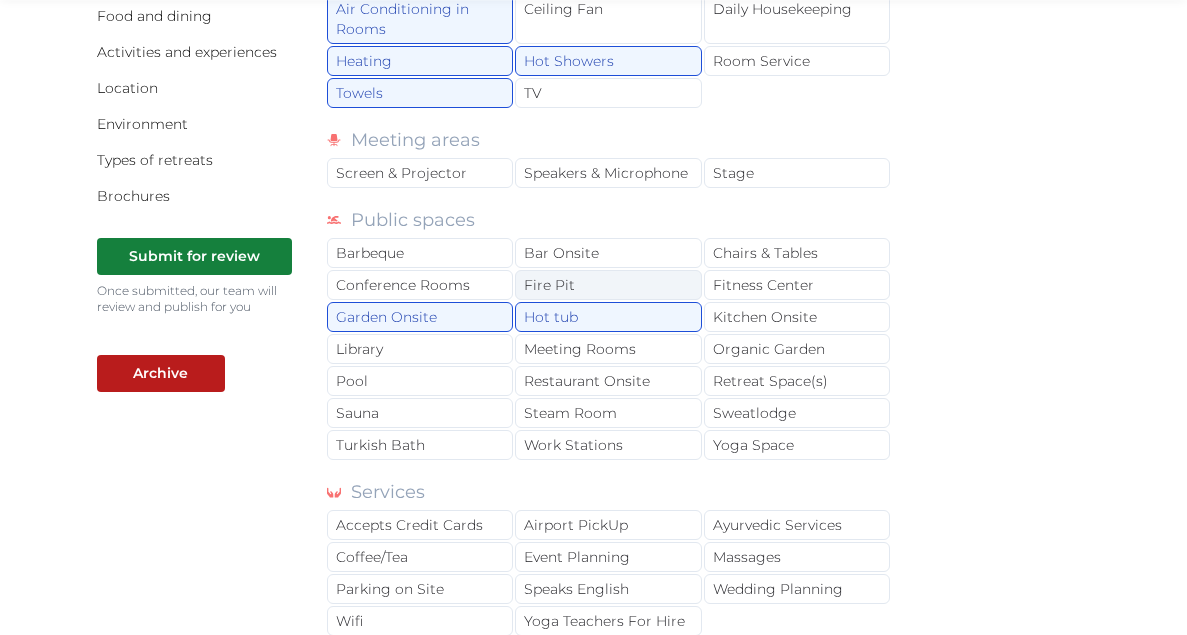 click on "Fire Pit" at bounding box center [608, 285] 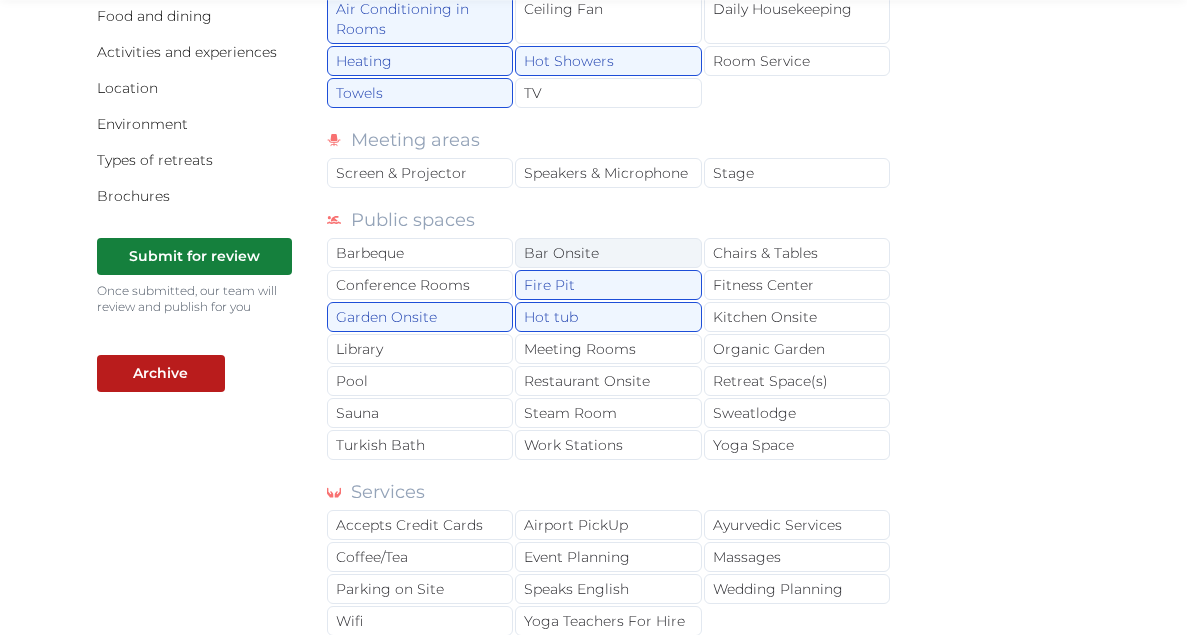 click on "Bar Onsite" at bounding box center [608, 253] 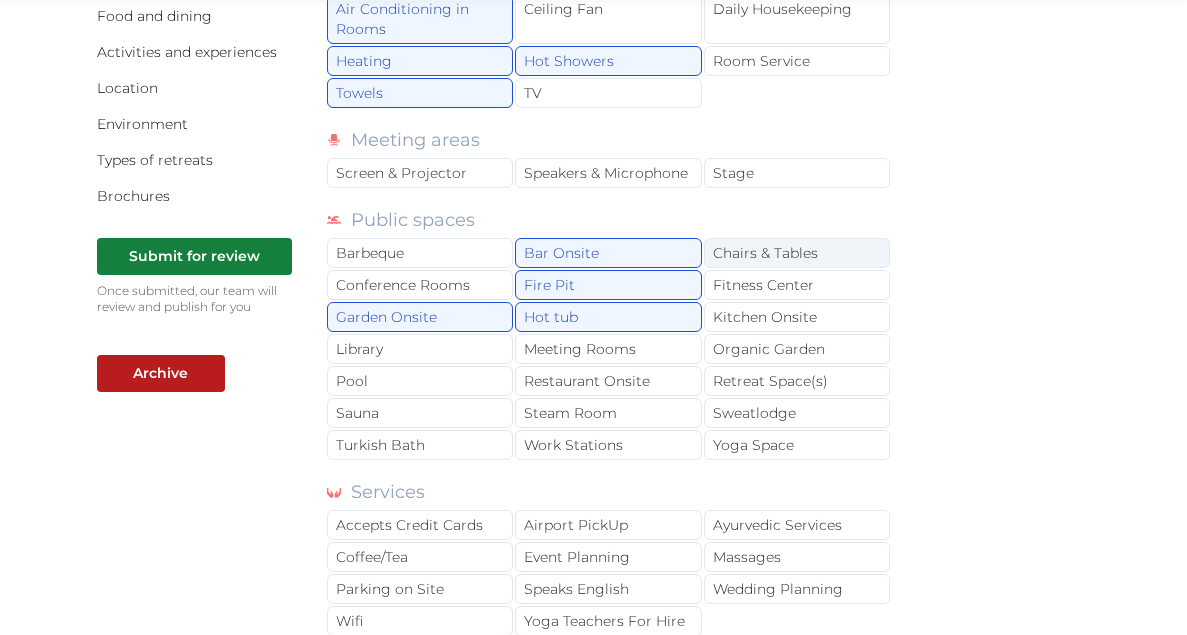 click on "Chairs & Tables" at bounding box center [797, 253] 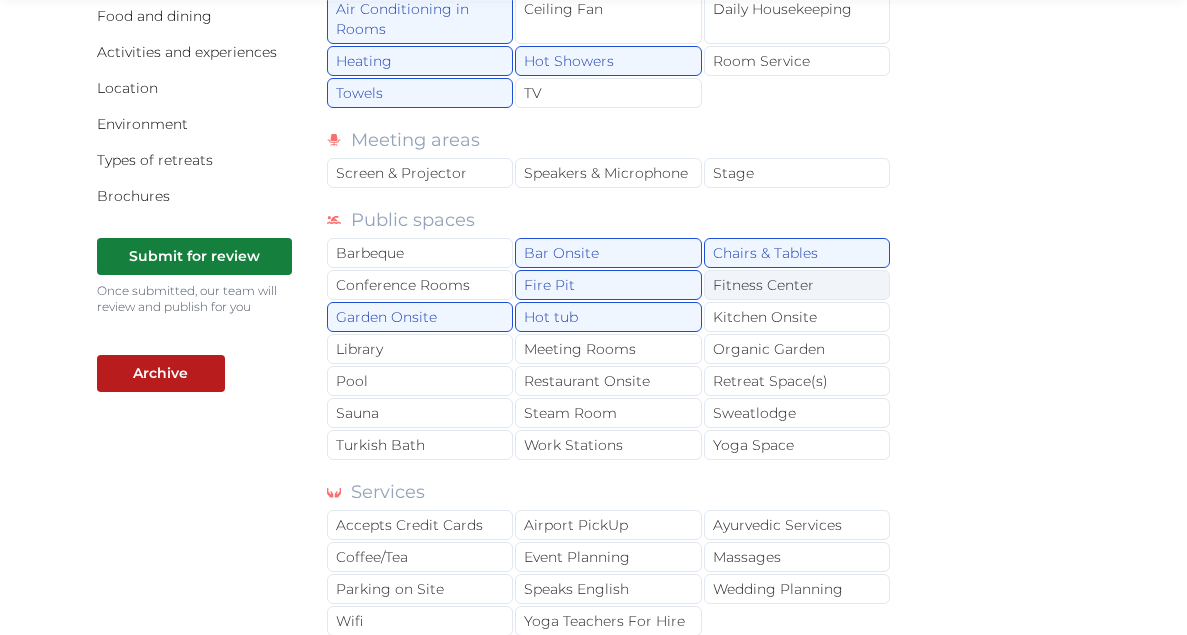 click on "Fitness Center" at bounding box center [797, 285] 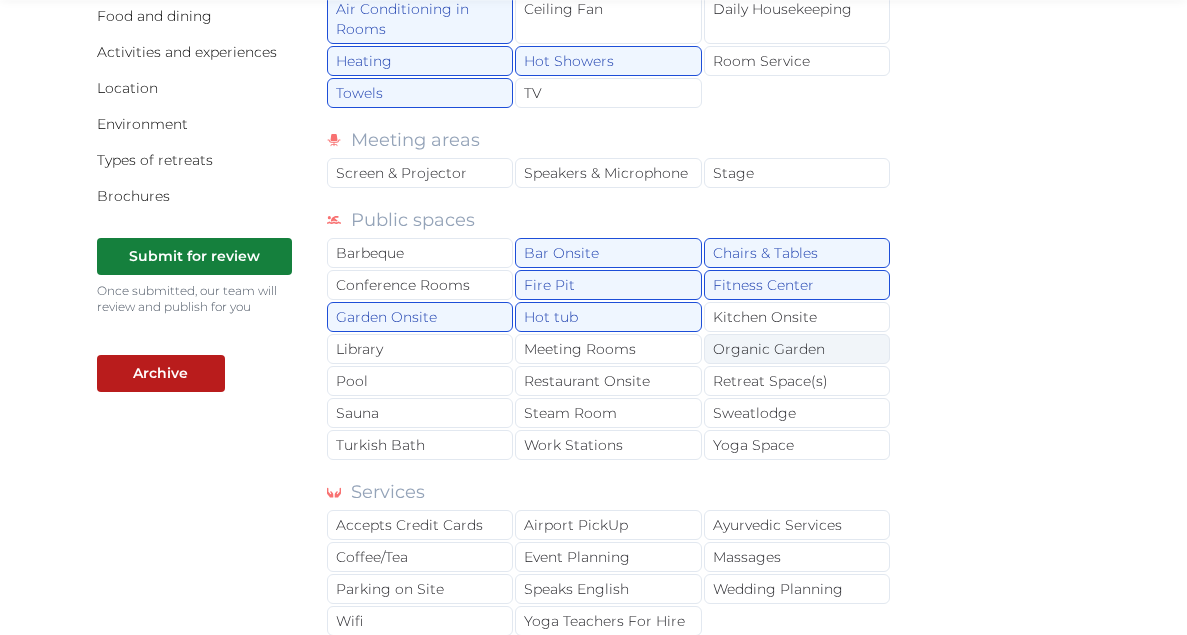 click on "Organic Garden" at bounding box center [797, 349] 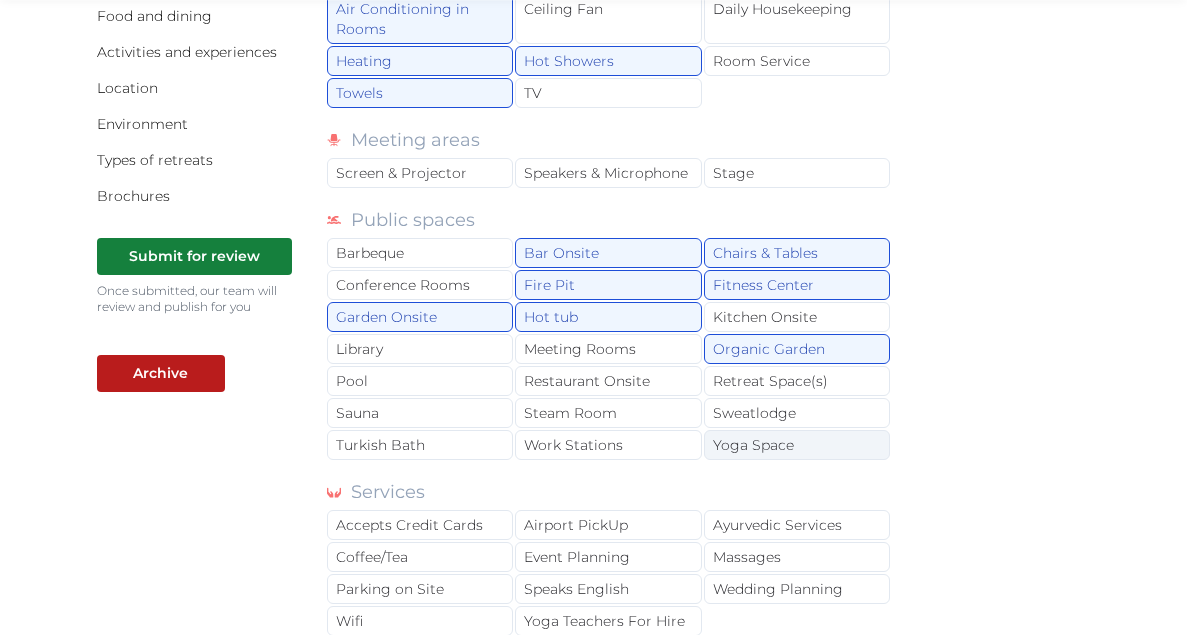 click on "Yoga Space" at bounding box center [797, 445] 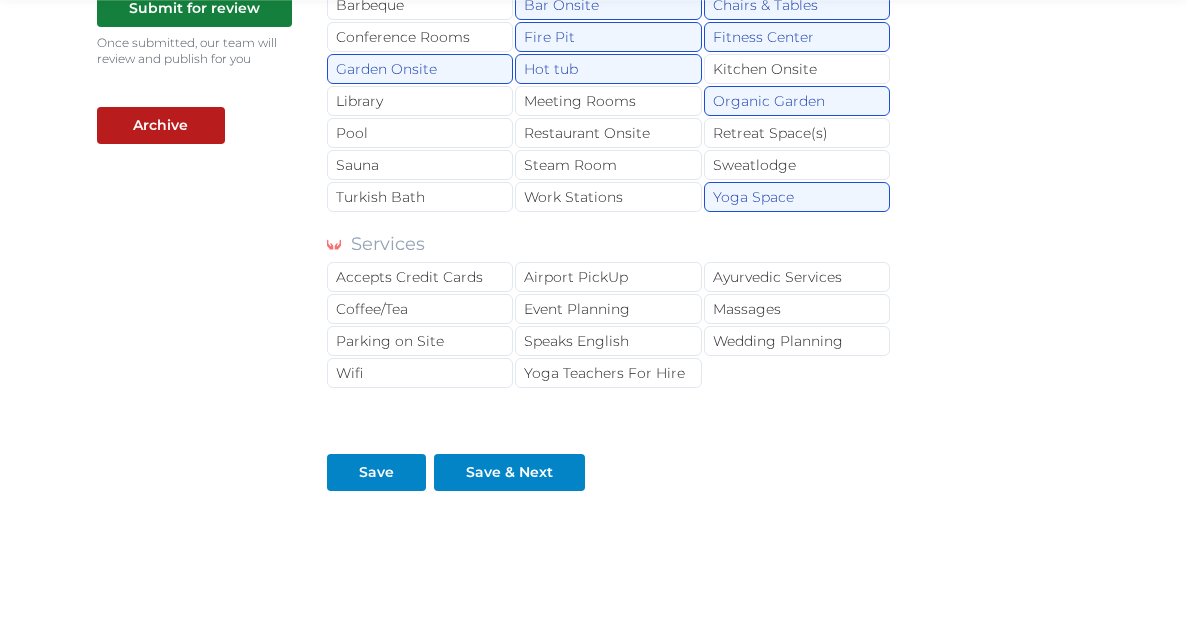 scroll, scrollTop: 643, scrollLeft: 0, axis: vertical 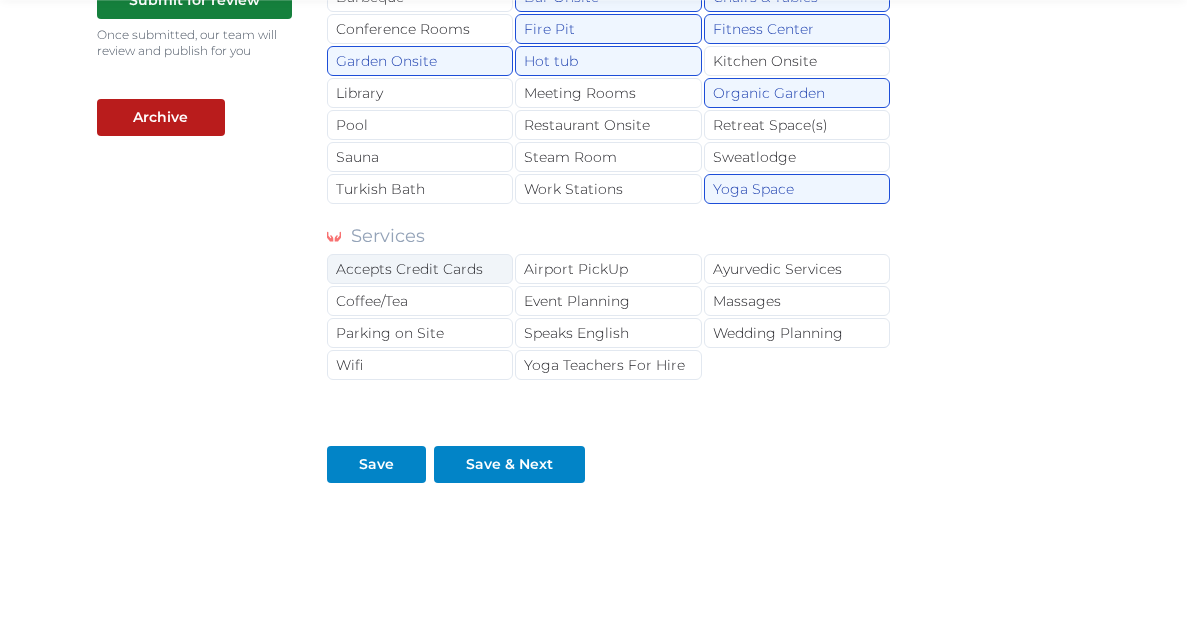 click on "Accepts Credit Cards" at bounding box center [420, 269] 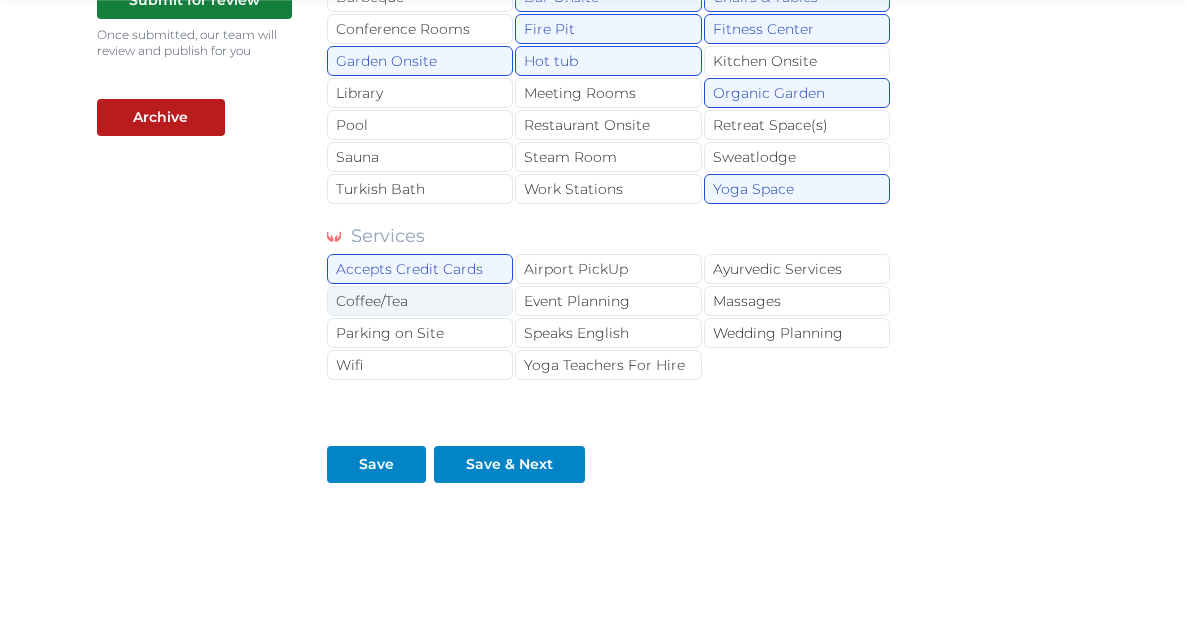 click on "Coffee/Tea" at bounding box center (420, 301) 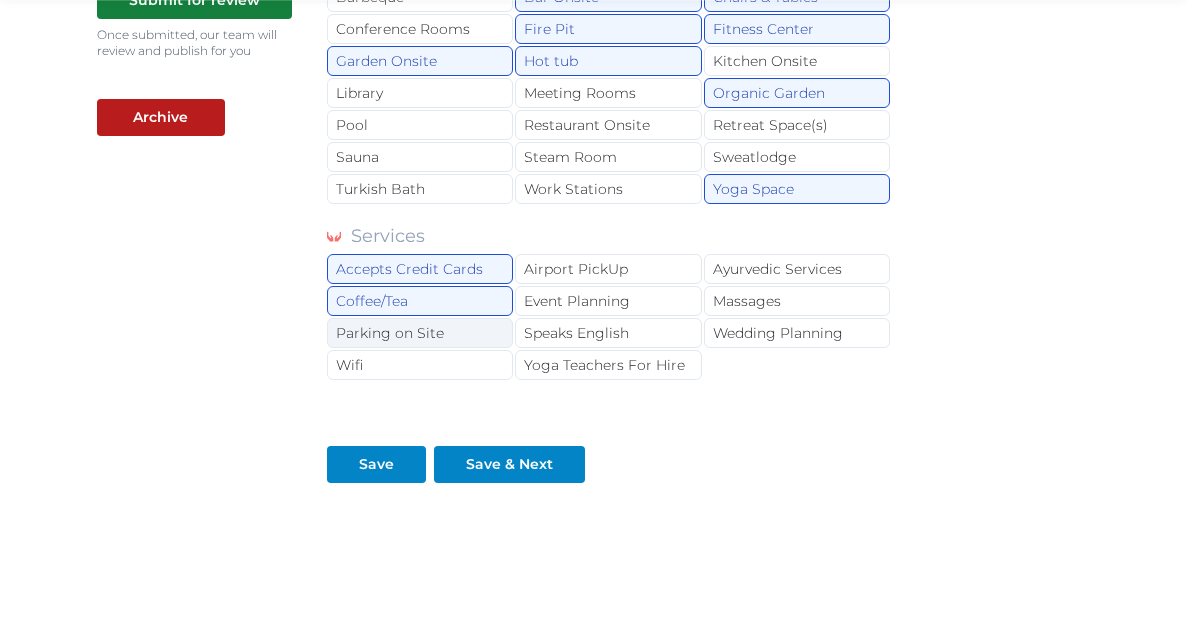 click on "Parking on Site" at bounding box center (420, 333) 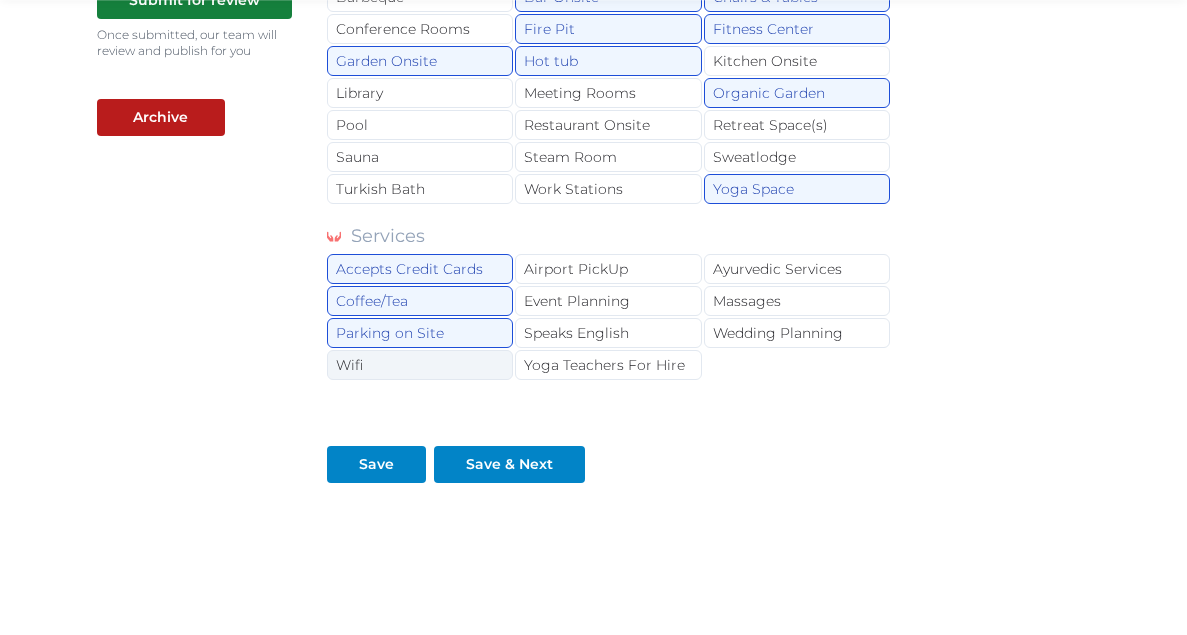 click on "Wifi" at bounding box center (420, 365) 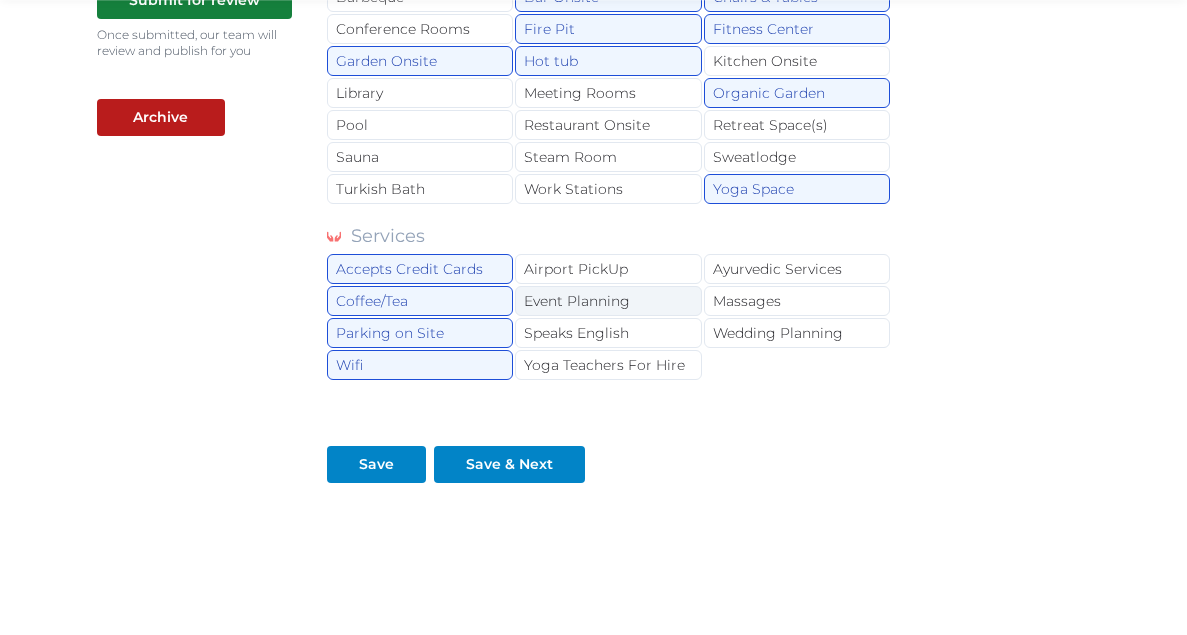 click on "Event Planning" at bounding box center (608, 301) 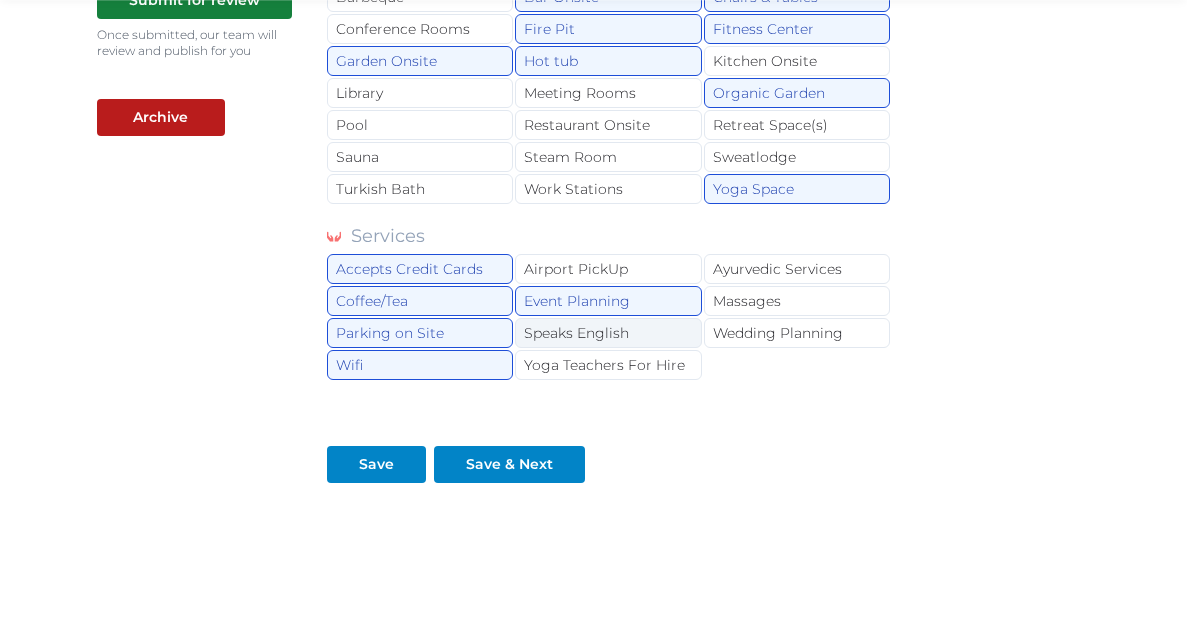 click on "Speaks English" at bounding box center [608, 333] 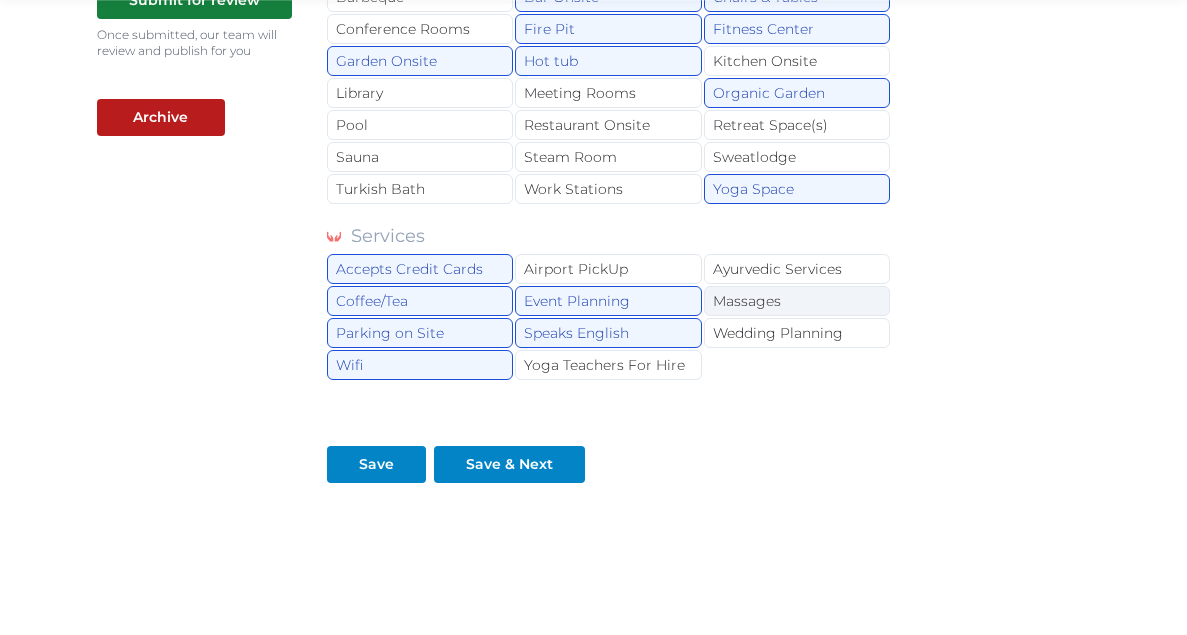 click on "Massages" at bounding box center (797, 301) 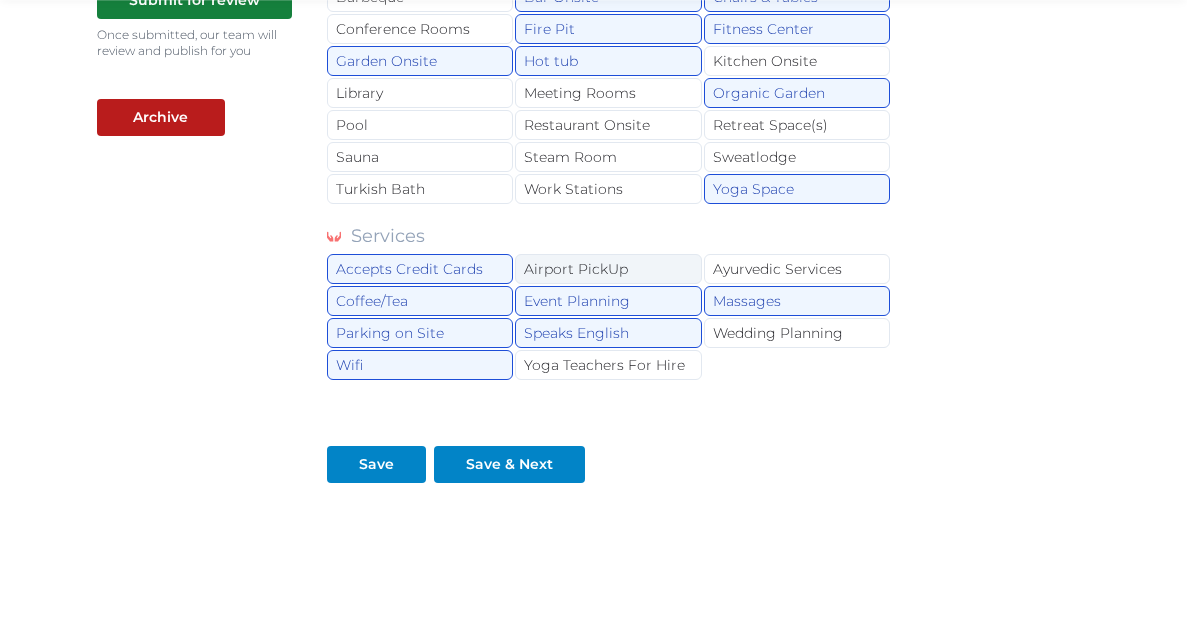 click on "Airport PickUp" at bounding box center (608, 269) 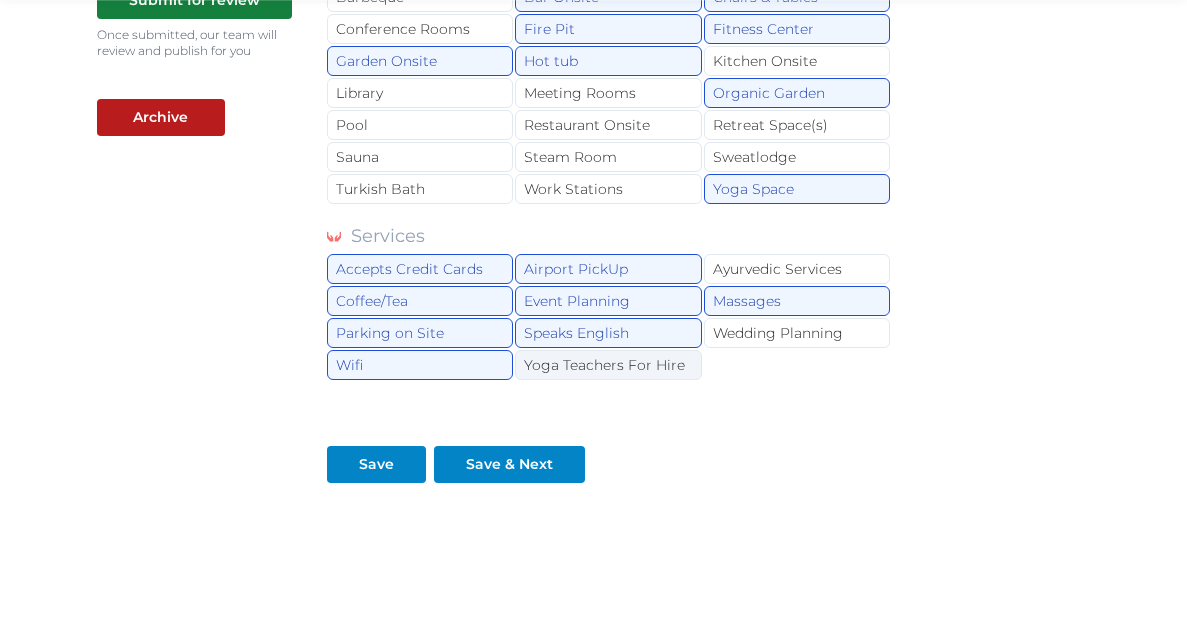 click on "Yoga Teachers For Hire" at bounding box center [608, 365] 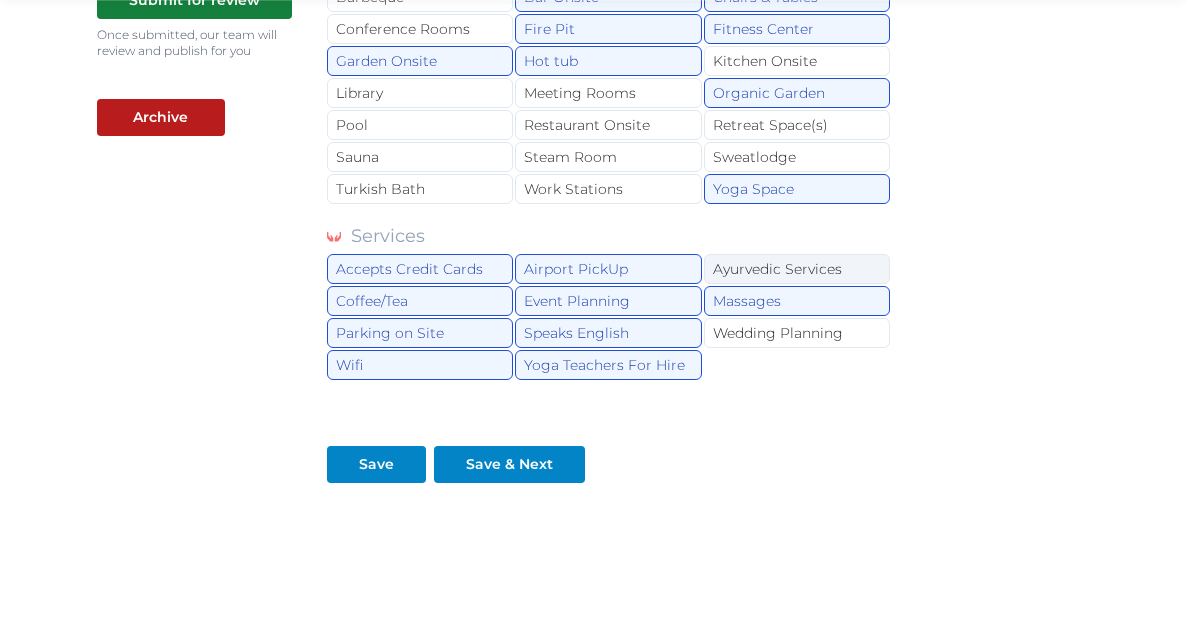 click on "Ayurvedic Services" at bounding box center (797, 269) 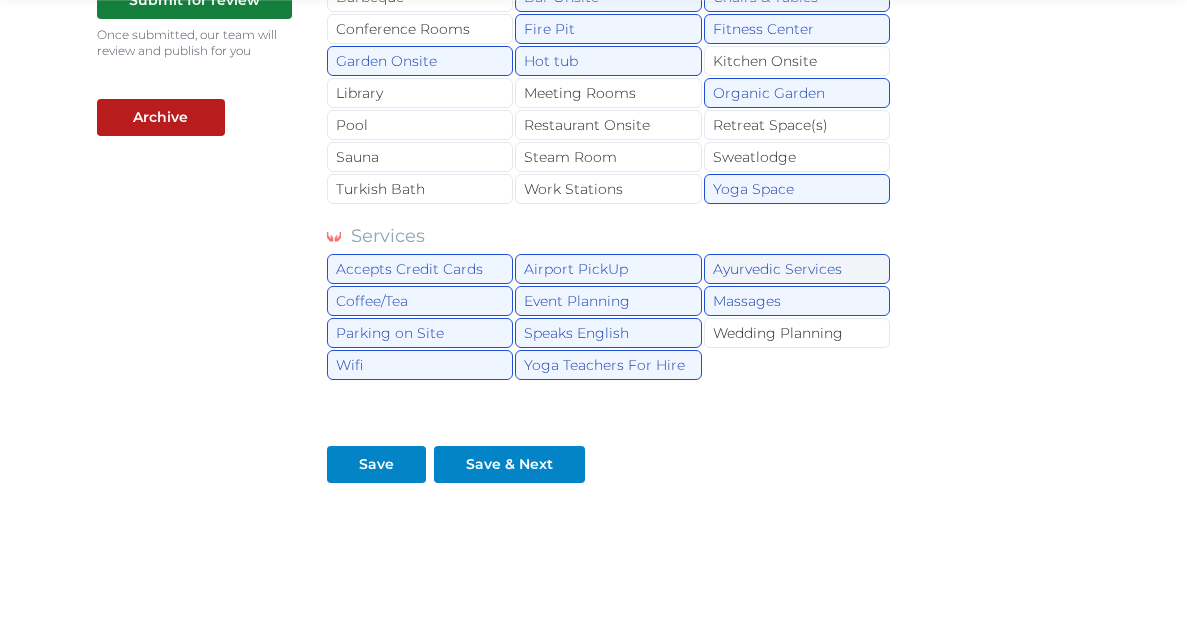 click on "Ayurvedic Services" at bounding box center (797, 269) 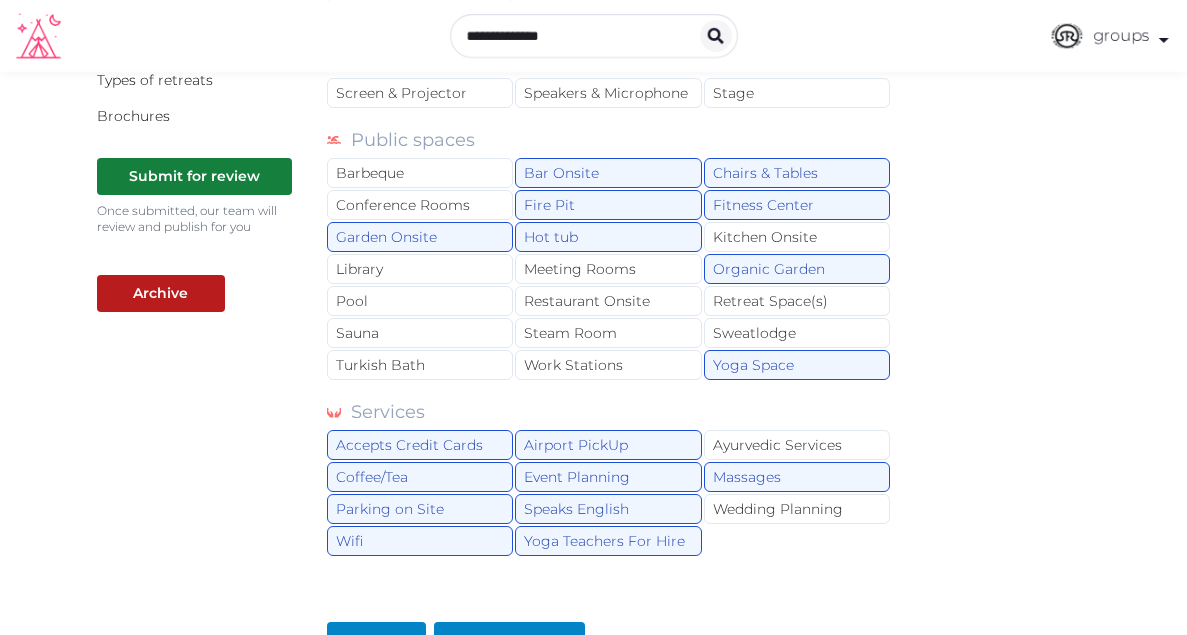 scroll, scrollTop: 466, scrollLeft: 0, axis: vertical 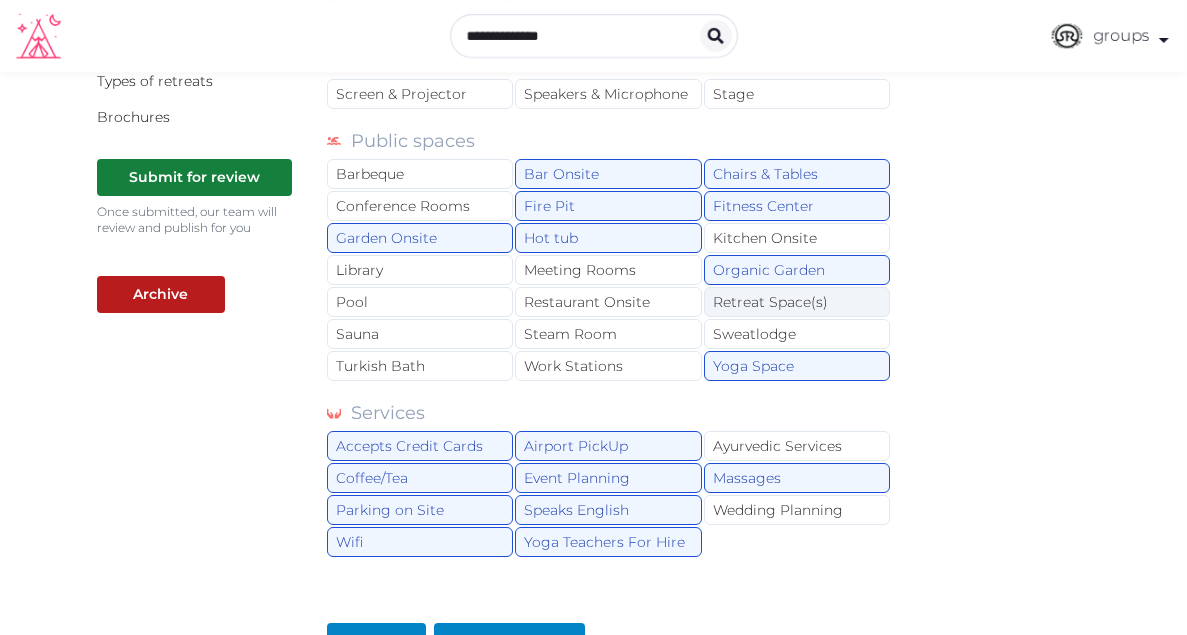 click on "Retreat Space(s)" at bounding box center [797, 302] 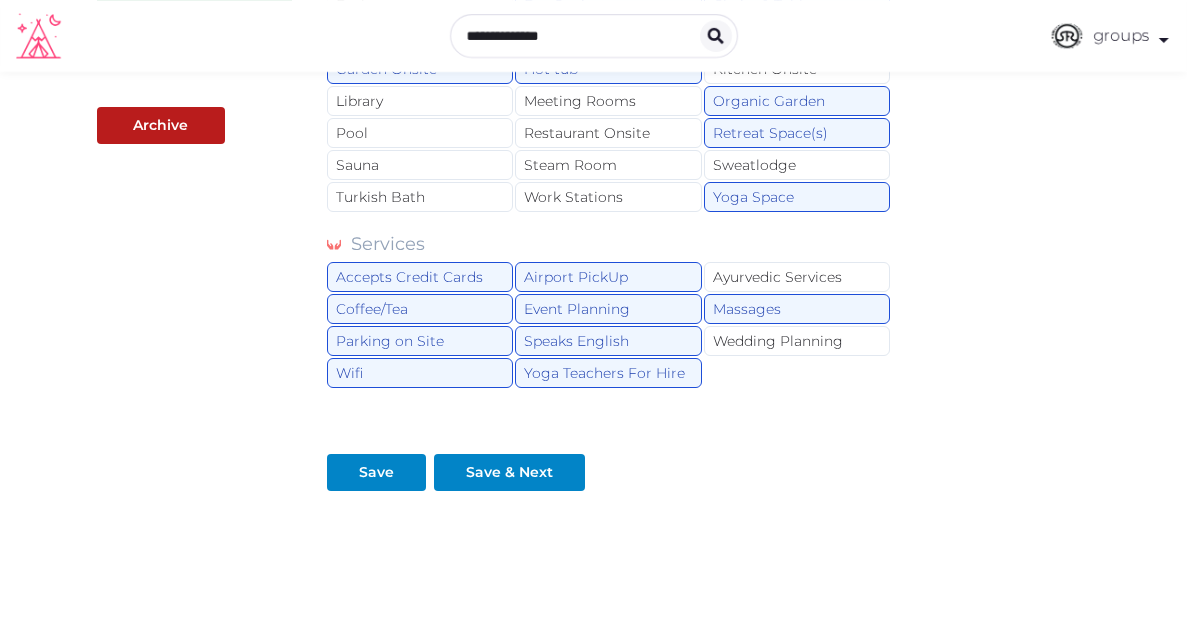 scroll, scrollTop: 633, scrollLeft: 0, axis: vertical 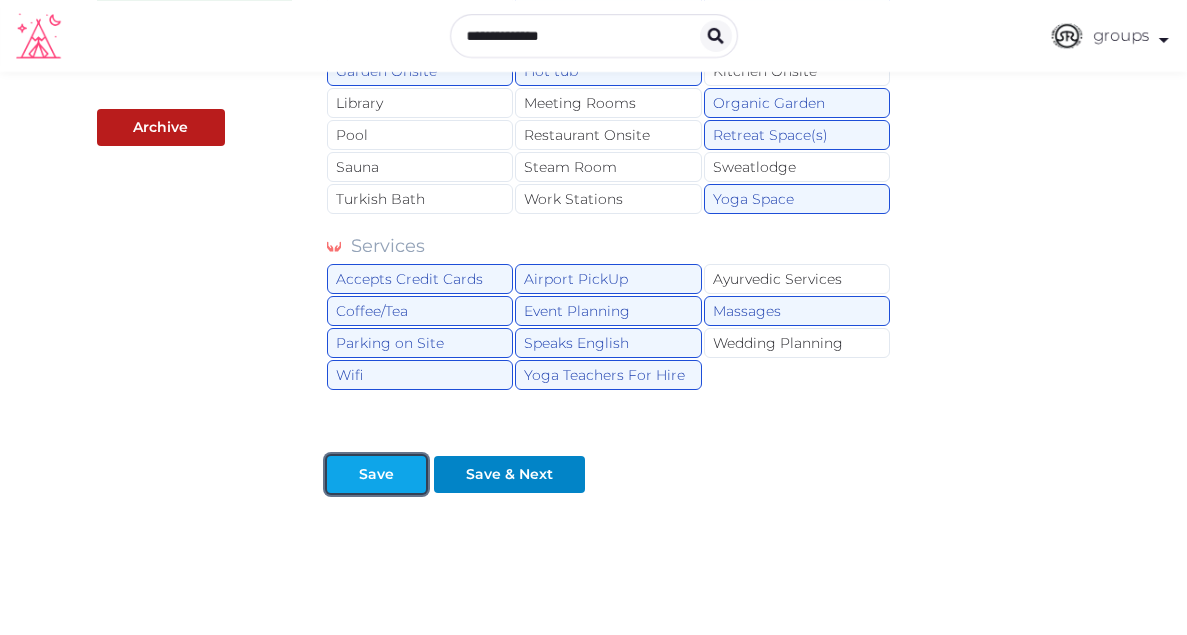 click at bounding box center [410, 474] 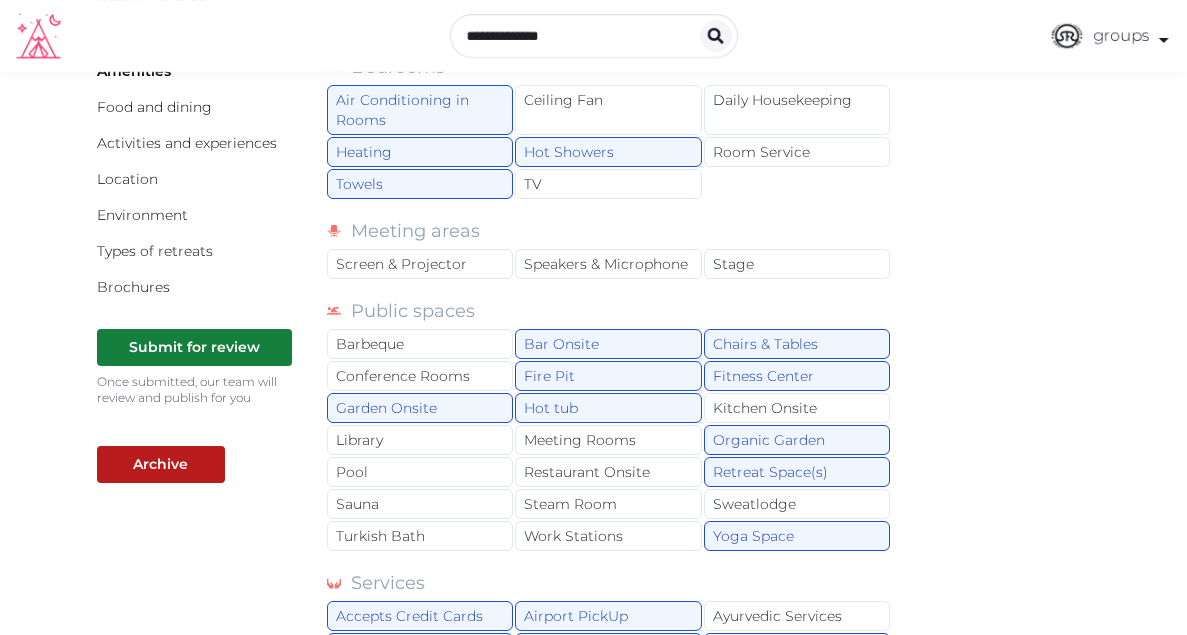 scroll, scrollTop: 227, scrollLeft: 0, axis: vertical 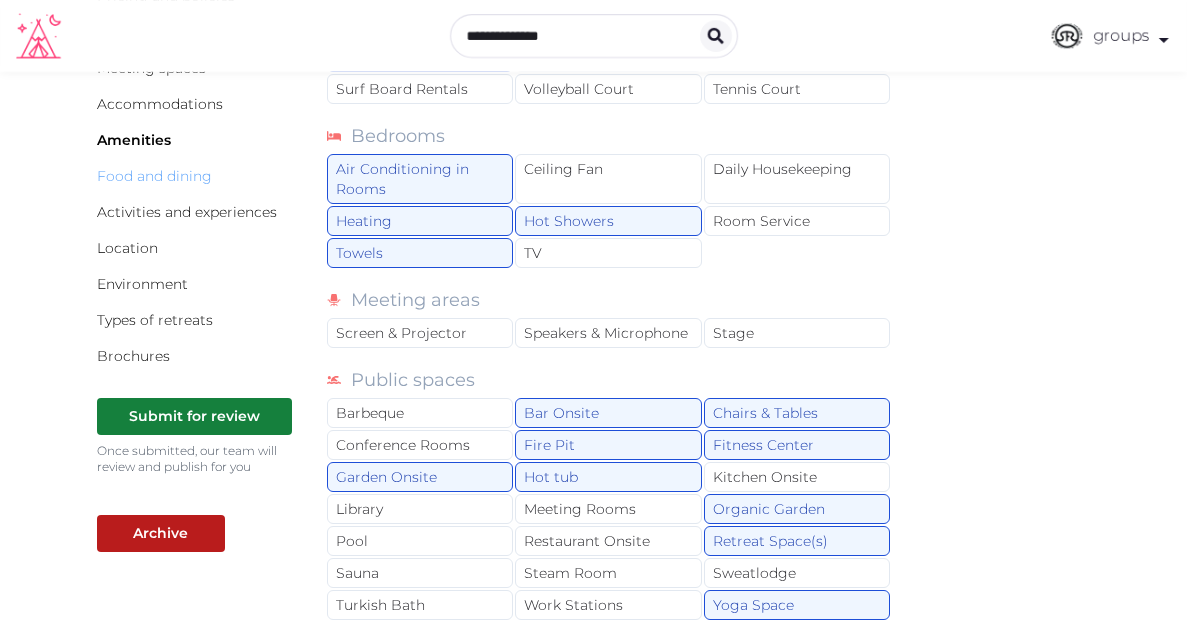 click on "Food and dining" at bounding box center [154, 176] 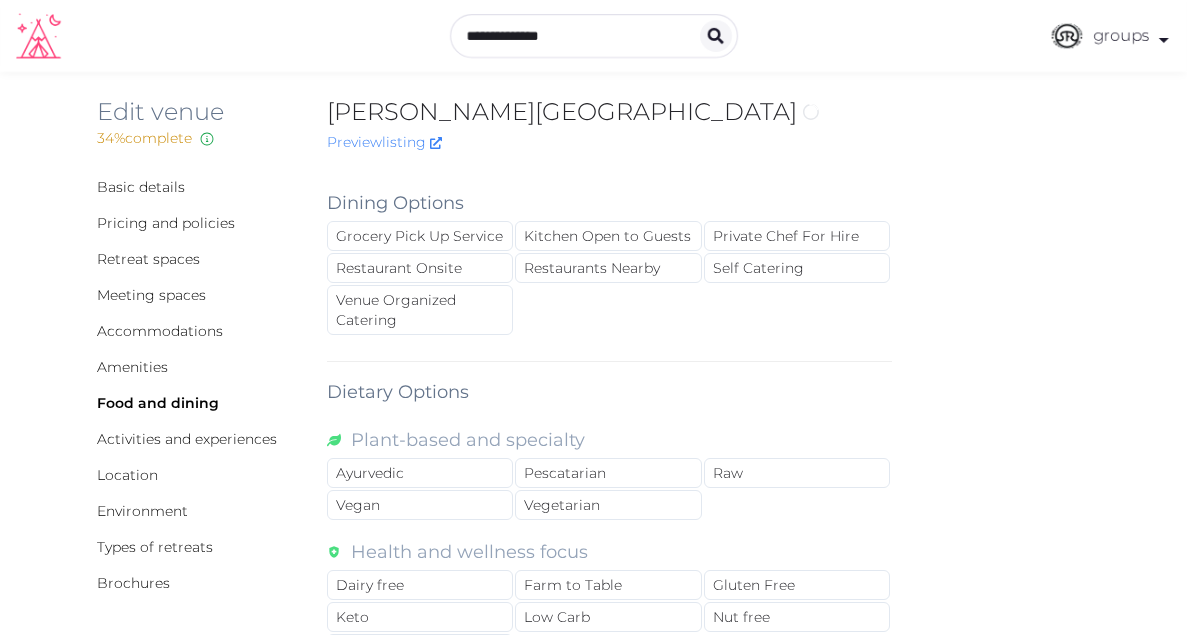 scroll, scrollTop: 0, scrollLeft: 0, axis: both 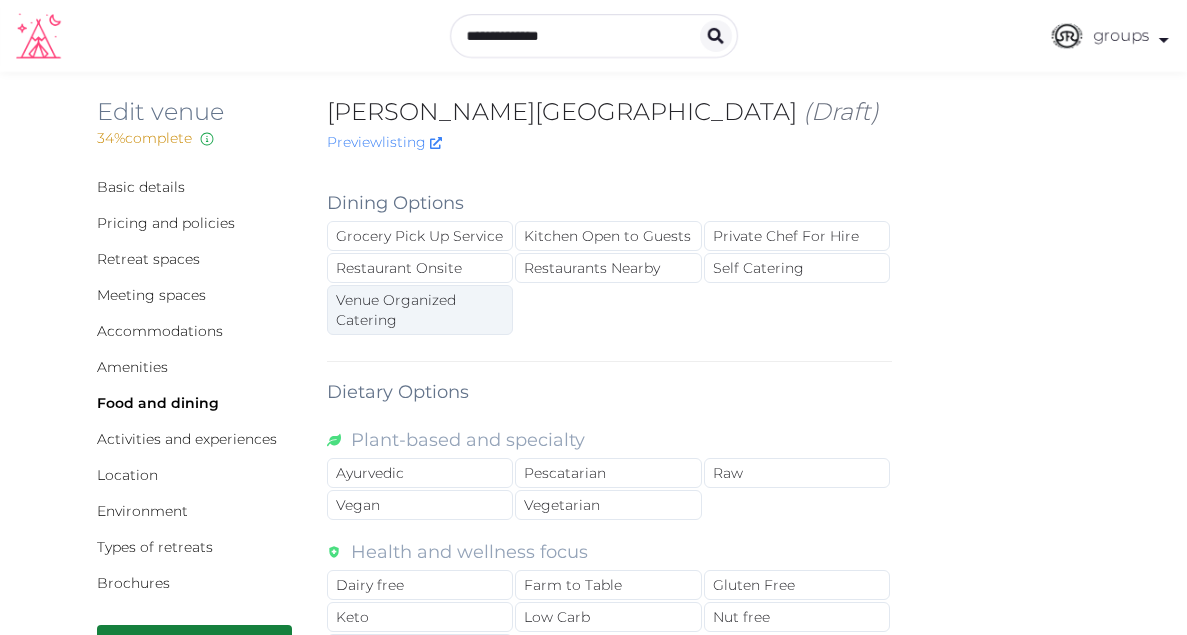 click on "Venue Organized Catering" at bounding box center (420, 310) 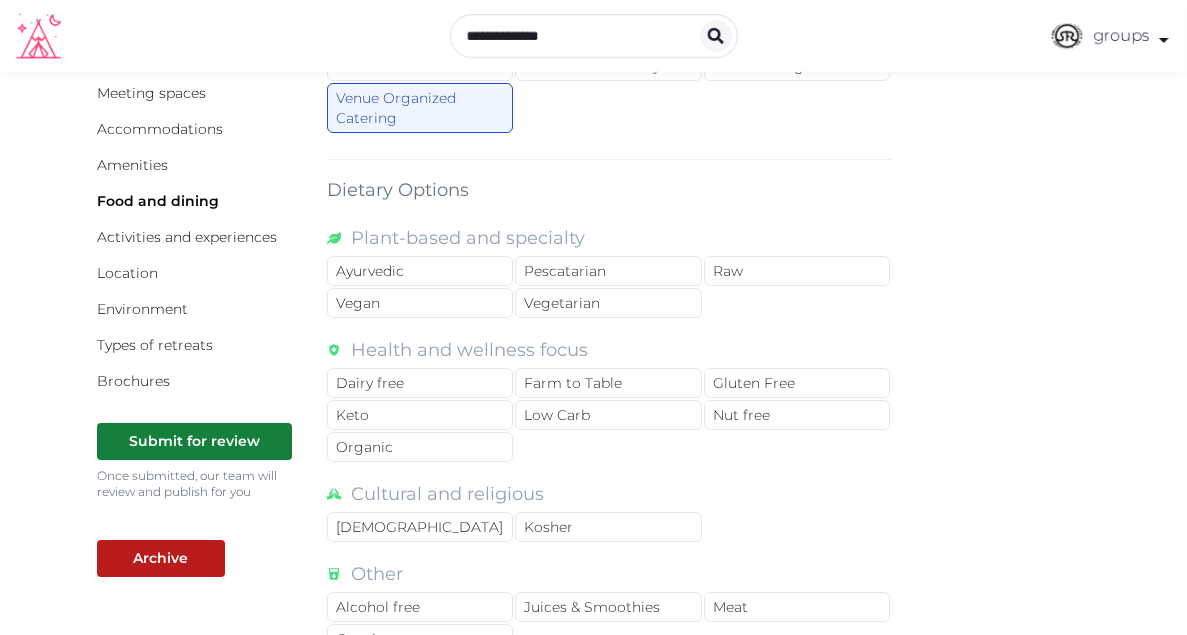 scroll, scrollTop: 211, scrollLeft: 0, axis: vertical 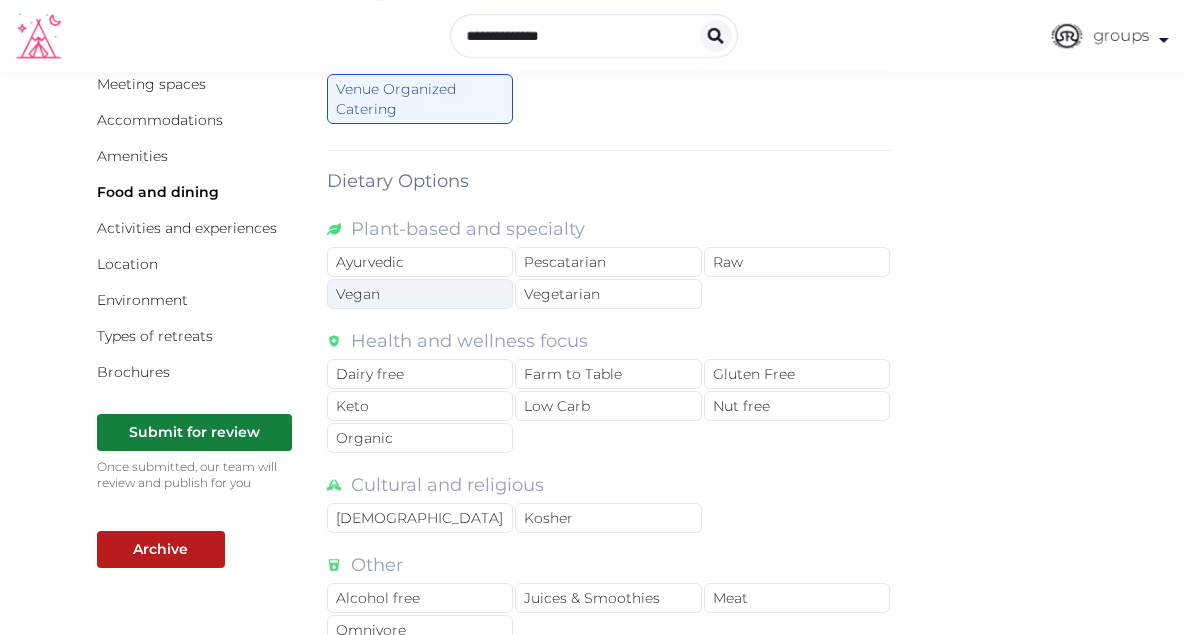 click on "Vegan" at bounding box center (420, 294) 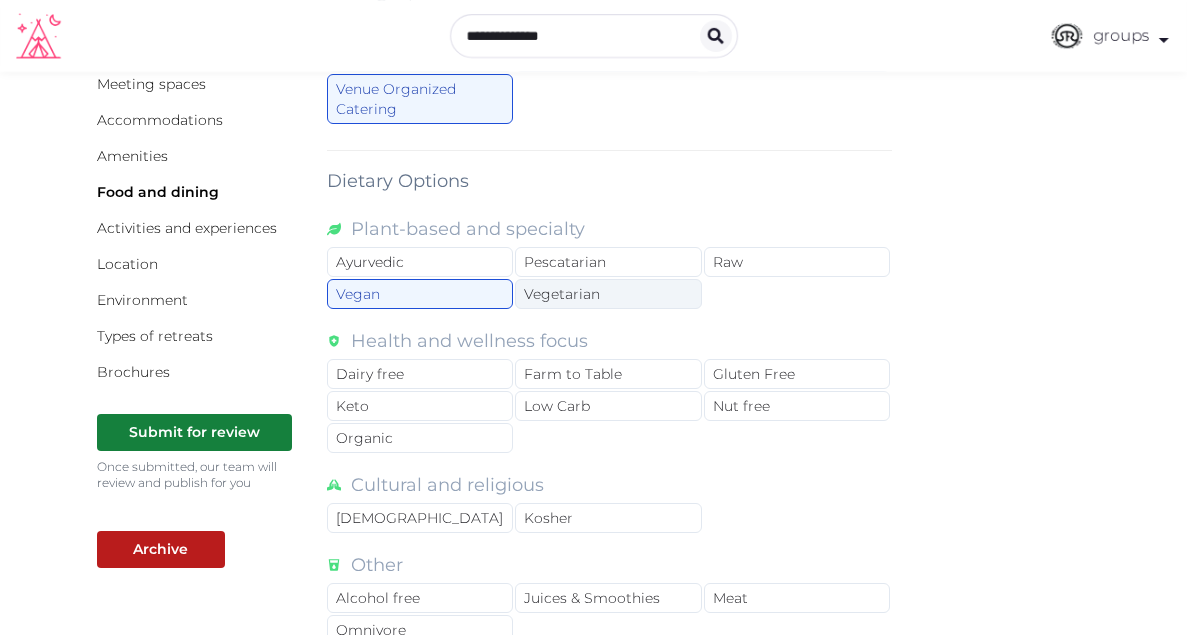 click on "Vegetarian" at bounding box center [608, 294] 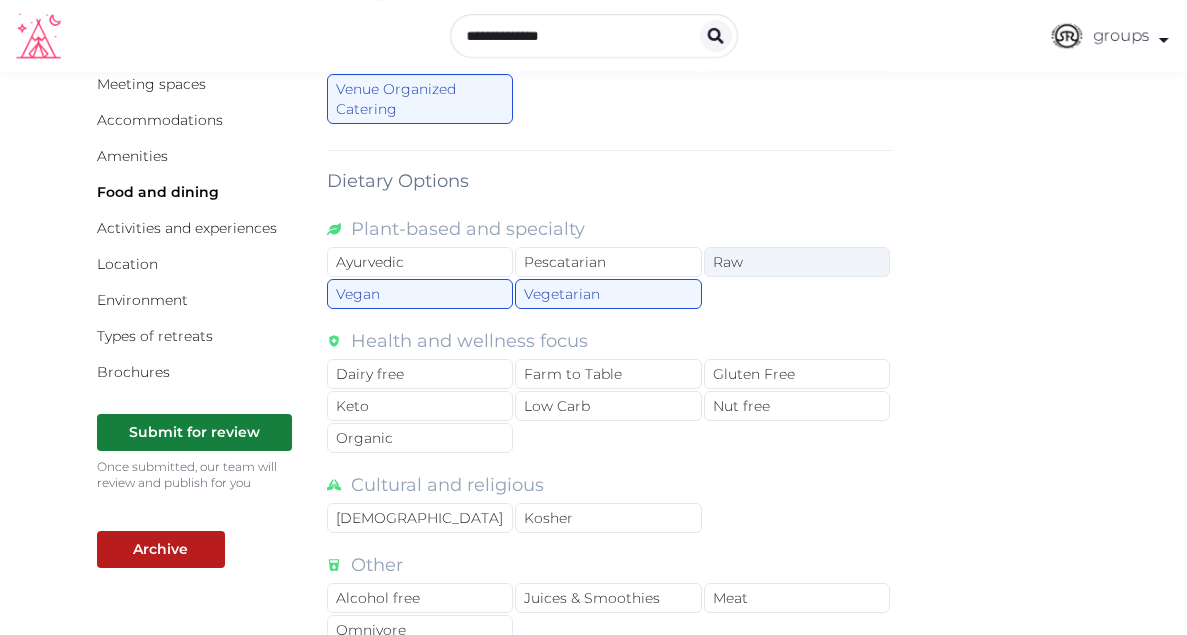 click on "Raw" at bounding box center (797, 262) 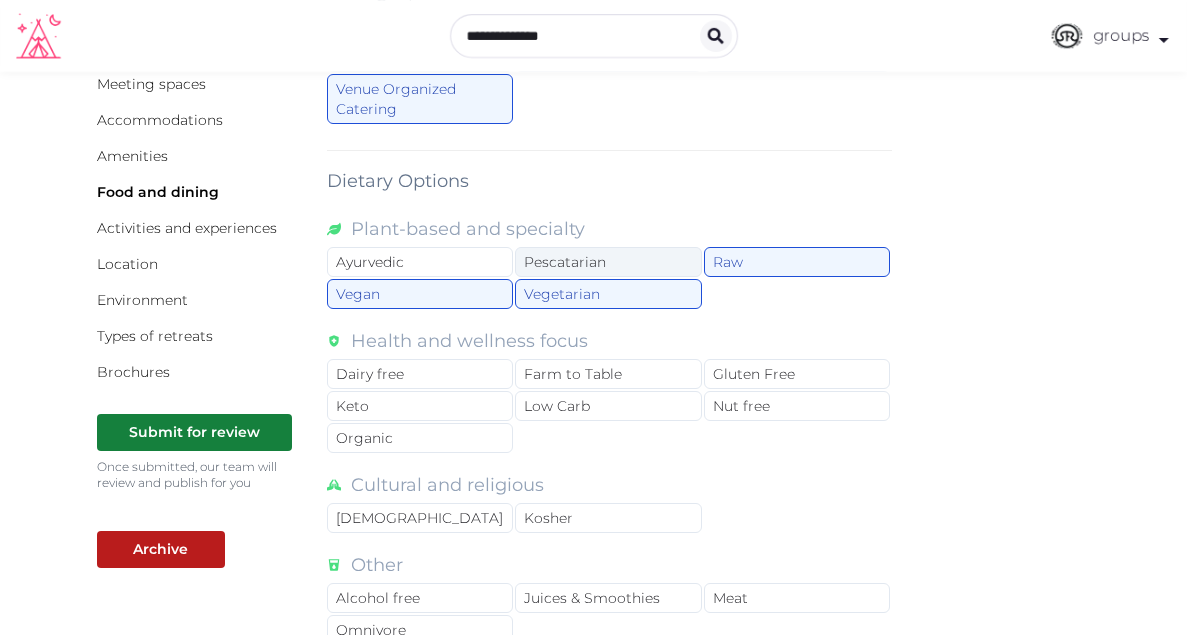click on "Pescatarian" at bounding box center (608, 262) 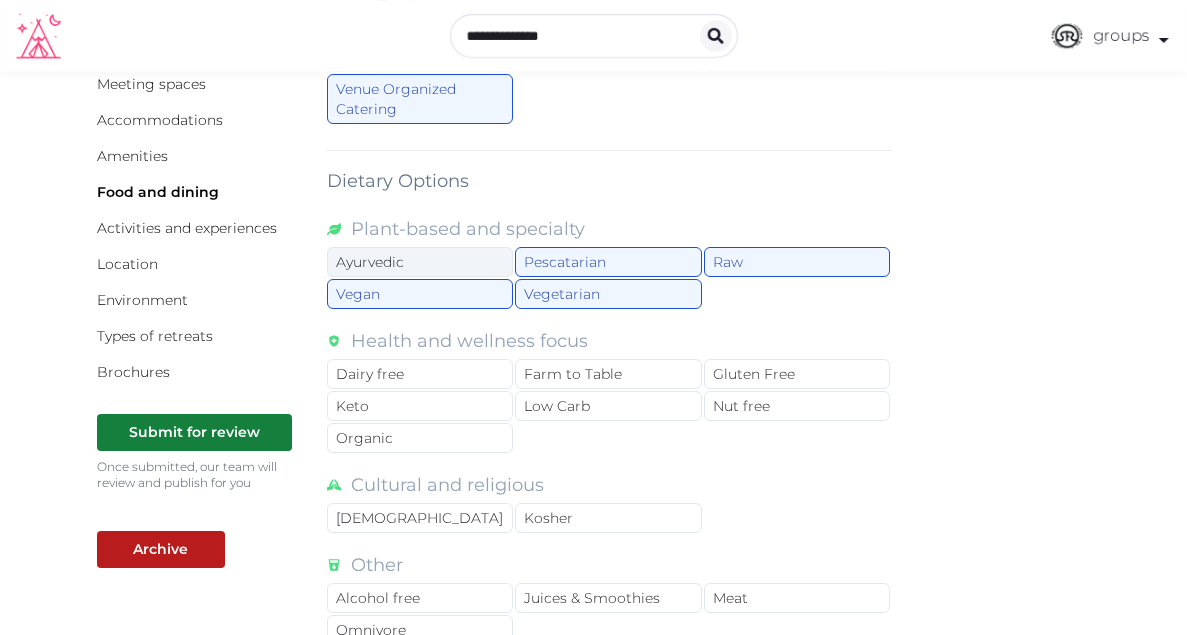 click on "Ayurvedic" at bounding box center (420, 262) 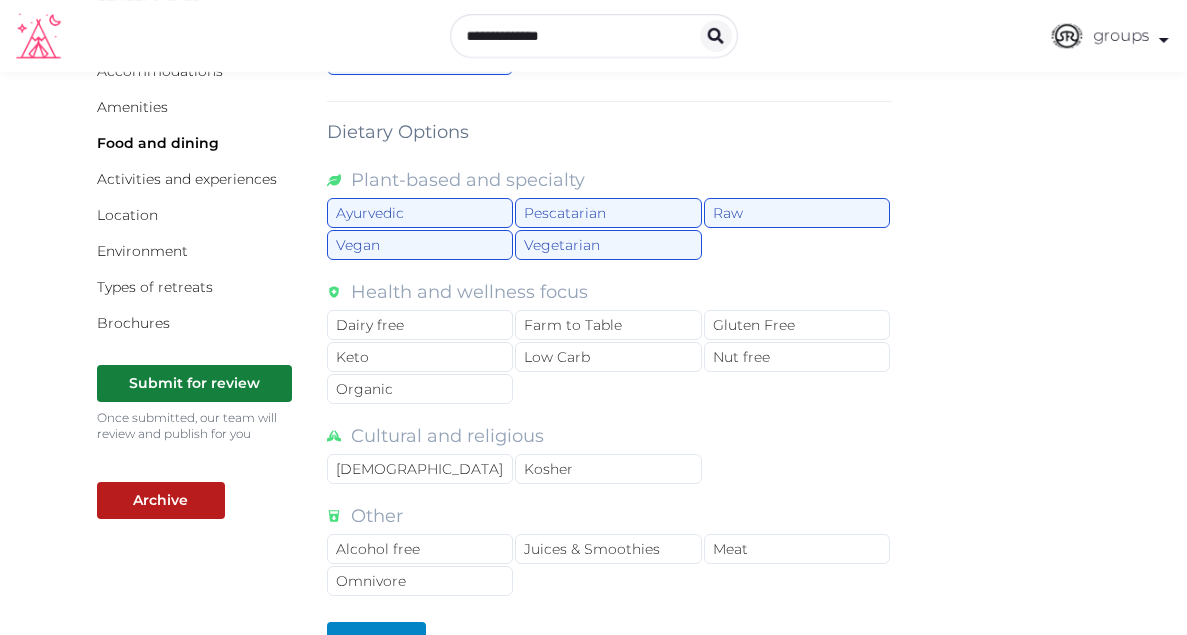 scroll, scrollTop: 313, scrollLeft: 0, axis: vertical 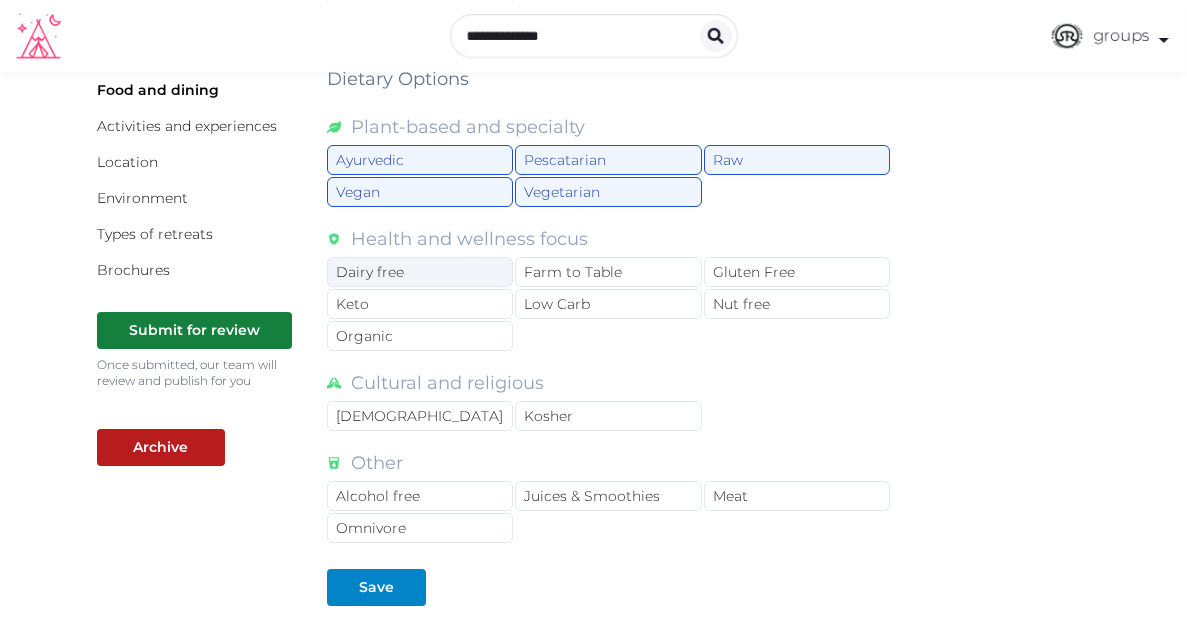 click on "Dairy free" at bounding box center [420, 272] 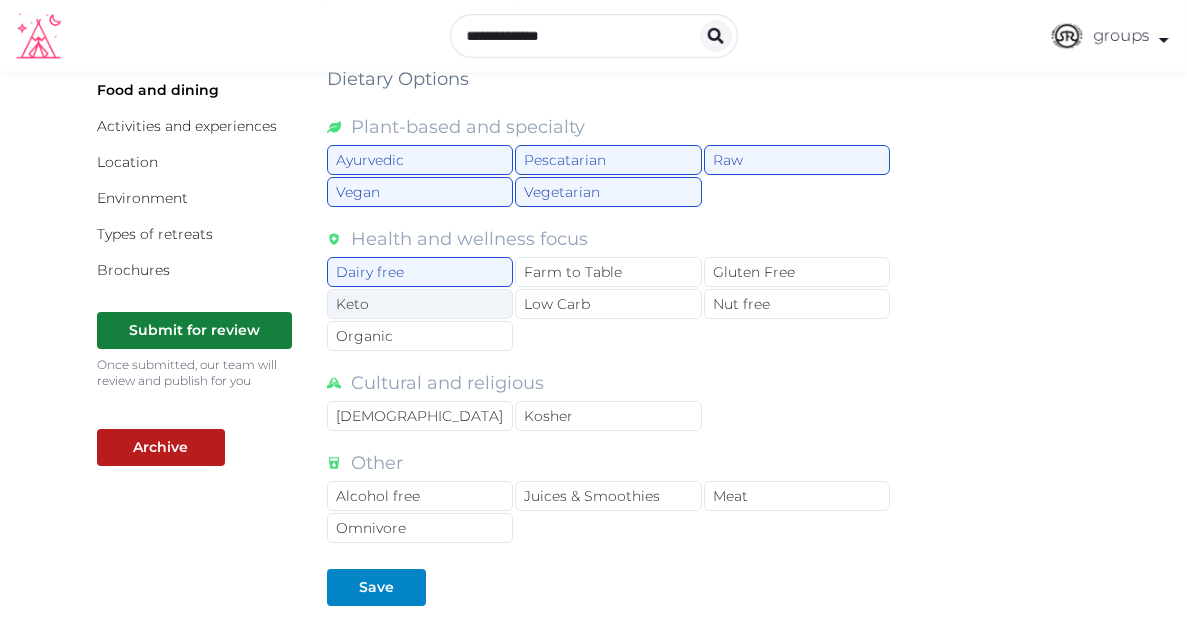 click on "Keto" at bounding box center [420, 304] 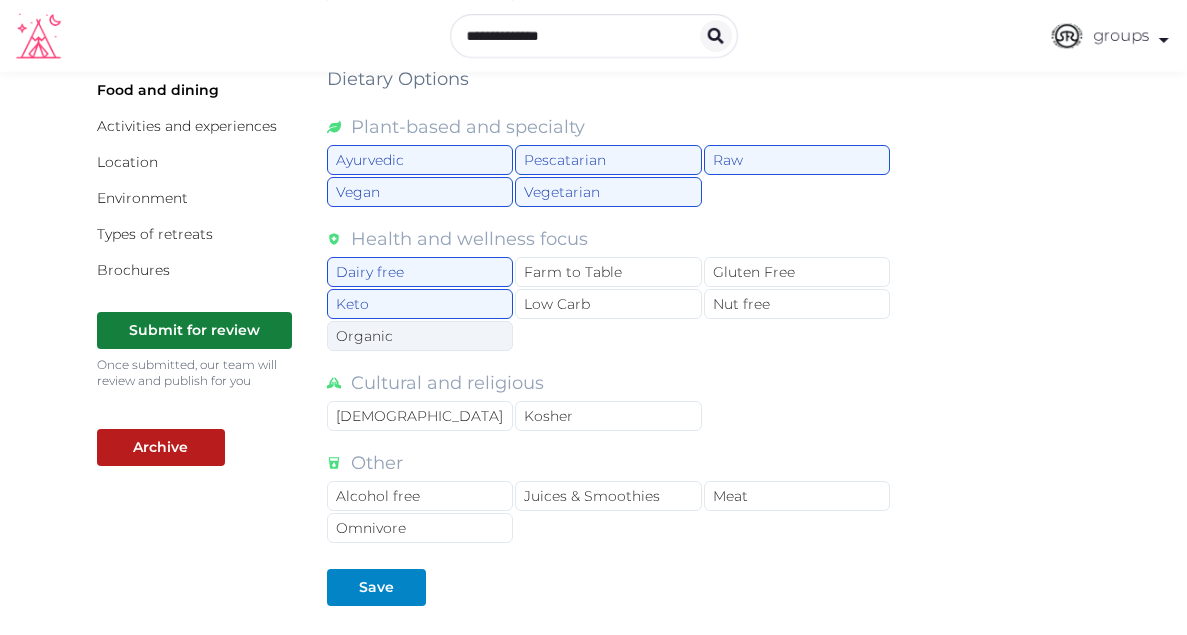 click on "Organic" at bounding box center (420, 336) 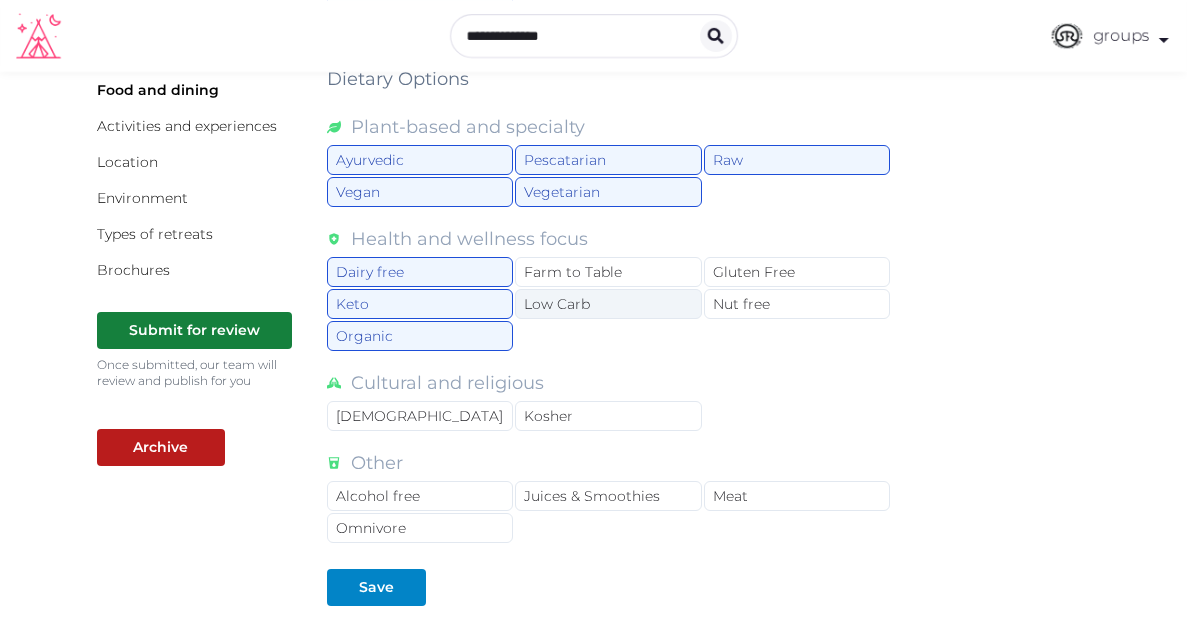 click on "Low Carb" at bounding box center (608, 304) 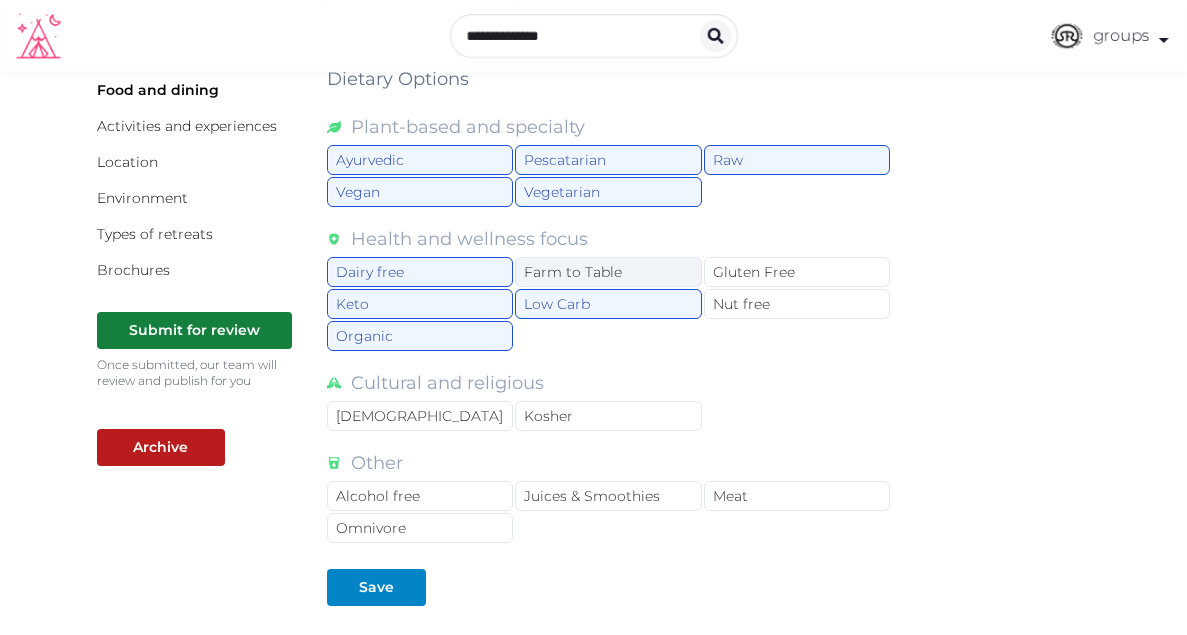click on "Farm to Table" at bounding box center (608, 272) 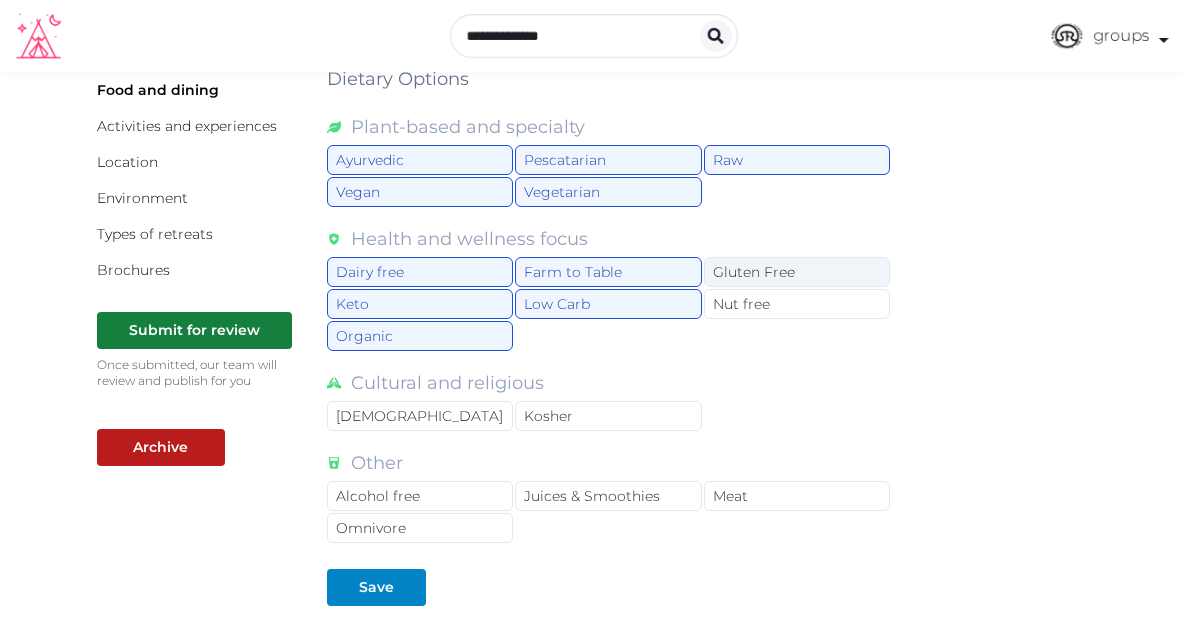 click on "Gluten Free" at bounding box center [797, 272] 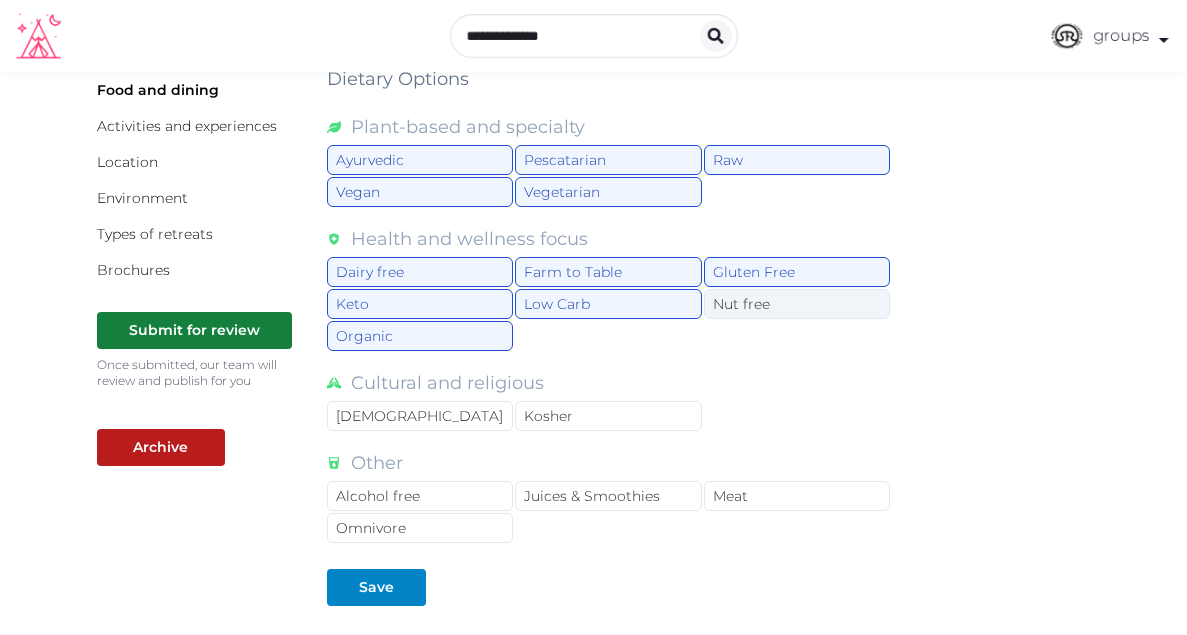 click on "Nut free" at bounding box center (797, 304) 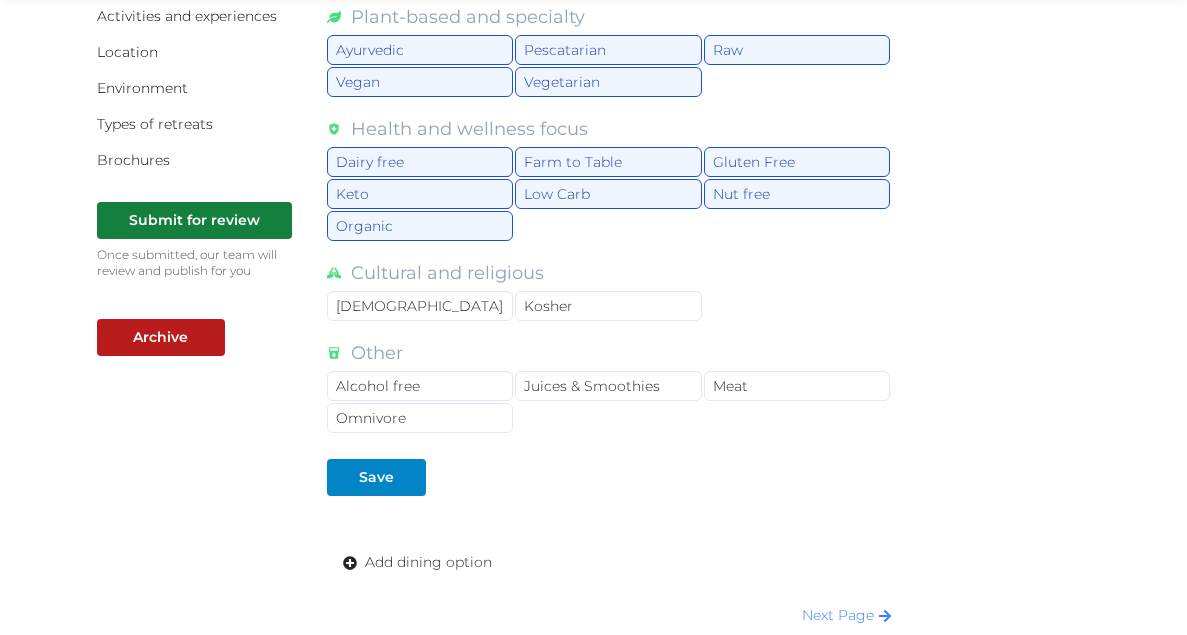scroll, scrollTop: 436, scrollLeft: 0, axis: vertical 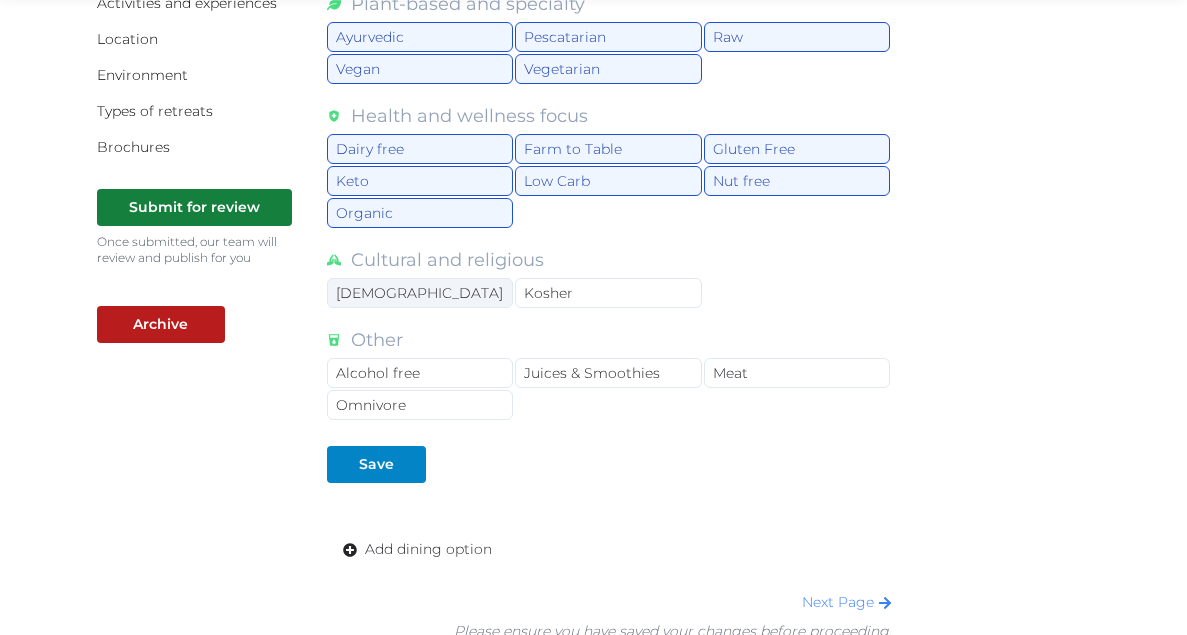 click on "Halal" at bounding box center (420, 293) 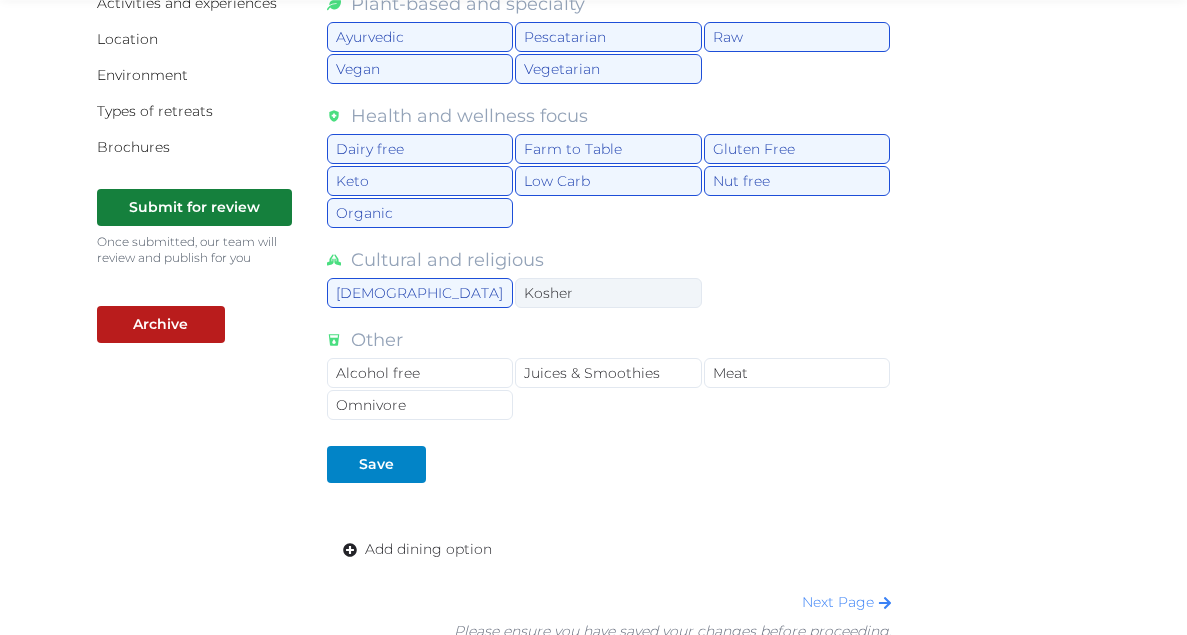 click on "Kosher" at bounding box center (608, 293) 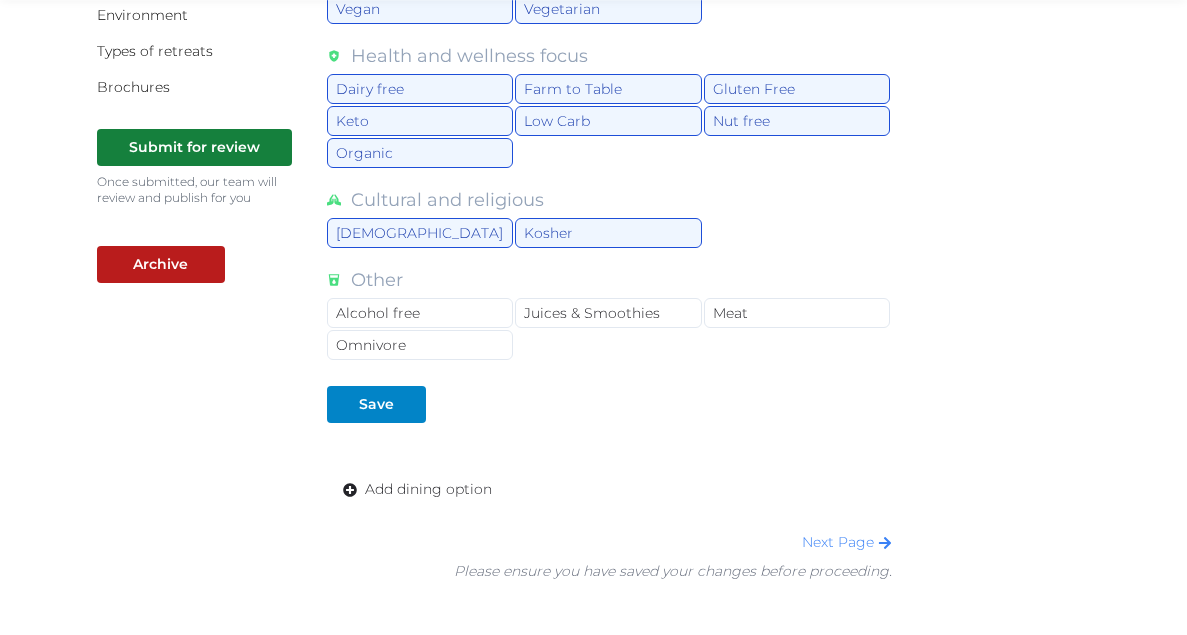 scroll, scrollTop: 499, scrollLeft: 0, axis: vertical 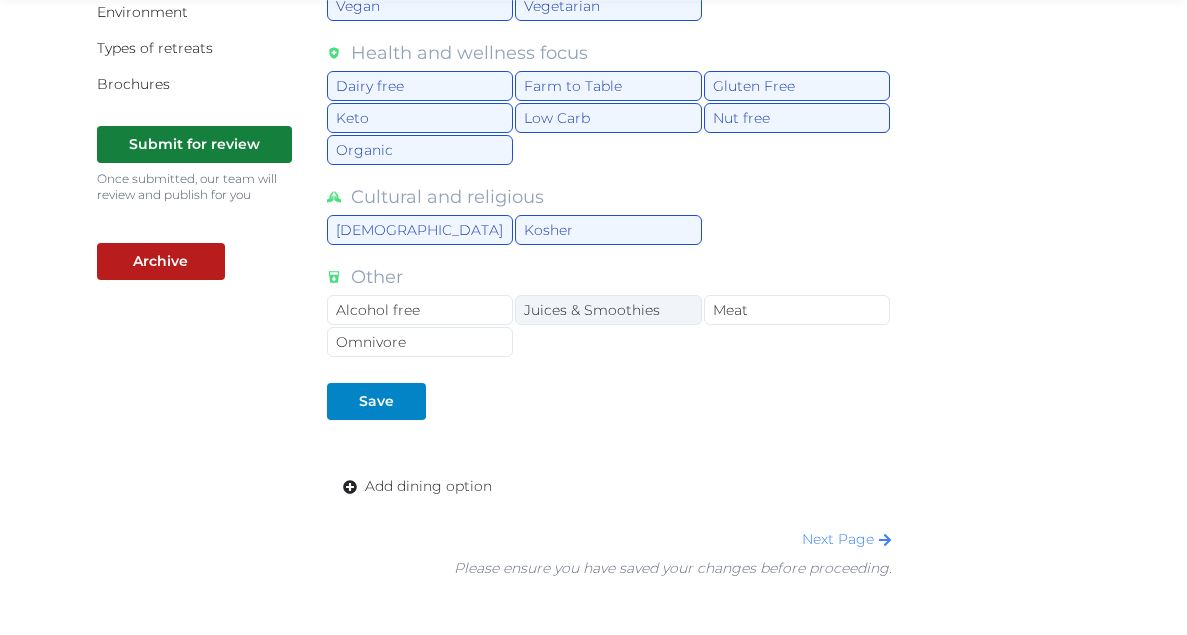 click on "Juices & Smoothies" at bounding box center (608, 310) 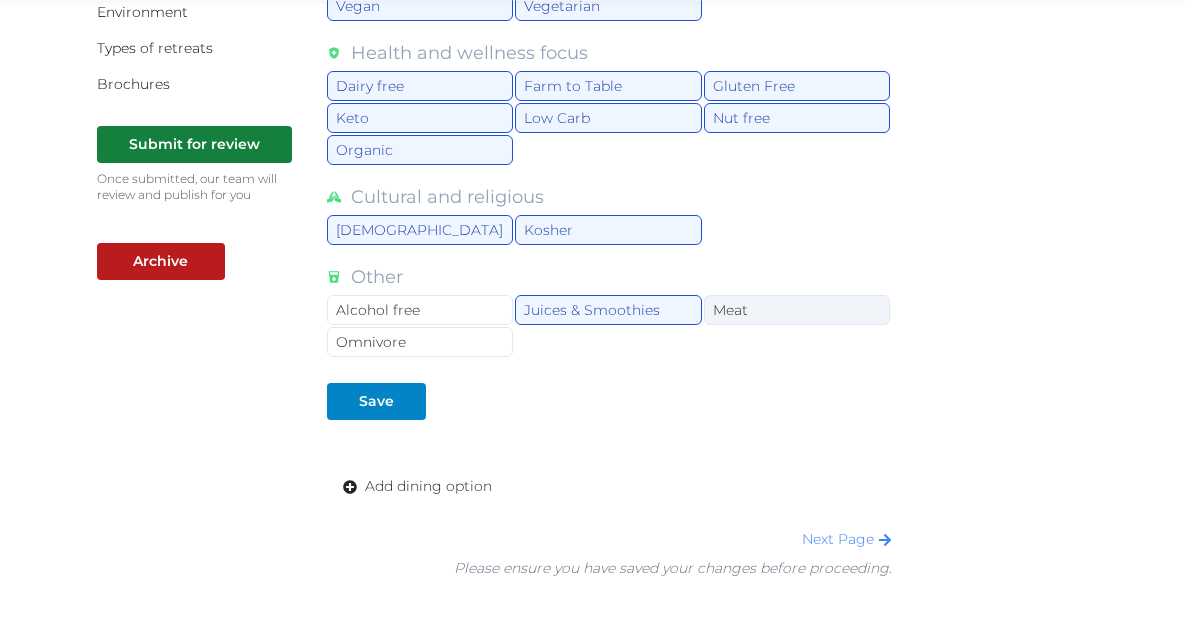 click on "Meat" at bounding box center (797, 310) 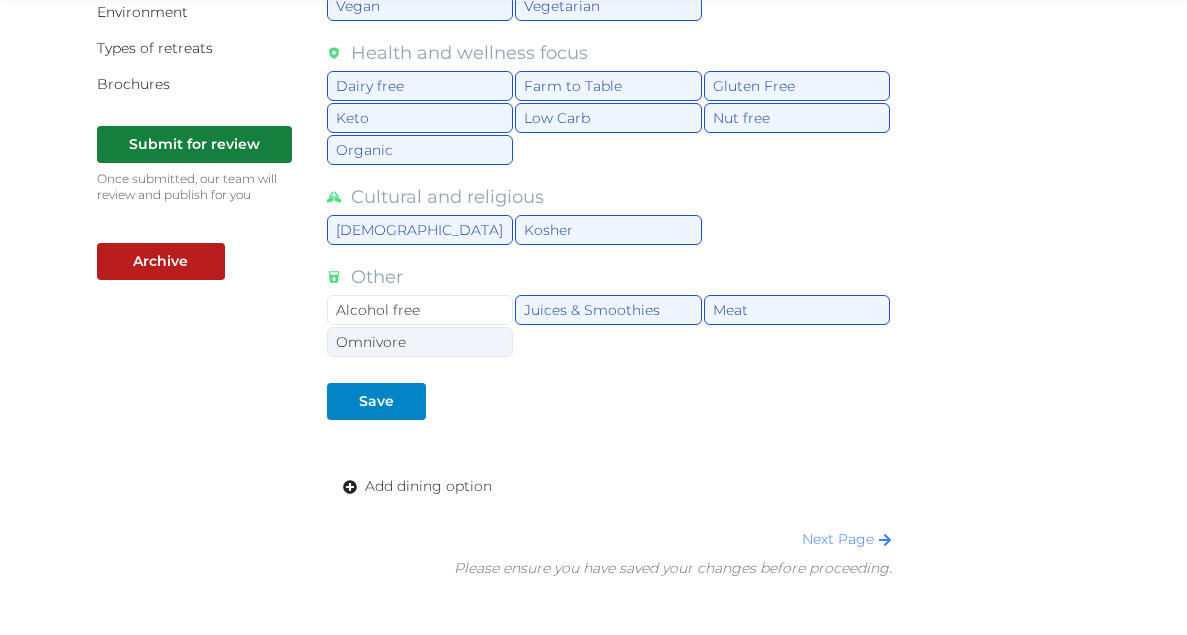 click on "Omnivore" at bounding box center [420, 342] 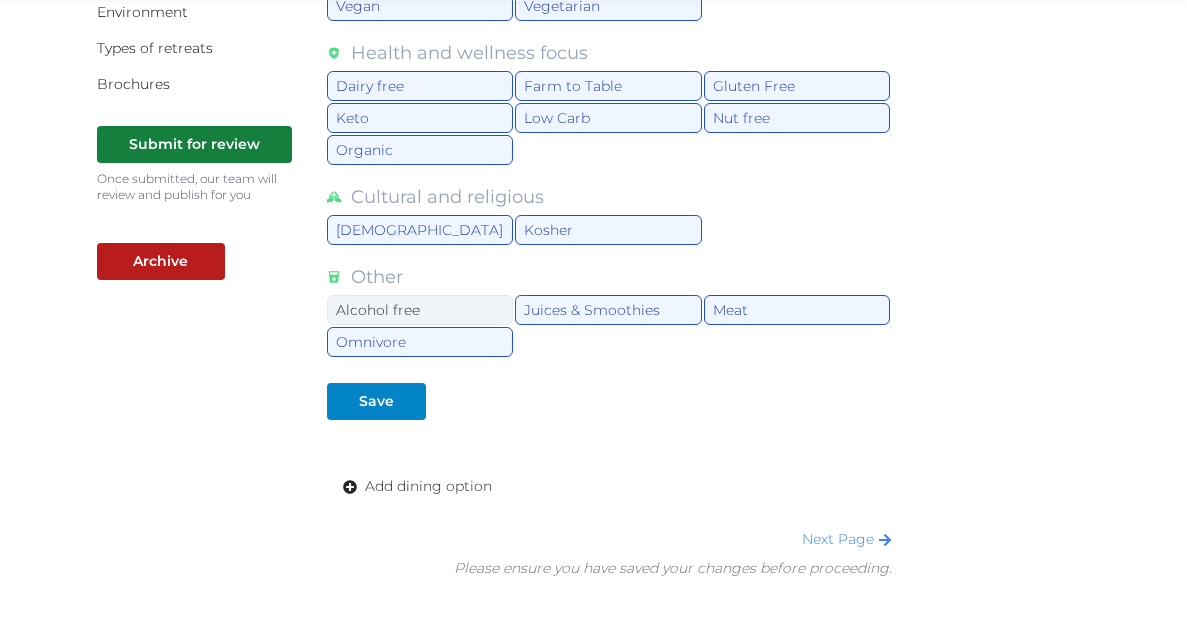 click on "Alcohol free" at bounding box center [420, 310] 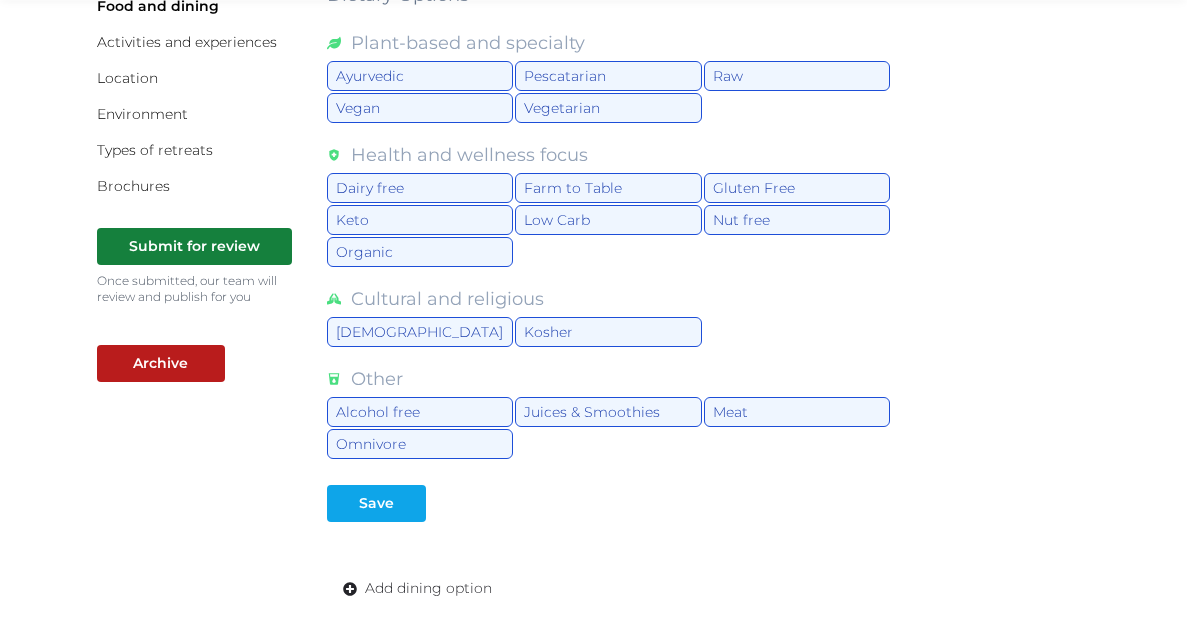 scroll, scrollTop: 417, scrollLeft: 0, axis: vertical 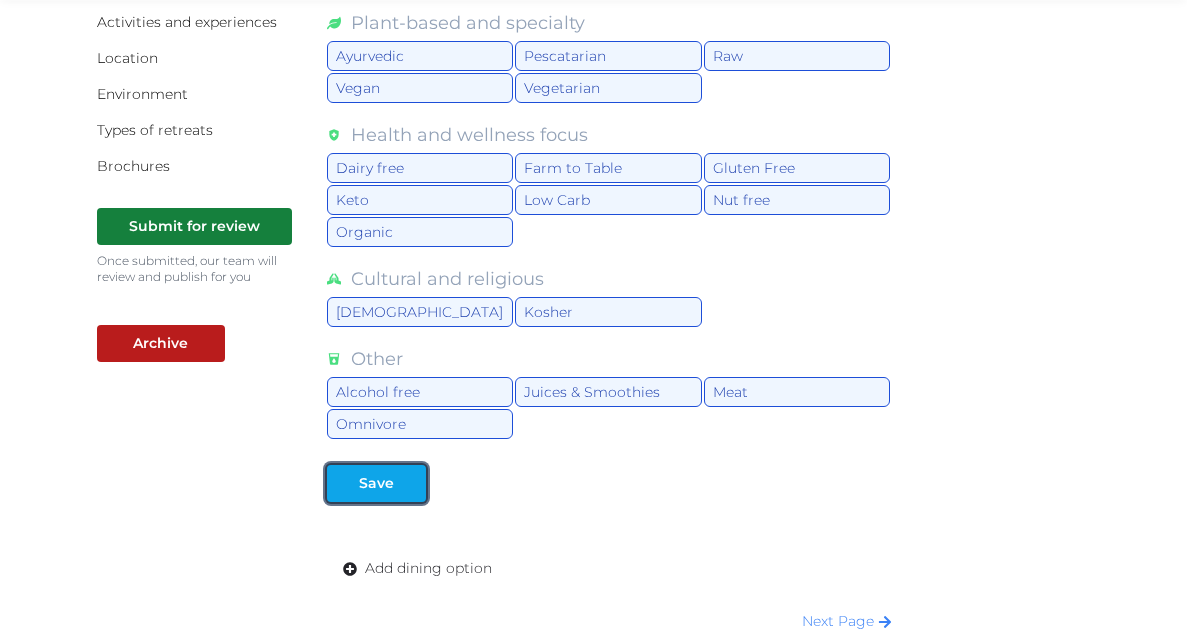 click on "Save" at bounding box center (376, 483) 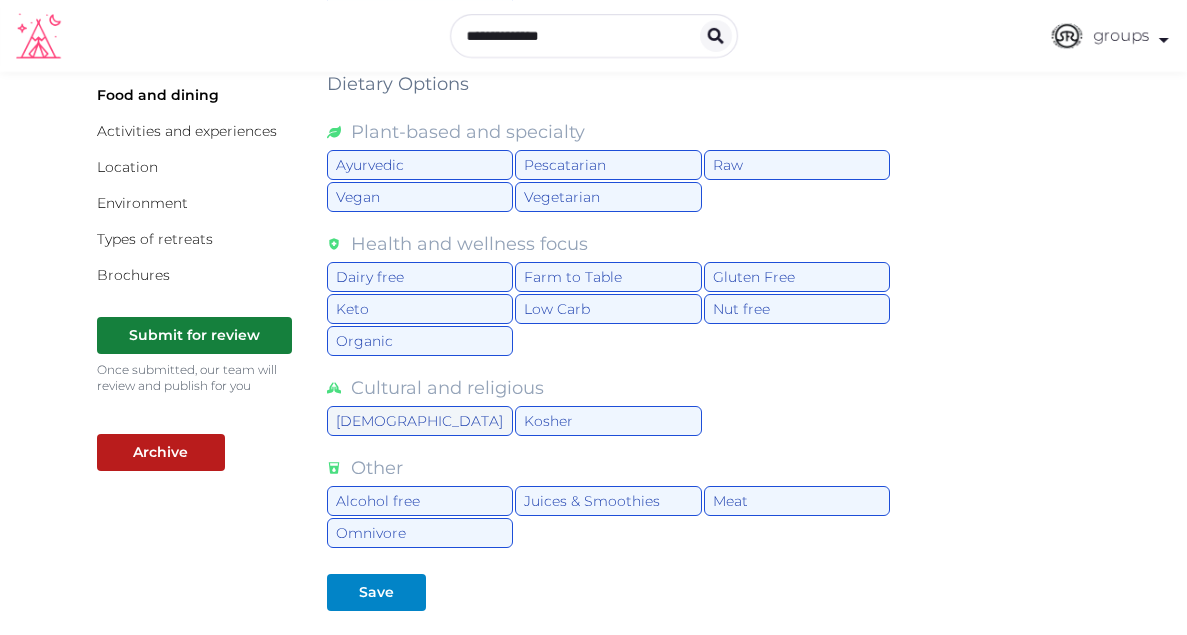 scroll, scrollTop: 276, scrollLeft: 0, axis: vertical 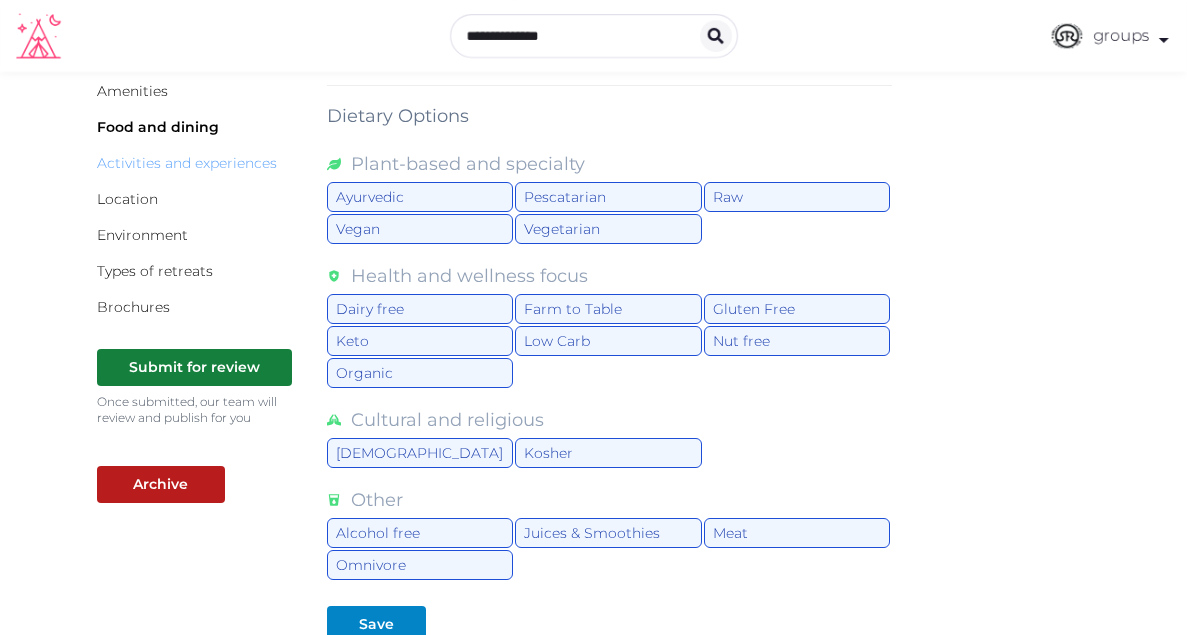 click on "Activities and experiences" at bounding box center (187, 163) 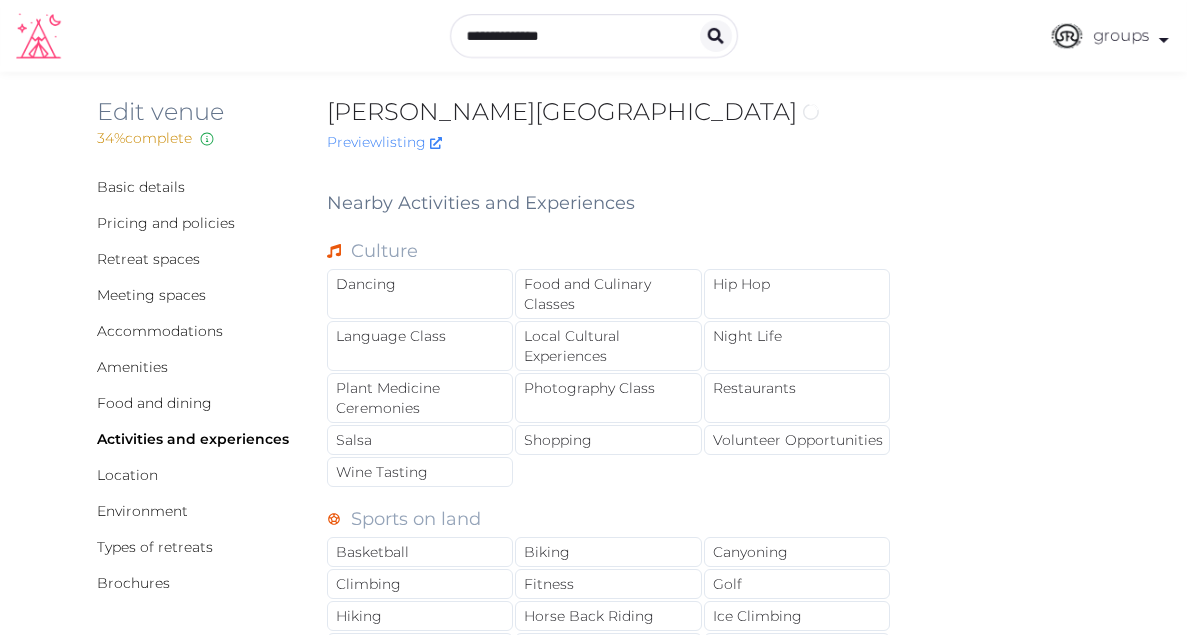 scroll, scrollTop: 0, scrollLeft: 0, axis: both 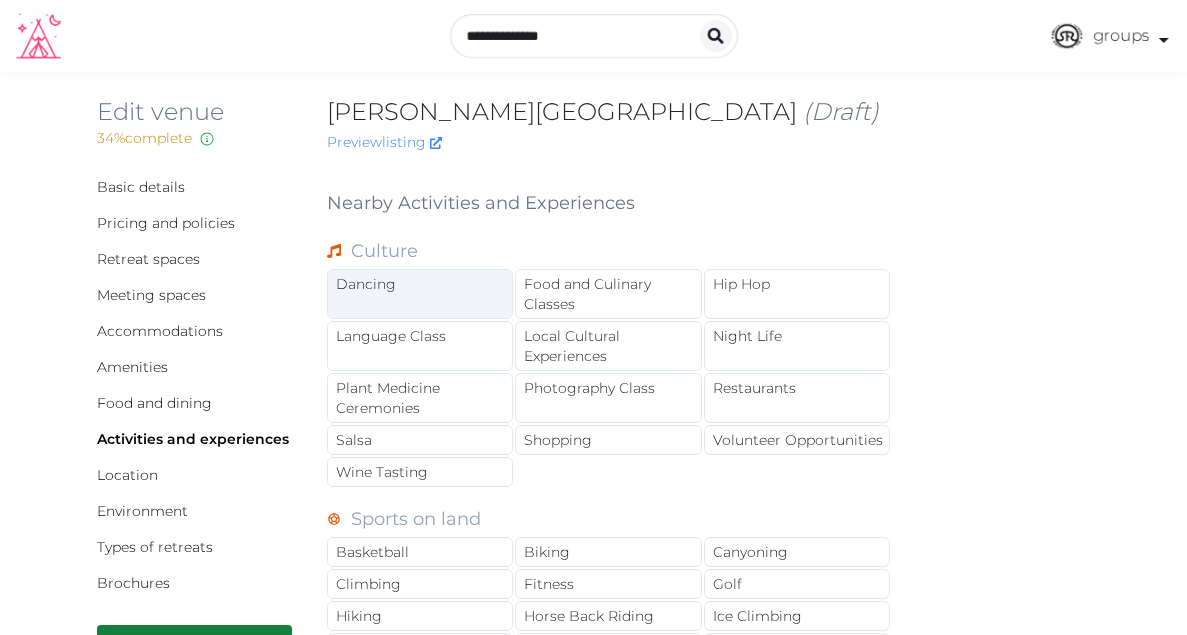 click on "Dancing" at bounding box center [420, 294] 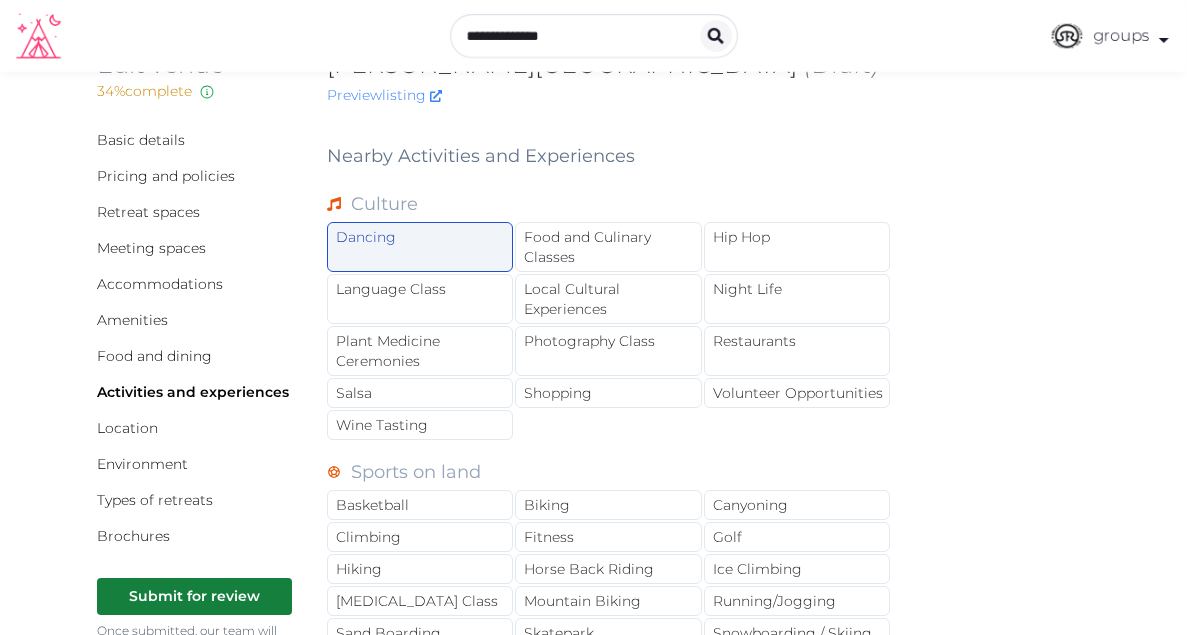 scroll, scrollTop: 65, scrollLeft: 0, axis: vertical 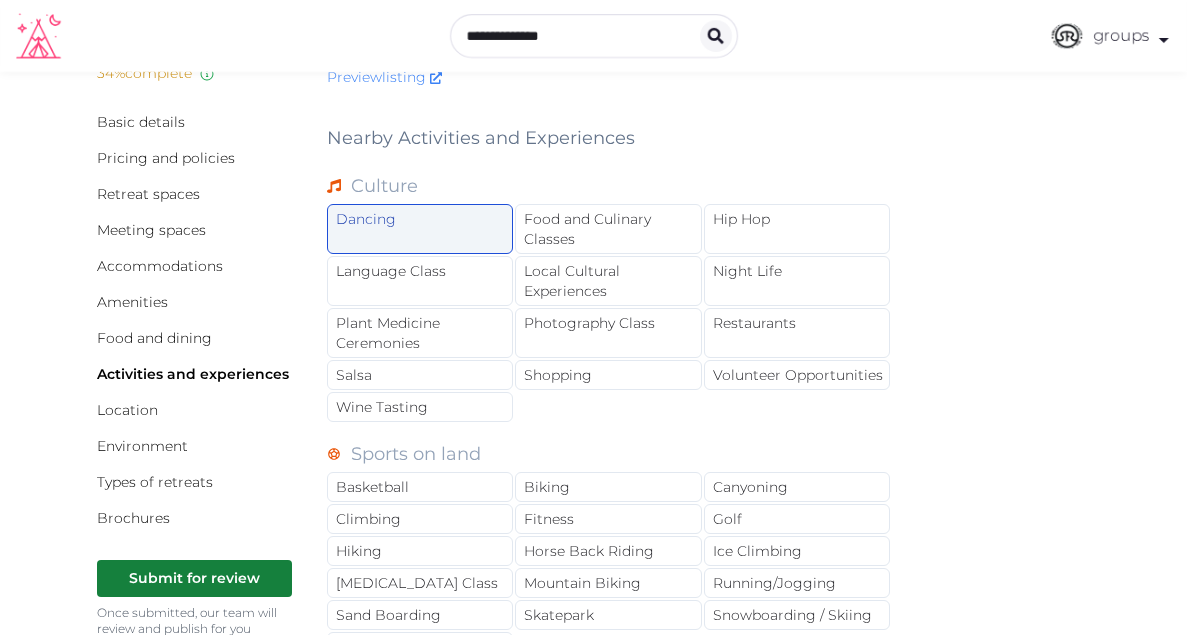 click on "Dancing" at bounding box center (420, 229) 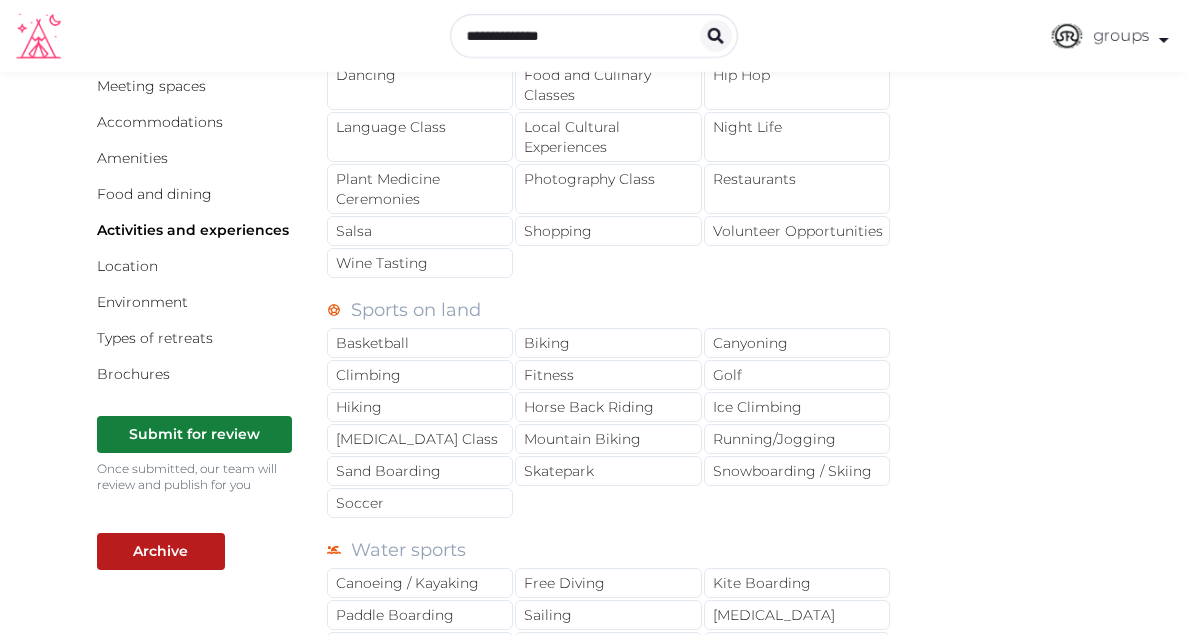 scroll, scrollTop: 213, scrollLeft: 0, axis: vertical 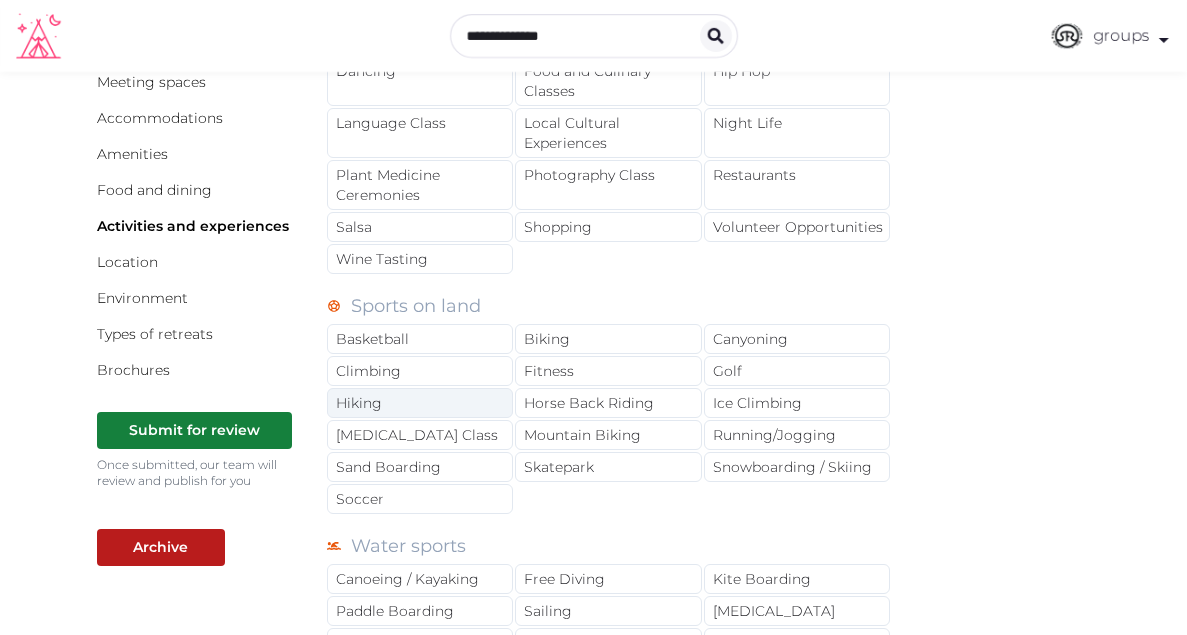 click on "Hiking" at bounding box center (420, 403) 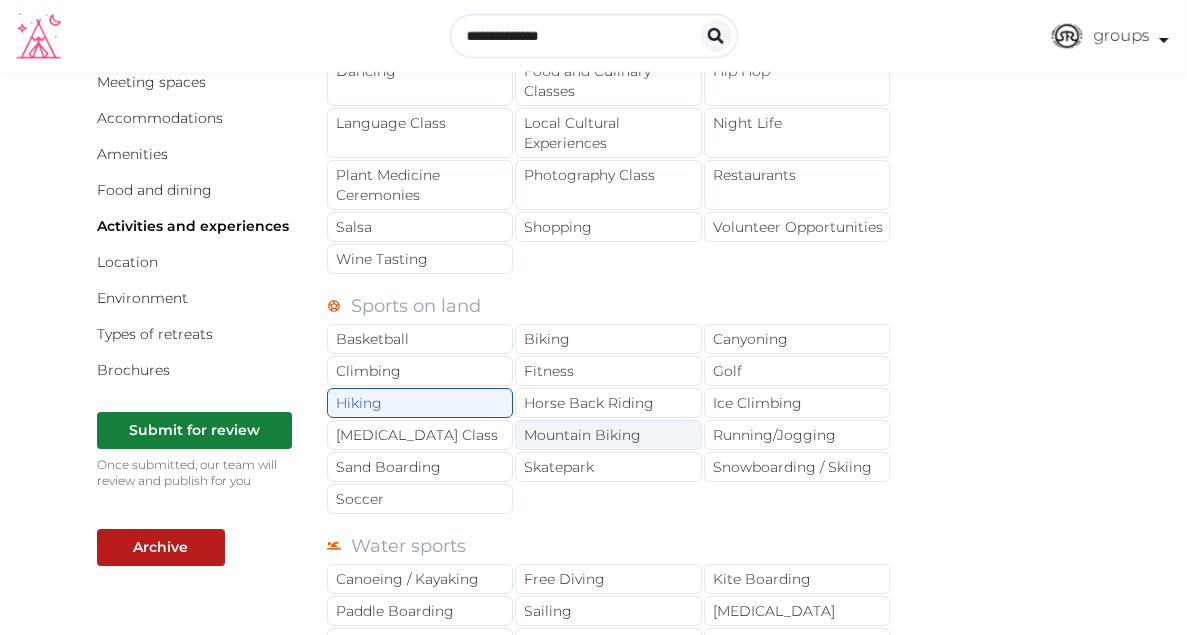 click on "Mountain Biking" at bounding box center (608, 435) 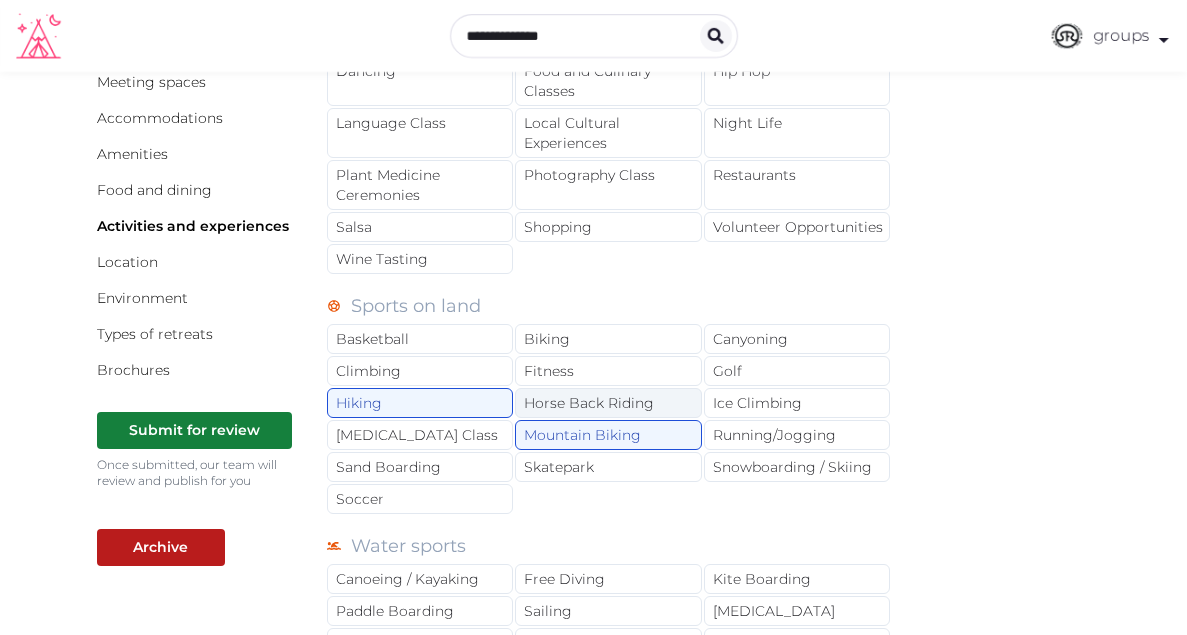 click on "Horse Back Riding" at bounding box center [608, 403] 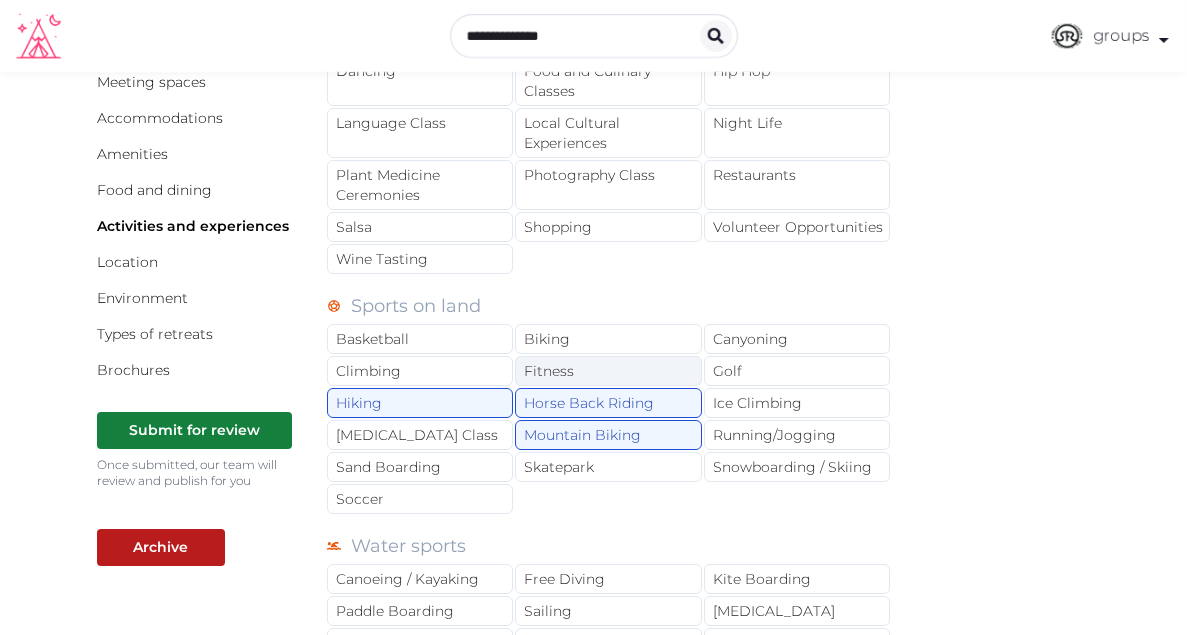 click on "Fitness" at bounding box center [608, 371] 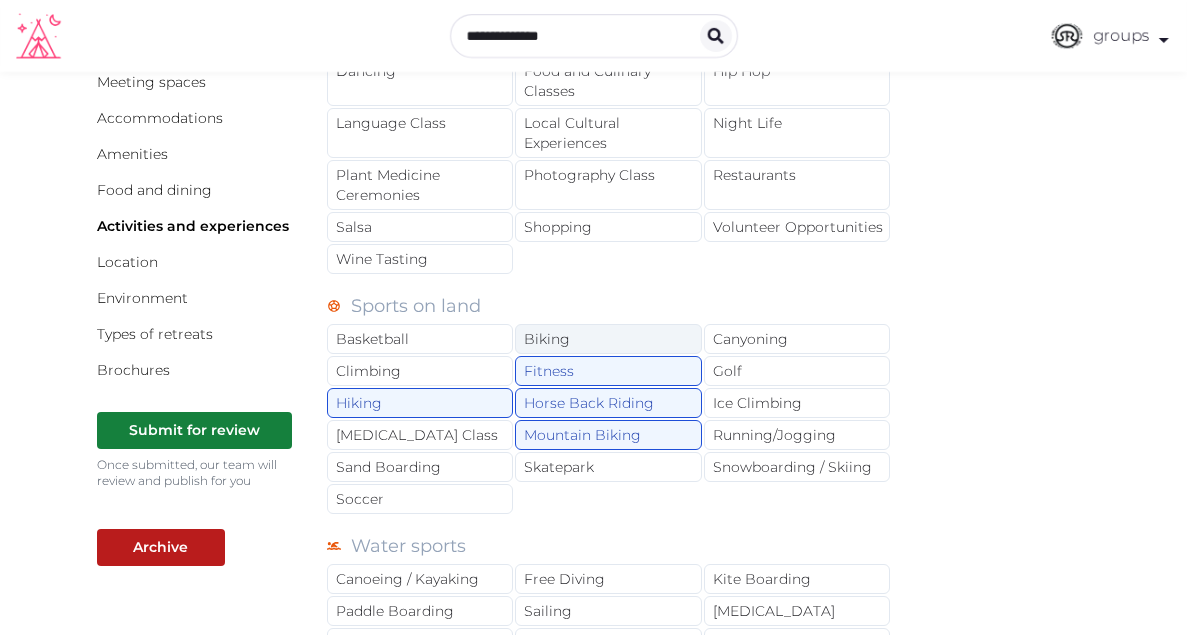 click on "Biking" at bounding box center [608, 339] 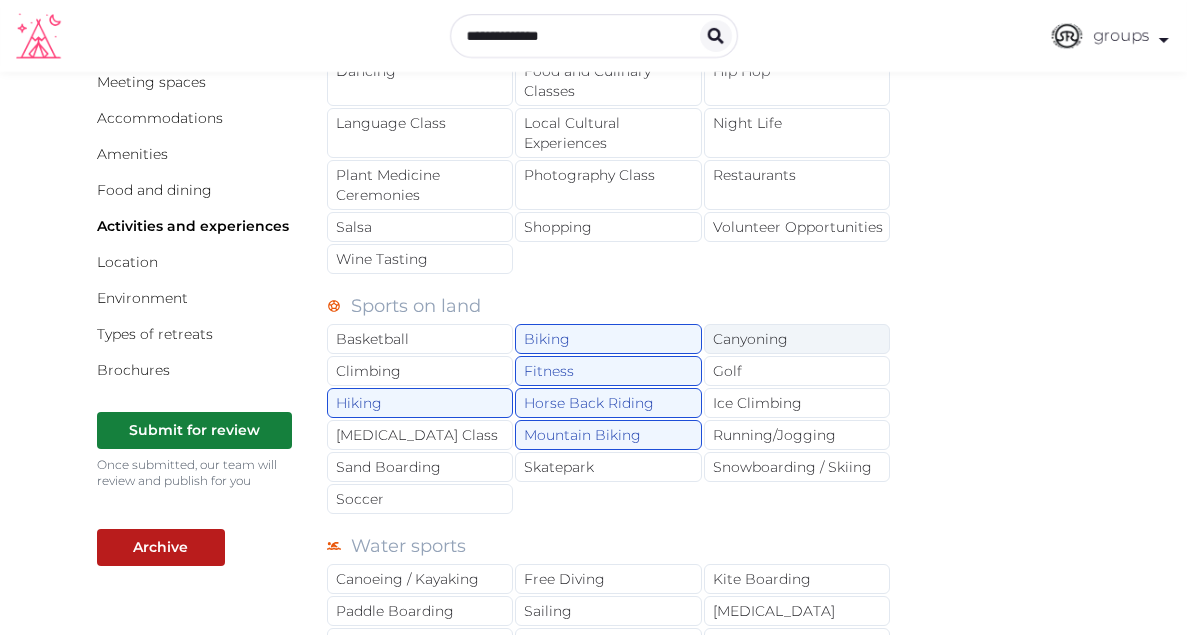 click on "Canyoning" at bounding box center (797, 339) 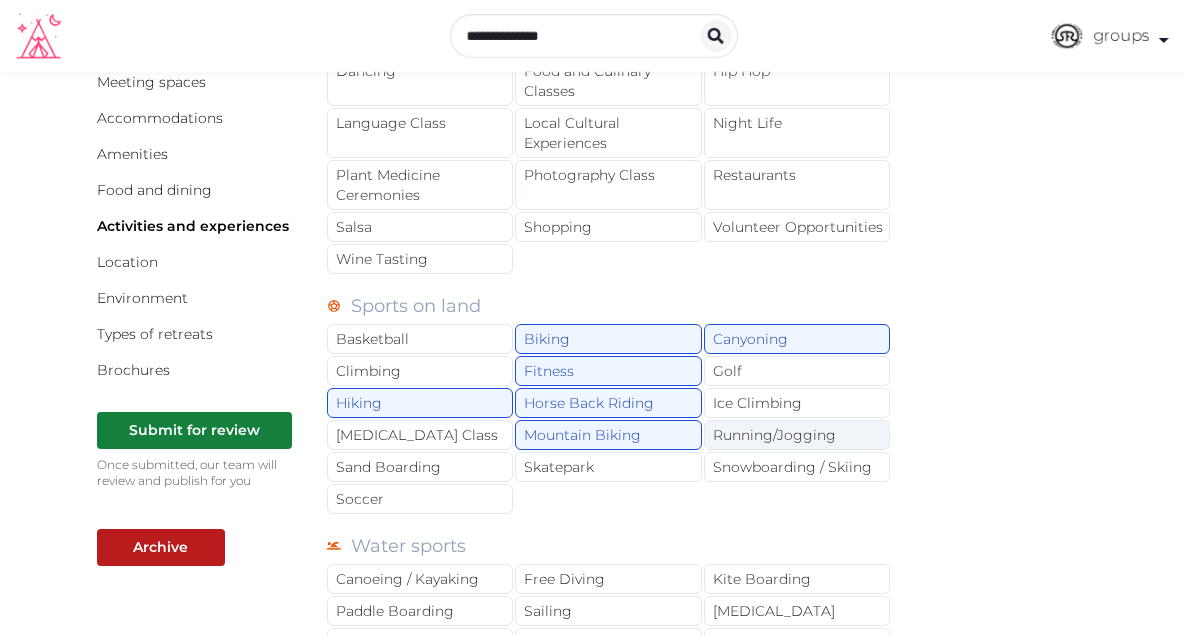 click on "Running/Jogging" at bounding box center (797, 435) 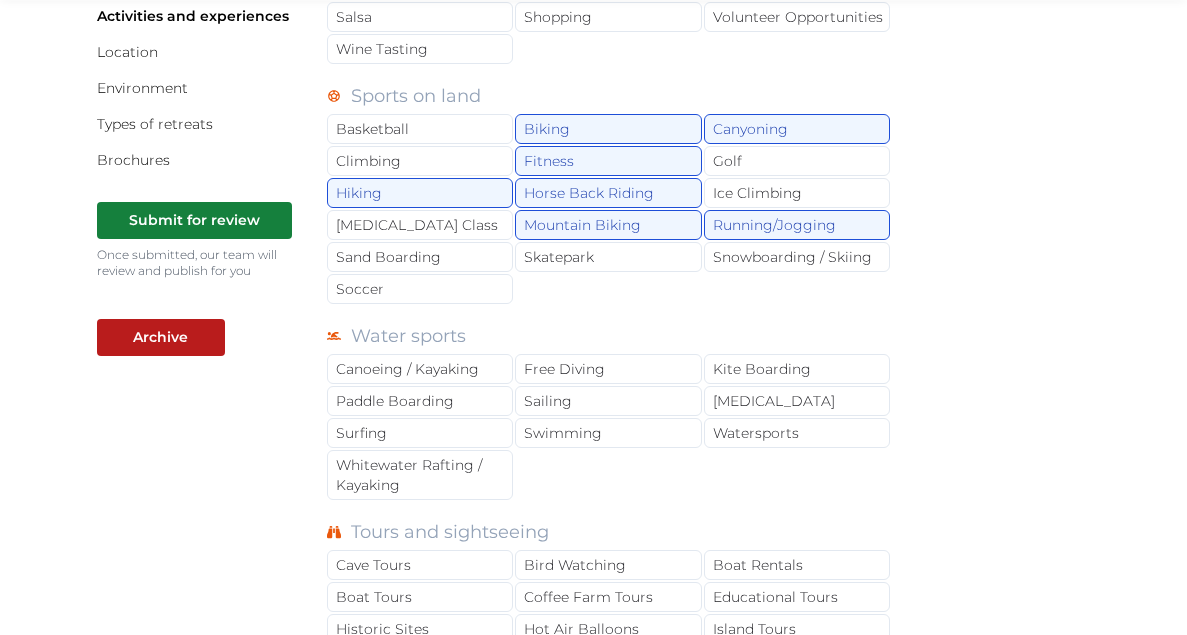 scroll, scrollTop: 424, scrollLeft: 0, axis: vertical 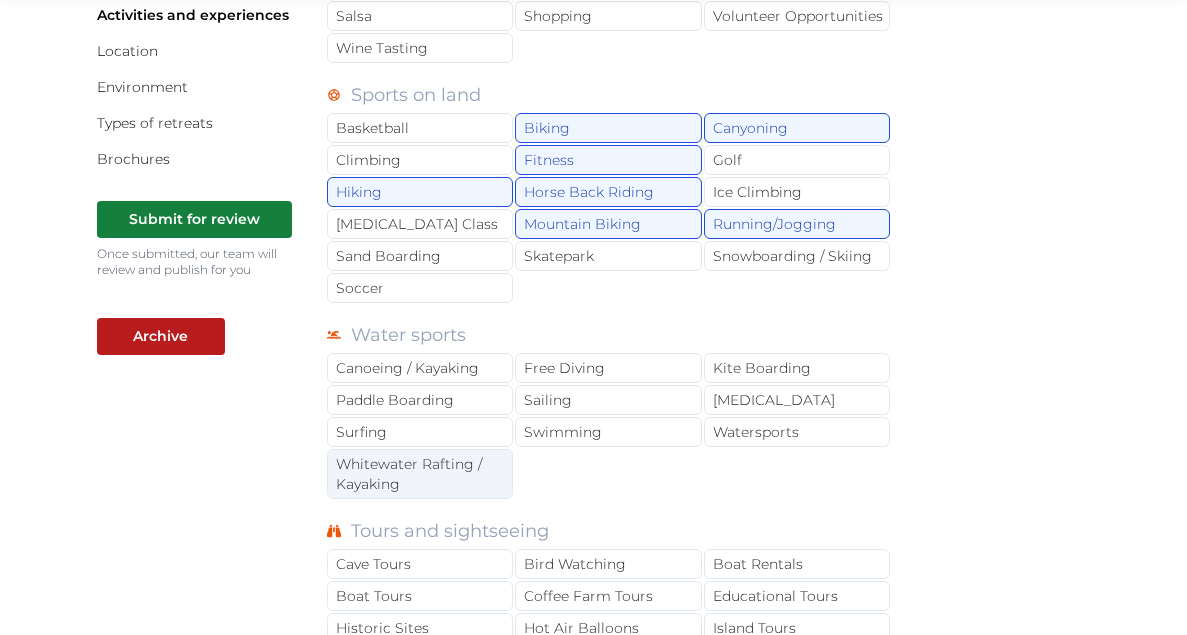 click on "Whitewater Rafting / Kayaking" at bounding box center (420, 474) 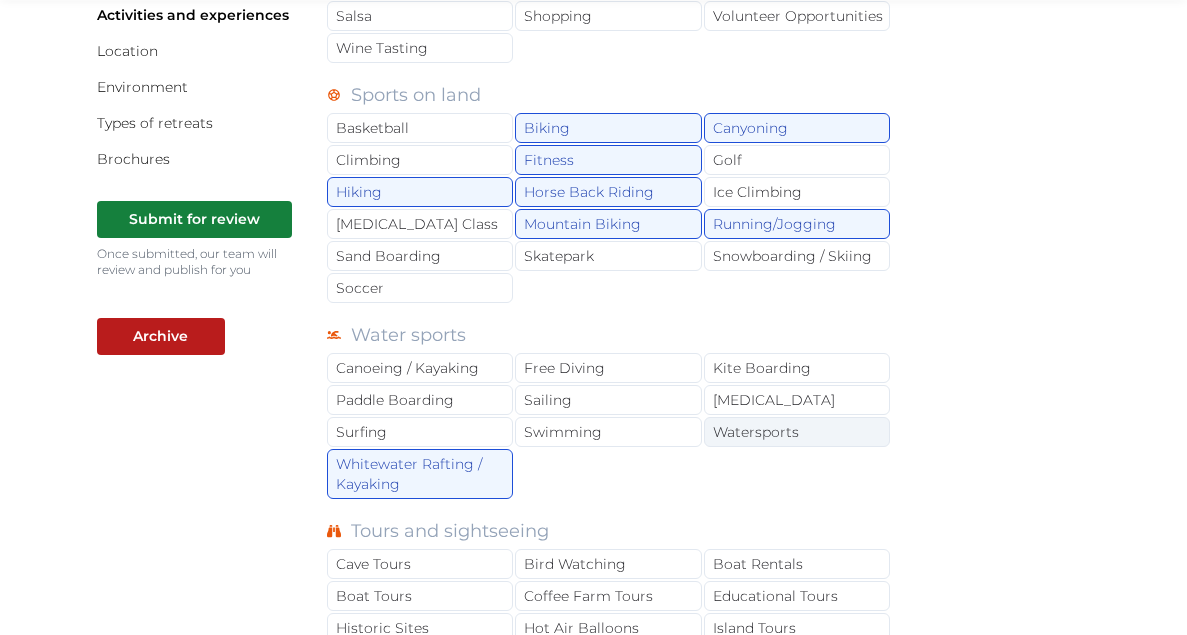 click on "Watersports" at bounding box center [797, 432] 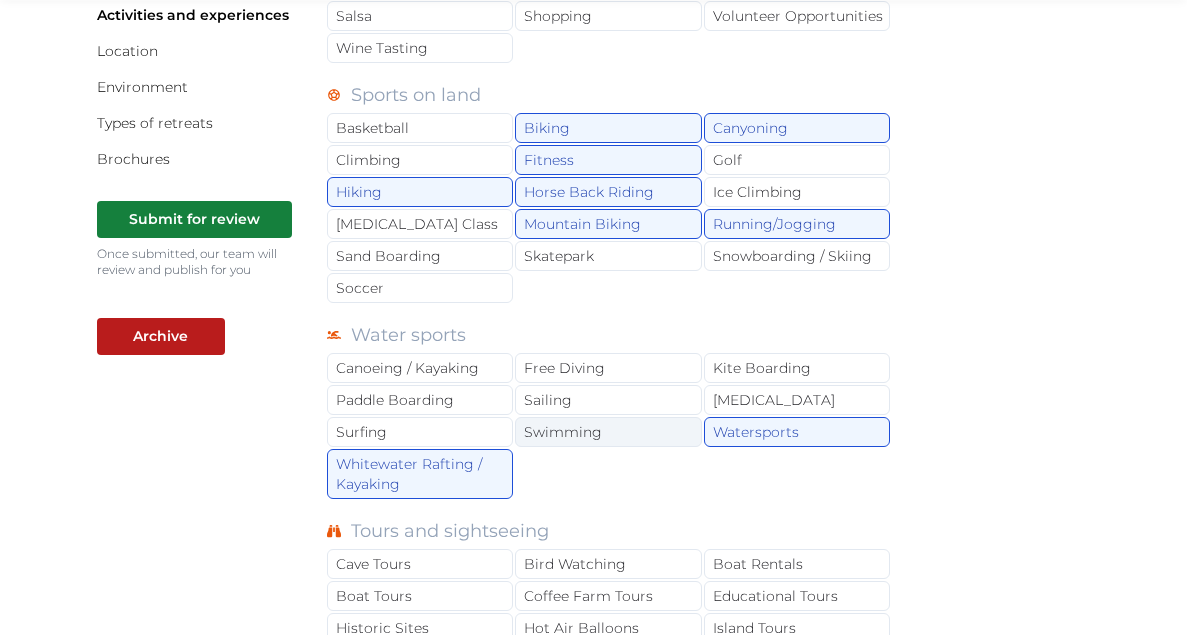 click on "Swimming" at bounding box center (608, 432) 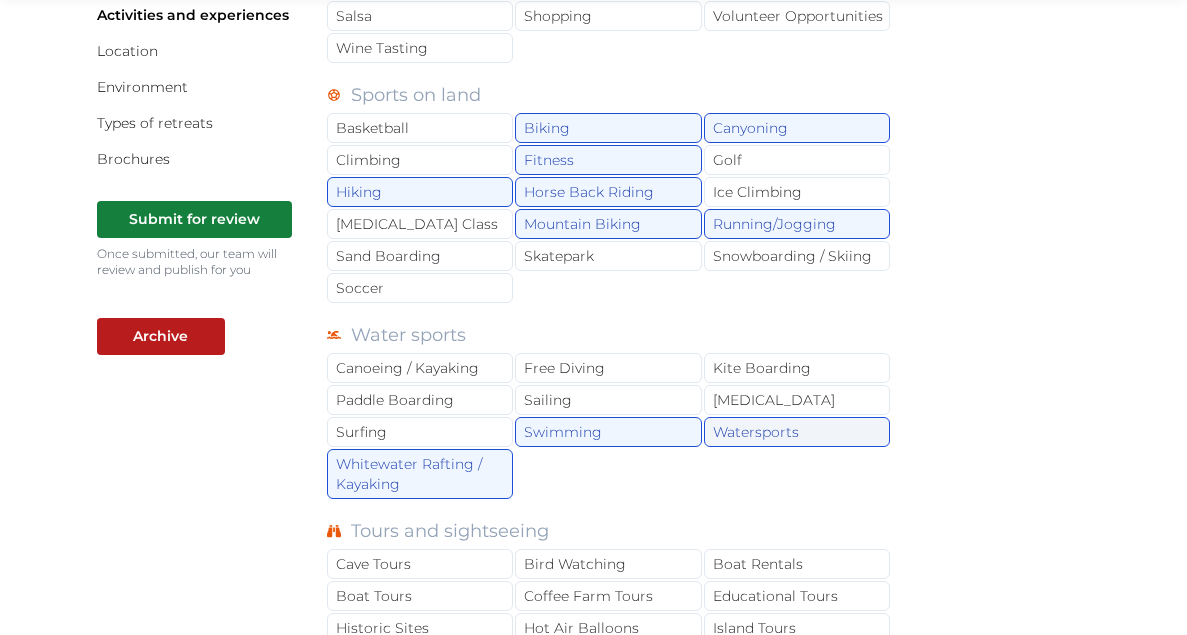 click on "Watersports" at bounding box center (797, 432) 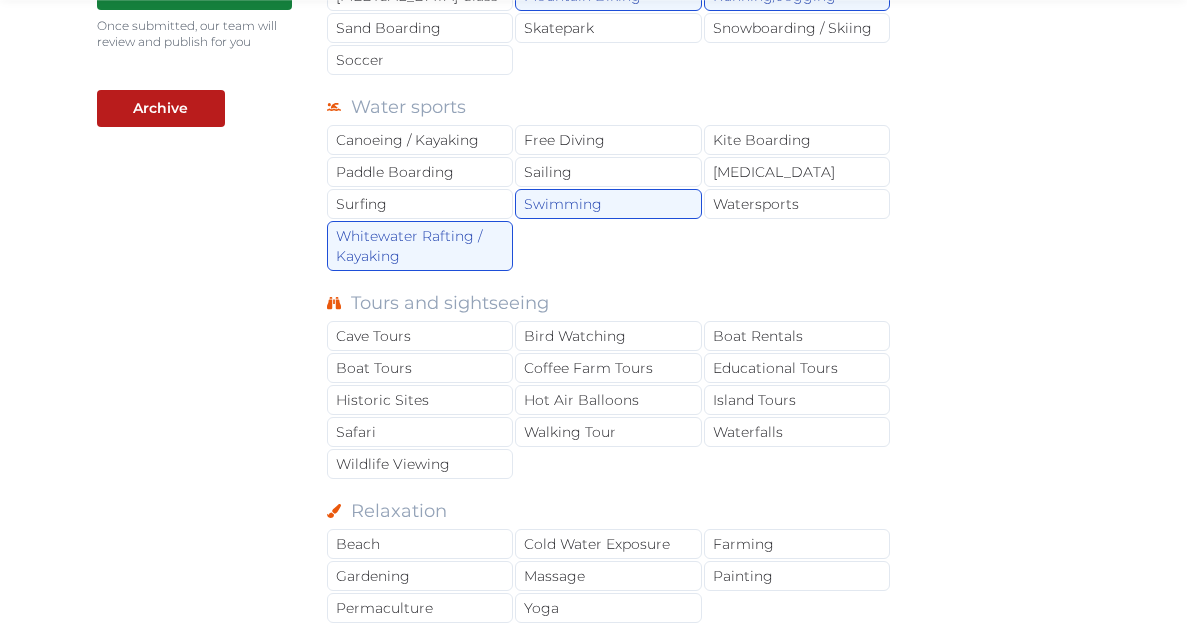 scroll, scrollTop: 664, scrollLeft: 0, axis: vertical 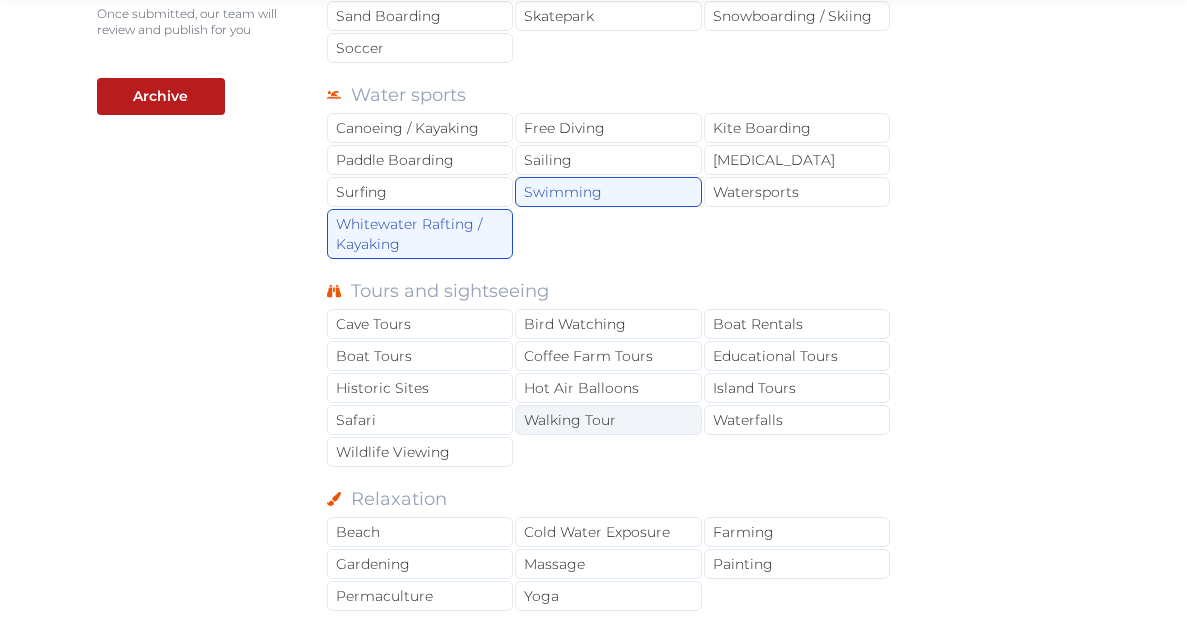 click on "Walking Tour" at bounding box center (608, 420) 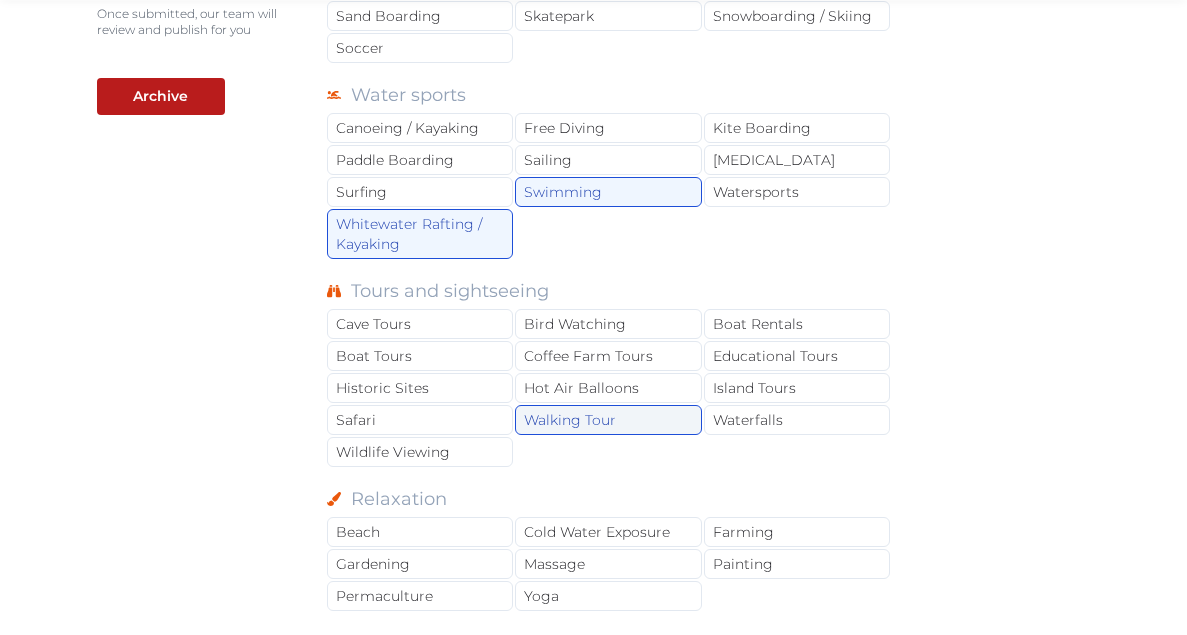 click on "Walking Tour" at bounding box center [608, 420] 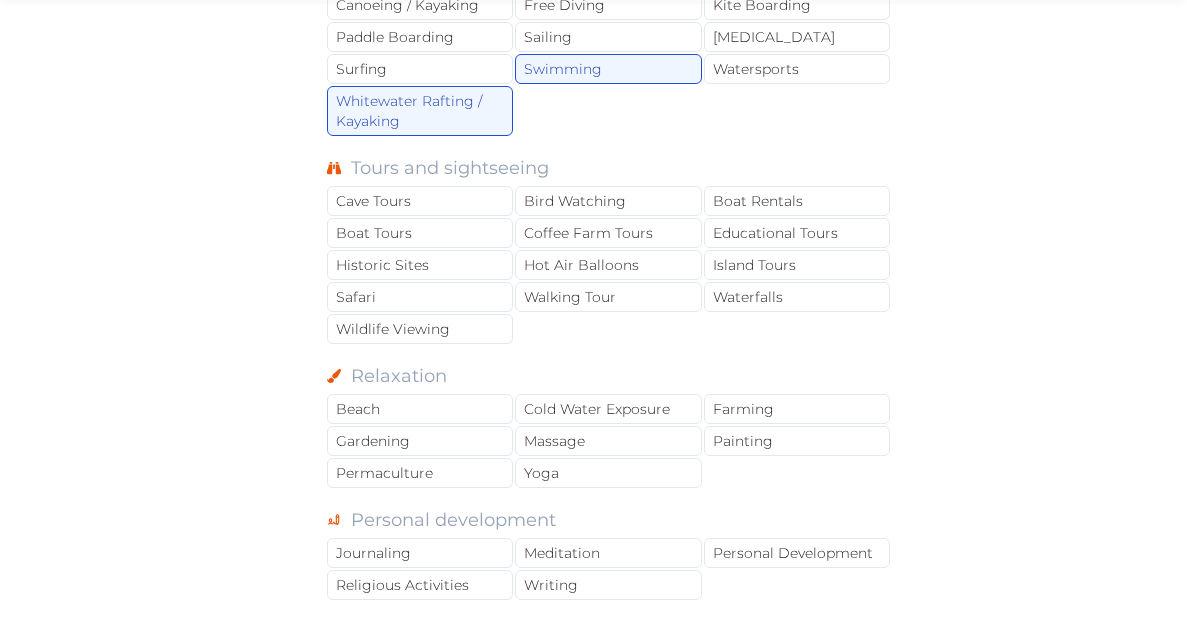 scroll, scrollTop: 793, scrollLeft: 0, axis: vertical 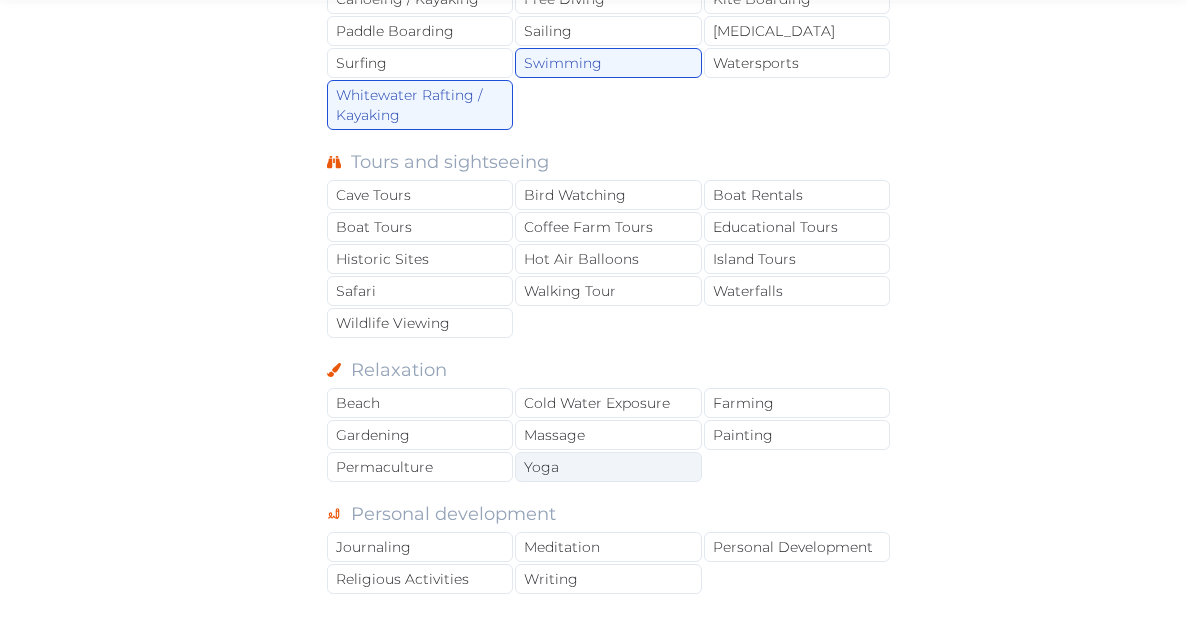 click on "Yoga" at bounding box center (608, 467) 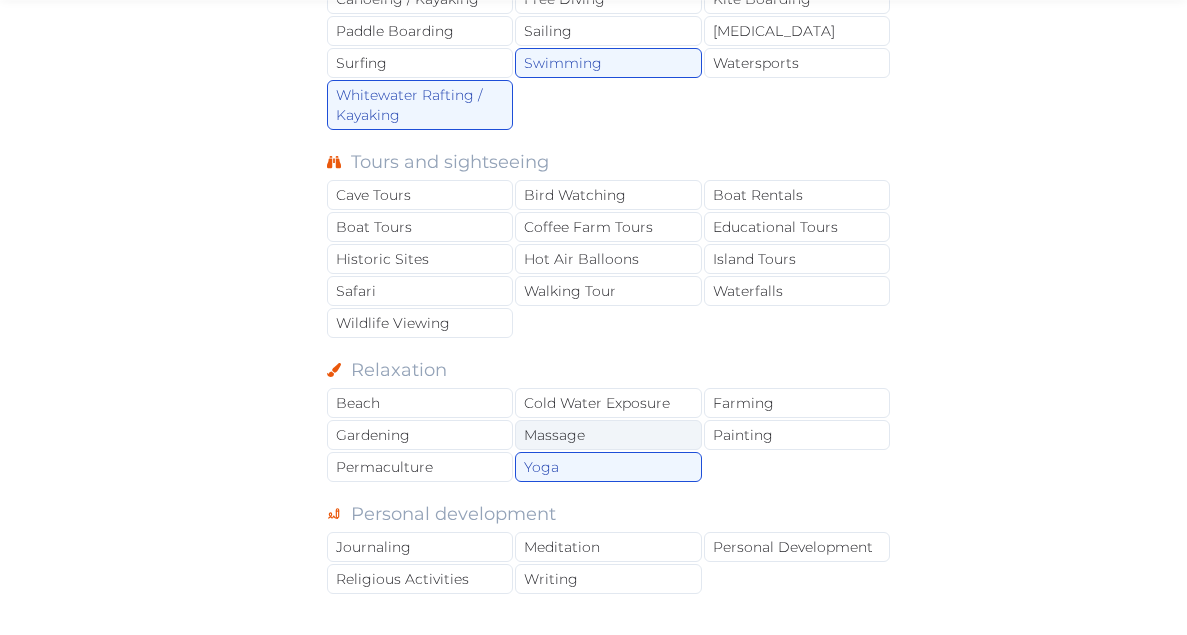 click on "Massage" at bounding box center (608, 435) 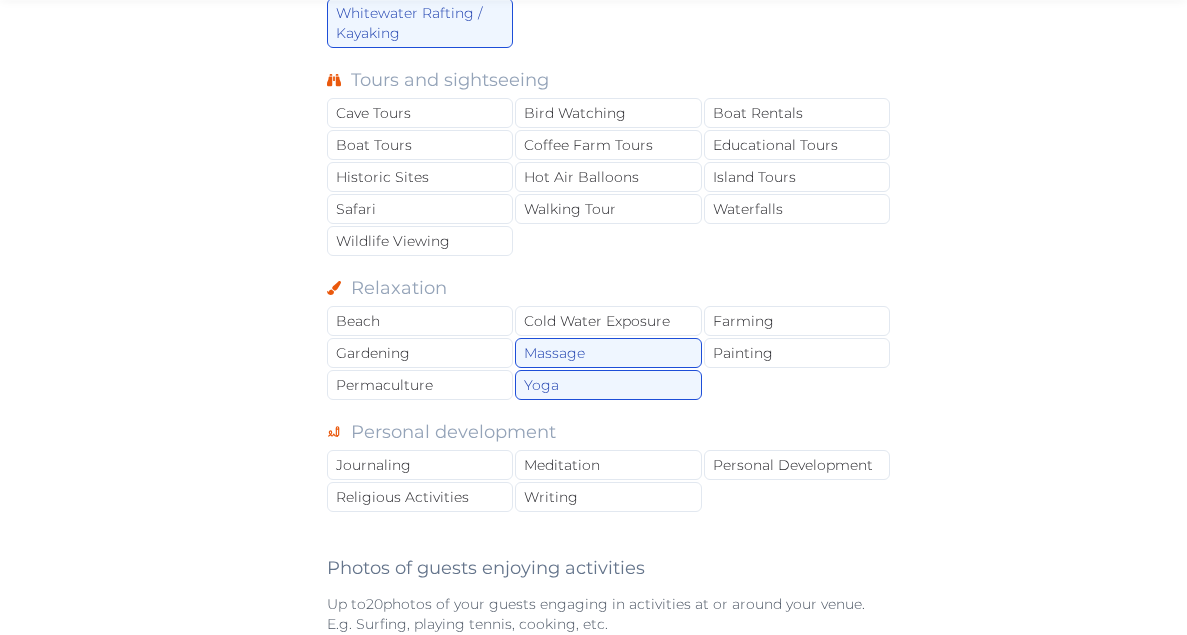scroll, scrollTop: 891, scrollLeft: 0, axis: vertical 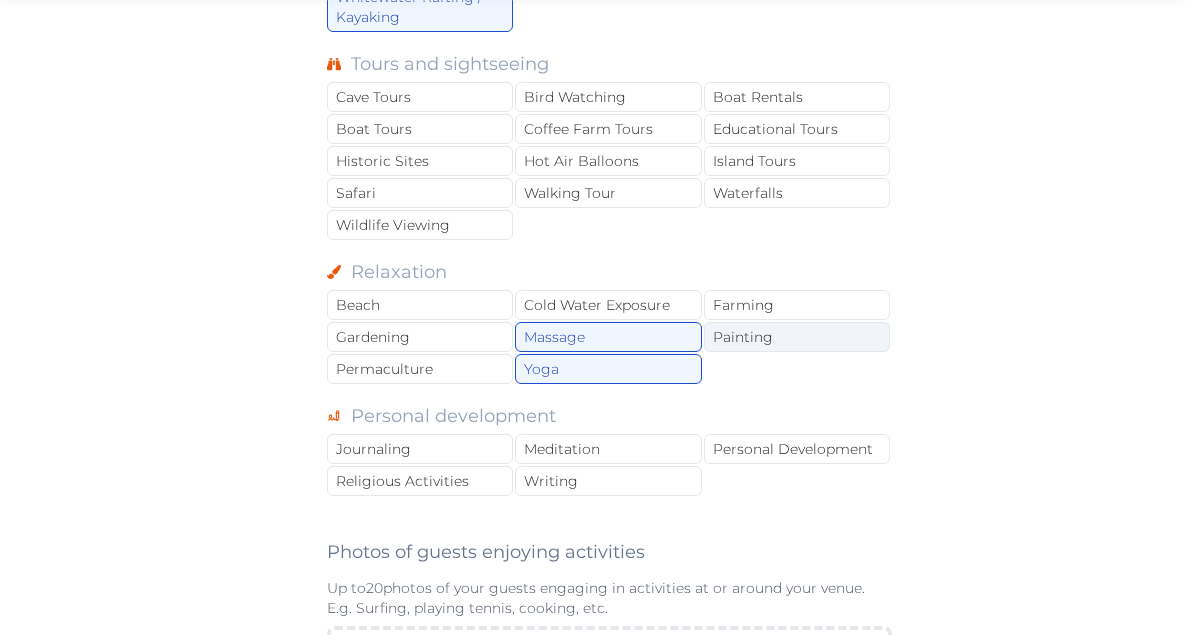 click on "Painting" at bounding box center (797, 337) 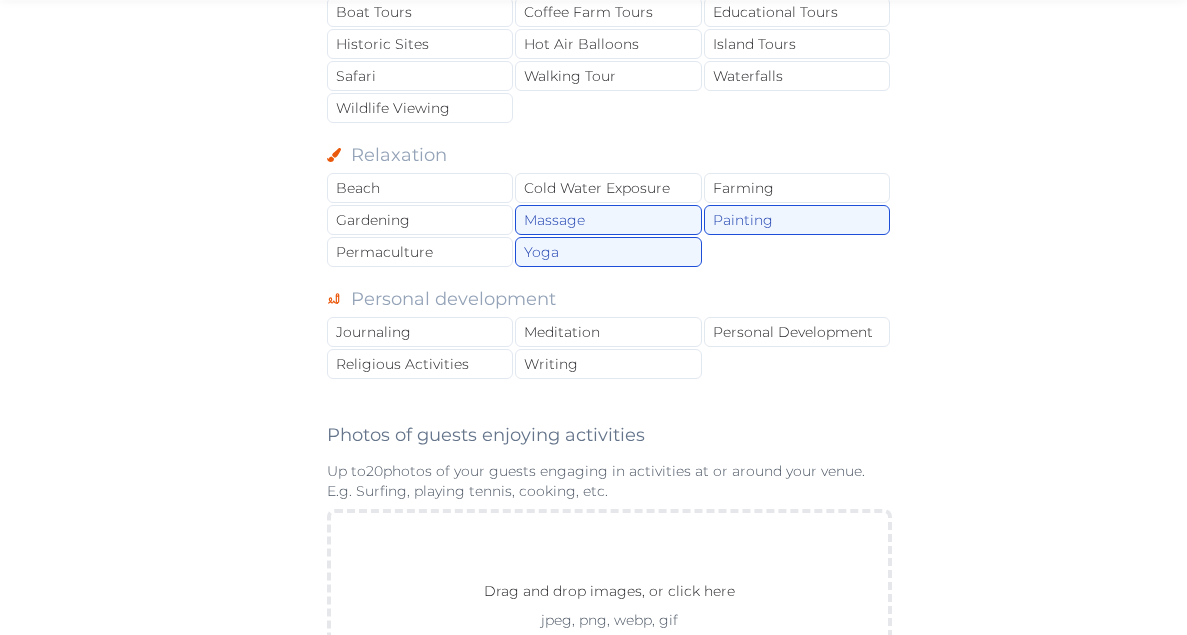 scroll, scrollTop: 1012, scrollLeft: 0, axis: vertical 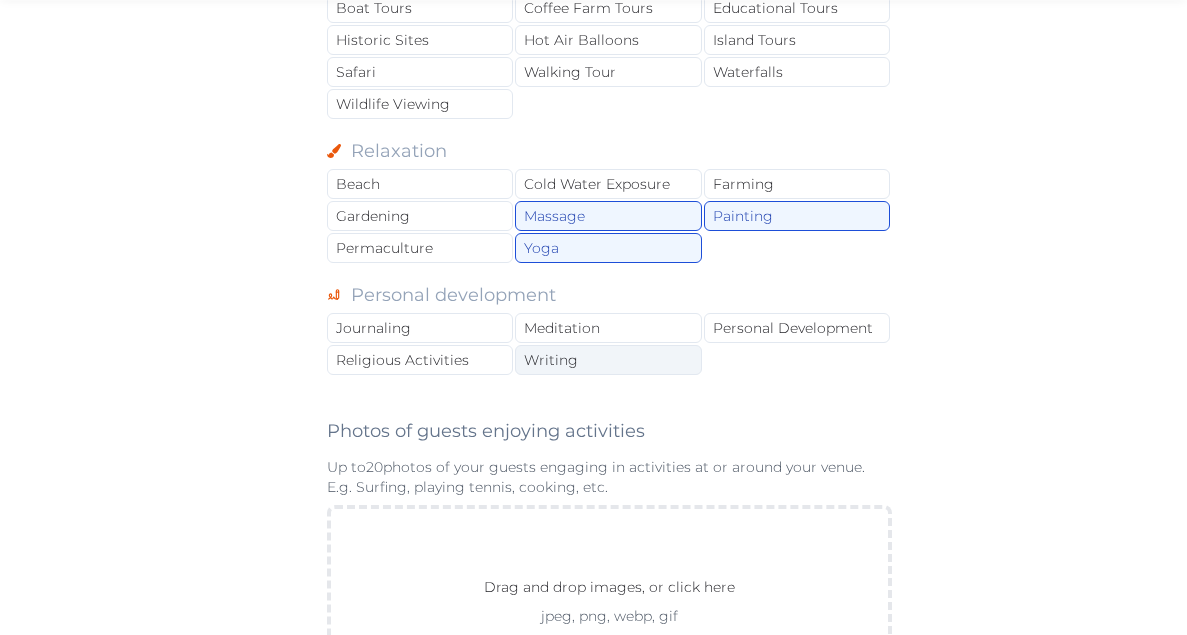 click on "Writing" at bounding box center (608, 360) 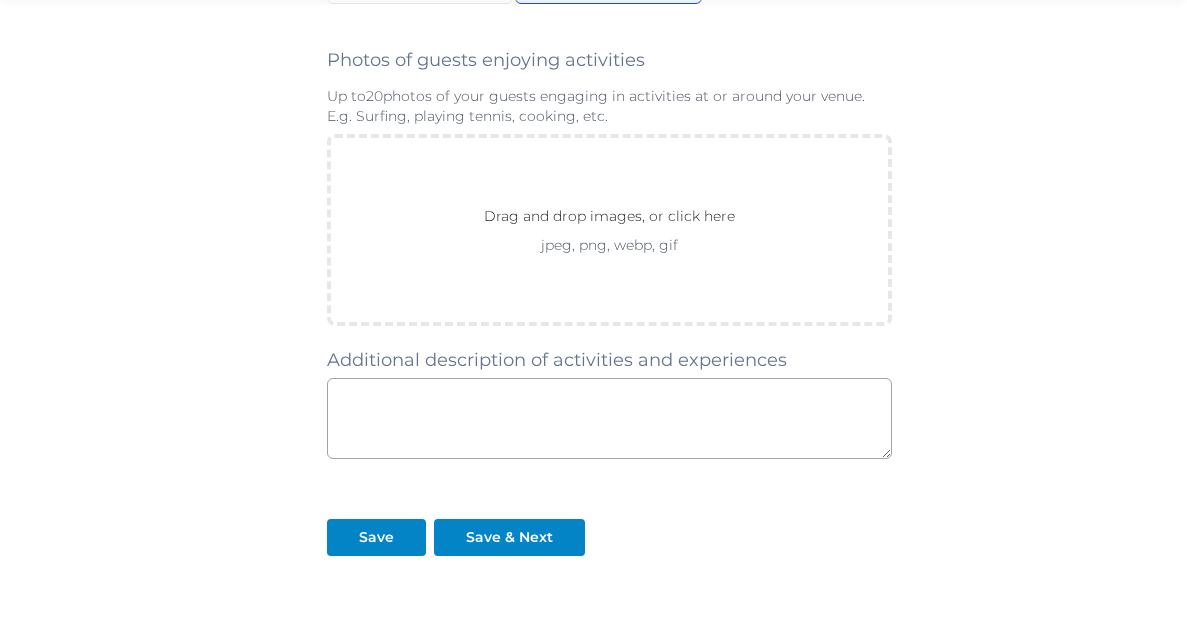 scroll, scrollTop: 1387, scrollLeft: 0, axis: vertical 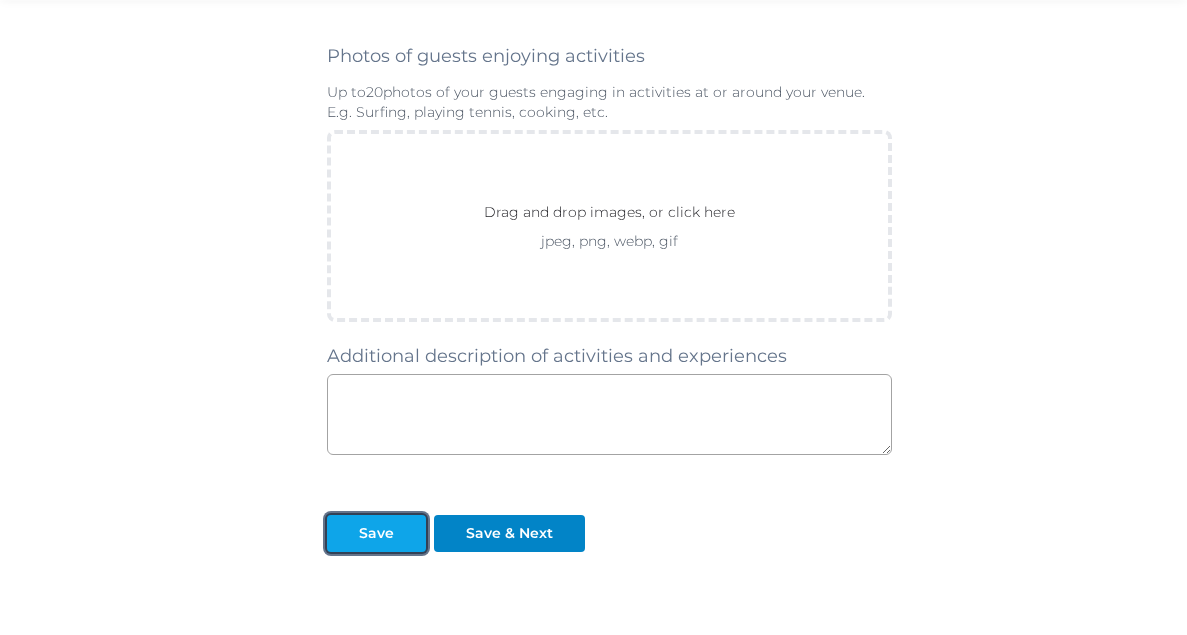 click at bounding box center [343, 533] 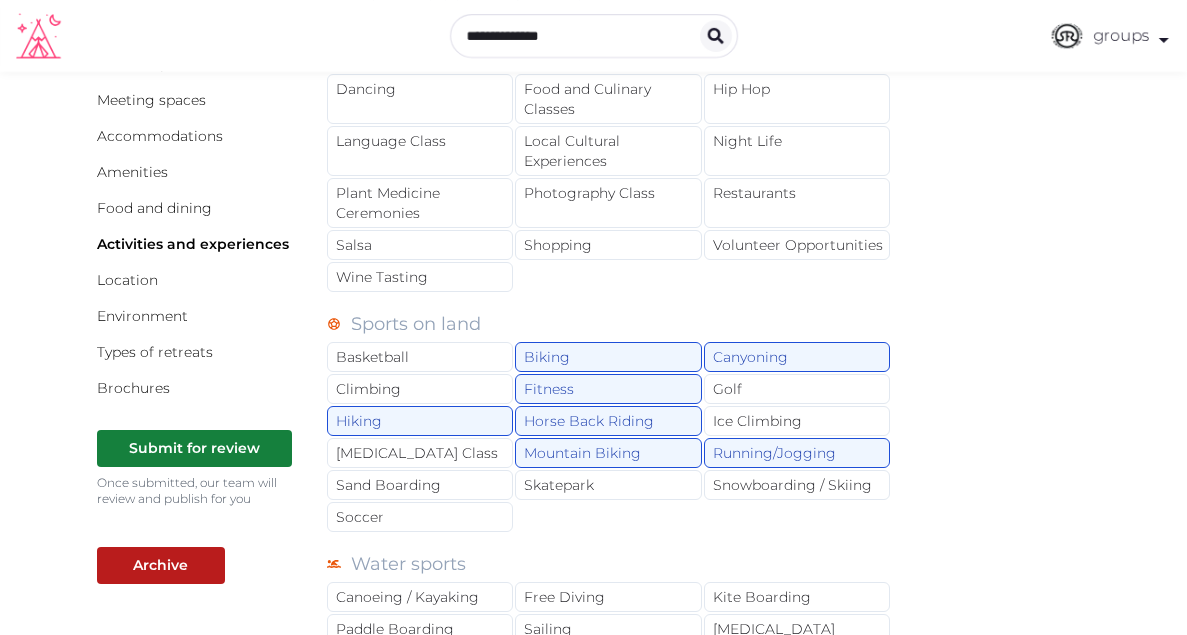 scroll, scrollTop: 238, scrollLeft: 0, axis: vertical 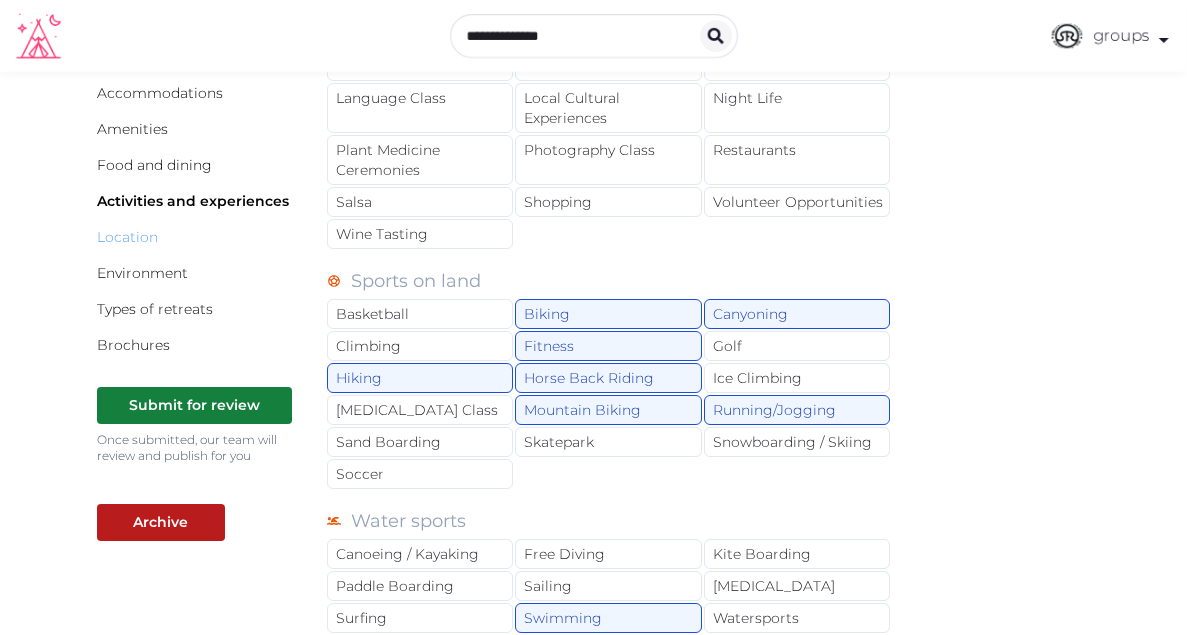 click on "Location" at bounding box center (127, 237) 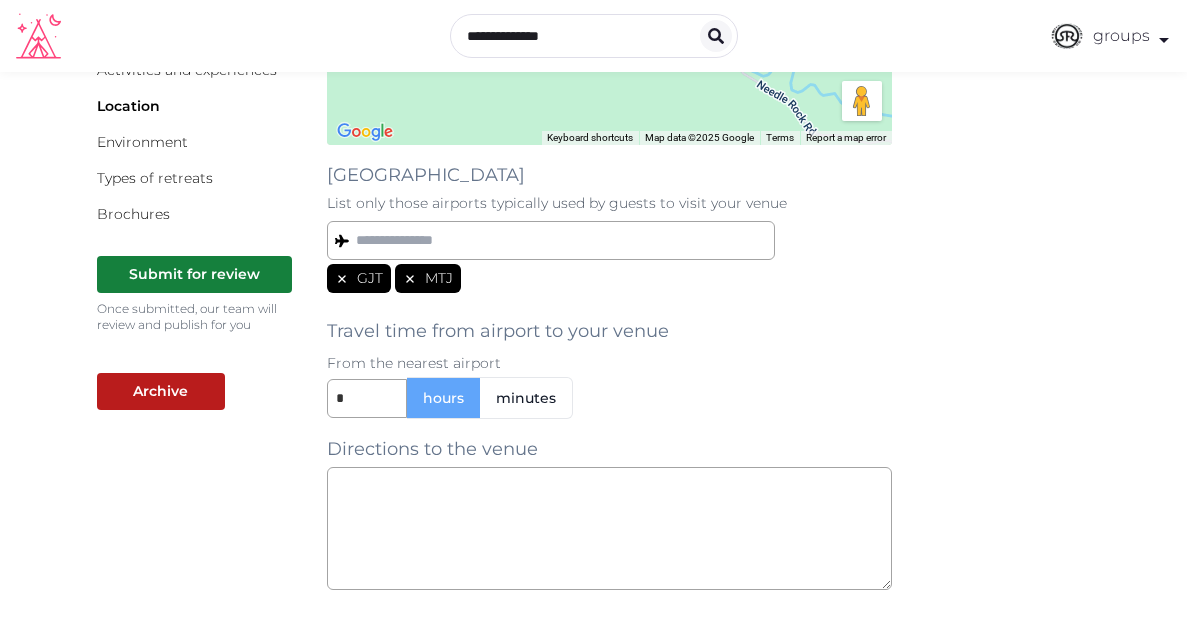 scroll, scrollTop: 346, scrollLeft: 0, axis: vertical 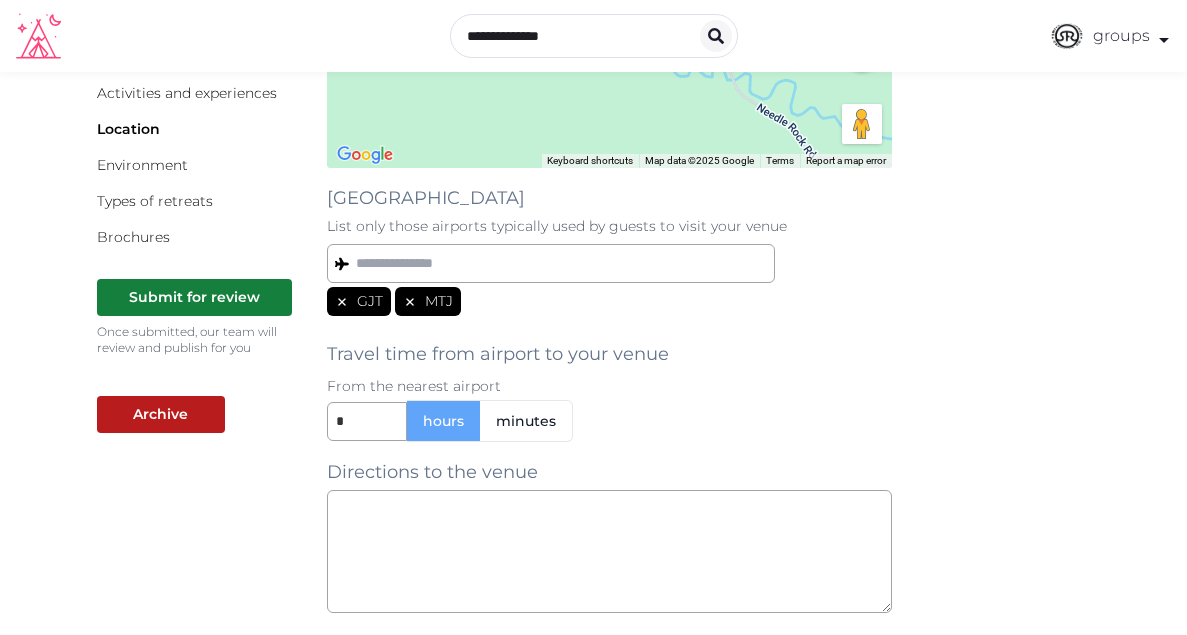 click on "Basic details Pricing and policies Retreat spaces Meeting spaces Accommodations Amenities Food and dining Activities and experiences Location Environment Types of retreats Brochures" at bounding box center (196, 39) 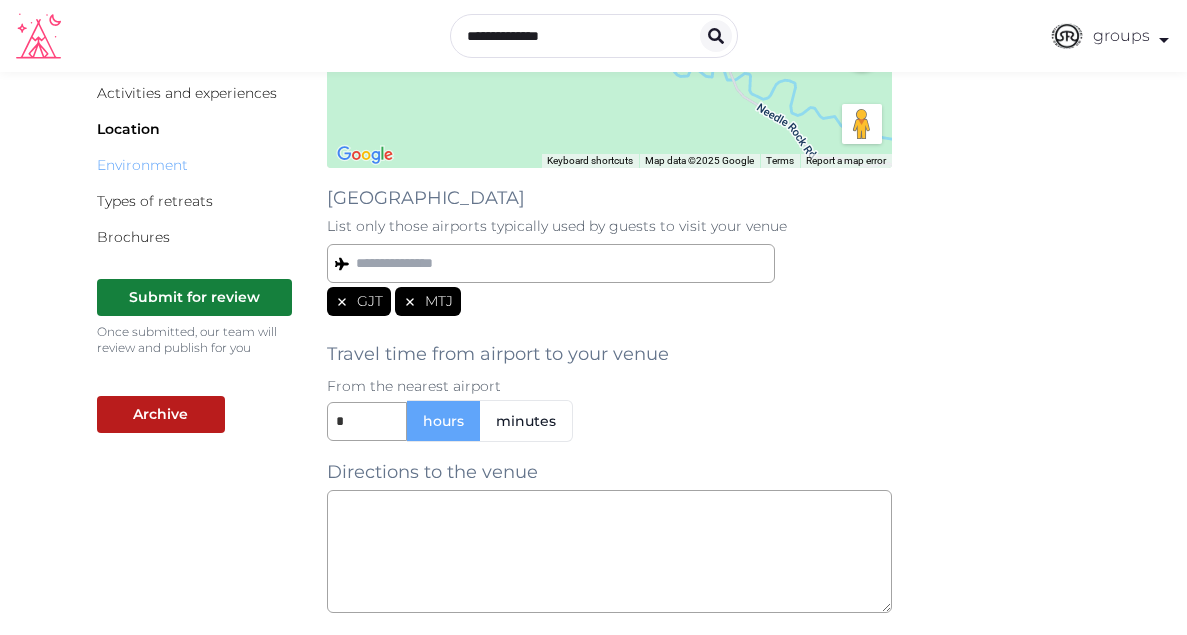 click on "Environment" at bounding box center (142, 165) 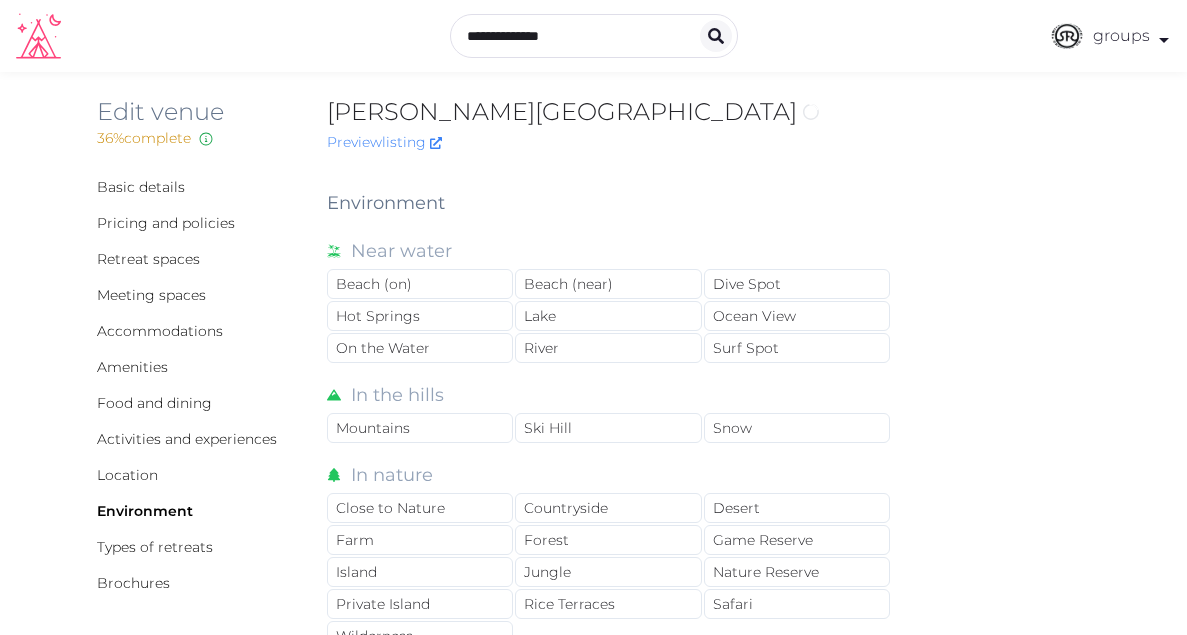 scroll, scrollTop: 0, scrollLeft: 0, axis: both 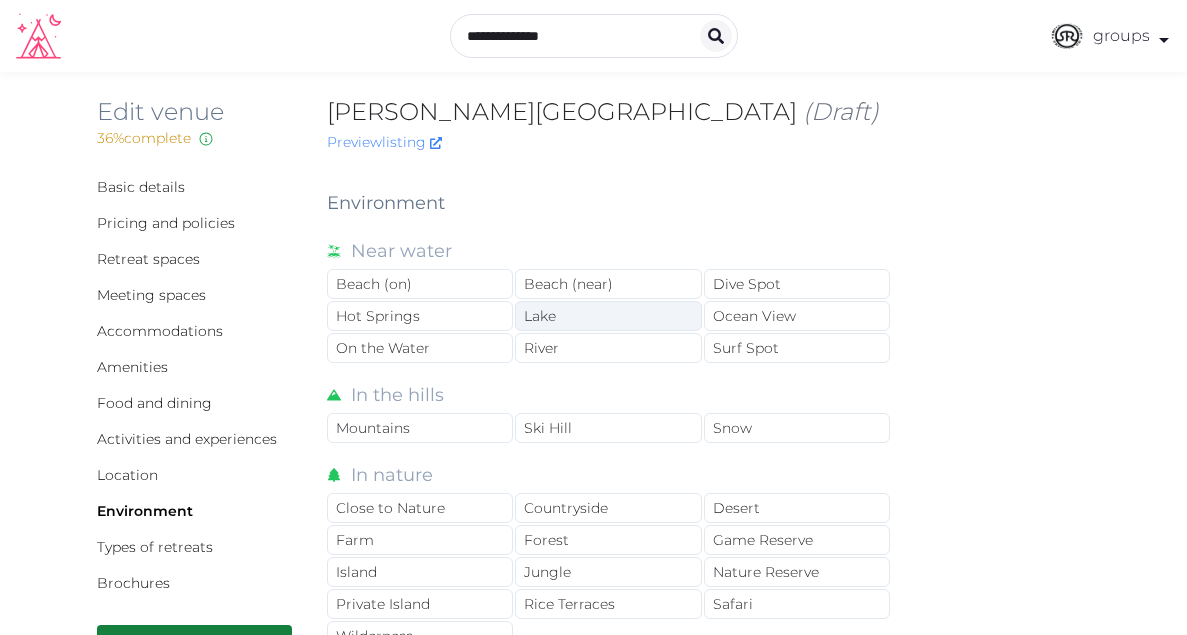 click on "Lake" at bounding box center [608, 316] 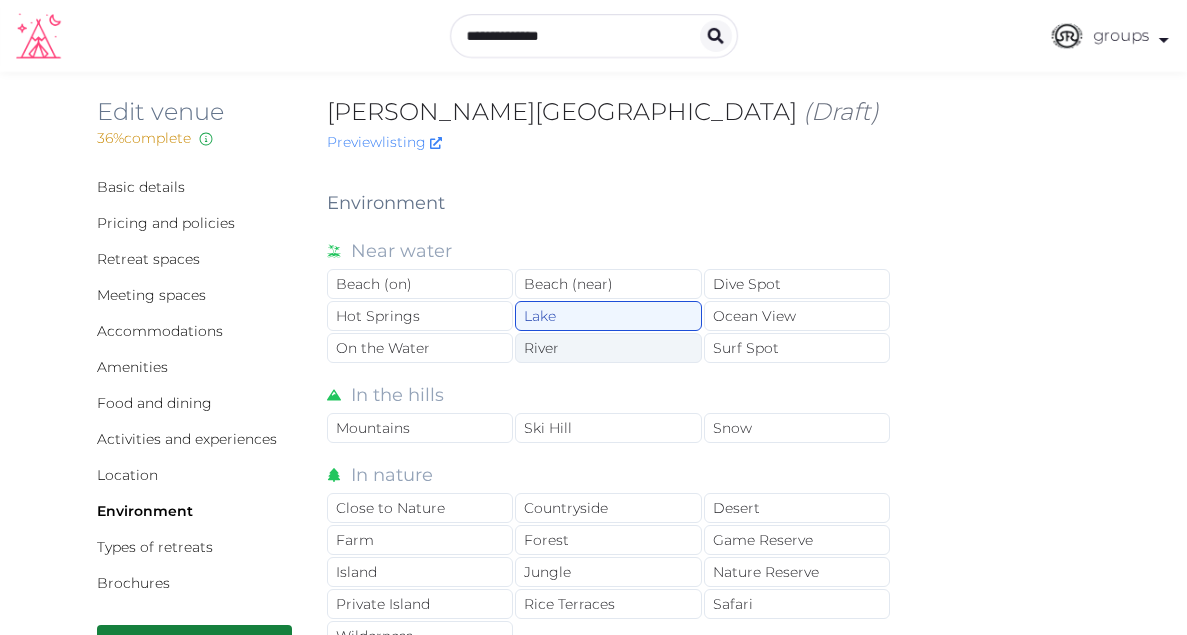 click on "River" 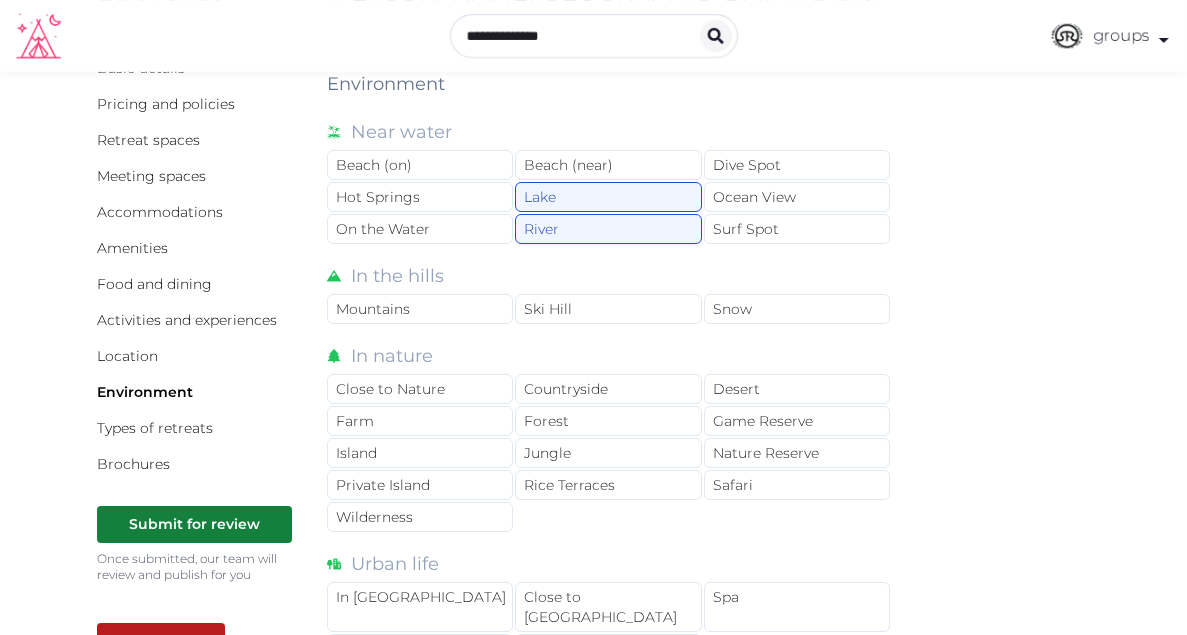 scroll, scrollTop: 117, scrollLeft: 0, axis: vertical 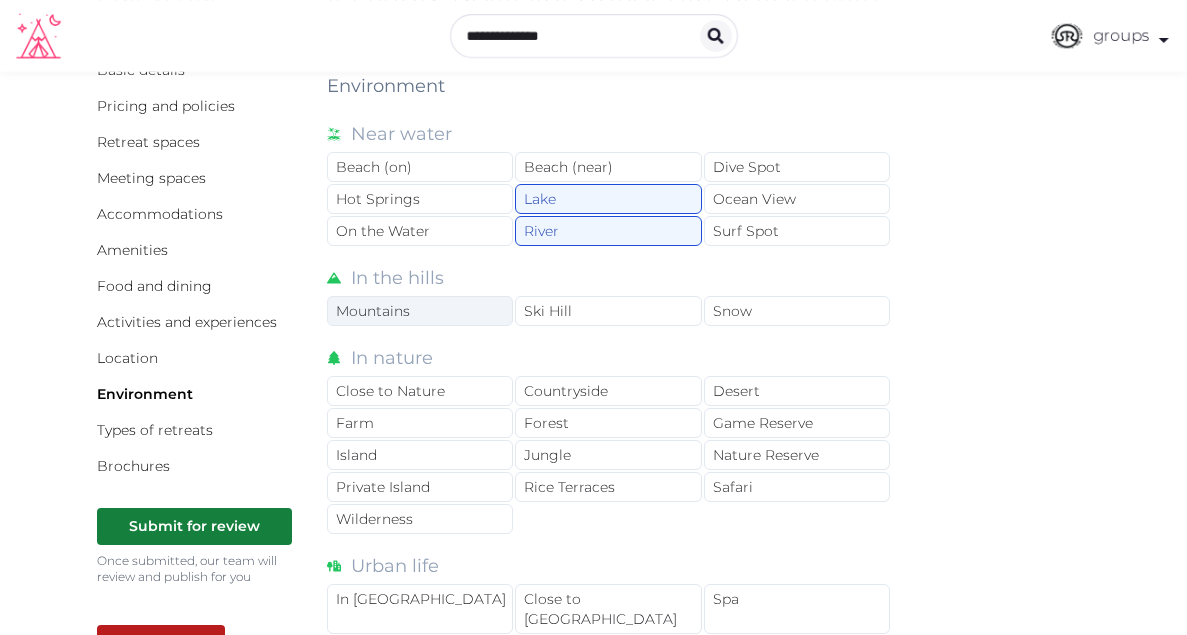 click on "Mountains" 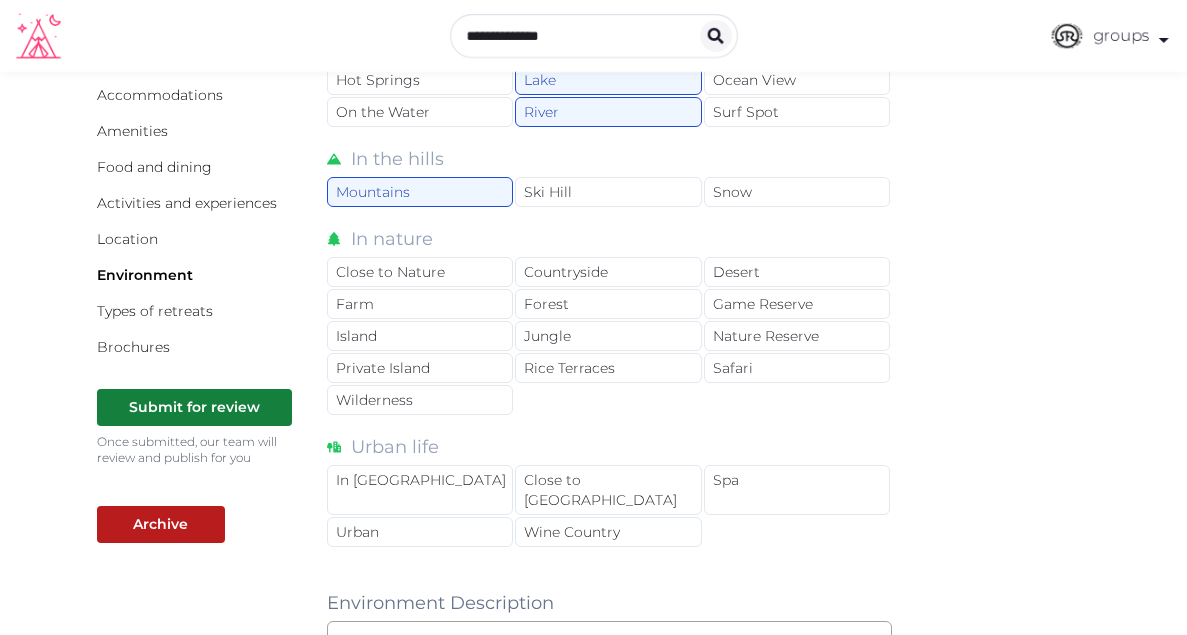 scroll, scrollTop: 243, scrollLeft: 0, axis: vertical 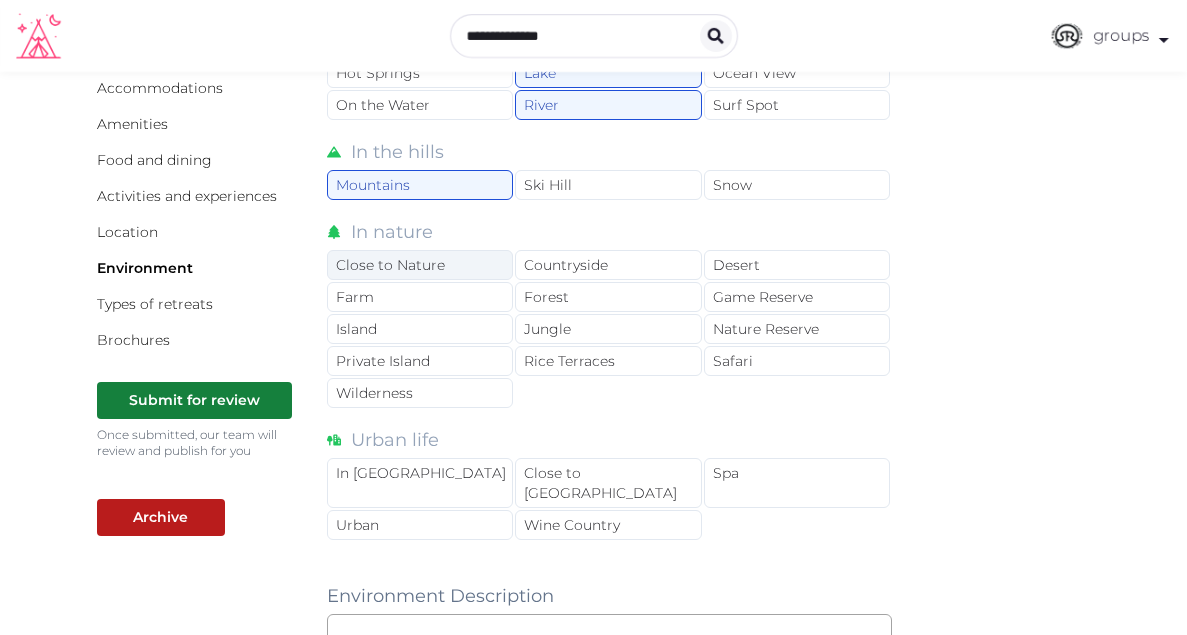 click on "Close to Nature" 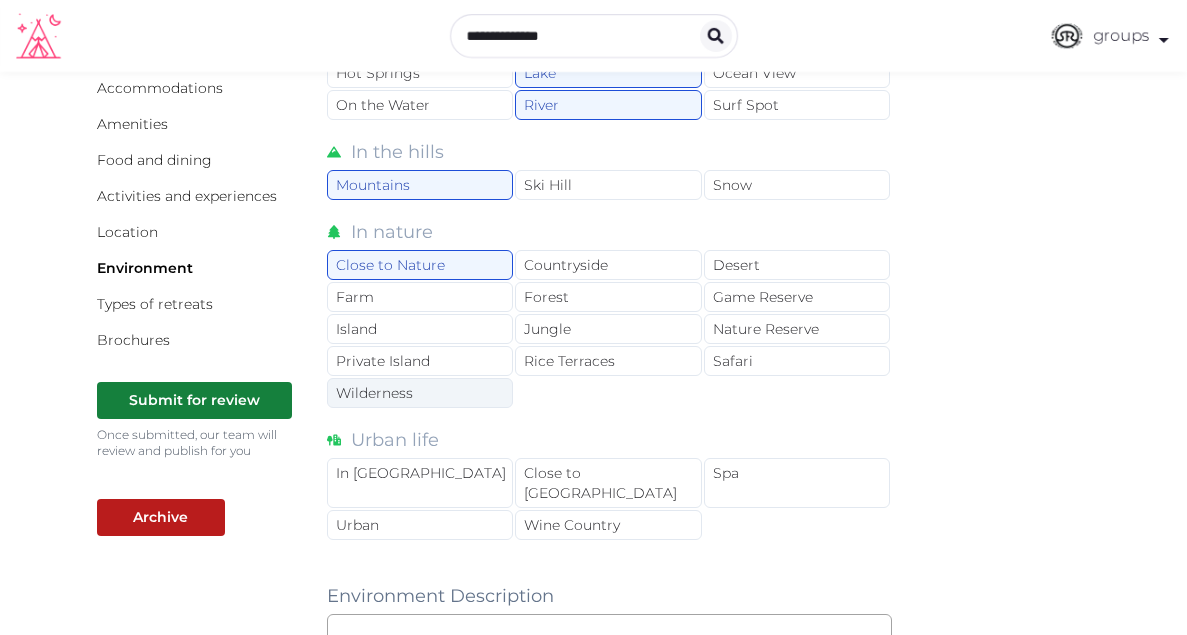 click on "Wilderness" 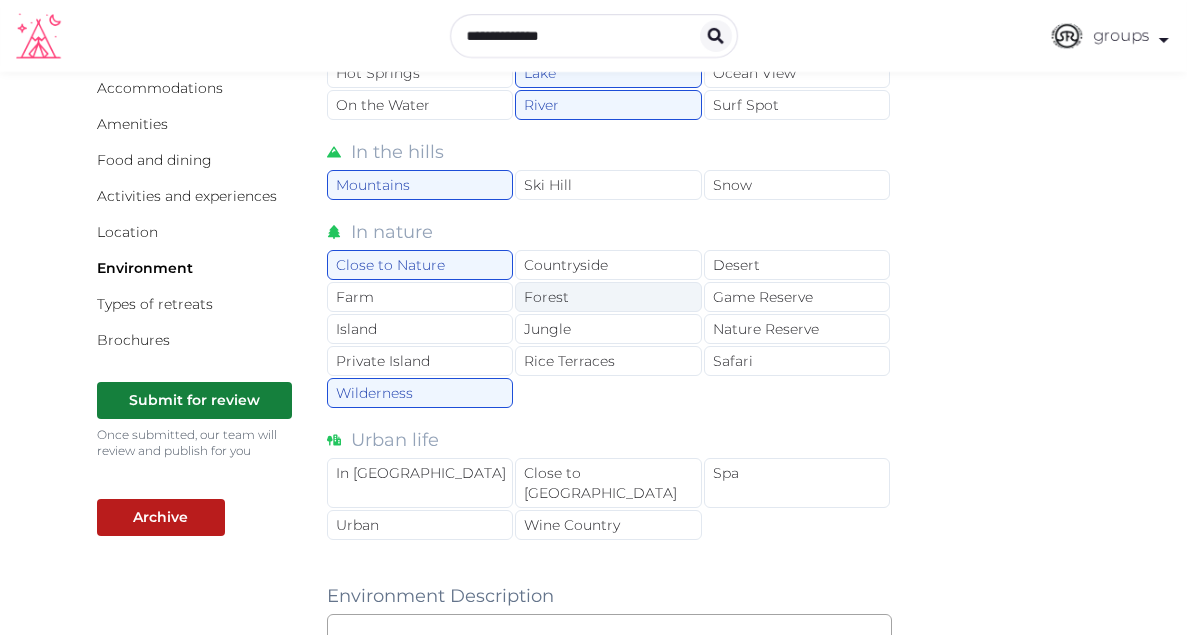 click on "Forest" 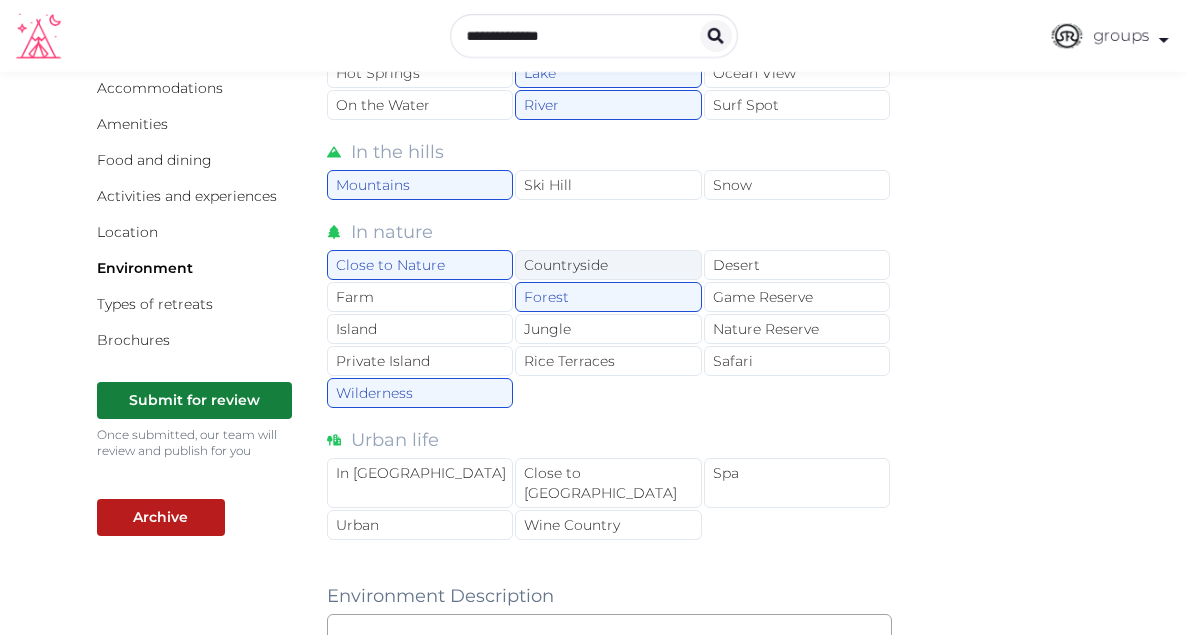 click on "Countryside" 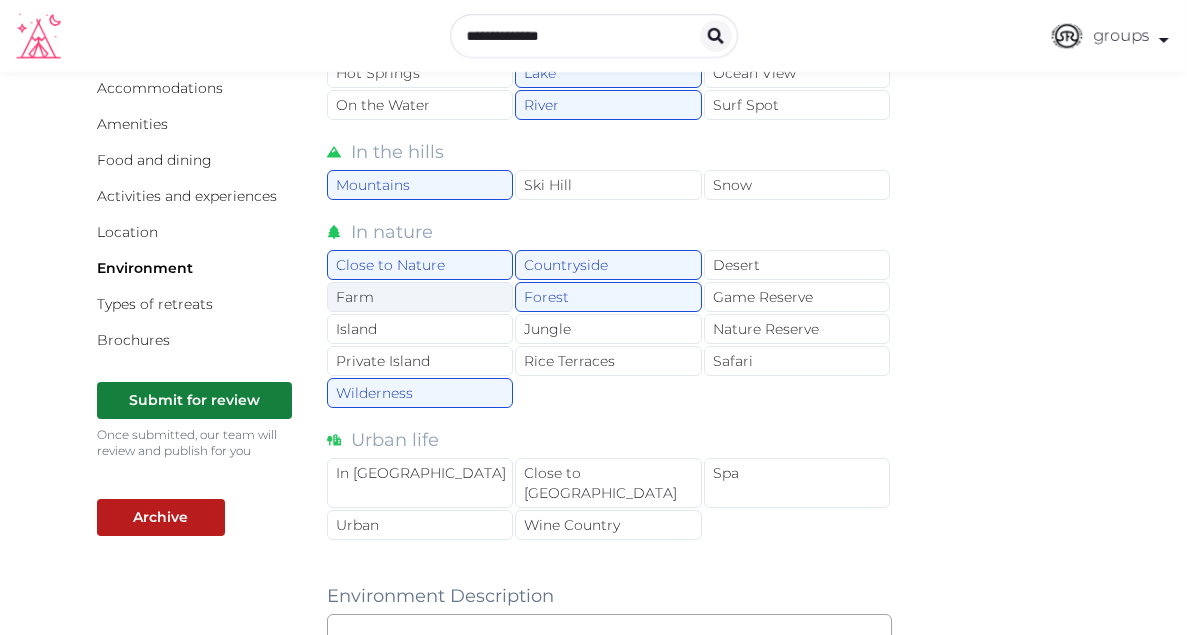click on "Farm" 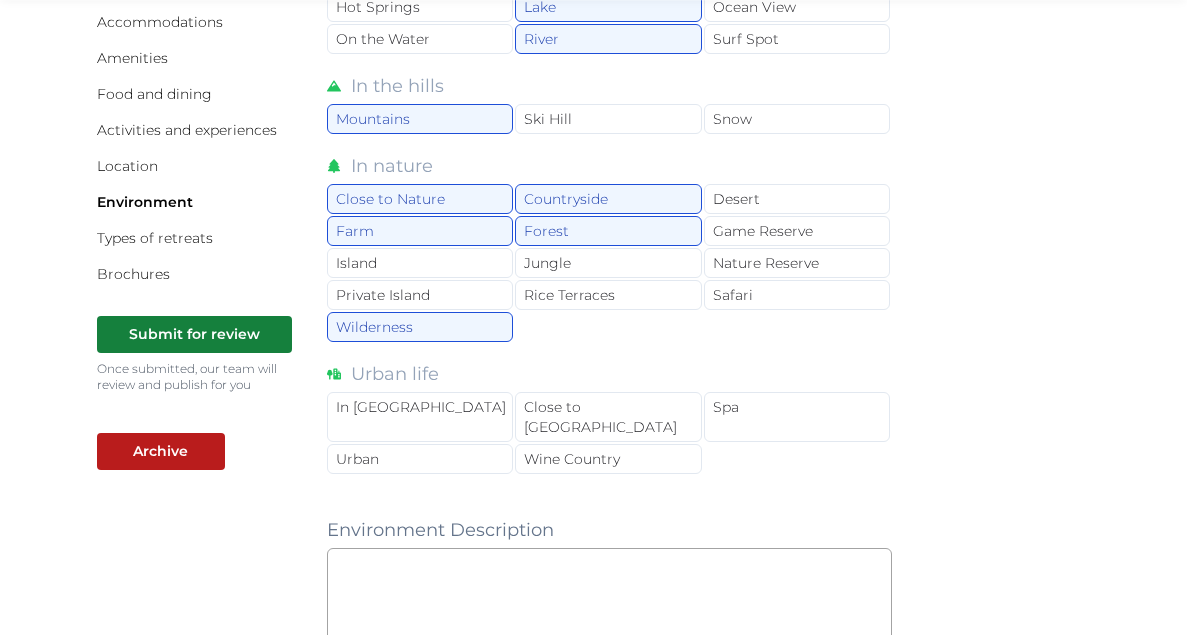 scroll, scrollTop: 325, scrollLeft: 0, axis: vertical 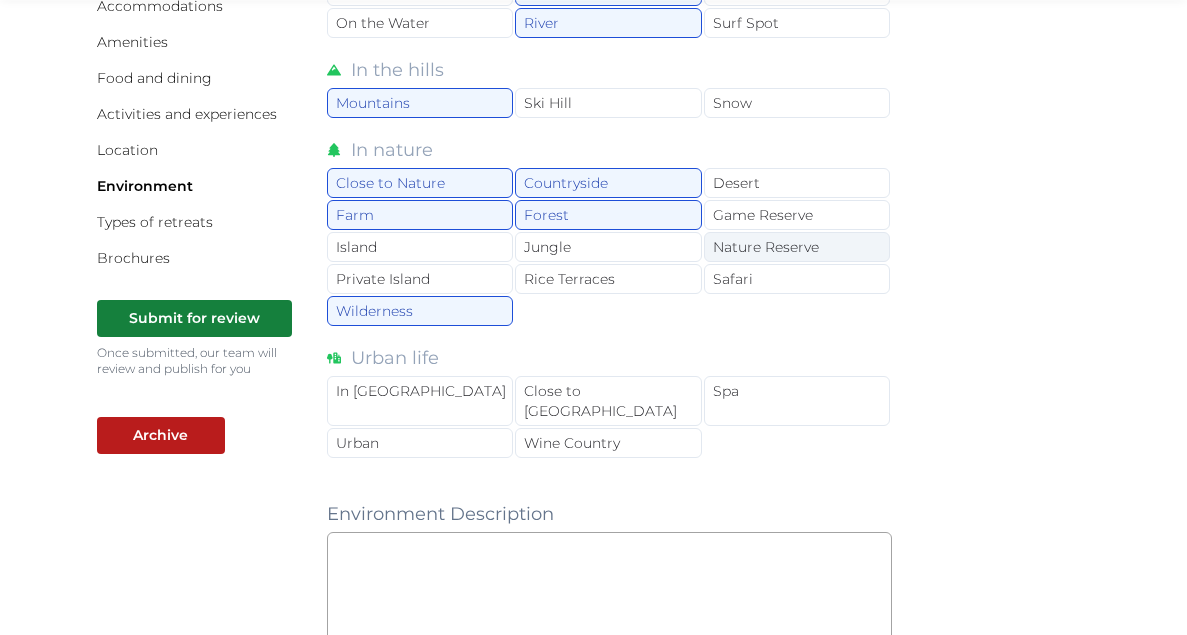 click on "Nature Reserve" 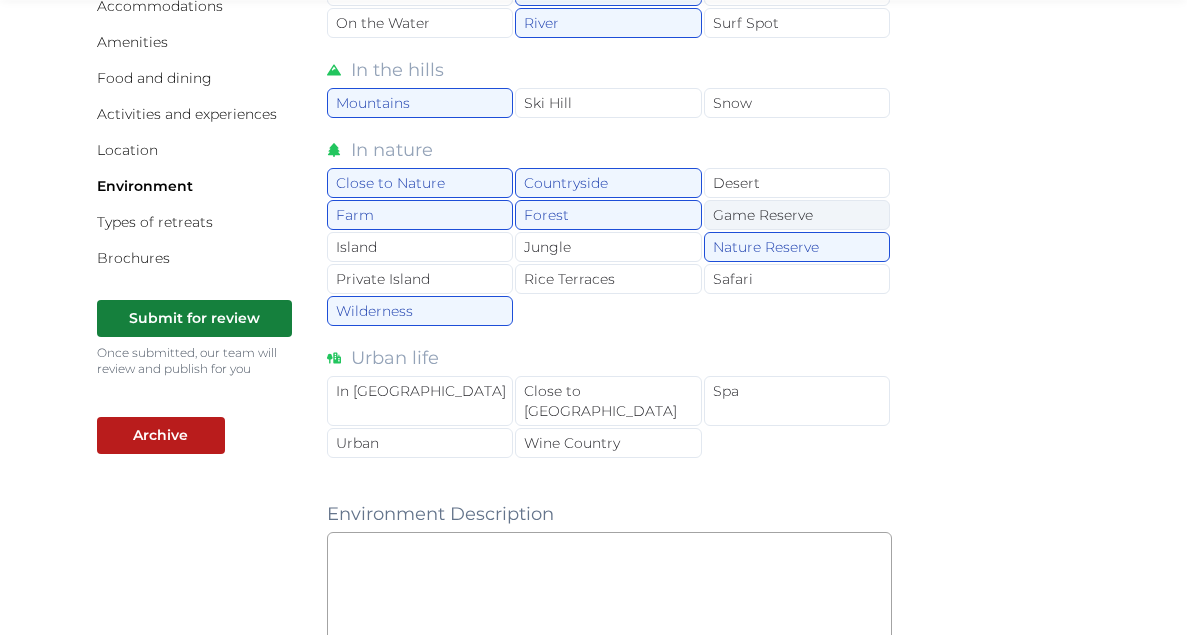 click on "Game Reserve" 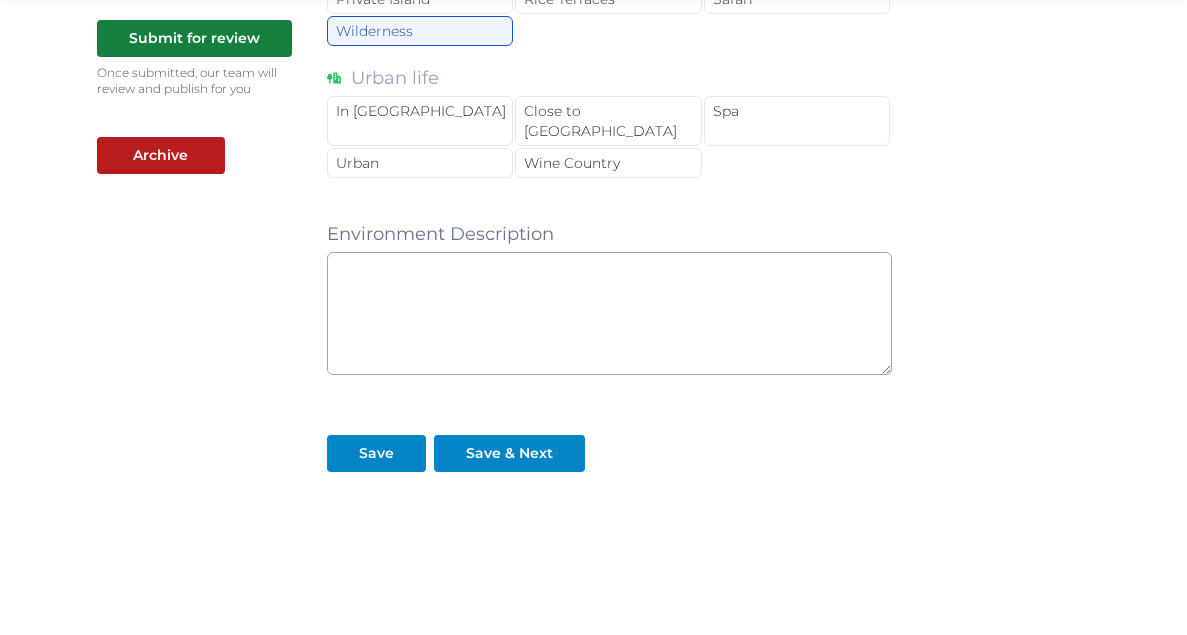 scroll, scrollTop: 614, scrollLeft: 0, axis: vertical 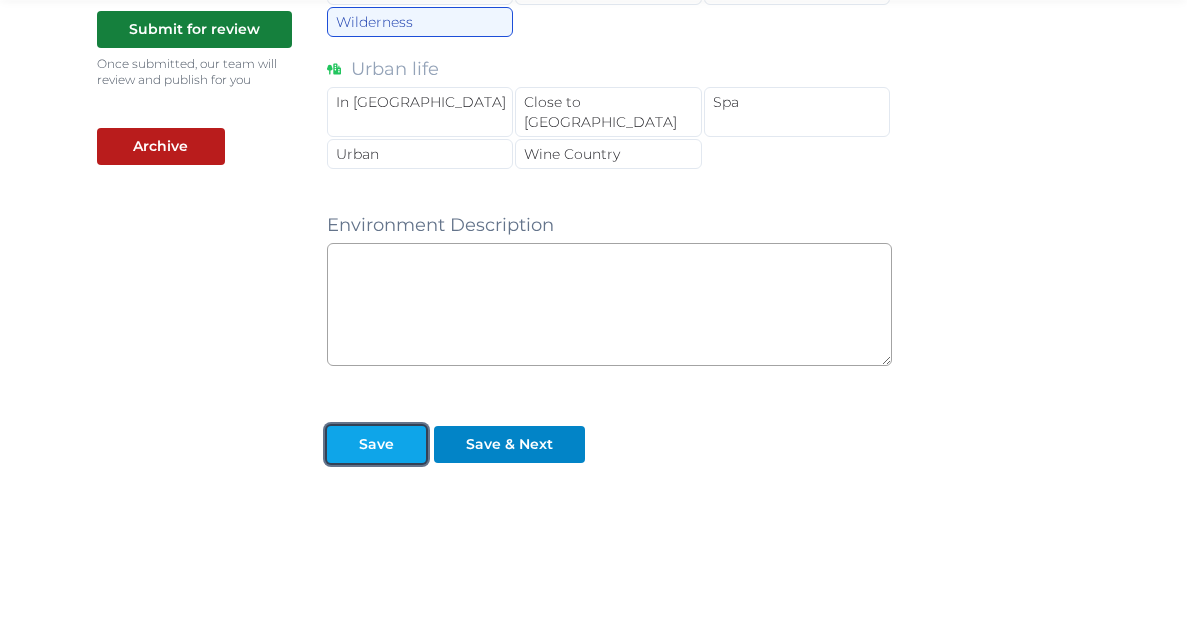 click on "Save" 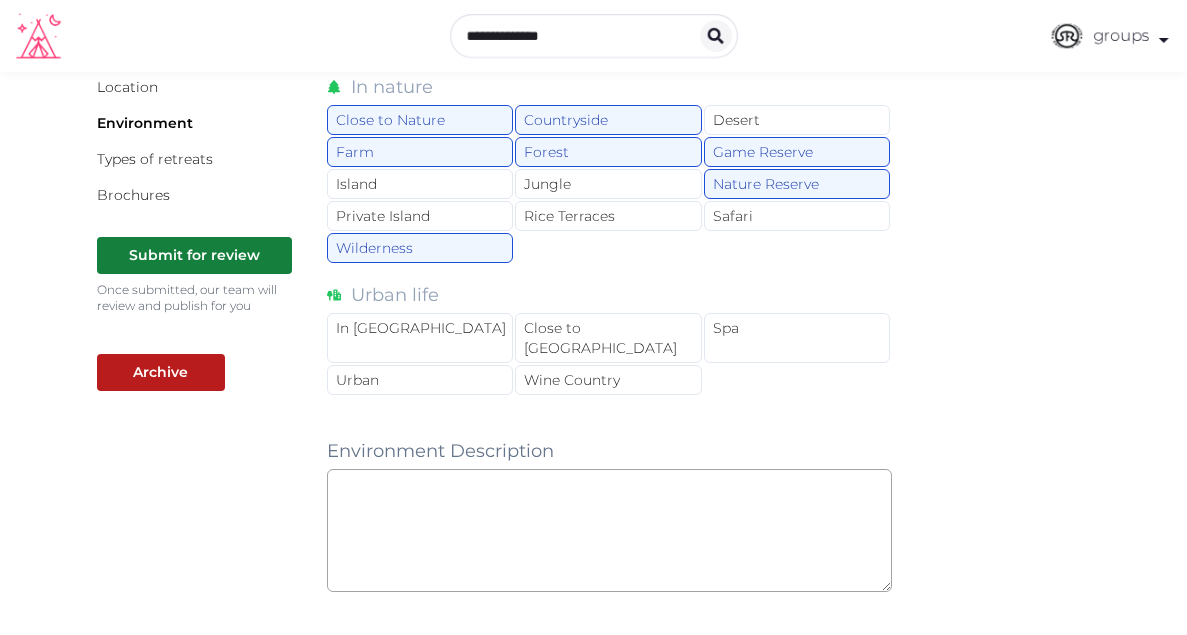 scroll, scrollTop: 338, scrollLeft: 0, axis: vertical 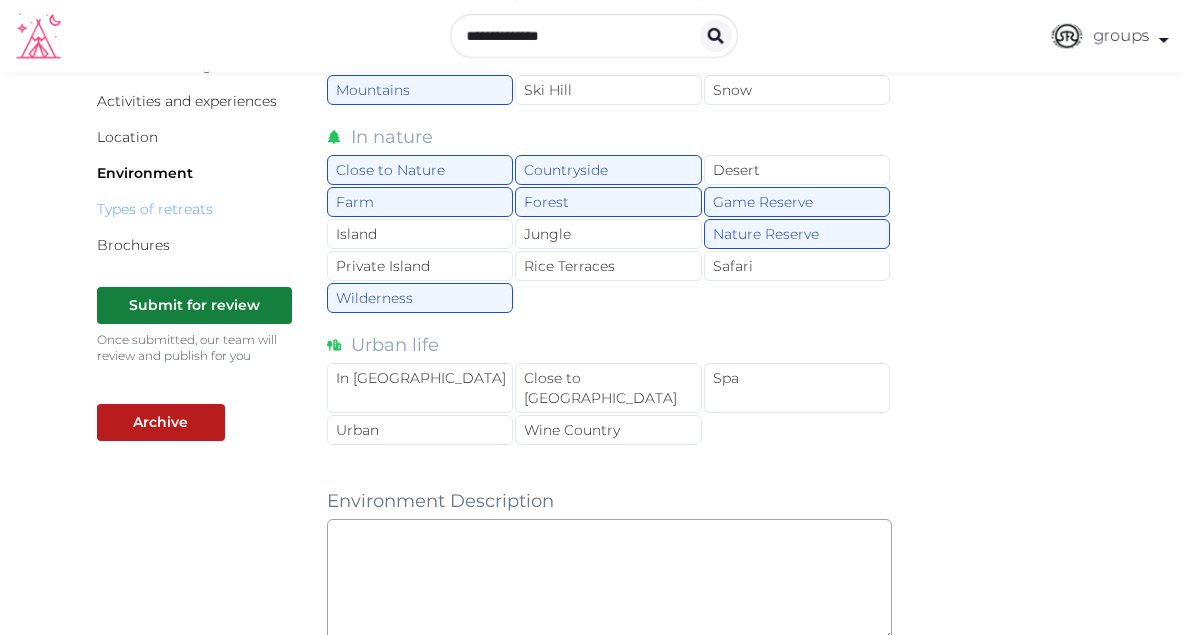 click on "Types of retreats" 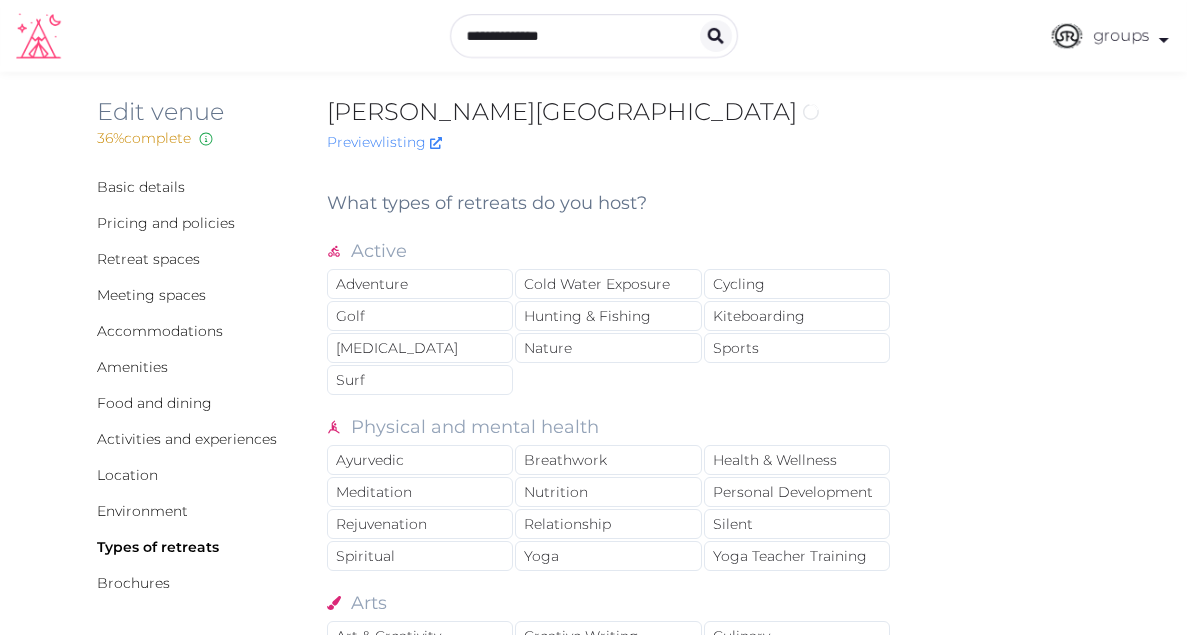 scroll, scrollTop: 0, scrollLeft: 0, axis: both 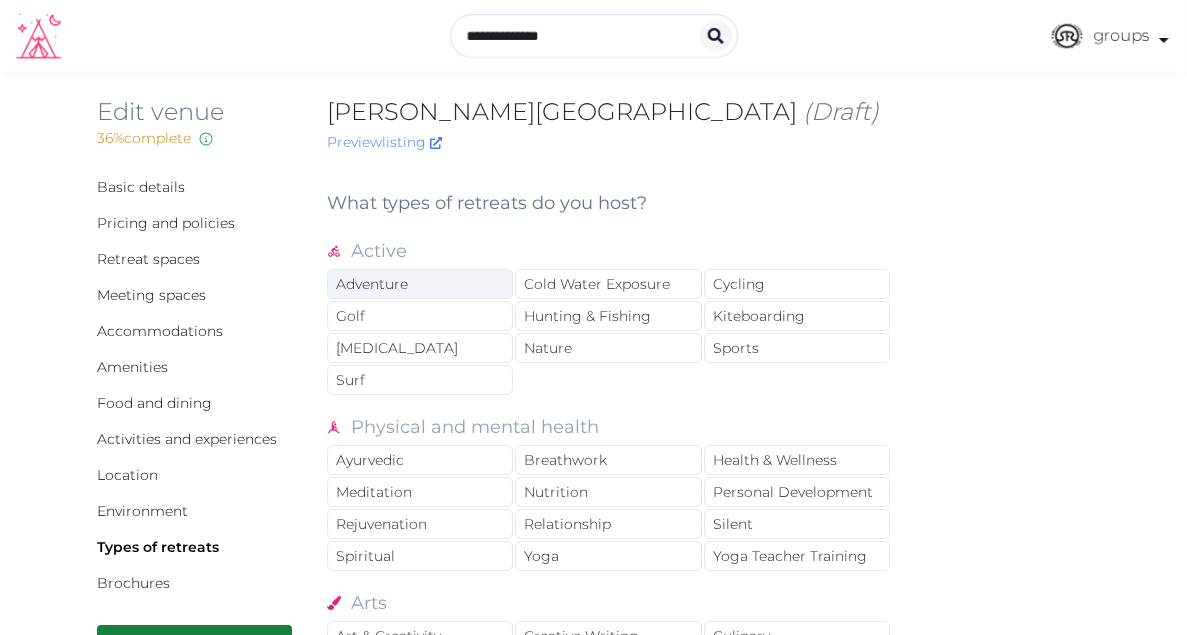 click on "Adventure" at bounding box center [420, 284] 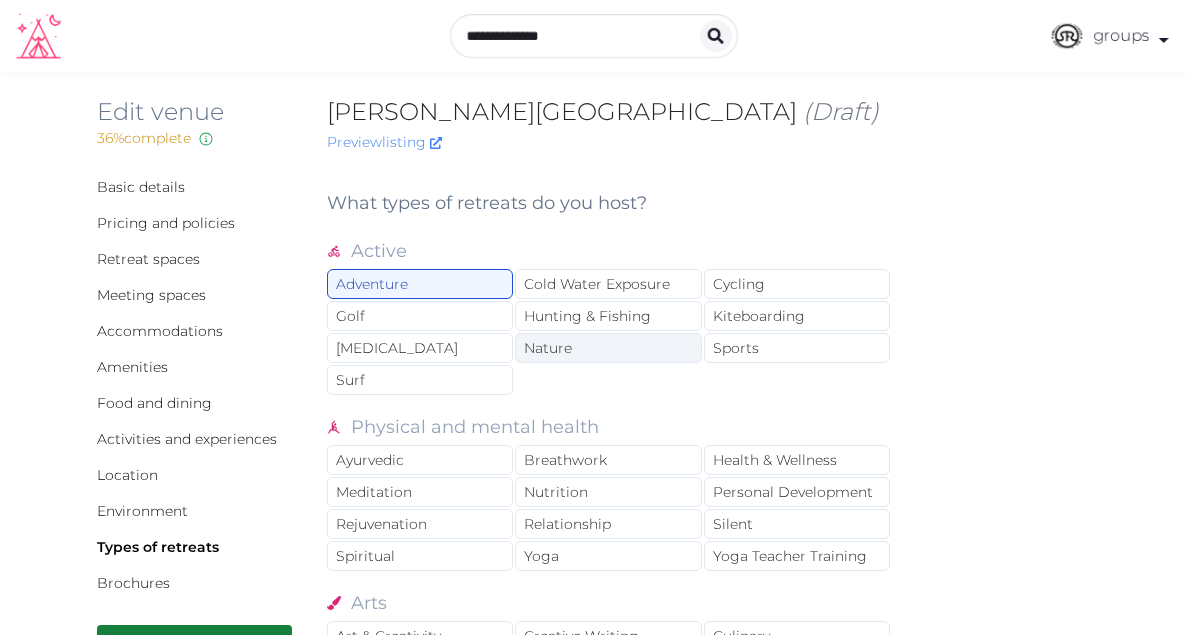 click on "Nature" at bounding box center (608, 348) 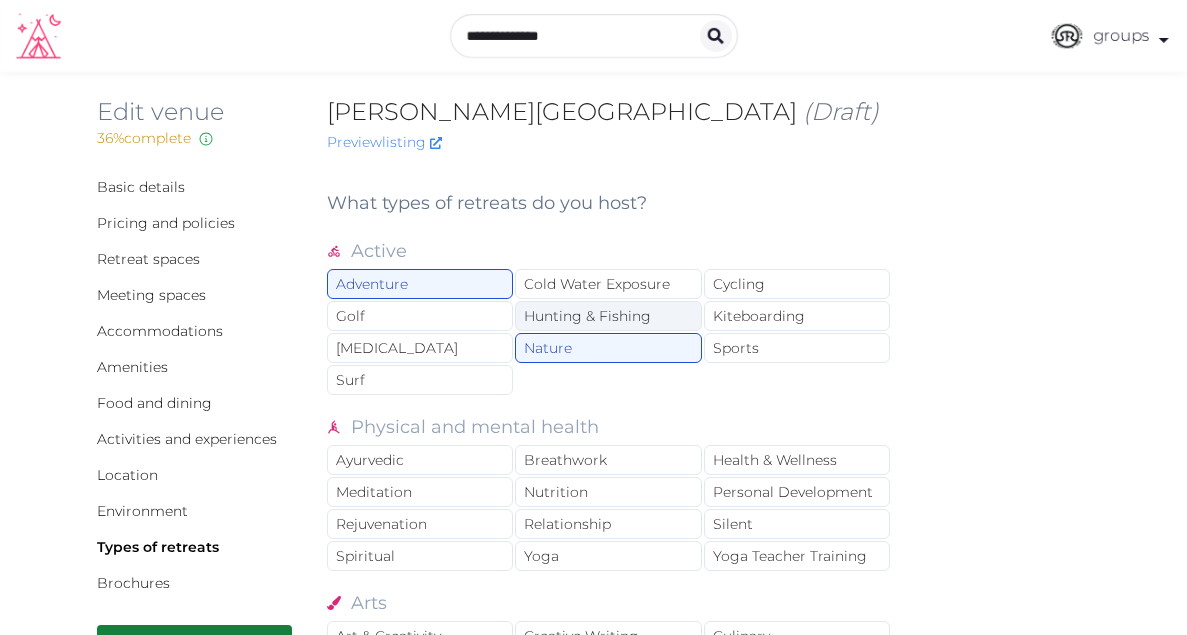 click on "Hunting & Fishing" at bounding box center (608, 316) 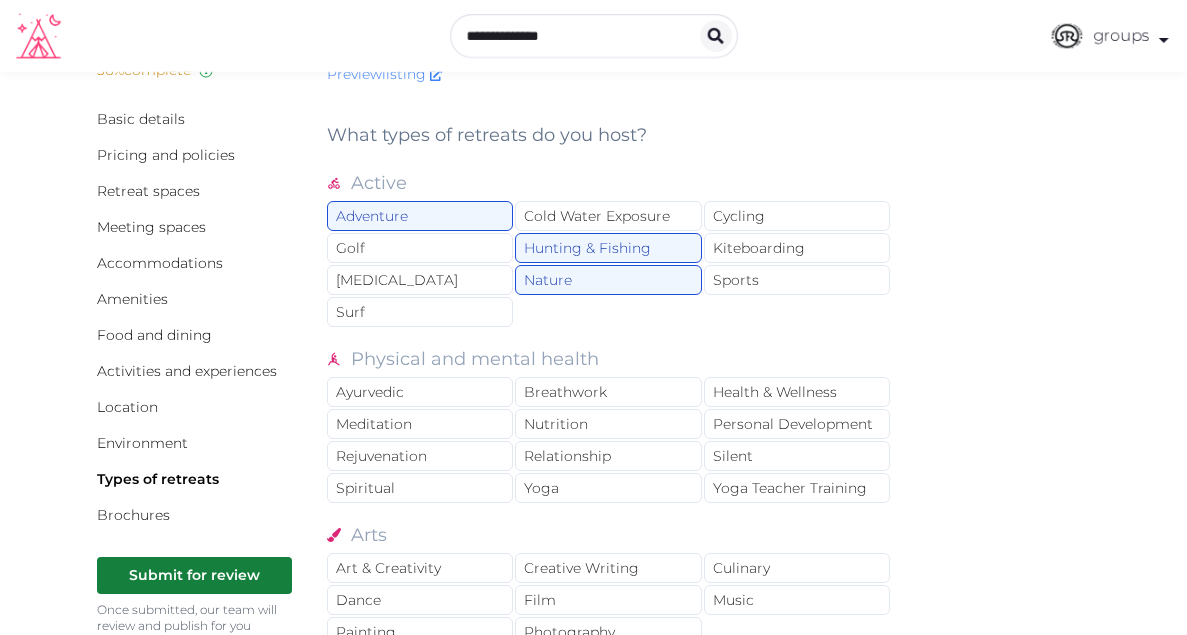scroll, scrollTop: 76, scrollLeft: 0, axis: vertical 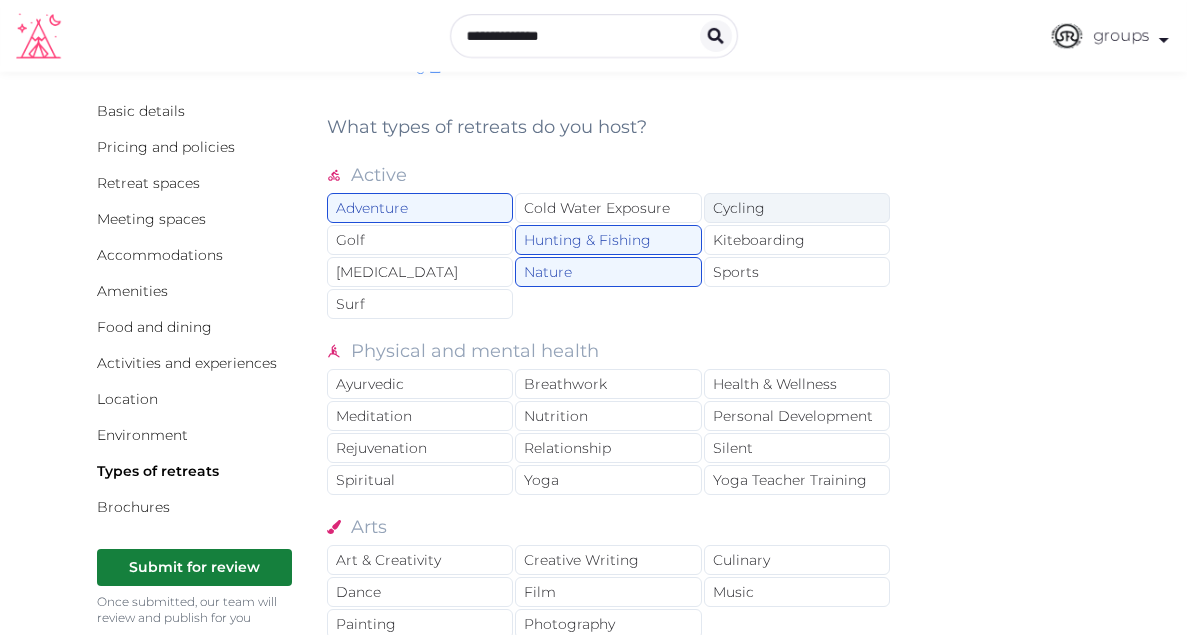click on "Cycling" at bounding box center [797, 208] 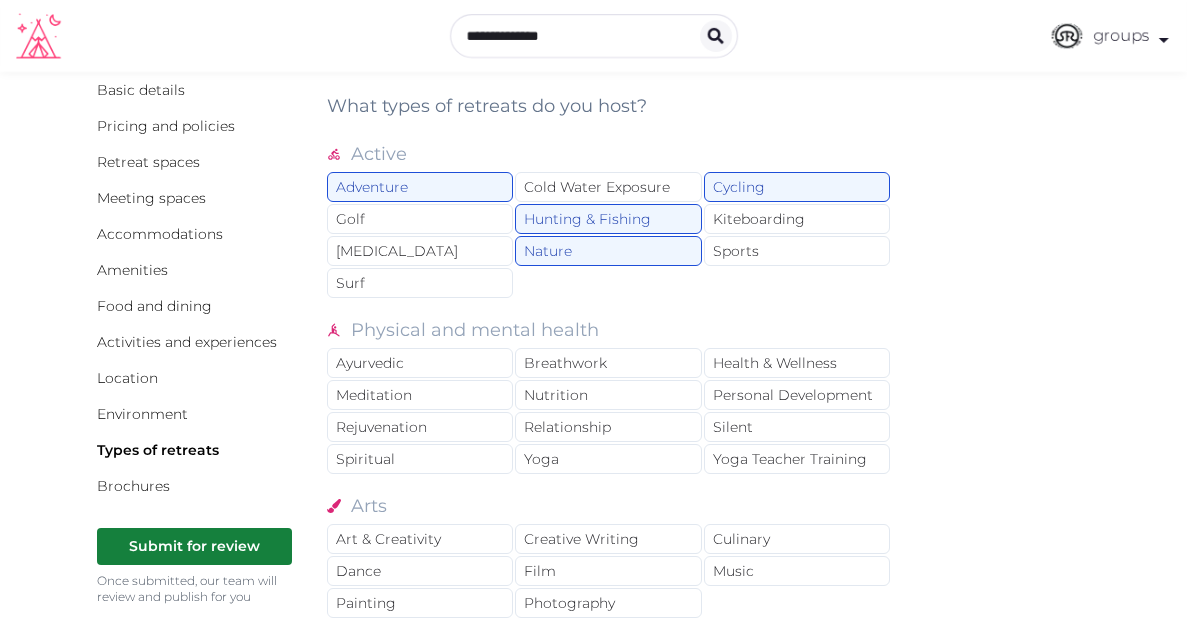scroll, scrollTop: 94, scrollLeft: 0, axis: vertical 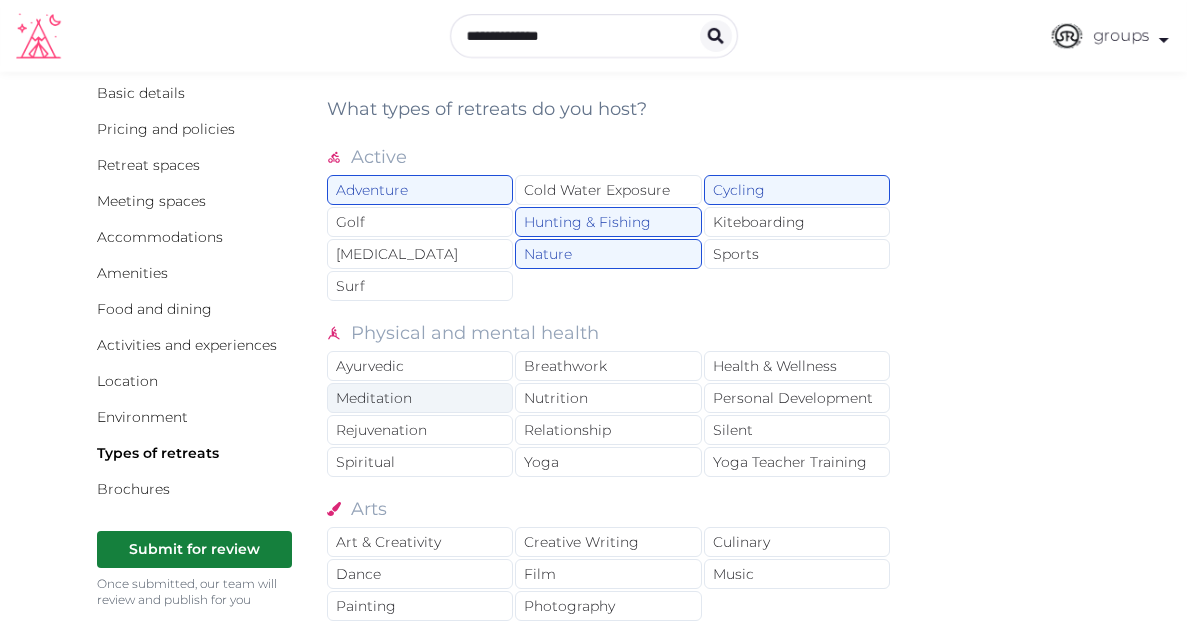 click on "Meditation" at bounding box center (420, 398) 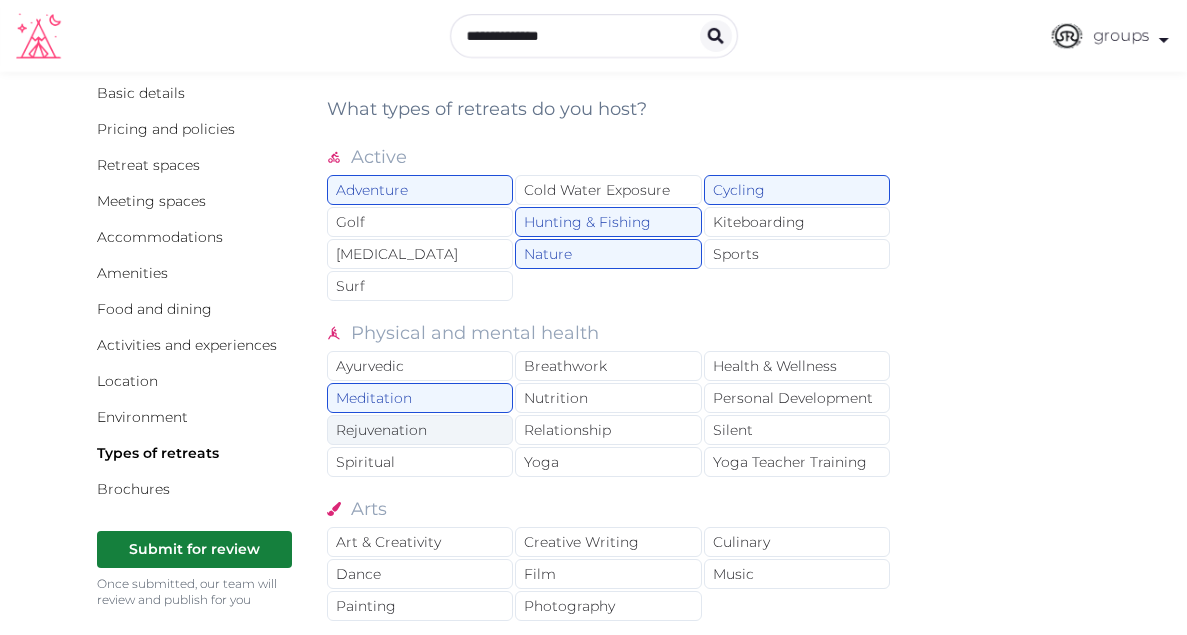 click on "Rejuvenation" at bounding box center (420, 430) 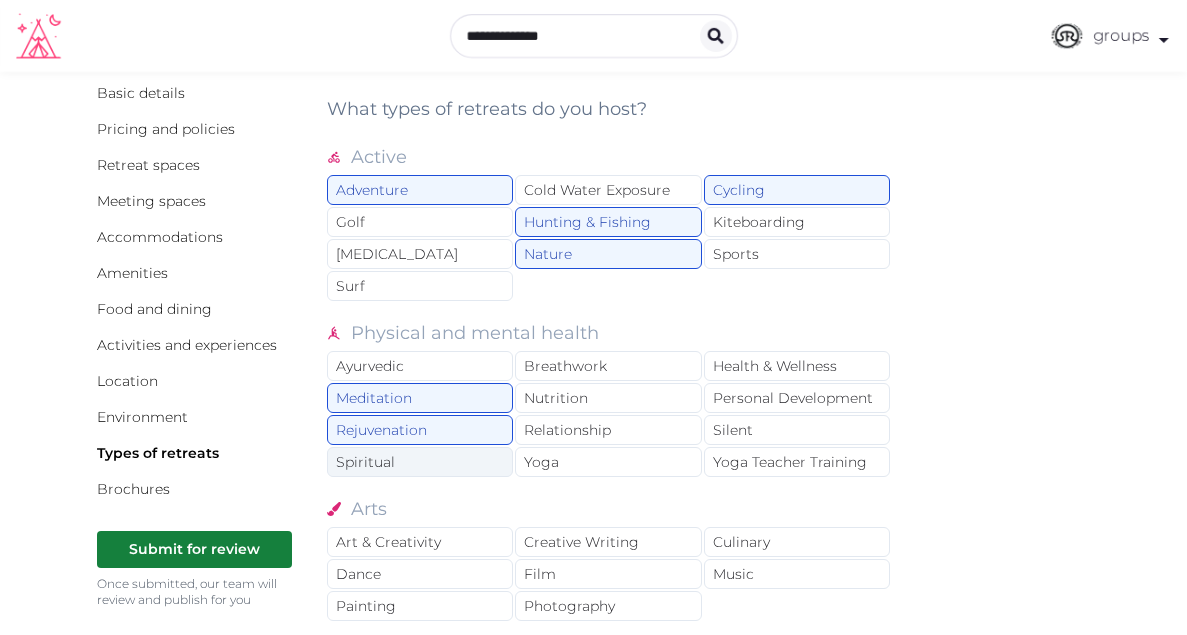 click on "Spiritual" at bounding box center (420, 462) 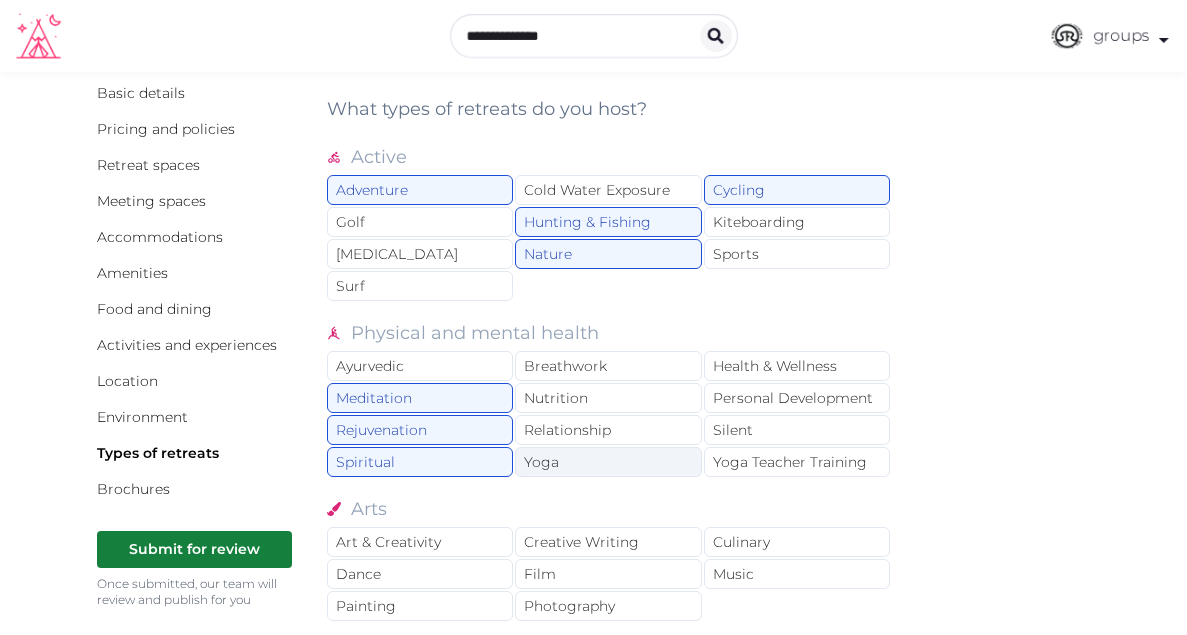 click on "Yoga" at bounding box center (608, 462) 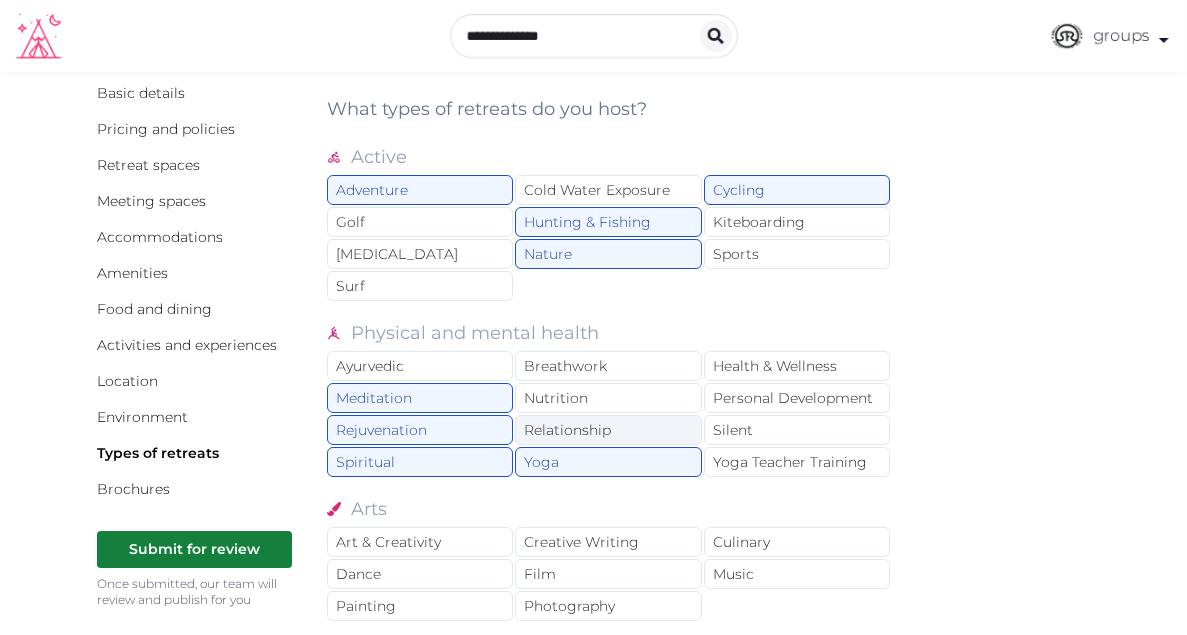 click on "Relationship" at bounding box center (608, 430) 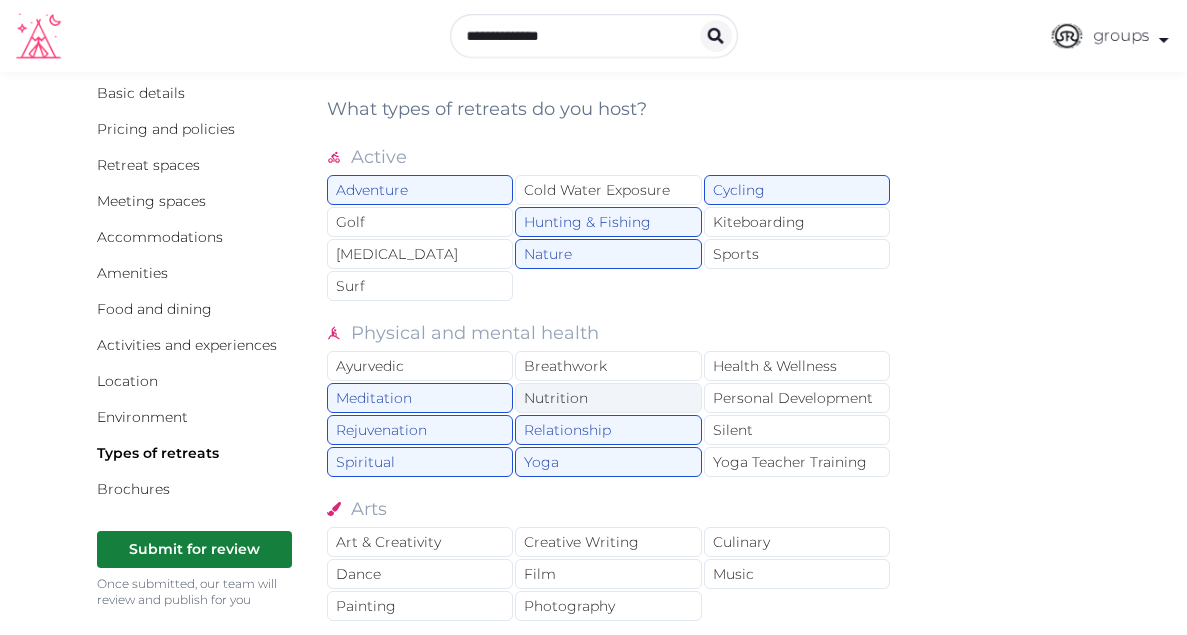 click on "Nutrition" at bounding box center (608, 398) 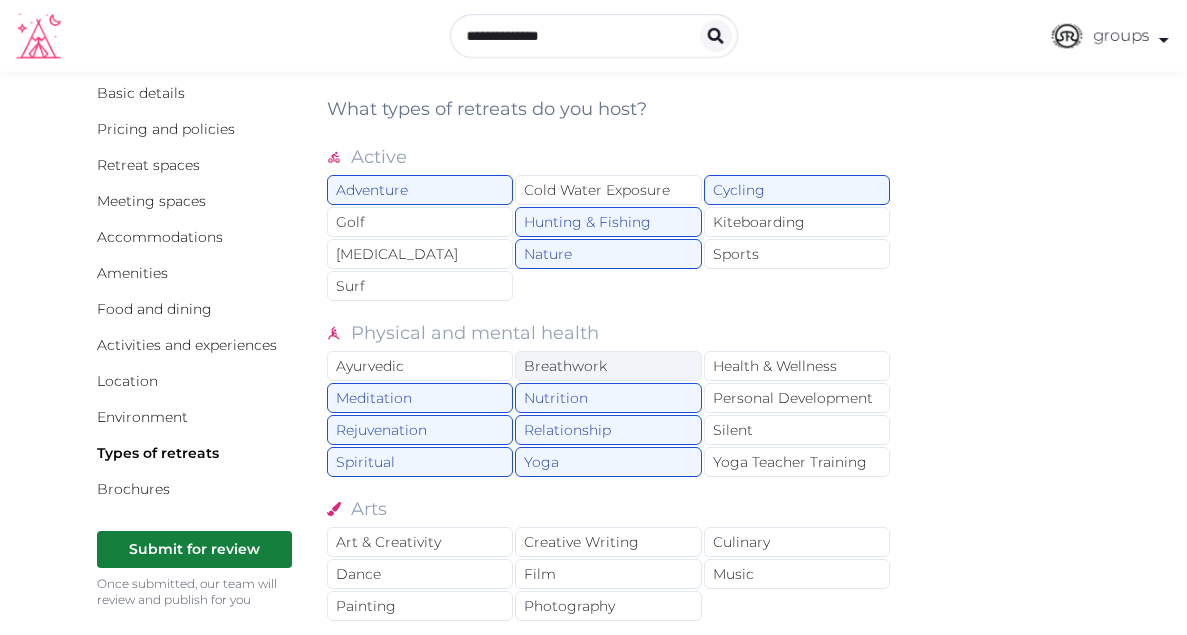 click on "Breathwork" at bounding box center [608, 366] 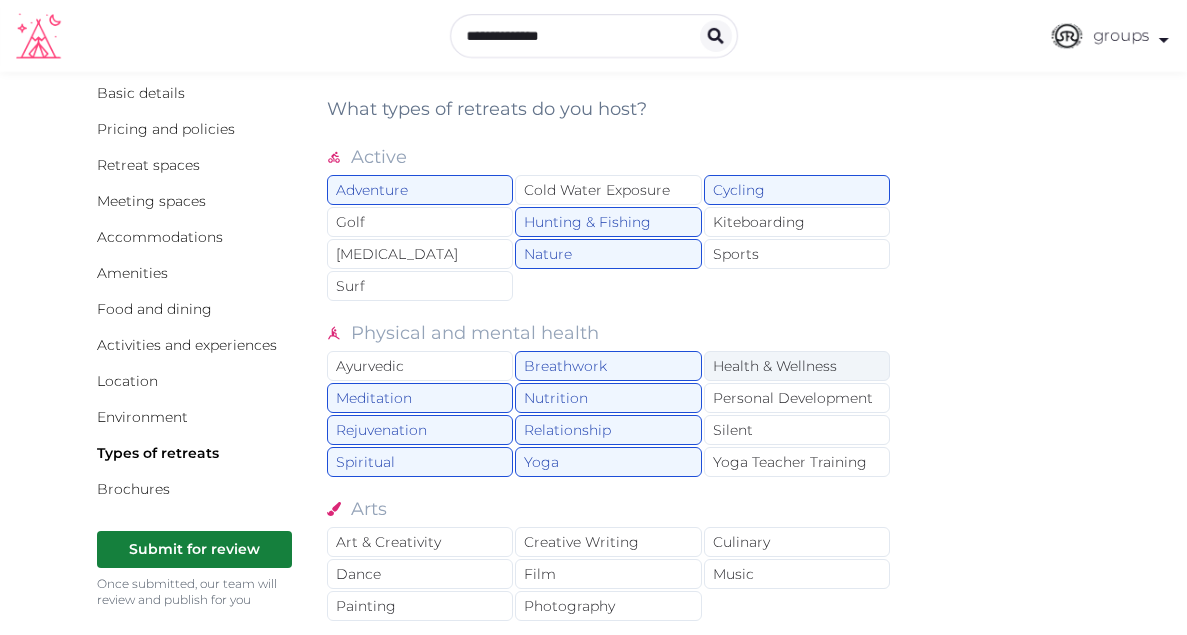 click on "Health & Wellness" at bounding box center [797, 366] 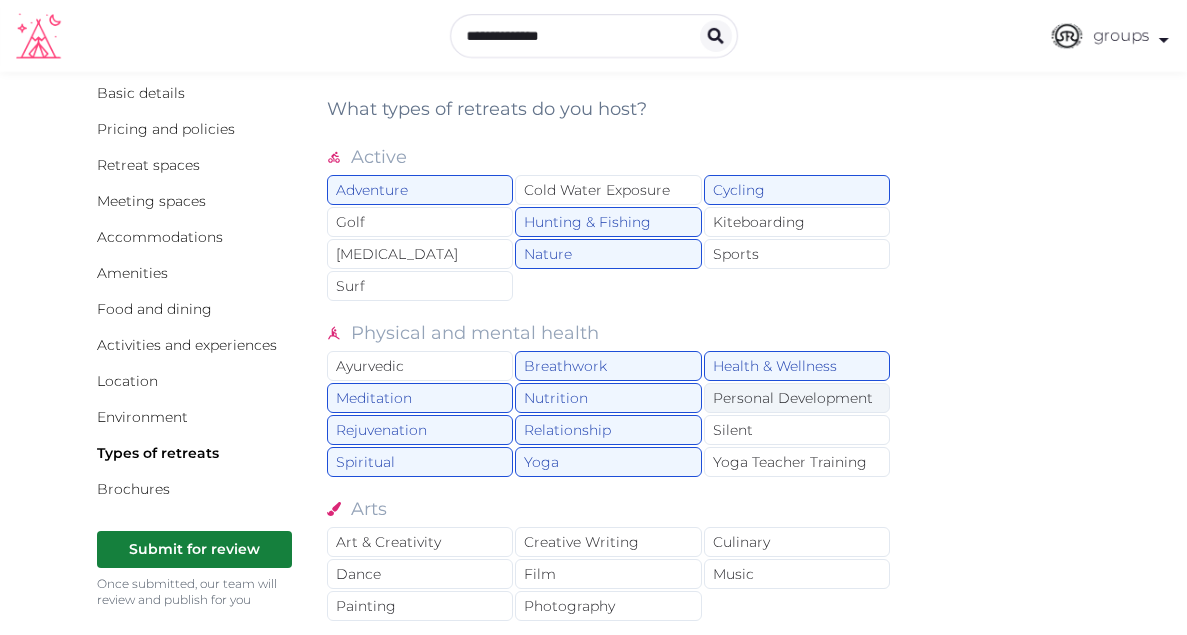 click on "Personal Development" at bounding box center (797, 398) 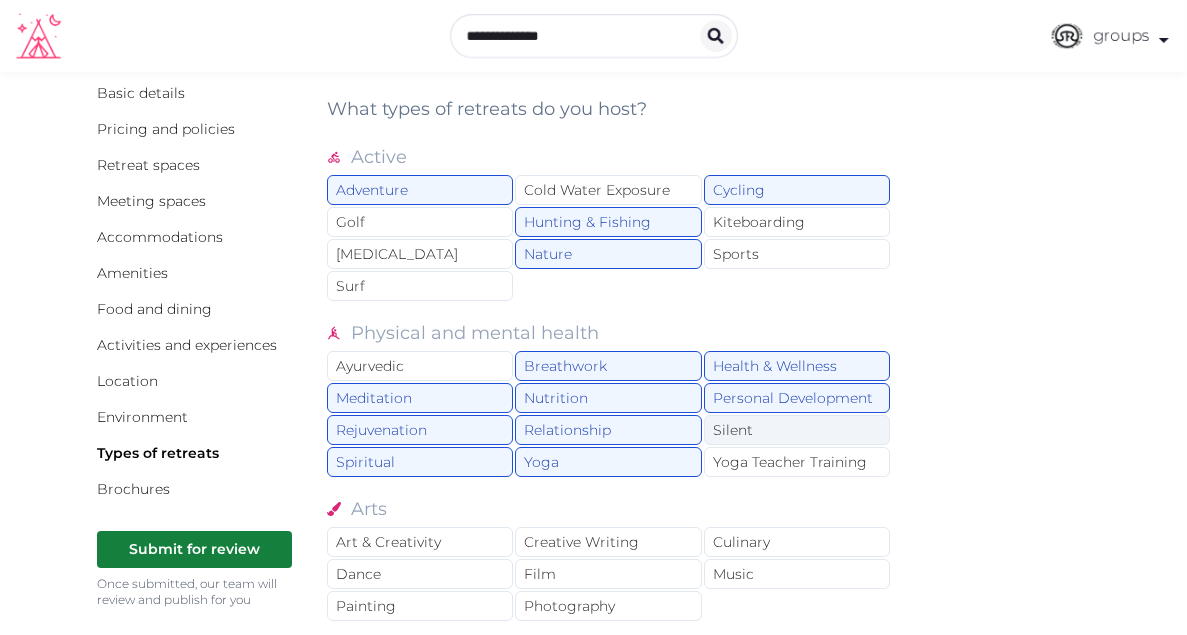 click on "Silent" at bounding box center (797, 430) 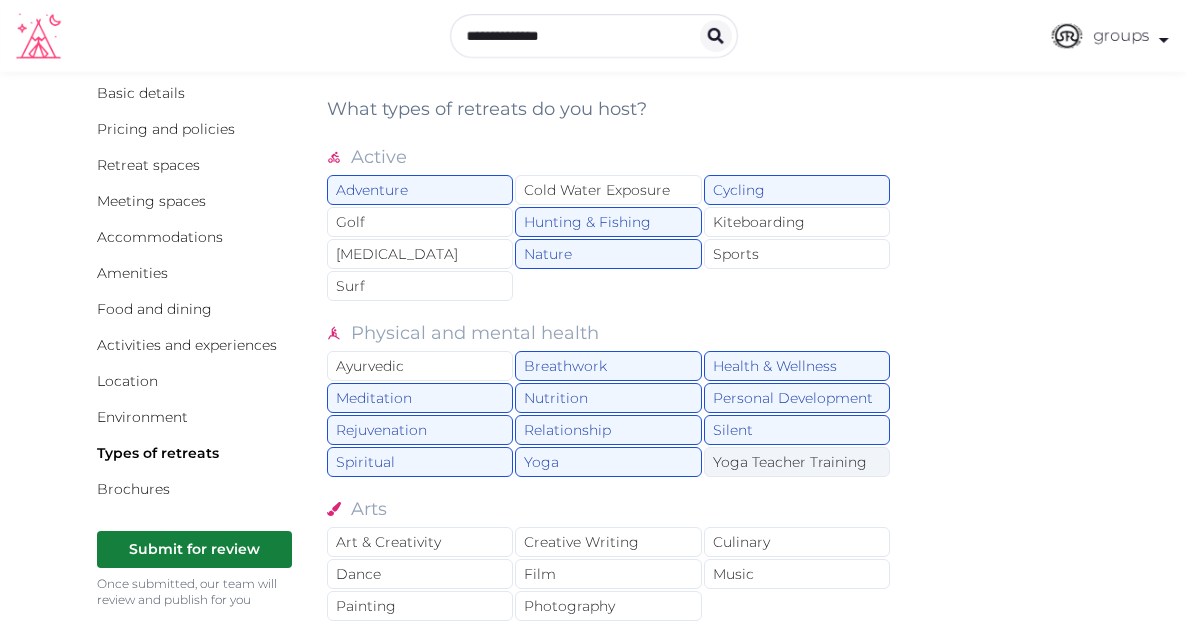 click on "Yoga Teacher Training" at bounding box center [797, 462] 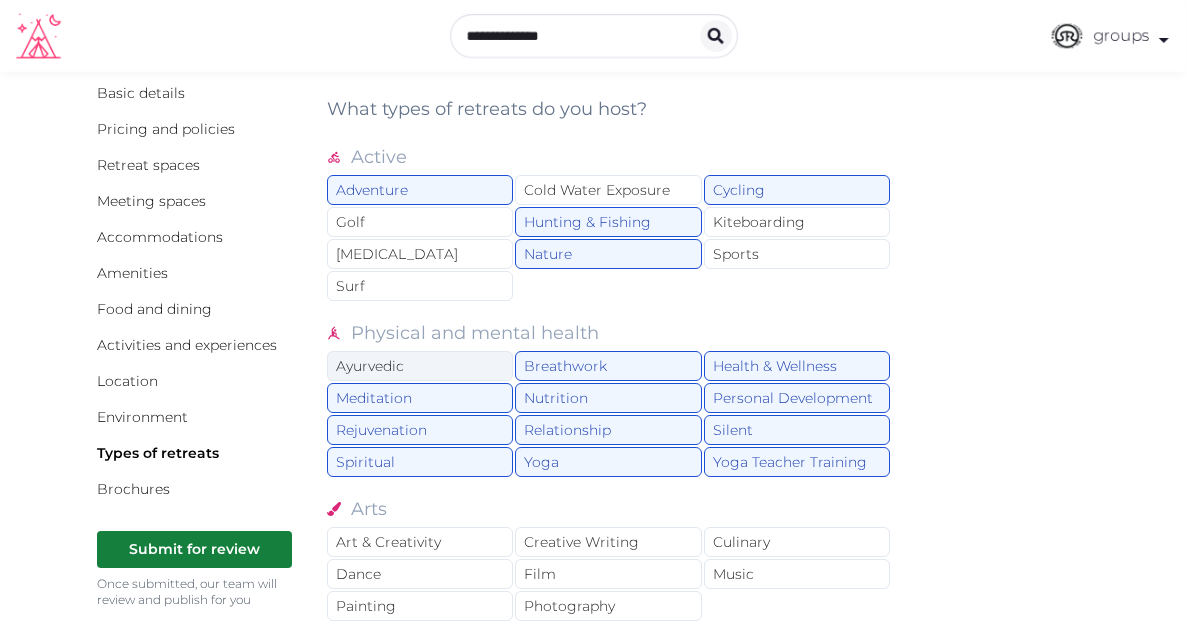 click on "Ayurvedic" at bounding box center [420, 366] 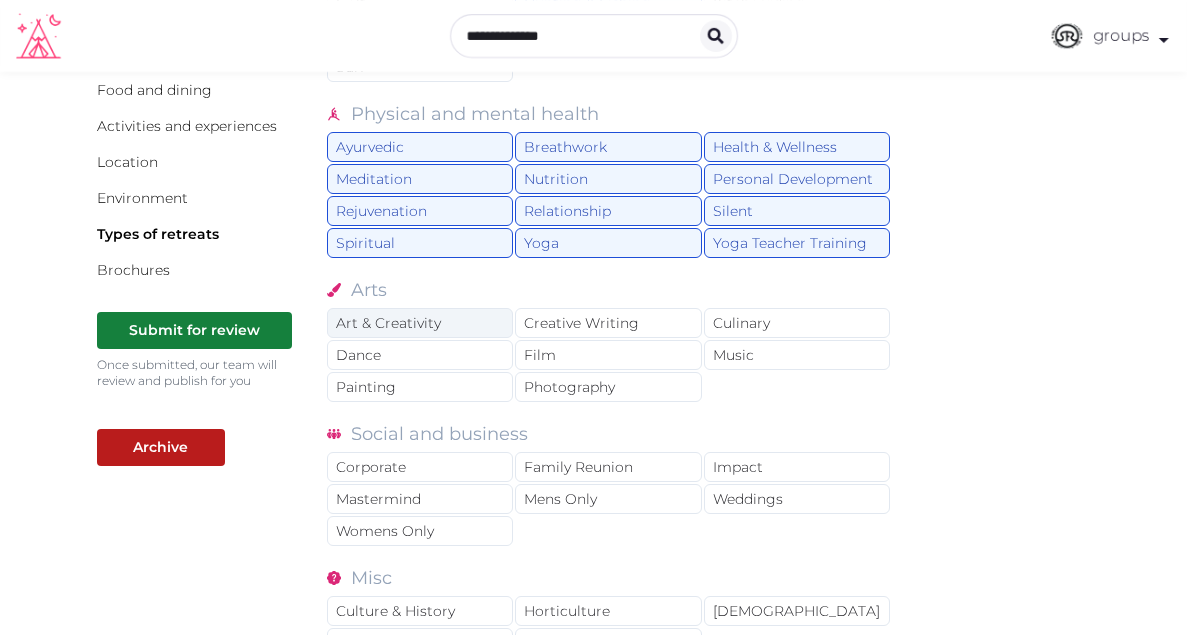 scroll, scrollTop: 315, scrollLeft: 0, axis: vertical 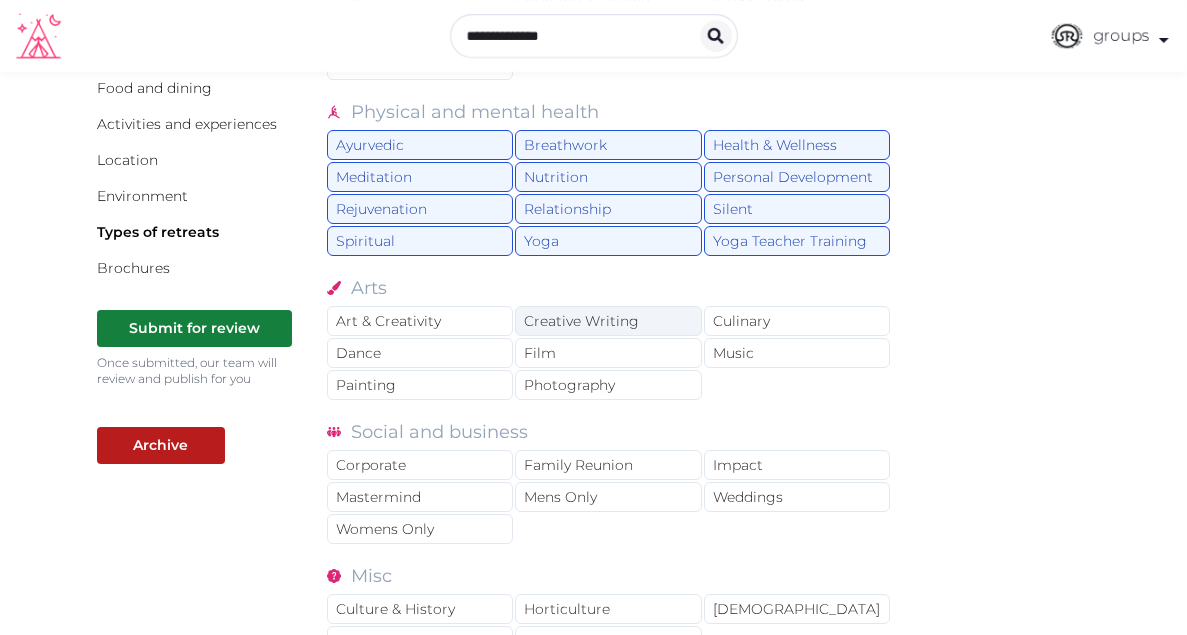 click on "Creative Writing" at bounding box center (608, 321) 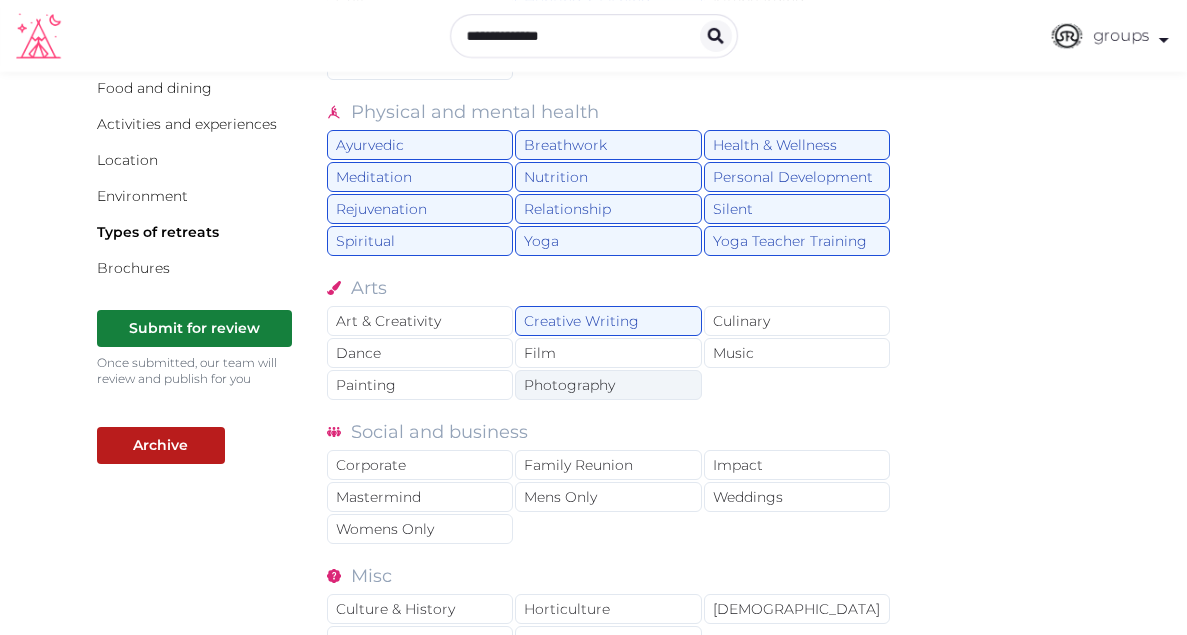 click on "Photography" at bounding box center [608, 385] 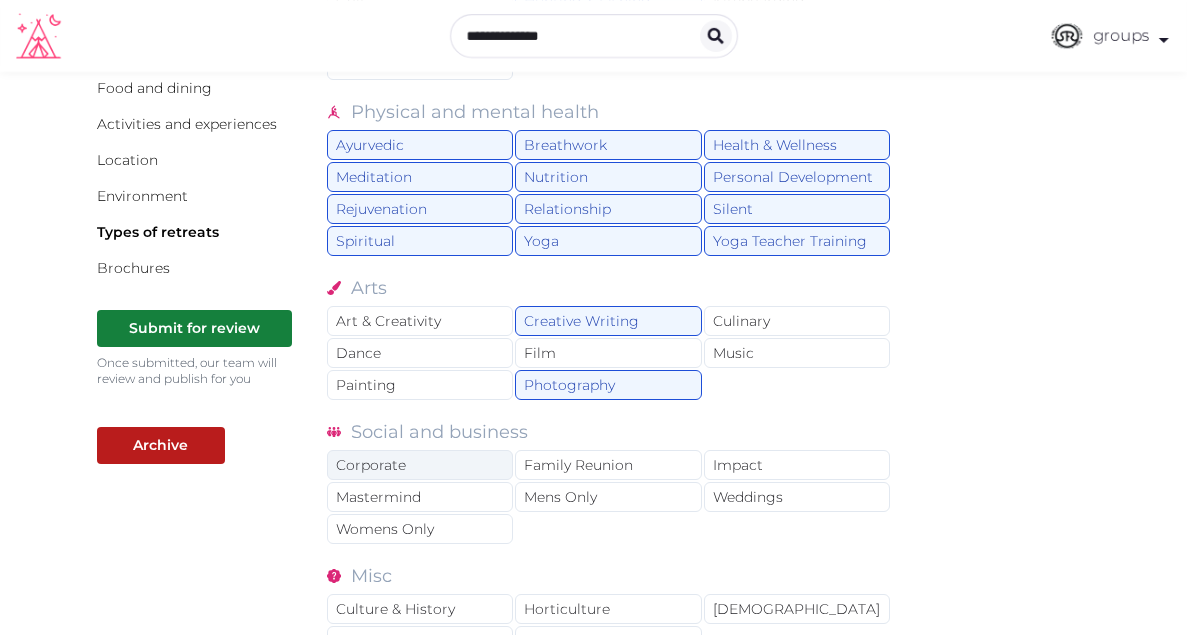 click on "Corporate" at bounding box center (420, 465) 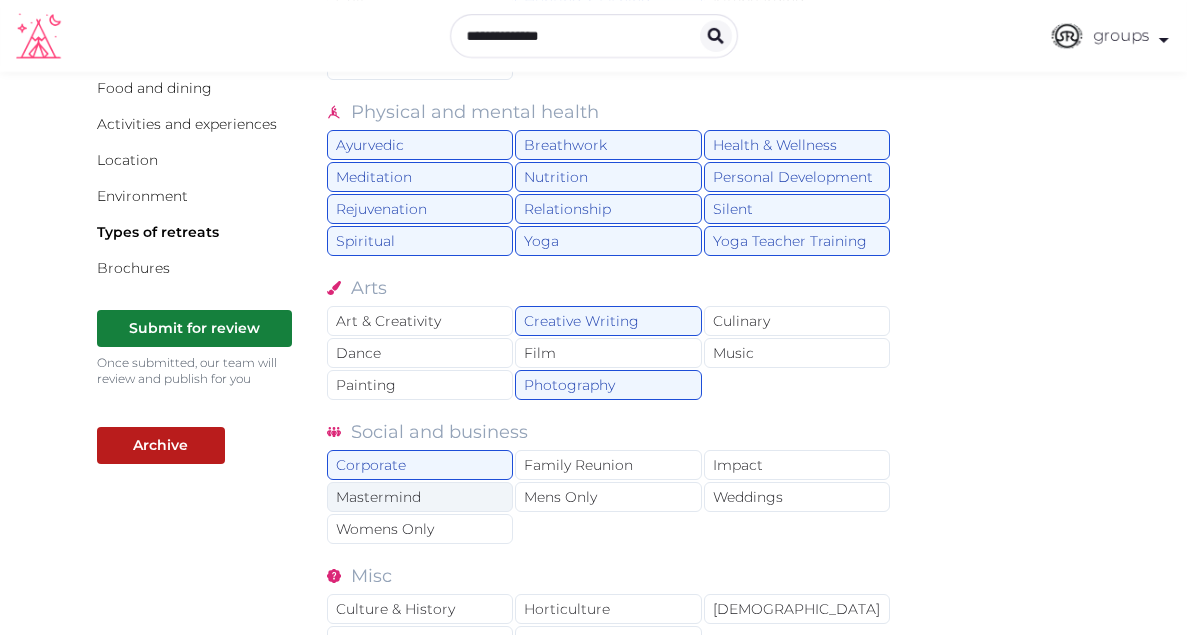 click on "Mastermind" at bounding box center (420, 497) 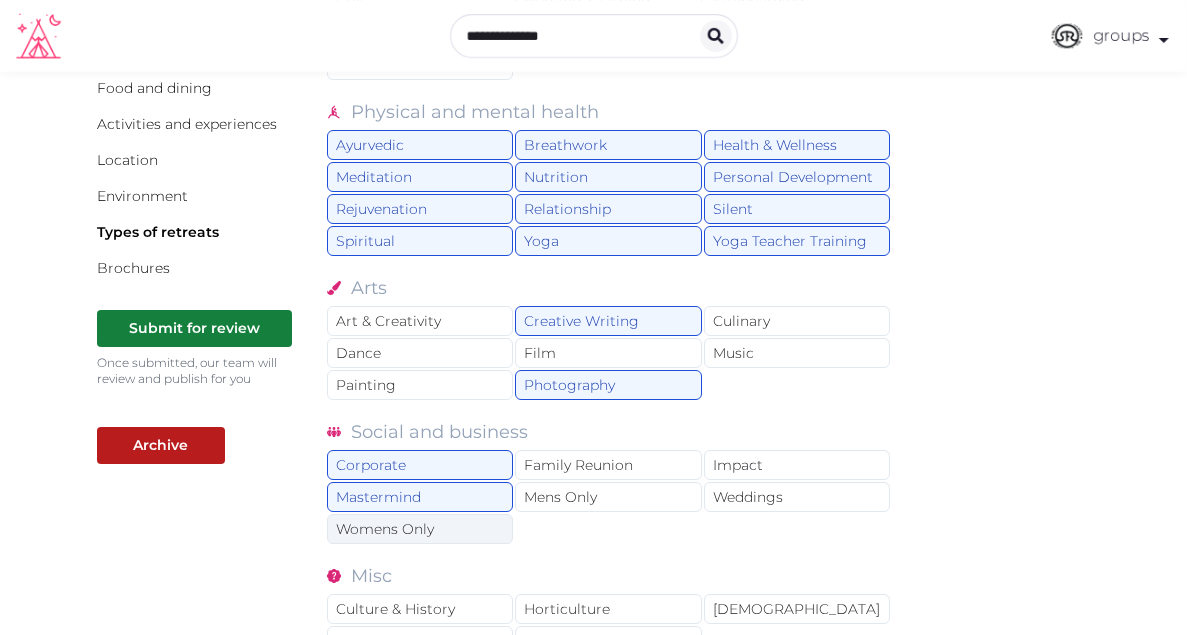 click on "Womens Only" at bounding box center [420, 529] 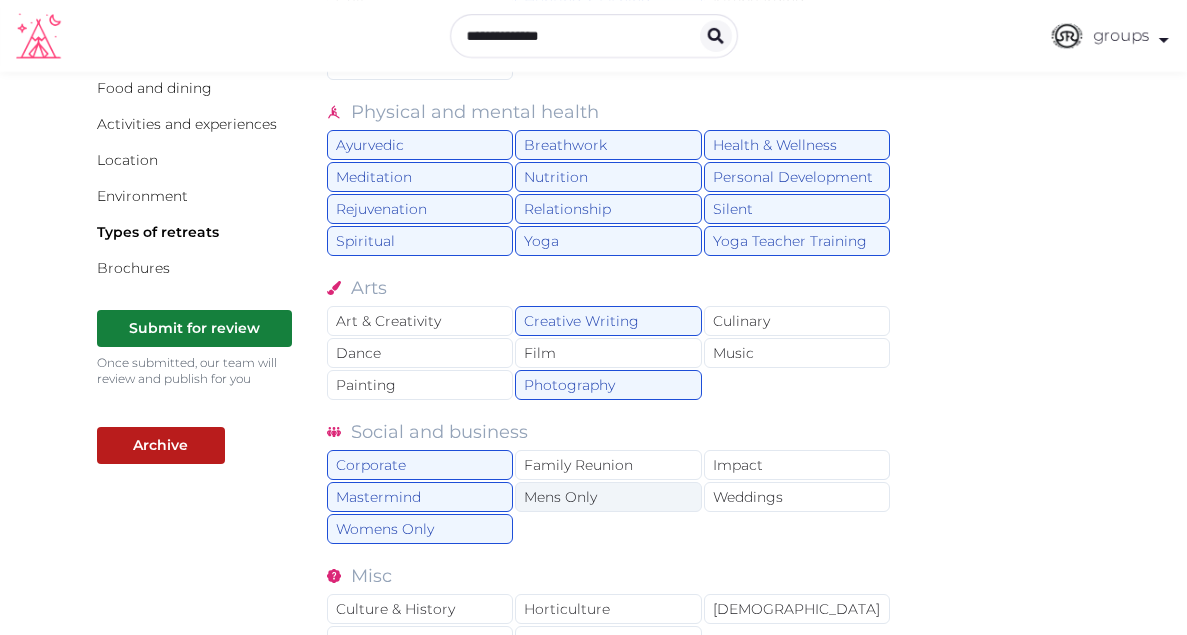 click on "Mens Only" at bounding box center [608, 497] 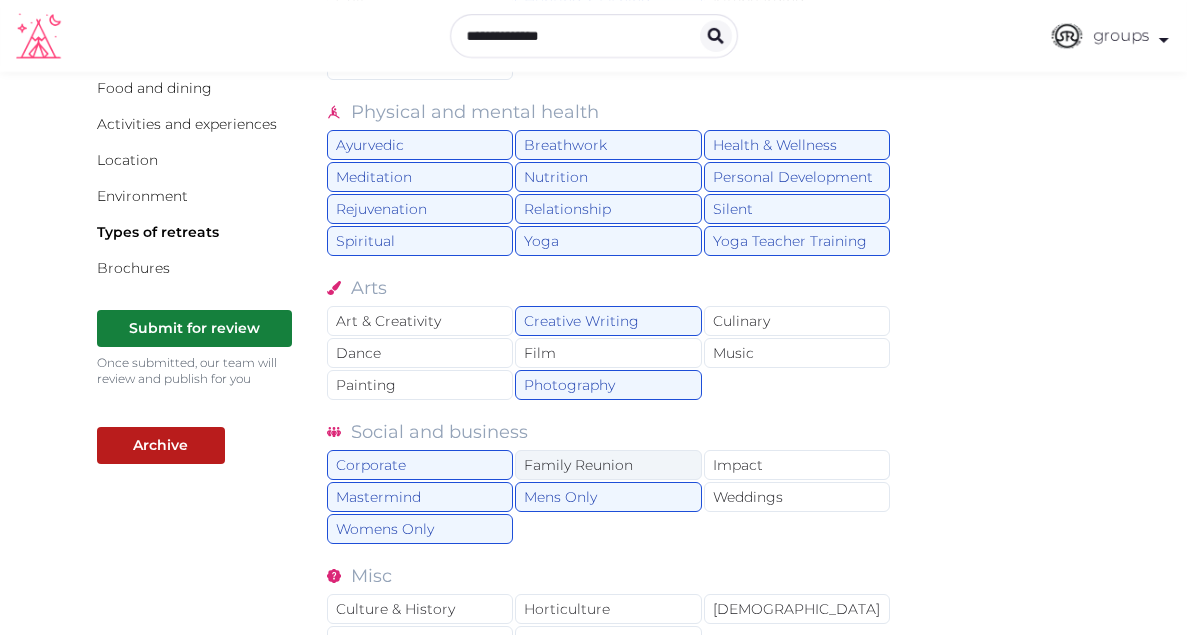 click on "Family Reunion" at bounding box center [608, 465] 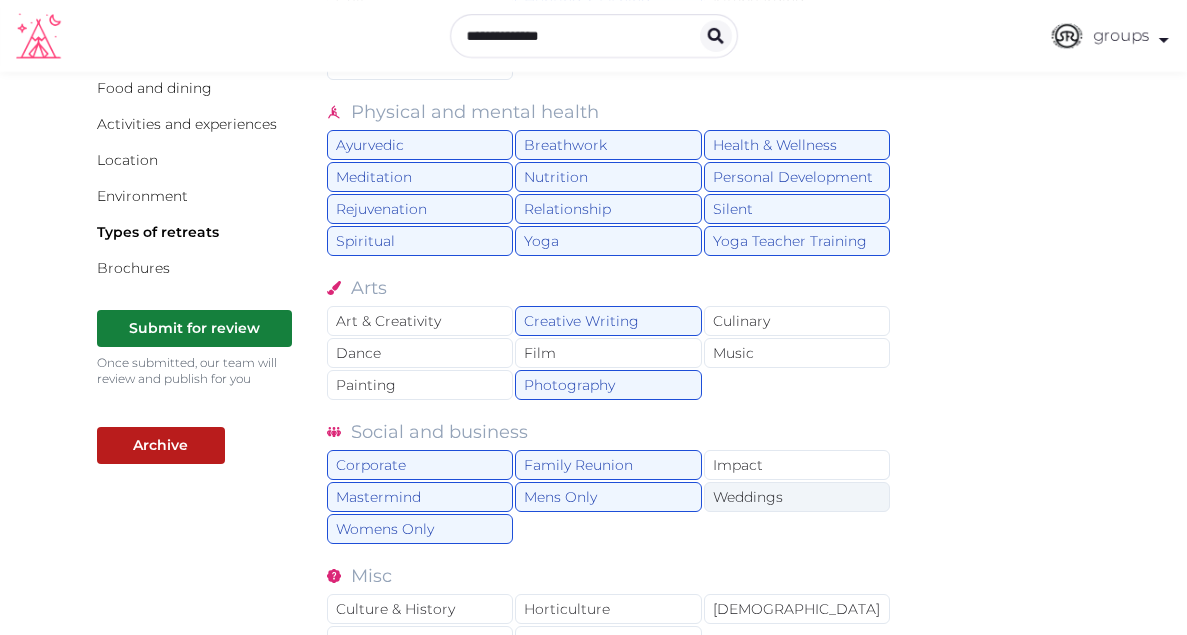 click on "Weddings" at bounding box center [797, 497] 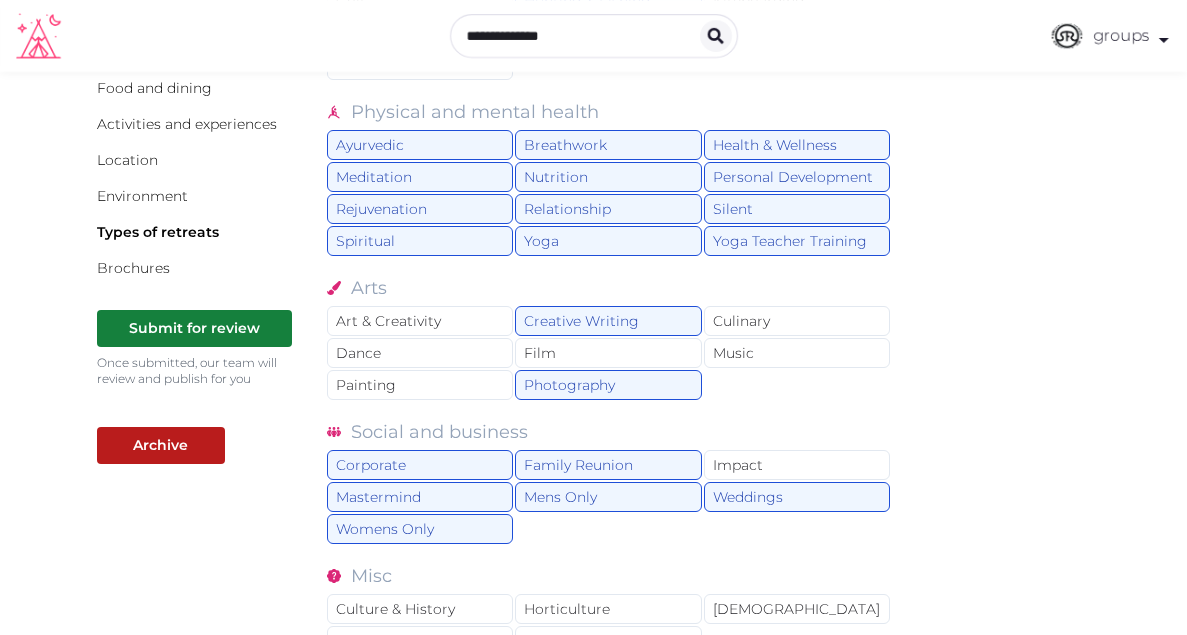 click on "Active Adventure Cold Water Exposure Cycling Golf Hunting & Fishing Kiteboarding Martial Arts Nature Sports Surf Physical and mental health Ayurvedic Breathwork Health & Wellness Meditation Nutrition Personal Development Rejuvenation Relationship Silent Spiritual Yoga Yoga Teacher Training Arts Art & Creativity Creative Writing Culinary Dance Film Music Painting Photography Social and business Corporate Family Reunion Impact Mastermind Mens Only Weddings Womens Only Misc Culture & History Horticulture LGBTQ Wine Tasting Volunteering" at bounding box center (609, 282) 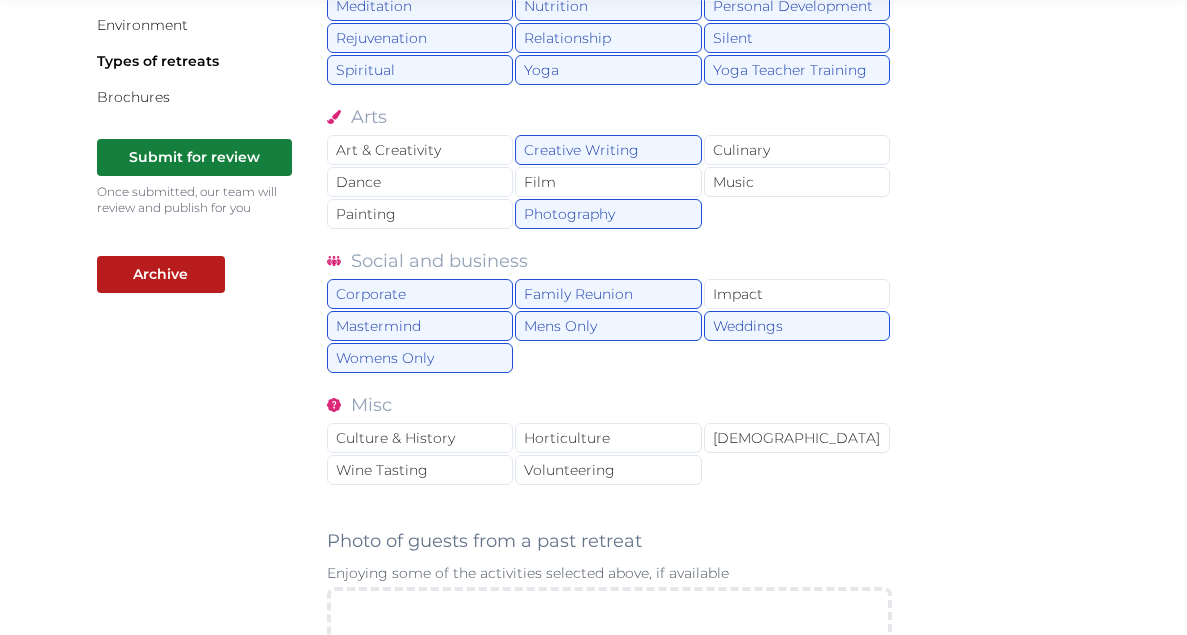 scroll, scrollTop: 497, scrollLeft: 0, axis: vertical 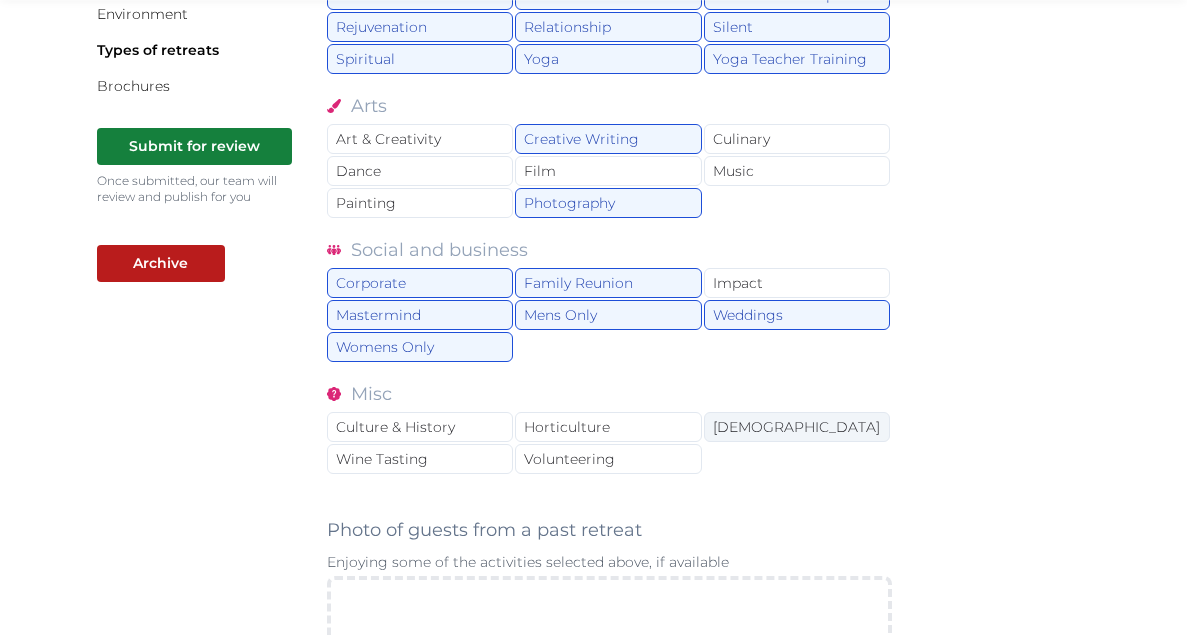 click on "LGBTQ" at bounding box center [797, 427] 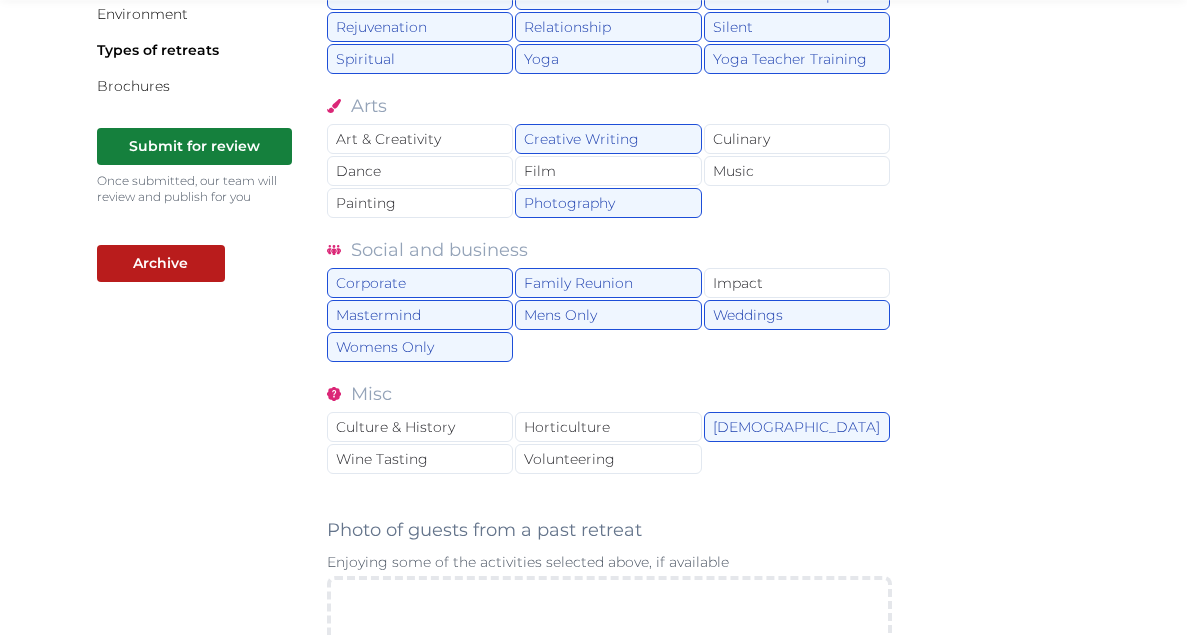 click 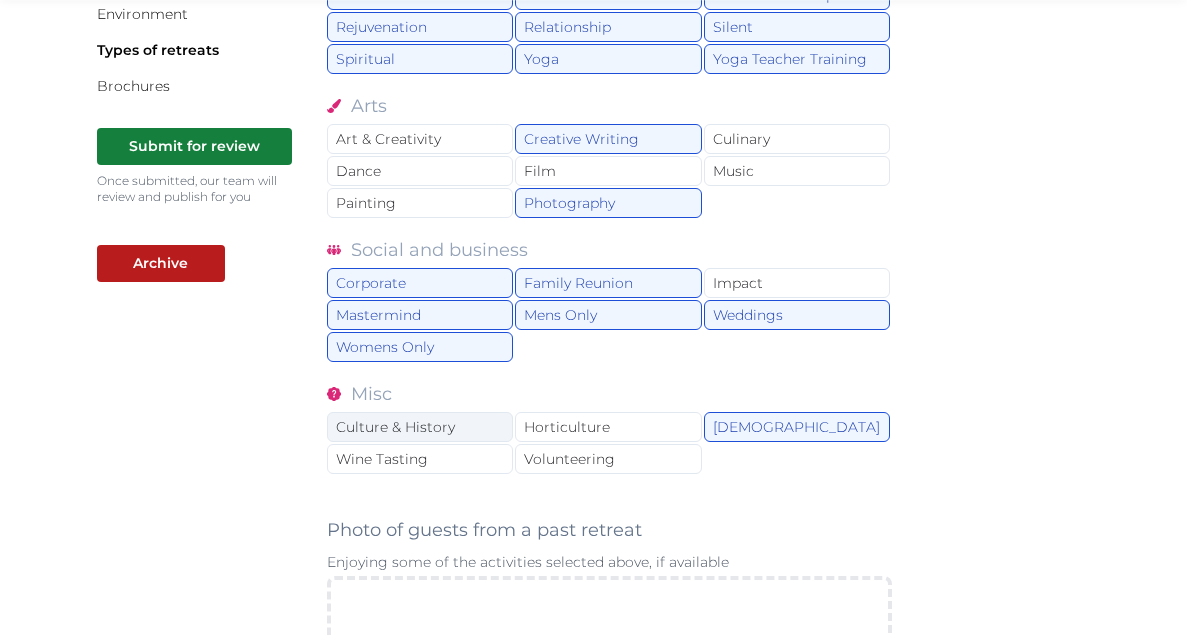 click on "Culture & History" at bounding box center (420, 427) 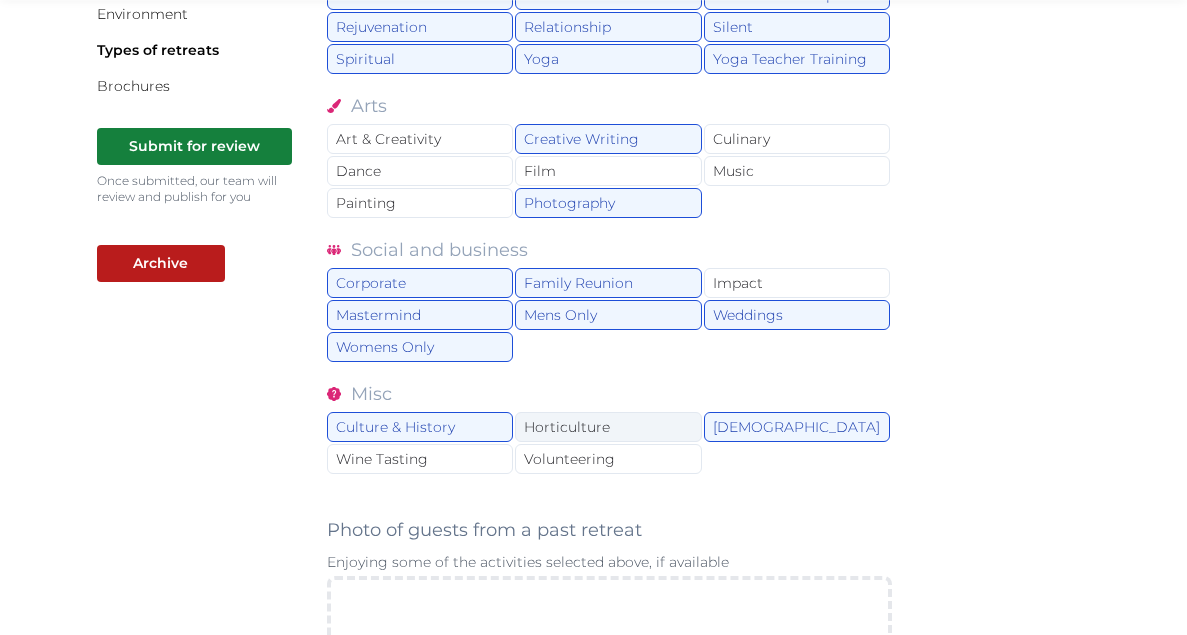 click on "Horticulture" at bounding box center [608, 427] 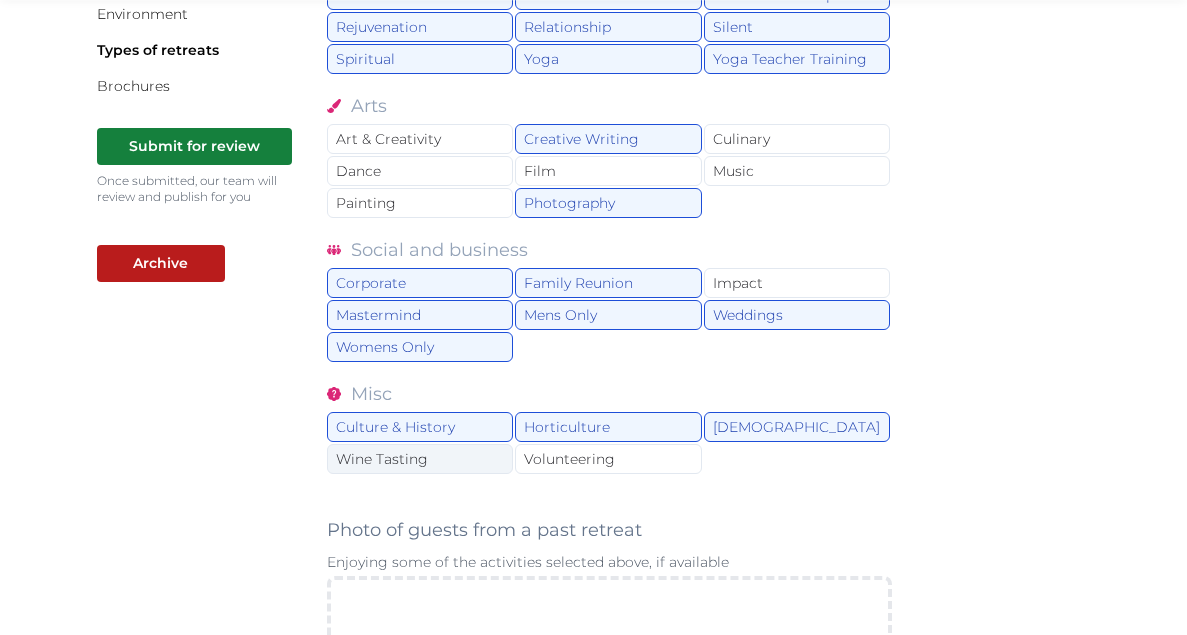 click on "Wine Tasting" at bounding box center [420, 459] 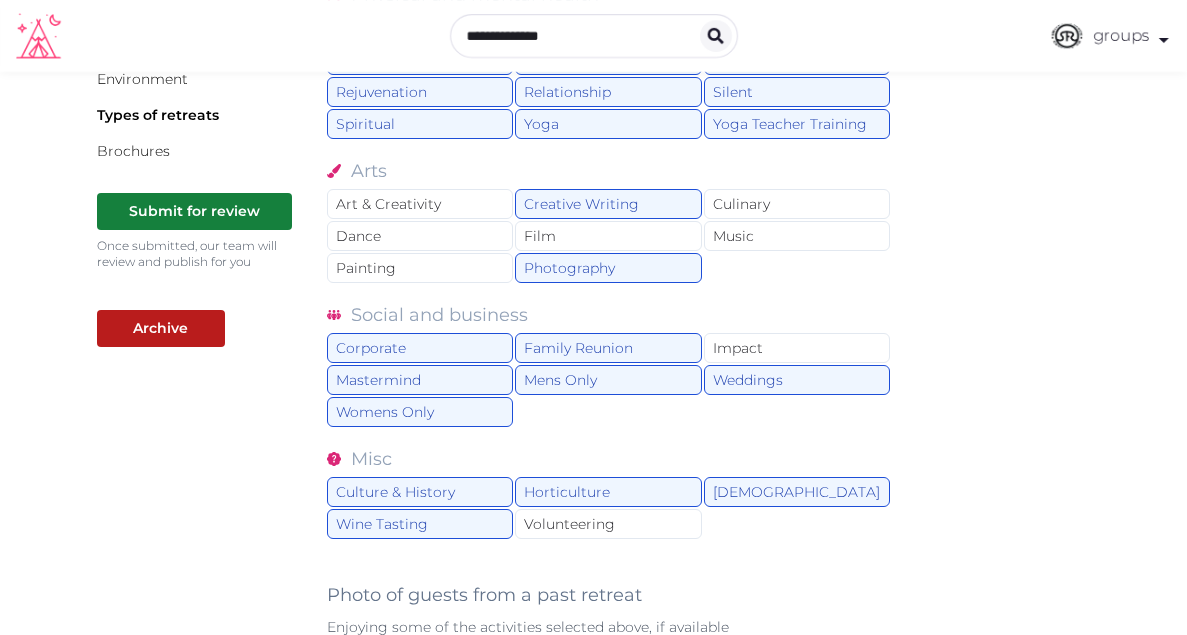 scroll, scrollTop: 421, scrollLeft: 0, axis: vertical 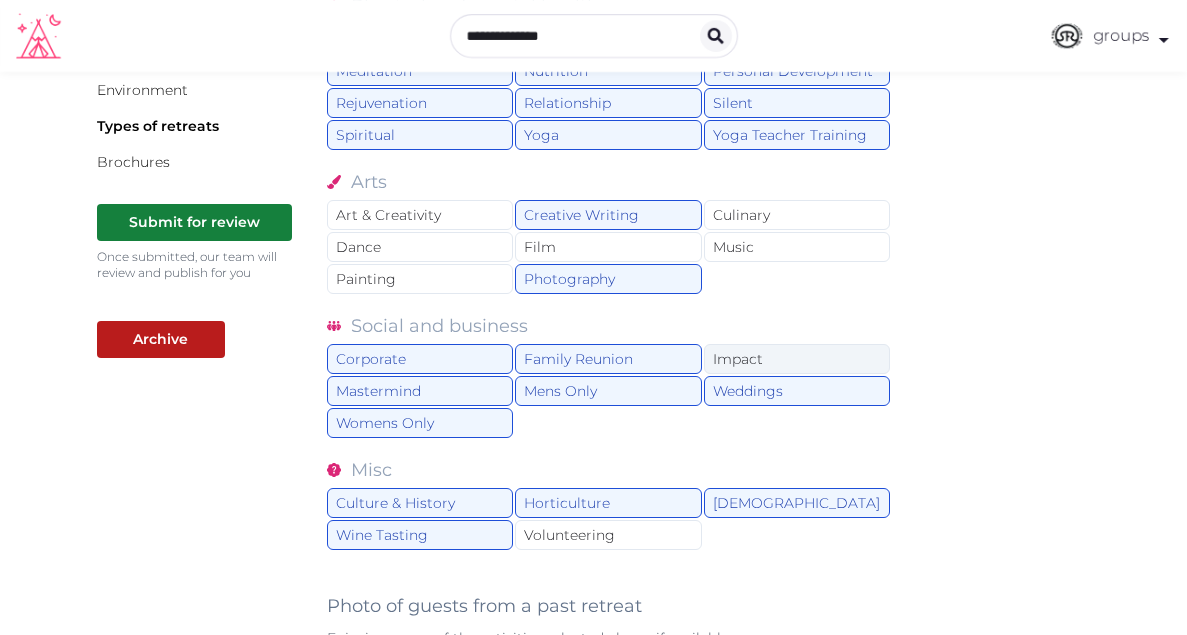 click on "Impact" at bounding box center [797, 359] 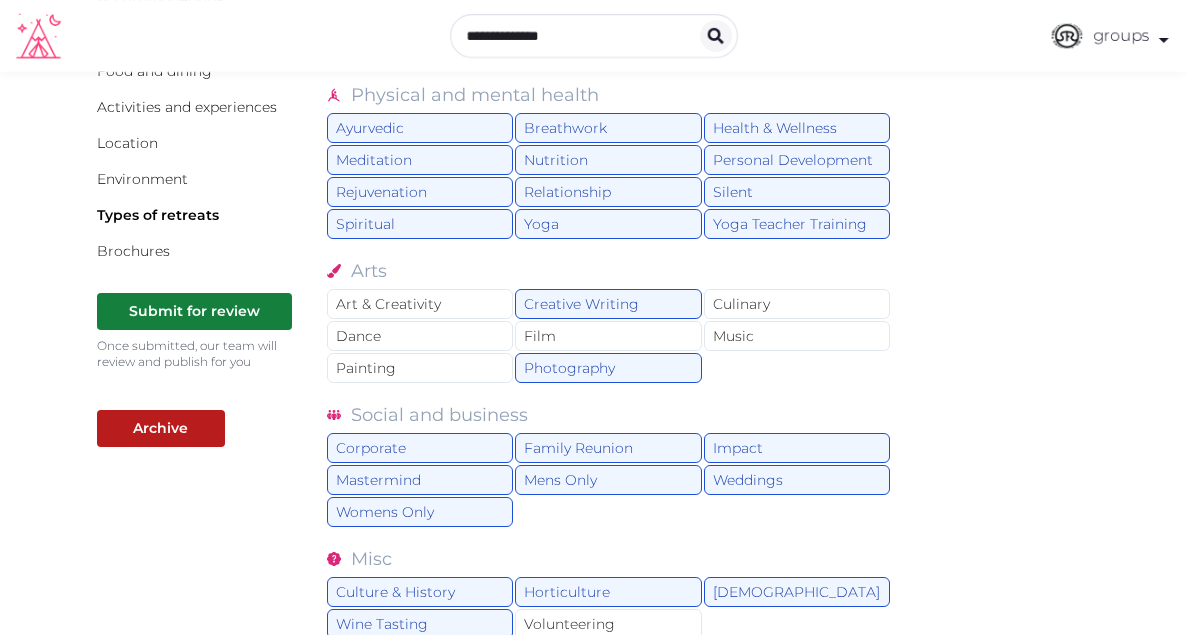 scroll, scrollTop: 315, scrollLeft: 0, axis: vertical 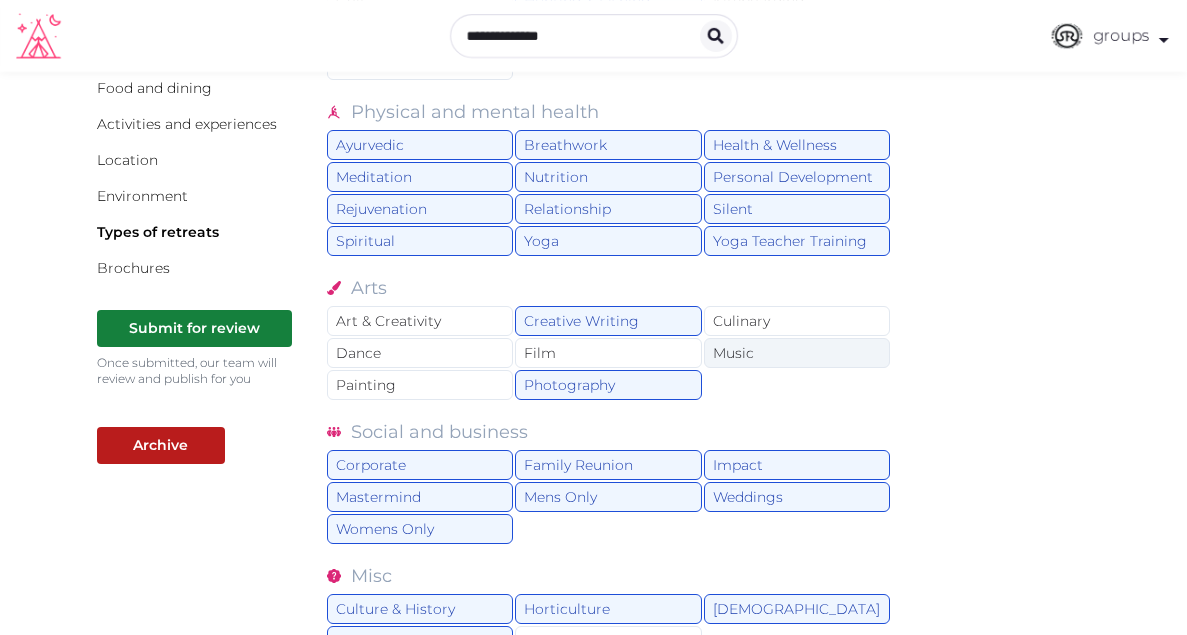click on "Music" at bounding box center [797, 353] 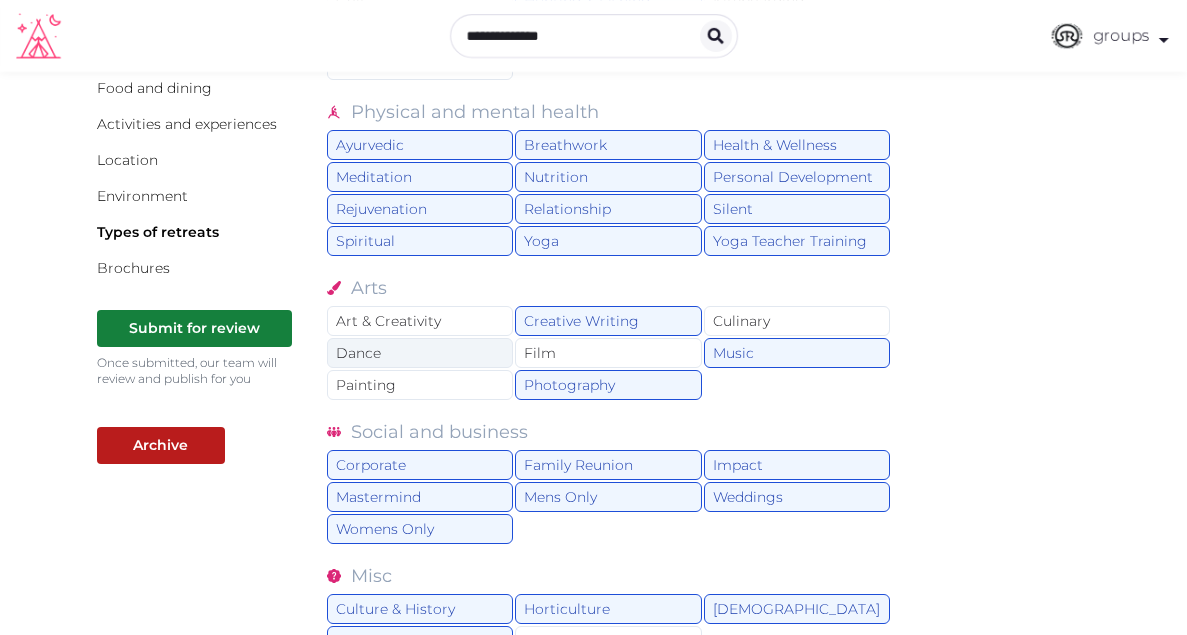 click on "Dance" at bounding box center (420, 353) 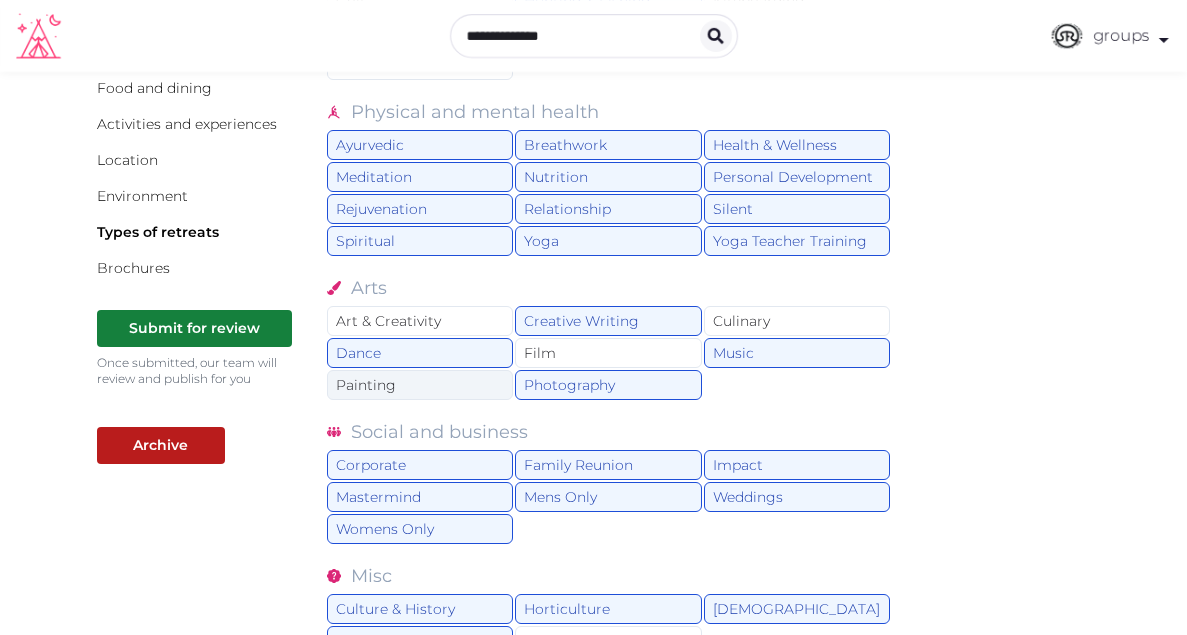 click on "Painting" at bounding box center [420, 385] 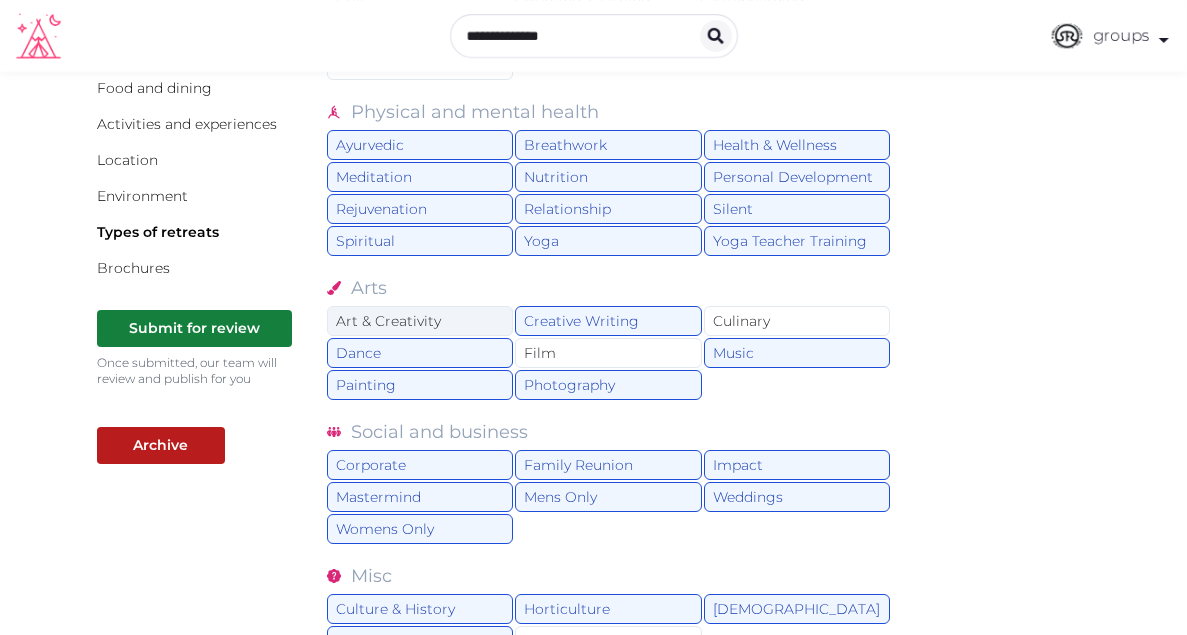click on "Art & Creativity" at bounding box center [420, 321] 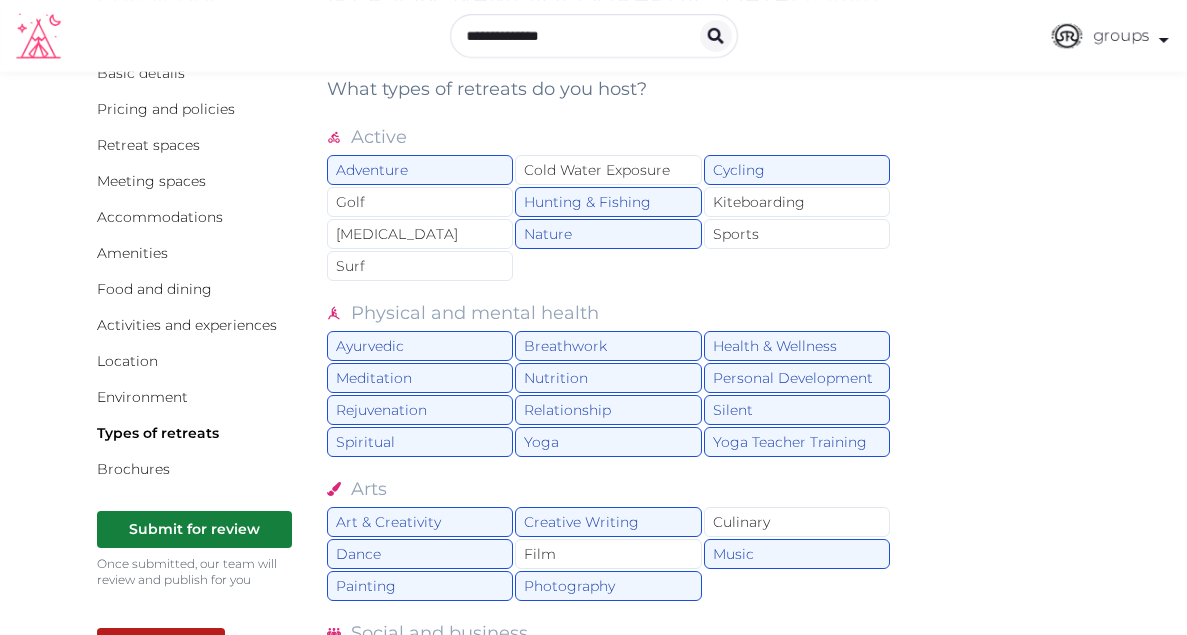 scroll, scrollTop: 117, scrollLeft: 0, axis: vertical 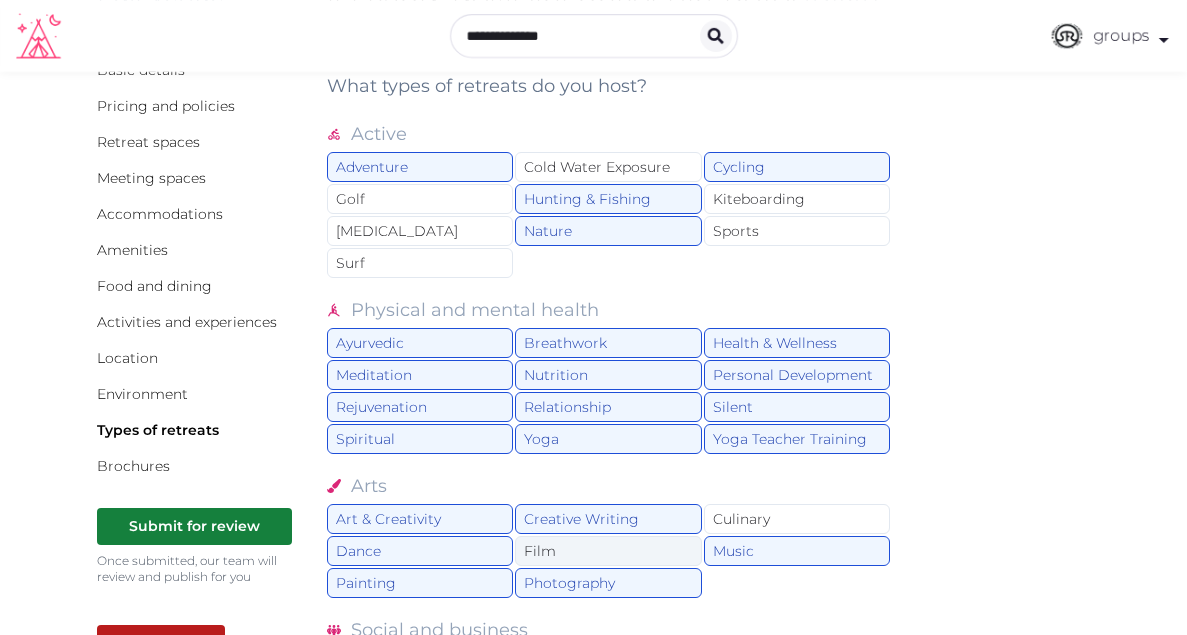click on "Film" at bounding box center (608, 551) 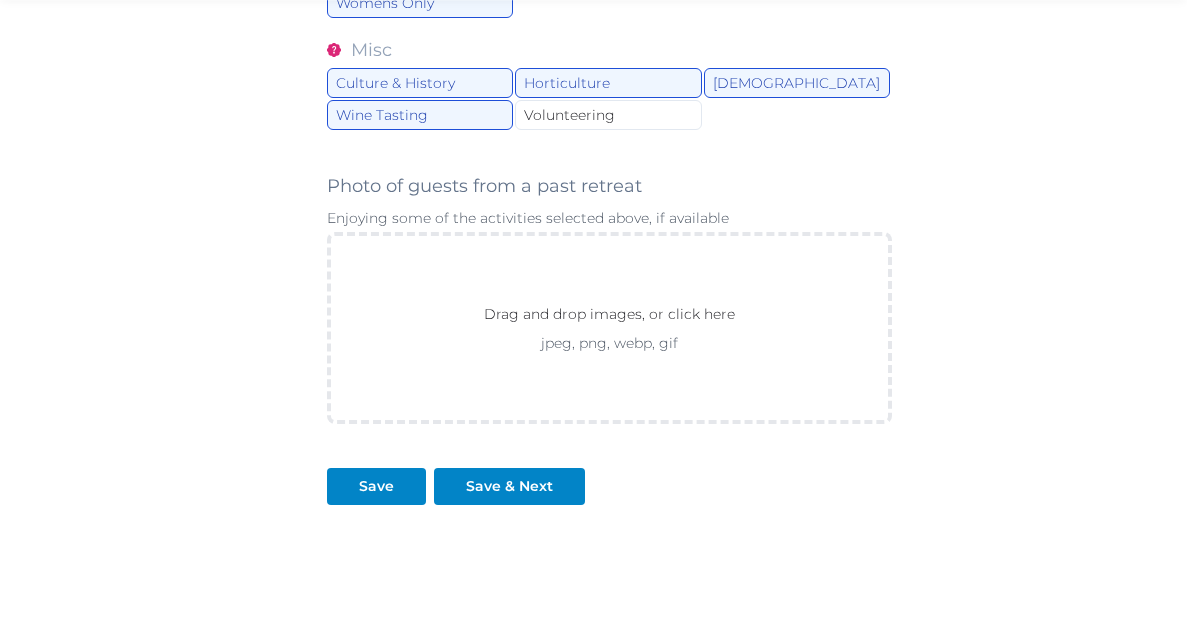 scroll, scrollTop: 903, scrollLeft: 0, axis: vertical 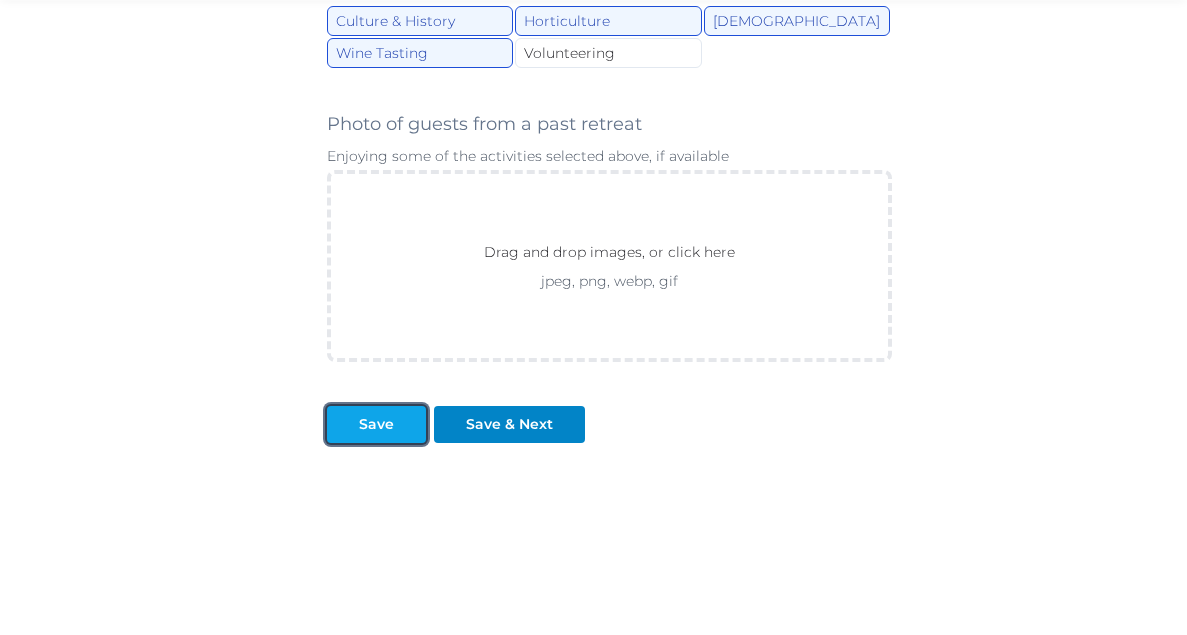 click on "Save" at bounding box center (376, 424) 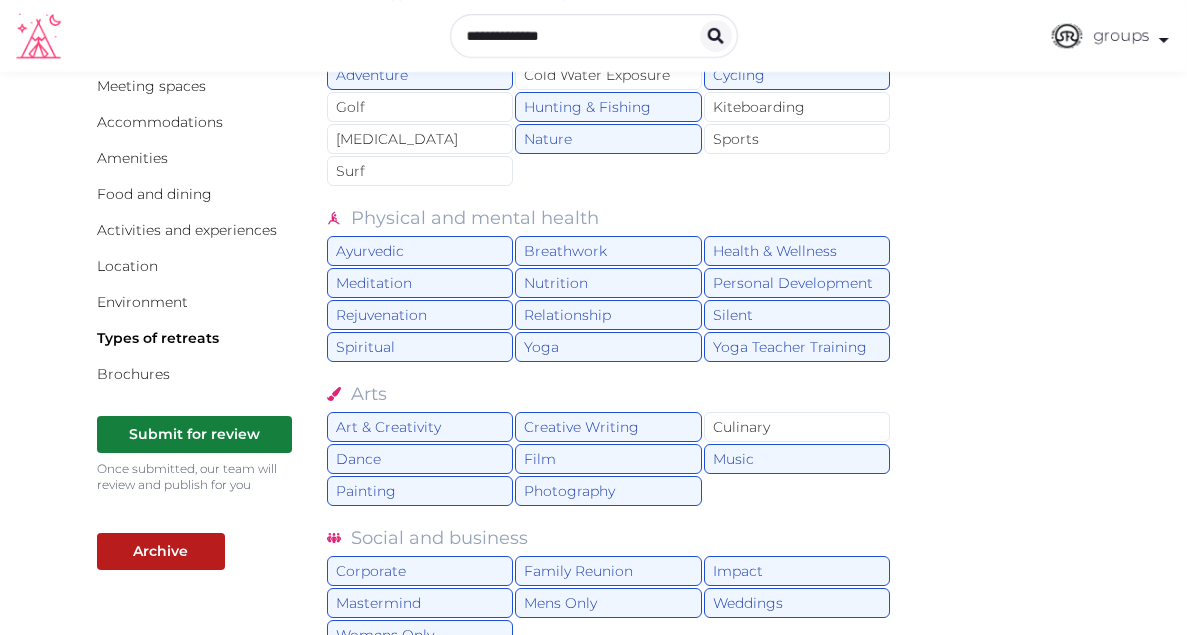 scroll, scrollTop: 203, scrollLeft: 0, axis: vertical 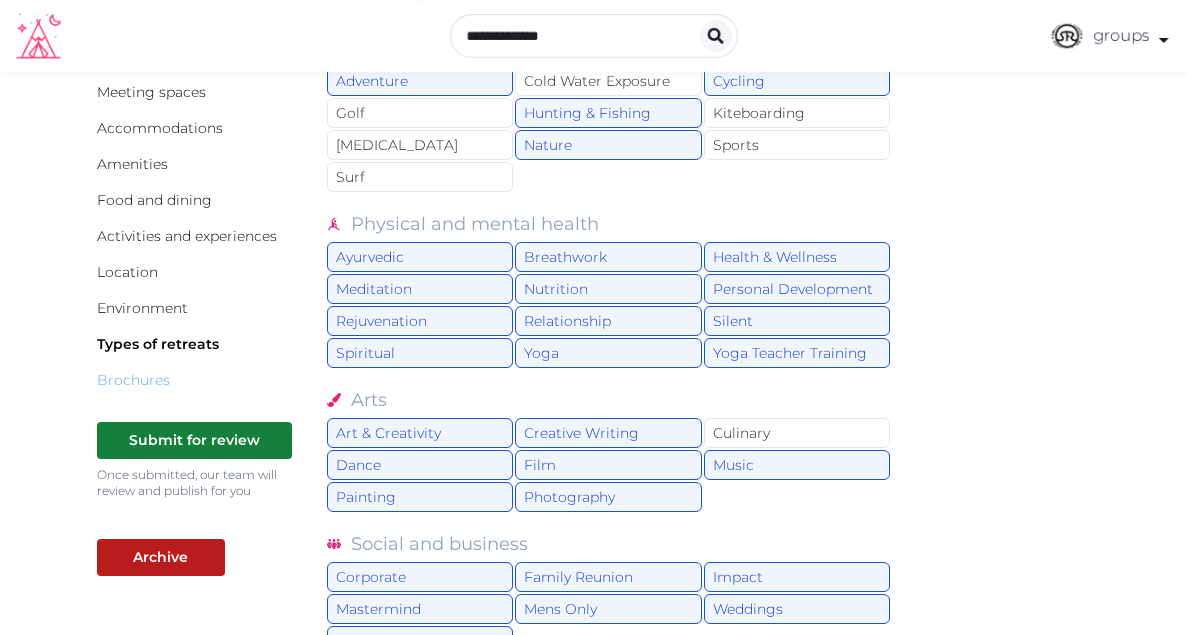 click on "Brochures" at bounding box center [133, 380] 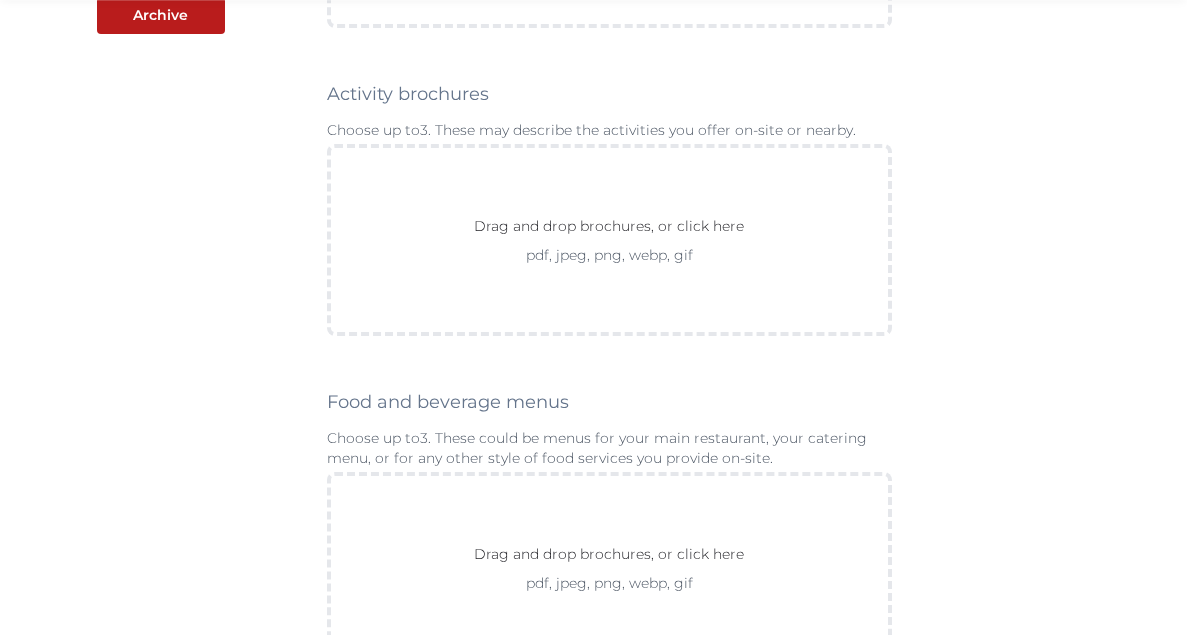 scroll, scrollTop: 760, scrollLeft: 0, axis: vertical 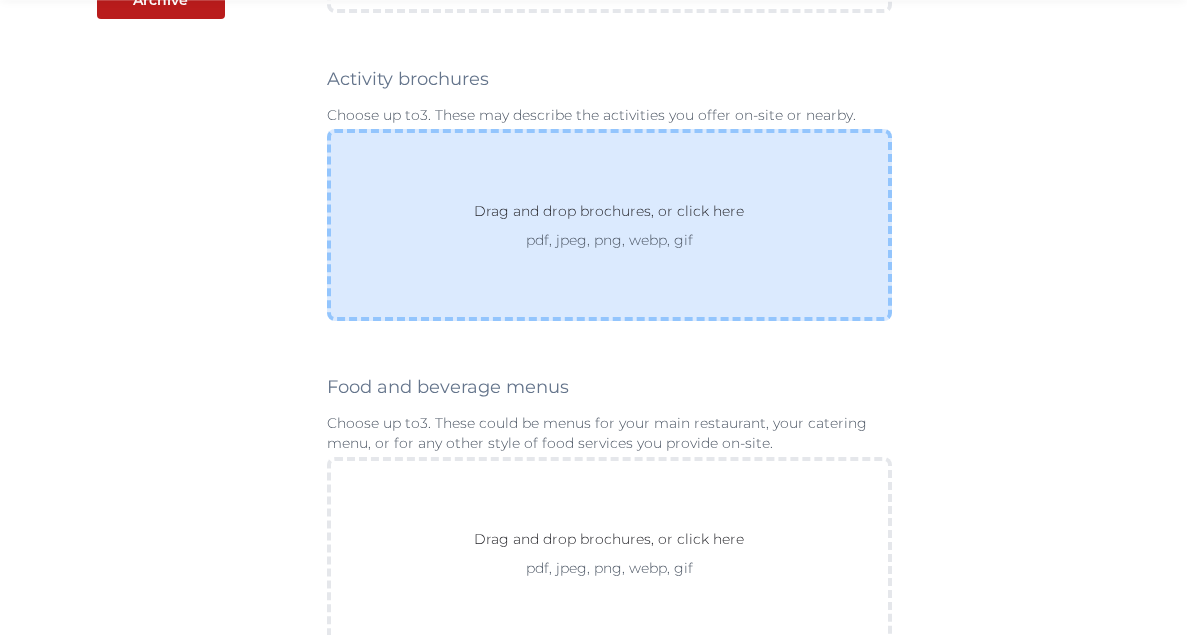 click on "pdf, jpeg, png, webp, gif" at bounding box center [609, 240] 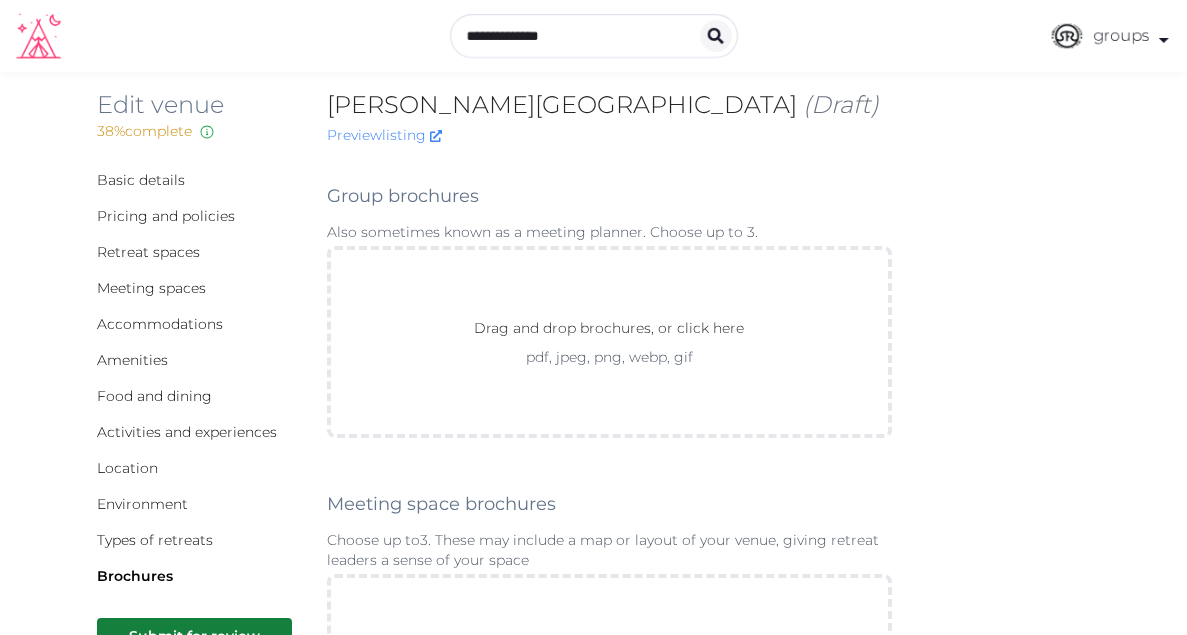 scroll, scrollTop: 0, scrollLeft: 0, axis: both 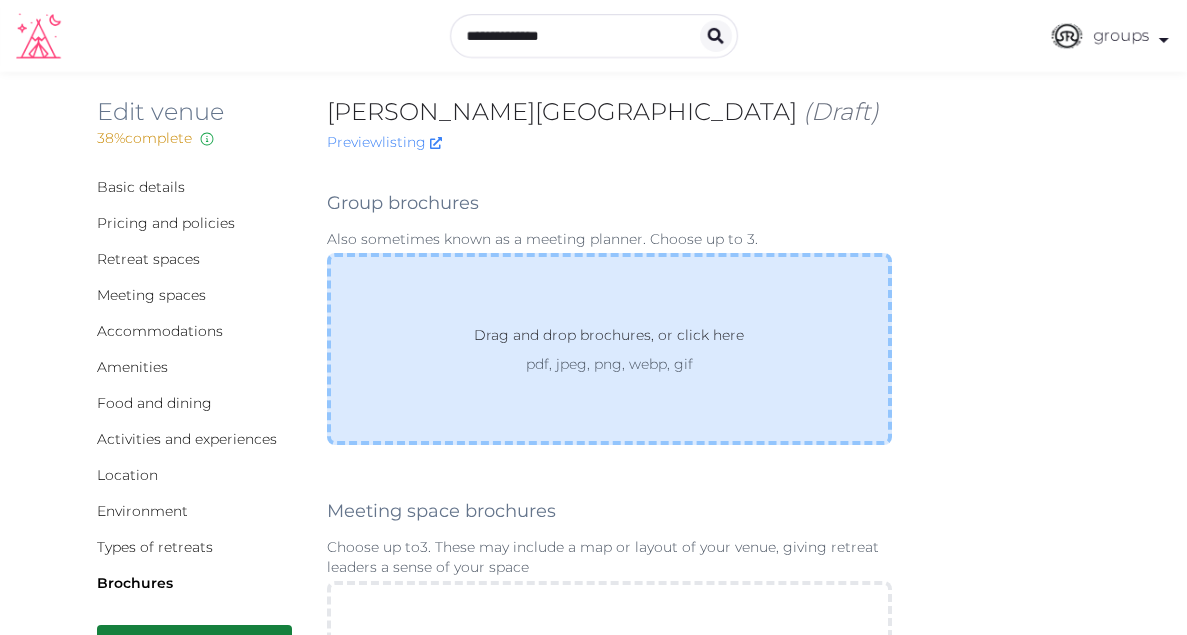 click on "Drag and drop brochures, or click here" at bounding box center [609, 339] 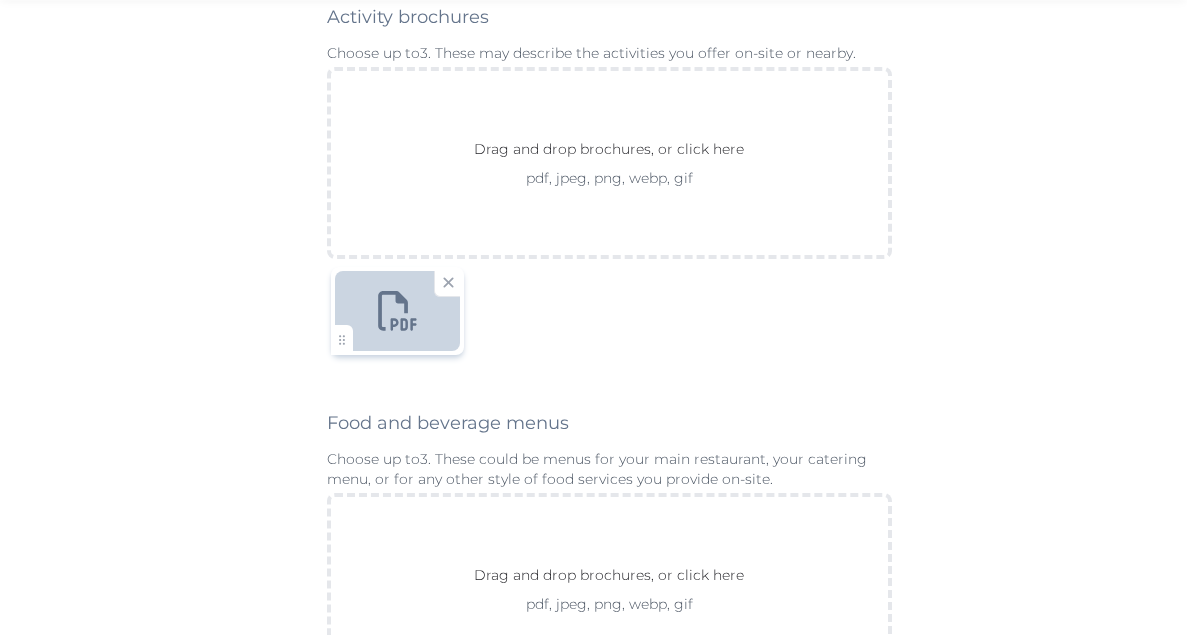 scroll, scrollTop: 1242, scrollLeft: 0, axis: vertical 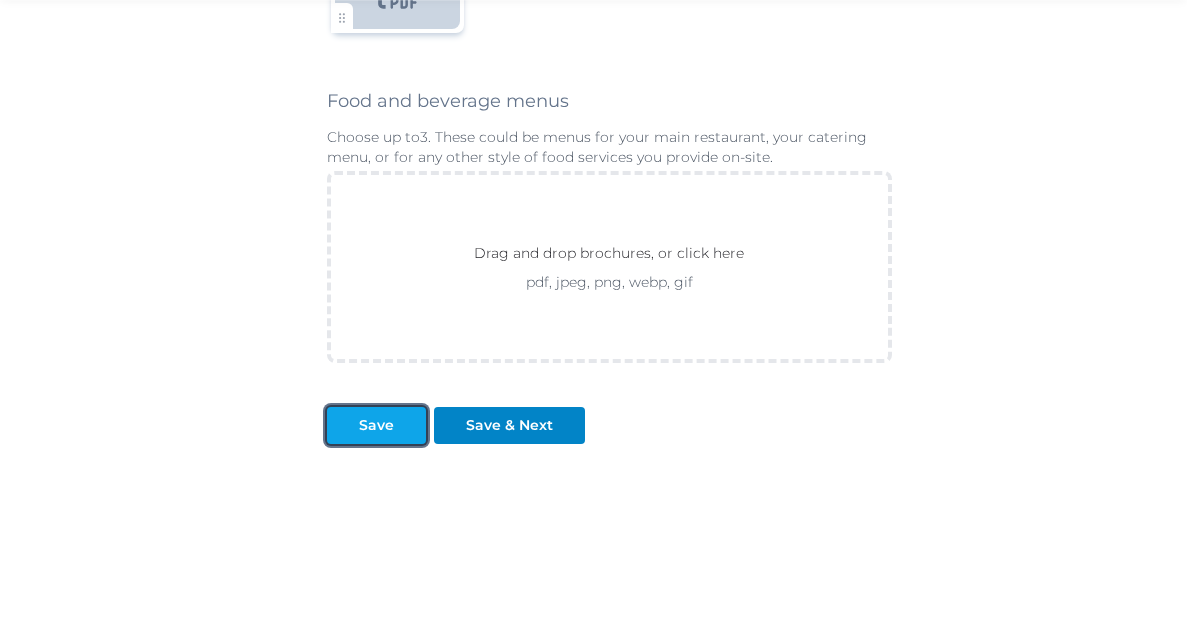 click on "Save" at bounding box center (376, 425) 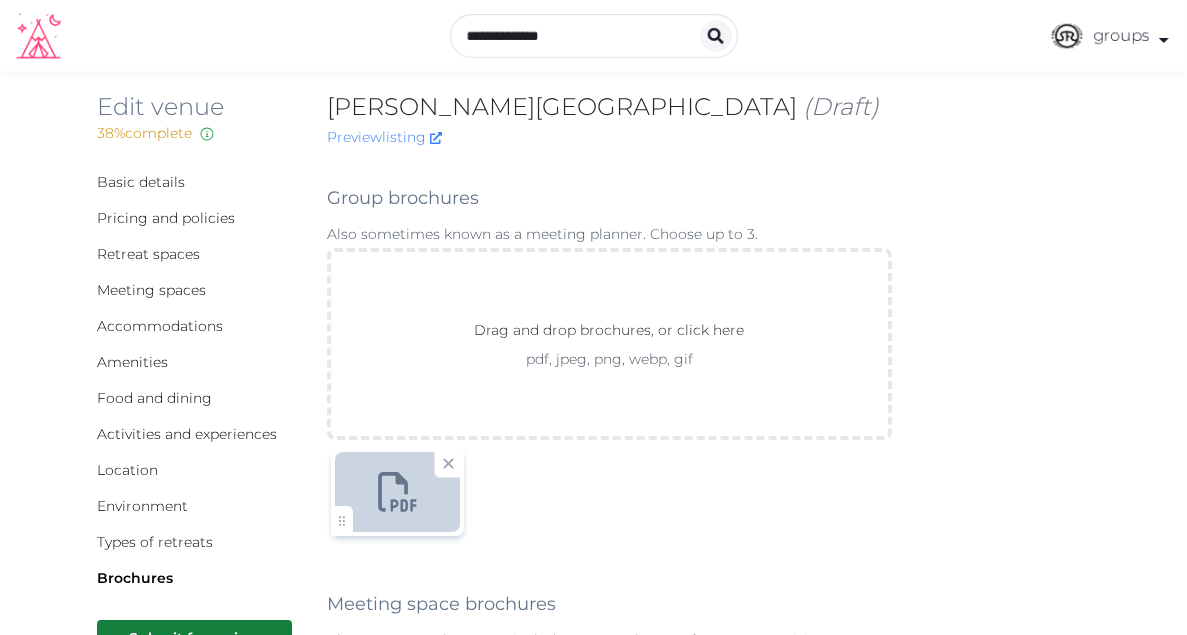 scroll, scrollTop: 0, scrollLeft: 0, axis: both 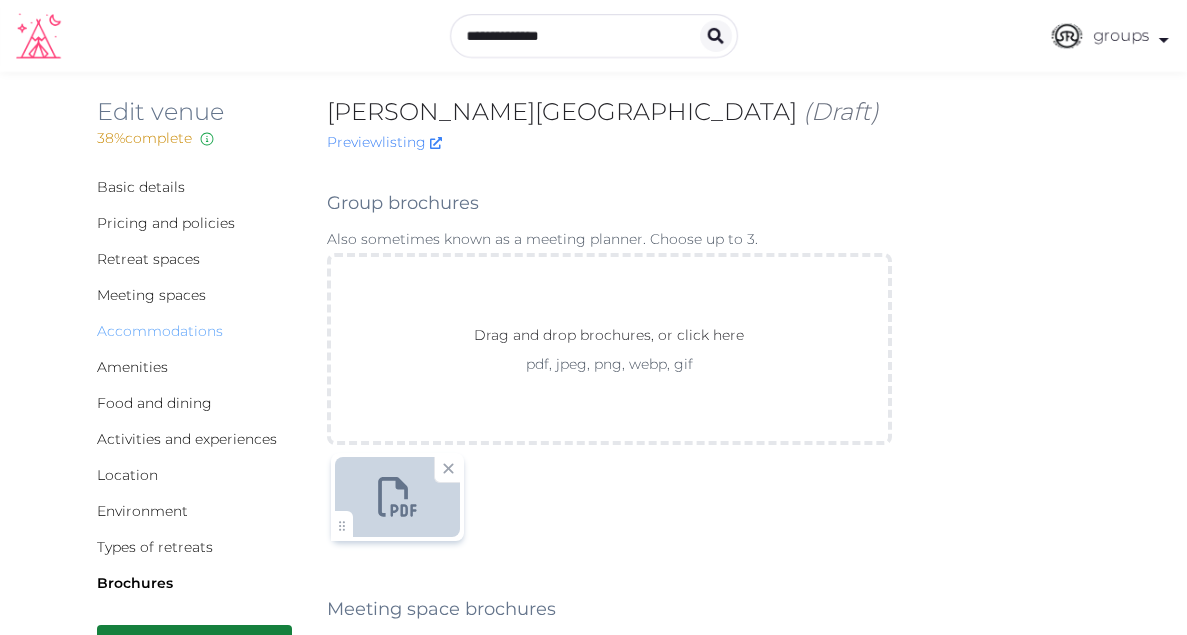 click on "Accommodations" at bounding box center (160, 331) 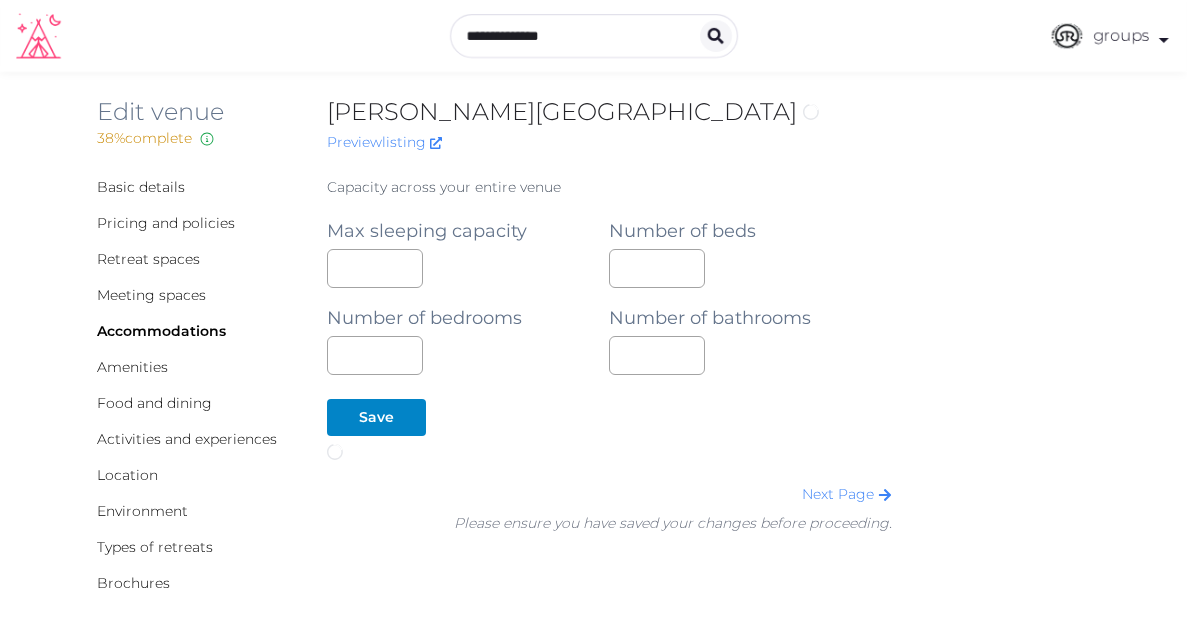 scroll, scrollTop: 0, scrollLeft: 0, axis: both 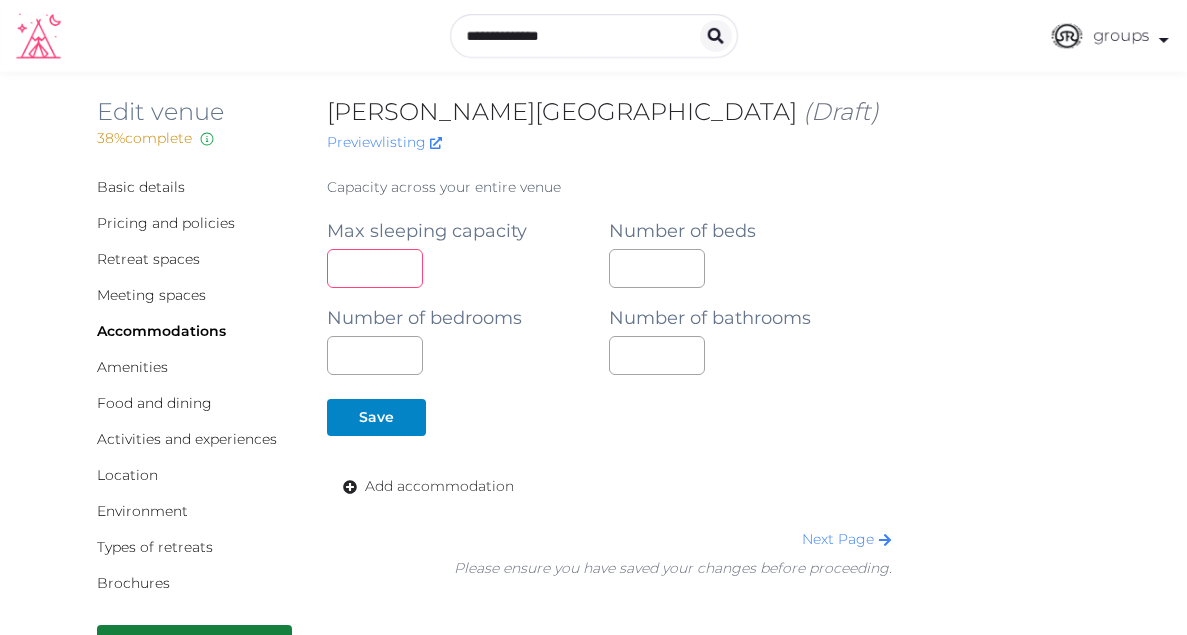 click at bounding box center (375, 268) 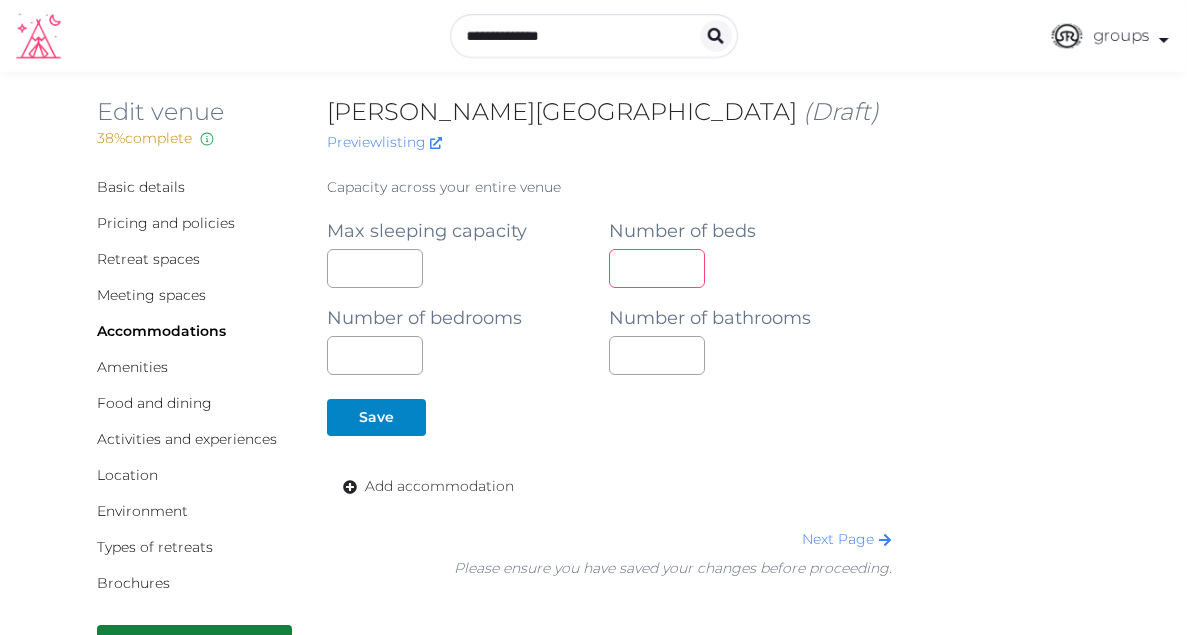 type on "*" 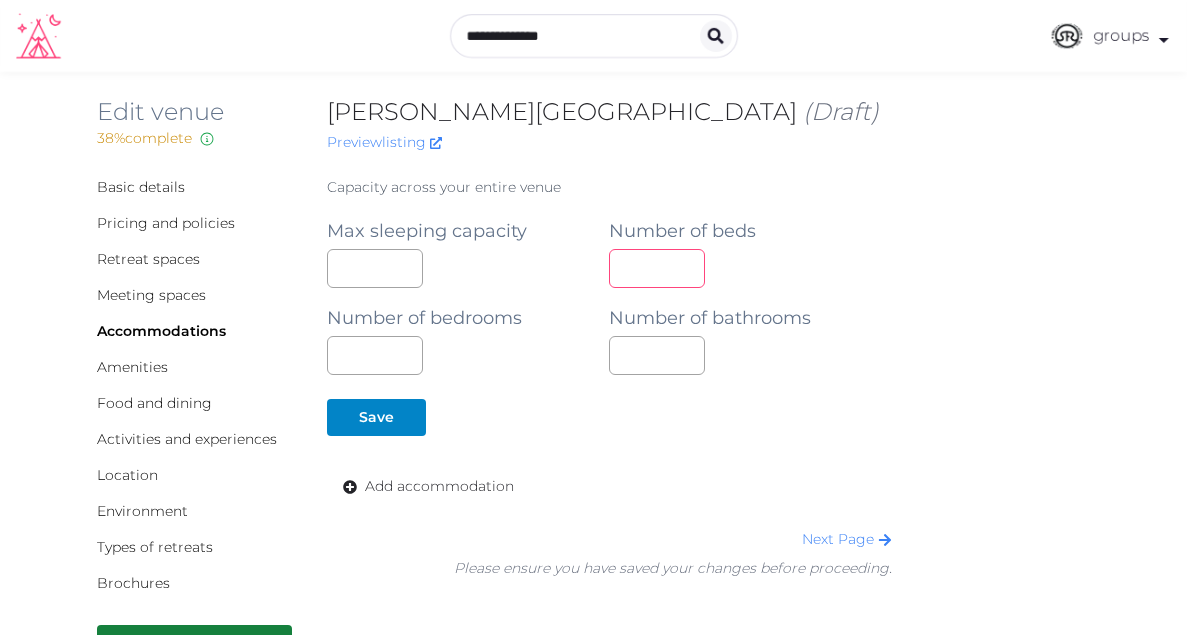 type 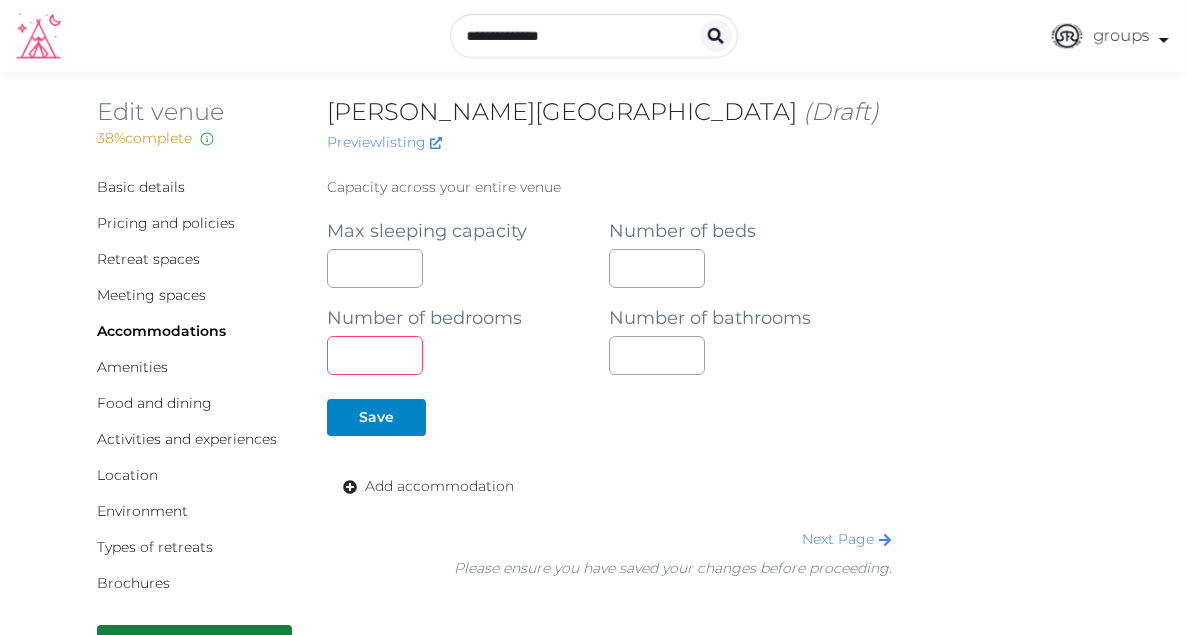 click on "**" at bounding box center [375, 355] 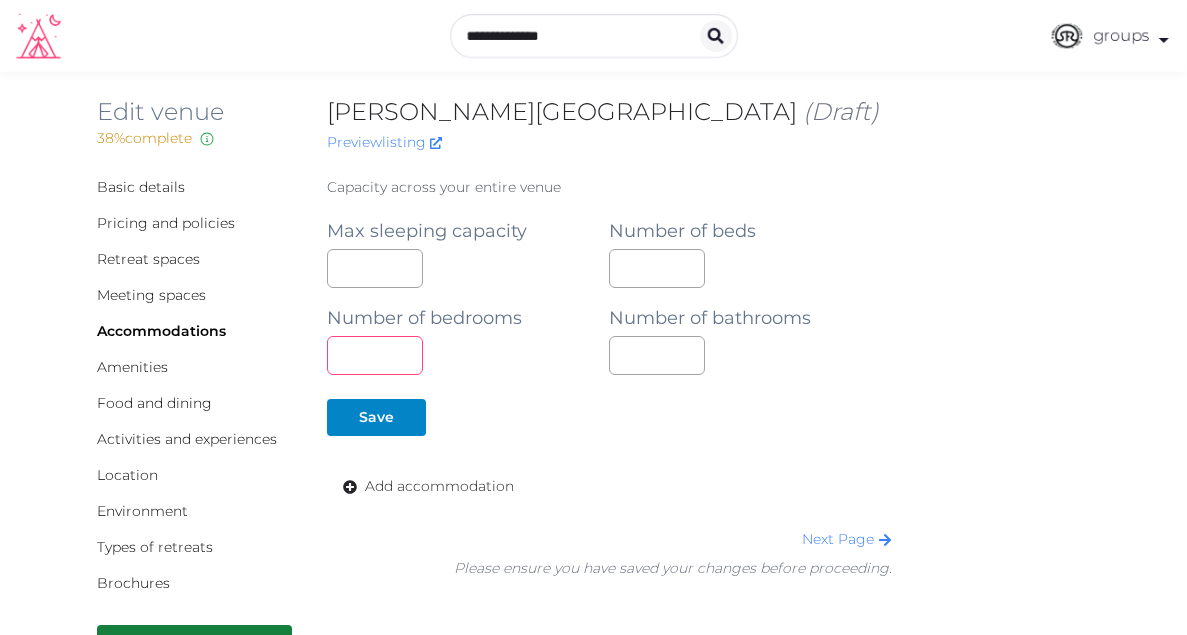 type on "**" 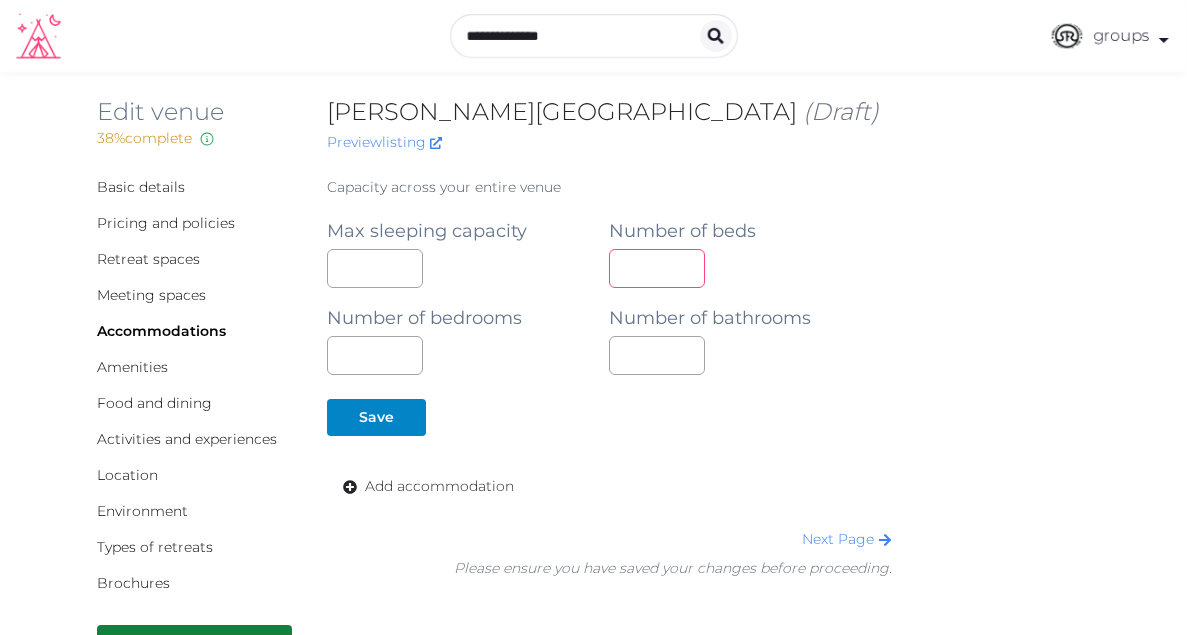 click at bounding box center (657, 268) 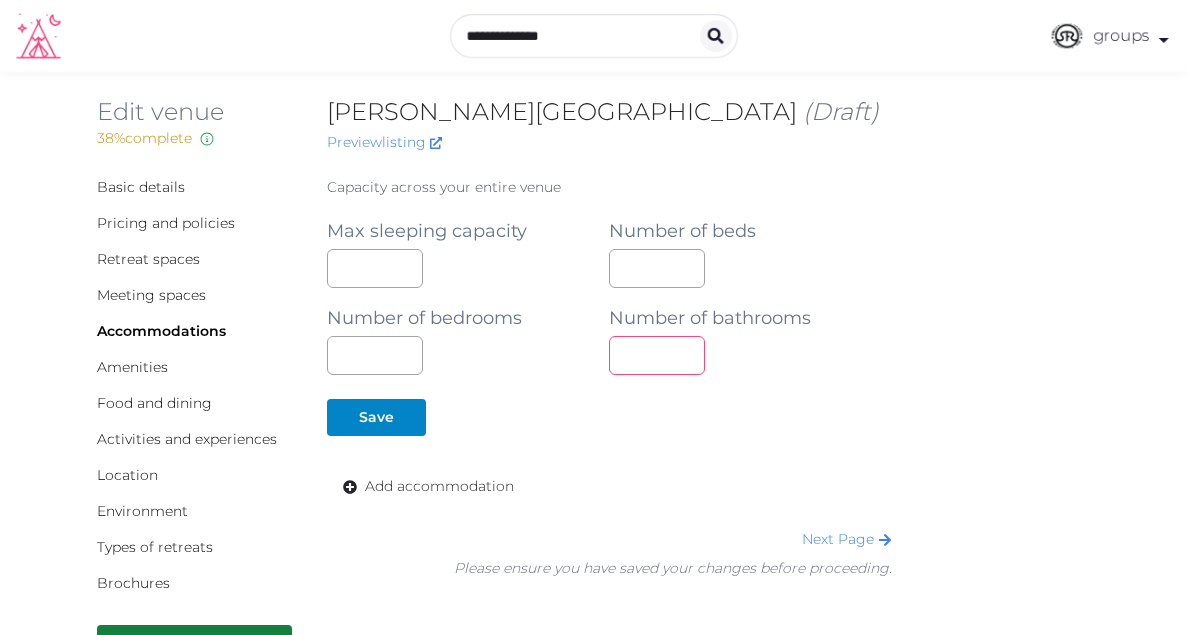 click on "**" at bounding box center (657, 355) 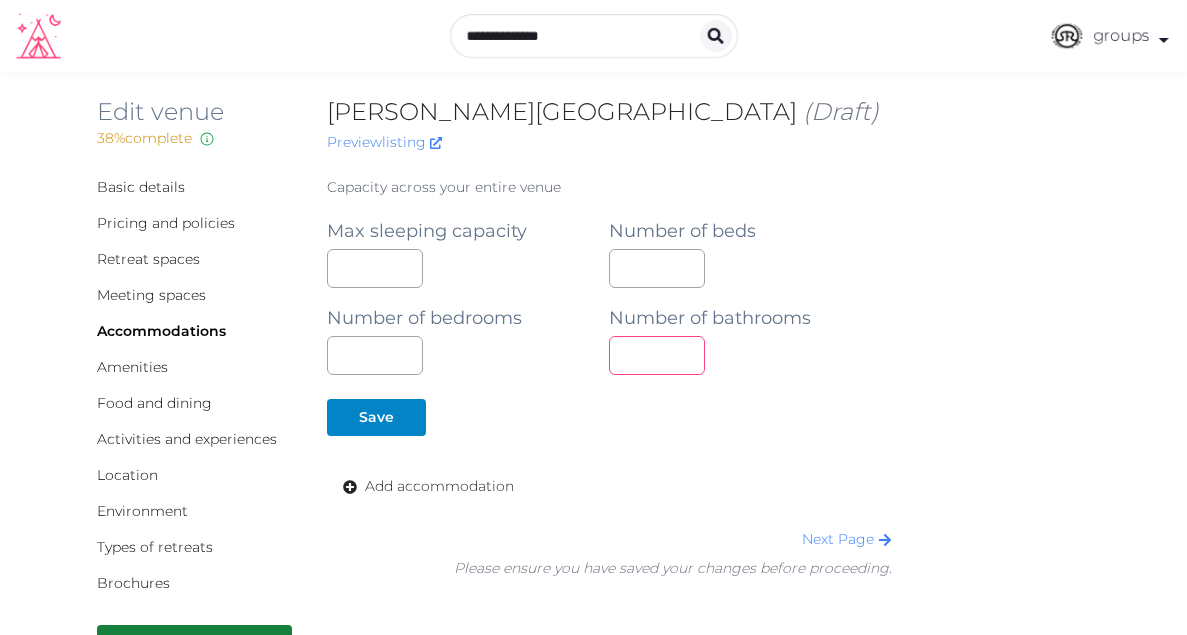 type on "**" 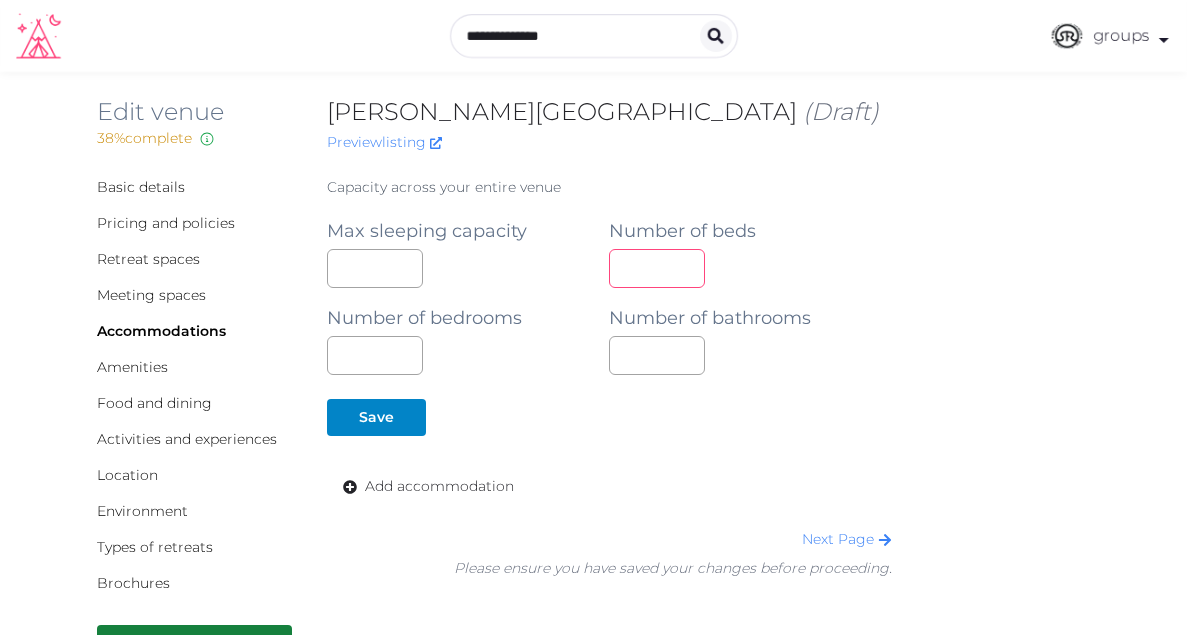 click at bounding box center [657, 268] 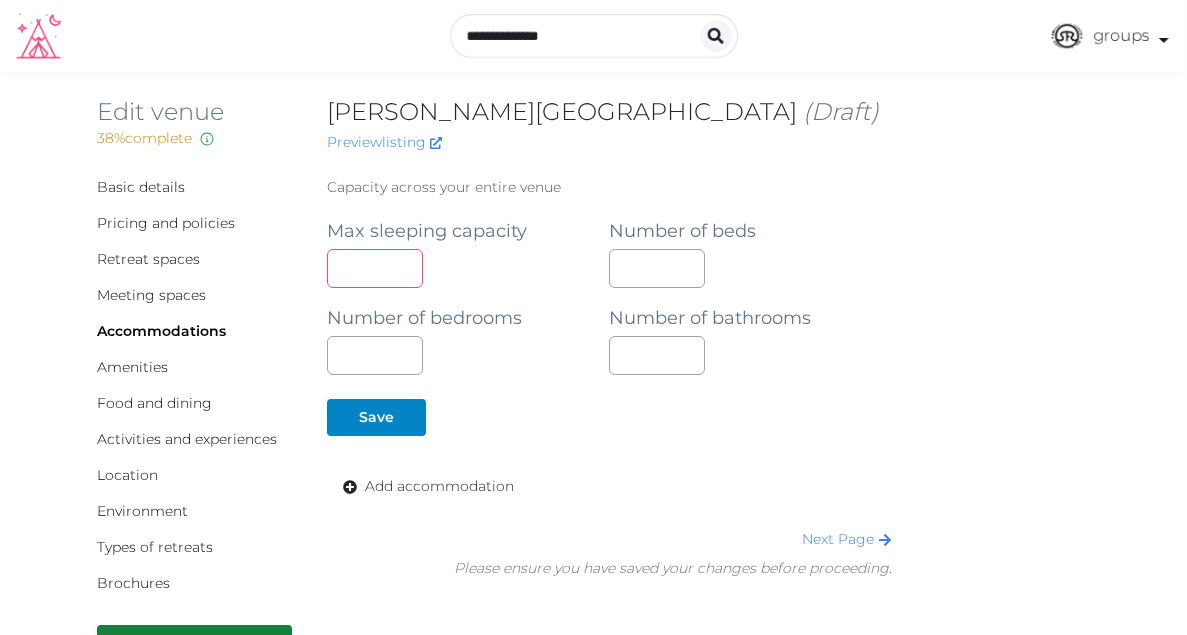 click at bounding box center (375, 268) 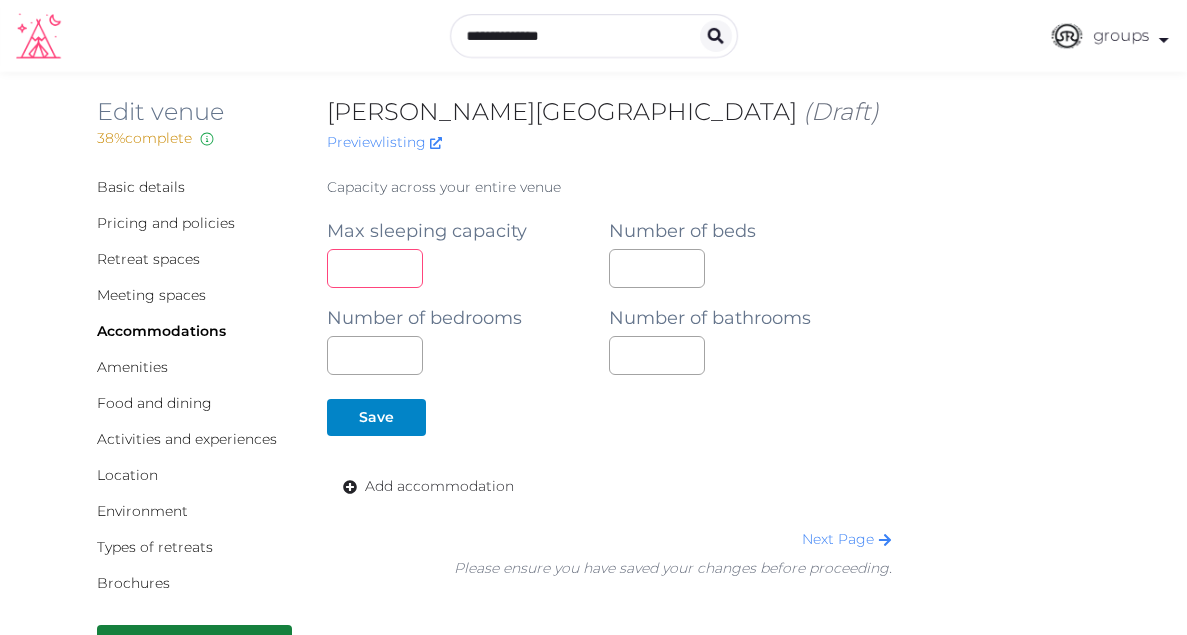 type on "**" 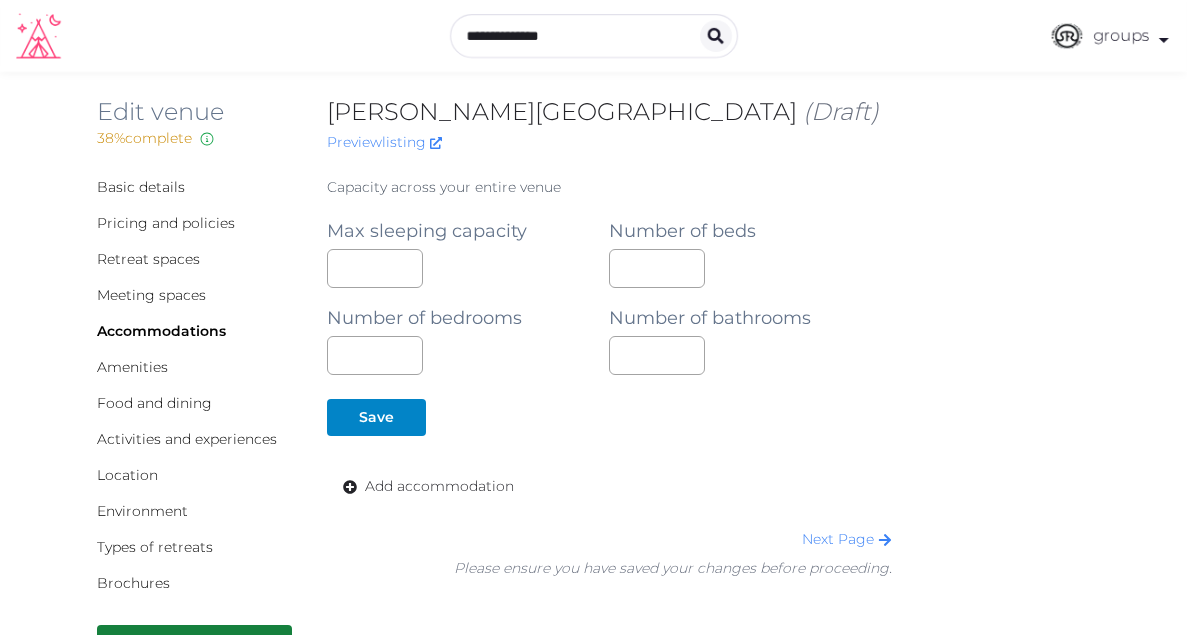 click on "**" at bounding box center (468, 355) 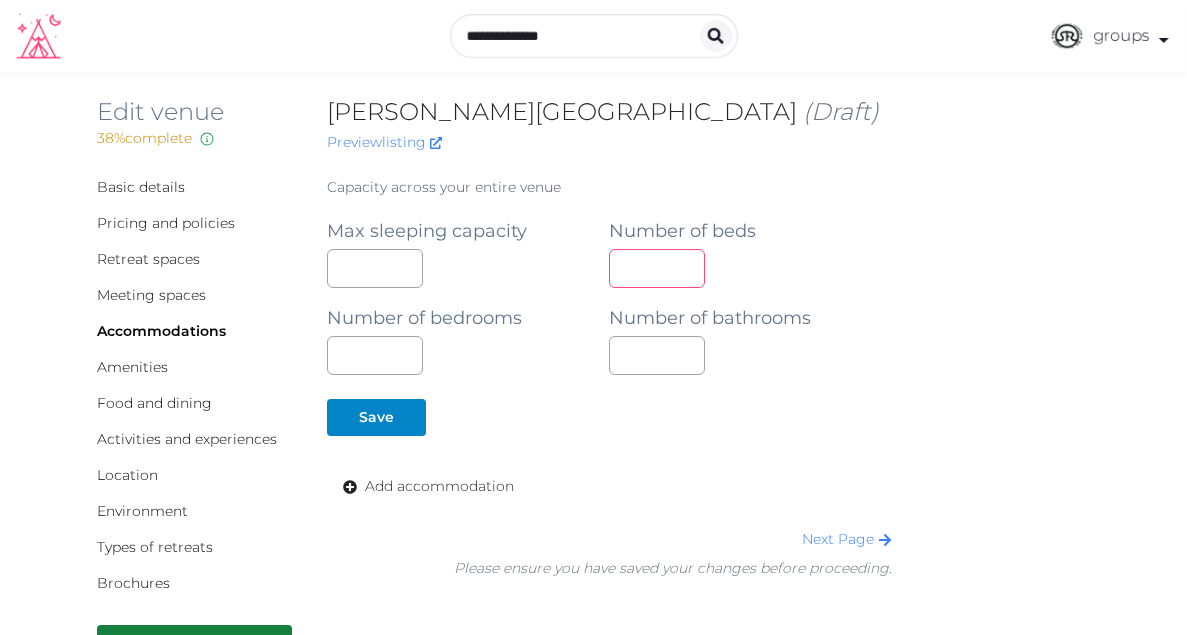 click on "**" at bounding box center (657, 268) 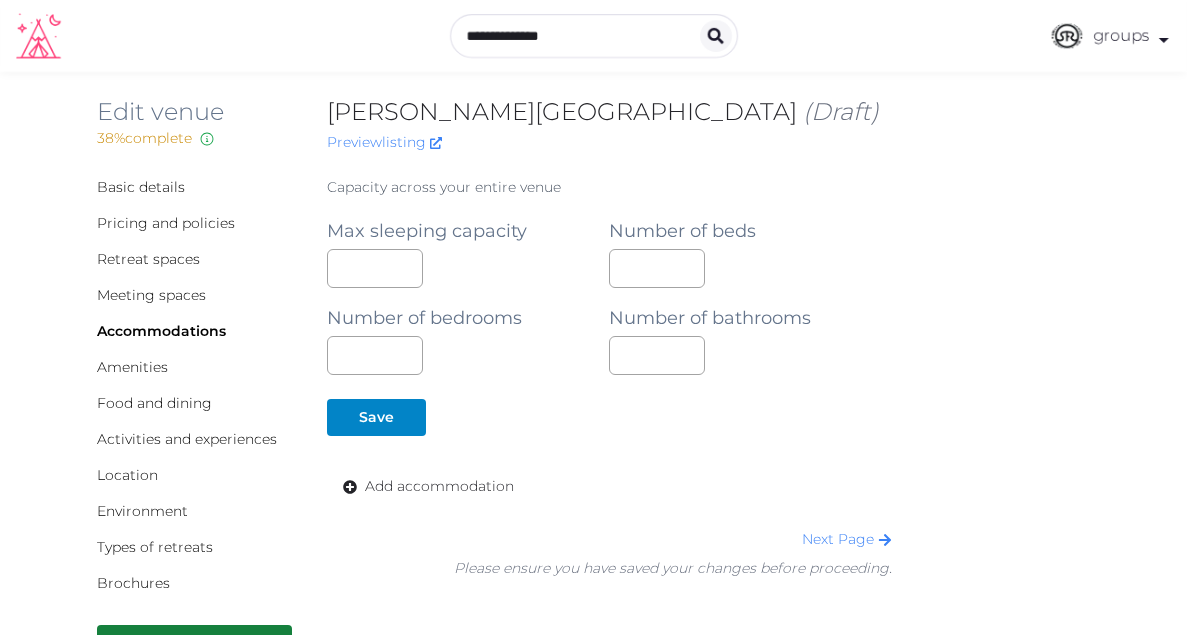click on "Capacity across your entire venue Max sleeping capacity ** Number of beds ** Number of bedrooms ** Number of bathrooms ** Save  Add accommodation Next Page  Please ensure you have saved your changes before proceeding." at bounding box center [609, 378] 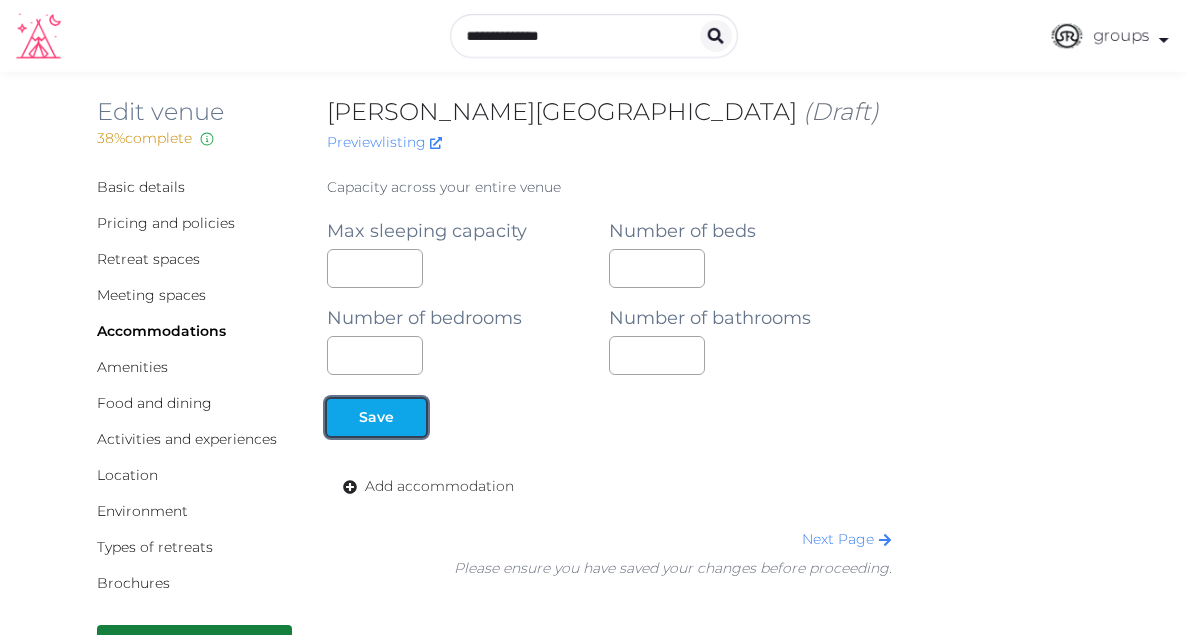 click on "Save" at bounding box center (376, 417) 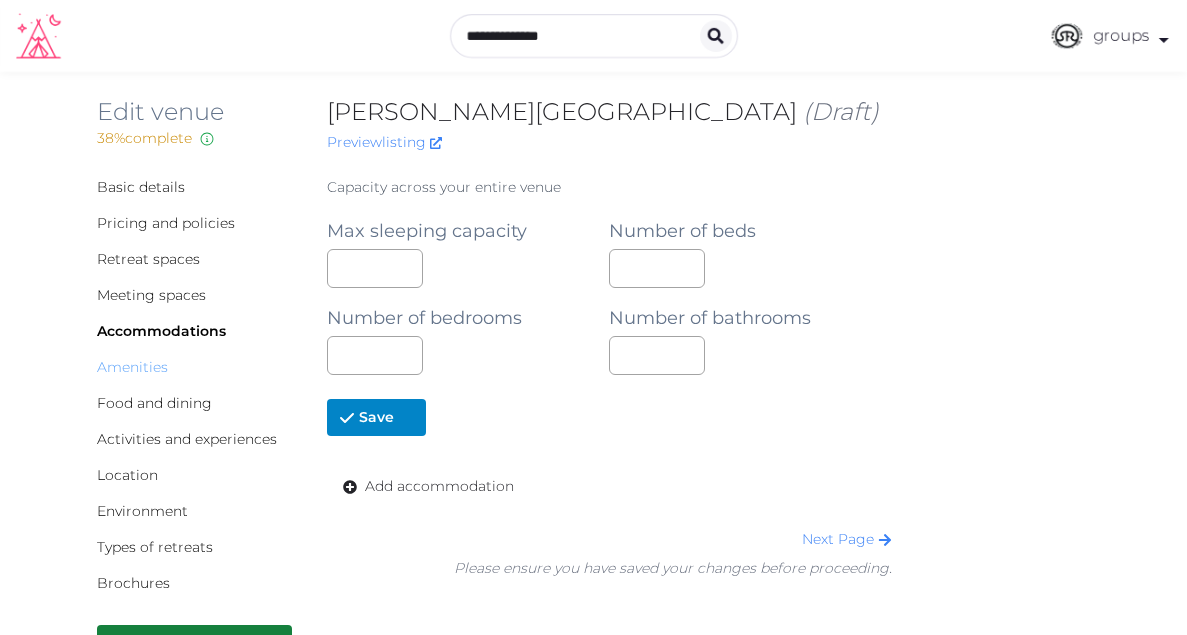 click on "Amenities" at bounding box center [132, 367] 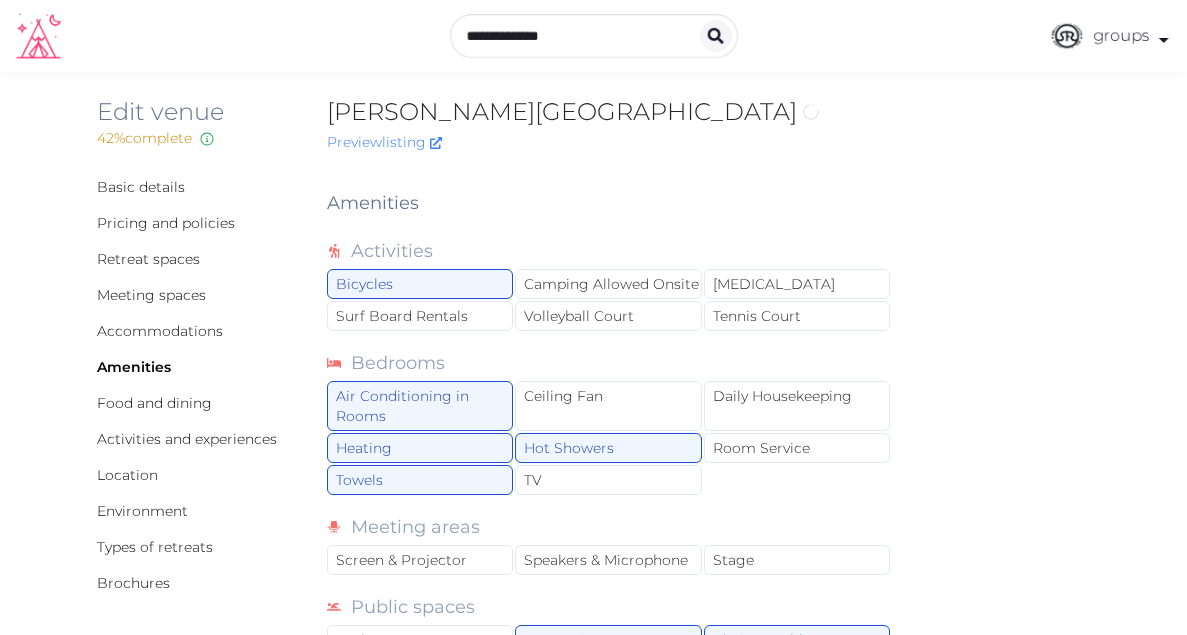 scroll, scrollTop: 0, scrollLeft: 0, axis: both 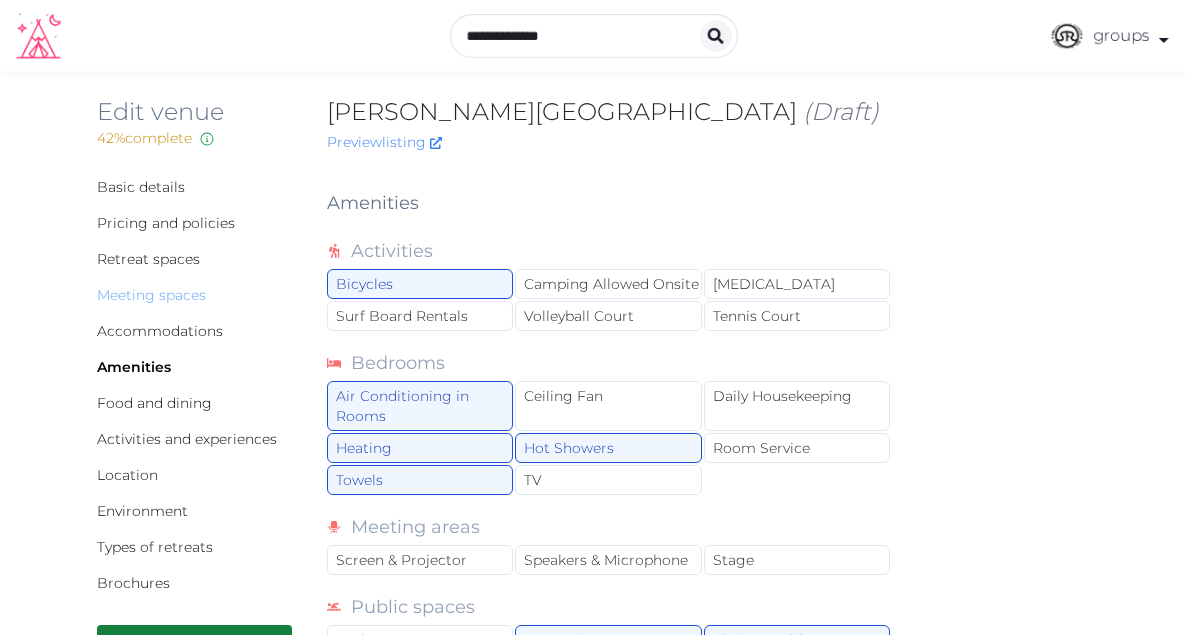 click on "Meeting spaces" at bounding box center (151, 295) 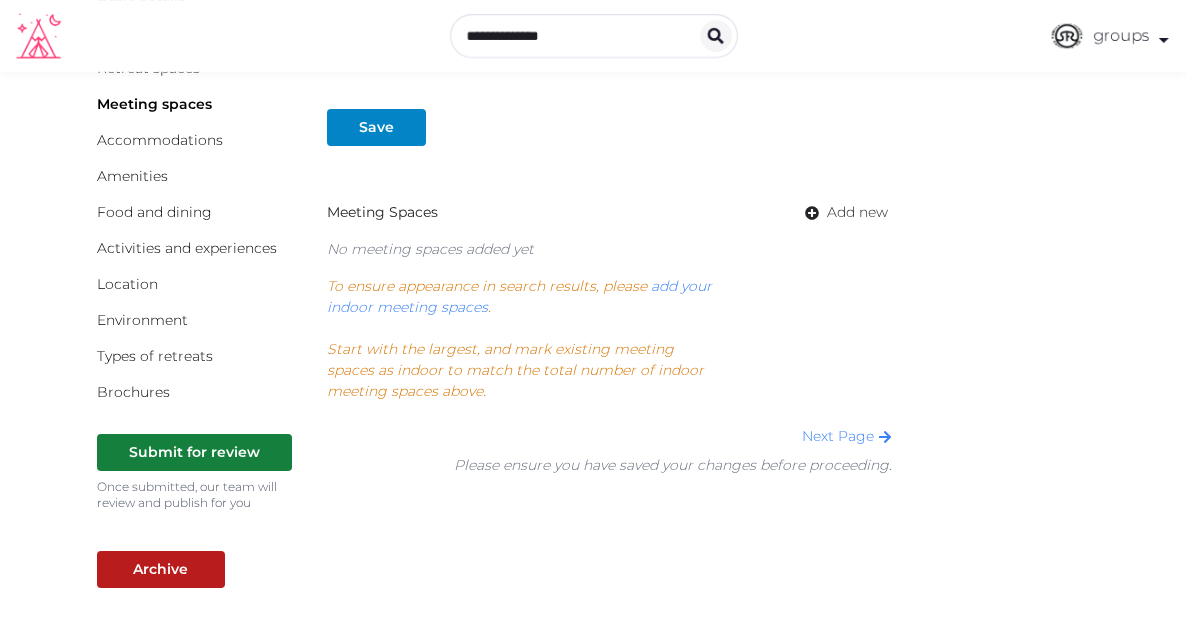 scroll, scrollTop: 194, scrollLeft: 0, axis: vertical 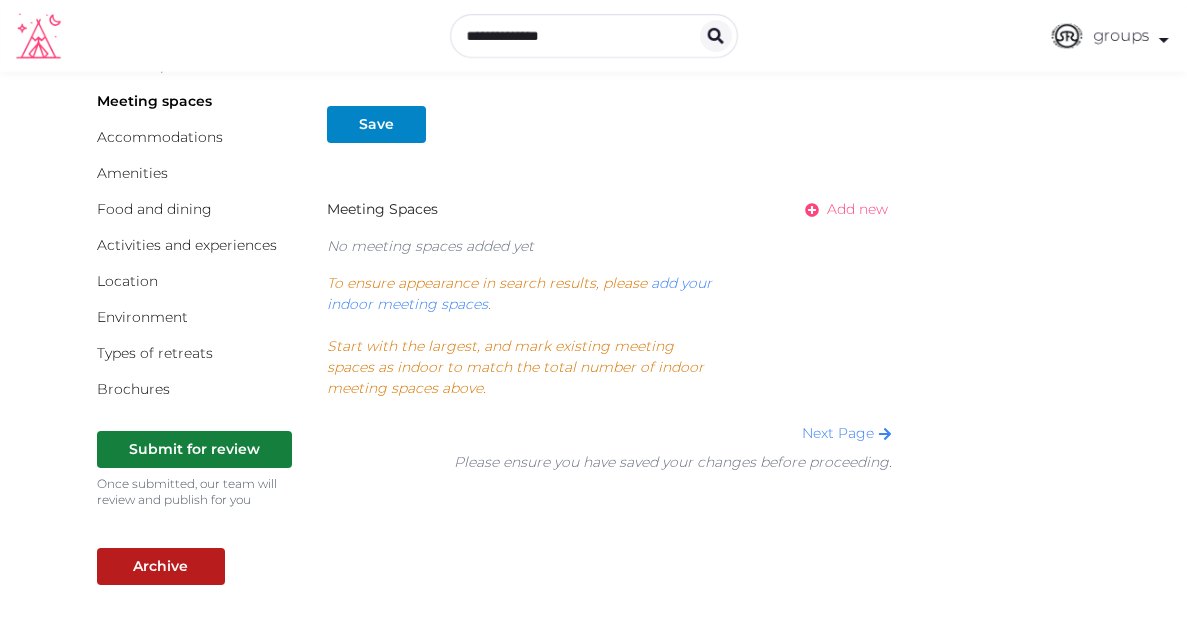 click 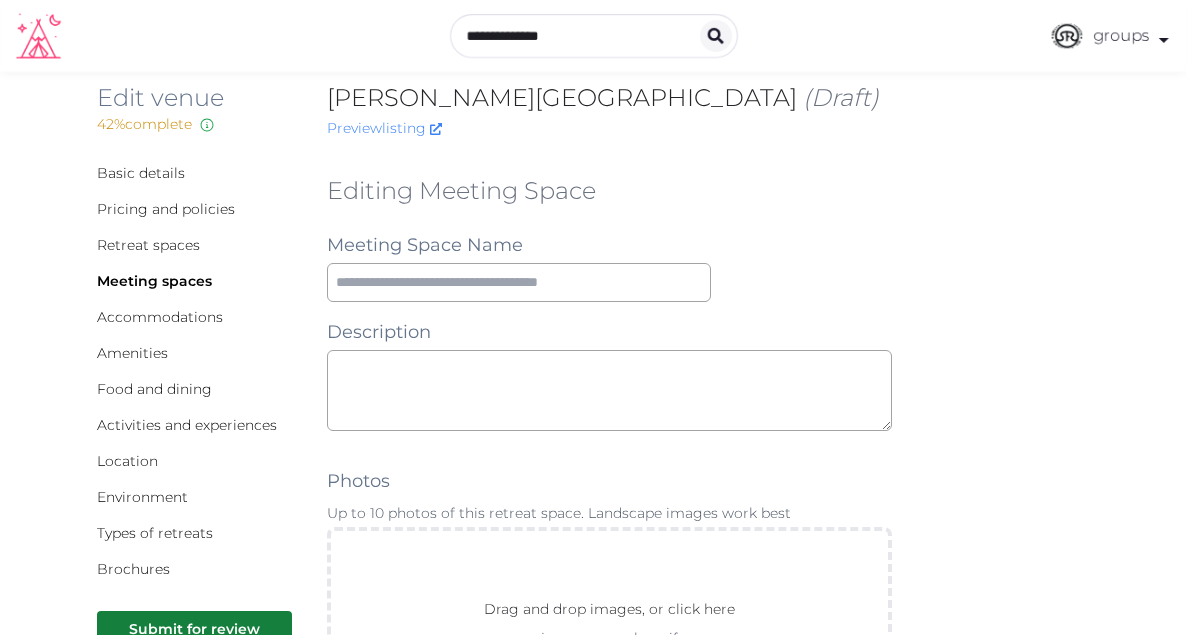 scroll, scrollTop: 0, scrollLeft: 0, axis: both 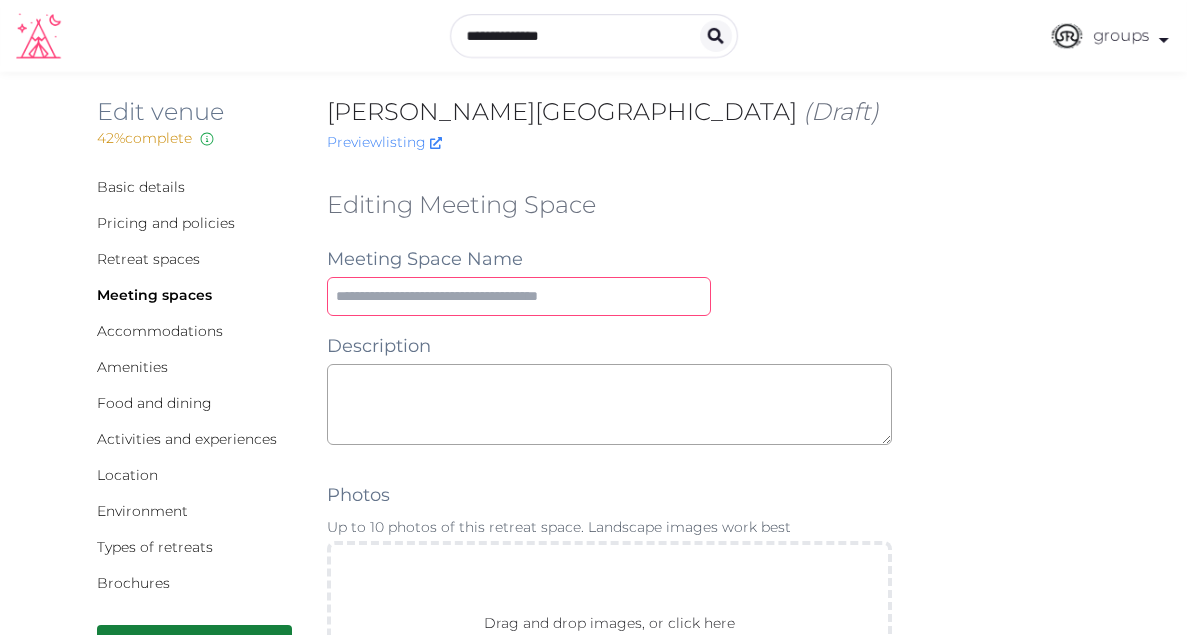 click at bounding box center [519, 296] 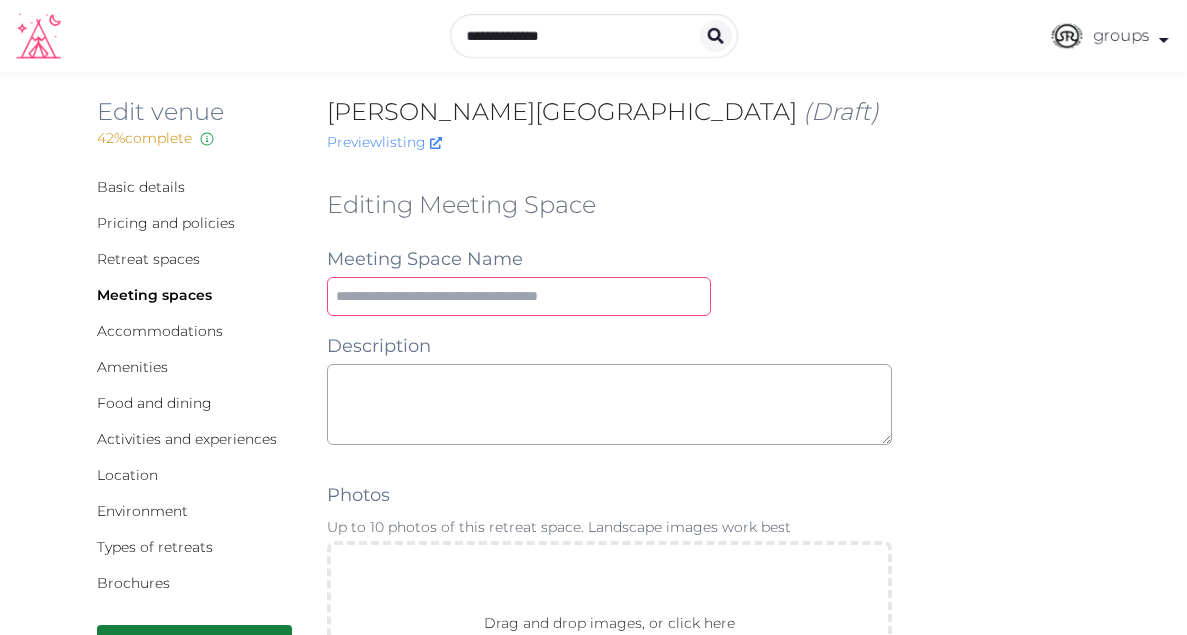 paste on "**********" 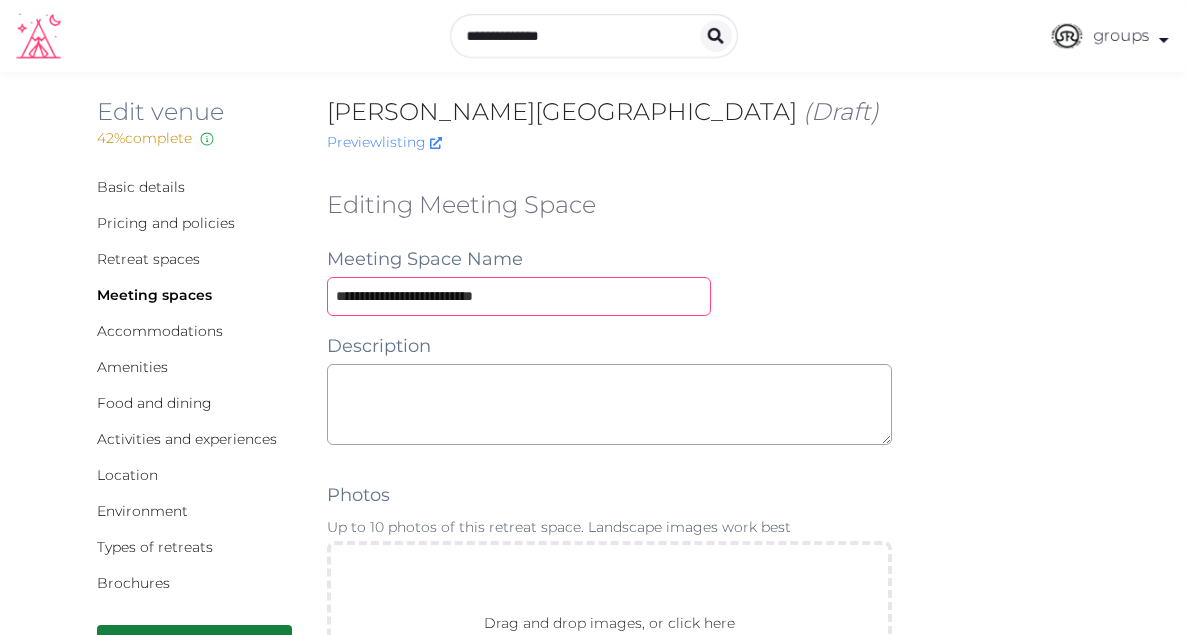 type on "**********" 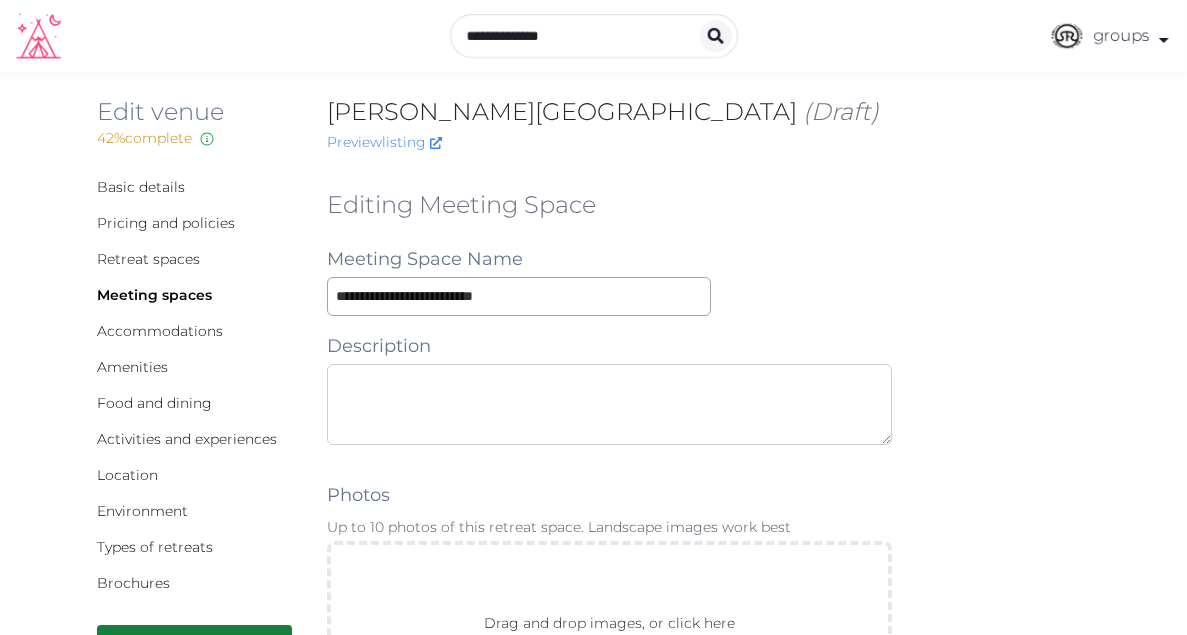click at bounding box center [609, 404] 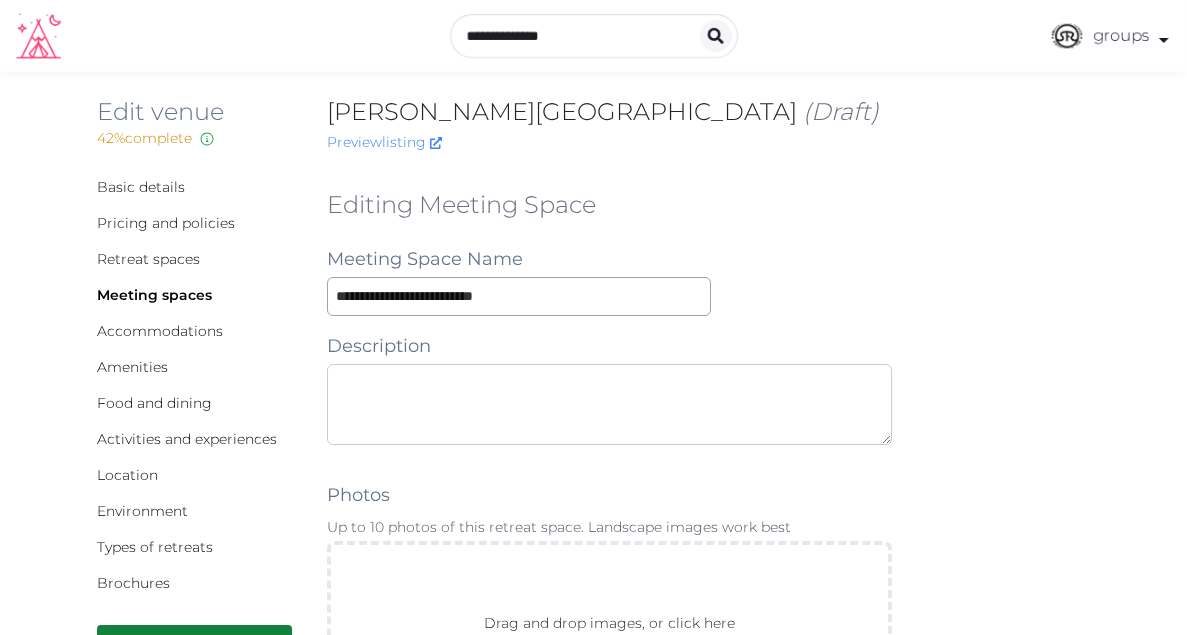 paste on "**********" 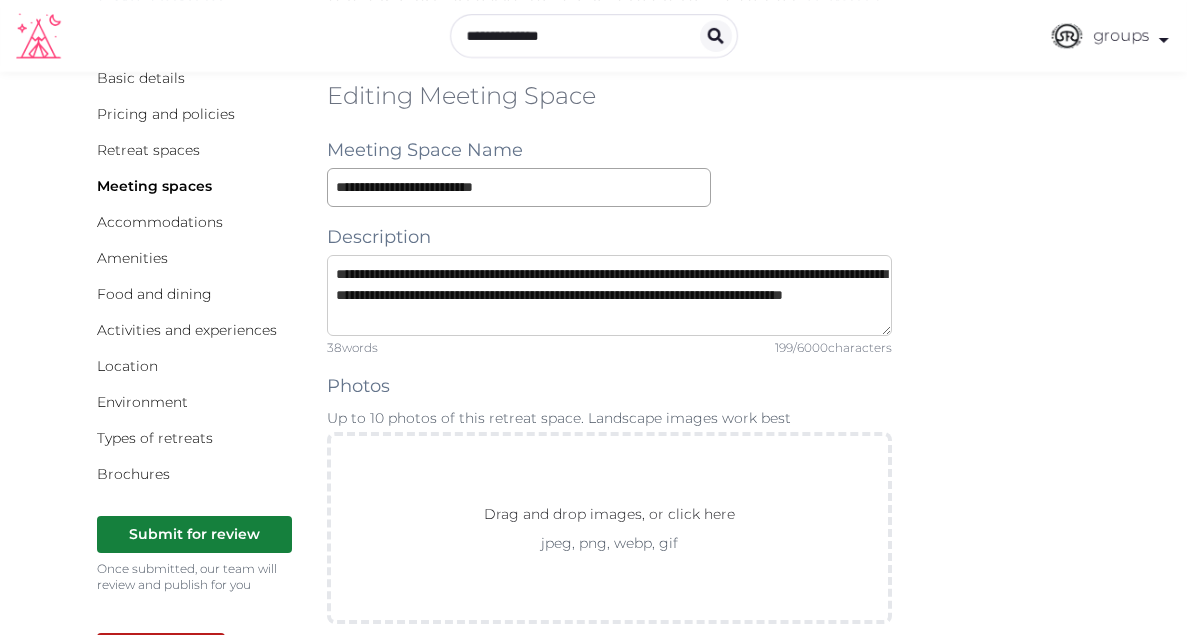 scroll, scrollTop: 149, scrollLeft: 0, axis: vertical 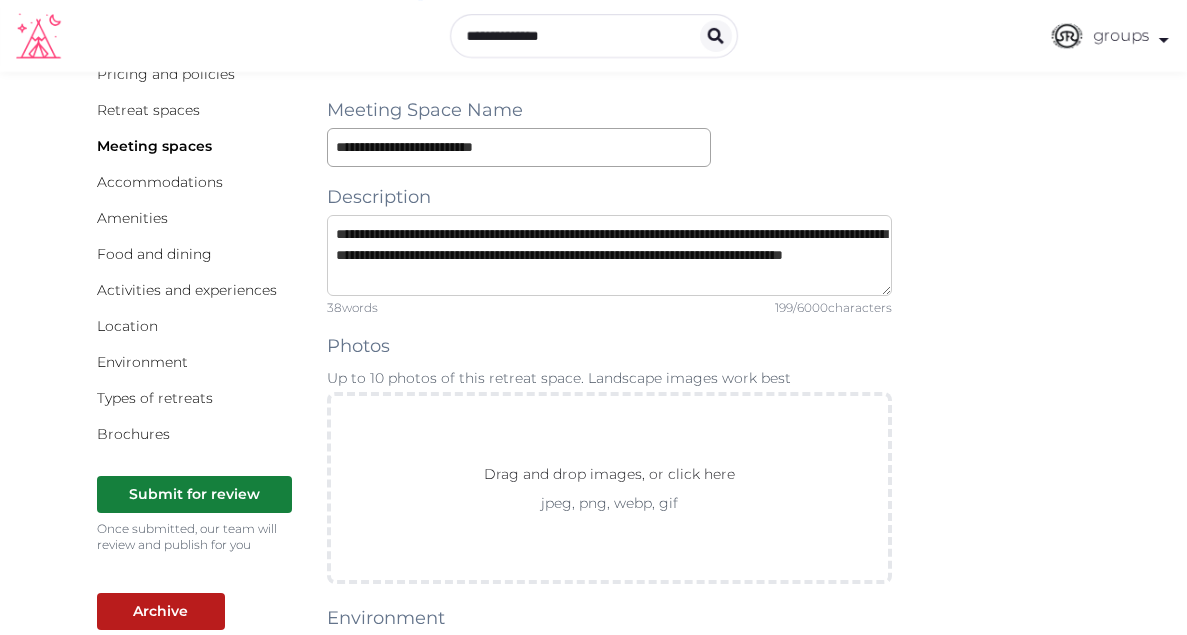 type on "**********" 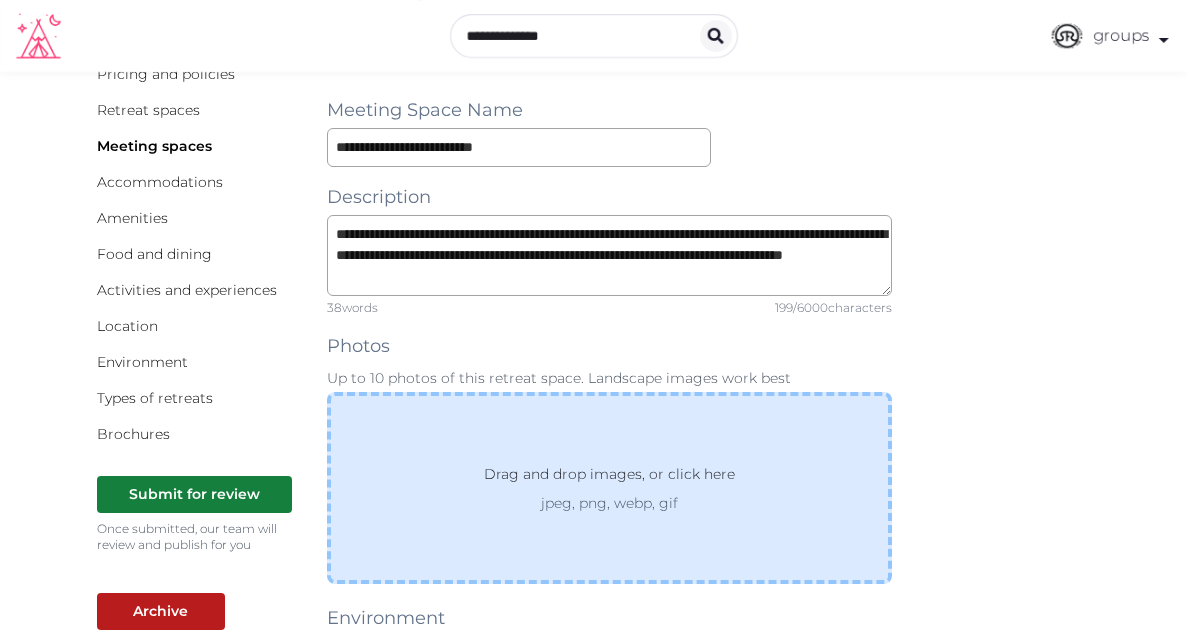 click on "Drag and drop images, or click here jpeg, png, webp, gif" at bounding box center [609, 488] 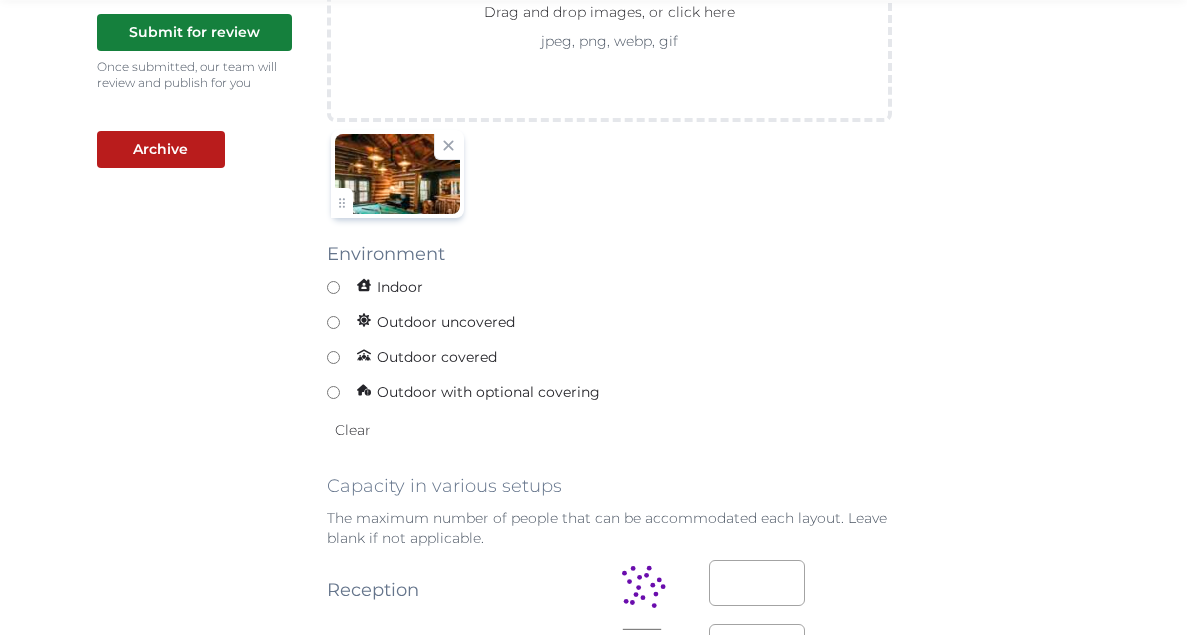 scroll, scrollTop: 616, scrollLeft: 0, axis: vertical 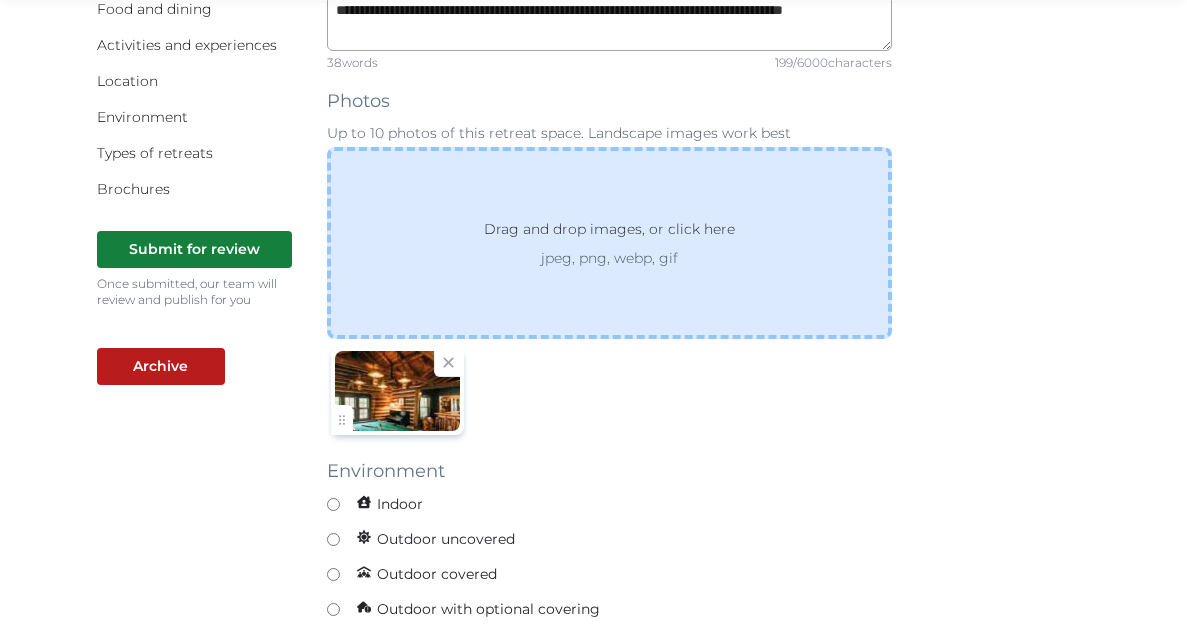 click on "jpeg, png, webp, gif" at bounding box center (609, 258) 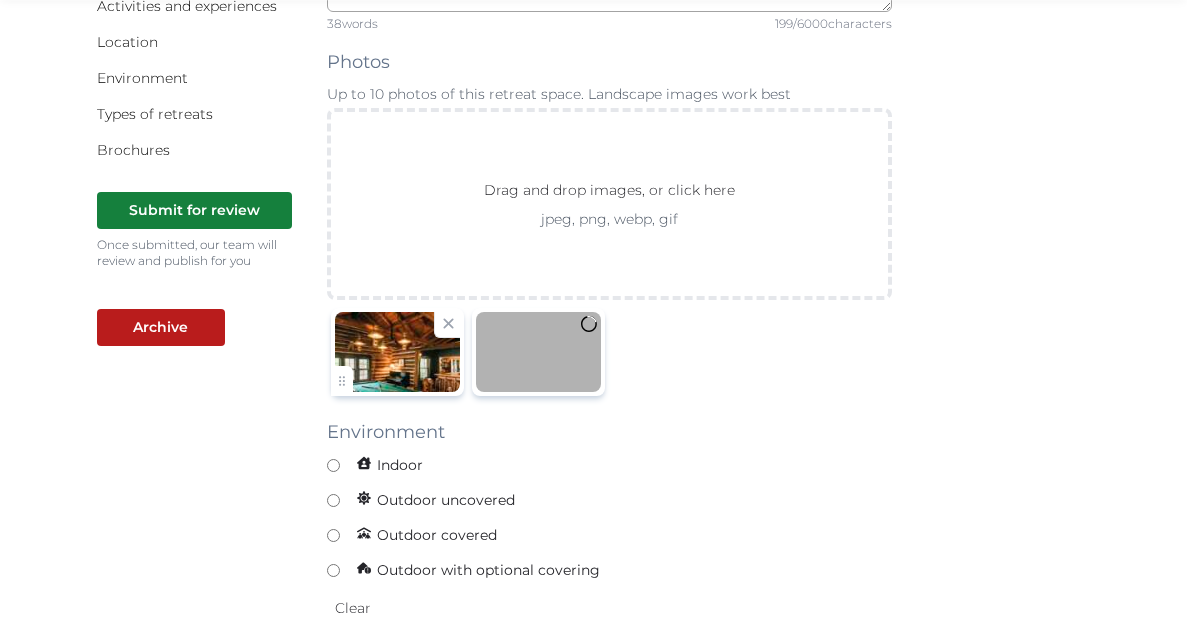 scroll, scrollTop: 435, scrollLeft: 0, axis: vertical 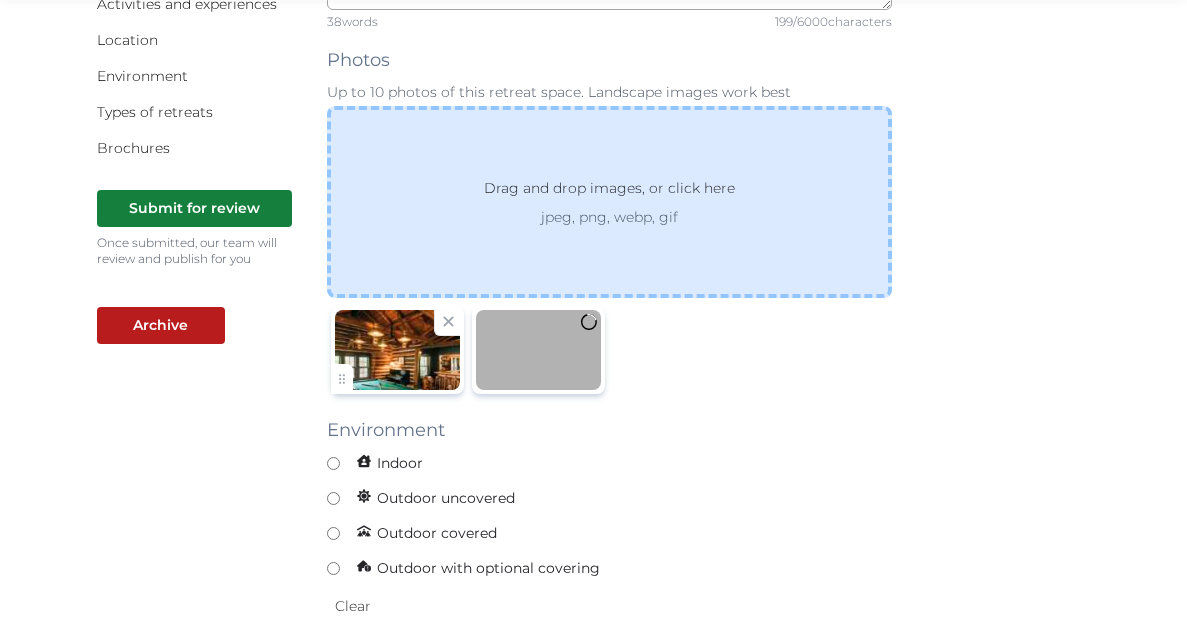 click on "Drag and drop images, or click here jpeg, png, webp, gif" at bounding box center [609, 202] 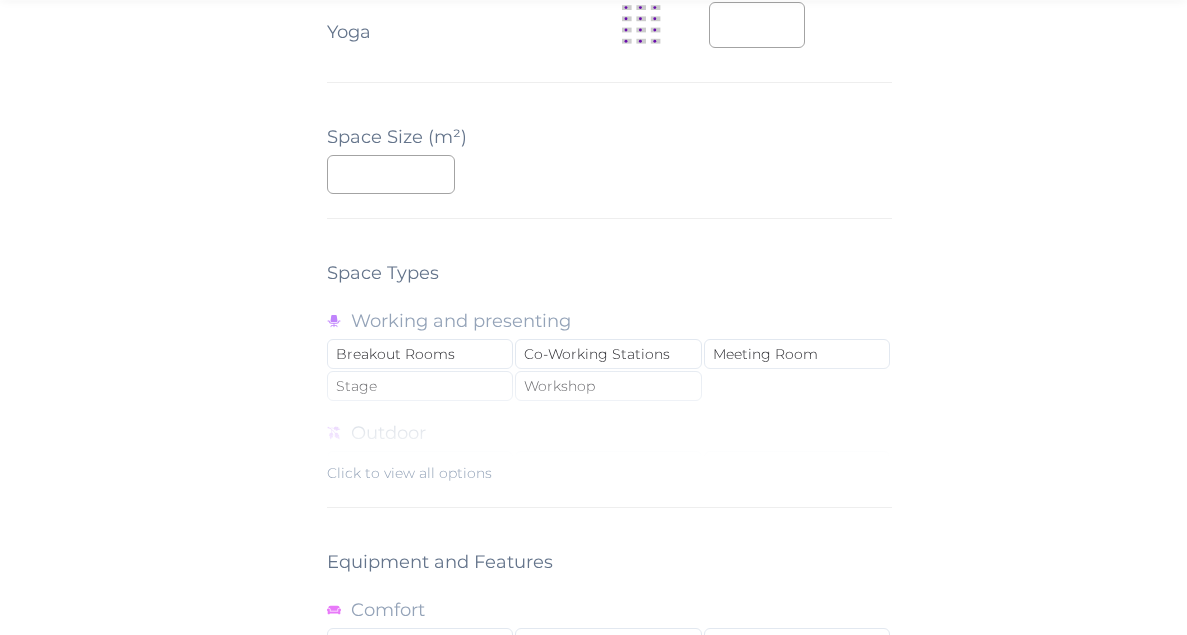 scroll, scrollTop: 1491, scrollLeft: 0, axis: vertical 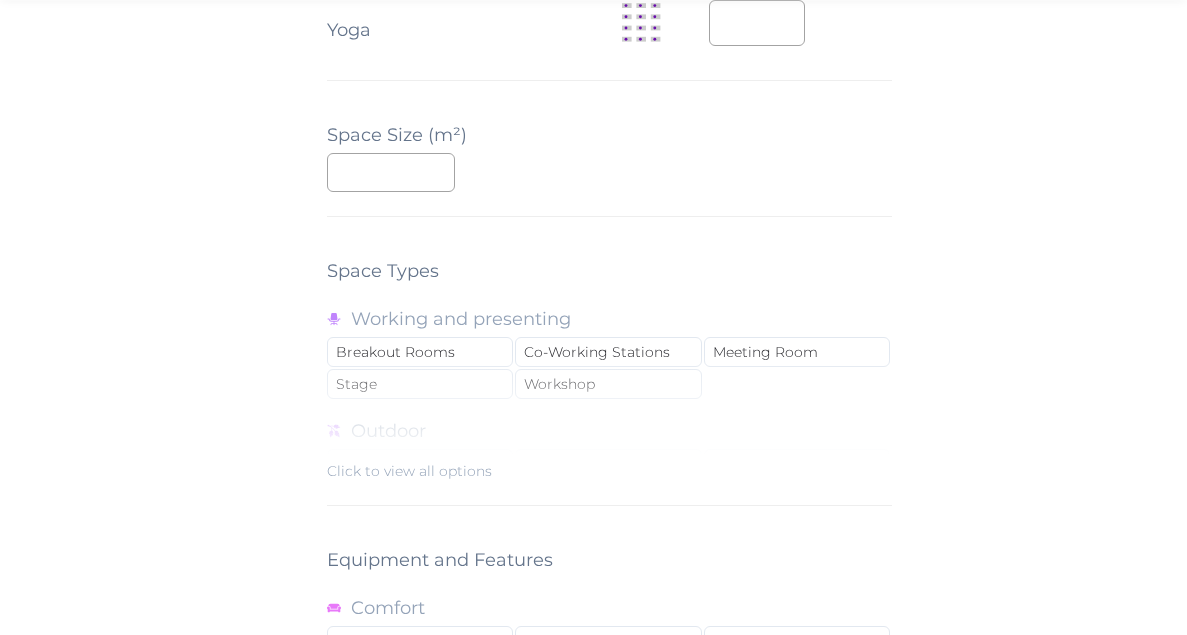 click on "Click to view all options" at bounding box center (409, 471) 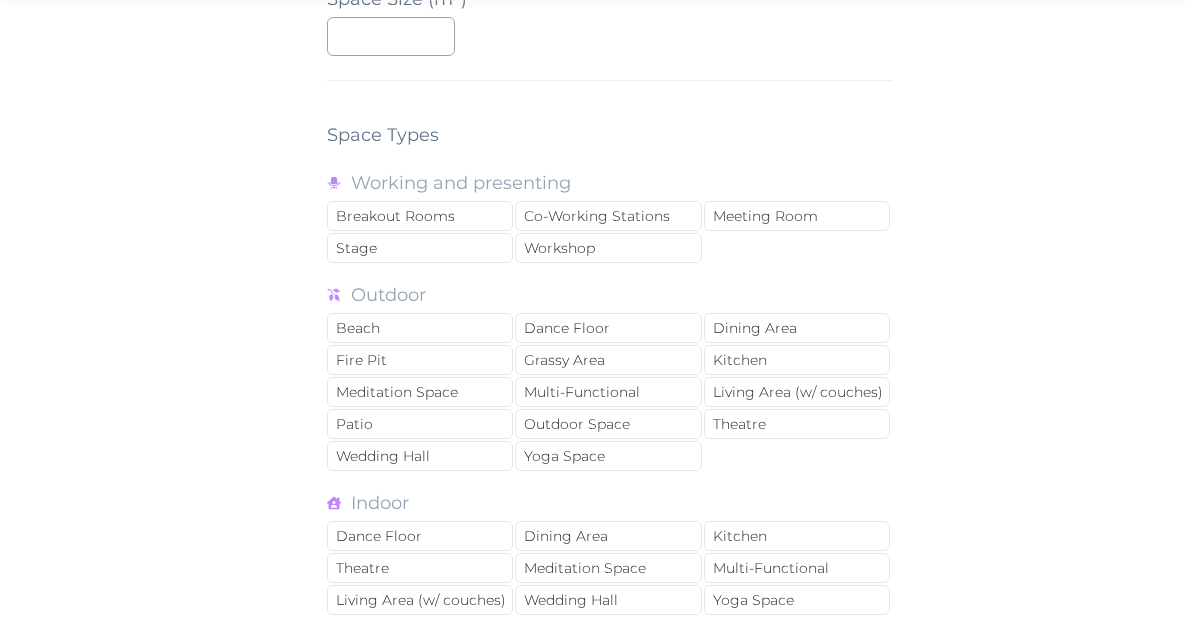 scroll, scrollTop: 1637, scrollLeft: 0, axis: vertical 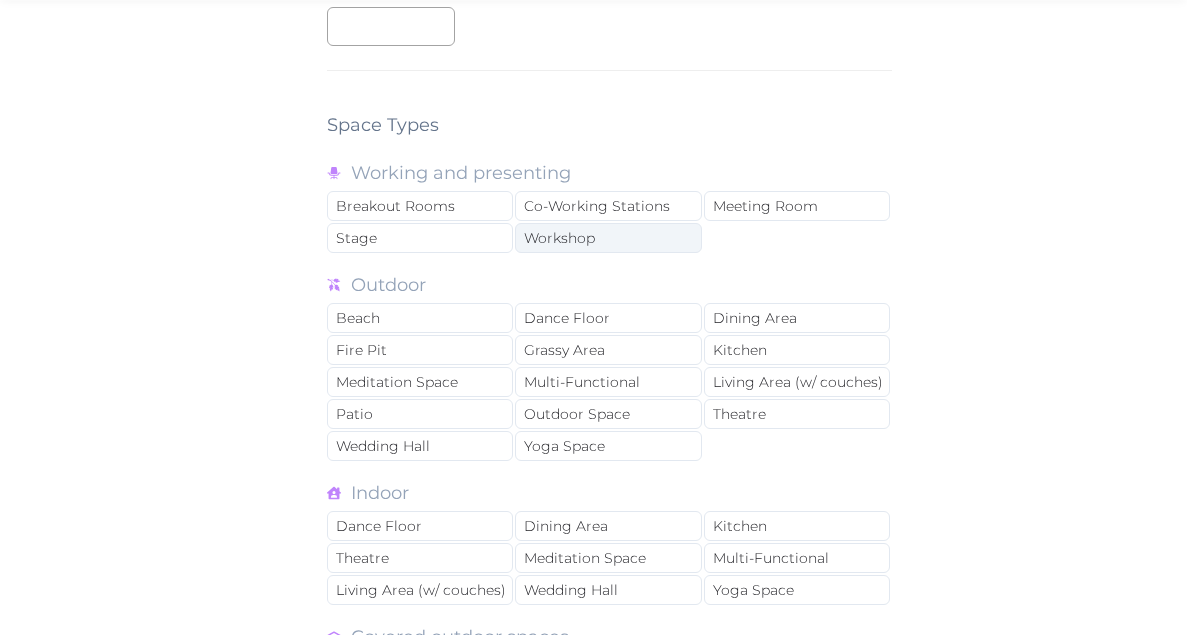 click on "Workshop" at bounding box center (608, 238) 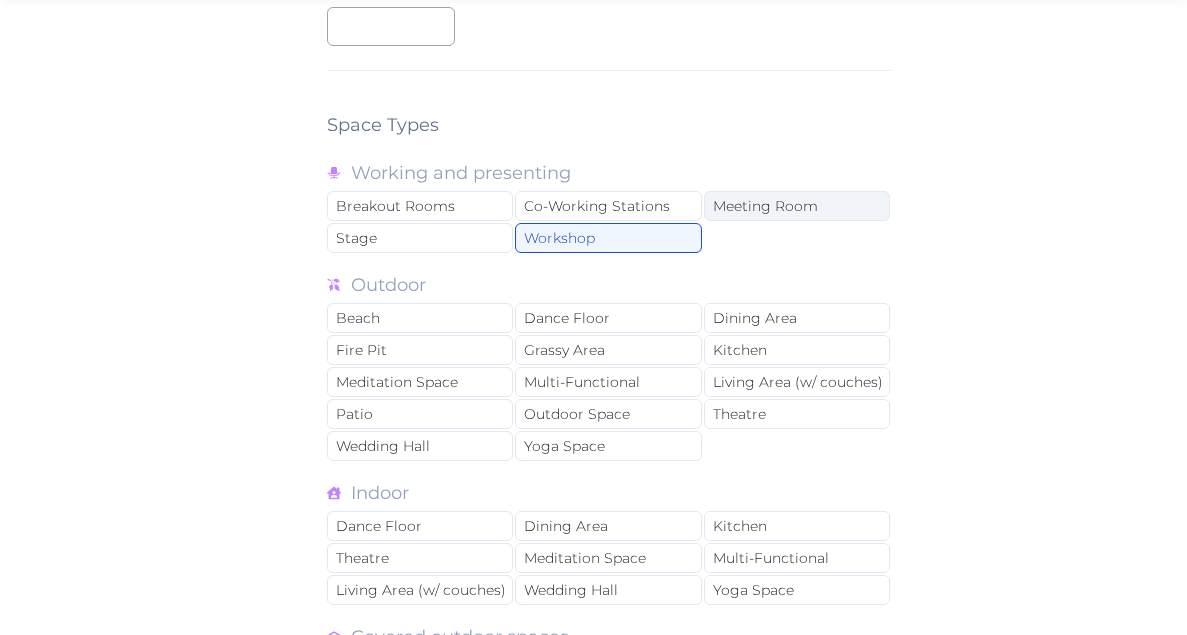 click on "Meeting Room" at bounding box center (797, 206) 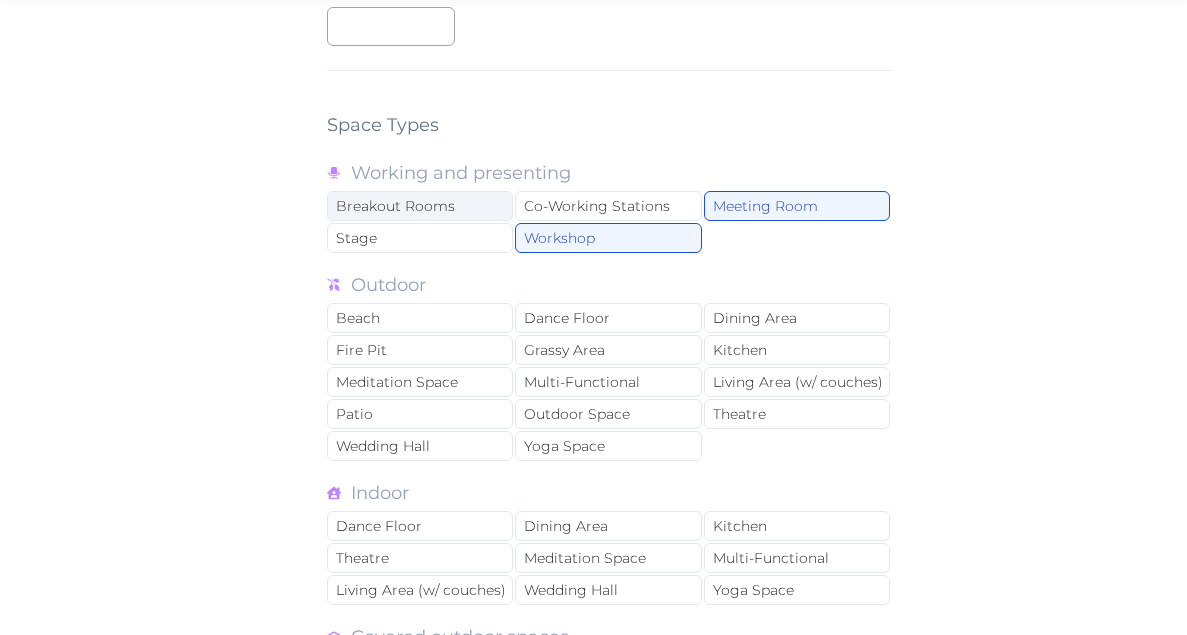 click on "Breakout Rooms" at bounding box center (420, 206) 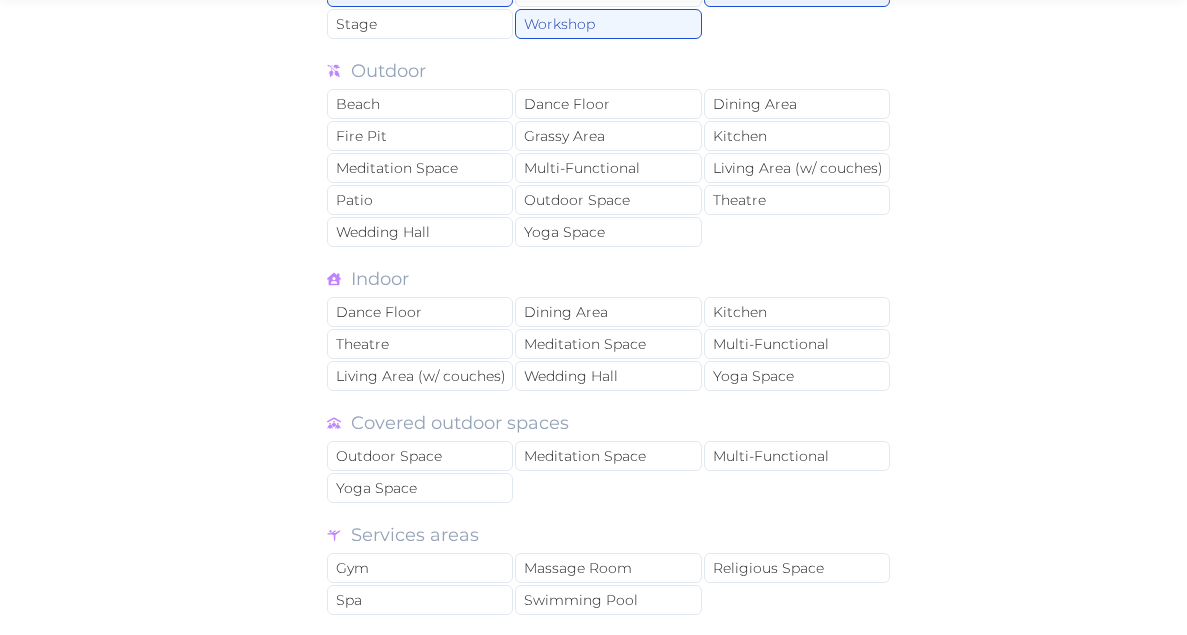 scroll, scrollTop: 1862, scrollLeft: 0, axis: vertical 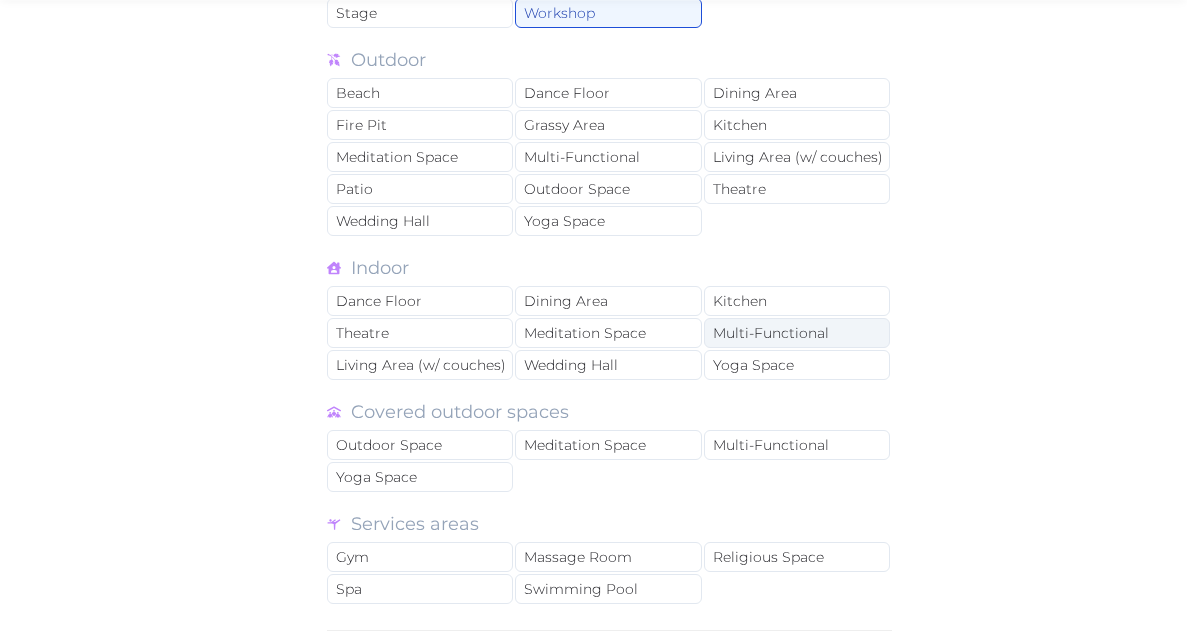 click on "Multi-Functional" at bounding box center (797, 333) 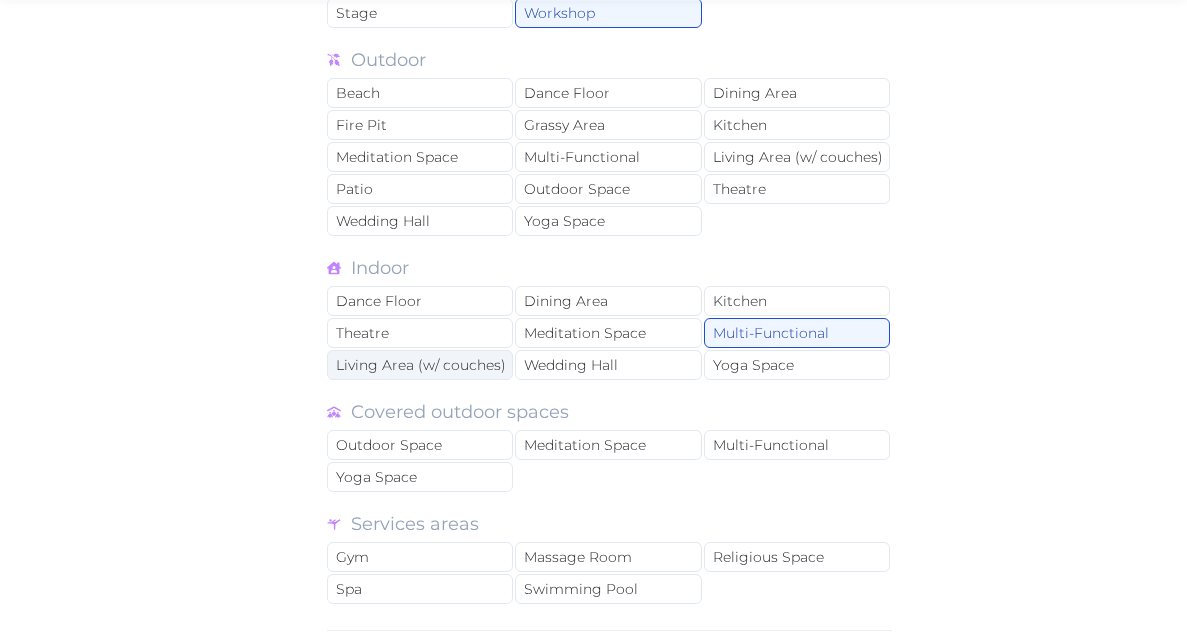 click on "Living Area (w/ couches)" at bounding box center [420, 365] 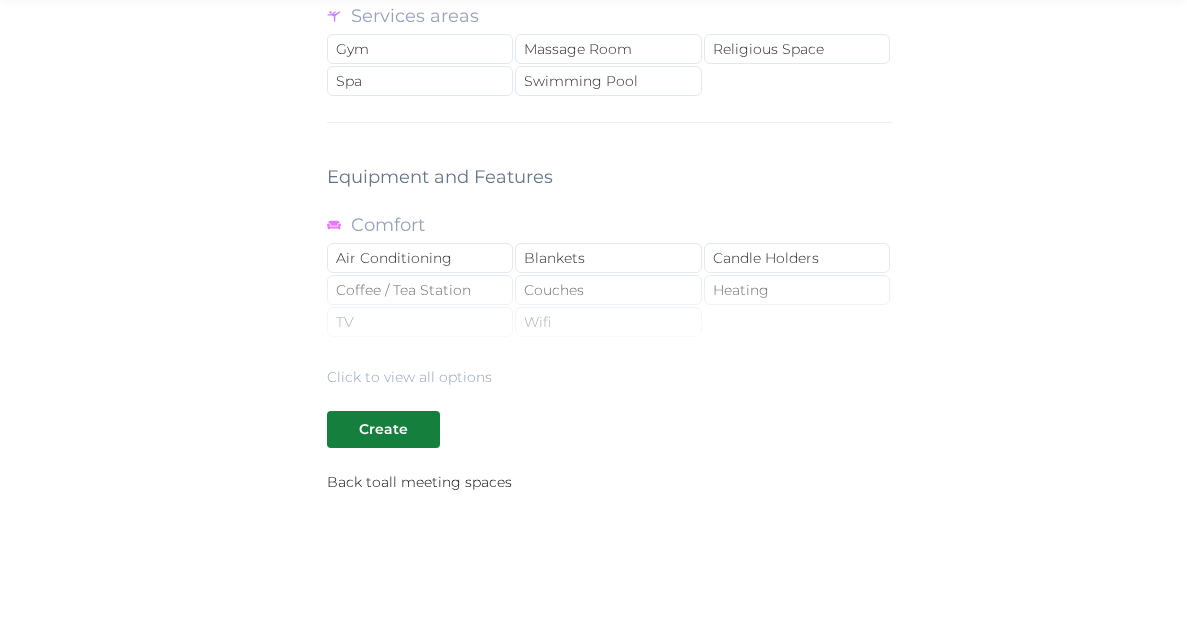 scroll, scrollTop: 2401, scrollLeft: 0, axis: vertical 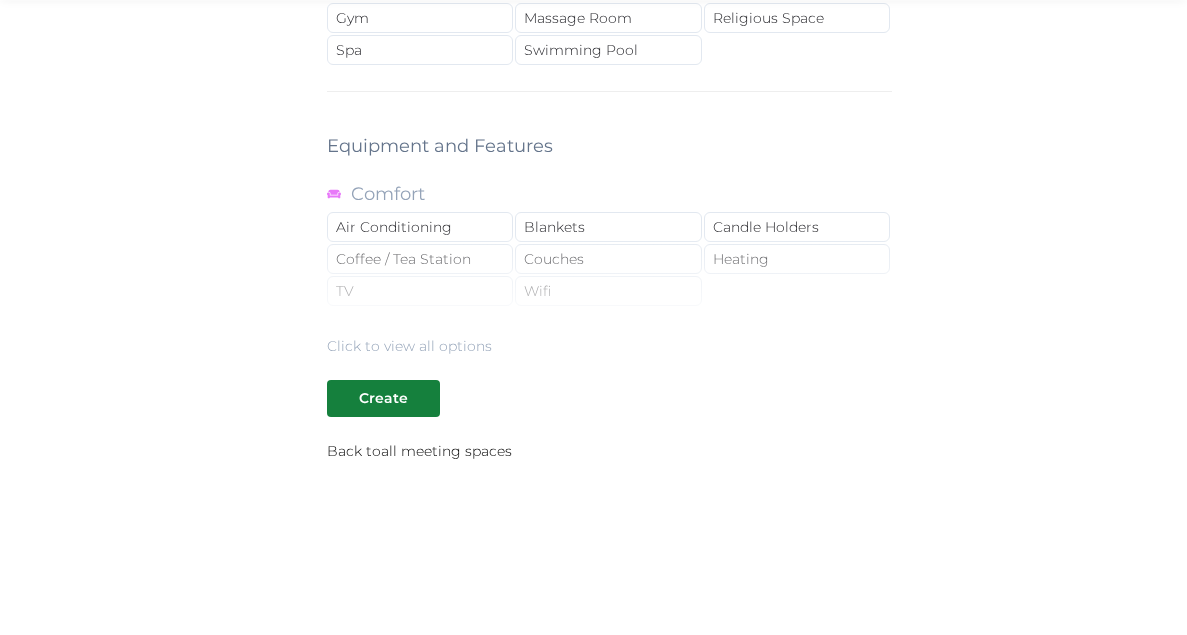 click on "Click to view all options" at bounding box center (409, 346) 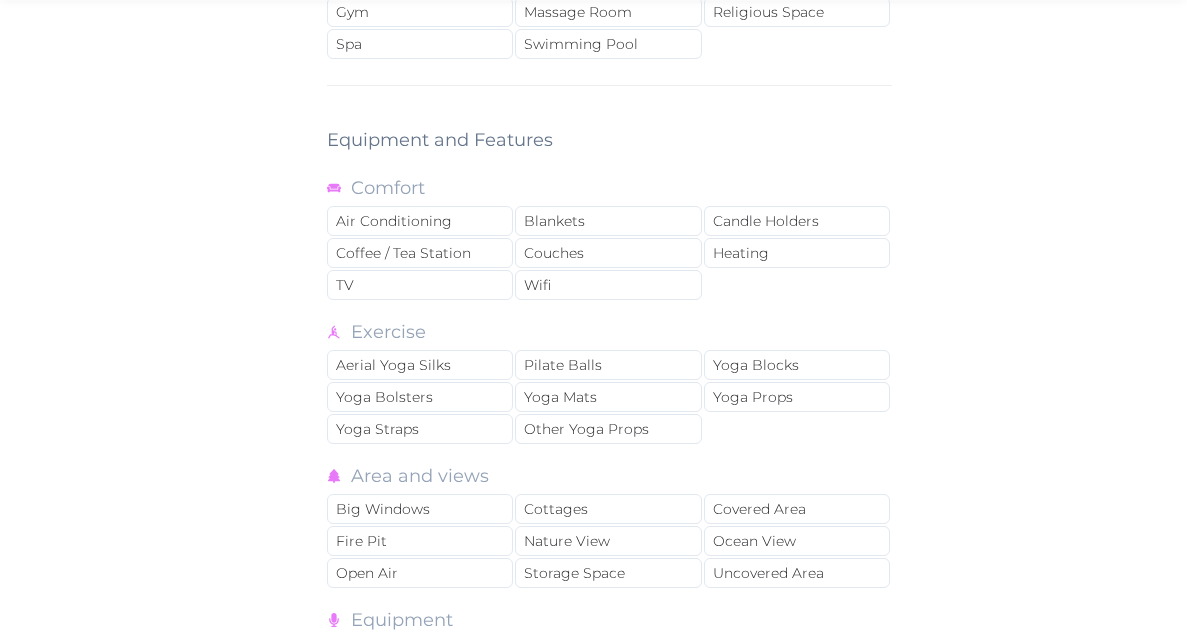 scroll, scrollTop: 2412, scrollLeft: 0, axis: vertical 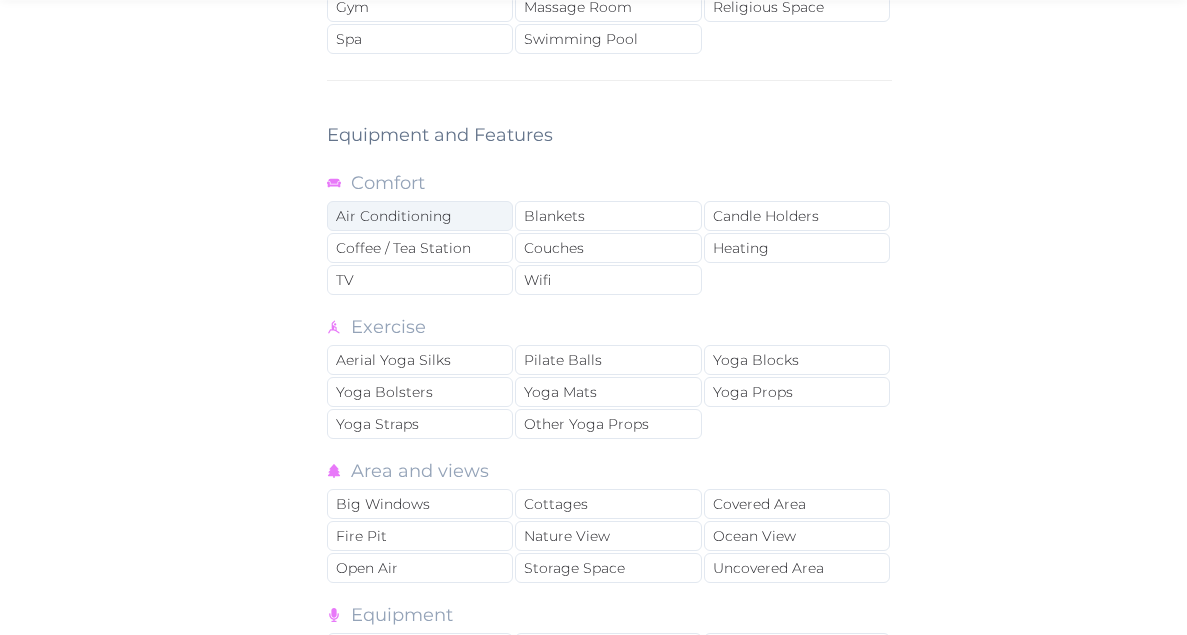 click on "Air Conditioning" at bounding box center (420, 216) 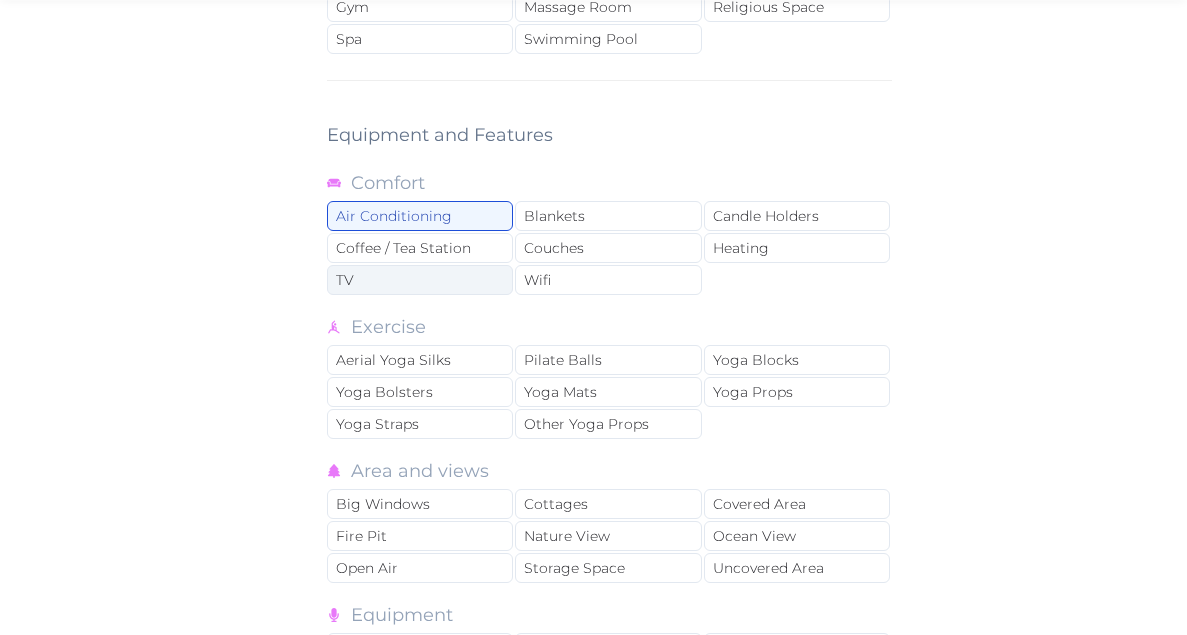 click on "TV" at bounding box center (420, 280) 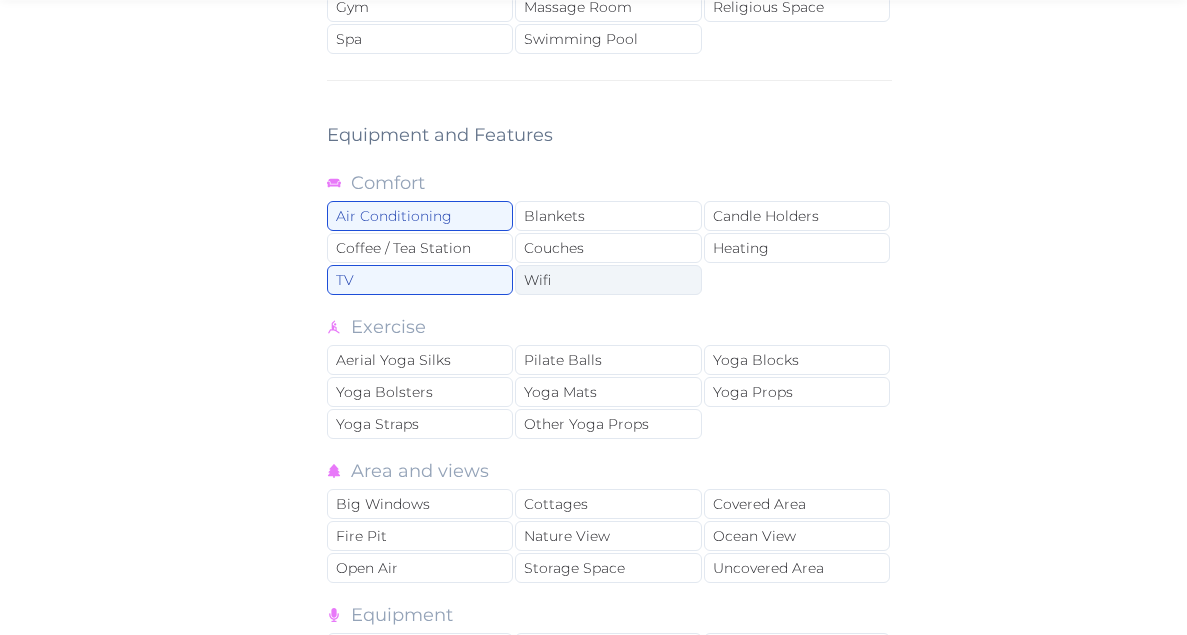 click on "Wifi" at bounding box center [608, 280] 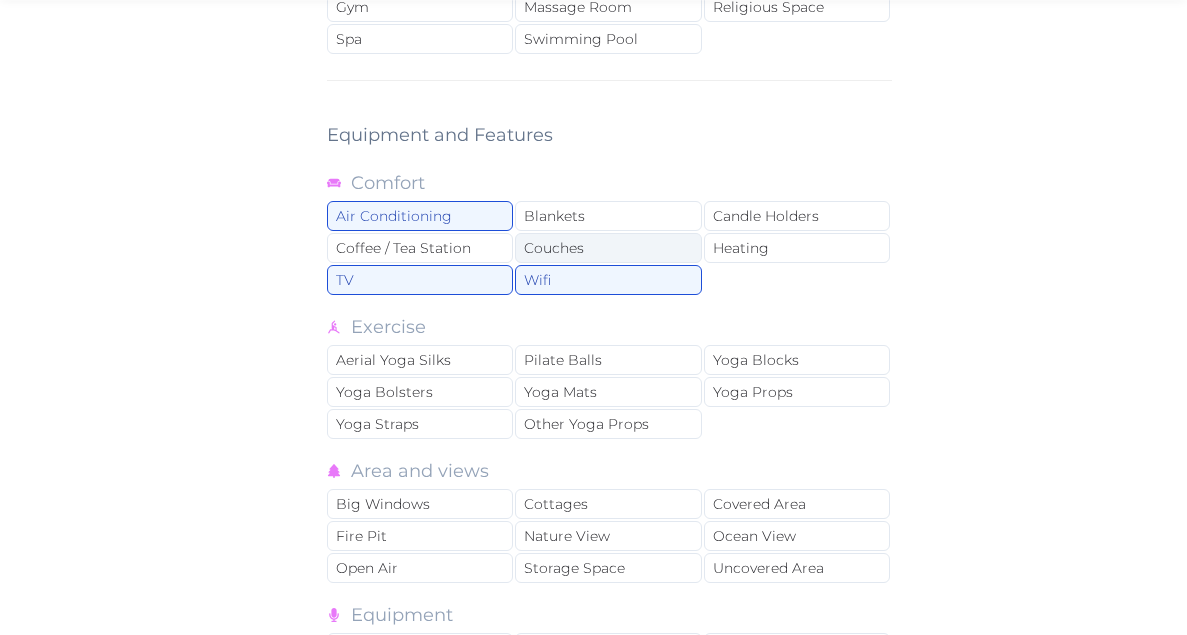 click on "Couches" at bounding box center (608, 248) 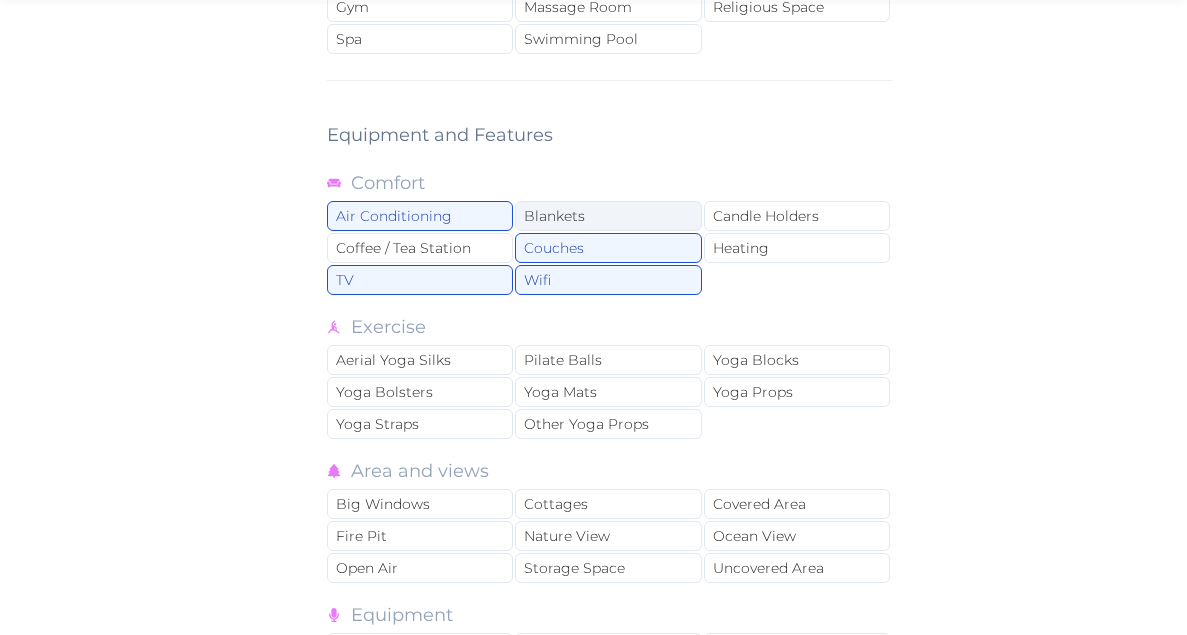click on "Blankets" at bounding box center (608, 216) 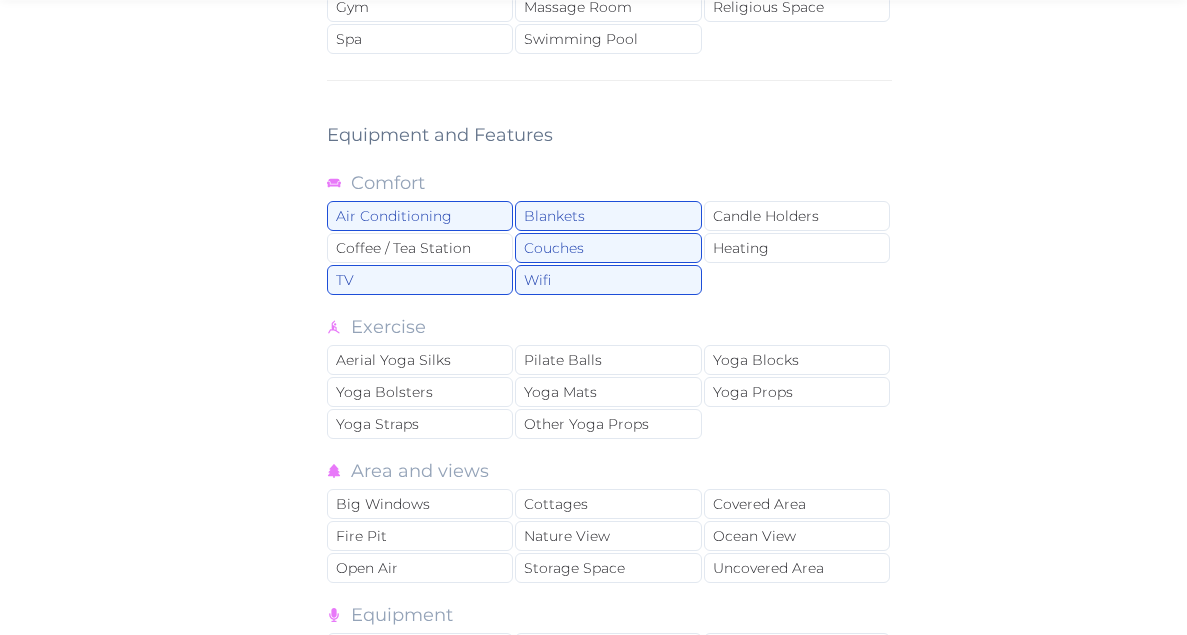 click on "Air Conditioning Blankets Candle Holders Coffee / Tea Station Couches Heating TV Wifi" at bounding box center (609, 249) 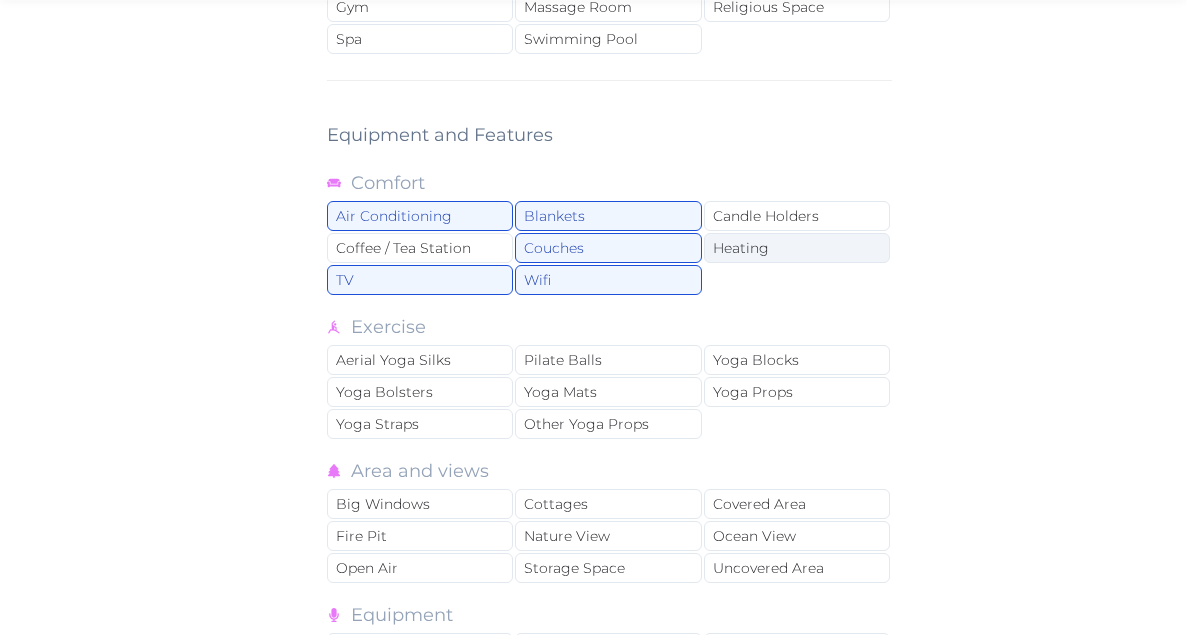 click on "Heating" at bounding box center (797, 248) 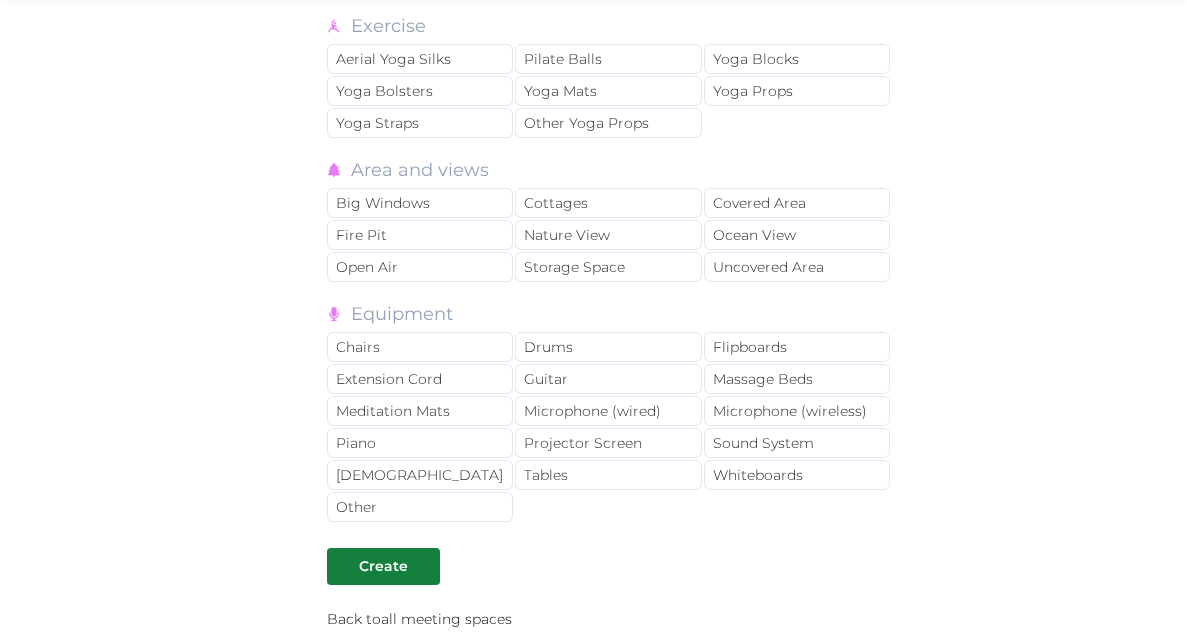 scroll, scrollTop: 2720, scrollLeft: 0, axis: vertical 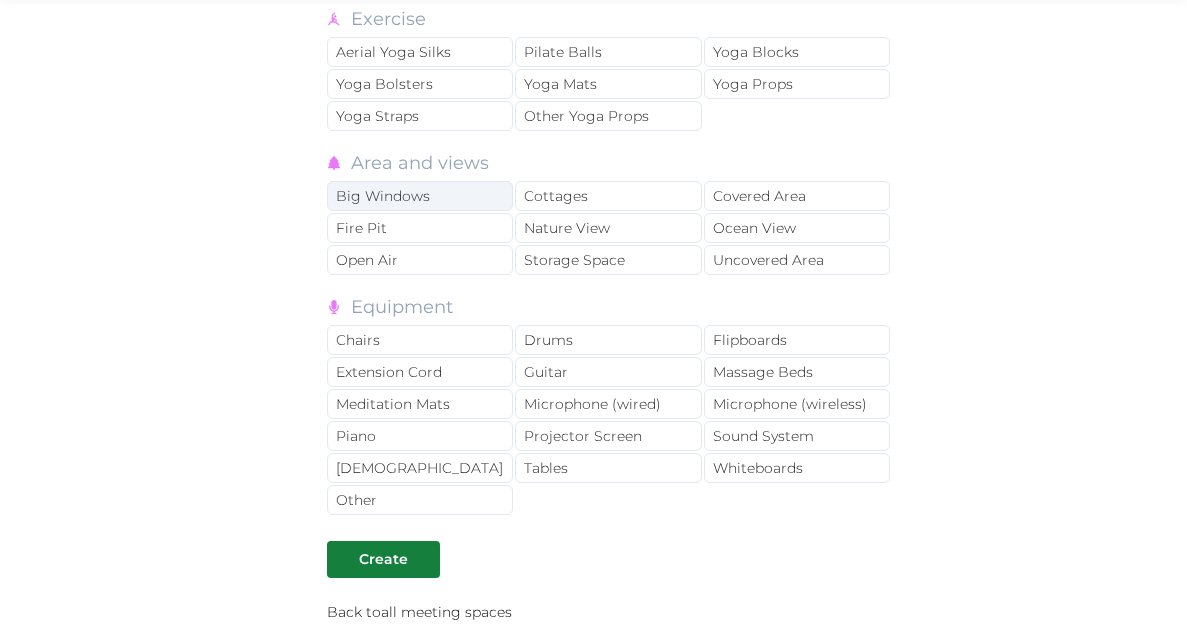 click on "Big Windows" at bounding box center (420, 196) 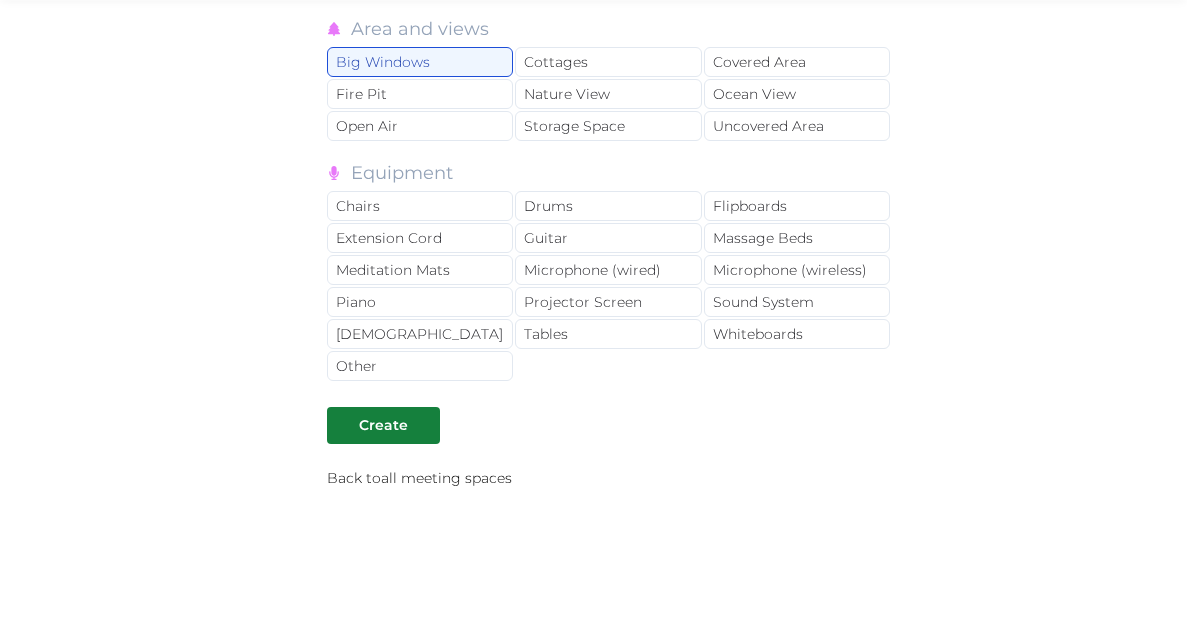 scroll, scrollTop: 2899, scrollLeft: 0, axis: vertical 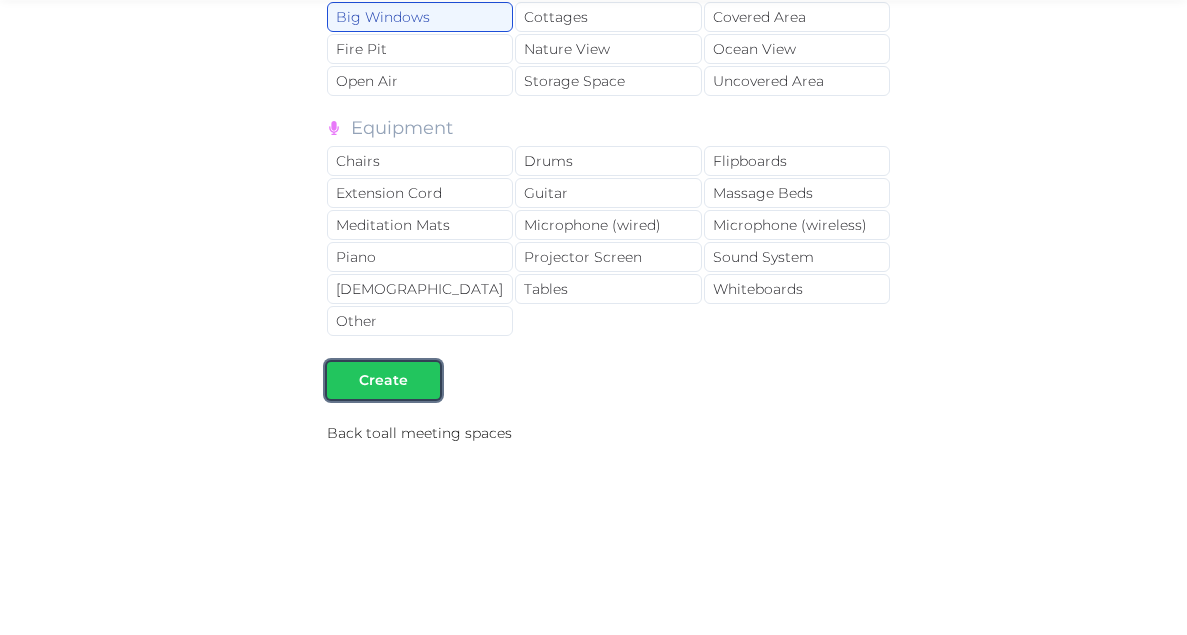 click on "Create" at bounding box center (383, 380) 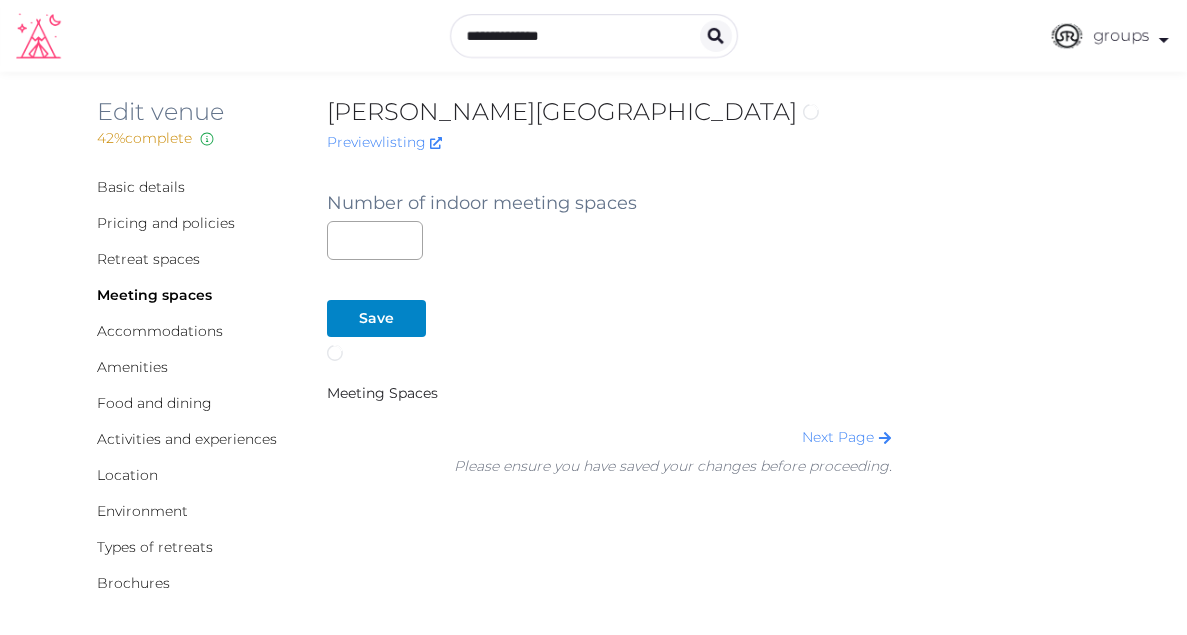 scroll, scrollTop: 0, scrollLeft: 0, axis: both 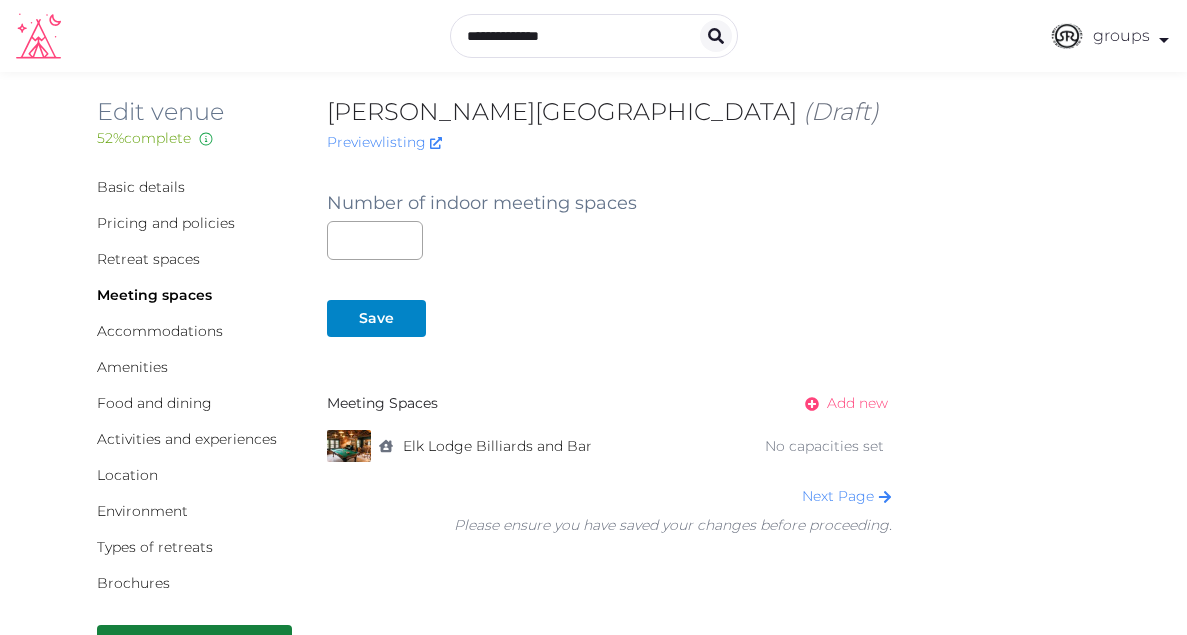 click on "Add new" at bounding box center (840, 403) 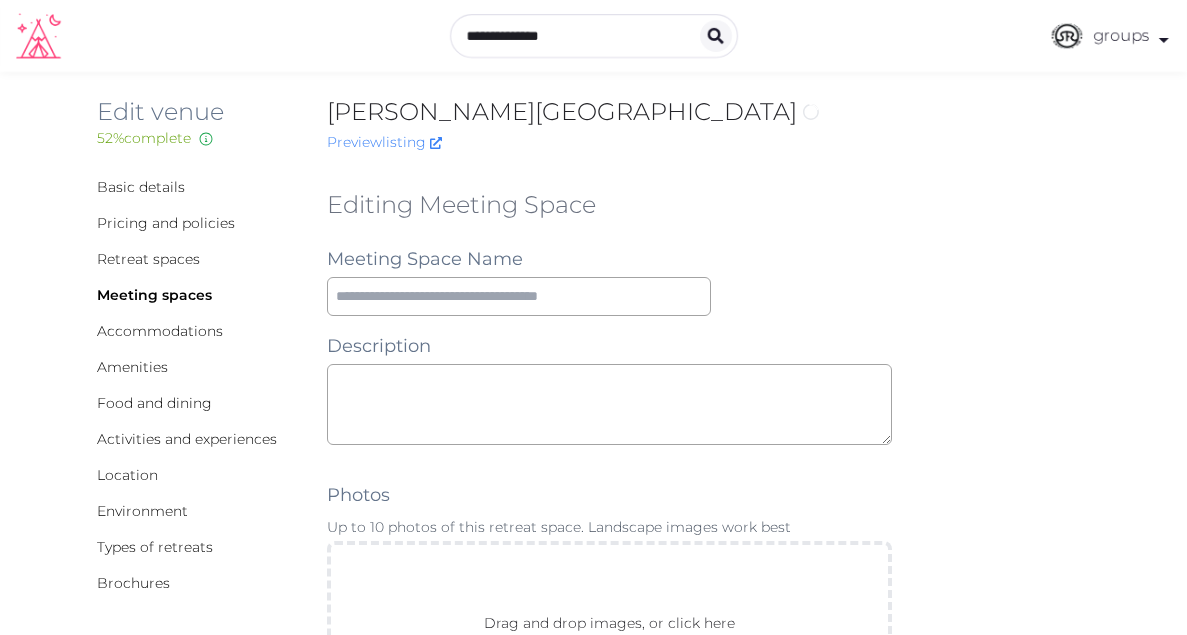 scroll, scrollTop: 0, scrollLeft: 0, axis: both 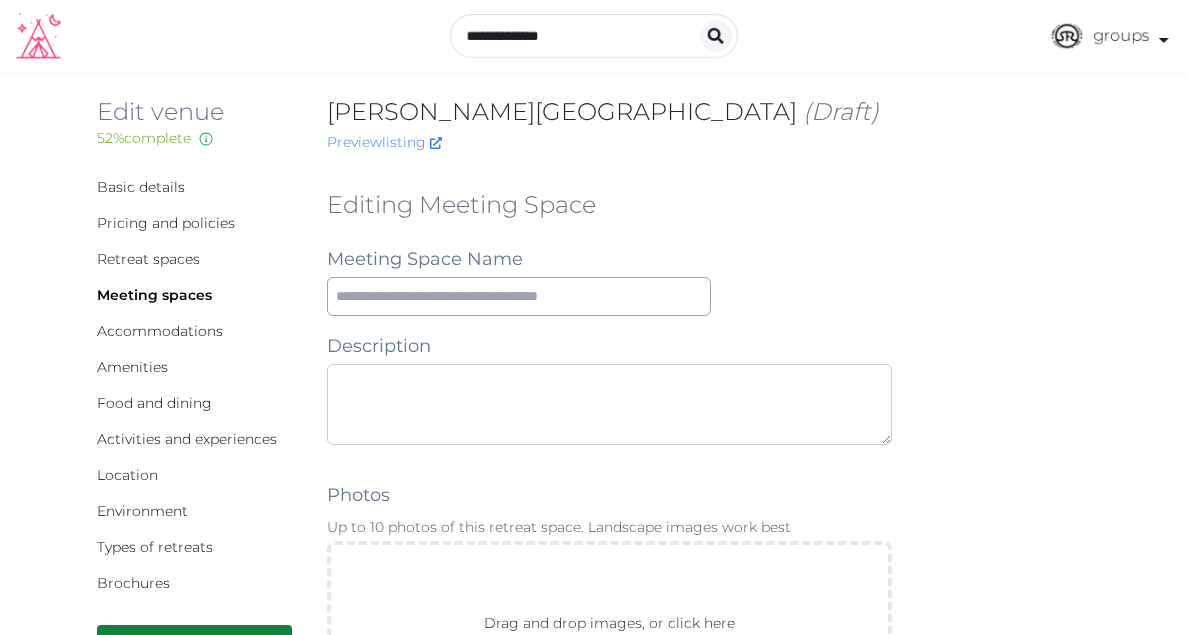 click at bounding box center [609, 404] 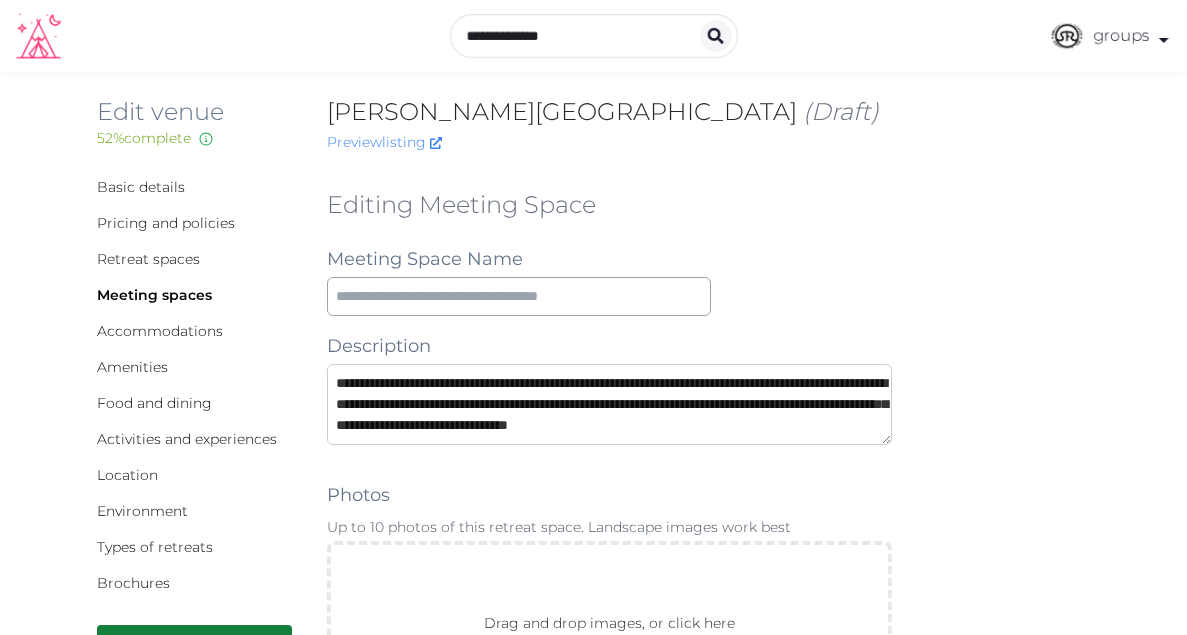 scroll, scrollTop: 11, scrollLeft: 0, axis: vertical 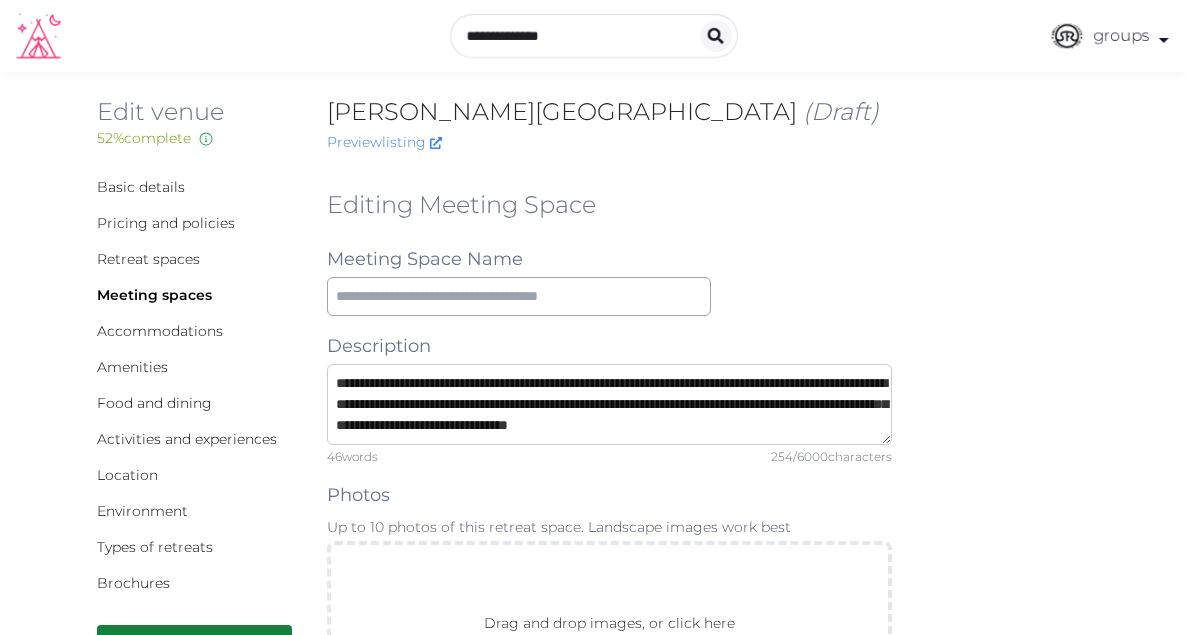 type on "**********" 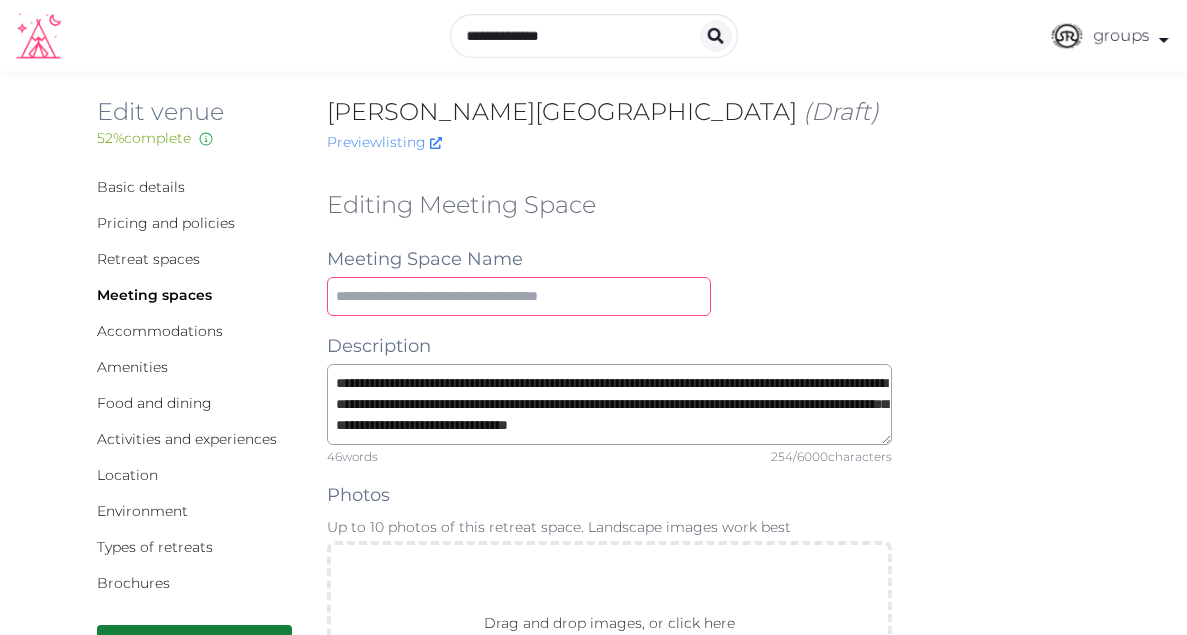 click at bounding box center [519, 296] 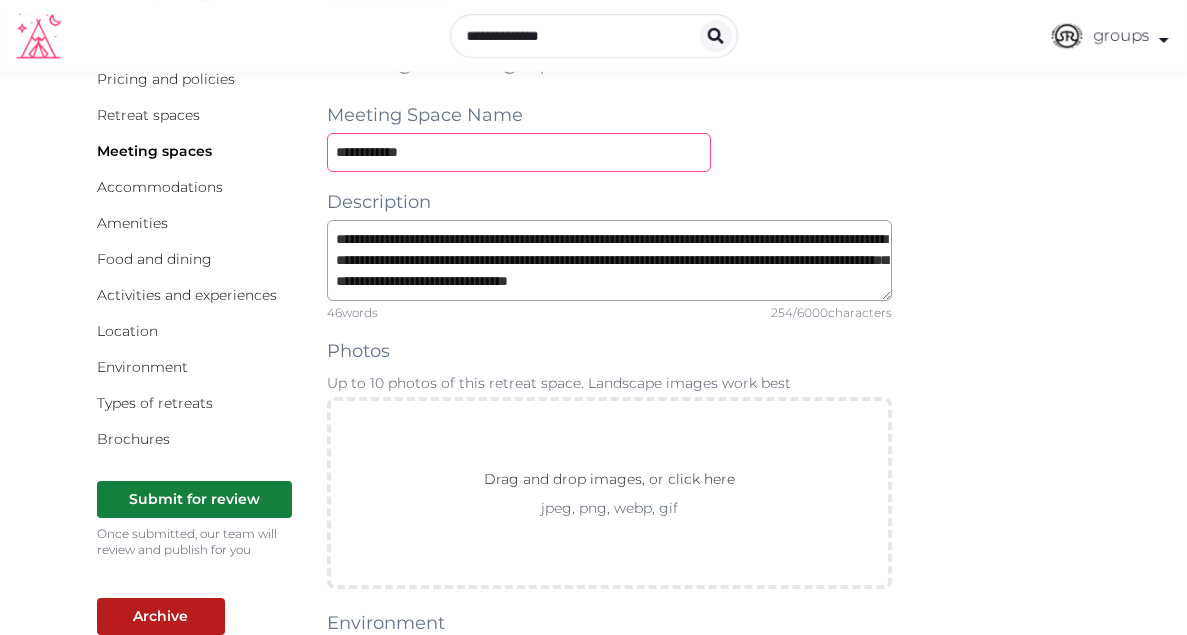 scroll, scrollTop: 145, scrollLeft: 0, axis: vertical 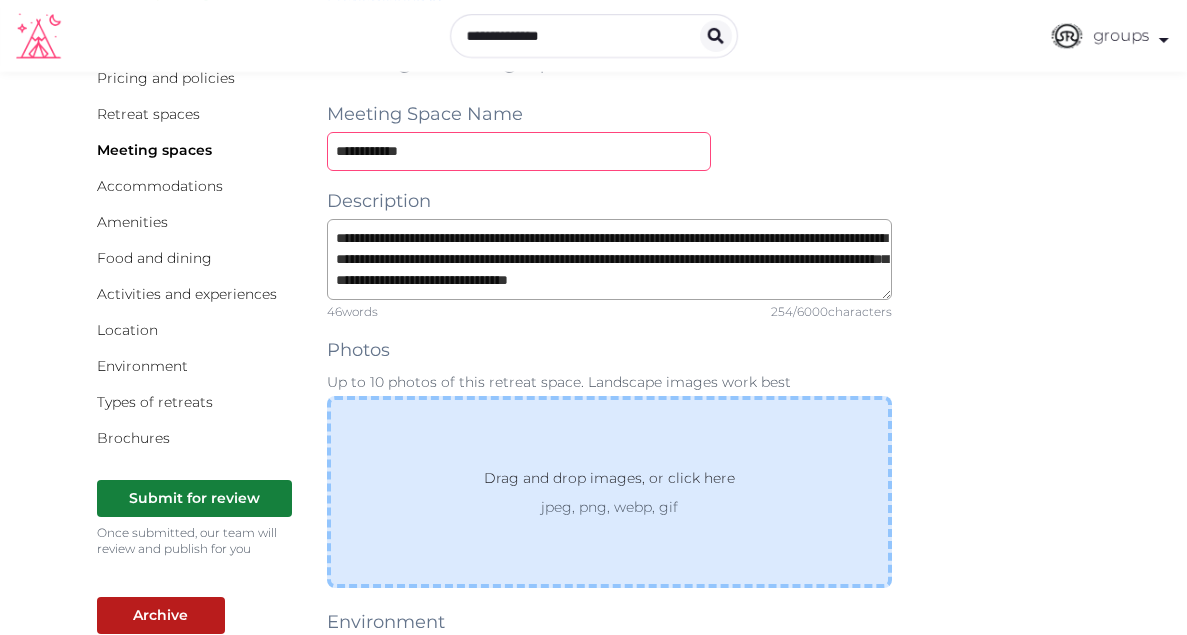 type on "**********" 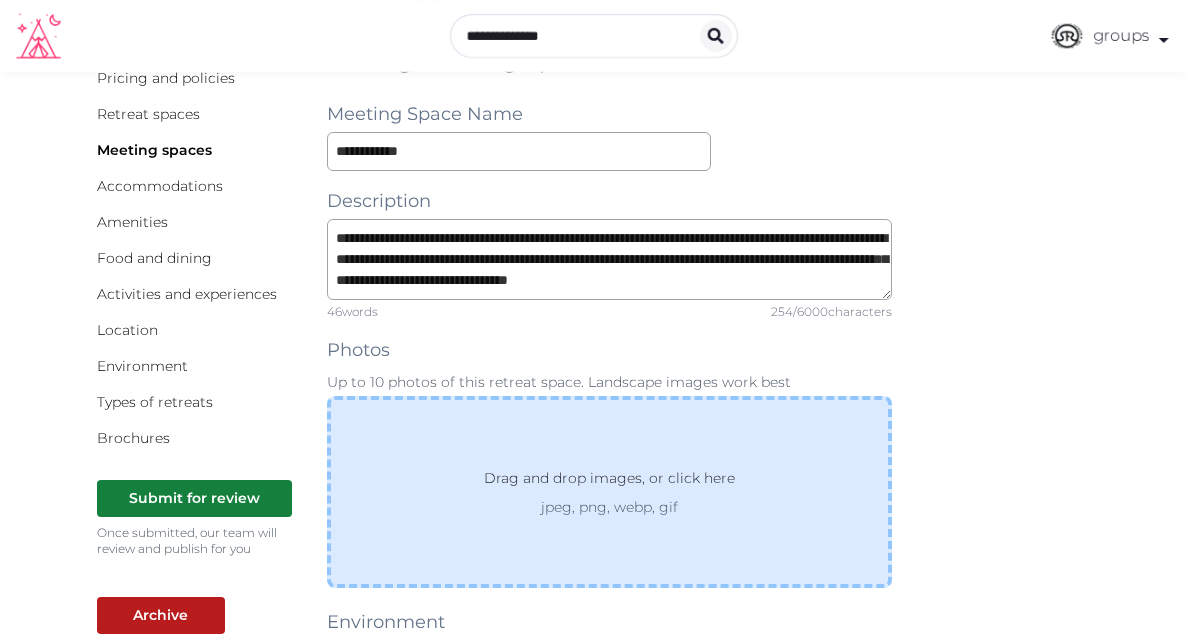 click on "Drag and drop images, or click here" at bounding box center (609, 482) 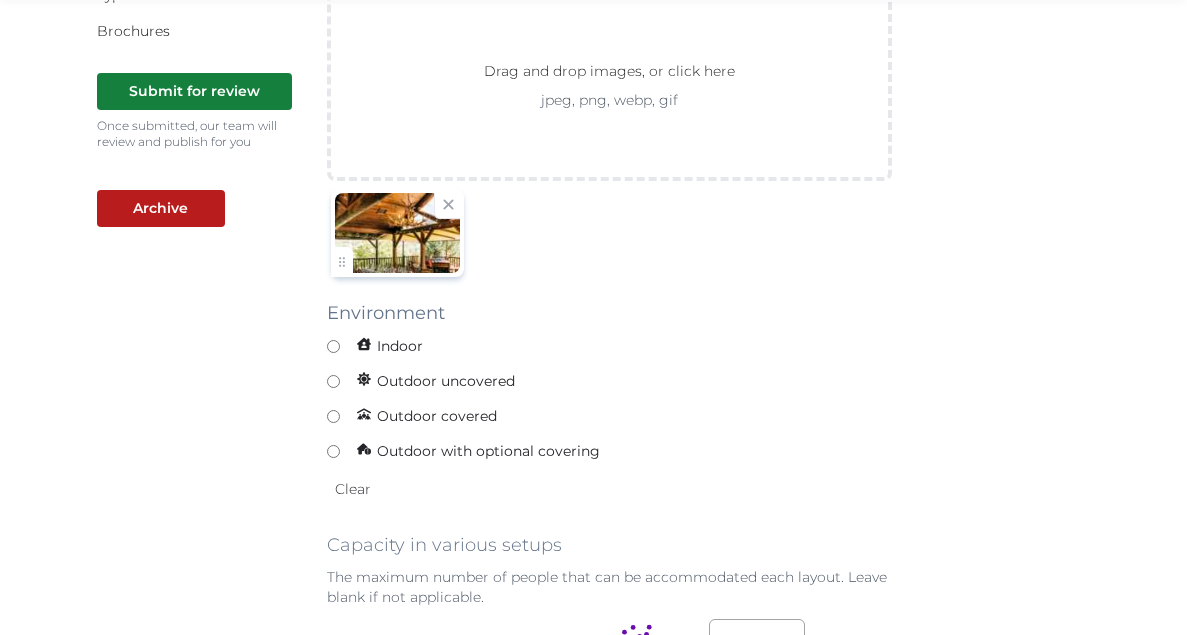 scroll, scrollTop: 571, scrollLeft: 0, axis: vertical 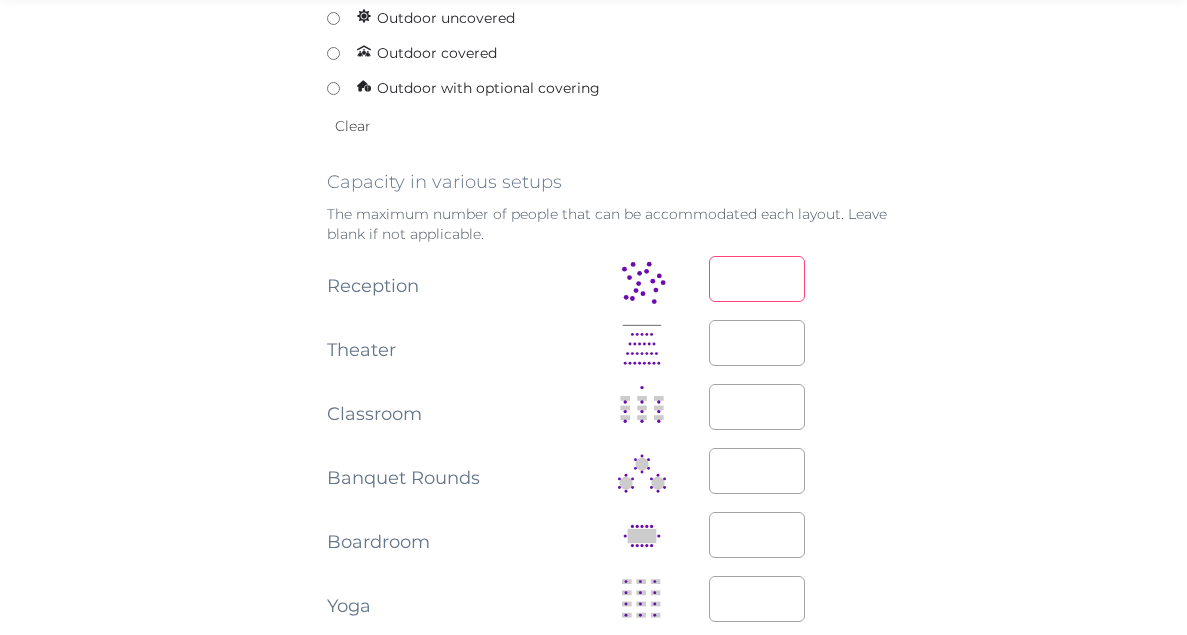 click at bounding box center (757, 279) 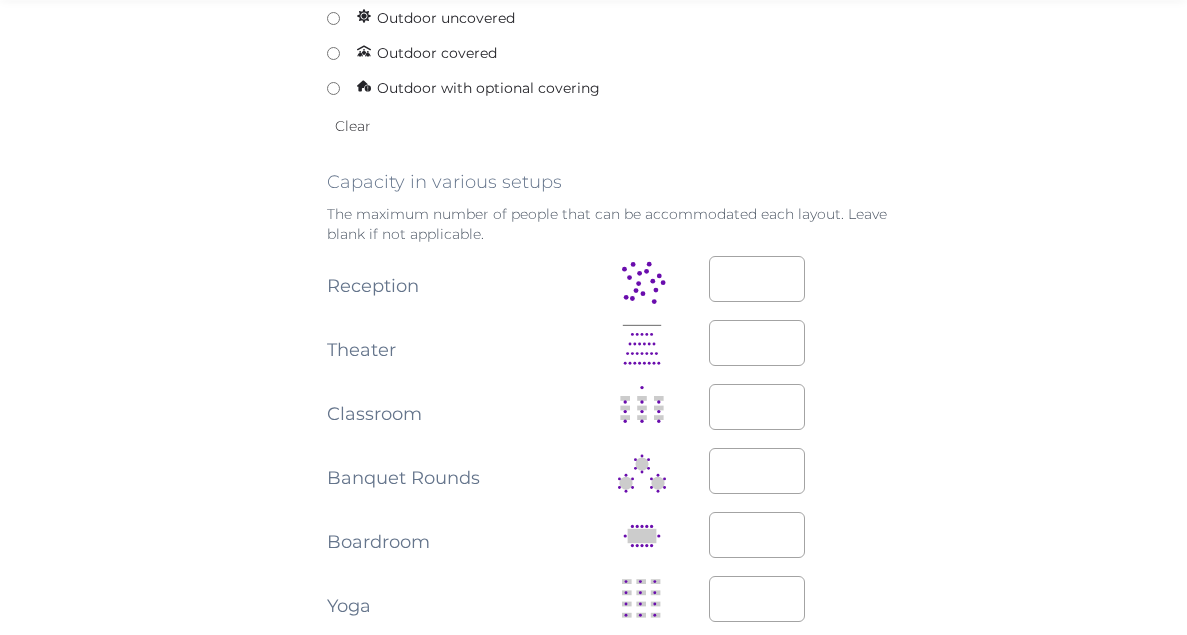 click on "**********" at bounding box center [594, 451] 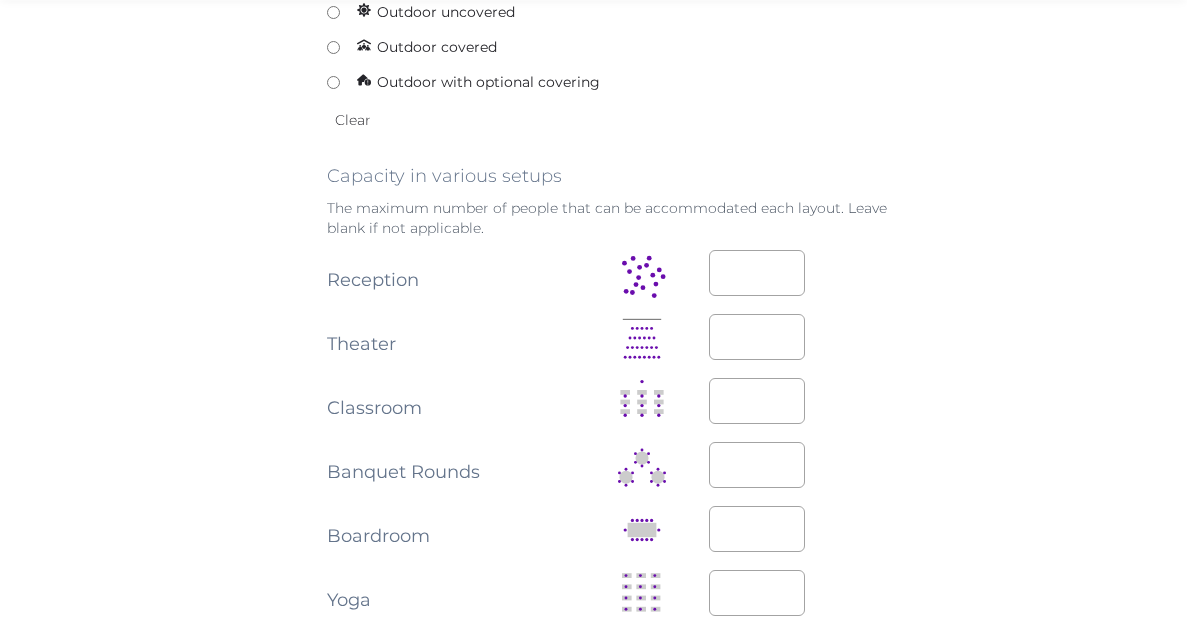 scroll, scrollTop: 932, scrollLeft: 0, axis: vertical 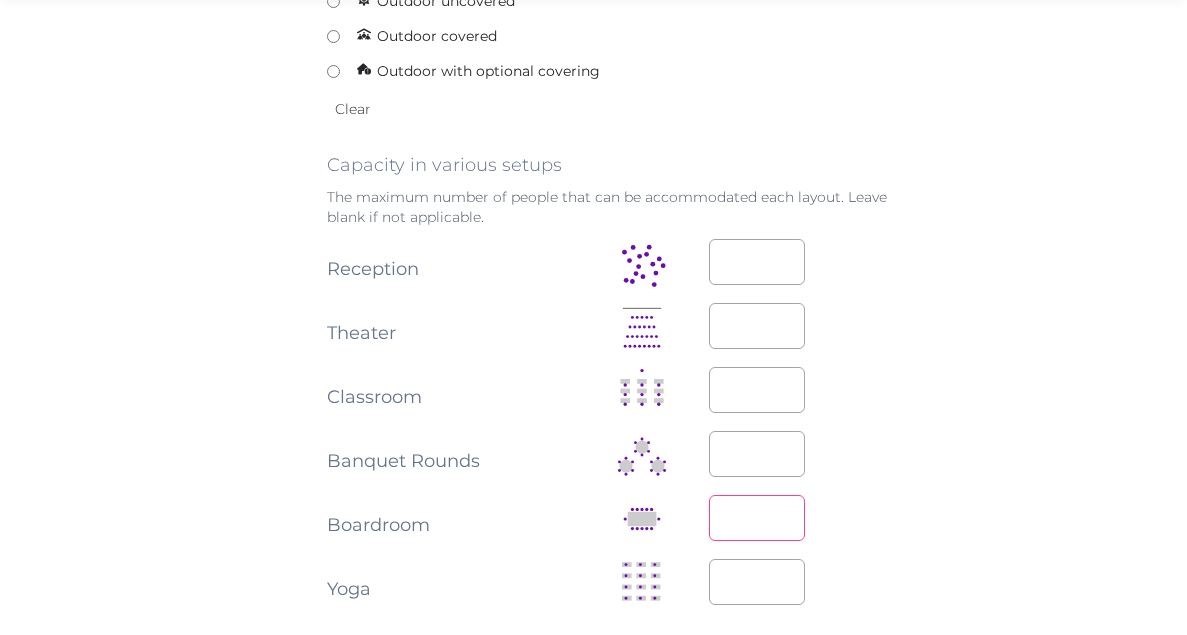 click at bounding box center (757, 518) 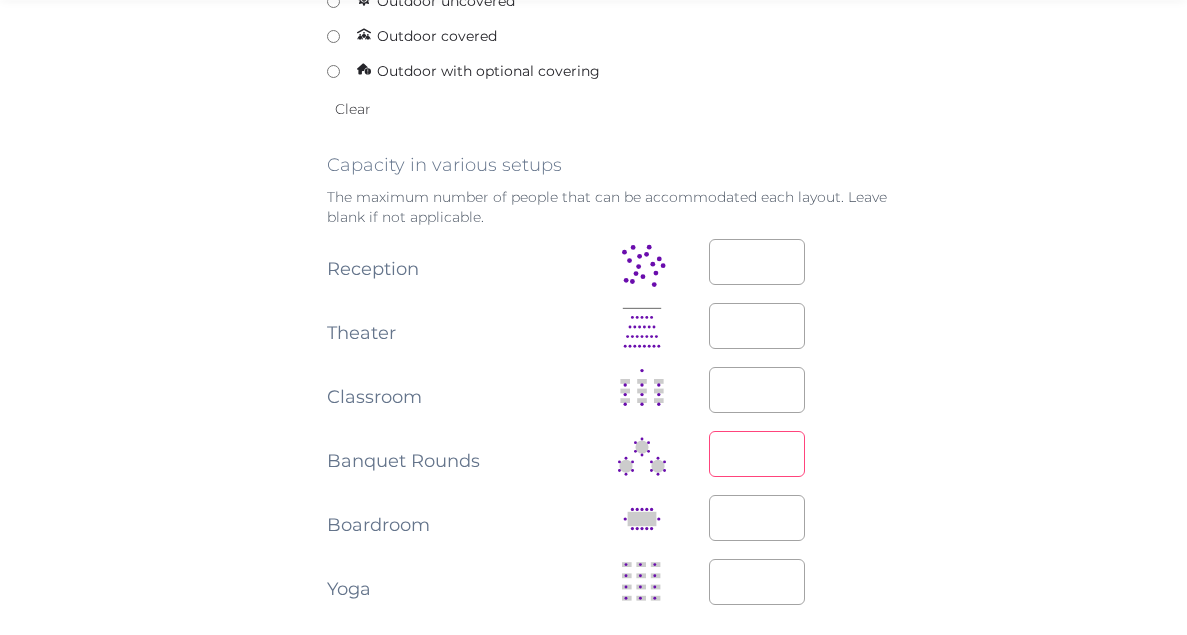 click at bounding box center [757, 454] 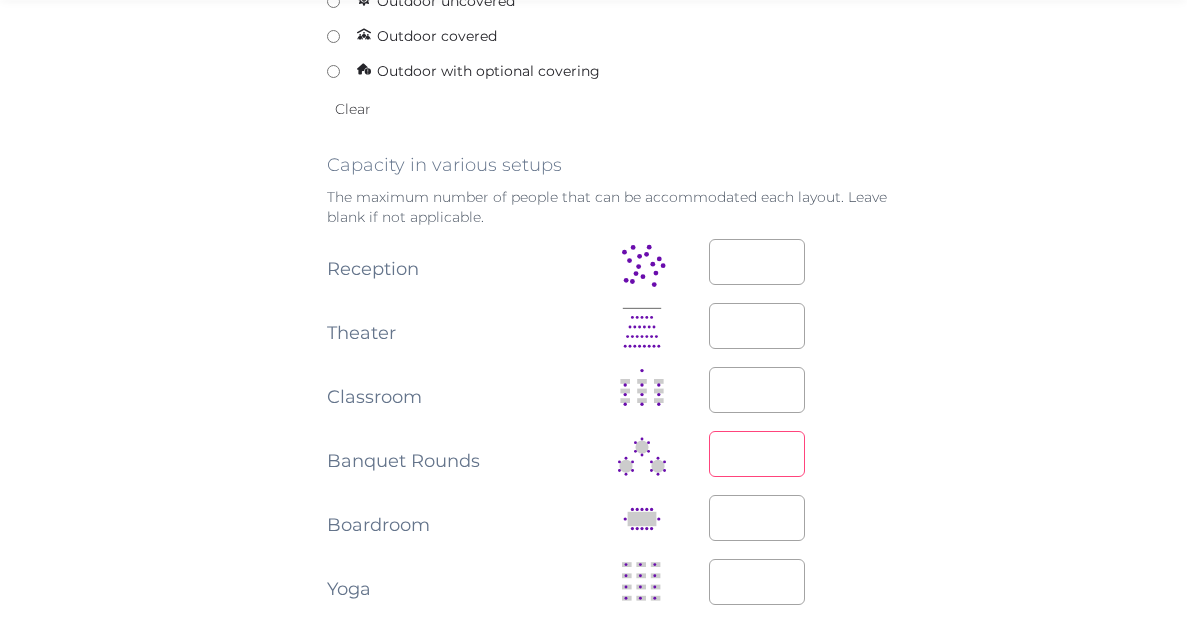 type on "**" 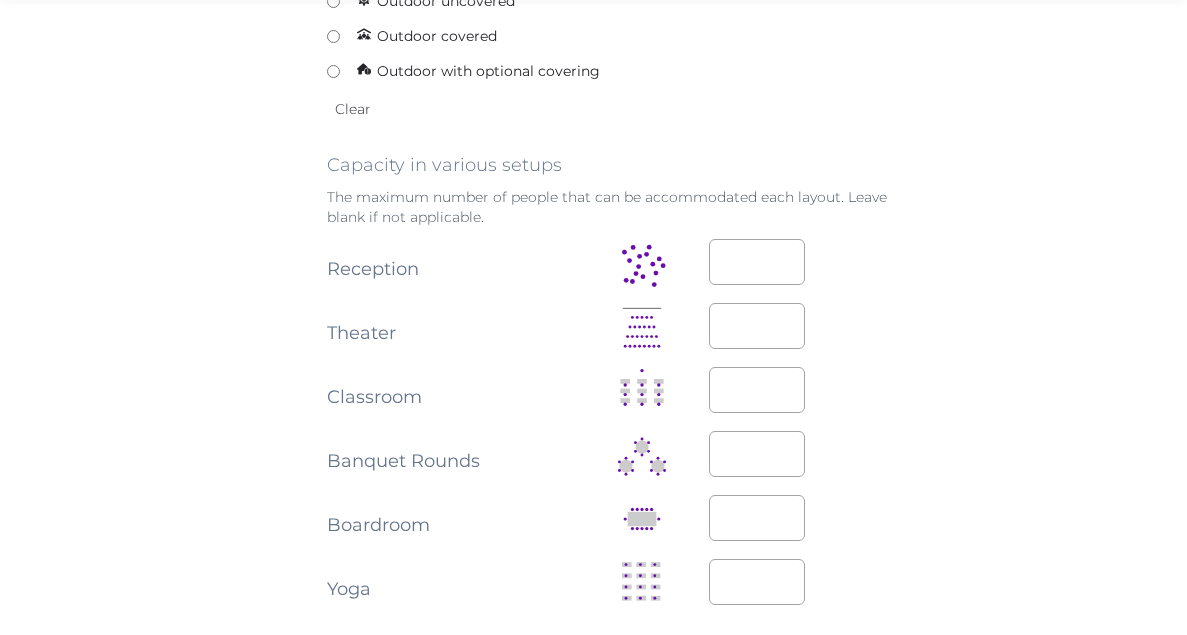 click on "**********" at bounding box center [594, 434] 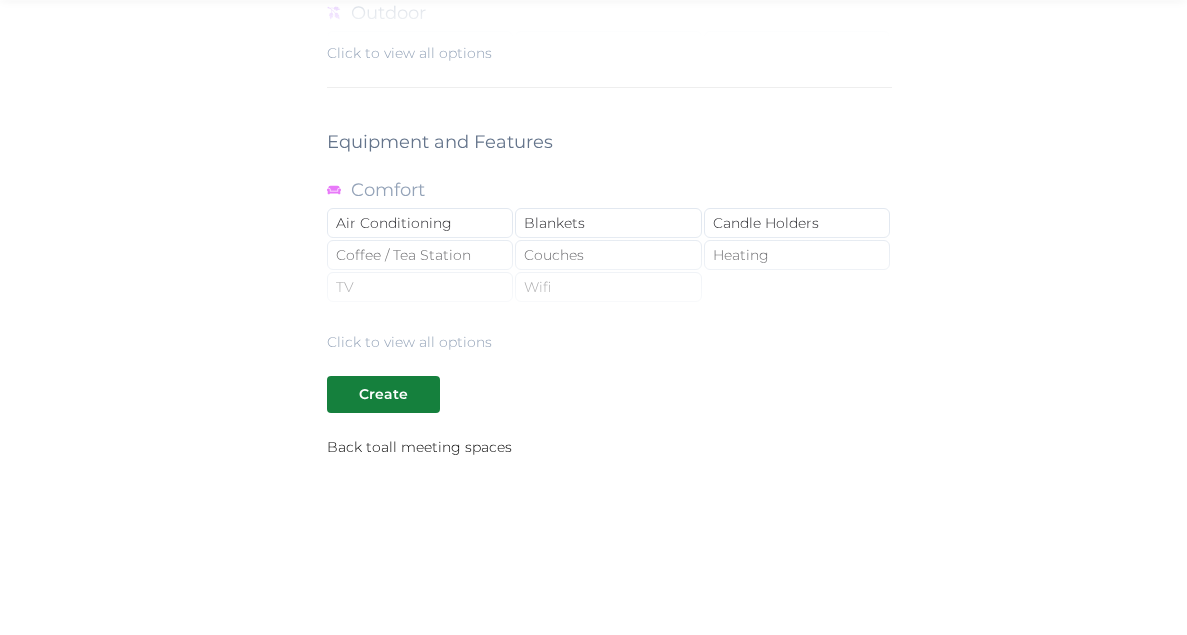 scroll, scrollTop: 1923, scrollLeft: 0, axis: vertical 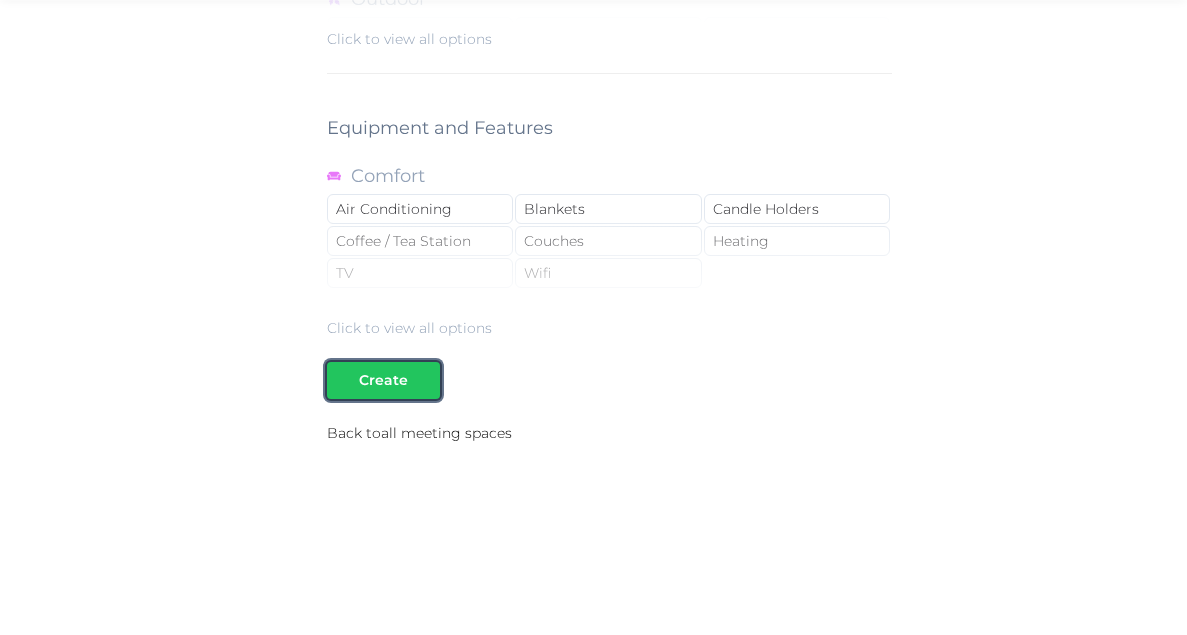 click at bounding box center (424, 380) 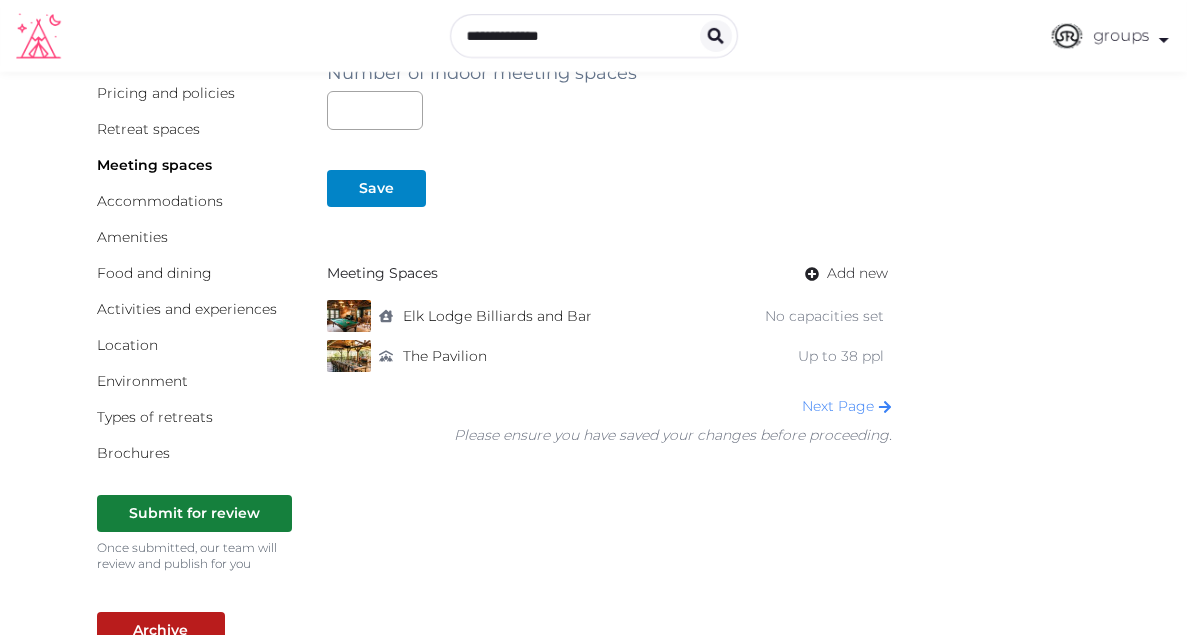 scroll, scrollTop: 144, scrollLeft: 0, axis: vertical 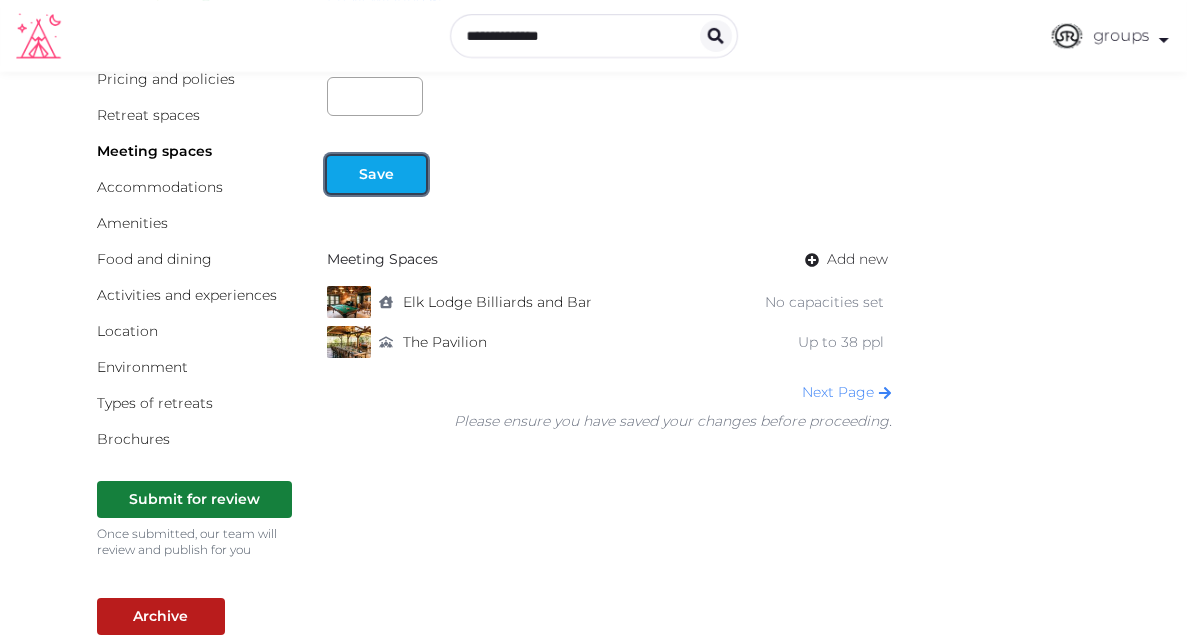 click on "Save" at bounding box center [376, 174] 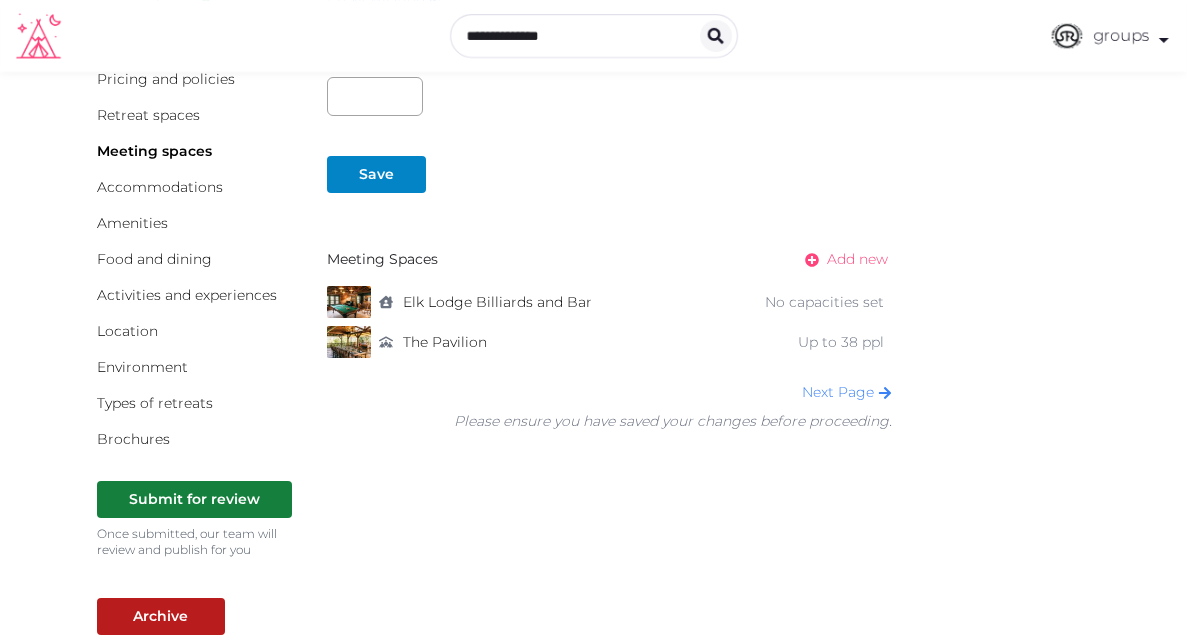 click on "Add new" at bounding box center (840, 259) 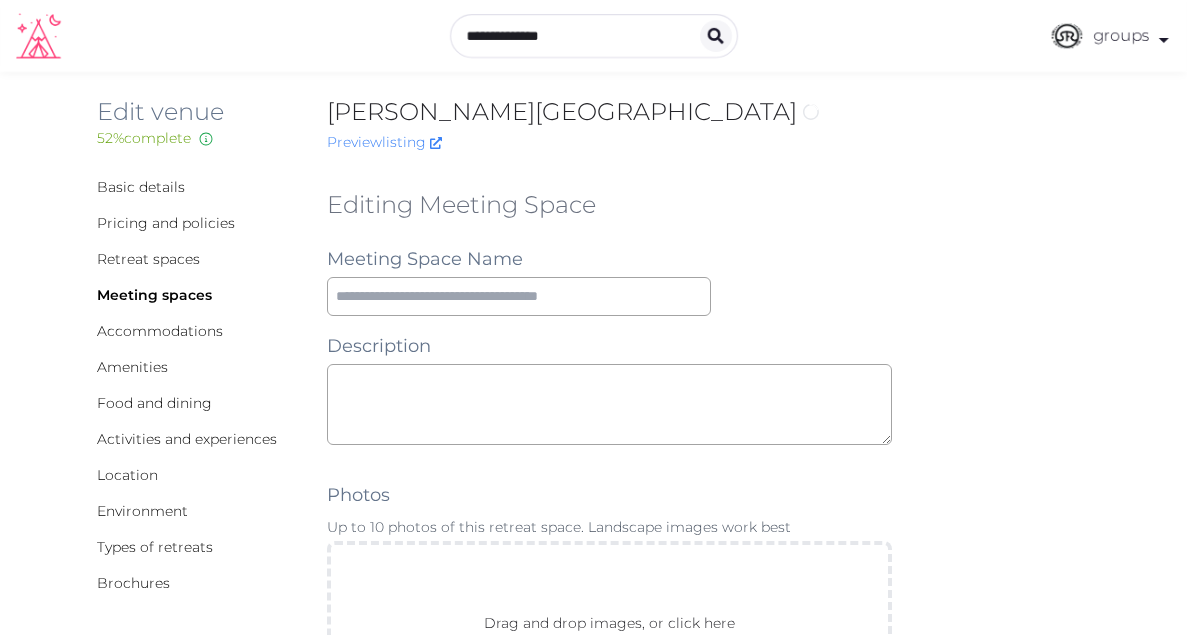 scroll, scrollTop: 0, scrollLeft: 0, axis: both 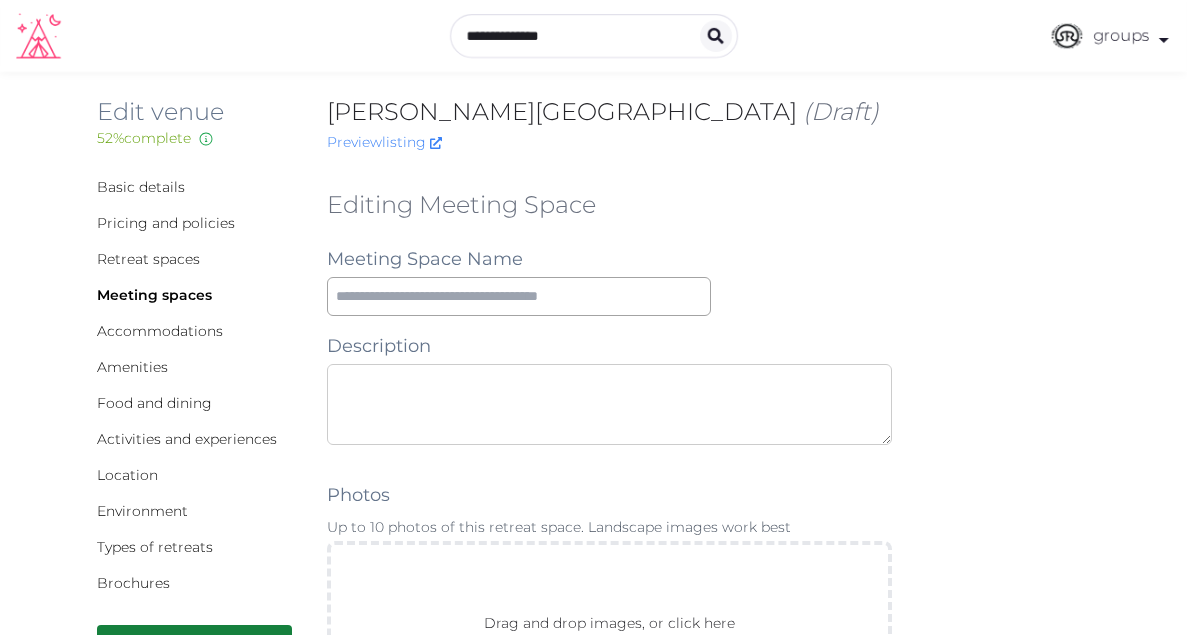 click at bounding box center (609, 404) 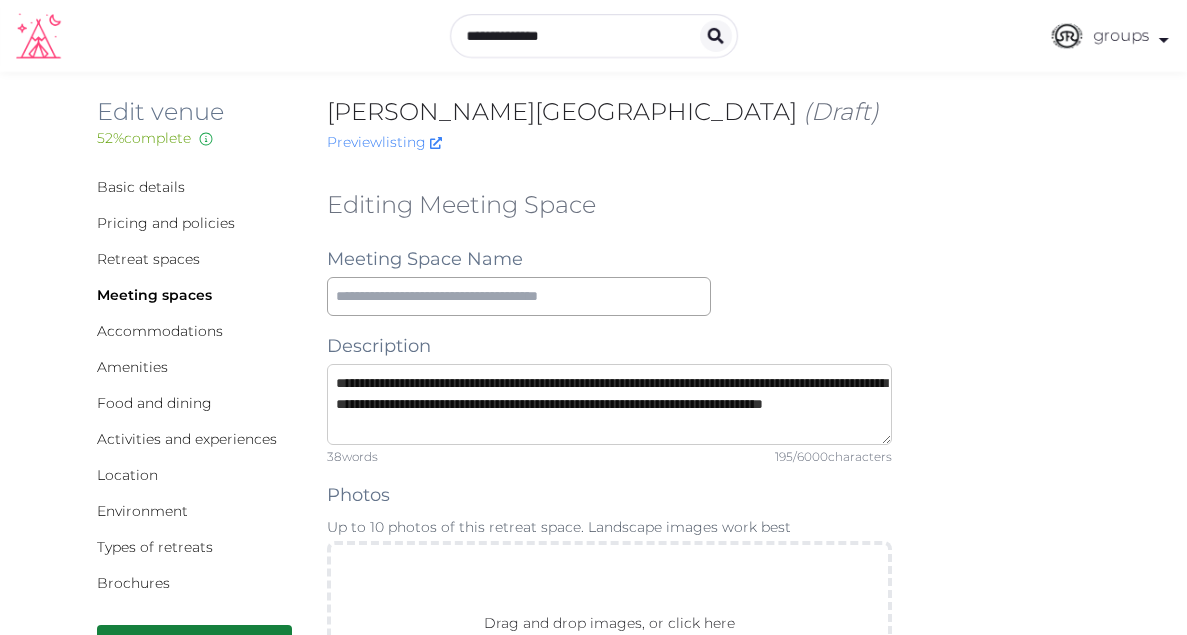 type on "**********" 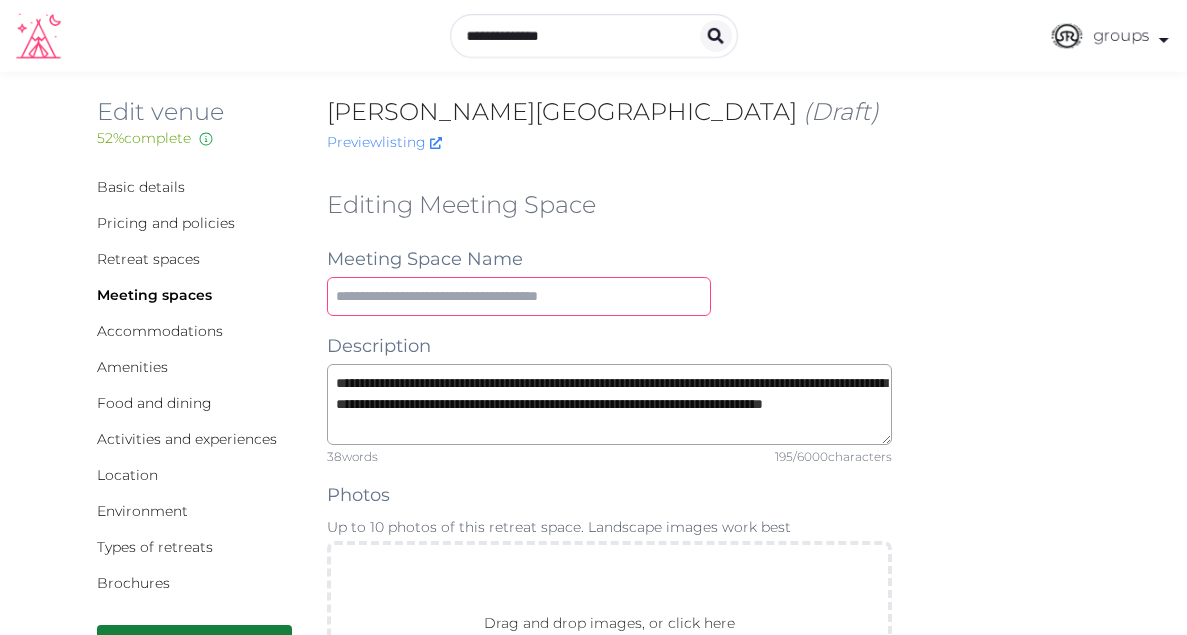 click at bounding box center [519, 296] 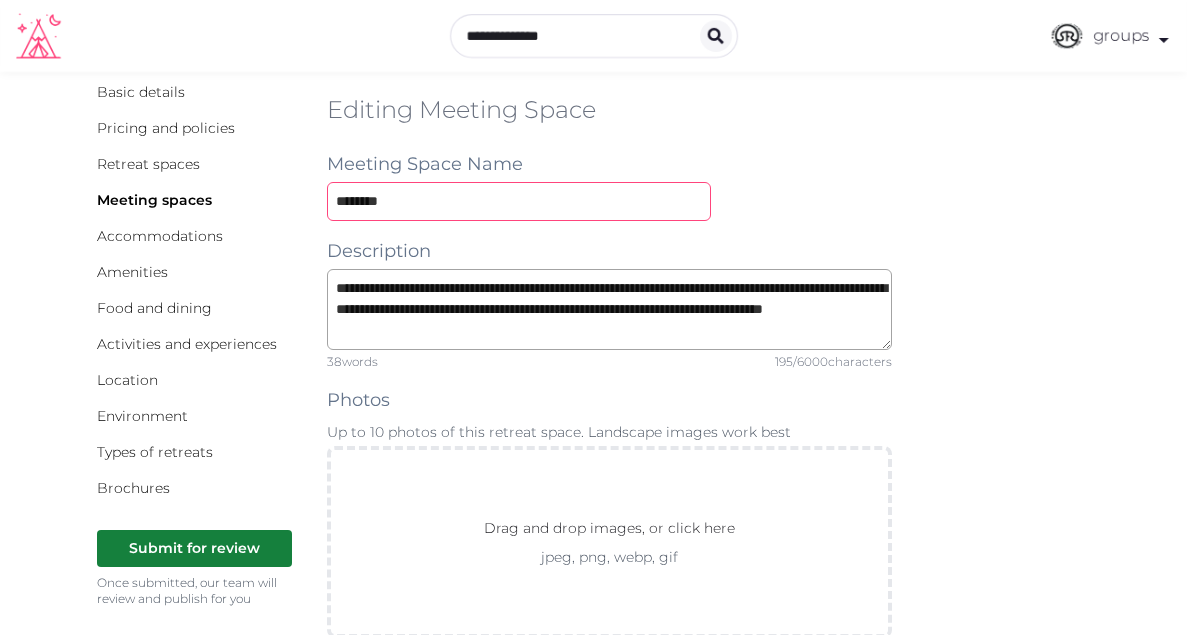 scroll, scrollTop: 189, scrollLeft: 0, axis: vertical 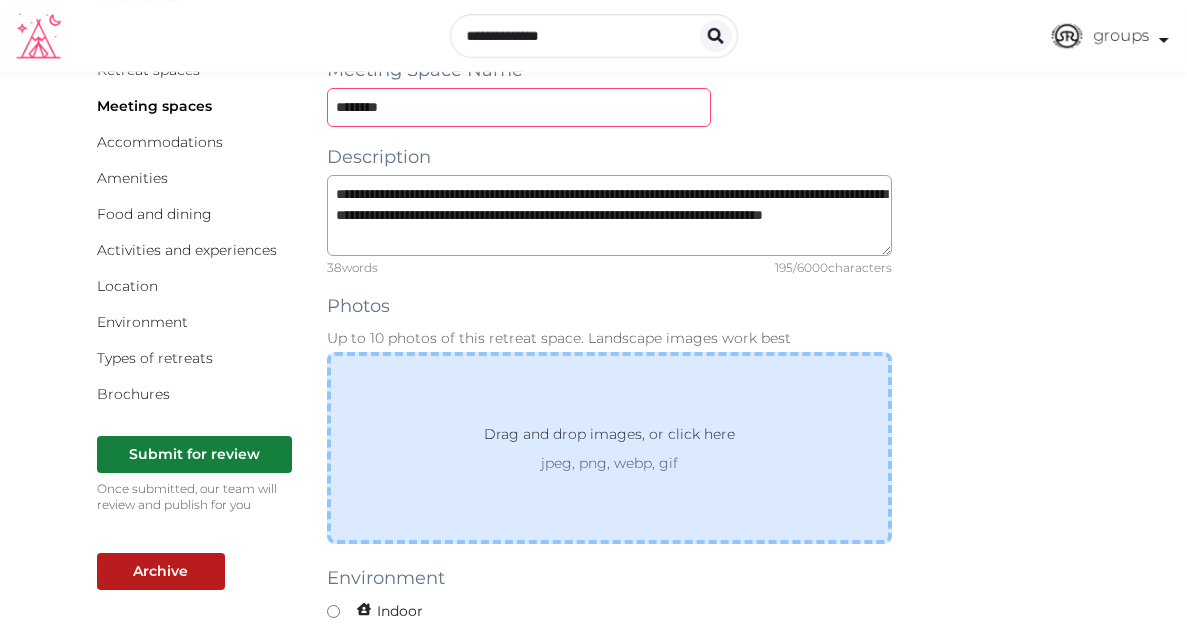type on "********" 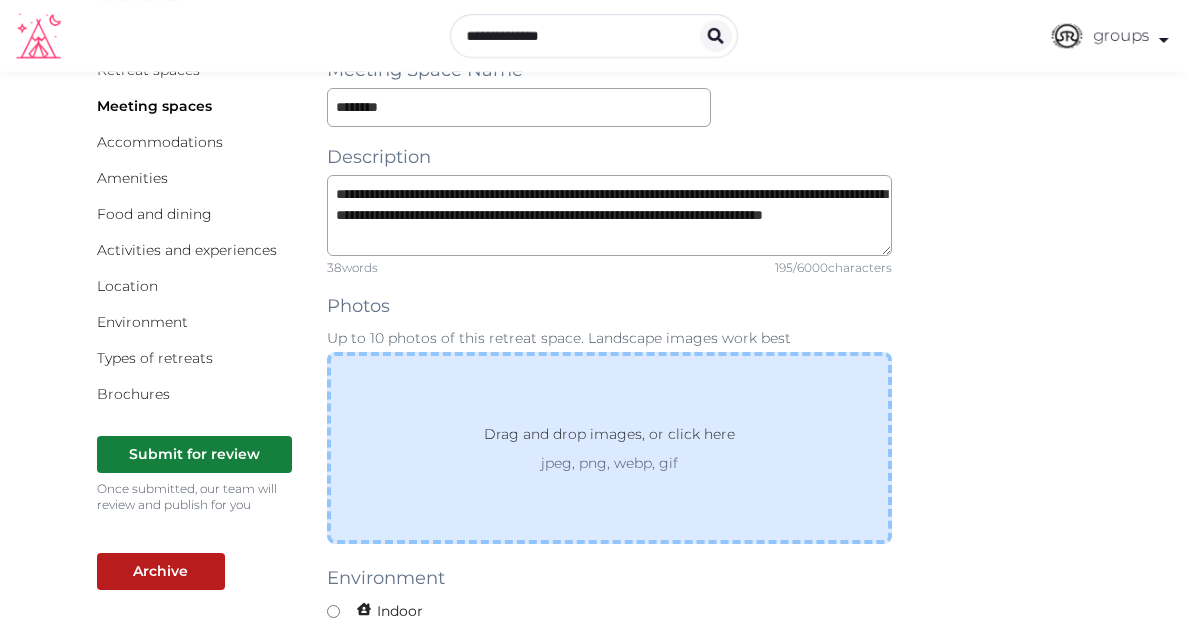 click on "jpeg, png, webp, gif" at bounding box center (609, 463) 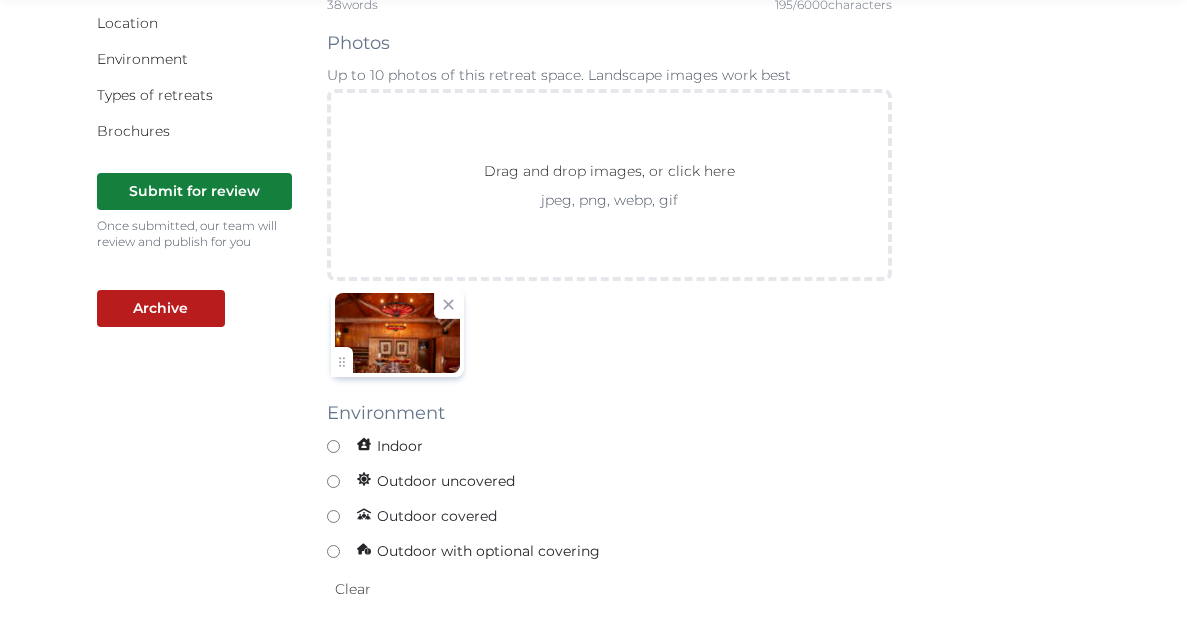 scroll, scrollTop: 454, scrollLeft: 0, axis: vertical 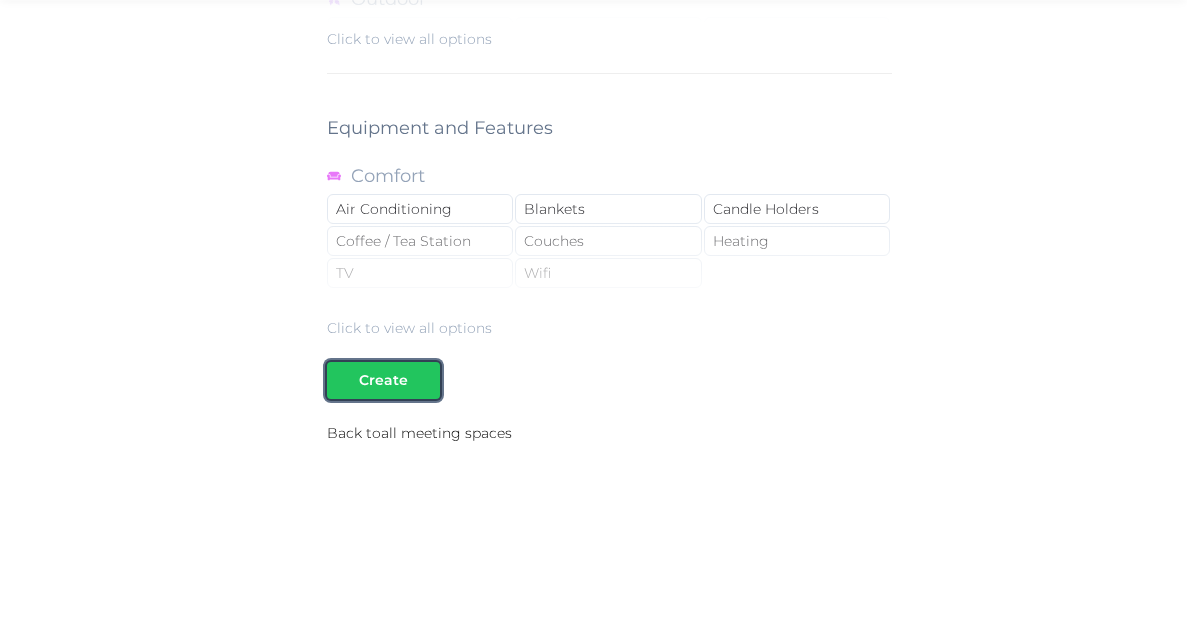 click on "Create" at bounding box center (383, 380) 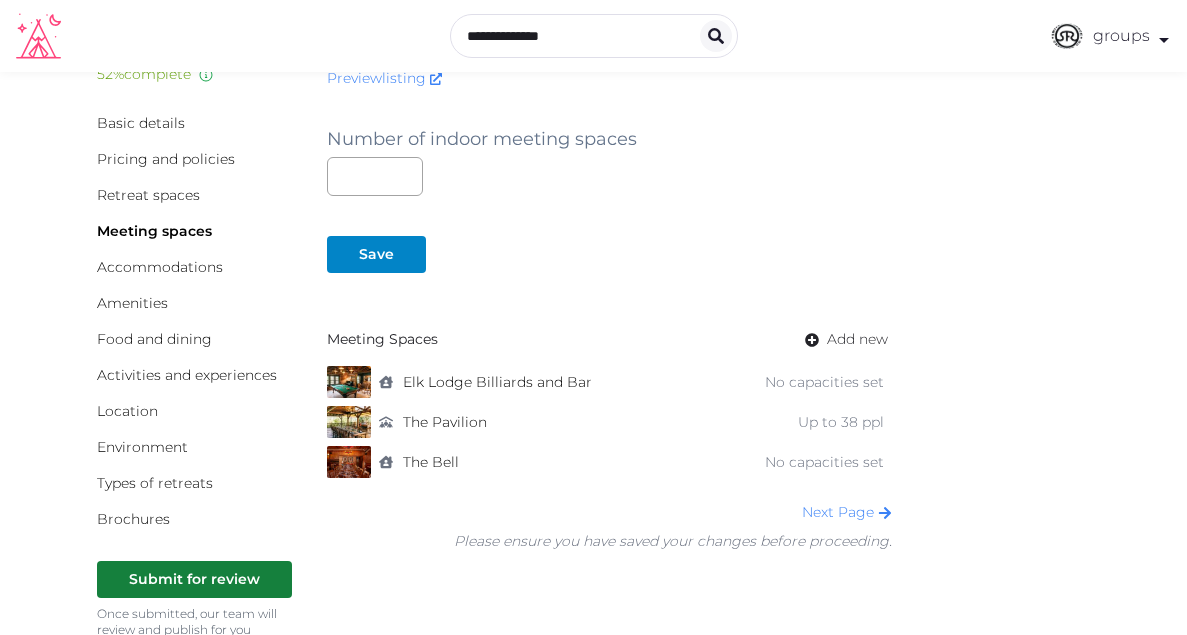 scroll, scrollTop: 106, scrollLeft: 0, axis: vertical 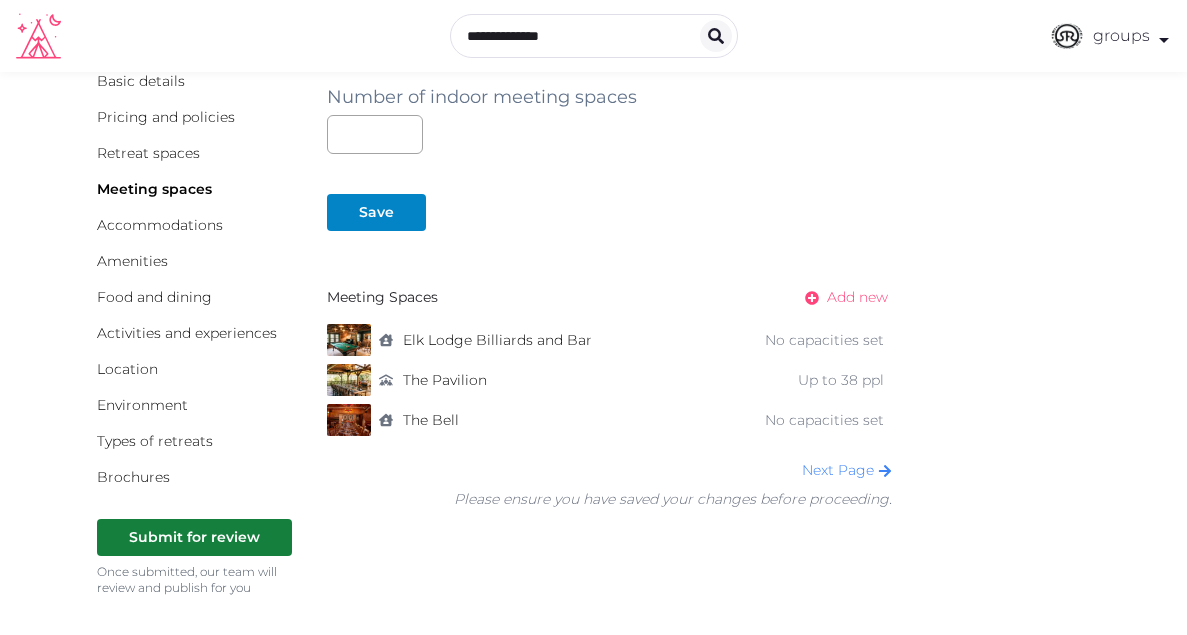 click on "Add new" at bounding box center [857, 297] 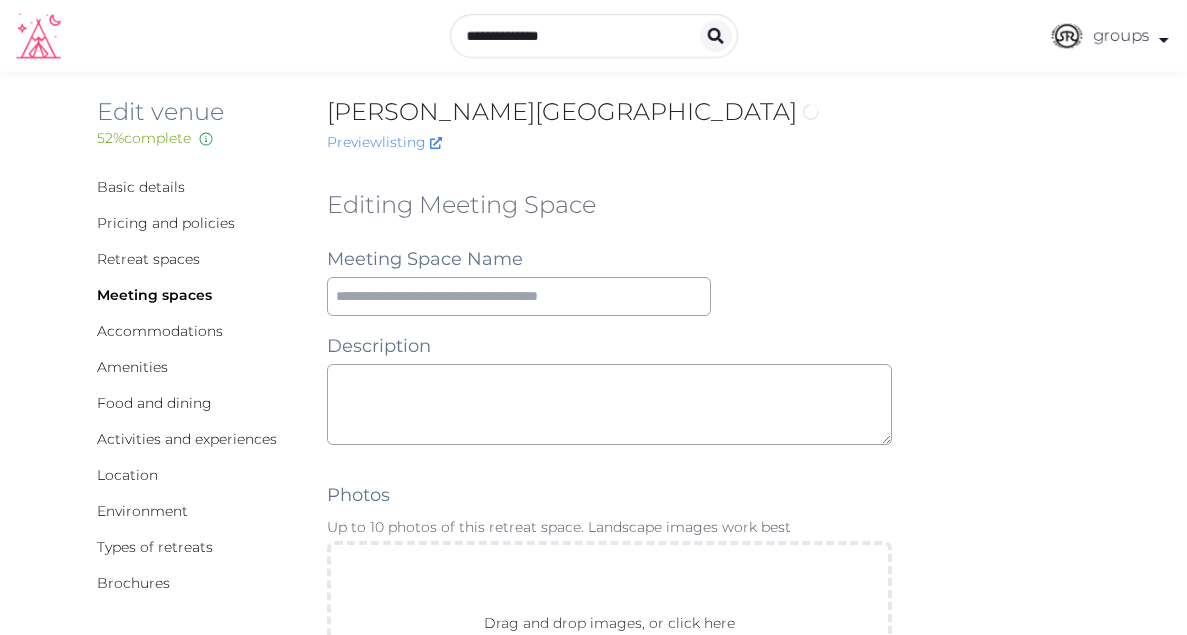 scroll, scrollTop: 0, scrollLeft: 0, axis: both 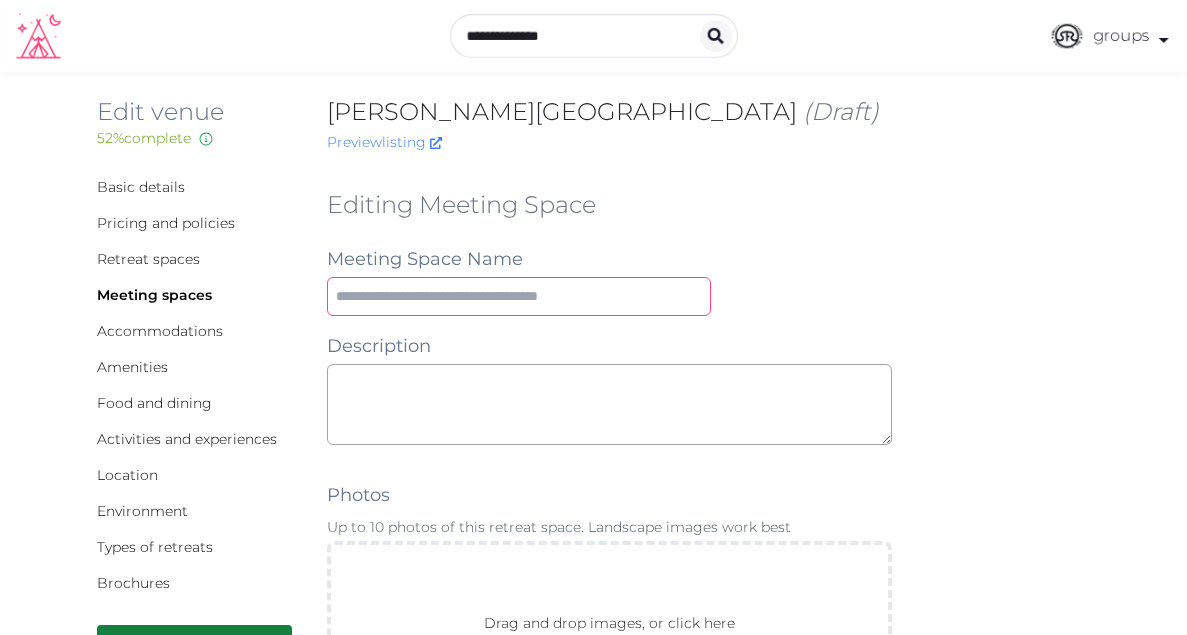 click at bounding box center [519, 296] 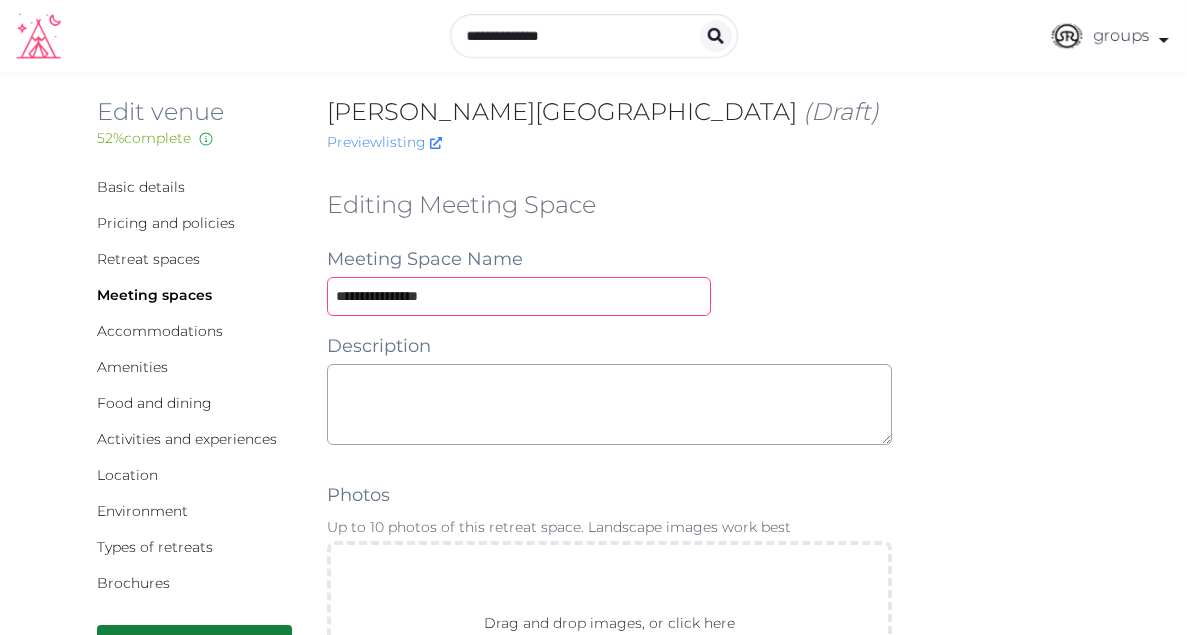 type on "**********" 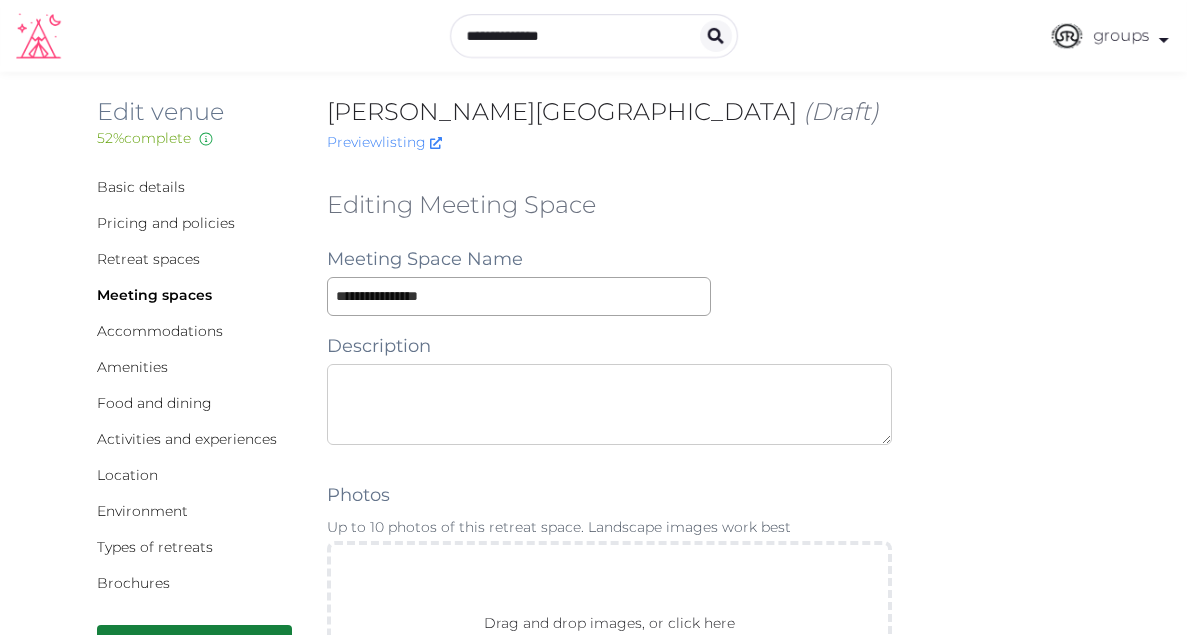 click at bounding box center (609, 404) 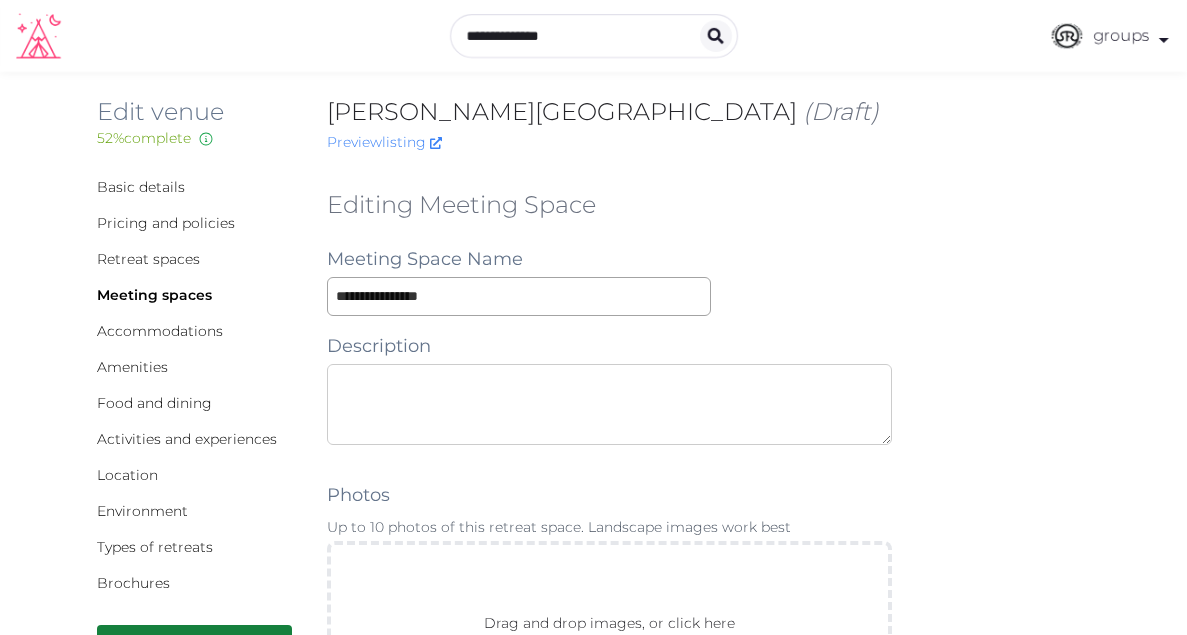 paste on "**********" 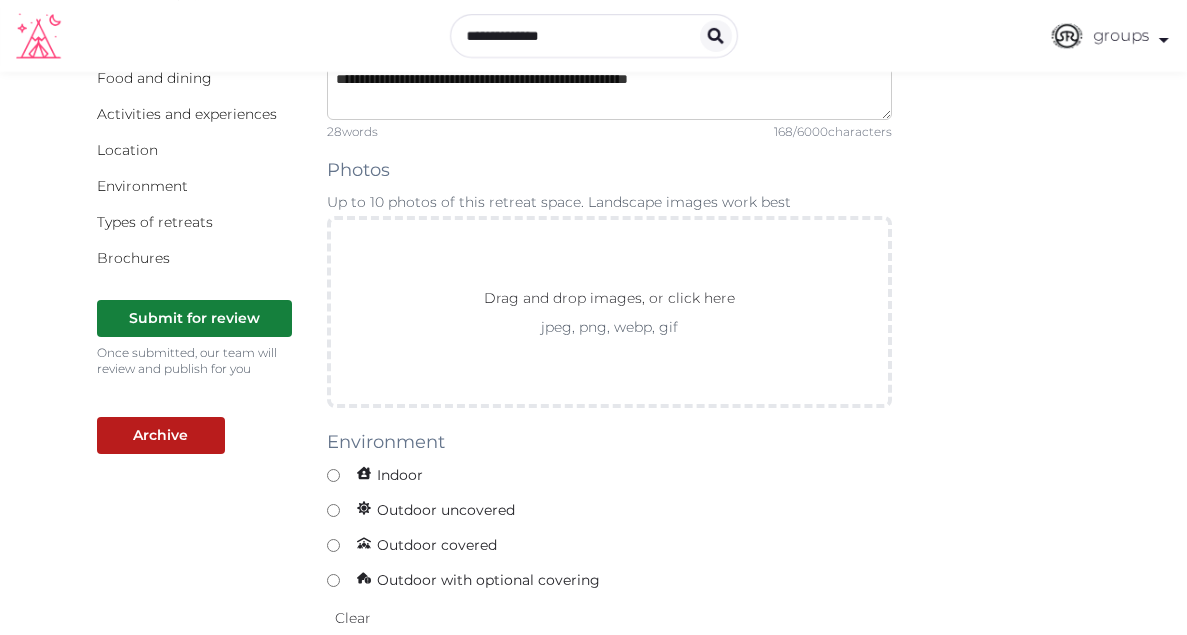 scroll, scrollTop: 337, scrollLeft: 0, axis: vertical 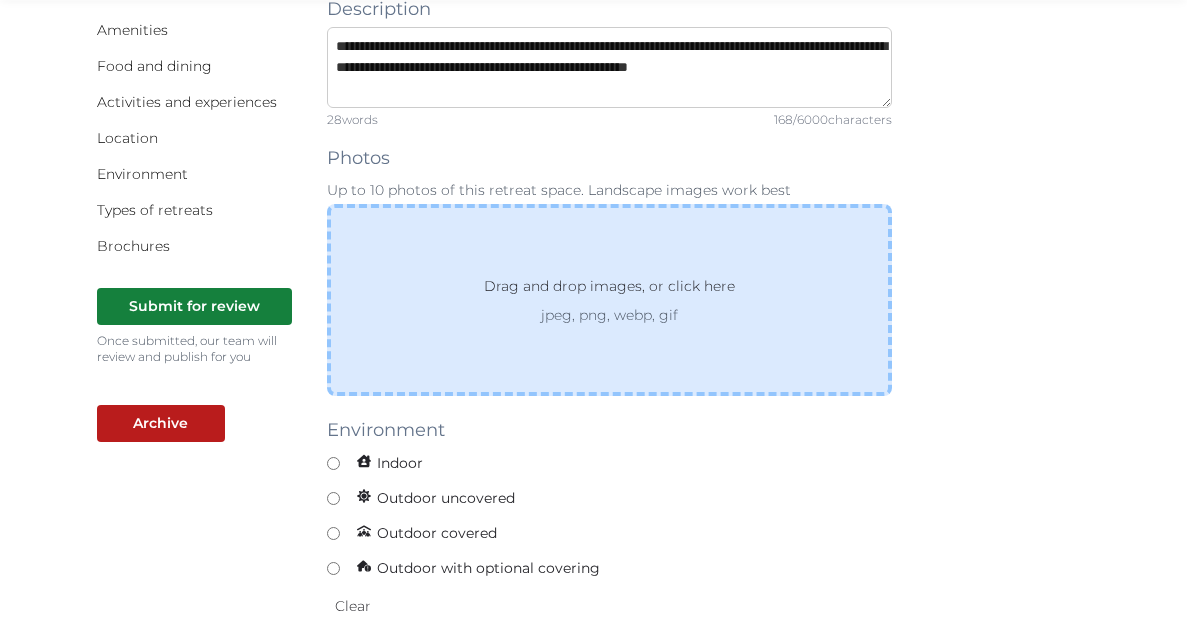 type on "**********" 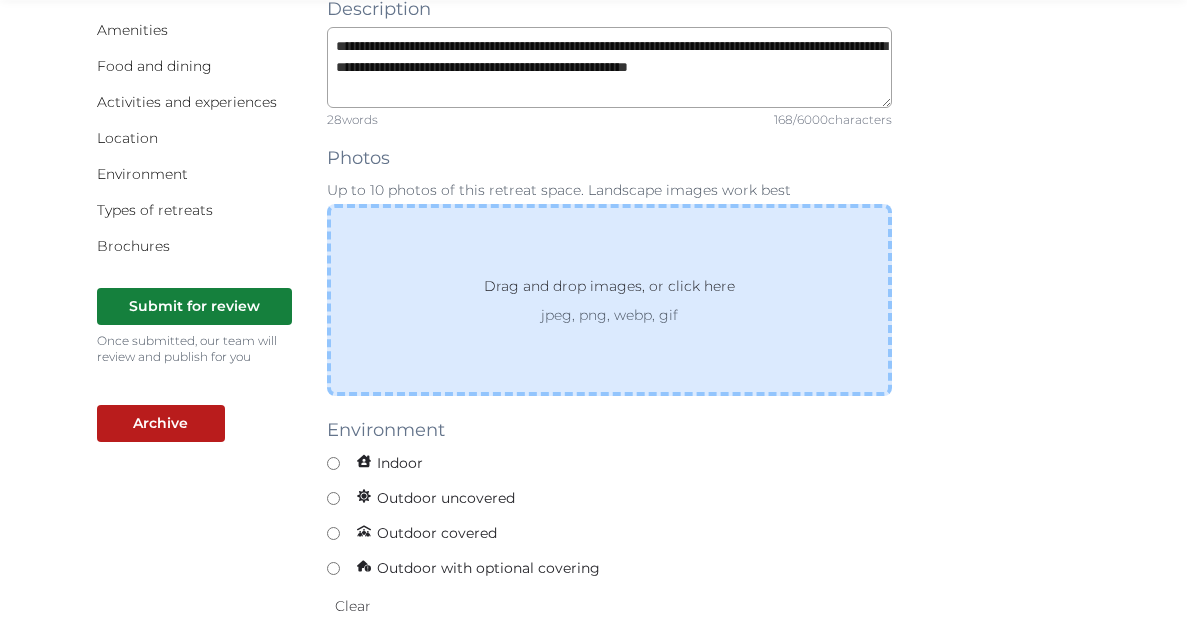 click on "jpeg, png, webp, gif" at bounding box center (609, 315) 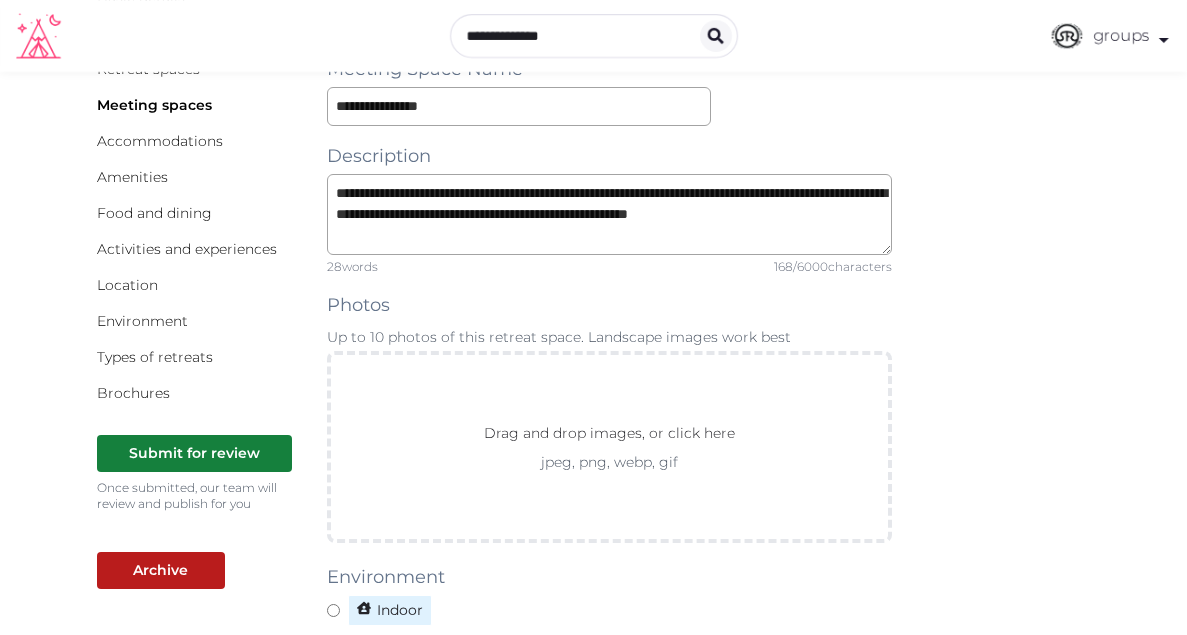 scroll, scrollTop: 222, scrollLeft: 0, axis: vertical 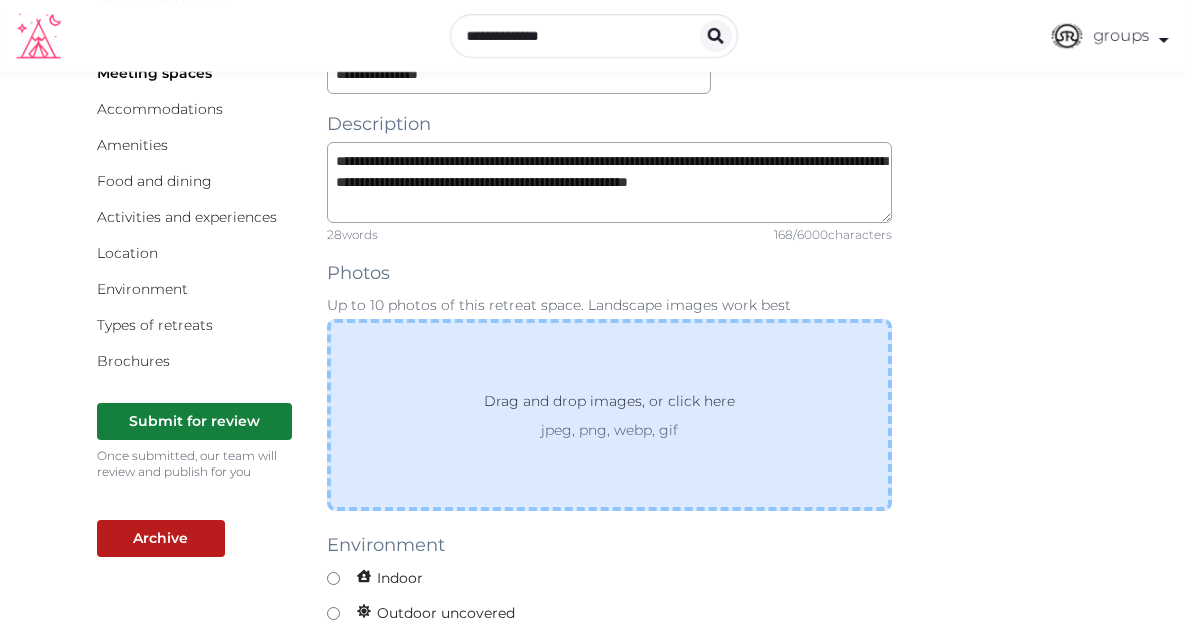 click on "Drag and drop images, or click here jpeg, png, webp, gif" at bounding box center (609, 415) 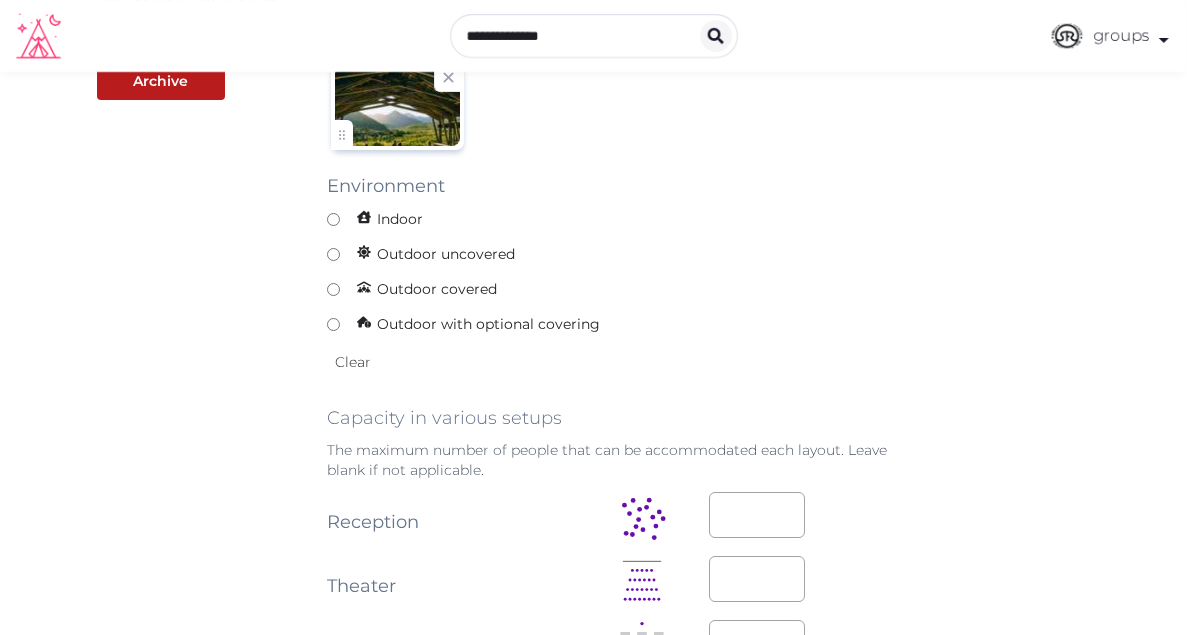 scroll, scrollTop: 670, scrollLeft: 0, axis: vertical 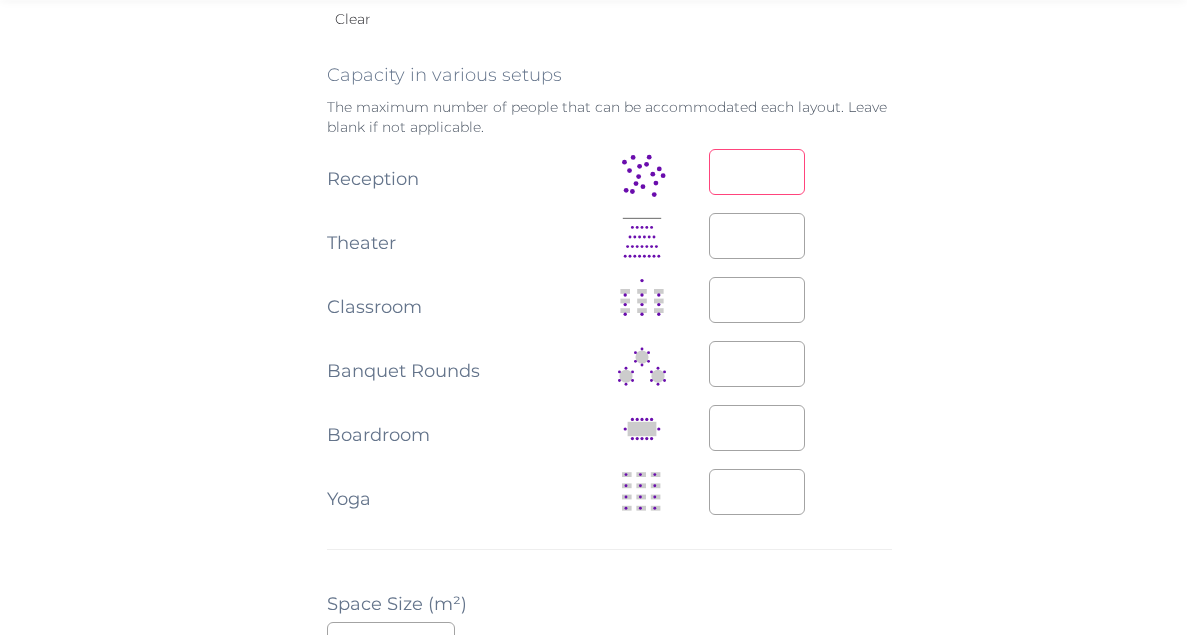 click at bounding box center (757, 172) 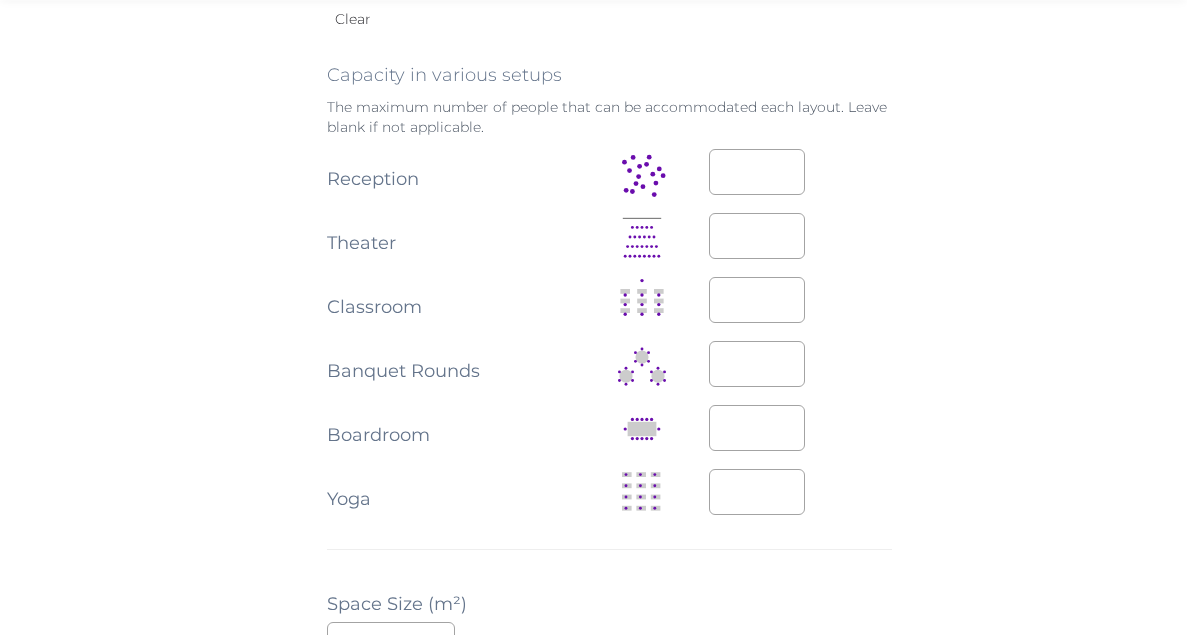 click on "**********" at bounding box center (594, 344) 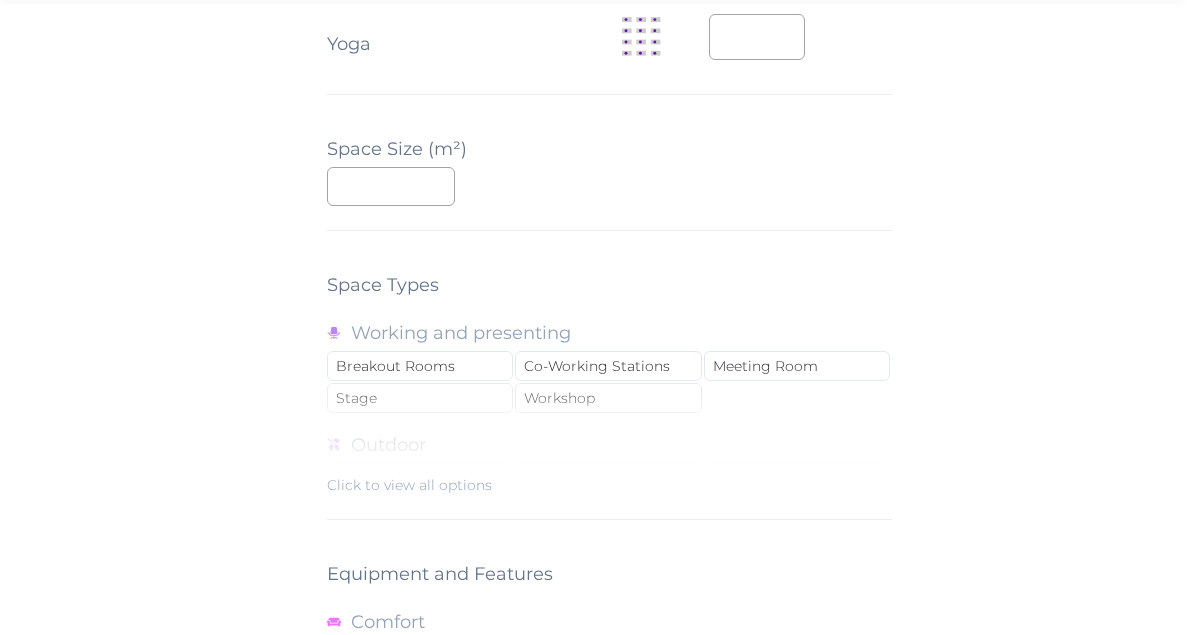 scroll, scrollTop: 1923, scrollLeft: 0, axis: vertical 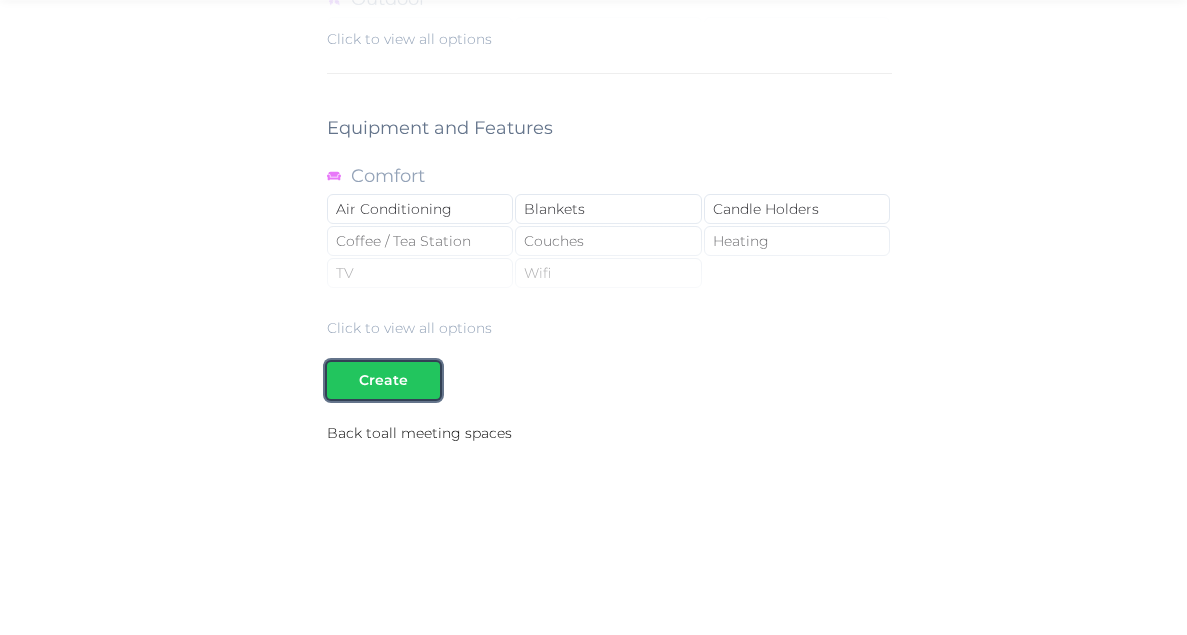 click on "Create" at bounding box center [383, 380] 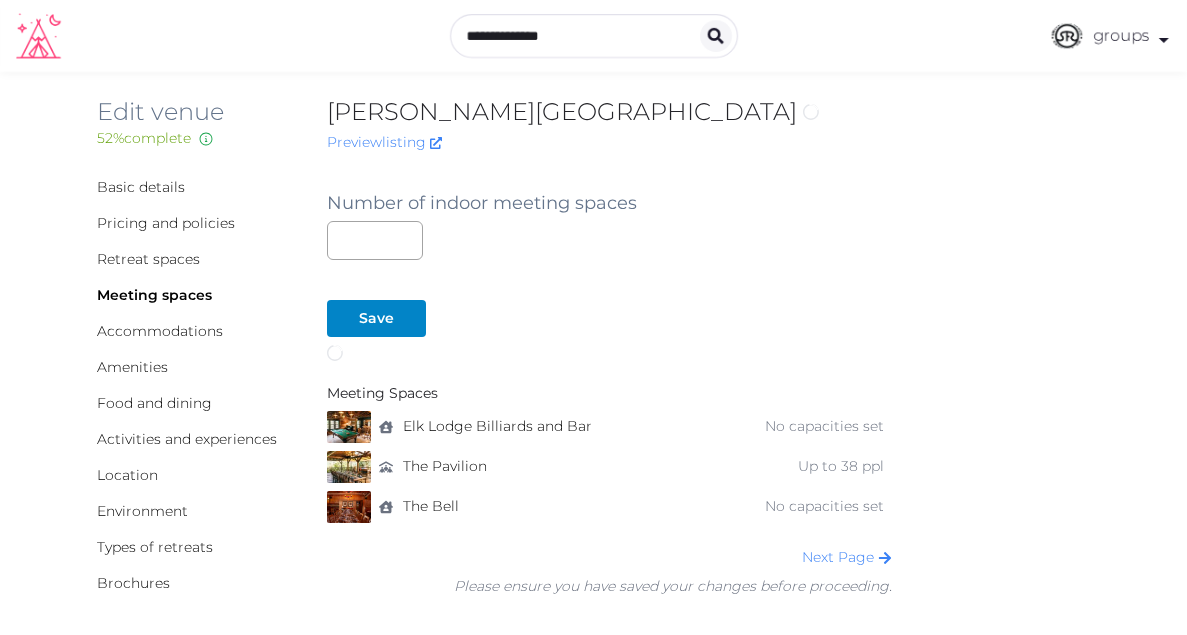 scroll, scrollTop: 0, scrollLeft: 0, axis: both 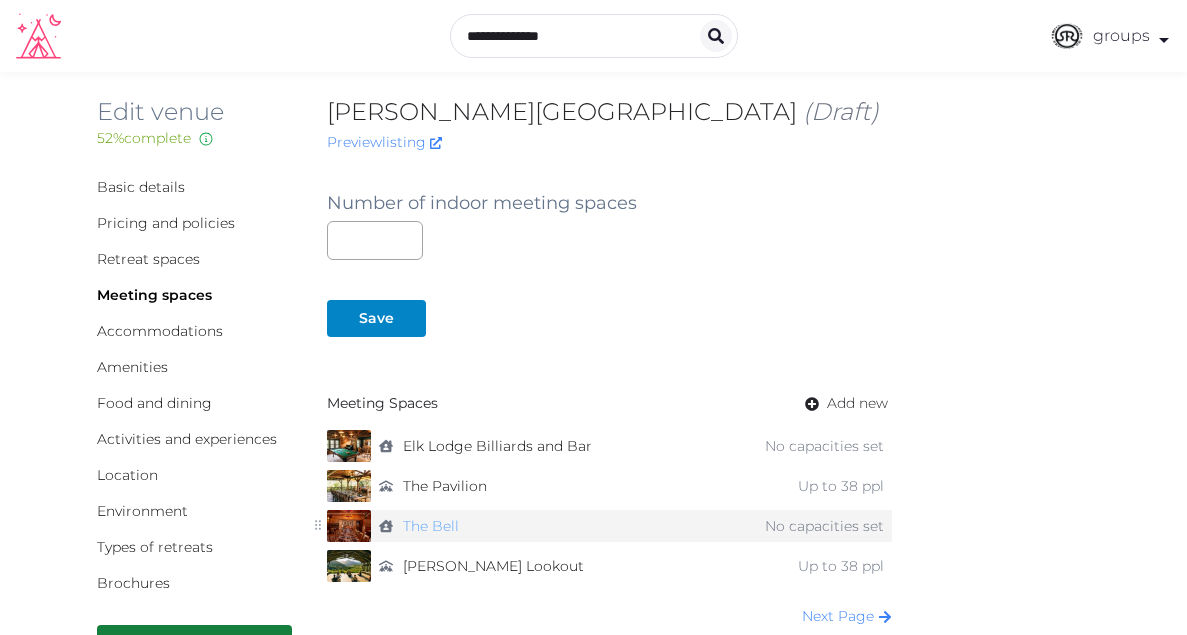 click on "The Bell" at bounding box center [431, 526] 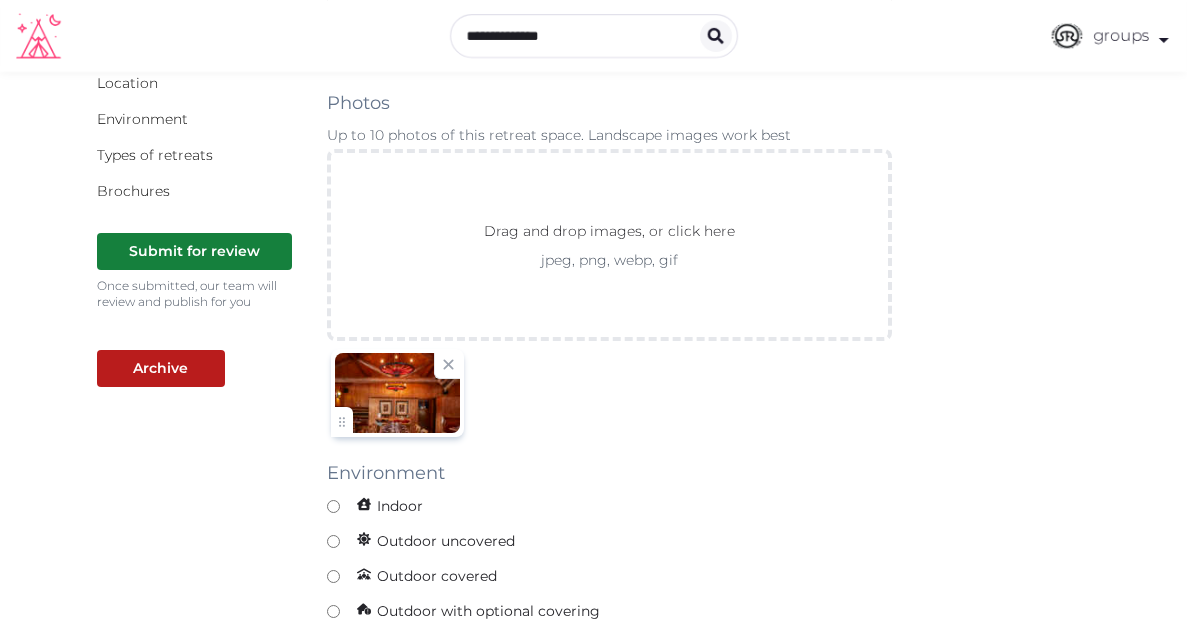 scroll, scrollTop: 456, scrollLeft: 0, axis: vertical 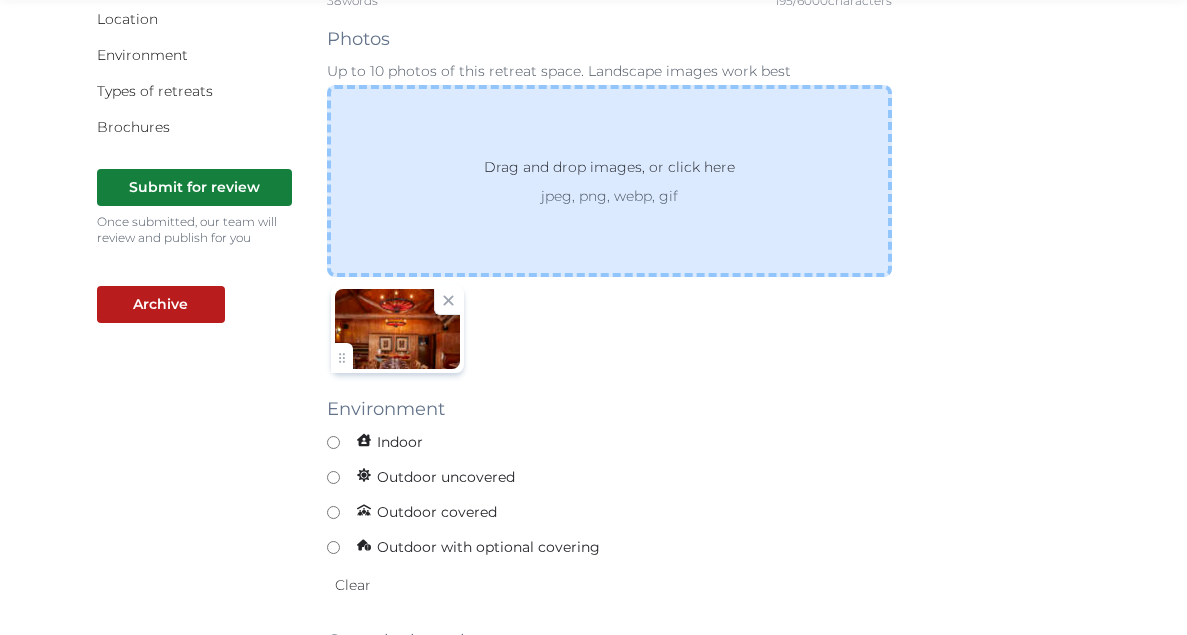 click on "Drag and drop images, or click here jpeg, png, webp, gif" at bounding box center [609, 181] 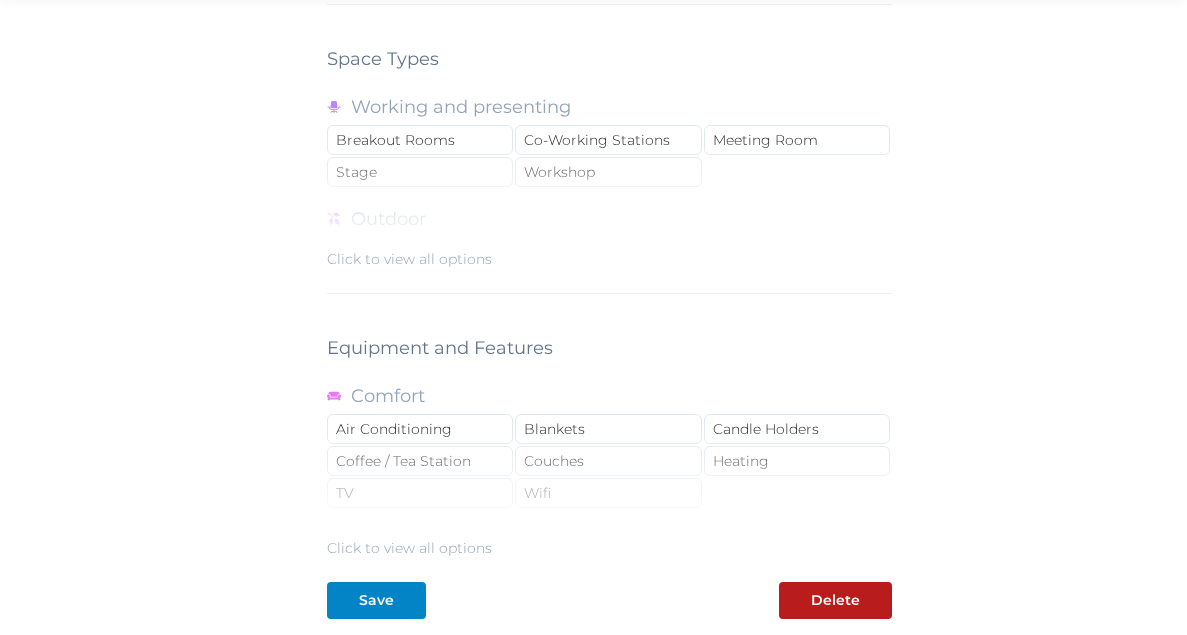 scroll, scrollTop: 1840, scrollLeft: 0, axis: vertical 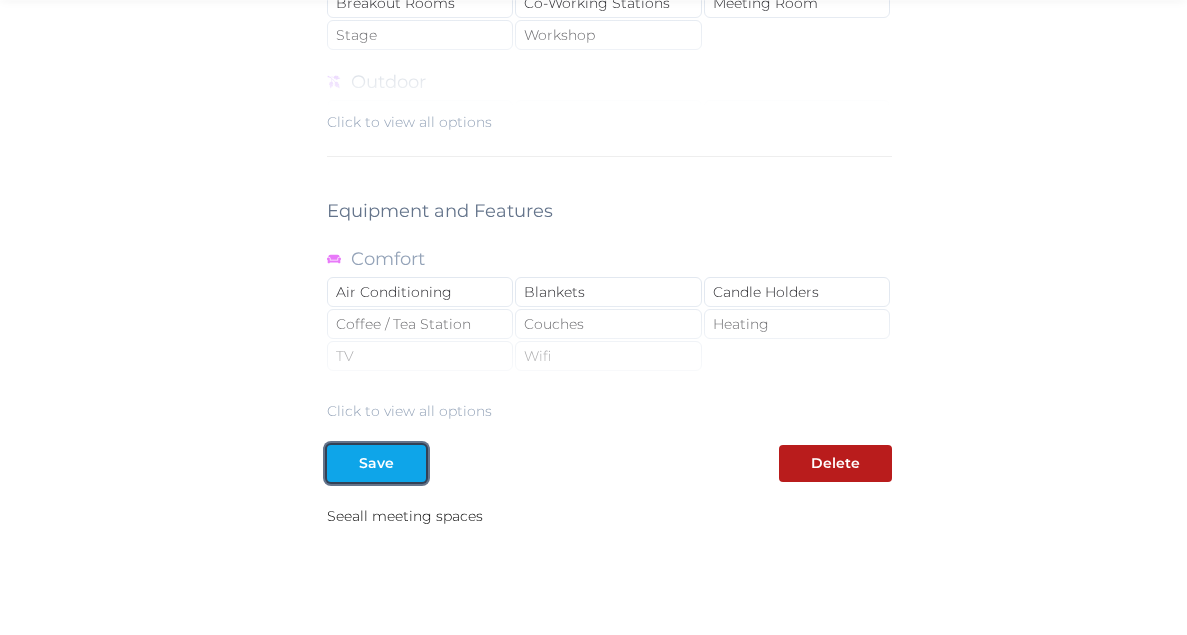 click at bounding box center (410, 463) 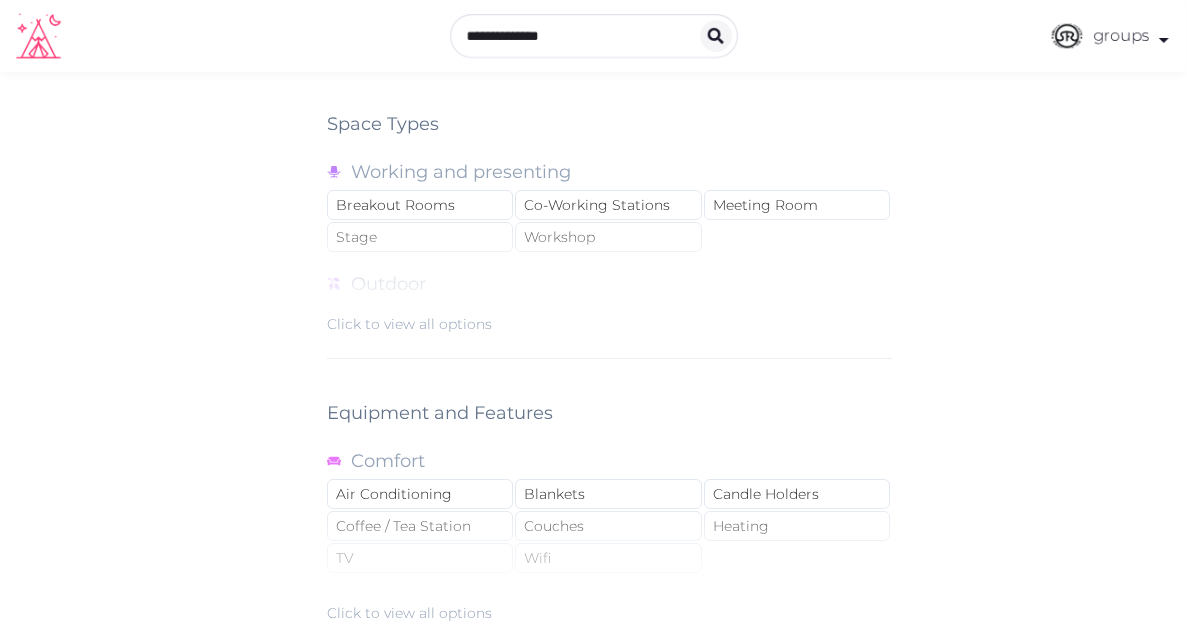 scroll, scrollTop: 1834, scrollLeft: 0, axis: vertical 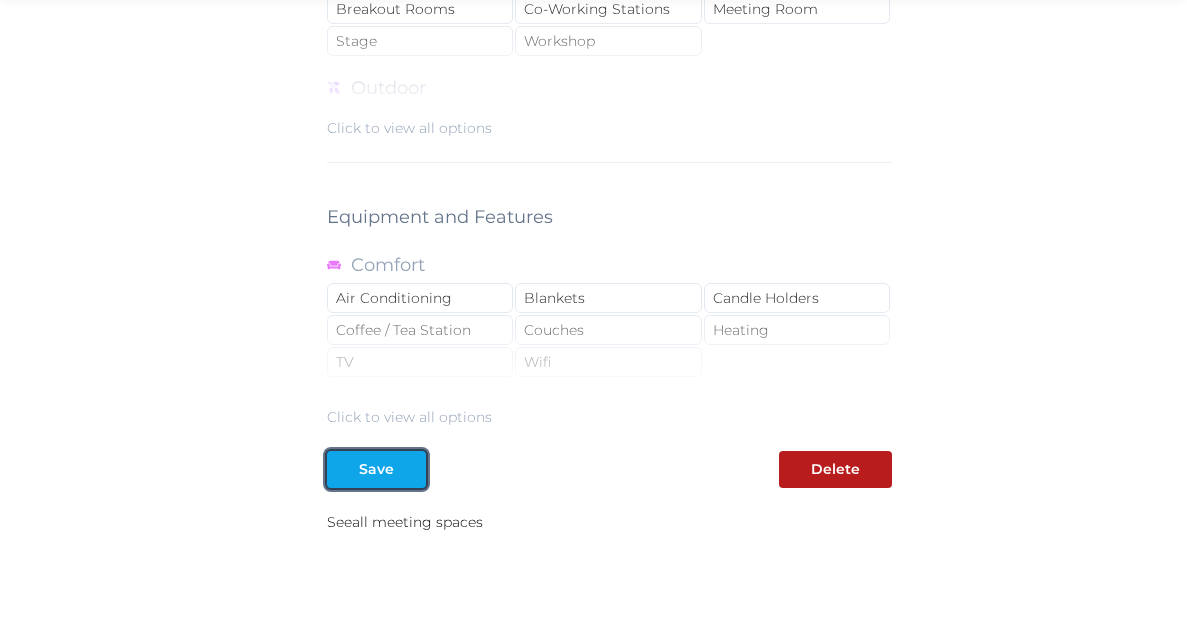 click on "Save" at bounding box center (376, 469) 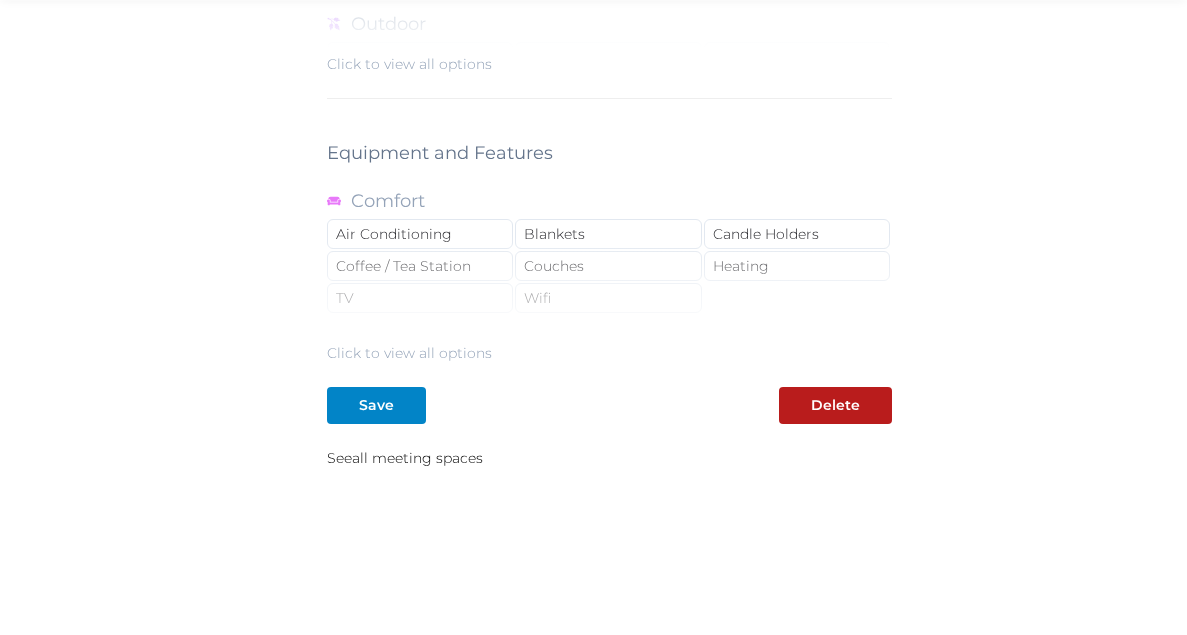 scroll, scrollTop: 1923, scrollLeft: 0, axis: vertical 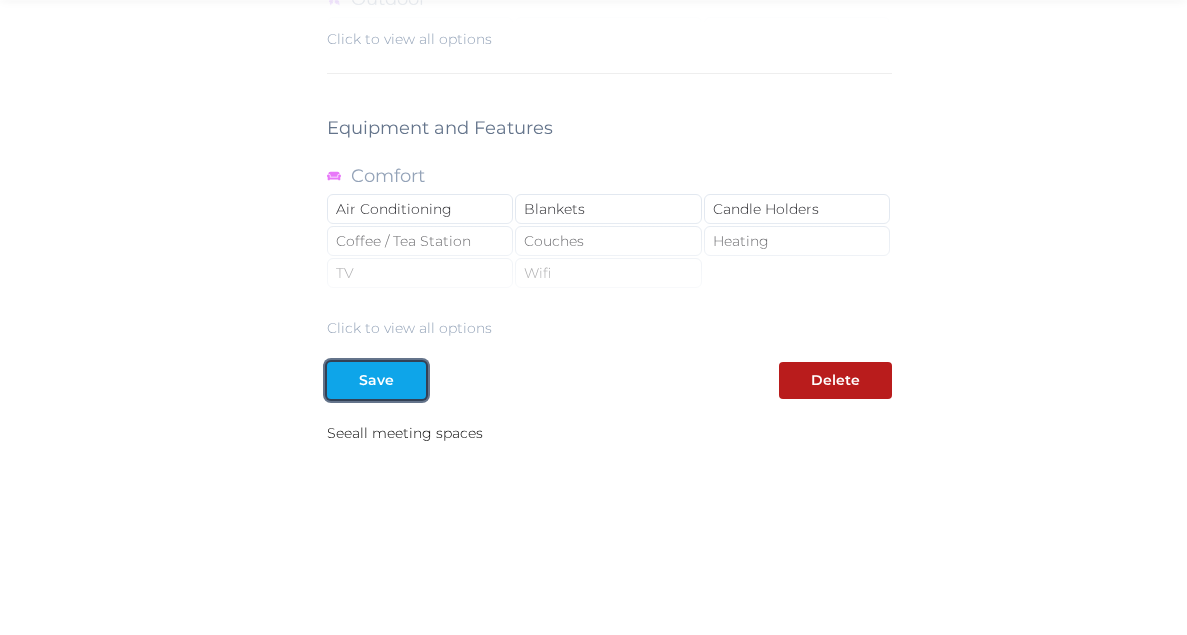 click at bounding box center (410, 380) 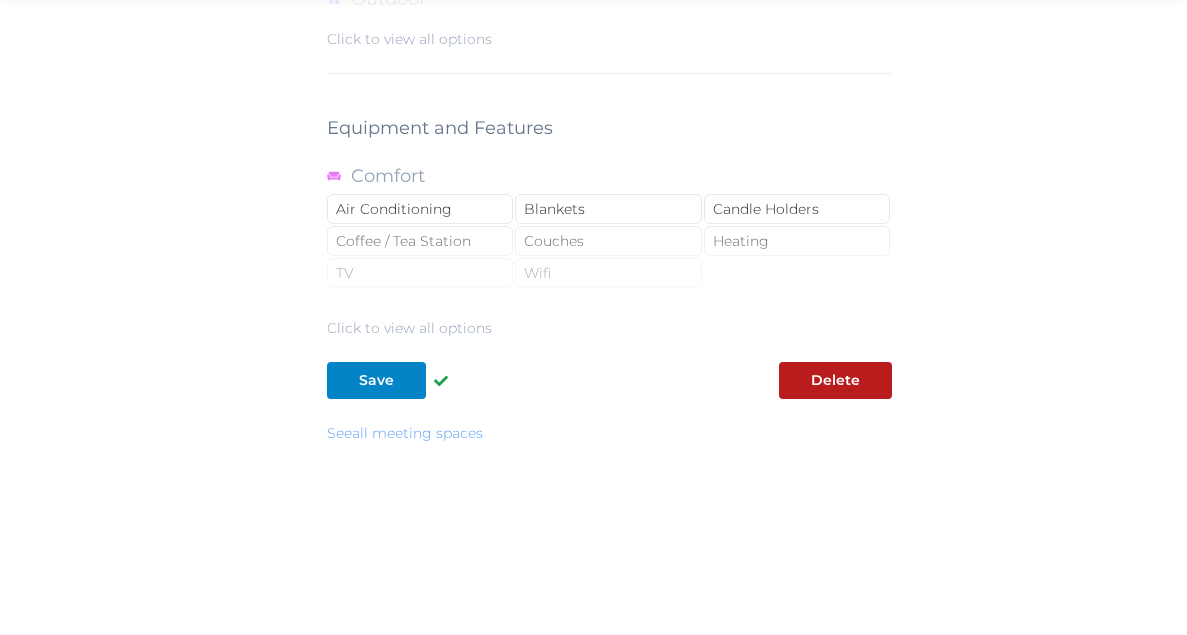 click on "See  all meeting spaces" at bounding box center [405, 433] 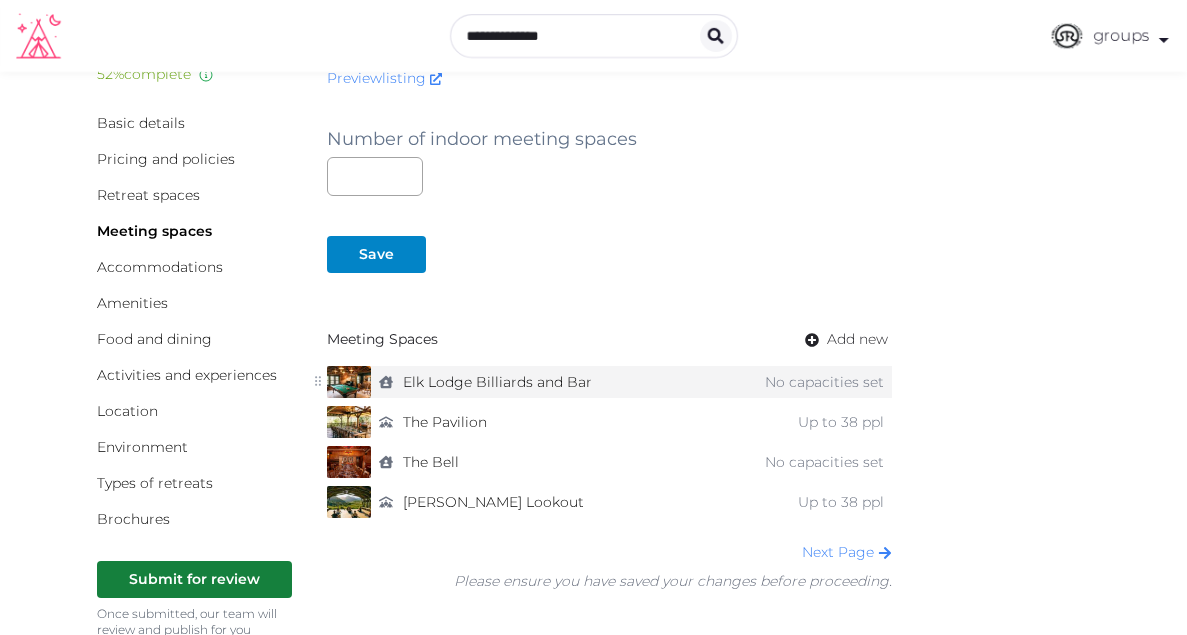 scroll, scrollTop: 66, scrollLeft: 0, axis: vertical 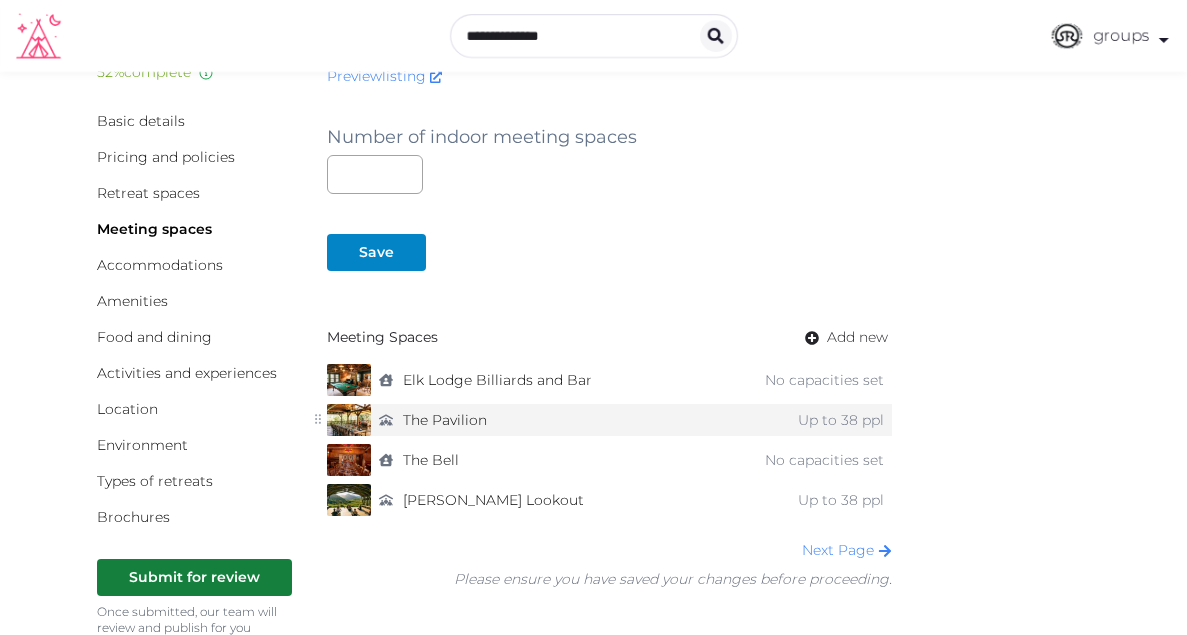 click on "outdoor covered The Pavilion Up to 38 ppl" at bounding box center (631, 420) 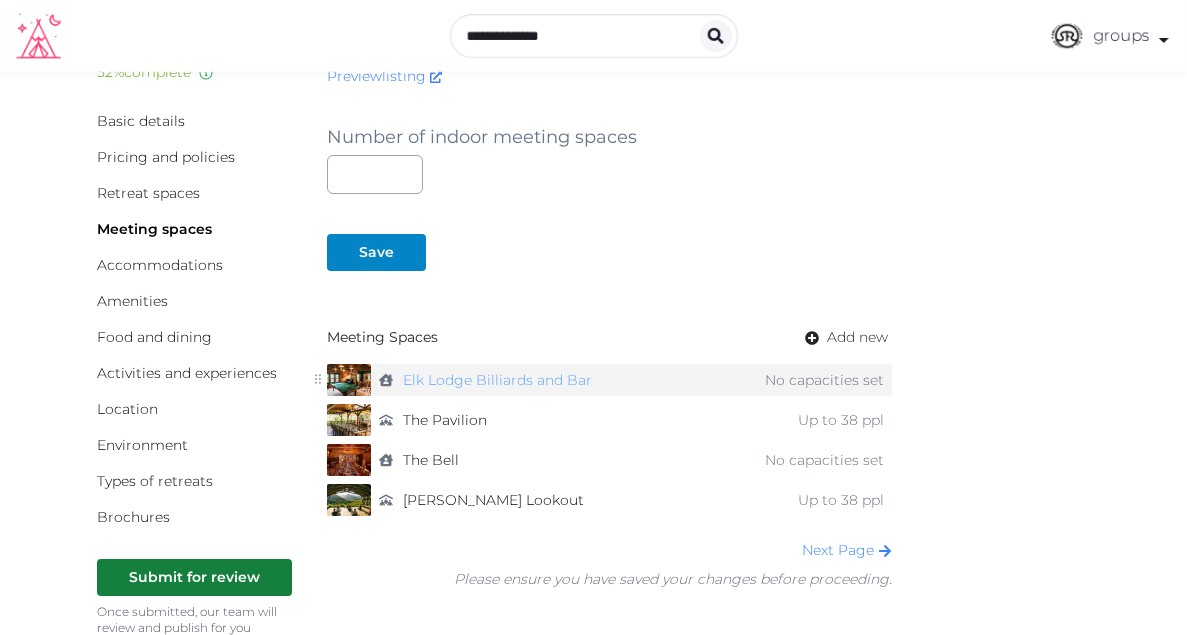 click on "Elk Lodge Billiards and Bar" at bounding box center [497, 380] 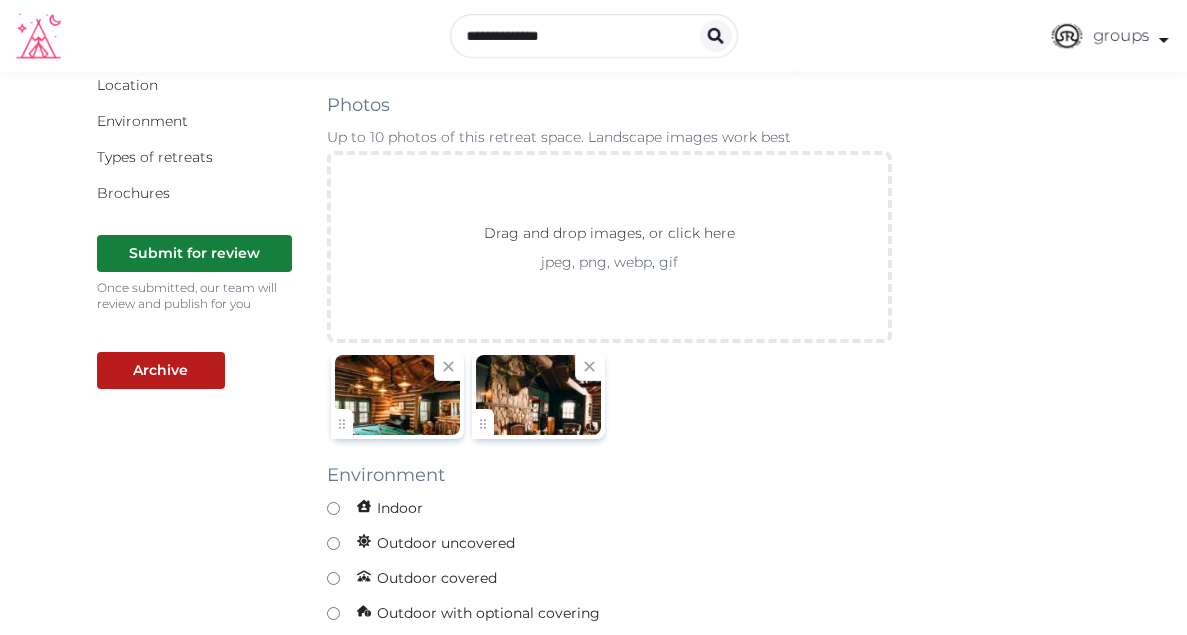 scroll, scrollTop: 395, scrollLeft: 0, axis: vertical 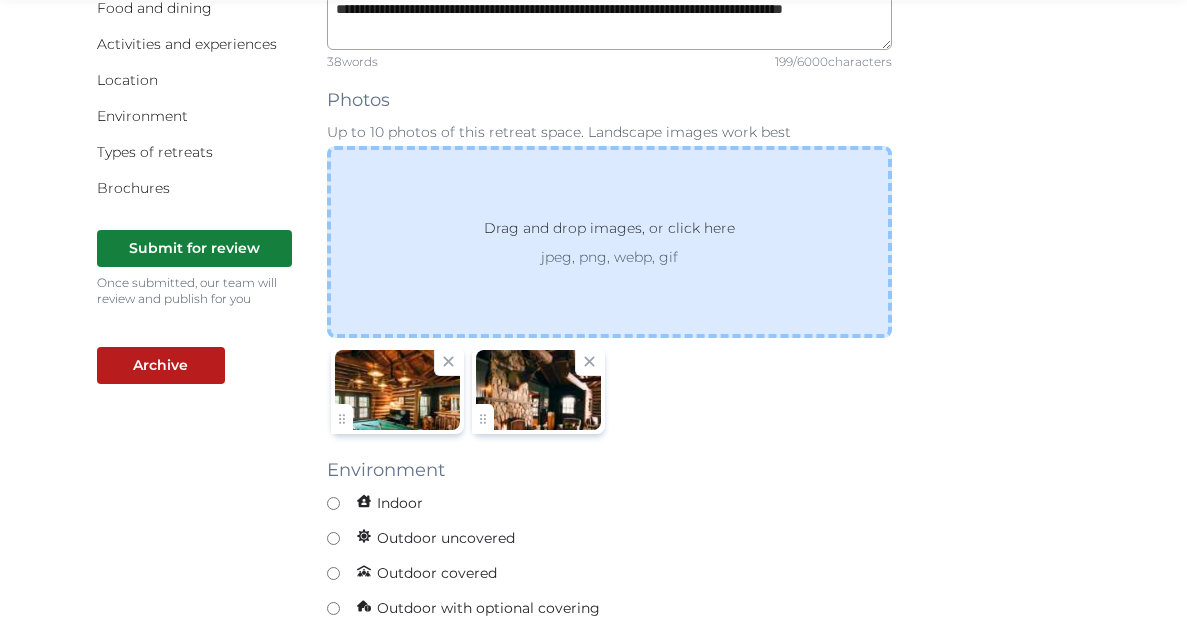 click on "Drag and drop images, or click here jpeg, png, webp, gif" at bounding box center (609, 242) 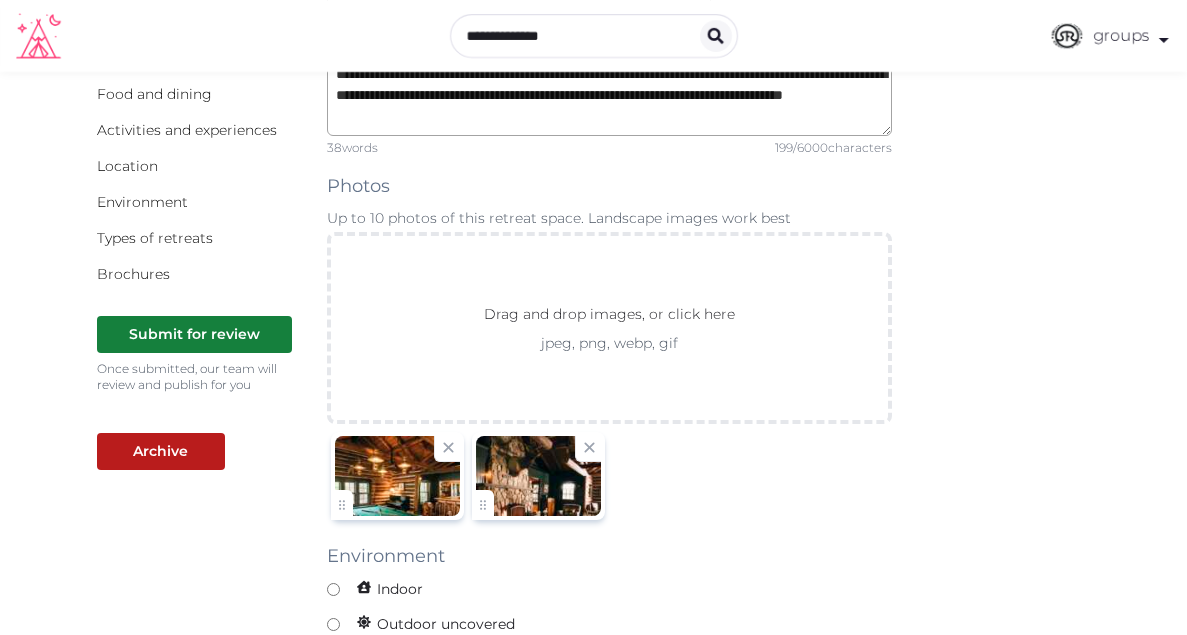 scroll, scrollTop: 331, scrollLeft: 0, axis: vertical 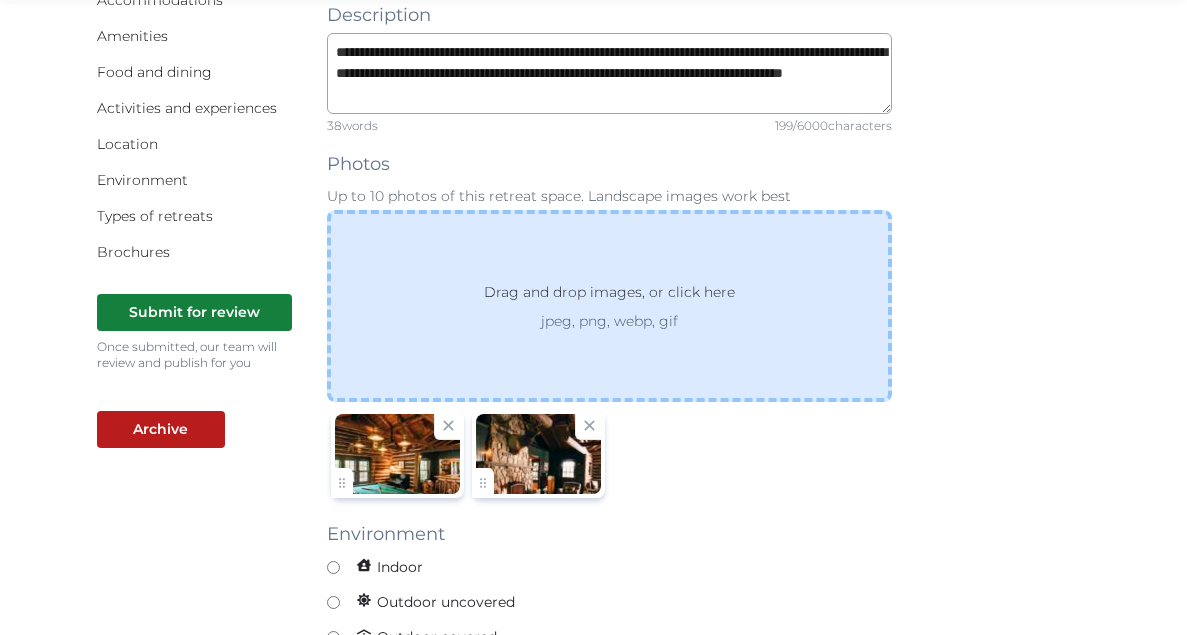 click on "Drag and drop images, or click here" at bounding box center (609, 296) 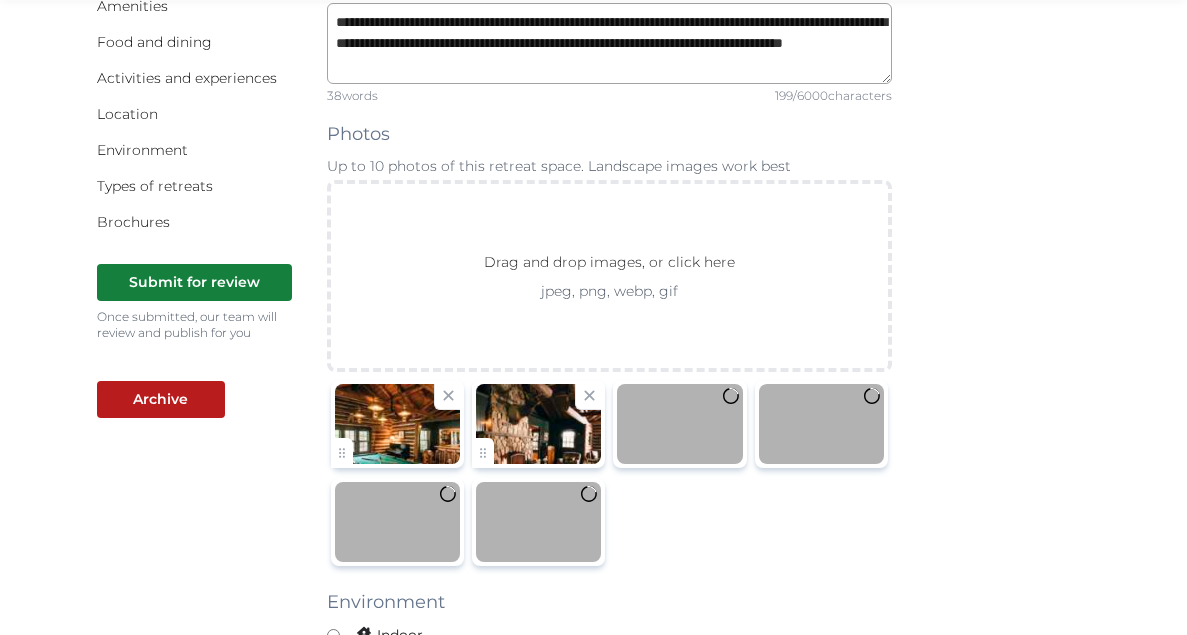 scroll, scrollTop: 394, scrollLeft: 0, axis: vertical 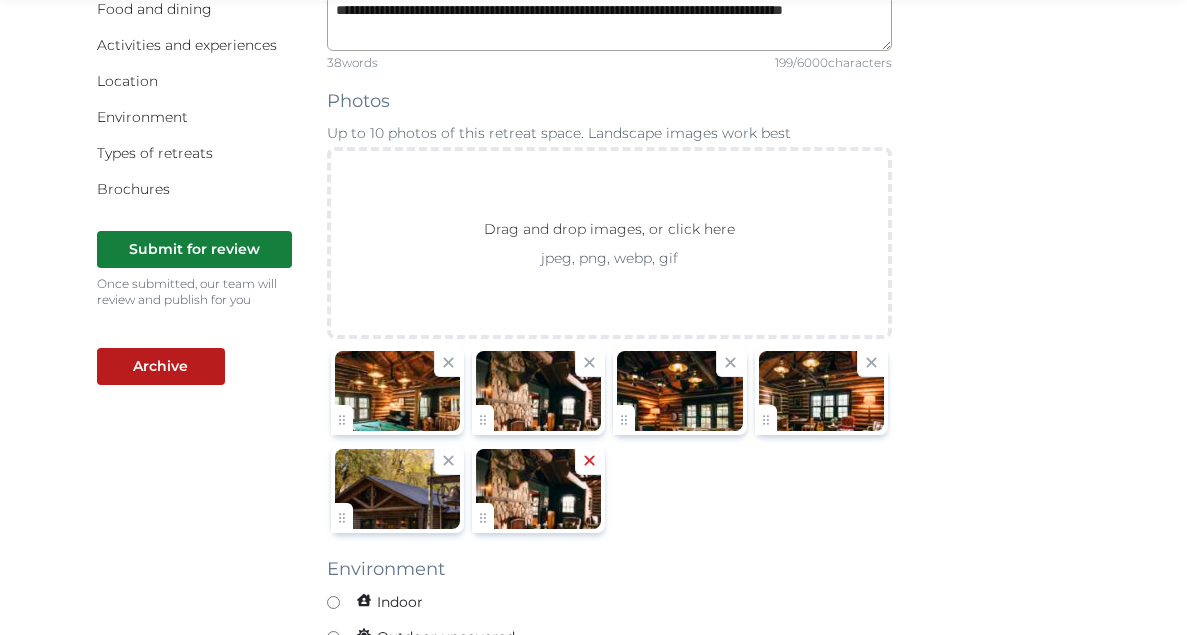 click 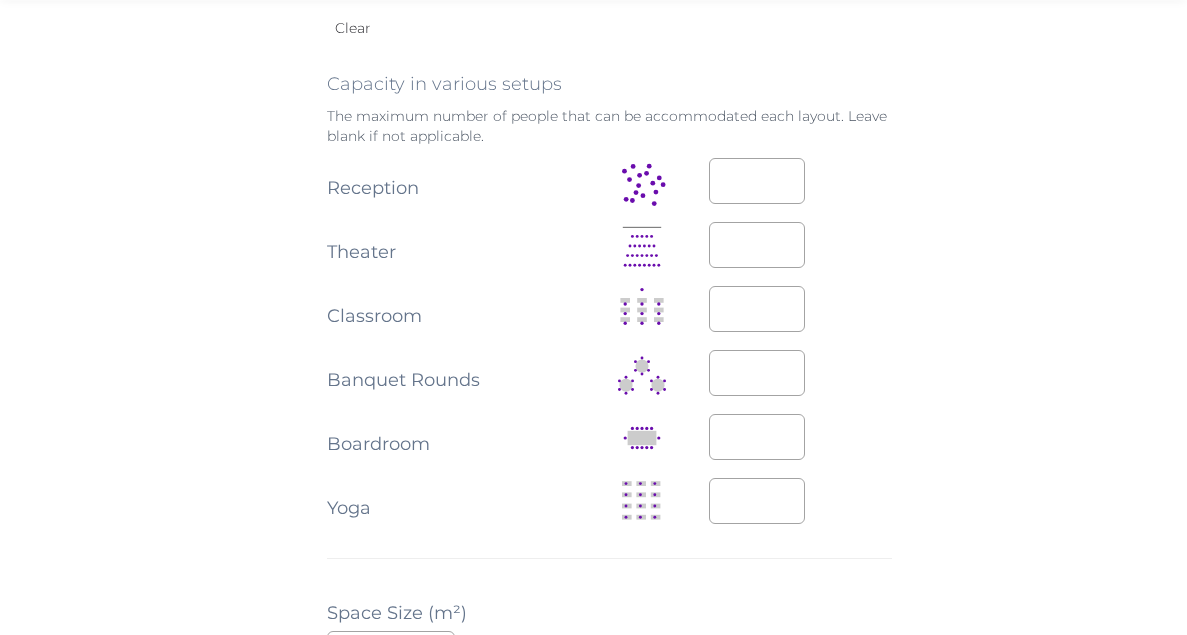 scroll, scrollTop: 1112, scrollLeft: 0, axis: vertical 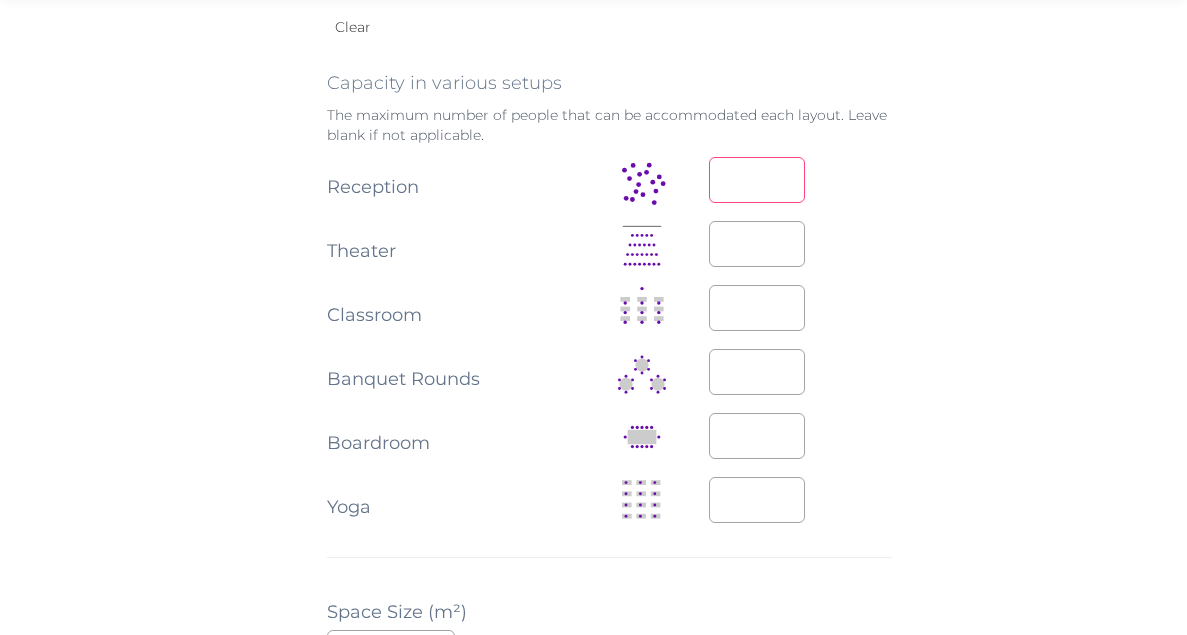 click on "*" at bounding box center [757, 180] 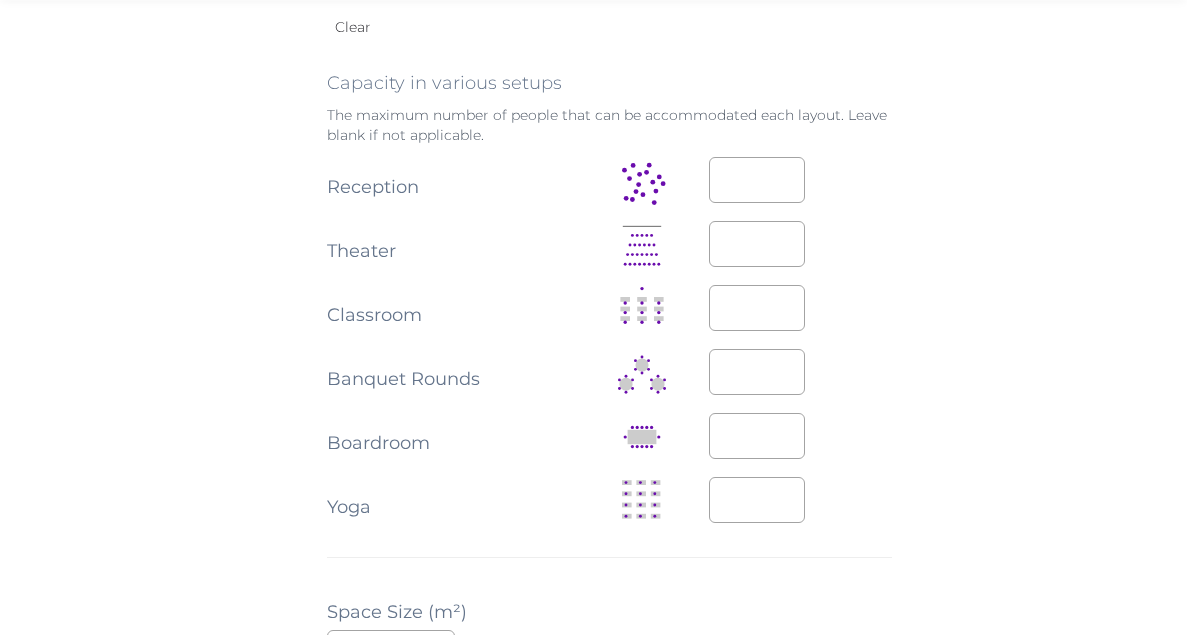 click on "*" at bounding box center (800, 244) 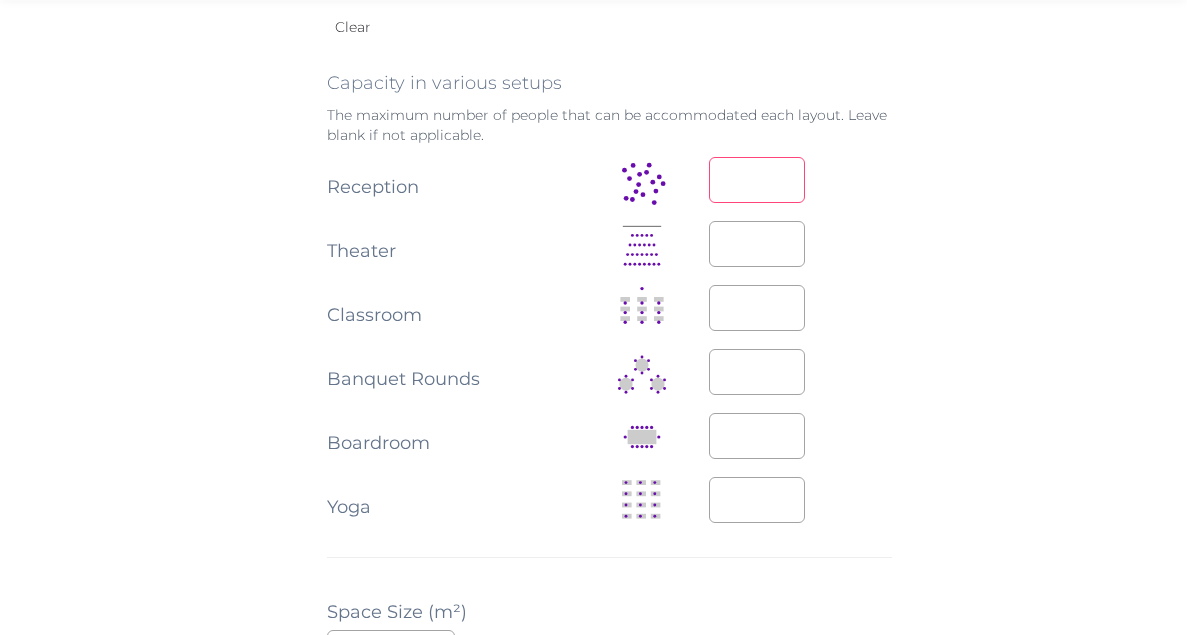 drag, startPoint x: 744, startPoint y: 176, endPoint x: 695, endPoint y: 179, distance: 49.09175 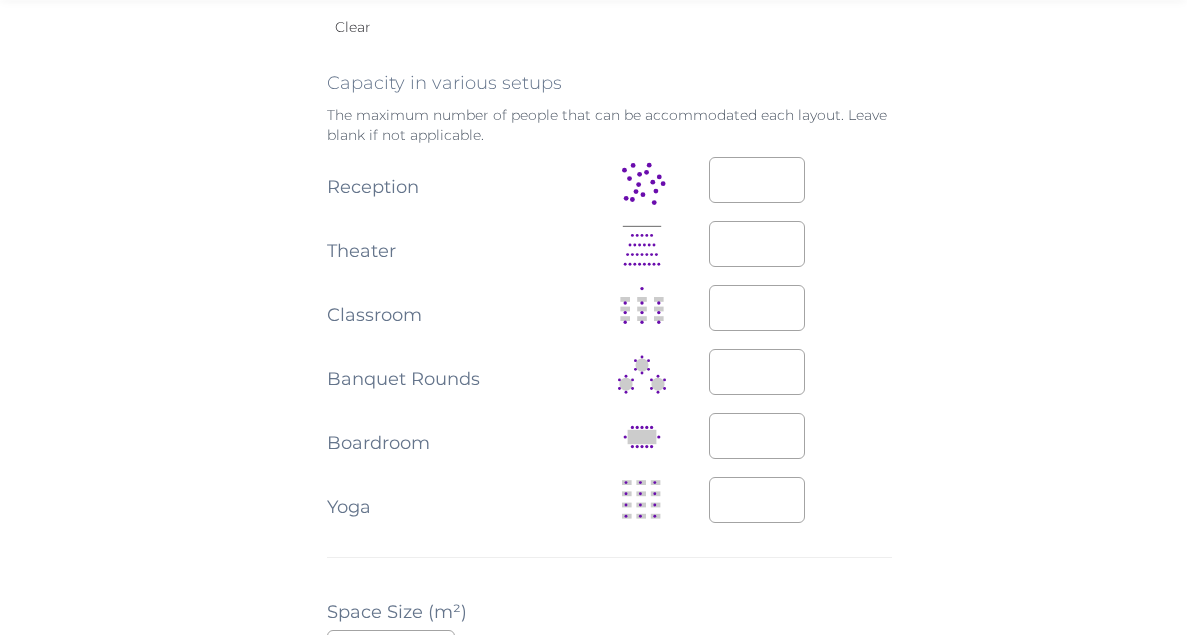 click on "**********" at bounding box center (594, 303) 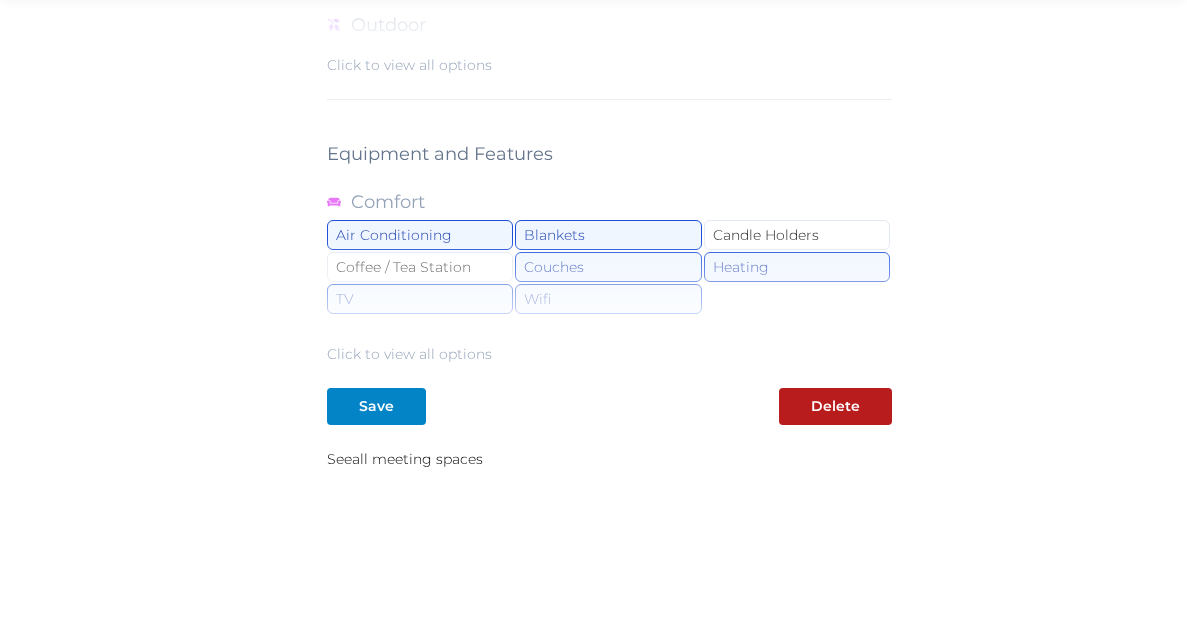 scroll, scrollTop: 2021, scrollLeft: 0, axis: vertical 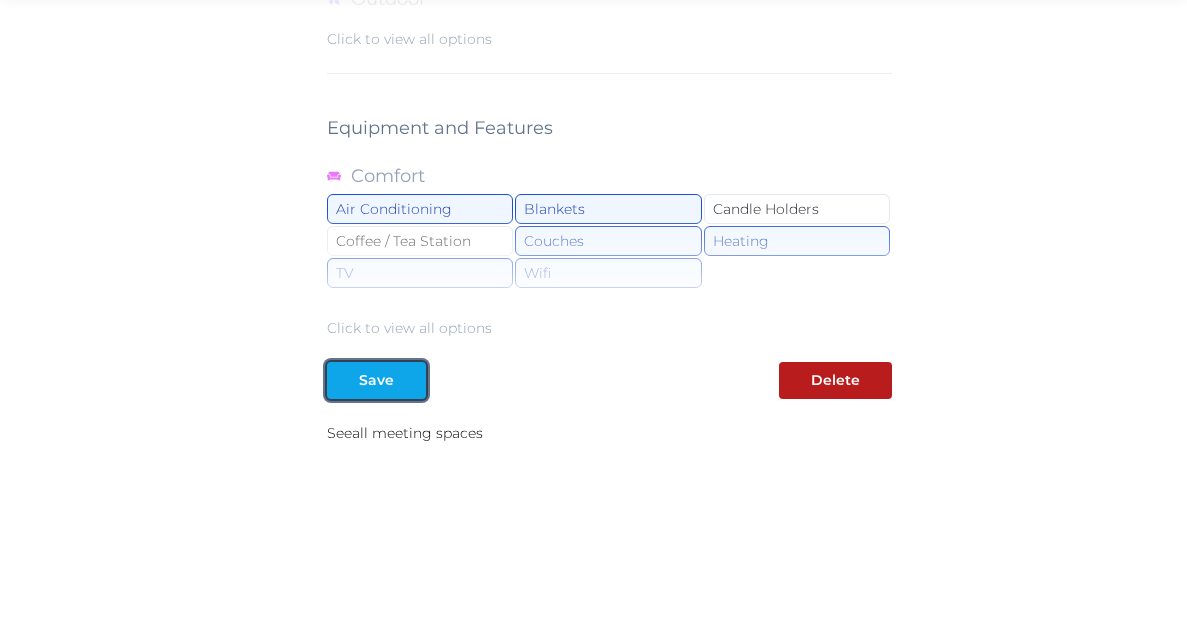 click at bounding box center (410, 380) 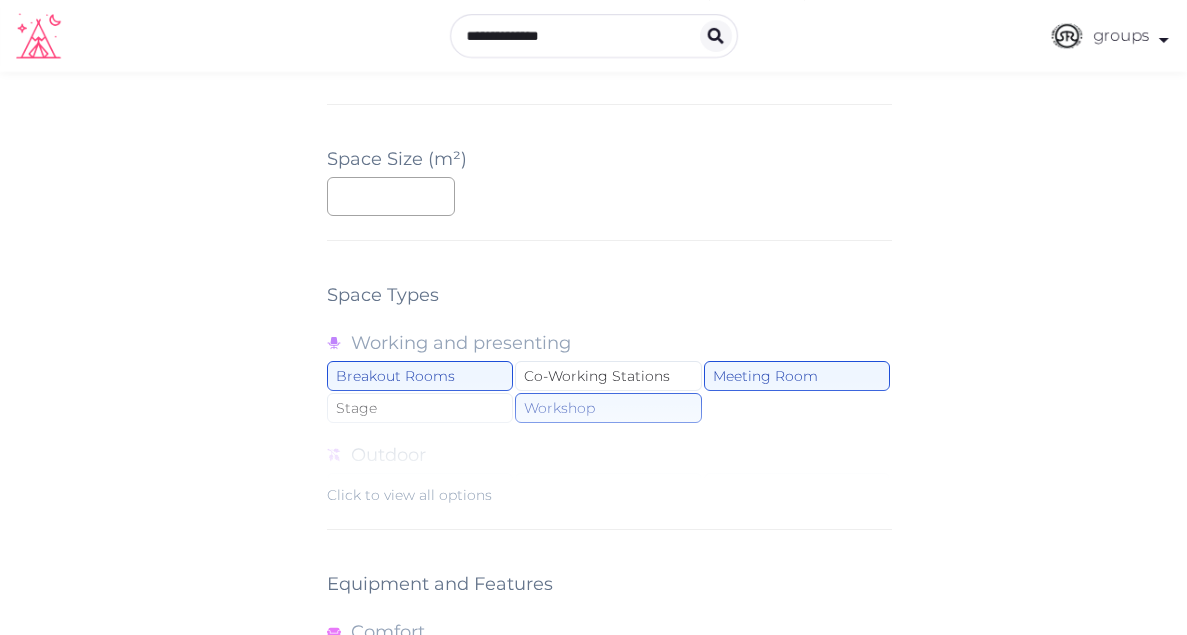 scroll, scrollTop: 2021, scrollLeft: 0, axis: vertical 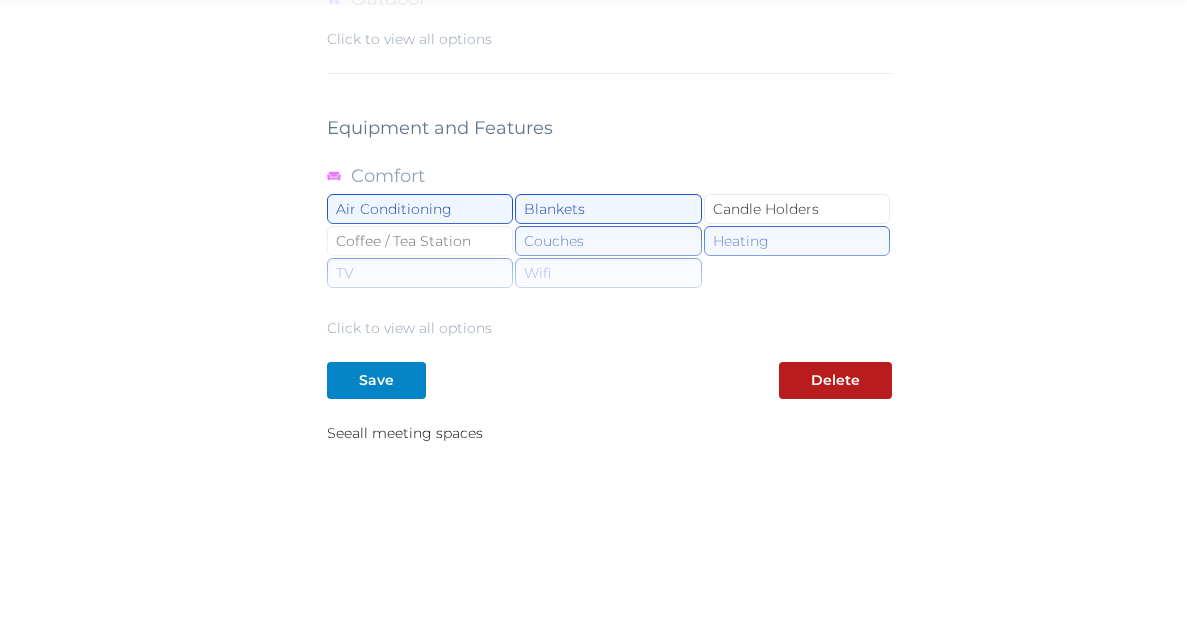 click on "See  all meeting spaces" at bounding box center (609, 433) 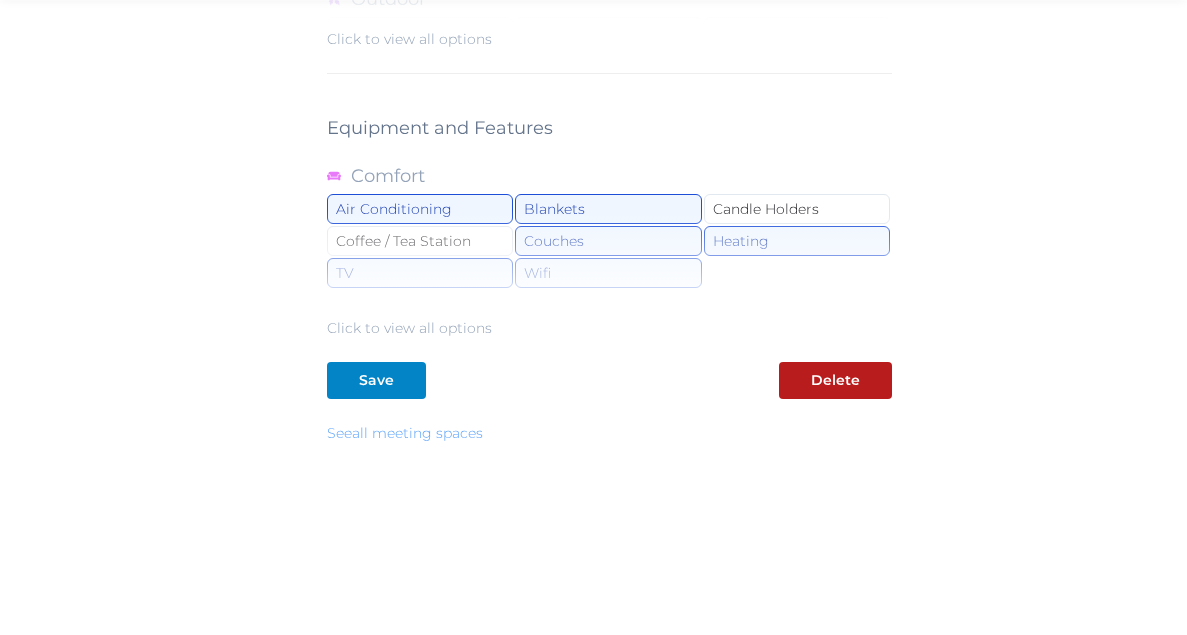 click on "See  all meeting spaces" at bounding box center (405, 433) 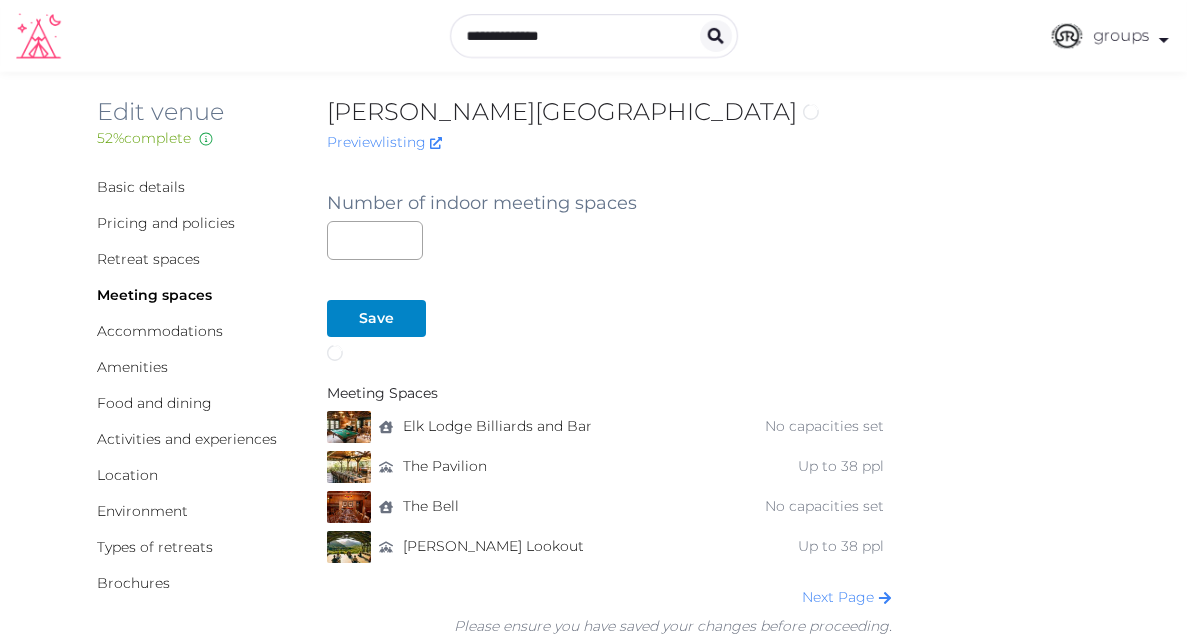 scroll, scrollTop: 0, scrollLeft: 0, axis: both 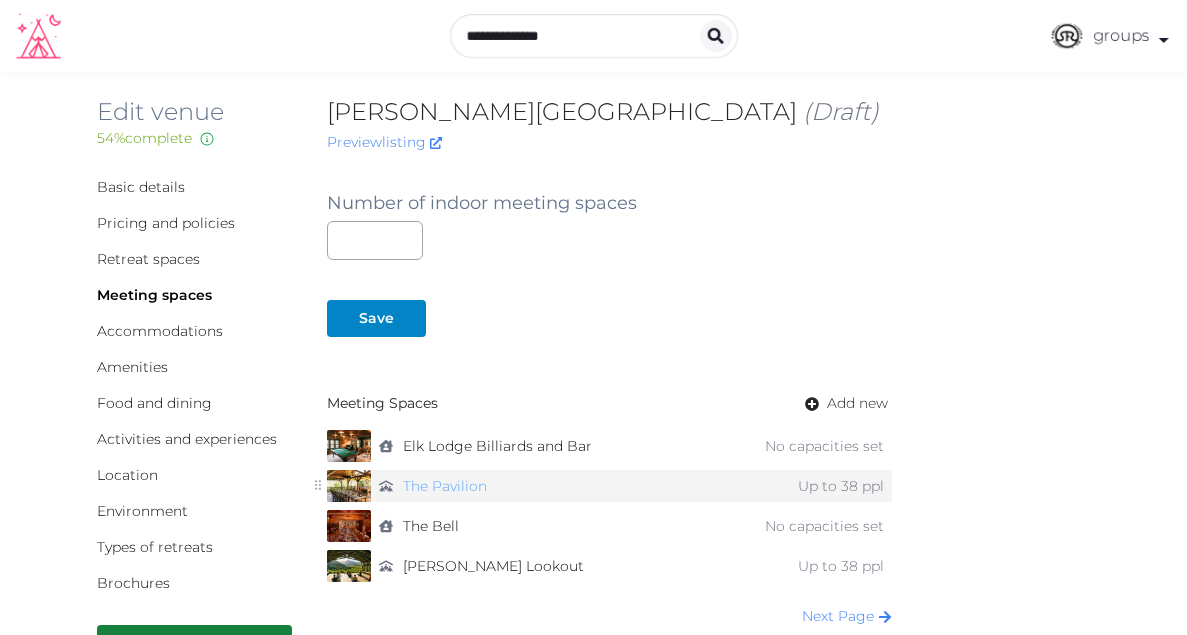 click on "The Pavilion" at bounding box center [445, 486] 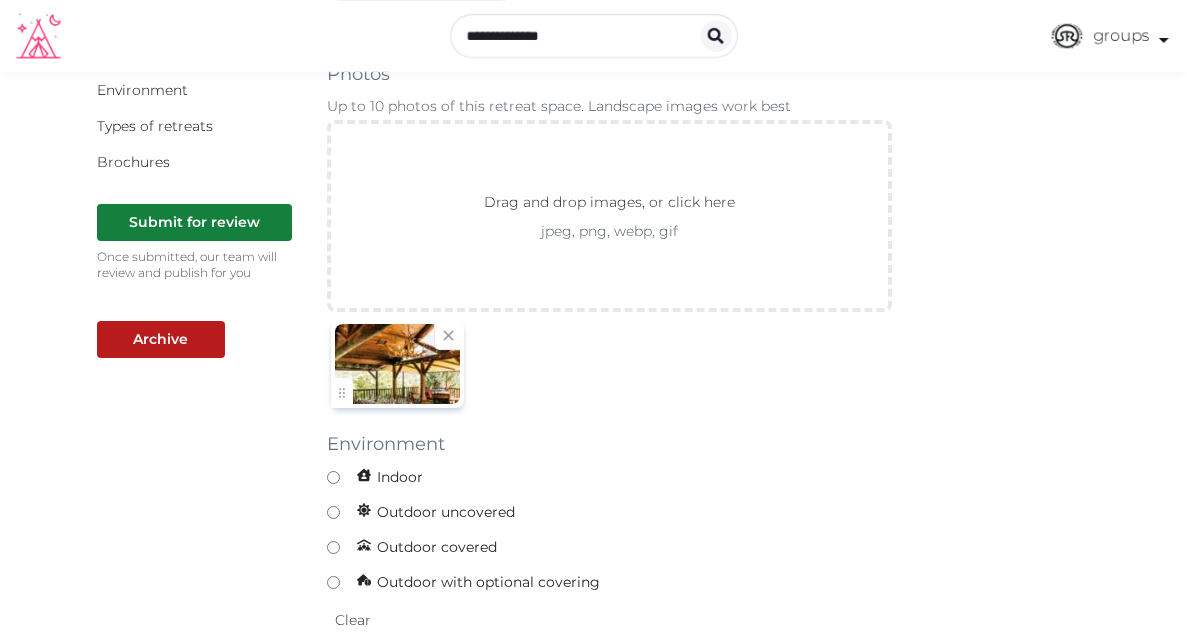 scroll, scrollTop: 429, scrollLeft: 0, axis: vertical 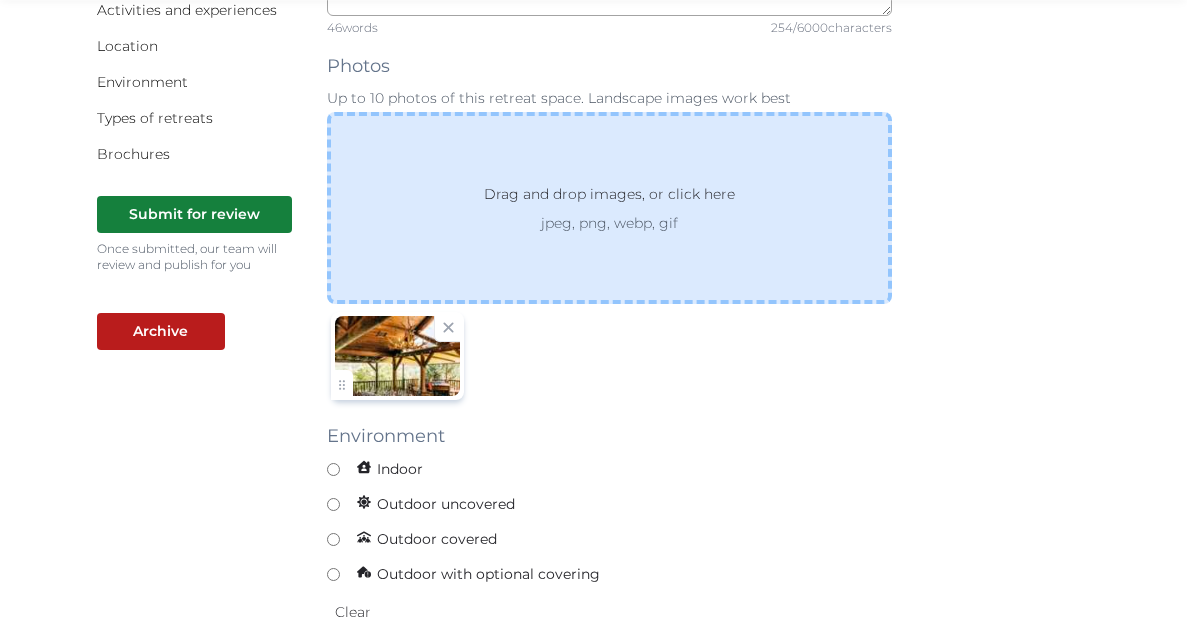 click on "jpeg, png, webp, gif" at bounding box center (609, 223) 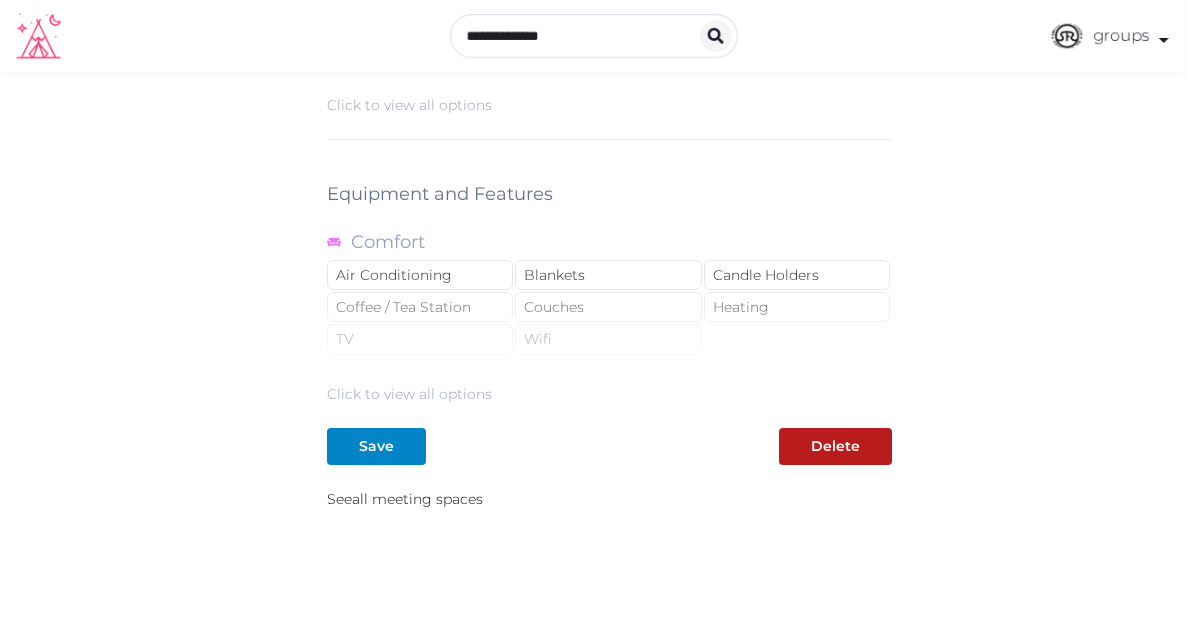 scroll, scrollTop: 1948, scrollLeft: 0, axis: vertical 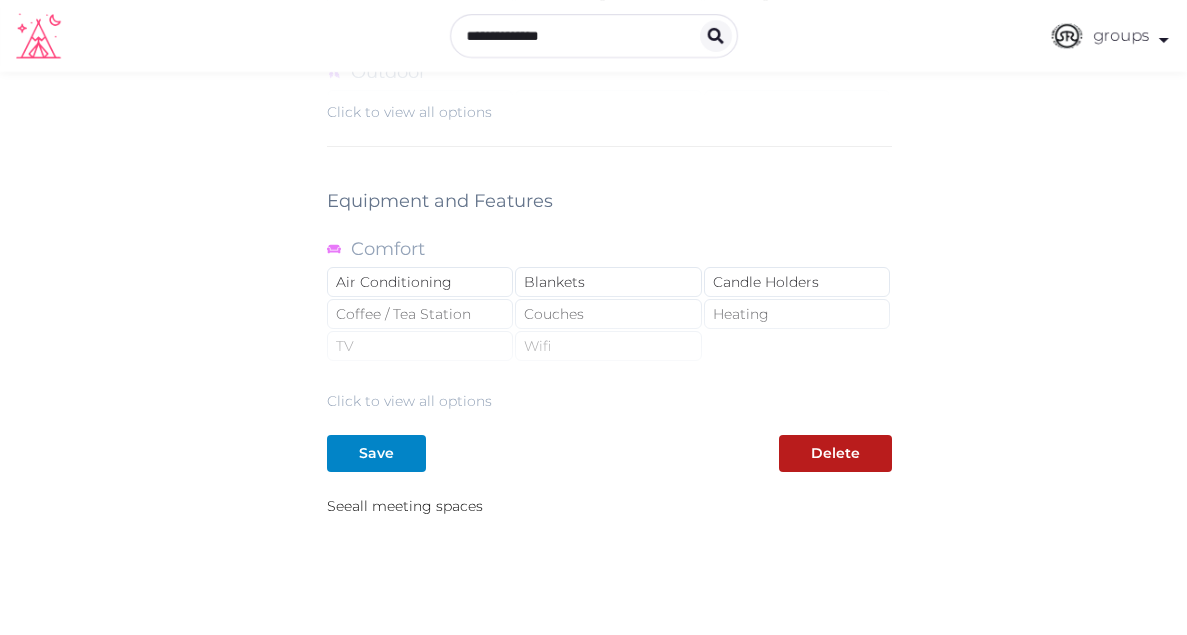 click on "Click to view all options" at bounding box center [609, 347] 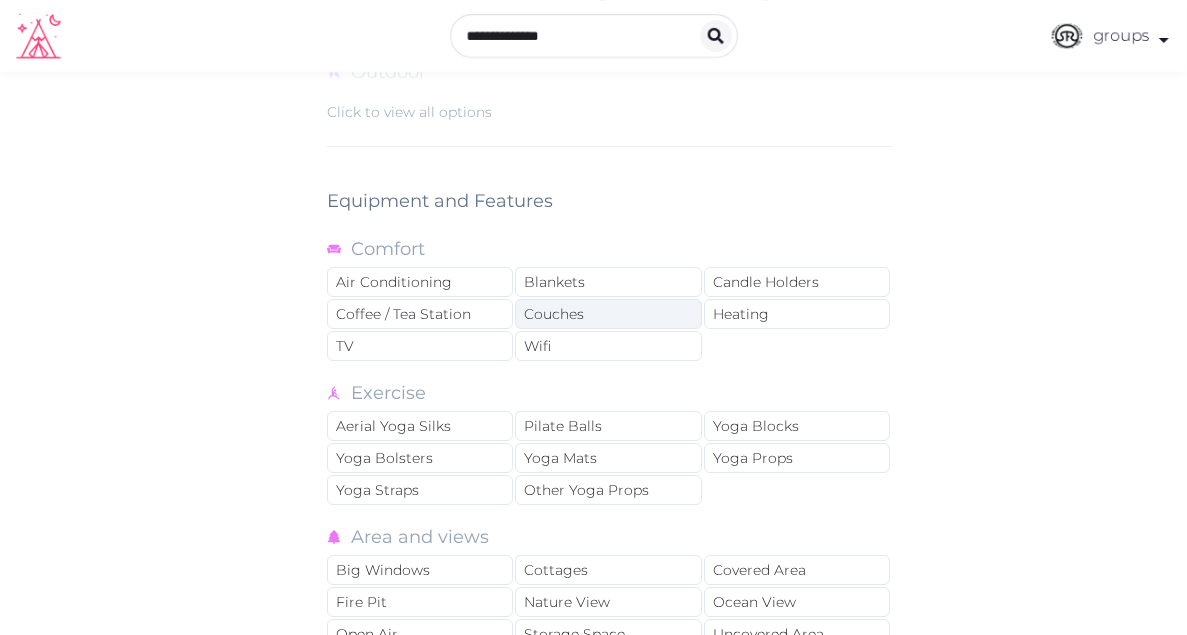 click on "Couches" at bounding box center (608, 314) 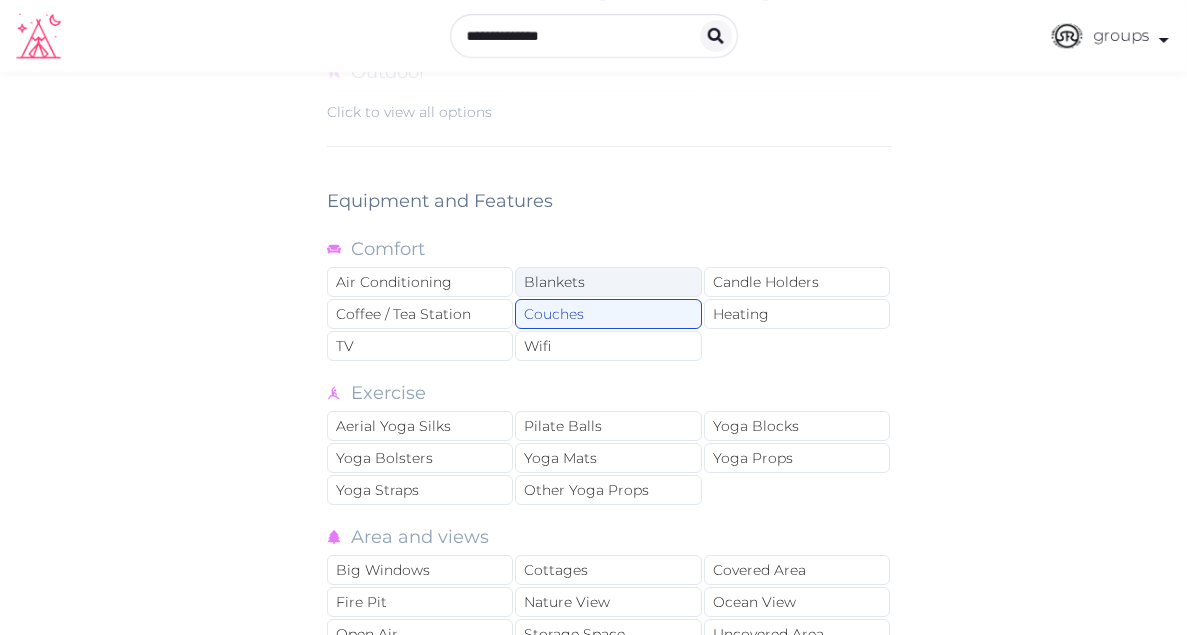 click on "Blankets" at bounding box center (608, 282) 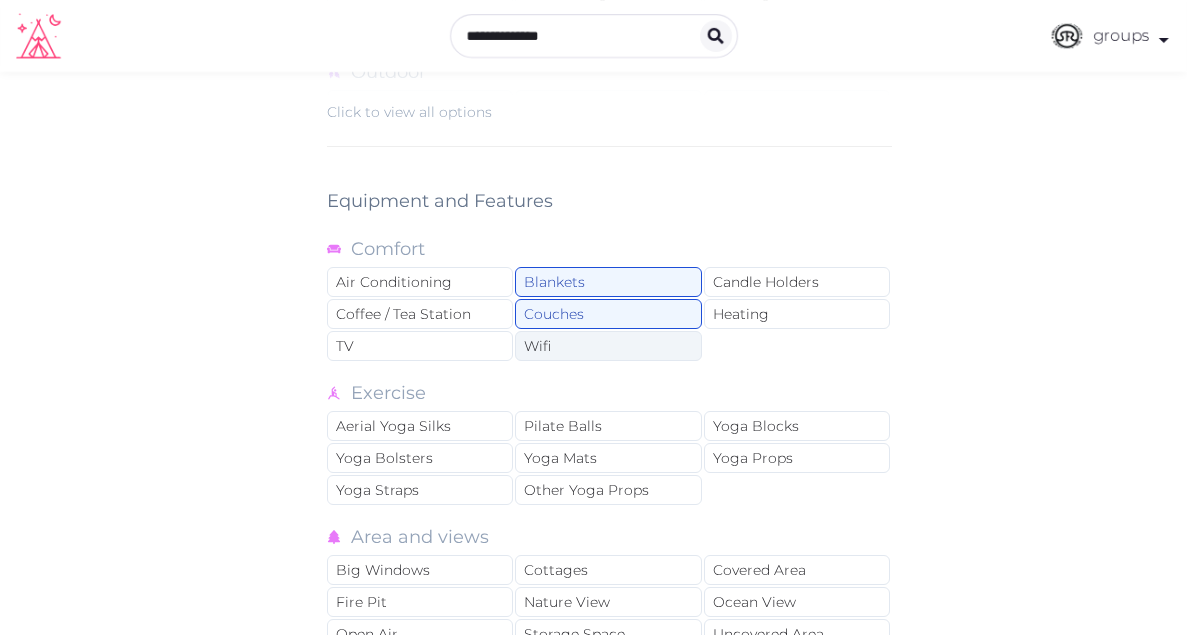 click on "Wifi" at bounding box center (608, 346) 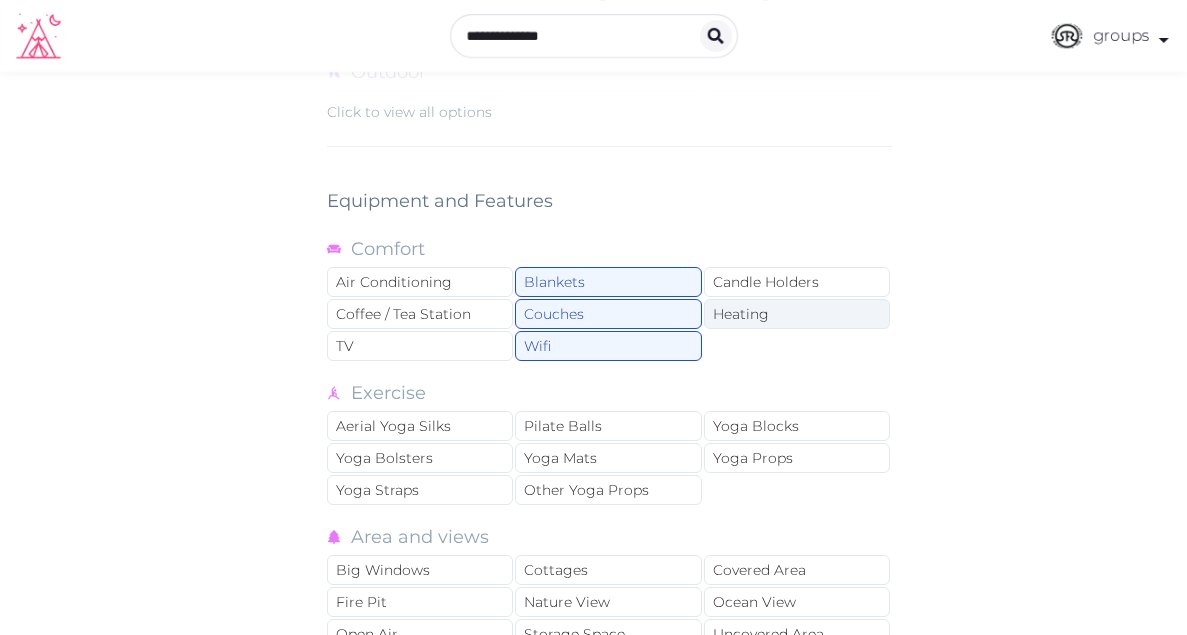 click on "Heating" at bounding box center (797, 314) 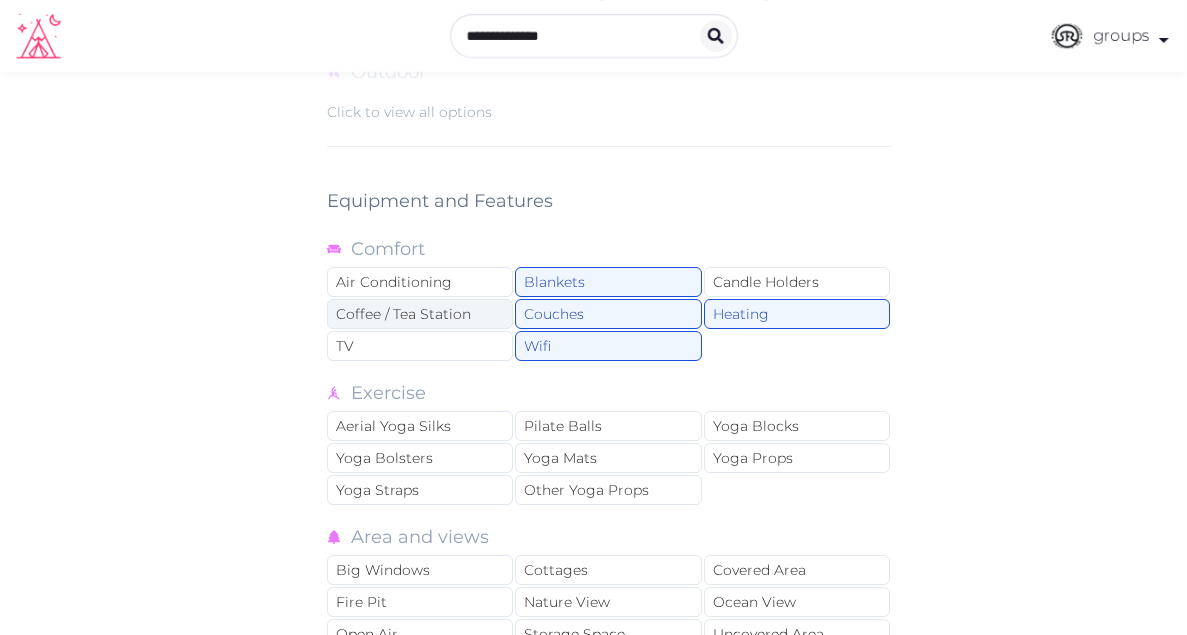 click on "Coffee / Tea Station" at bounding box center [420, 314] 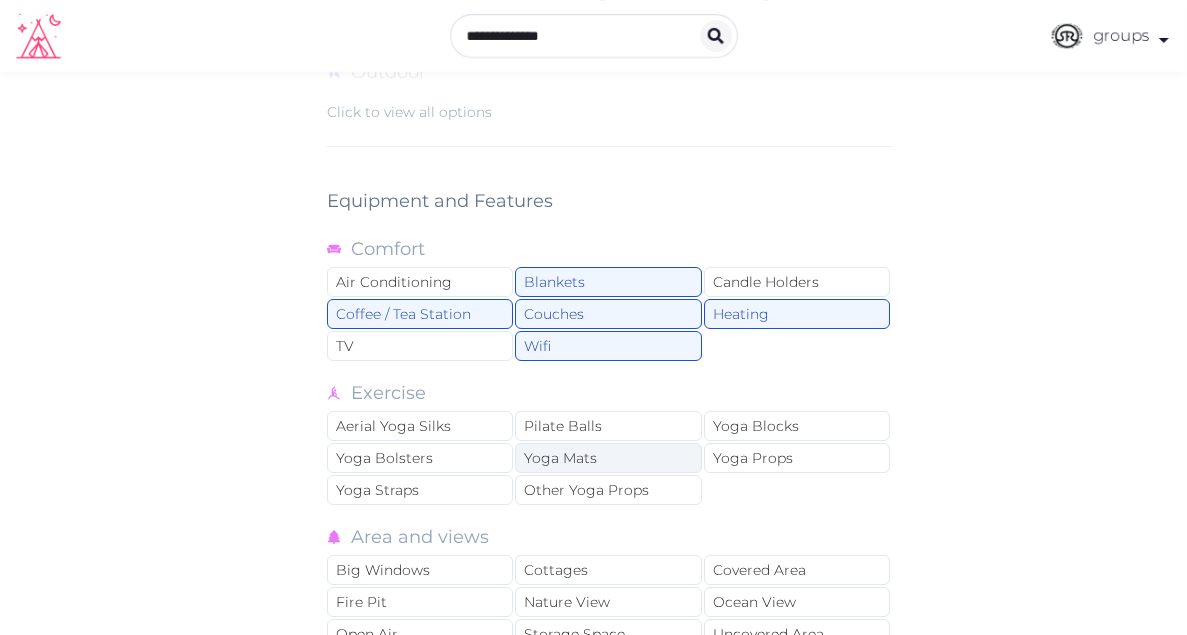 click on "Yoga Mats" at bounding box center (608, 458) 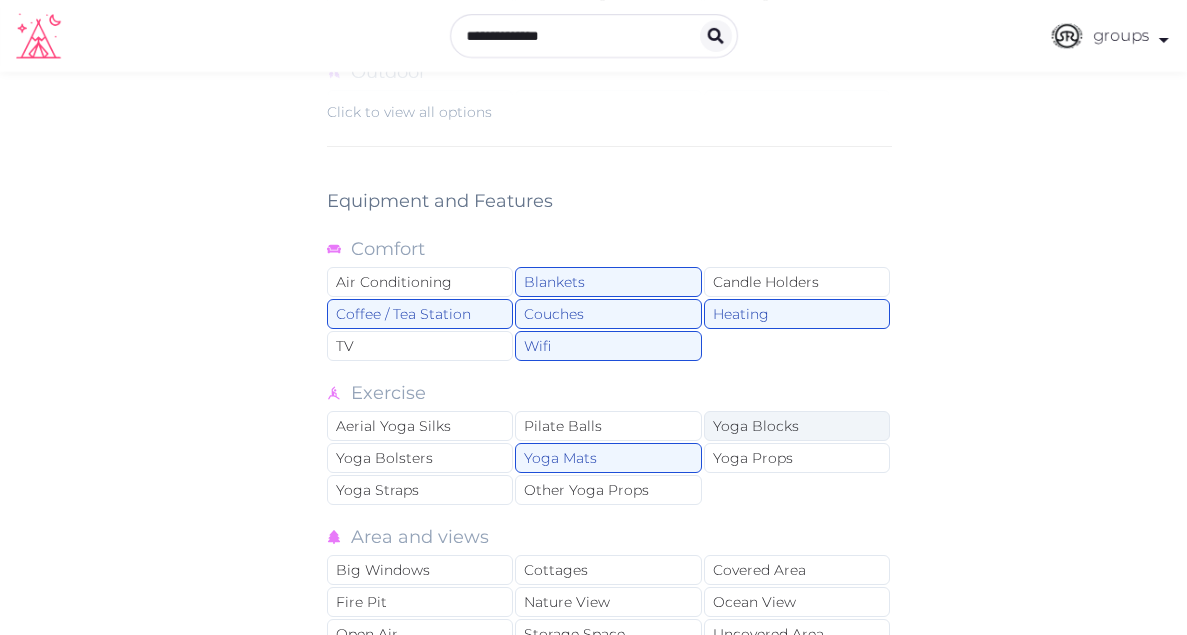 click on "Yoga Blocks" at bounding box center [797, 426] 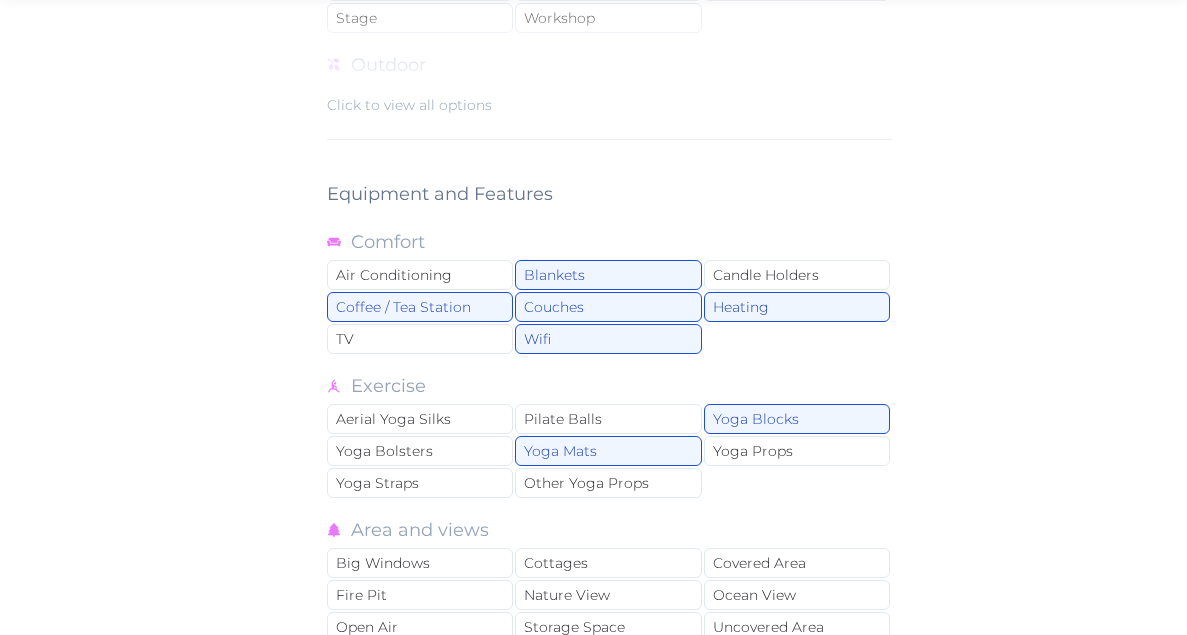 scroll, scrollTop: 1956, scrollLeft: 0, axis: vertical 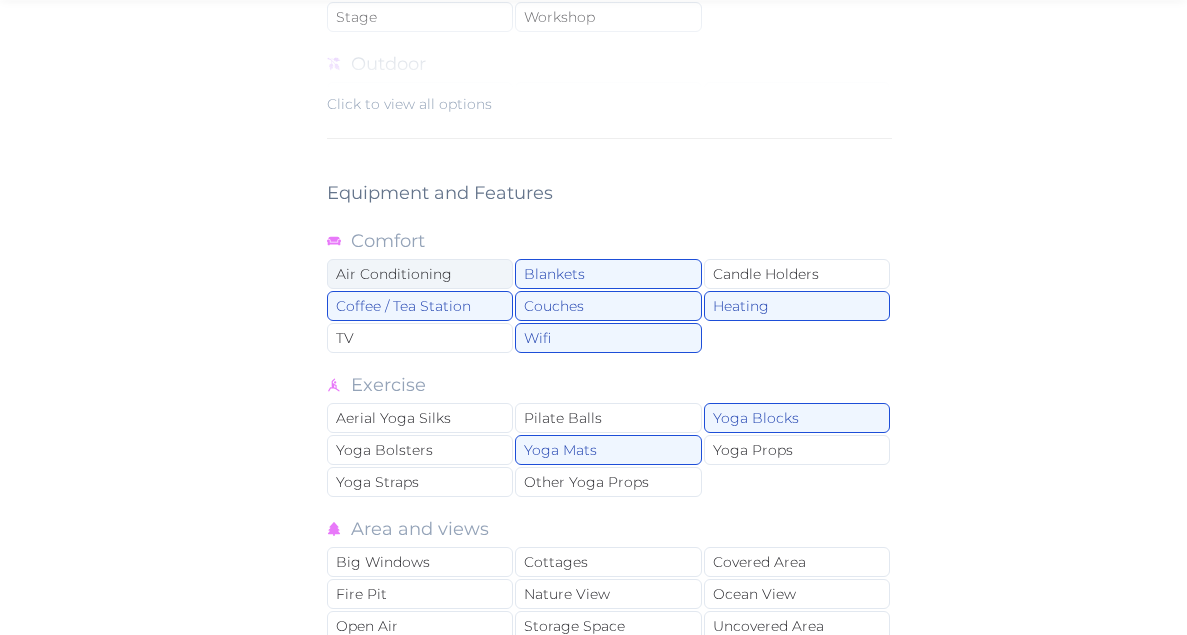 click on "Air Conditioning" at bounding box center [420, 274] 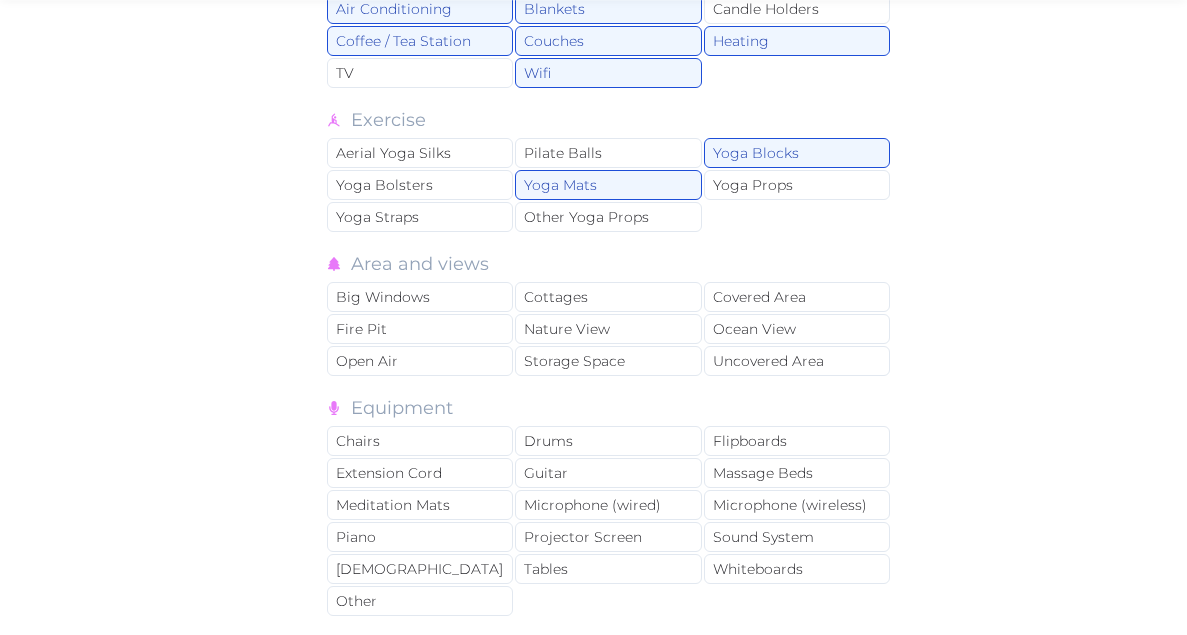 scroll, scrollTop: 2224, scrollLeft: 0, axis: vertical 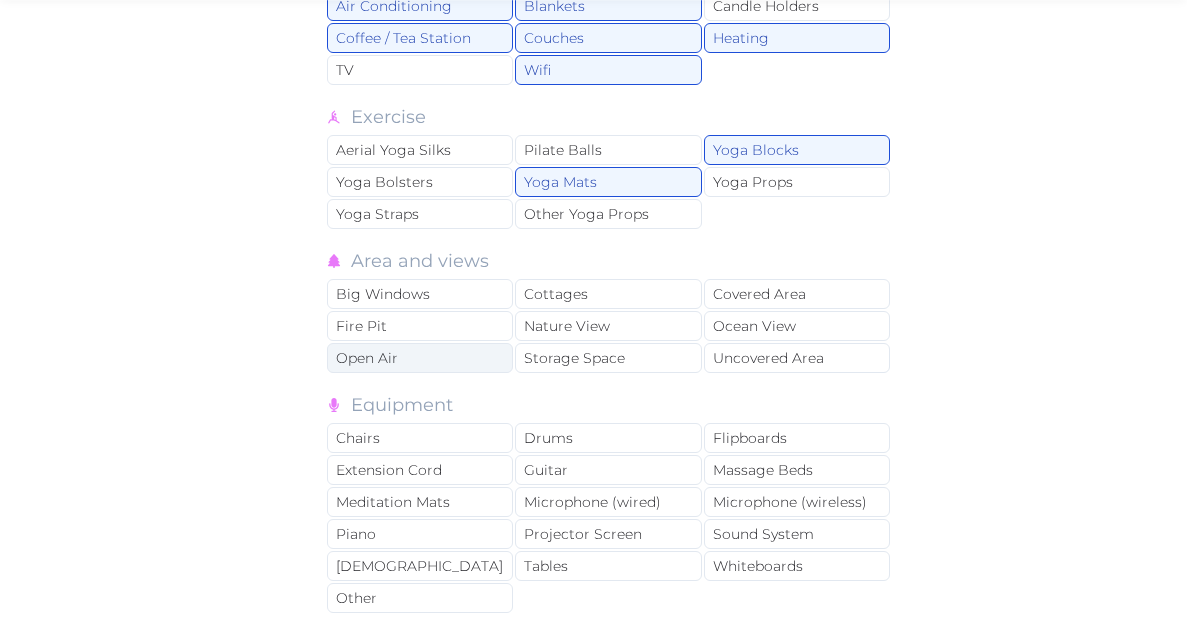 click on "Open Air" at bounding box center (420, 358) 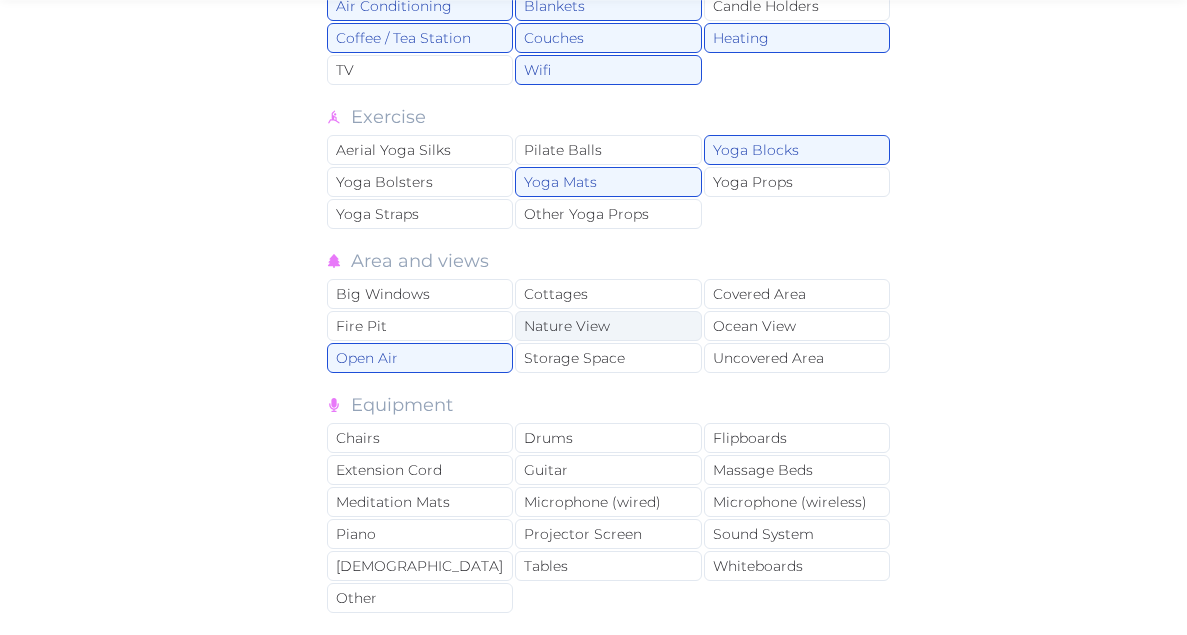 click on "Nature View" at bounding box center [608, 326] 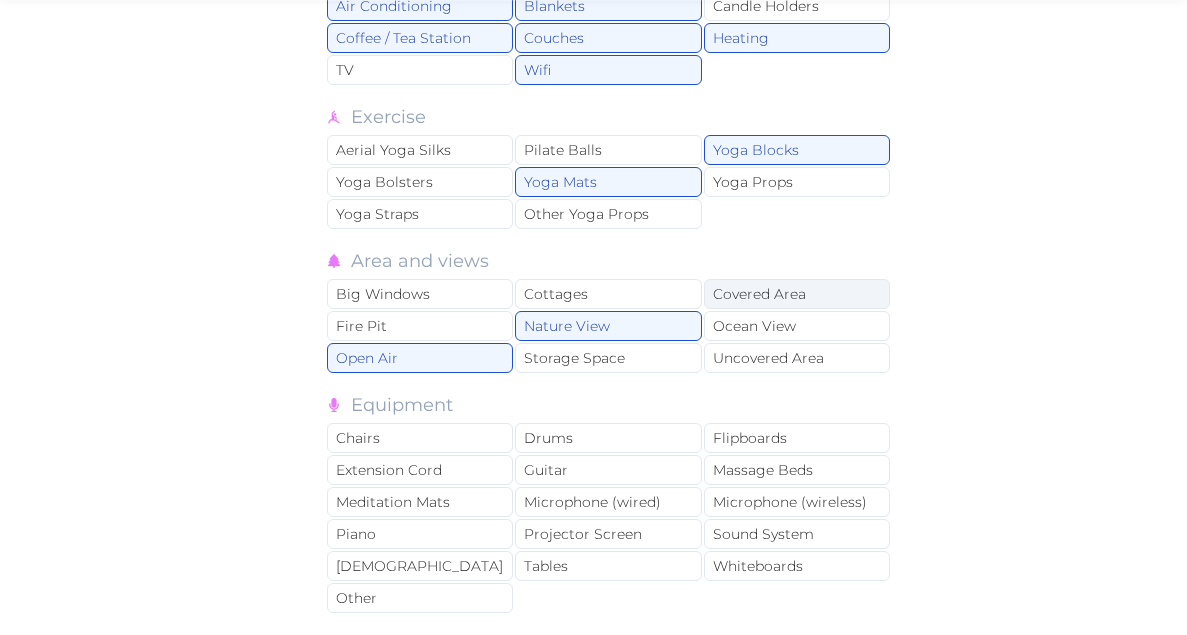 click on "Covered Area" at bounding box center [797, 294] 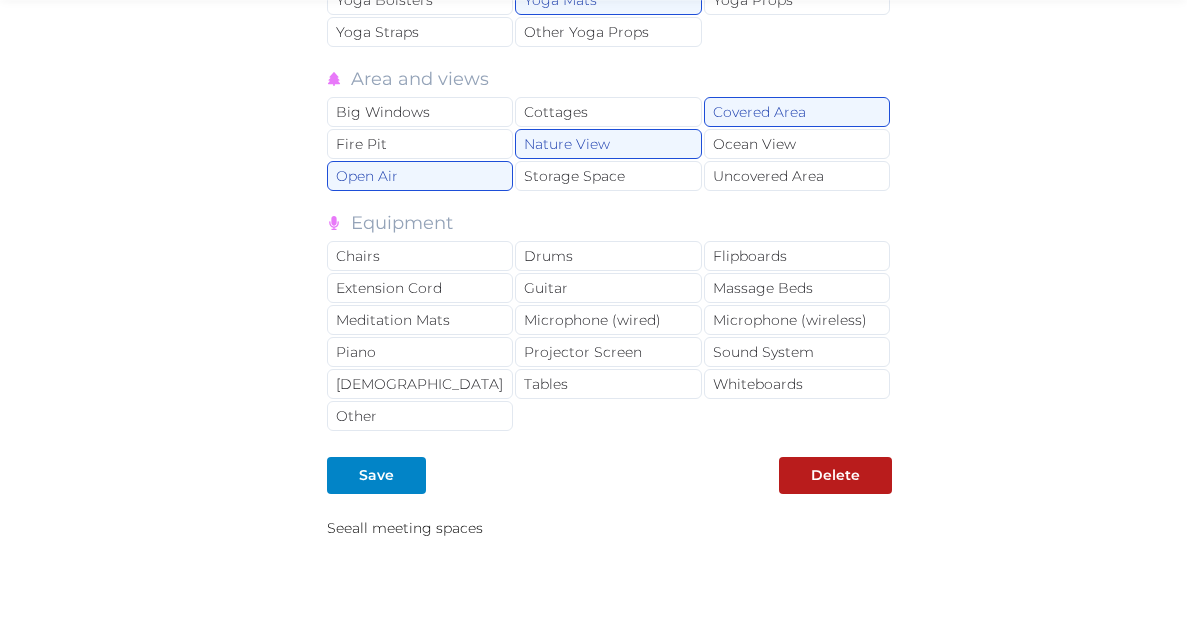 scroll, scrollTop: 2409, scrollLeft: 0, axis: vertical 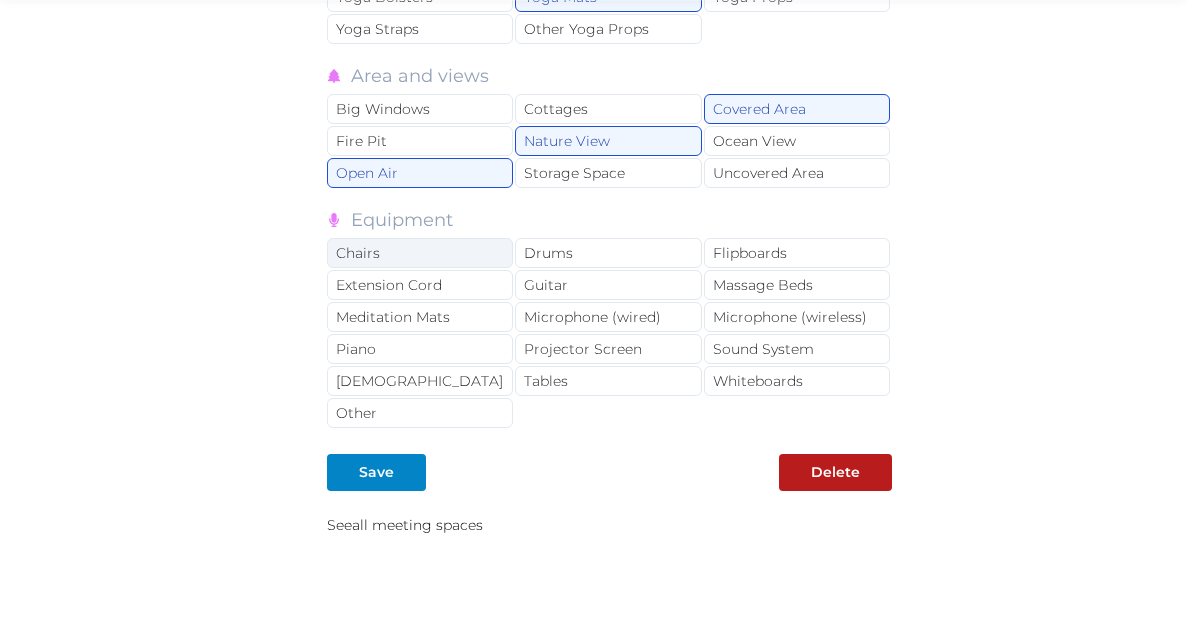 click on "Chairs" at bounding box center [420, 253] 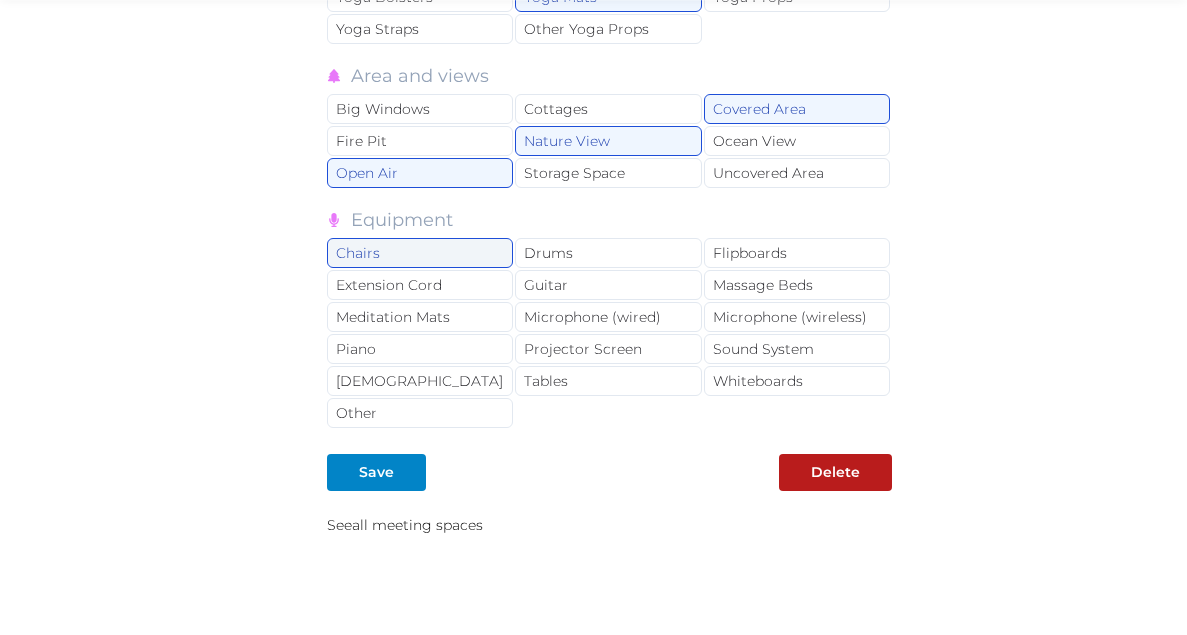 click on "Chairs" at bounding box center (420, 253) 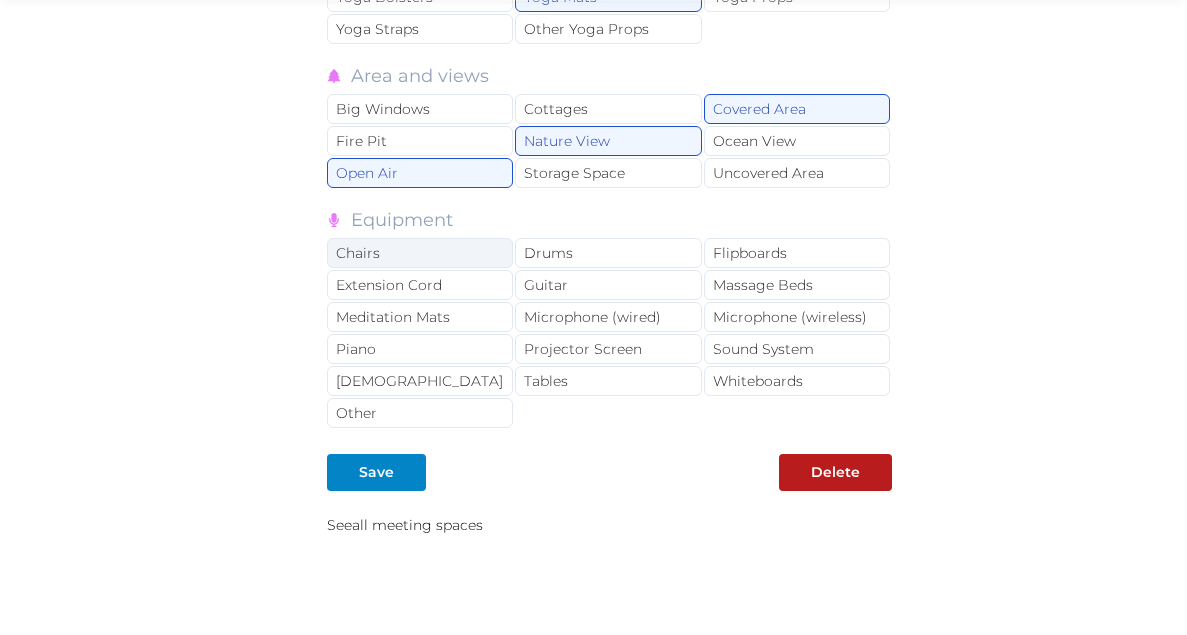 click on "Chairs" at bounding box center (420, 253) 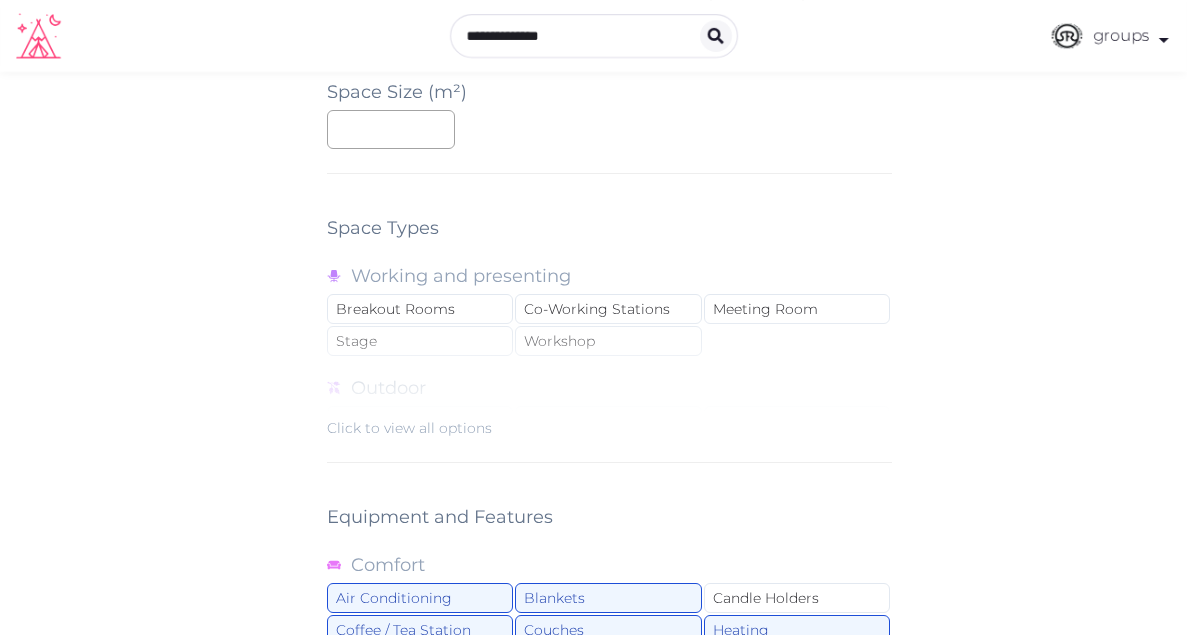 scroll, scrollTop: 1629, scrollLeft: 0, axis: vertical 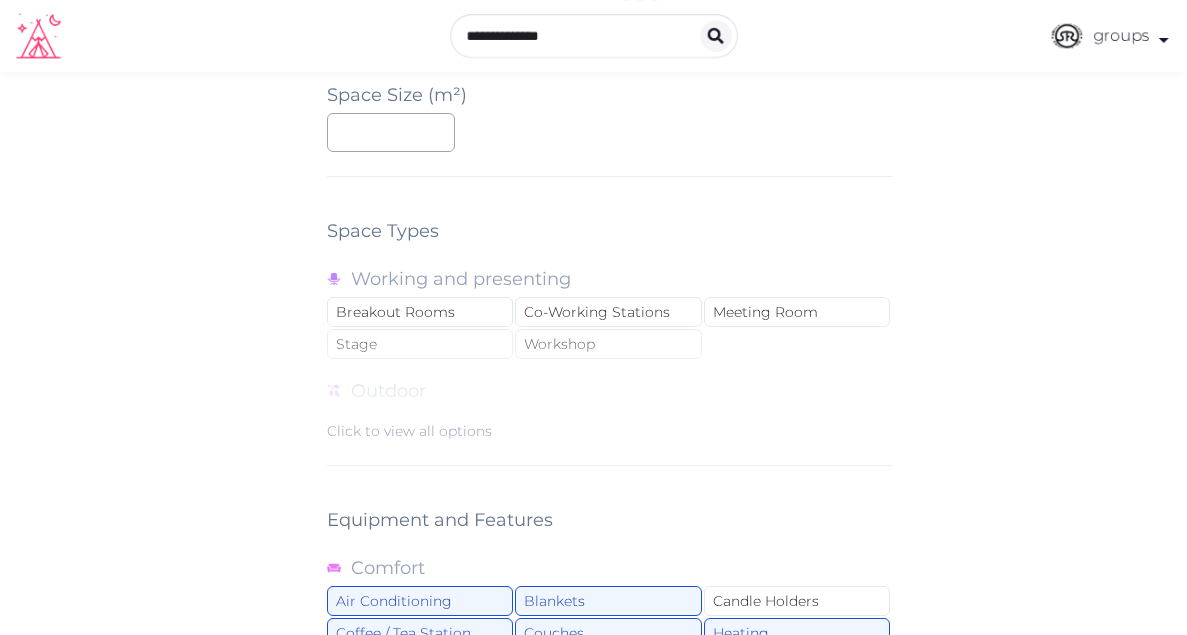 click on "Click to view all options" at bounding box center [409, 431] 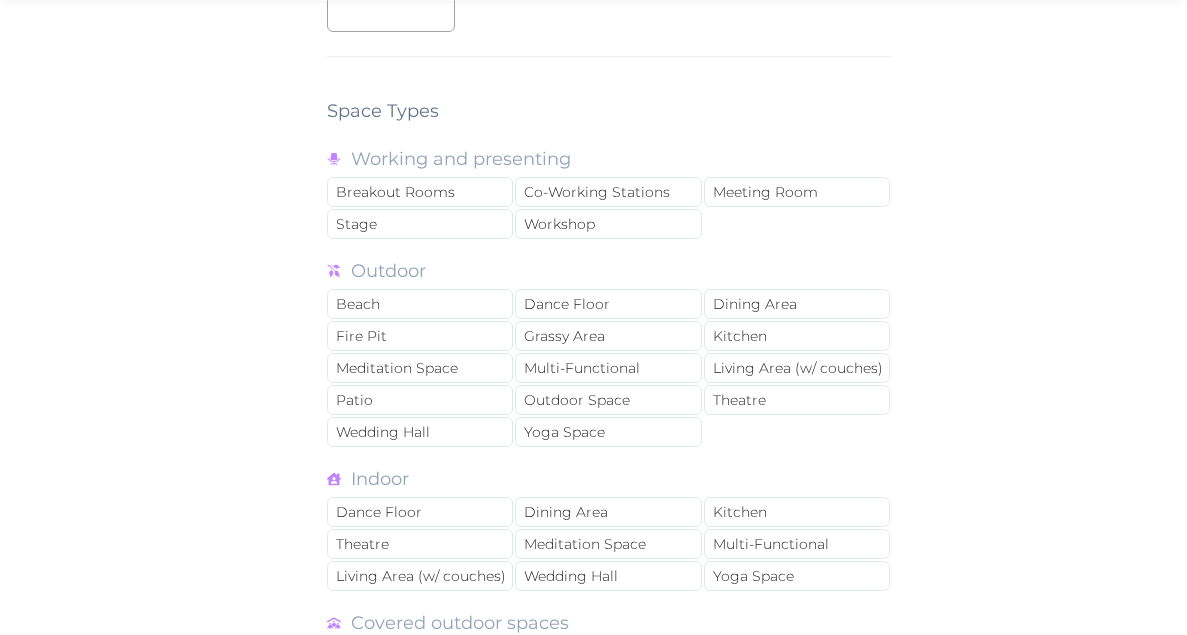 scroll, scrollTop: 1754, scrollLeft: 0, axis: vertical 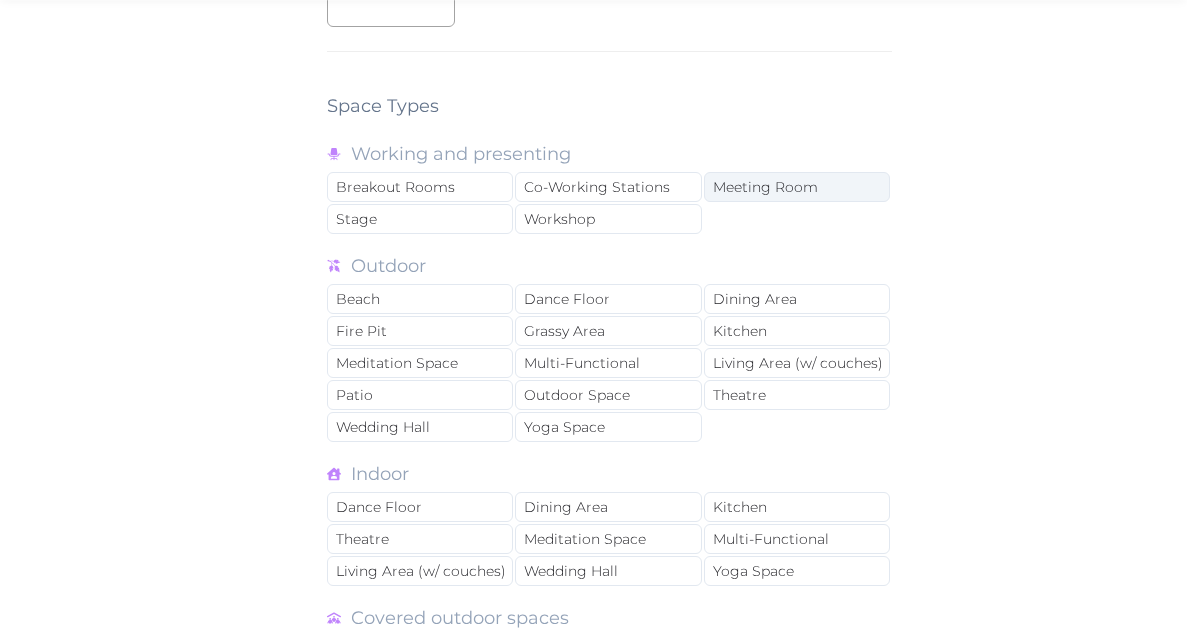 click on "Meeting Room" at bounding box center [797, 187] 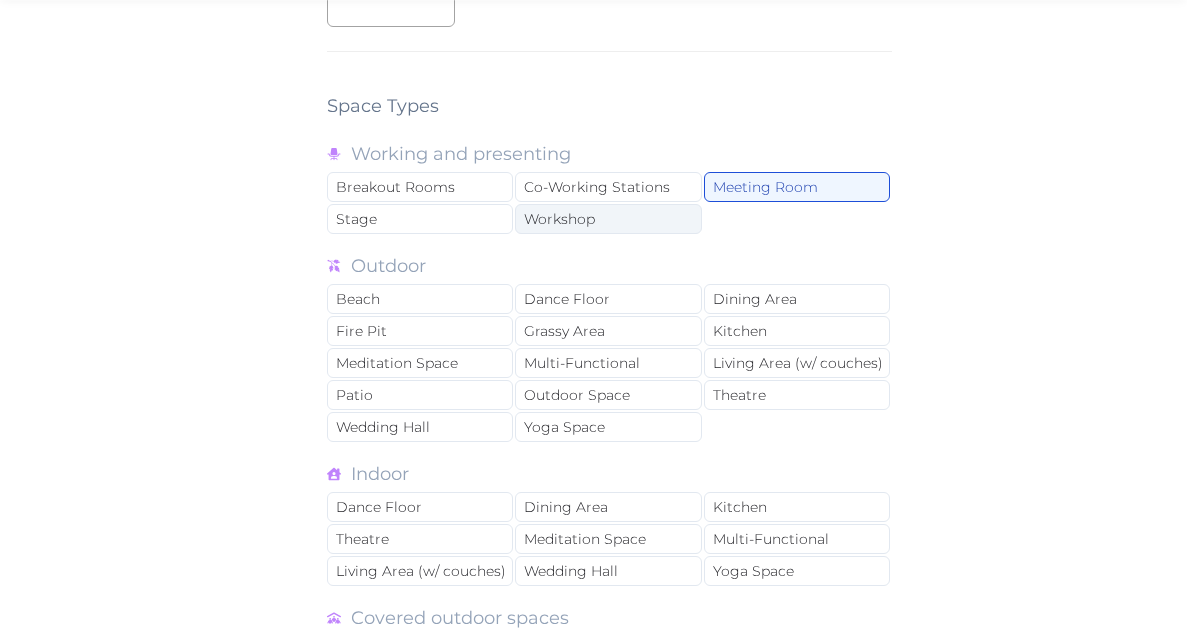 click on "Workshop" at bounding box center (608, 219) 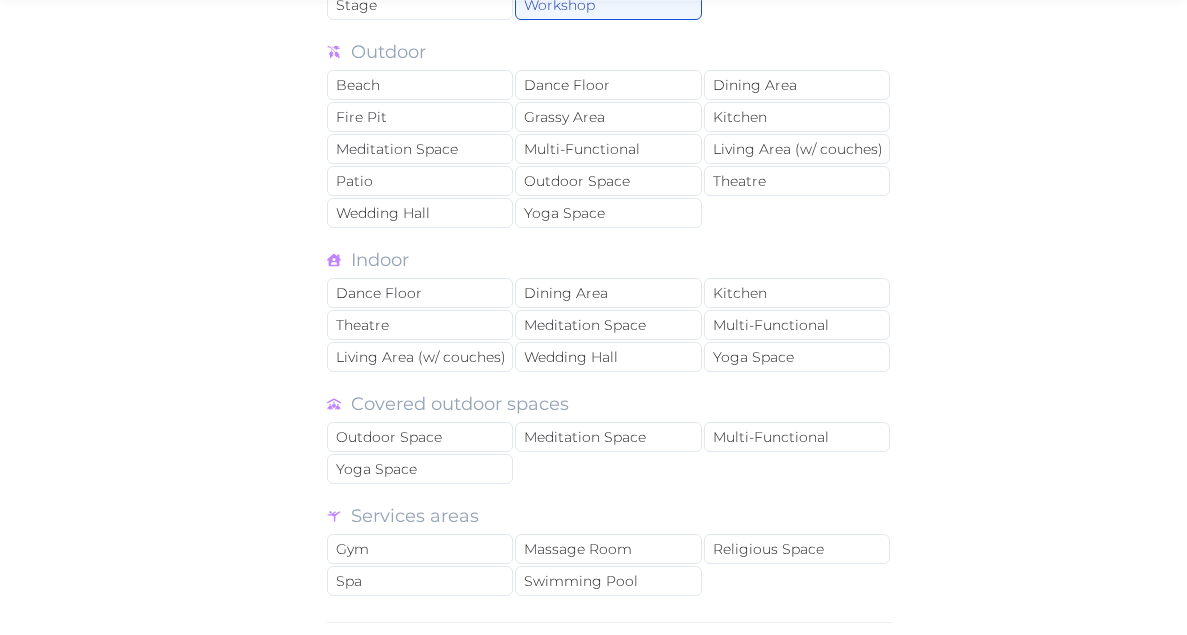 scroll, scrollTop: 2011, scrollLeft: 0, axis: vertical 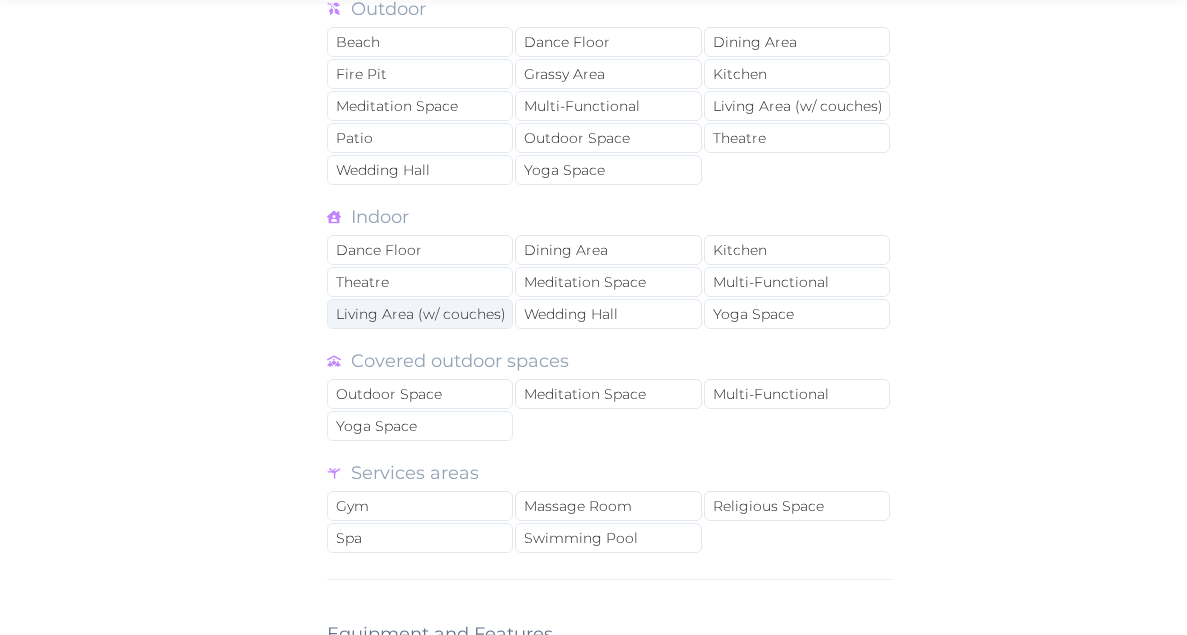 click on "Living Area (w/ couches)" at bounding box center (420, 314) 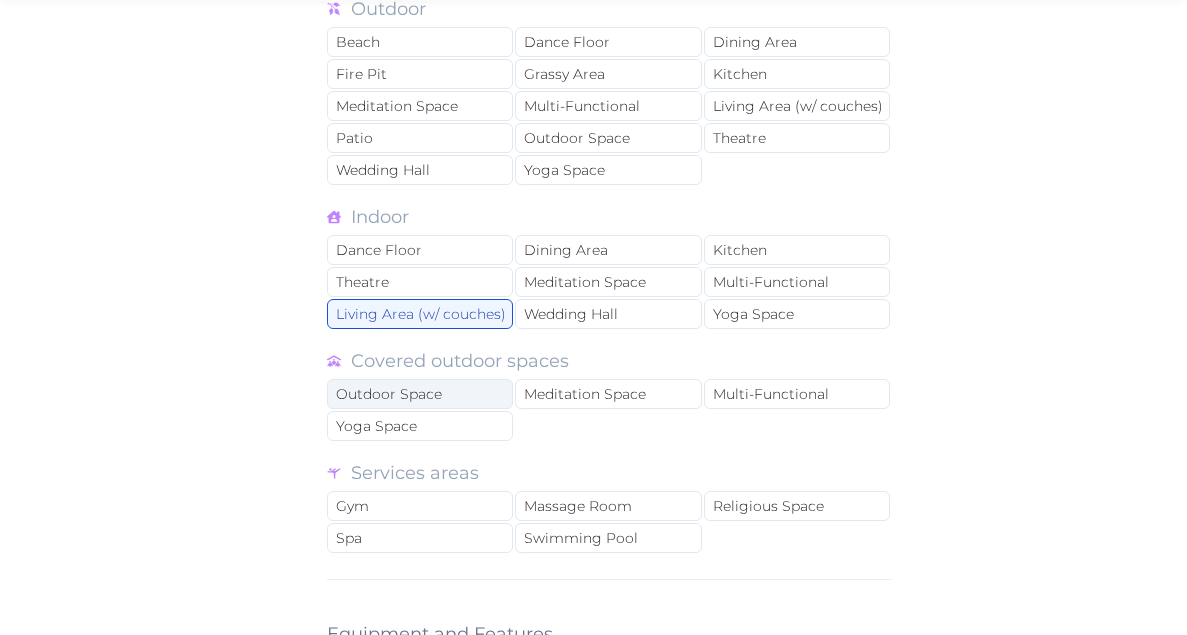 click on "Outdoor Space" at bounding box center [420, 394] 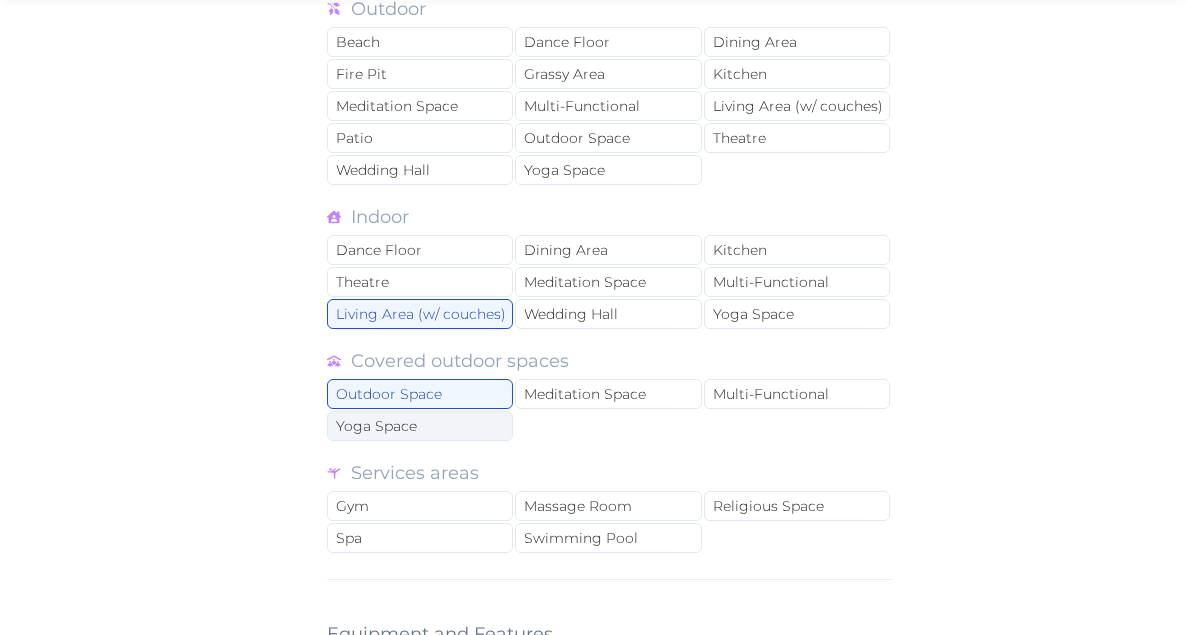 click on "Yoga Space" at bounding box center (420, 426) 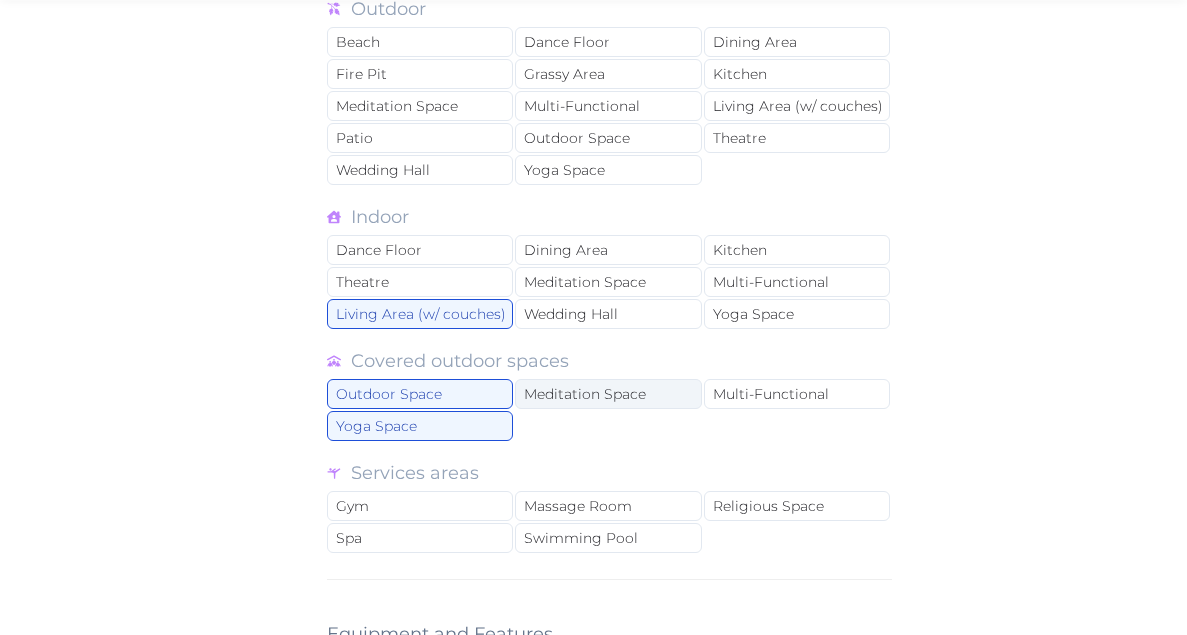 click on "Meditation Space" at bounding box center [608, 394] 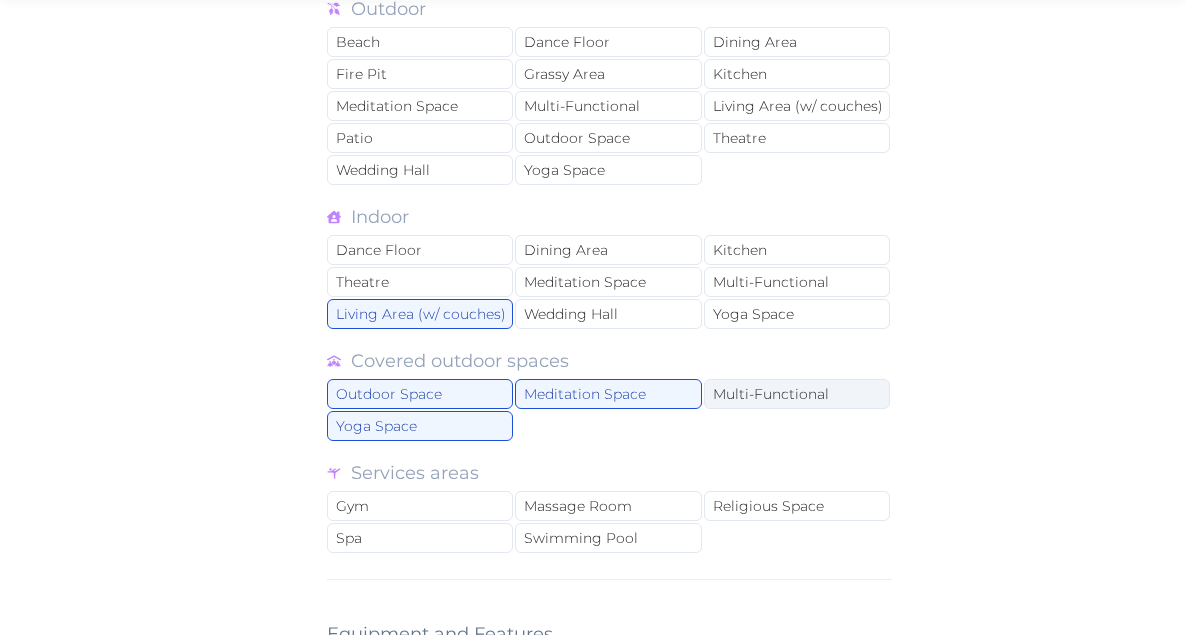 click on "Multi-Functional" at bounding box center [797, 394] 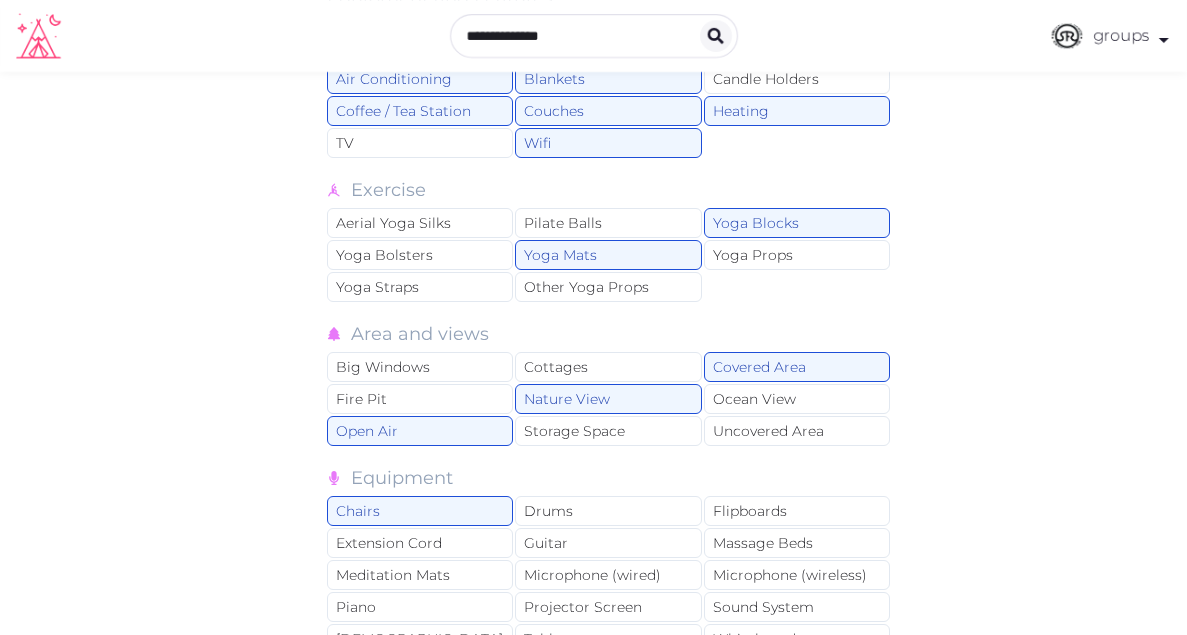 scroll, scrollTop: 2997, scrollLeft: 0, axis: vertical 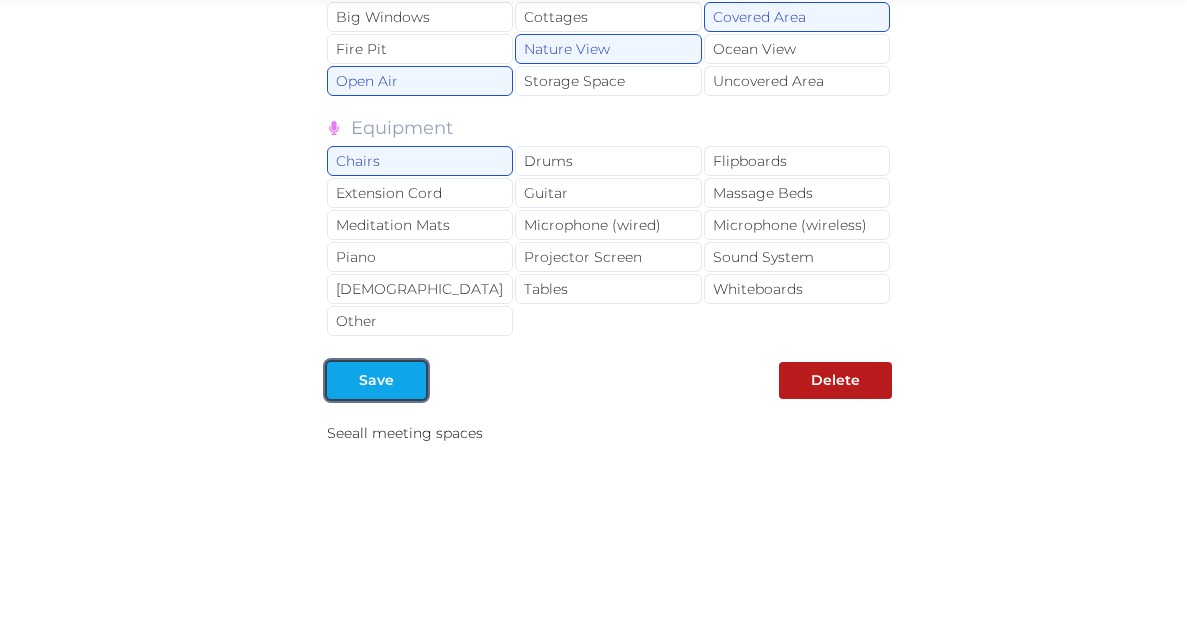 click at bounding box center (410, 380) 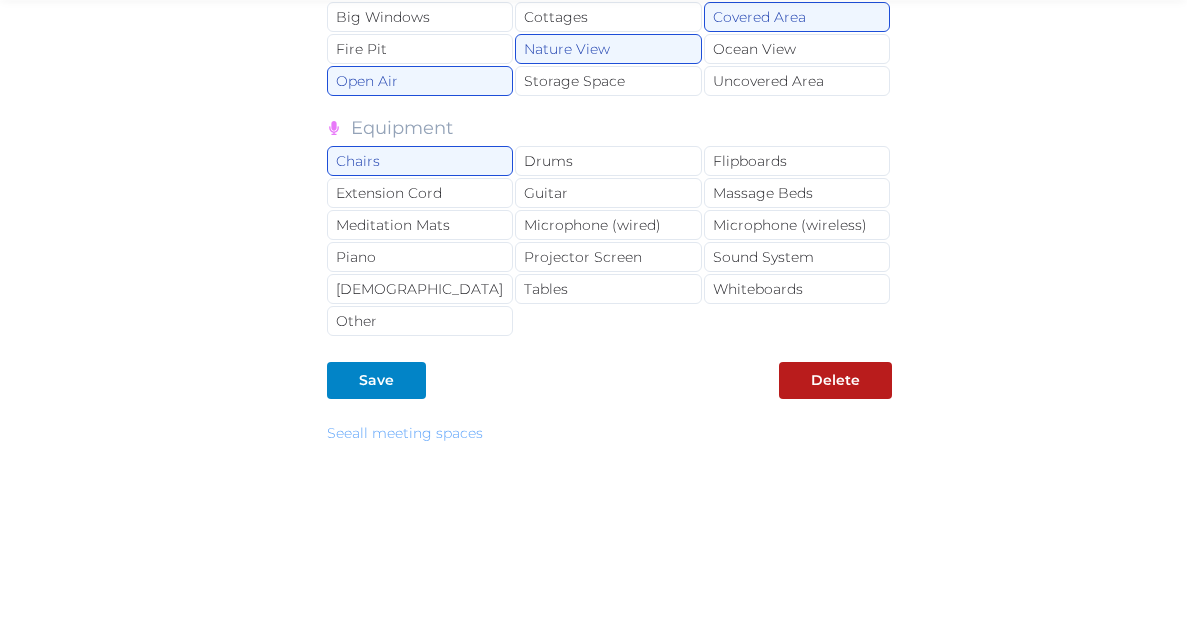 click on "See  all meeting spaces" at bounding box center (405, 433) 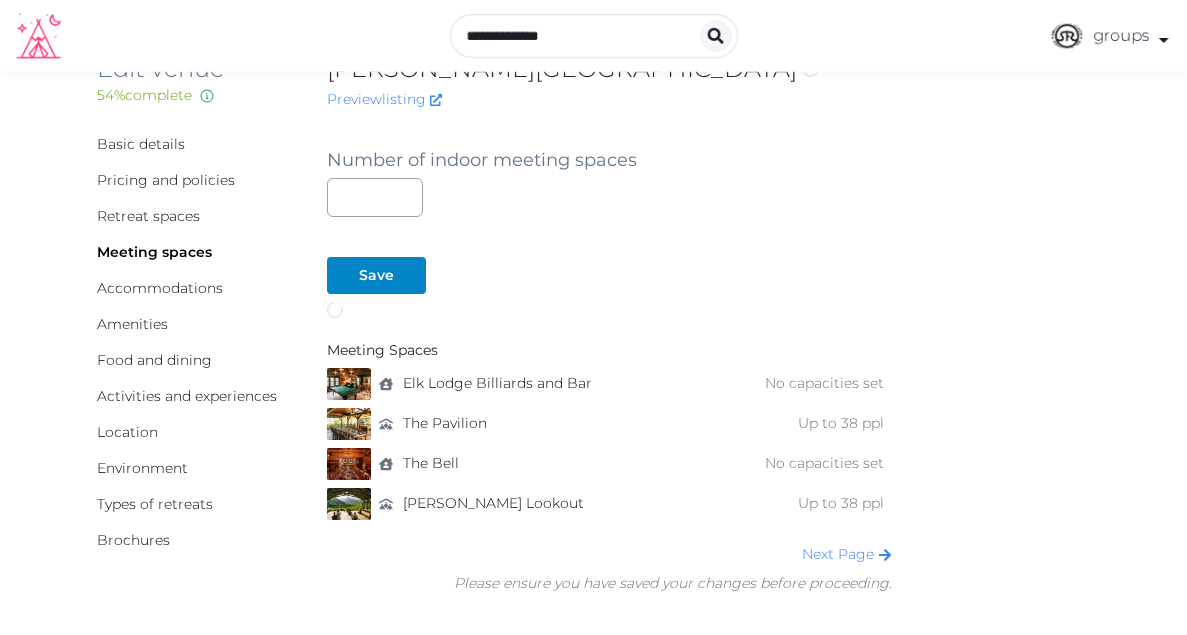 scroll, scrollTop: 55, scrollLeft: 0, axis: vertical 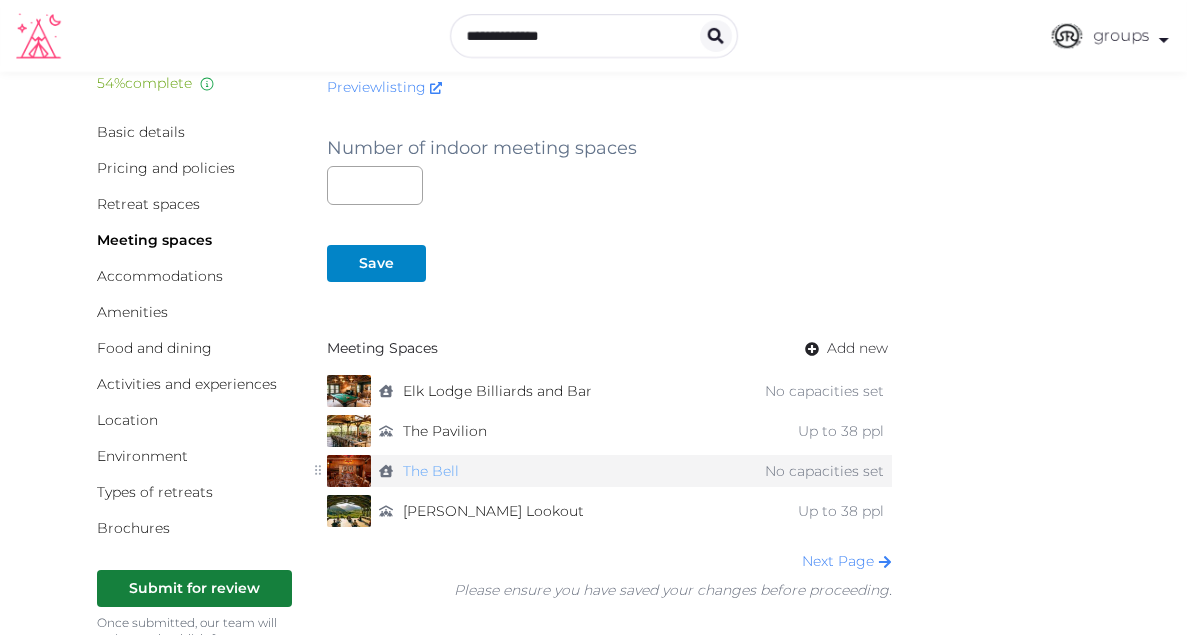 click on "The Bell" at bounding box center (431, 471) 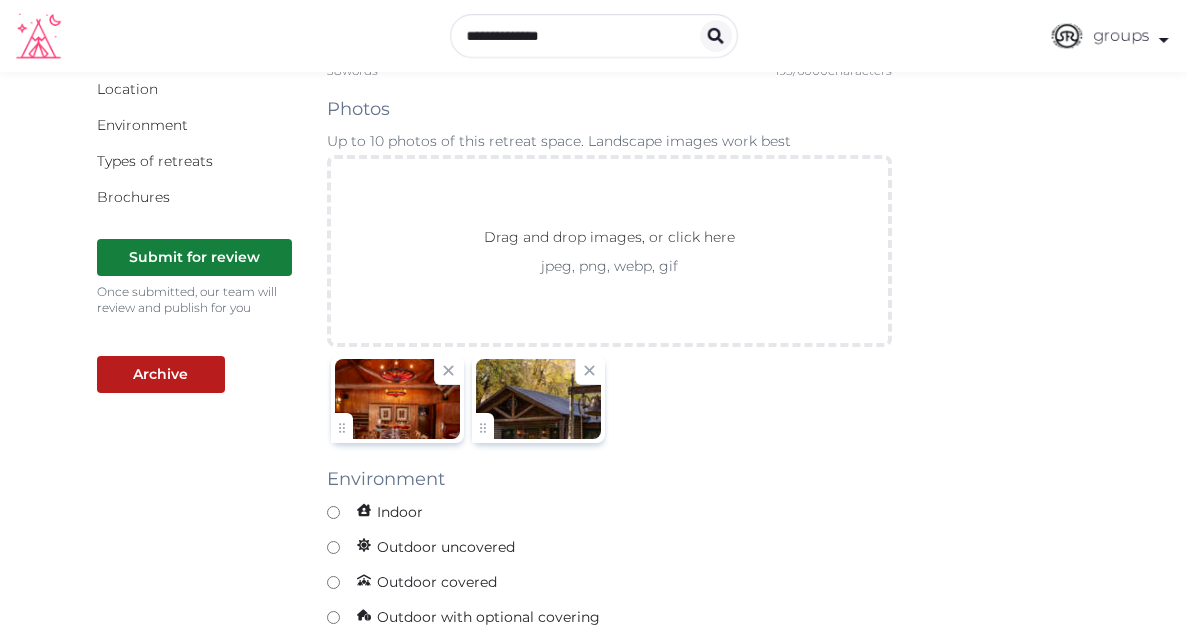 scroll, scrollTop: 388, scrollLeft: 0, axis: vertical 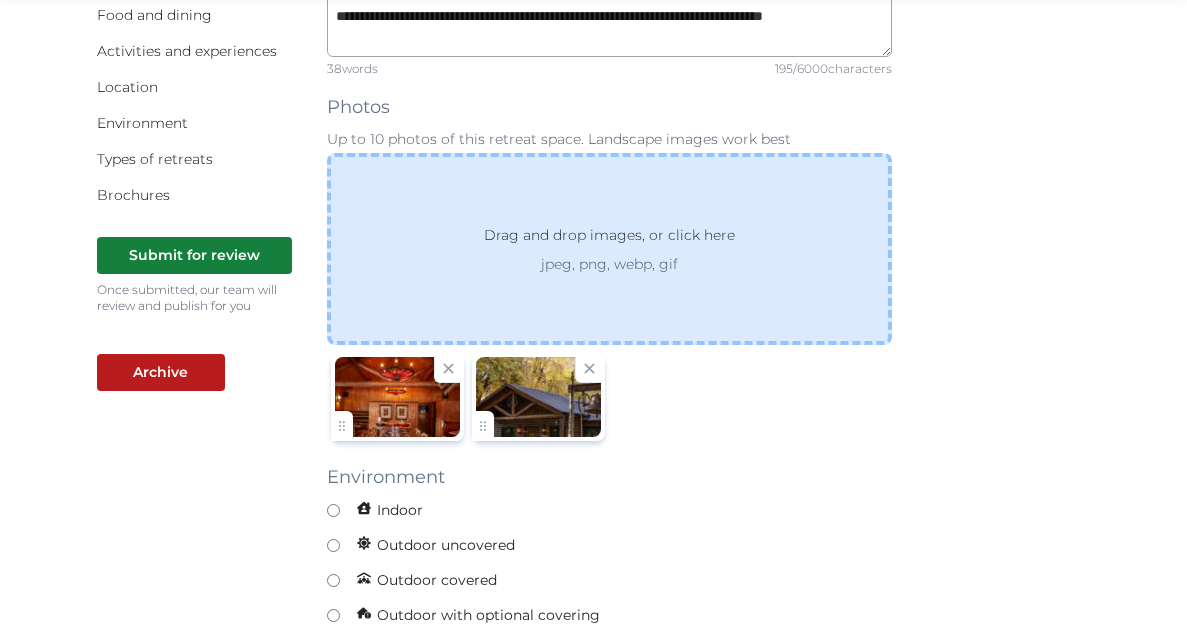 click on "jpeg, png, webp, gif" at bounding box center (609, 264) 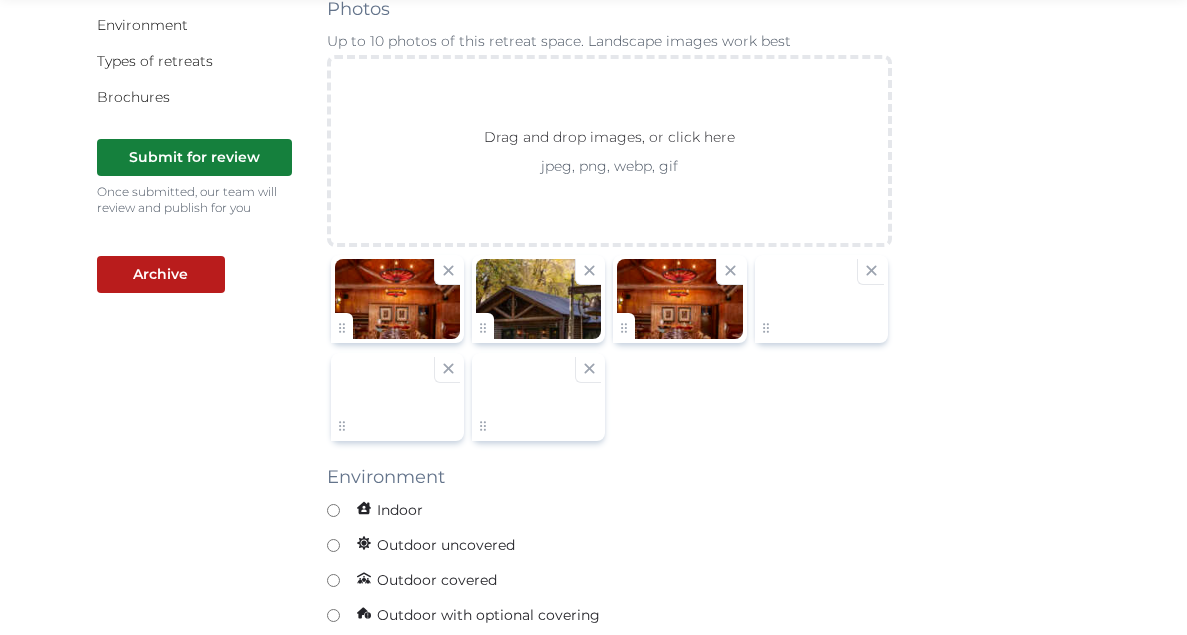 scroll, scrollTop: 492, scrollLeft: 0, axis: vertical 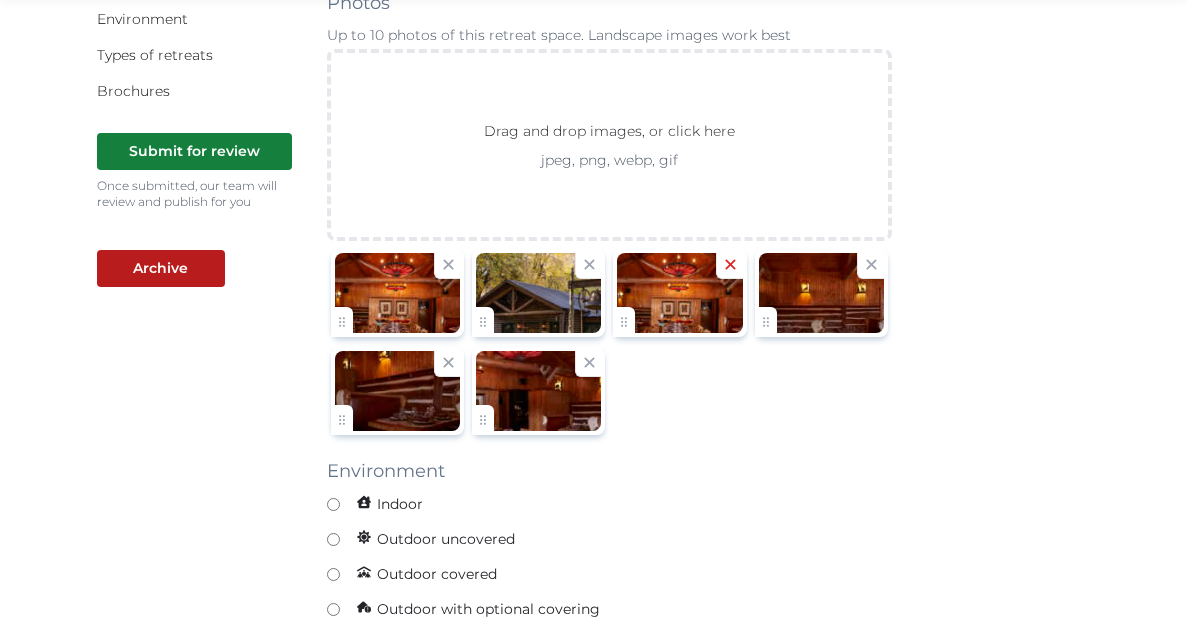 click 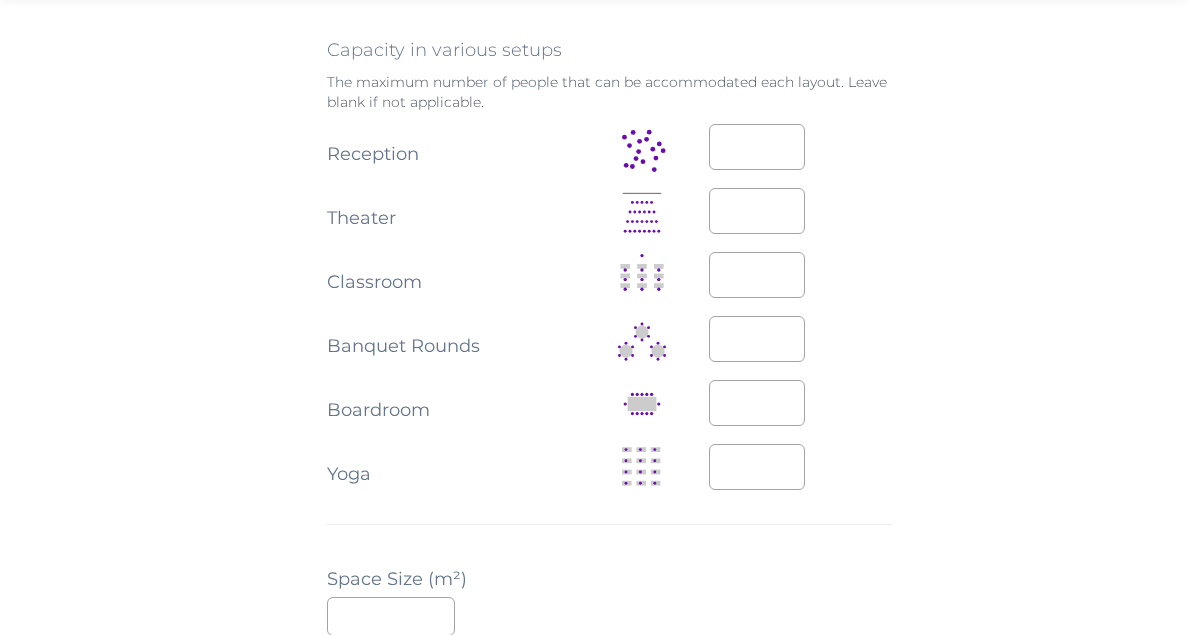scroll, scrollTop: 1147, scrollLeft: 0, axis: vertical 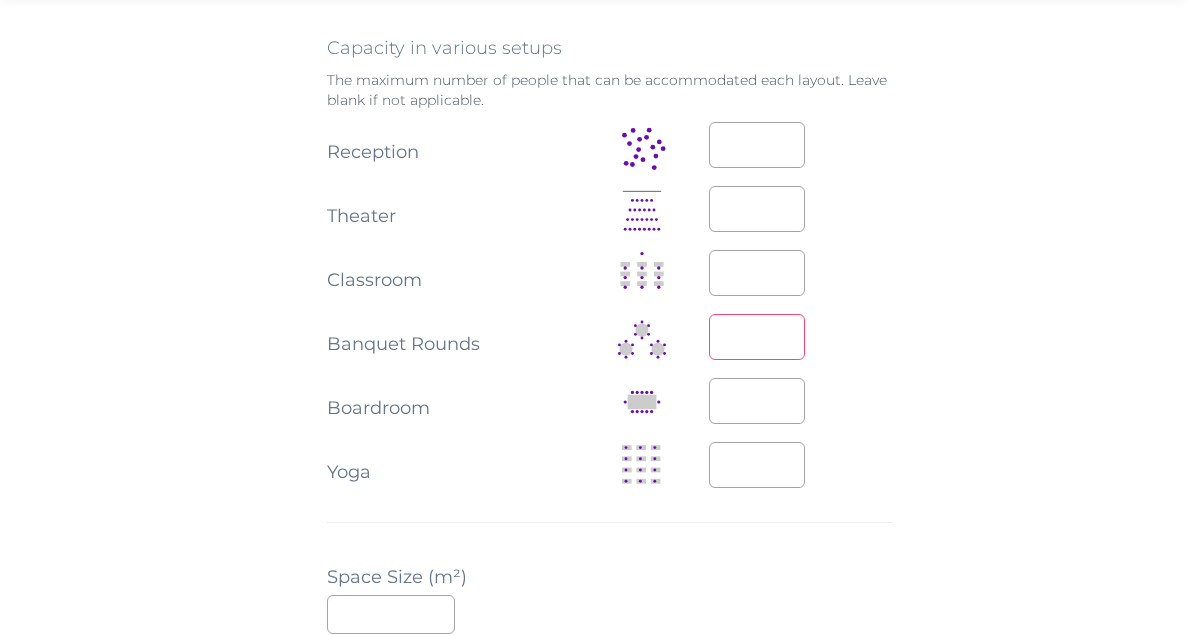 click on "*" at bounding box center (757, 337) 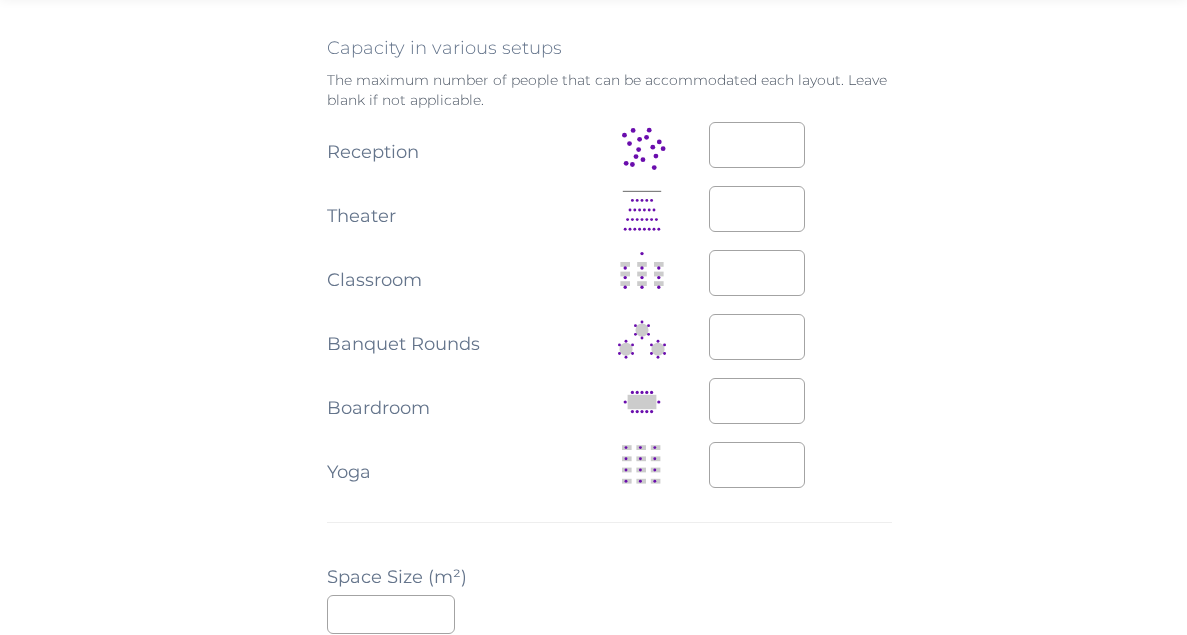 click on "**********" at bounding box center (594, 268) 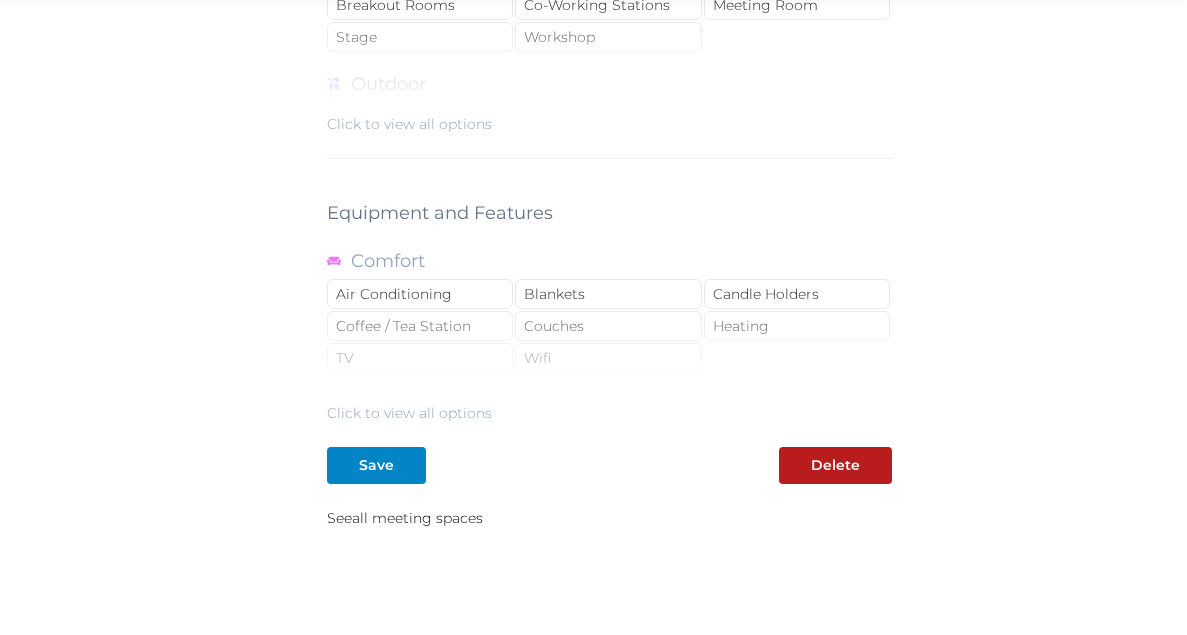 scroll, scrollTop: 2021, scrollLeft: 0, axis: vertical 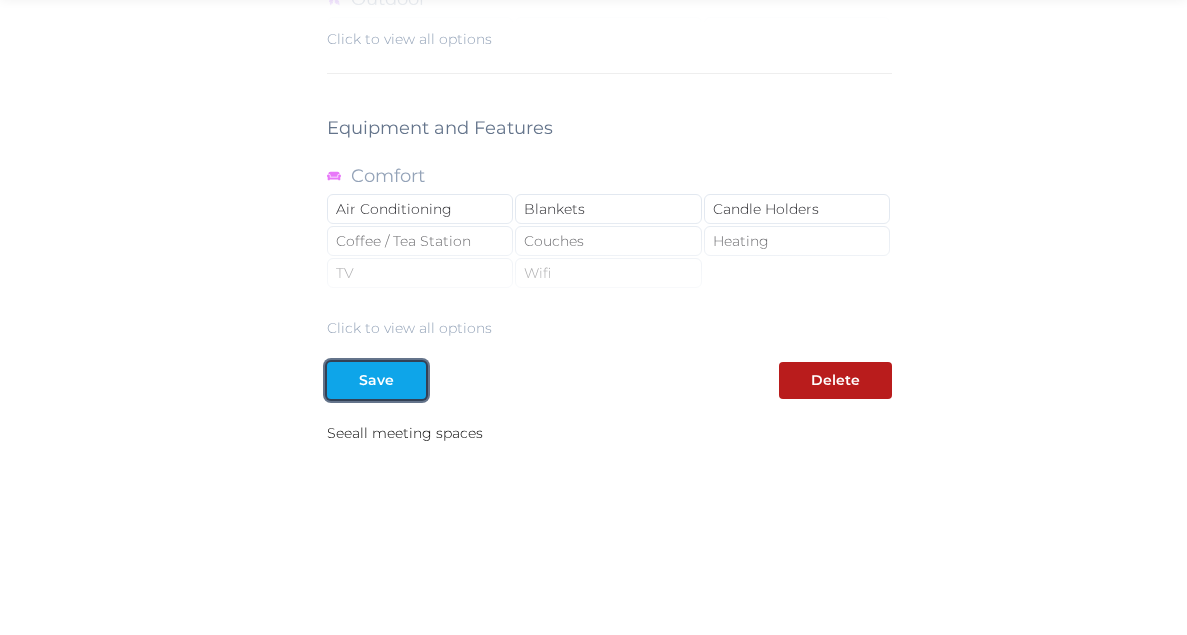 click on "Save" at bounding box center (376, 380) 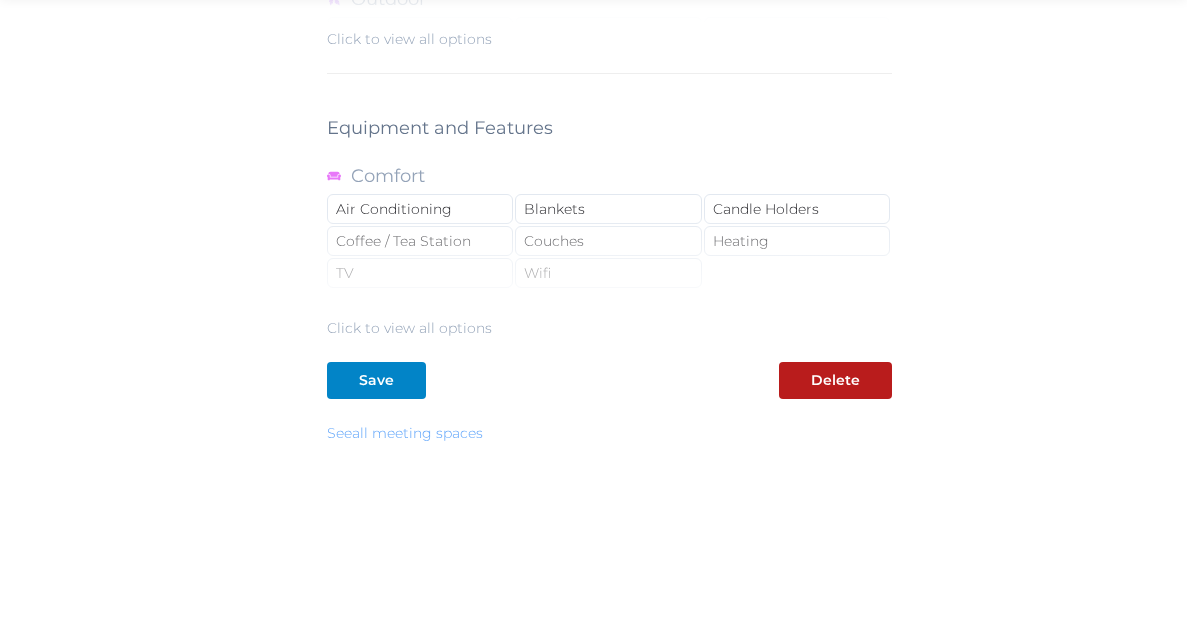 click on "See  all meeting spaces" at bounding box center [405, 433] 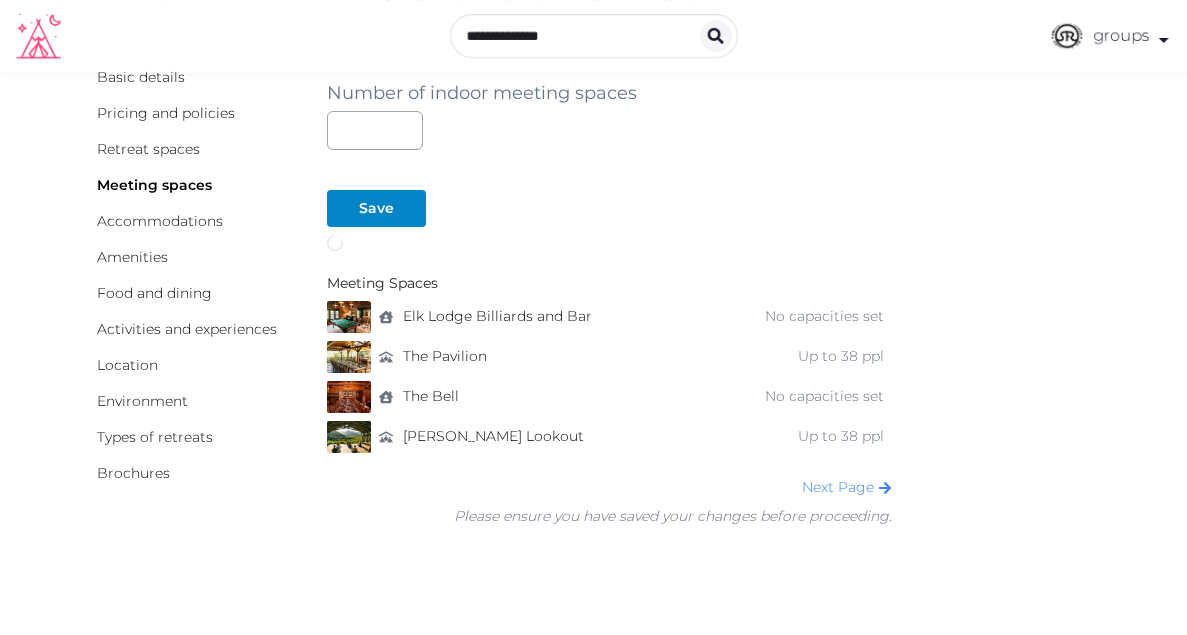 scroll, scrollTop: 121, scrollLeft: 0, axis: vertical 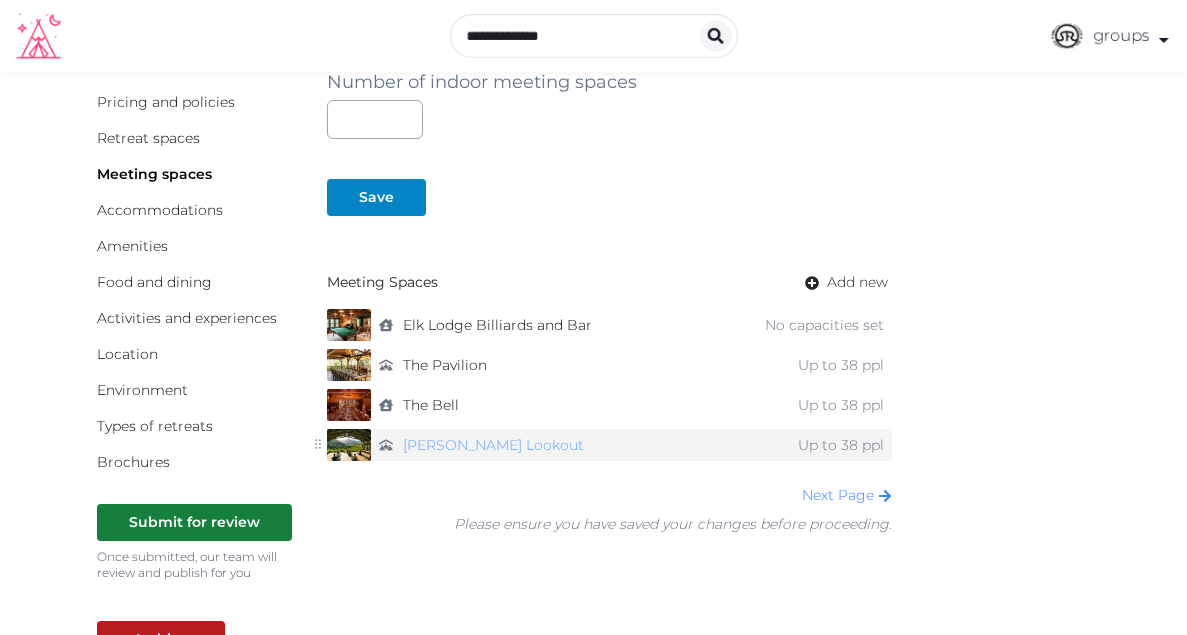 click on "[PERSON_NAME] Lookout" at bounding box center [493, 445] 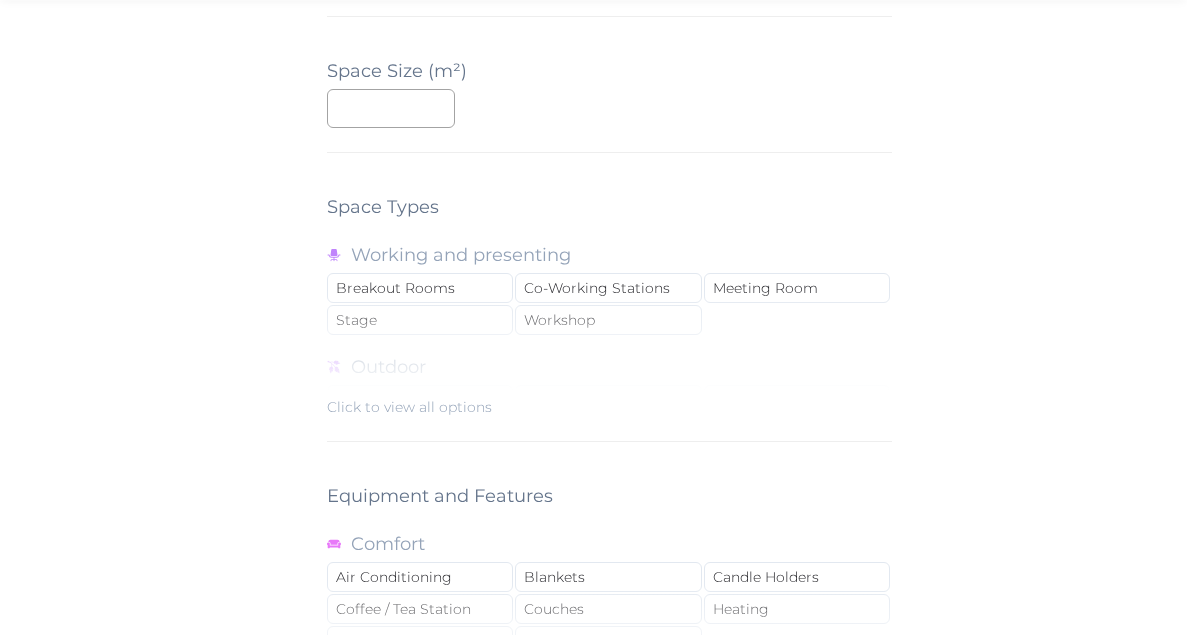 scroll, scrollTop: 1923, scrollLeft: 0, axis: vertical 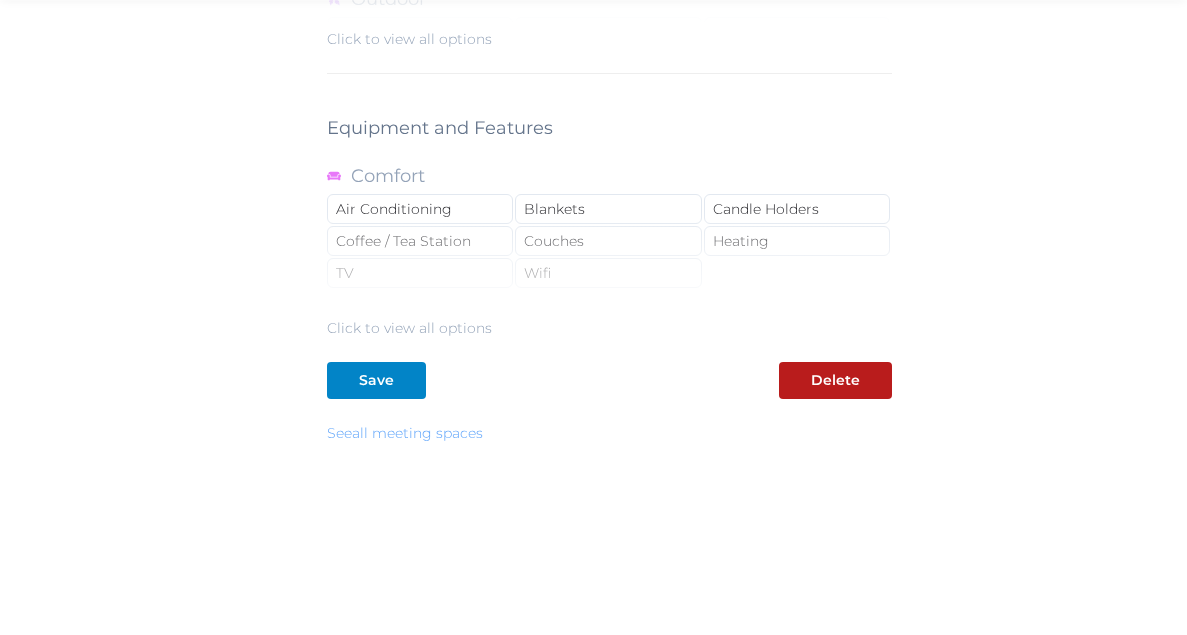 click on "See  all meeting spaces" at bounding box center [405, 433] 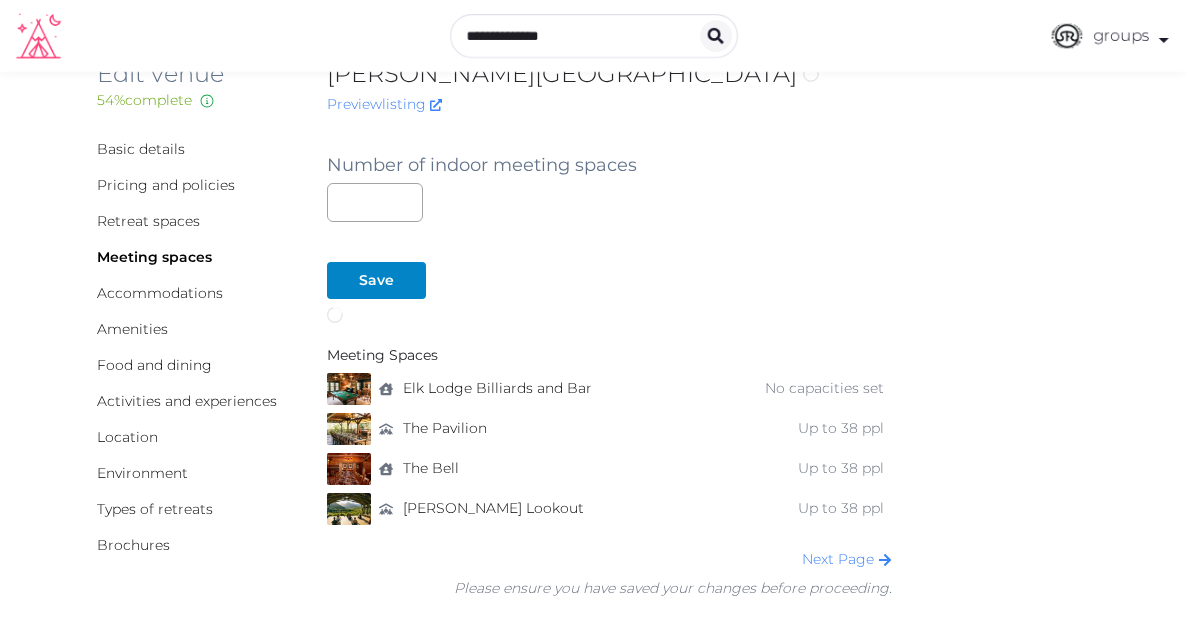 scroll, scrollTop: 57, scrollLeft: 0, axis: vertical 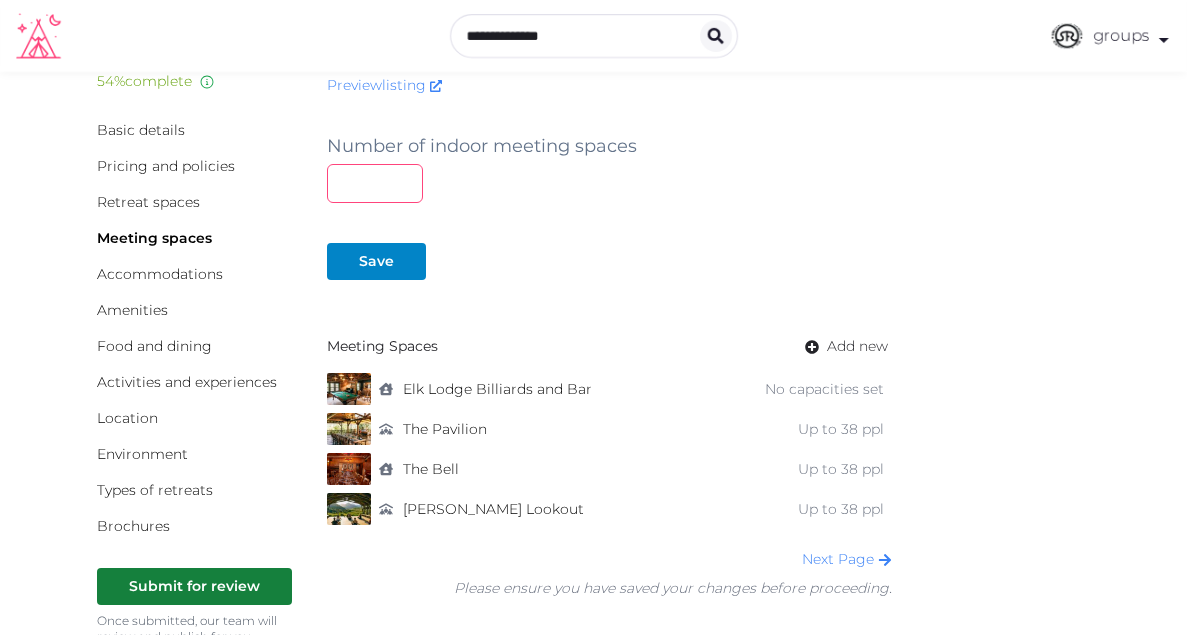 click on "*" at bounding box center (375, 183) 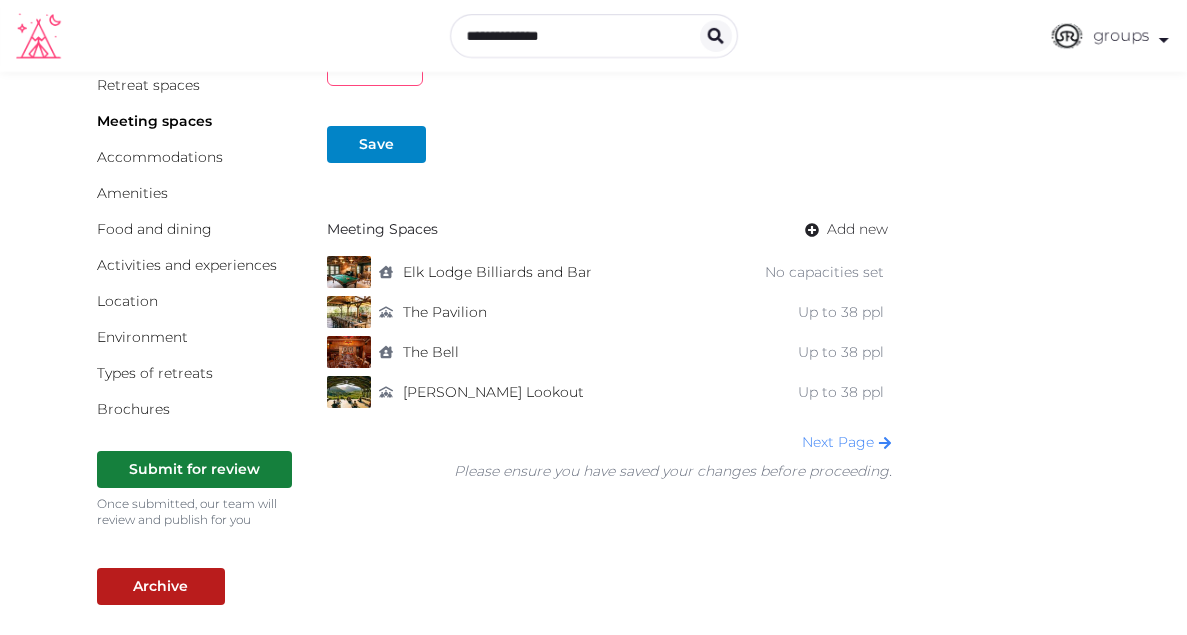 scroll, scrollTop: 213, scrollLeft: 0, axis: vertical 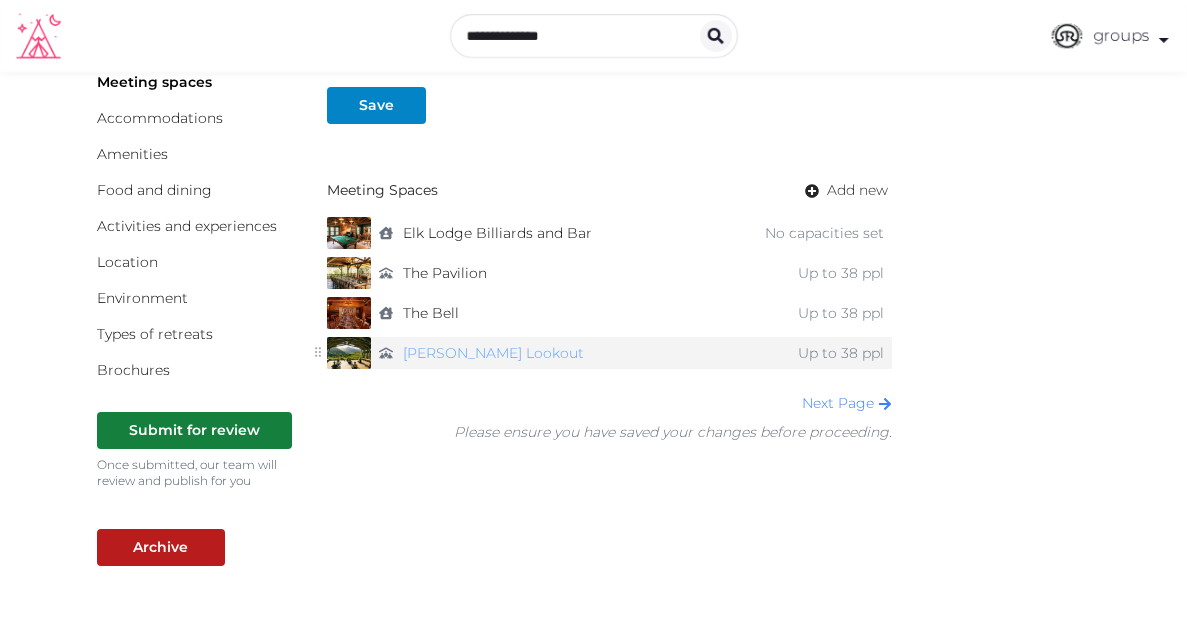 click on "[PERSON_NAME] Lookout" at bounding box center (493, 353) 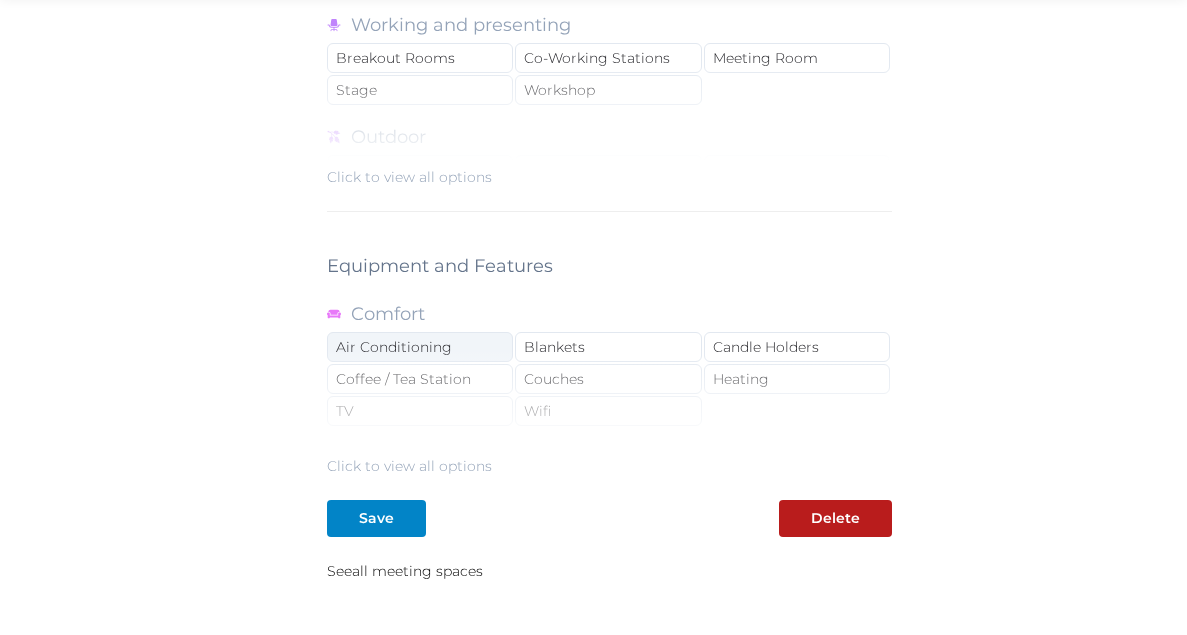 scroll, scrollTop: 1923, scrollLeft: 0, axis: vertical 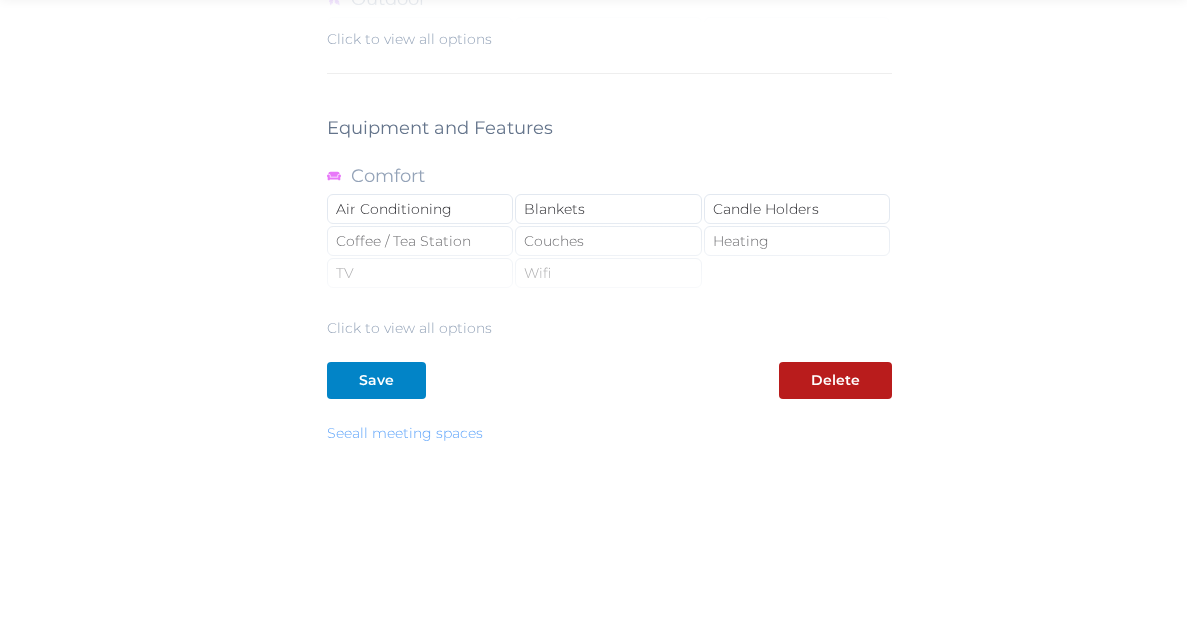click on "See  all meeting spaces" at bounding box center (405, 433) 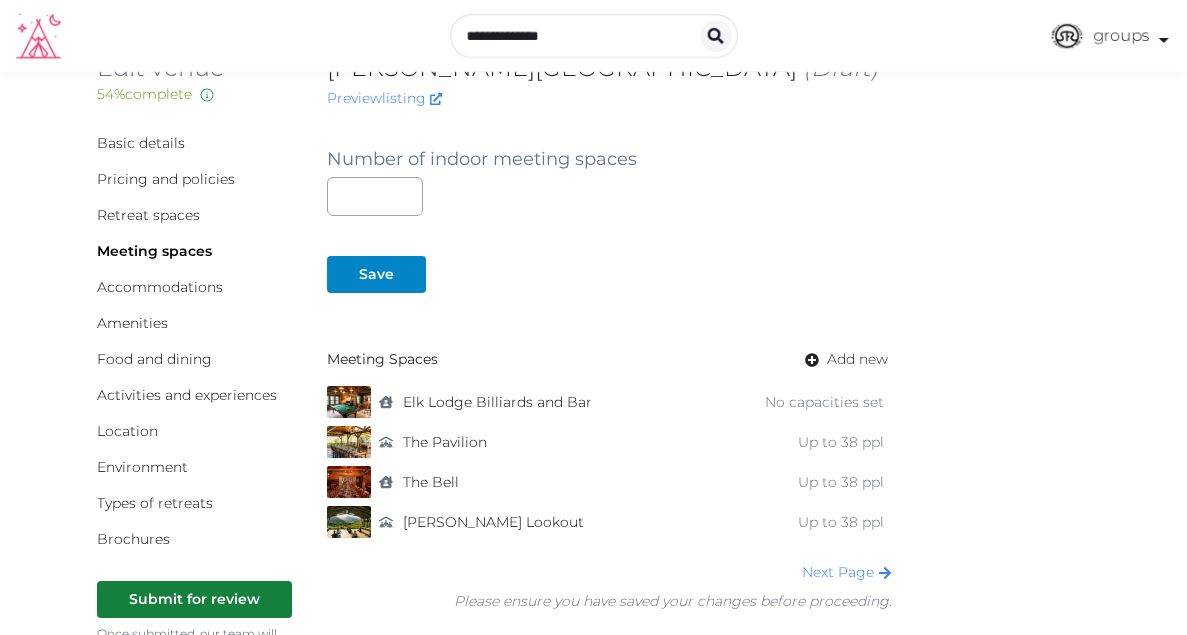 scroll, scrollTop: 0, scrollLeft: 0, axis: both 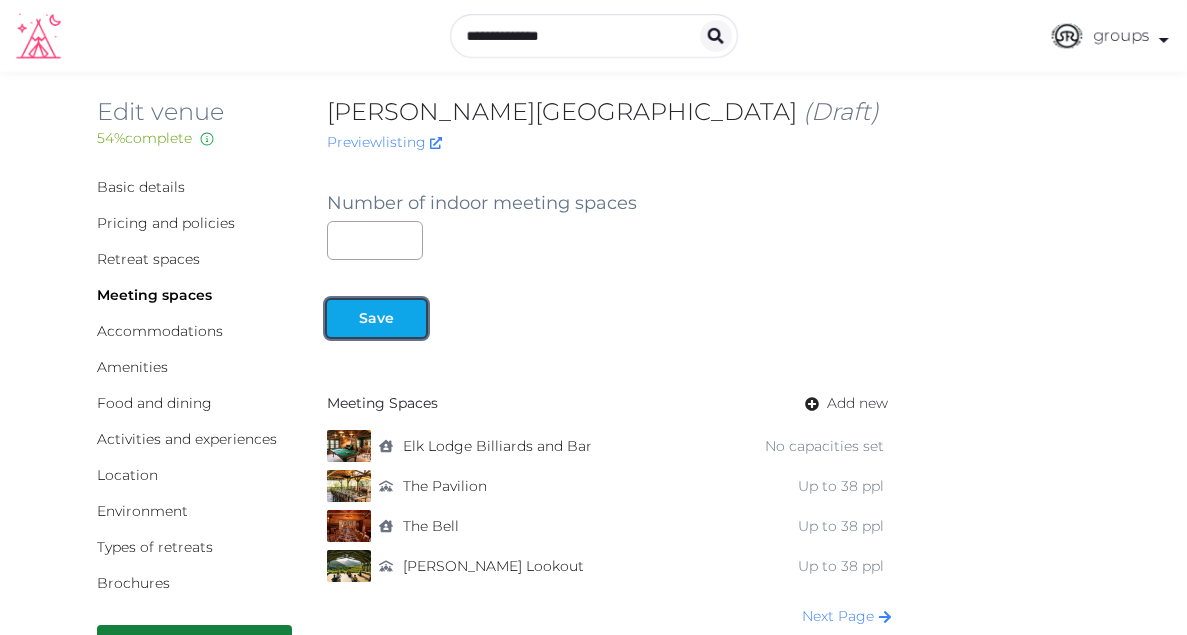click on "Save" at bounding box center [376, 318] 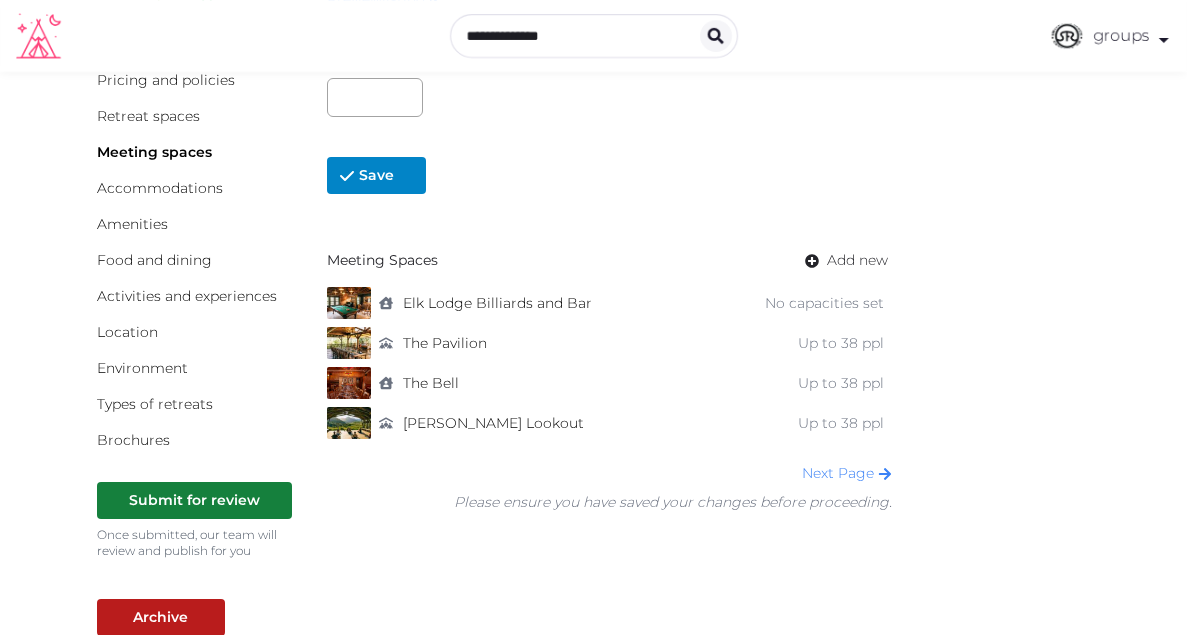 scroll, scrollTop: 213, scrollLeft: 0, axis: vertical 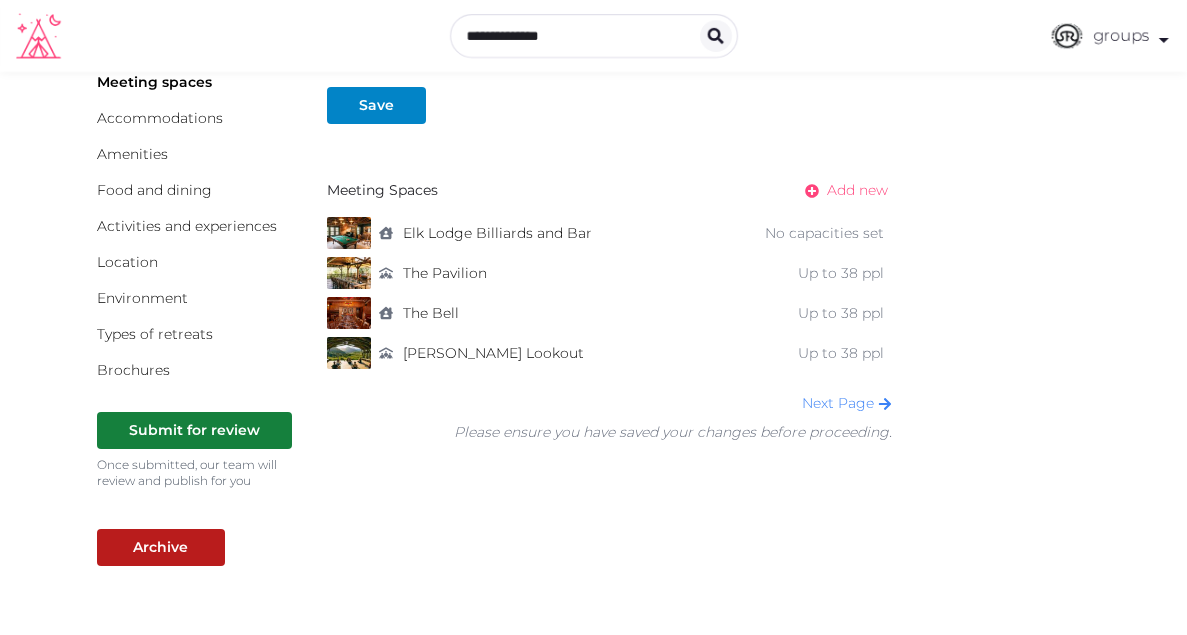 click on "Add new" at bounding box center [857, 190] 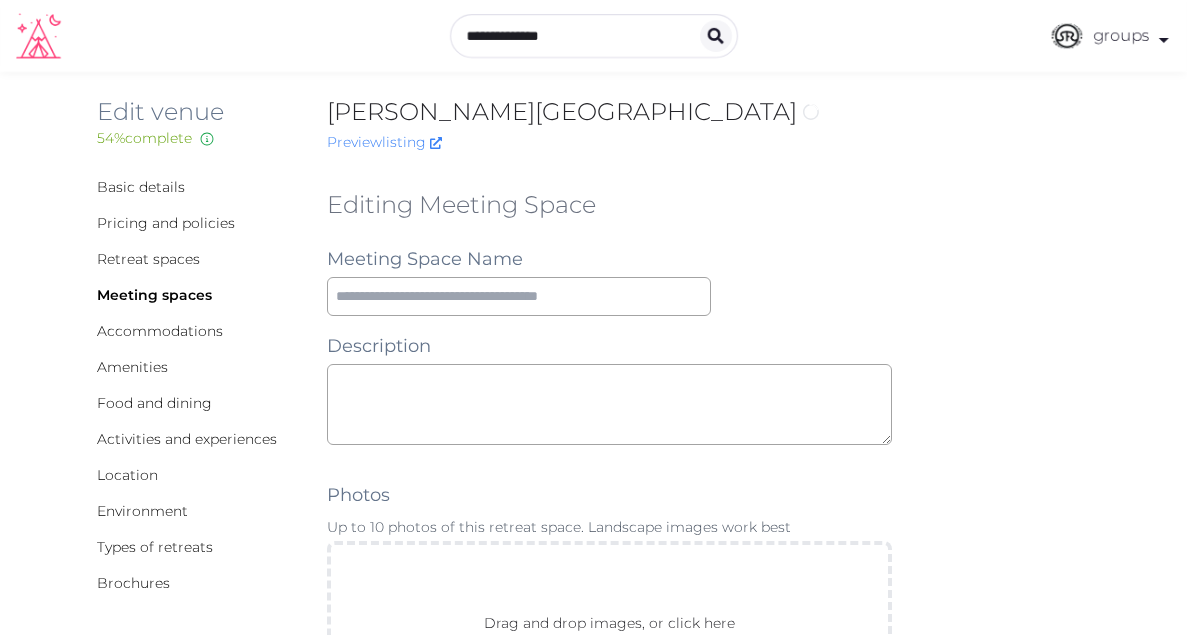 scroll, scrollTop: 0, scrollLeft: 0, axis: both 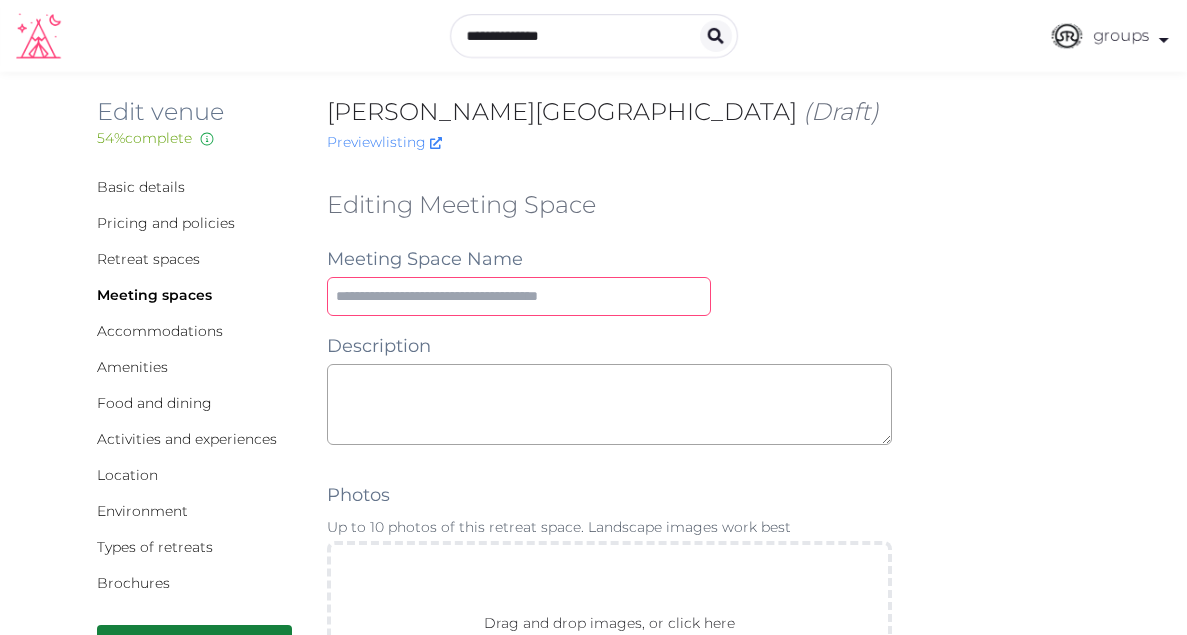 click at bounding box center [519, 296] 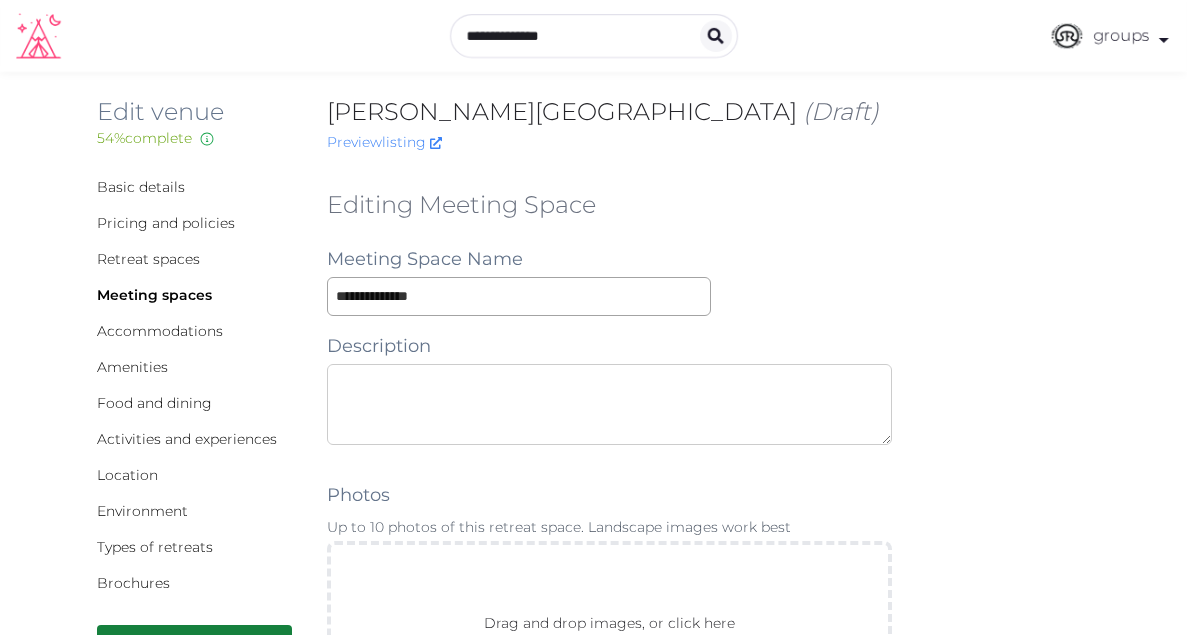 click at bounding box center [609, 404] 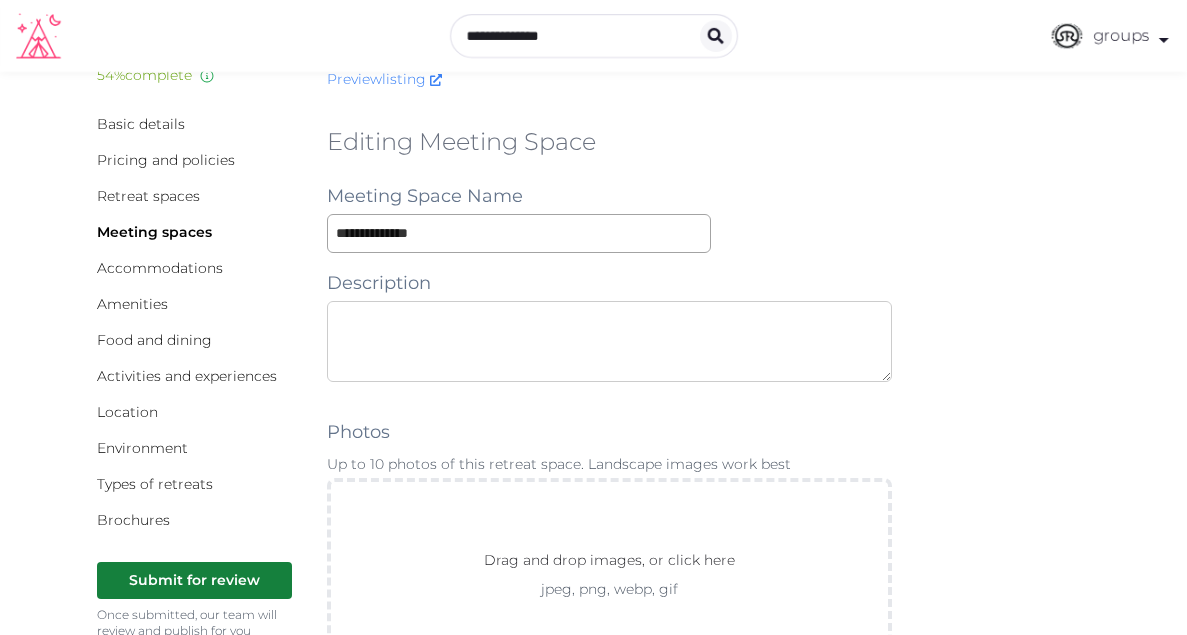 scroll, scrollTop: 13, scrollLeft: 0, axis: vertical 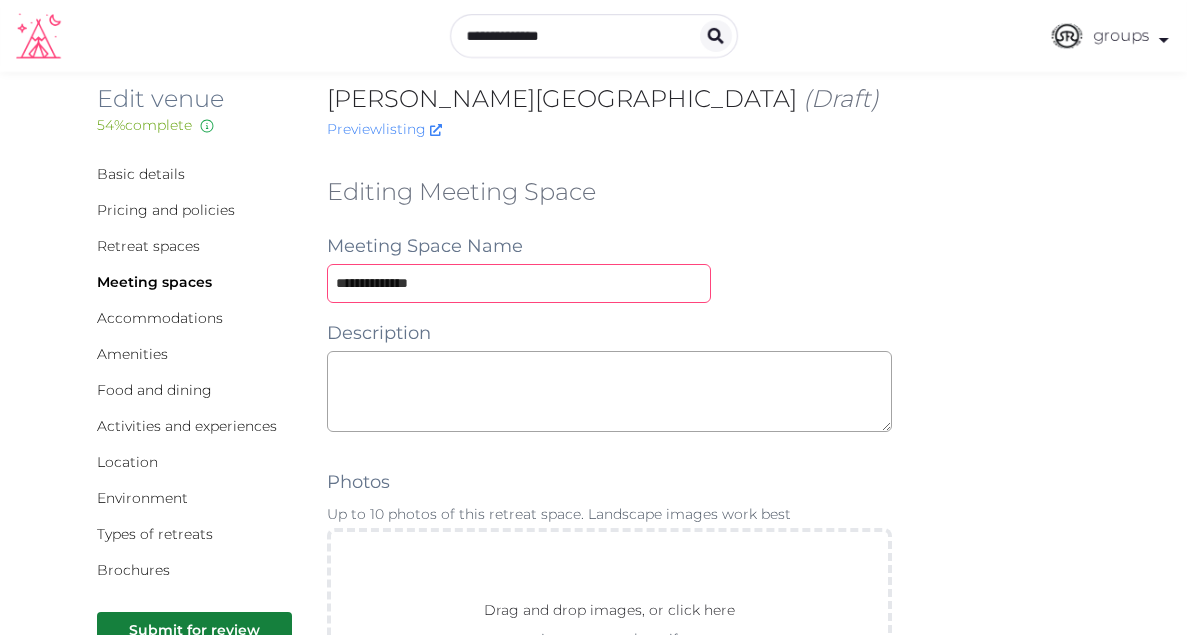 drag, startPoint x: 450, startPoint y: 284, endPoint x: 412, endPoint y: 285, distance: 38.013157 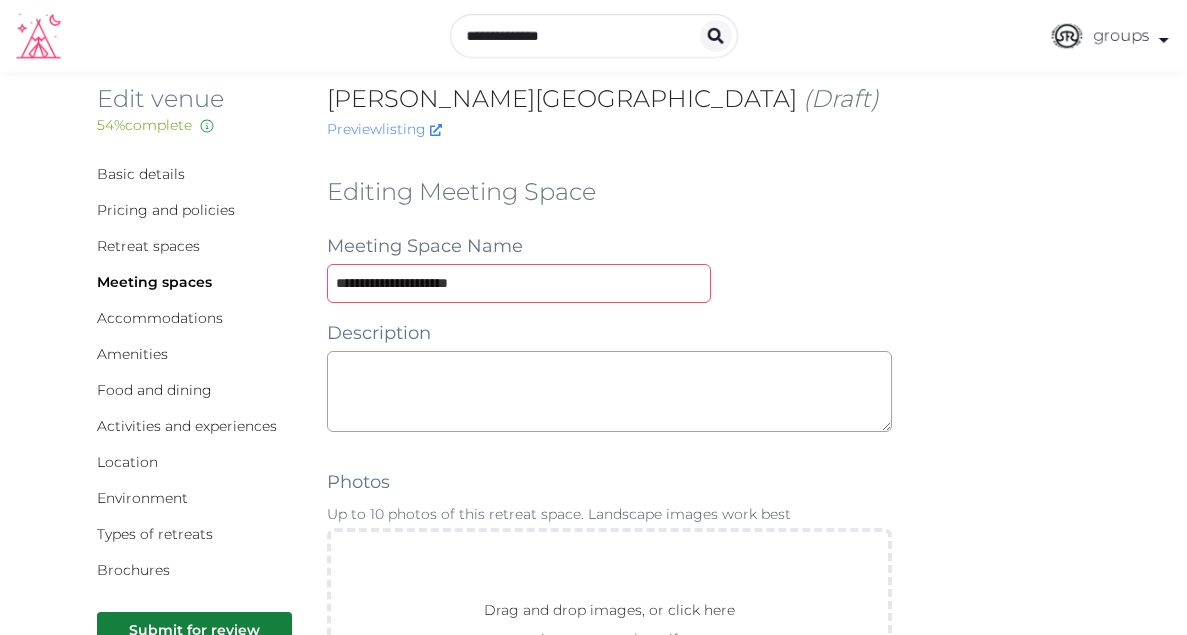 type on "**********" 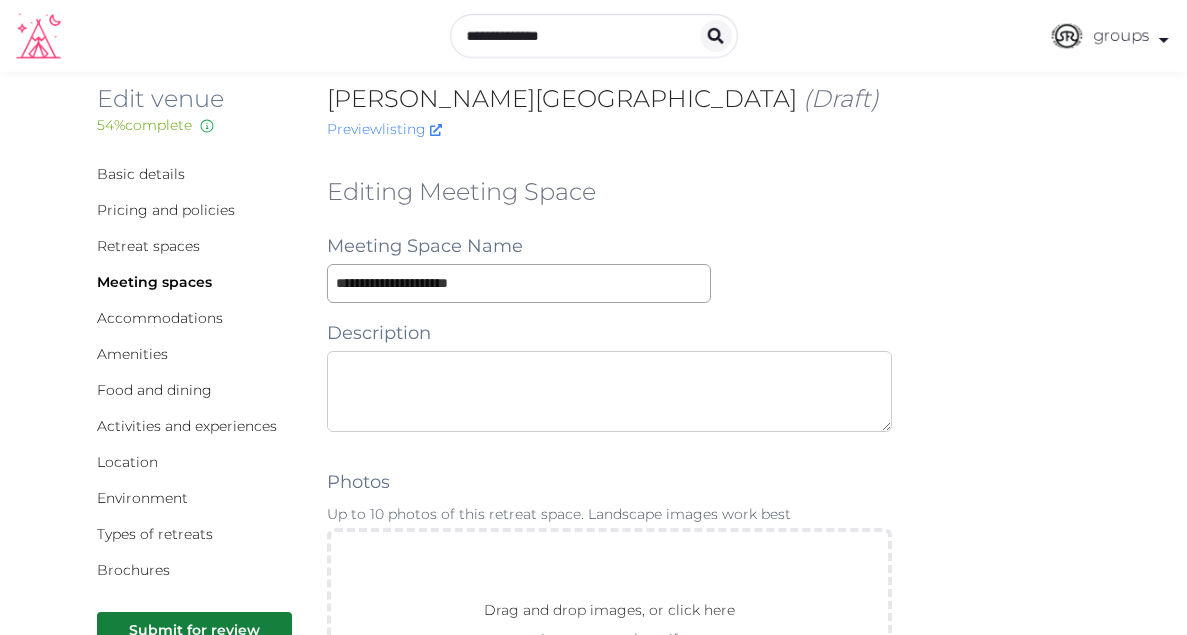 click at bounding box center (609, 391) 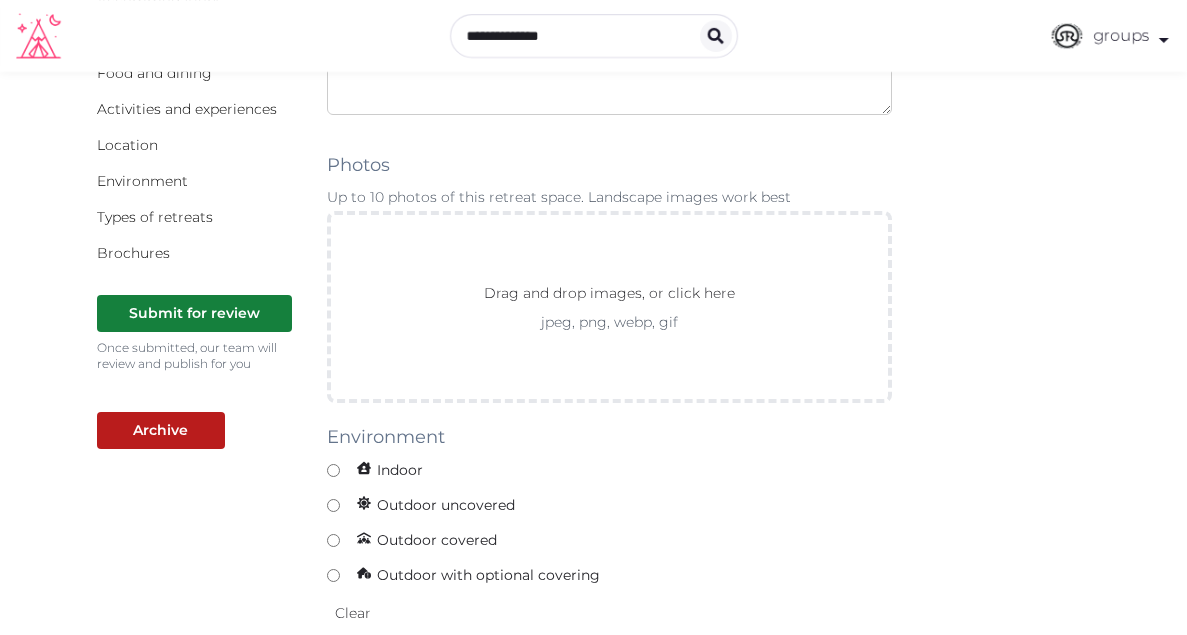 scroll, scrollTop: 331, scrollLeft: 0, axis: vertical 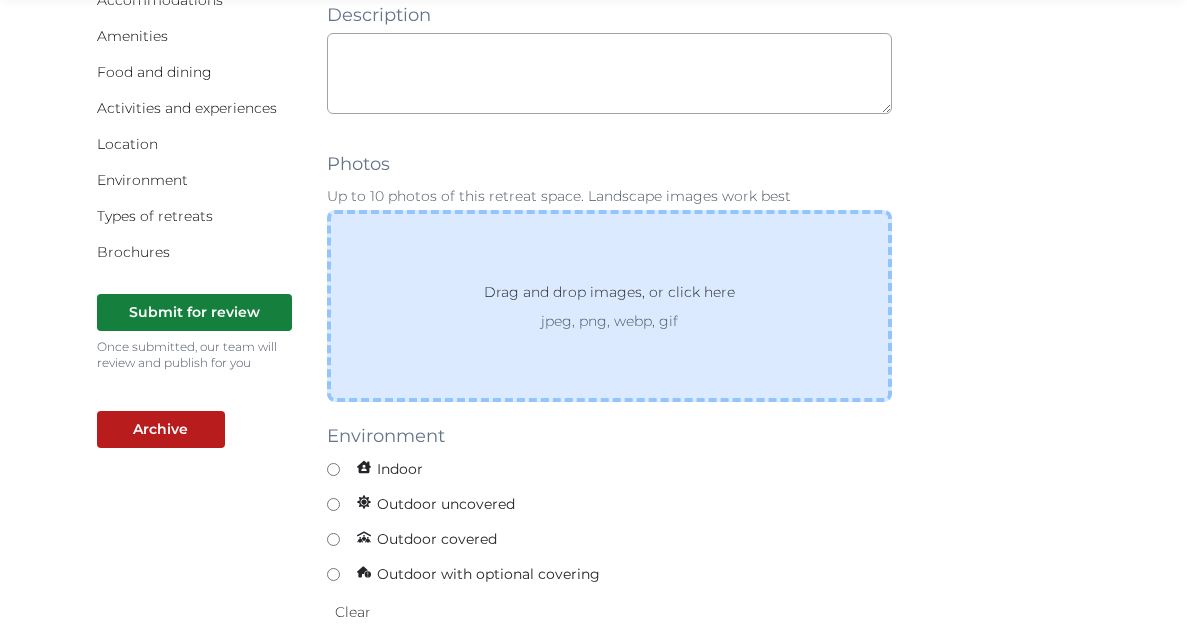 click on "Drag and drop images, or click here" at bounding box center [609, 296] 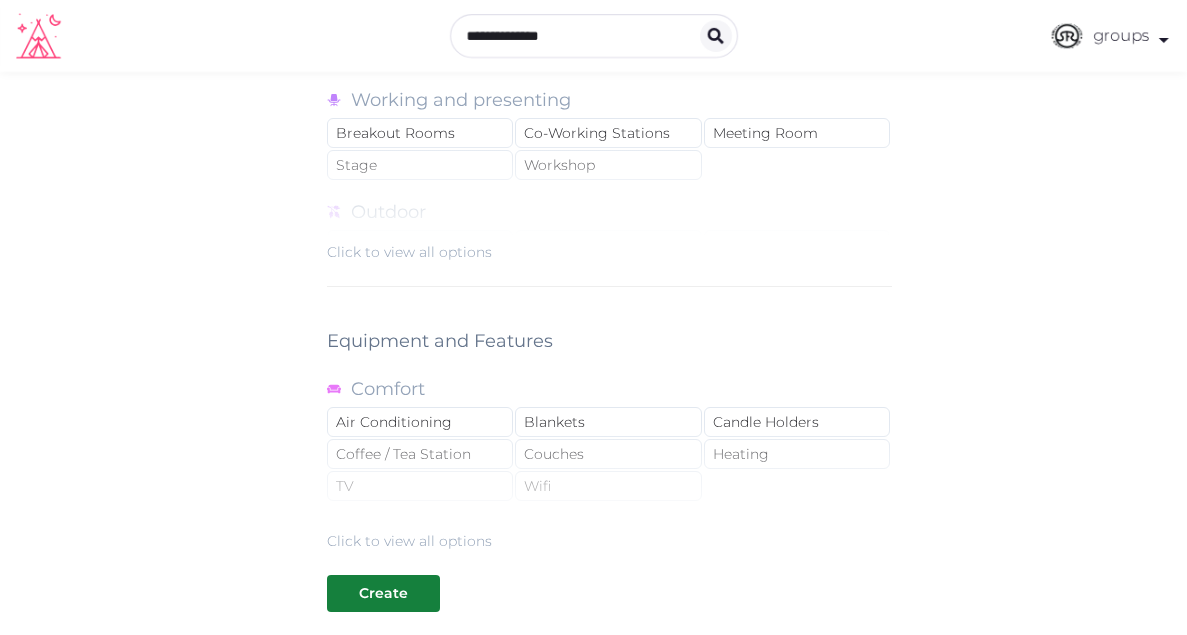 scroll, scrollTop: 1923, scrollLeft: 0, axis: vertical 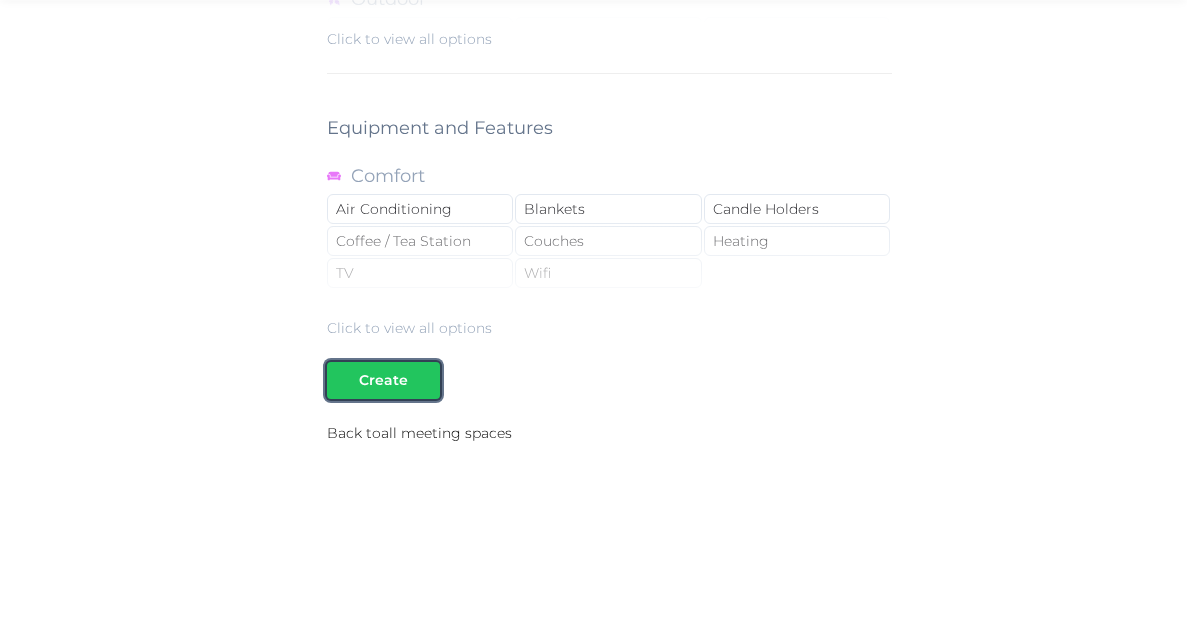 click on "Create" at bounding box center (383, 380) 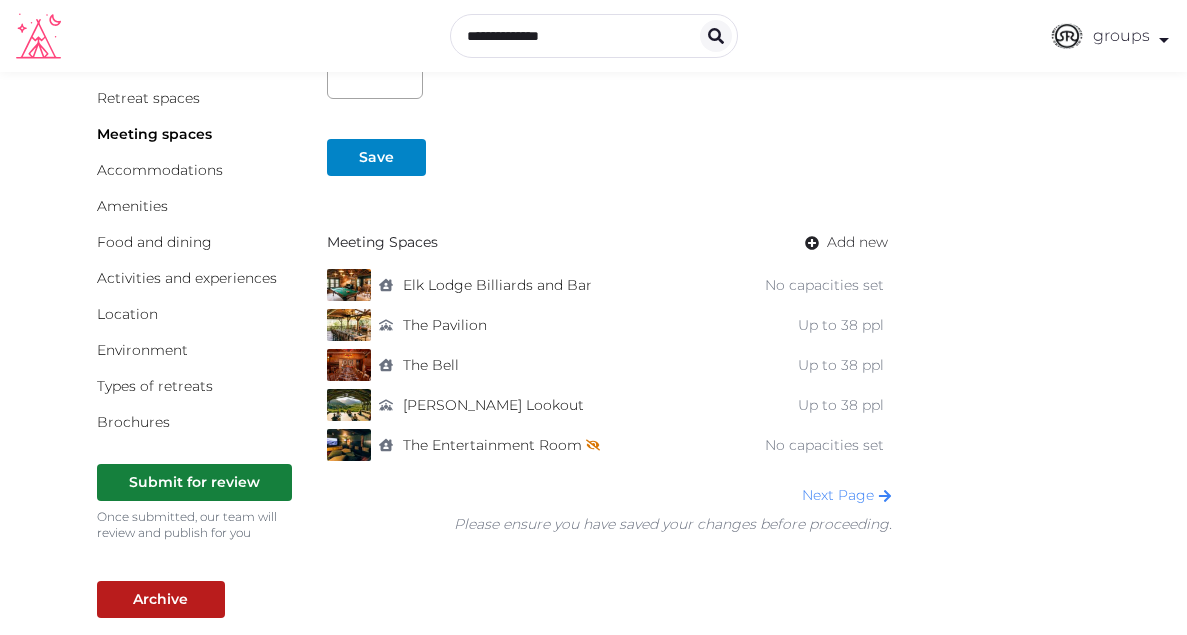 scroll, scrollTop: 163, scrollLeft: 0, axis: vertical 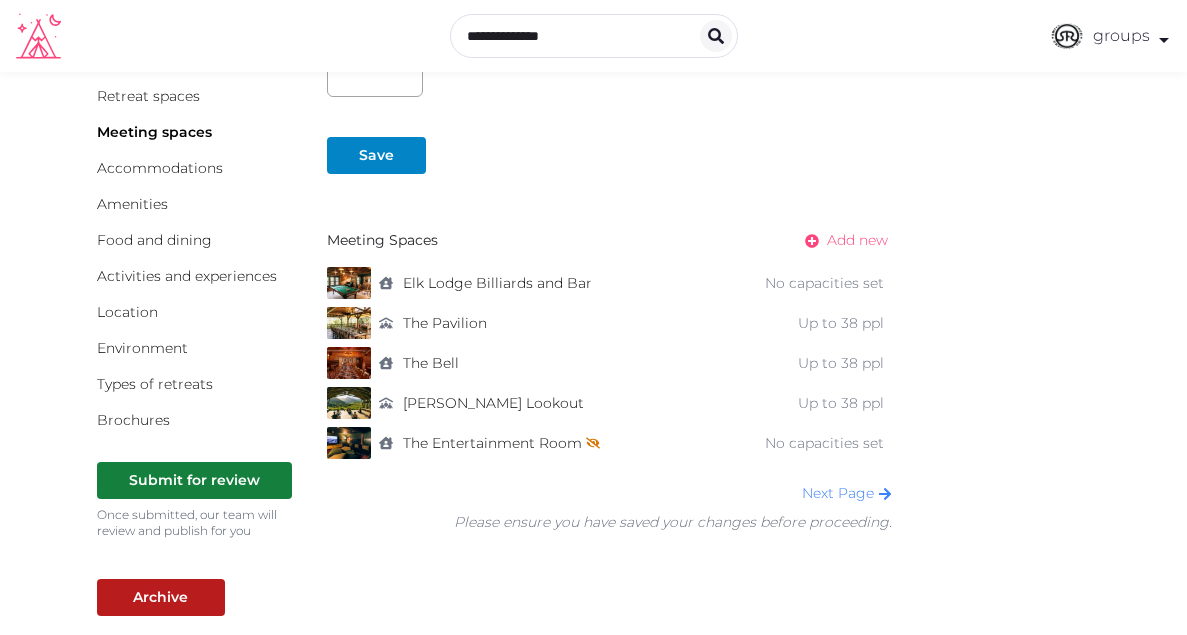 click on "Add new" at bounding box center [857, 240] 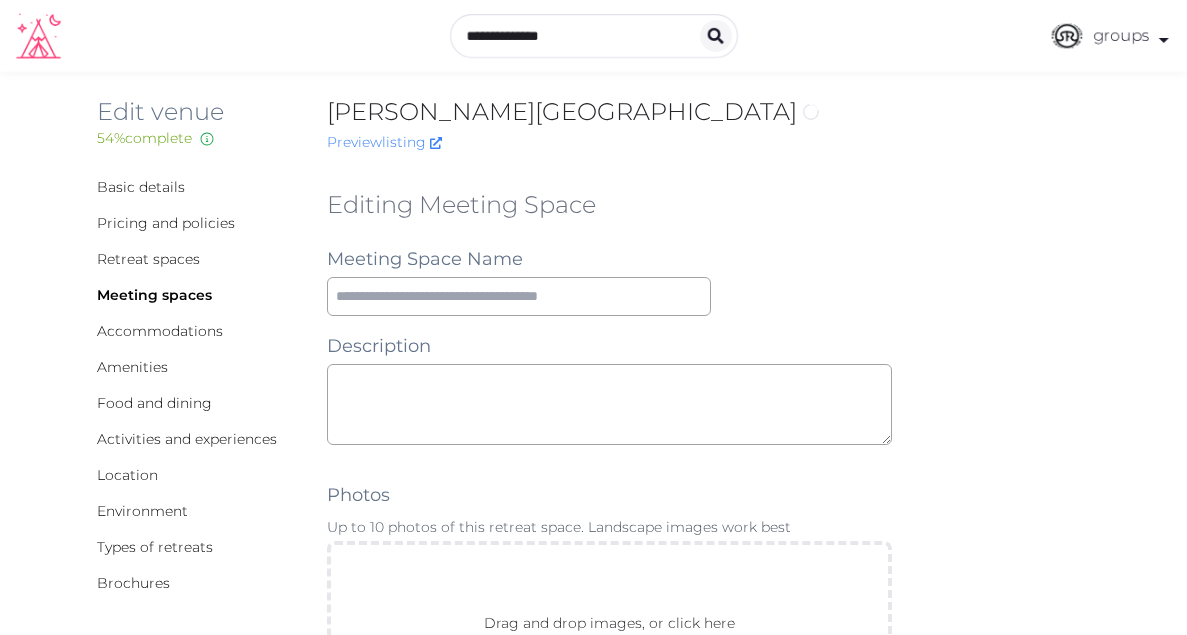 scroll, scrollTop: 0, scrollLeft: 0, axis: both 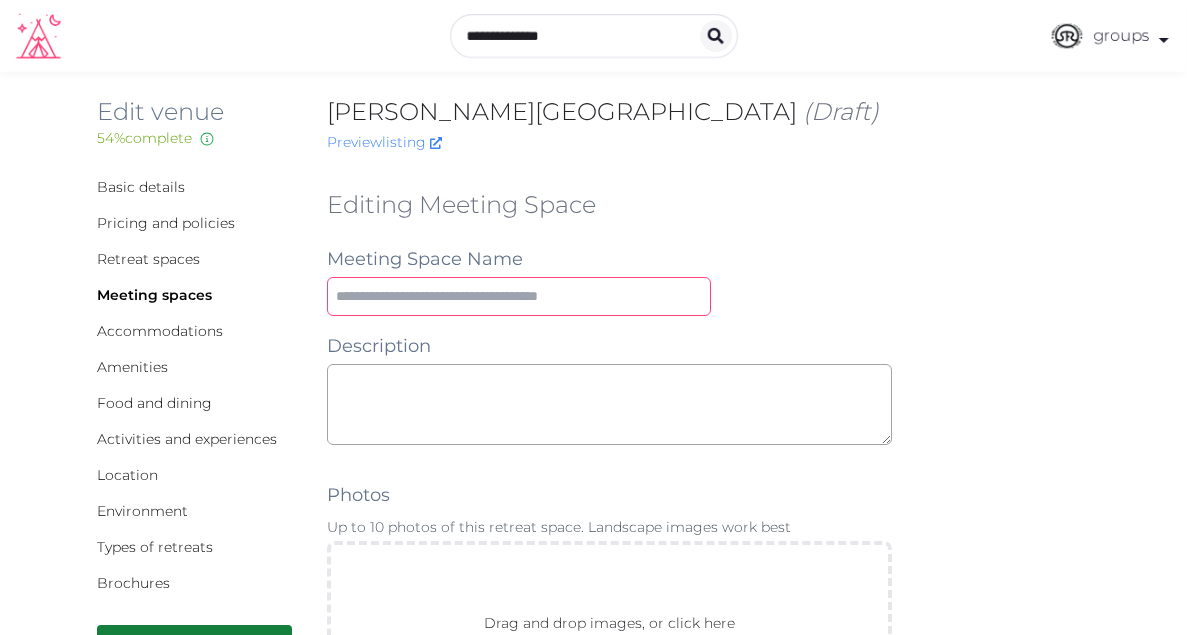 click at bounding box center (519, 296) 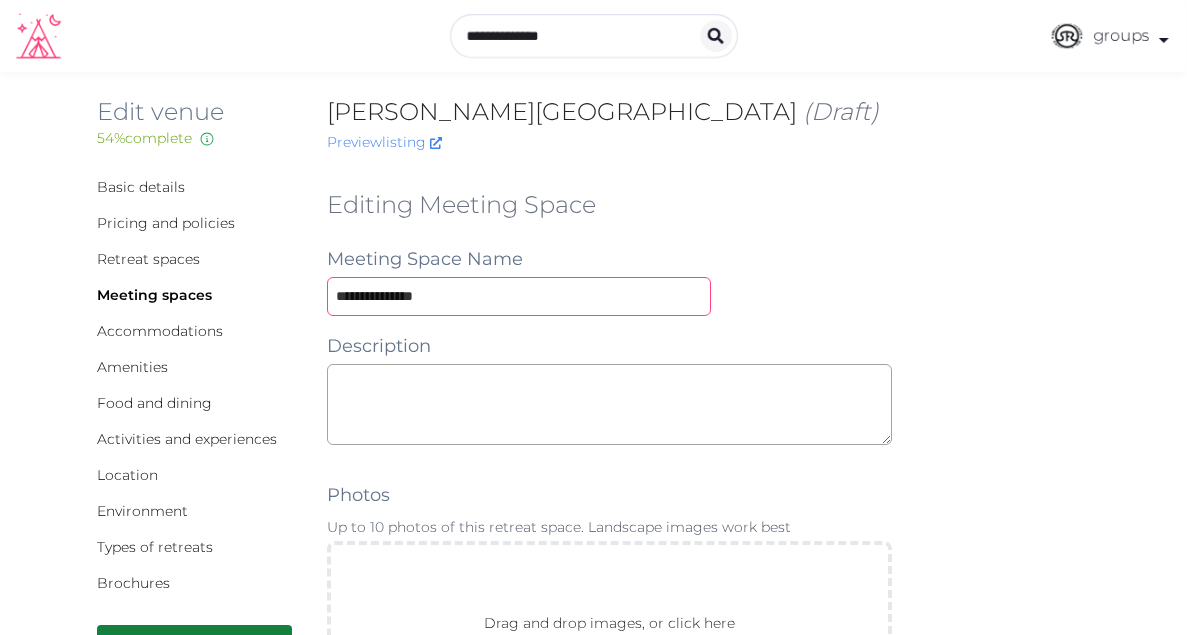 type on "**********" 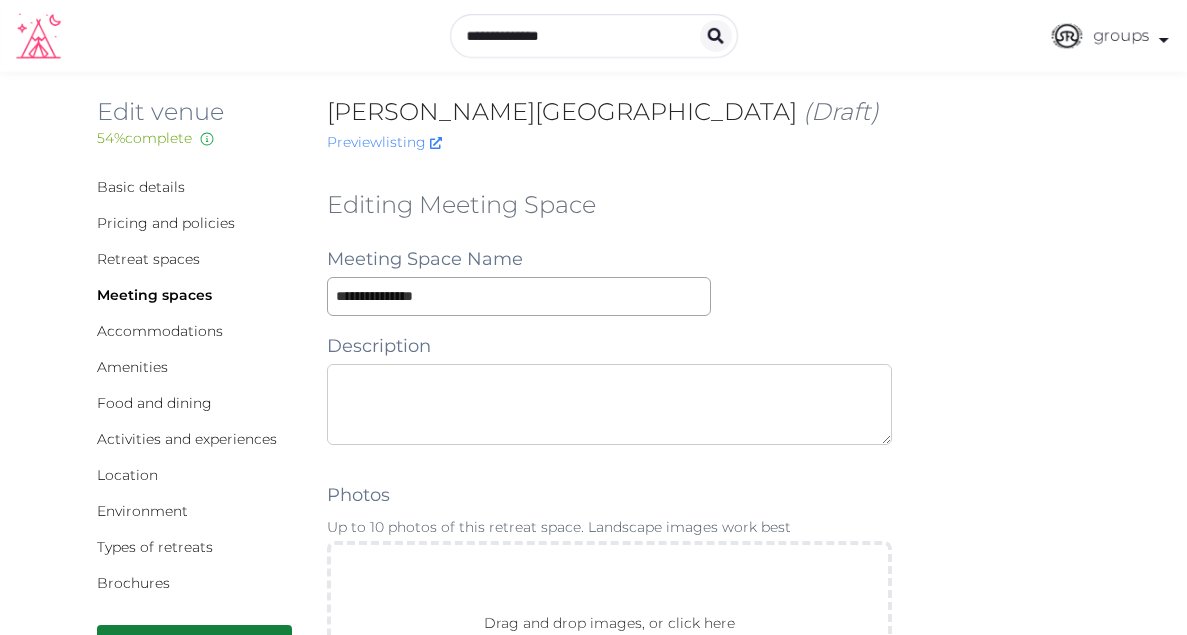 click at bounding box center (609, 404) 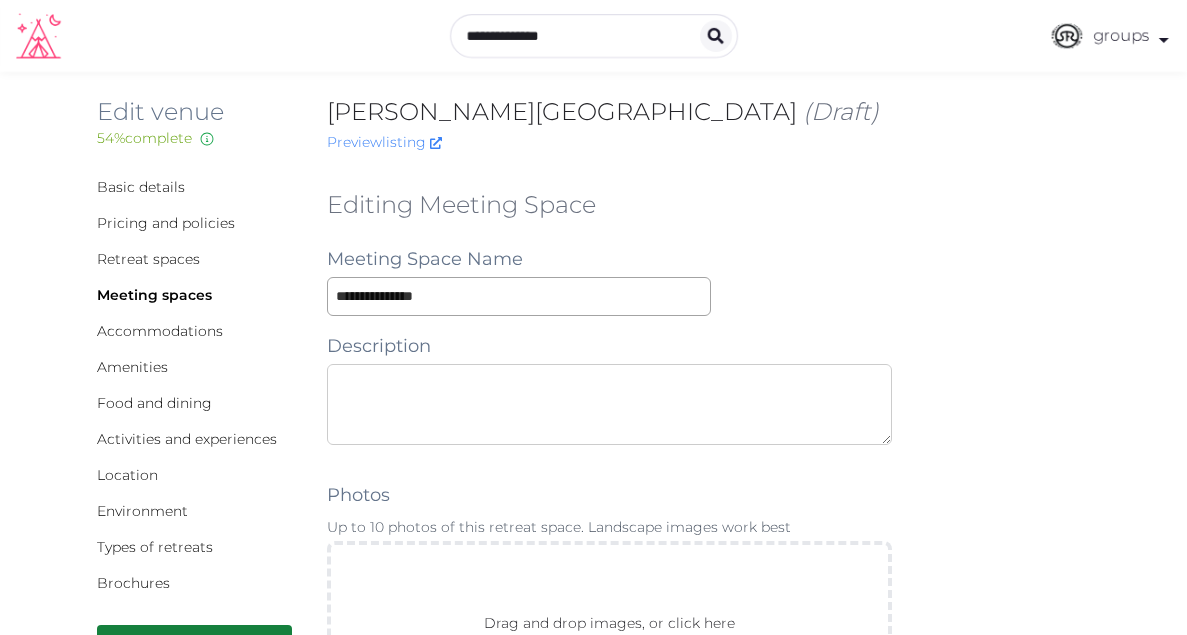 paste on "**********" 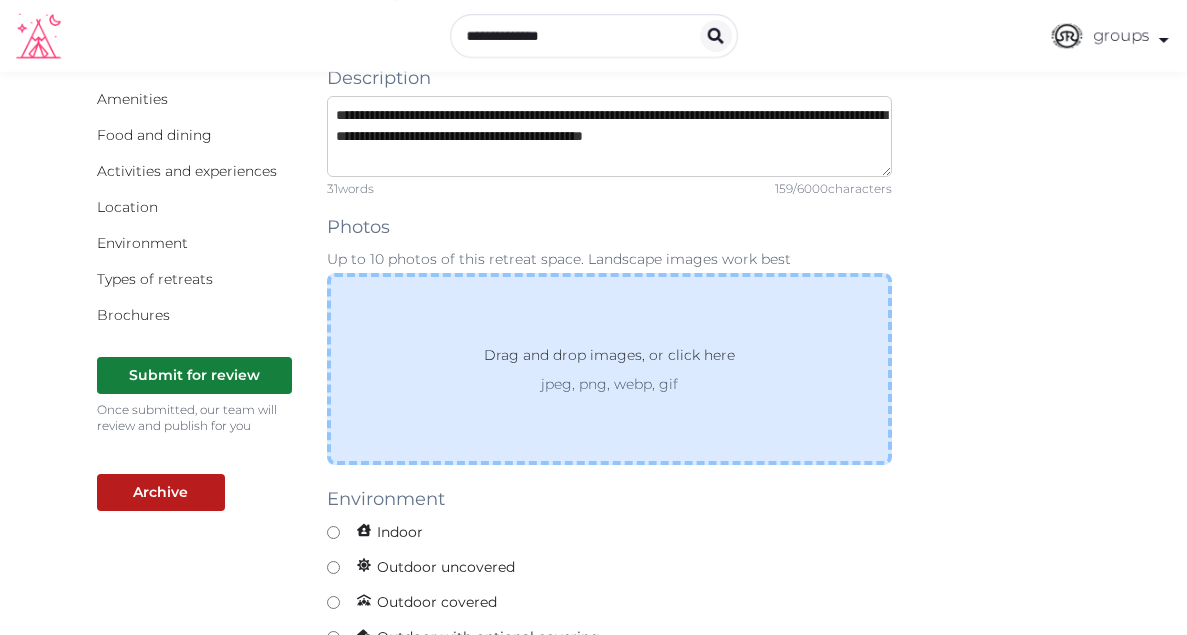 scroll, scrollTop: 271, scrollLeft: 0, axis: vertical 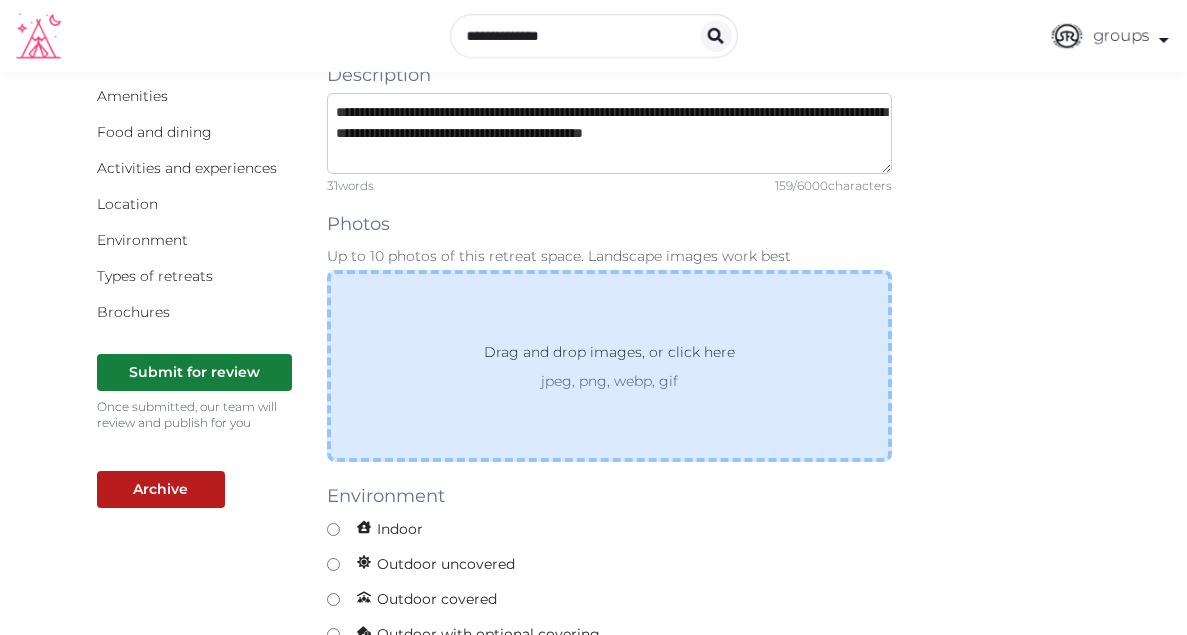 type on "**********" 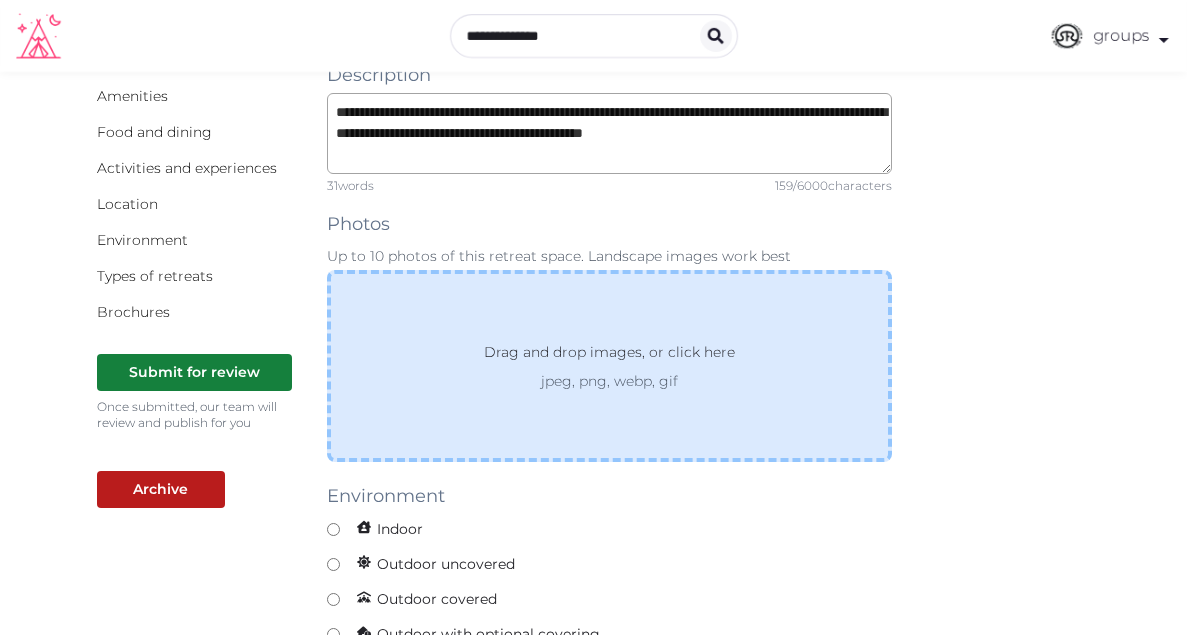 click on "jpeg, png, webp, gif" at bounding box center [609, 381] 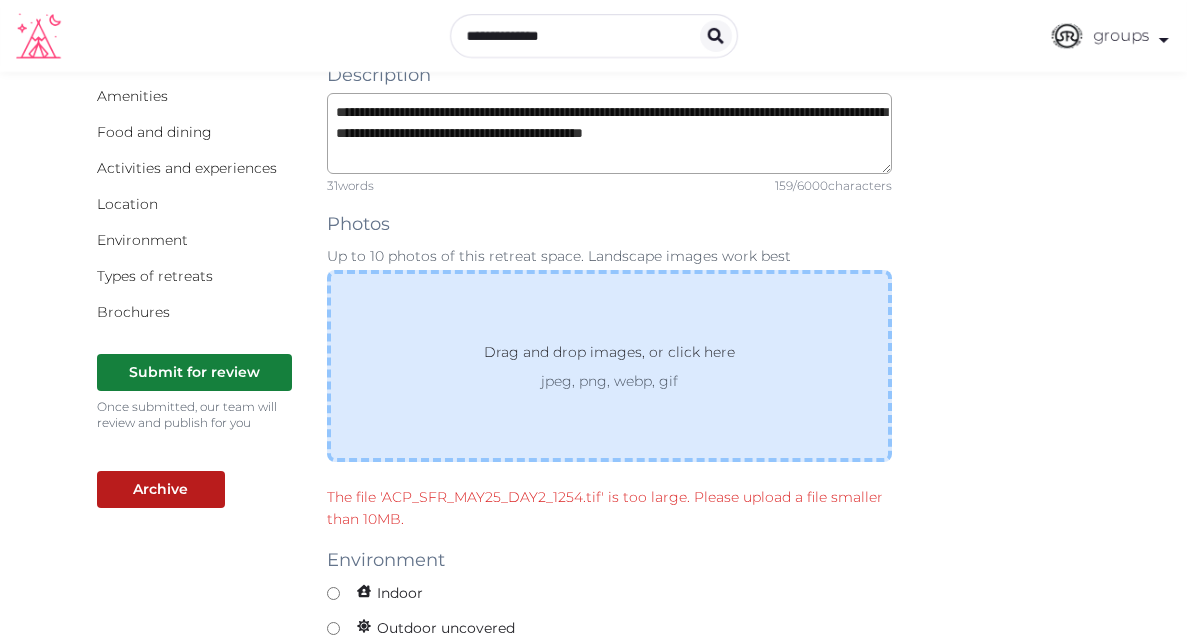 click on "jpeg, png, webp, gif" at bounding box center (609, 381) 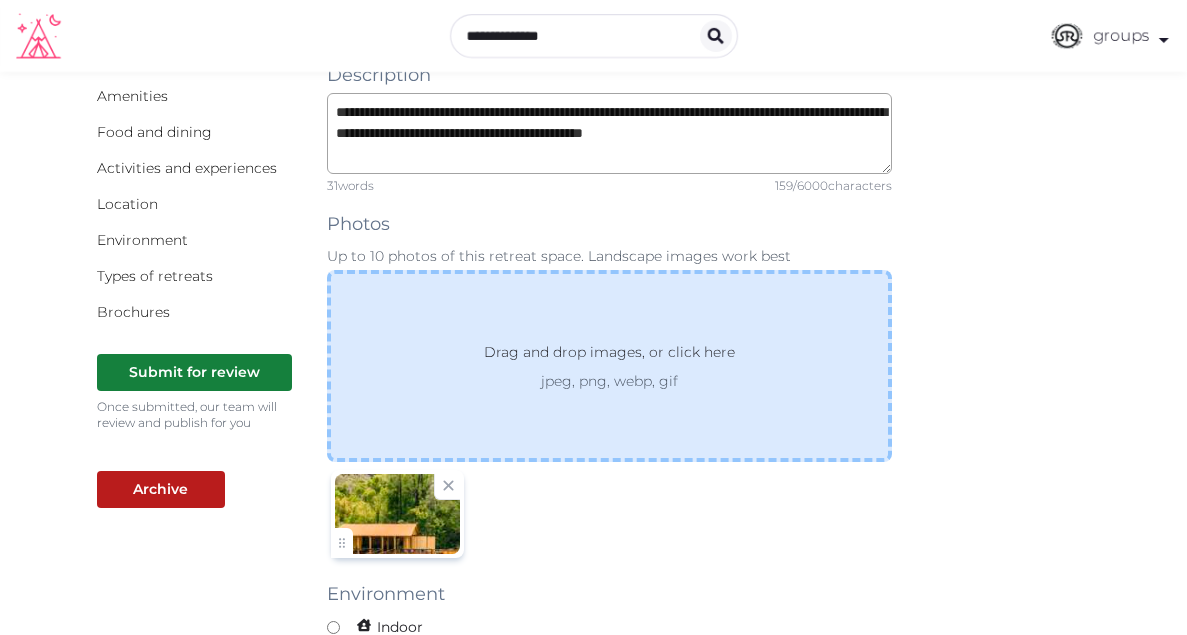 click on "Drag and drop images, or click here" at bounding box center (609, 356) 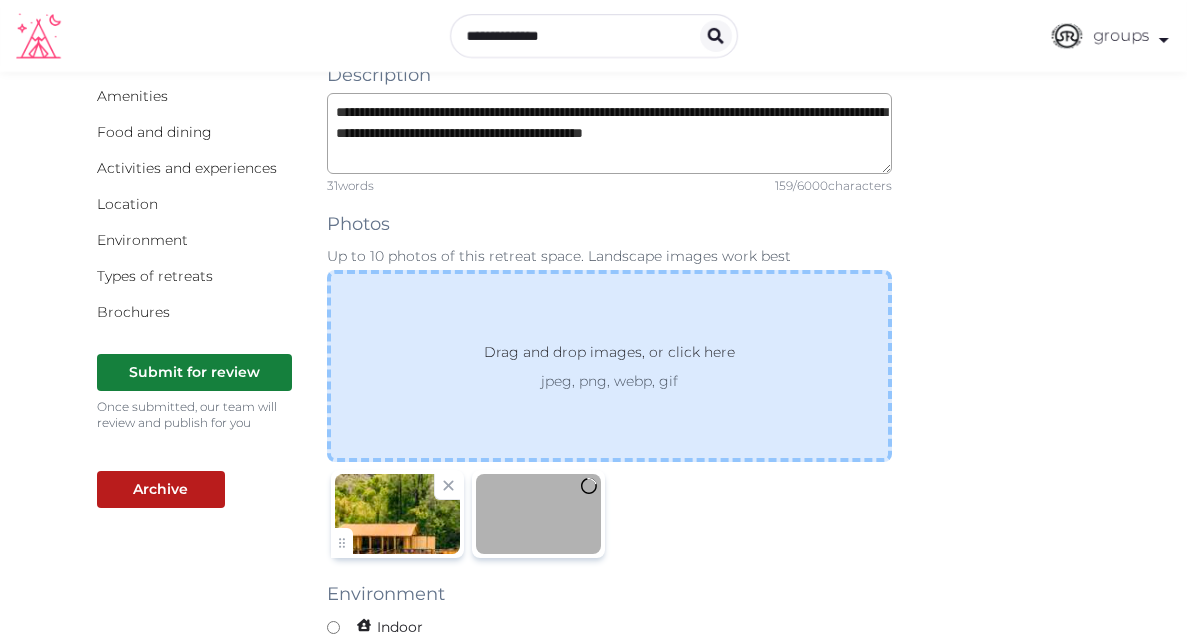 click on "jpeg, png, webp, gif" at bounding box center (609, 381) 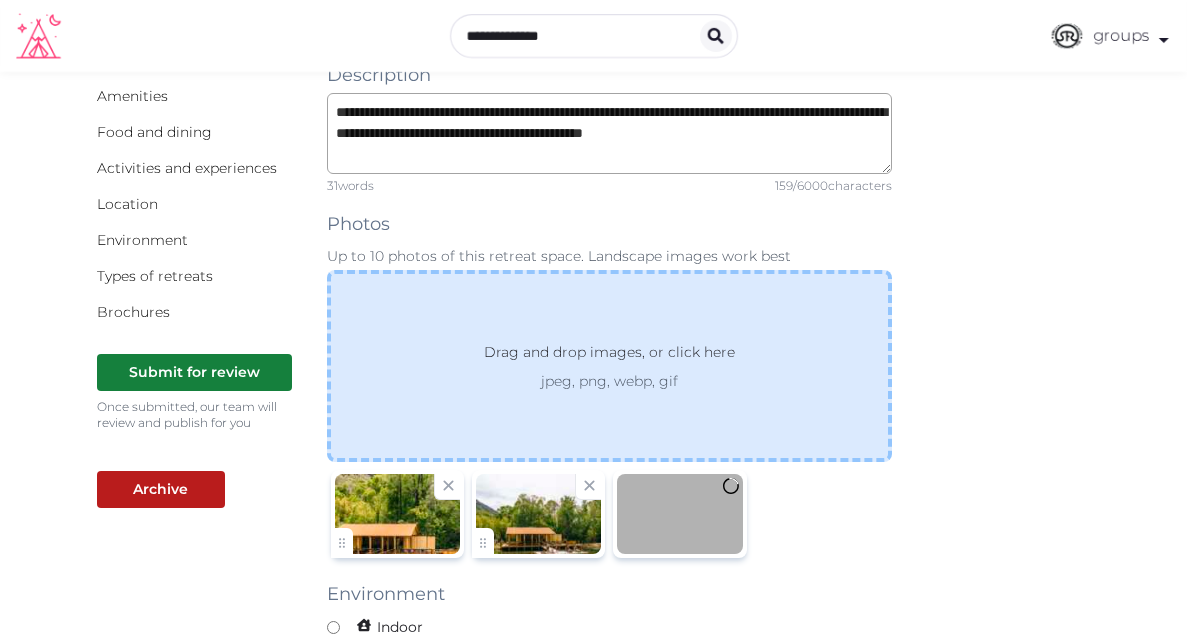 click on "Drag and drop images, or click here jpeg, png, webp, gif" at bounding box center (609, 366) 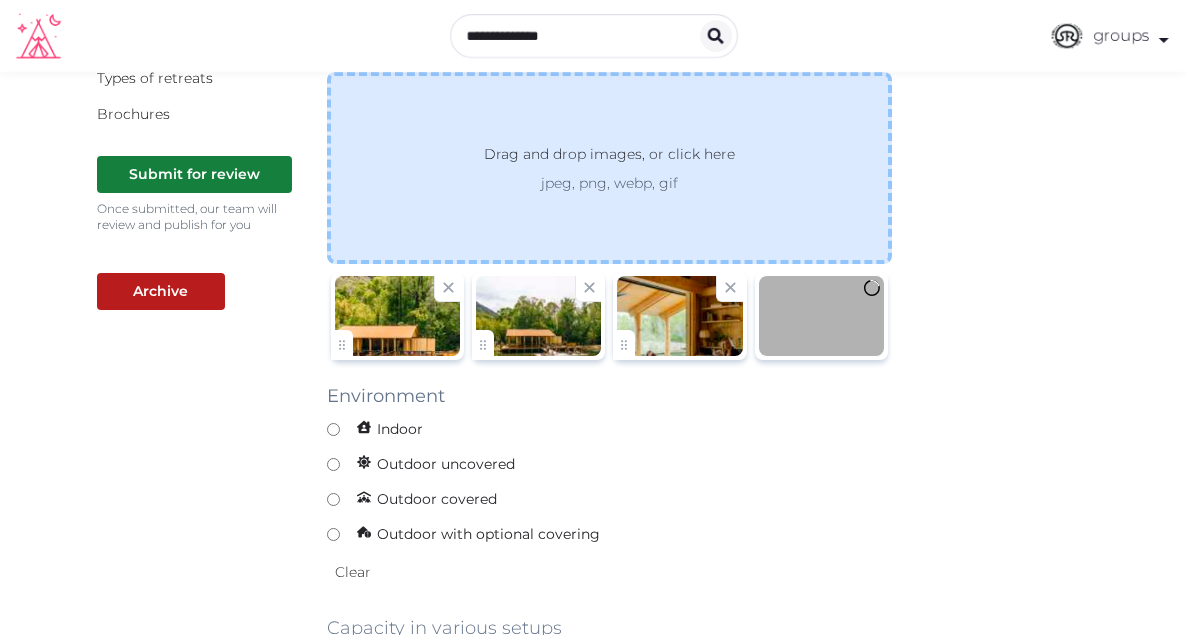 scroll, scrollTop: 505, scrollLeft: 0, axis: vertical 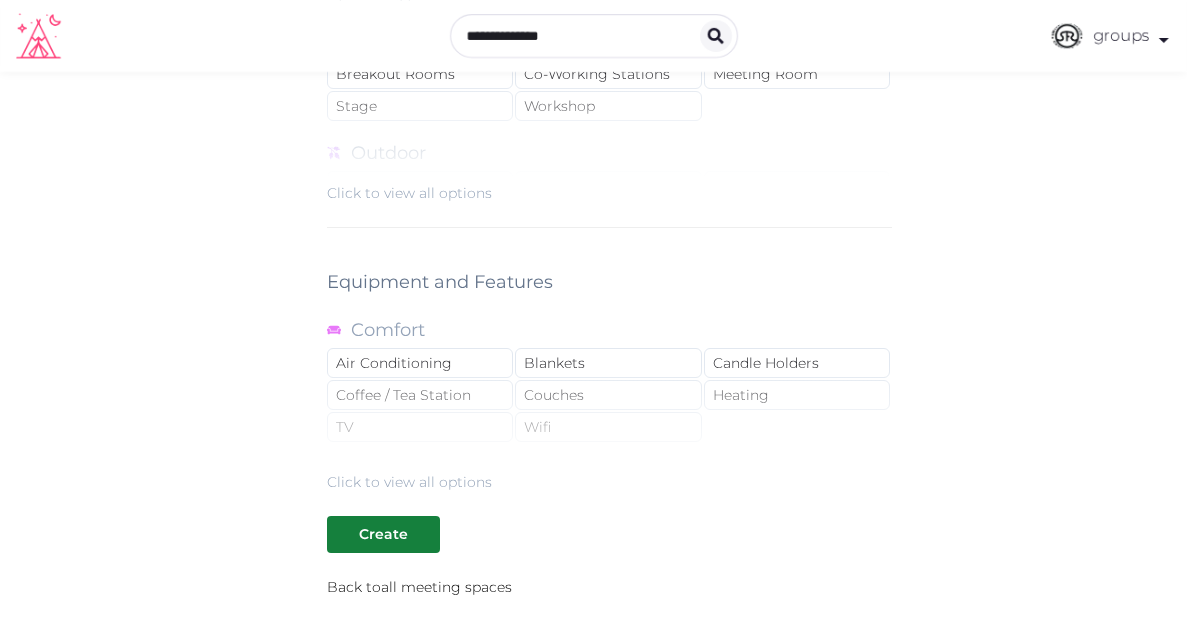 click on "Click to view all options" at bounding box center (409, 482) 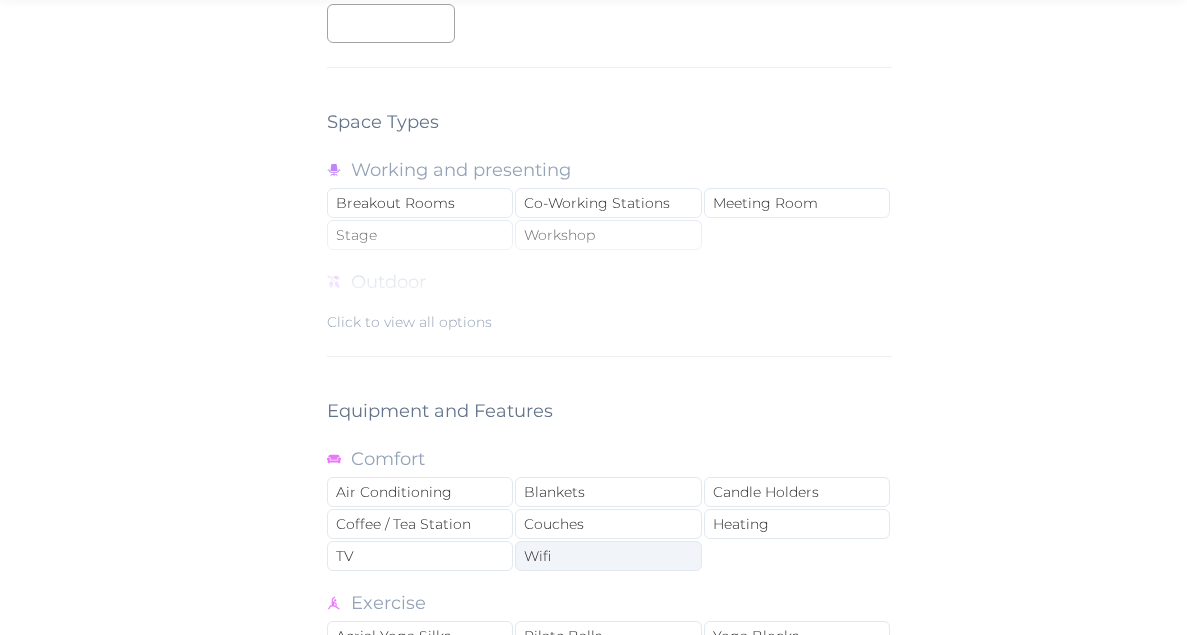 scroll, scrollTop: 1603, scrollLeft: 0, axis: vertical 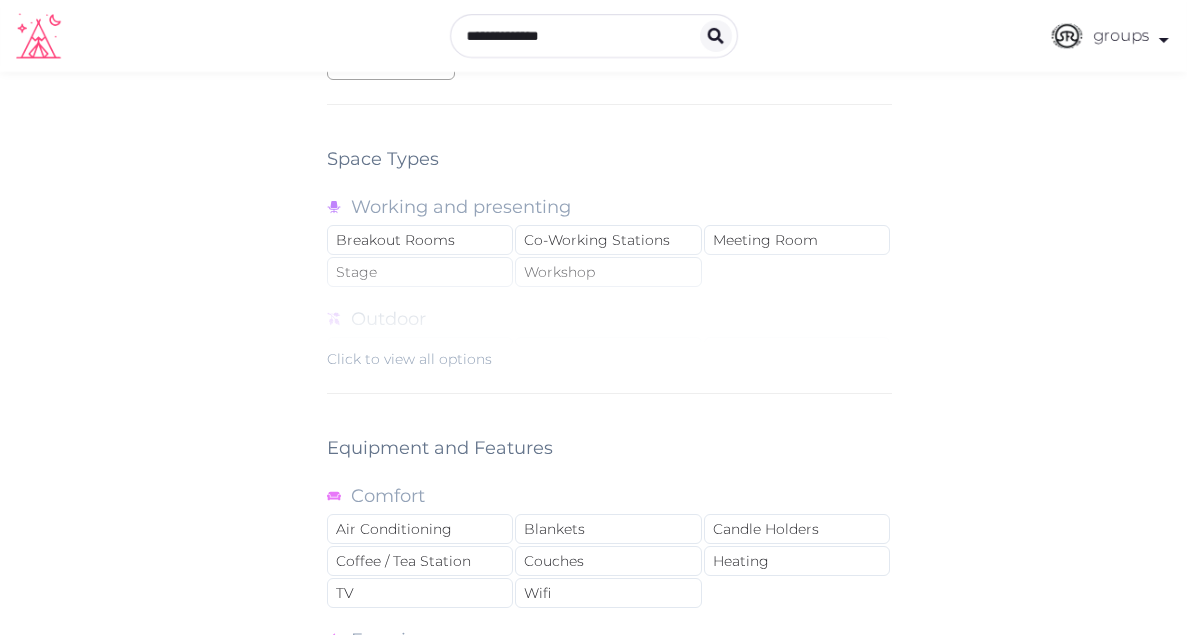 click on "Click to view all options" at bounding box center [409, 359] 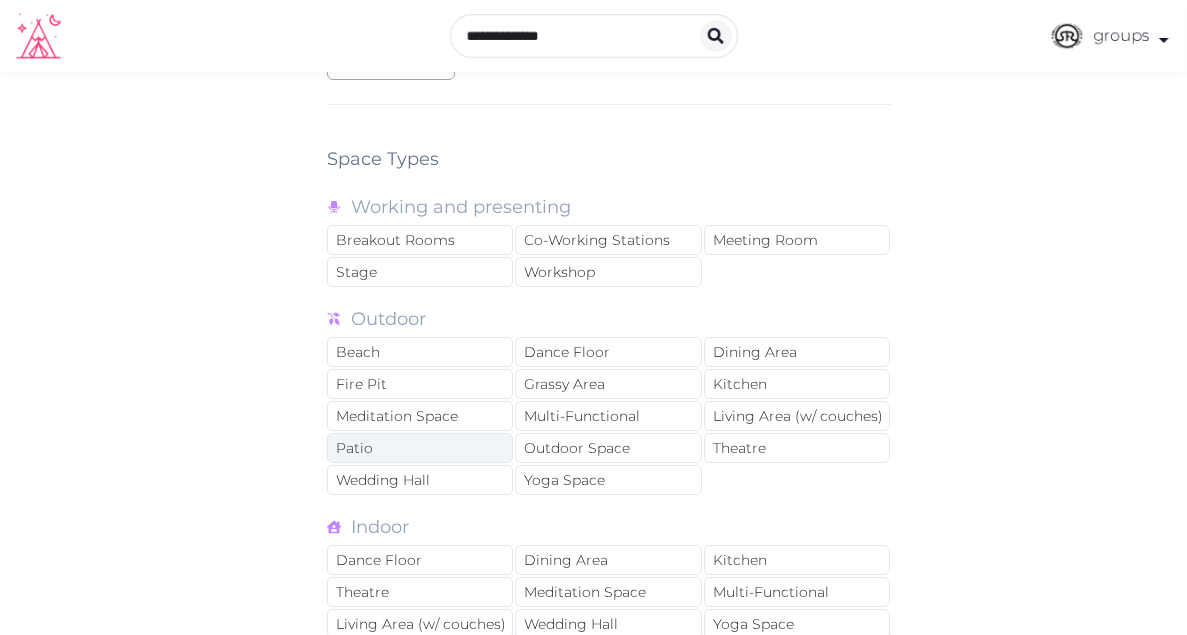 click on "Patio" at bounding box center (420, 448) 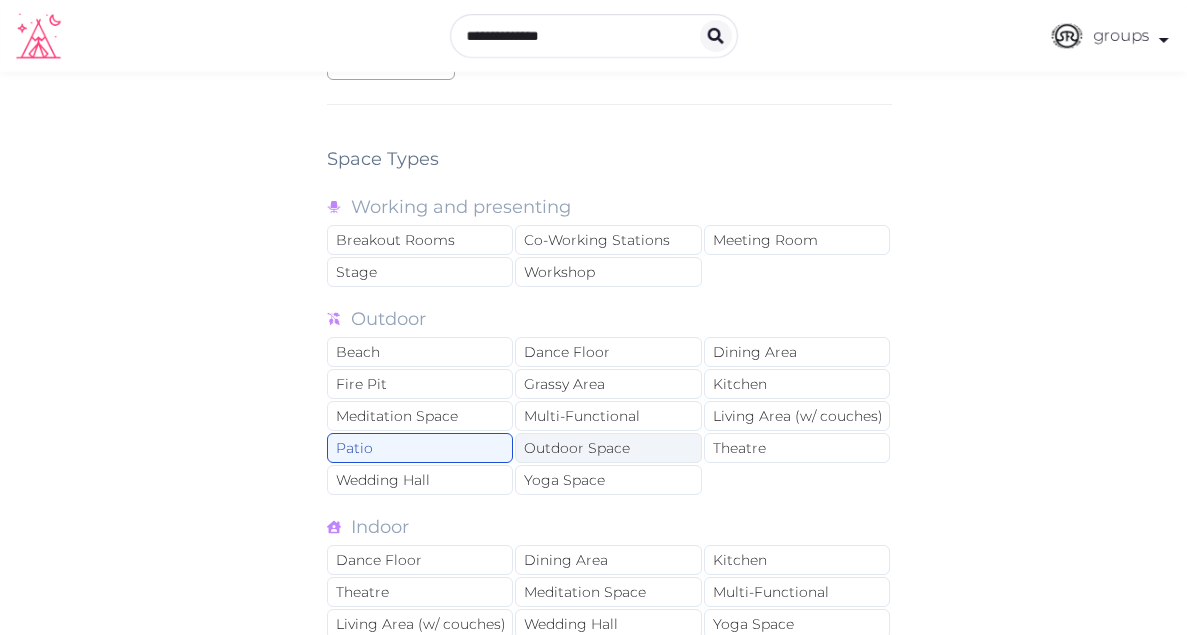 click on "Outdoor Space" at bounding box center (608, 448) 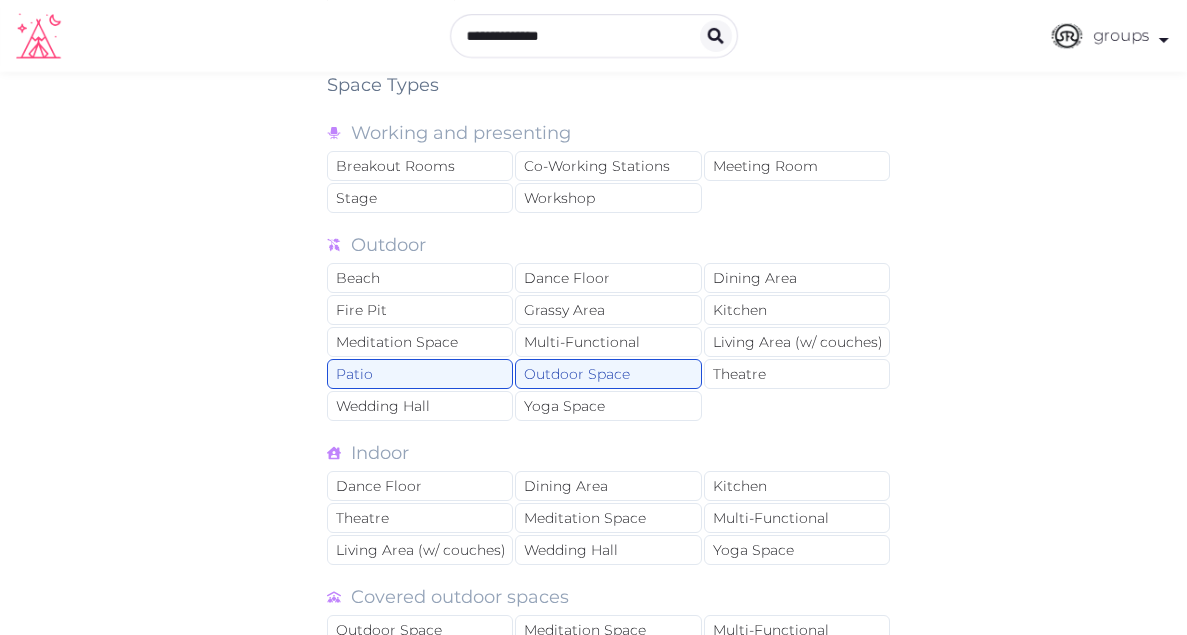scroll, scrollTop: 1679, scrollLeft: 0, axis: vertical 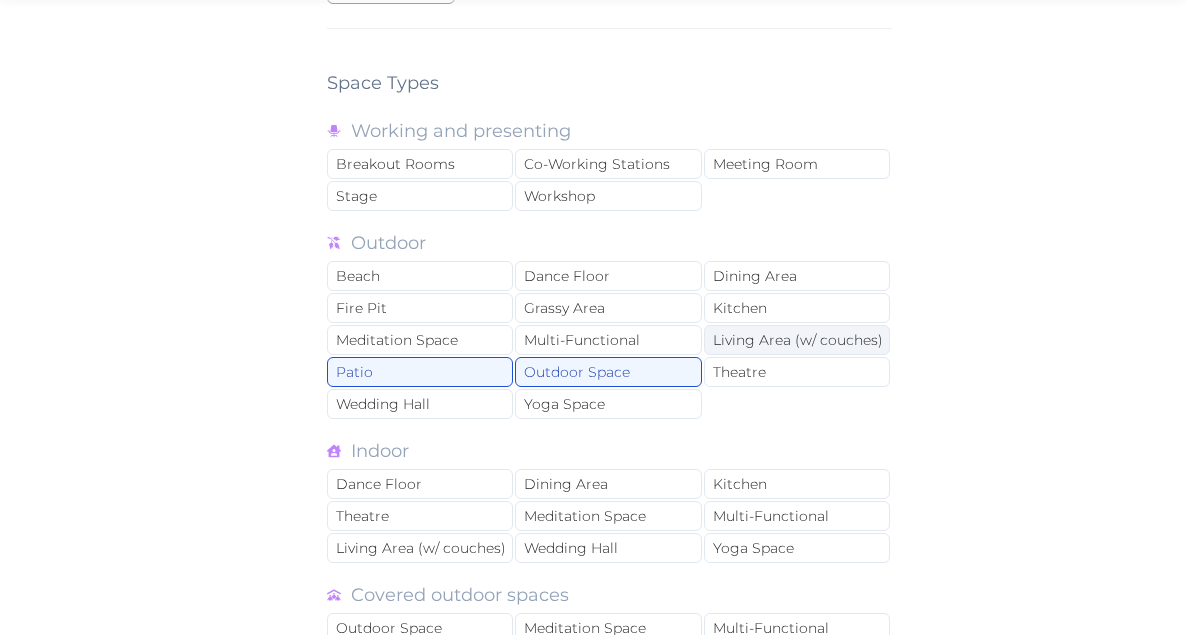 click on "Living Area (w/ couches)" at bounding box center (797, 340) 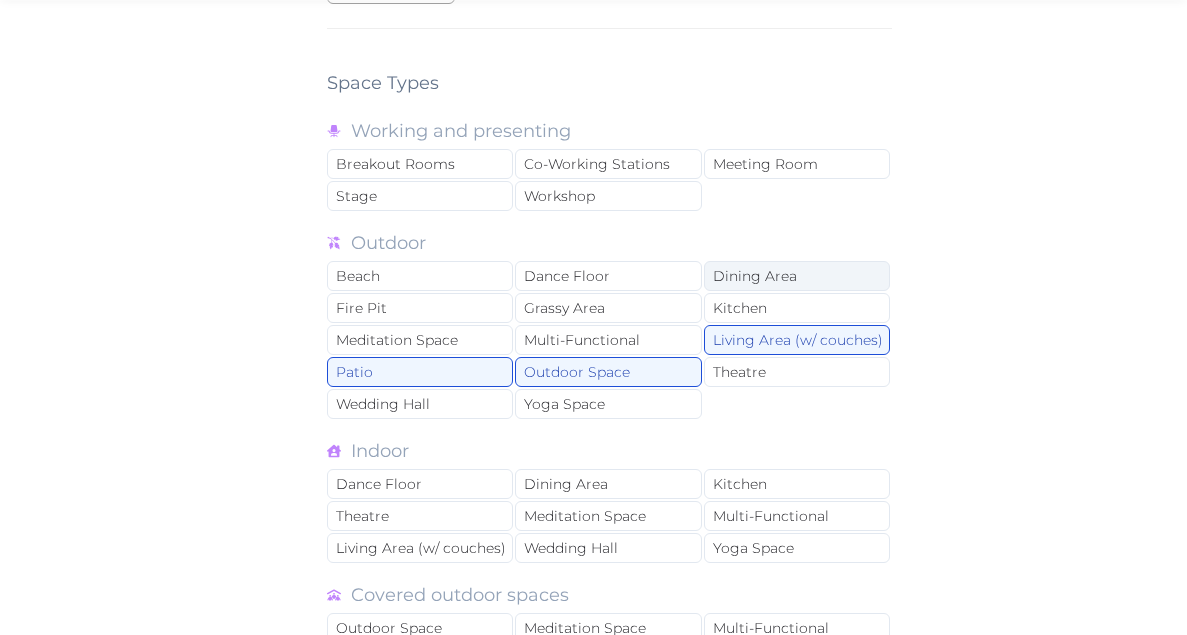 click on "Dining Area" at bounding box center (797, 276) 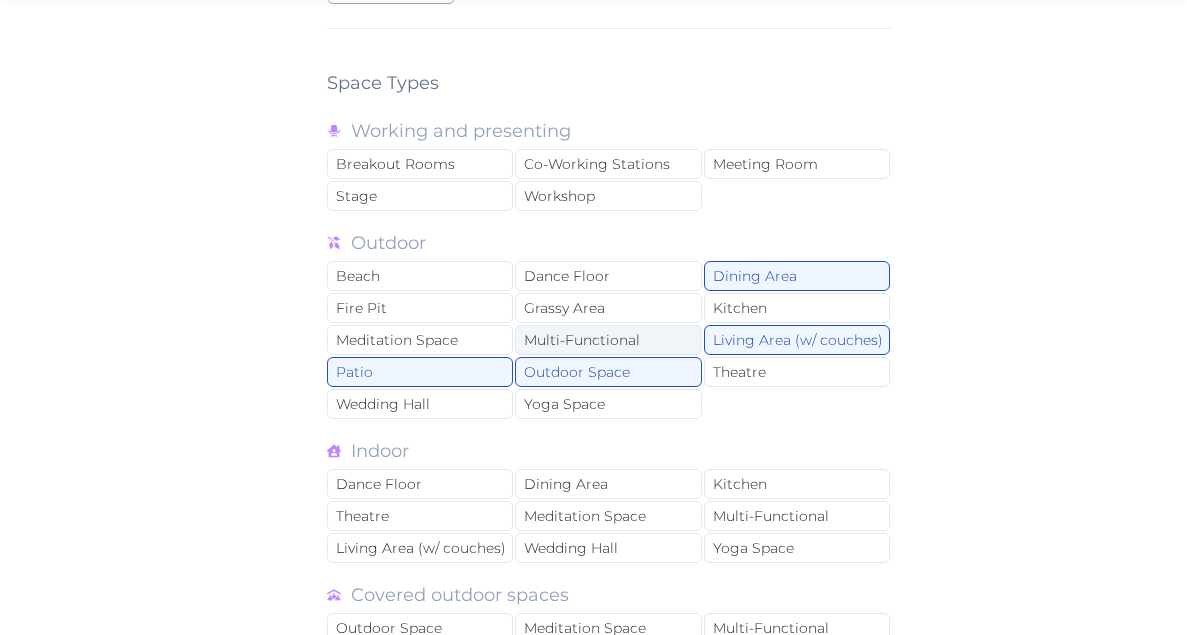 click on "Multi-Functional" at bounding box center [608, 340] 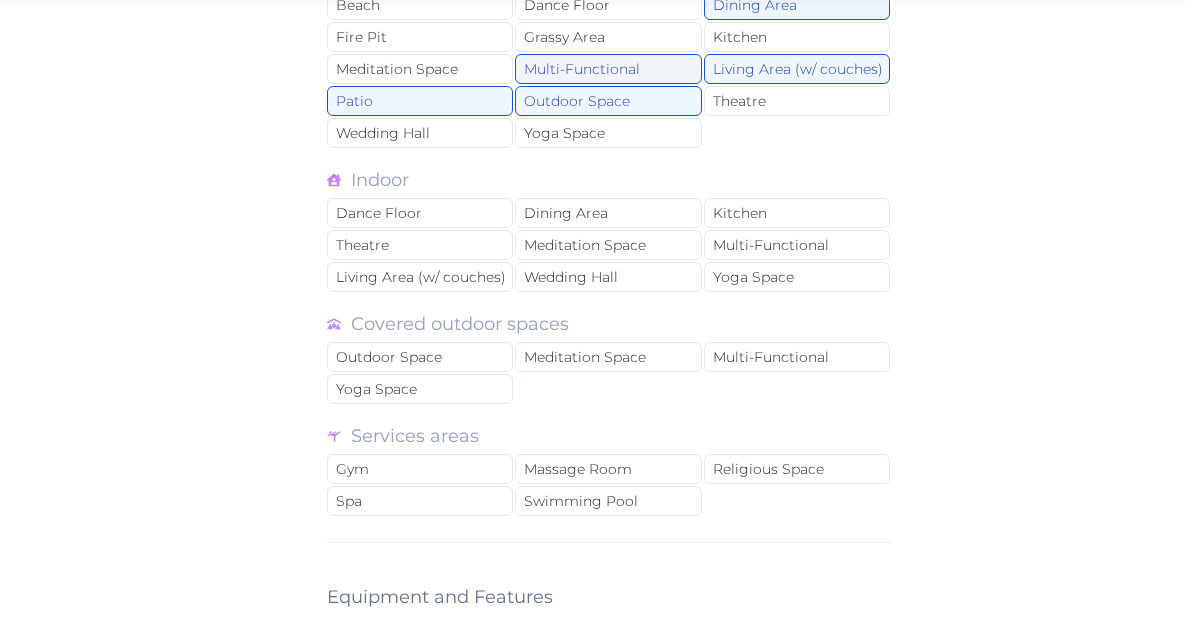 scroll, scrollTop: 1976, scrollLeft: 0, axis: vertical 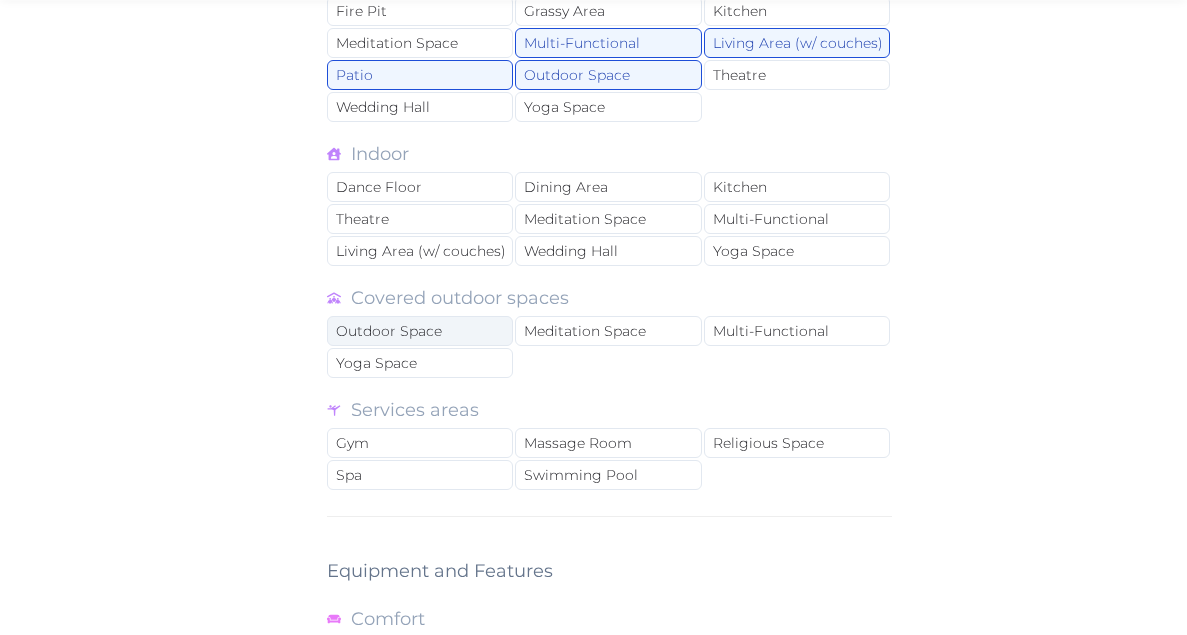 click on "Outdoor Space" at bounding box center [420, 331] 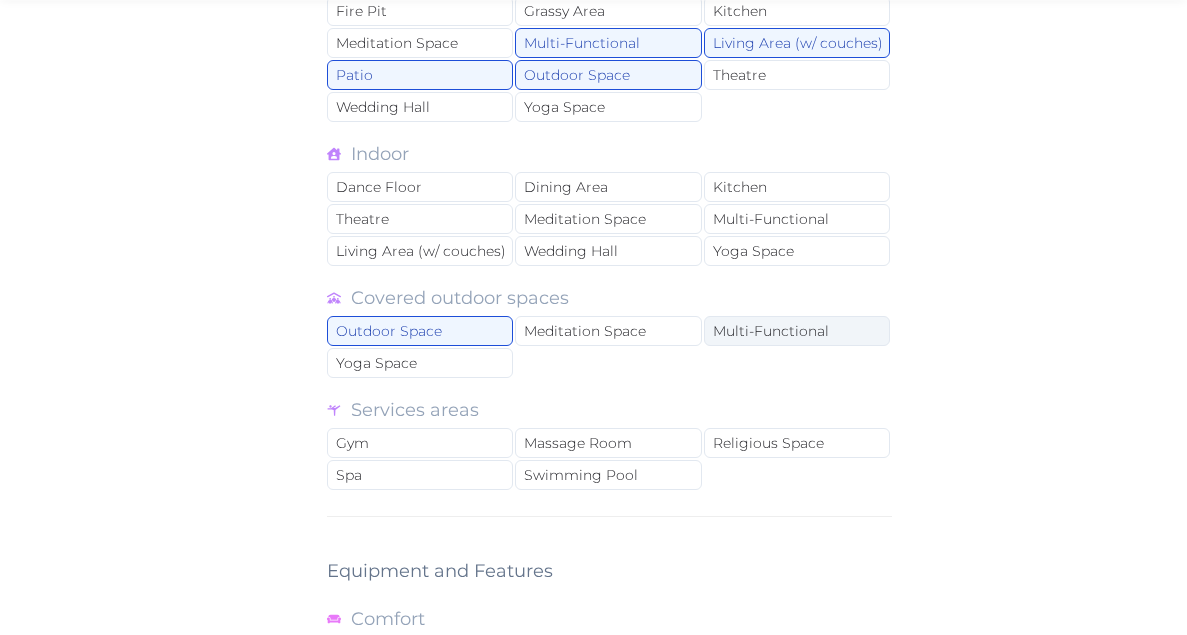 click on "Multi-Functional" at bounding box center (797, 331) 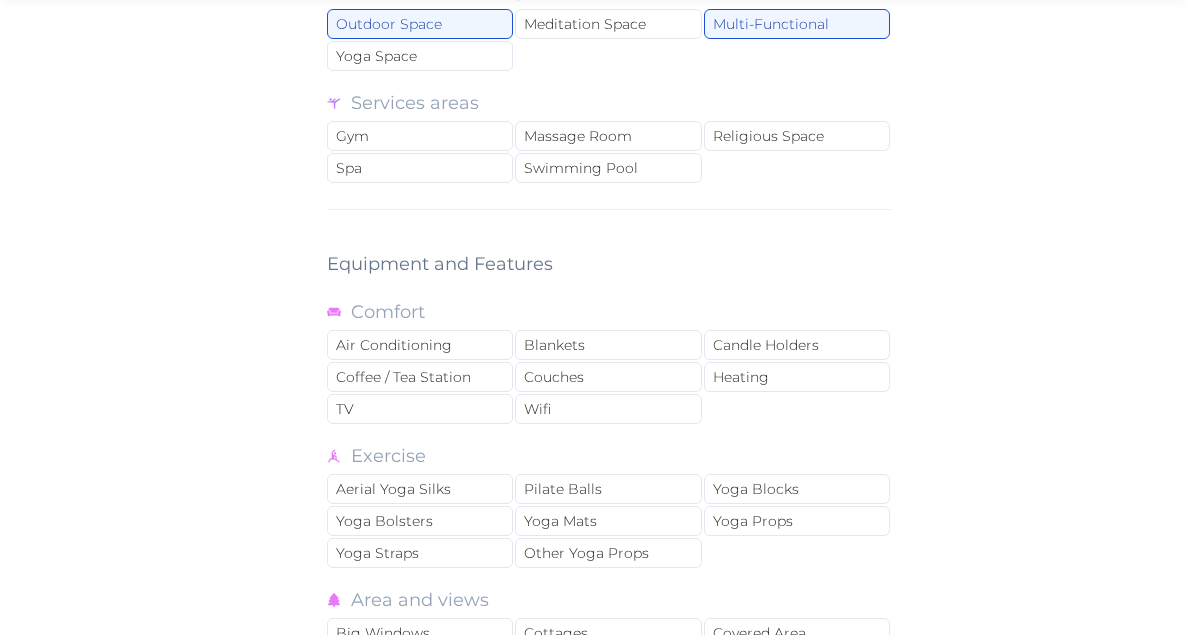 scroll, scrollTop: 2287, scrollLeft: 0, axis: vertical 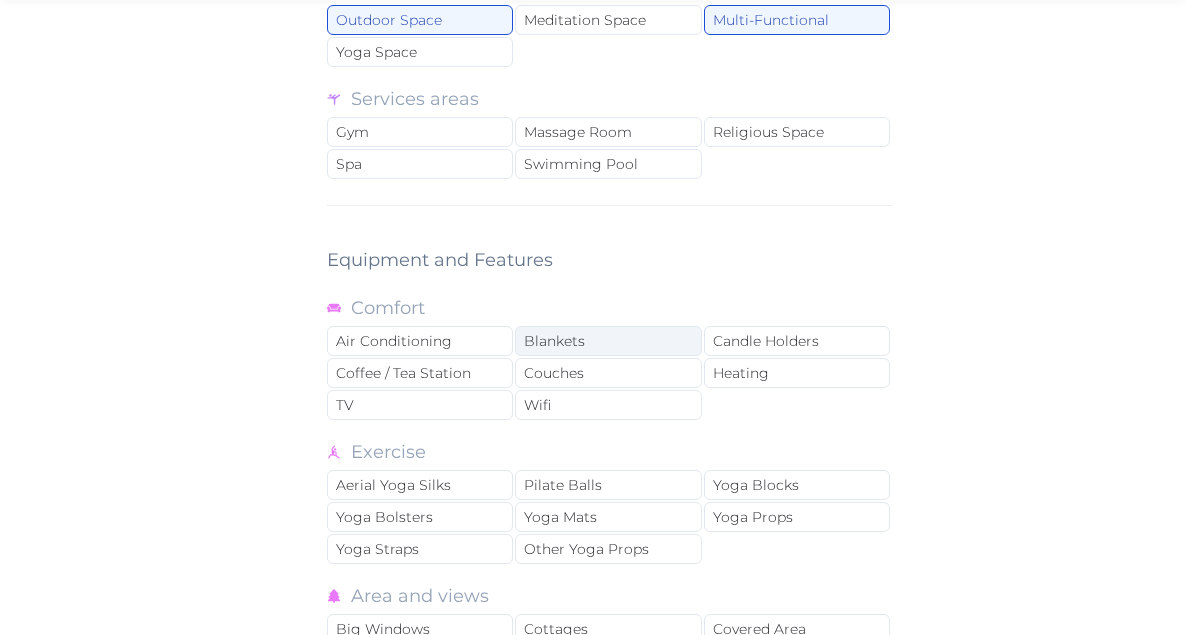 click on "Blankets" at bounding box center (608, 341) 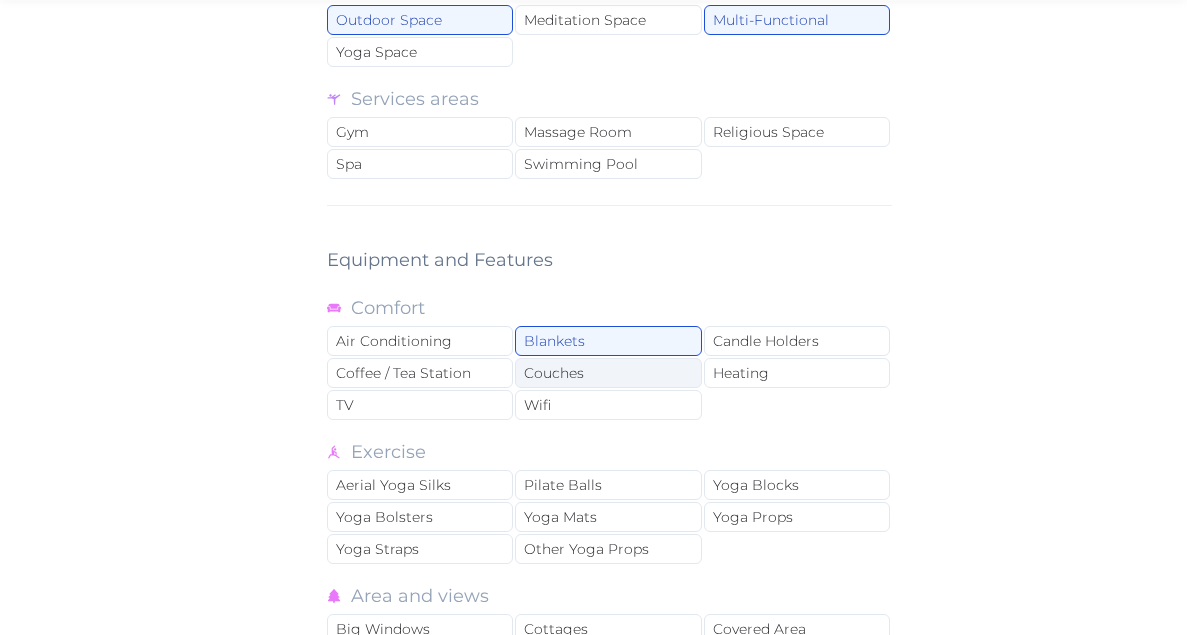 click on "Couches" at bounding box center (608, 373) 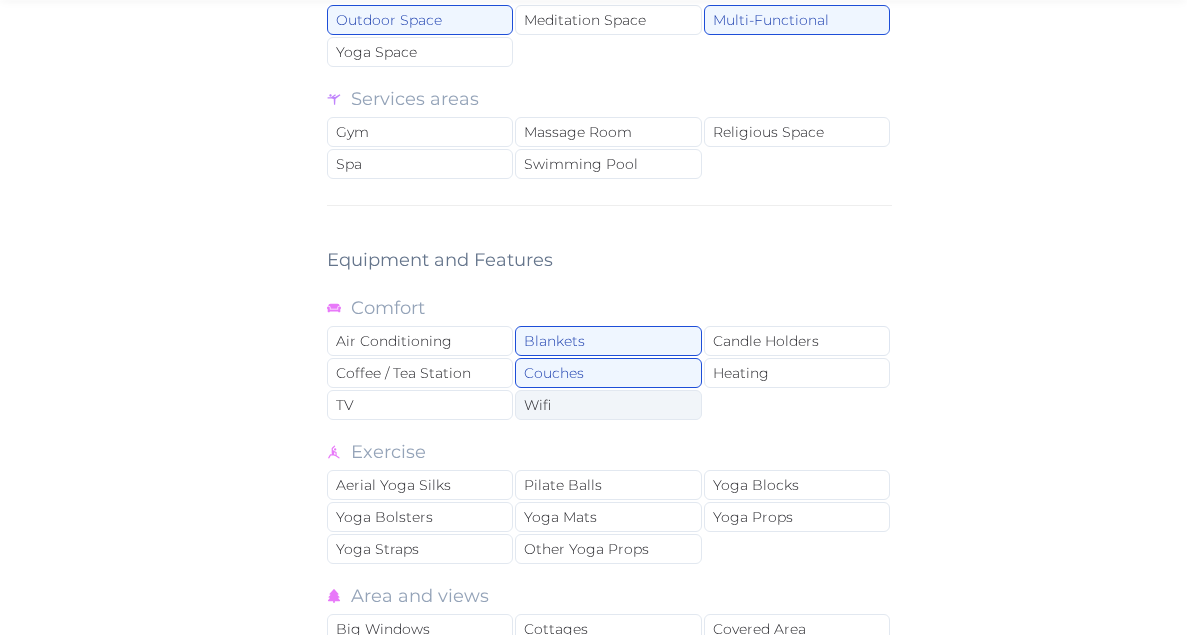 click on "Wifi" at bounding box center [608, 405] 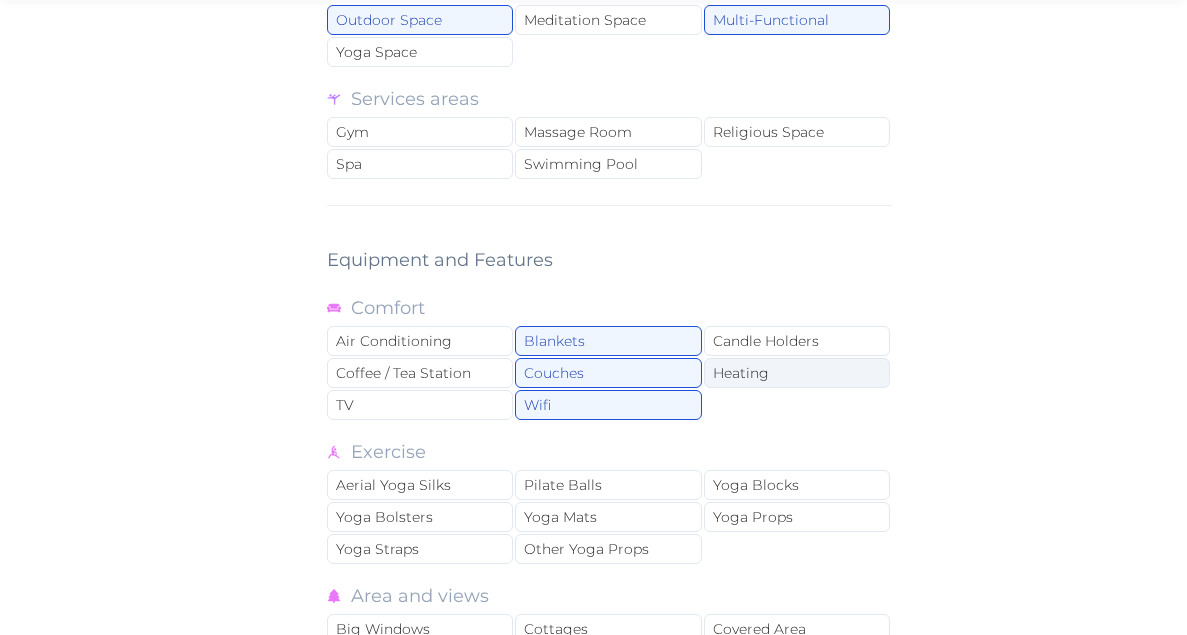 click on "Heating" at bounding box center (797, 373) 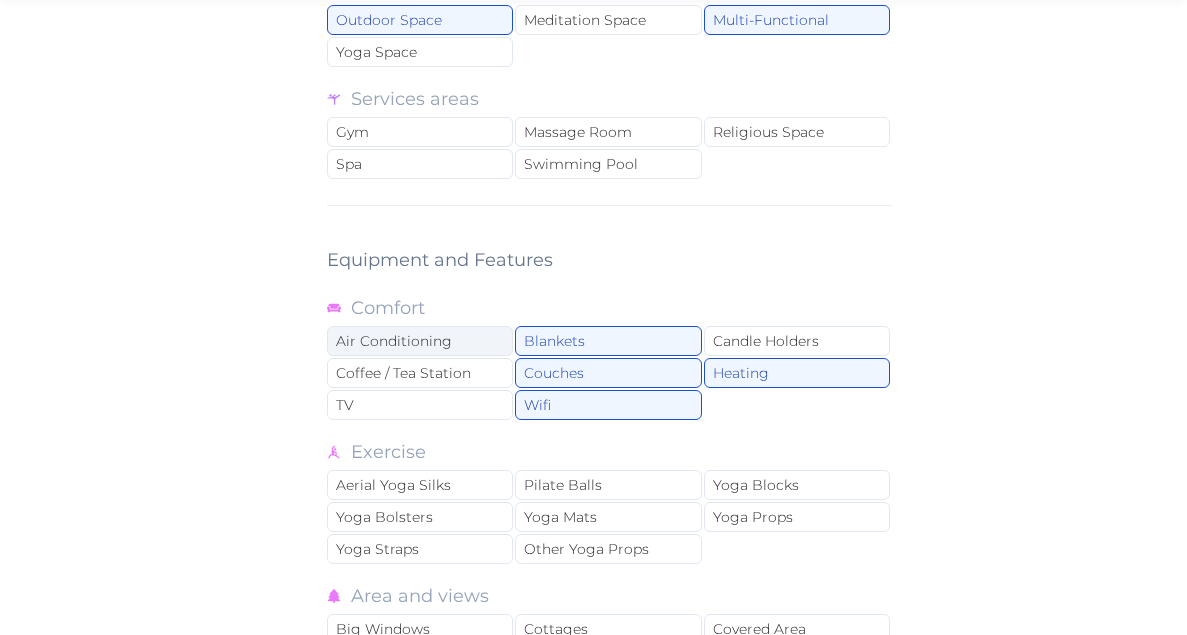 click on "Air Conditioning" at bounding box center [420, 341] 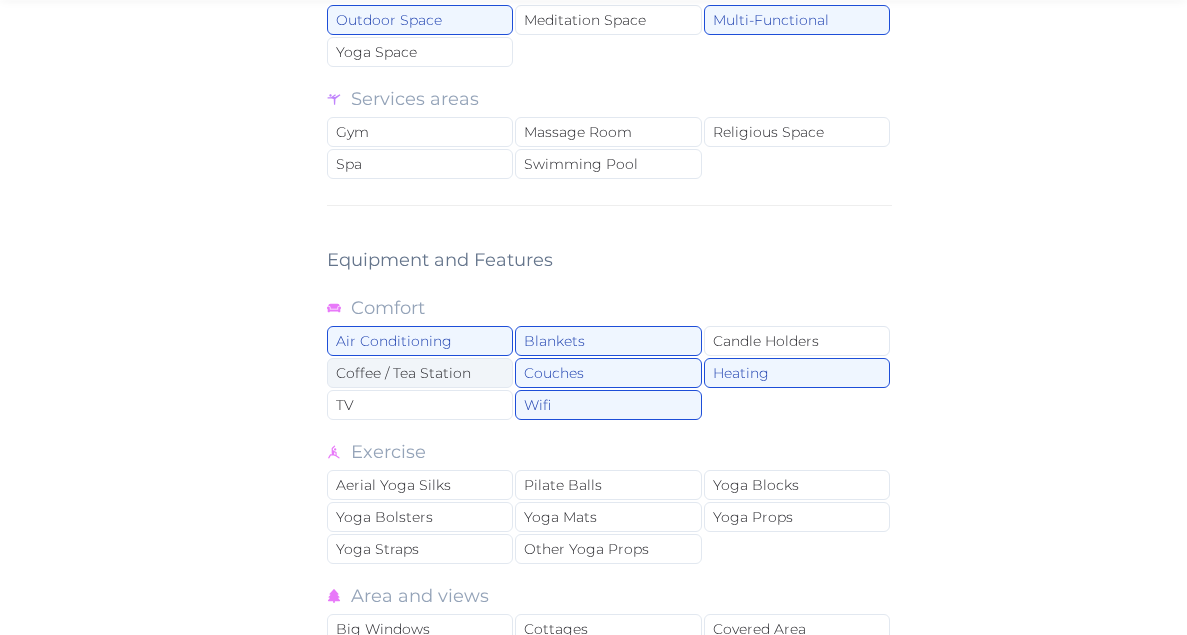 click on "Coffee / Tea Station" at bounding box center (420, 373) 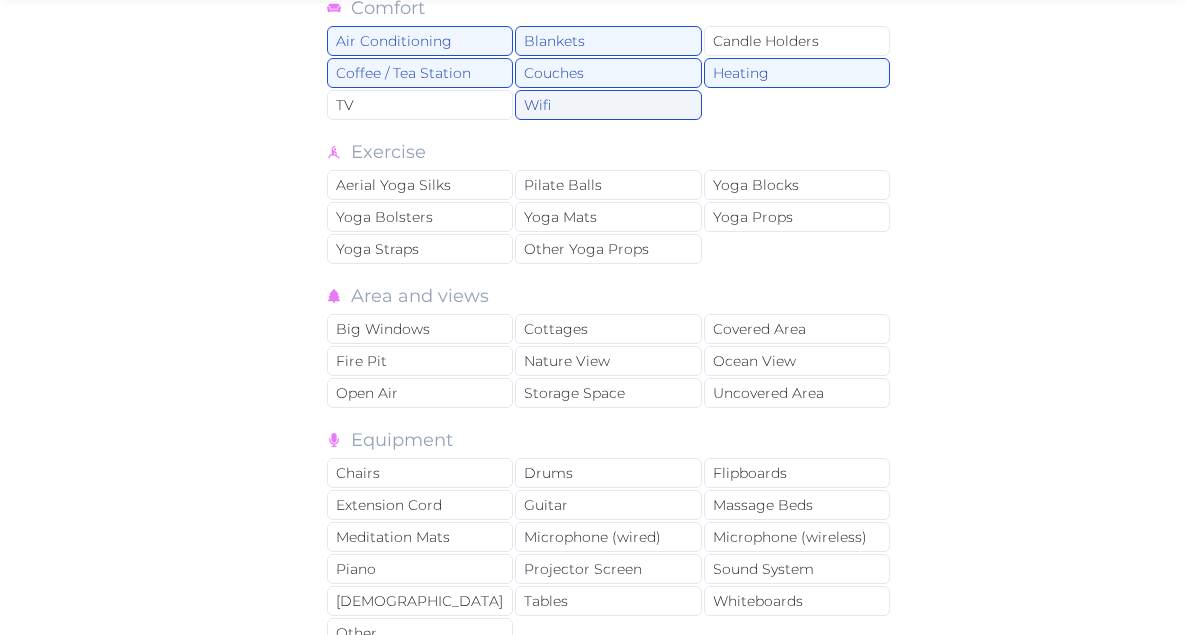 scroll, scrollTop: 2614, scrollLeft: 0, axis: vertical 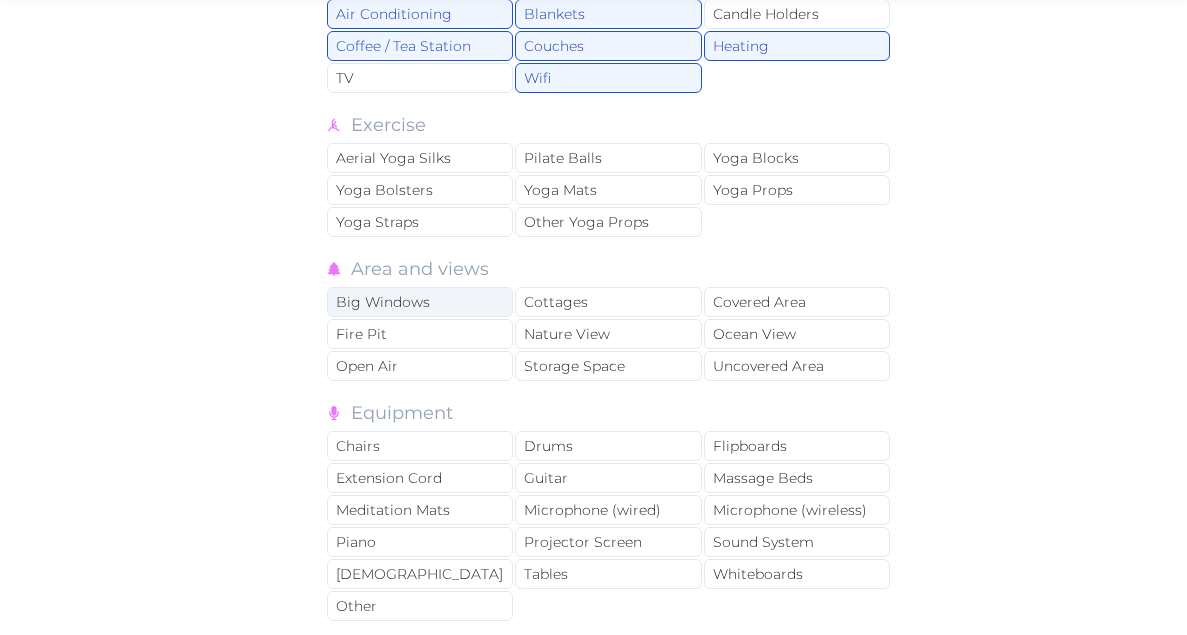 click on "Big Windows" at bounding box center (420, 302) 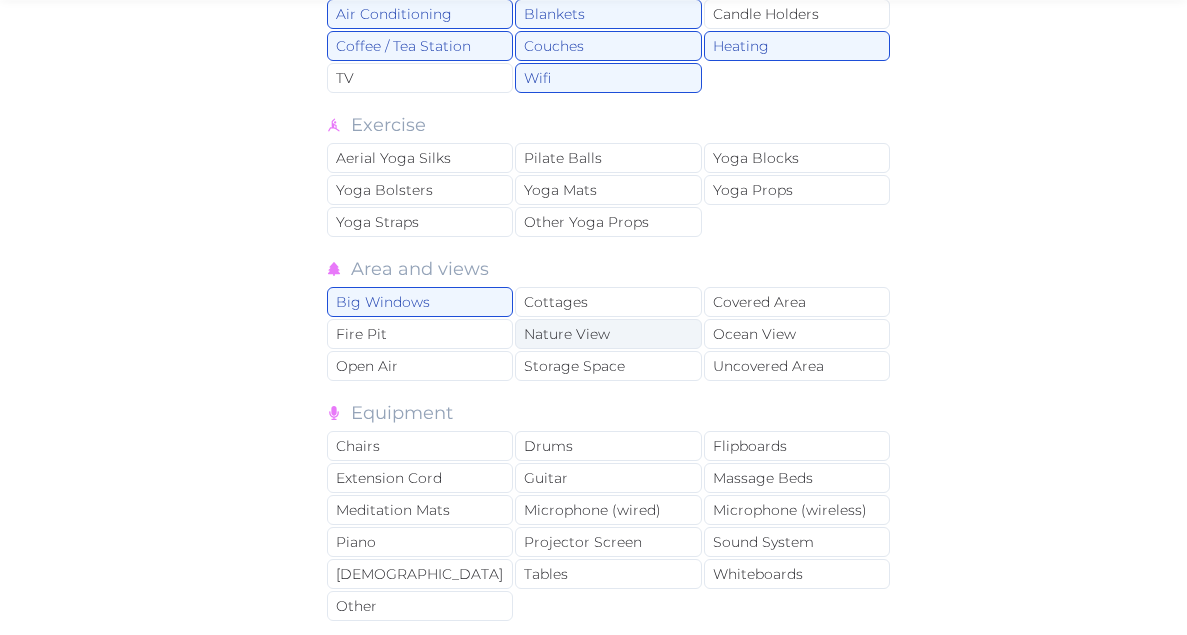 click on "Nature View" at bounding box center [608, 334] 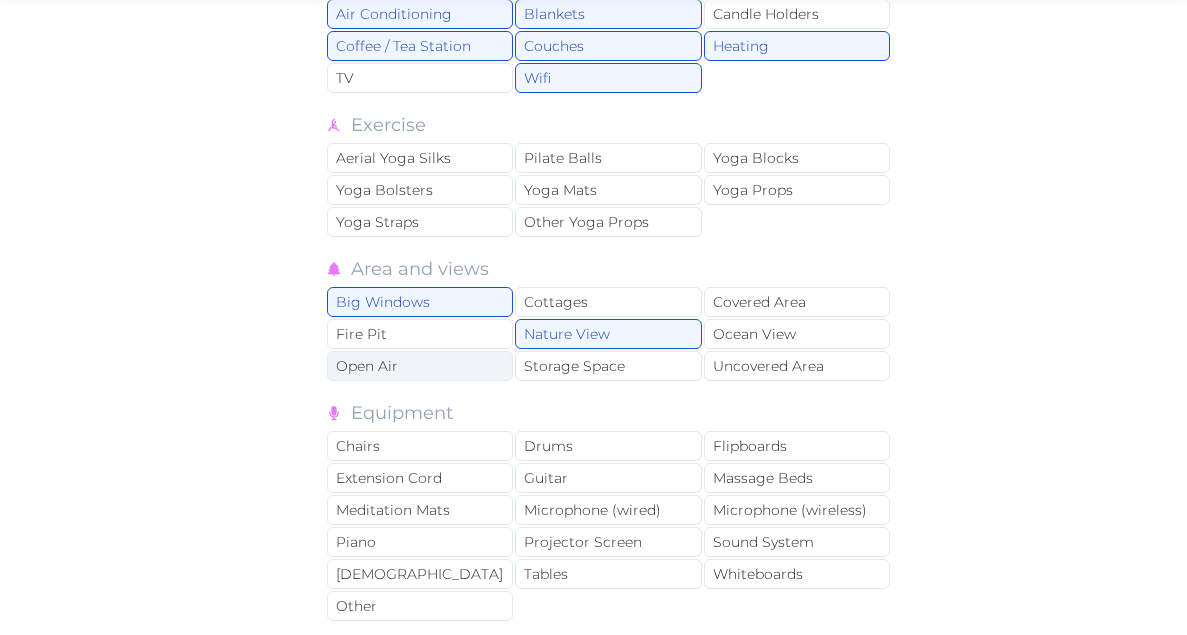 click on "Open Air" at bounding box center [420, 366] 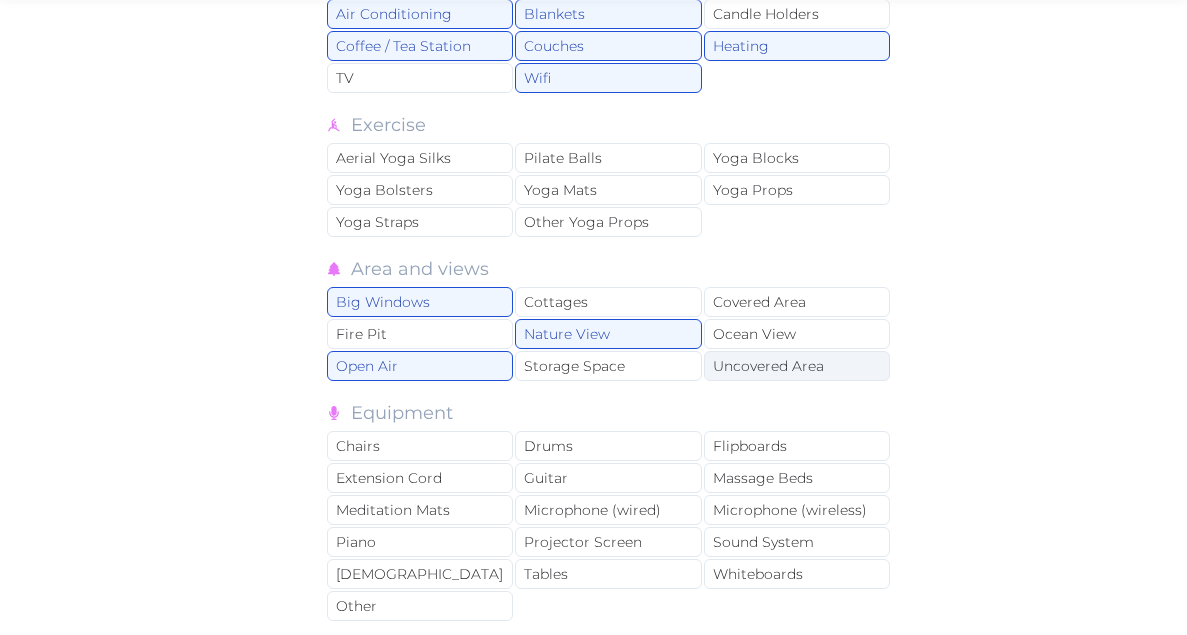 click on "Uncovered Area" at bounding box center (797, 366) 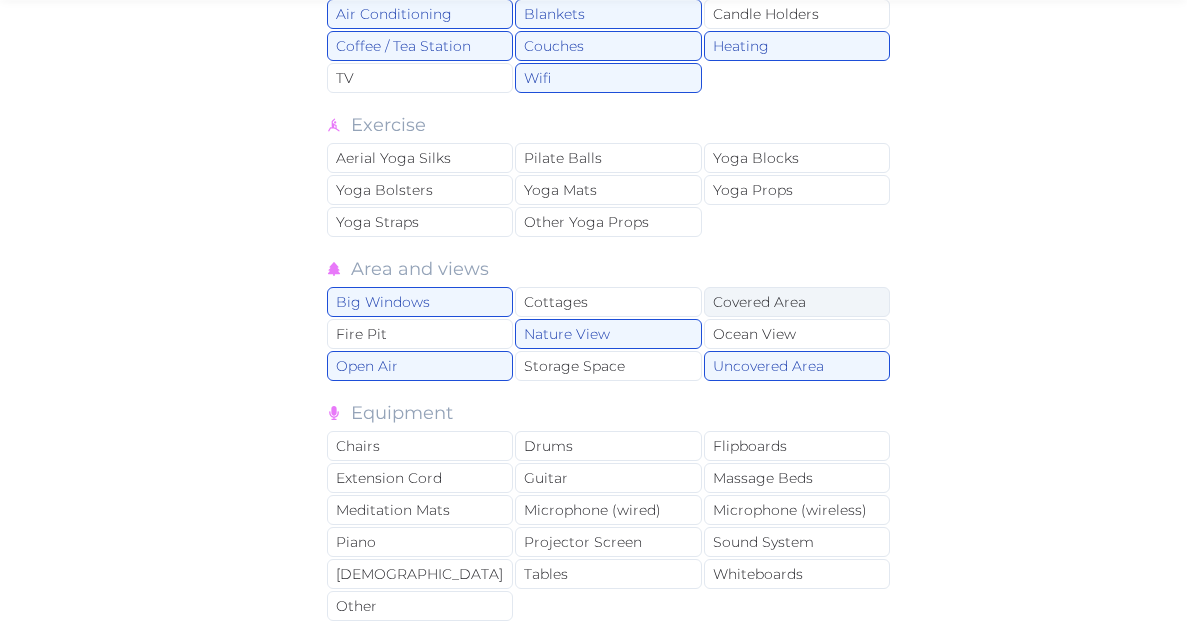 click on "Covered Area" at bounding box center [797, 302] 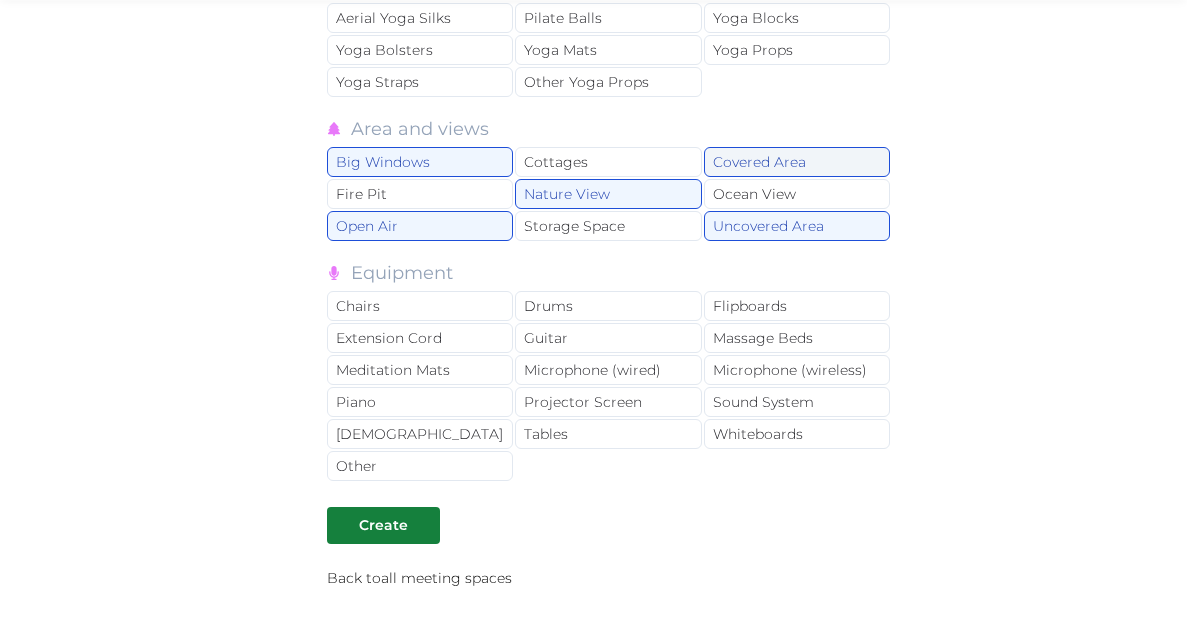 scroll, scrollTop: 2796, scrollLeft: 0, axis: vertical 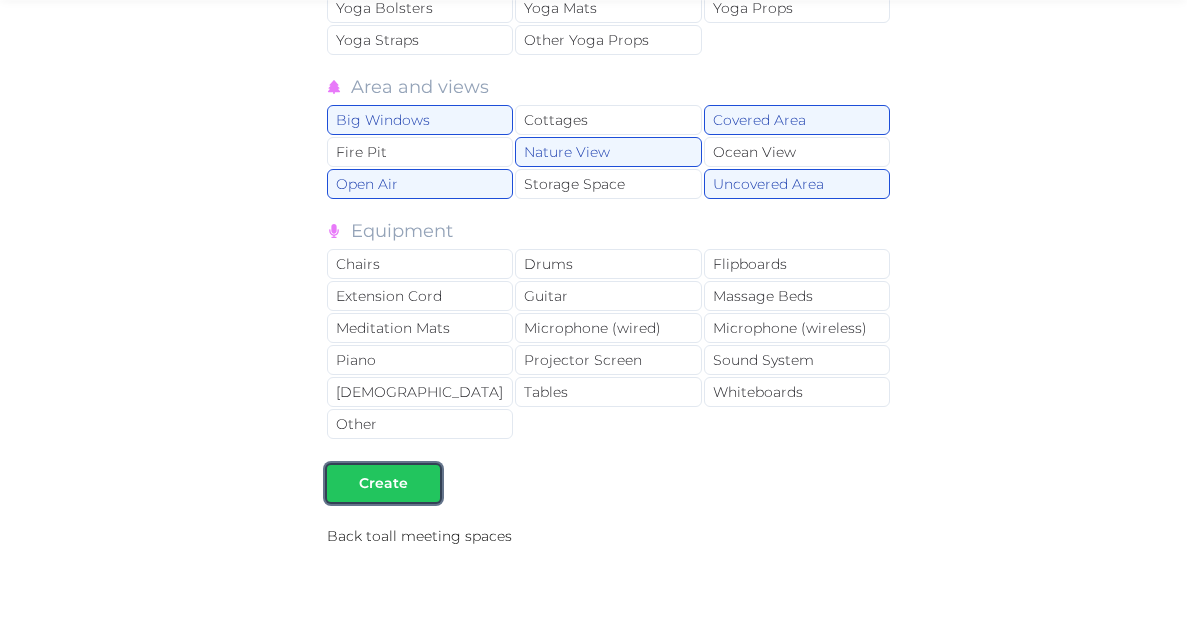 click on "Create" at bounding box center (383, 483) 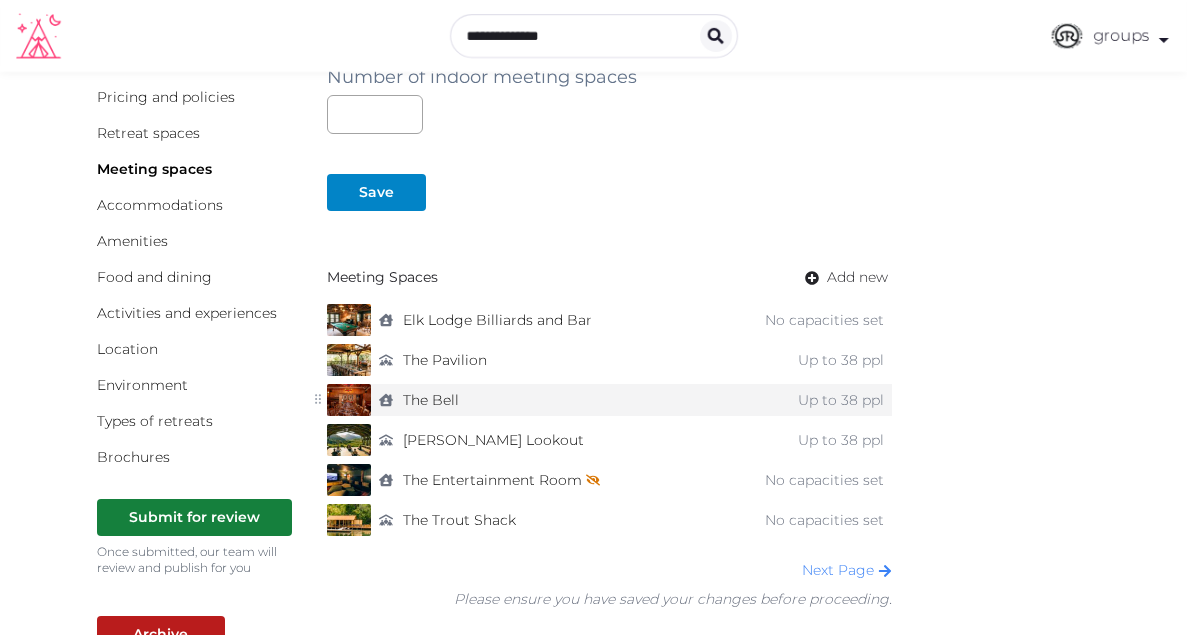 scroll, scrollTop: 129, scrollLeft: 0, axis: vertical 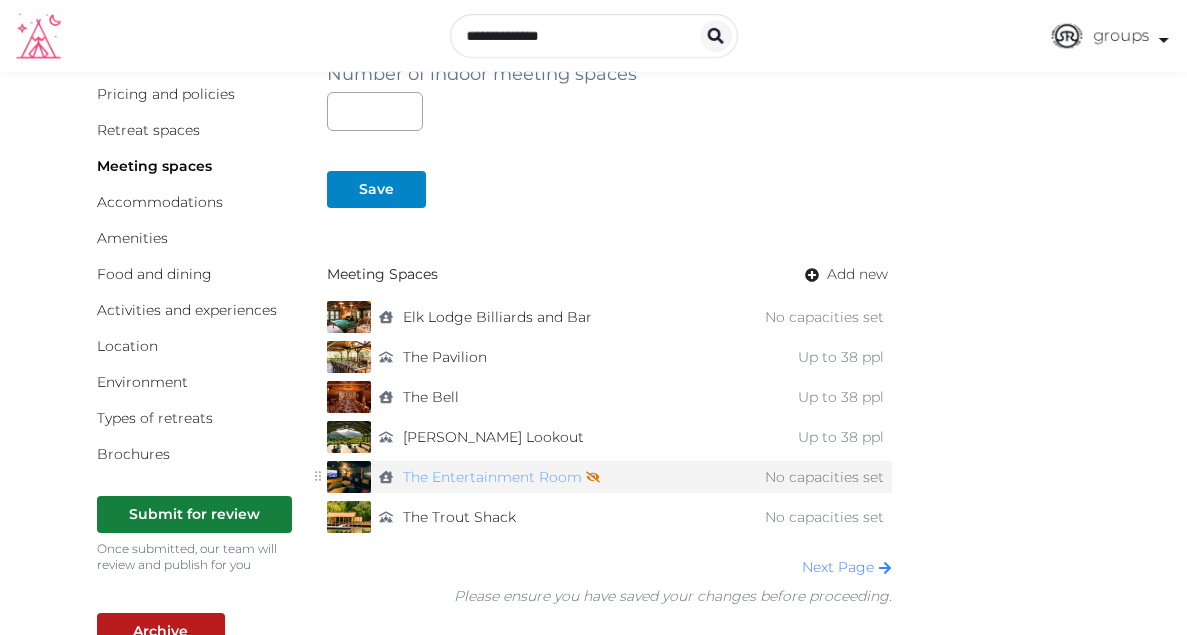 click on "The Entertainment Room   Not shown on profile until a name, description, and photo are added." at bounding box center (501, 477) 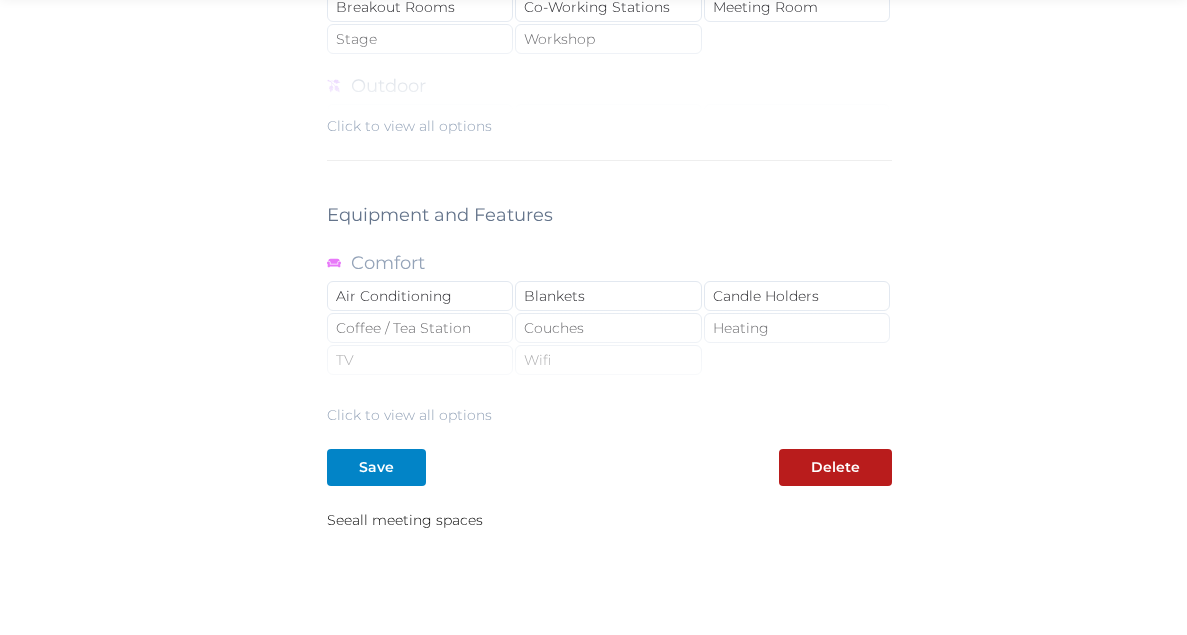 scroll, scrollTop: 1843, scrollLeft: 0, axis: vertical 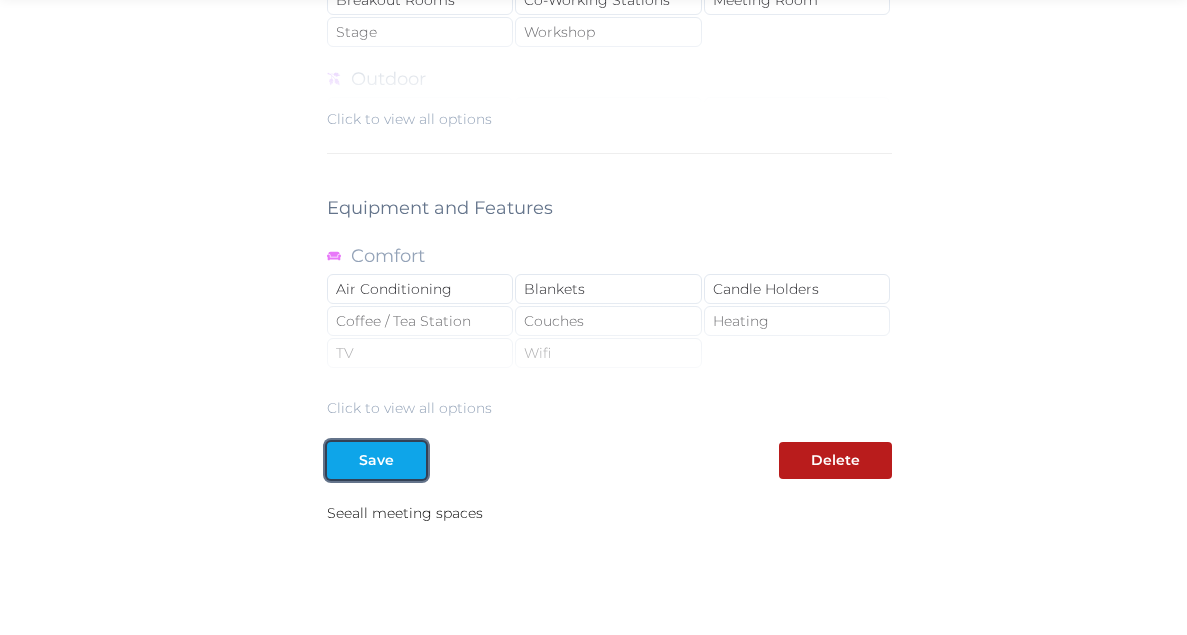 click on "Save" at bounding box center [376, 460] 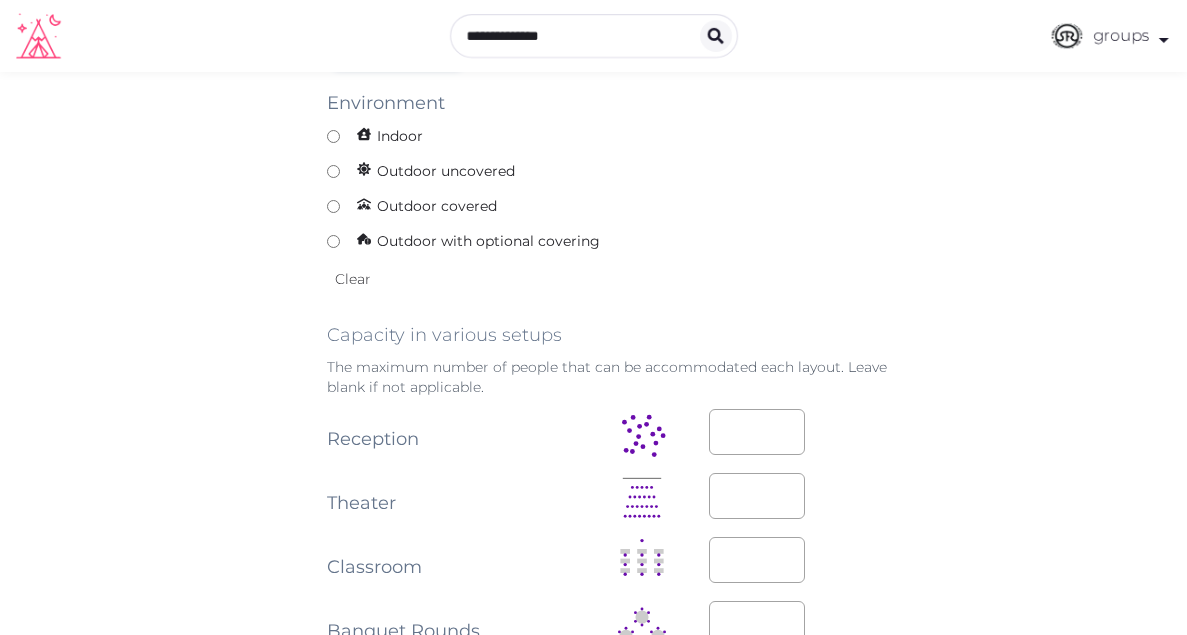 scroll, scrollTop: 0, scrollLeft: 0, axis: both 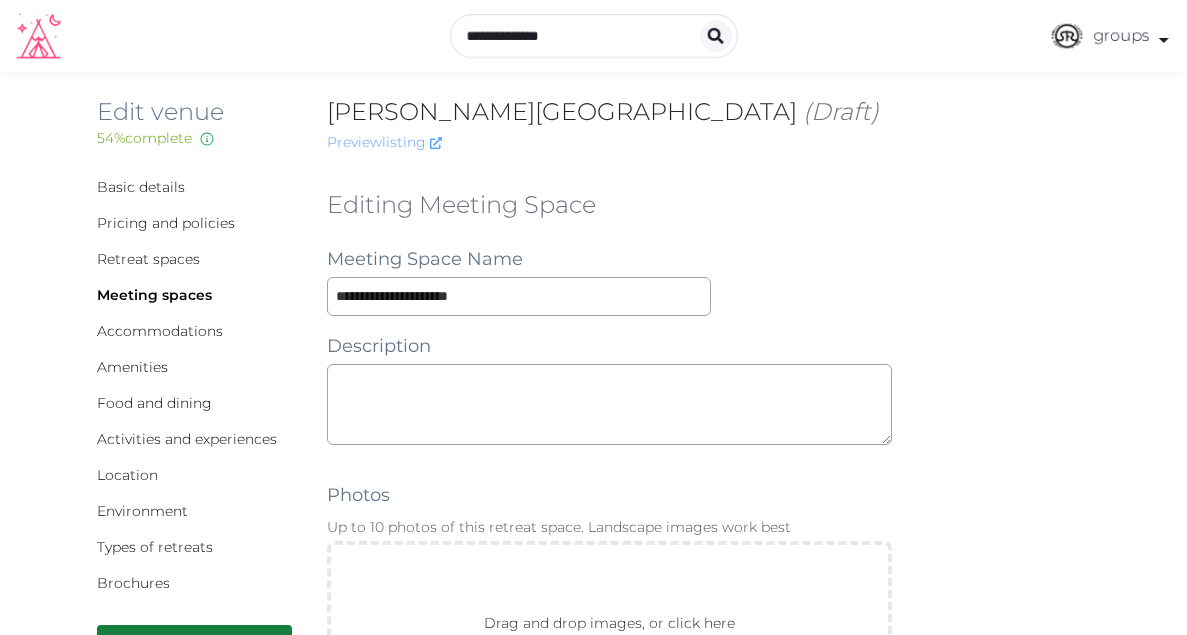 click on "Preview  listing" at bounding box center (384, 142) 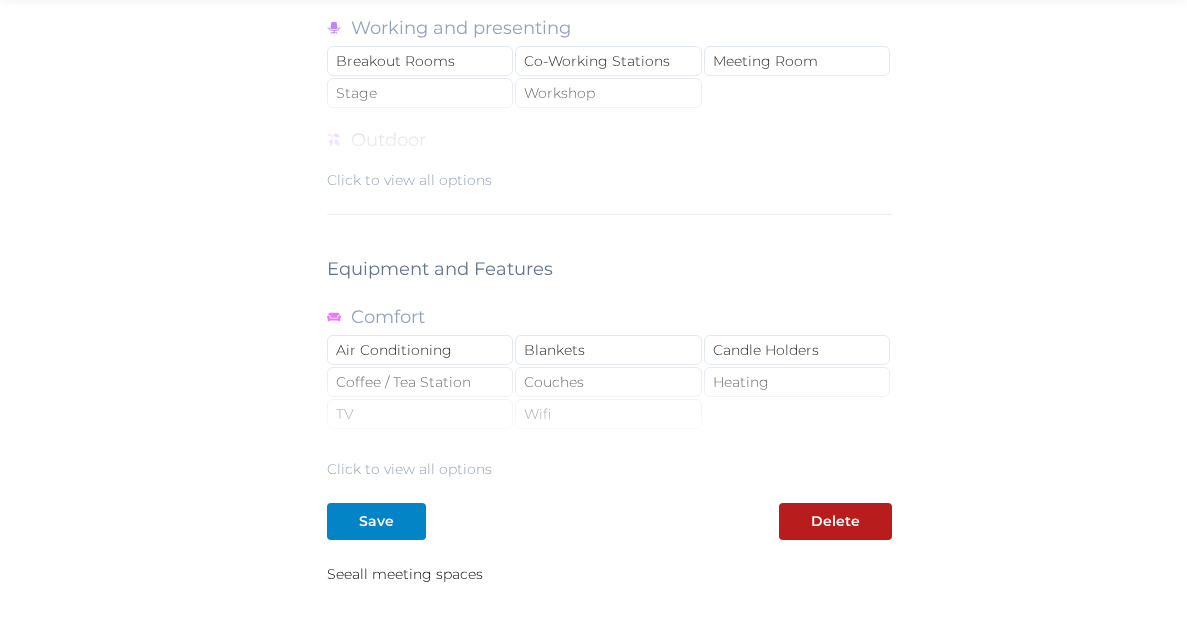 scroll, scrollTop: 1923, scrollLeft: 0, axis: vertical 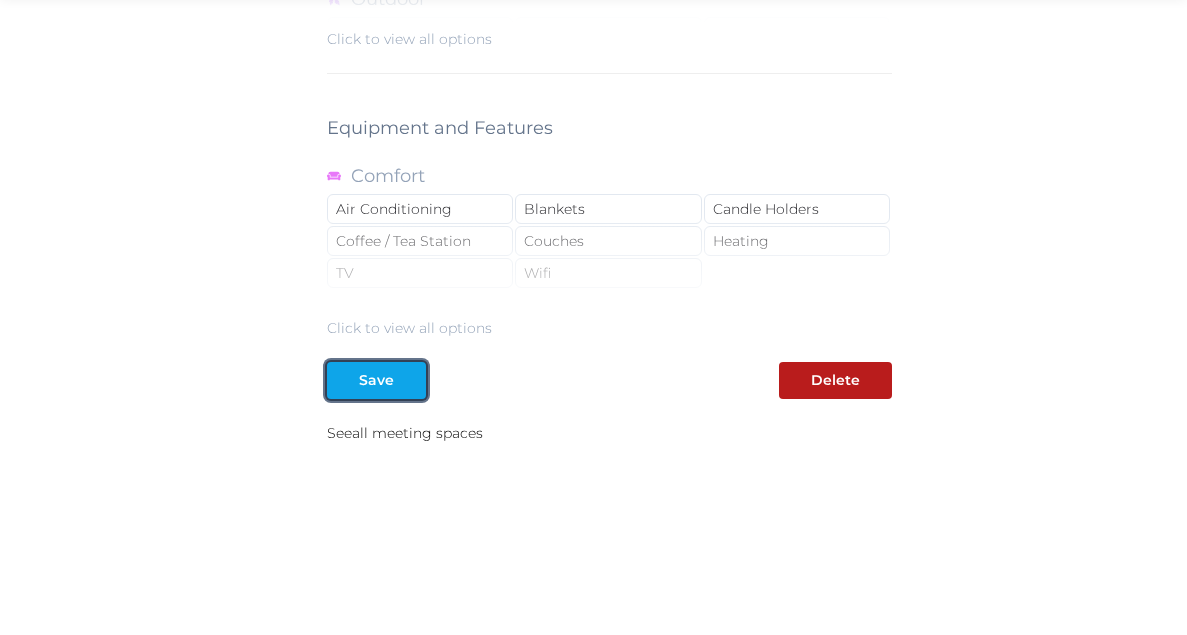 click on "Save" at bounding box center [376, 380] 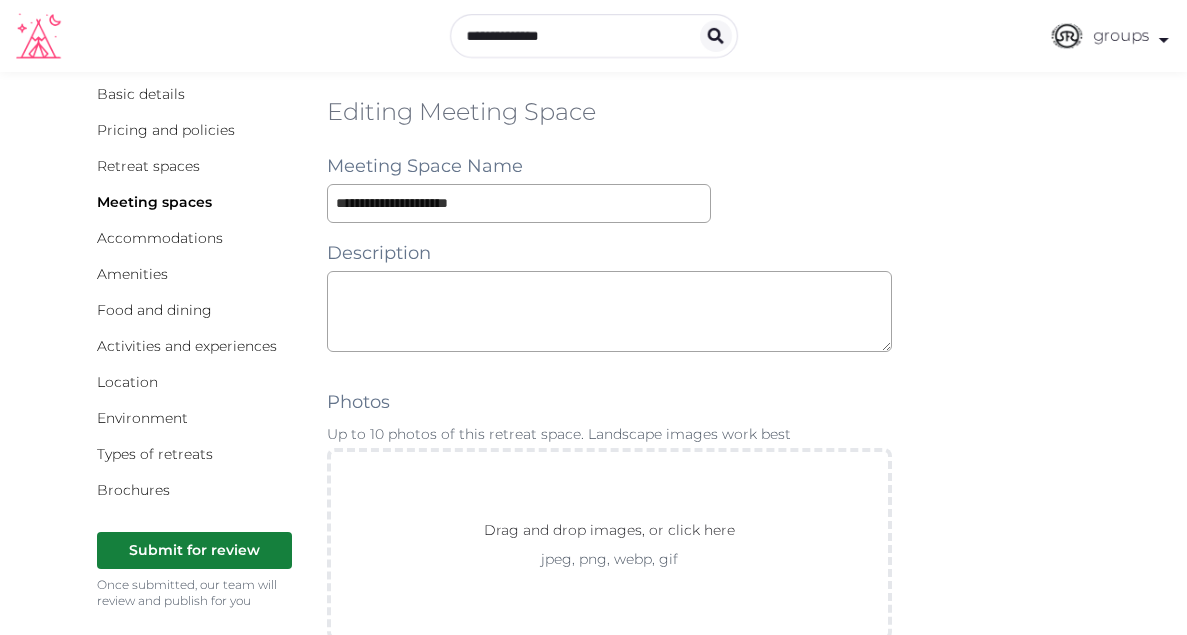 scroll, scrollTop: 0, scrollLeft: 0, axis: both 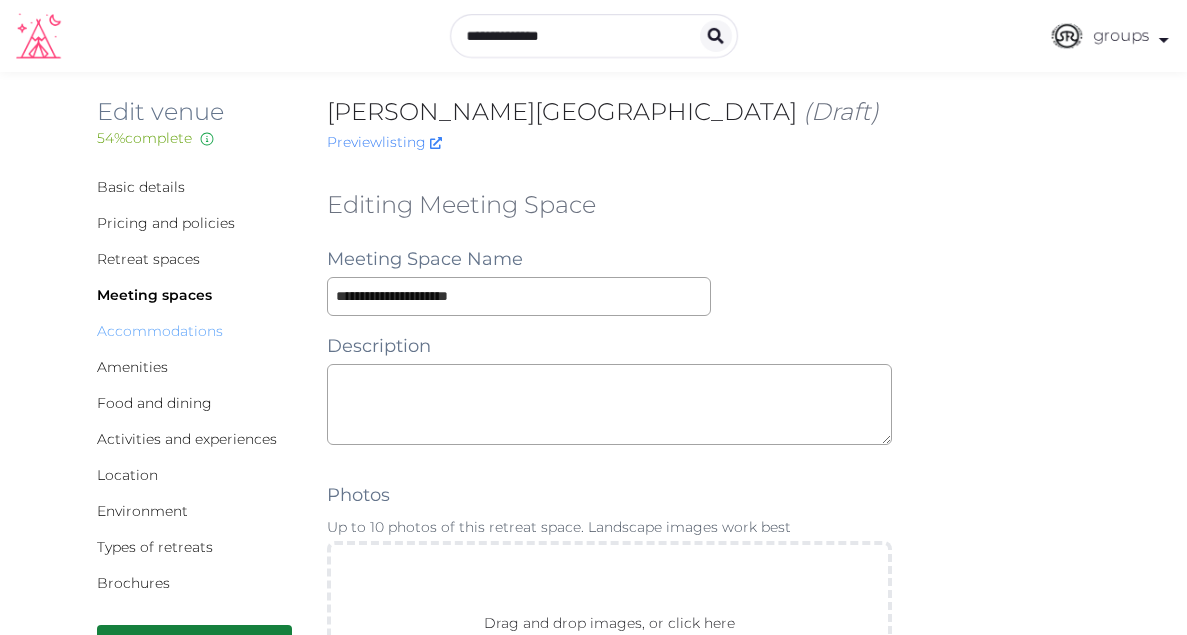 click on "Accommodations" at bounding box center [160, 331] 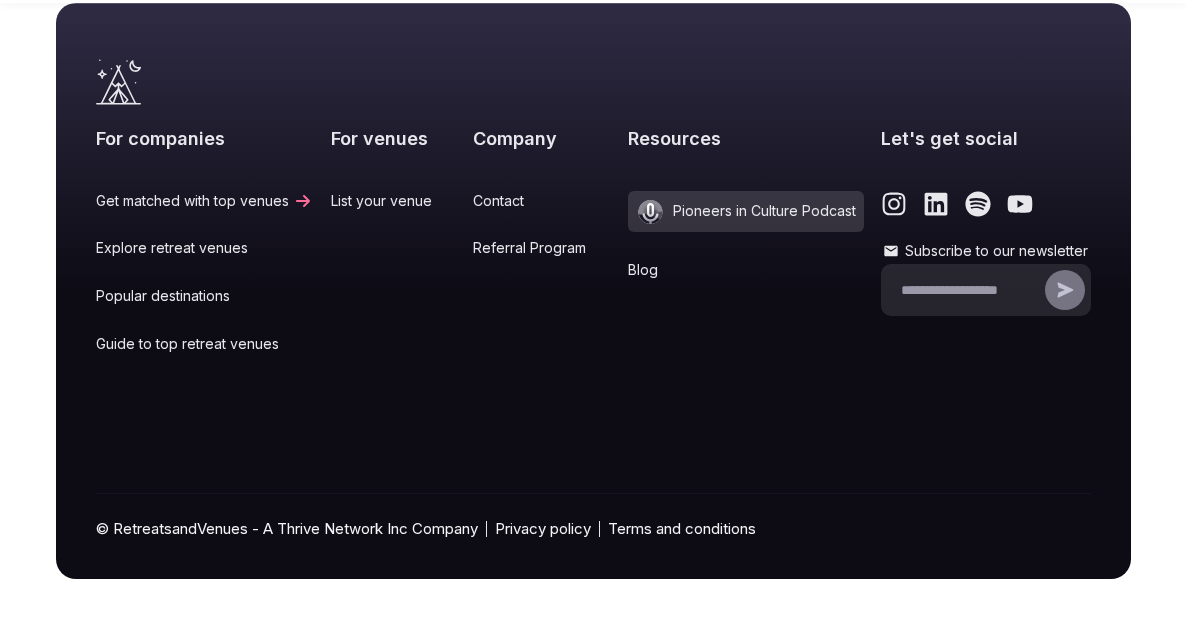 scroll, scrollTop: 0, scrollLeft: 0, axis: both 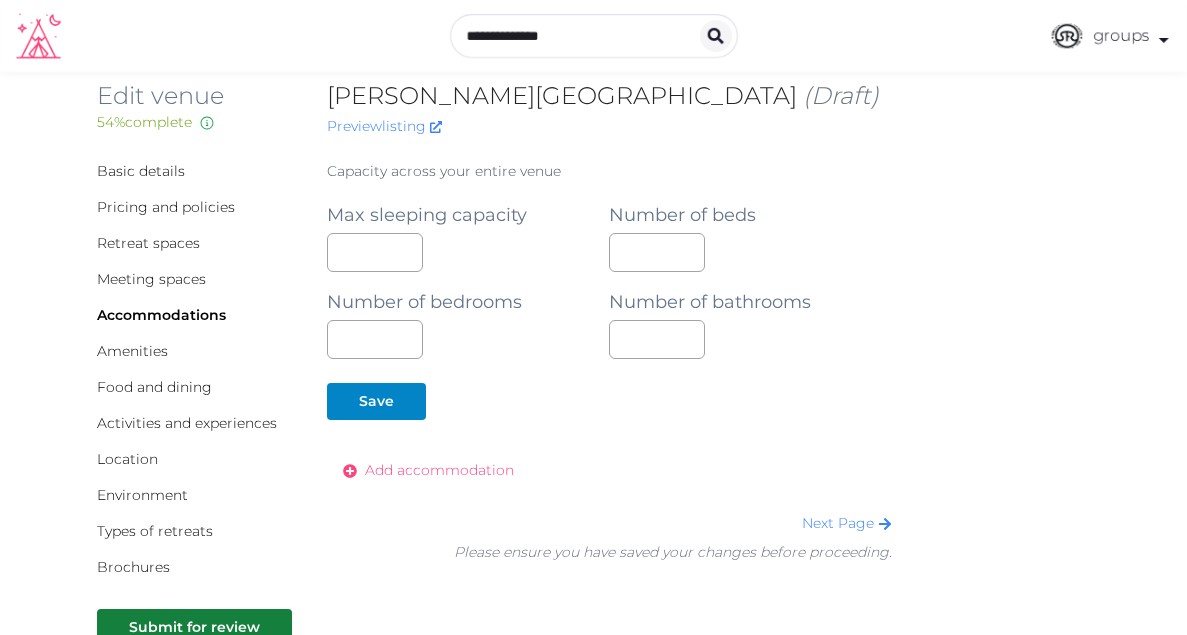 click on "Add accommodation" at bounding box center [439, 470] 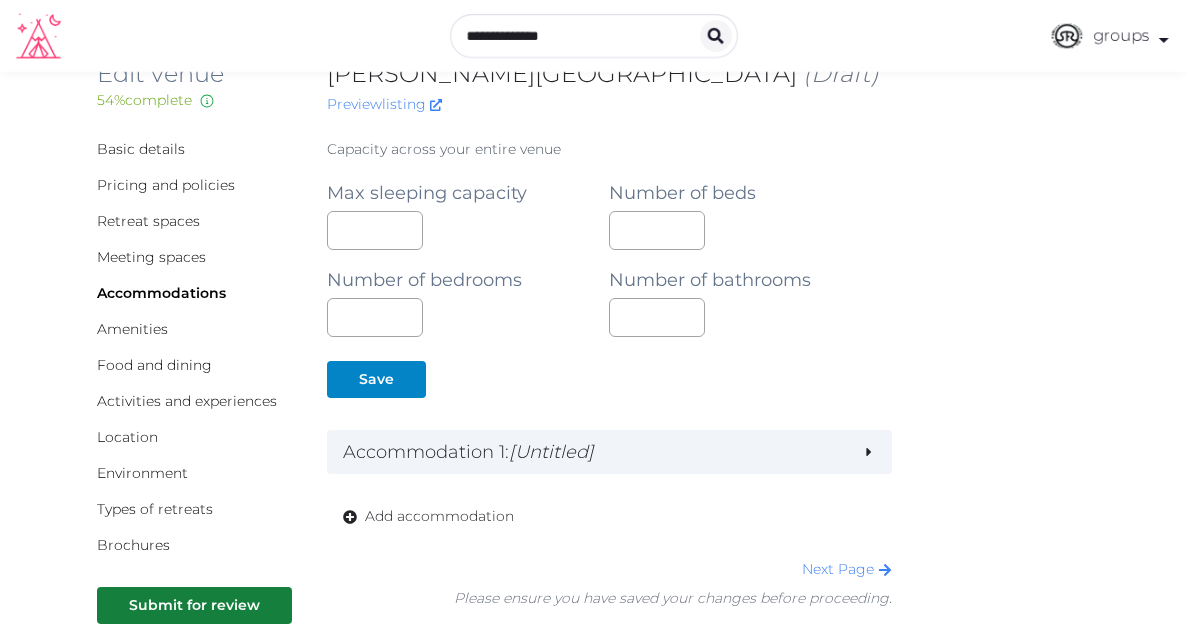 scroll, scrollTop: 69, scrollLeft: 0, axis: vertical 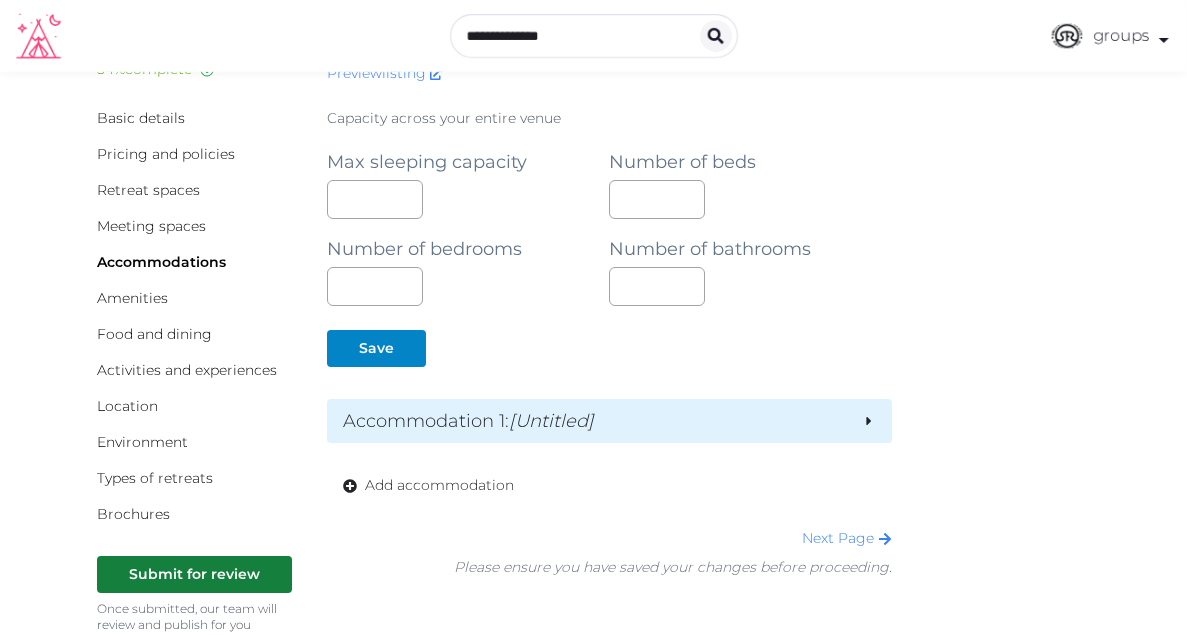 click on "Accommodation 1 :  [Untitled]" at bounding box center (594, 421) 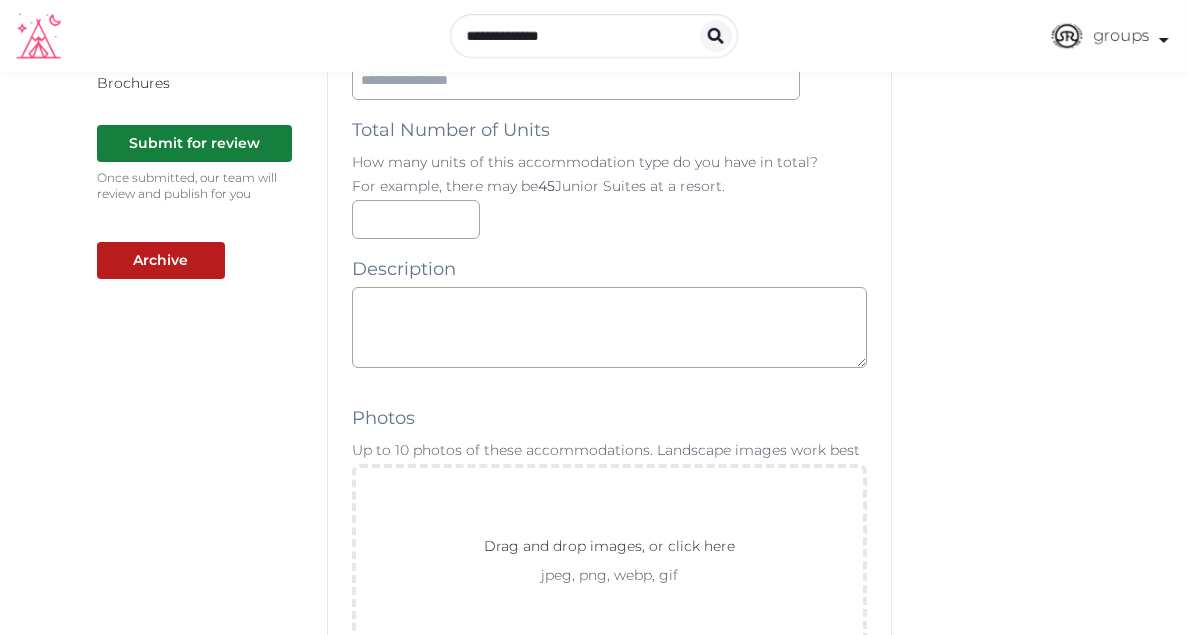 scroll, scrollTop: 427, scrollLeft: 0, axis: vertical 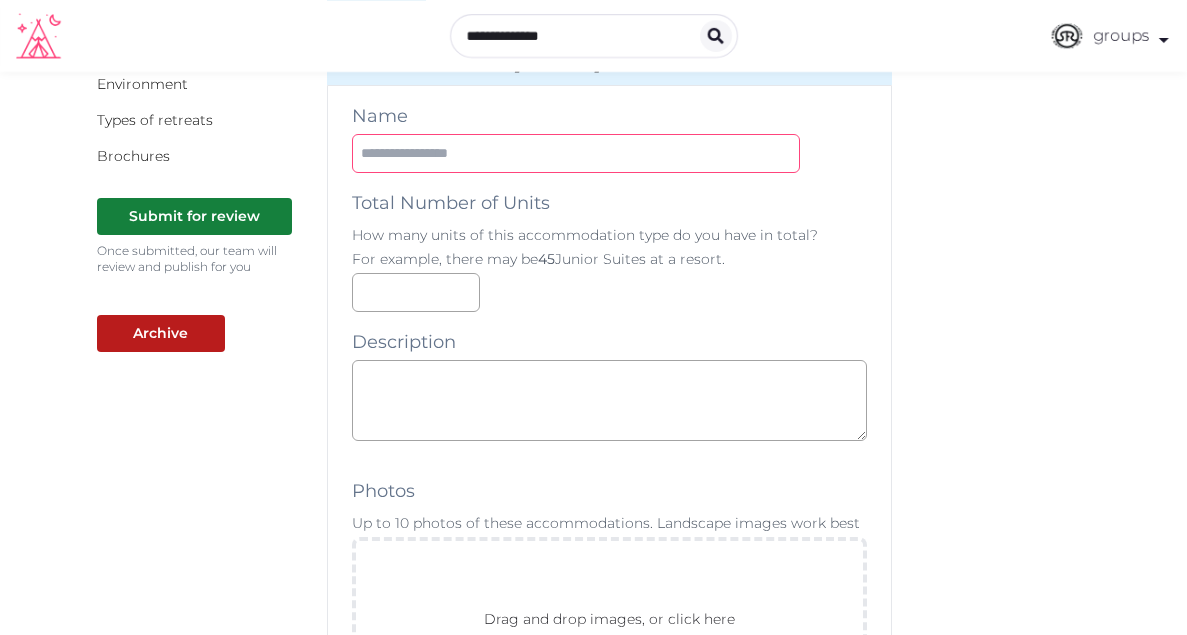click at bounding box center [576, 153] 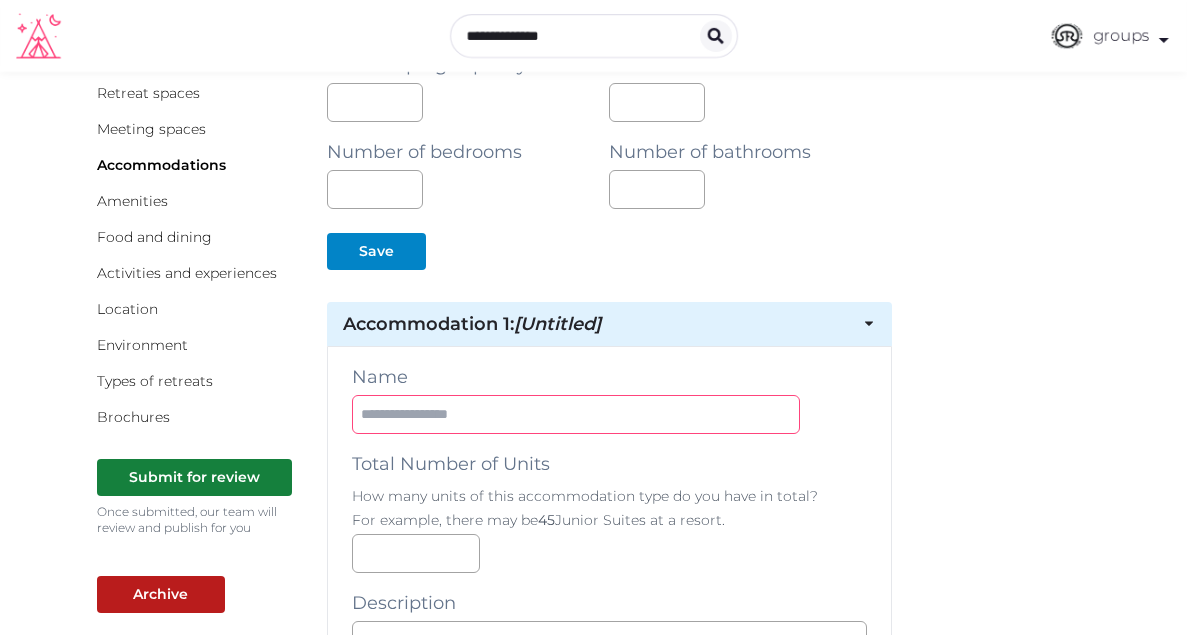 scroll, scrollTop: 168, scrollLeft: 0, axis: vertical 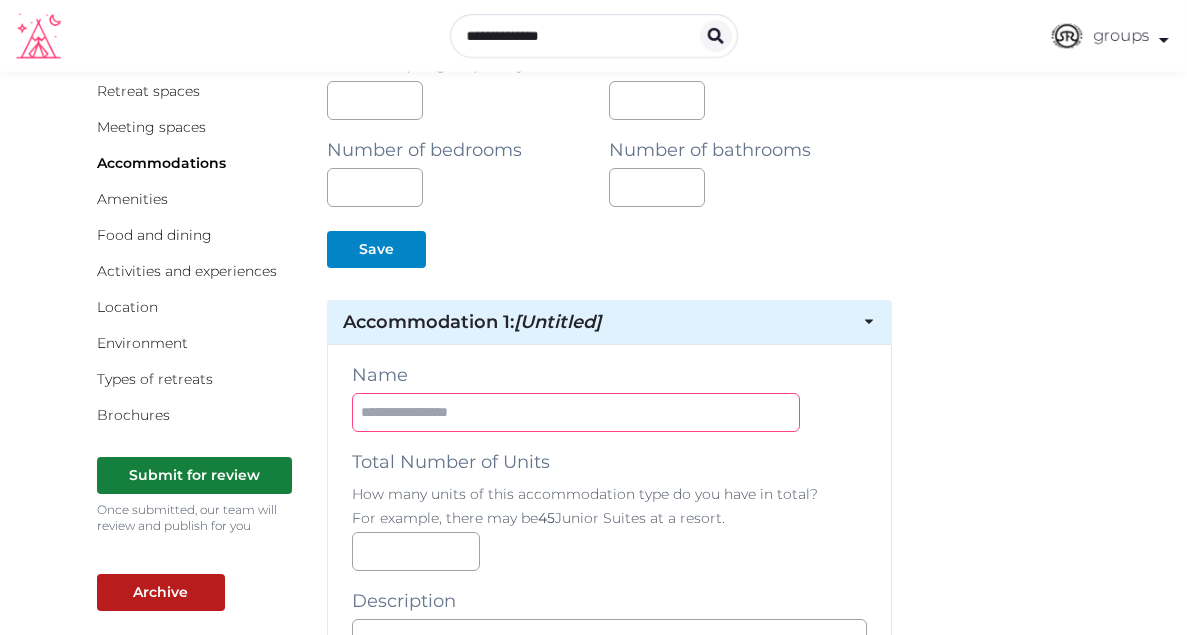 click at bounding box center (576, 412) 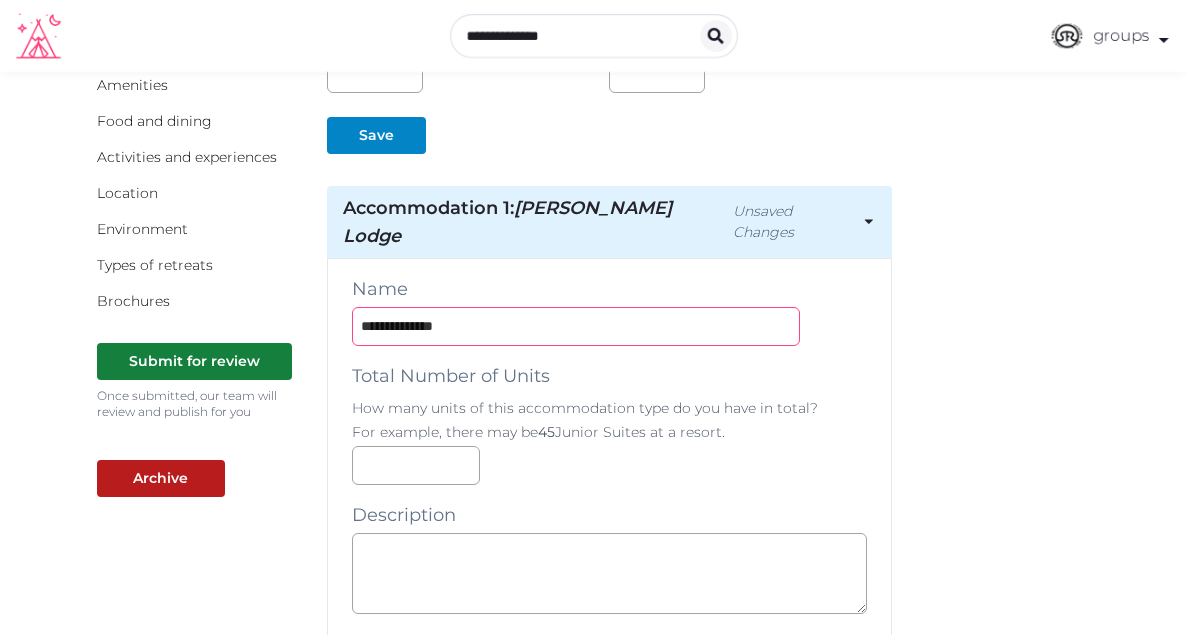 scroll, scrollTop: 288, scrollLeft: 0, axis: vertical 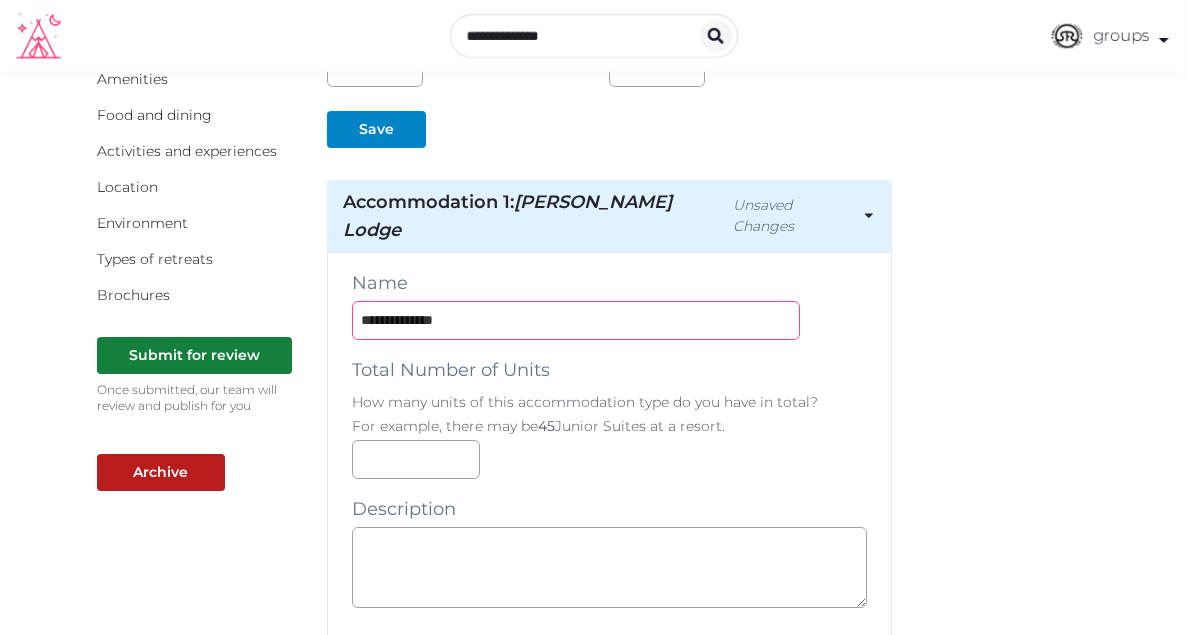 type on "**********" 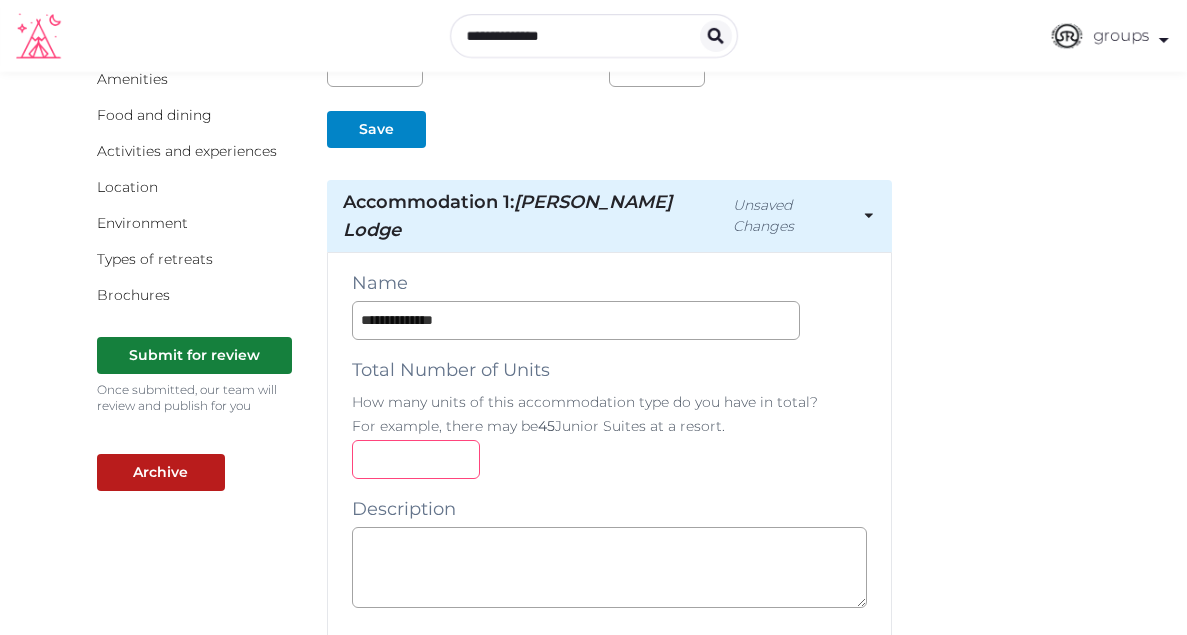 click at bounding box center (416, 459) 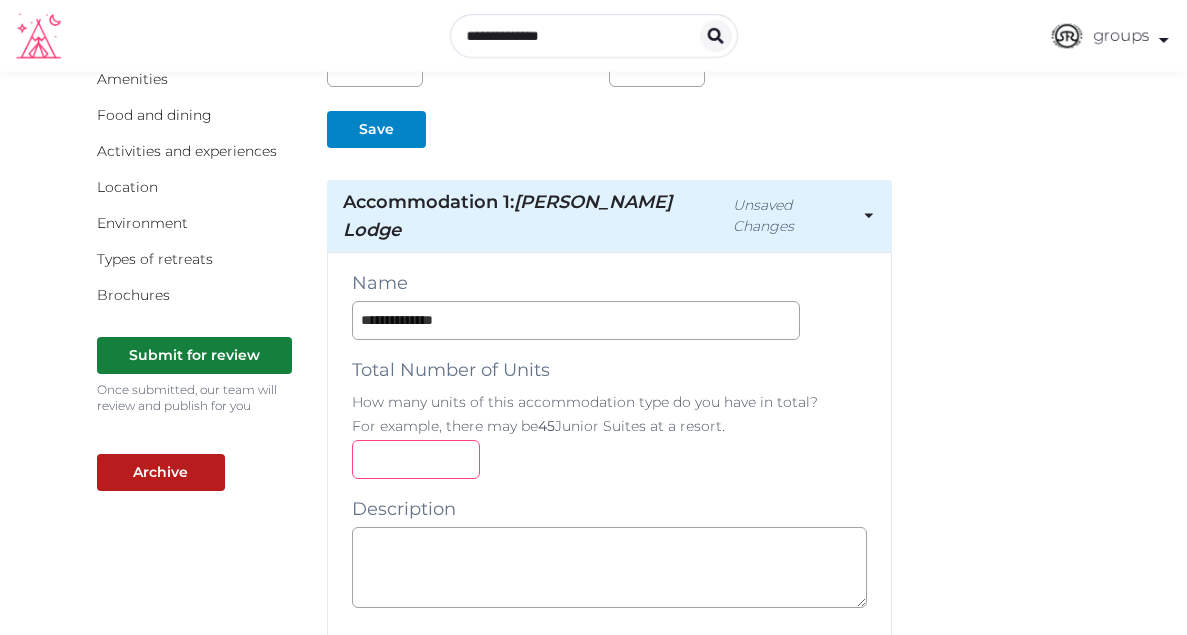 type on "*" 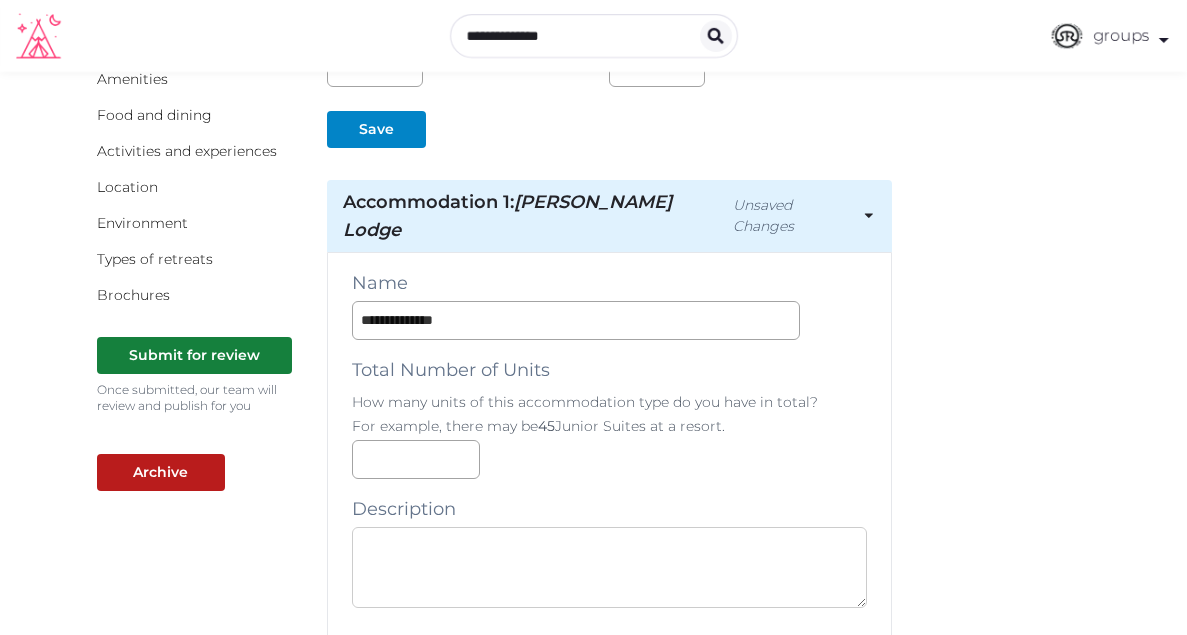 click at bounding box center [609, 567] 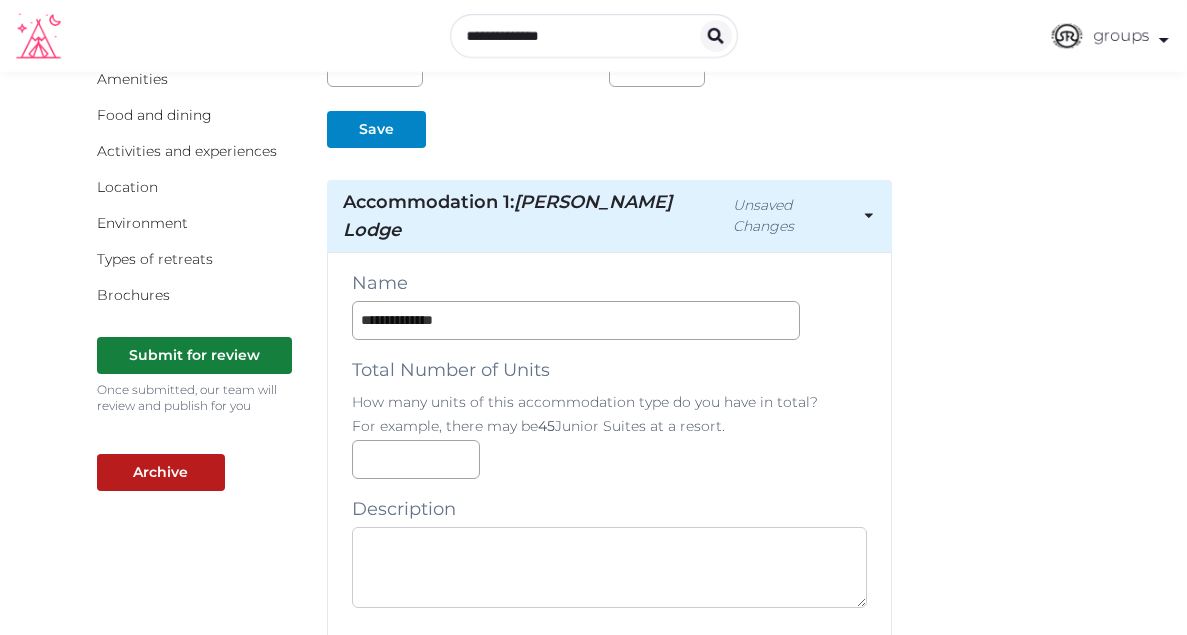 click at bounding box center [609, 567] 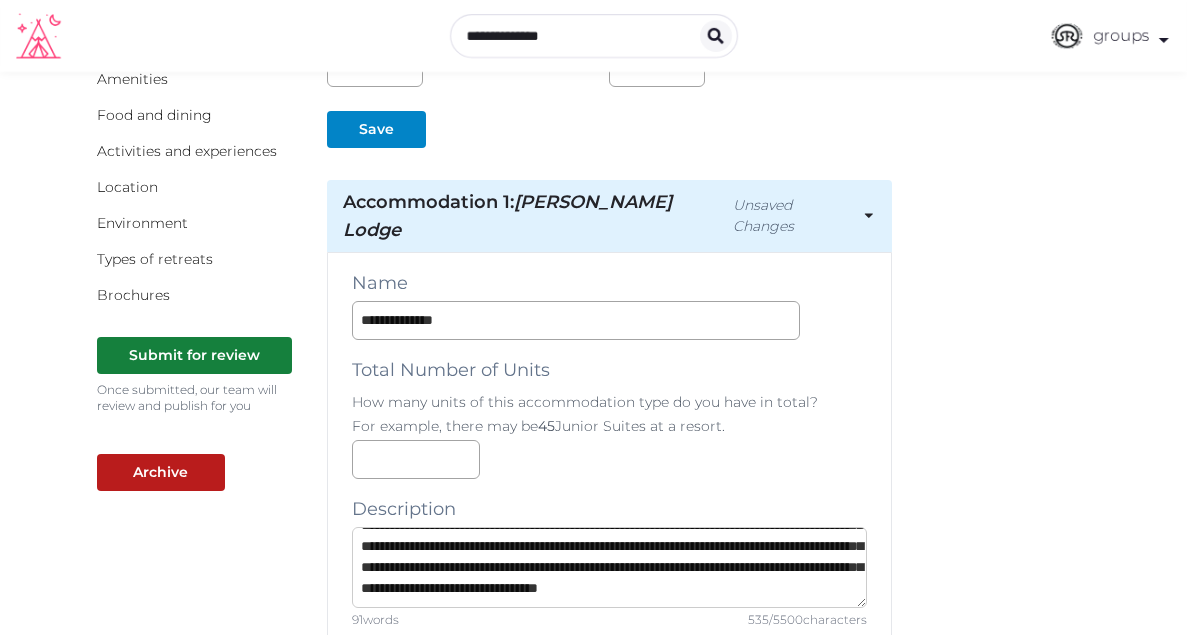 scroll, scrollTop: 105, scrollLeft: 0, axis: vertical 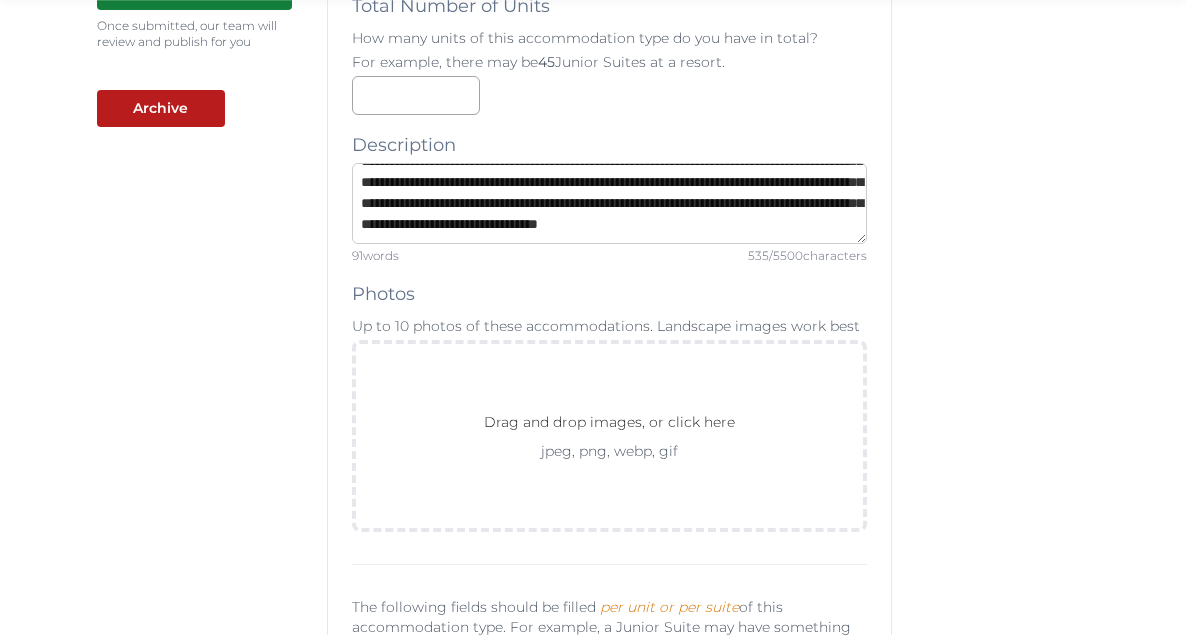 type on "**********" 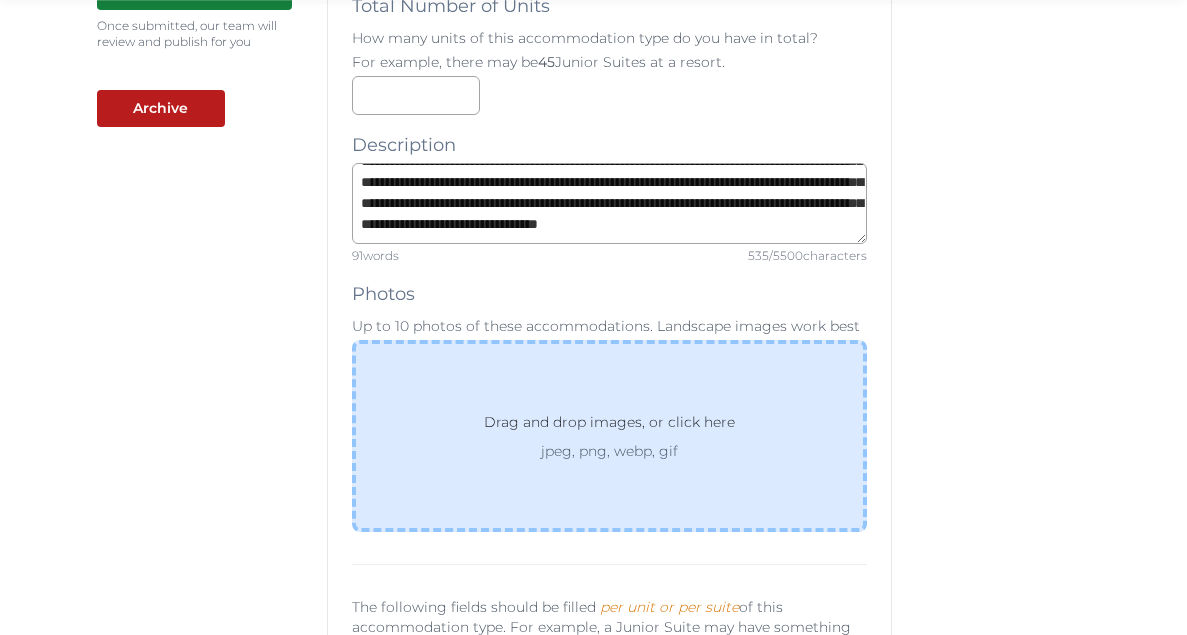 click on "Drag and drop images, or click here jpeg, png, webp, gif" at bounding box center [609, 436] 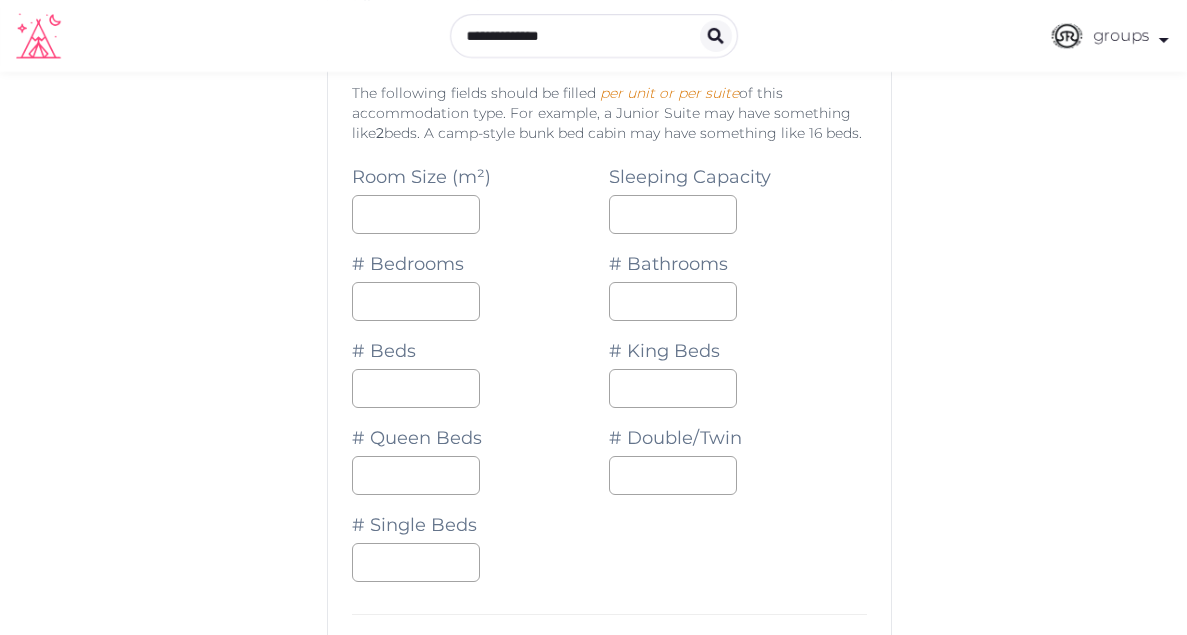 scroll, scrollTop: 1454, scrollLeft: 0, axis: vertical 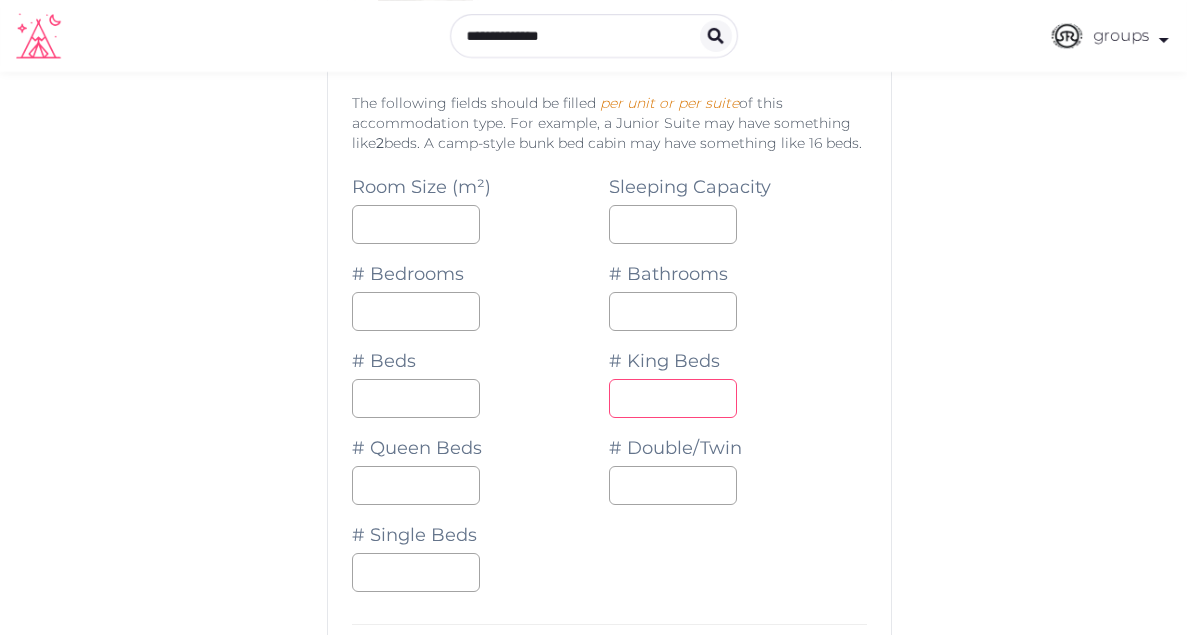 click at bounding box center (673, 398) 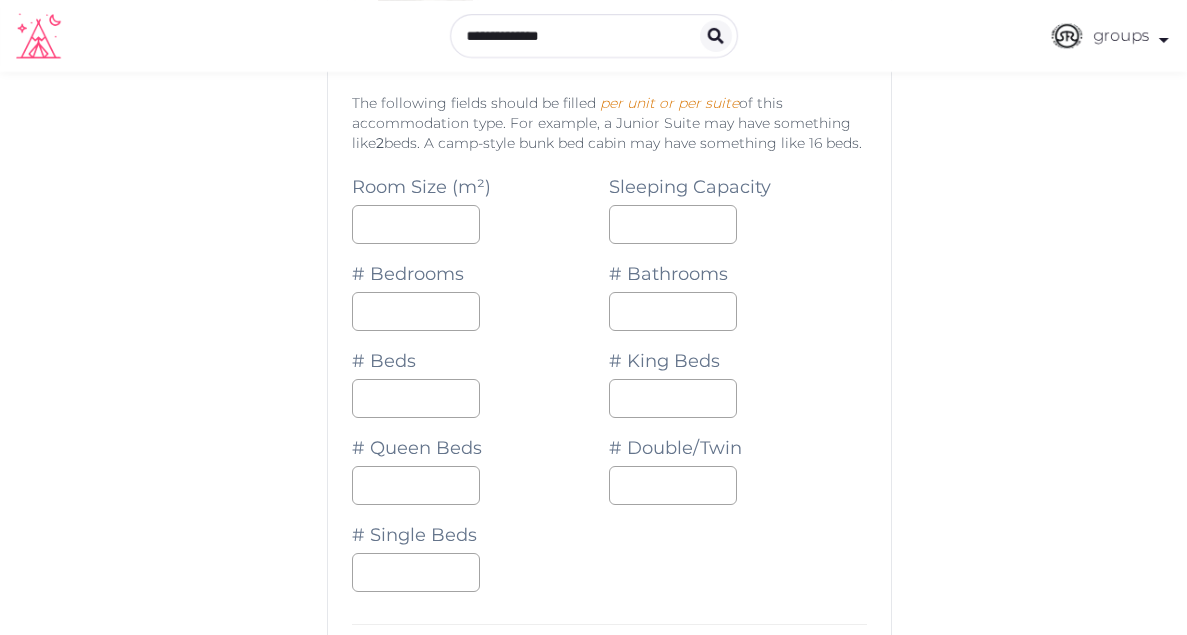 click on "*" at bounding box center (737, 398) 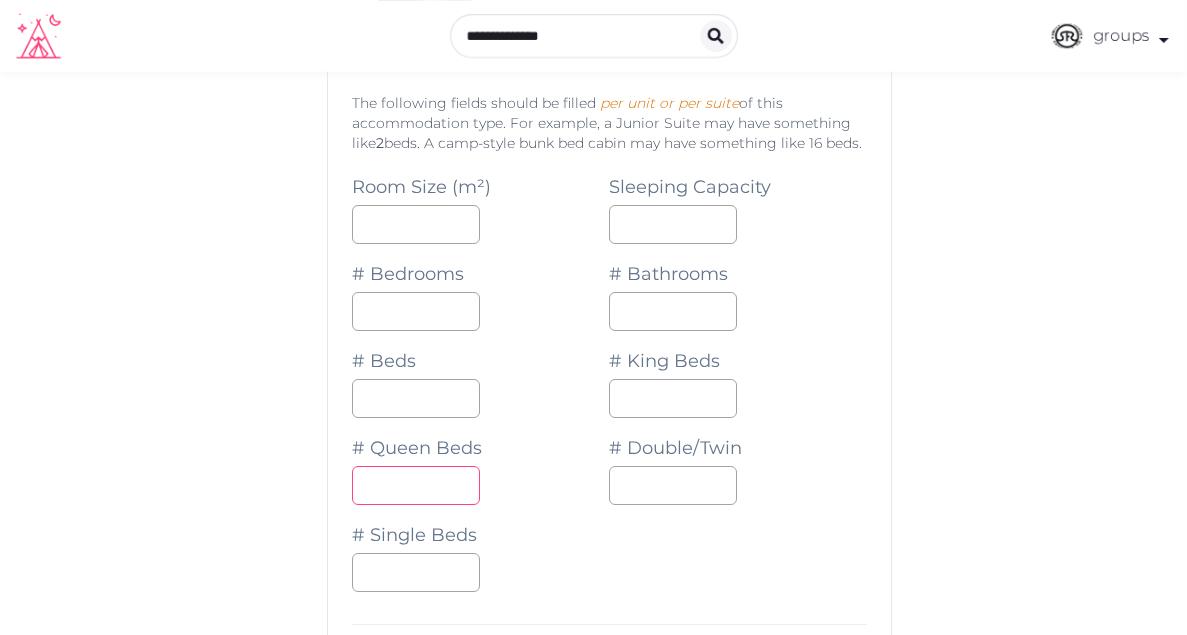 click at bounding box center (416, 485) 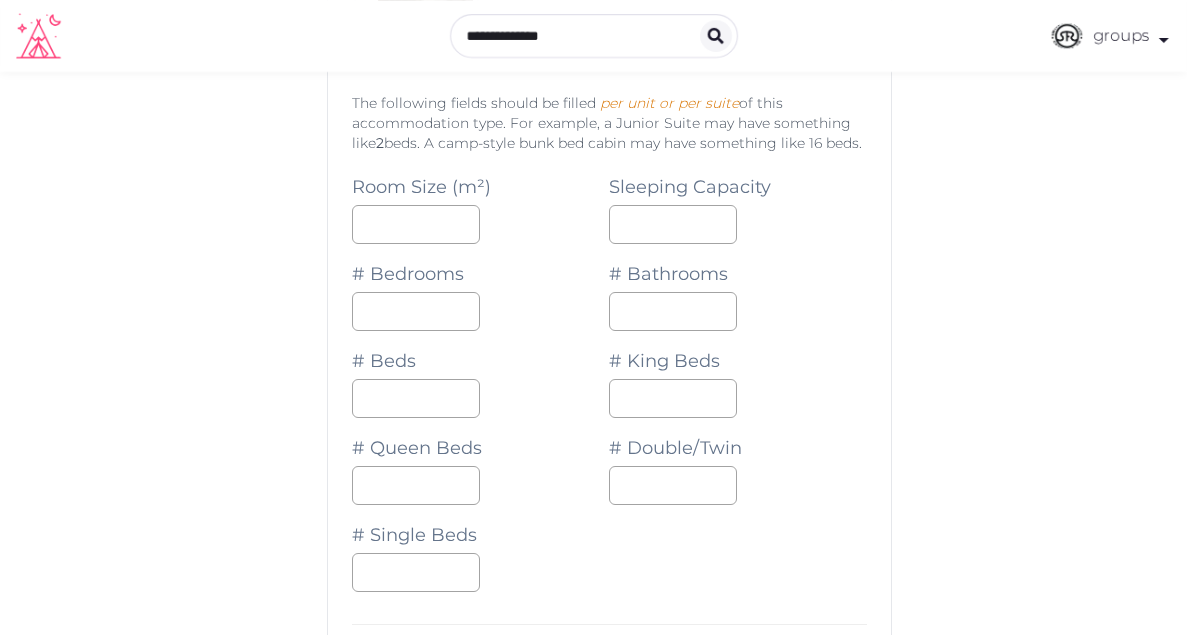 click on "Room Size (m²) Sleeping Capacity # Bedrooms # Bathrooms # Beds # King Beds * # Queen Beds * # Double/Twin # Single Beds" at bounding box center [609, 374] 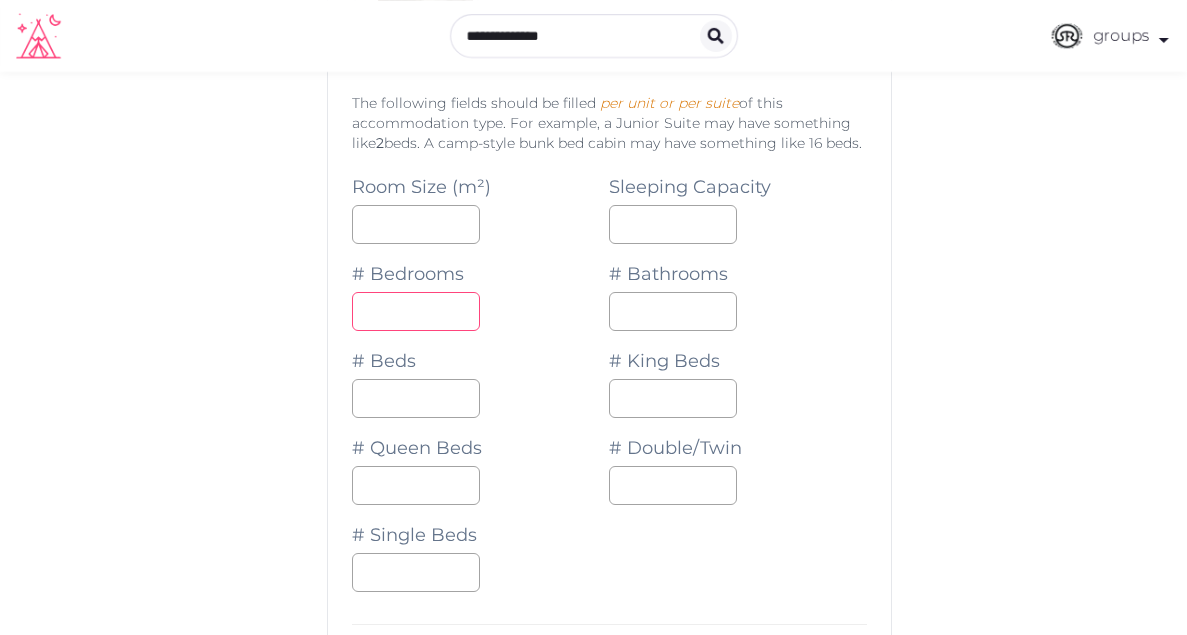 click at bounding box center [416, 311] 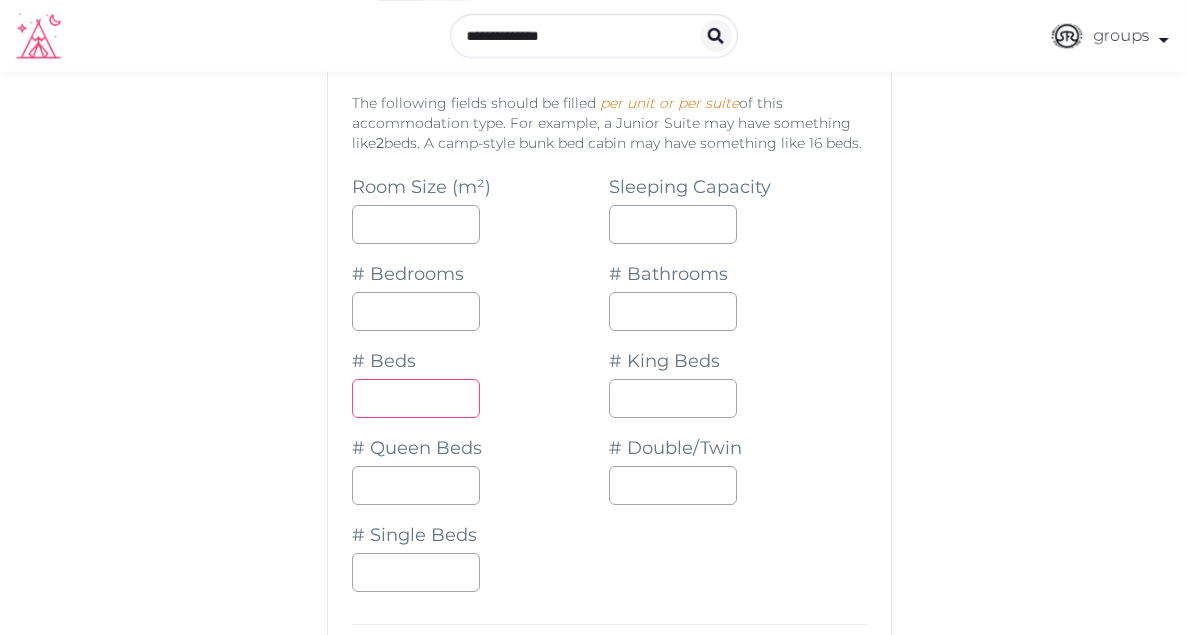 click at bounding box center (480, 398) 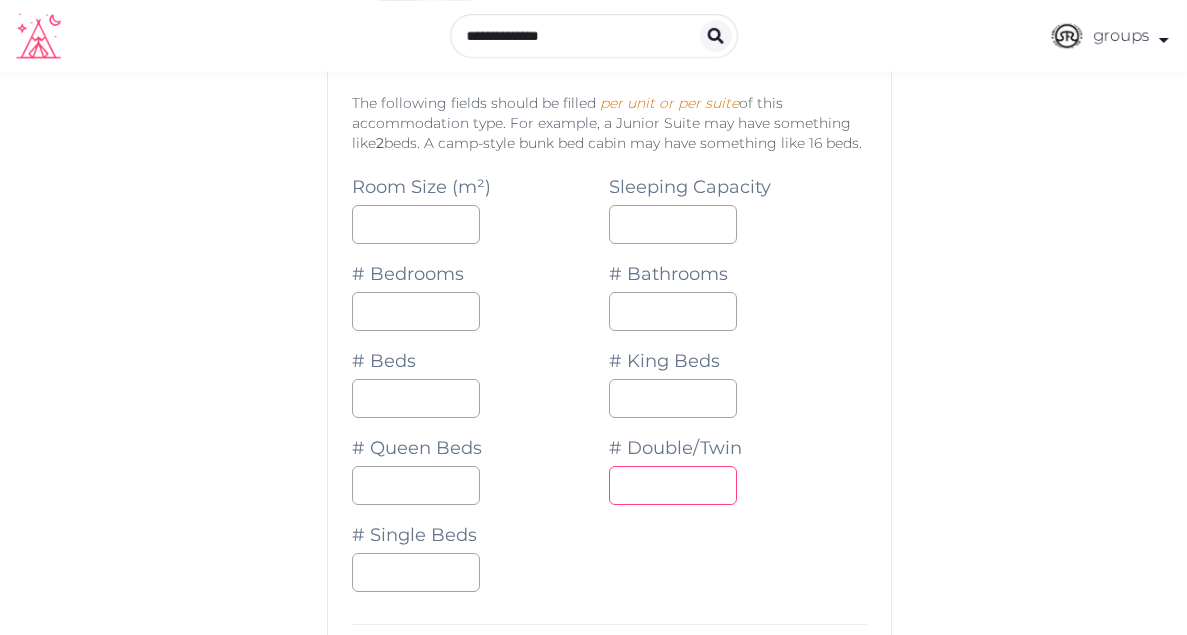 click at bounding box center (673, 485) 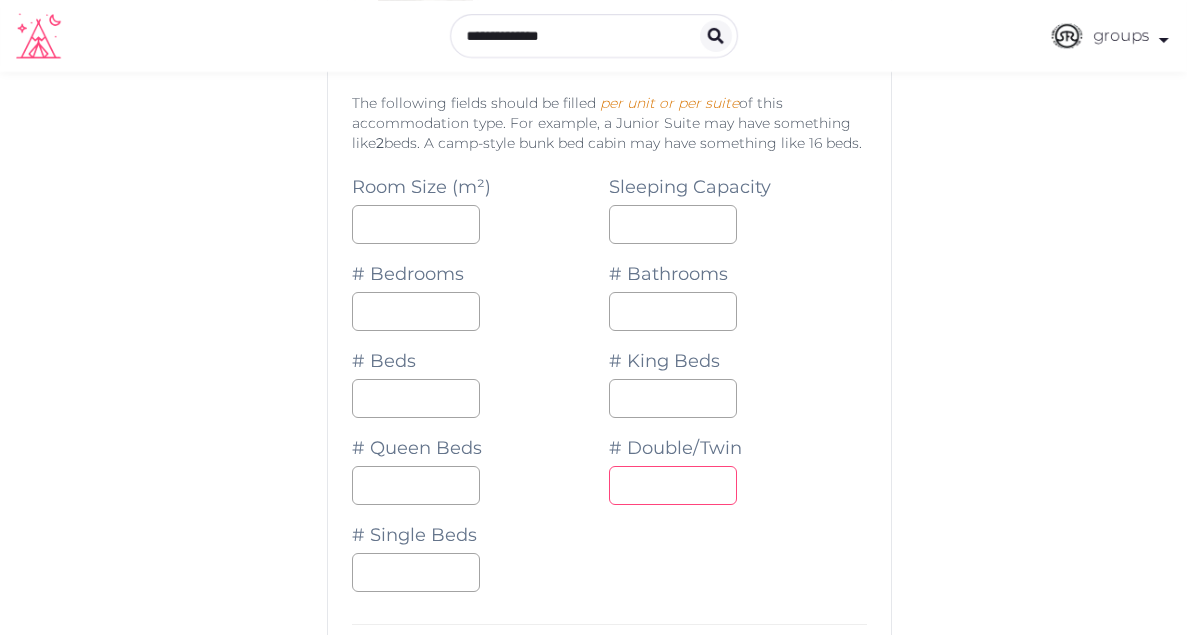 type on "*" 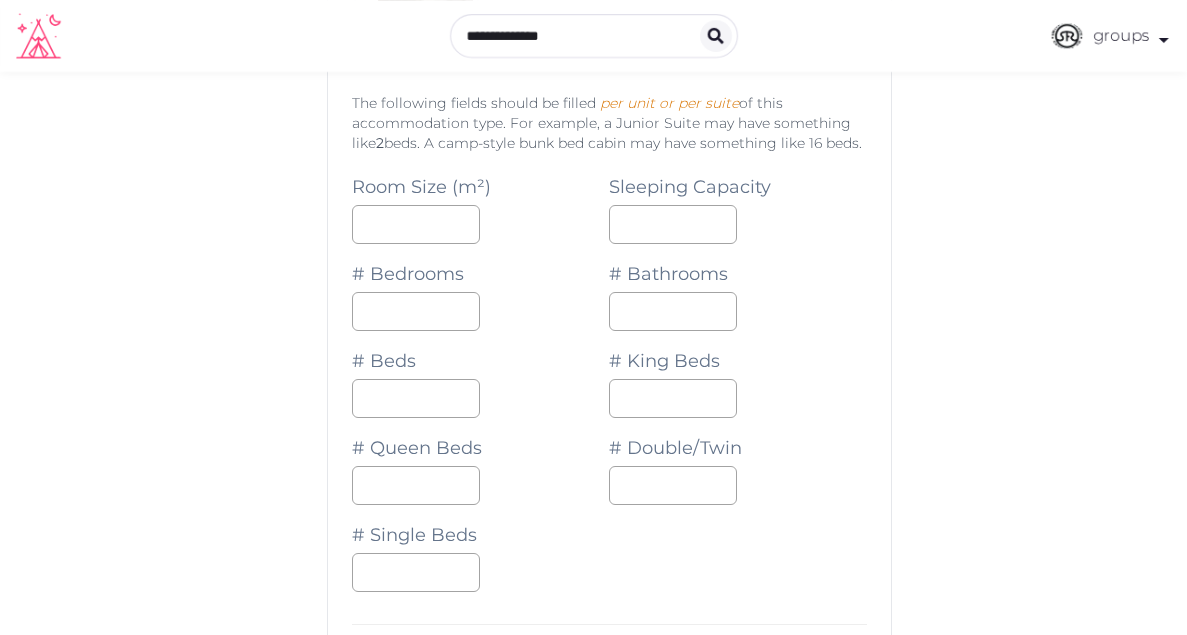 click on "Room Size (m²) Sleeping Capacity # Bedrooms * # Bathrooms # Beds # King Beds * # Queen Beds * # Double/Twin * # Single Beds" at bounding box center [609, 374] 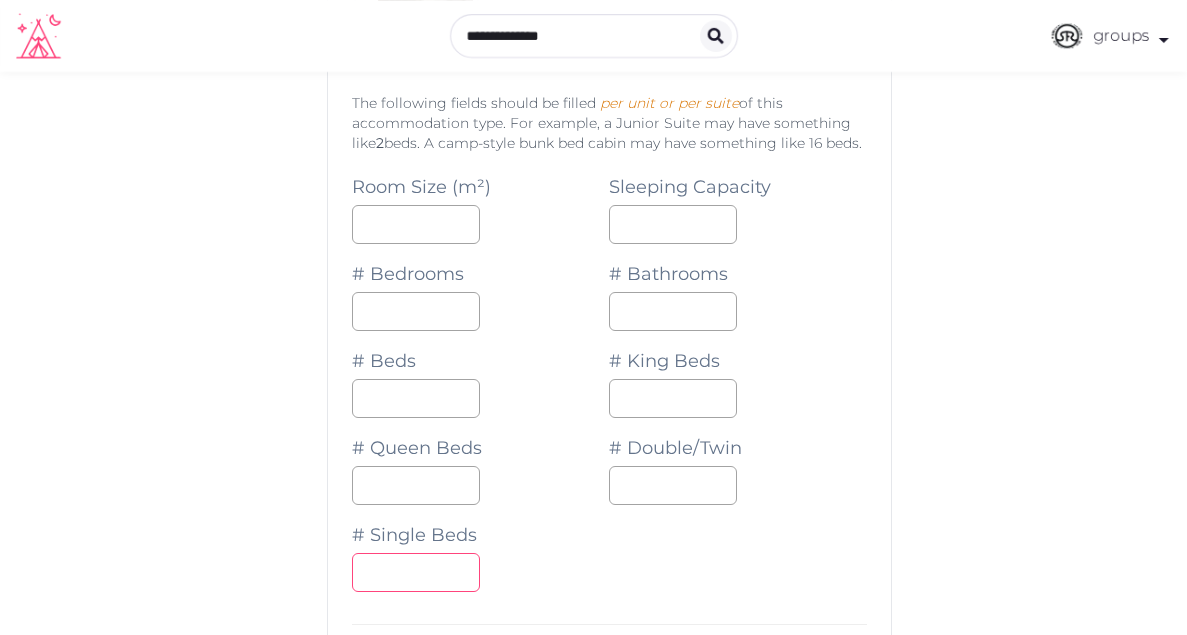 click at bounding box center [416, 572] 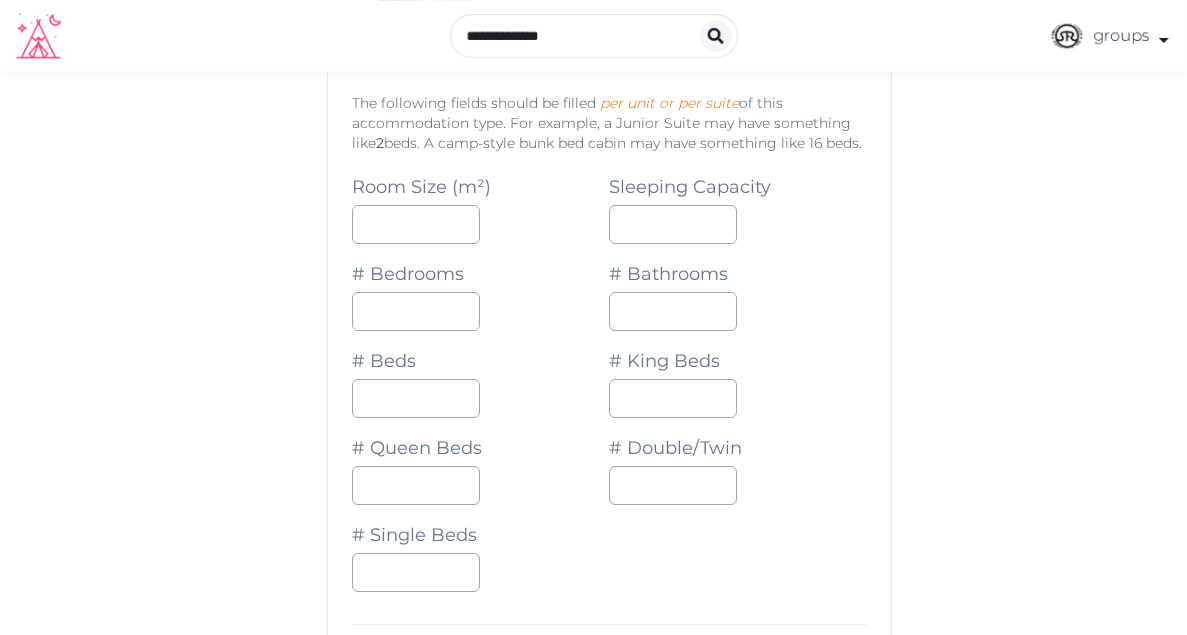 click on "# Single Beds *" at bounding box center [480, 548] 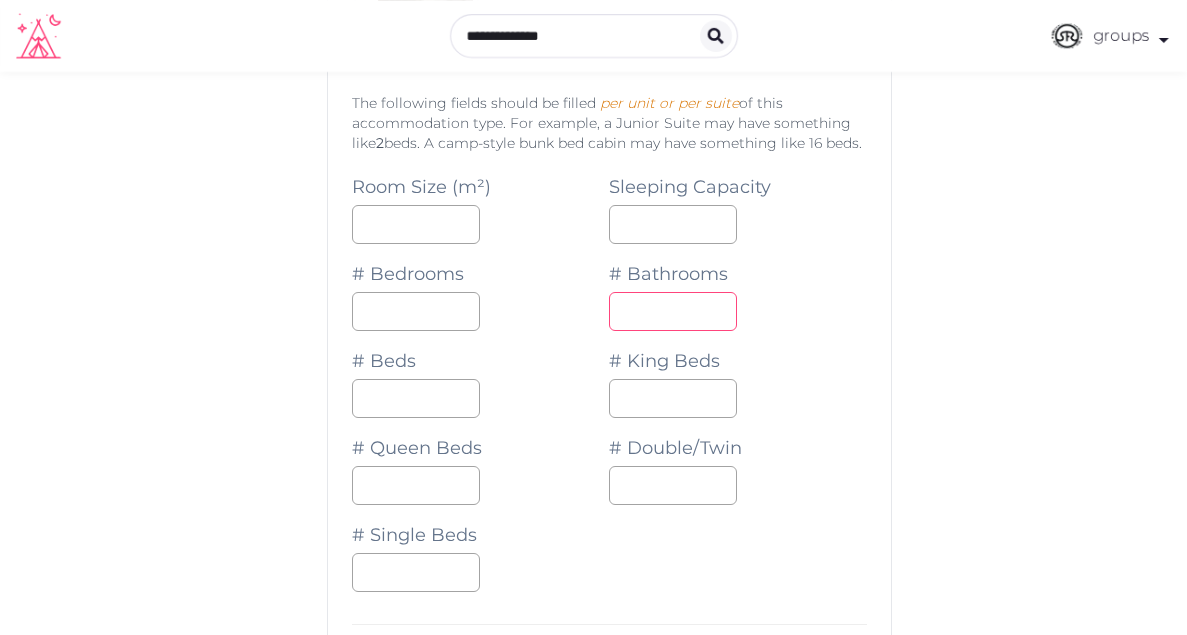 click at bounding box center (673, 311) 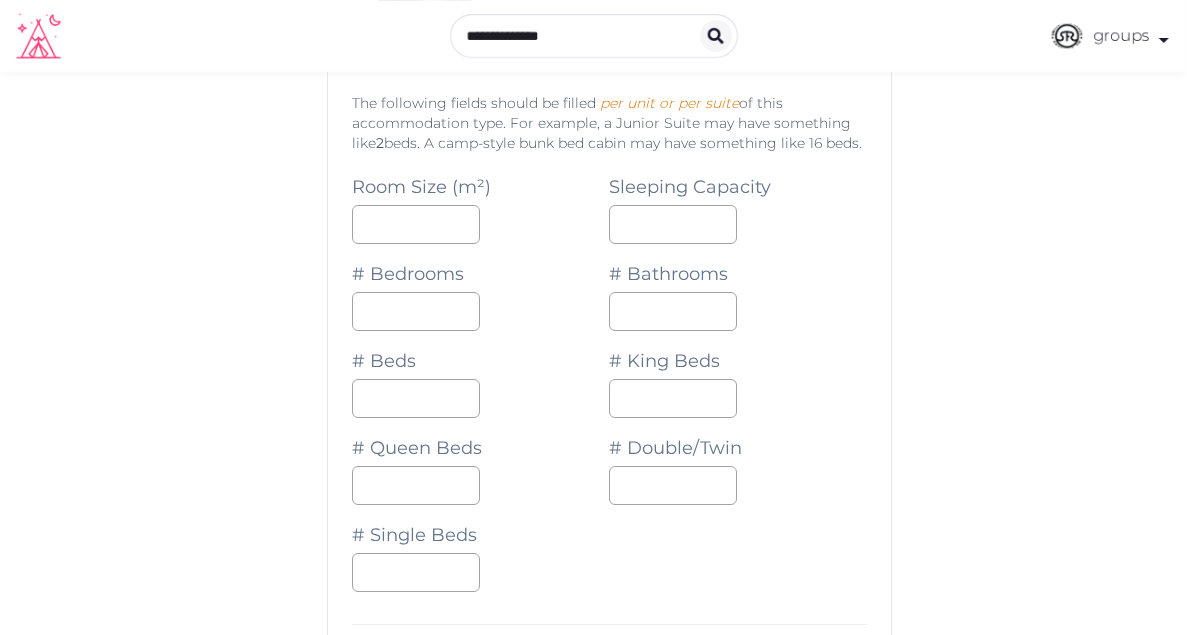 click on "*" at bounding box center (737, 398) 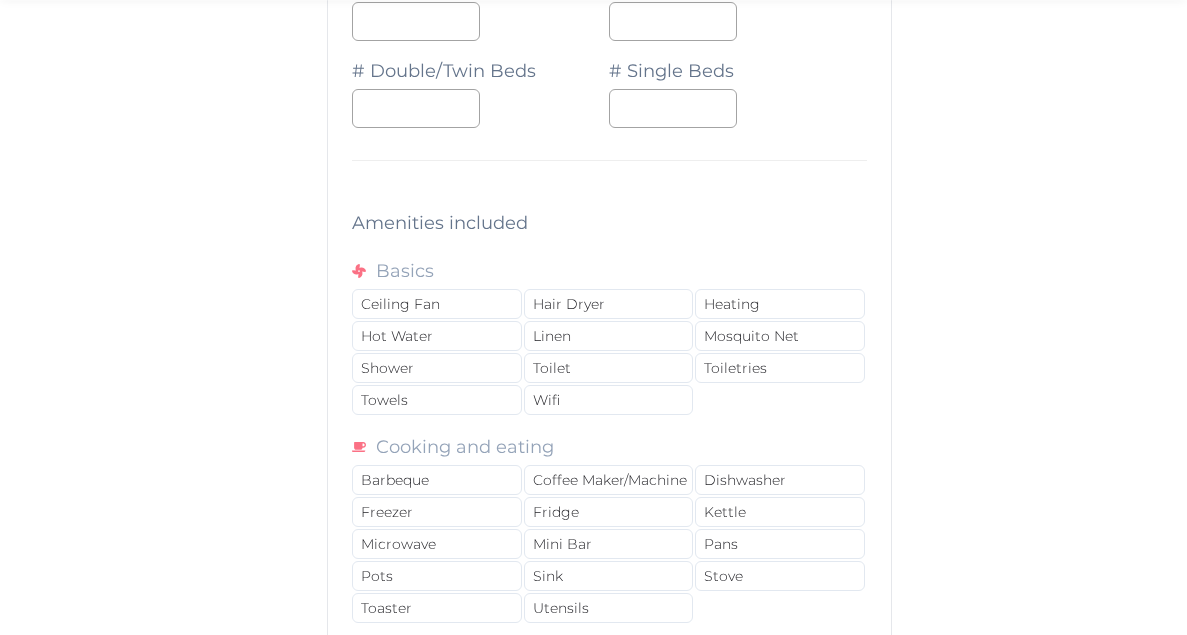 scroll, scrollTop: 2461, scrollLeft: 0, axis: vertical 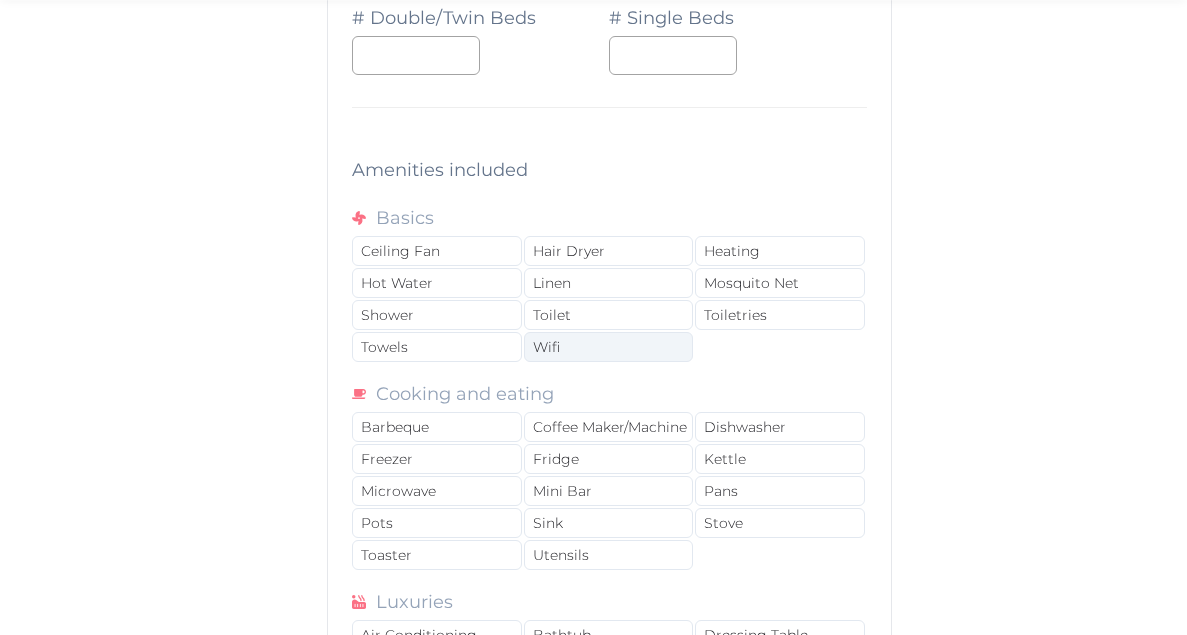 click on "Wifi" at bounding box center [608, 347] 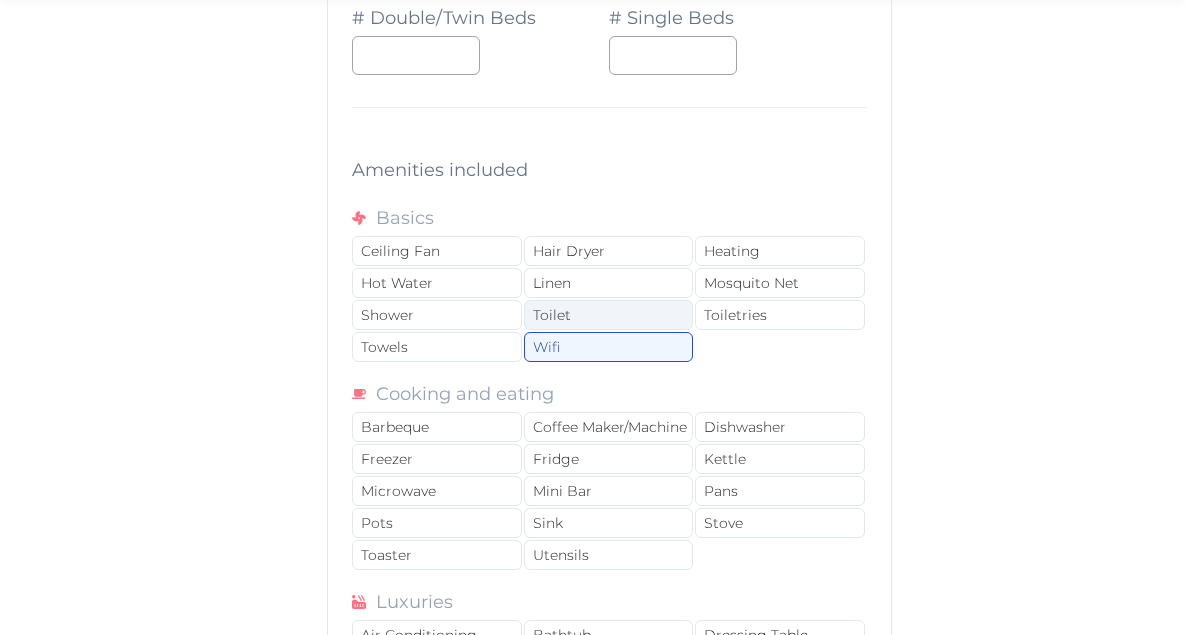 click on "Toilet" at bounding box center [608, 315] 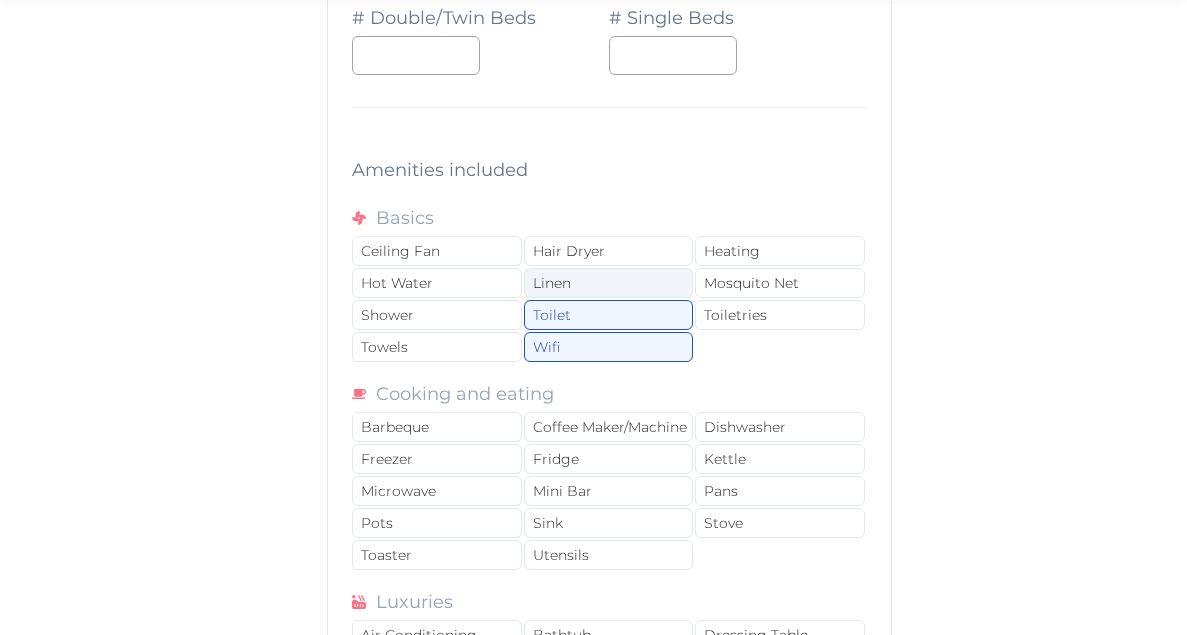 click on "Linen" at bounding box center [608, 283] 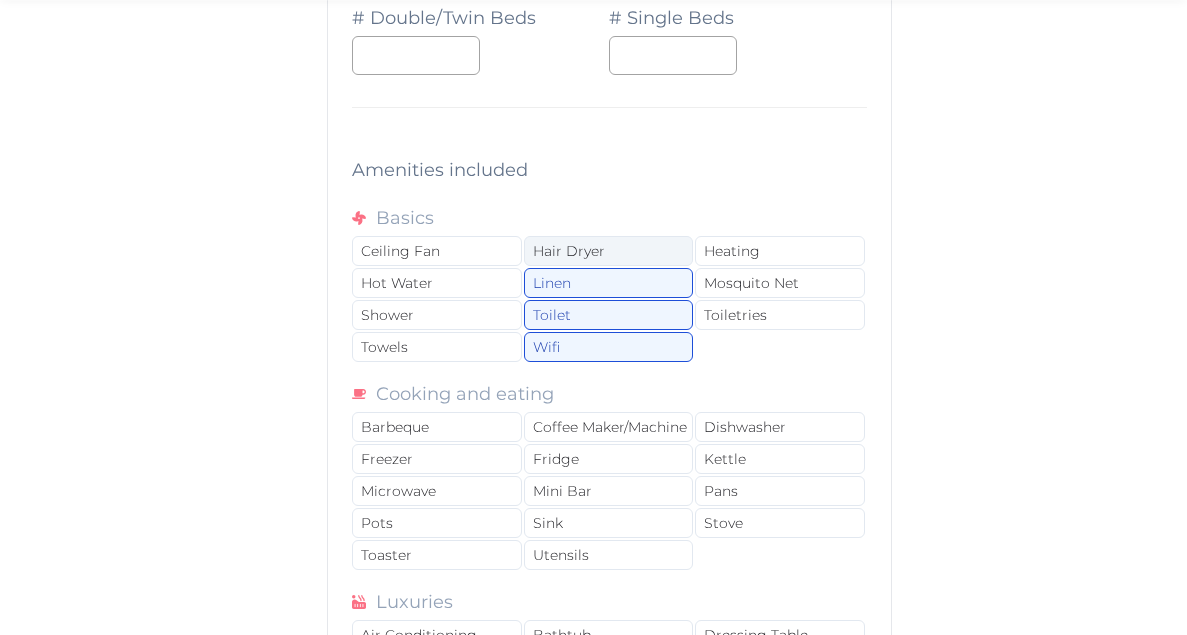 click on "Hair Dryer" at bounding box center (608, 251) 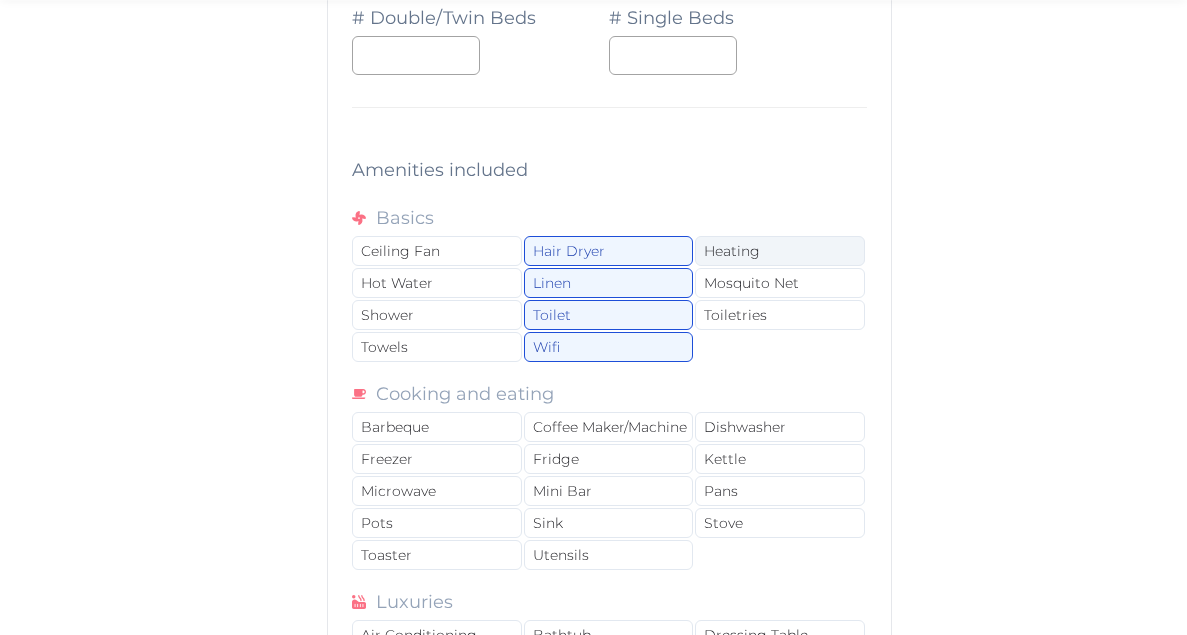 click on "Heating" at bounding box center [779, 251] 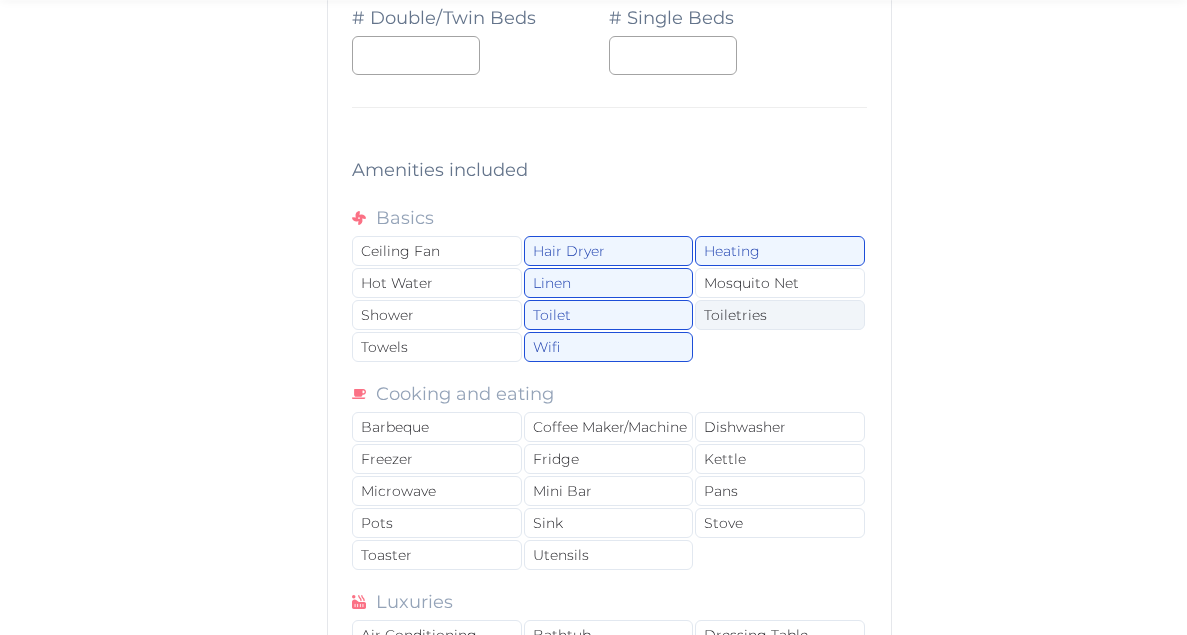 click on "Toiletries" at bounding box center [779, 315] 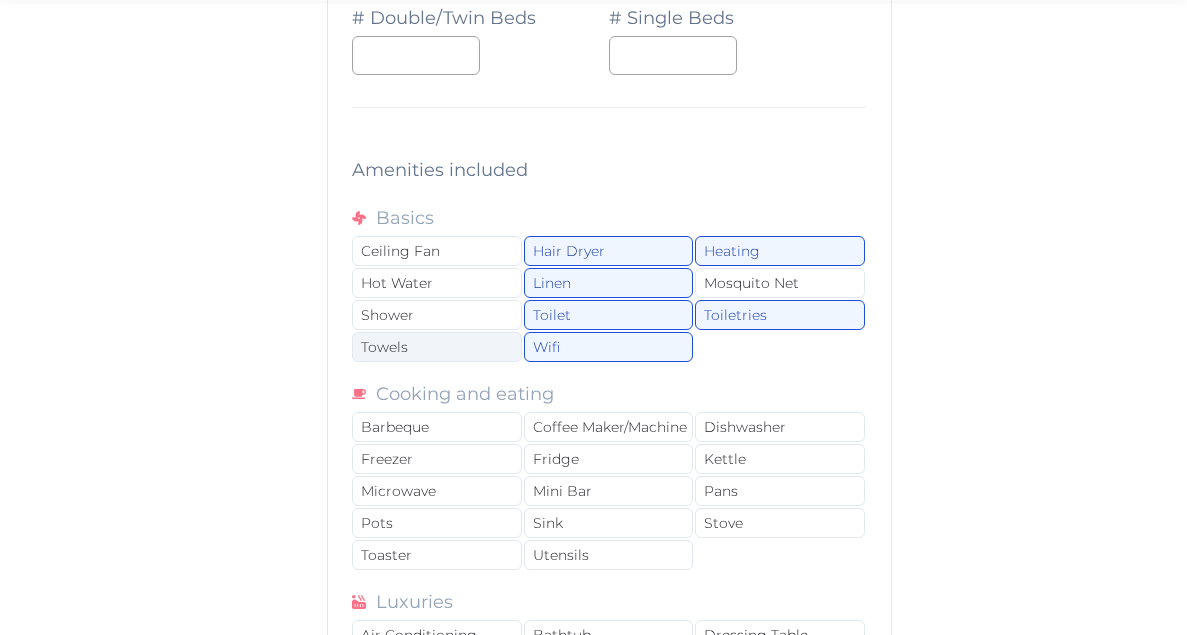 click on "Towels" at bounding box center [436, 347] 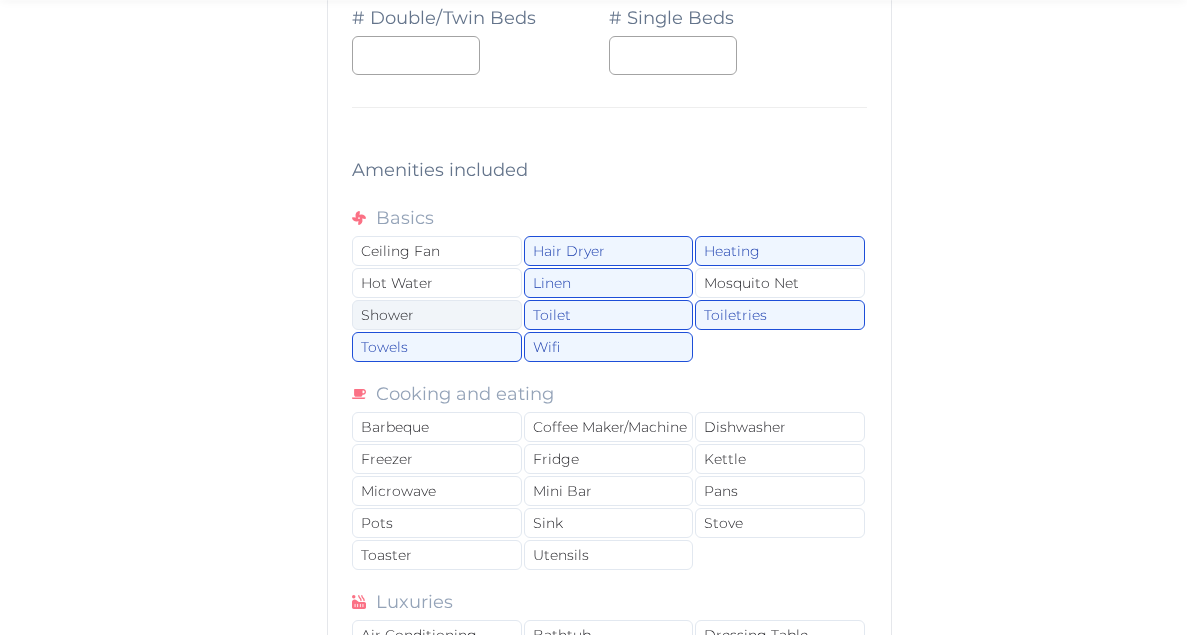 click on "Shower" at bounding box center (436, 315) 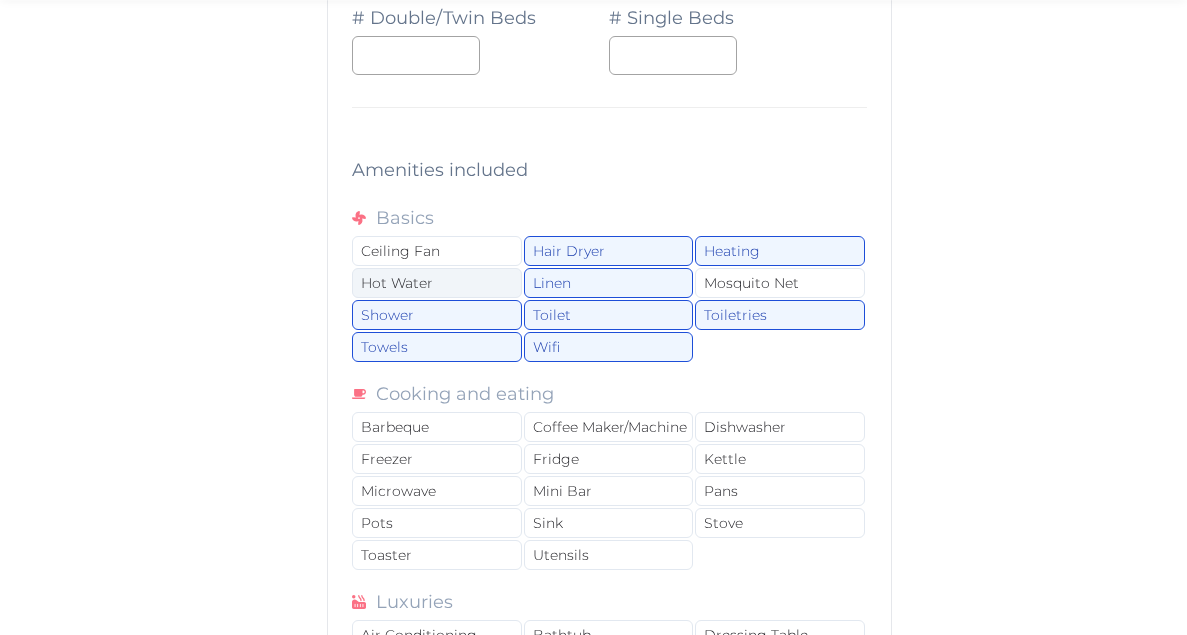 click on "Hot Water" at bounding box center [436, 283] 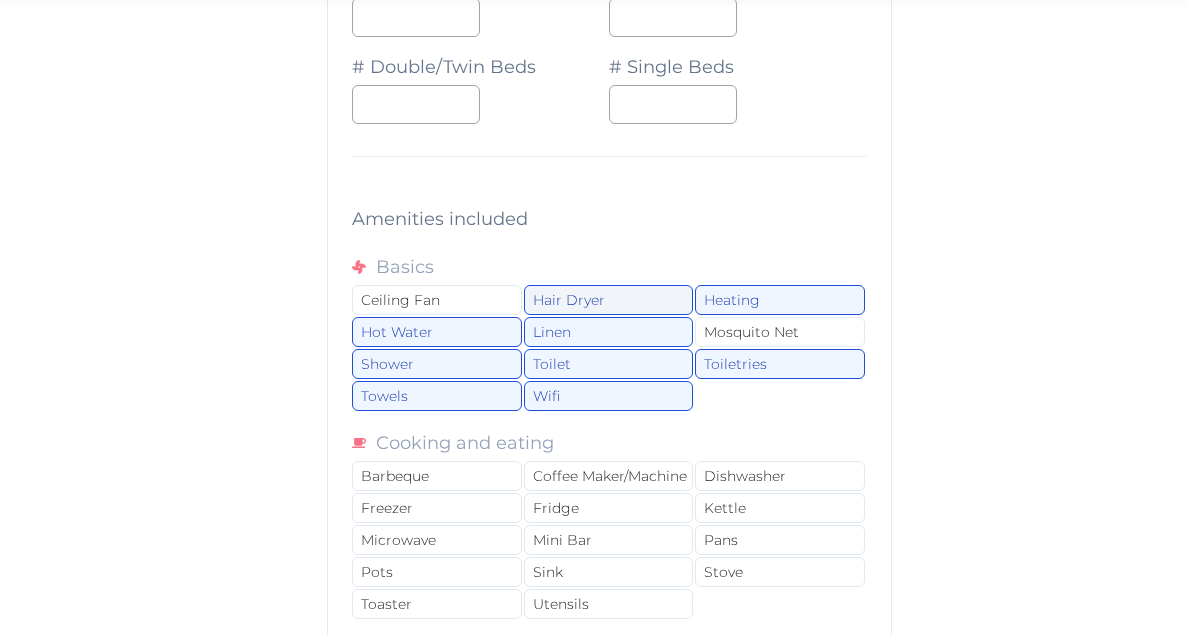 scroll, scrollTop: 2430, scrollLeft: 0, axis: vertical 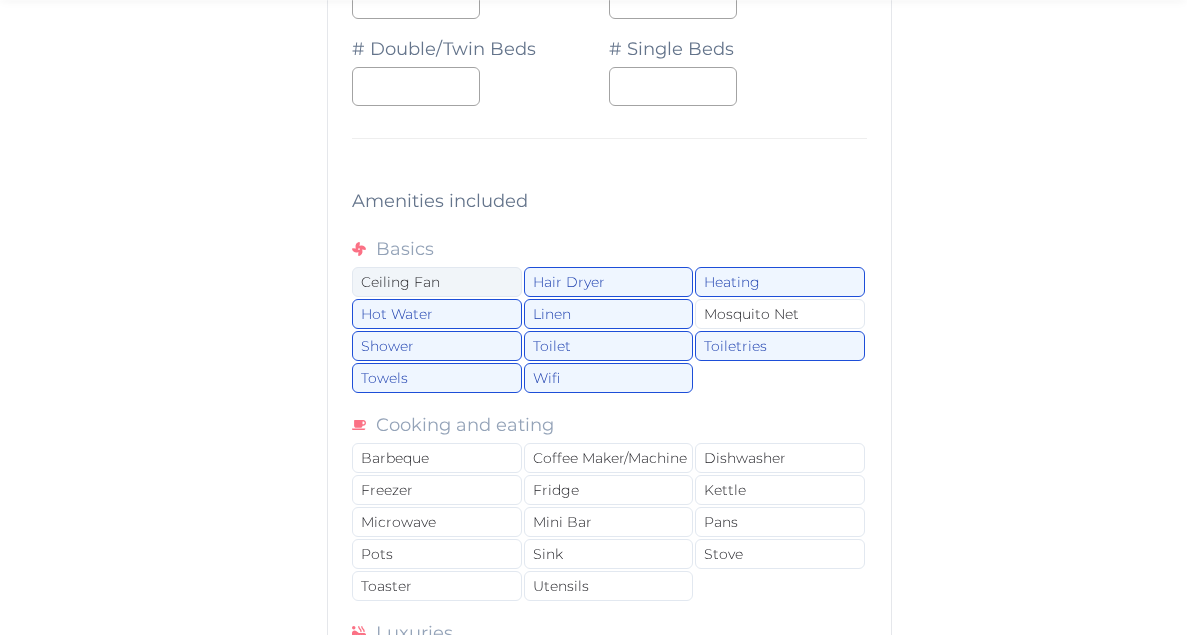 click on "Ceiling Fan" at bounding box center (436, 282) 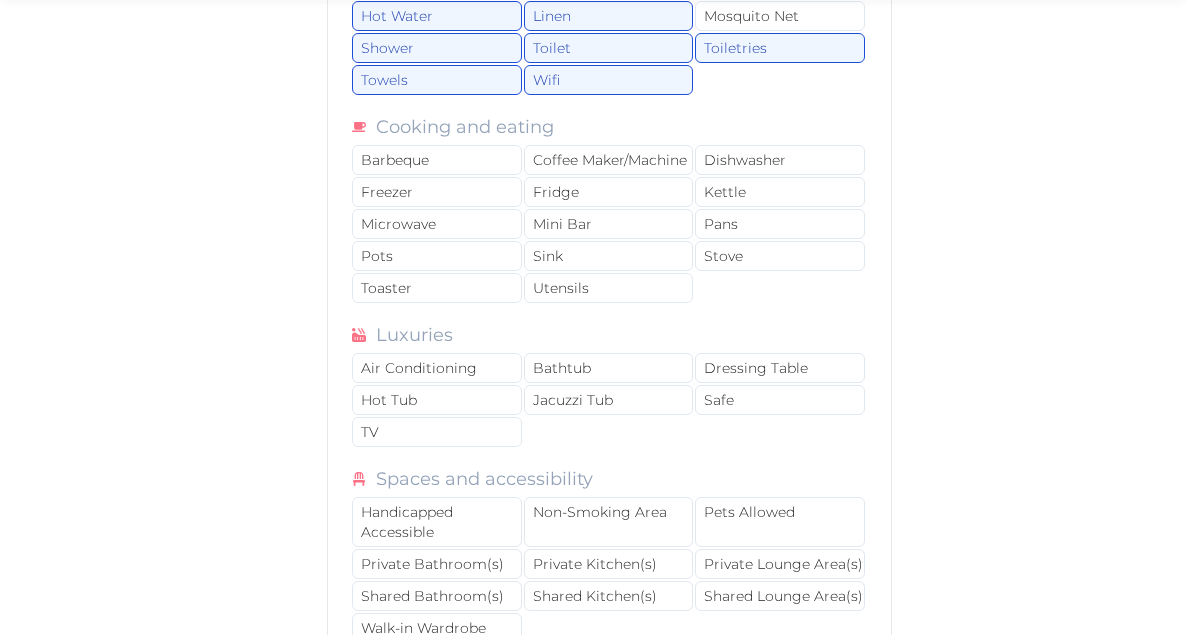 scroll, scrollTop: 2765, scrollLeft: 0, axis: vertical 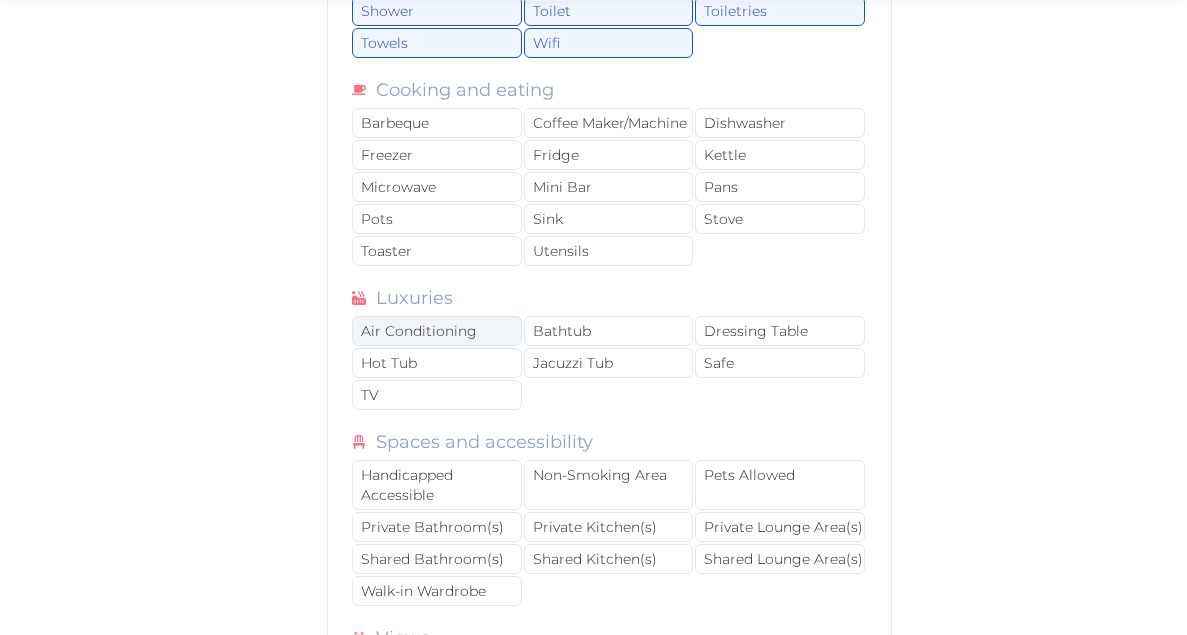 click on "Air Conditioning" at bounding box center (436, 331) 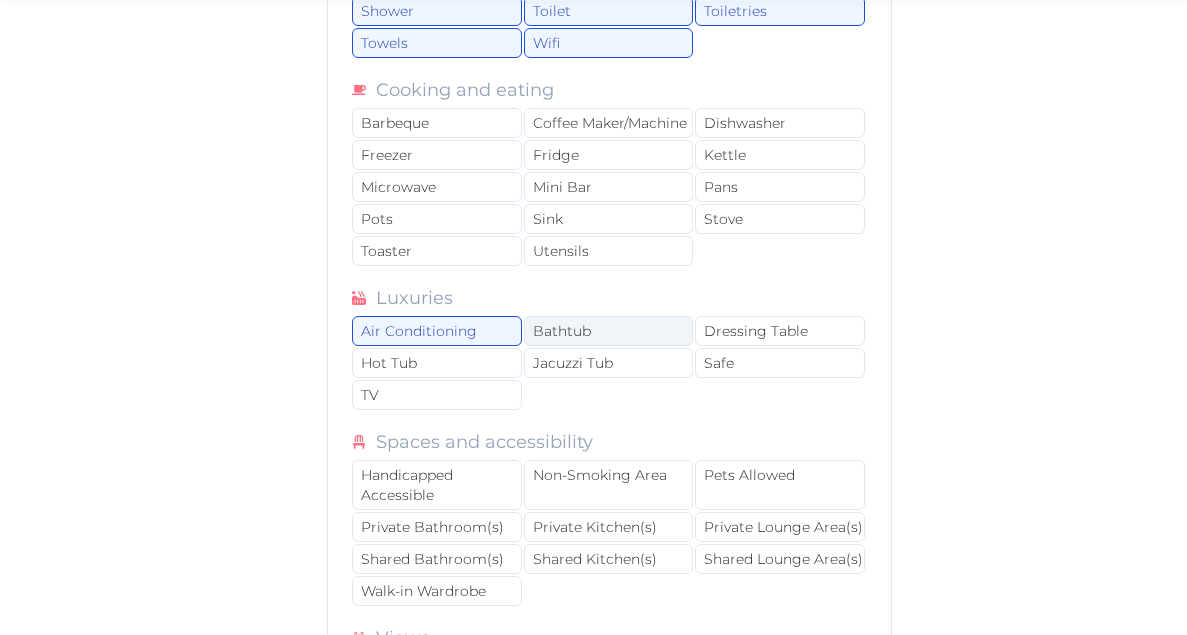 click on "Bathtub" at bounding box center [608, 331] 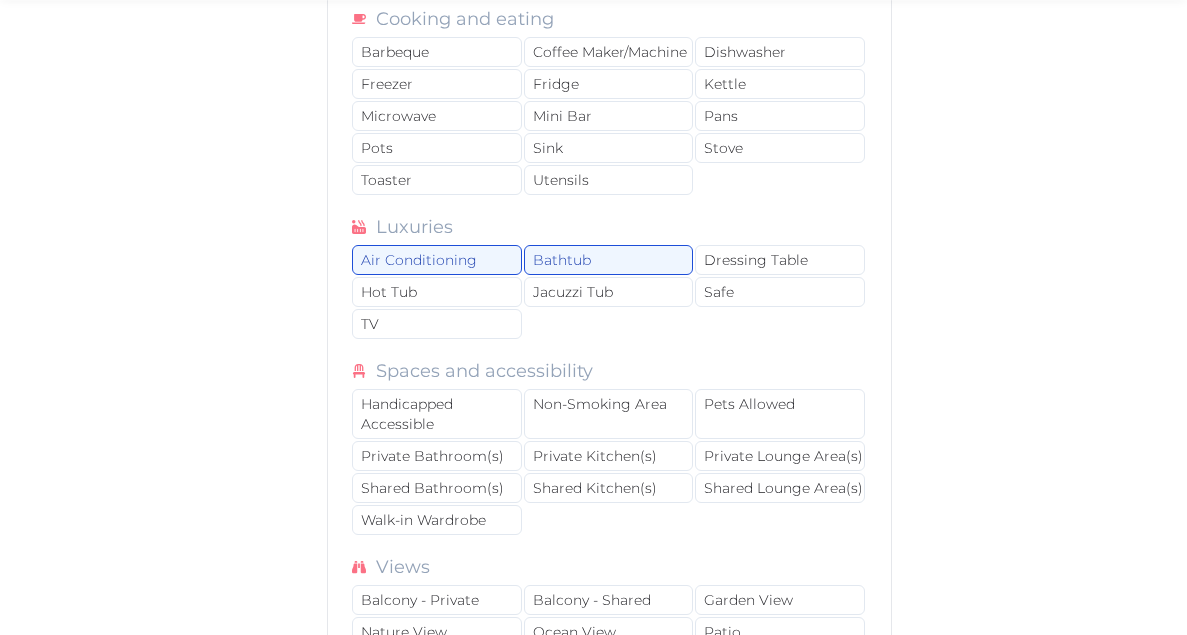 scroll, scrollTop: 2856, scrollLeft: 0, axis: vertical 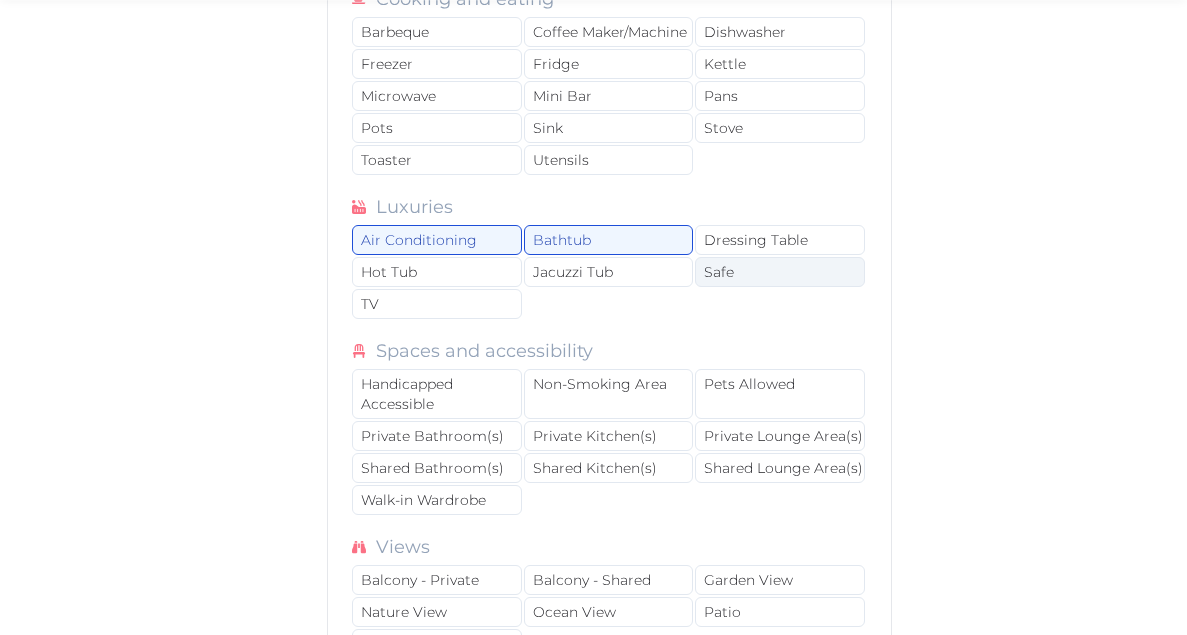 click on "Safe" at bounding box center [779, 272] 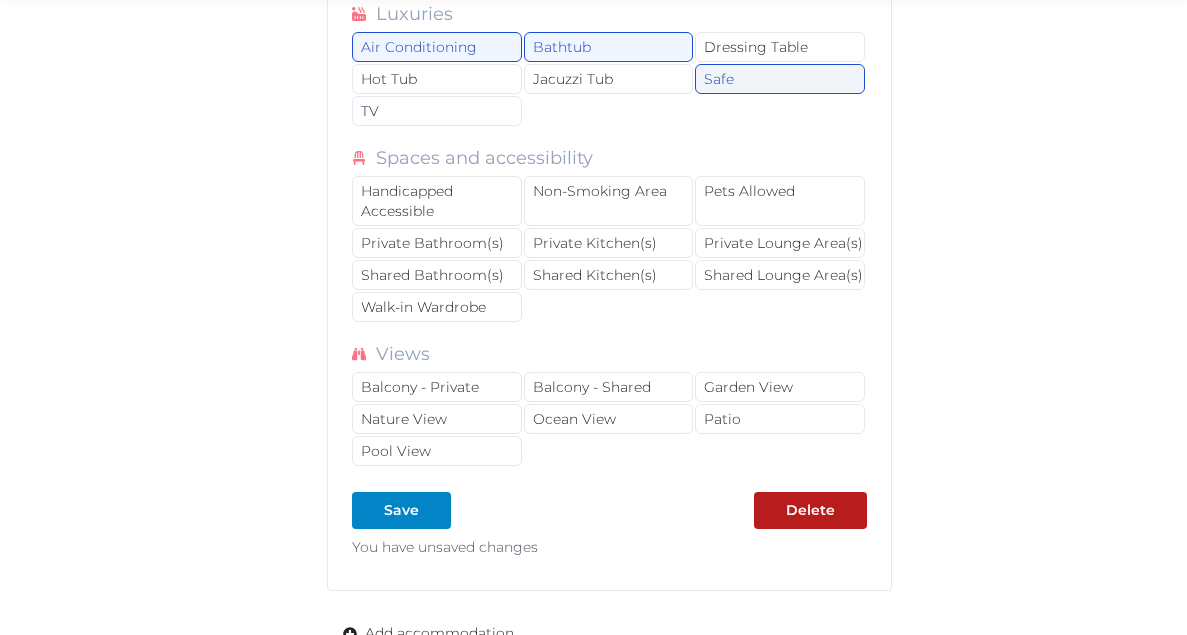 scroll, scrollTop: 3052, scrollLeft: 0, axis: vertical 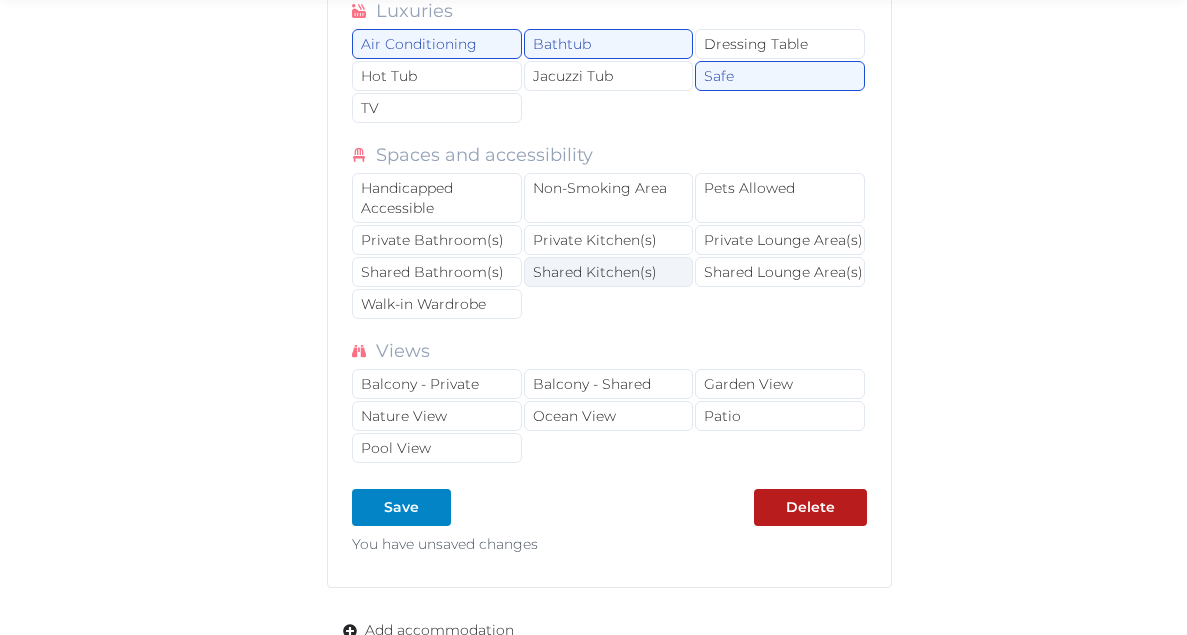 click on "Shared Kitchen(s)" at bounding box center [608, 272] 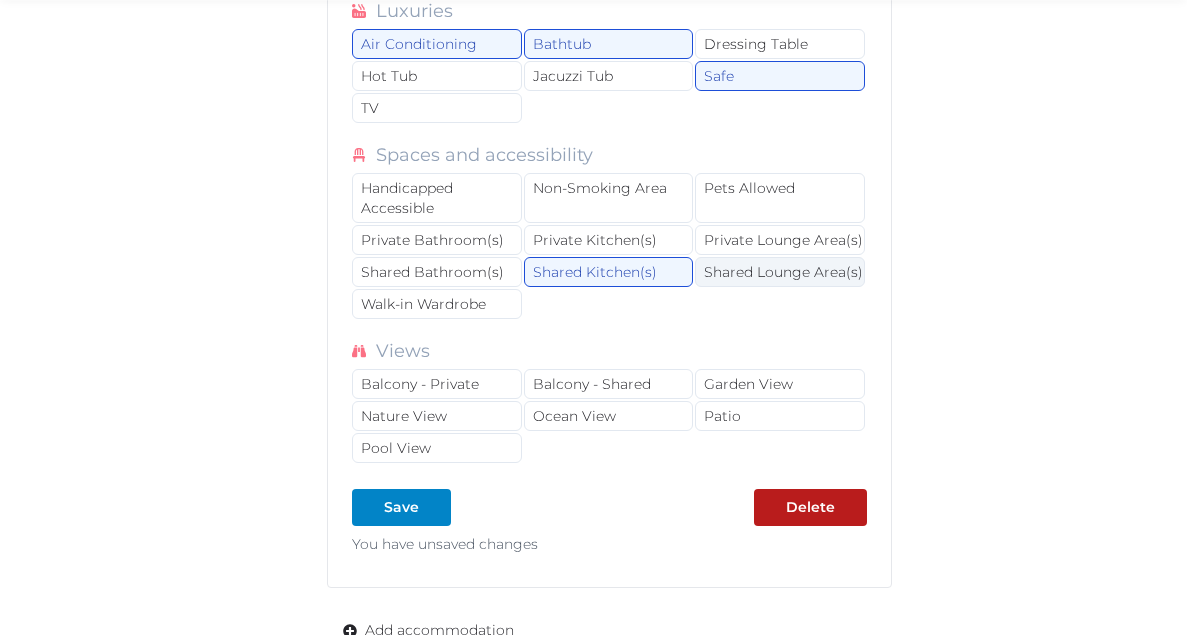 click on "Shared Lounge Area(s)" at bounding box center [779, 272] 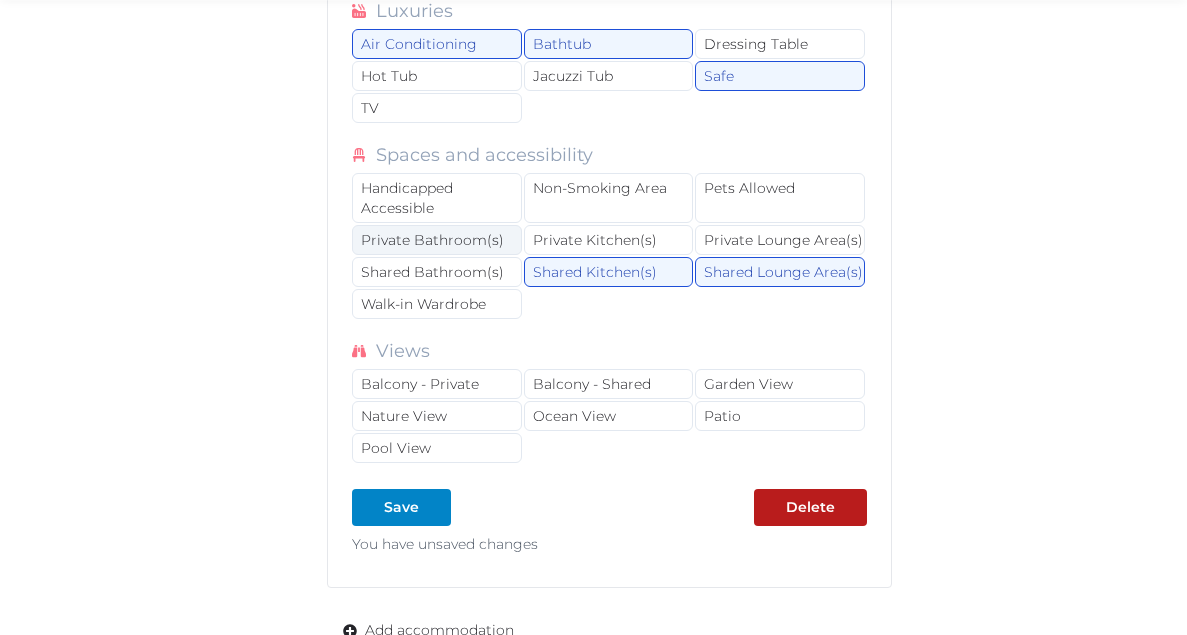 click on "Private Bathroom(s)" at bounding box center (436, 240) 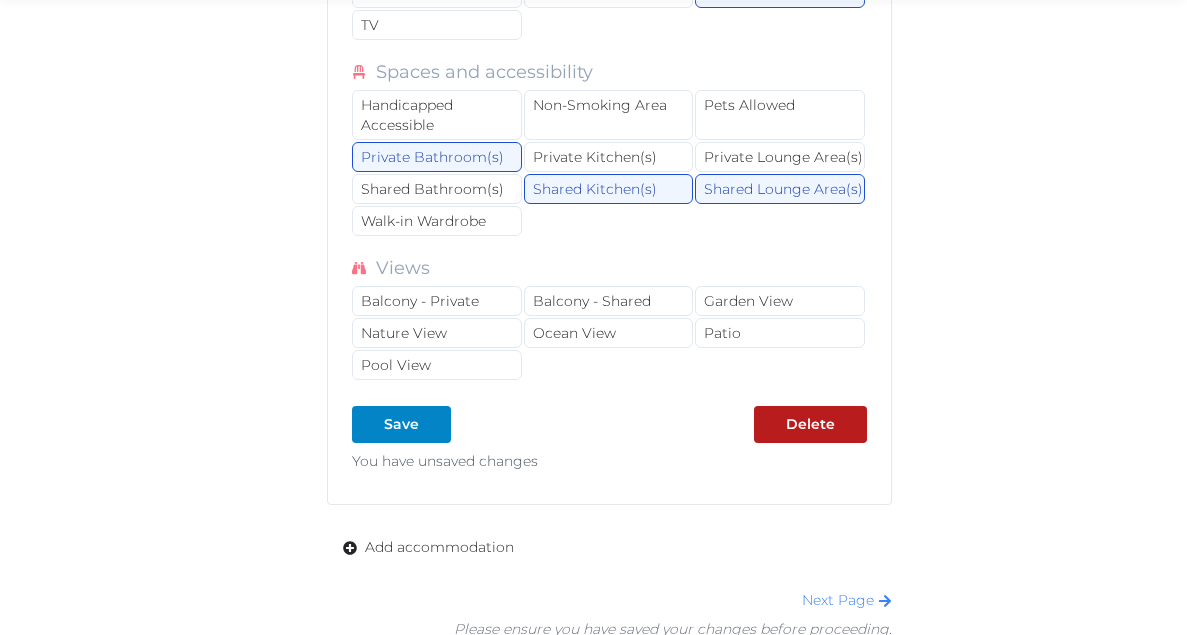 scroll, scrollTop: 3139, scrollLeft: 0, axis: vertical 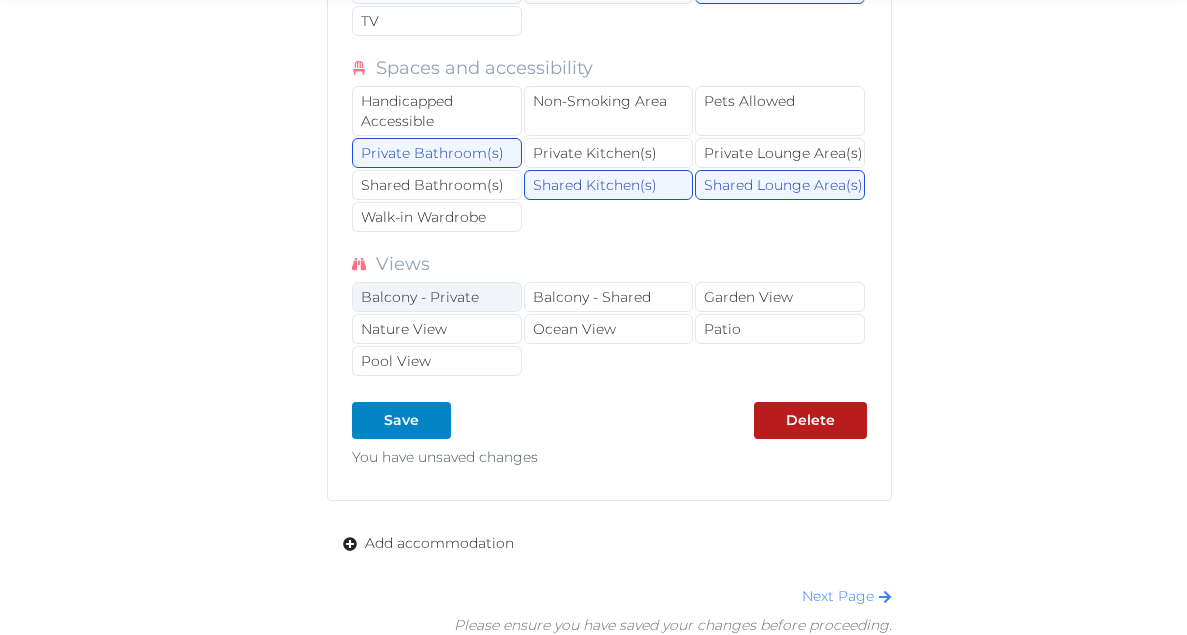 click on "Balcony - Private" at bounding box center [436, 297] 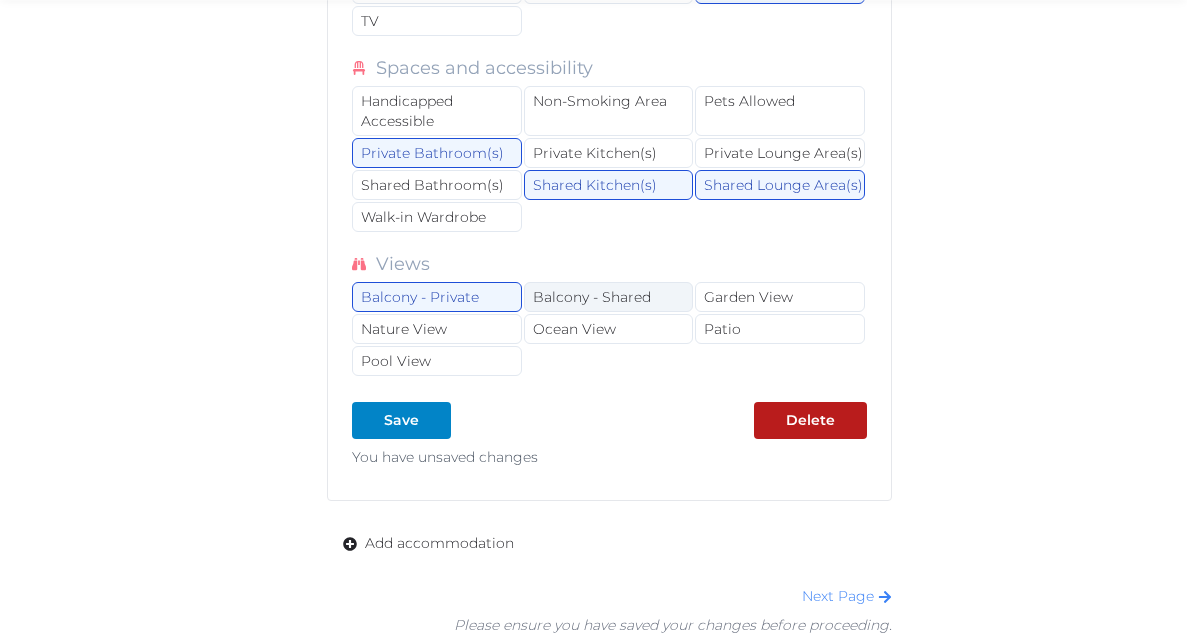 click on "Balcony - Shared" at bounding box center (608, 297) 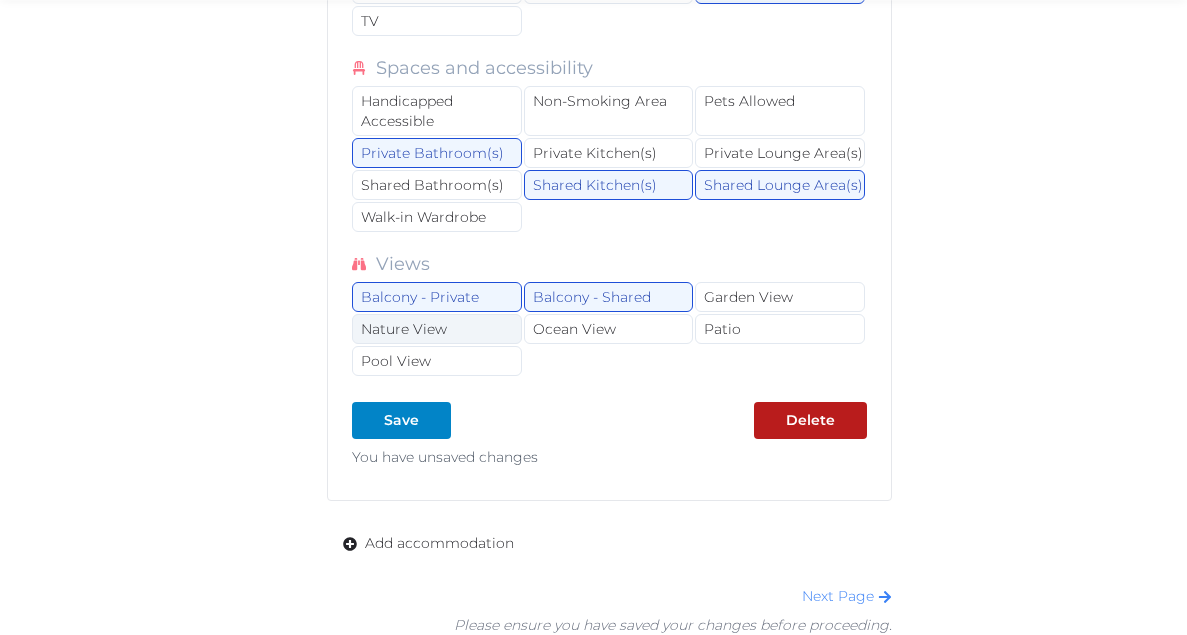 click on "Nature View" at bounding box center (436, 329) 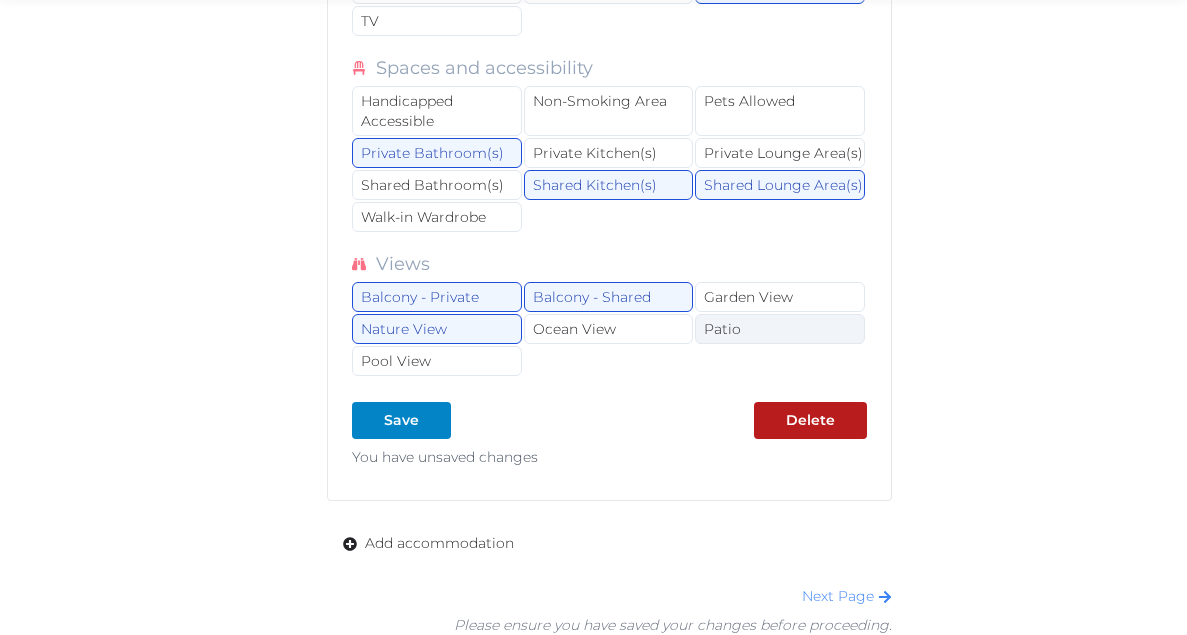 click on "Patio" at bounding box center [779, 329] 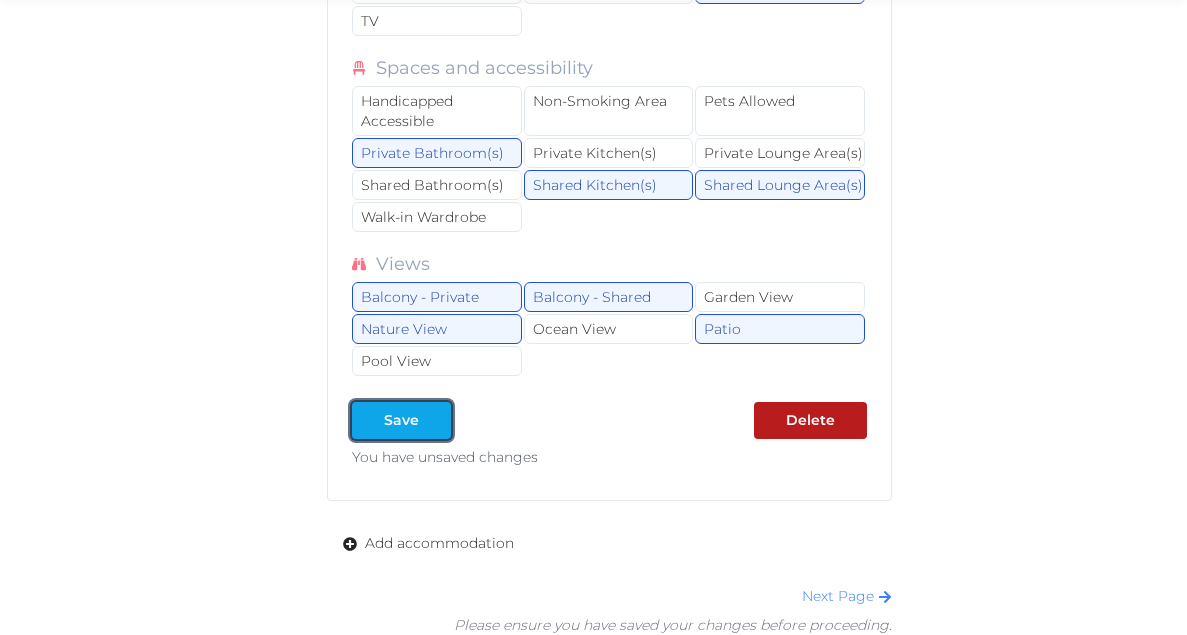 click on "Save" at bounding box center [401, 420] 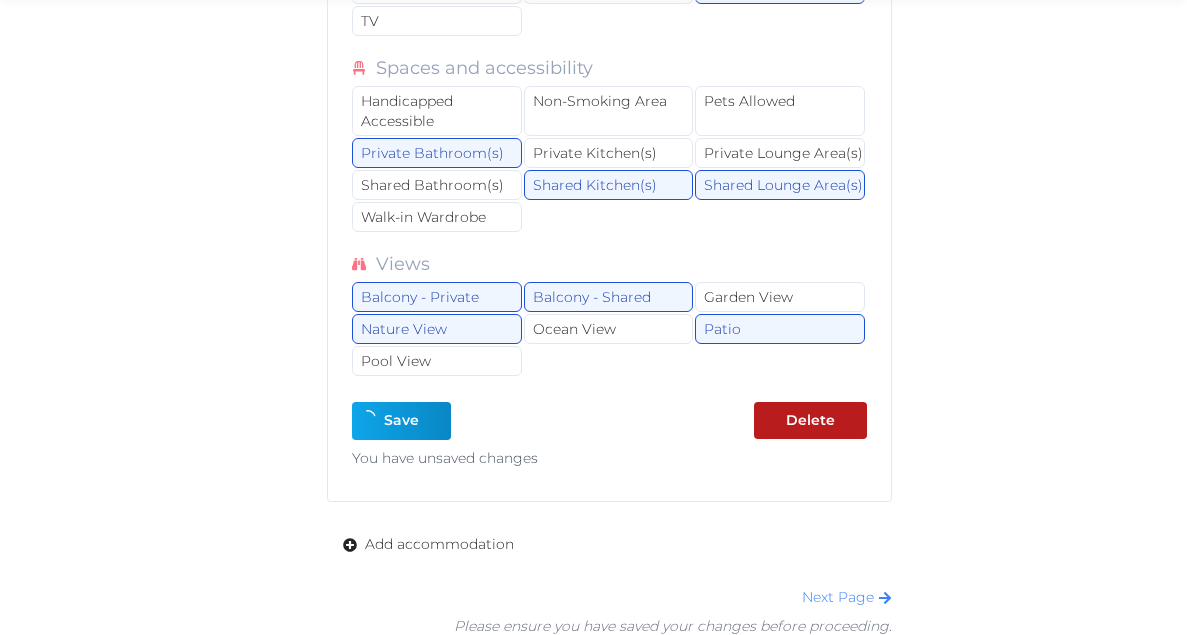 type on "*" 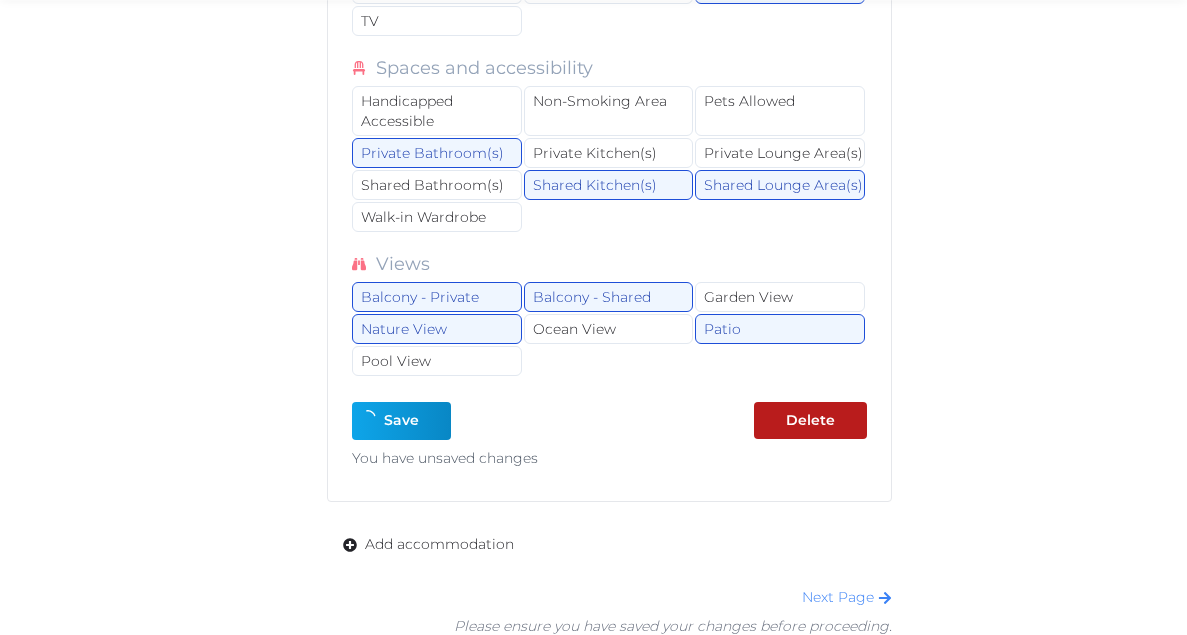 type on "*" 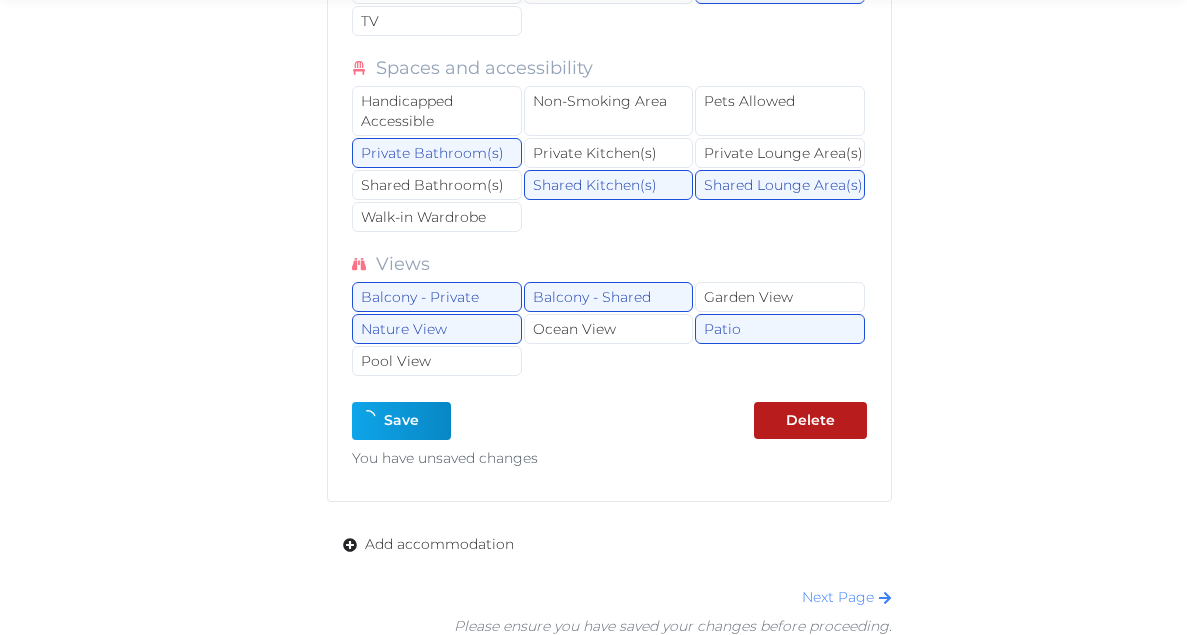 type on "*" 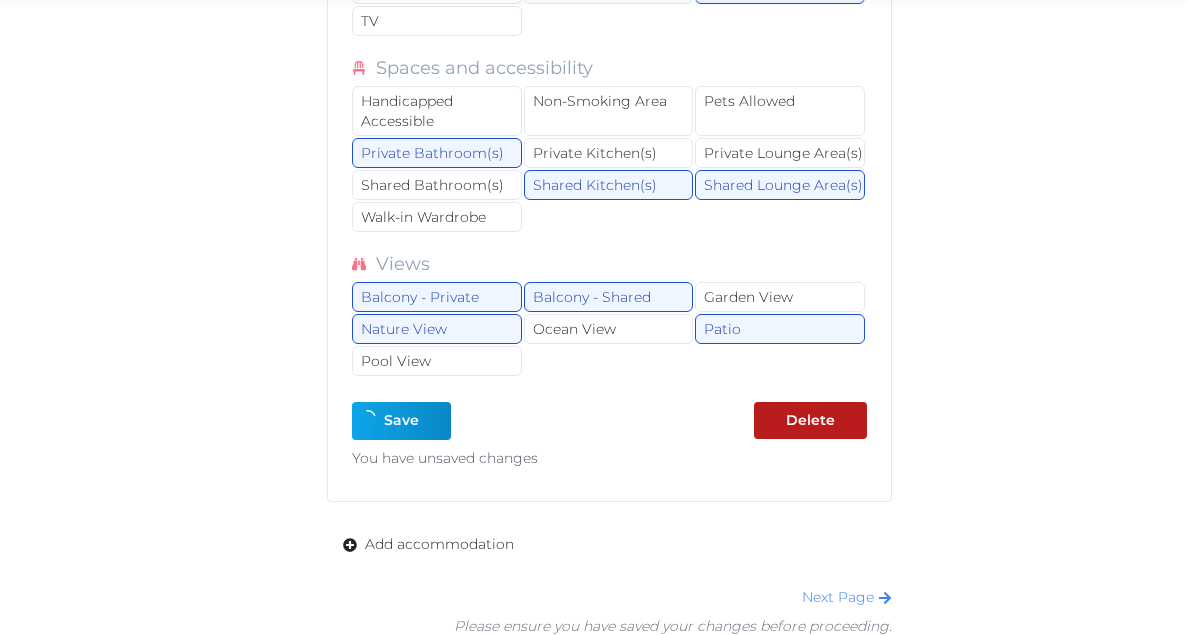 type on "*" 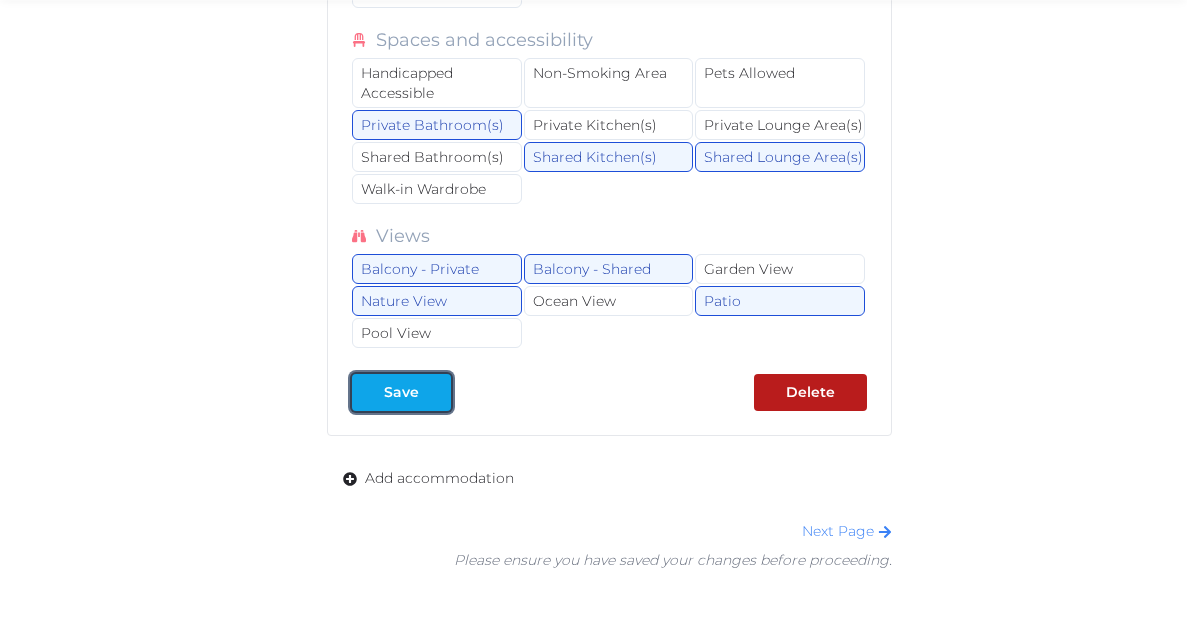 click on "Save" at bounding box center (401, 392) 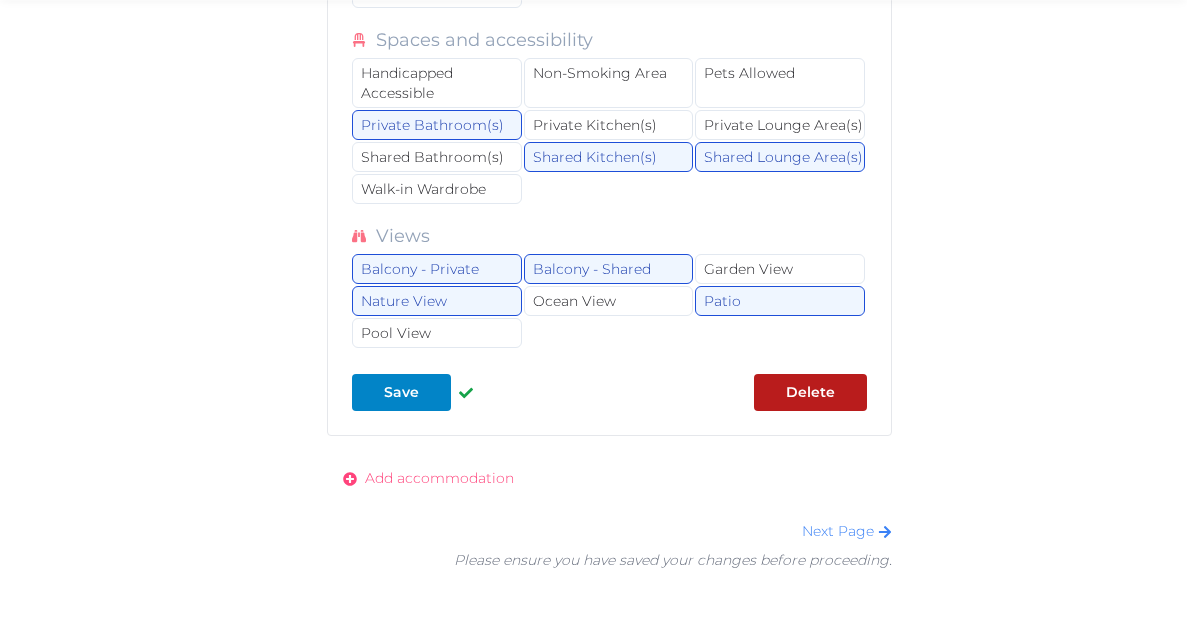 click on "Add accommodation" at bounding box center [439, 478] 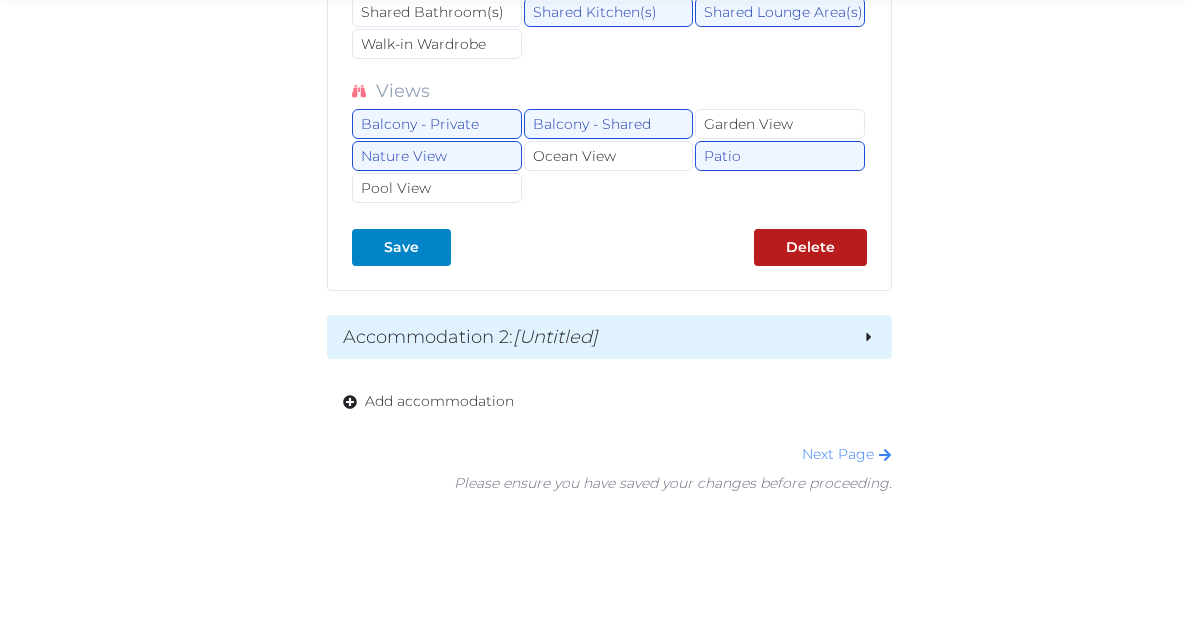 scroll, scrollTop: 3353, scrollLeft: 0, axis: vertical 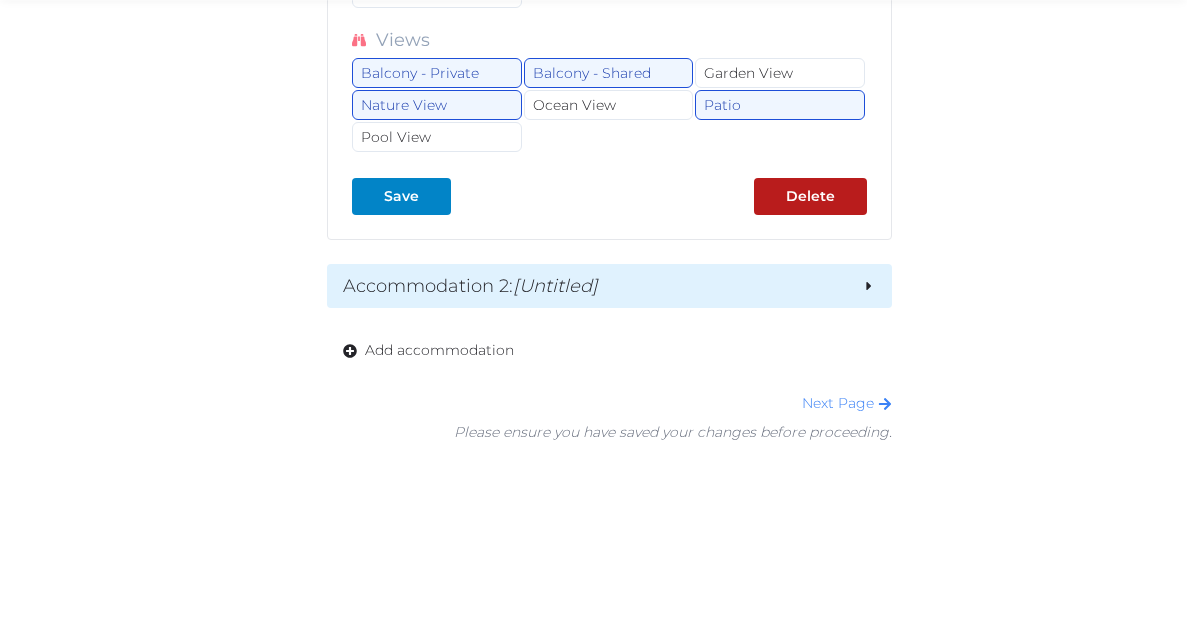 click on "Accommodation 2 :  [Untitled]" at bounding box center (594, 286) 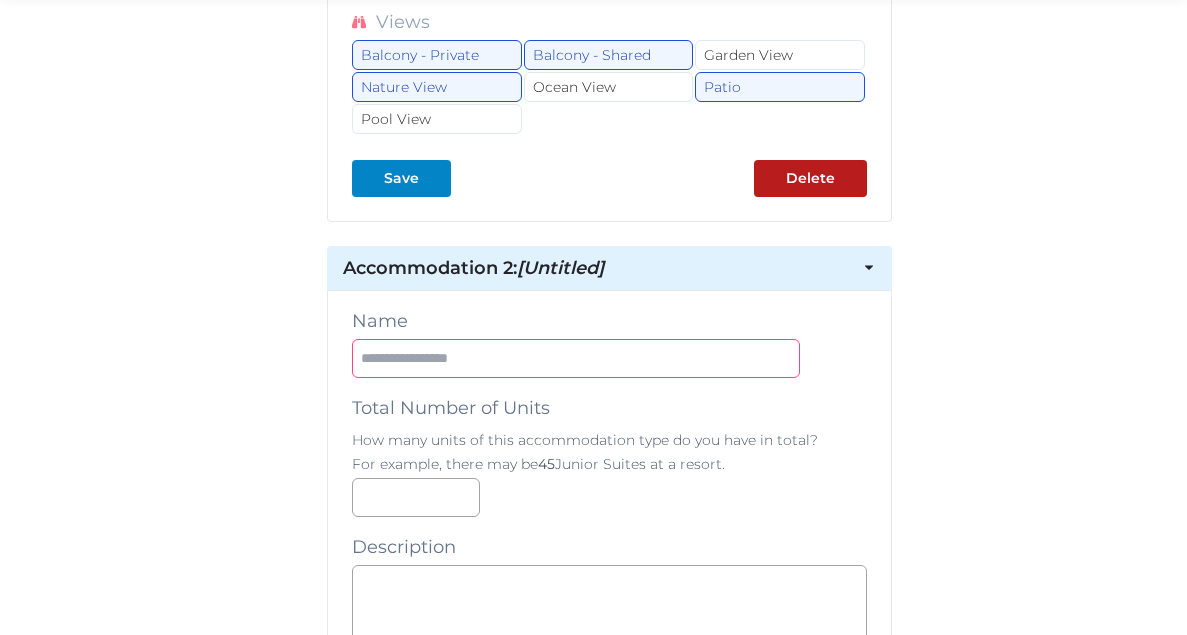 click at bounding box center (576, 358) 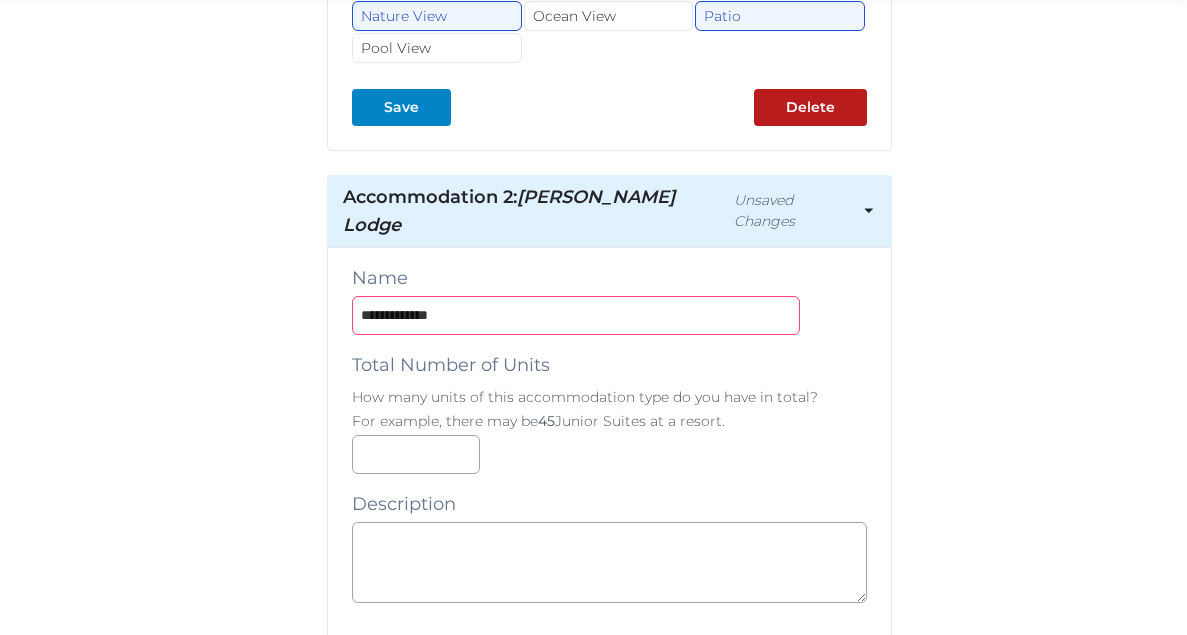 scroll, scrollTop: 3425, scrollLeft: 0, axis: vertical 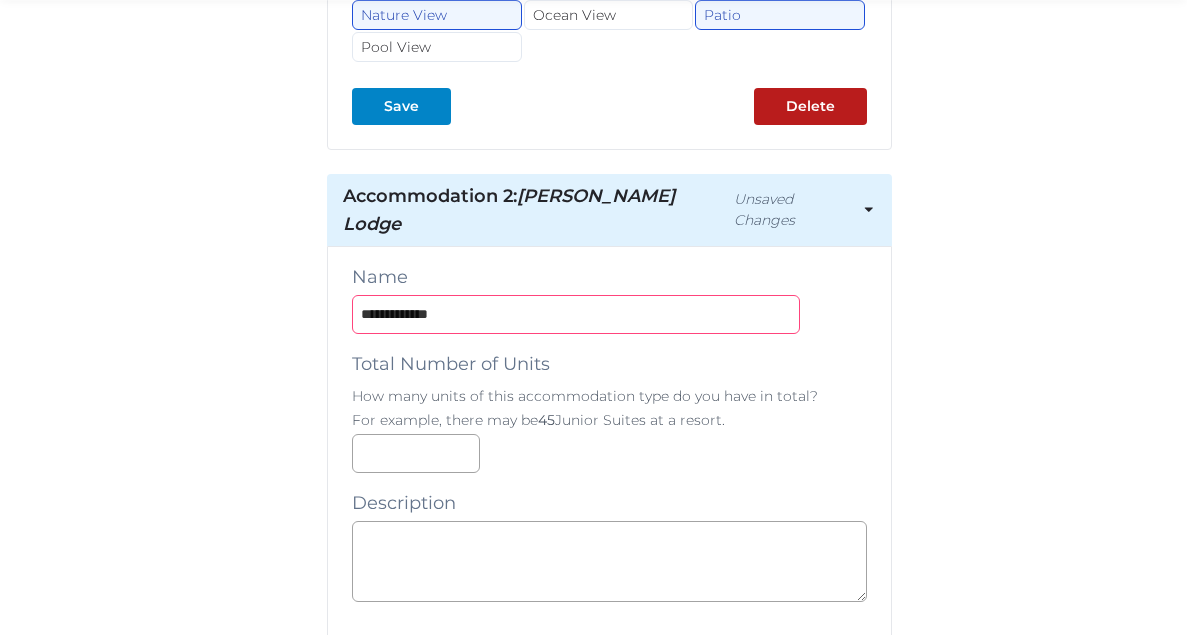type on "**********" 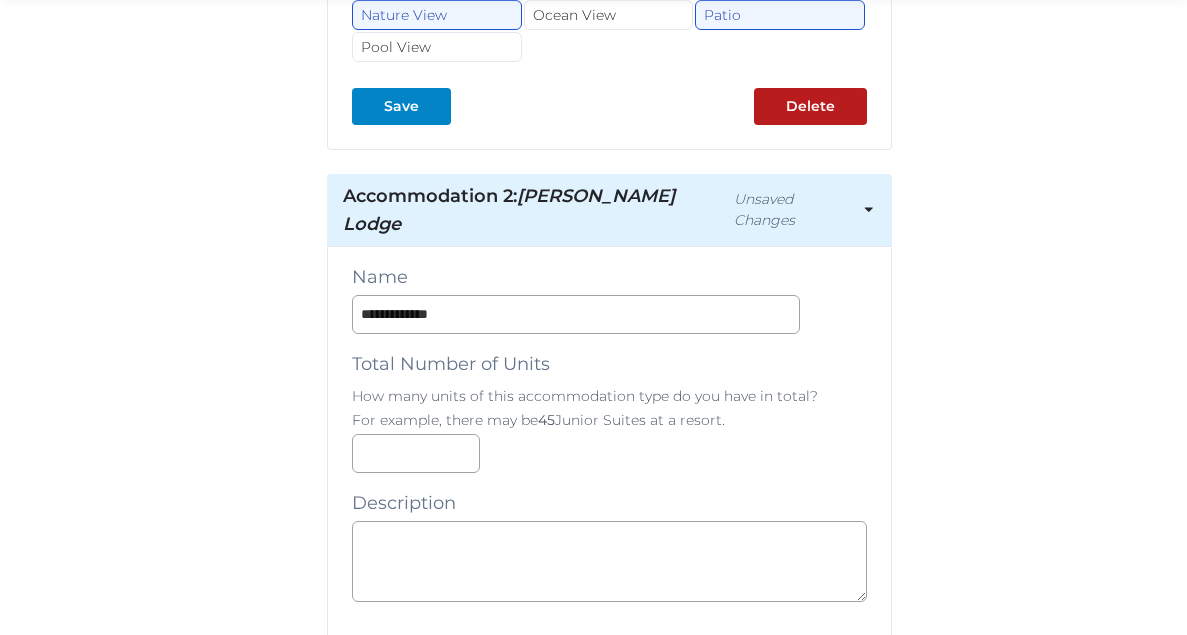 click on "**********" at bounding box center (609, 1647) 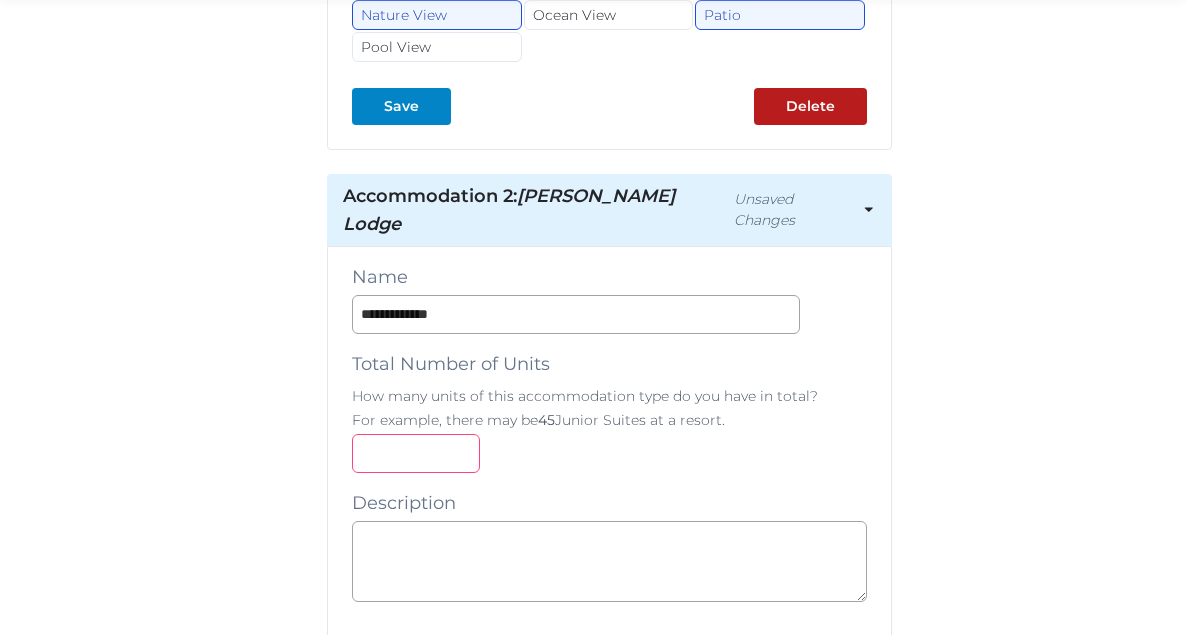 click at bounding box center (416, 453) 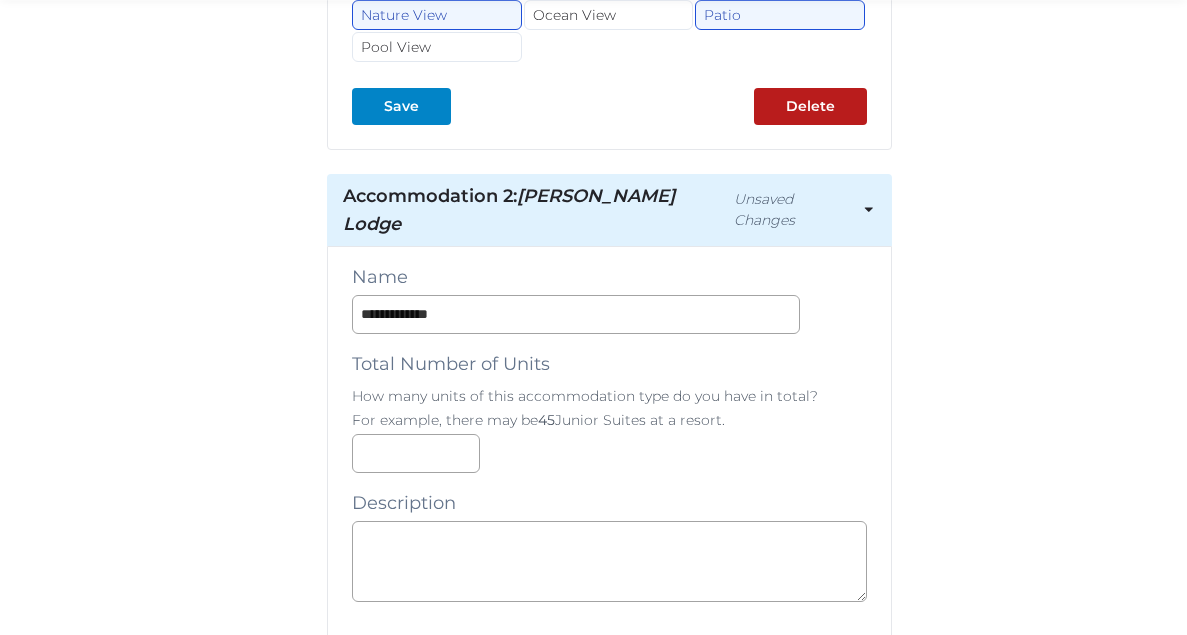 click on "**********" at bounding box center [609, 1647] 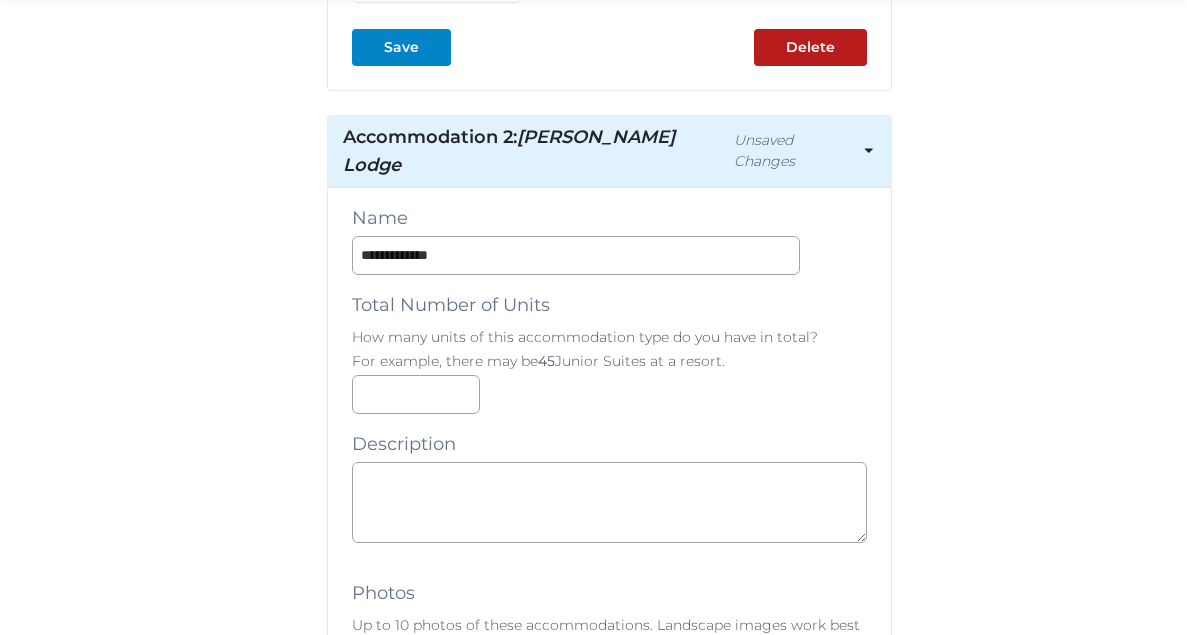 scroll, scrollTop: 3522, scrollLeft: 0, axis: vertical 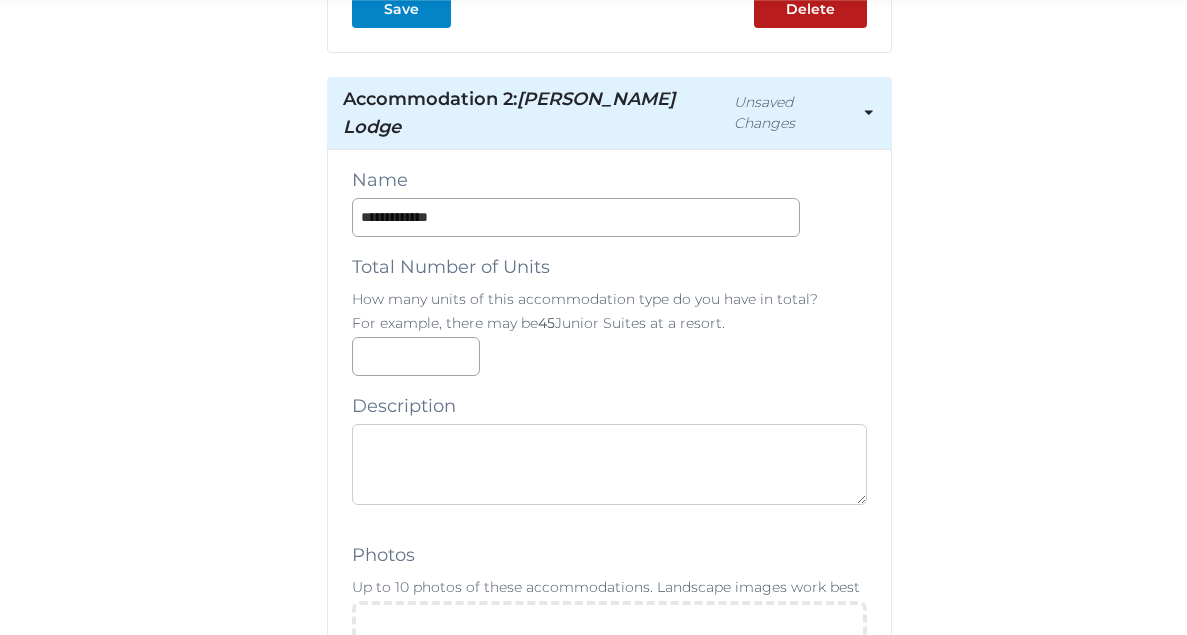 click at bounding box center (609, 464) 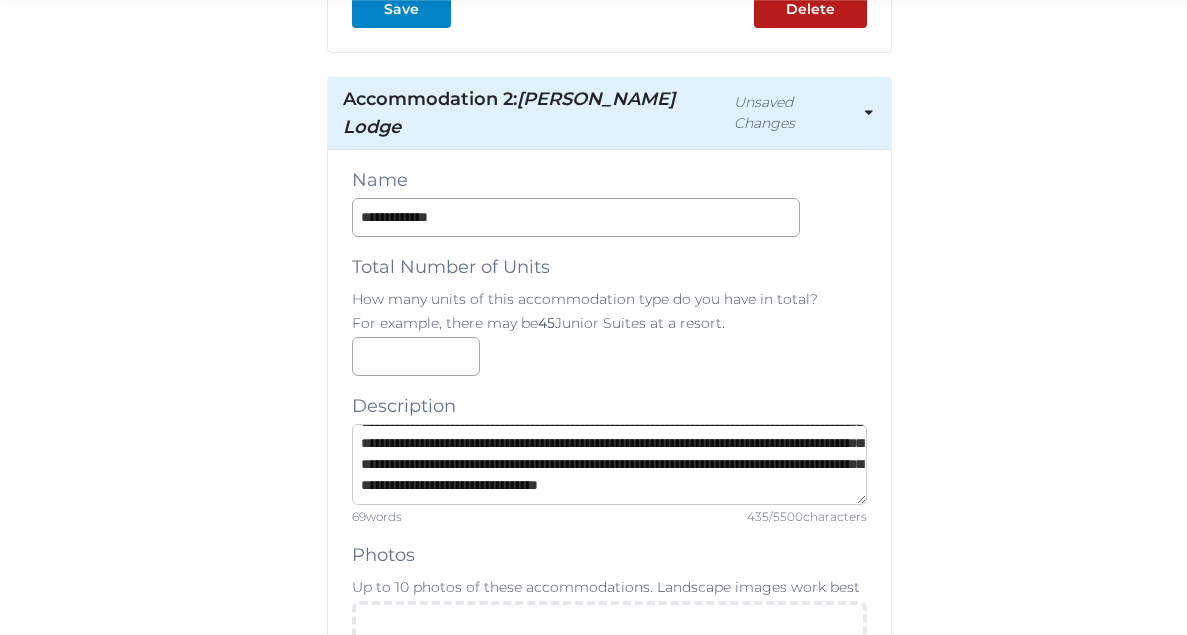 scroll, scrollTop: 84, scrollLeft: 0, axis: vertical 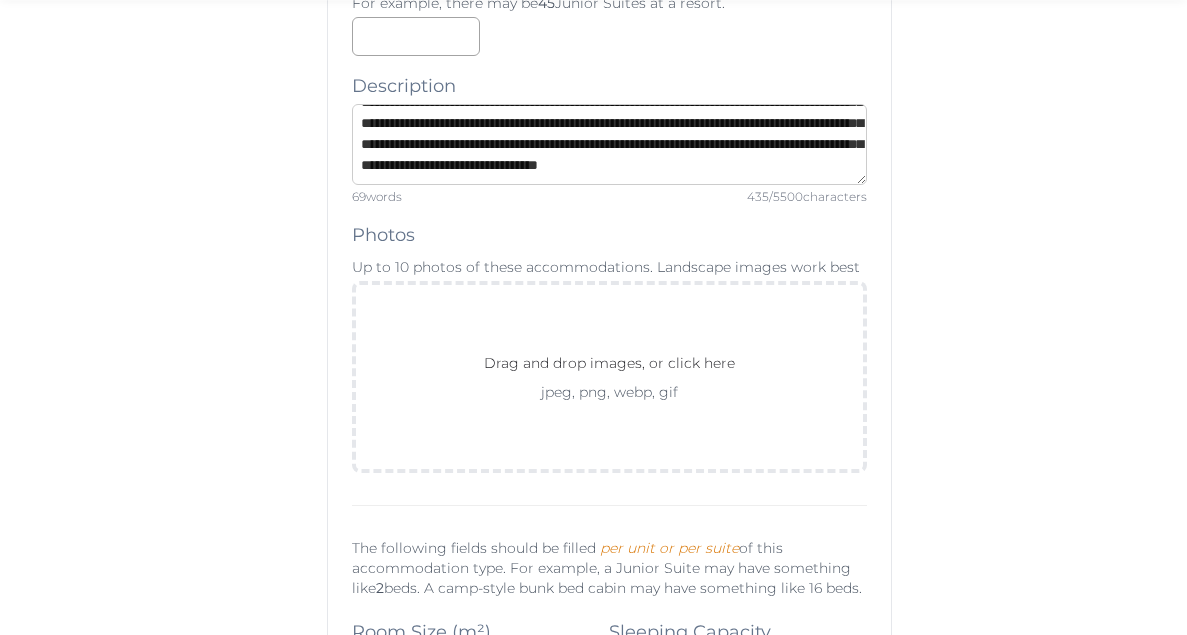 type on "**********" 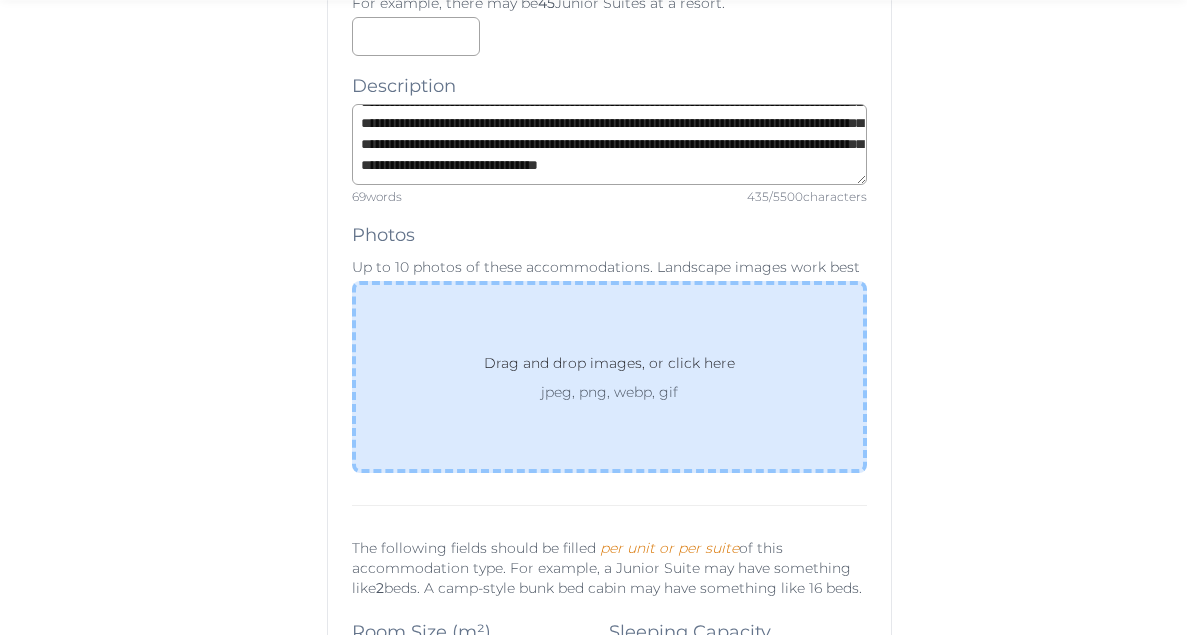 click on "jpeg, png, webp, gif" at bounding box center (609, 392) 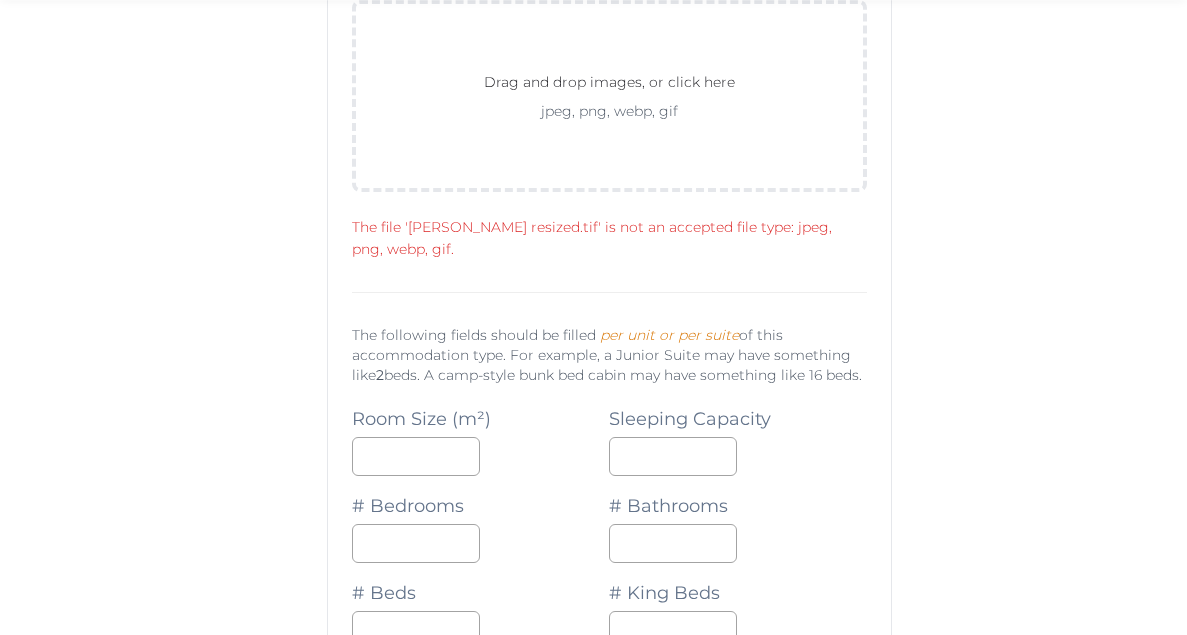 scroll, scrollTop: 4124, scrollLeft: 0, axis: vertical 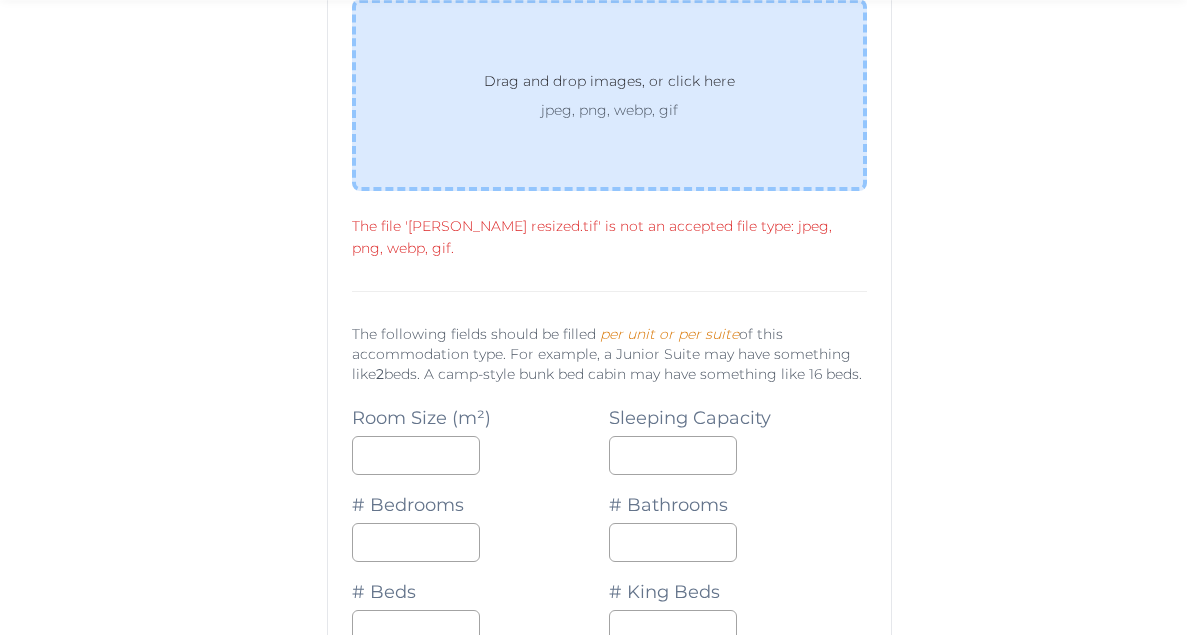 click on "jpeg, png, webp, gif" at bounding box center (609, 110) 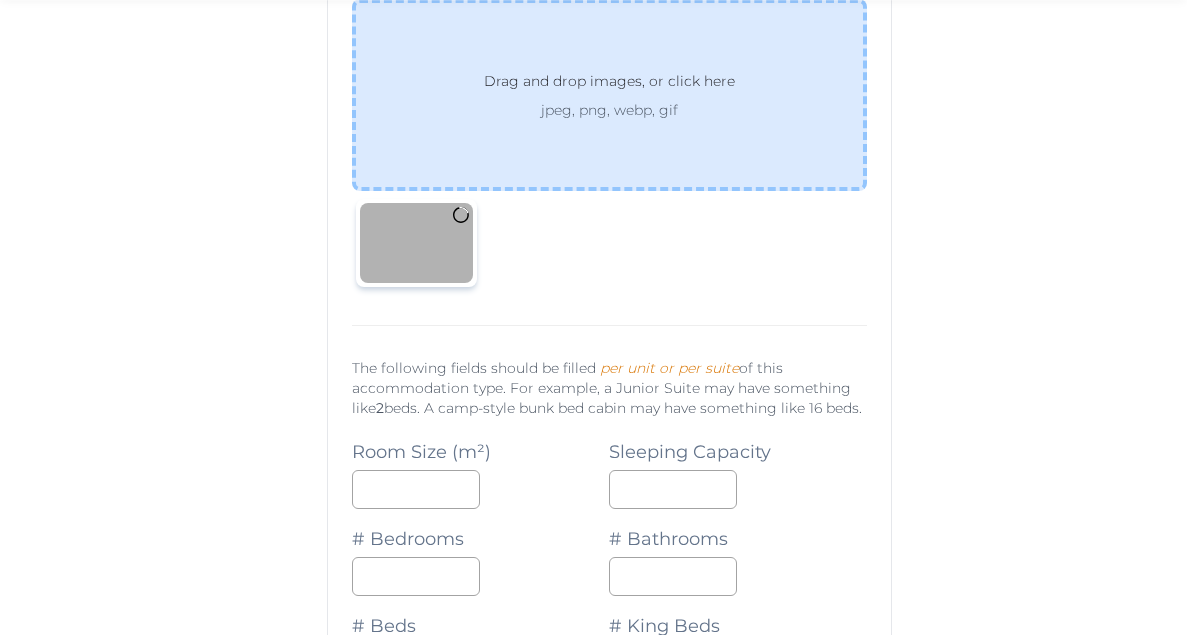 click on "Drag and drop images, or click here" at bounding box center [609, 85] 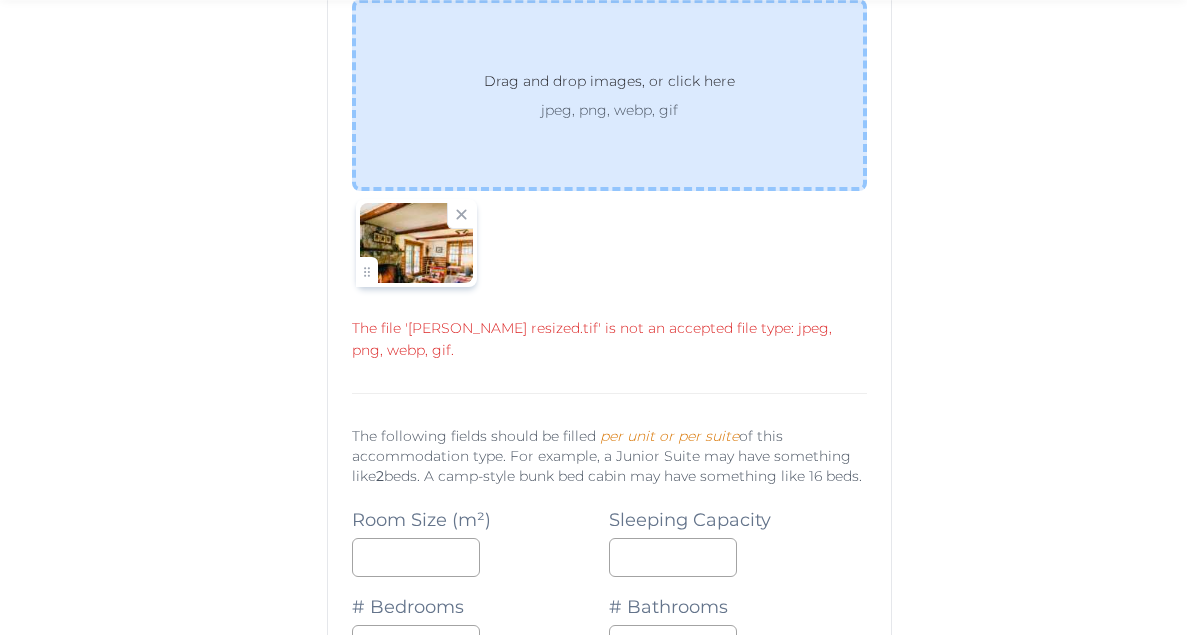 click on "jpeg, png, webp, gif" at bounding box center [609, 110] 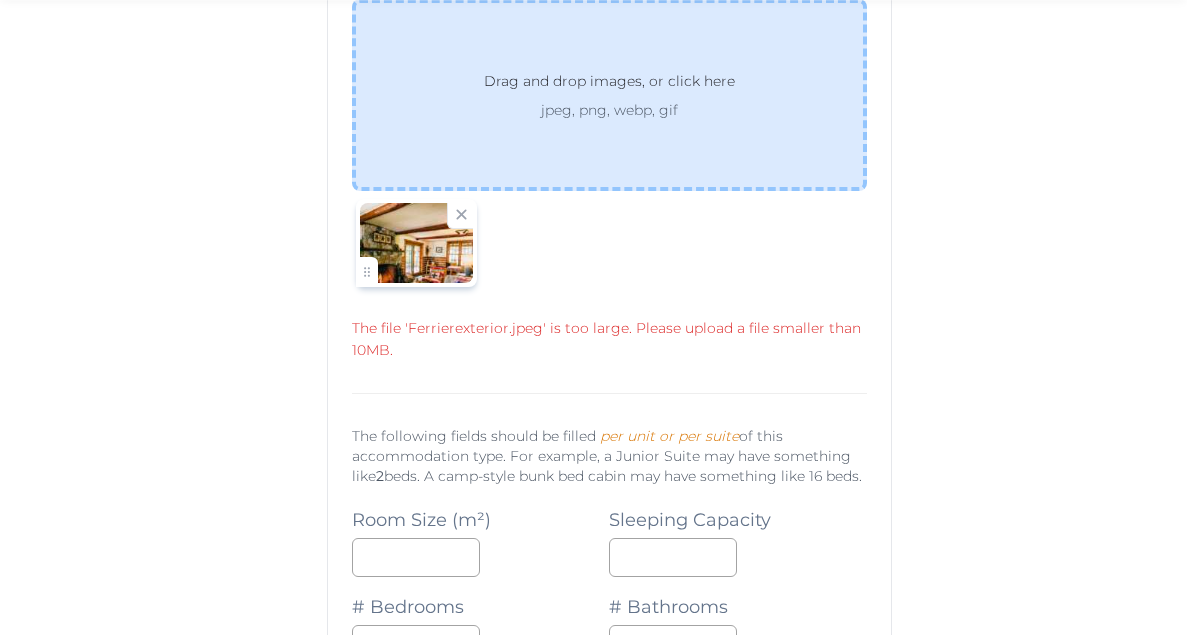 click on "jpeg, png, webp, gif" at bounding box center (609, 110) 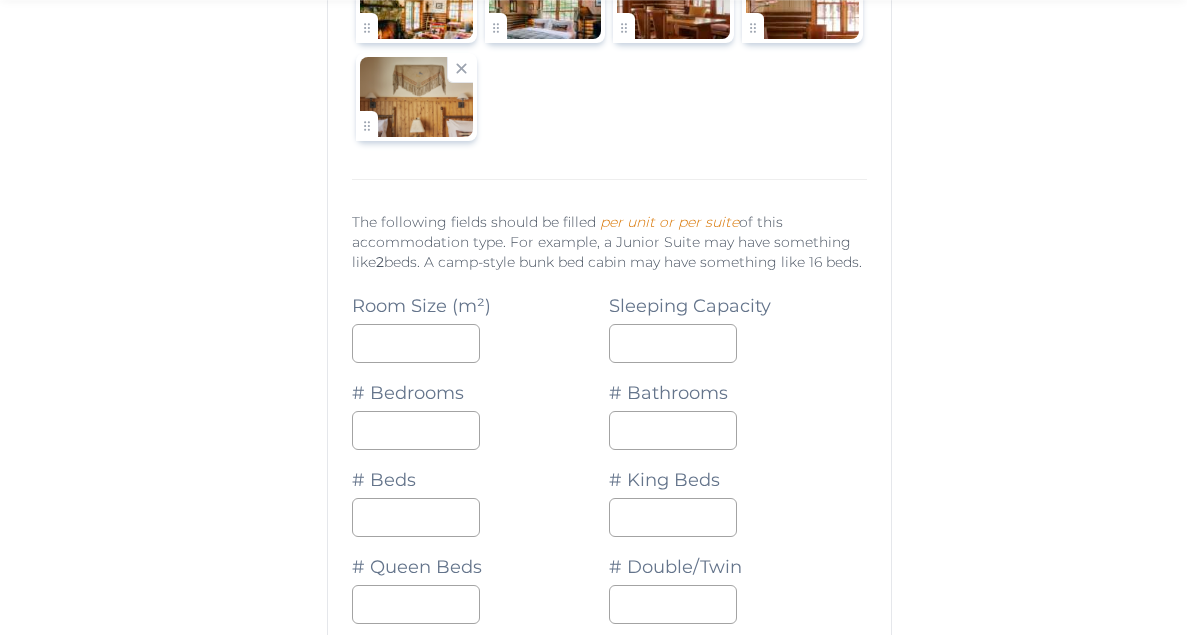 scroll, scrollTop: 4390, scrollLeft: 0, axis: vertical 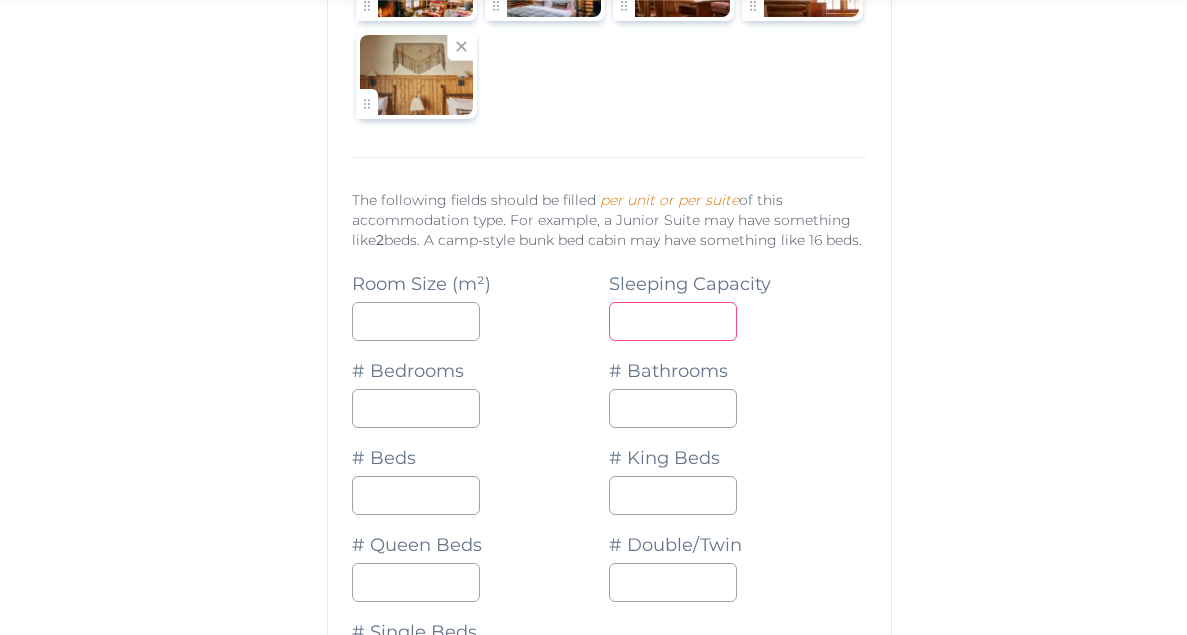 click at bounding box center (673, 321) 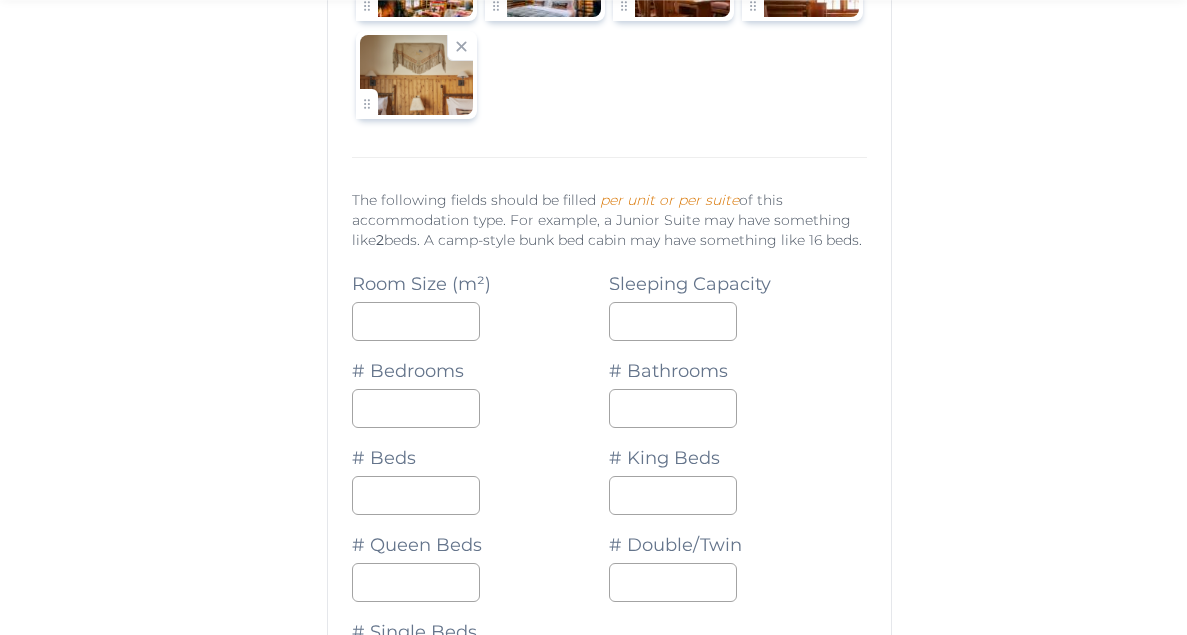 click on "Room Size (m²)" at bounding box center (480, 297) 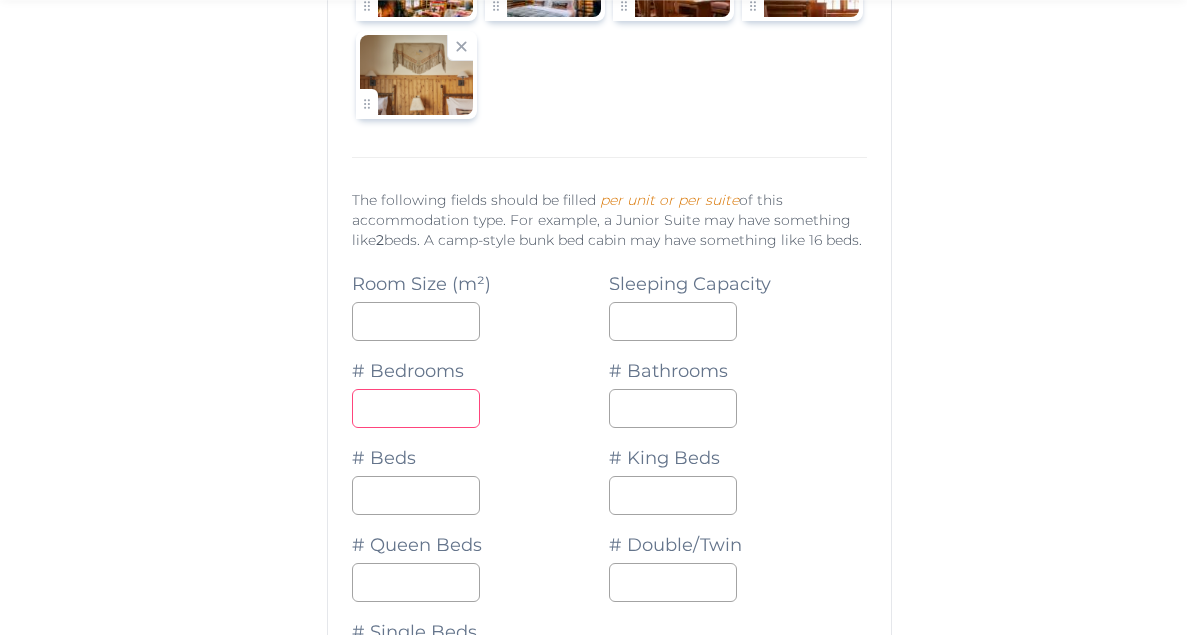 click at bounding box center [416, 408] 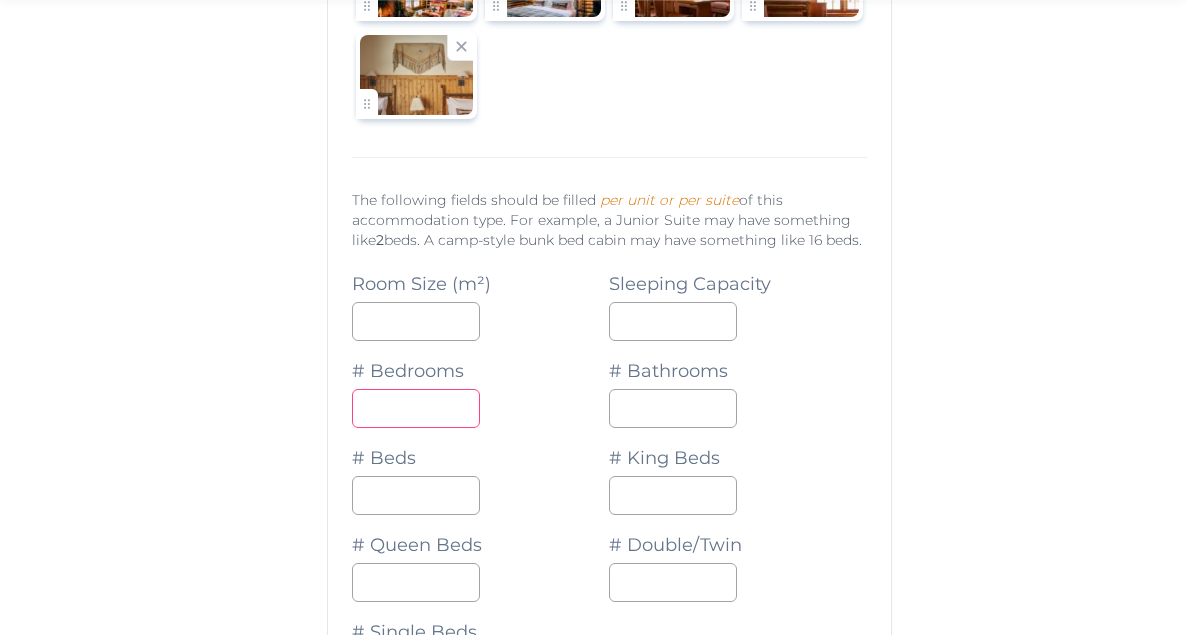 type on "*" 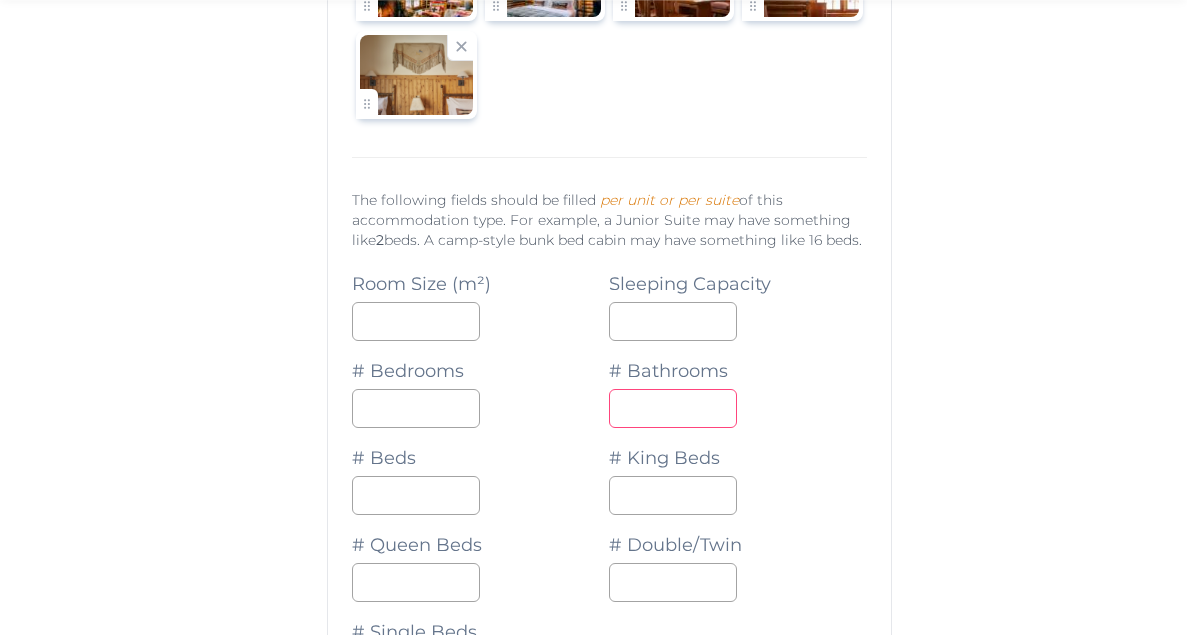 click at bounding box center [673, 408] 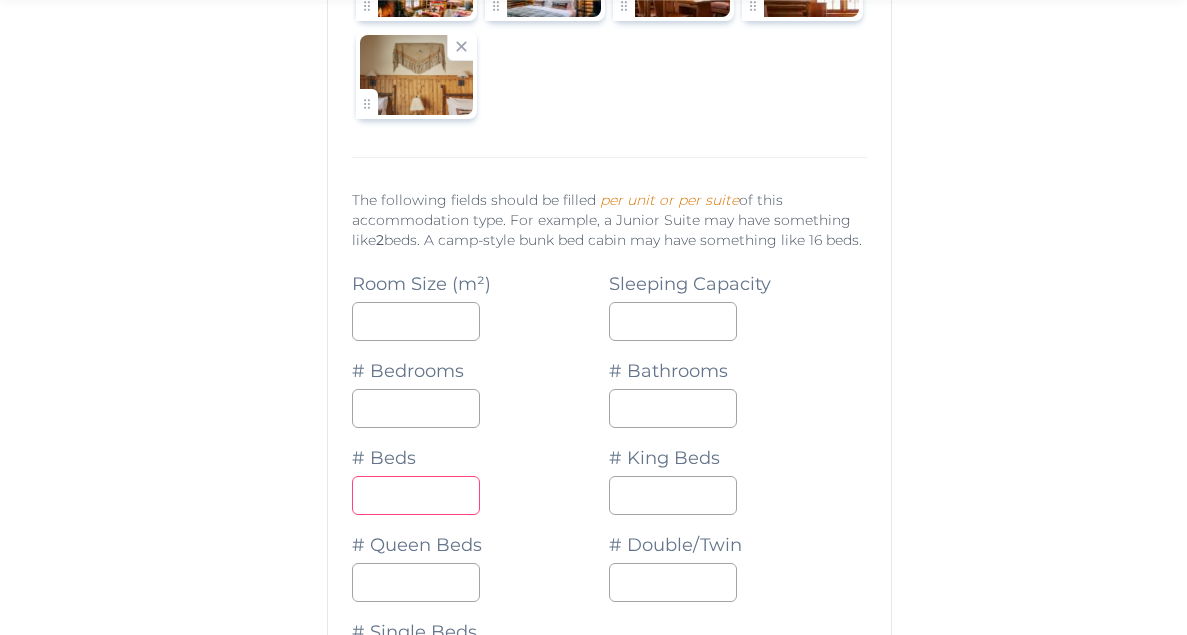 click at bounding box center [416, 495] 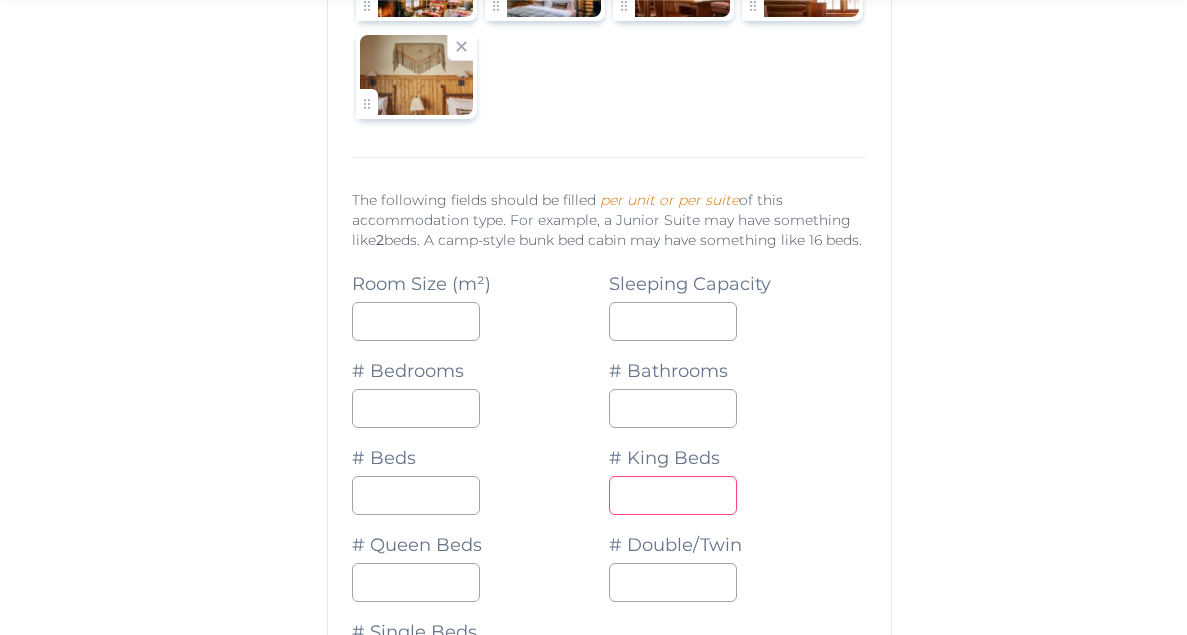 click at bounding box center [673, 495] 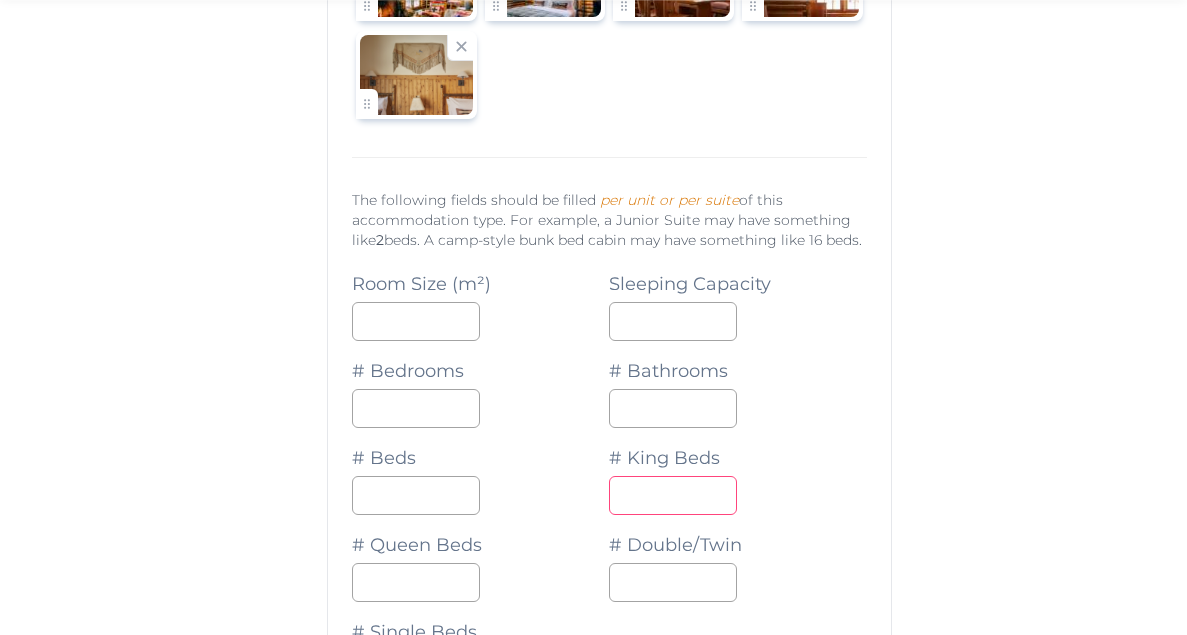 type on "*" 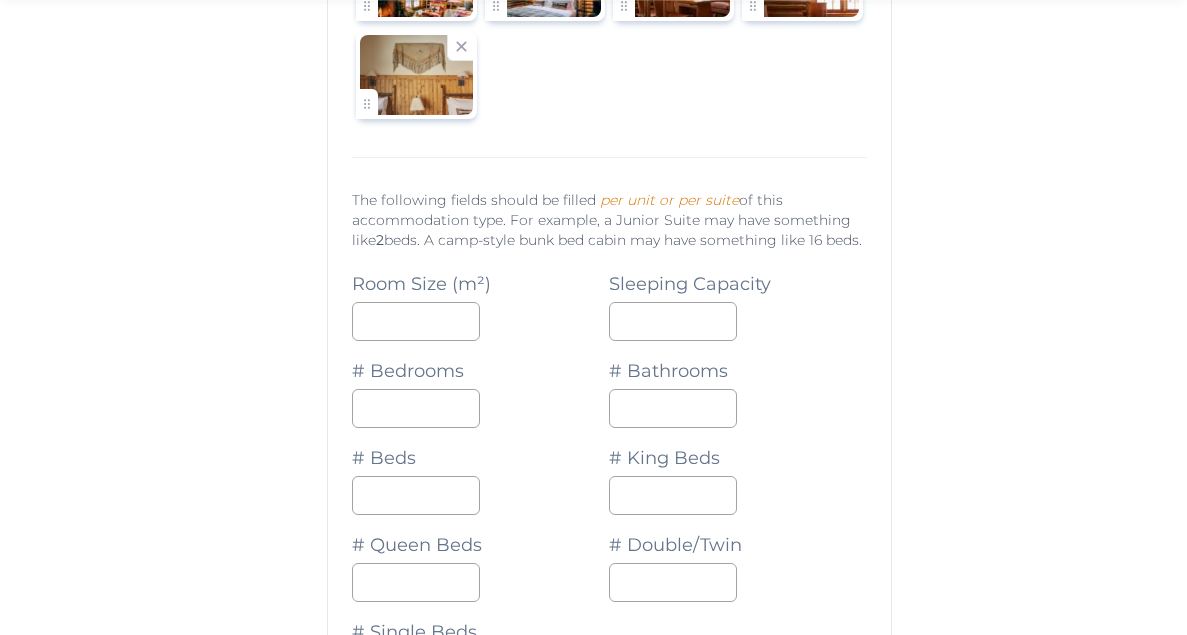 click on "# Queen Beds" at bounding box center (417, 545) 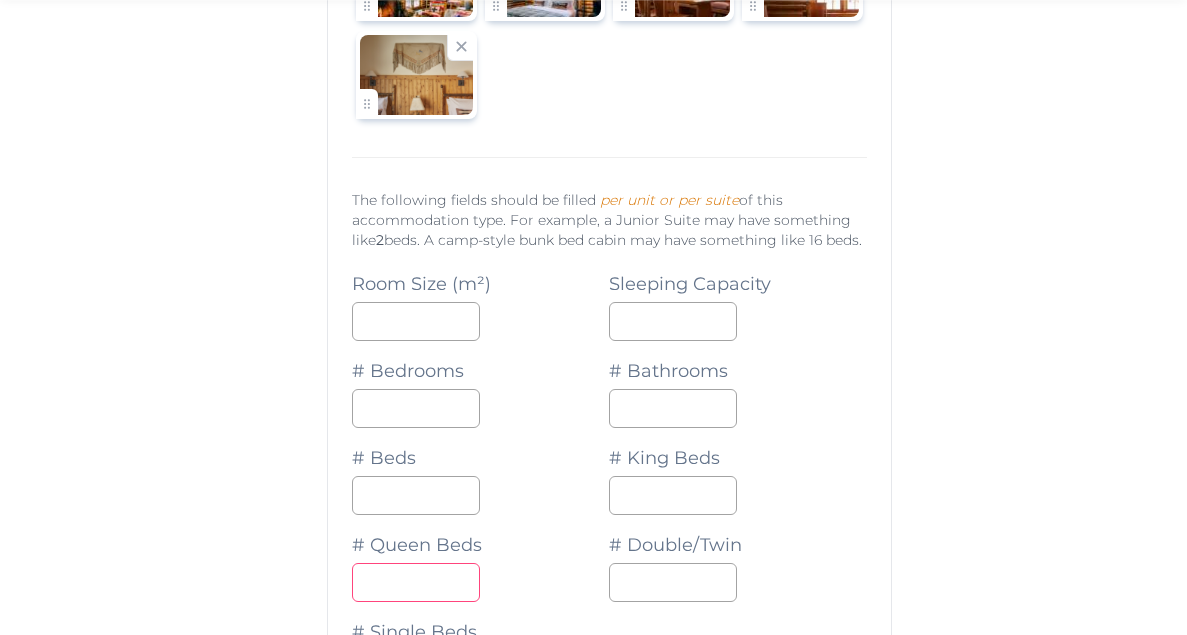 click at bounding box center [416, 582] 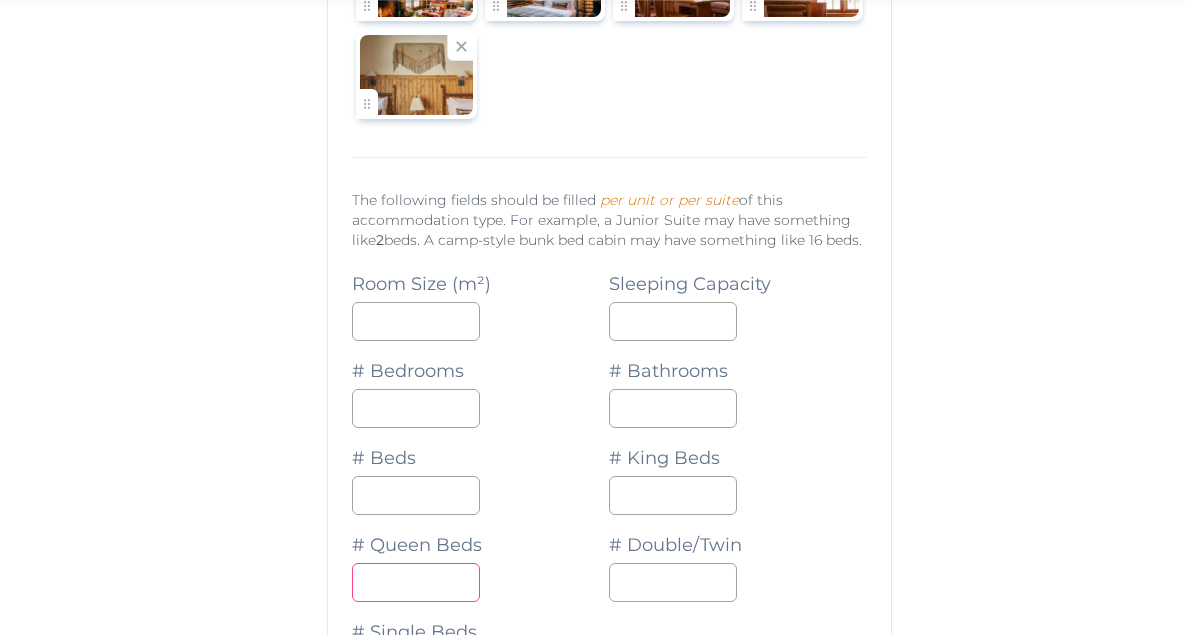 click at bounding box center (416, 582) 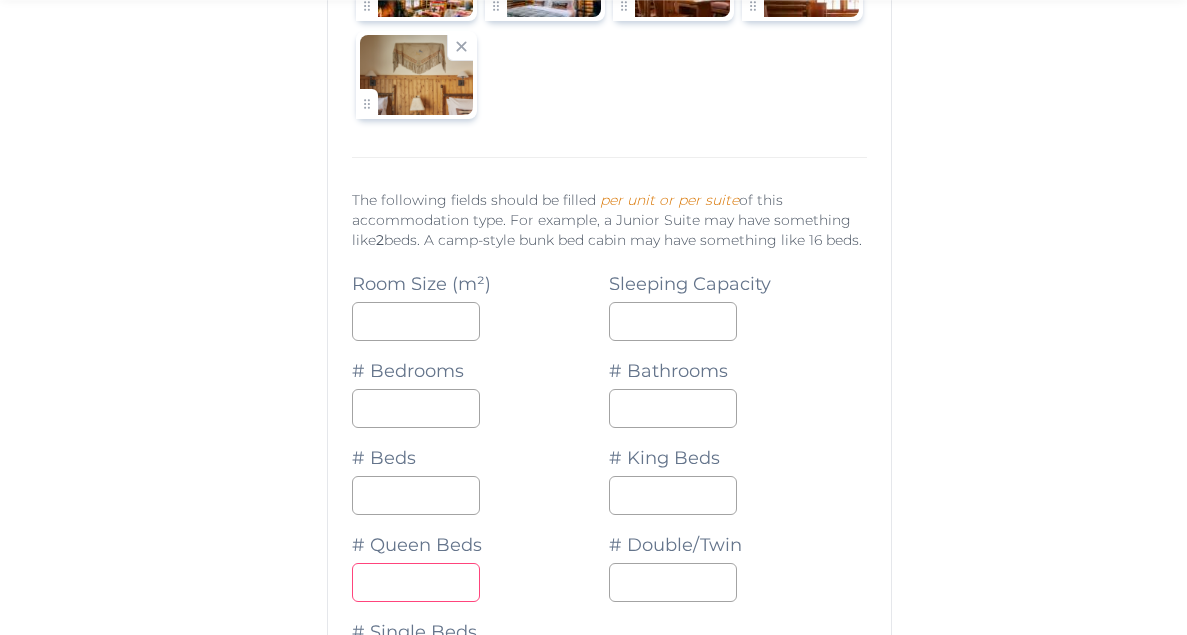 type on "*" 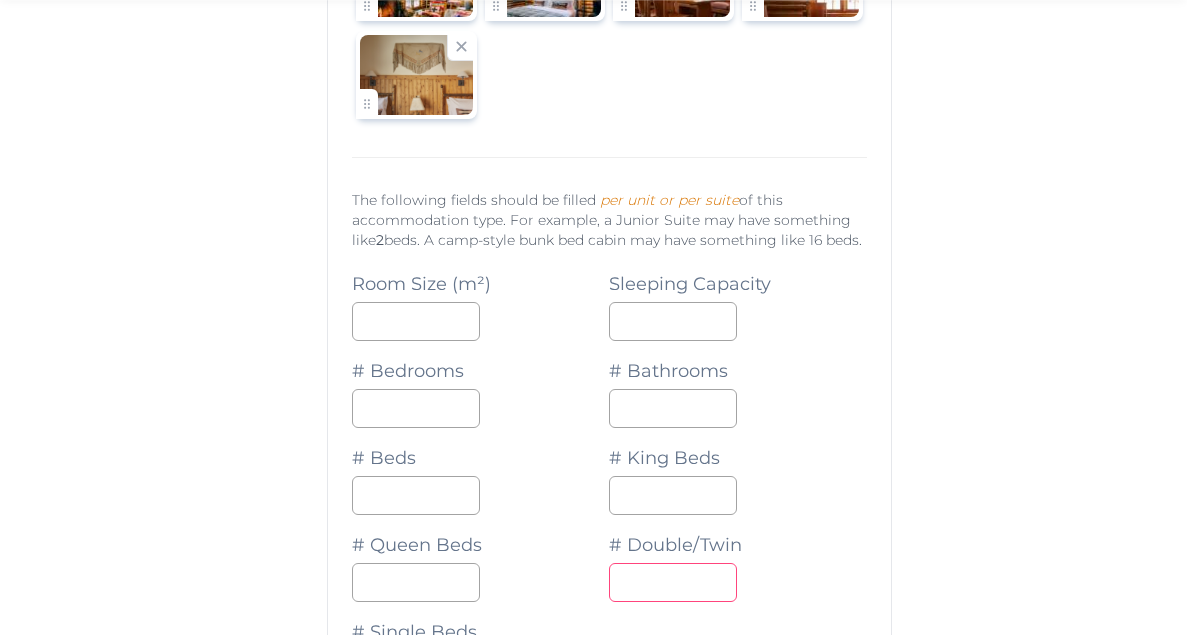 click at bounding box center (673, 582) 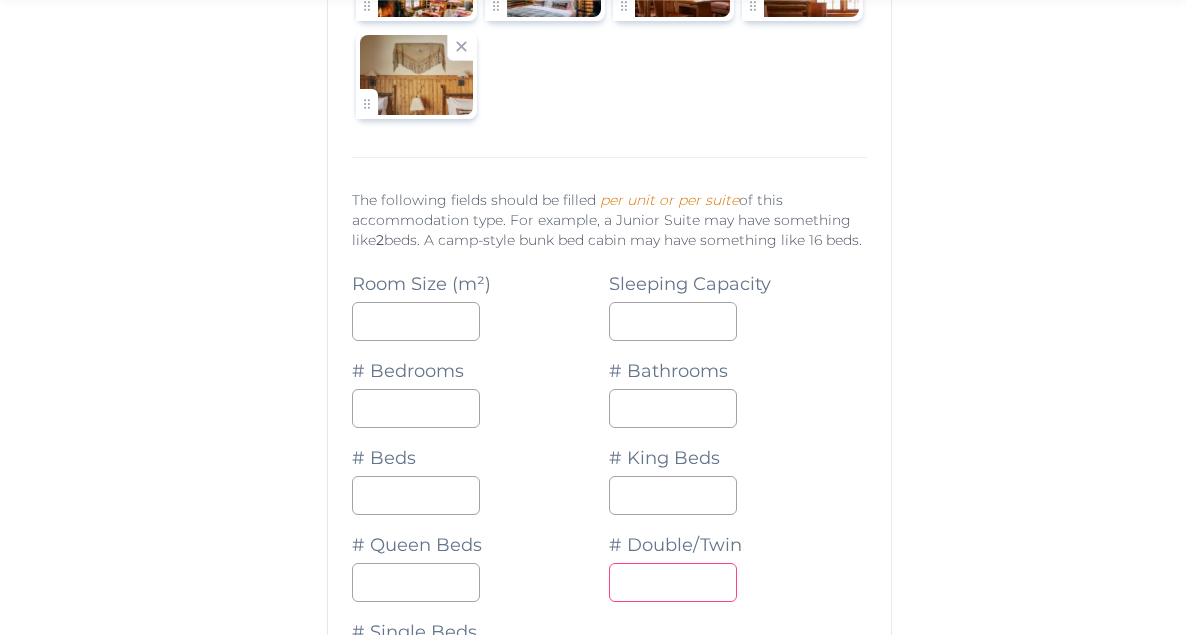 type on "*" 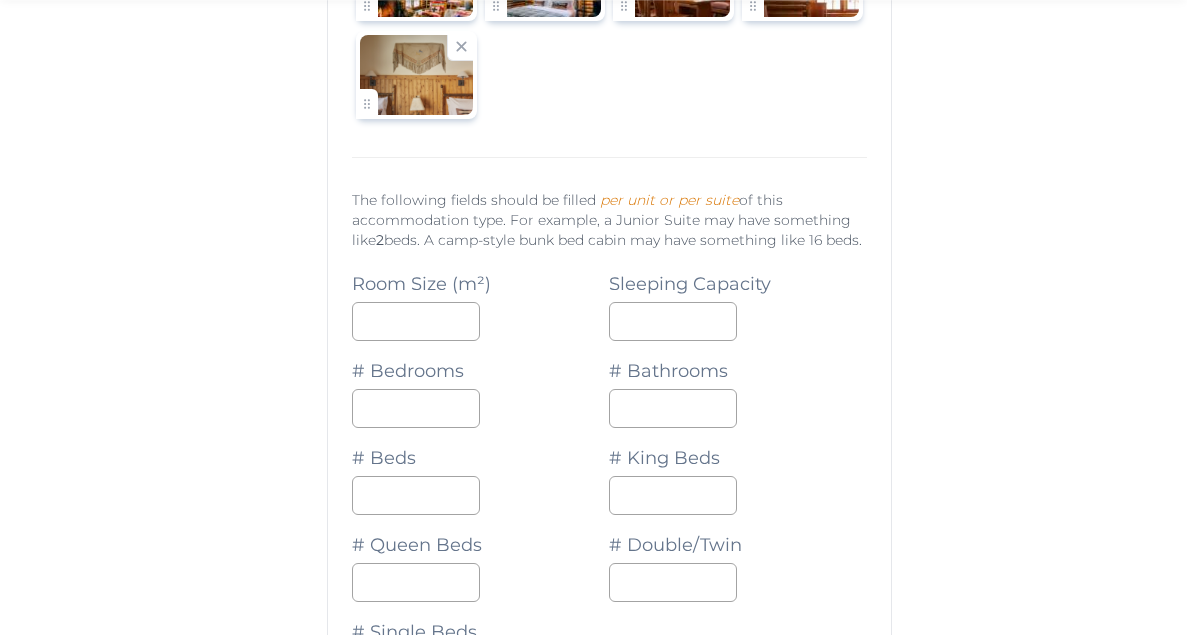 click on "**********" at bounding box center [594, -804] 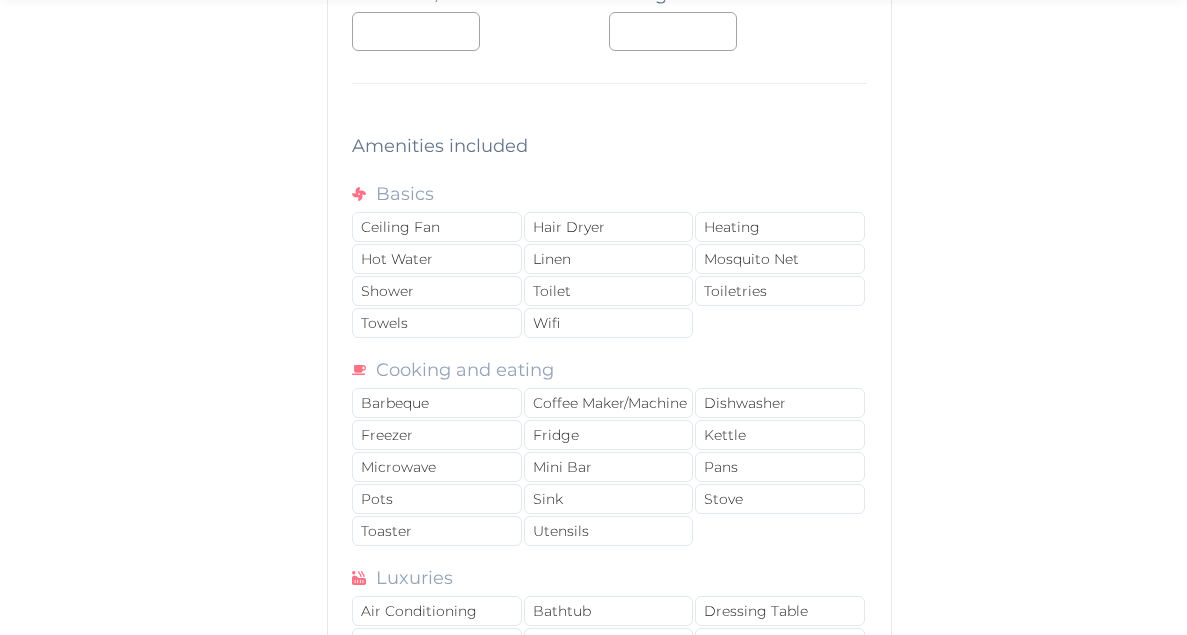 scroll, scrollTop: 5529, scrollLeft: 0, axis: vertical 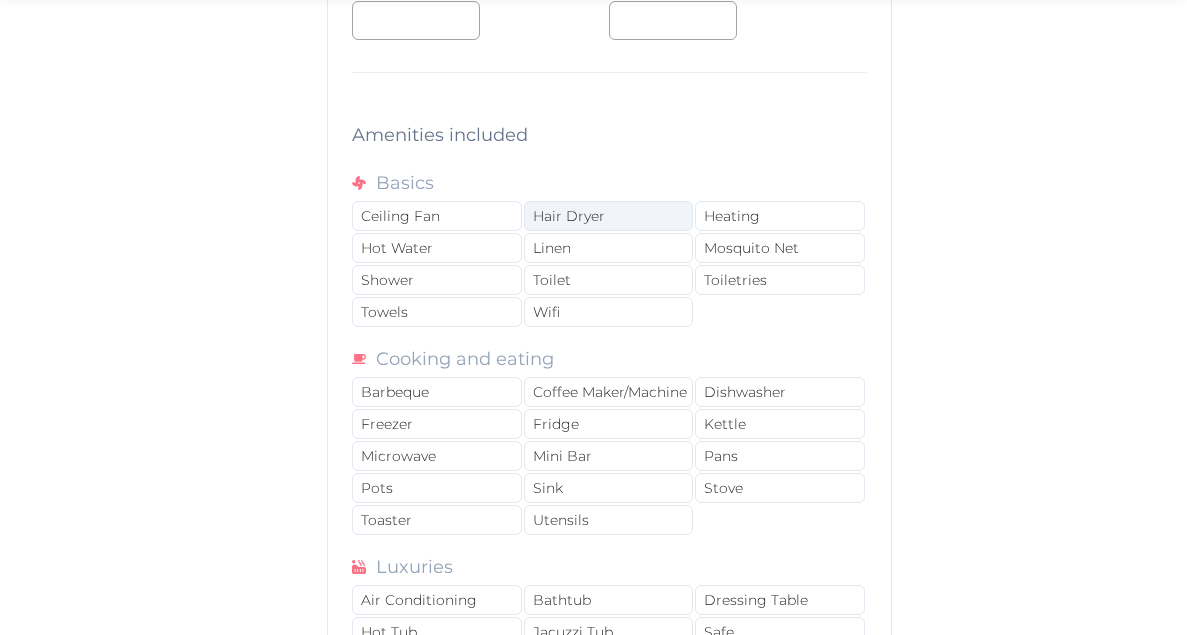 click on "Hair Dryer" at bounding box center [608, 216] 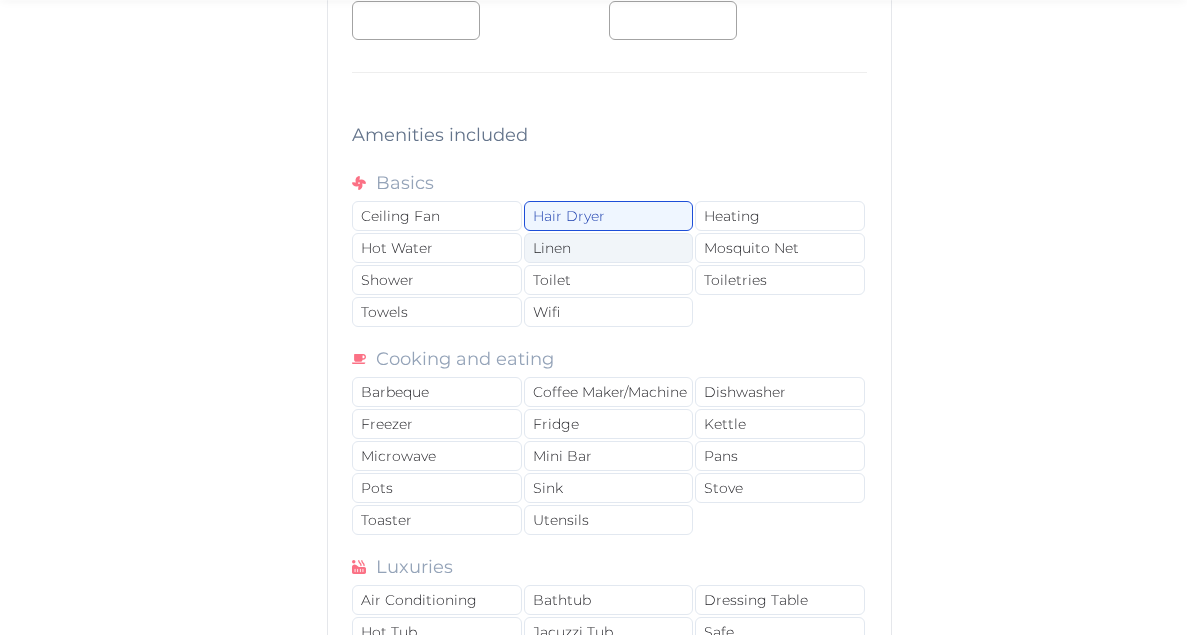 click on "Linen" at bounding box center [608, 248] 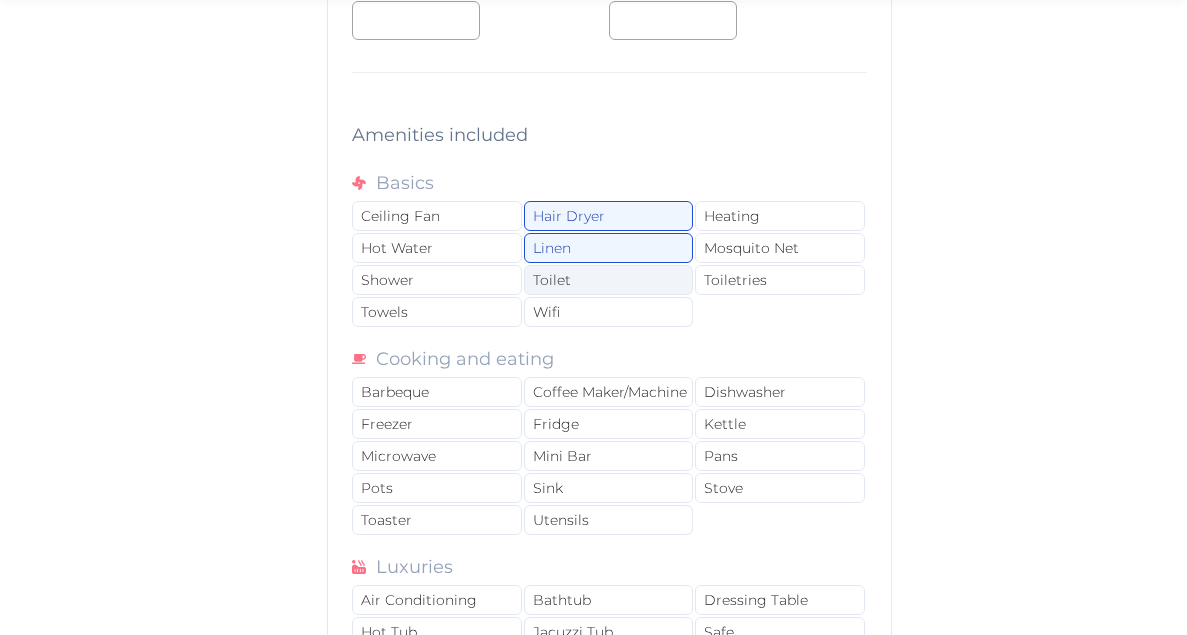 click on "Toilet" at bounding box center (608, 280) 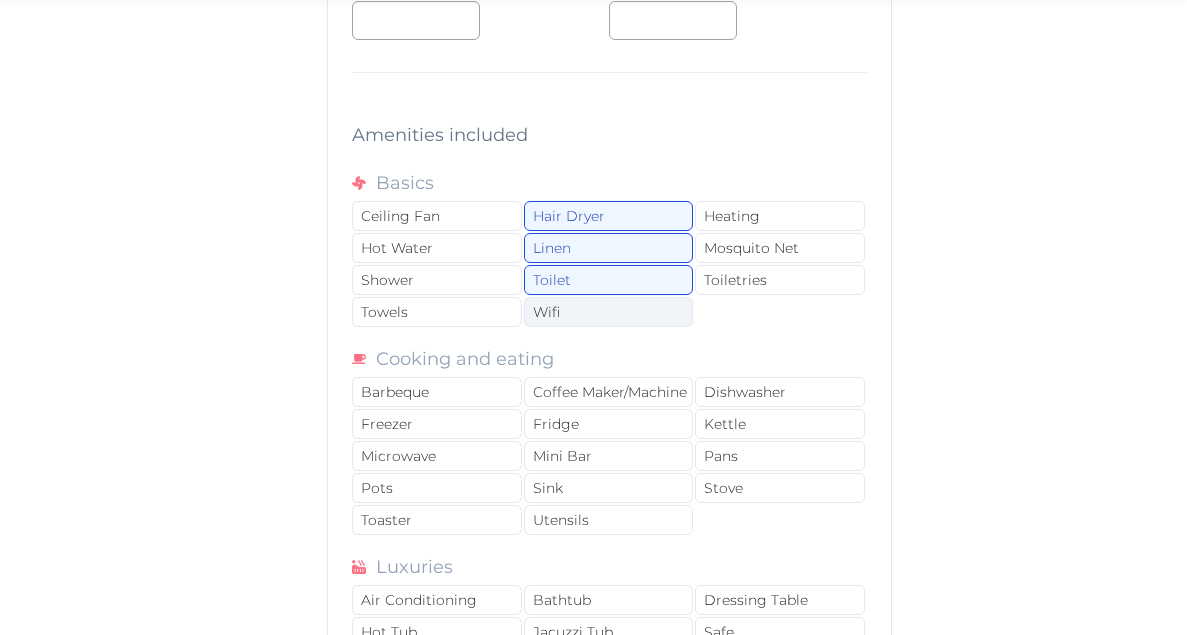 click on "Wifi" at bounding box center (608, 312) 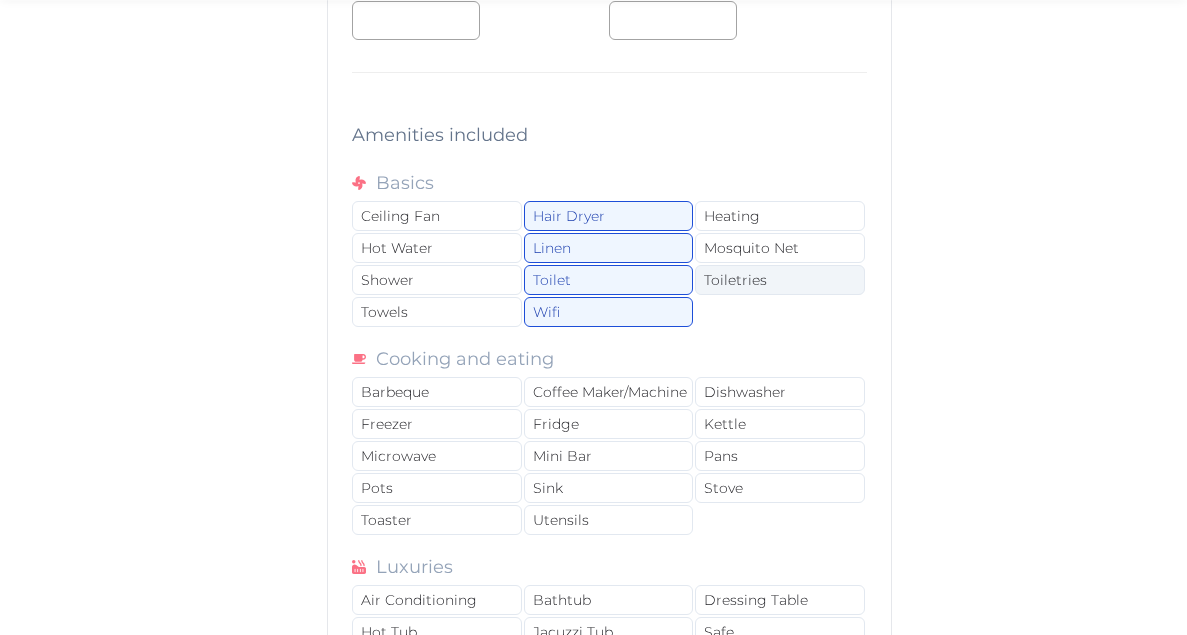 click on "Toiletries" at bounding box center [779, 280] 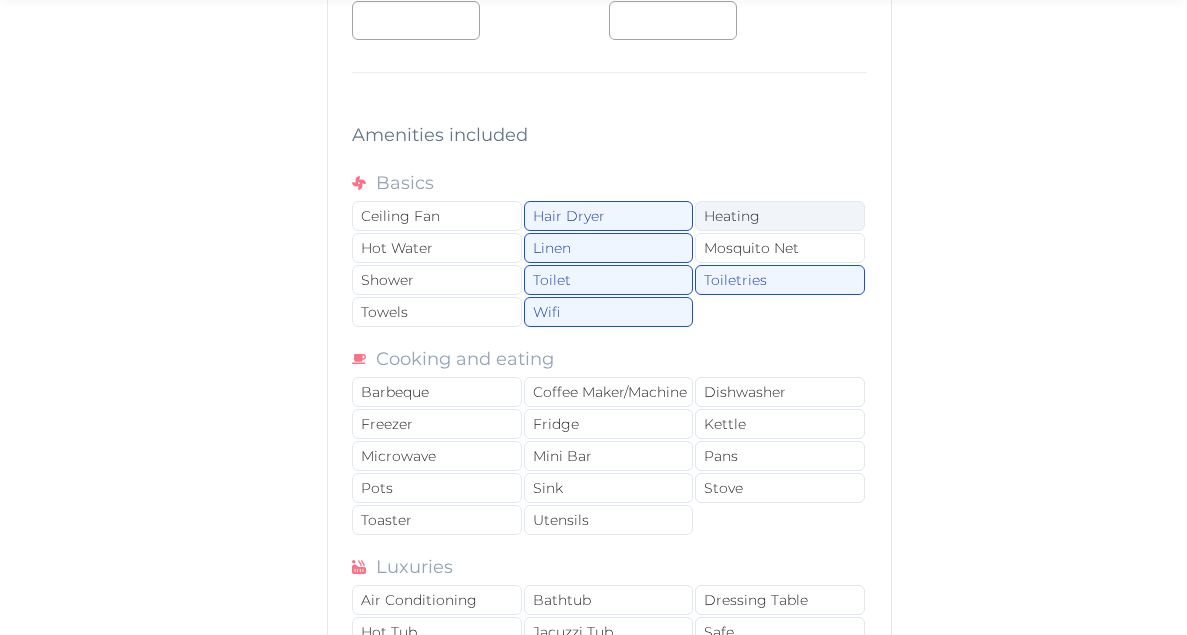 click on "Heating" at bounding box center [779, 216] 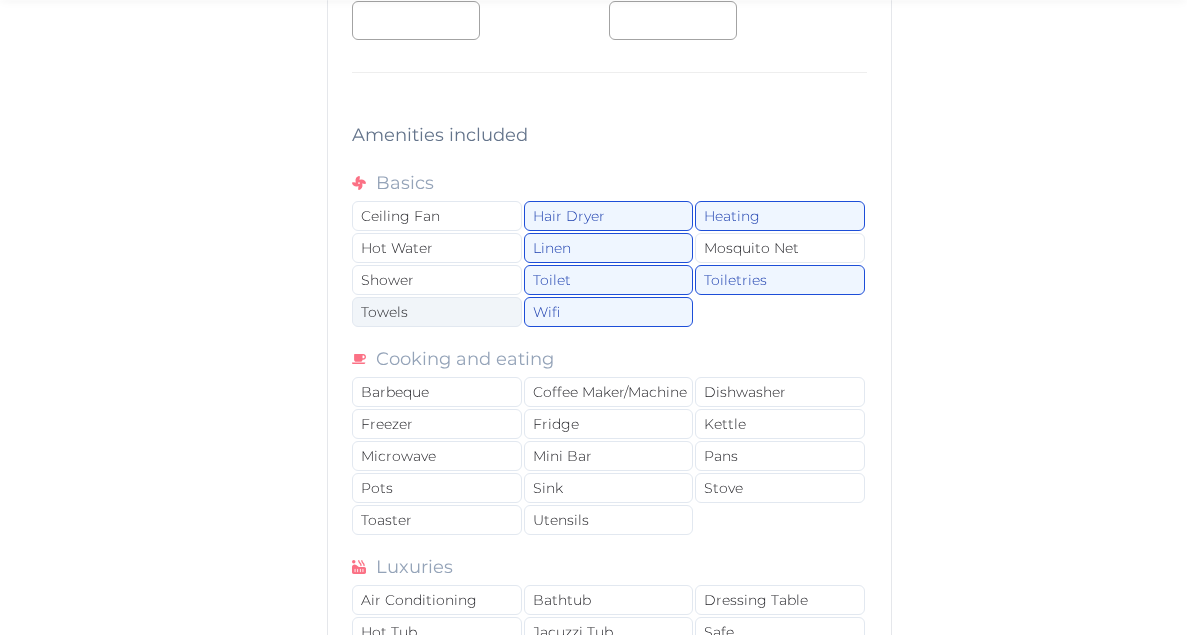 click on "Towels" at bounding box center (436, 312) 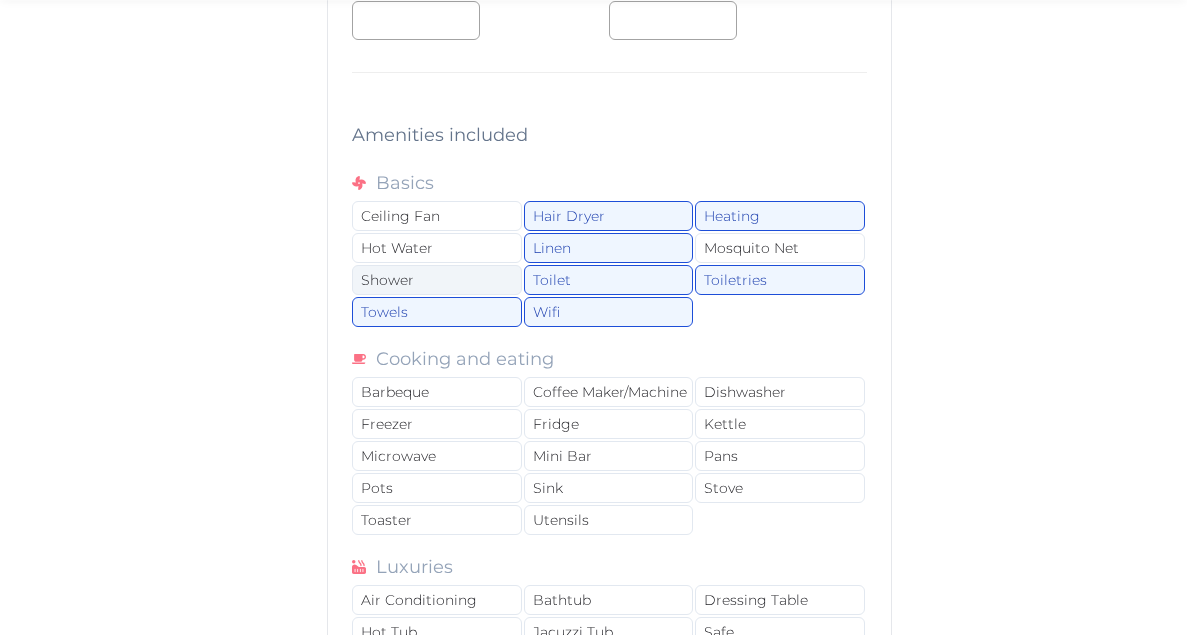 click on "Shower" at bounding box center (436, 280) 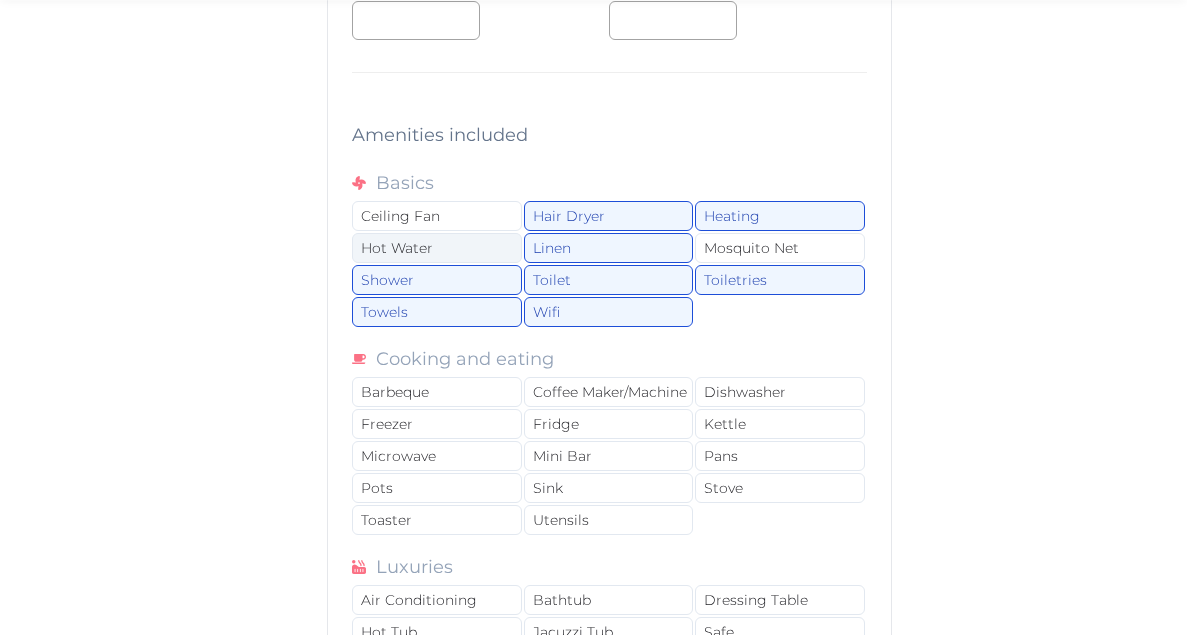 click on "Hot Water" at bounding box center [436, 248] 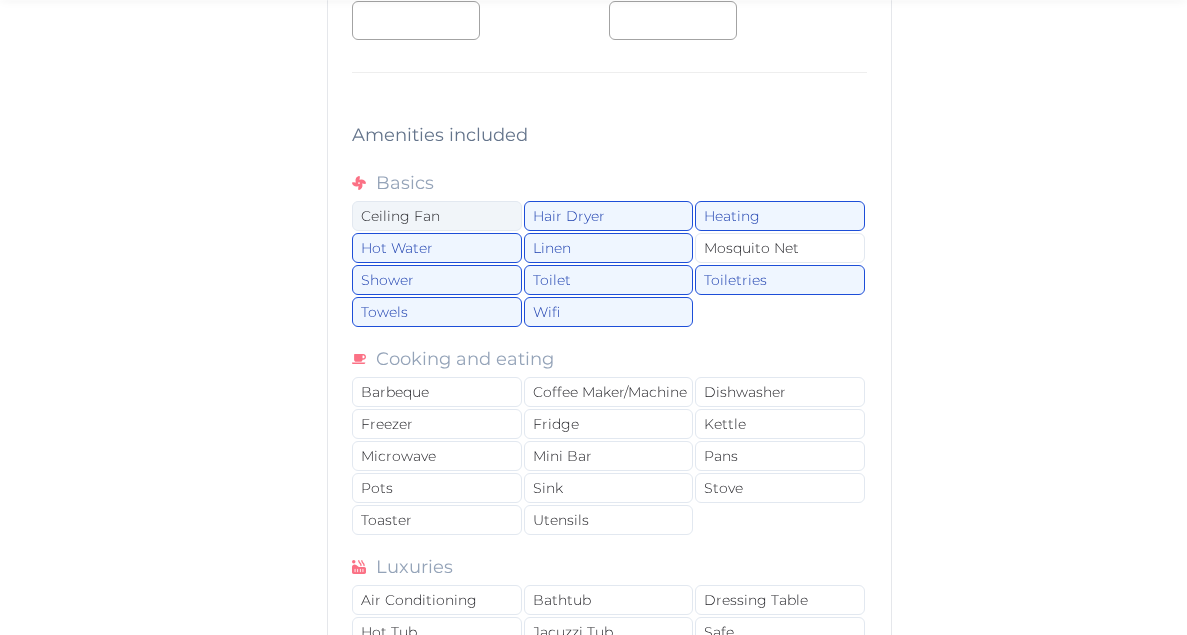 click on "Ceiling Fan" at bounding box center [436, 216] 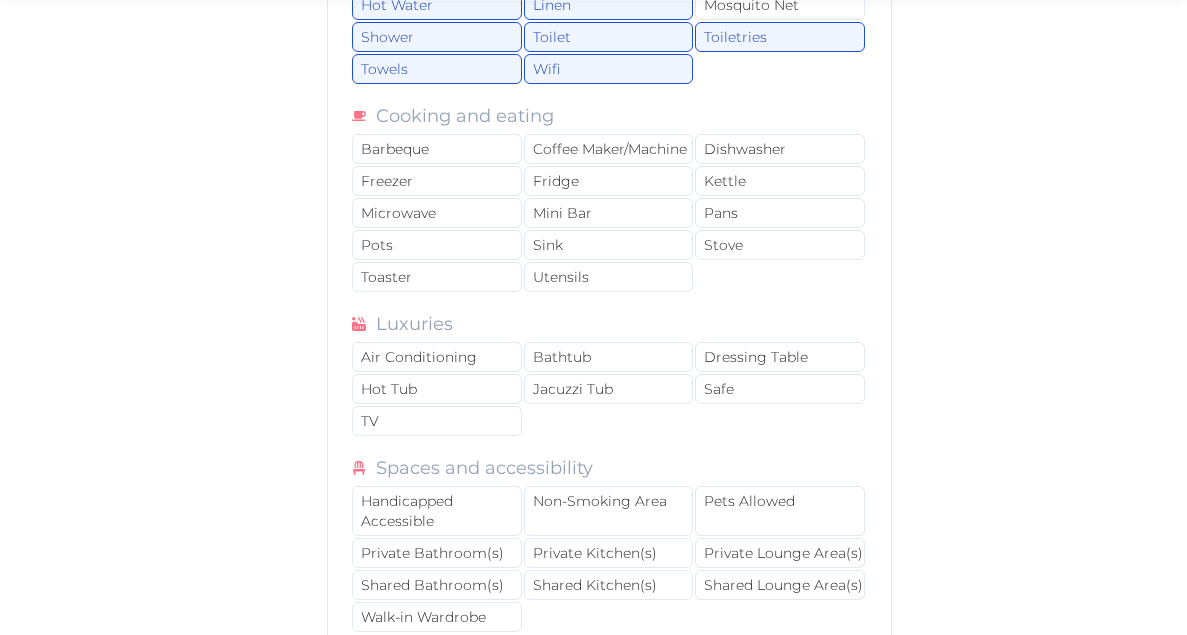 scroll, scrollTop: 5774, scrollLeft: 0, axis: vertical 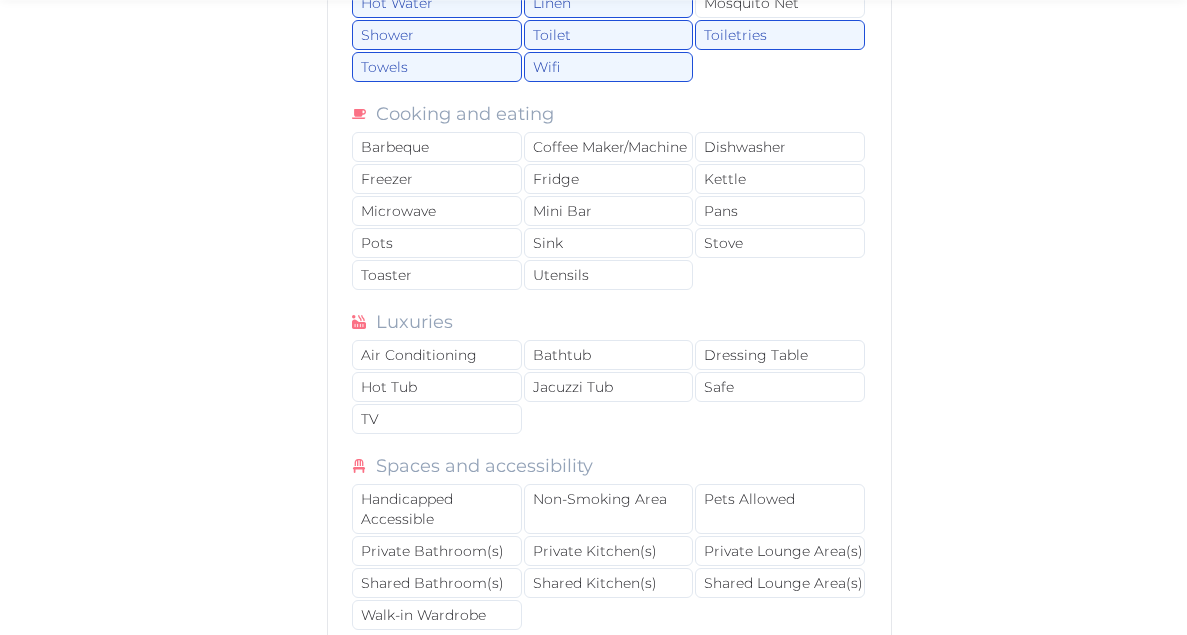 click on "Air Conditioning" at bounding box center (436, 355) 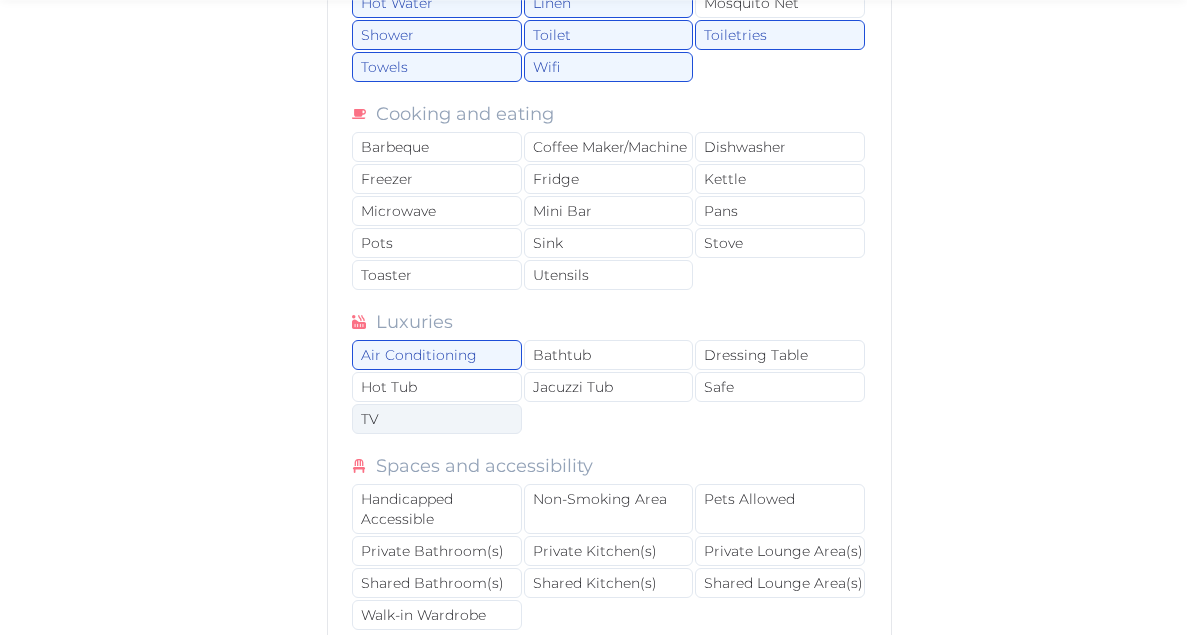 click on "TV" at bounding box center [436, 419] 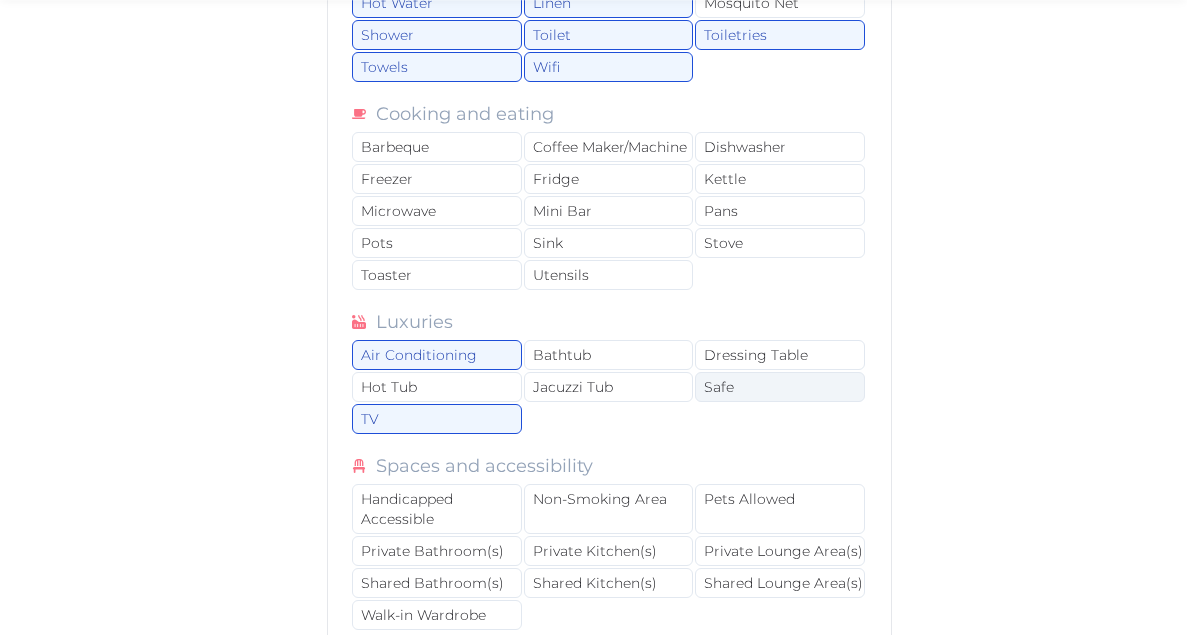 click on "Safe" at bounding box center [779, 387] 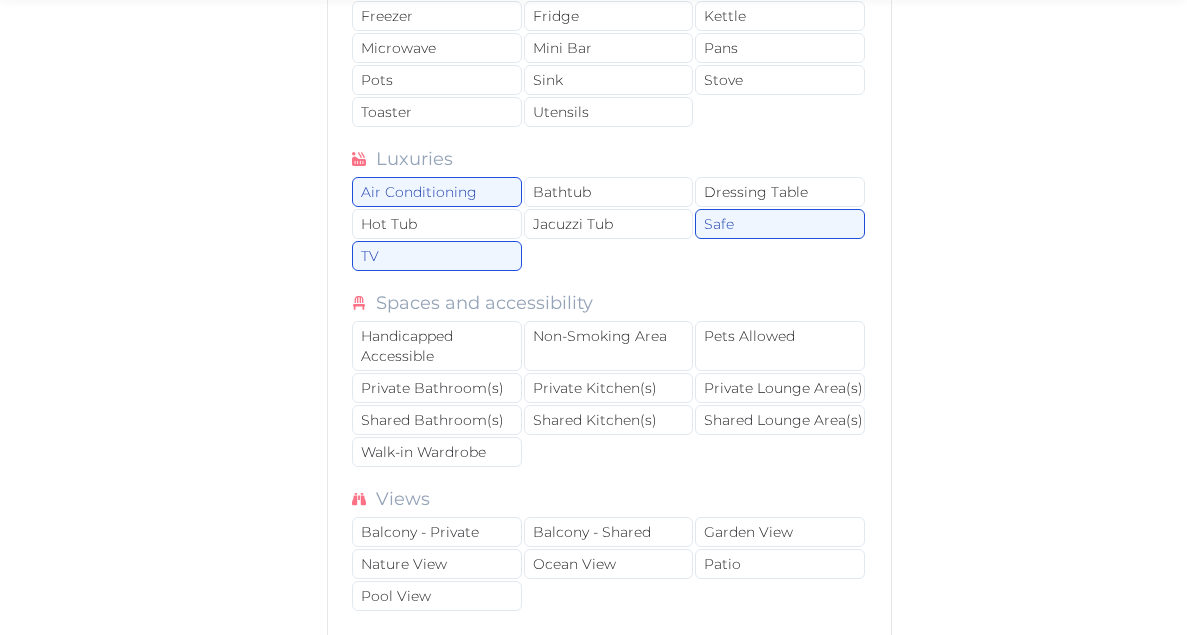 scroll, scrollTop: 5940, scrollLeft: 0, axis: vertical 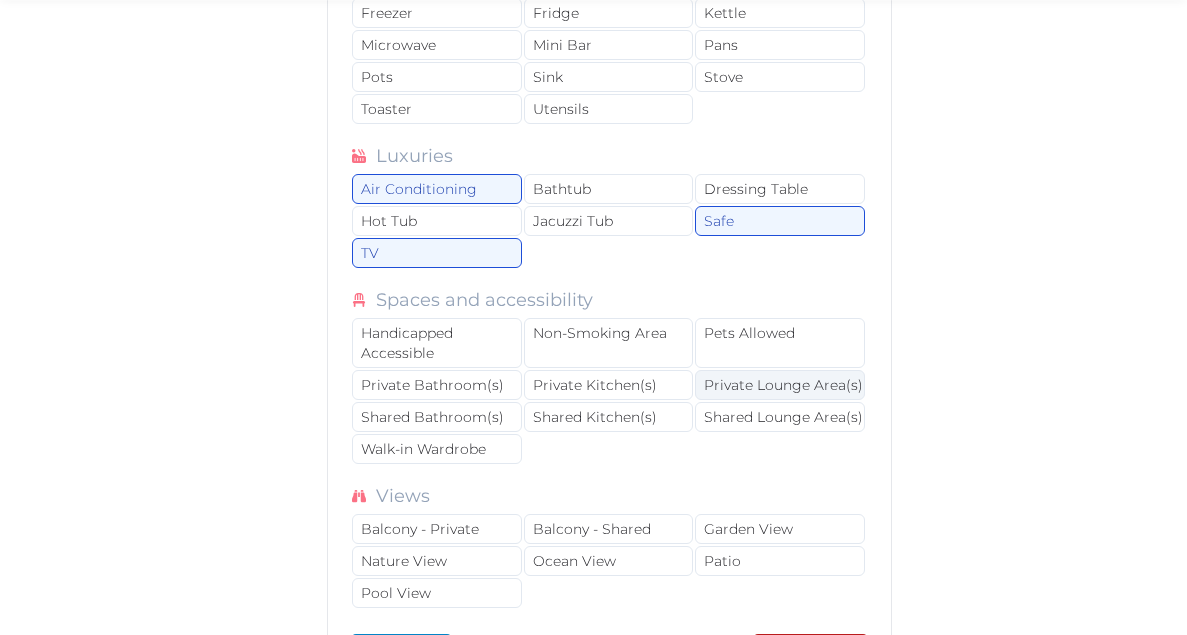 click on "Private Lounge Area(s)" at bounding box center [779, 385] 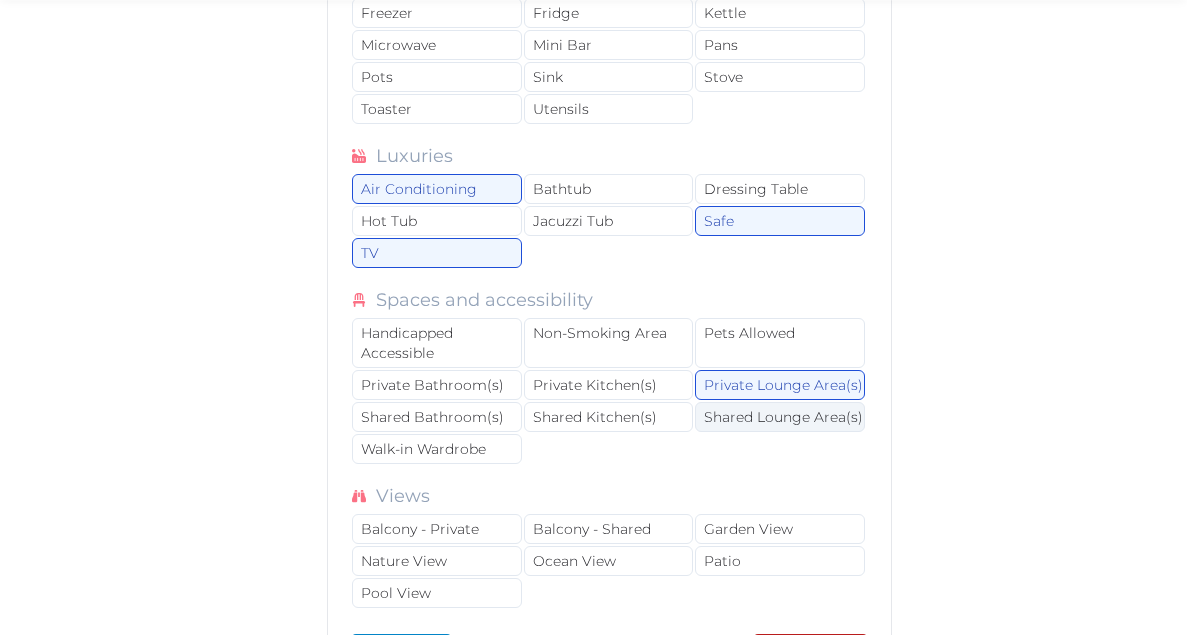 click on "Shared Lounge Area(s)" at bounding box center (779, 417) 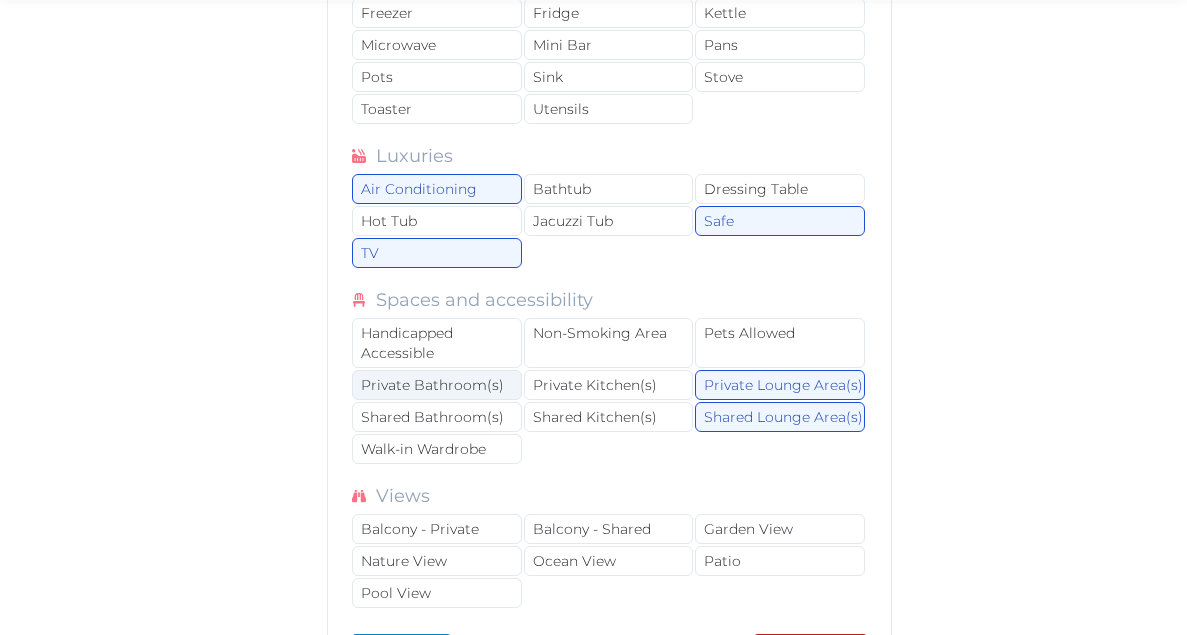 click on "Private Bathroom(s)" at bounding box center (436, 385) 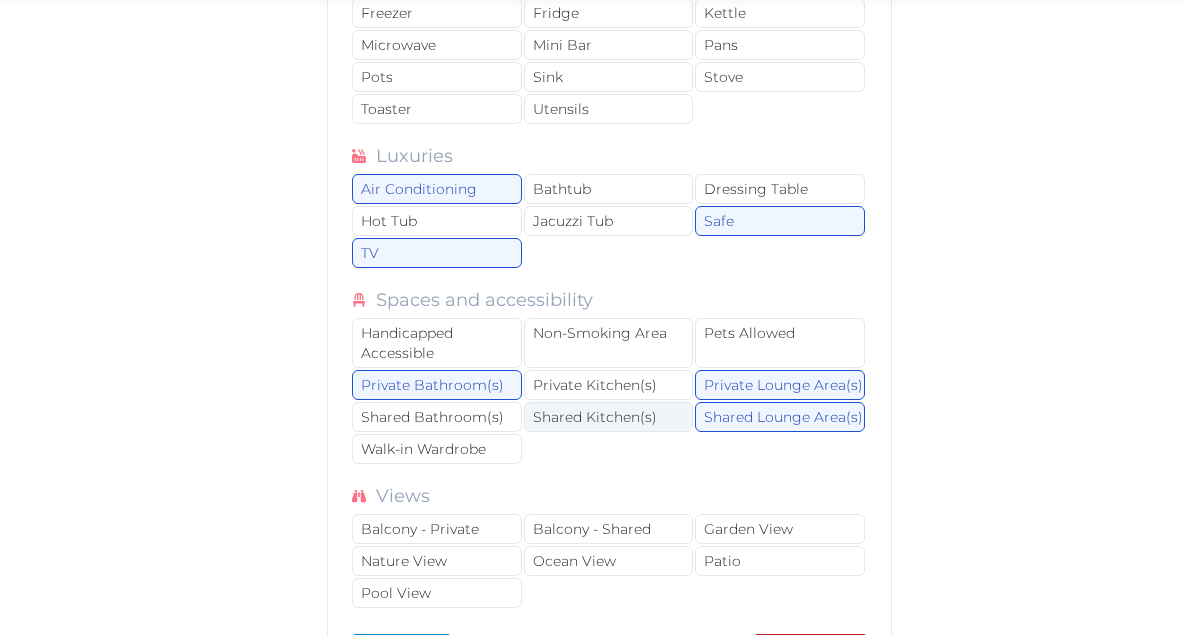 click on "Shared Kitchen(s)" at bounding box center (608, 417) 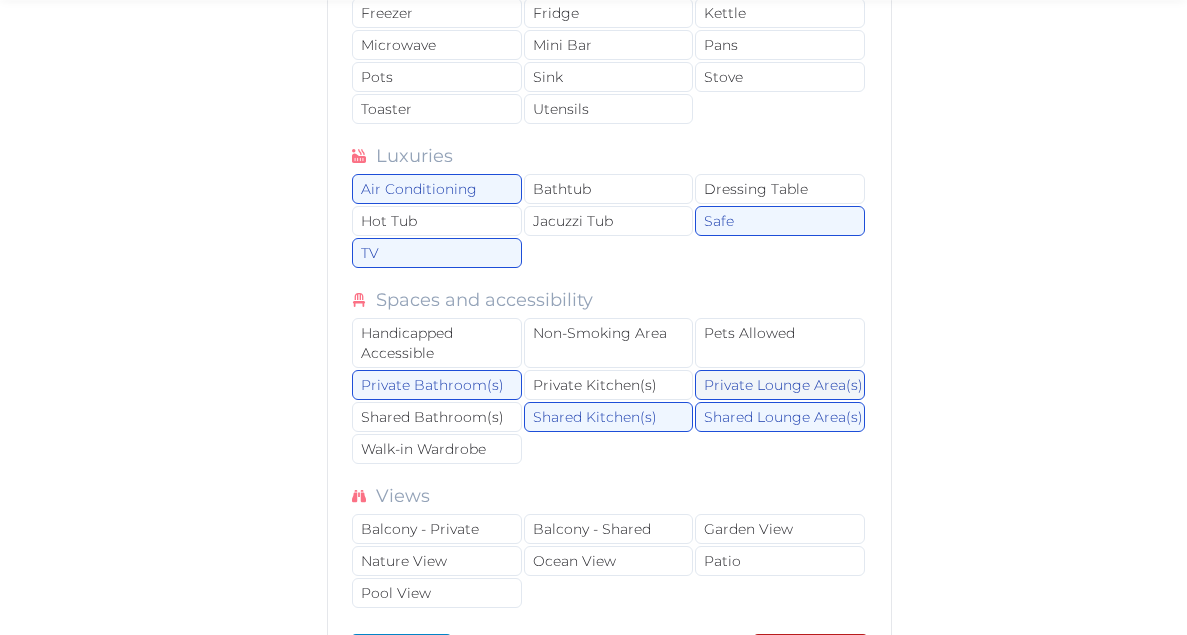 click on "Private Lounge Area(s)" at bounding box center (779, 385) 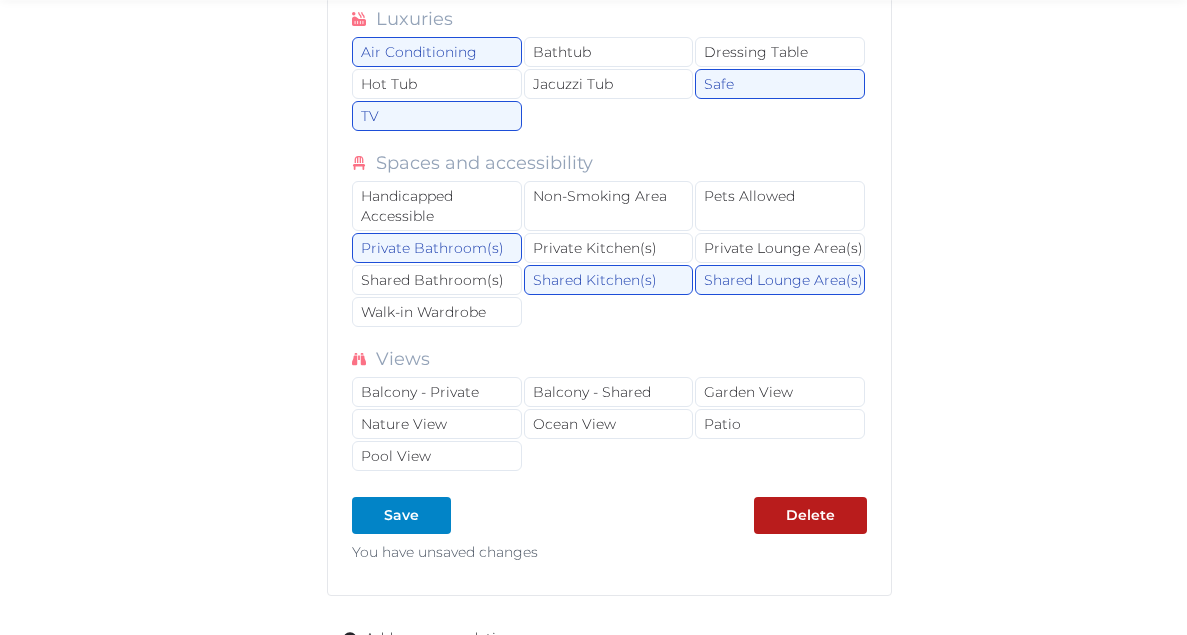 scroll, scrollTop: 6139, scrollLeft: 0, axis: vertical 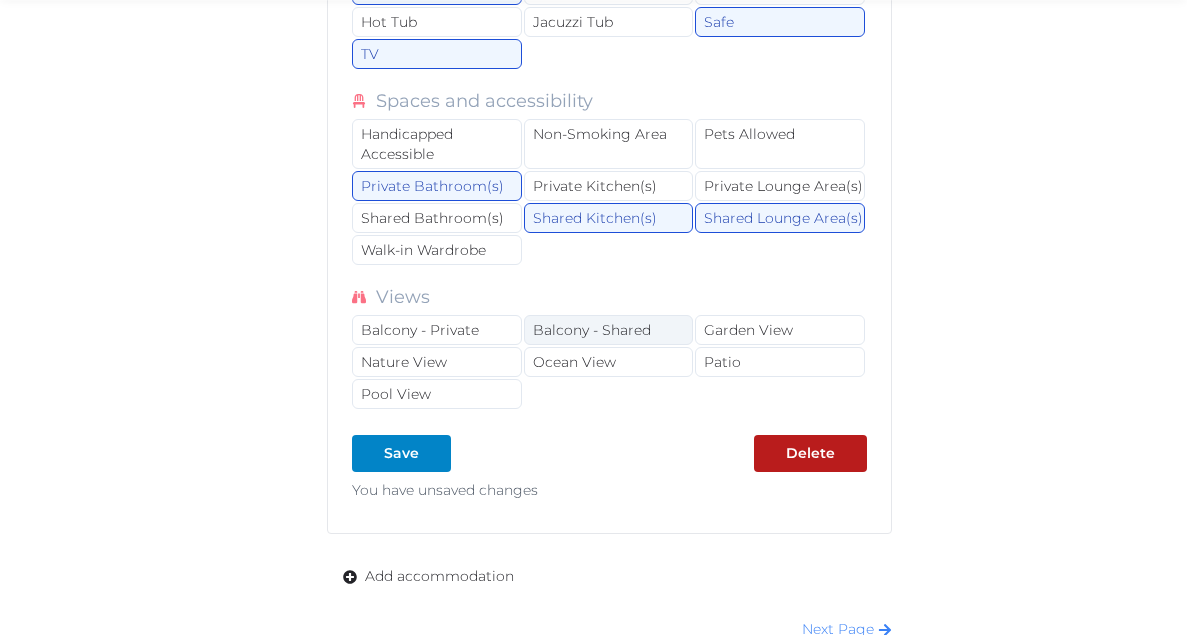 click on "Balcony - Shared" at bounding box center (608, 330) 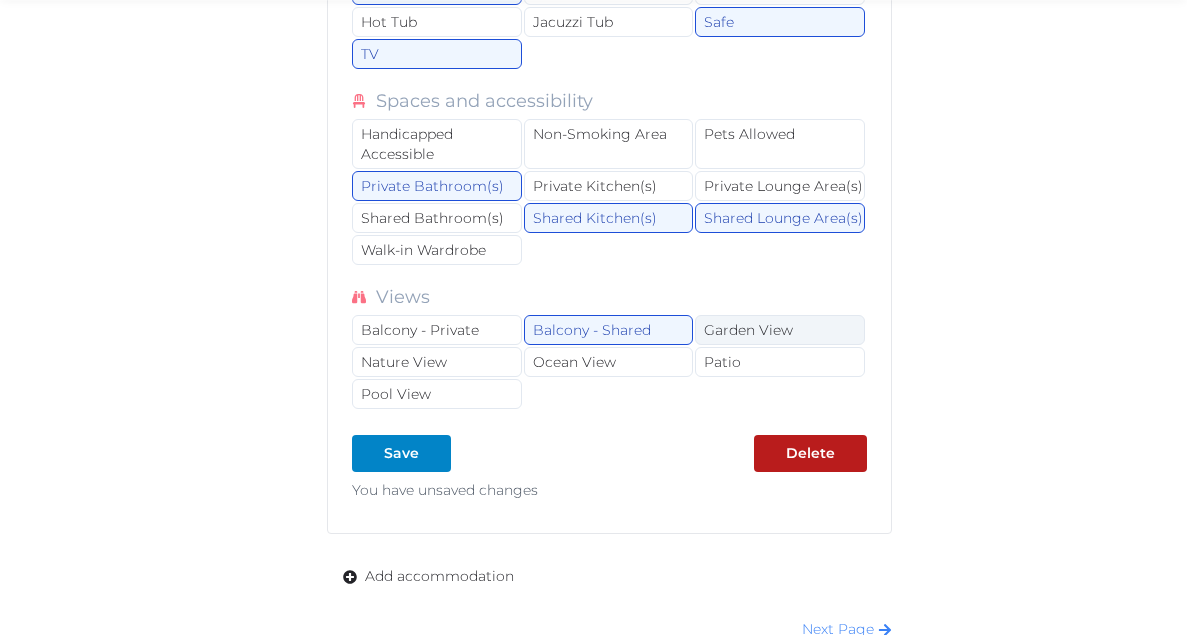 click on "Garden View" at bounding box center [779, 330] 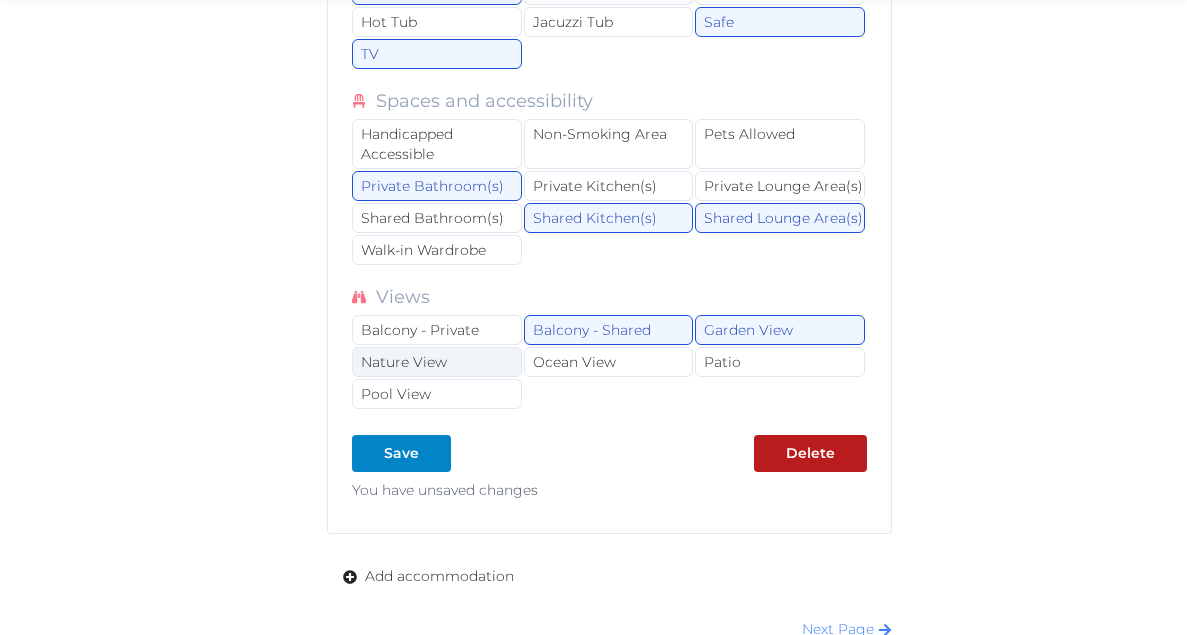 click on "Nature View" at bounding box center (436, 362) 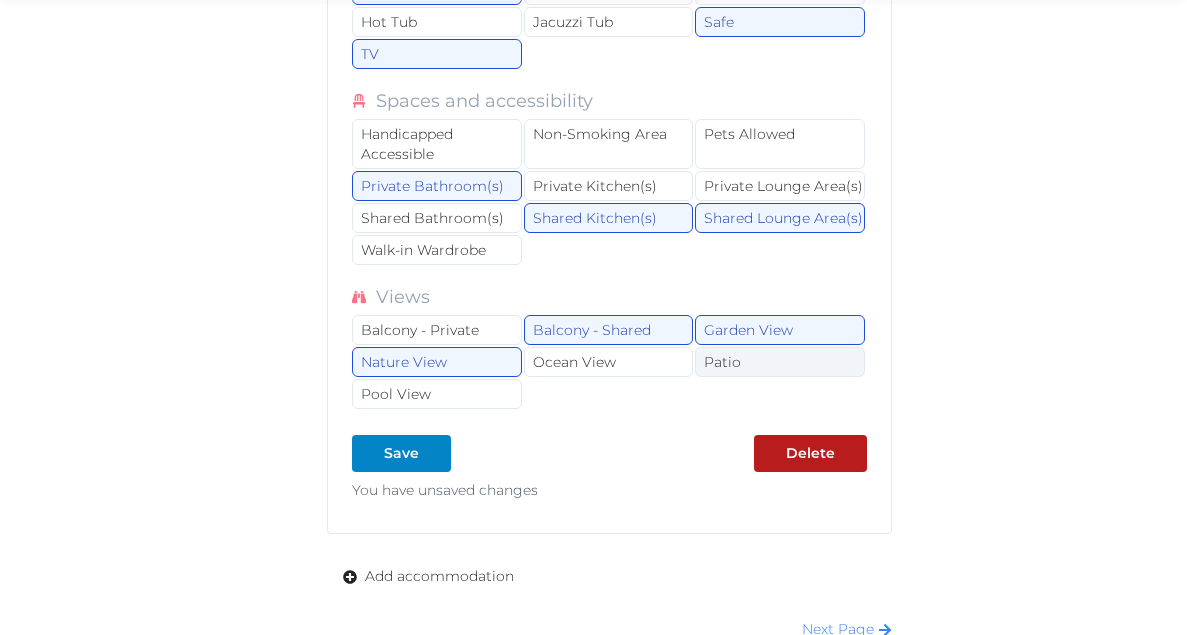 click on "Patio" at bounding box center [779, 362] 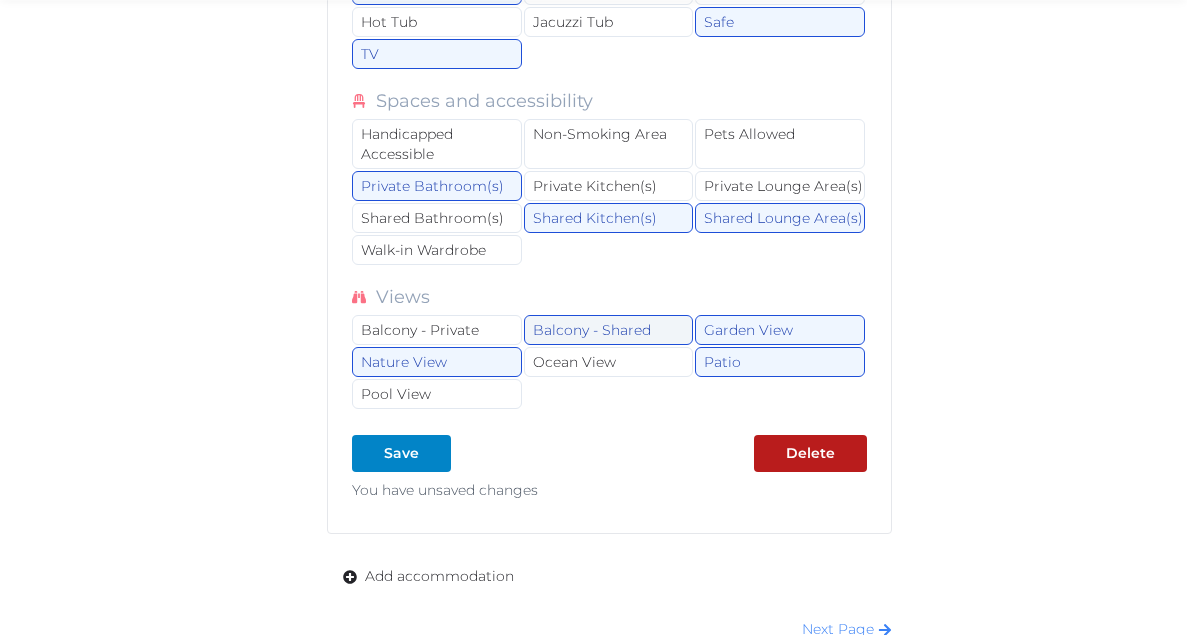 click on "Balcony - Shared" at bounding box center [608, 330] 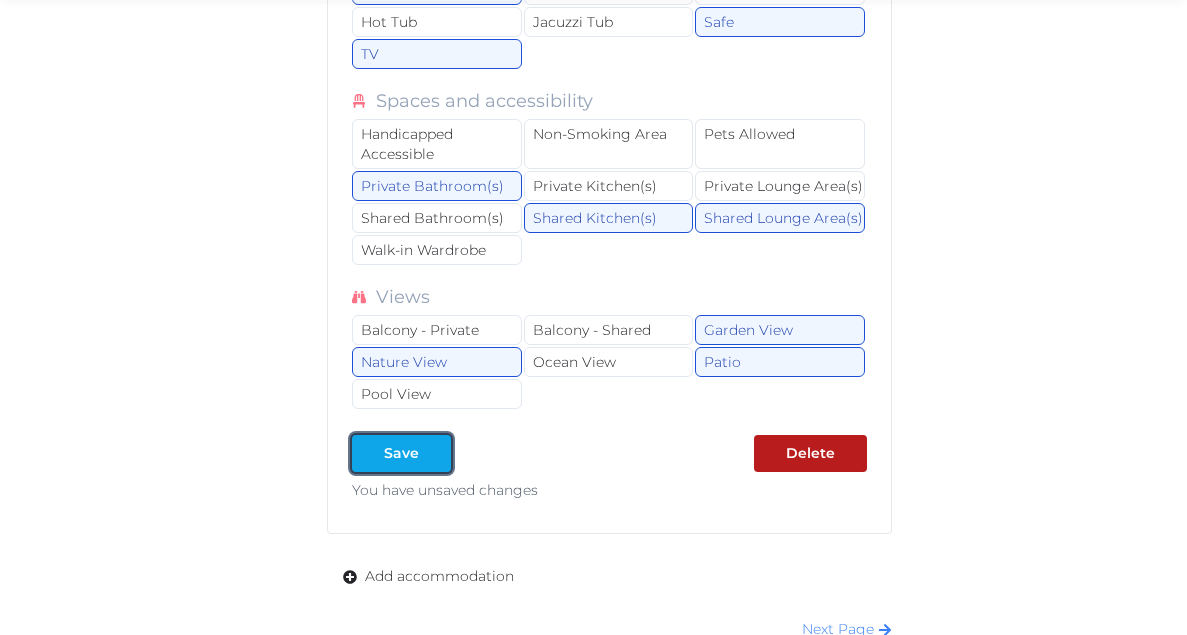 click on "Save" at bounding box center [401, 453] 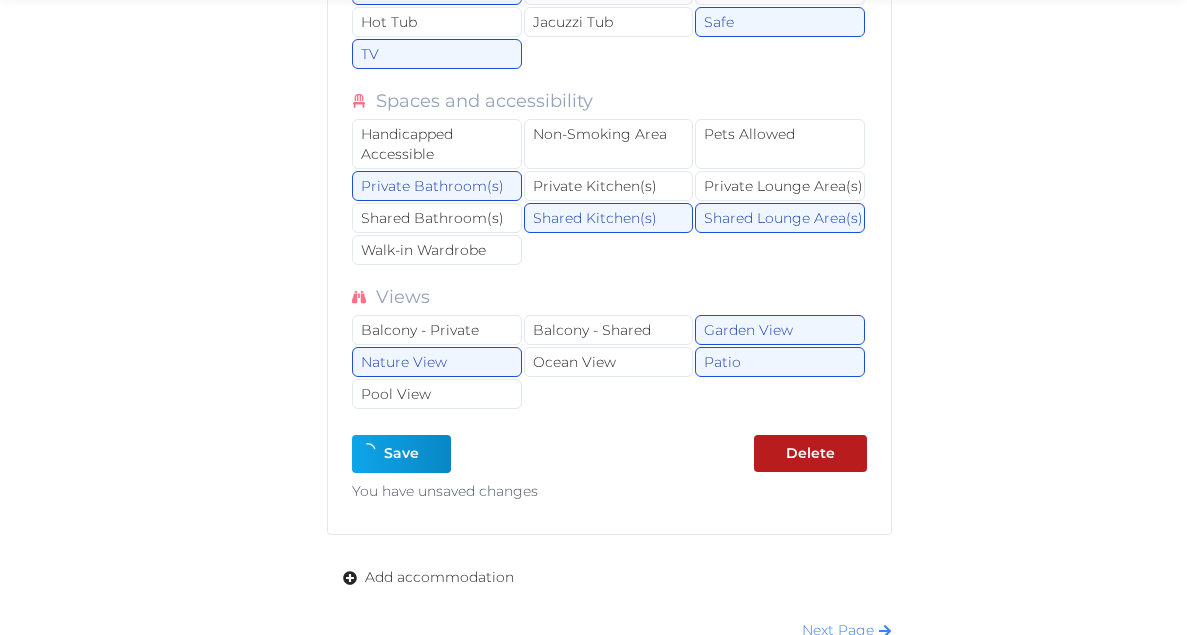 type on "*" 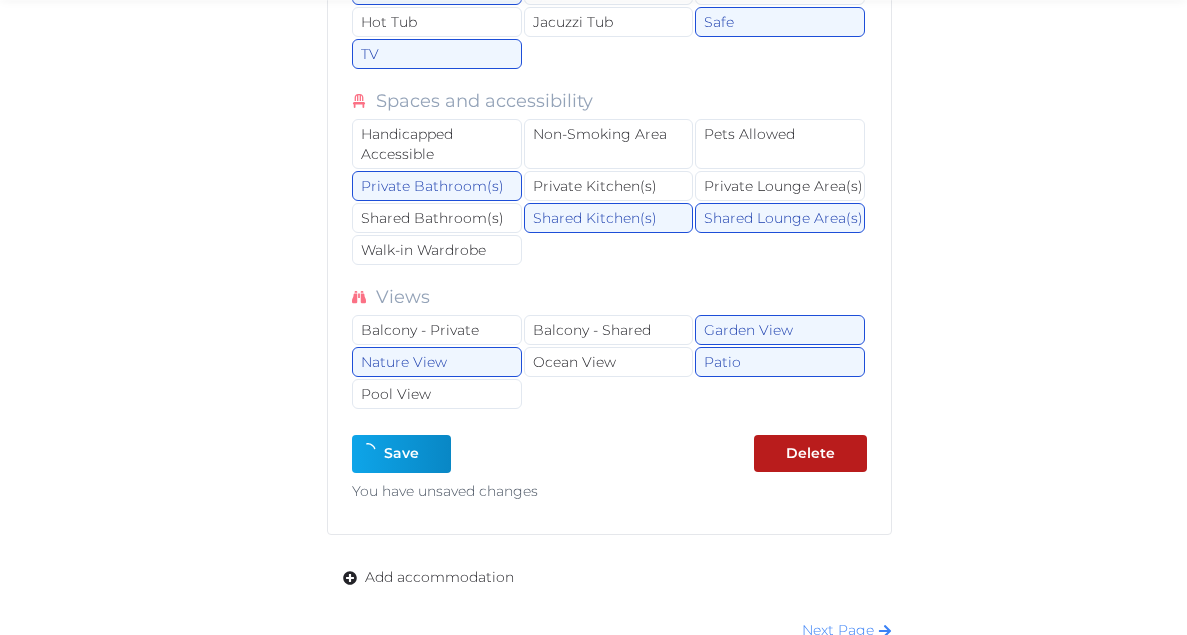 type on "*" 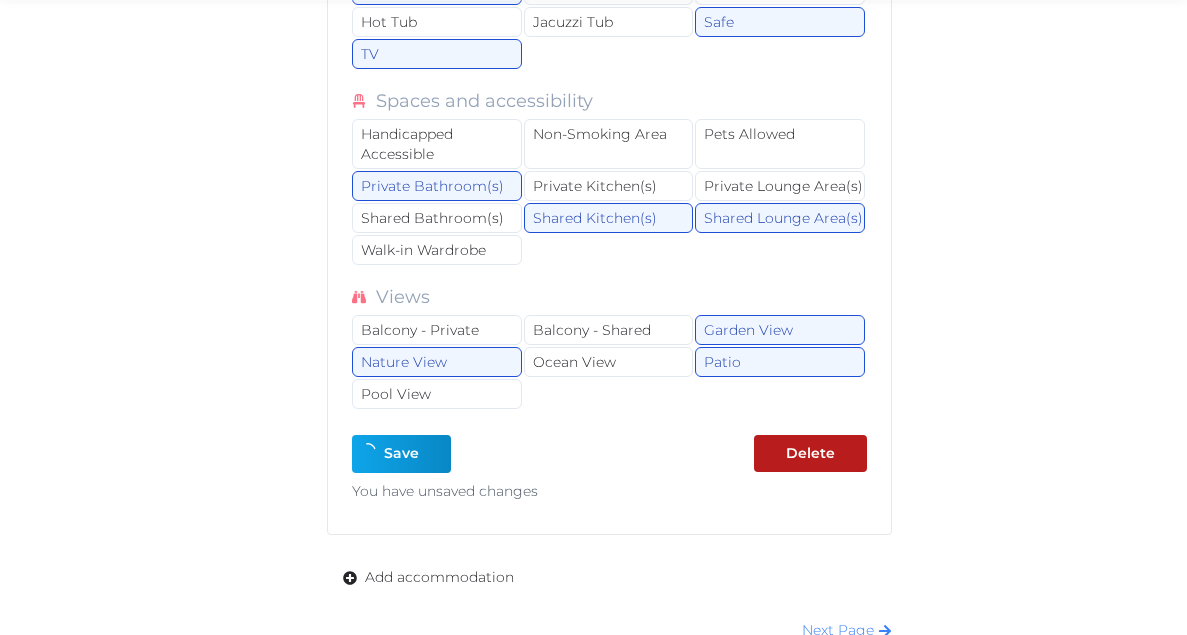 type on "*" 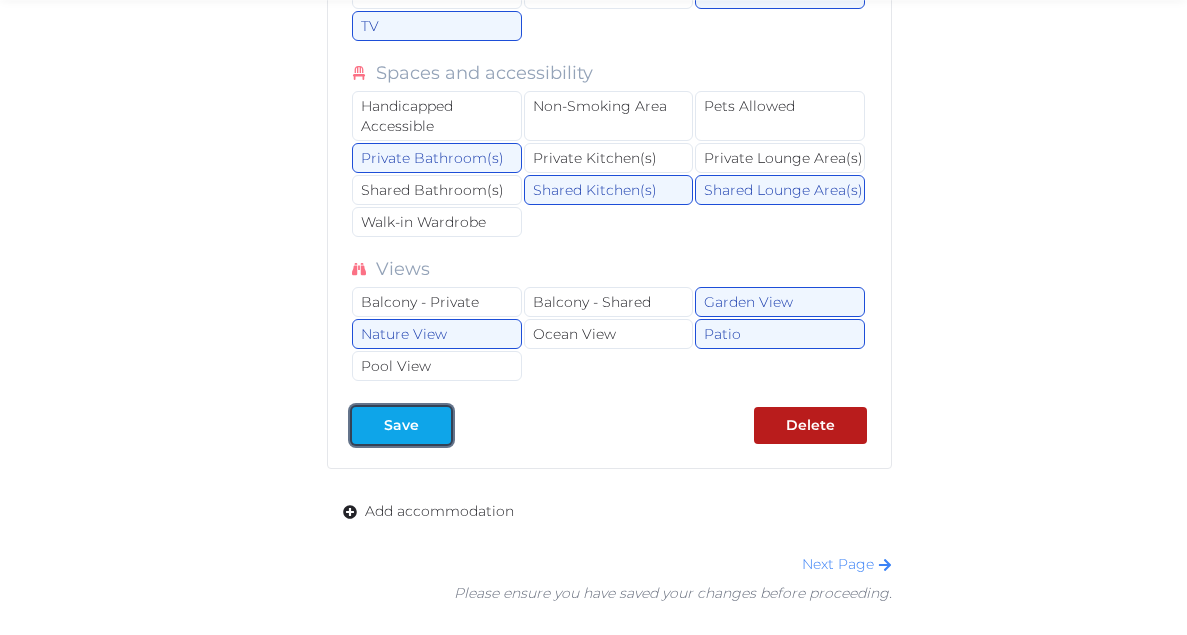 click on "Save" at bounding box center [401, 425] 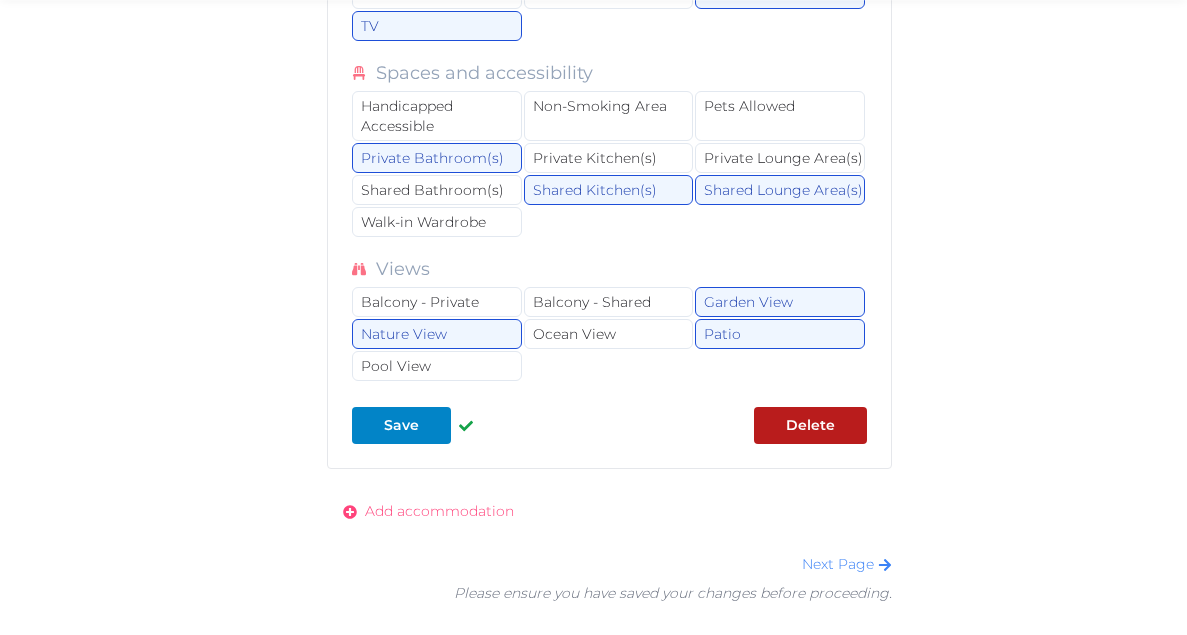 click on "Add accommodation" at bounding box center (439, 511) 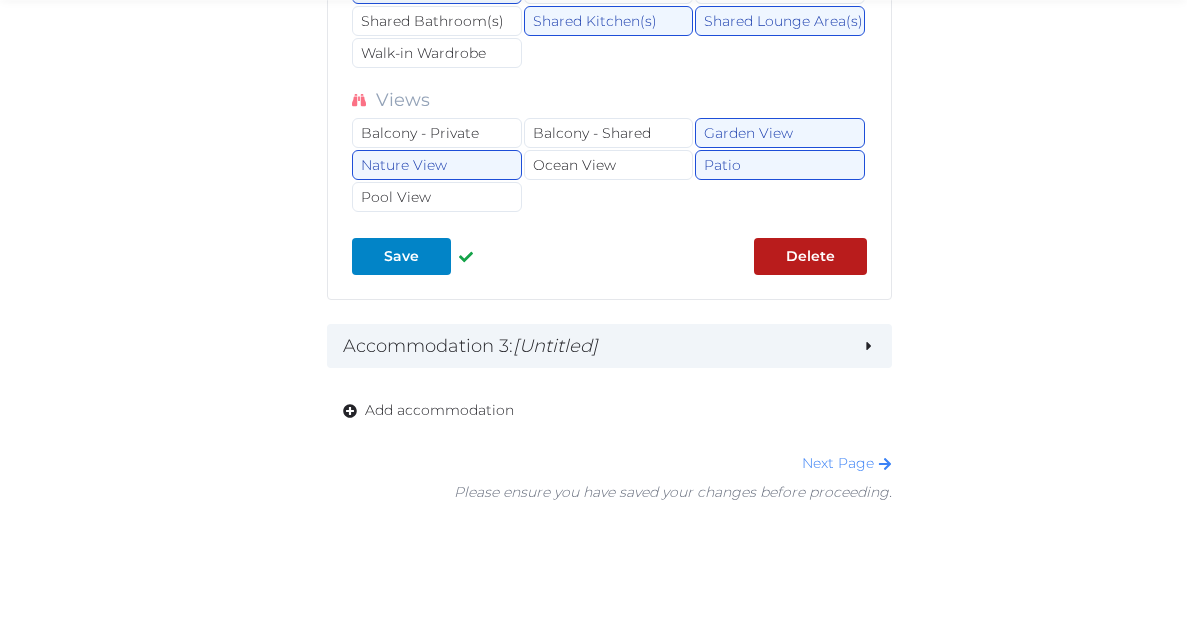 scroll, scrollTop: 6349, scrollLeft: 0, axis: vertical 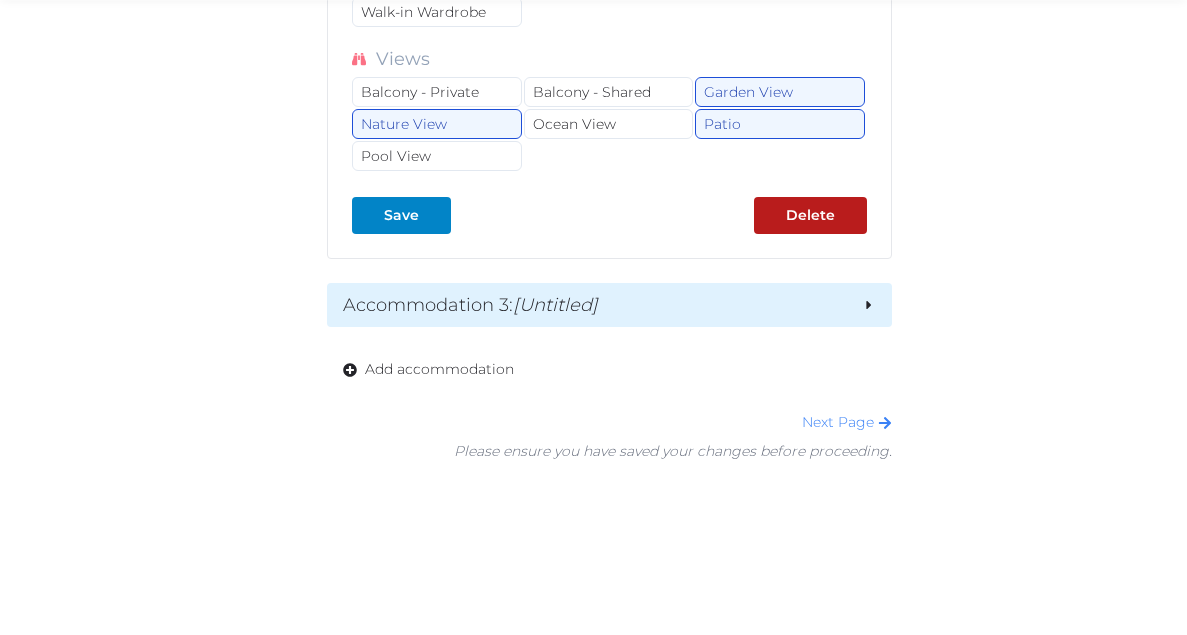 click on "[Untitled]" at bounding box center (555, 305) 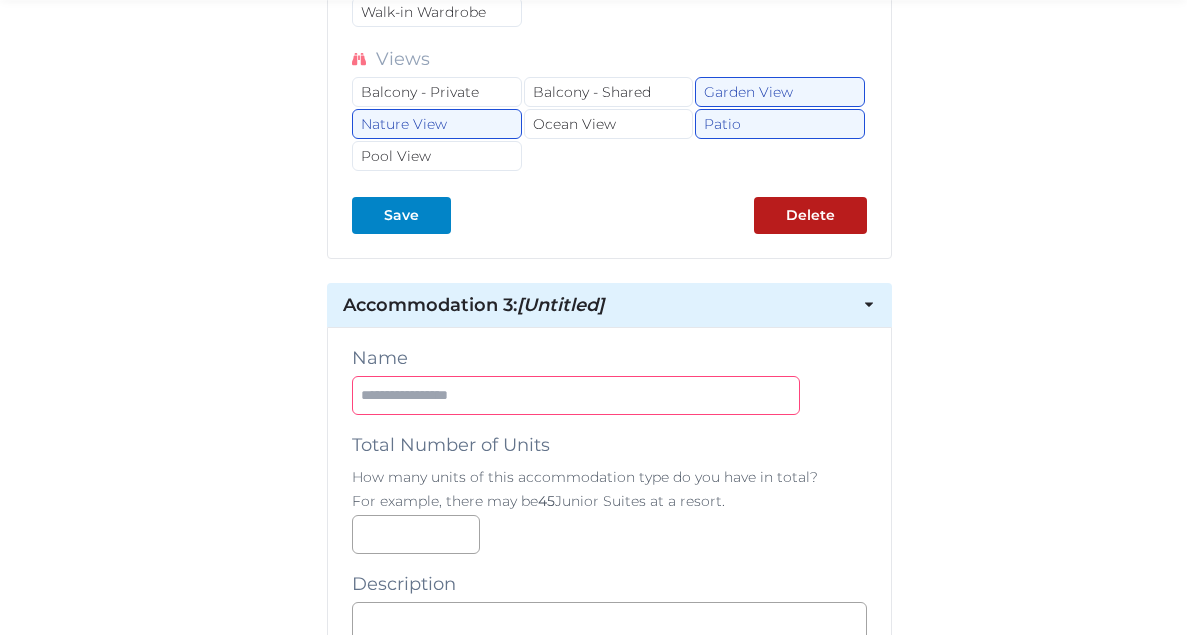 click at bounding box center (576, 395) 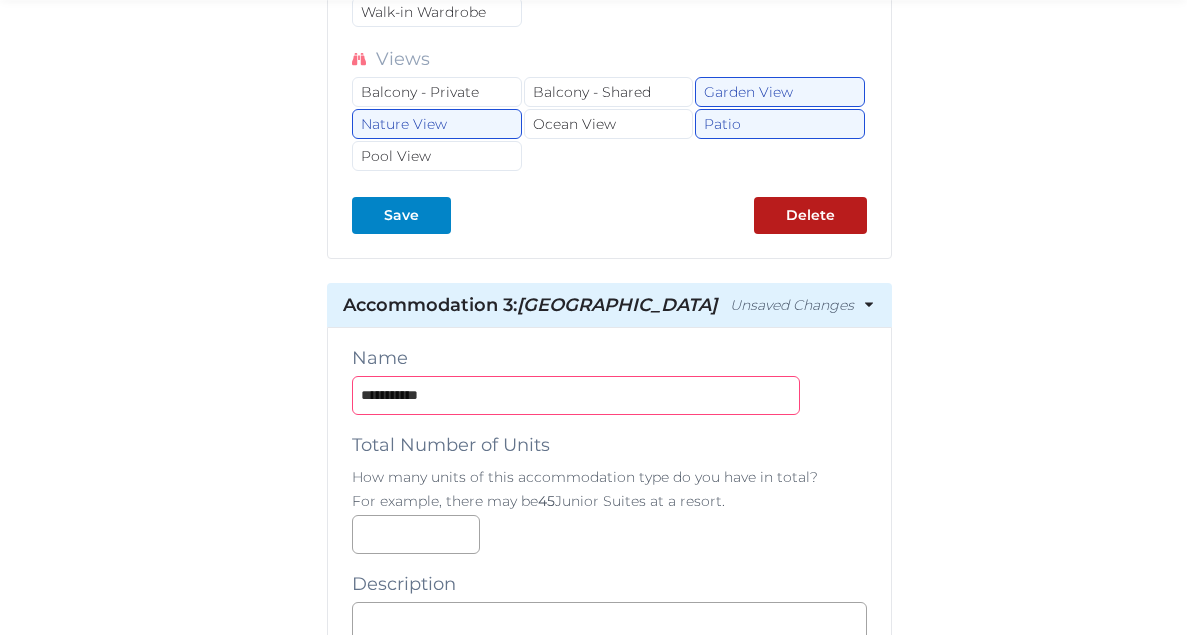 type on "**********" 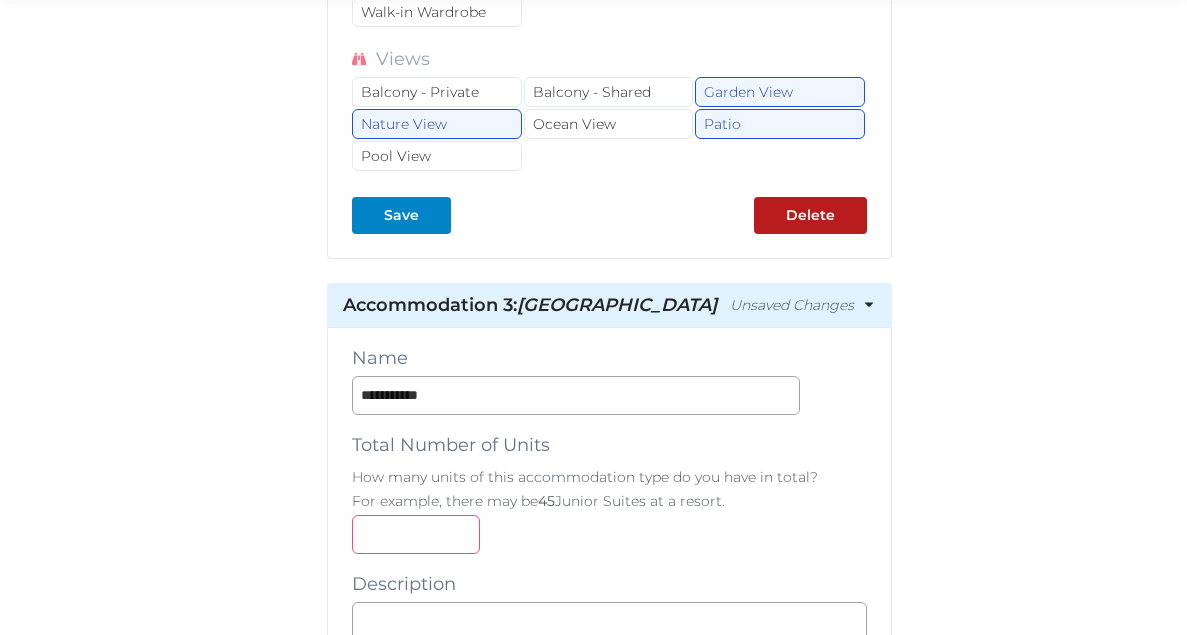 click at bounding box center (416, 534) 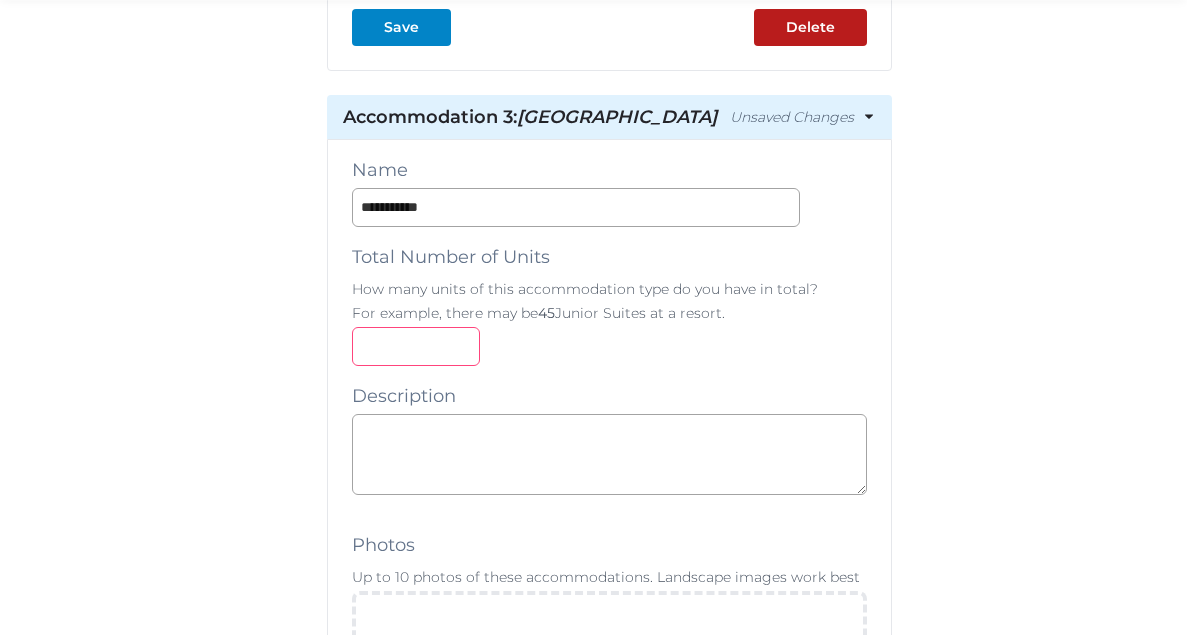scroll, scrollTop: 6580, scrollLeft: 0, axis: vertical 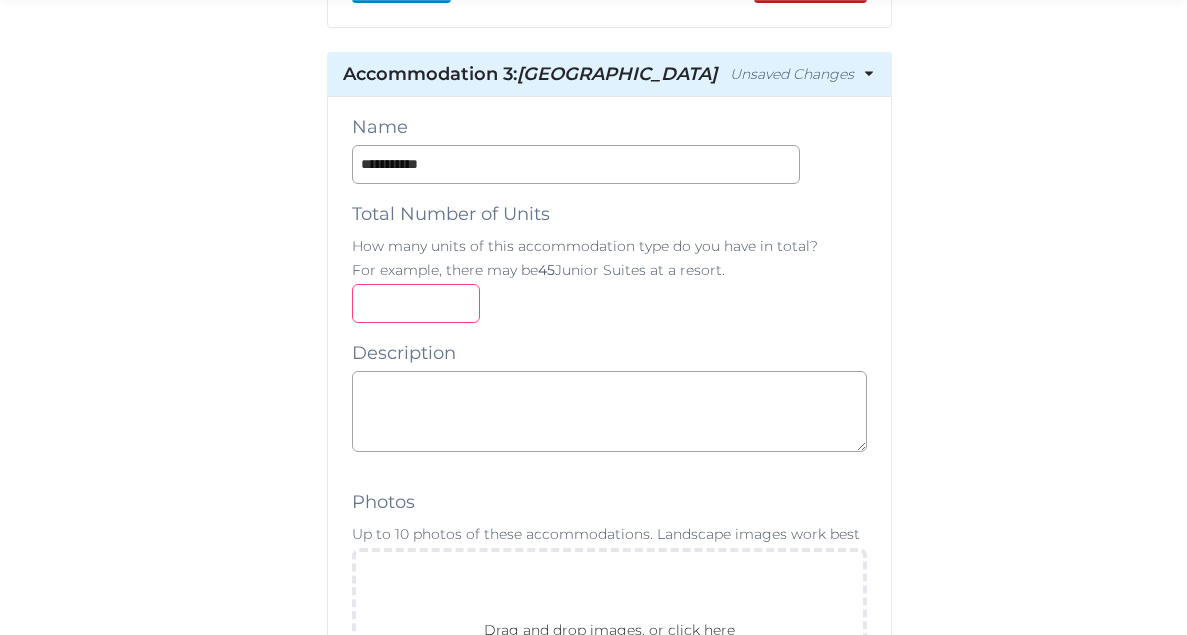 type on "*" 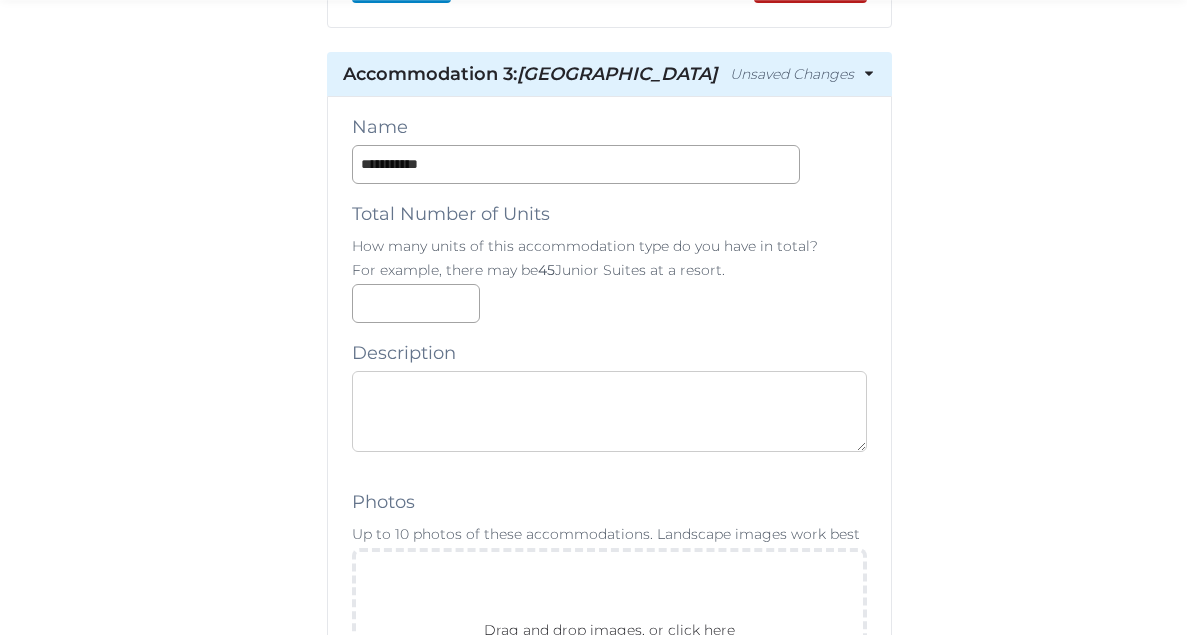 click at bounding box center (609, 411) 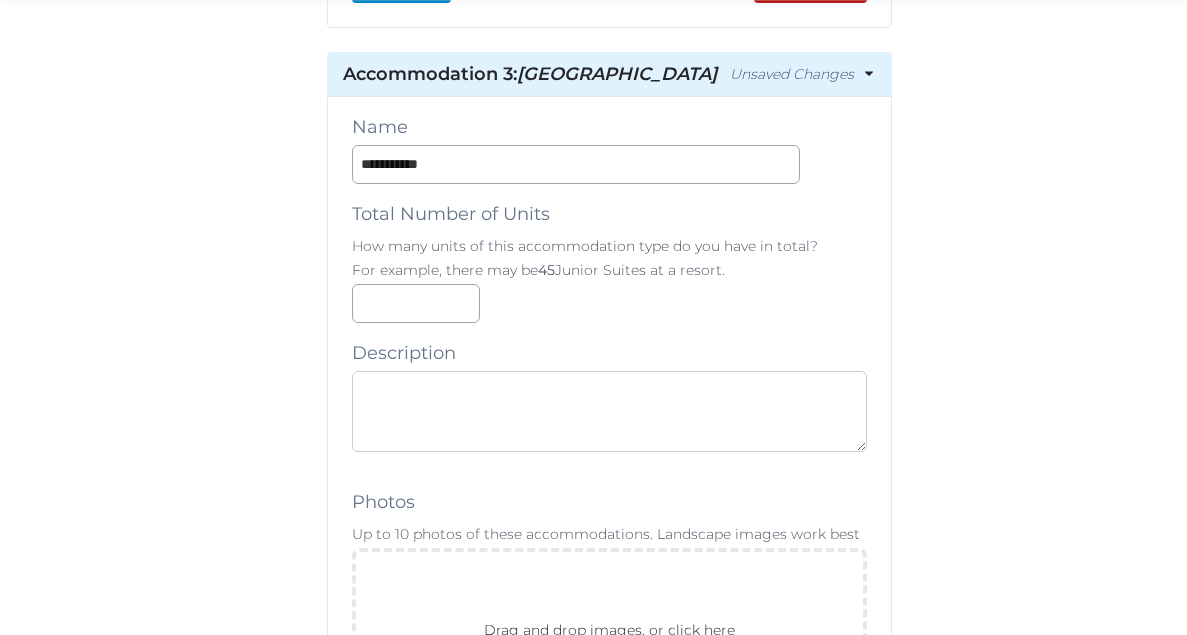 click at bounding box center (609, 411) 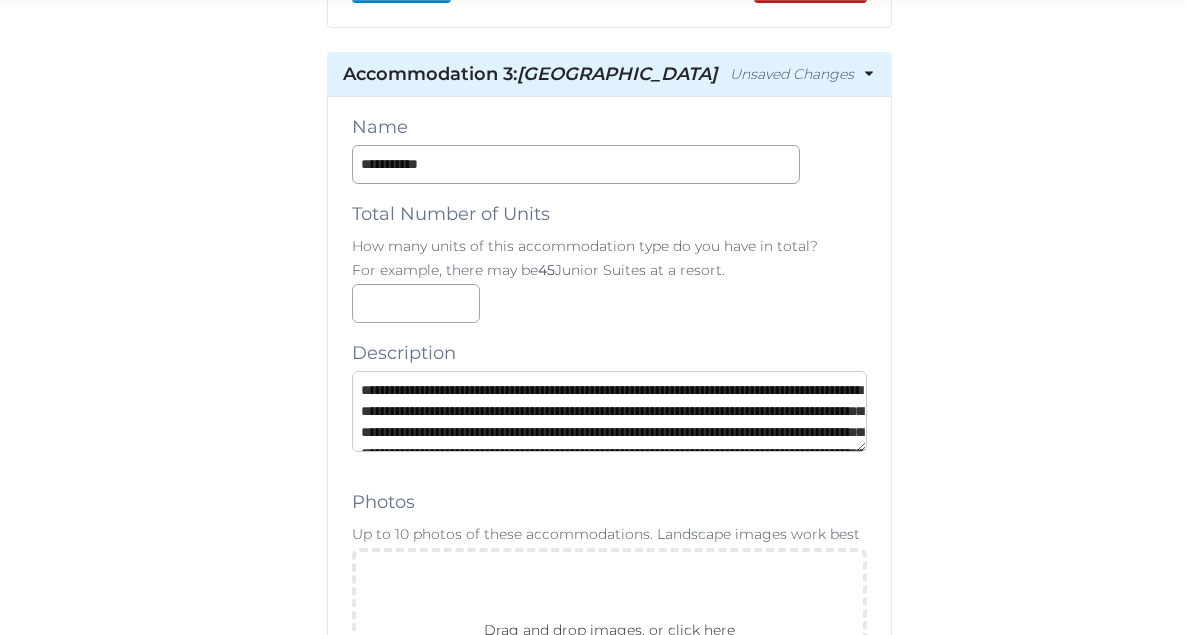 scroll, scrollTop: 74, scrollLeft: 0, axis: vertical 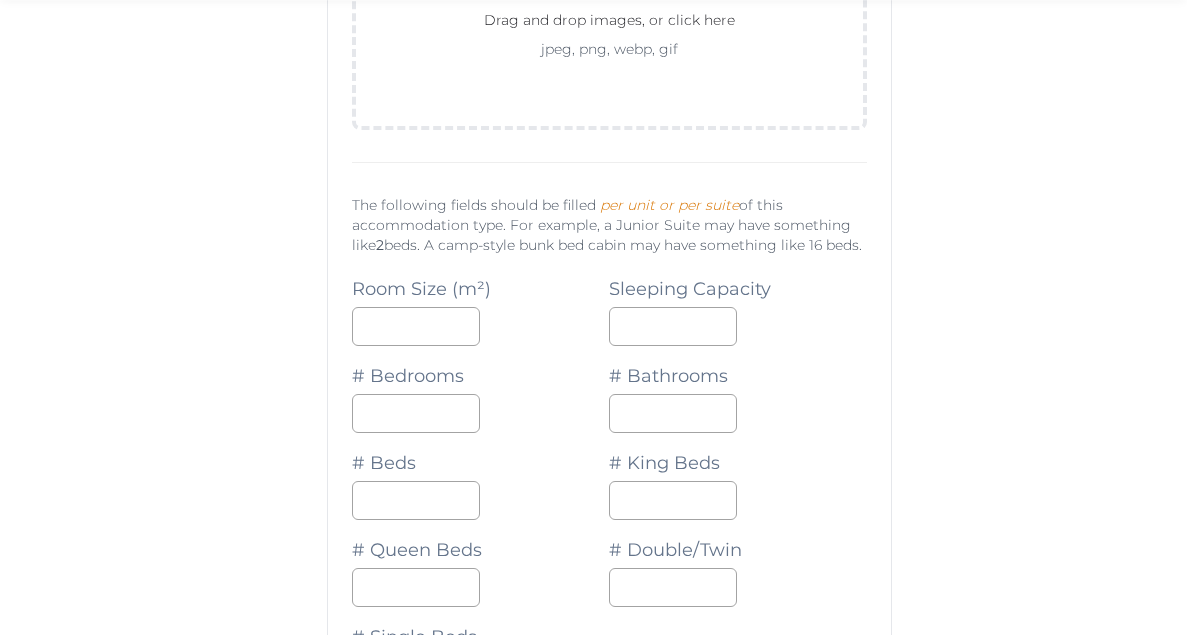 type on "**********" 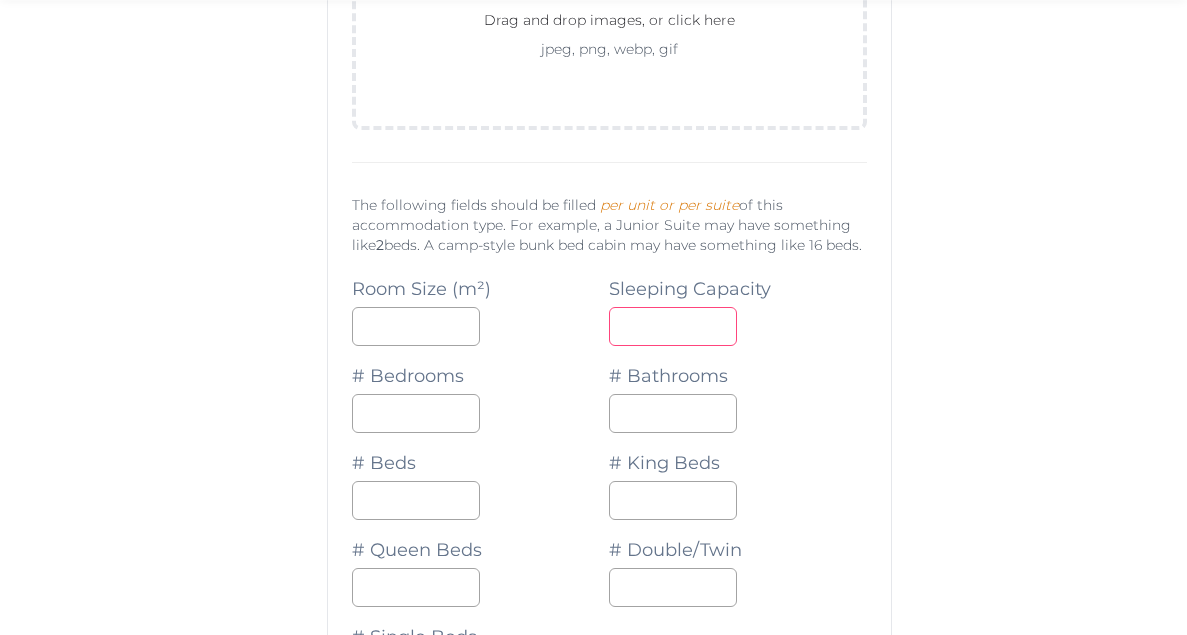 click at bounding box center (673, 326) 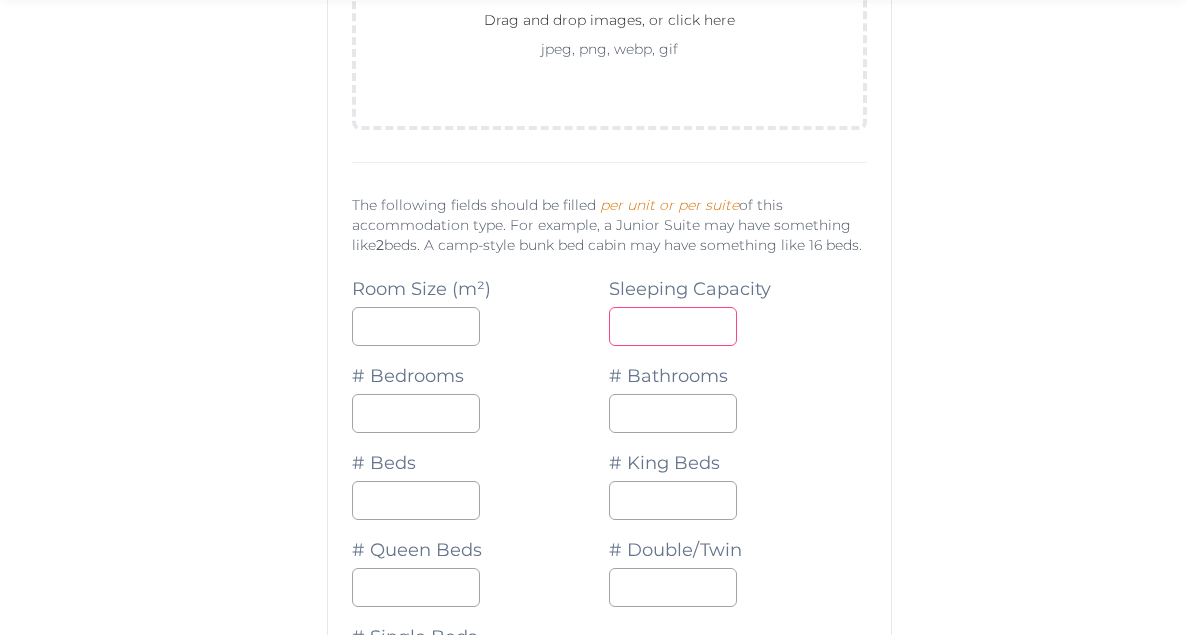 type on "*" 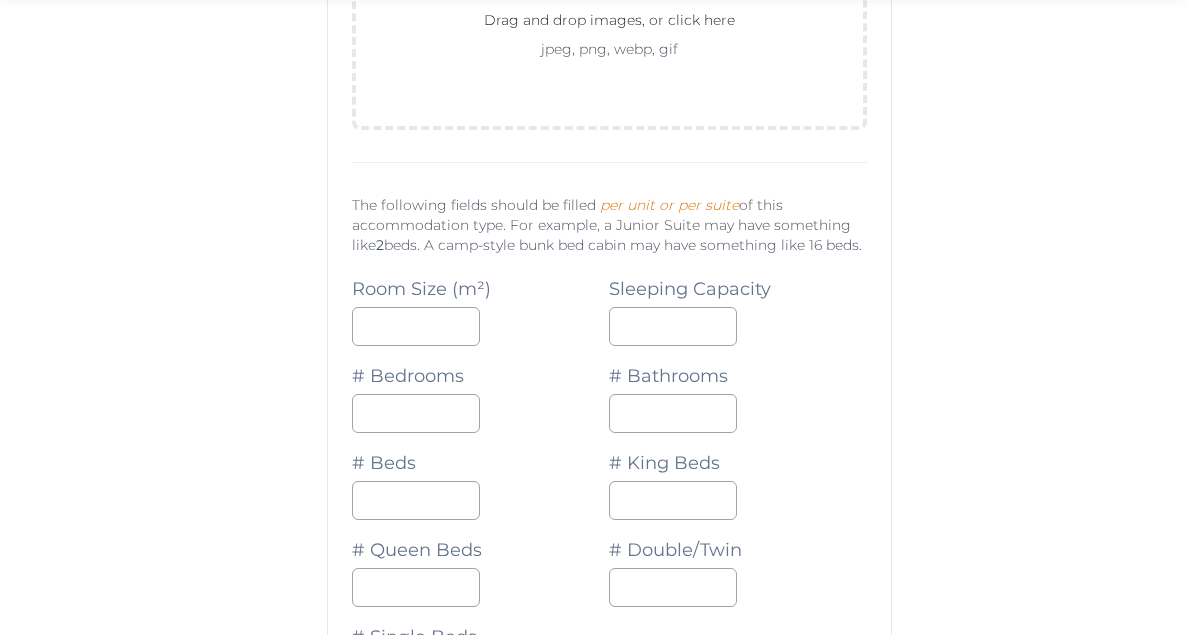 click at bounding box center [480, 413] 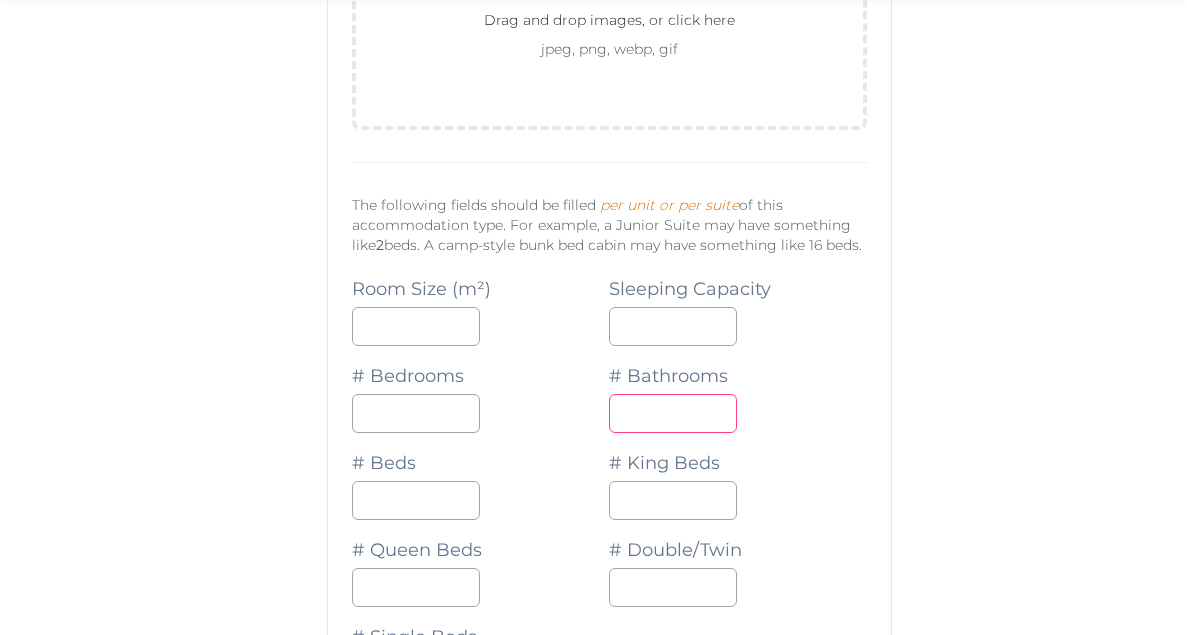 click at bounding box center [673, 413] 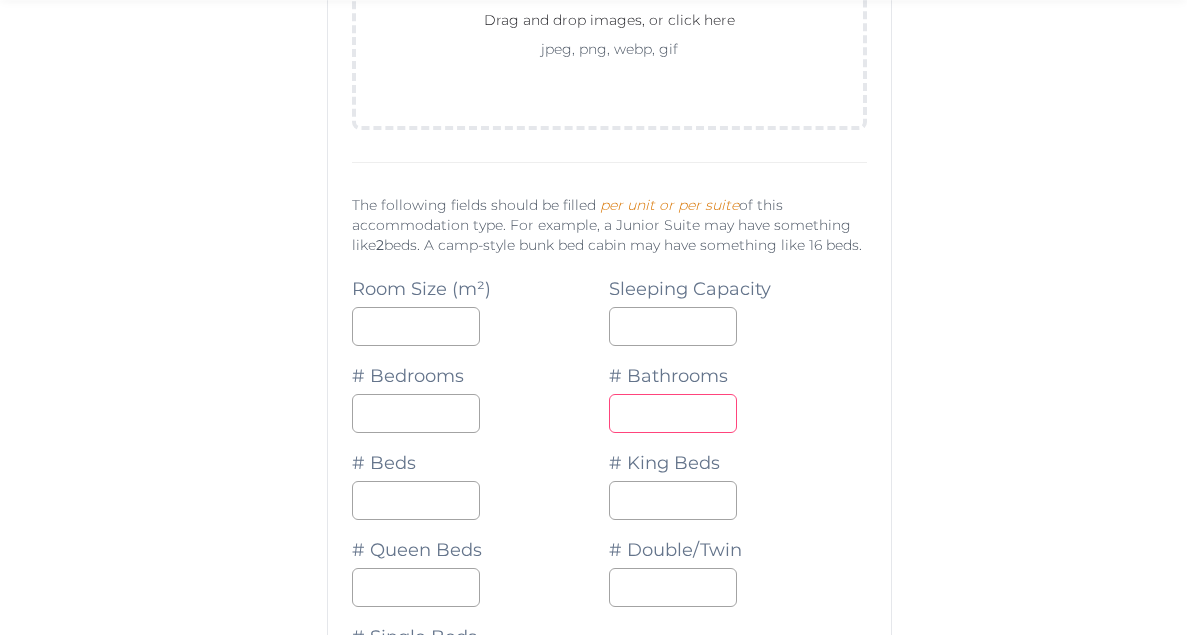 type on "*" 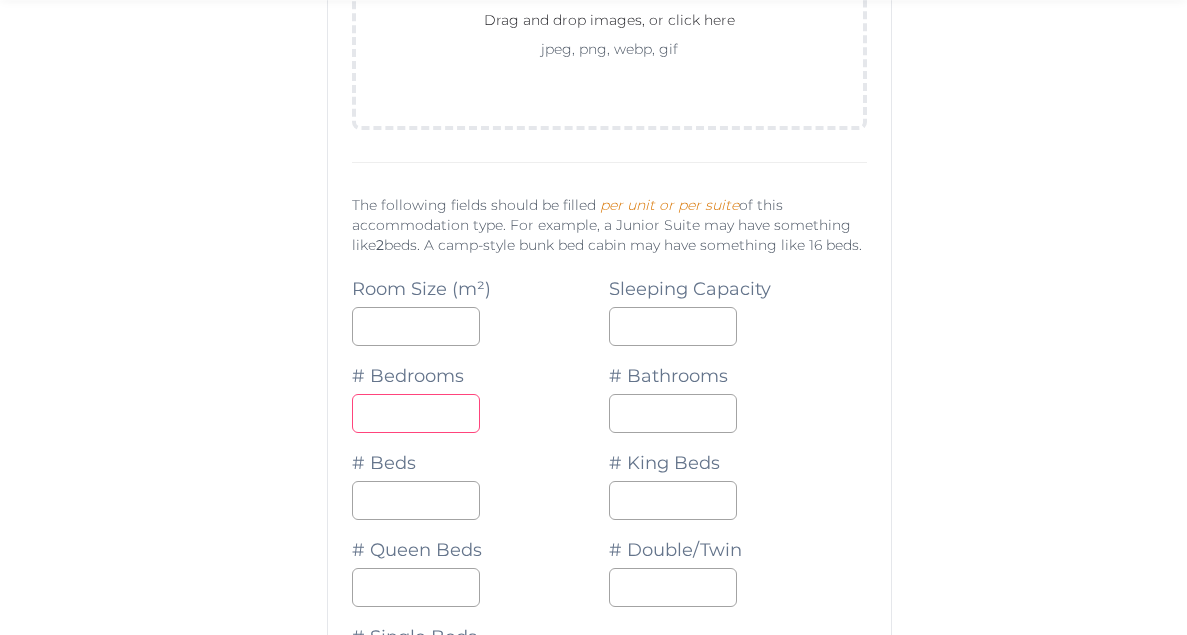 click at bounding box center [416, 413] 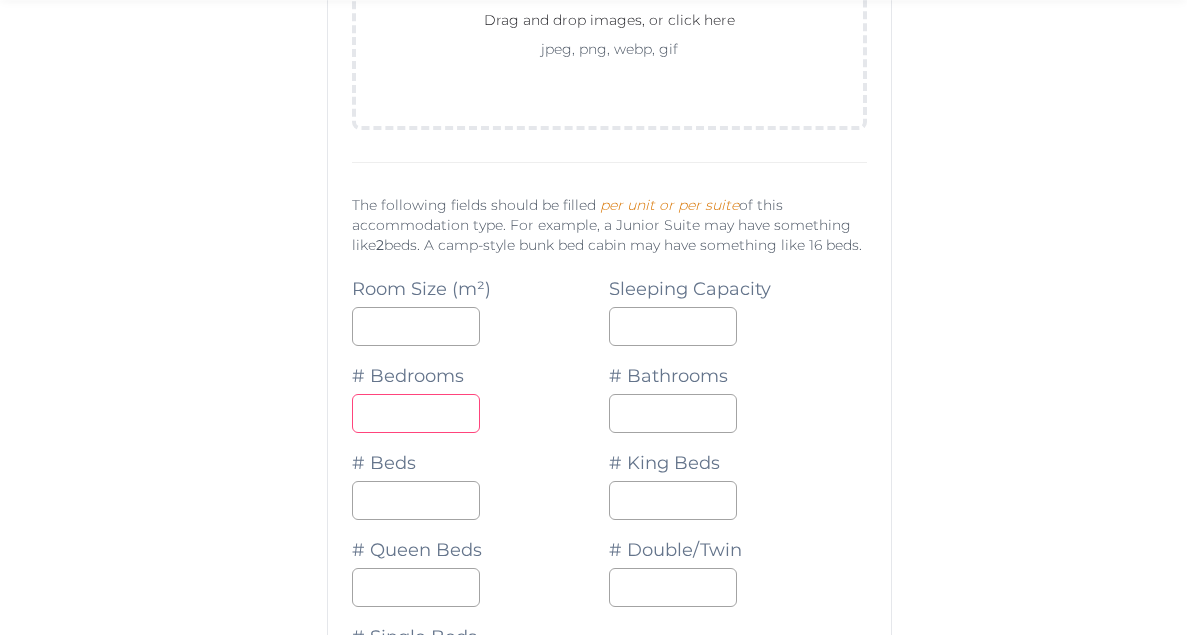 type on "*" 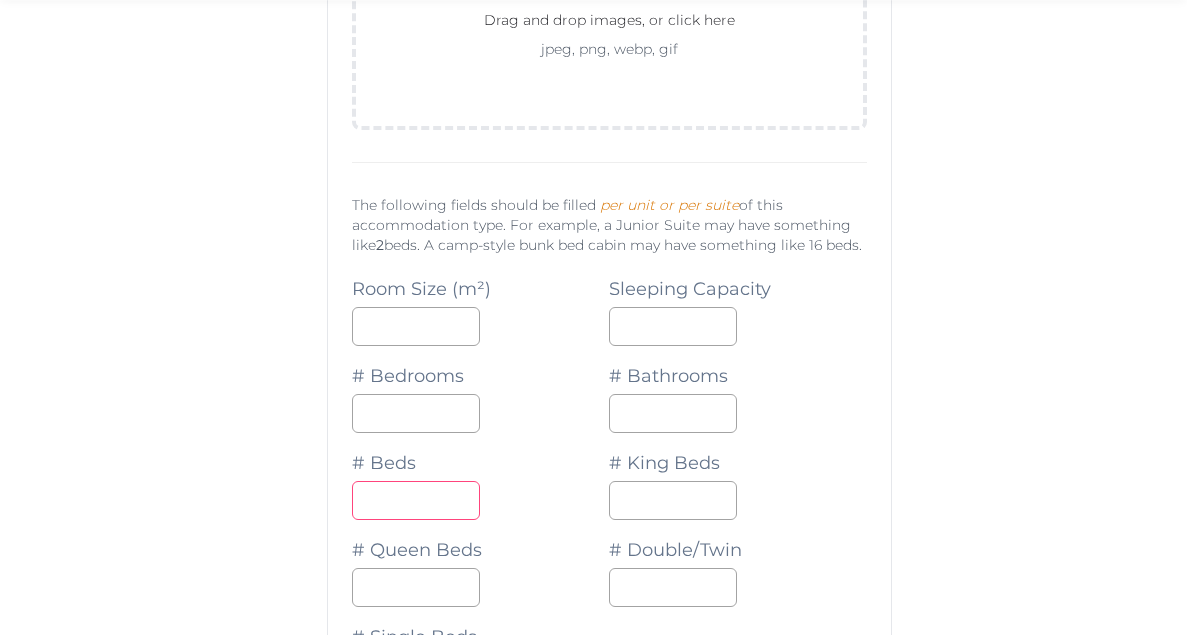 click at bounding box center [416, 500] 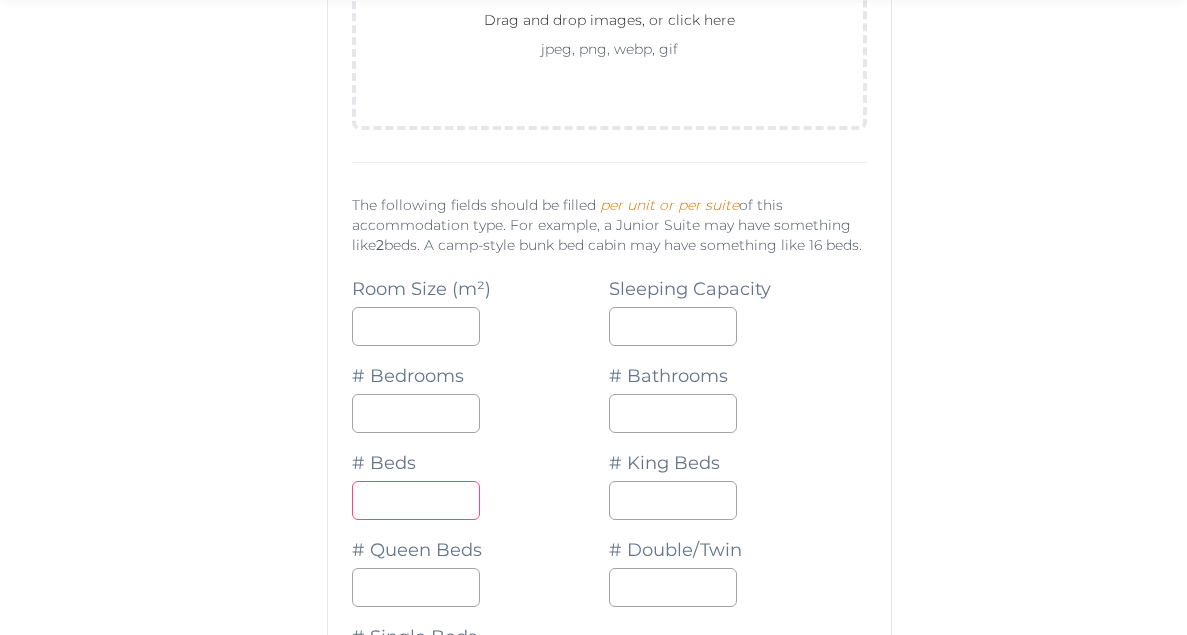 type on "*" 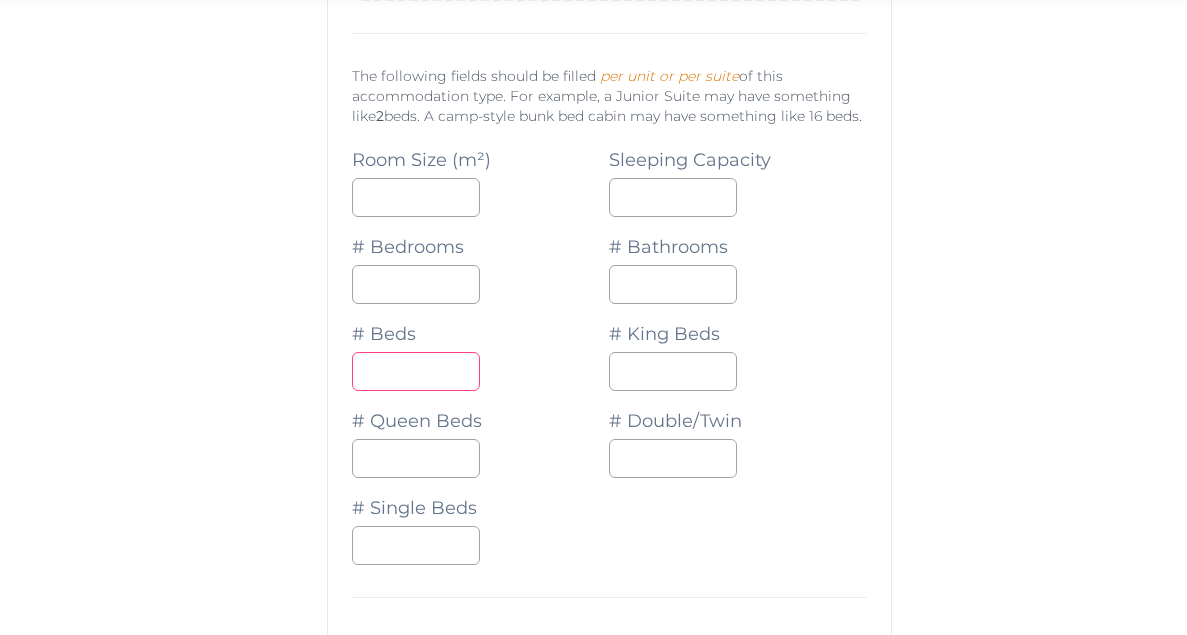 scroll, scrollTop: 7353, scrollLeft: 0, axis: vertical 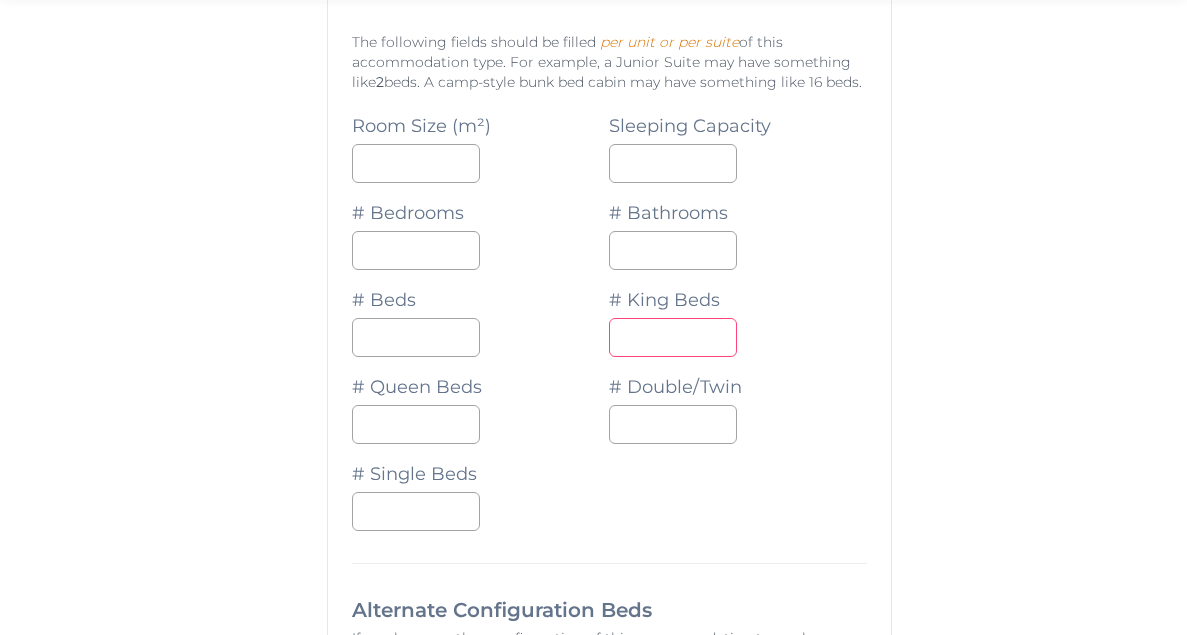 click at bounding box center [673, 337] 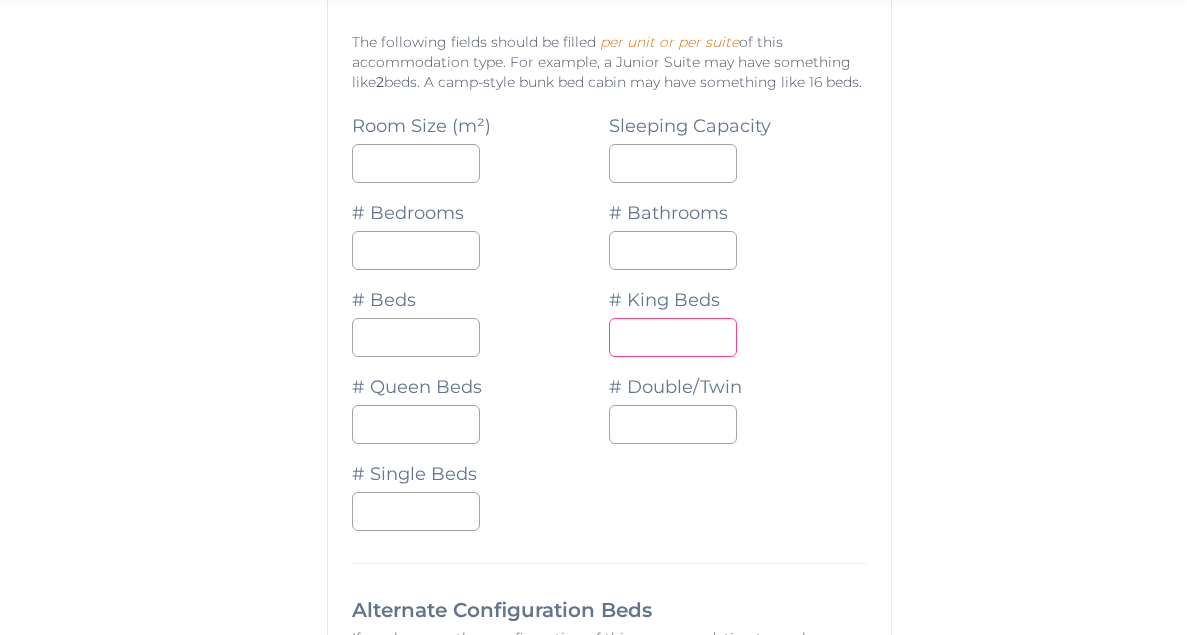 type on "*" 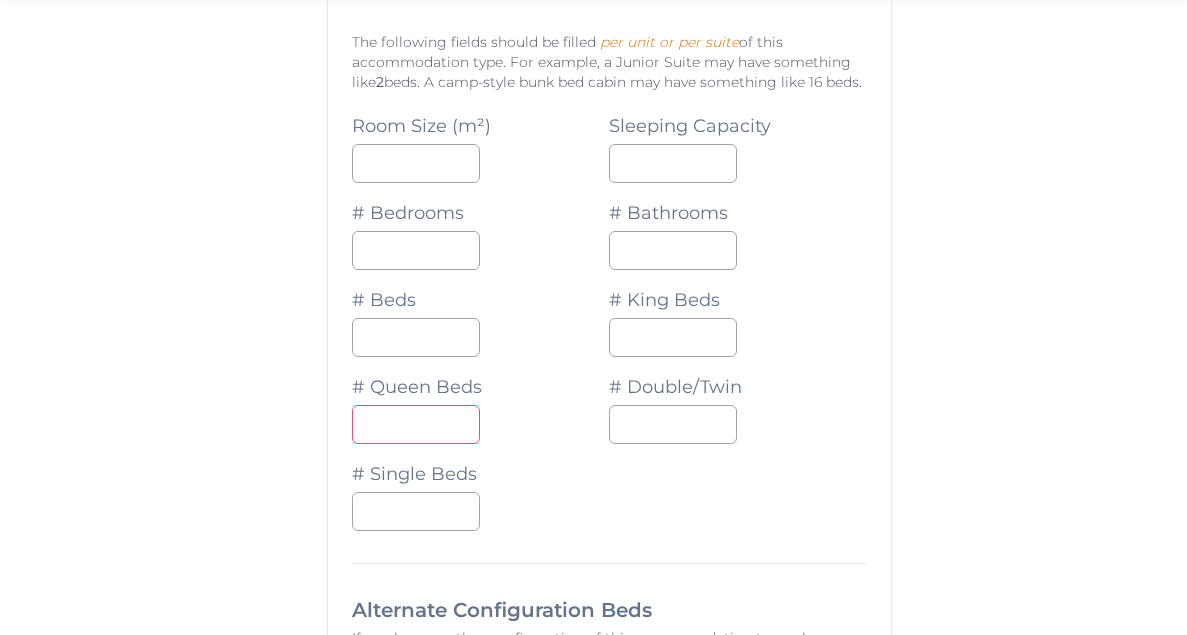 click at bounding box center [416, 424] 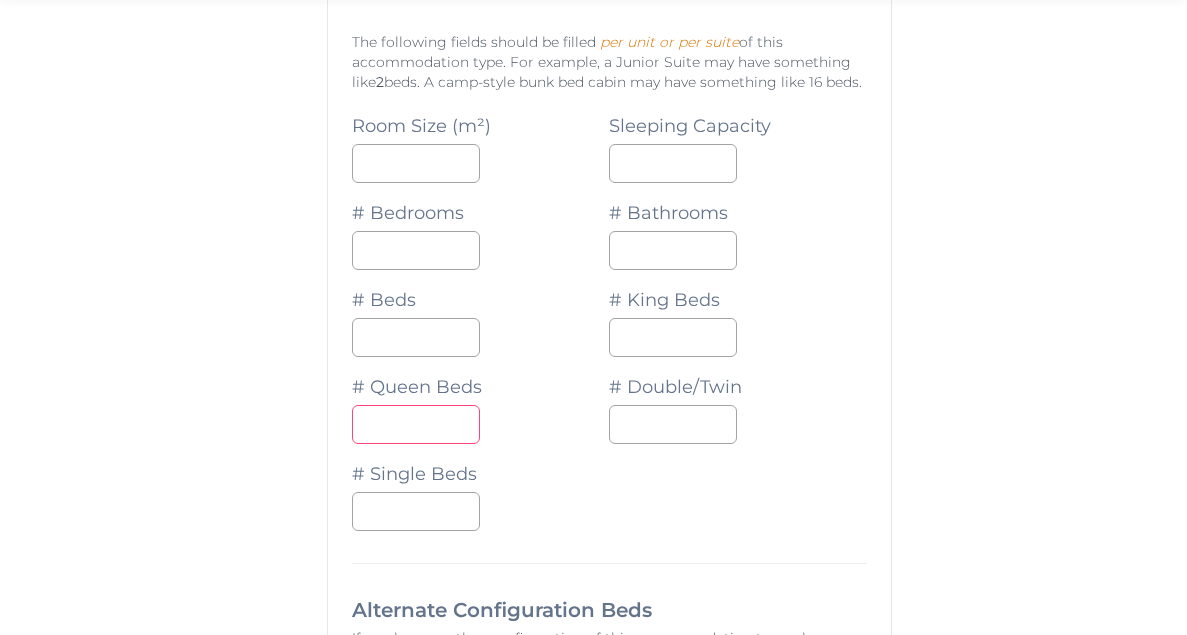 type on "*" 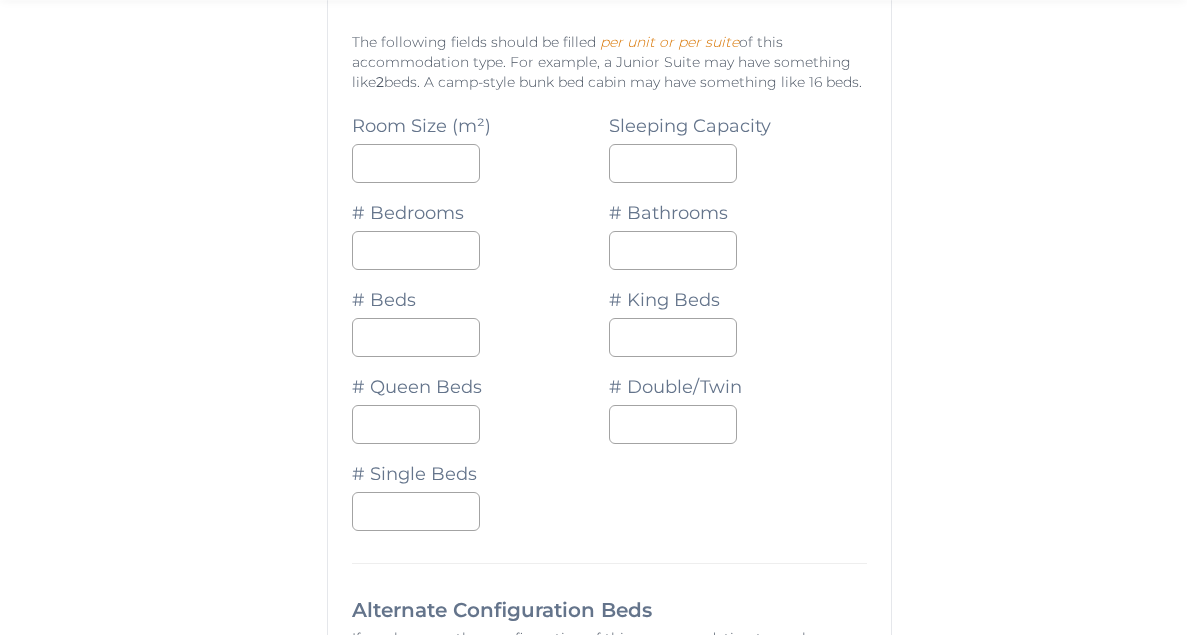 click at bounding box center [480, 511] 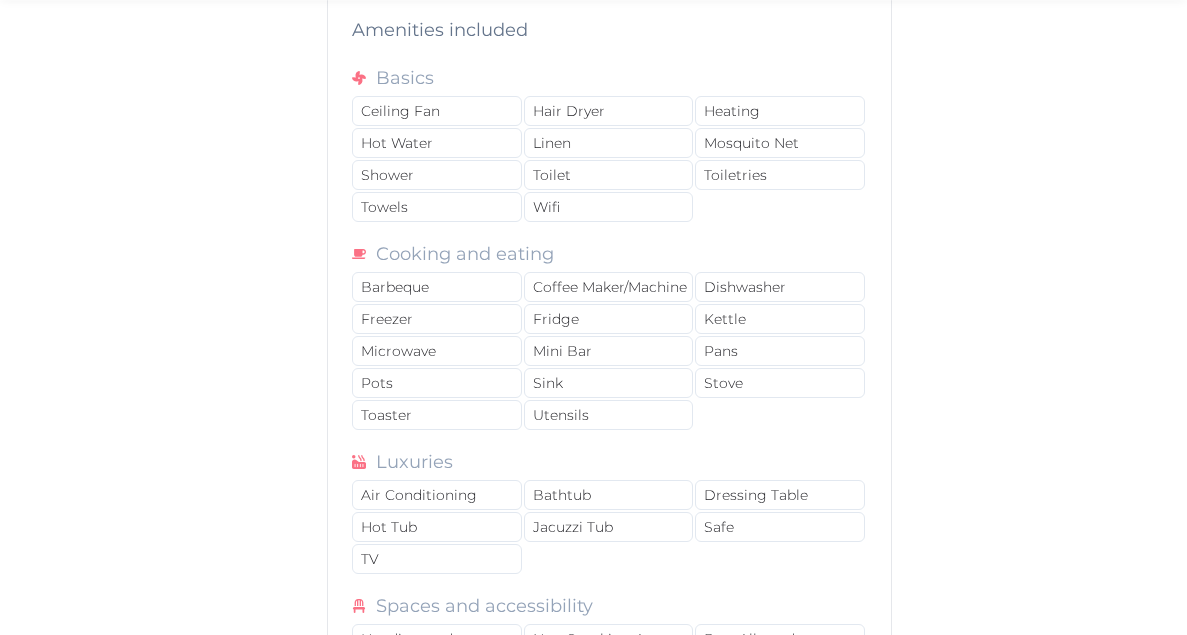 scroll, scrollTop: 8478, scrollLeft: 0, axis: vertical 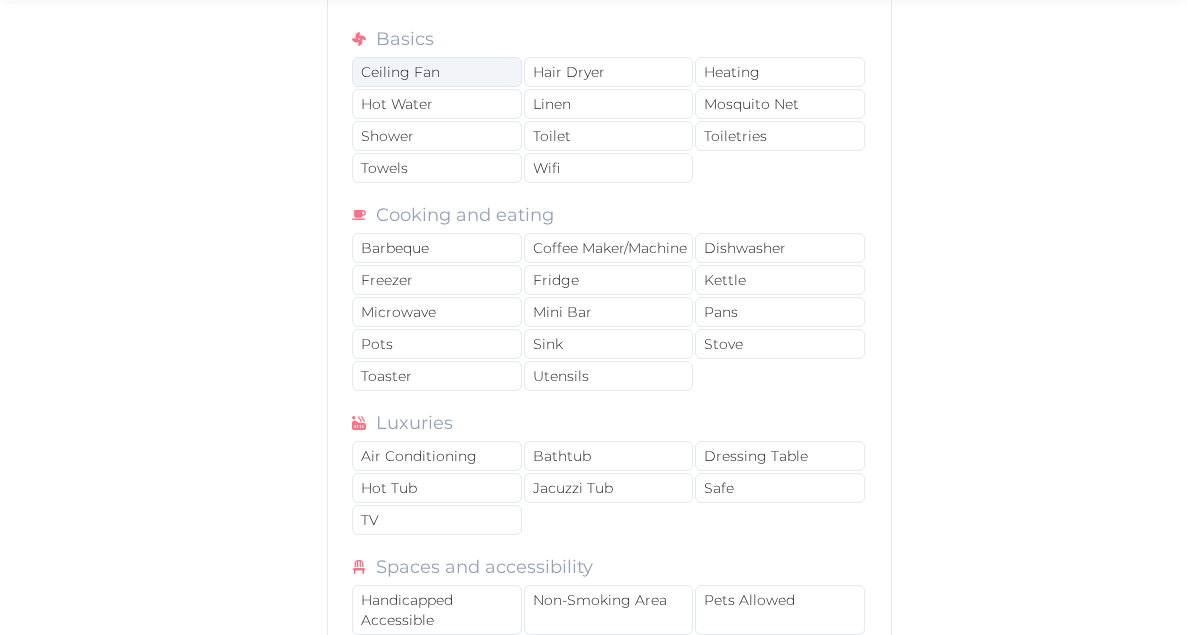 click on "Ceiling Fan" at bounding box center [436, 72] 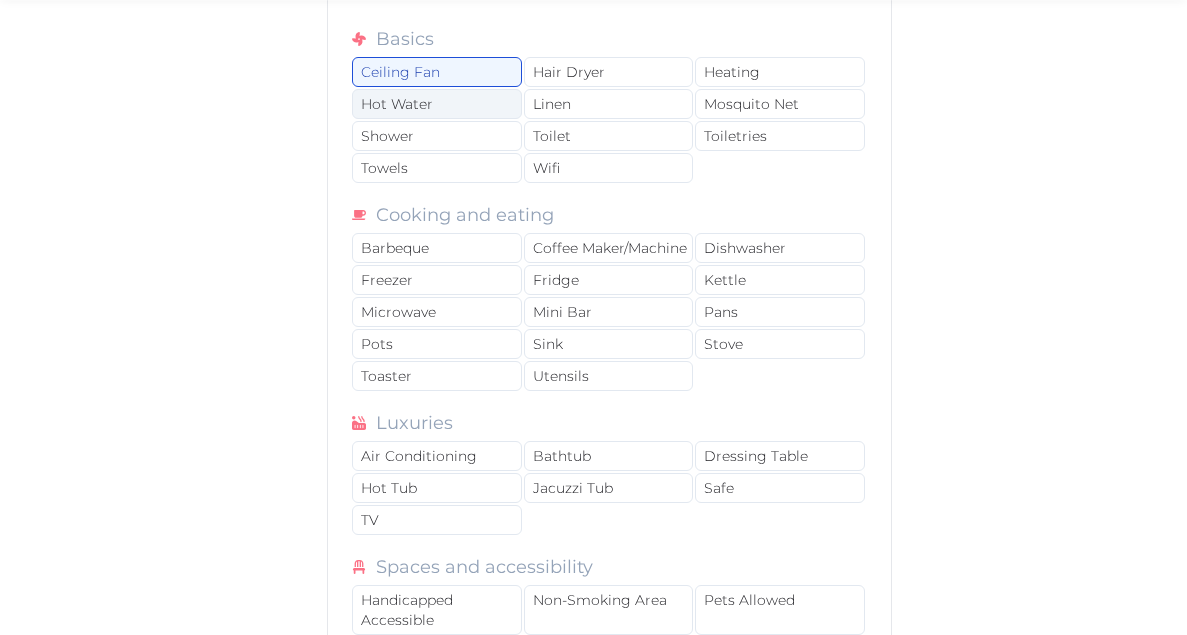 click on "Hot Water" at bounding box center [436, 104] 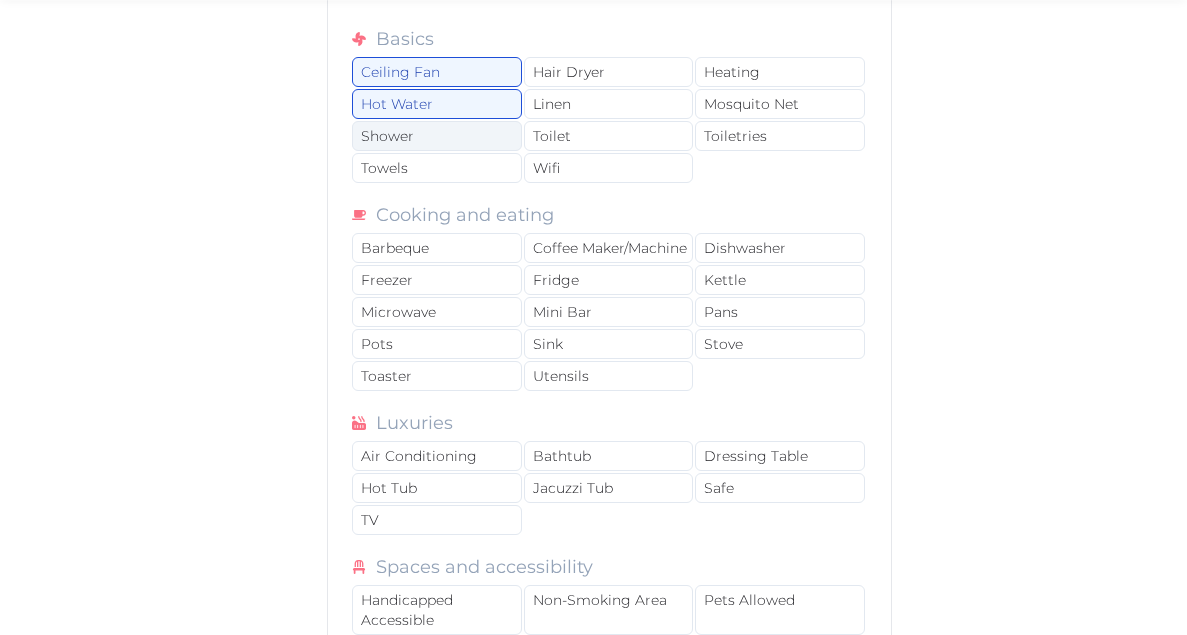 click on "Shower" at bounding box center (436, 136) 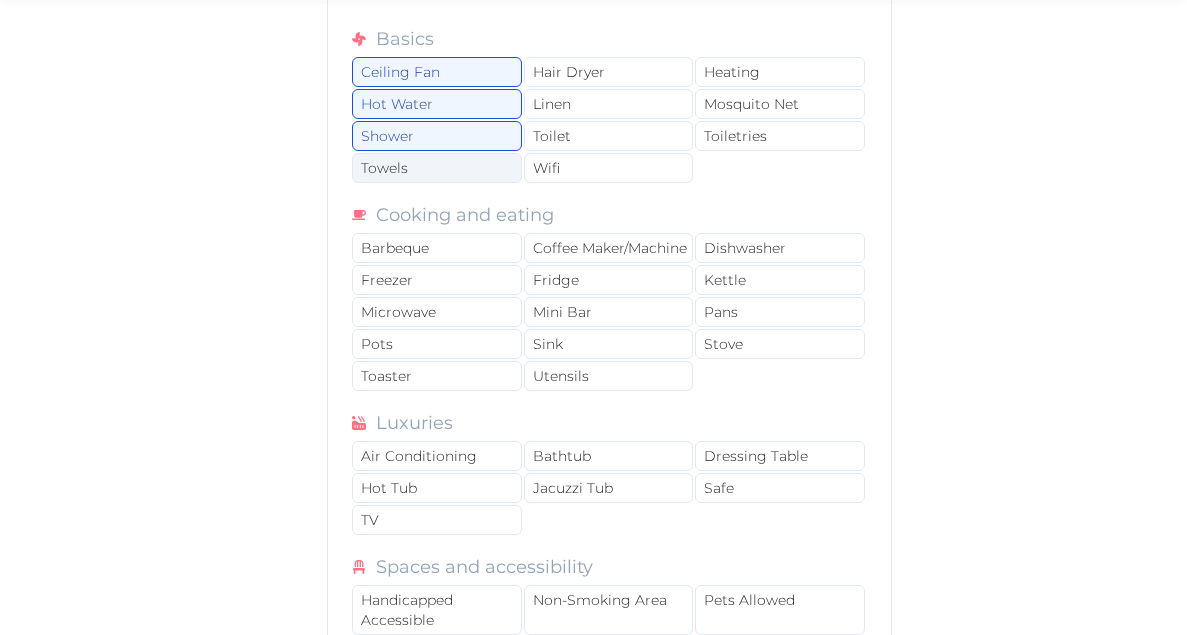 click on "Towels" at bounding box center (436, 168) 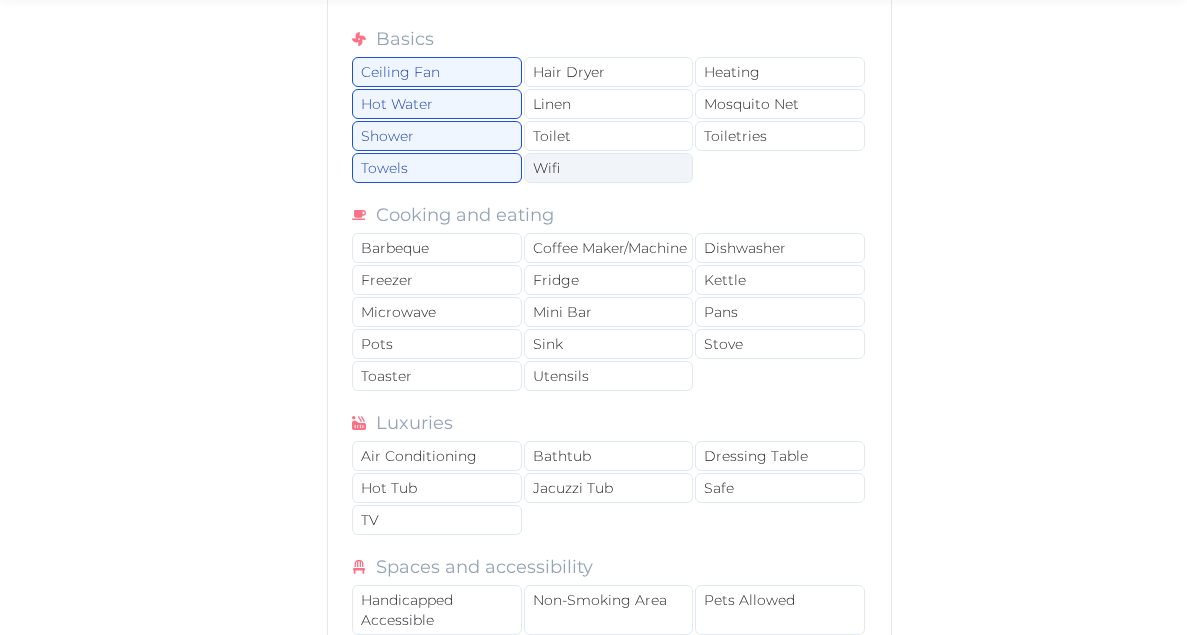 click on "Wifi" at bounding box center (608, 168) 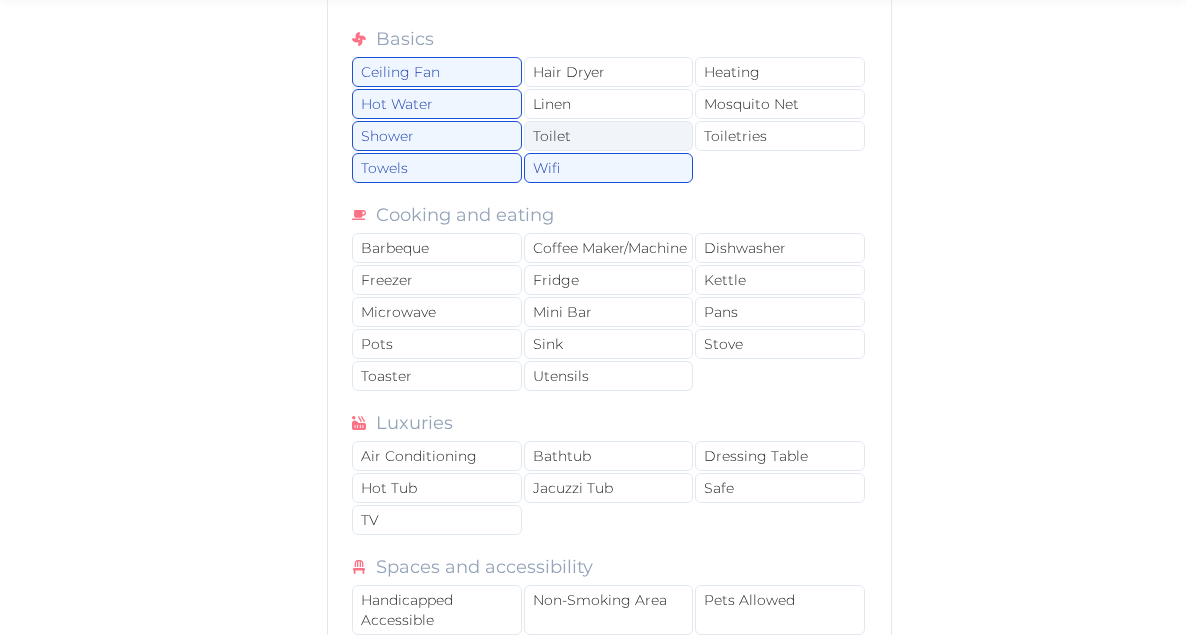 click on "Toilet" at bounding box center (608, 136) 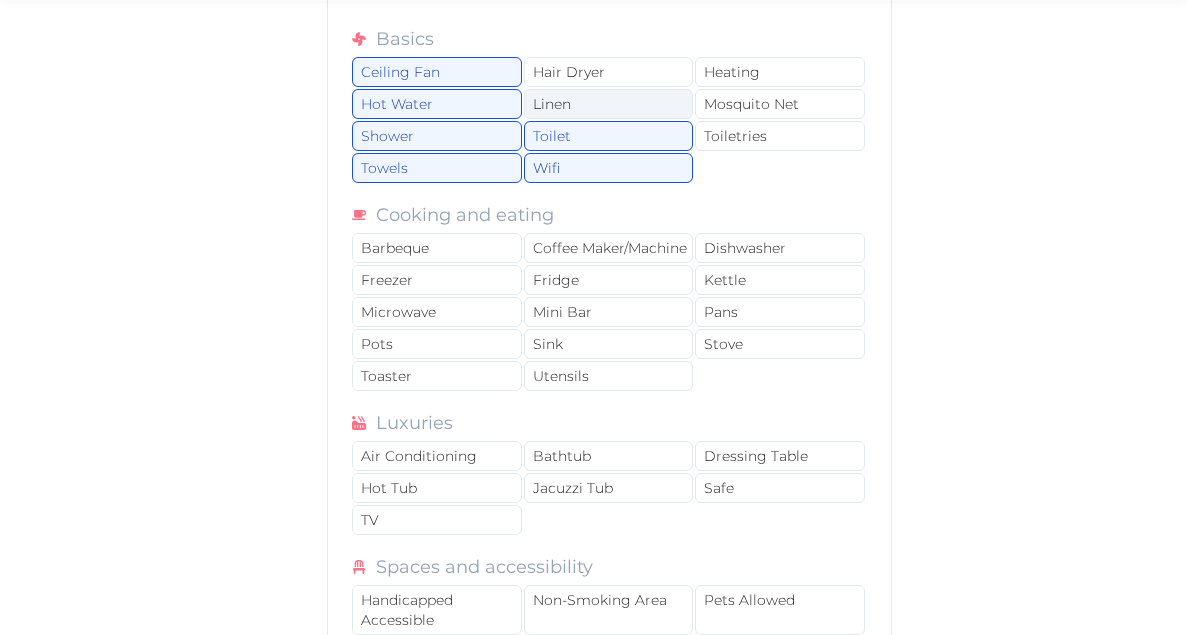 click on "Linen" at bounding box center (608, 104) 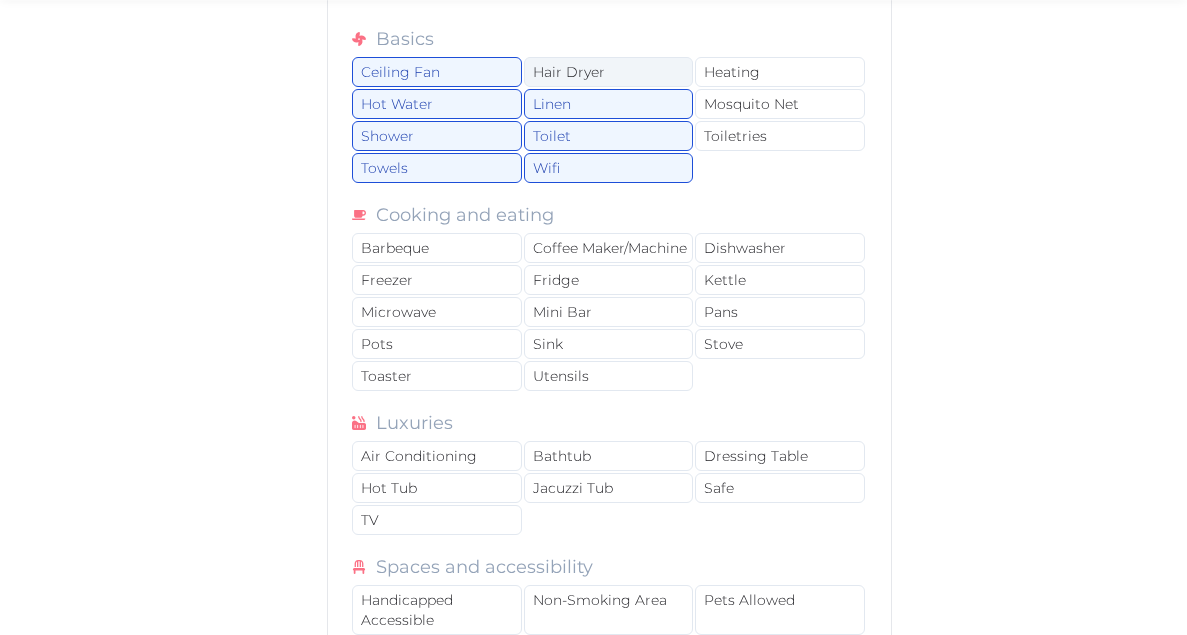 click on "Hair Dryer" at bounding box center [608, 72] 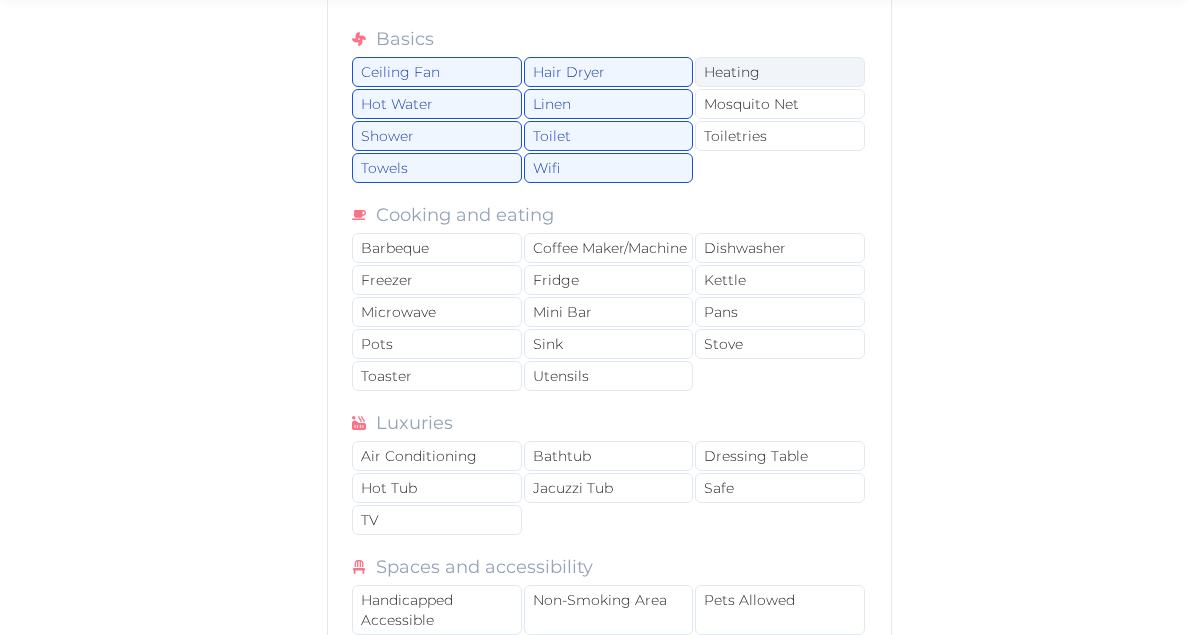 click on "Heating" at bounding box center (779, 72) 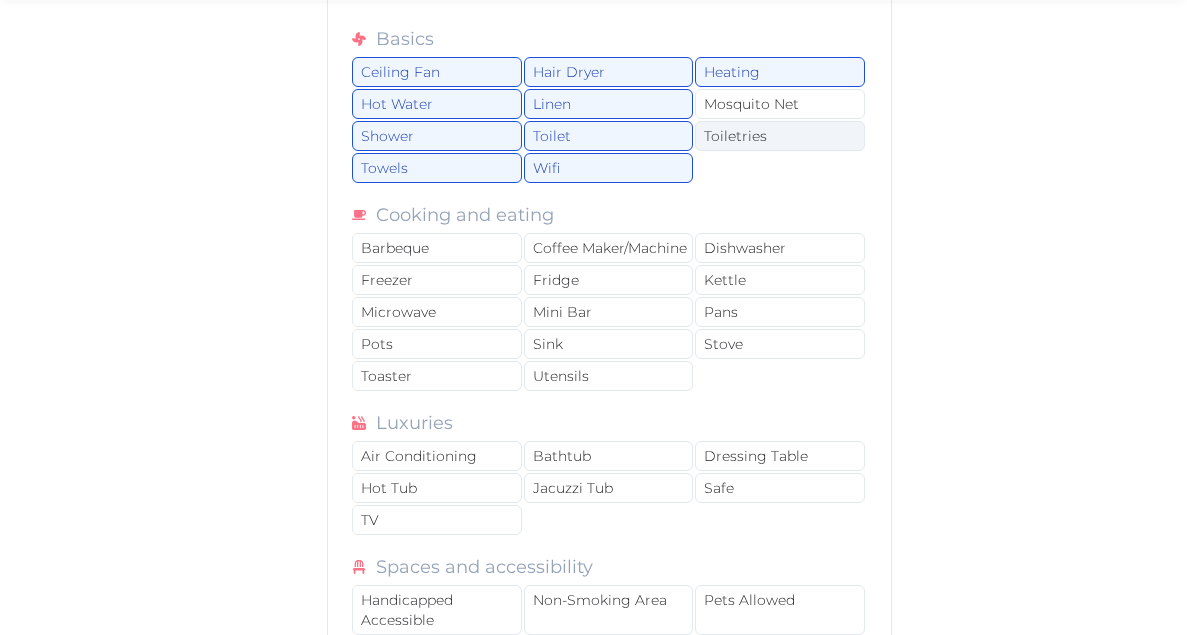 click on "Toiletries" at bounding box center [779, 136] 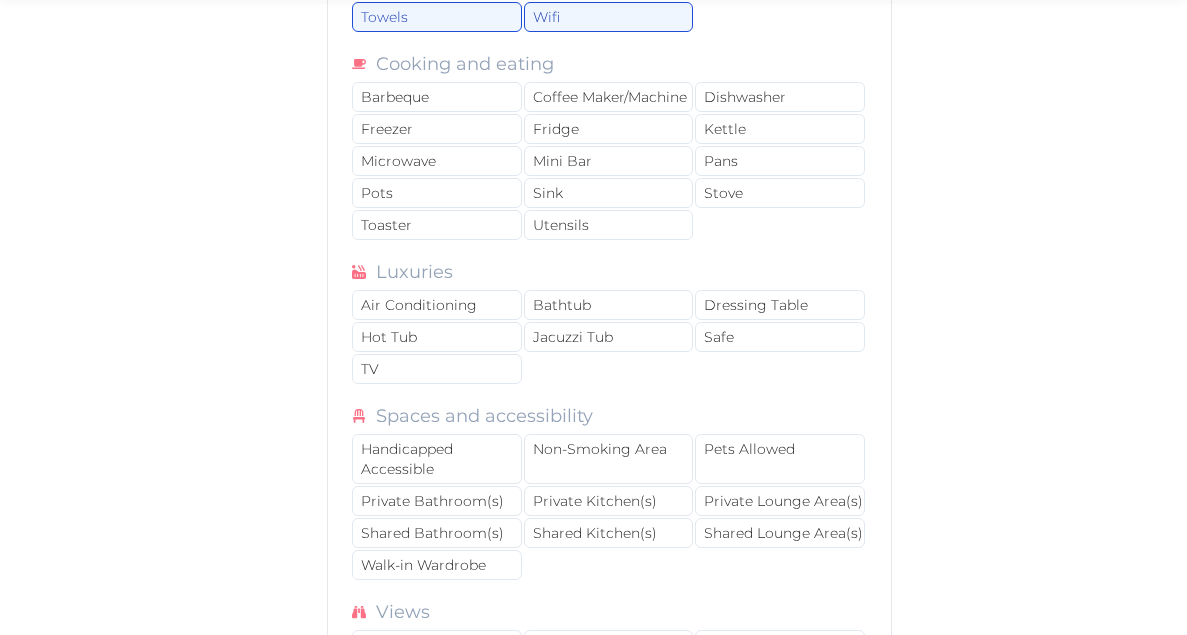 scroll, scrollTop: 8665, scrollLeft: 0, axis: vertical 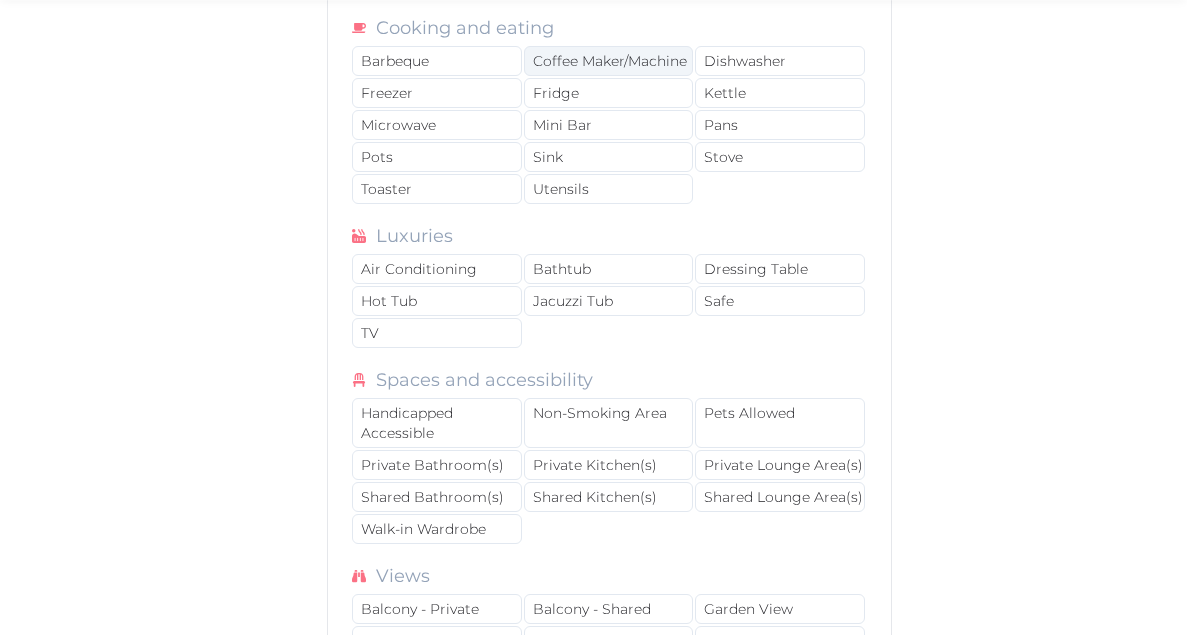 click on "Coffee Maker/Machine" at bounding box center (608, 61) 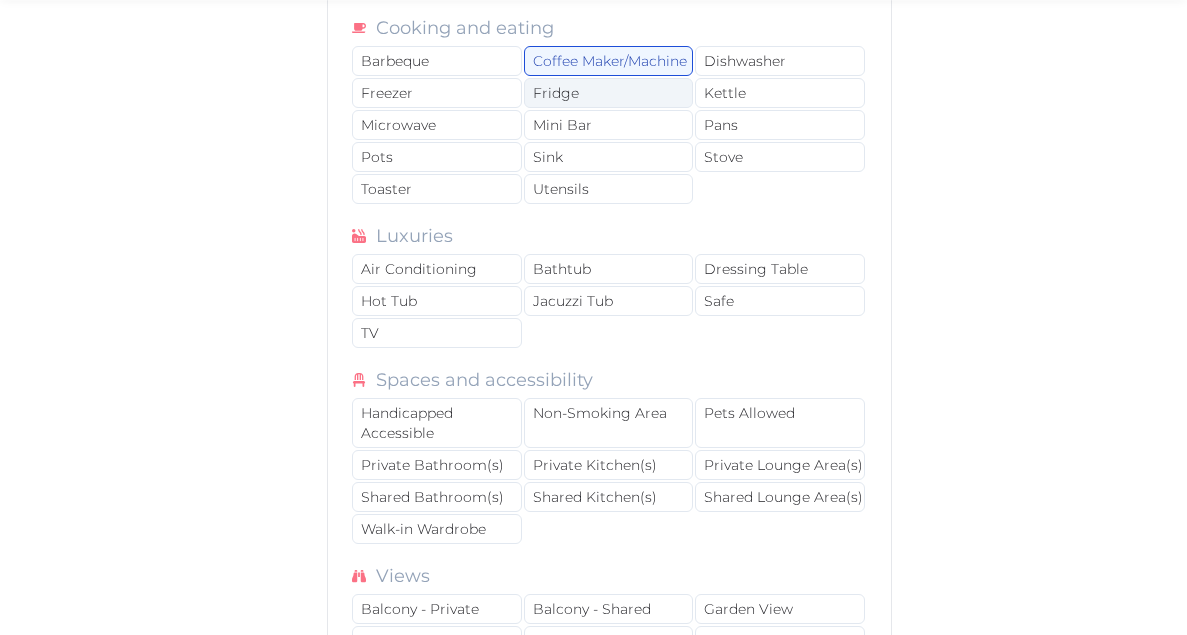 click on "Fridge" at bounding box center (608, 93) 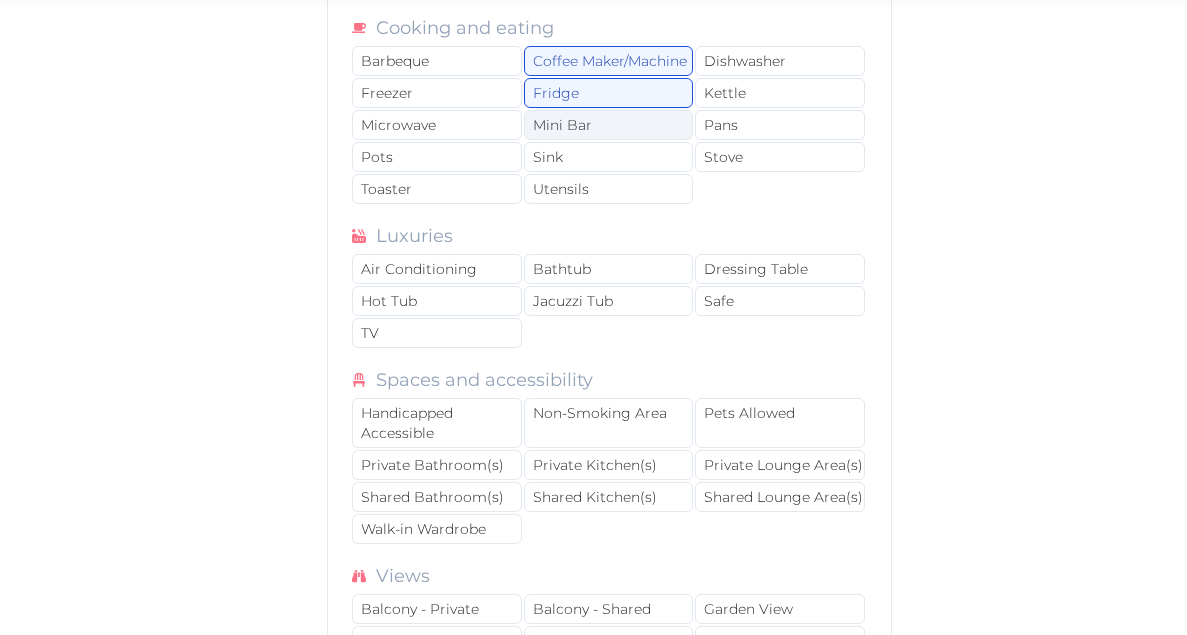 click on "Mini Bar" at bounding box center (608, 125) 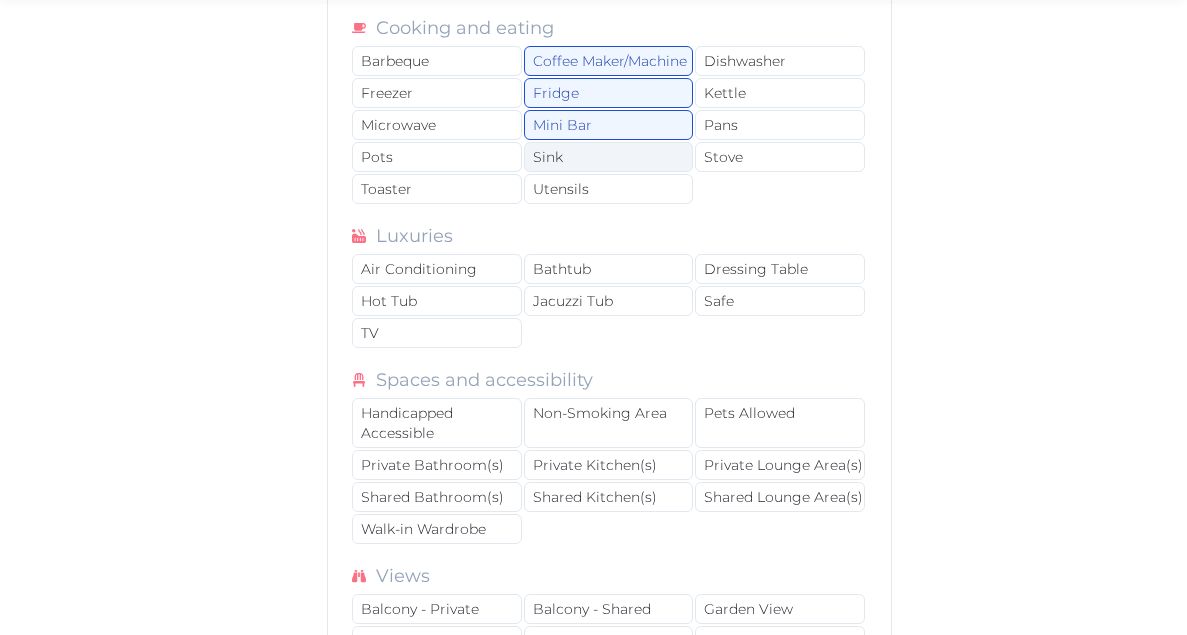 click on "Sink" at bounding box center (608, 157) 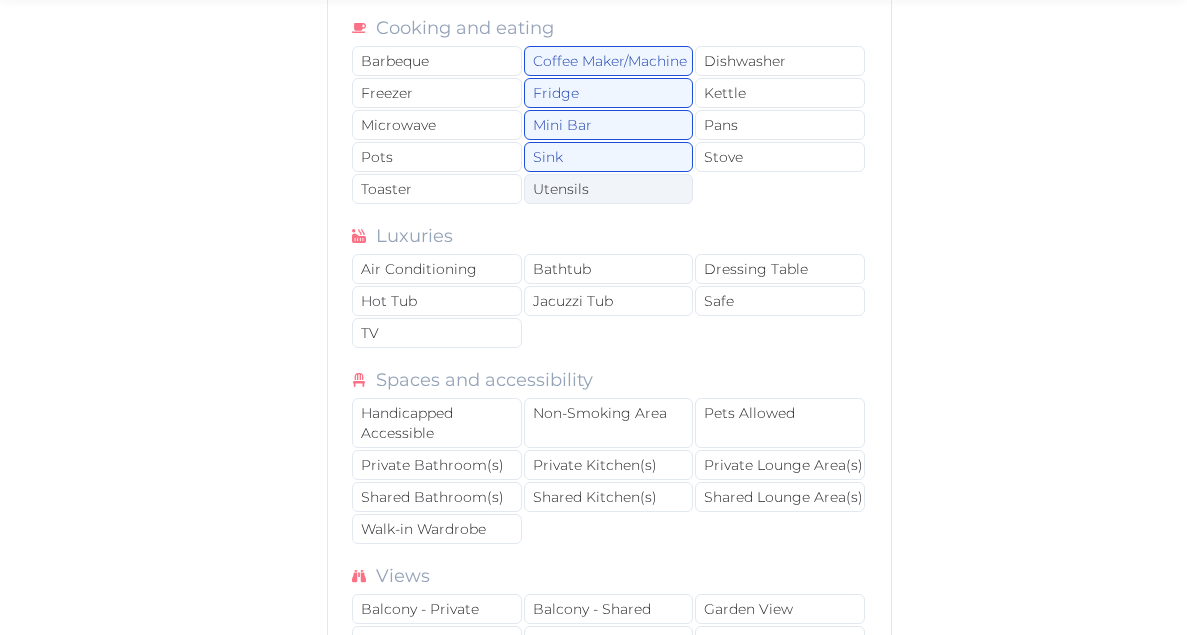 click on "Utensils" at bounding box center (608, 189) 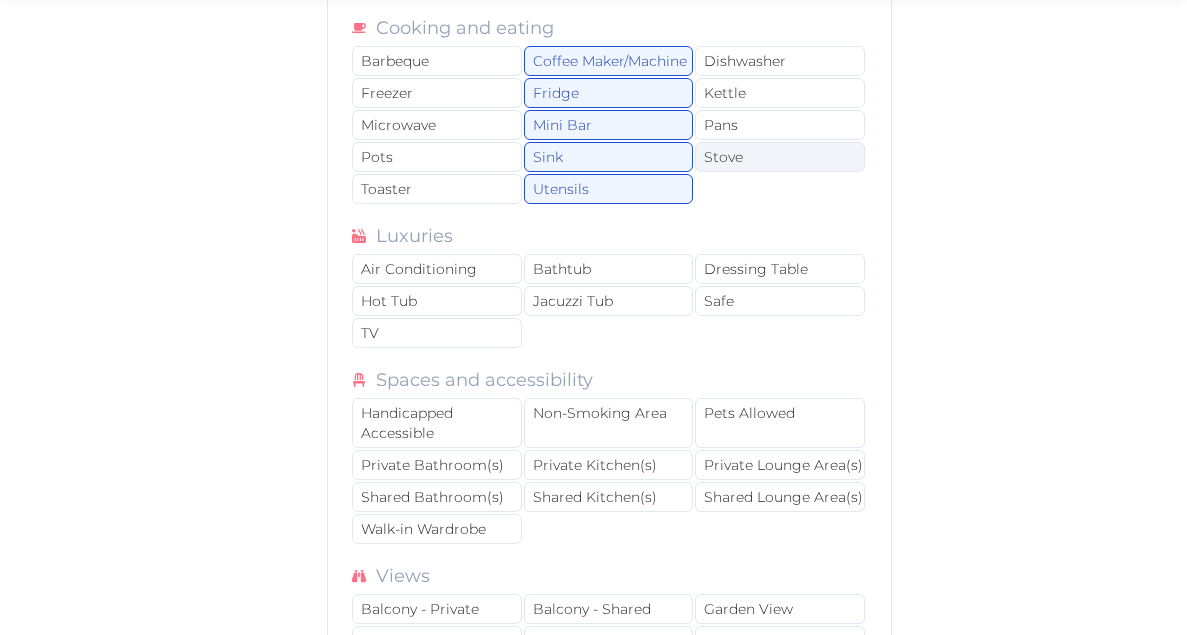 click on "Stove" at bounding box center (779, 157) 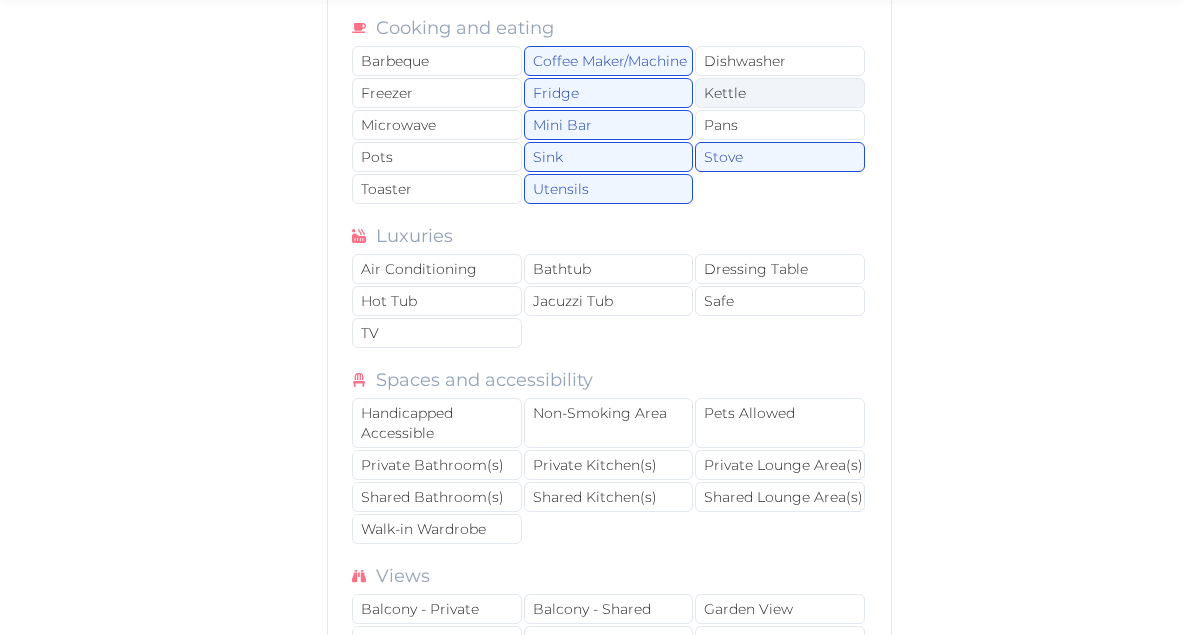 click on "Kettle" at bounding box center (779, 93) 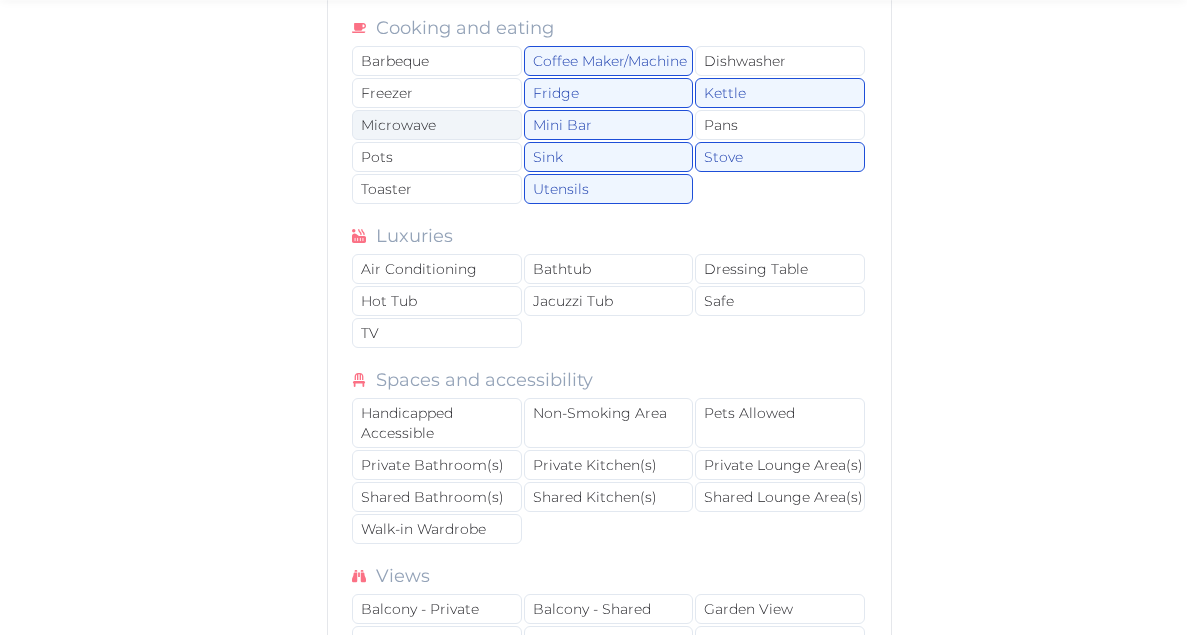 click on "Microwave" at bounding box center [436, 125] 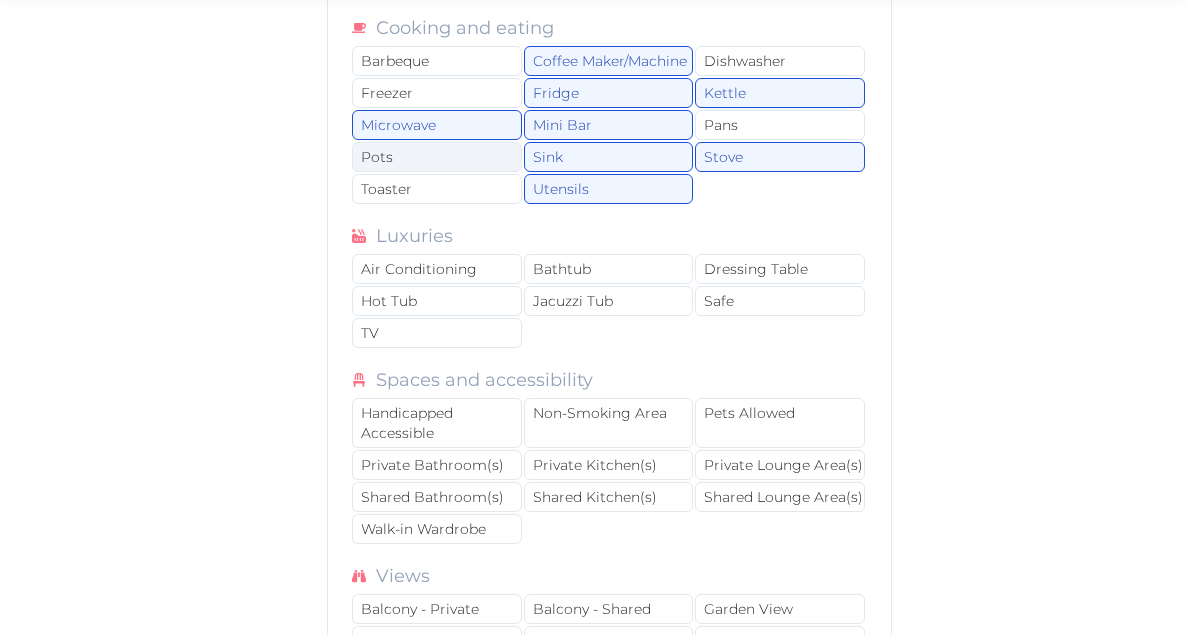 click on "Pots" at bounding box center [436, 157] 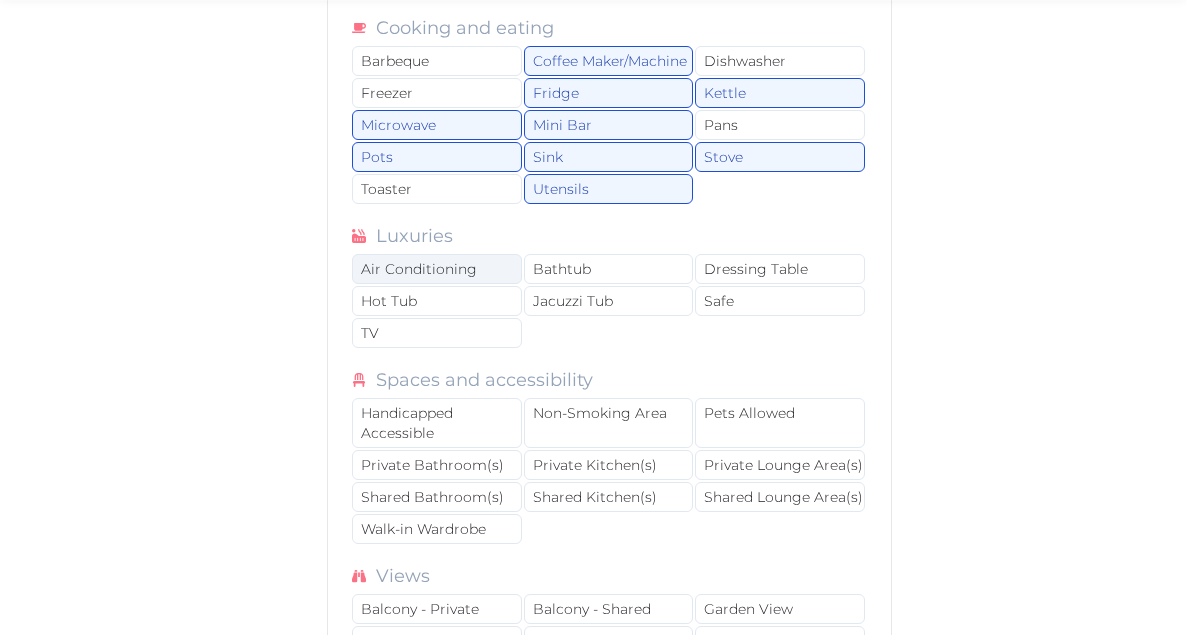 click on "Air Conditioning" at bounding box center [436, 269] 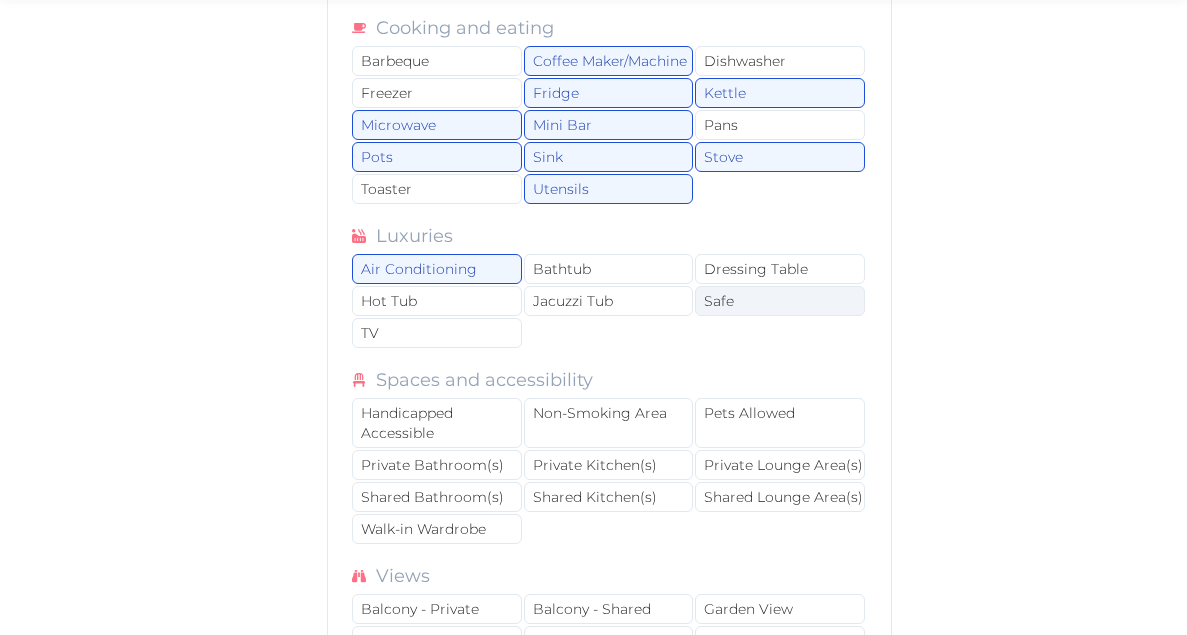 click on "Safe" at bounding box center [779, 301] 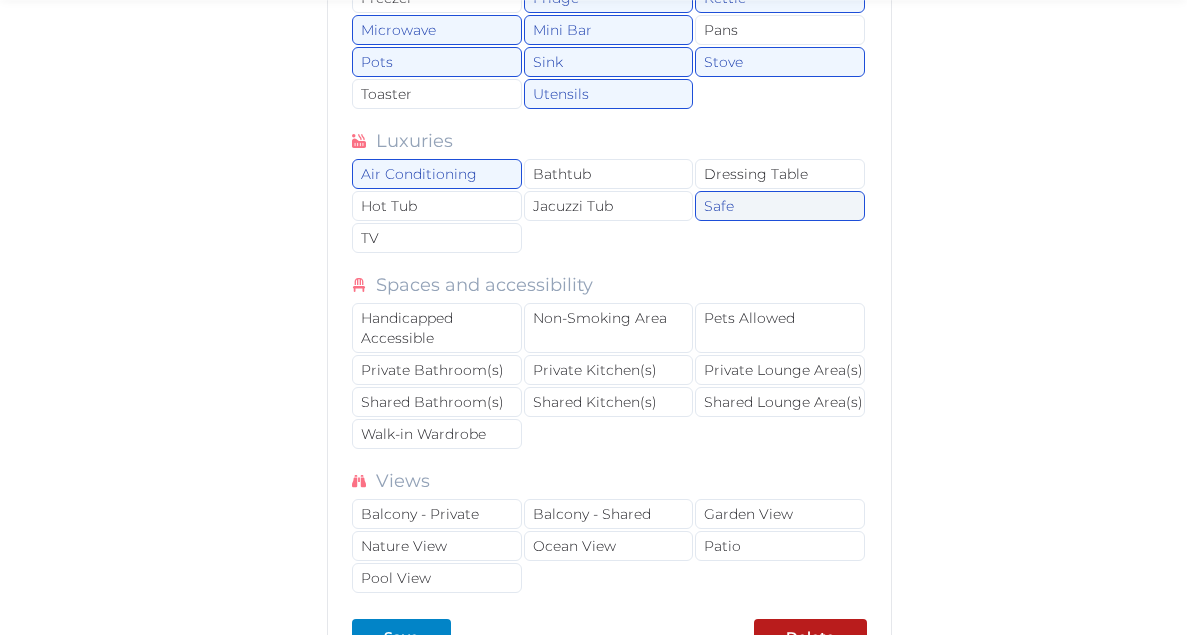 scroll, scrollTop: 8800, scrollLeft: 0, axis: vertical 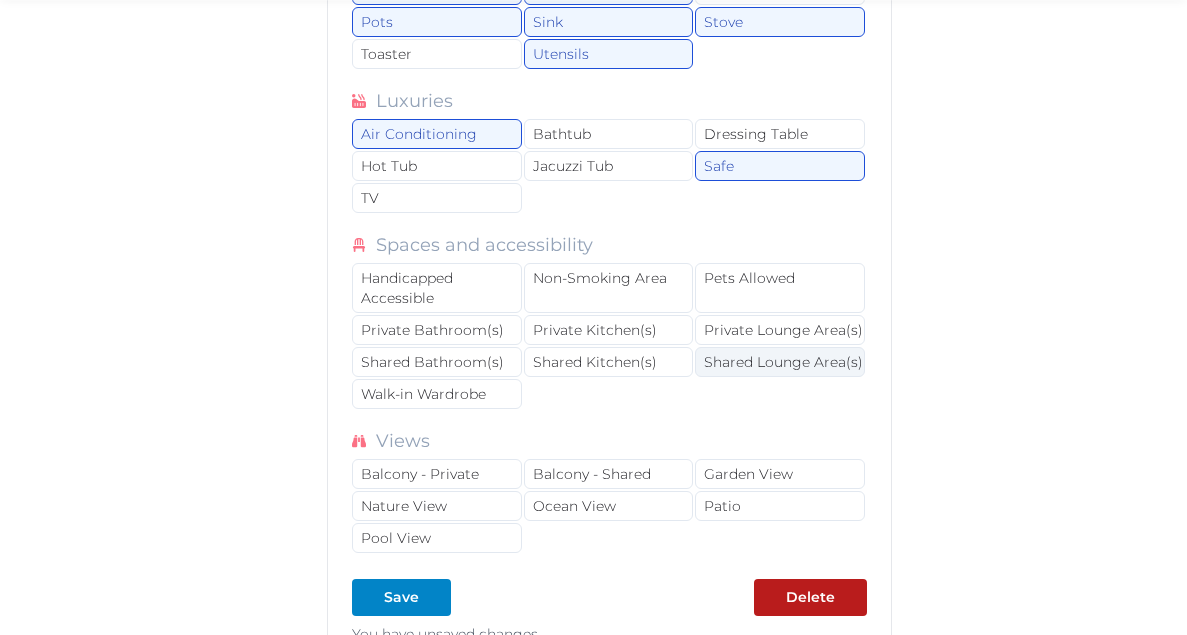 click on "Shared Lounge Area(s)" at bounding box center [779, 362] 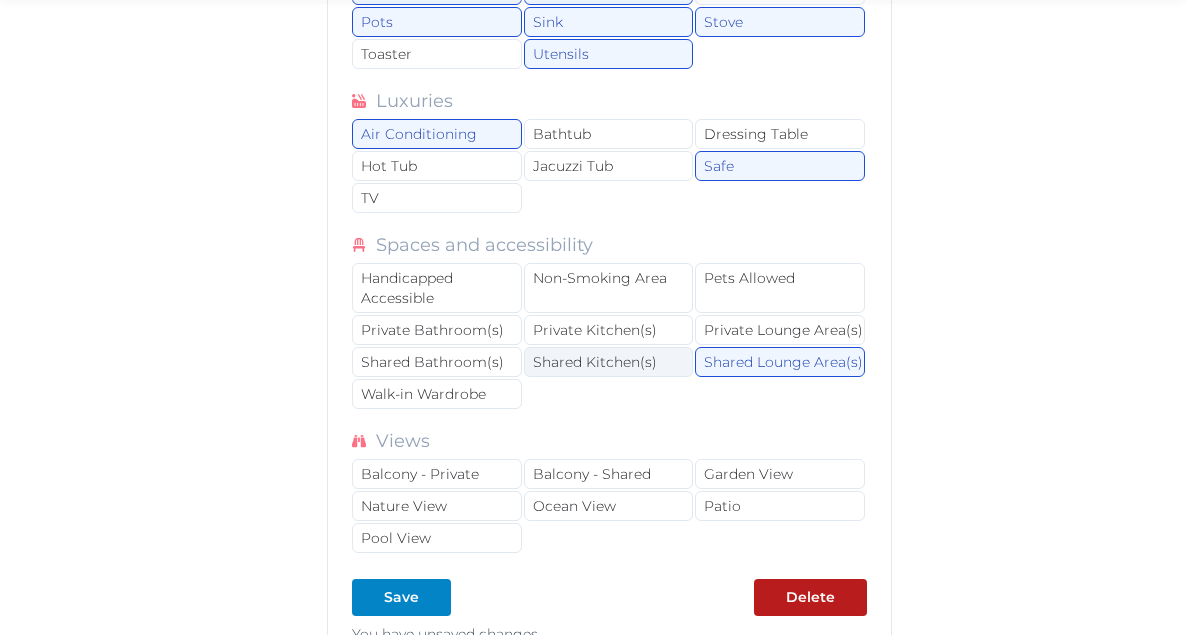 click on "Shared Kitchen(s)" at bounding box center (608, 362) 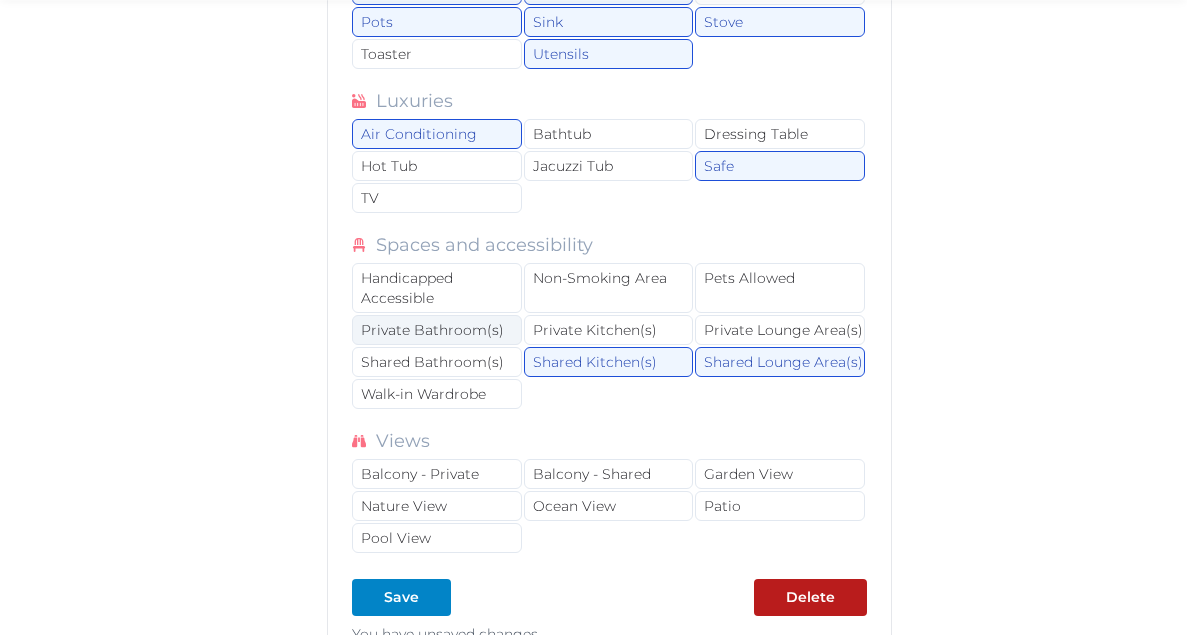 click on "Private Bathroom(s)" at bounding box center [436, 330] 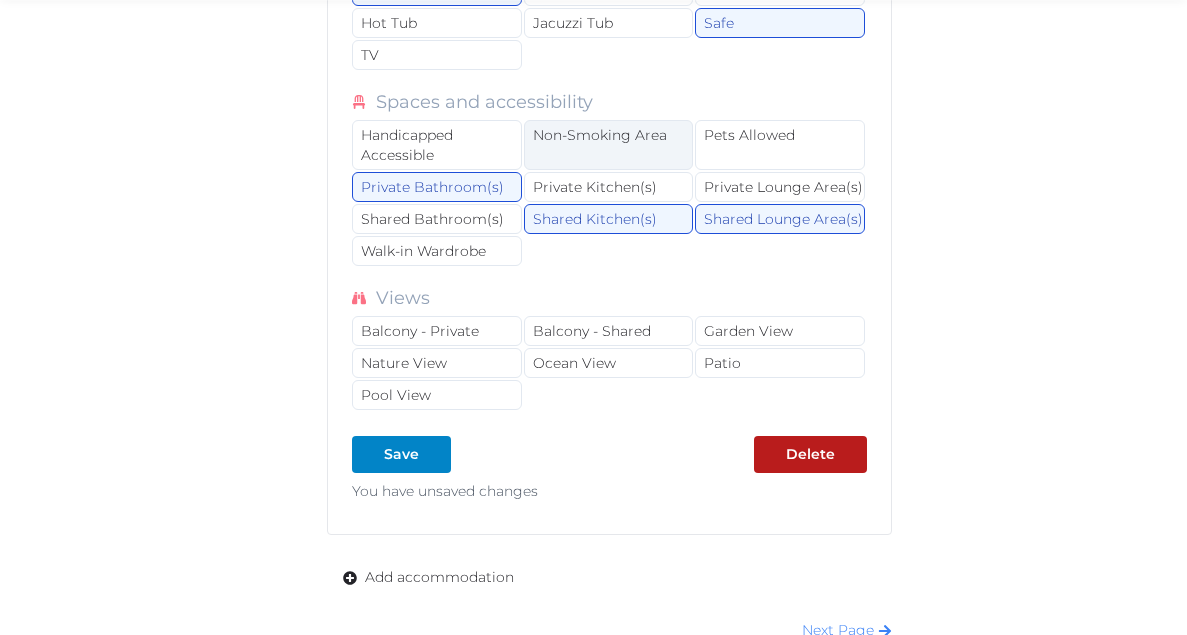 scroll, scrollTop: 8948, scrollLeft: 0, axis: vertical 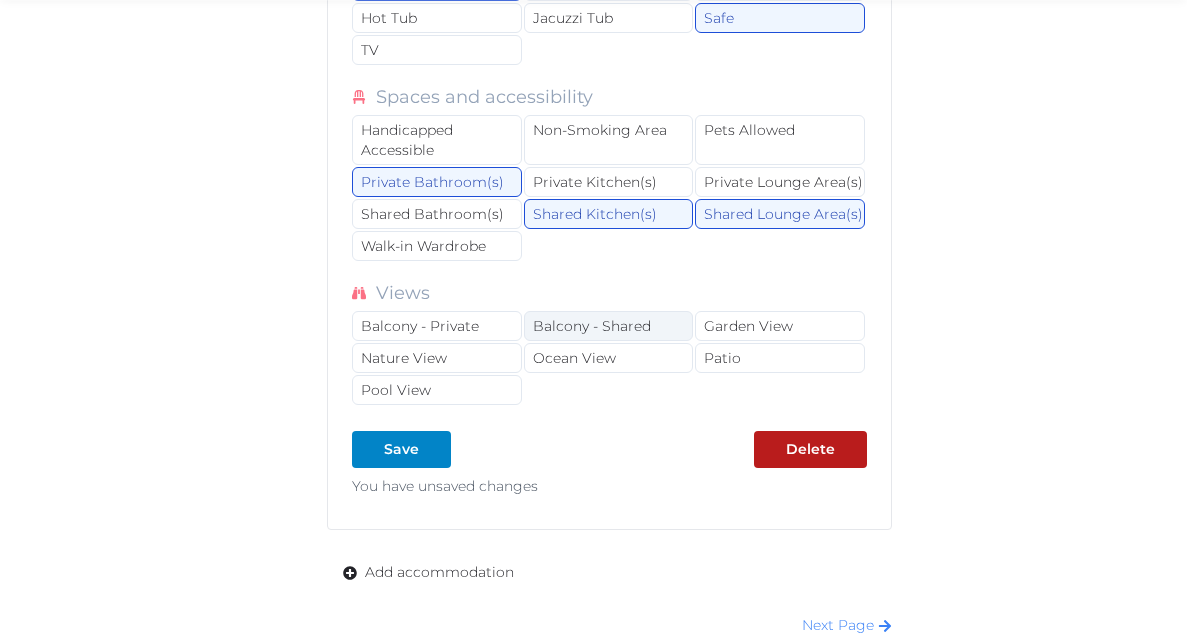 click on "Balcony - Shared" at bounding box center (608, 326) 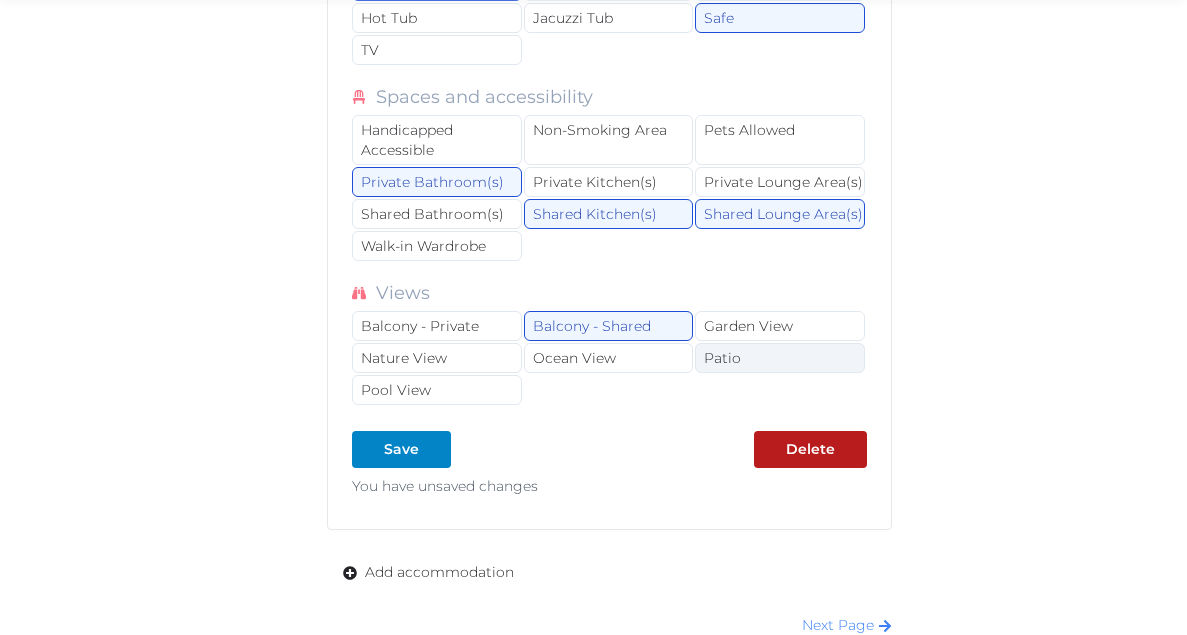 click on "Patio" at bounding box center (779, 358) 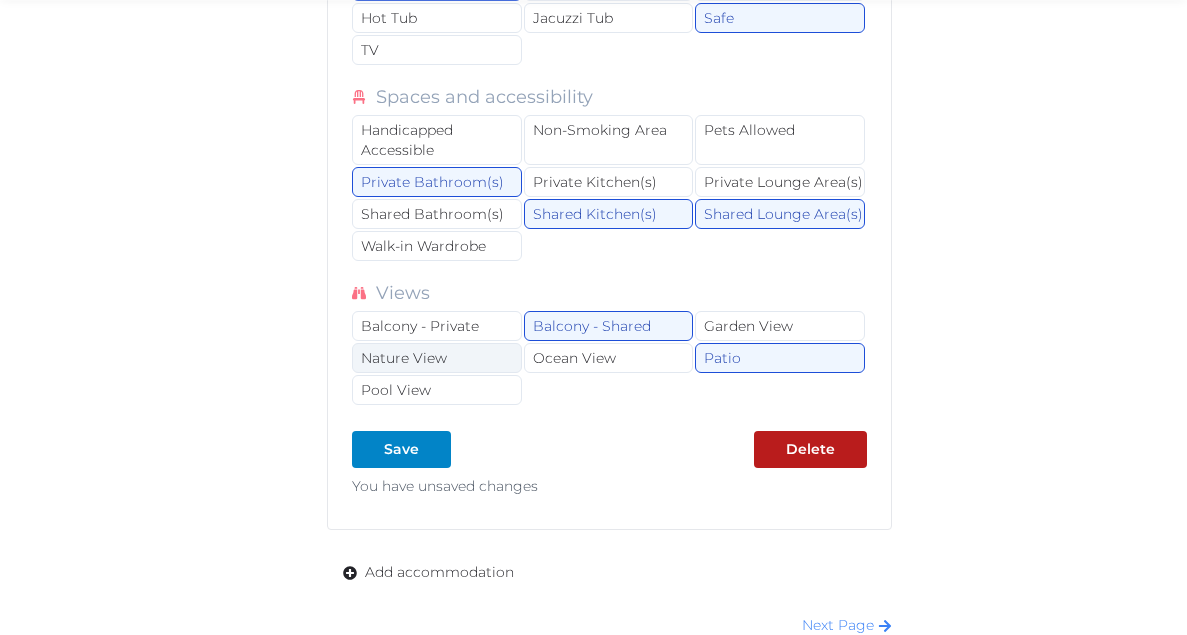 click on "Nature View" at bounding box center [436, 358] 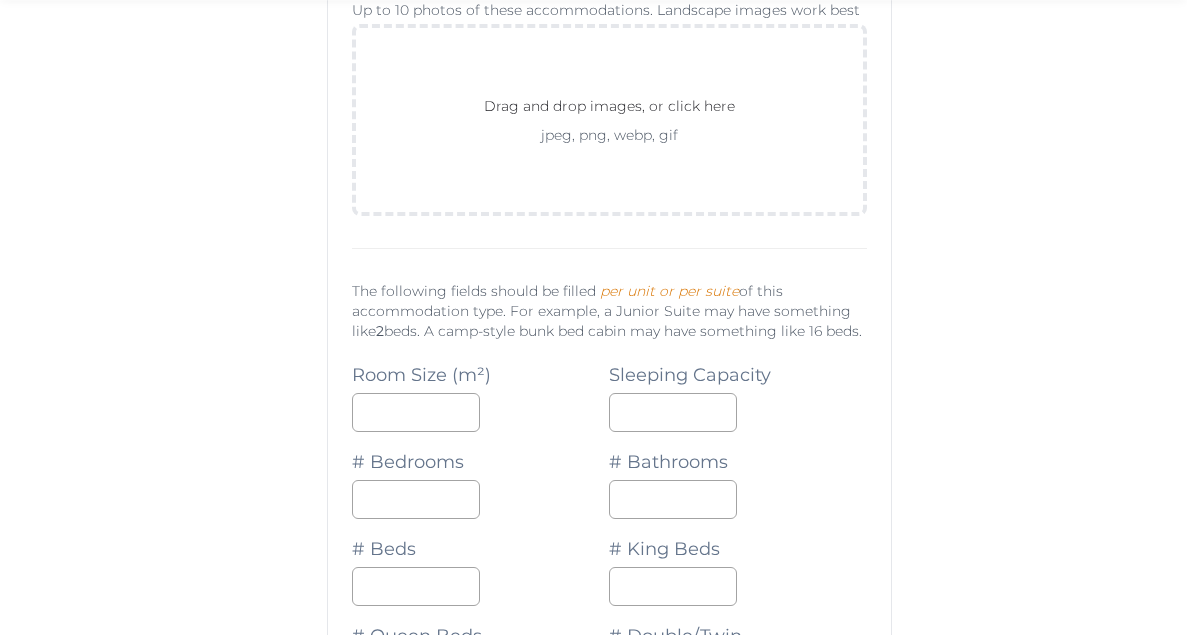 scroll, scrollTop: 7145, scrollLeft: 0, axis: vertical 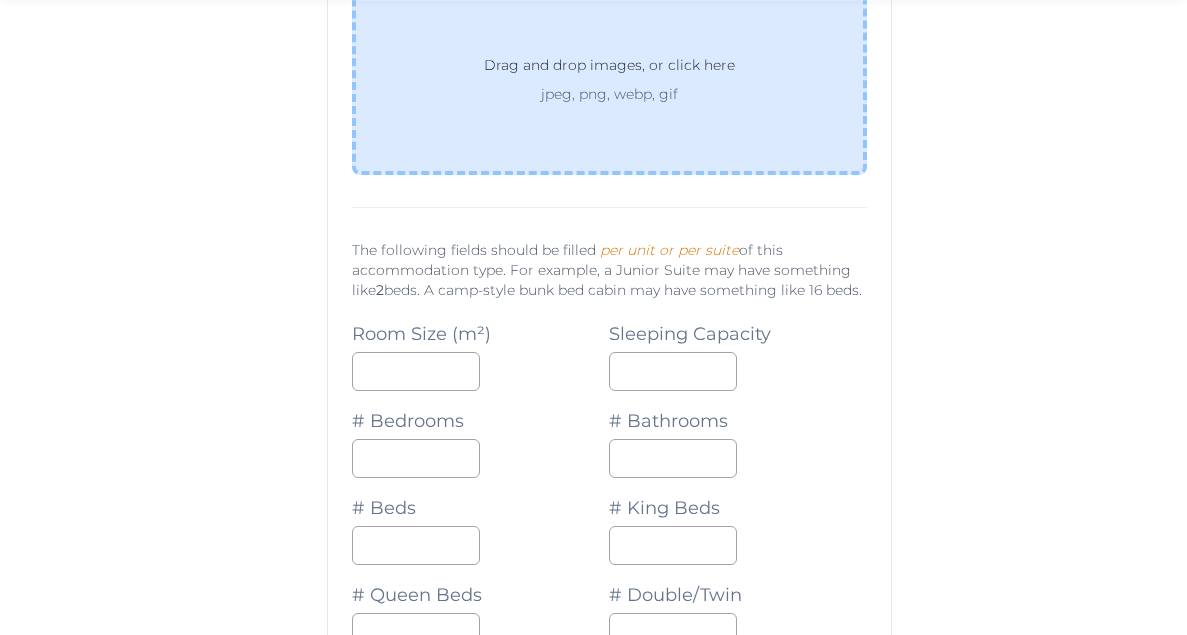 click on "Drag and drop images, or click here" at bounding box center (609, 69) 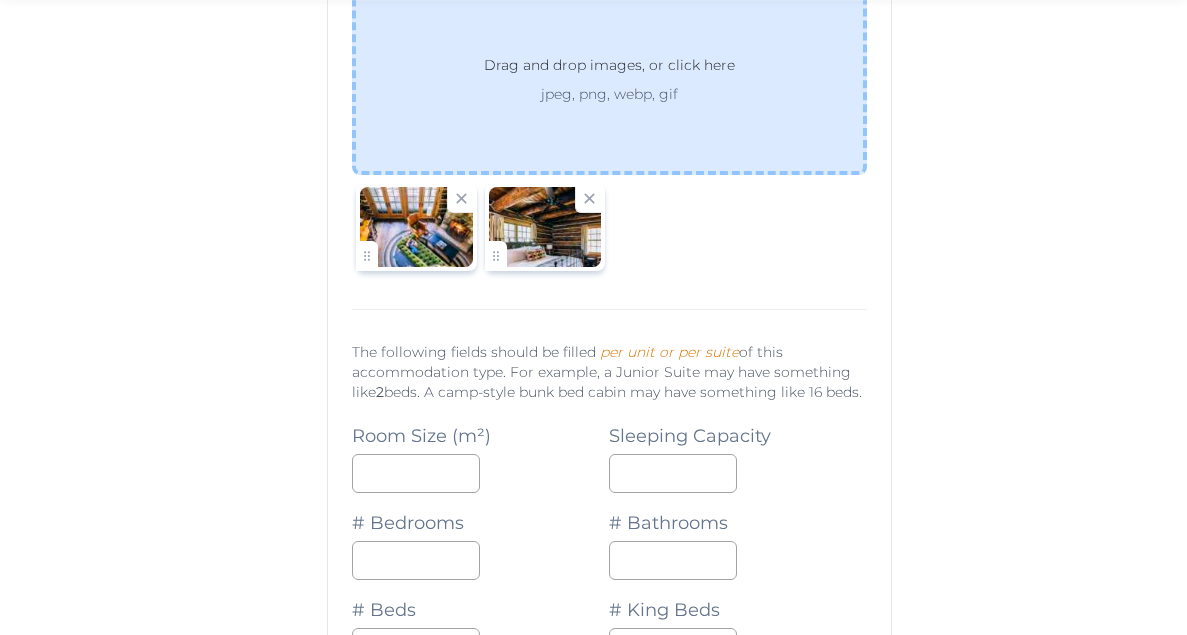 click on "jpeg, png, webp, gif" at bounding box center [609, 94] 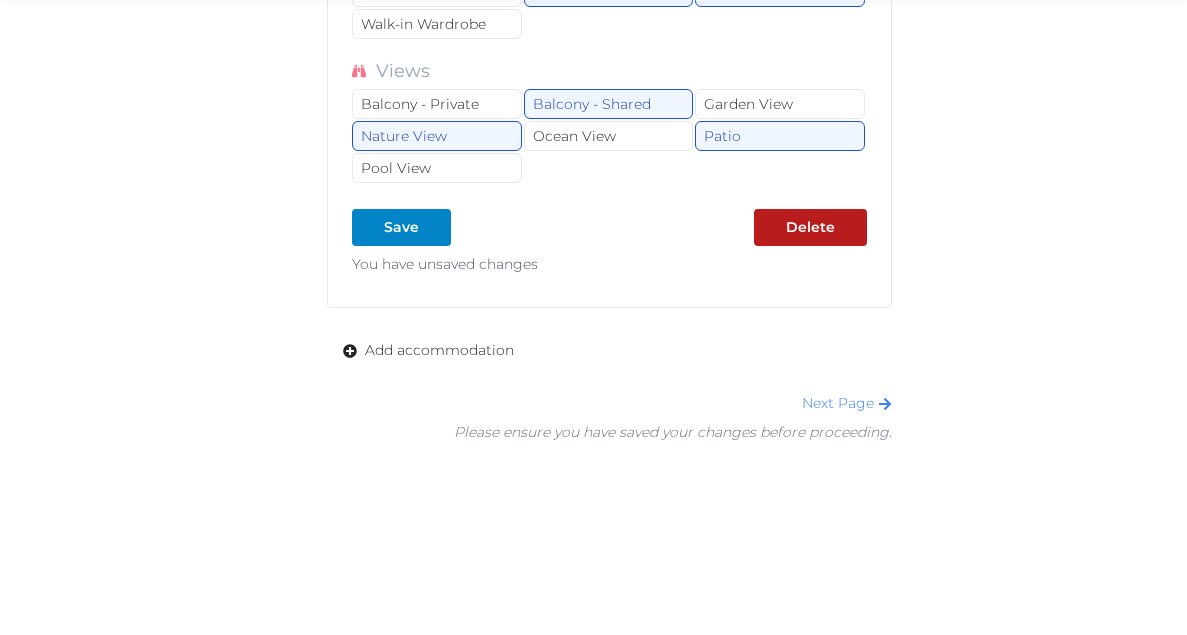 scroll, scrollTop: 9426, scrollLeft: 0, axis: vertical 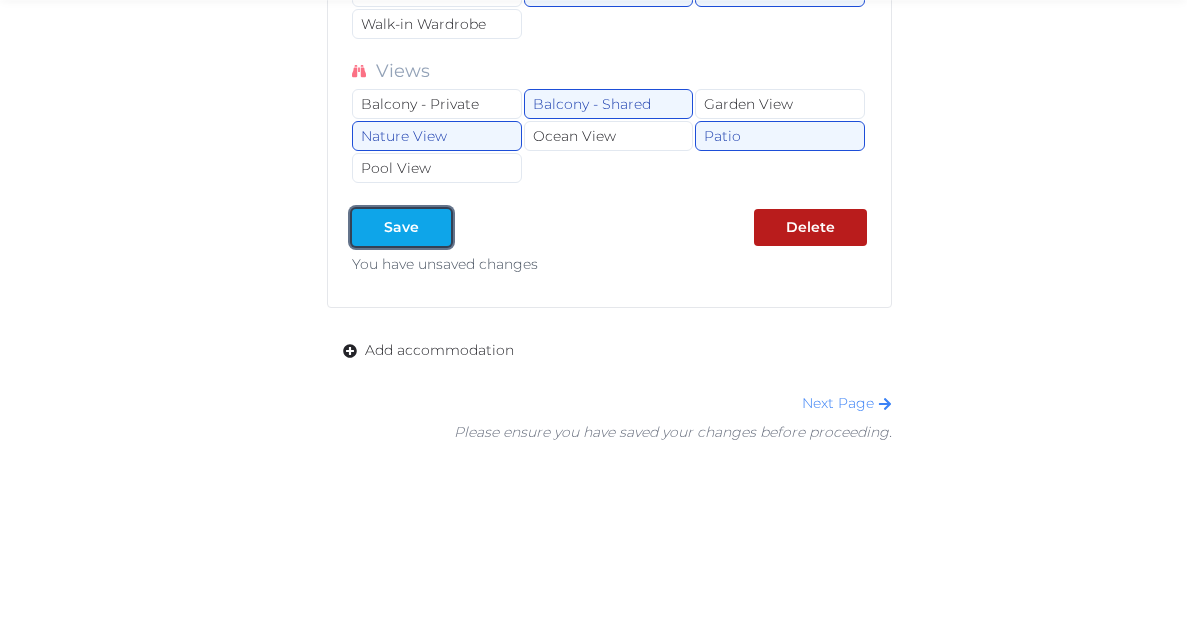 click on "Save" at bounding box center [401, 227] 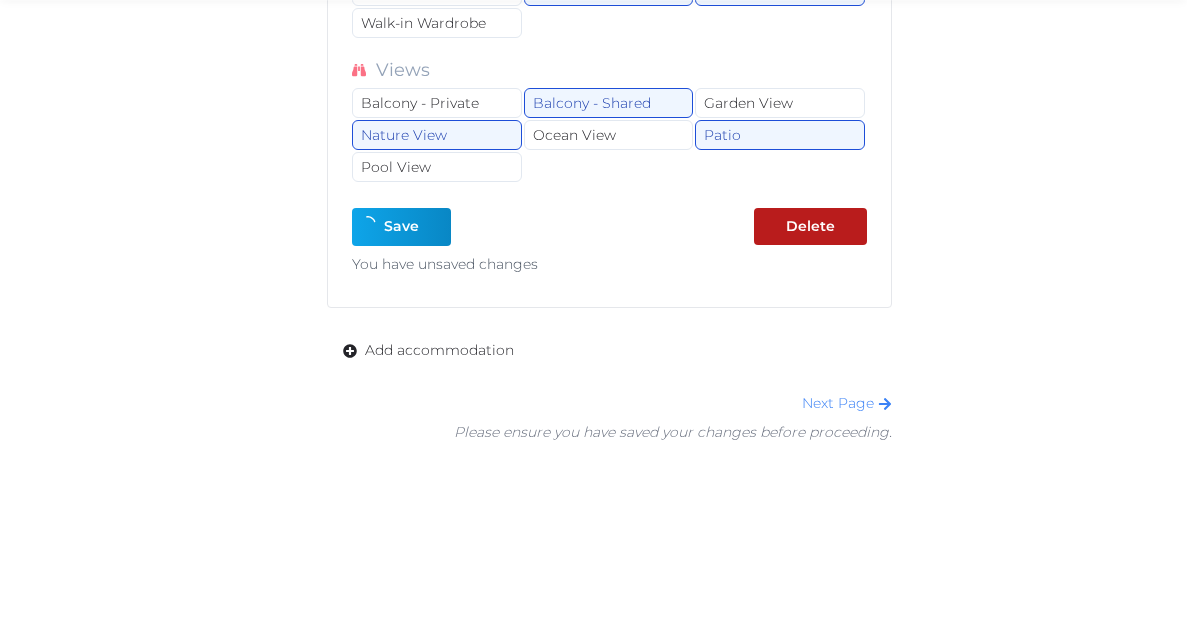 type on "*" 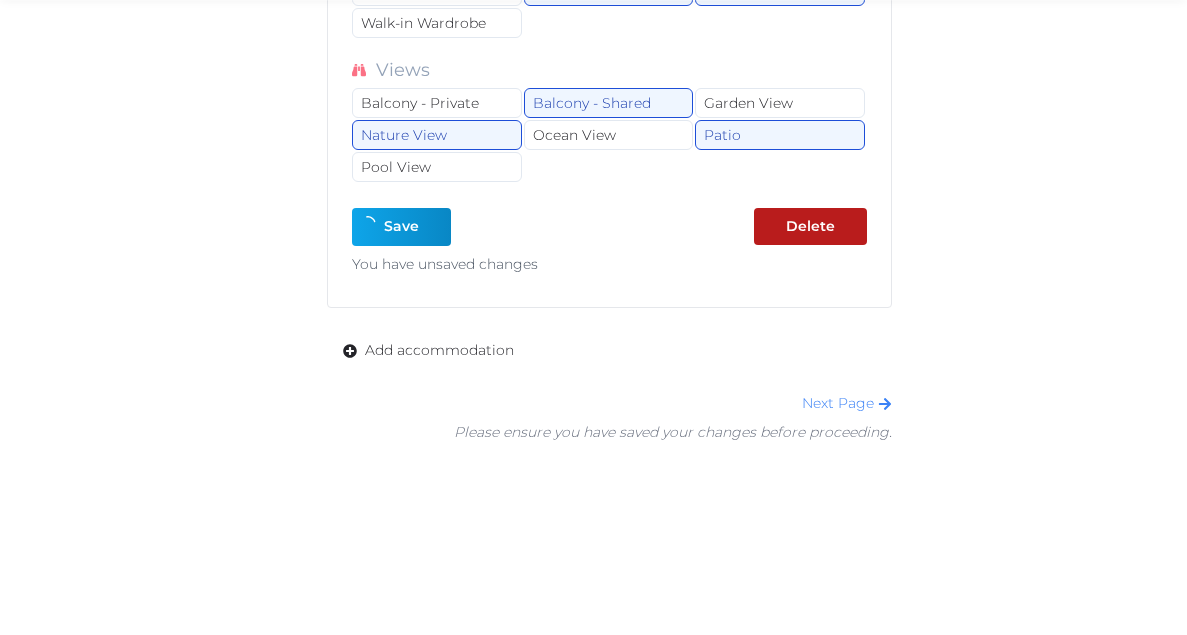 type on "*" 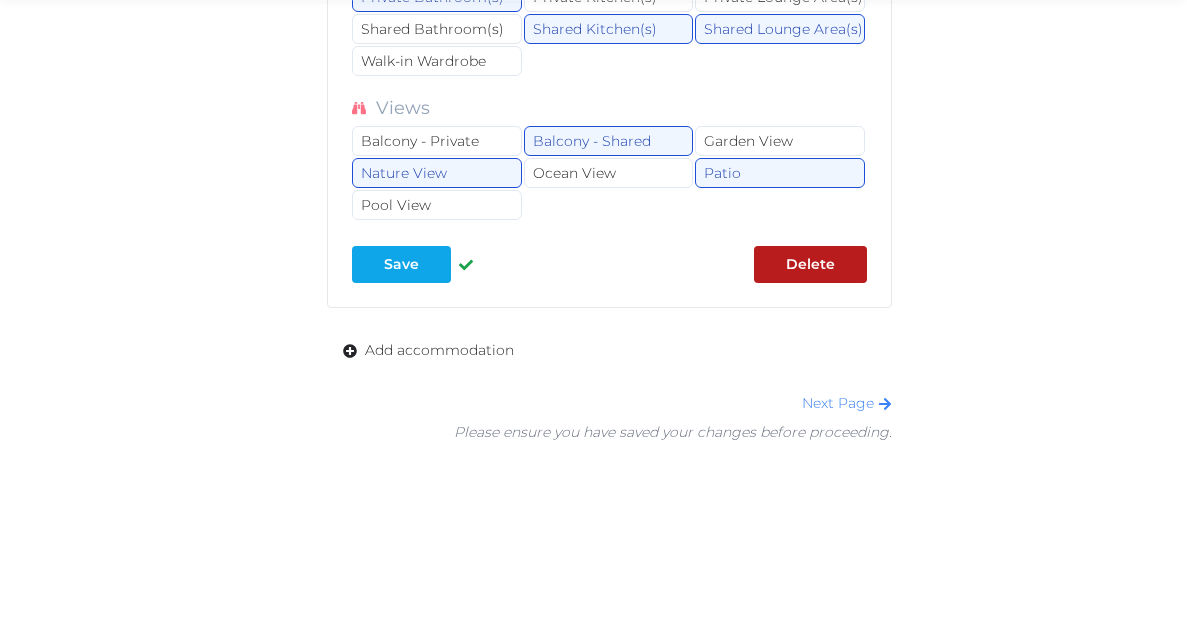 scroll, scrollTop: 9389, scrollLeft: 0, axis: vertical 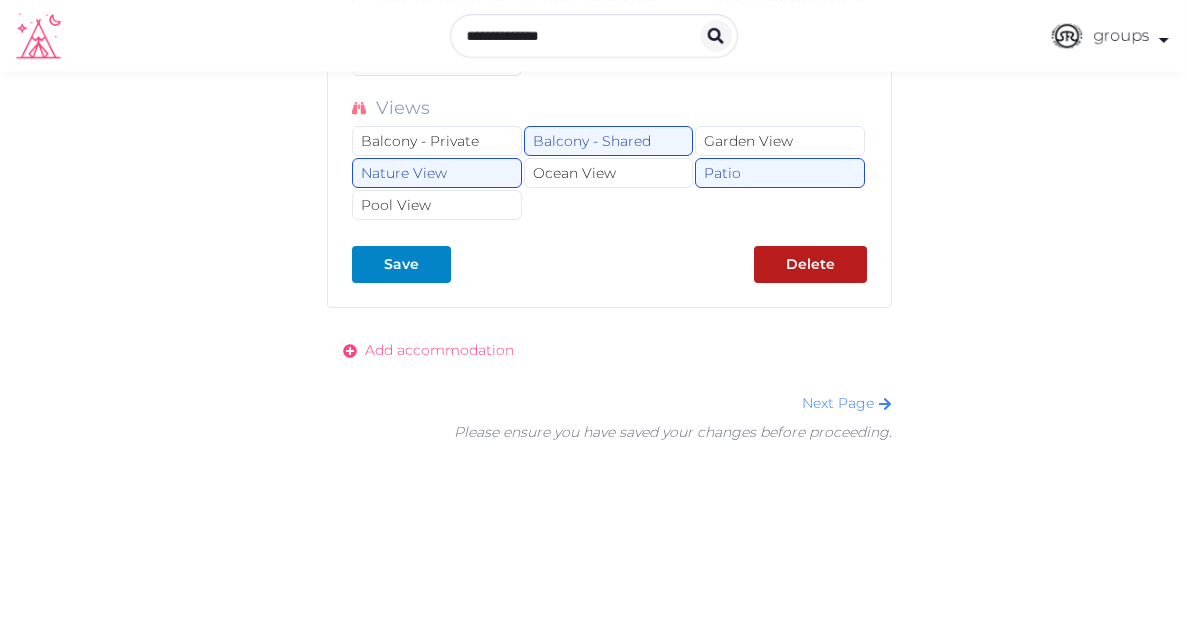 click on "Add accommodation" at bounding box center (439, 350) 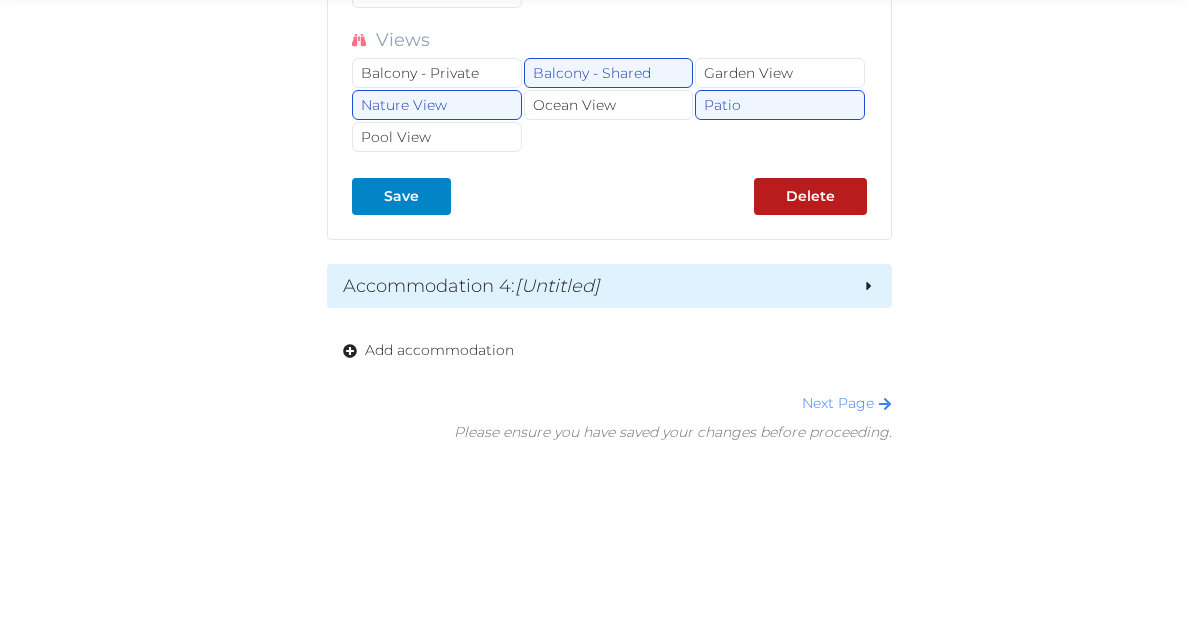 click on "Accommodation 4 :  [Untitled]" at bounding box center (594, 286) 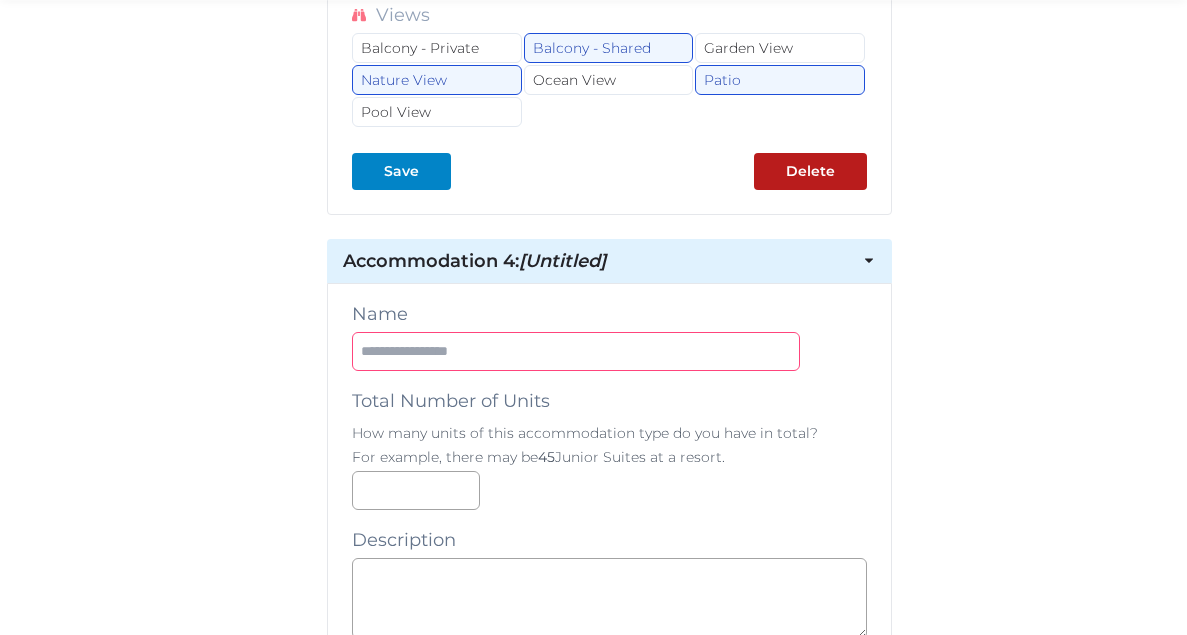 click at bounding box center (576, 351) 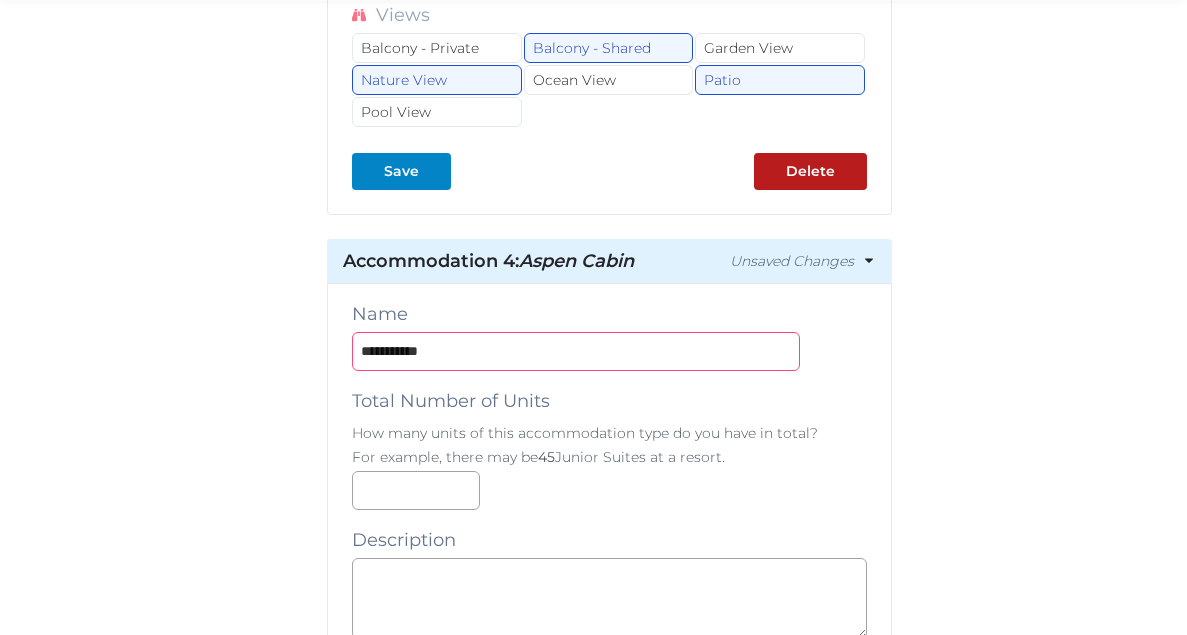 type on "**********" 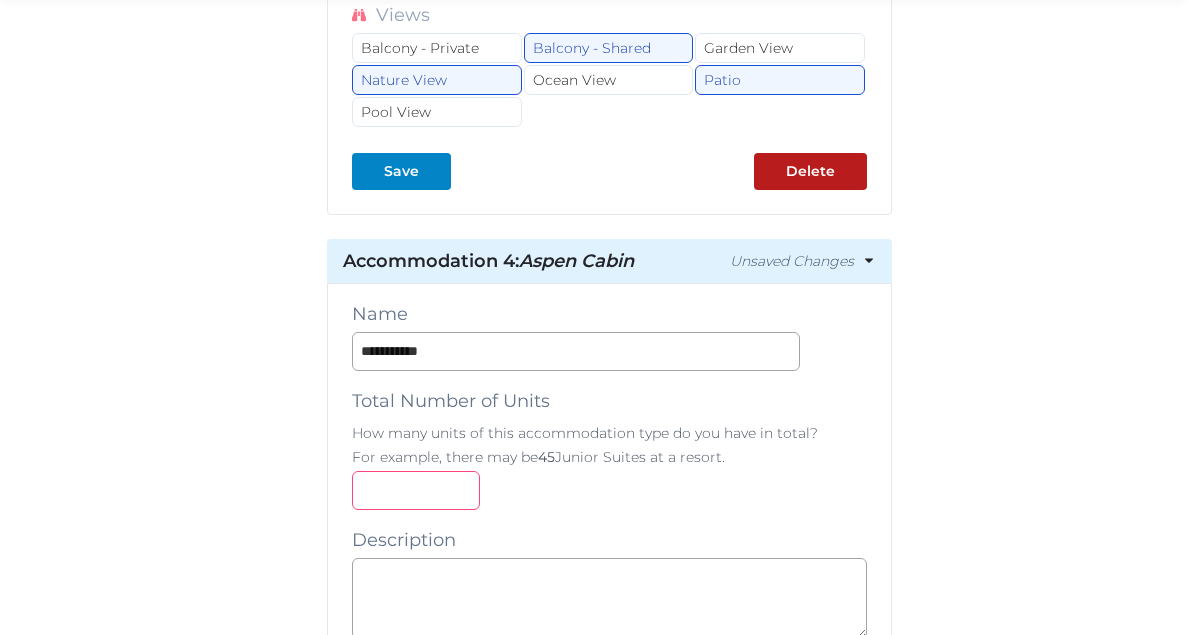 click at bounding box center (416, 490) 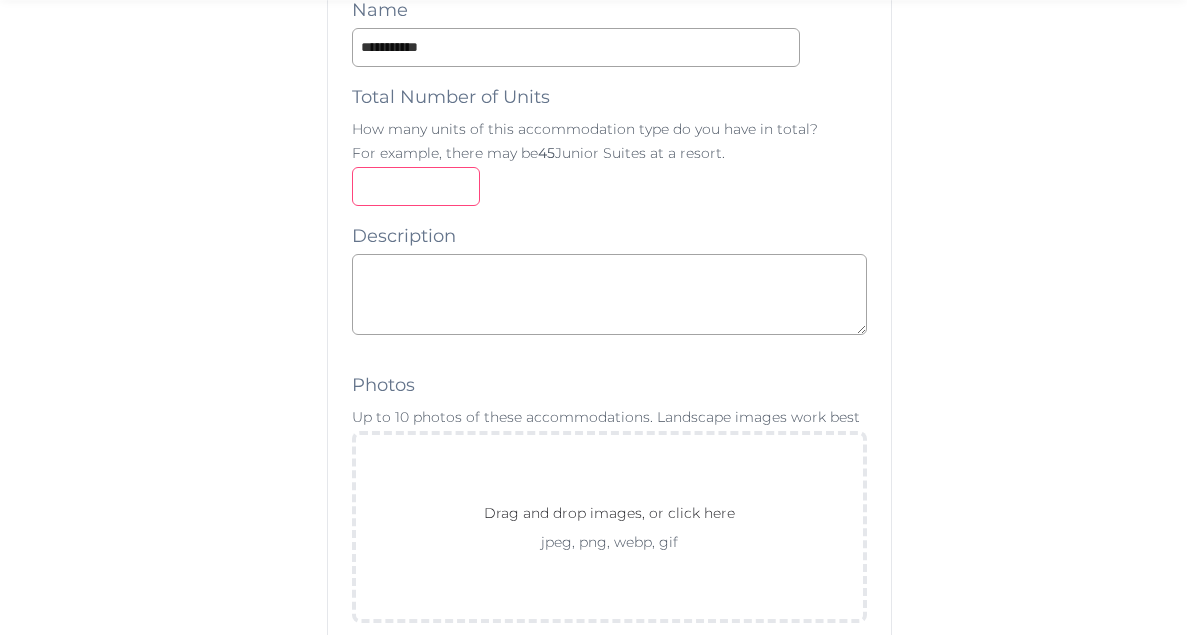 scroll, scrollTop: 9758, scrollLeft: 0, axis: vertical 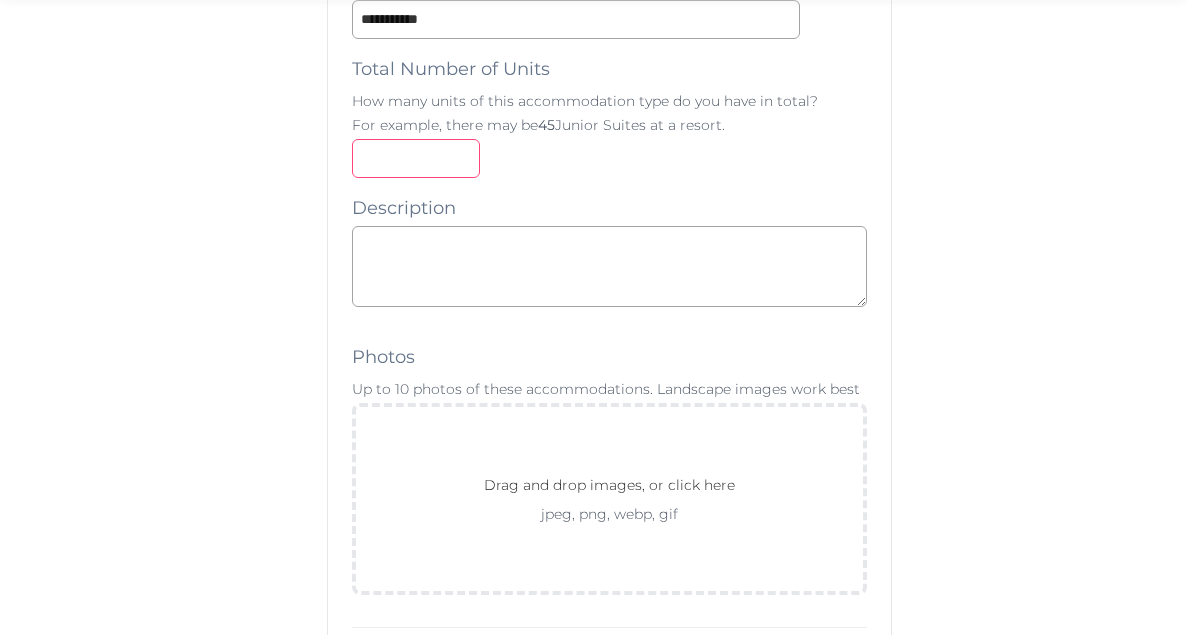 type on "*" 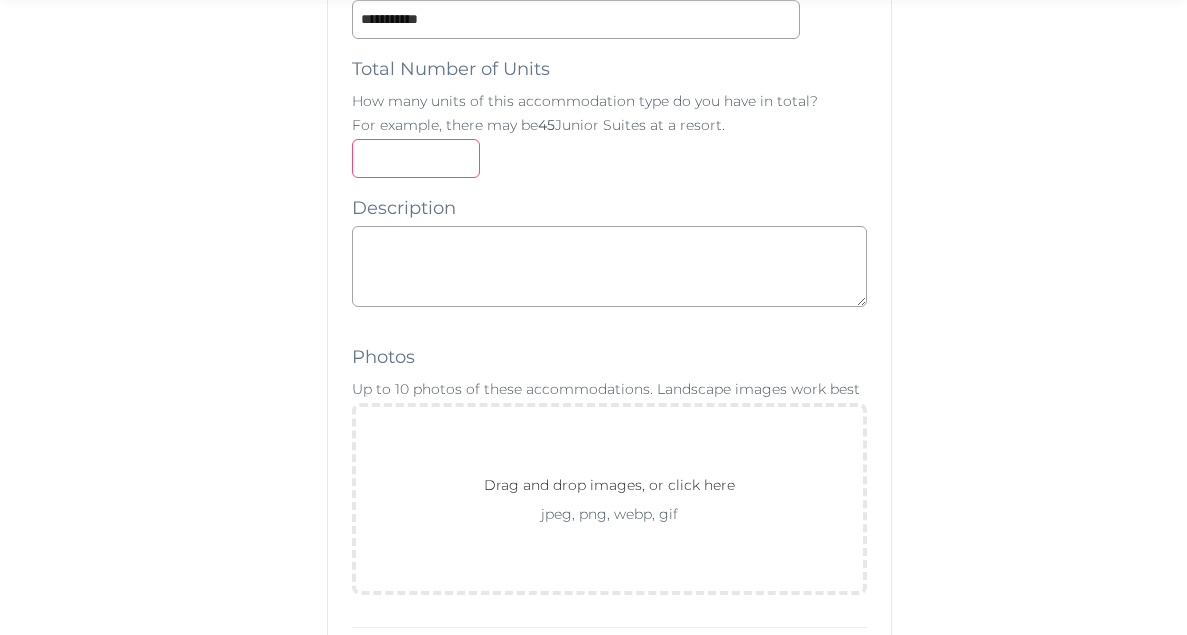 type on "*" 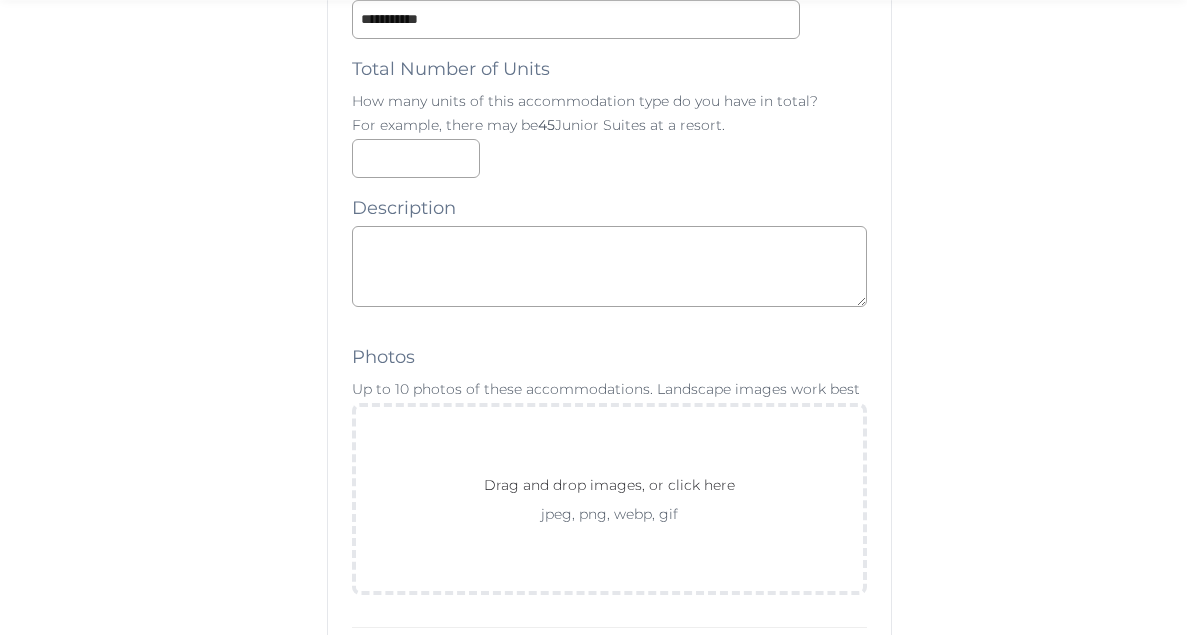 click on "*" at bounding box center [609, 158] 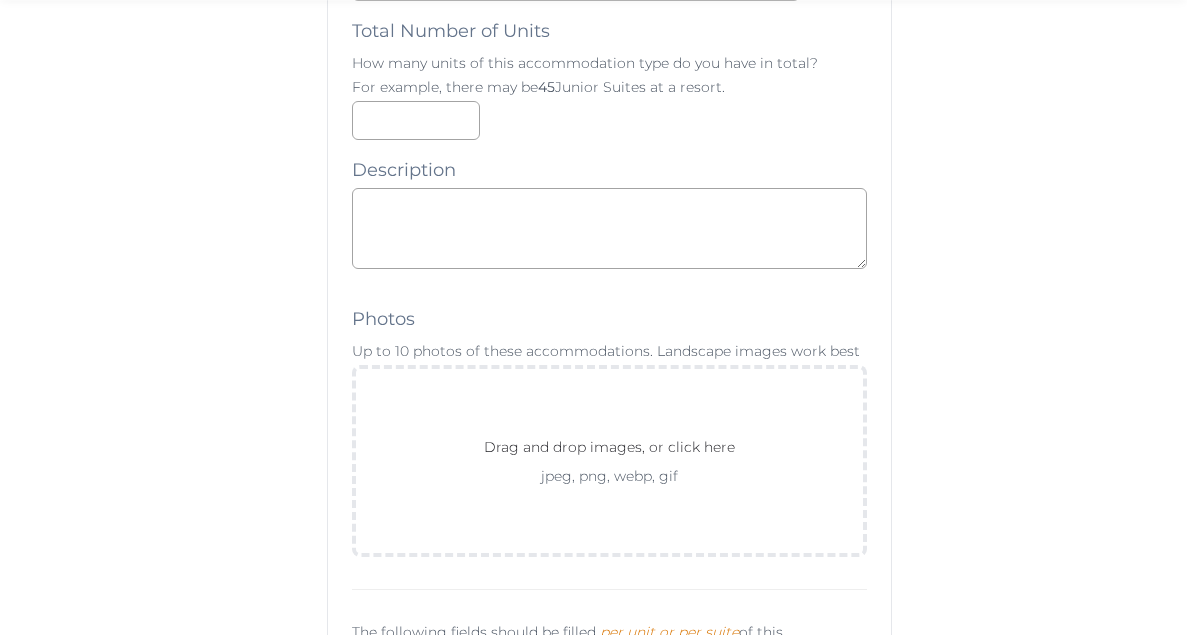 scroll, scrollTop: 9857, scrollLeft: 0, axis: vertical 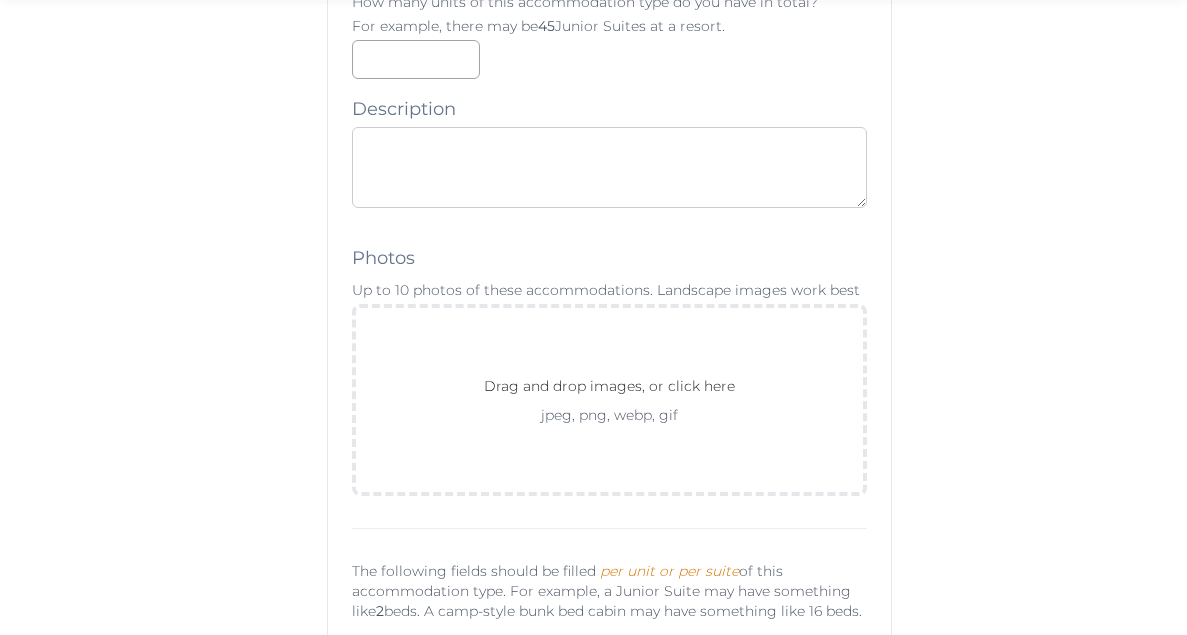 click at bounding box center [609, 167] 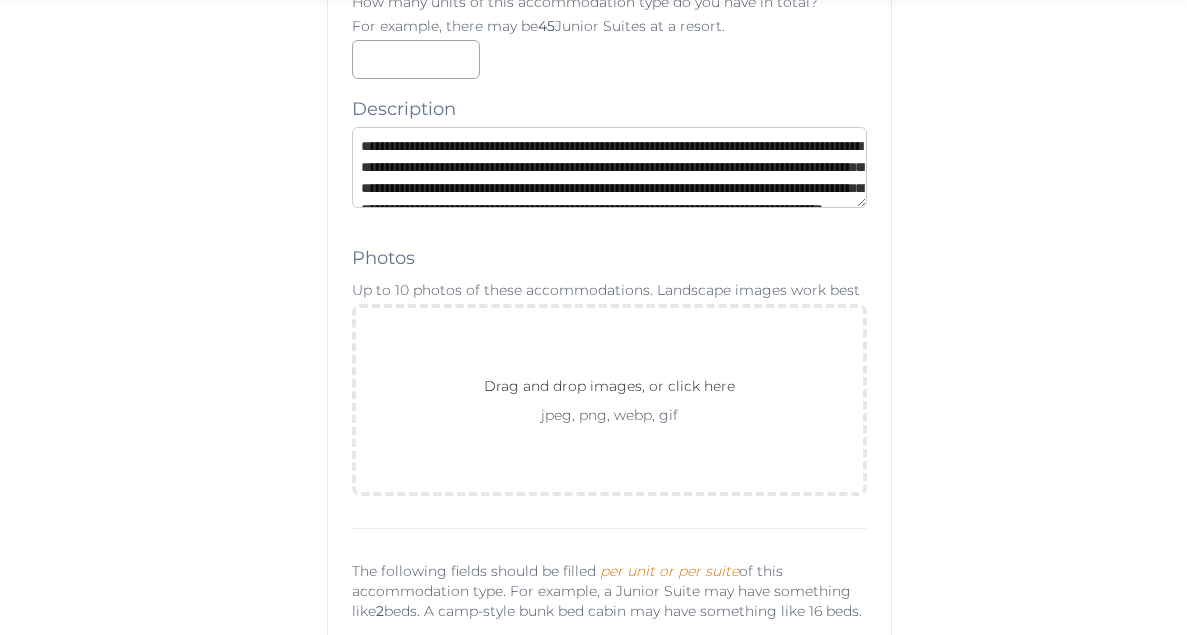 scroll, scrollTop: 53, scrollLeft: 0, axis: vertical 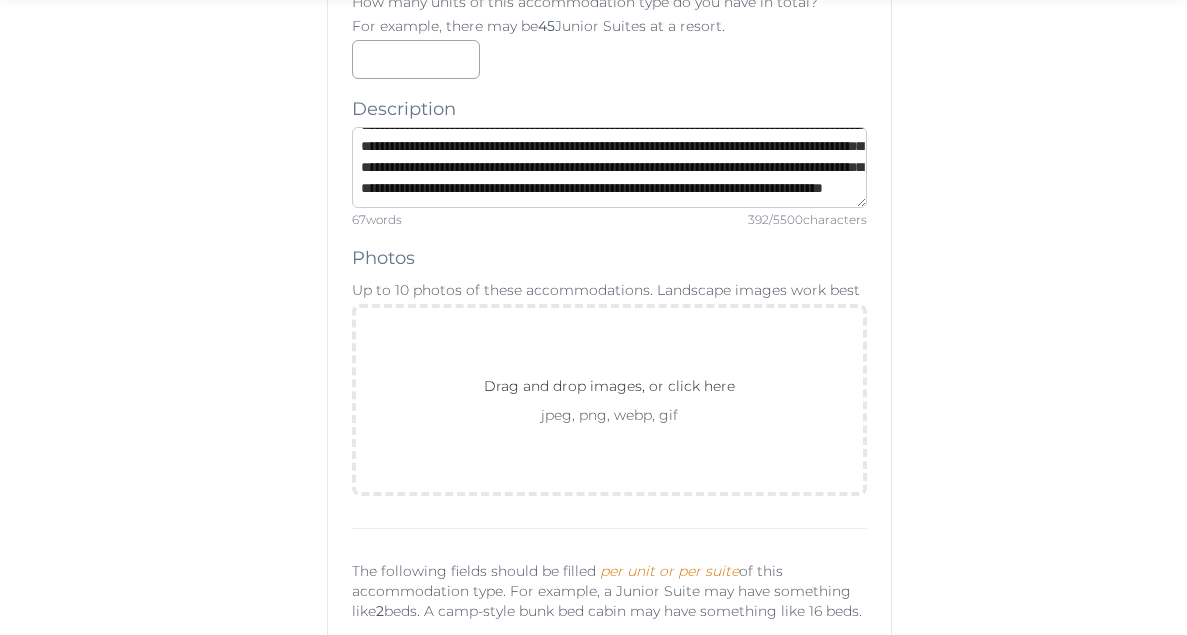 type on "**********" 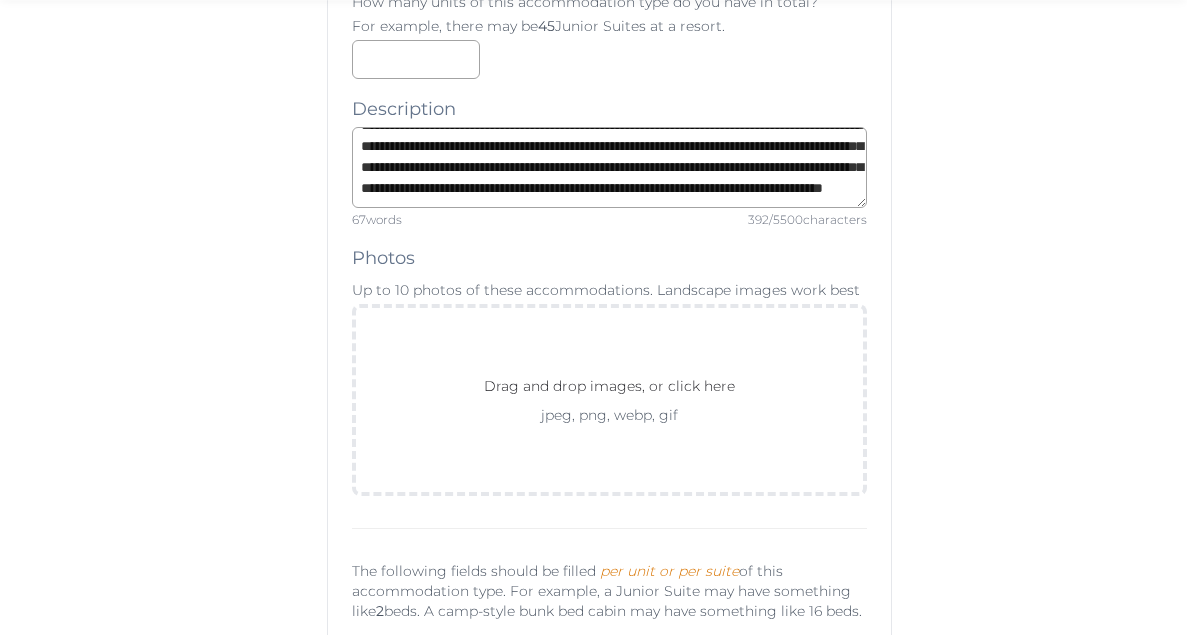 click on "**********" at bounding box center [609, 1253] 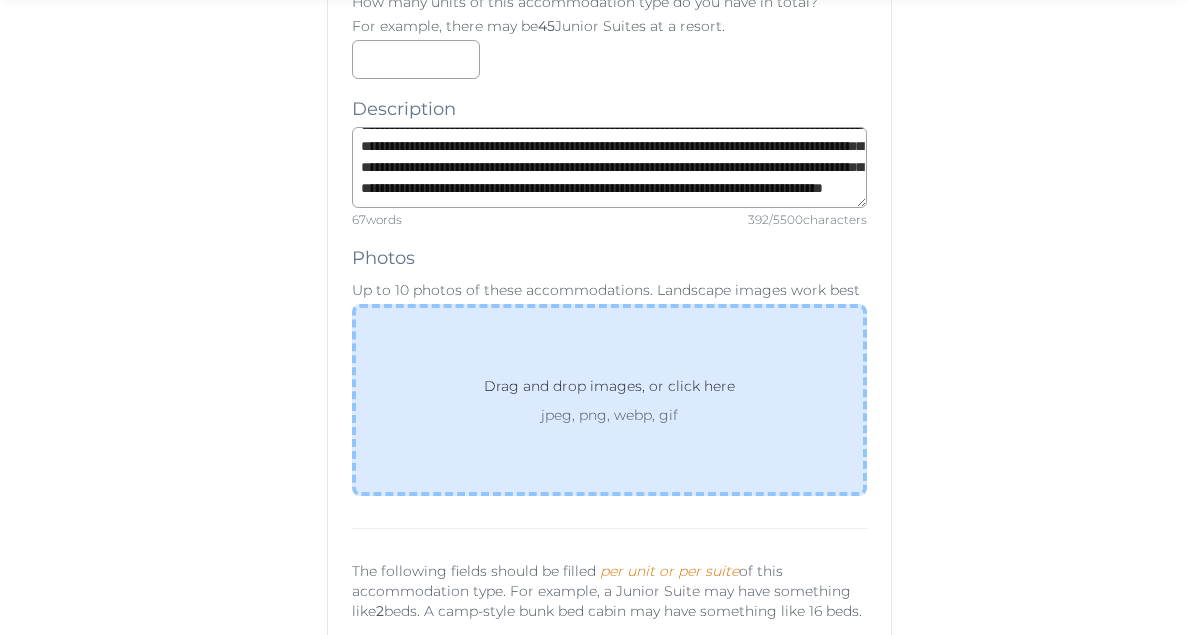 click on "Drag and drop images, or click here" at bounding box center [609, 390] 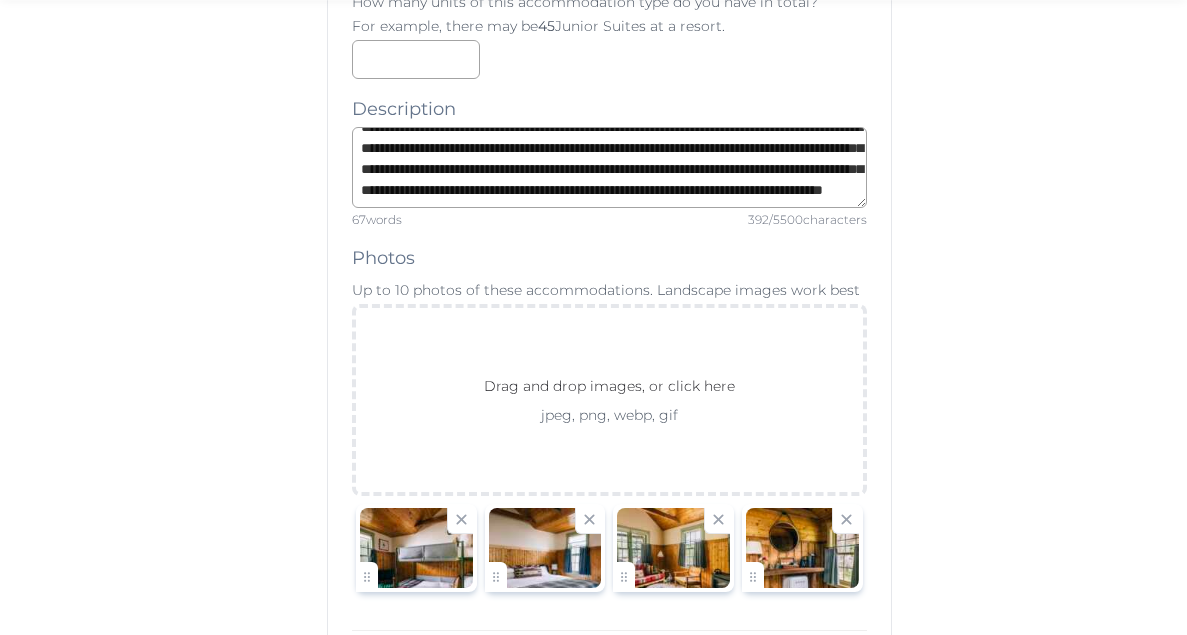 scroll, scrollTop: 22, scrollLeft: 0, axis: vertical 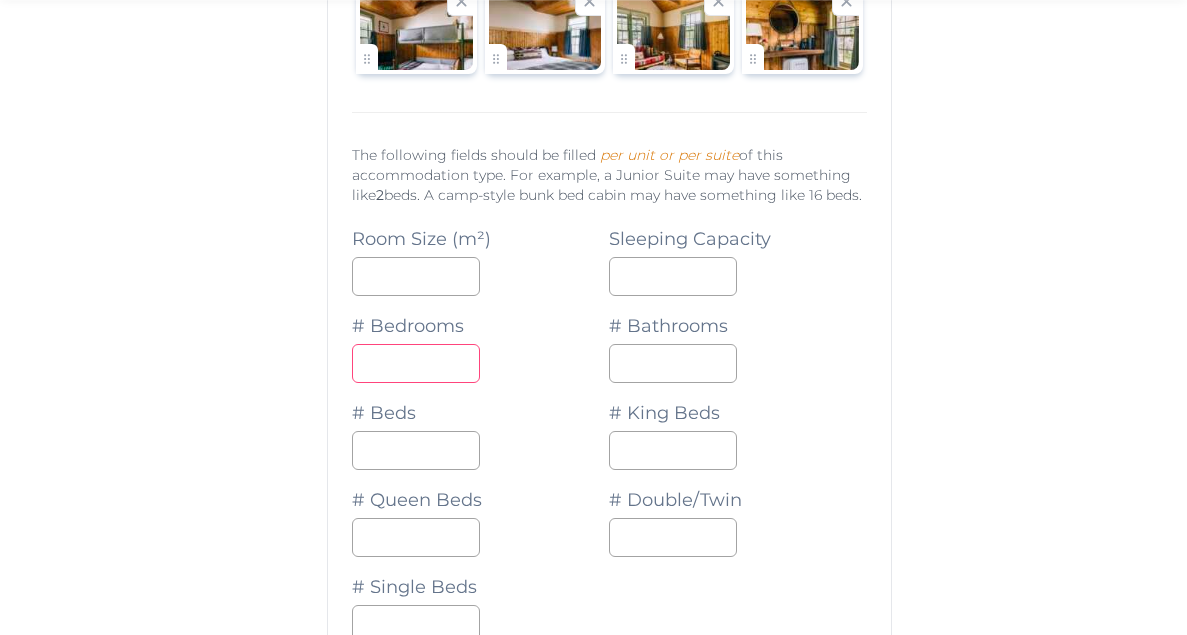 click at bounding box center (416, 363) 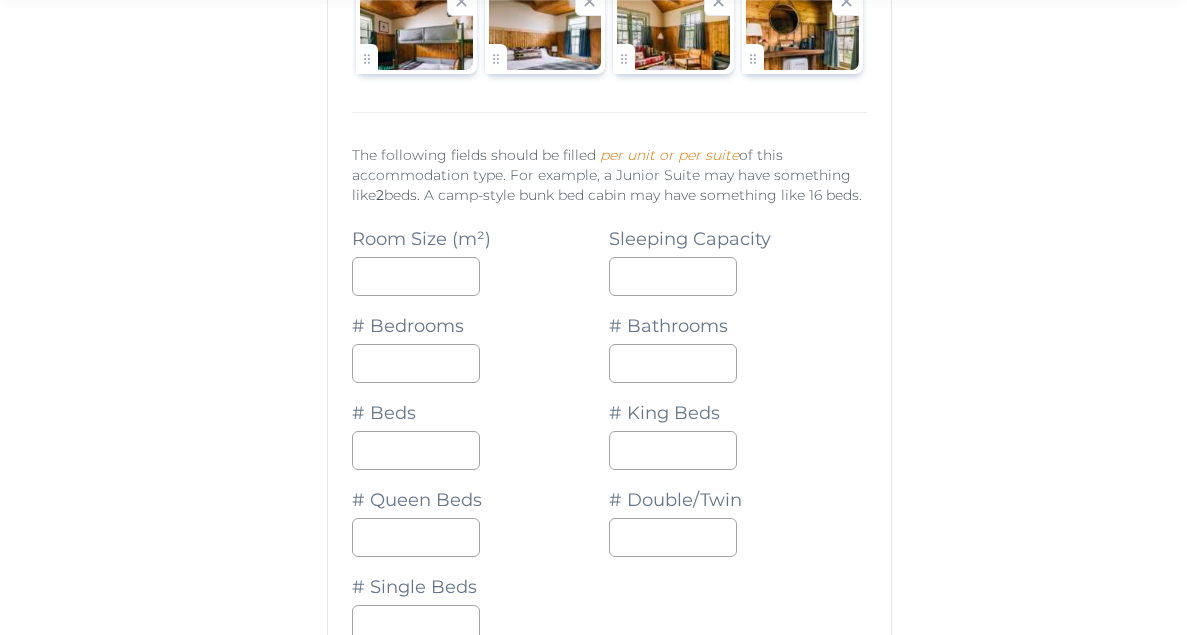 click on "**********" at bounding box center [609, 786] 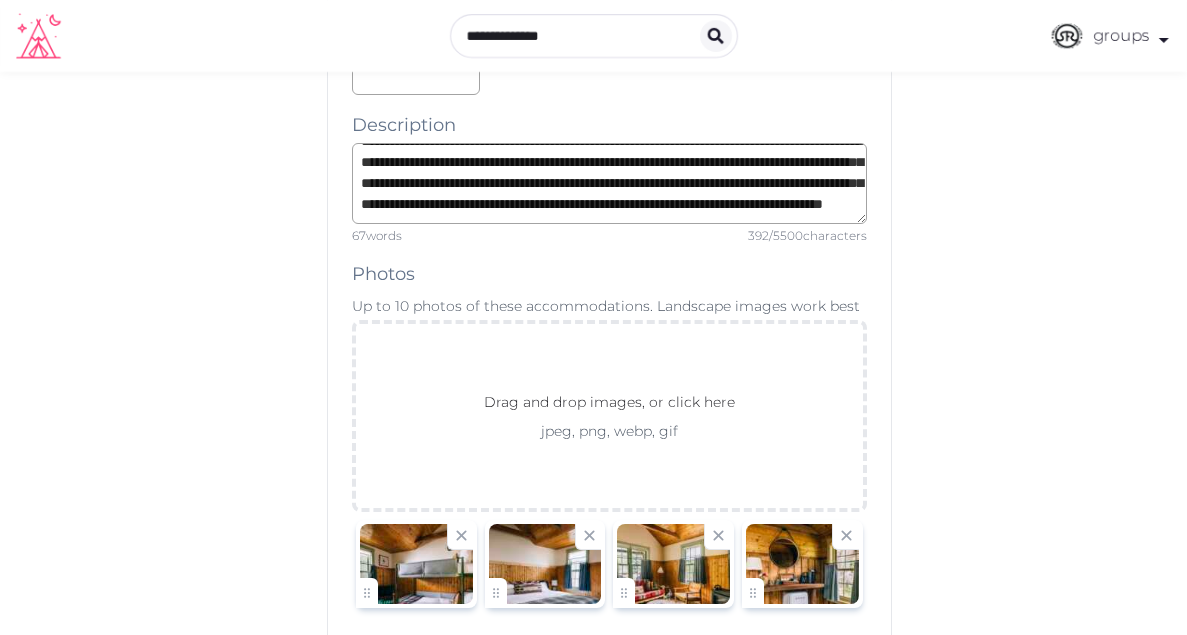 scroll, scrollTop: 9782, scrollLeft: 0, axis: vertical 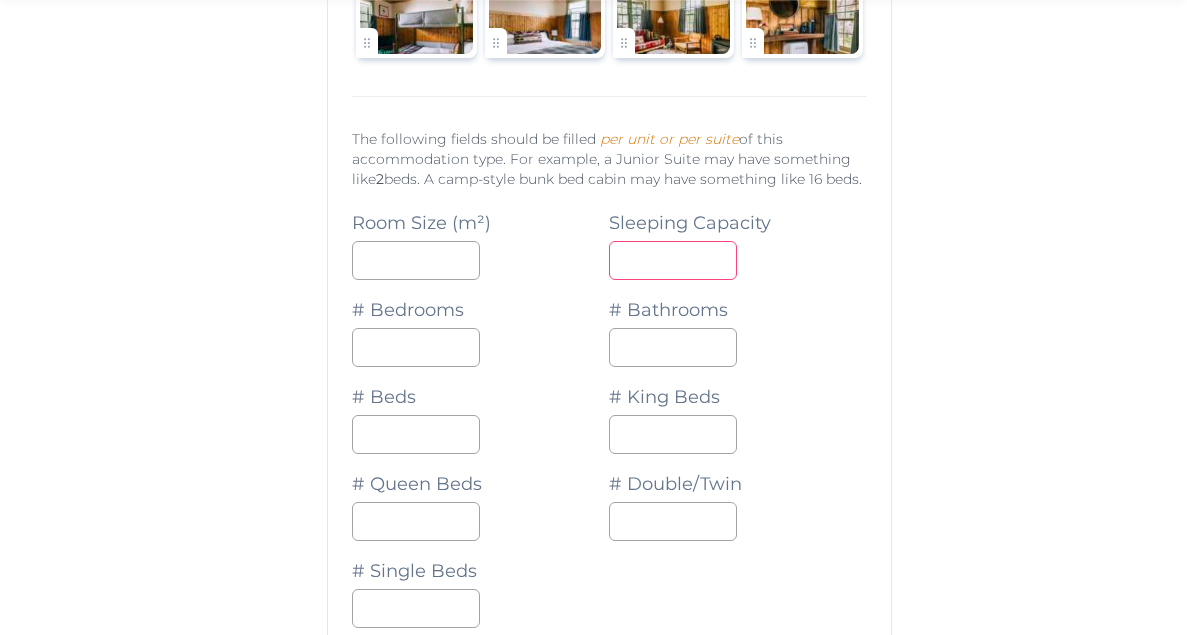 click at bounding box center (673, 260) 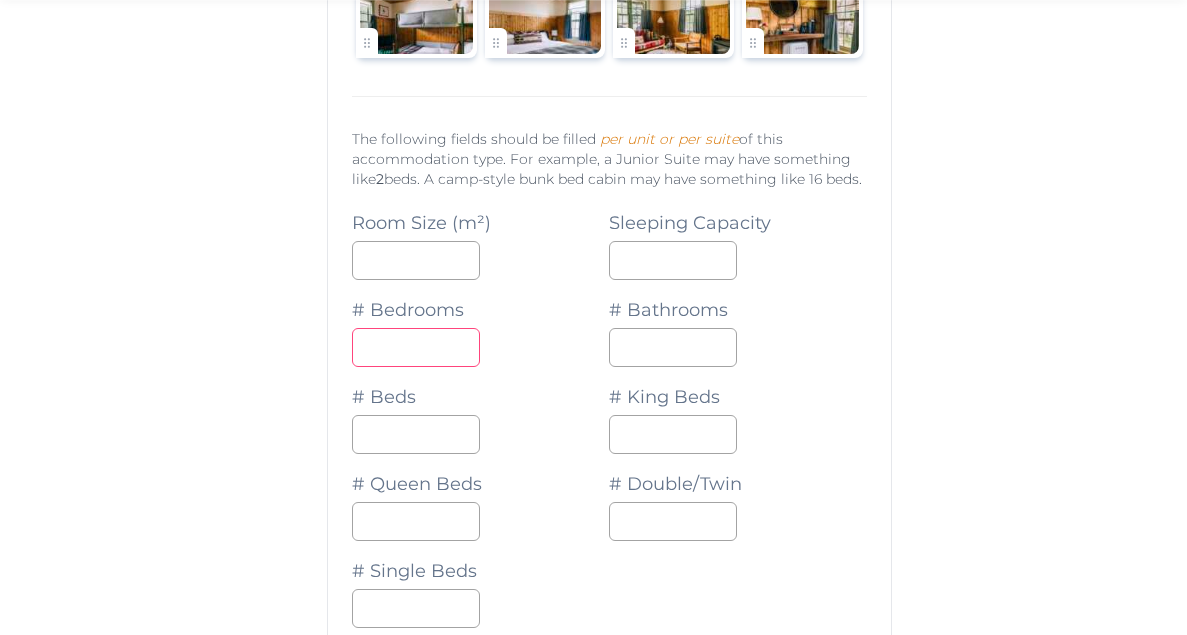 click on "*" at bounding box center (416, 347) 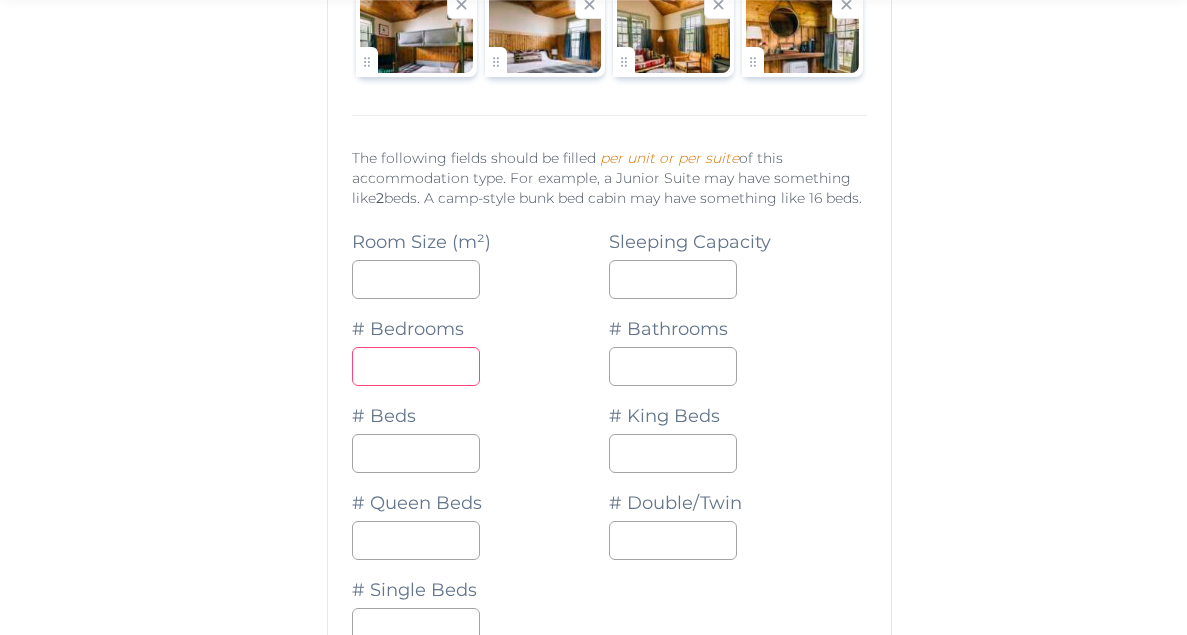 type on "*" 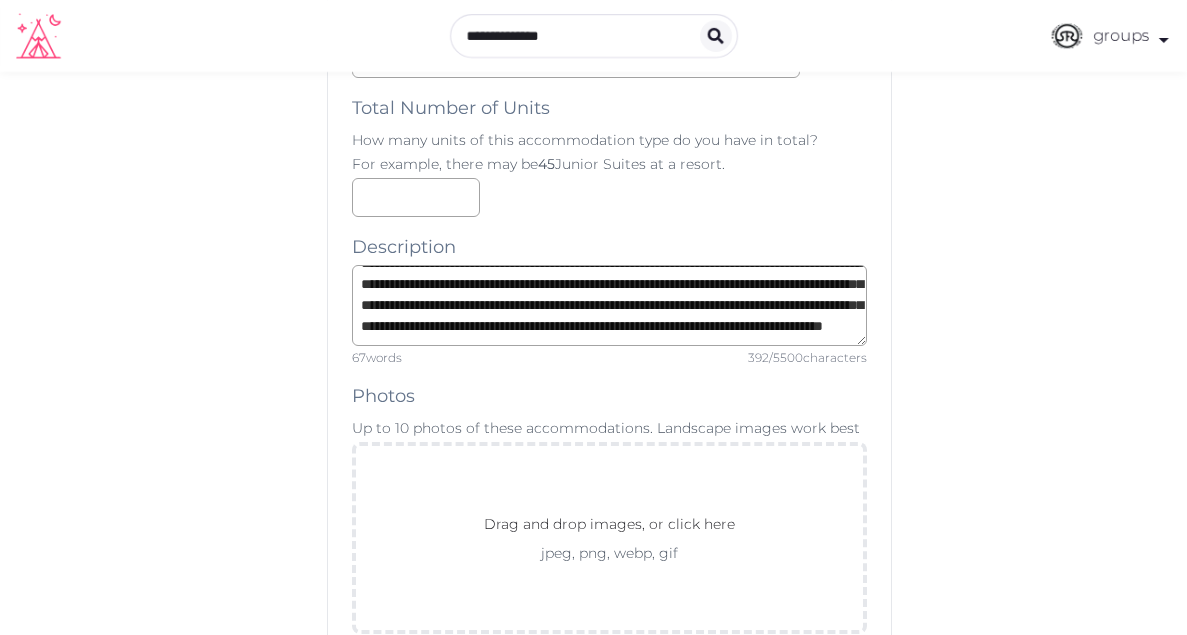 scroll, scrollTop: 9701, scrollLeft: 0, axis: vertical 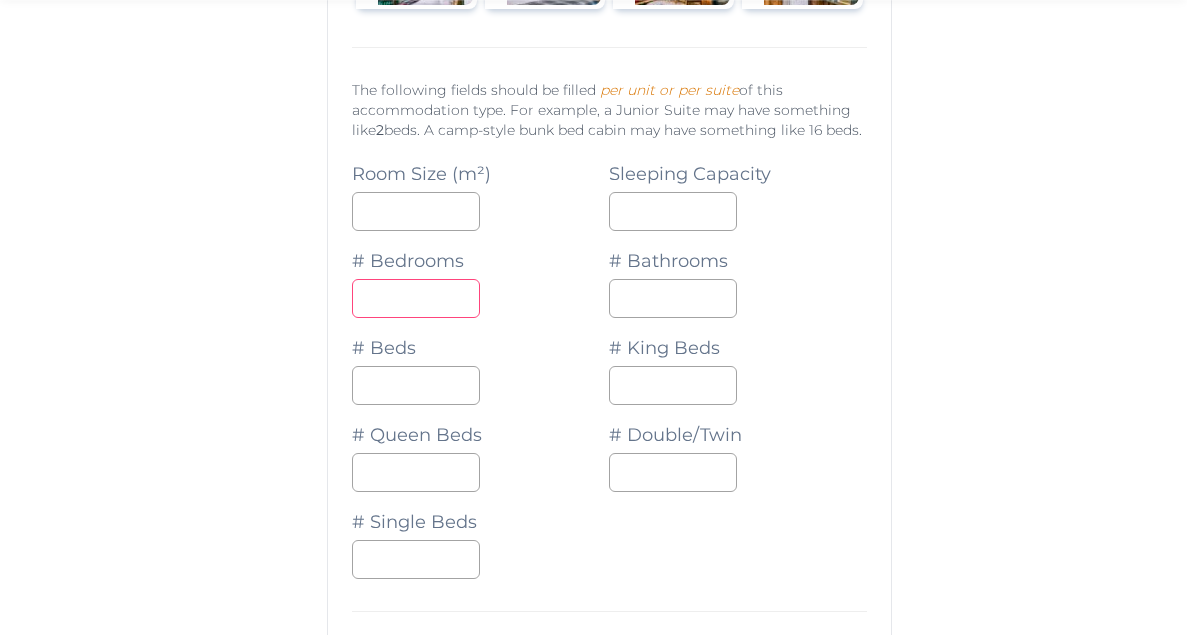 click on "*" at bounding box center (416, 298) 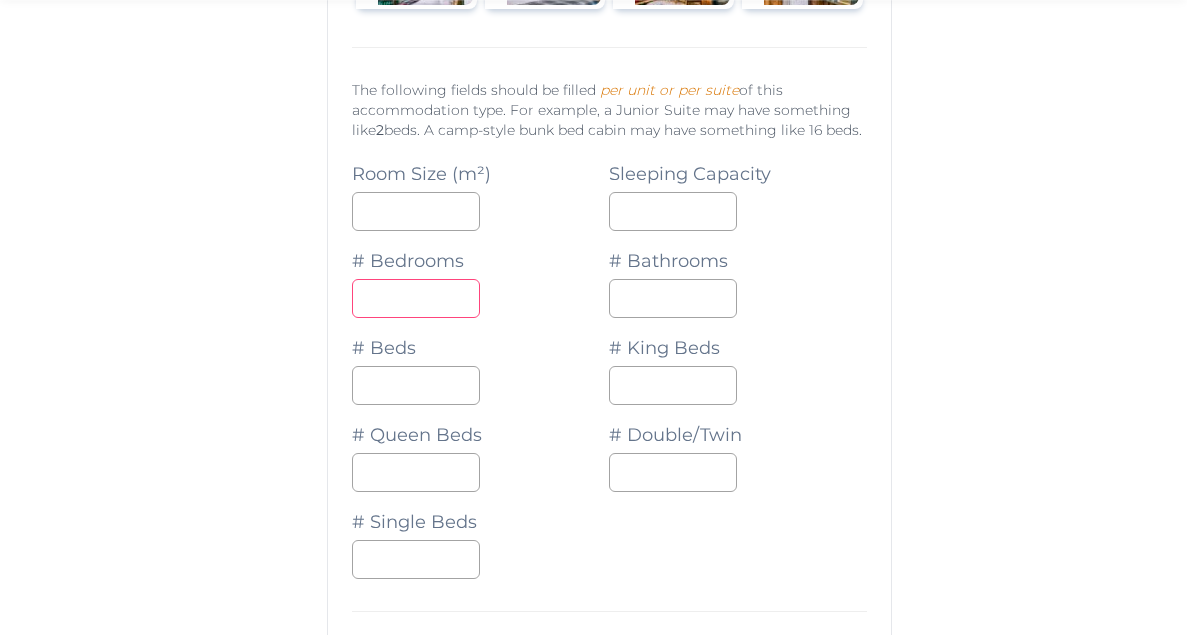 type on "*" 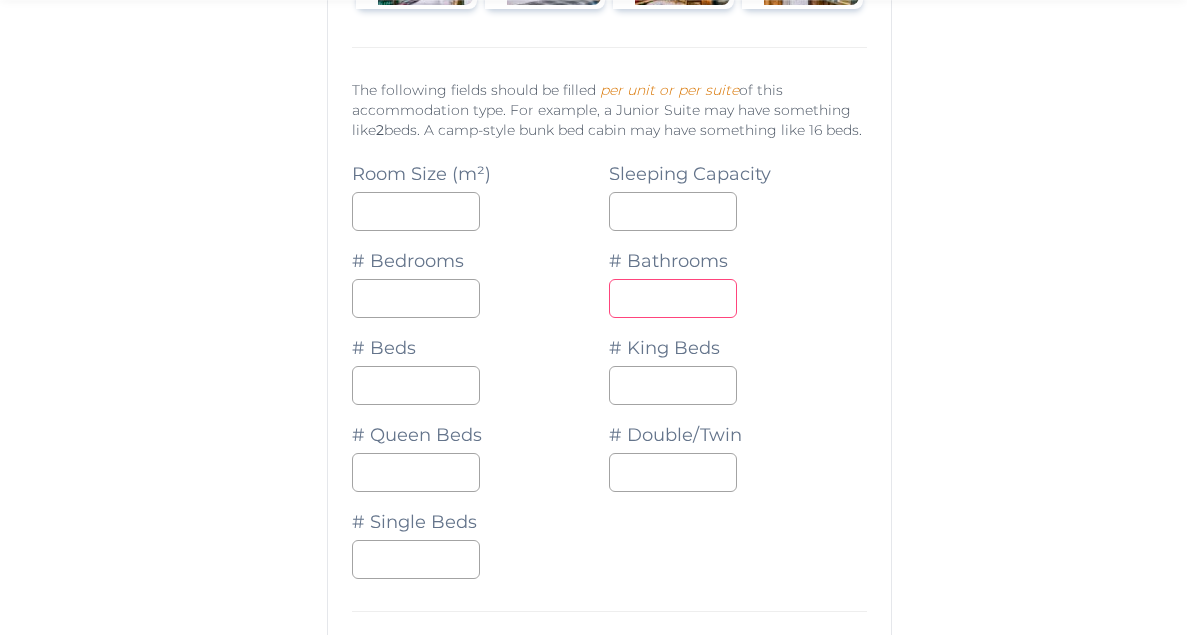 click at bounding box center (673, 298) 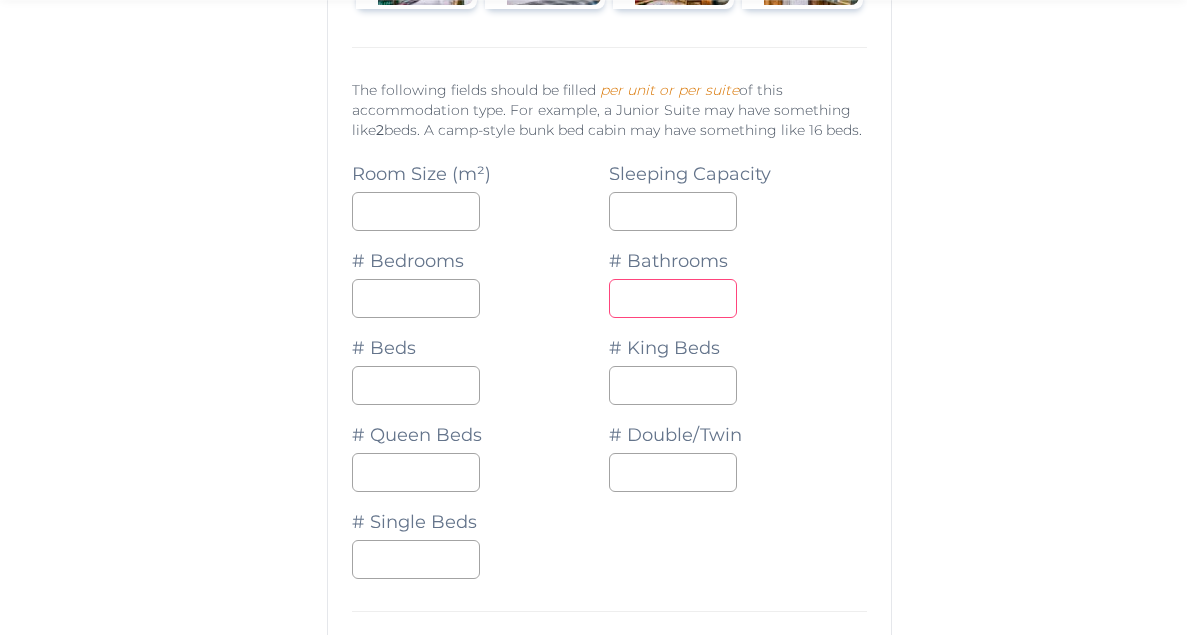 type on "*" 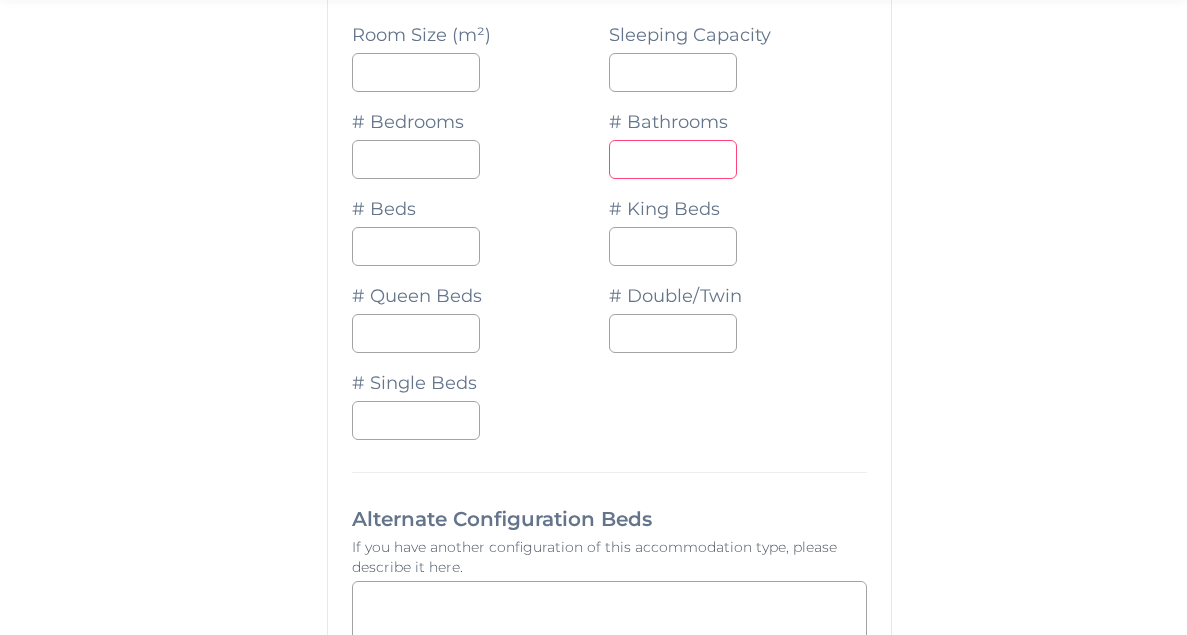 scroll, scrollTop: 10586, scrollLeft: 0, axis: vertical 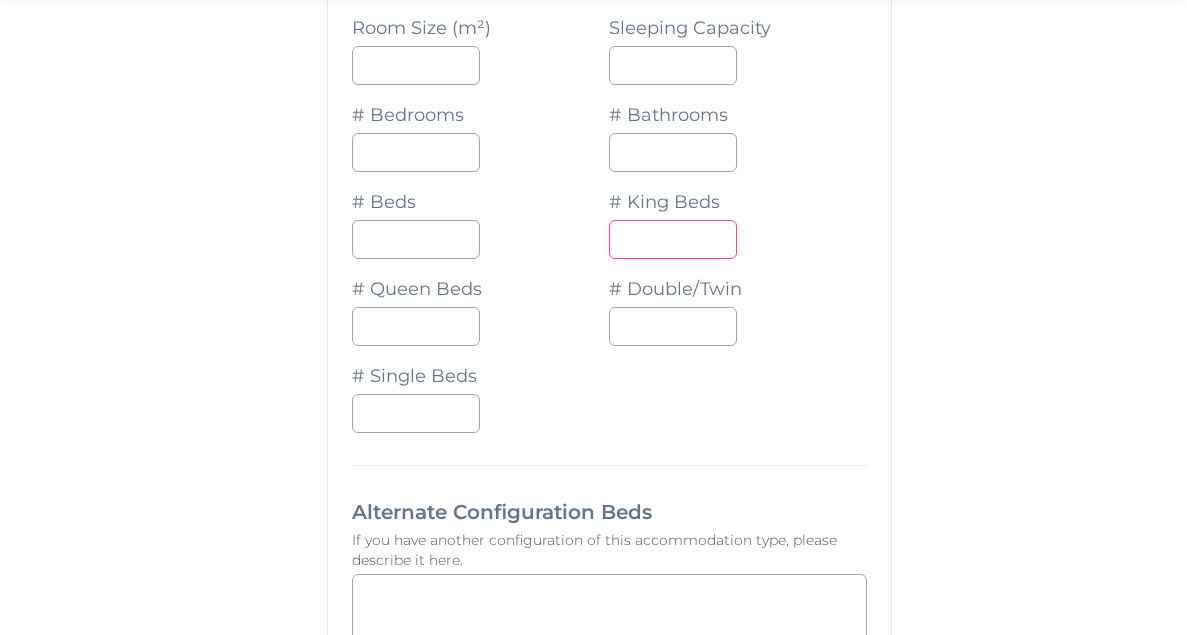 click at bounding box center (673, 239) 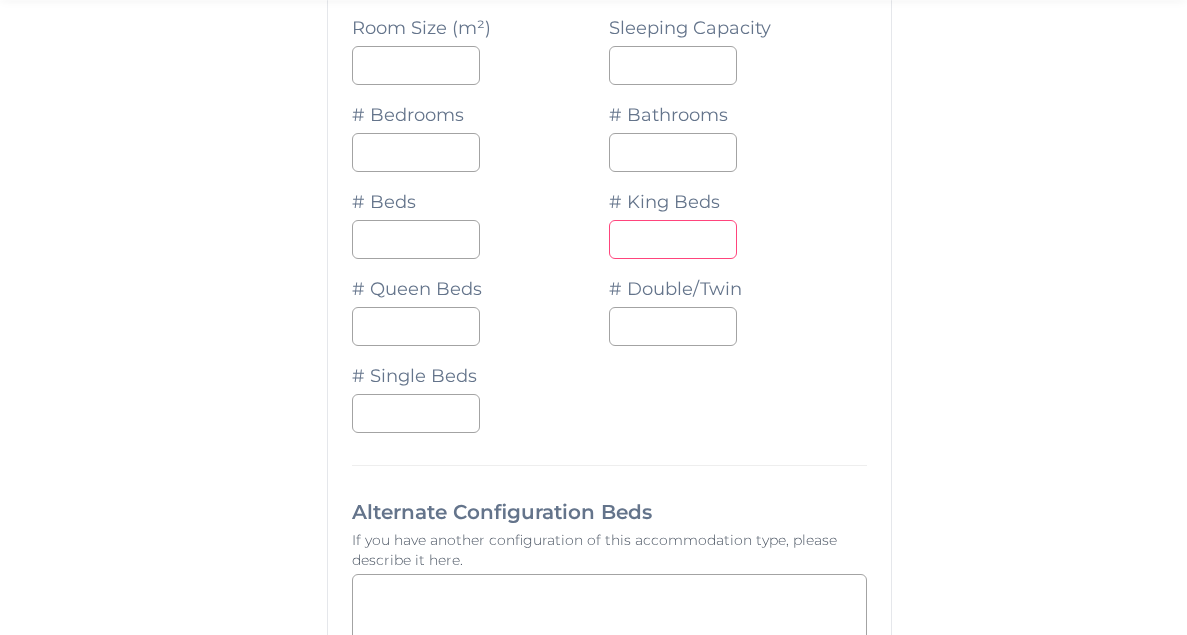 type on "*" 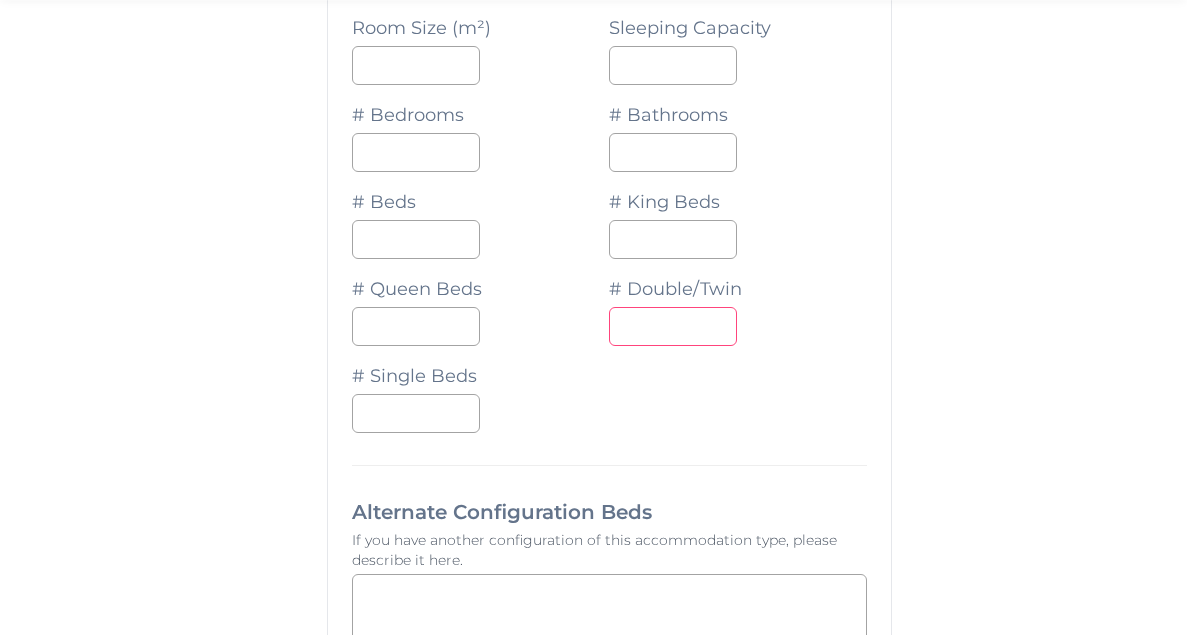 click at bounding box center (673, 326) 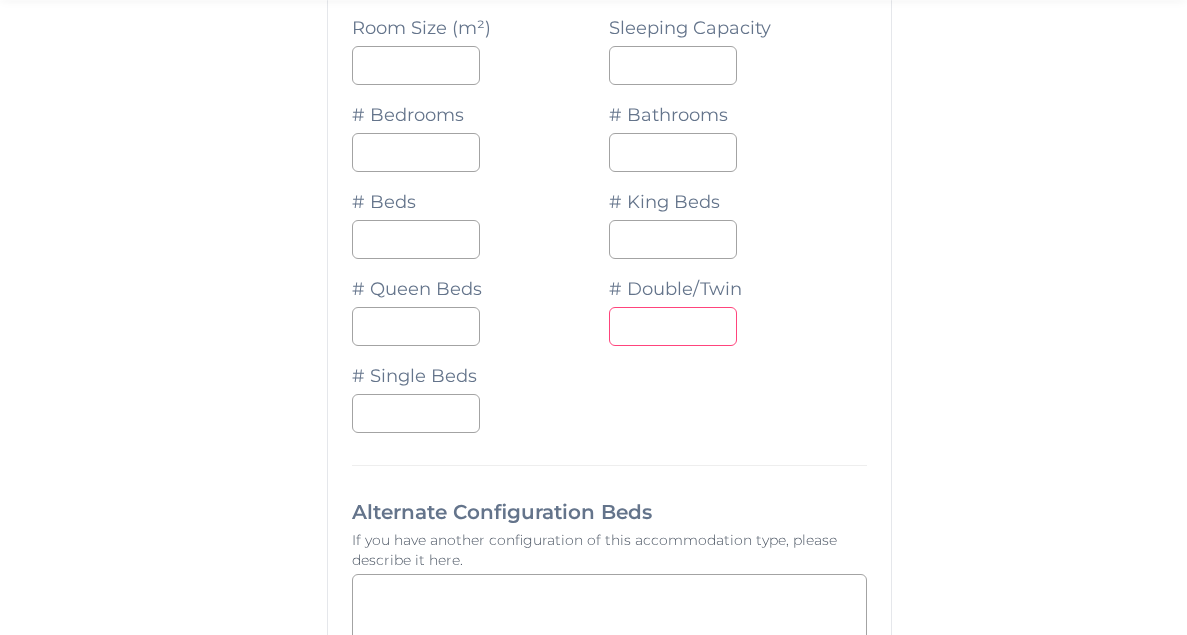 type on "*" 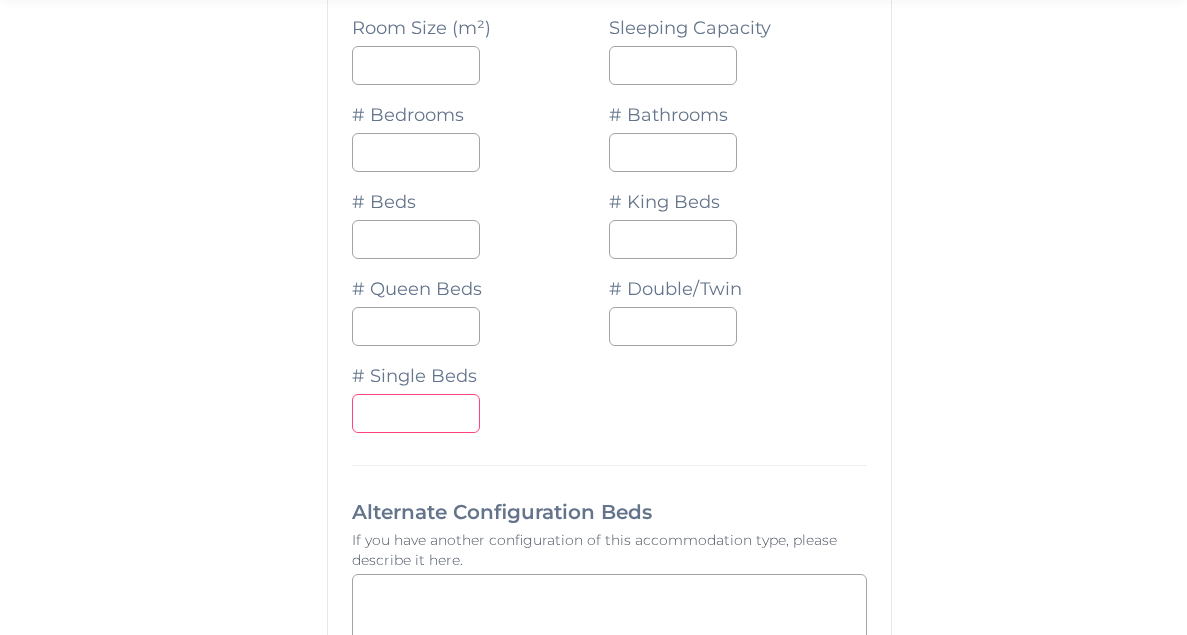 click at bounding box center (416, 413) 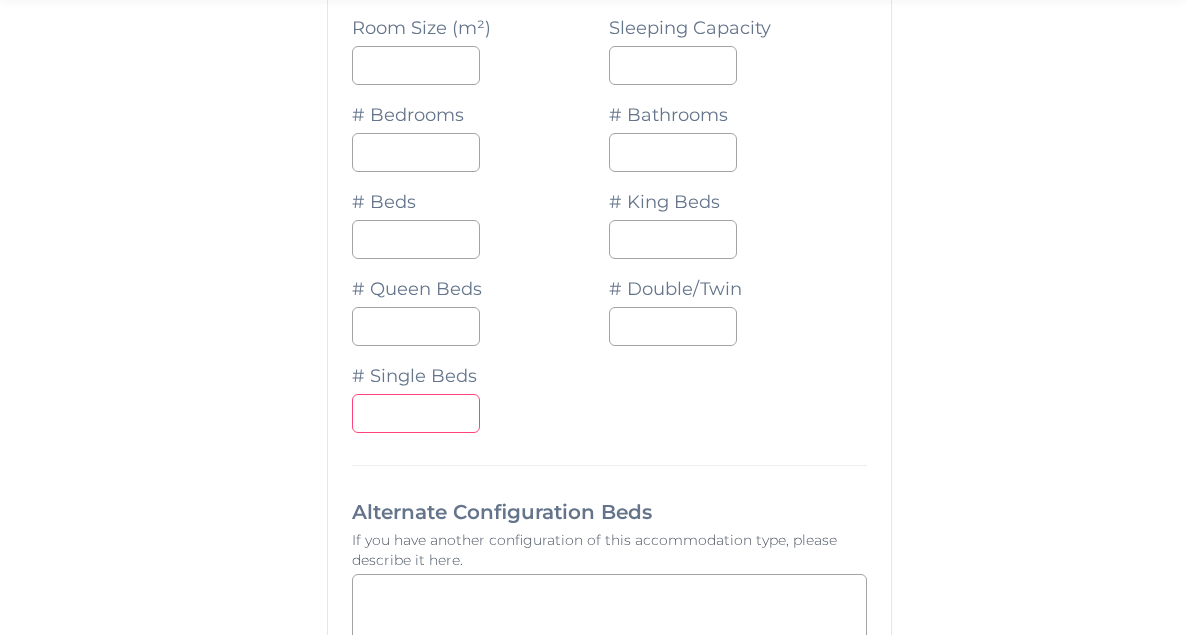 type on "*" 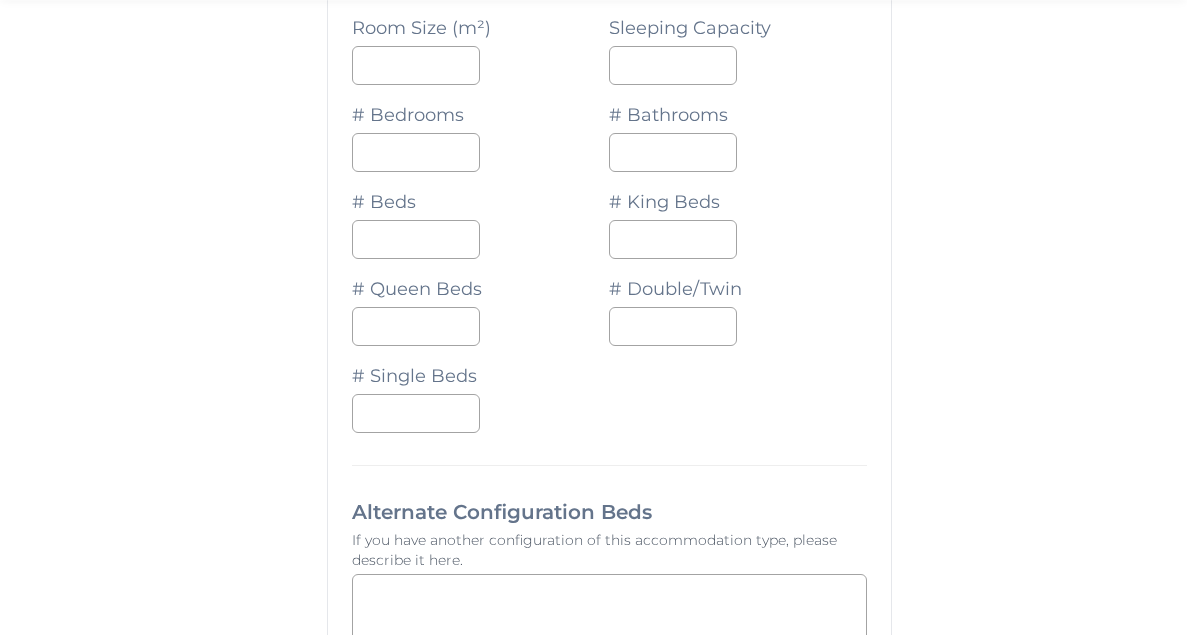 click on "*" at bounding box center [480, 413] 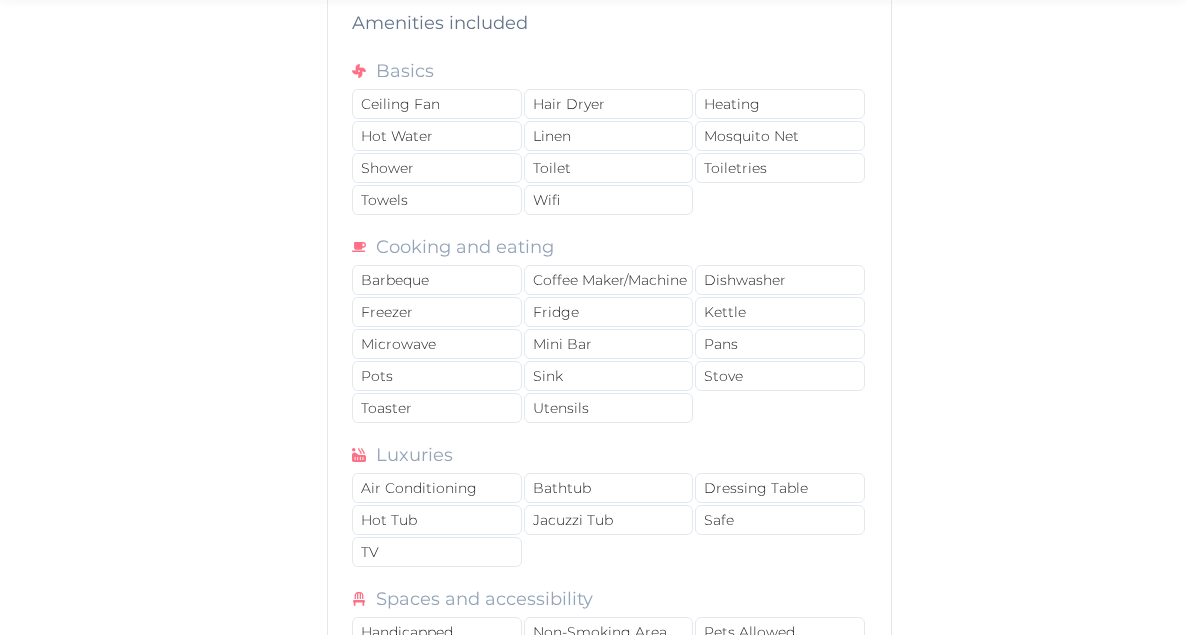 scroll, scrollTop: 11584, scrollLeft: 0, axis: vertical 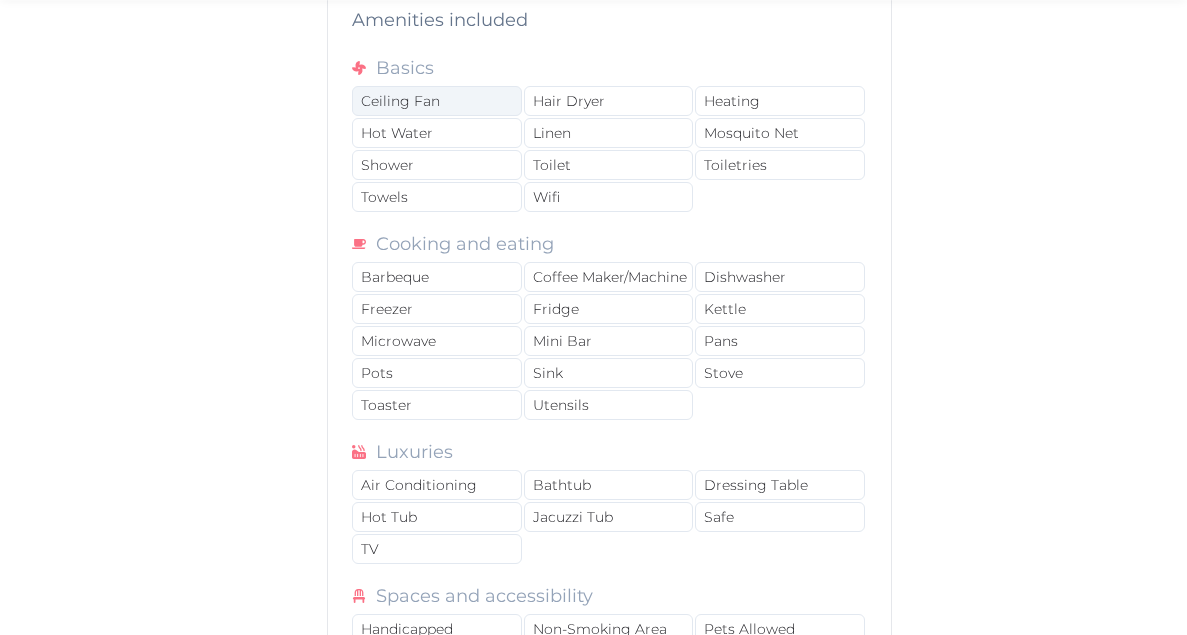 click on "Ceiling Fan" at bounding box center [436, 101] 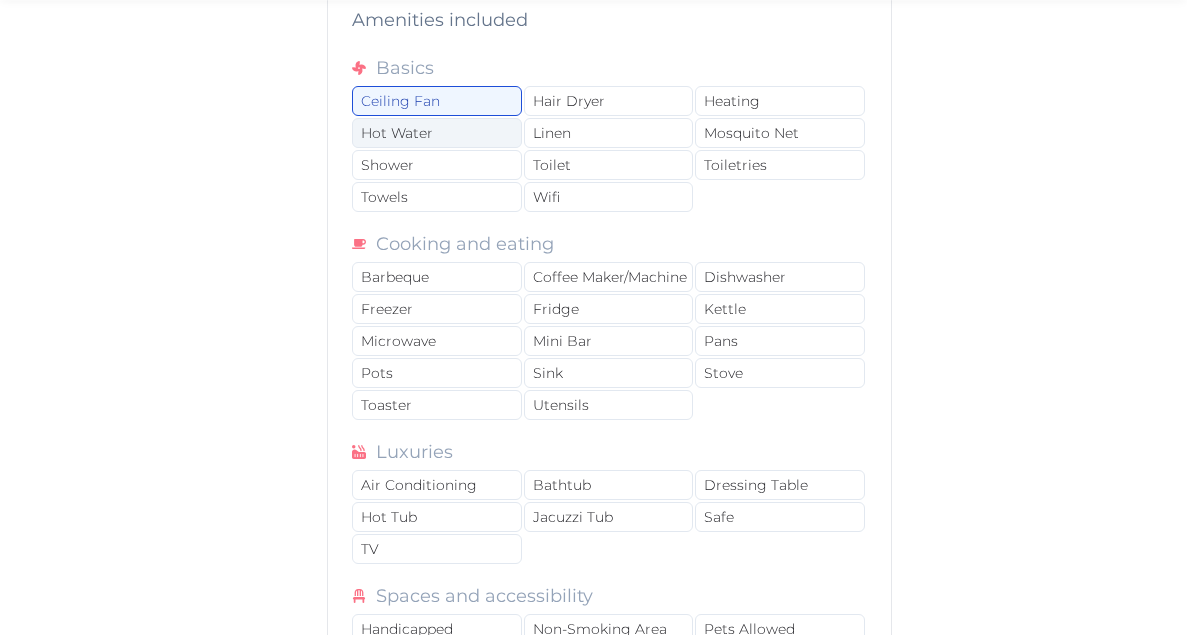 click on "Hot Water" at bounding box center (436, 133) 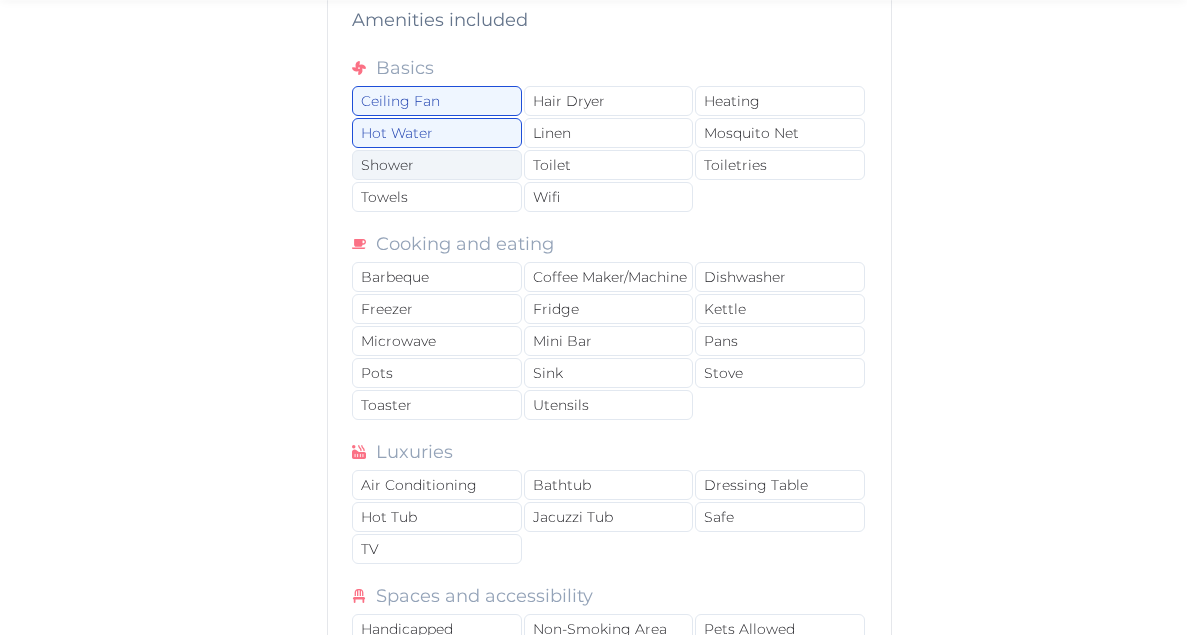 click on "Shower" at bounding box center (436, 165) 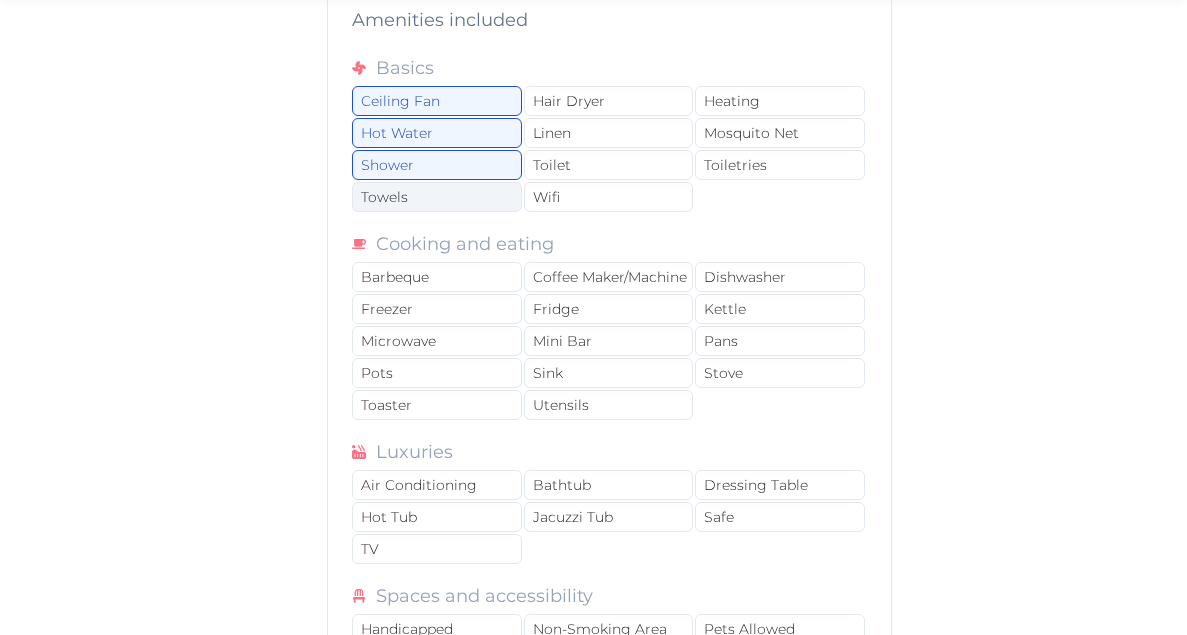 click on "Towels" at bounding box center [436, 197] 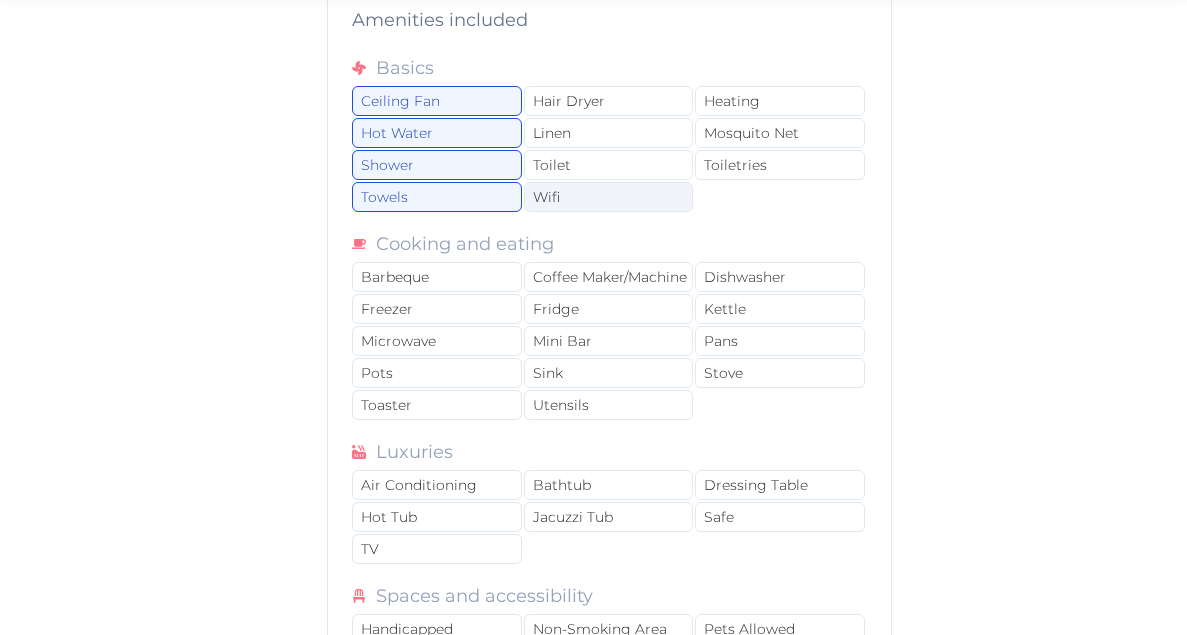 click on "Wifi" at bounding box center [608, 197] 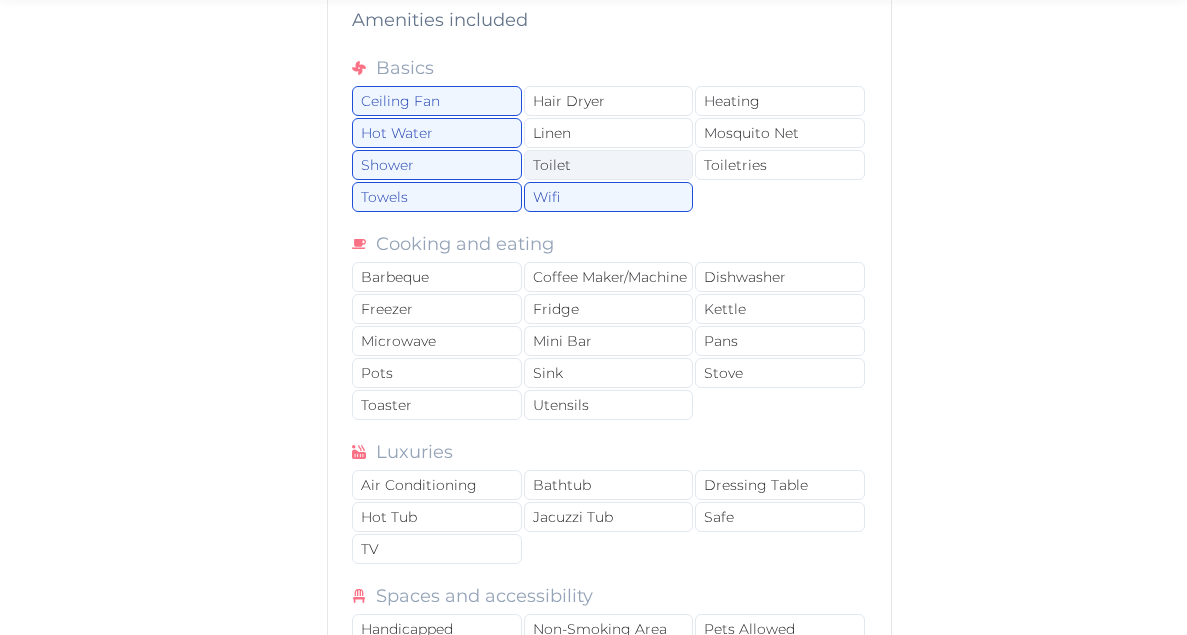 click on "Toilet" at bounding box center (608, 165) 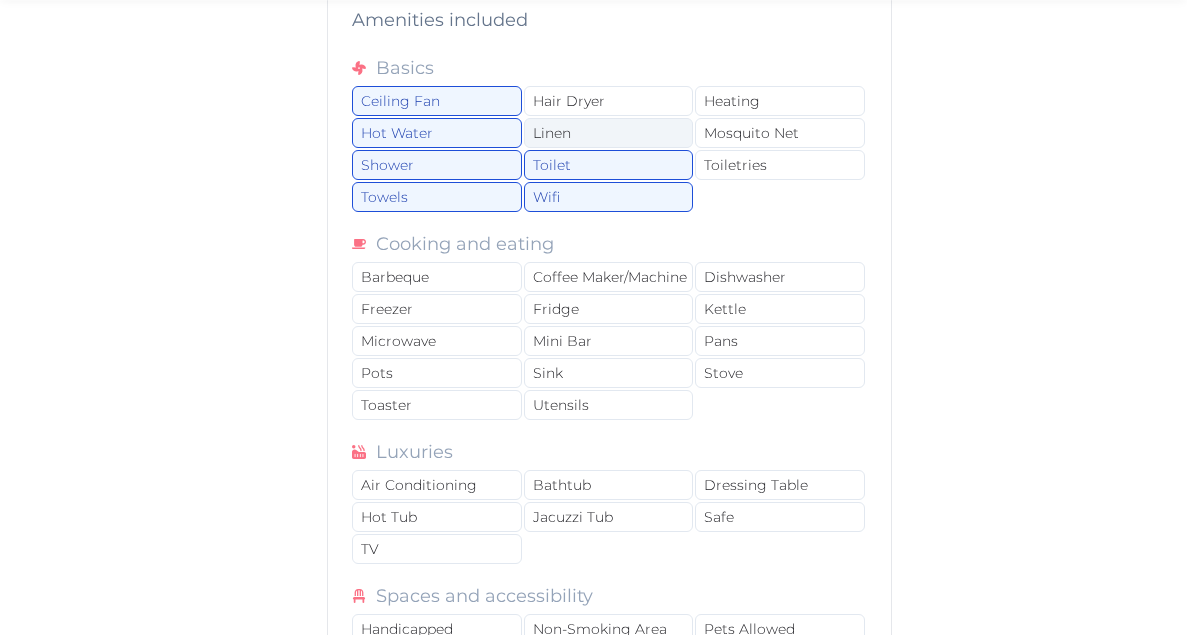 click on "Linen" at bounding box center [608, 133] 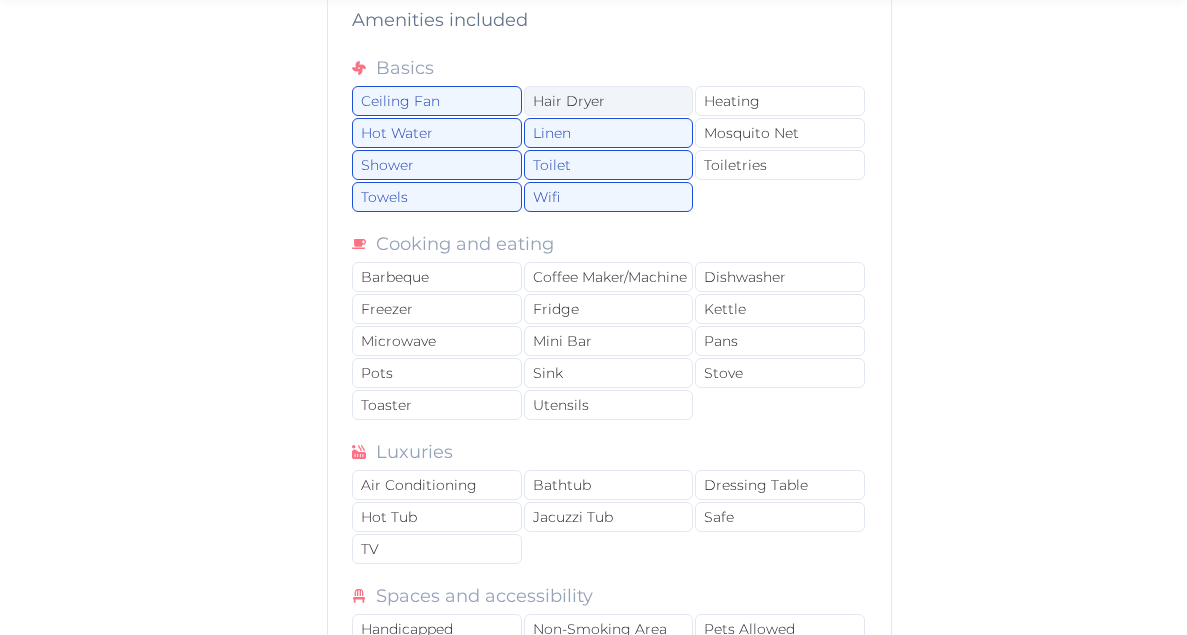 click on "Hair Dryer" at bounding box center [608, 101] 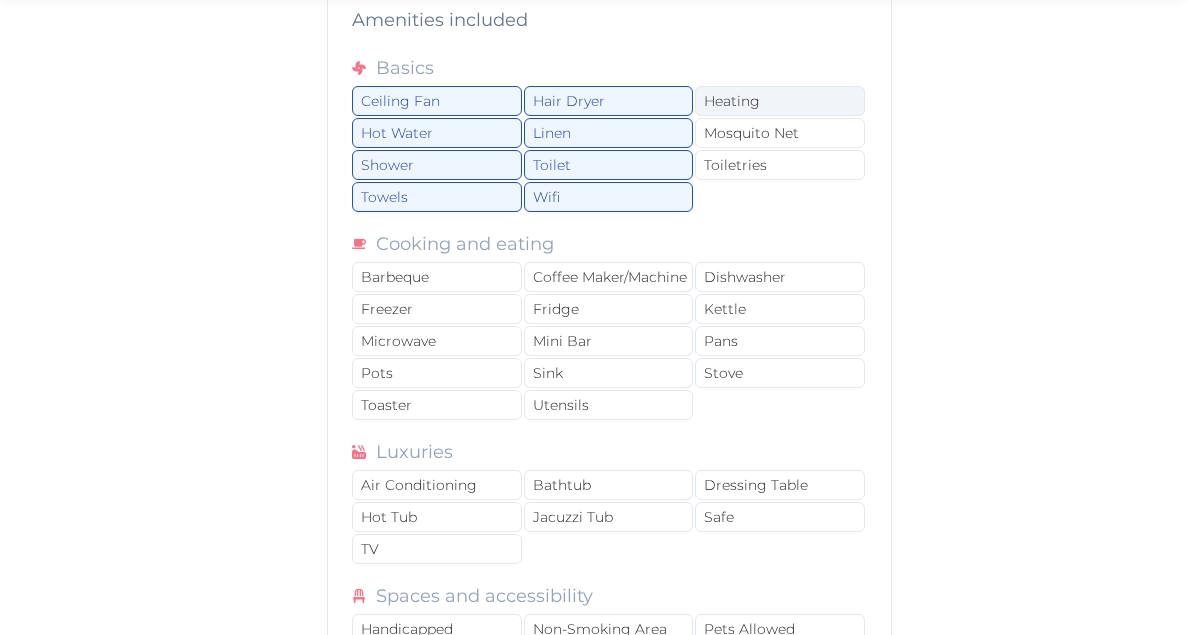 click on "Heating" at bounding box center [779, 101] 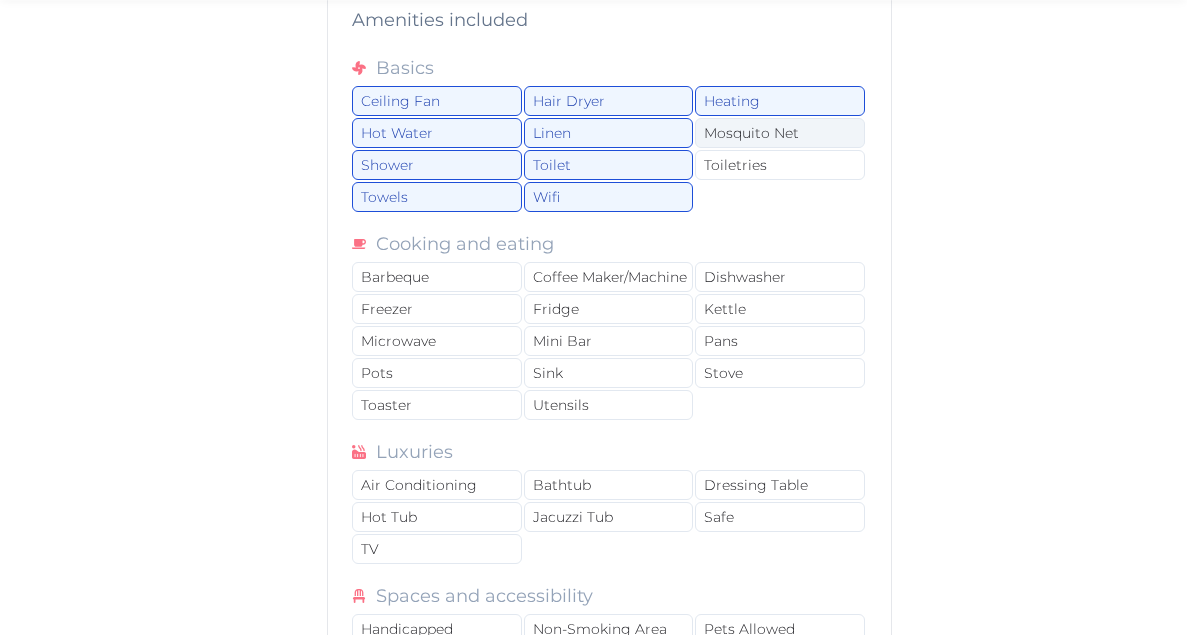 click on "Mosquito Net" at bounding box center (779, 133) 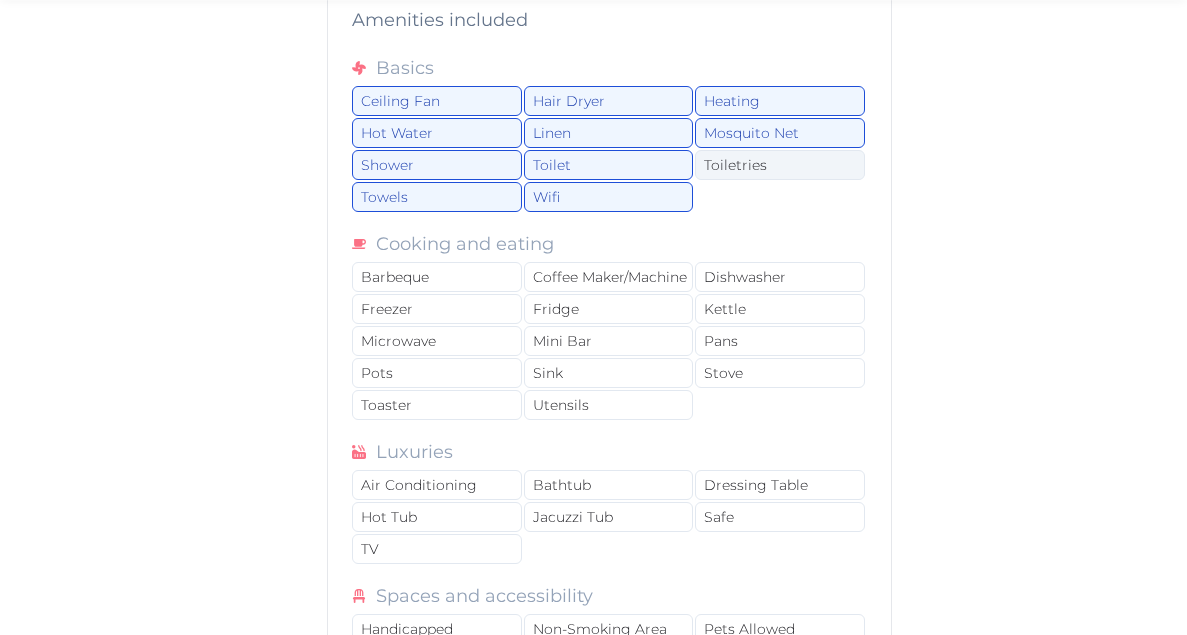 click on "Toiletries" at bounding box center (779, 165) 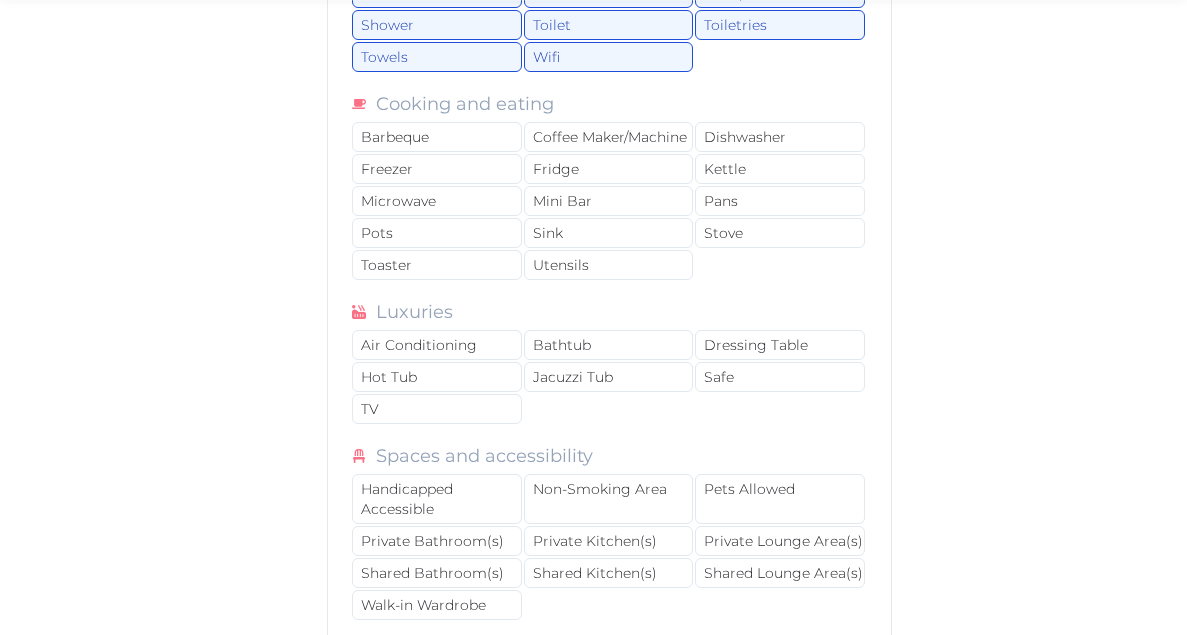 scroll, scrollTop: 11731, scrollLeft: 0, axis: vertical 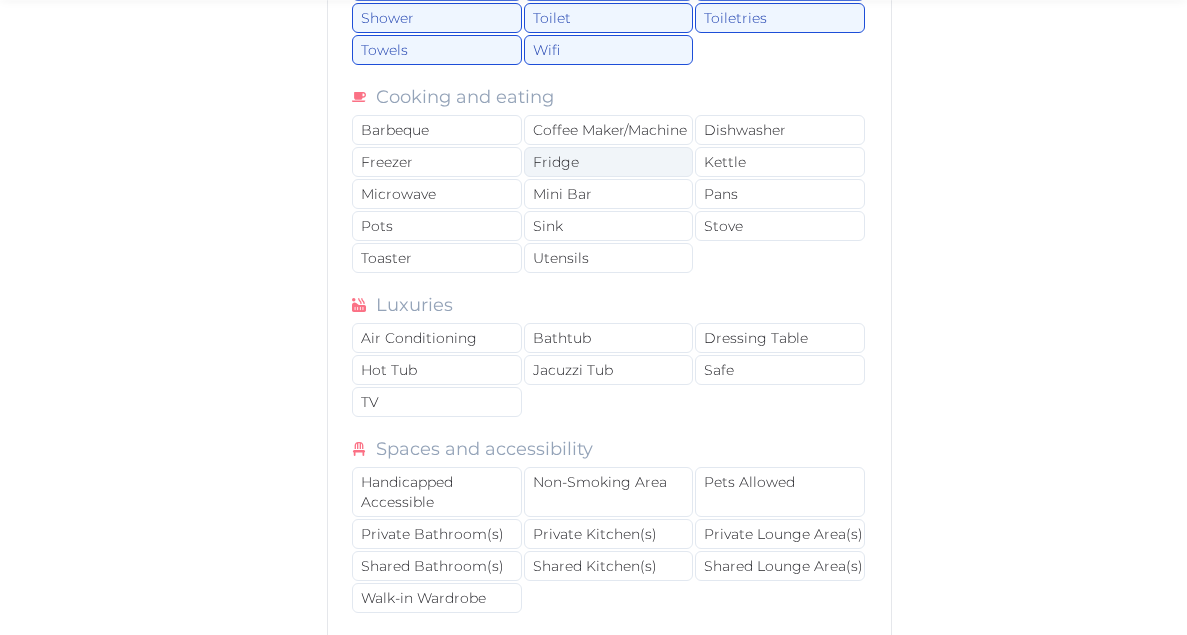 click on "Fridge" at bounding box center [608, 162] 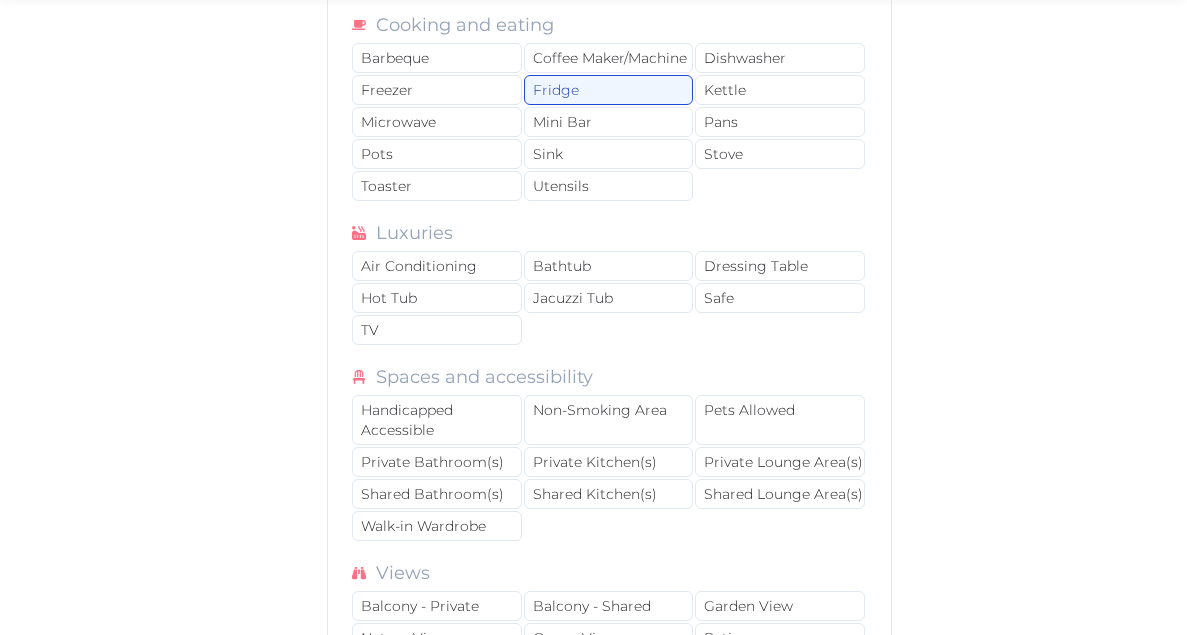 scroll, scrollTop: 11829, scrollLeft: 0, axis: vertical 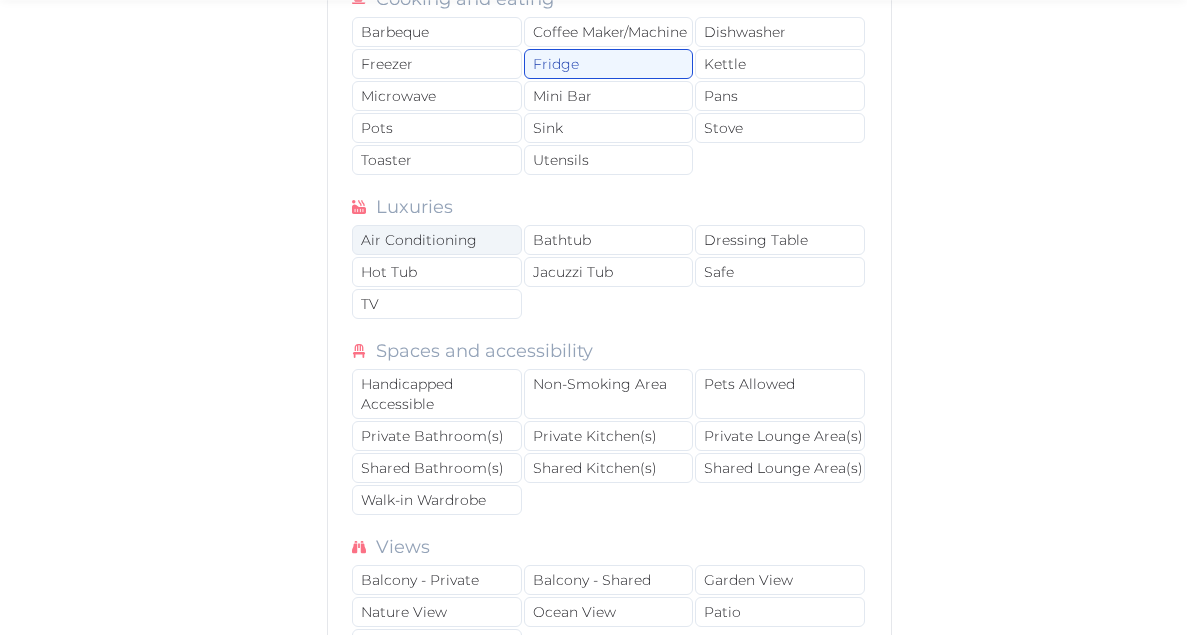 click on "Air Conditioning" at bounding box center (436, 240) 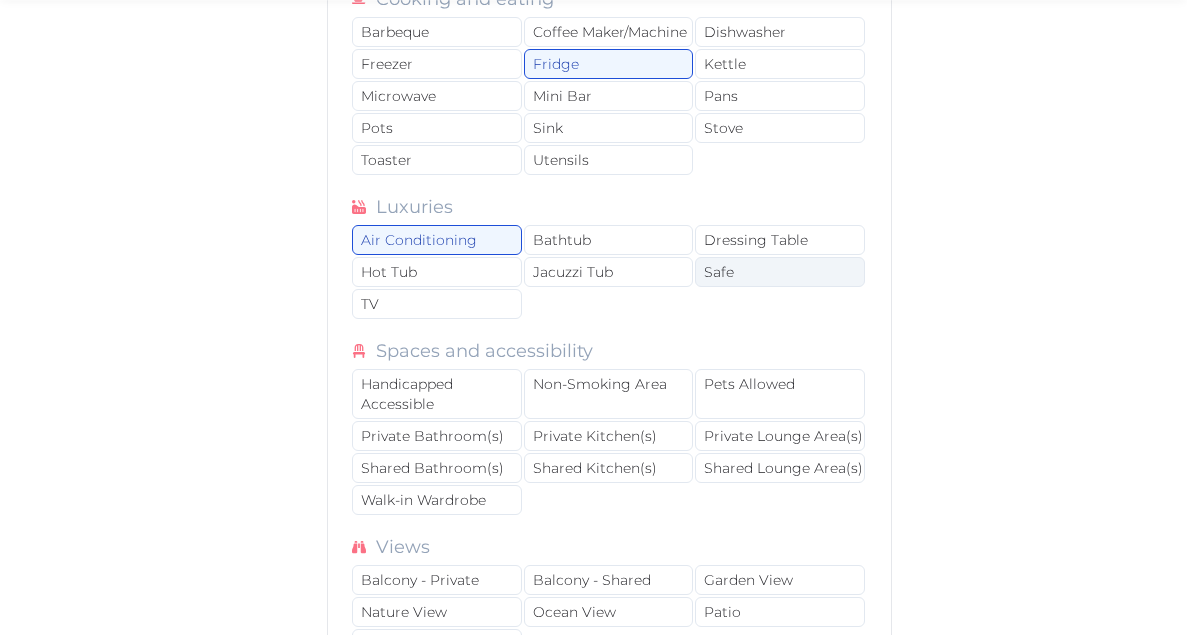 click on "Safe" at bounding box center (779, 272) 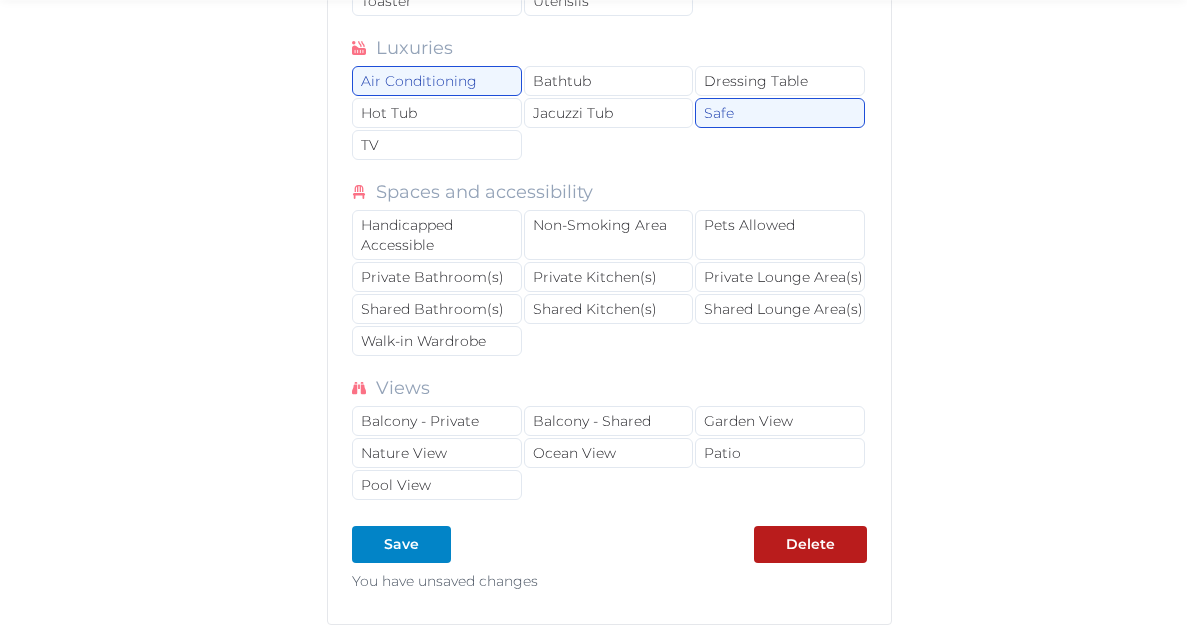 scroll, scrollTop: 11989, scrollLeft: 0, axis: vertical 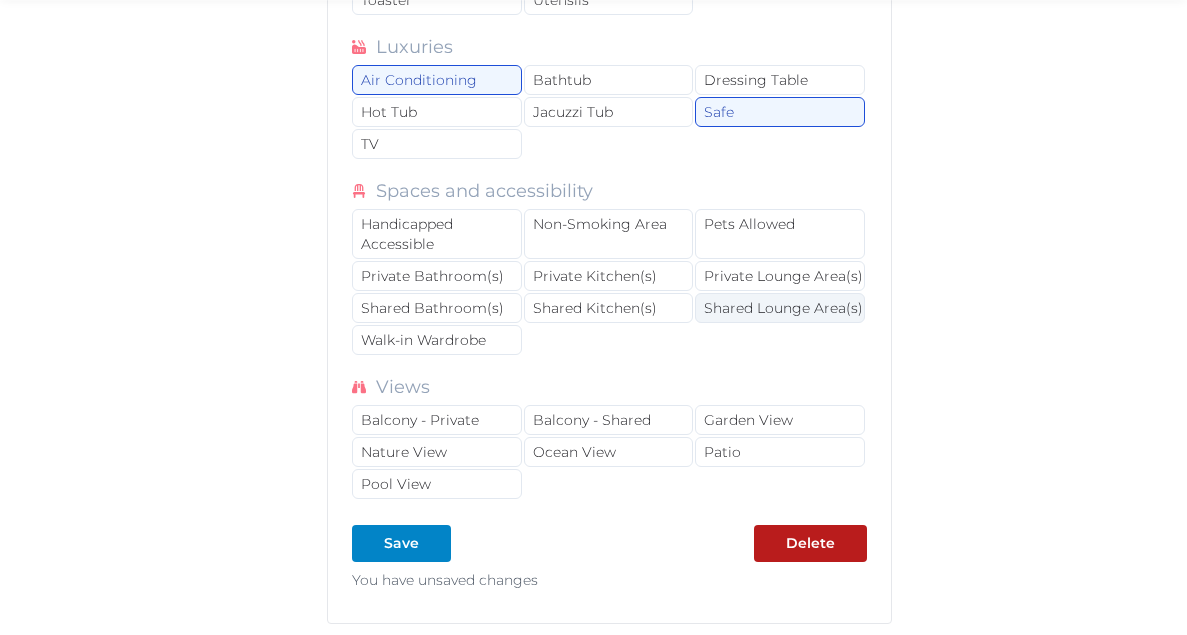 click on "Shared Lounge Area(s)" at bounding box center (779, 308) 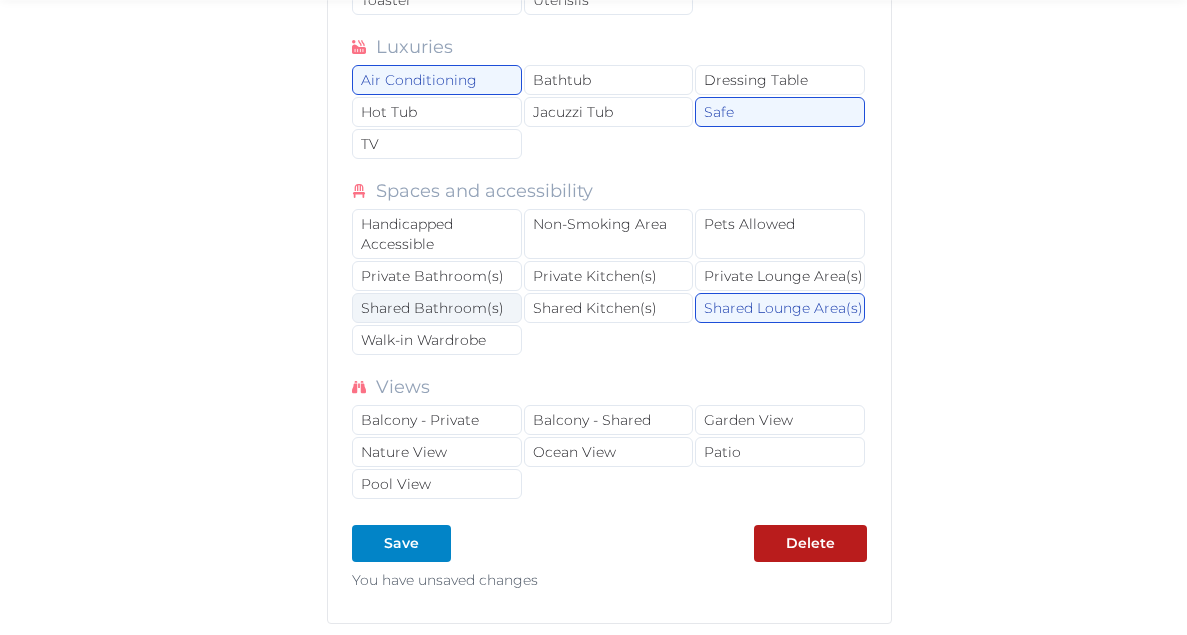 click on "Shared Bathroom(s)" at bounding box center [436, 308] 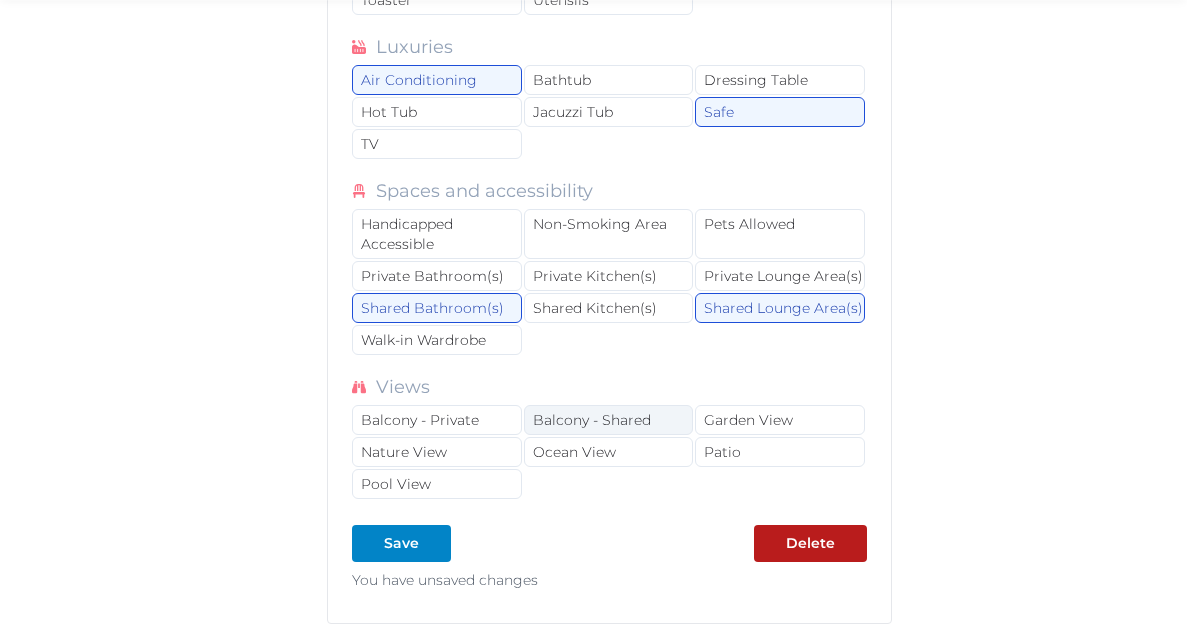 click on "Balcony - Shared" at bounding box center [608, 420] 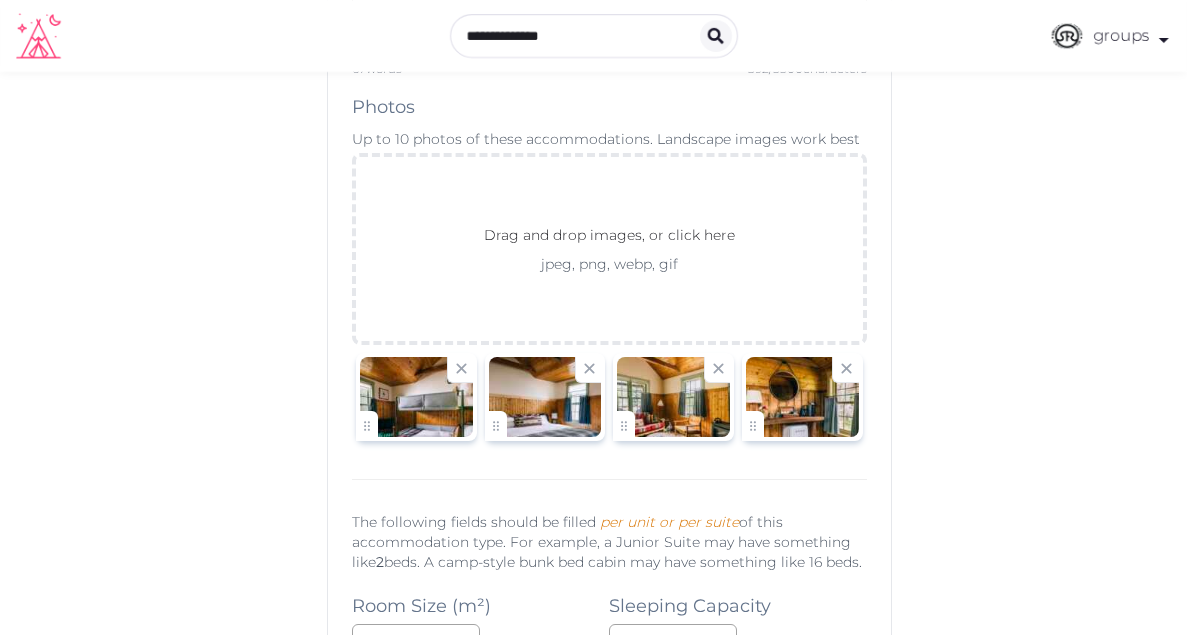 scroll, scrollTop: 10007, scrollLeft: 0, axis: vertical 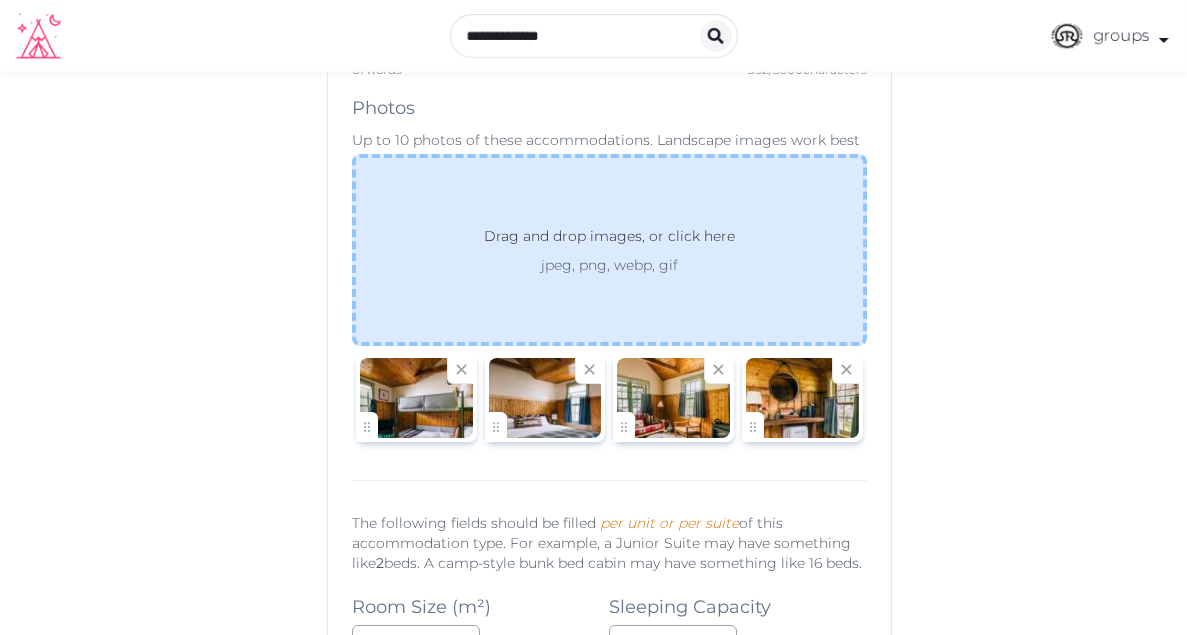 click on "Drag and drop images, or click here jpeg, png, webp, gif" at bounding box center (609, 250) 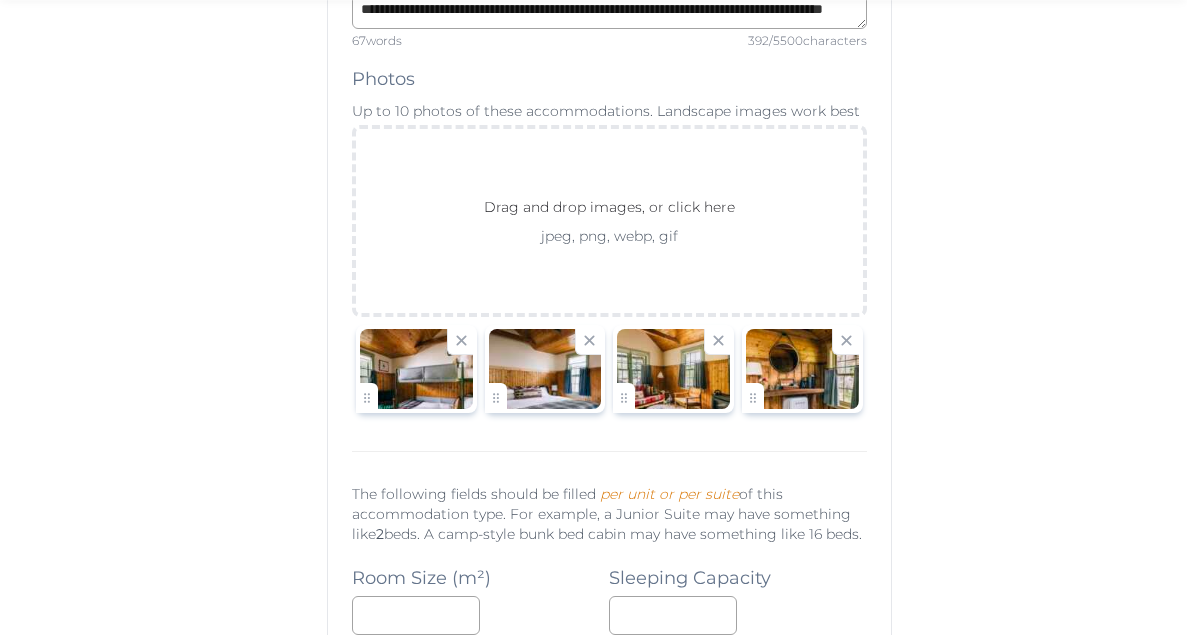 scroll, scrollTop: 10055, scrollLeft: 0, axis: vertical 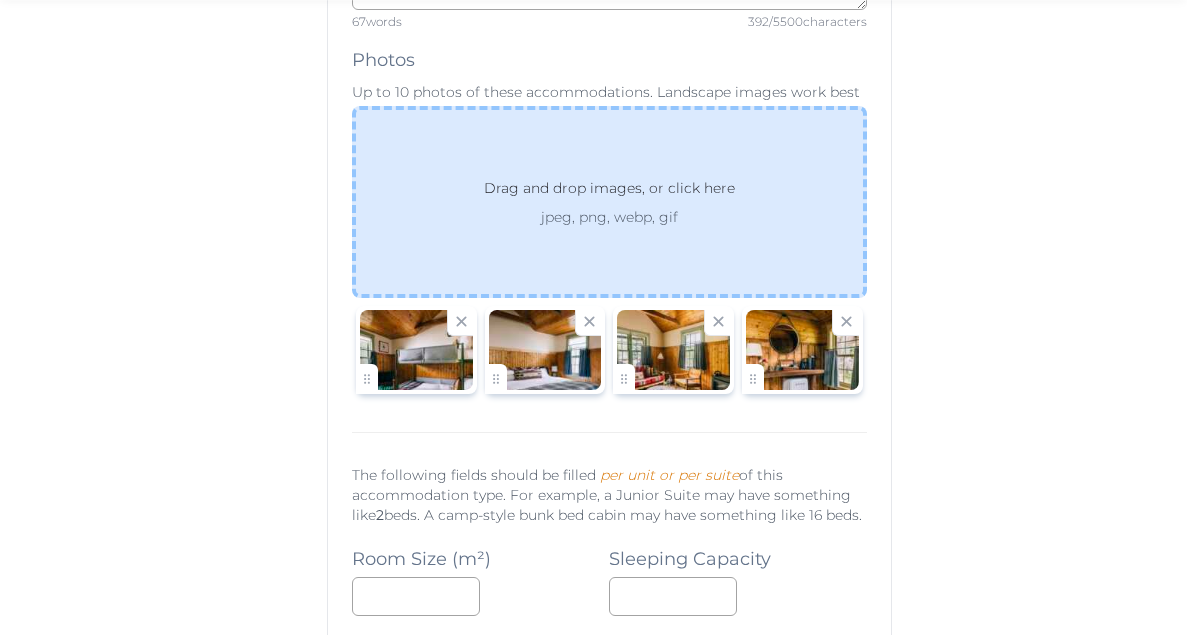 click on "jpeg, png, webp, gif" at bounding box center [609, 217] 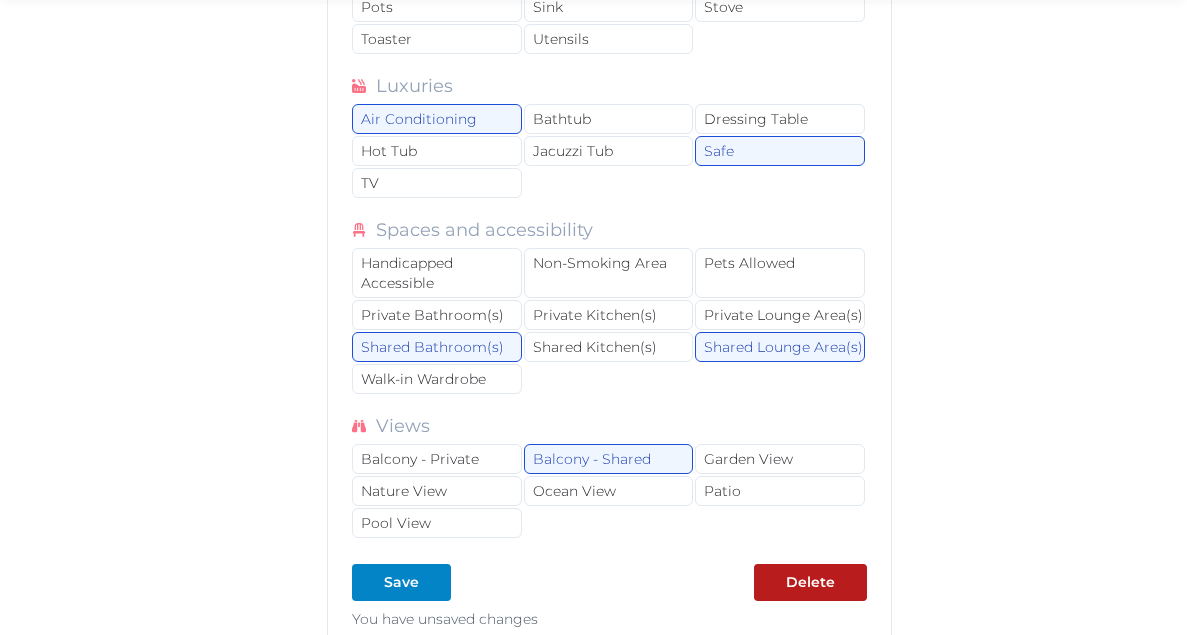 scroll, scrollTop: 12051, scrollLeft: 0, axis: vertical 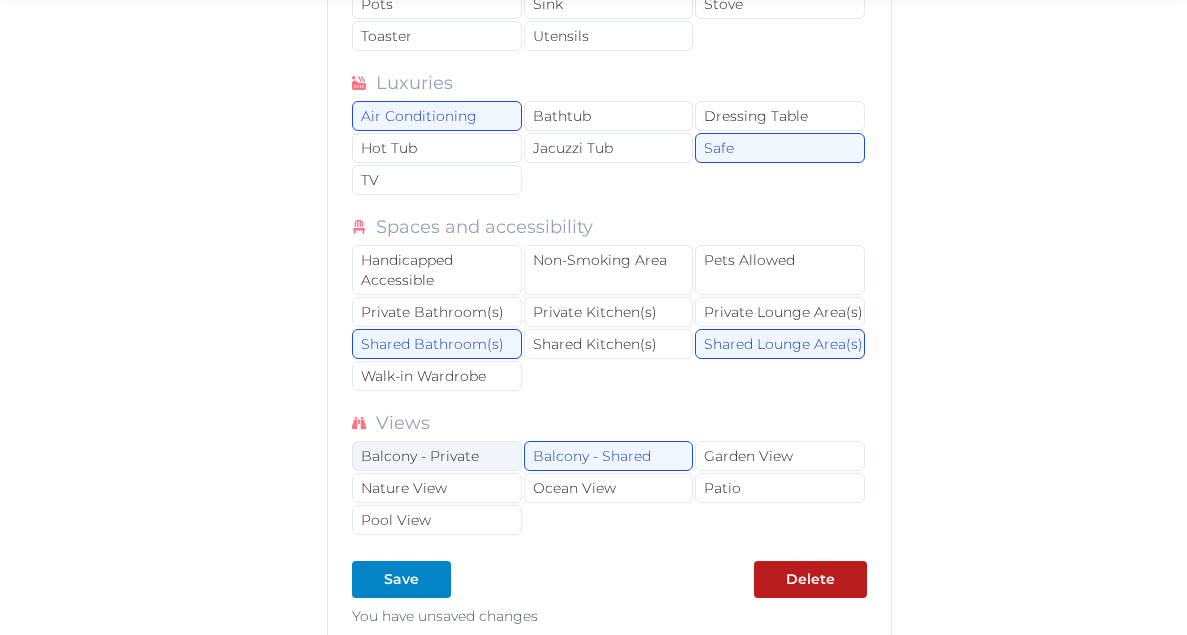 click on "Balcony - Private" at bounding box center (436, 456) 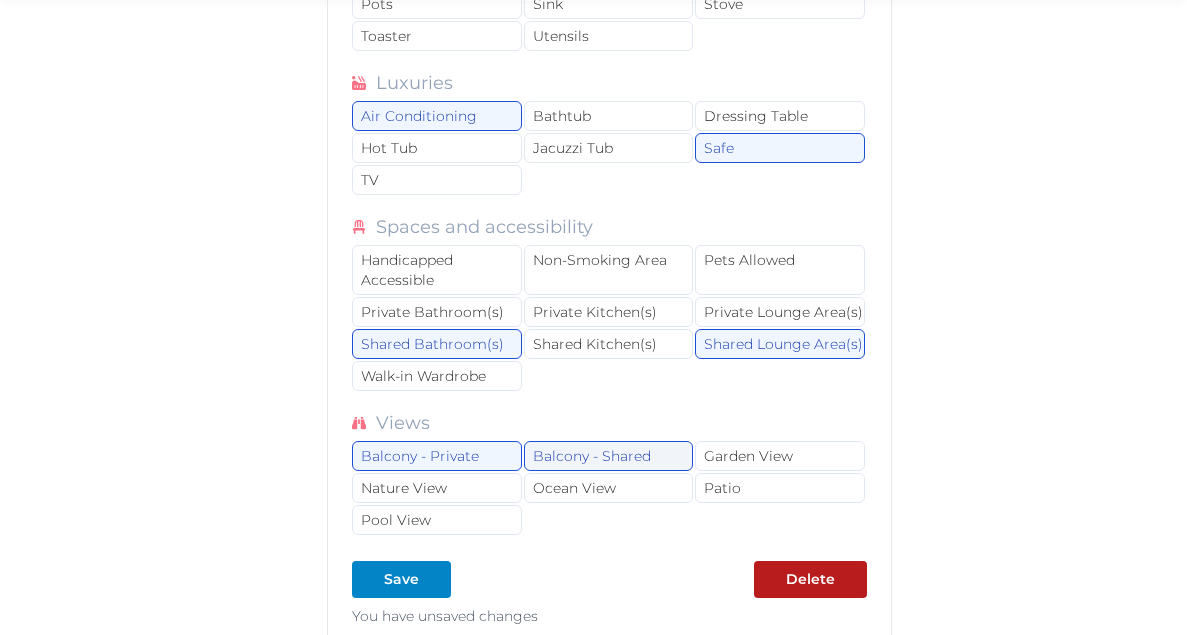 click on "Balcony - Shared" at bounding box center [608, 456] 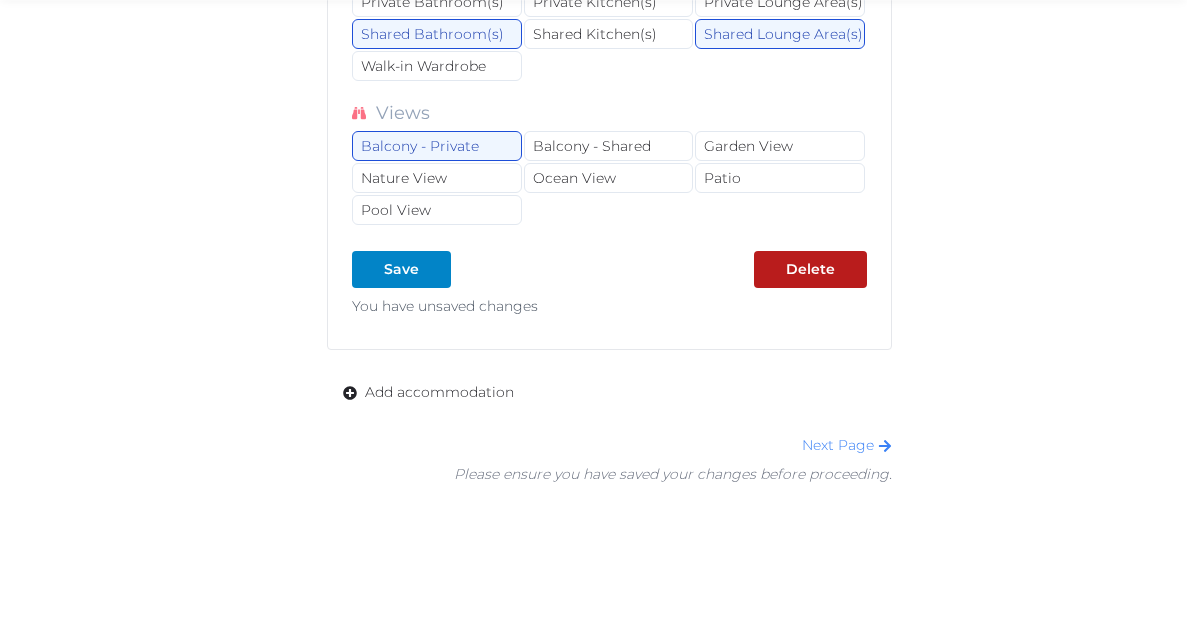scroll, scrollTop: 12478, scrollLeft: 0, axis: vertical 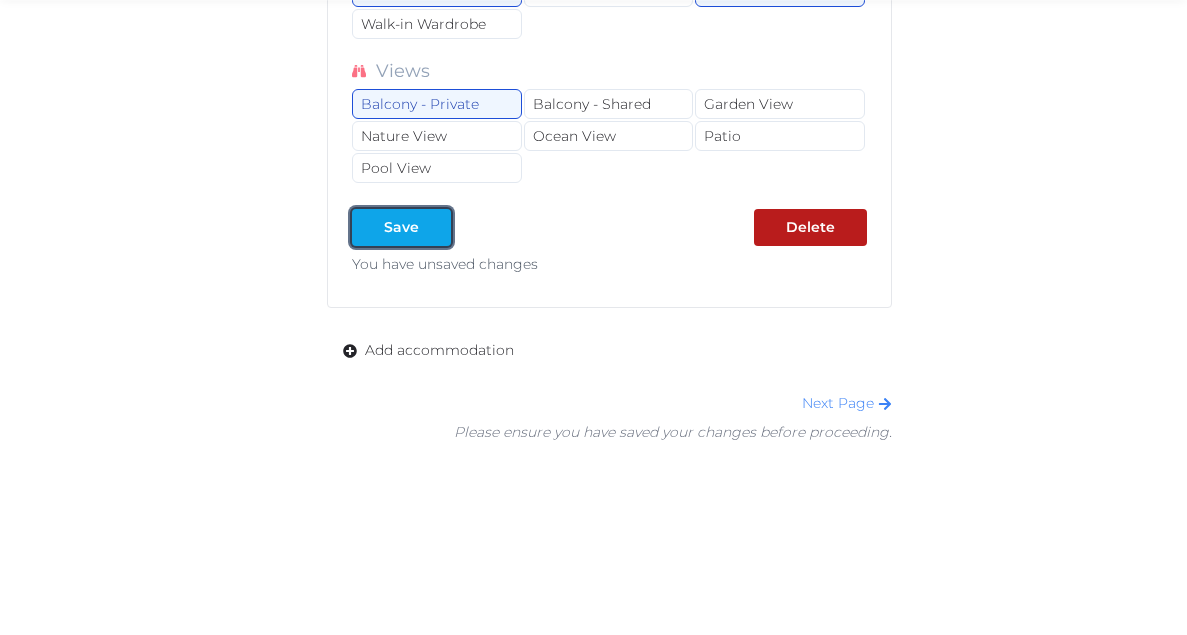 click at bounding box center [368, 227] 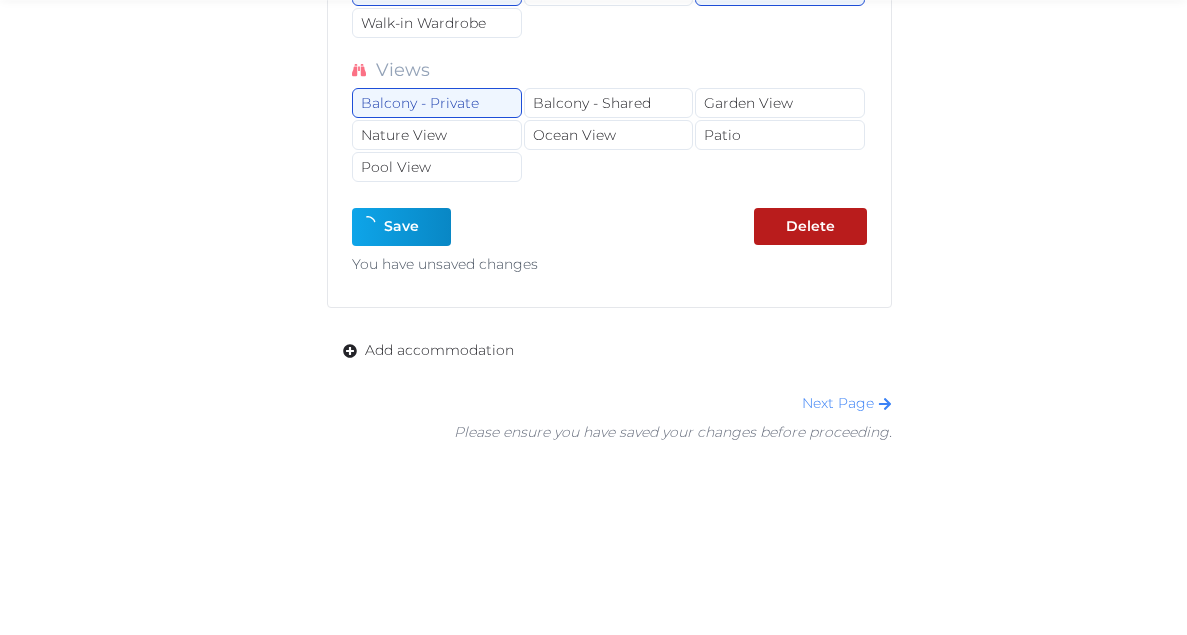 type on "*" 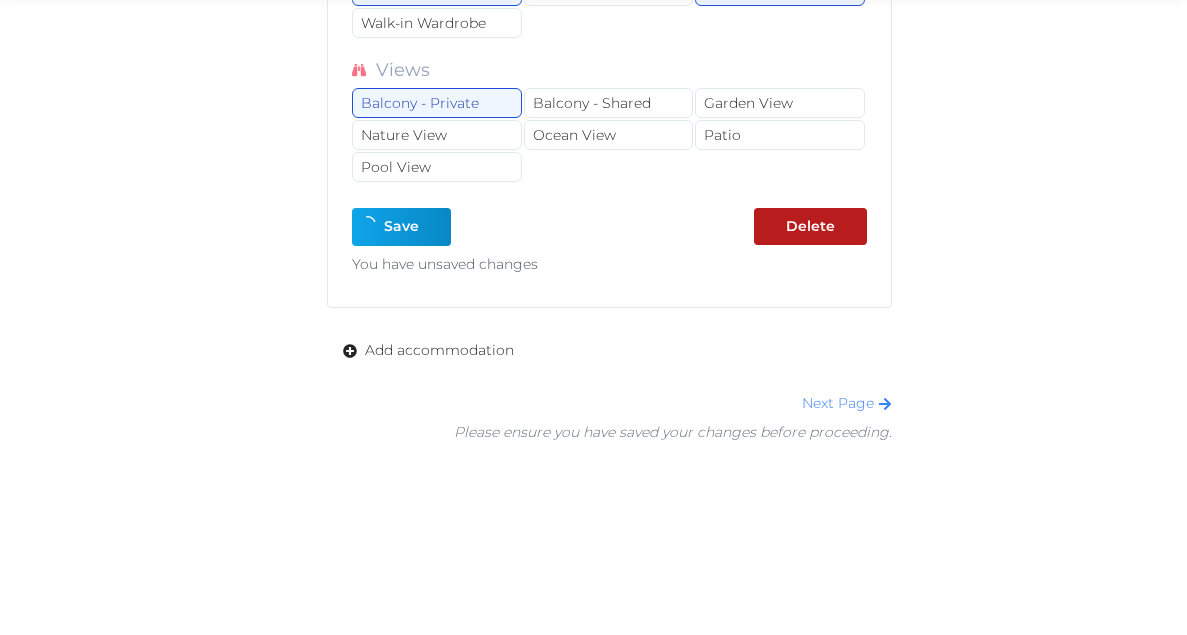 type on "*" 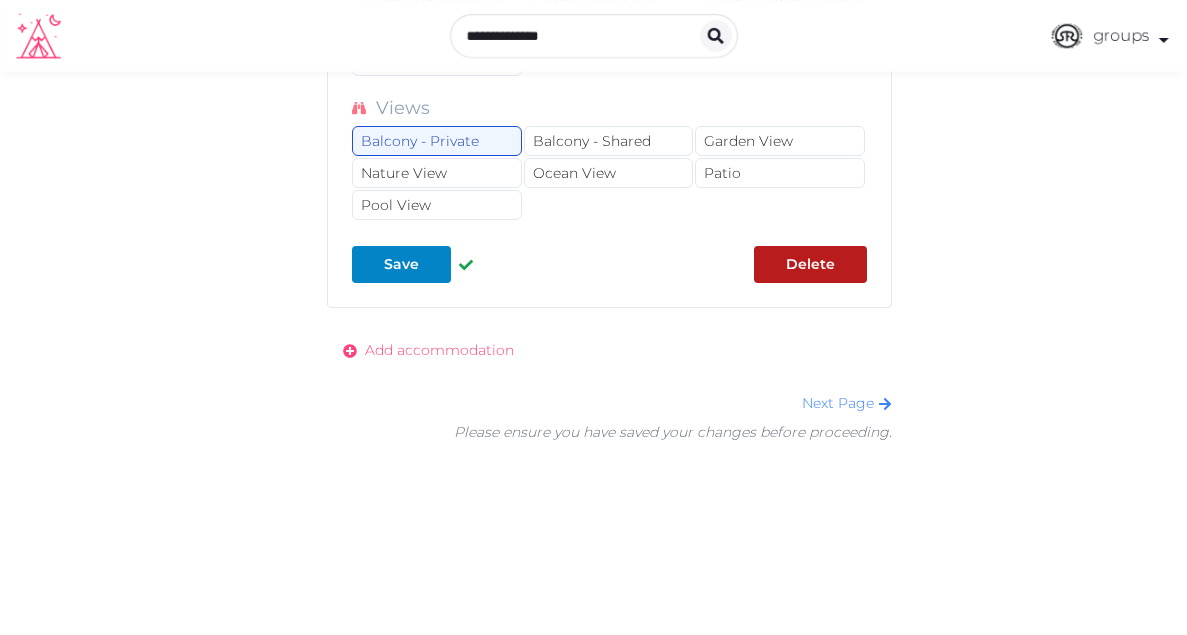 click on "Add accommodation" at bounding box center (439, 350) 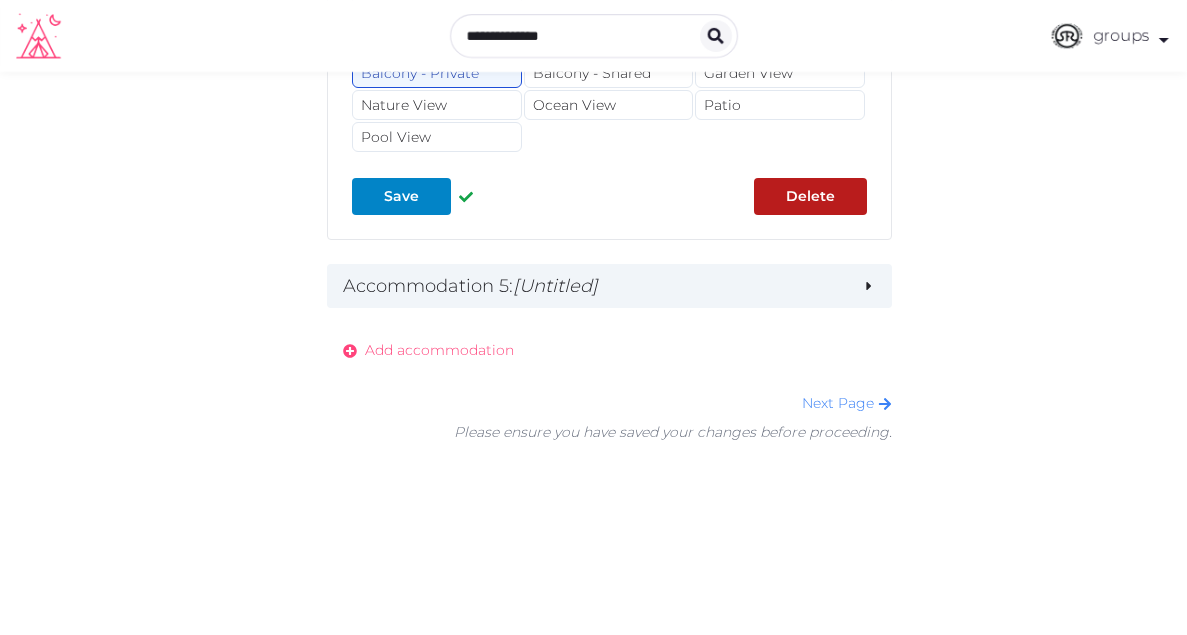 scroll, scrollTop: 12478, scrollLeft: 0, axis: vertical 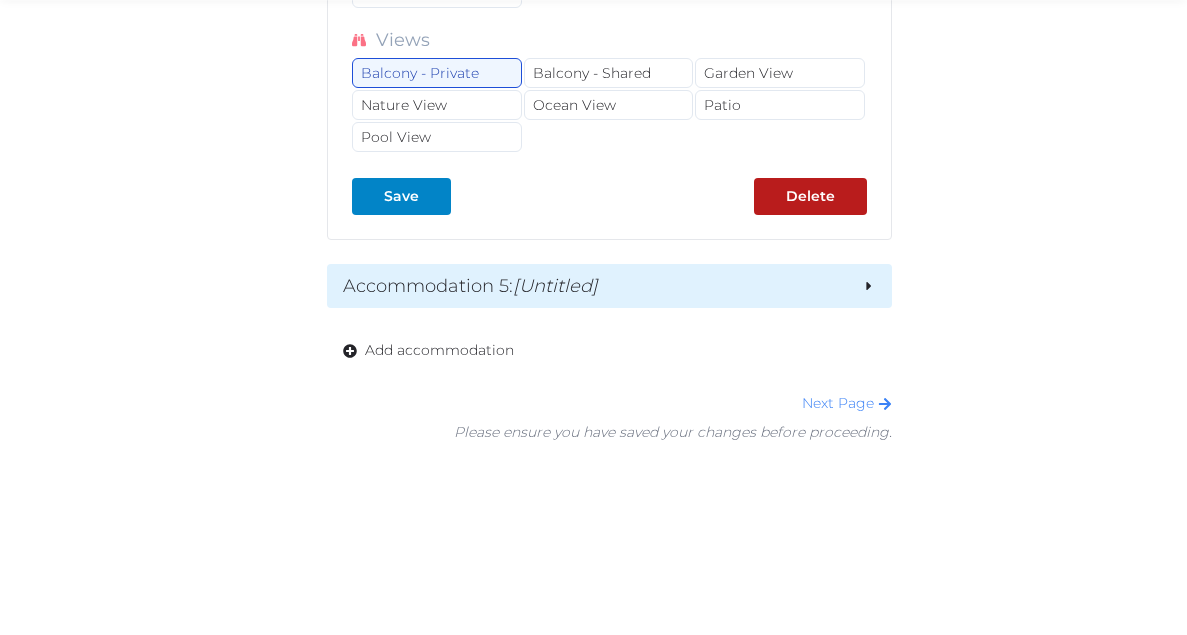 click on "Accommodation 5 :  [Untitled]" at bounding box center [594, 286] 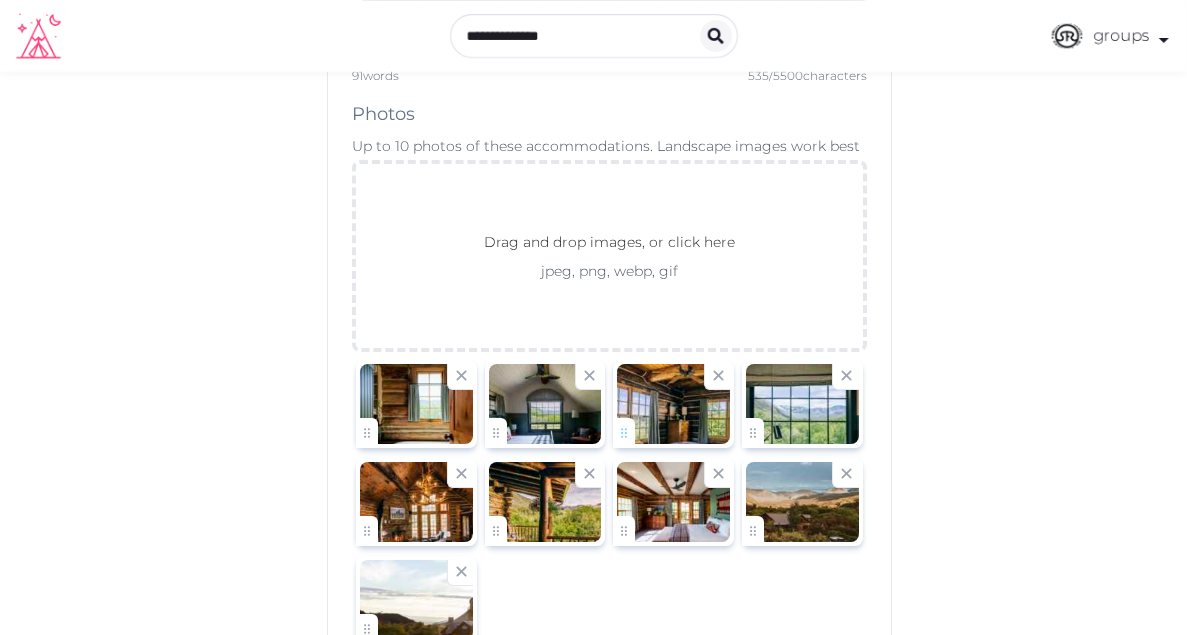 scroll, scrollTop: 793, scrollLeft: 0, axis: vertical 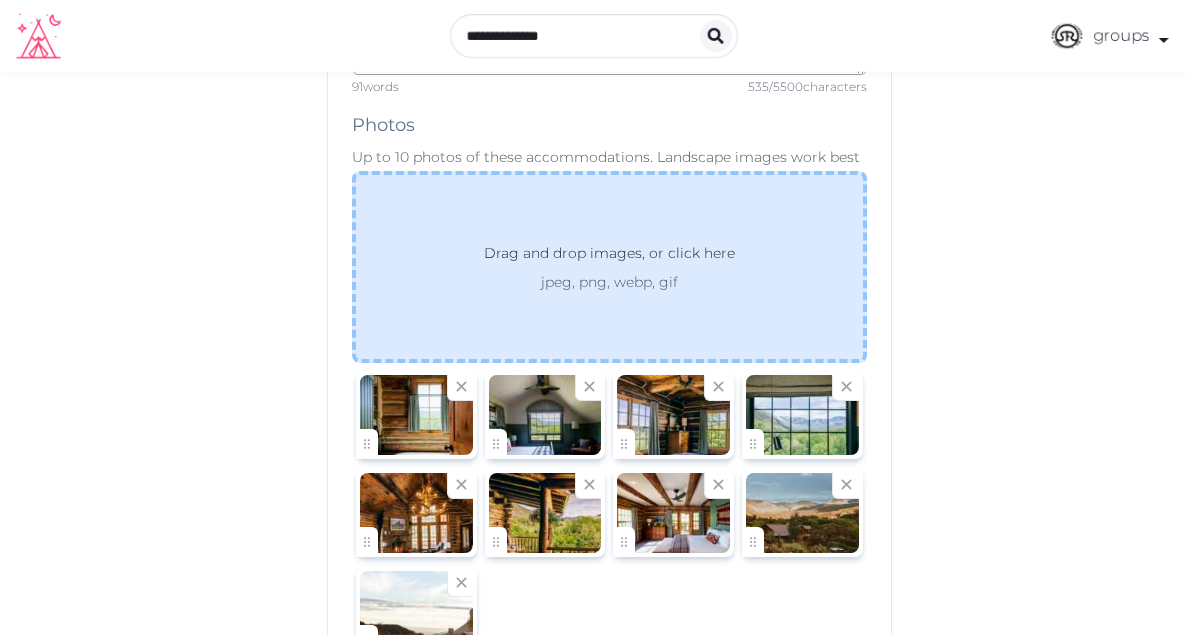 click on "Drag and drop images, or click here" at bounding box center (609, 257) 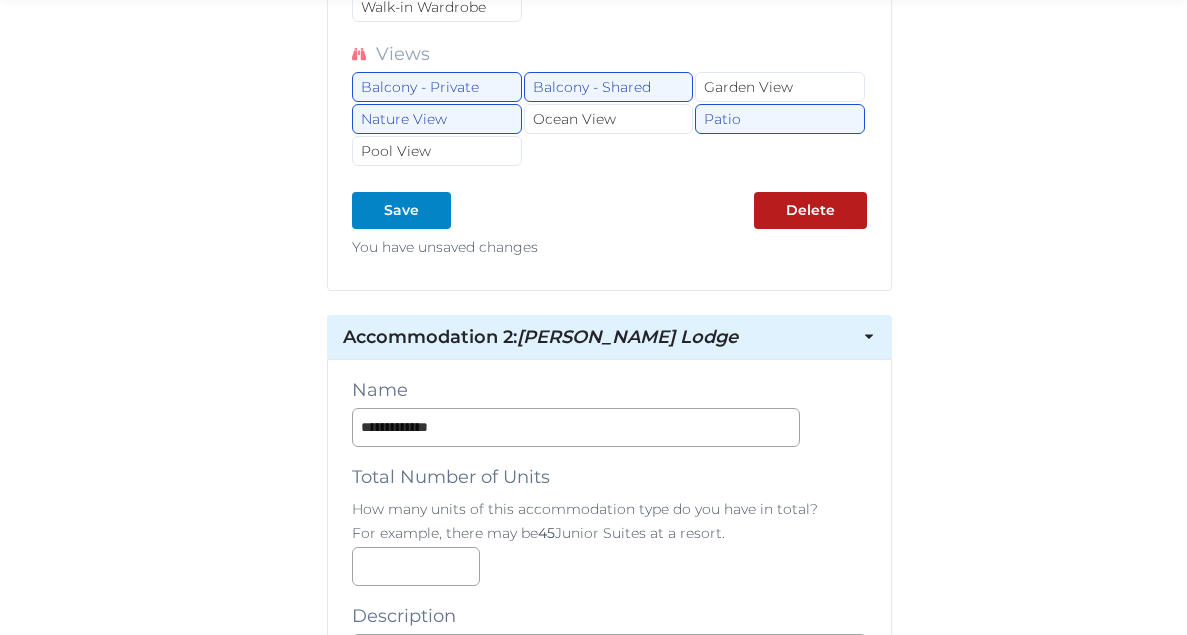 scroll, scrollTop: 3365, scrollLeft: 0, axis: vertical 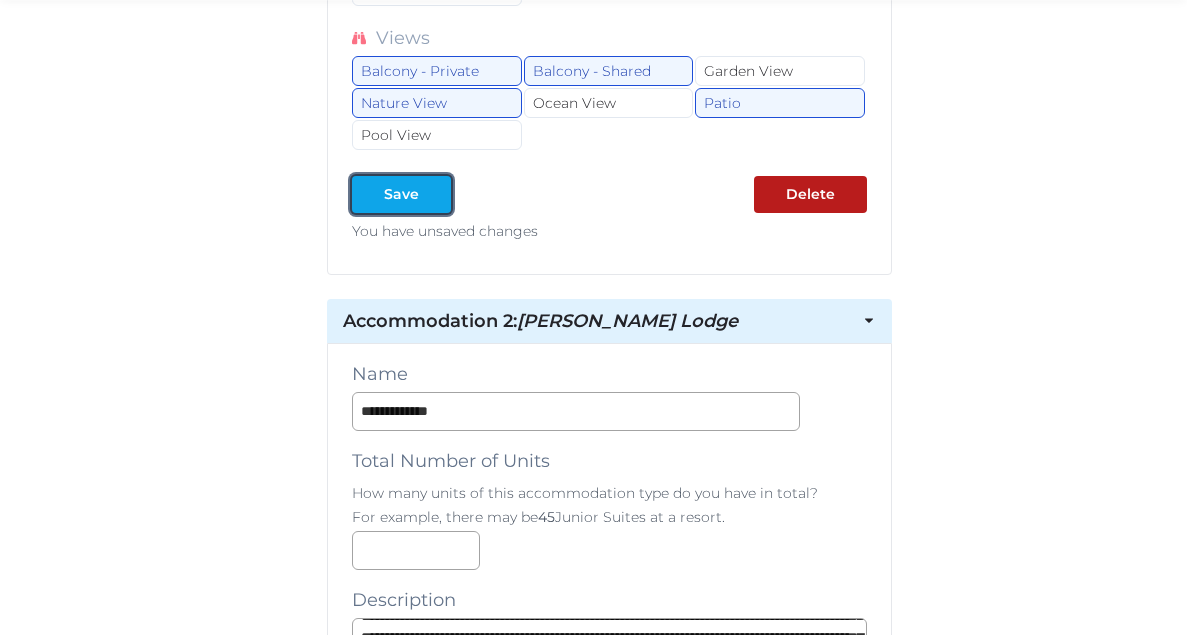 click on "Save" at bounding box center (401, 194) 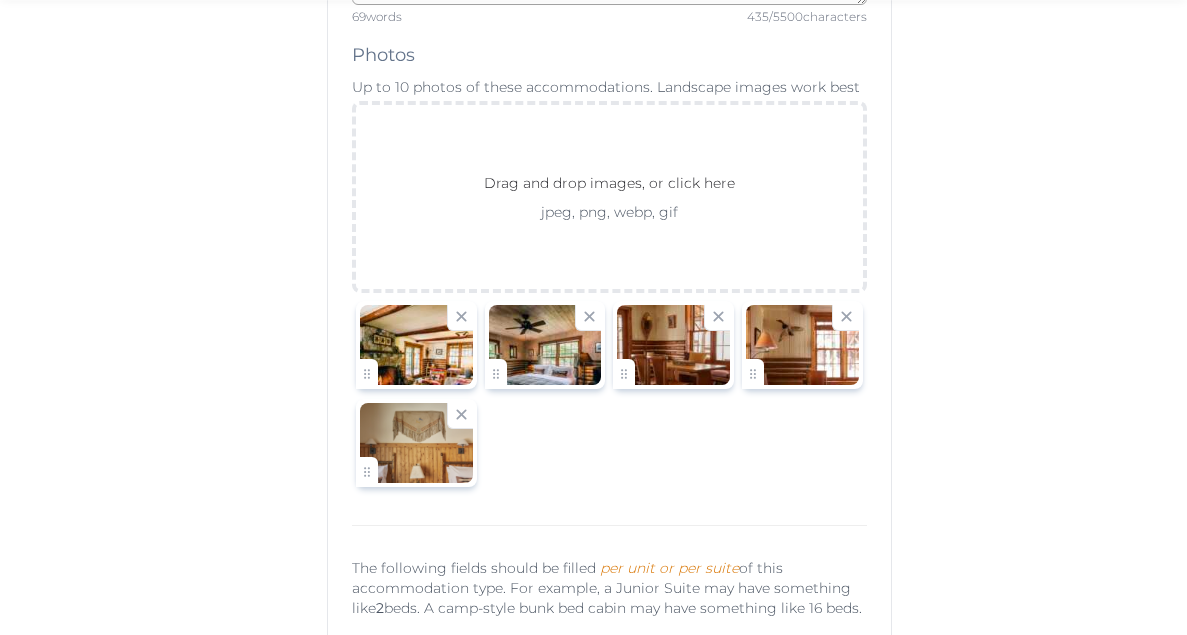 scroll, scrollTop: 4018, scrollLeft: 0, axis: vertical 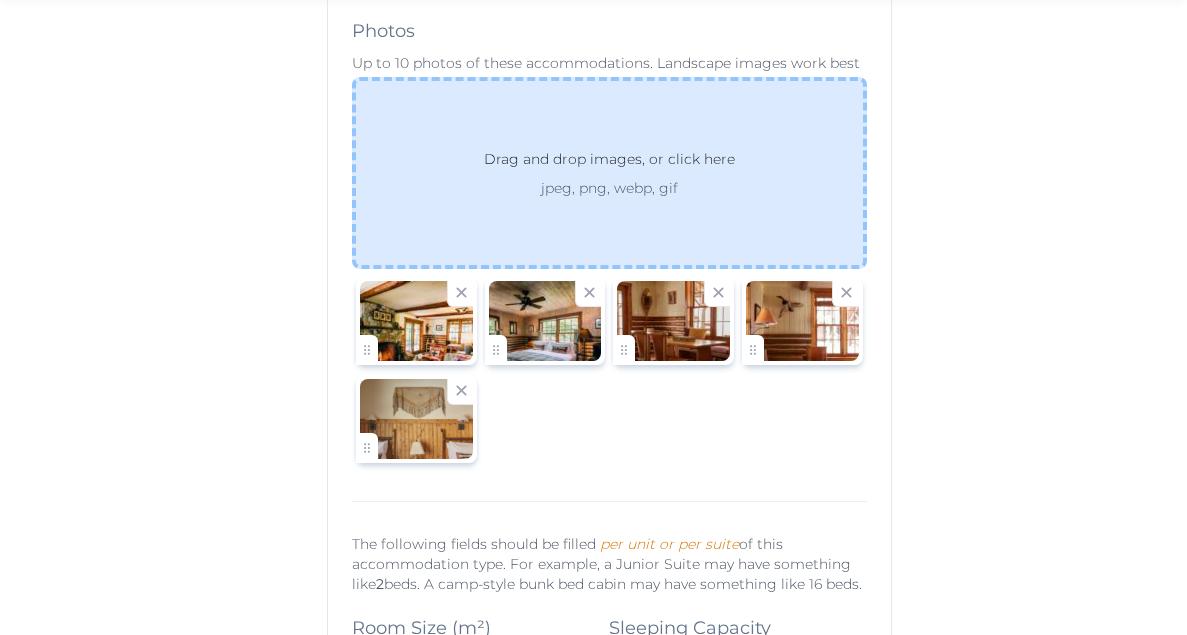 click on "jpeg, png, webp, gif" at bounding box center (609, 188) 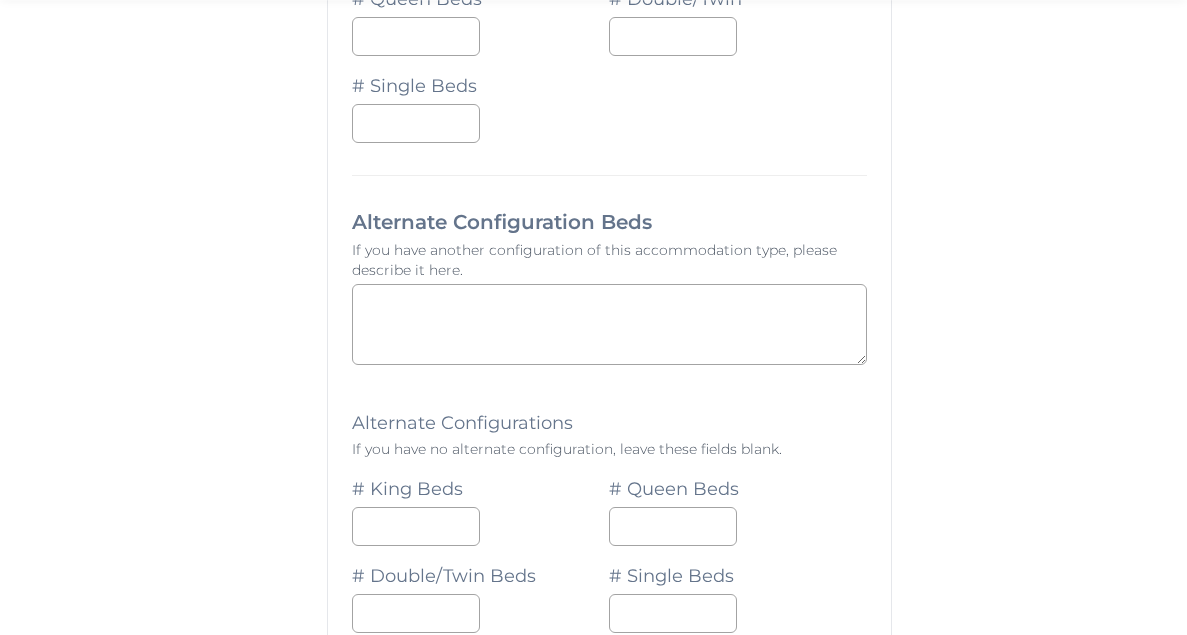 scroll, scrollTop: 4953, scrollLeft: 0, axis: vertical 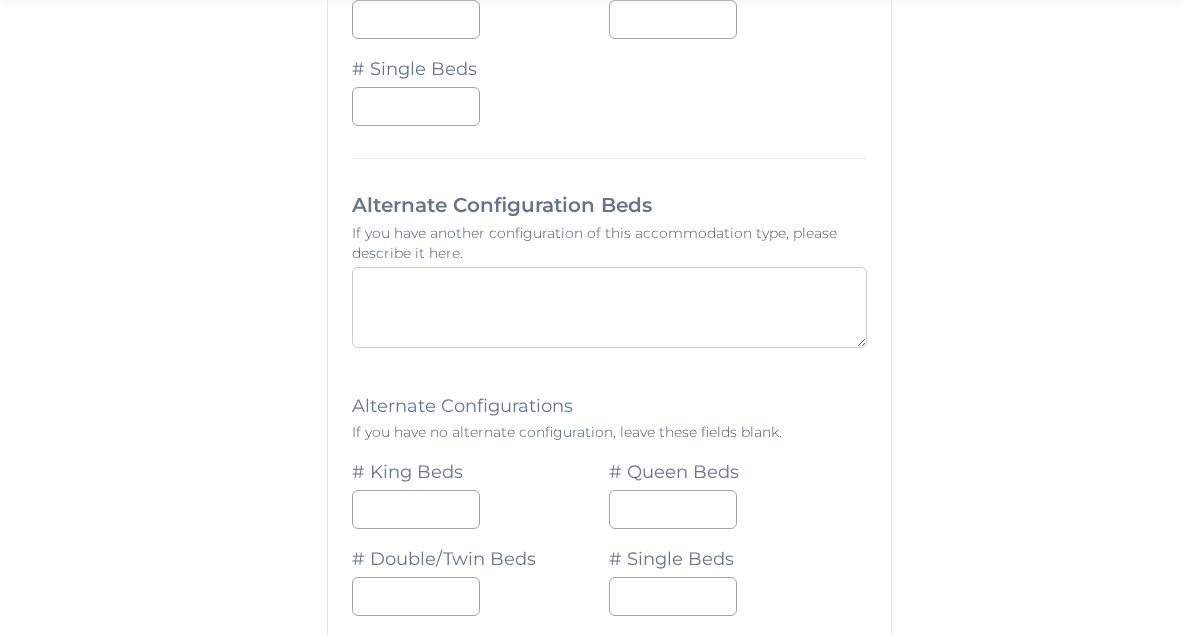 click at bounding box center (609, 307) 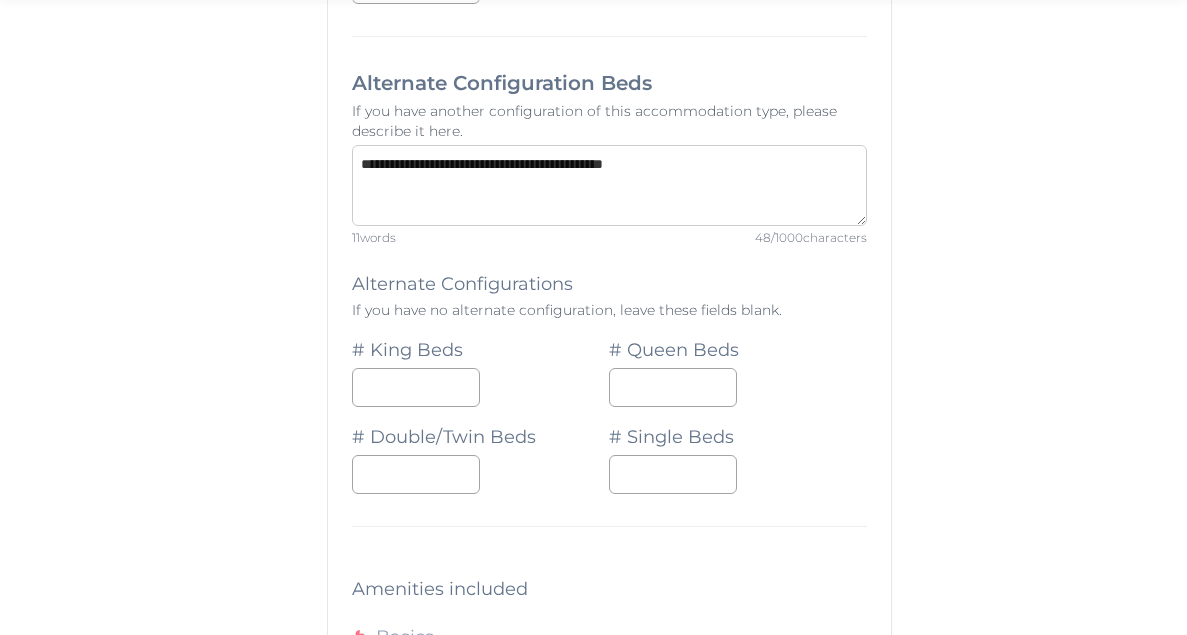 scroll, scrollTop: 5084, scrollLeft: 0, axis: vertical 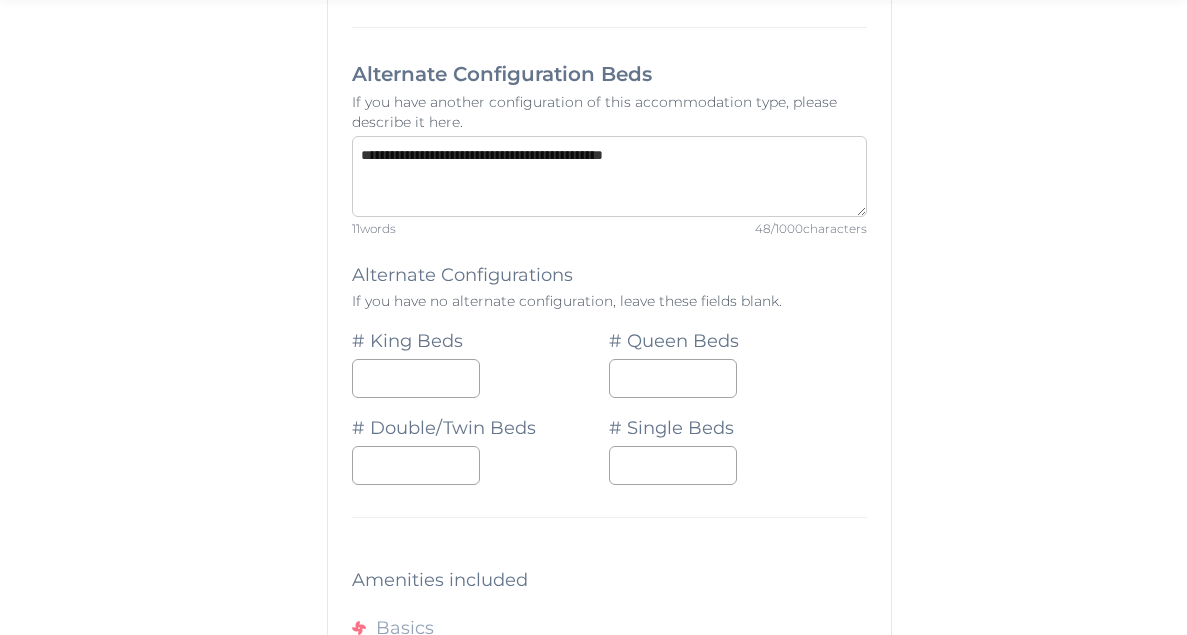 type on "**********" 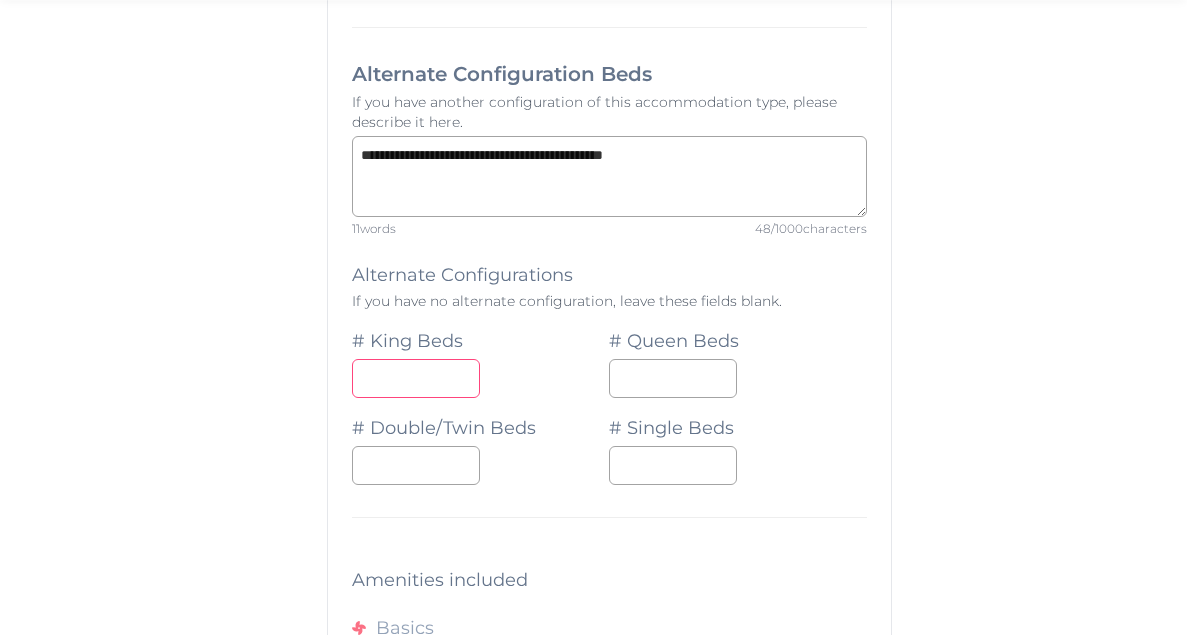 click on "*" at bounding box center (416, 378) 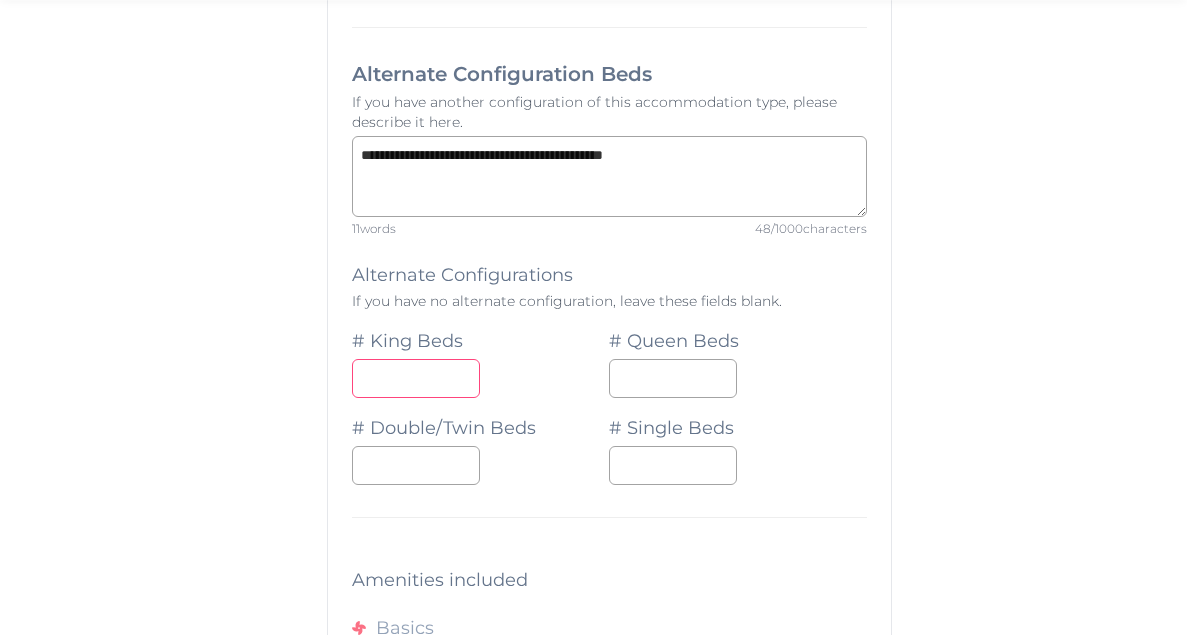 type on "*" 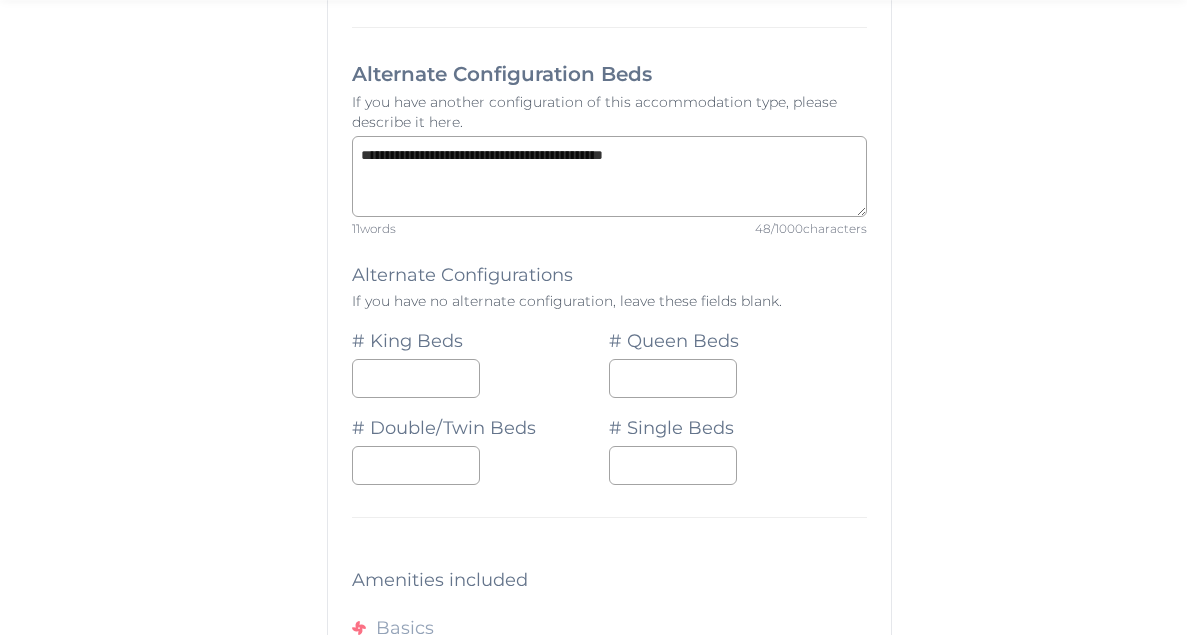 click on "*" at bounding box center (737, 378) 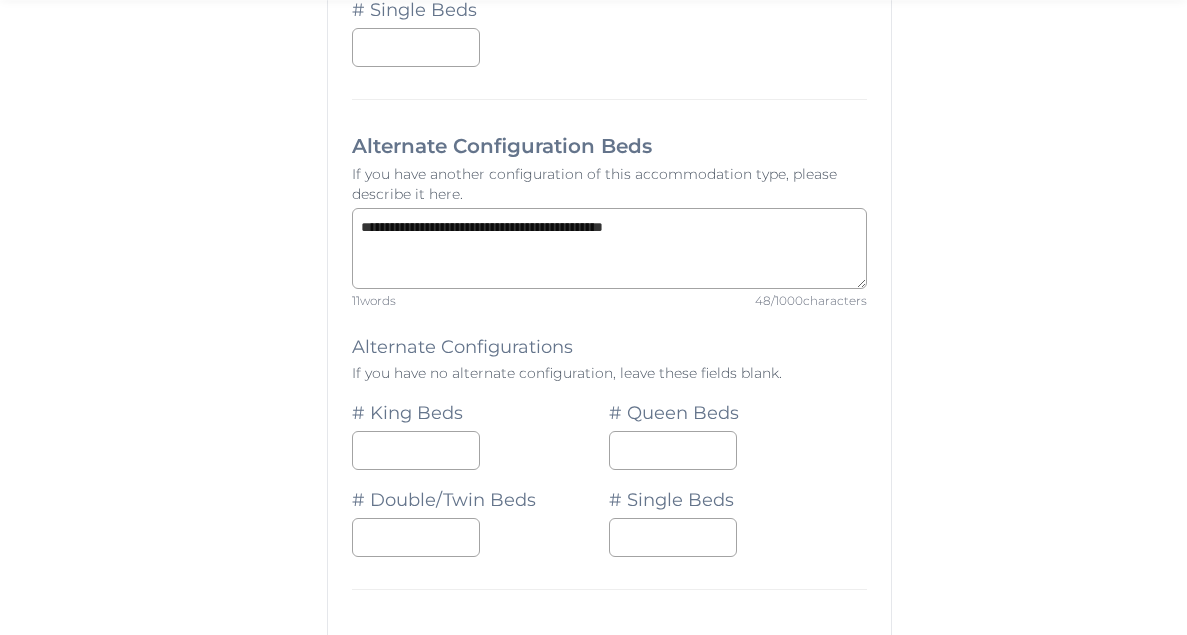 scroll, scrollTop: 5091, scrollLeft: 0, axis: vertical 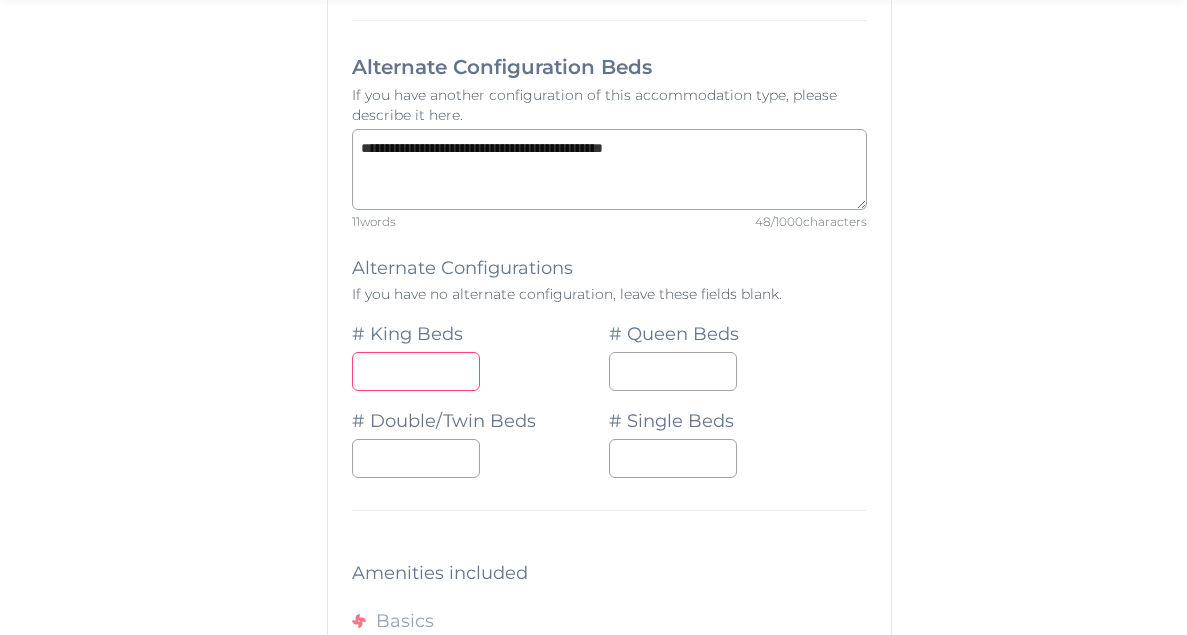 click on "*" at bounding box center [416, 371] 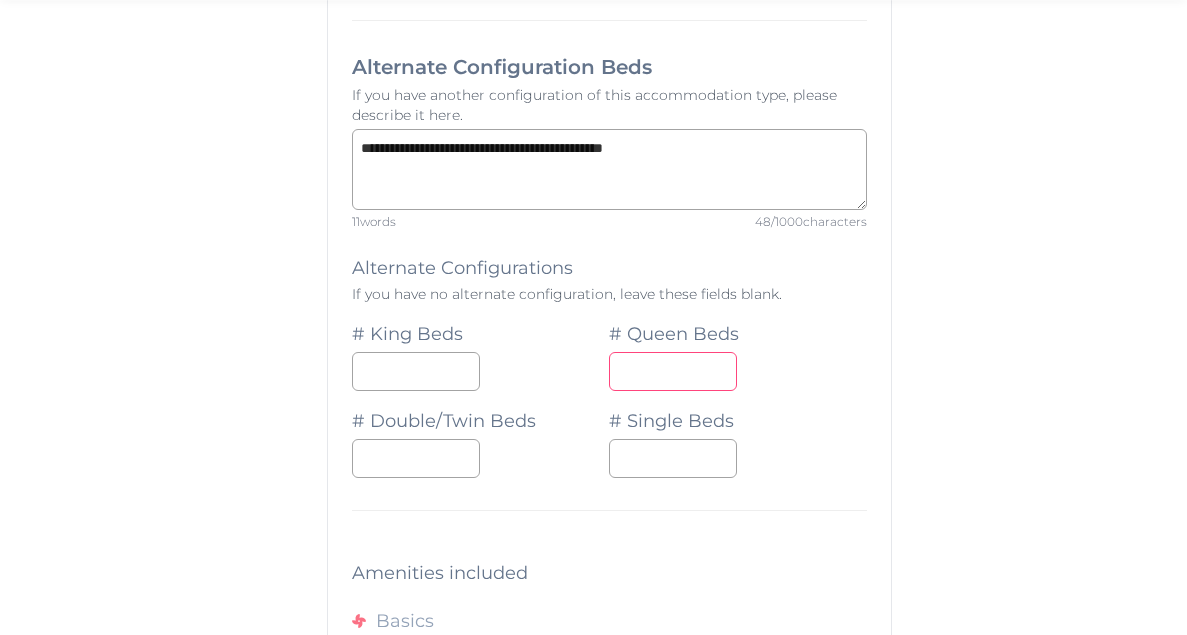 click on "*" at bounding box center (673, 371) 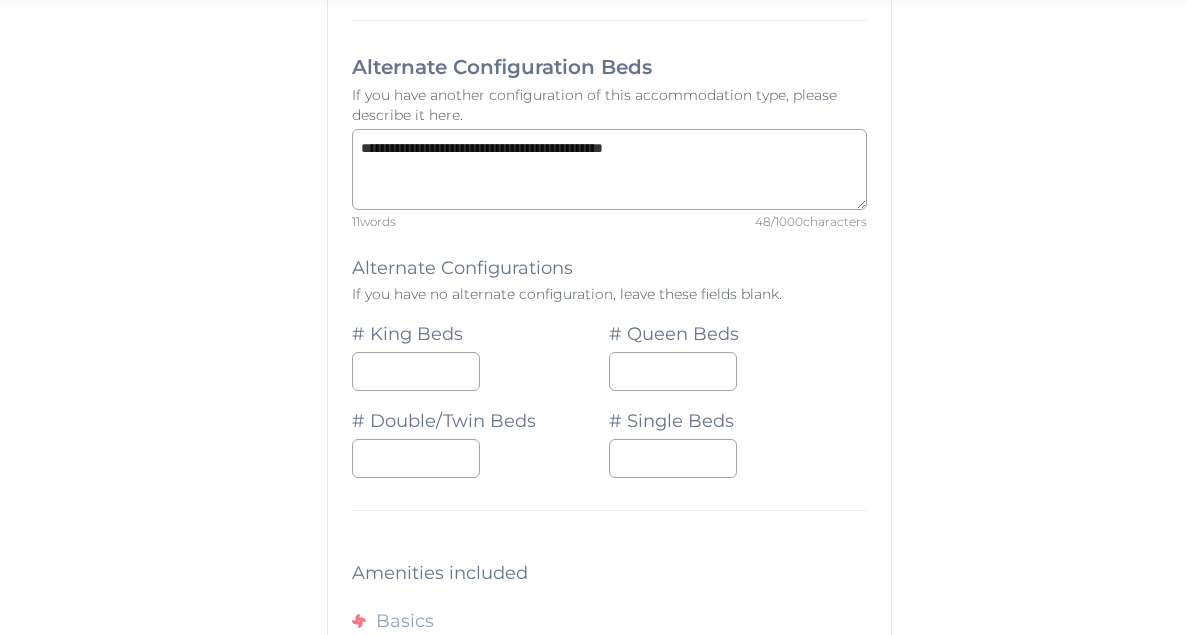 click on "*" at bounding box center (480, 458) 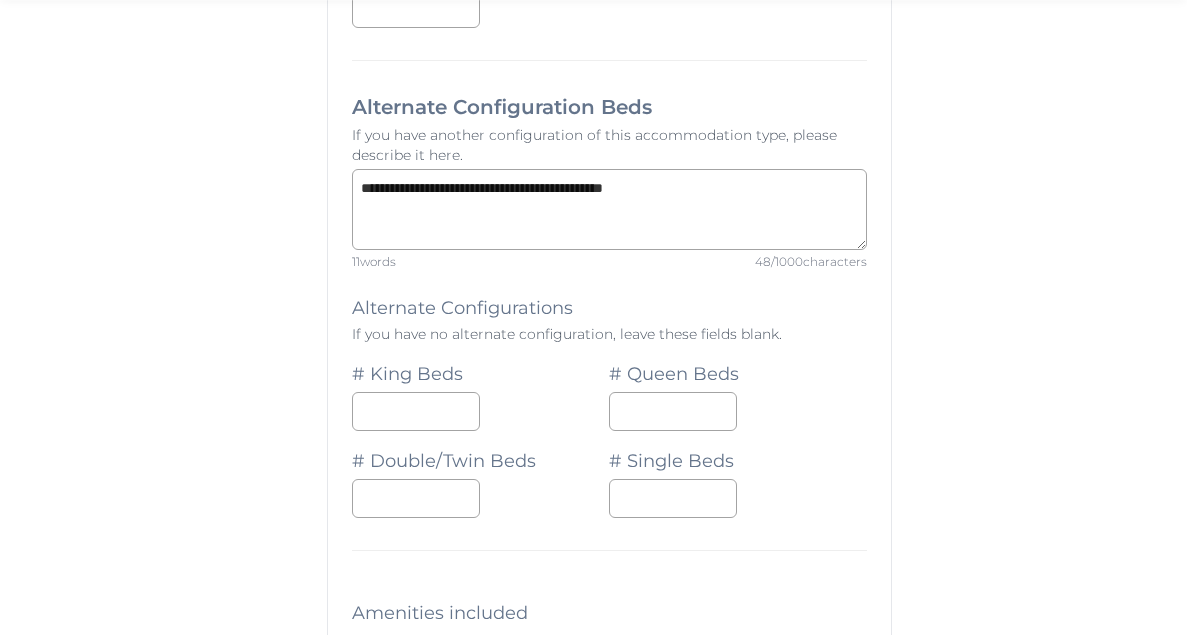scroll, scrollTop: 5219, scrollLeft: 0, axis: vertical 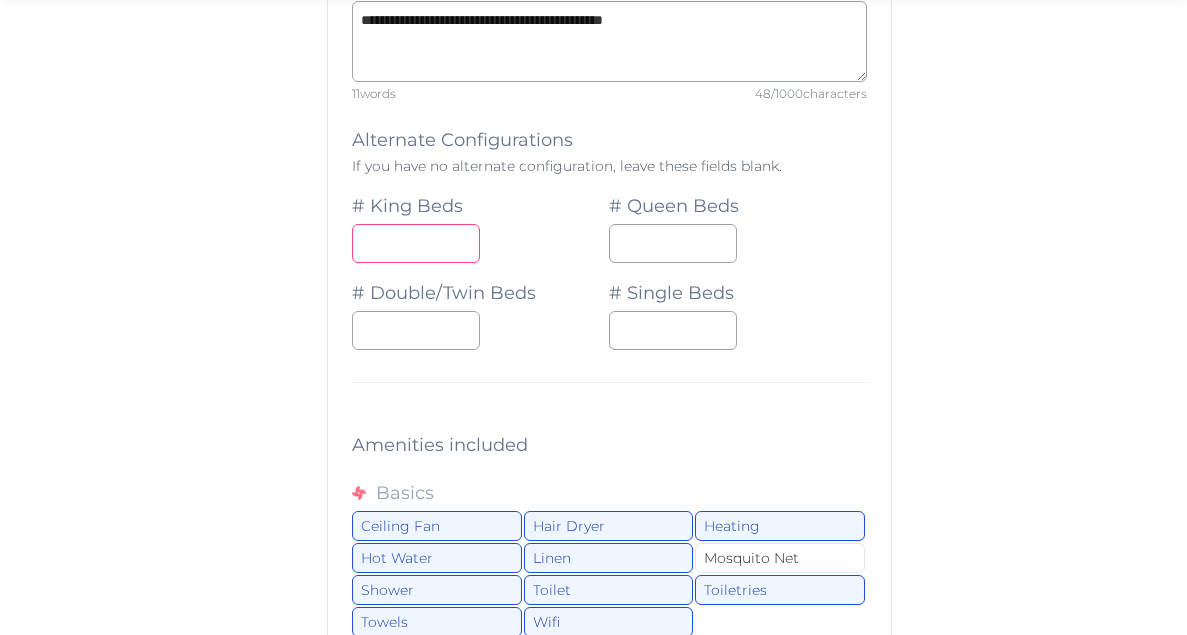 click on "*" at bounding box center [416, 243] 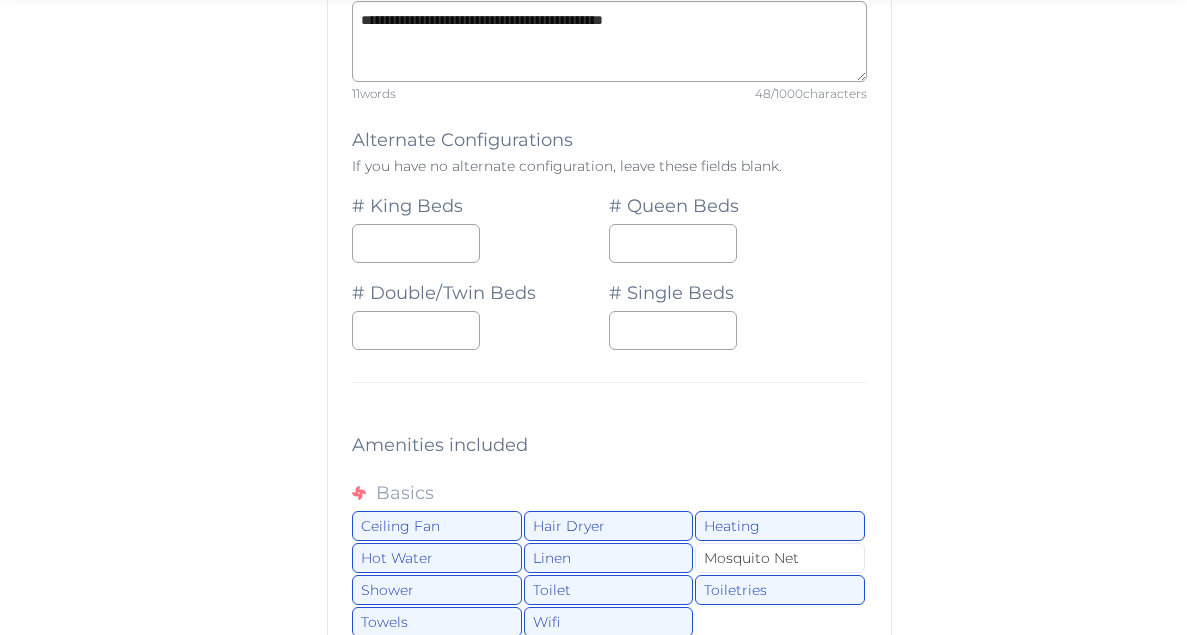 click on "**********" at bounding box center (609, -47) 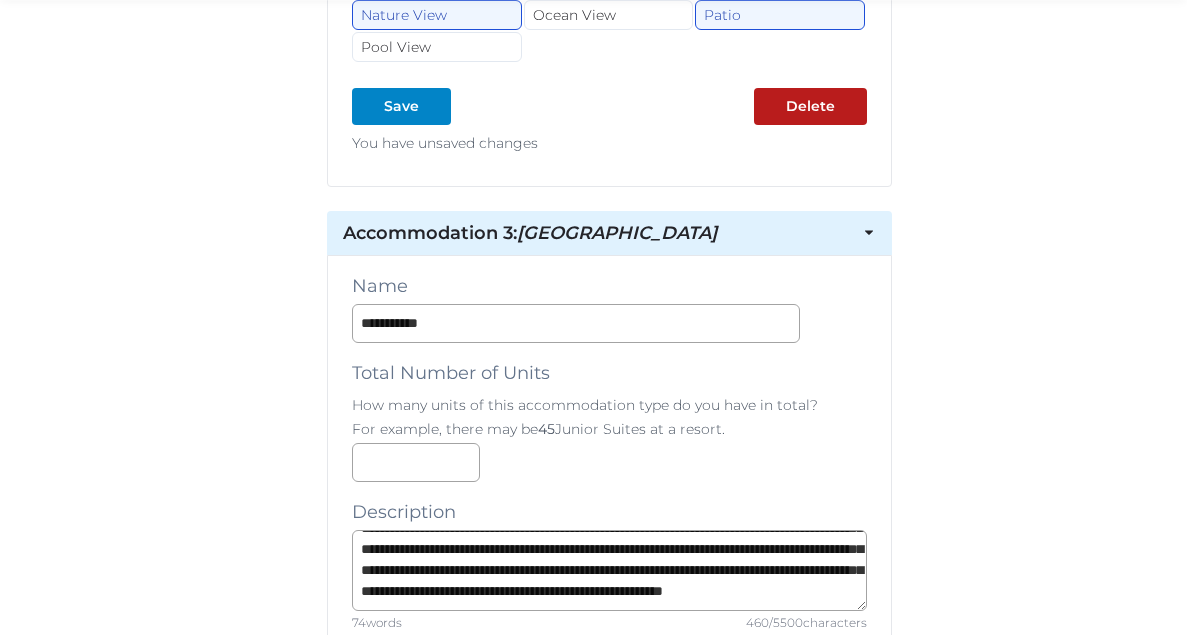 scroll, scrollTop: 6491, scrollLeft: 0, axis: vertical 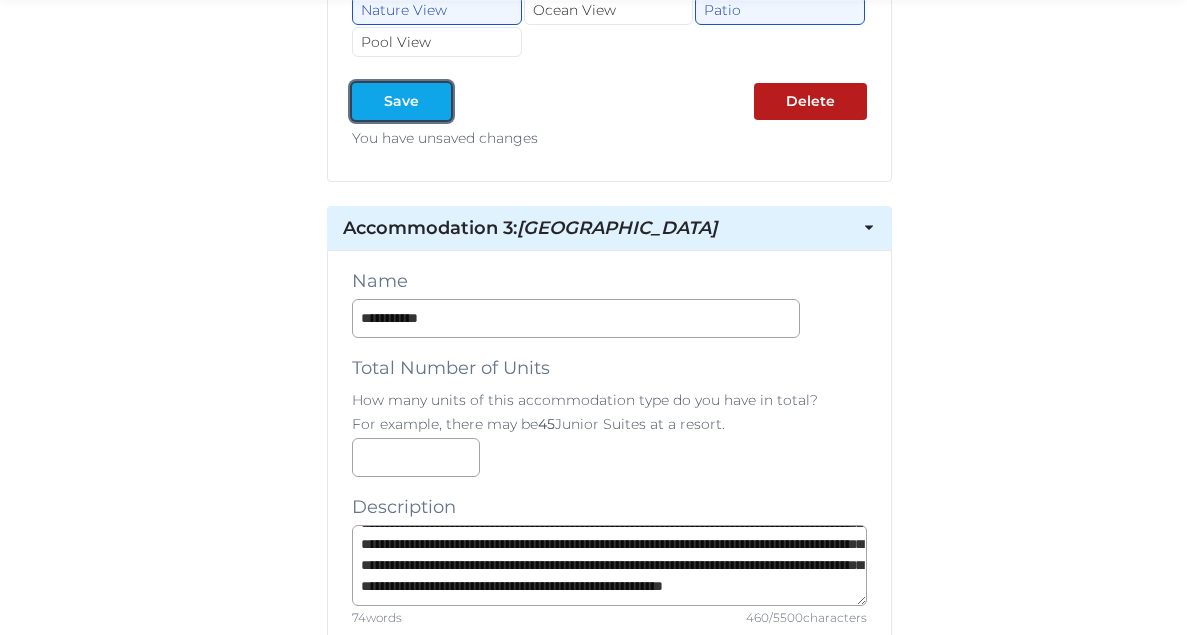 click on "Save" at bounding box center [401, 101] 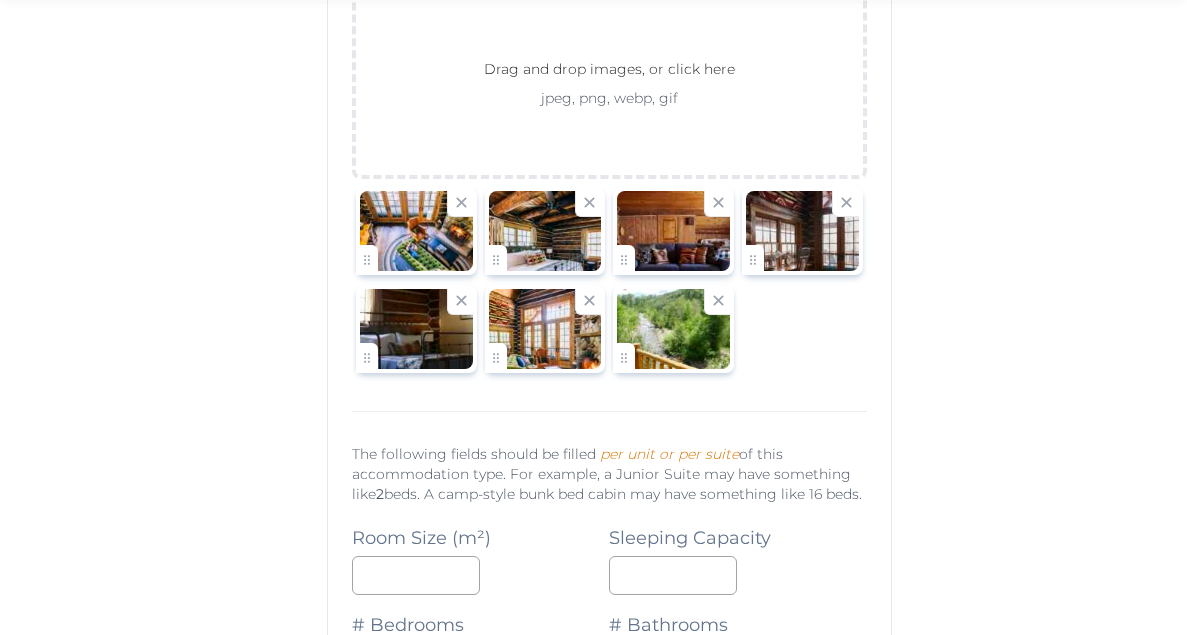 scroll, scrollTop: 7155, scrollLeft: 0, axis: vertical 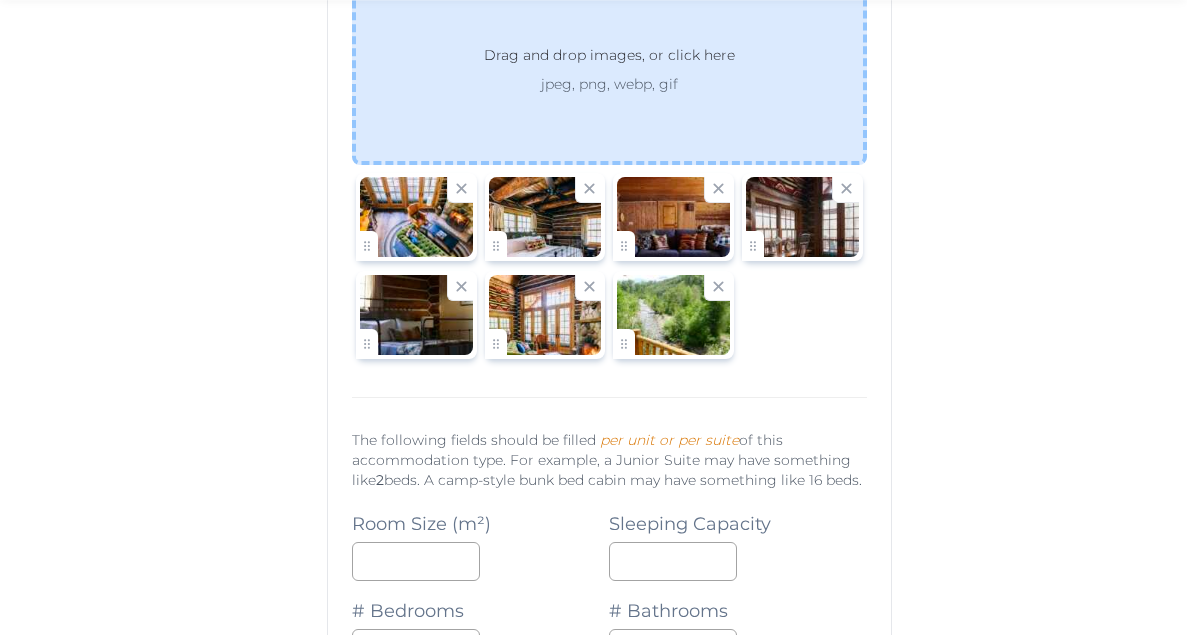 click on "Drag and drop images, or click here jpeg, png, webp, gif" at bounding box center [609, 69] 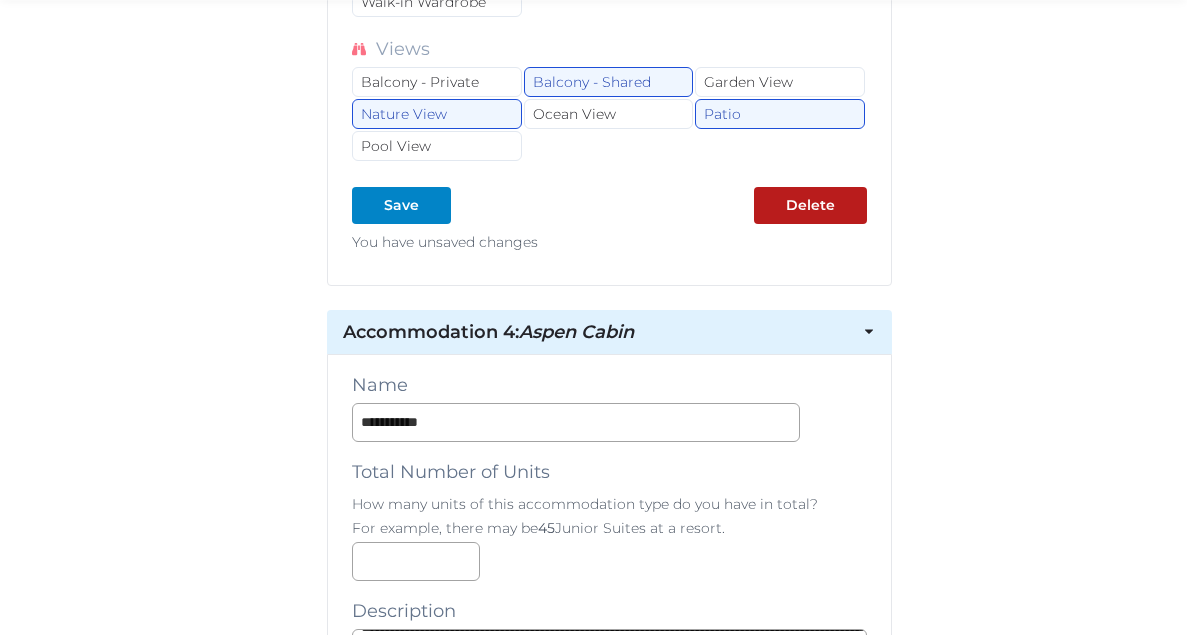 scroll, scrollTop: 9395, scrollLeft: 0, axis: vertical 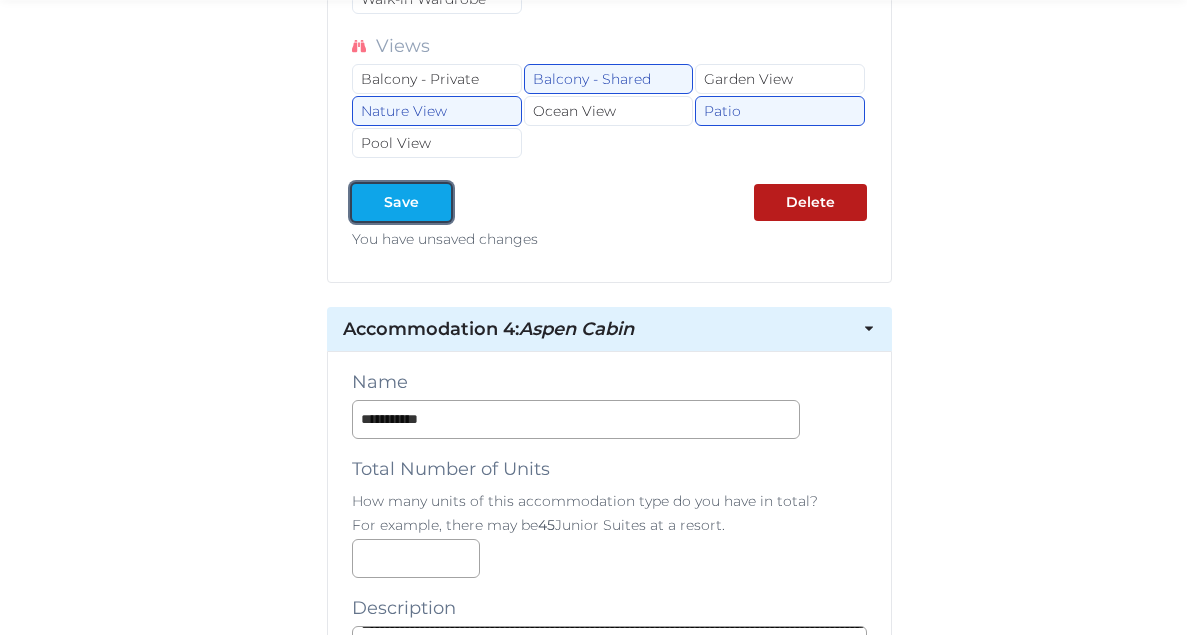 click on "Save" at bounding box center [401, 202] 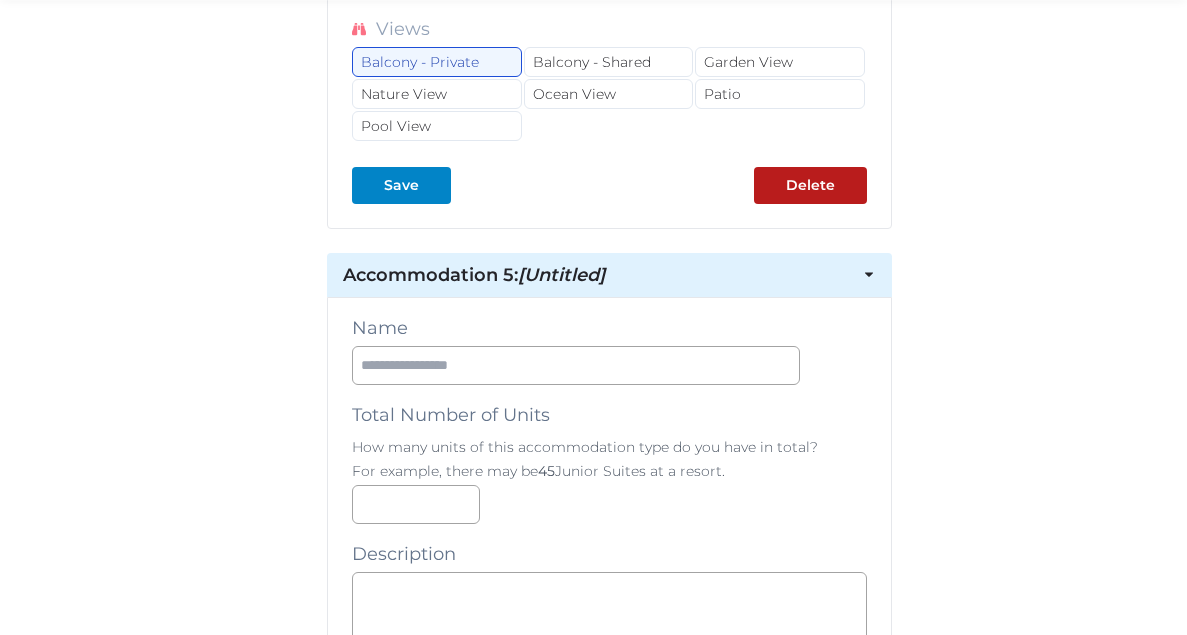 scroll, scrollTop: 12451, scrollLeft: 0, axis: vertical 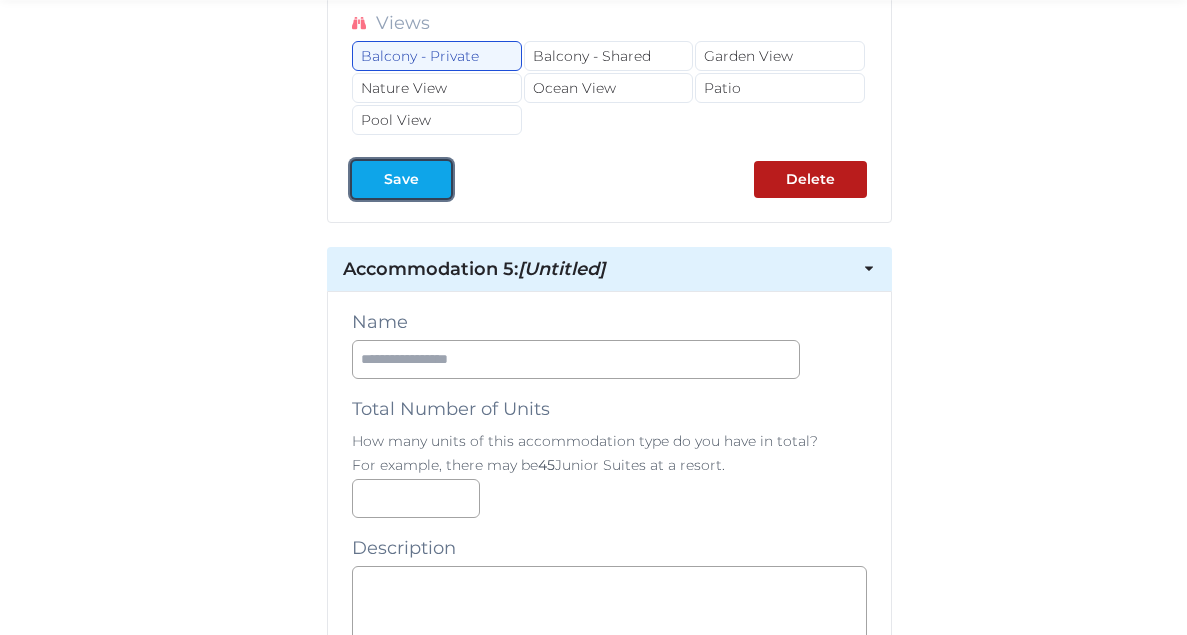 click on "Save" at bounding box center (401, 179) 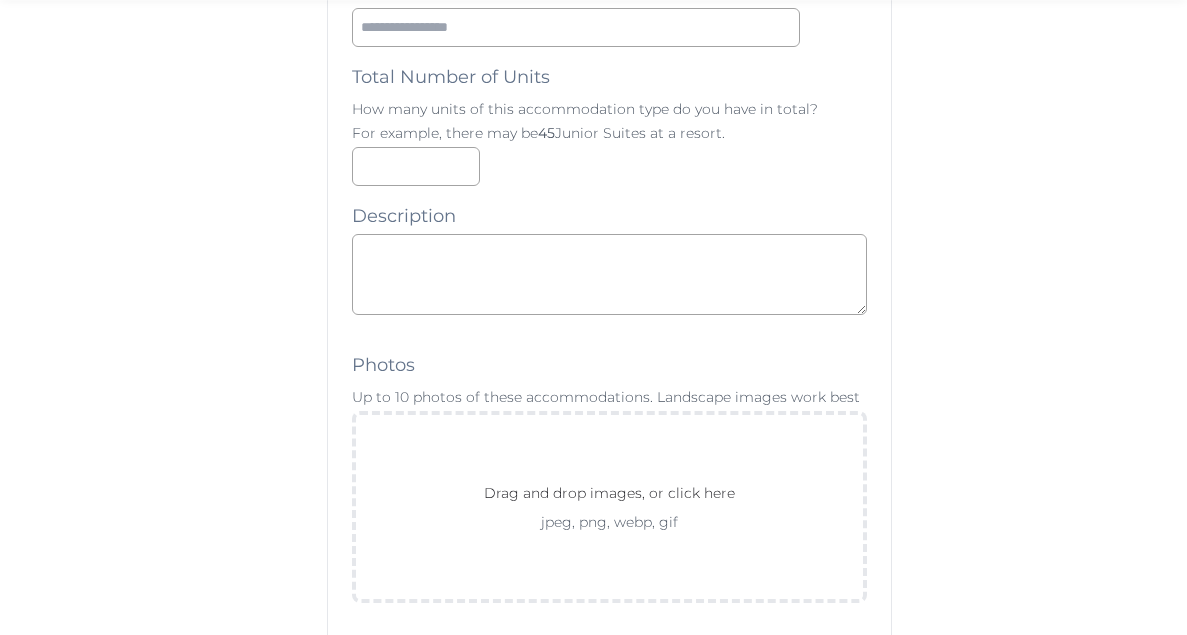 scroll, scrollTop: 12788, scrollLeft: 0, axis: vertical 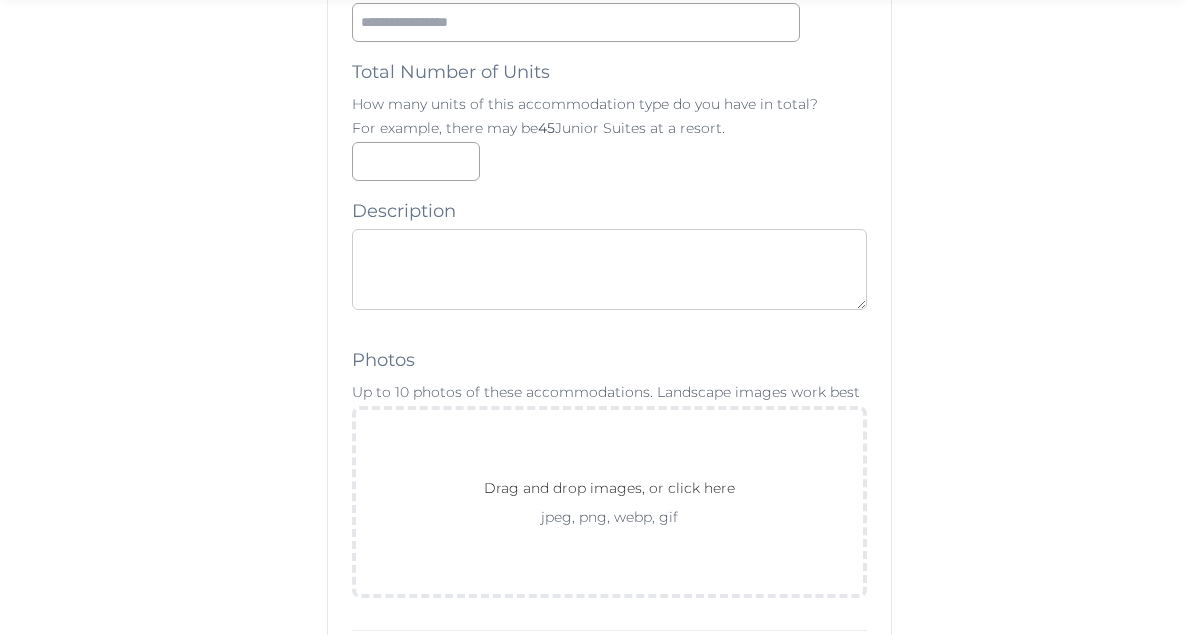click at bounding box center [609, 269] 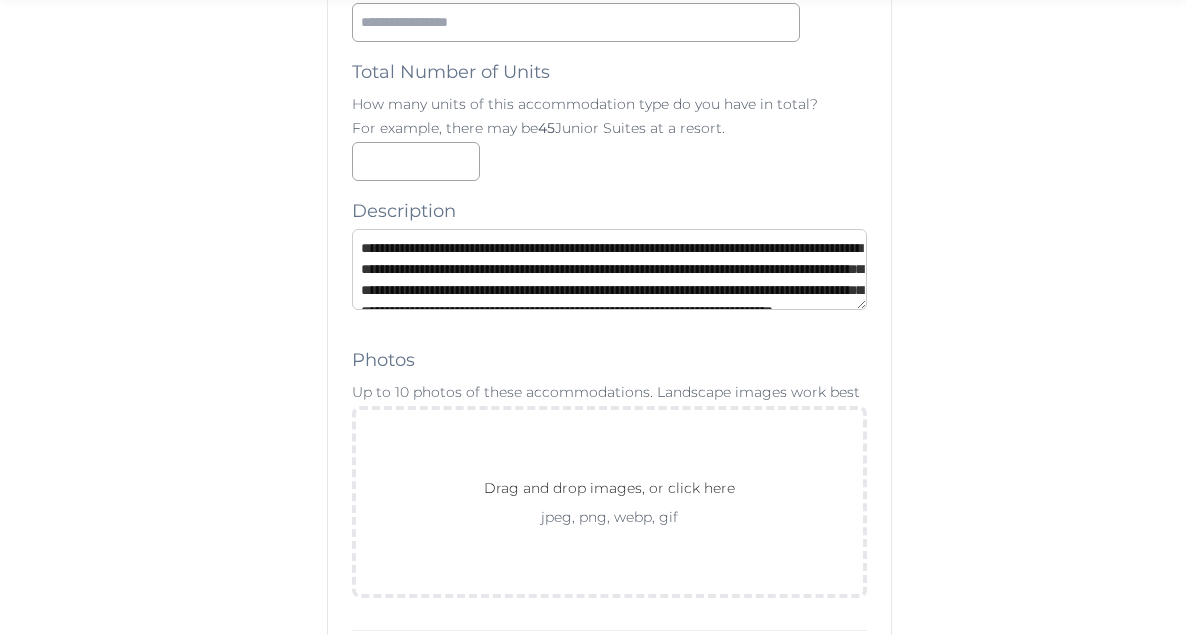 scroll, scrollTop: 53, scrollLeft: 0, axis: vertical 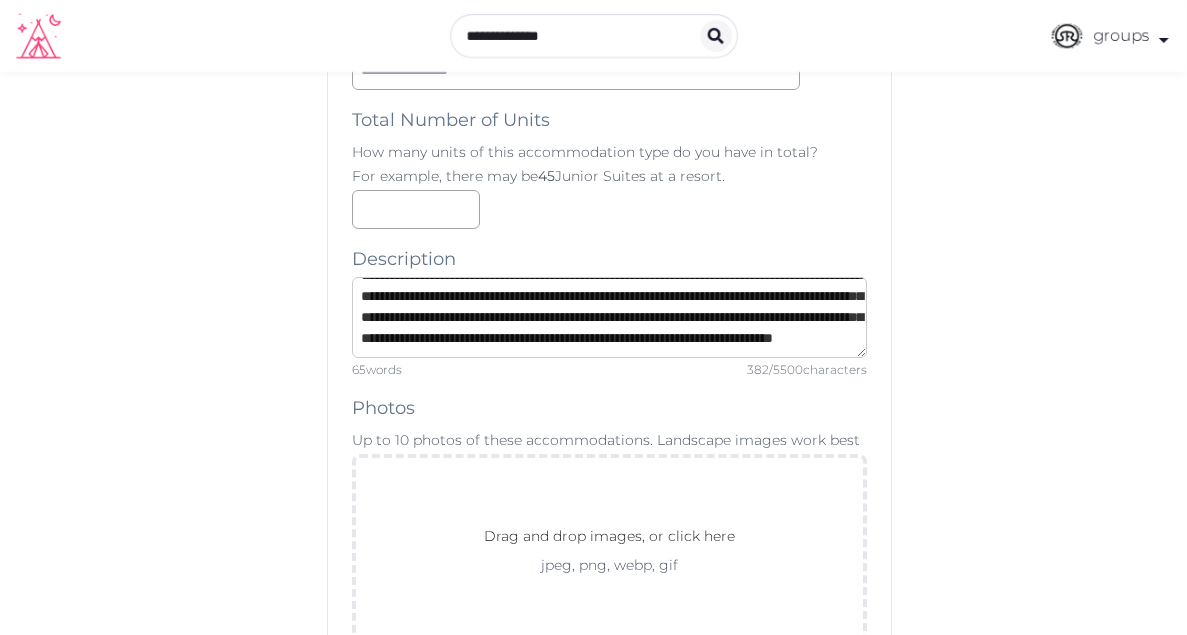 type on "**********" 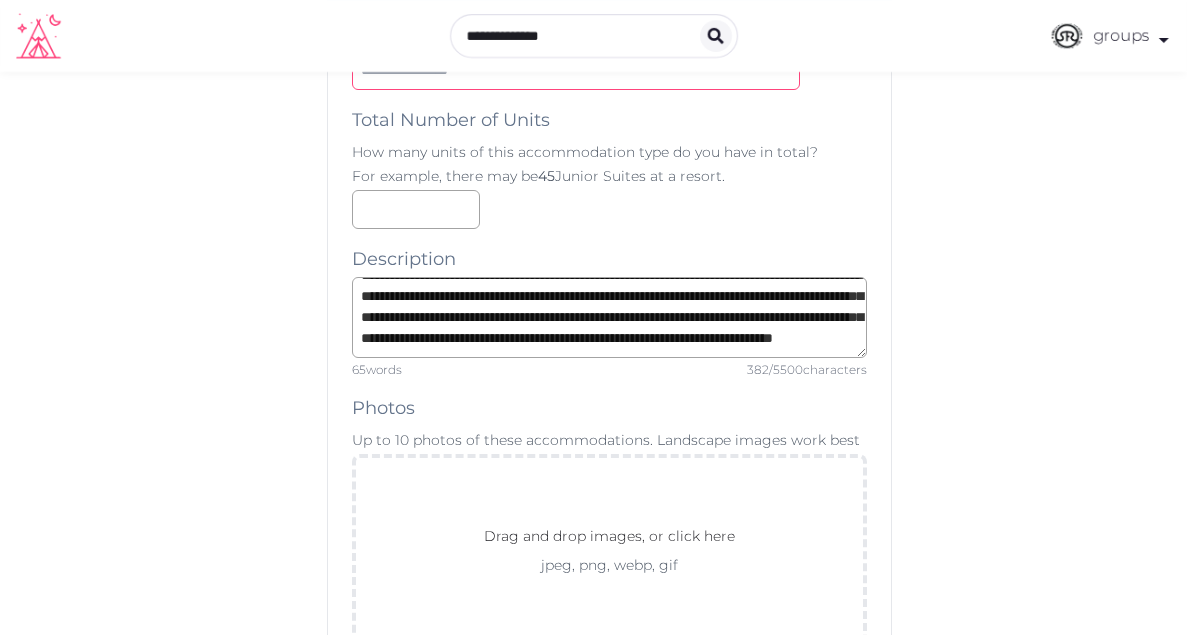 click at bounding box center [576, 70] 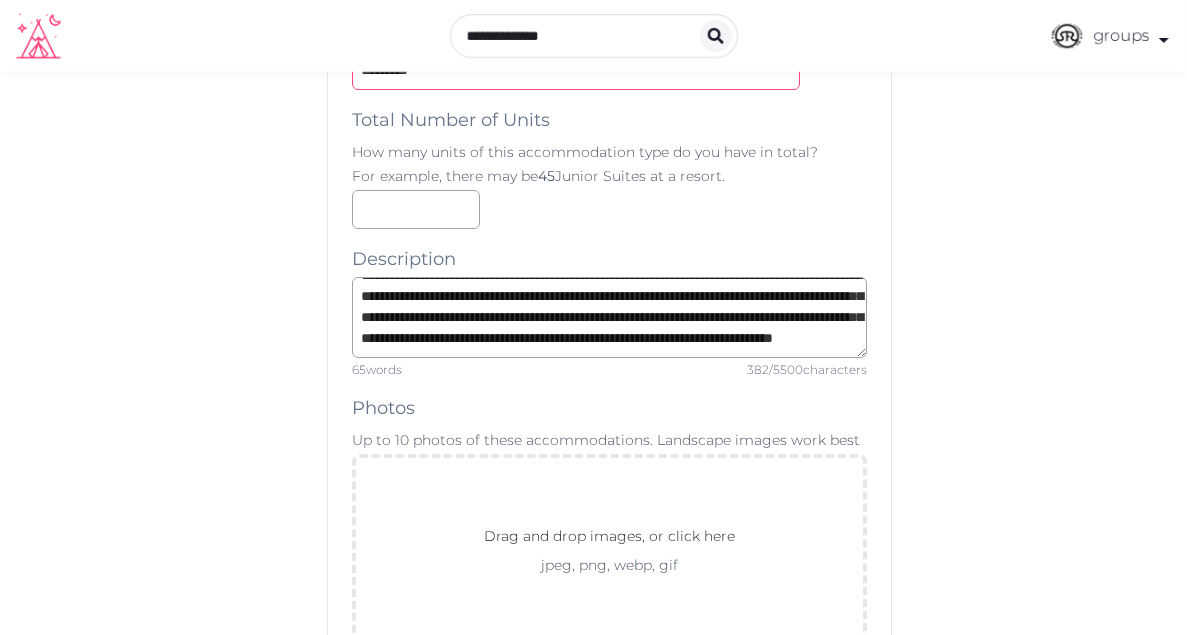 type on "*********" 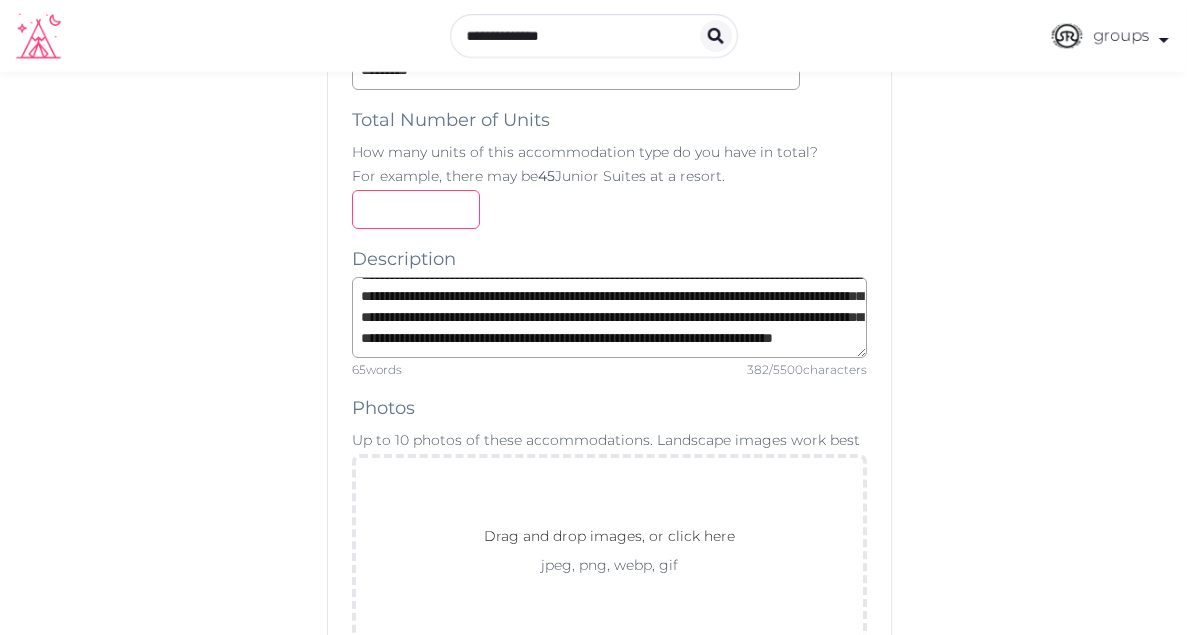 click at bounding box center (416, 209) 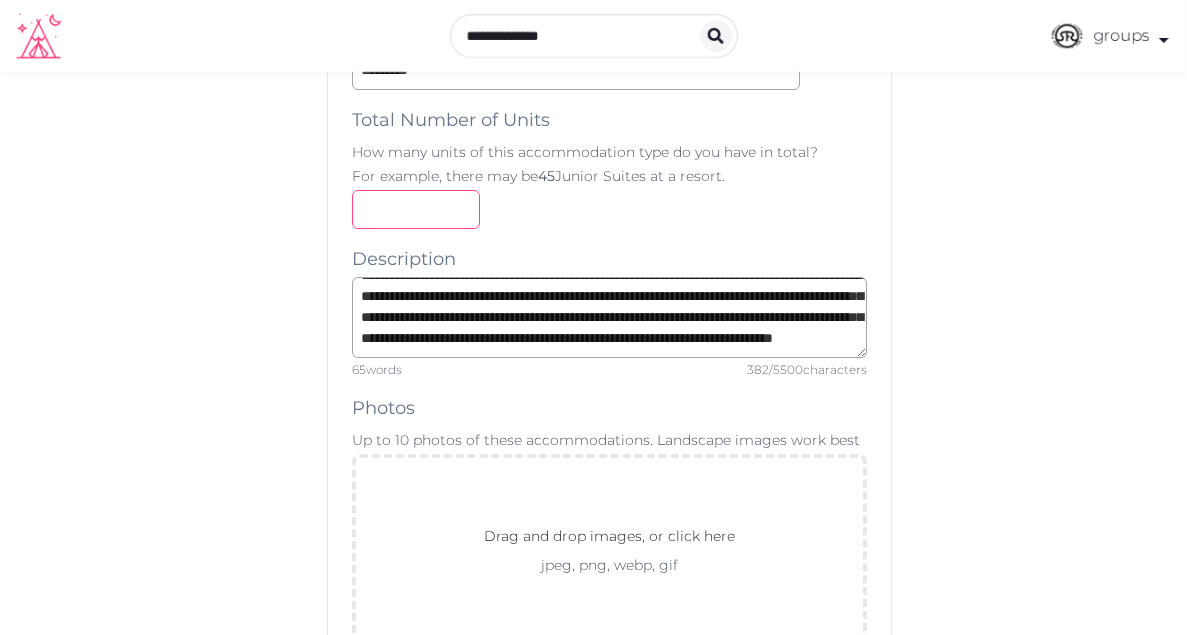 type on "*" 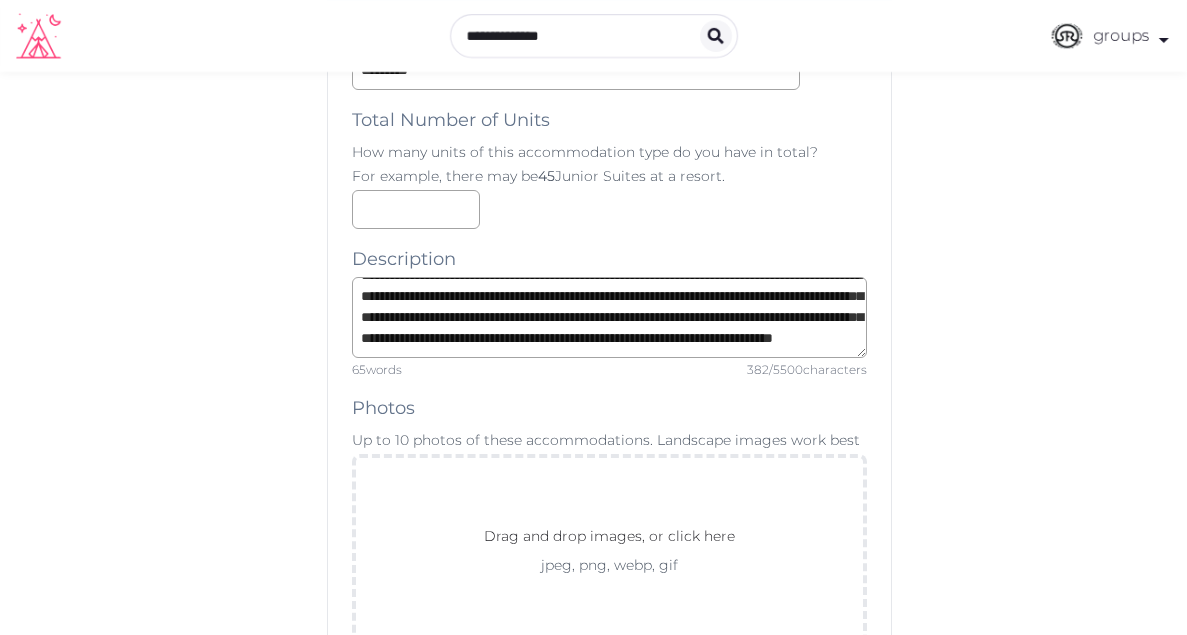 click on "*" at bounding box center [609, 209] 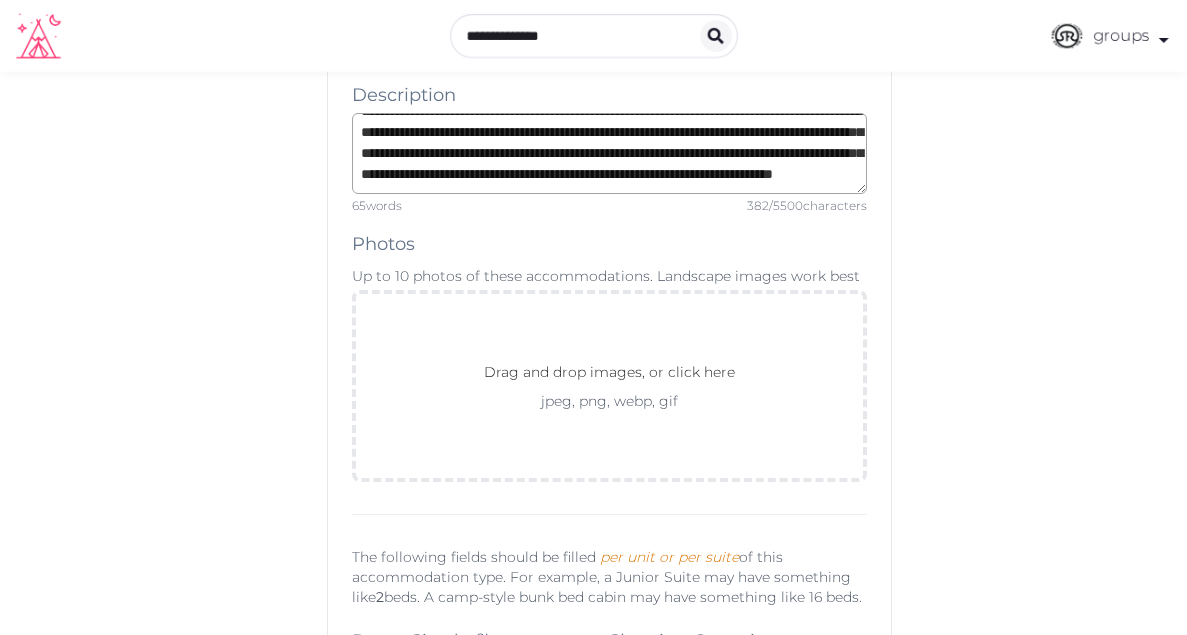 scroll, scrollTop: 12938, scrollLeft: 0, axis: vertical 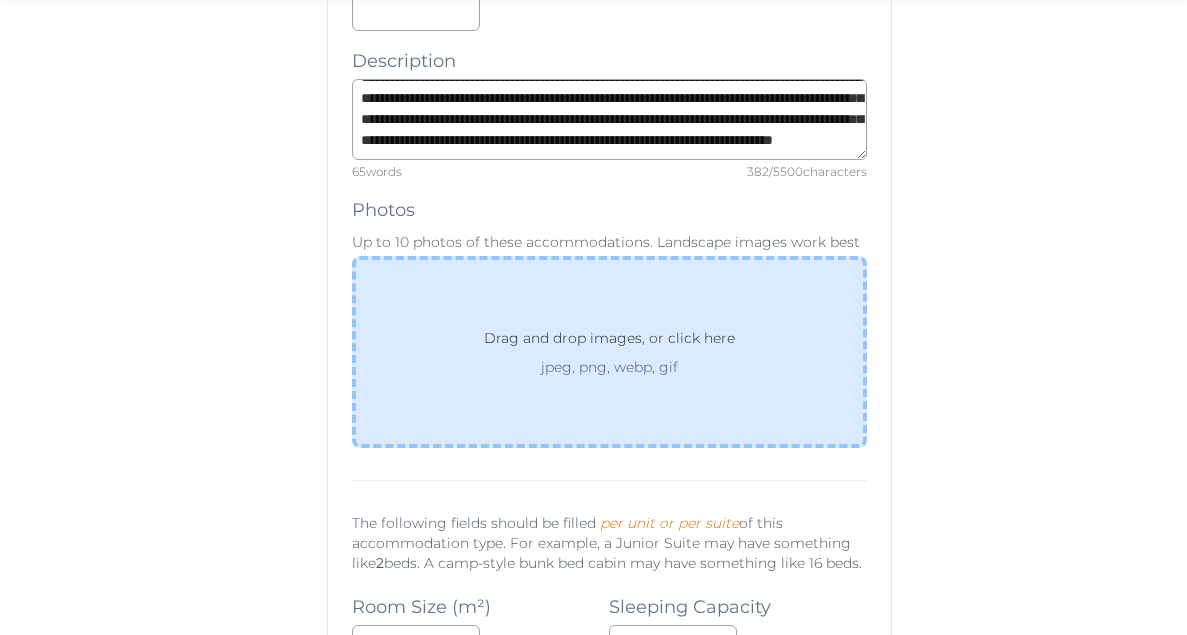 click on "Drag and drop images, or click here" at bounding box center [609, 342] 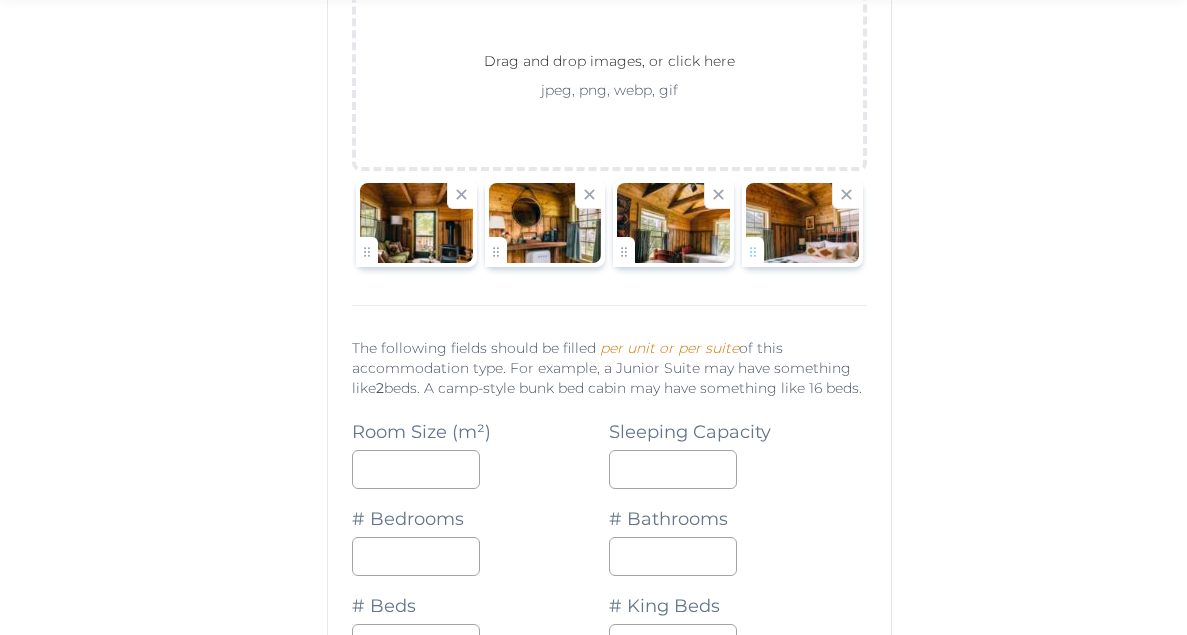 scroll, scrollTop: 13228, scrollLeft: 0, axis: vertical 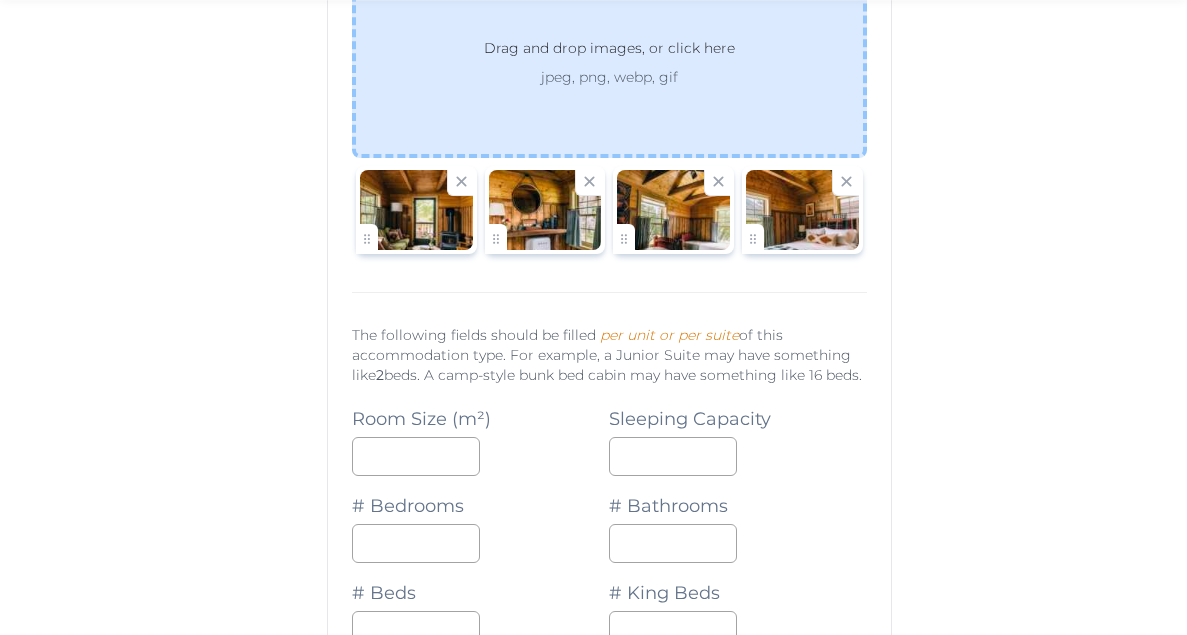 click on "Drag and drop images, or click here" at bounding box center [609, 52] 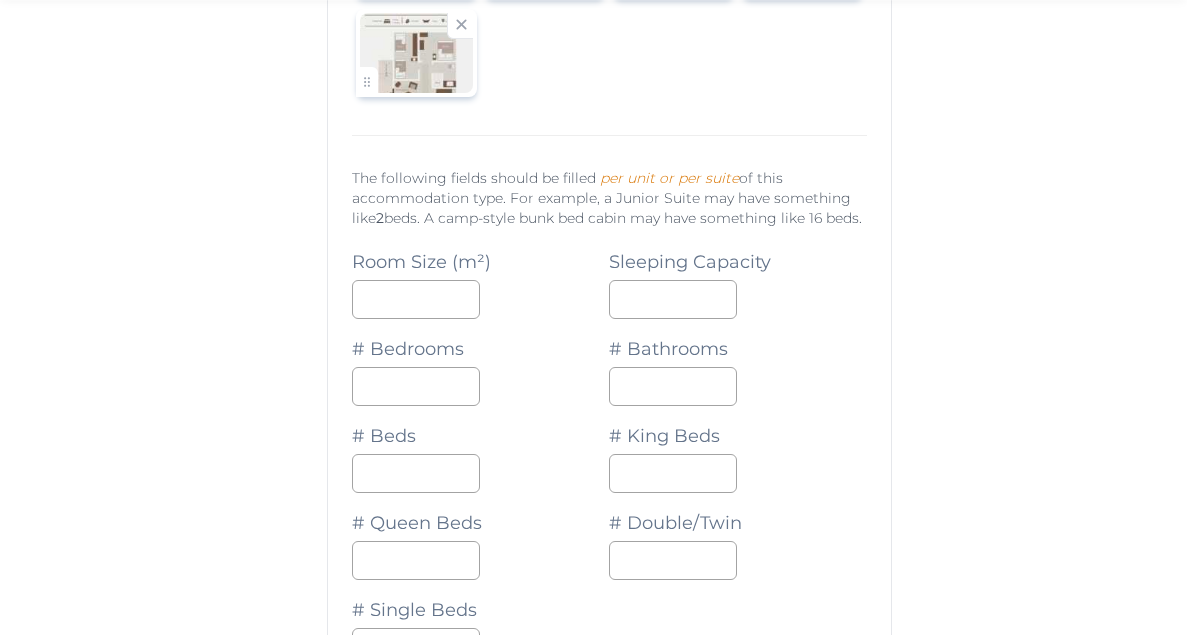 scroll, scrollTop: 13515, scrollLeft: 0, axis: vertical 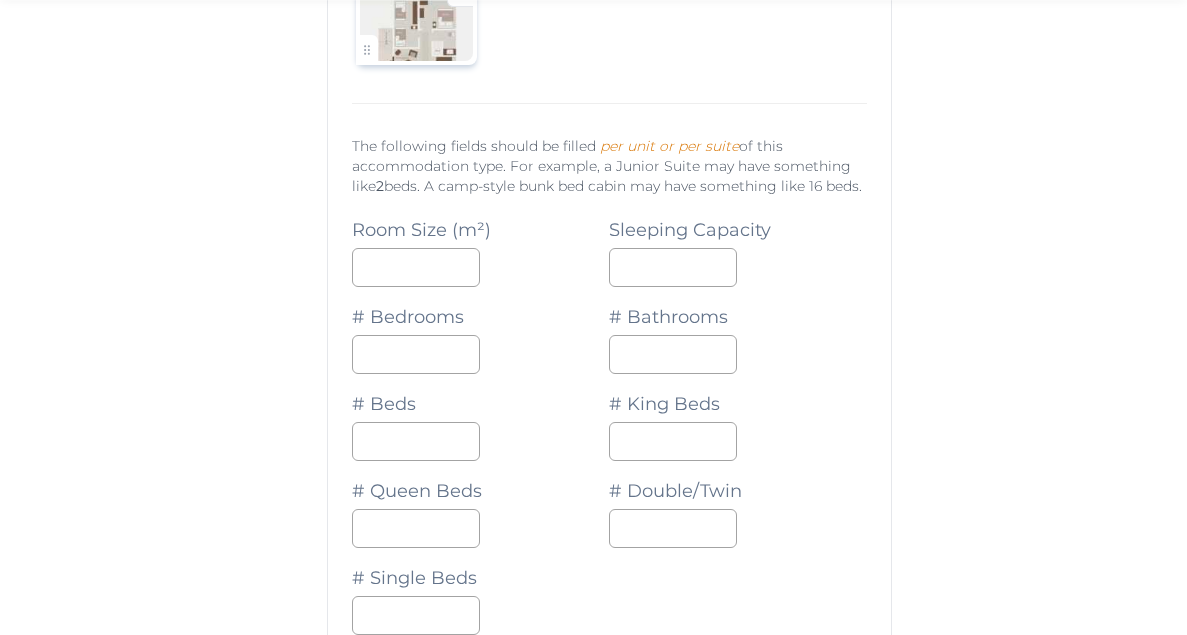 click on "Sleeping Capacity" at bounding box center (690, 230) 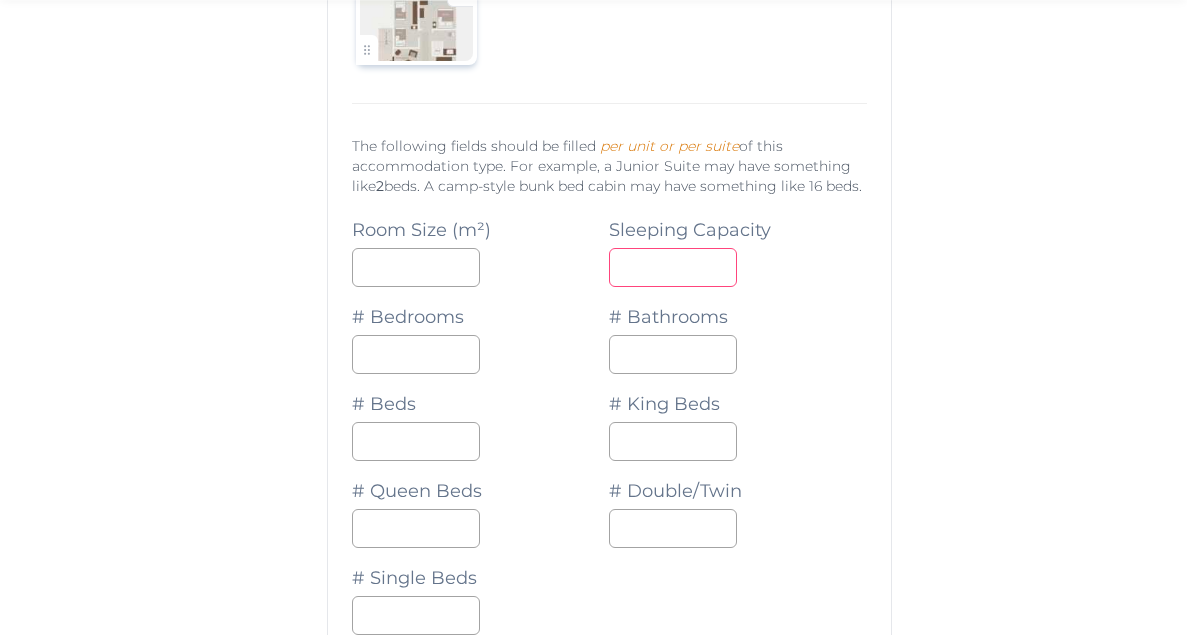 click at bounding box center (673, 267) 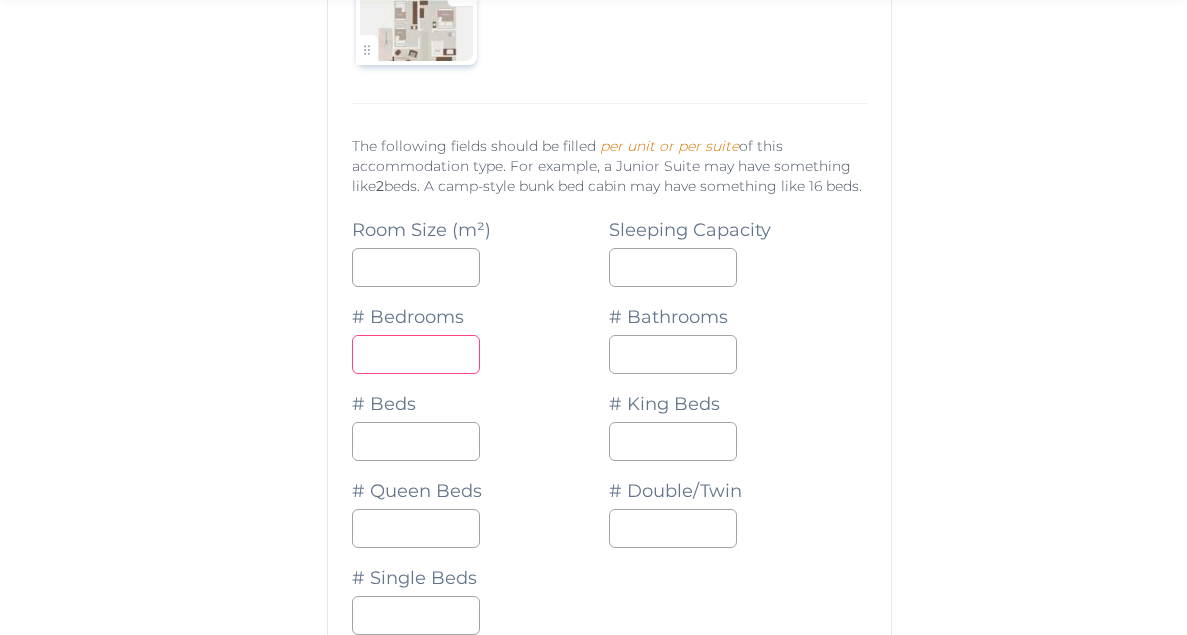 click at bounding box center [416, 354] 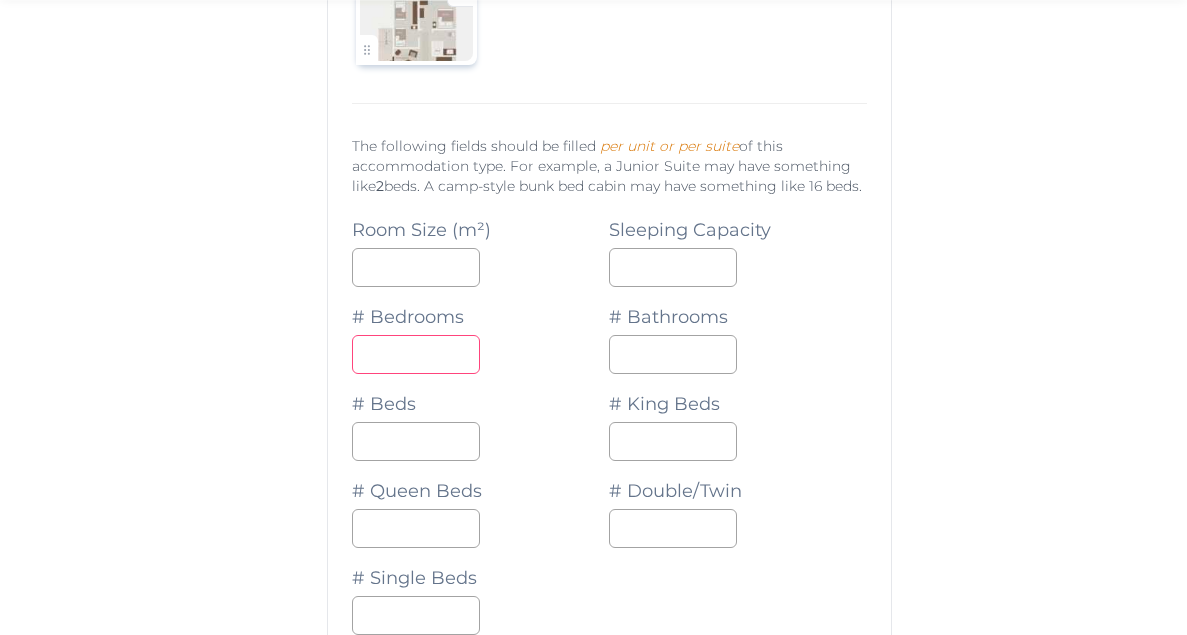 type on "*" 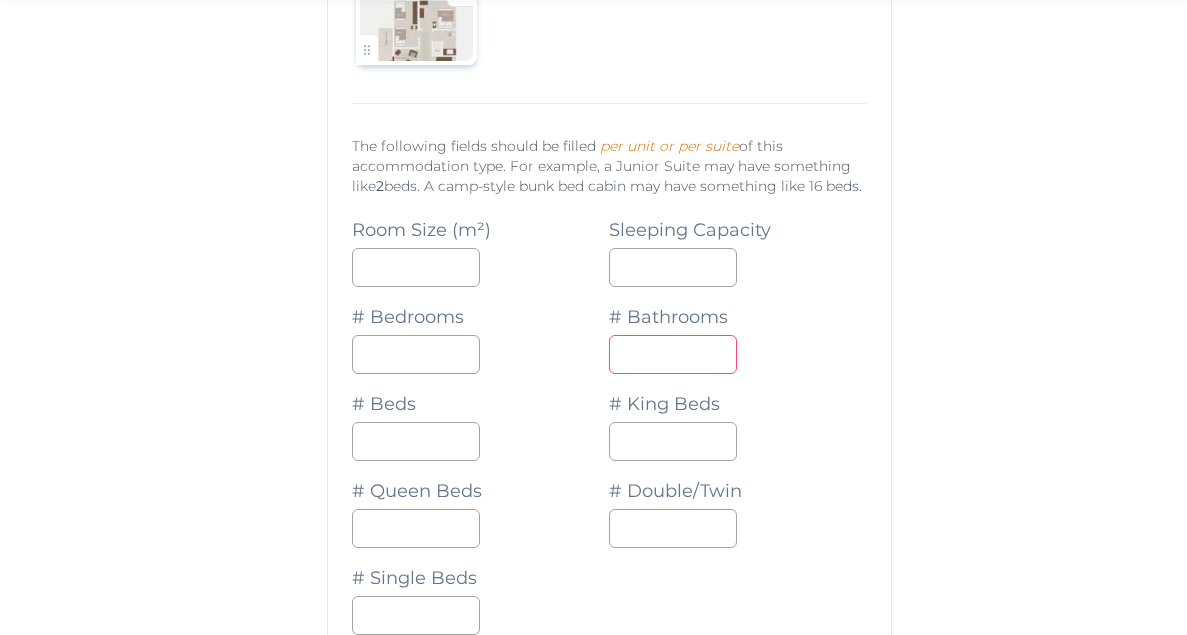 click at bounding box center (673, 354) 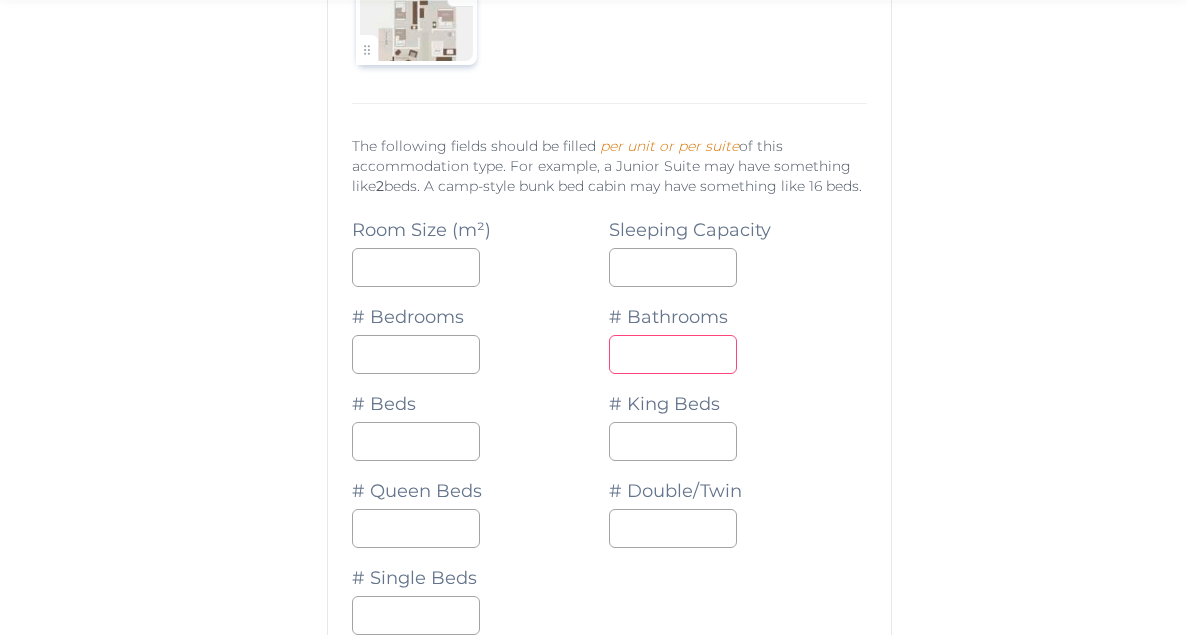 type on "*" 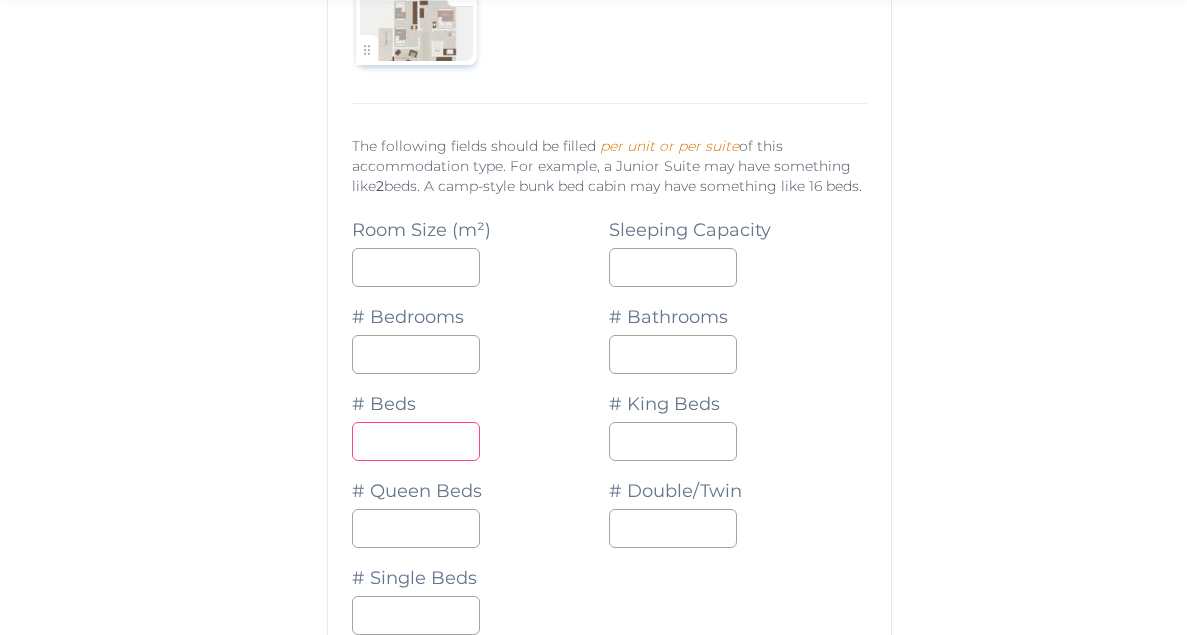 click at bounding box center [416, 441] 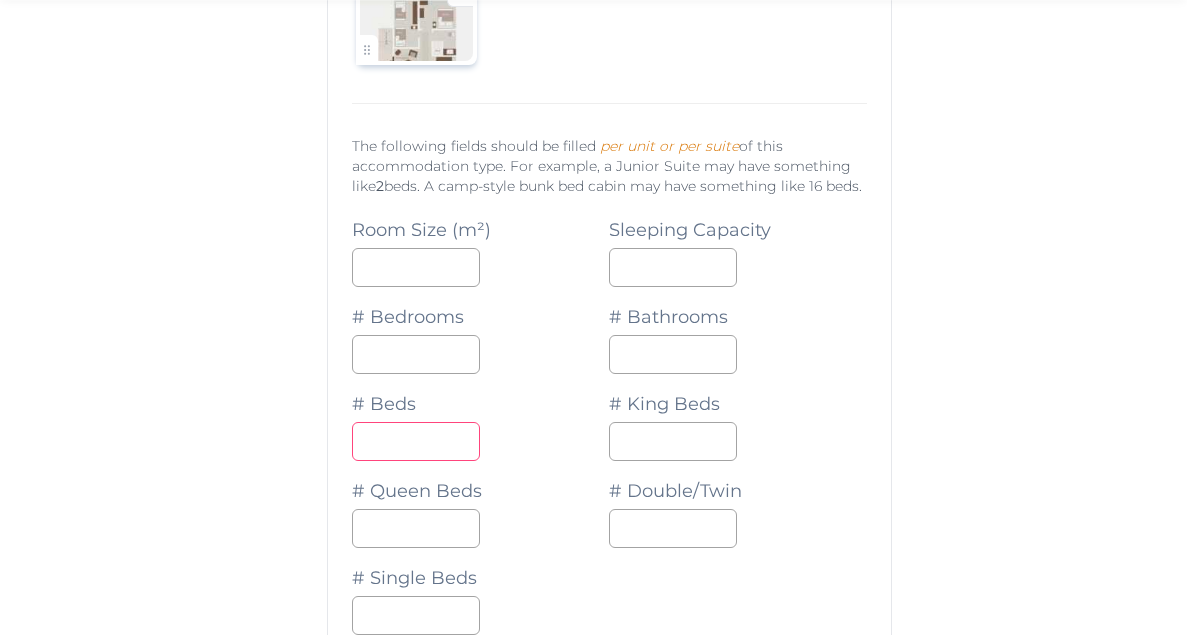 type on "*" 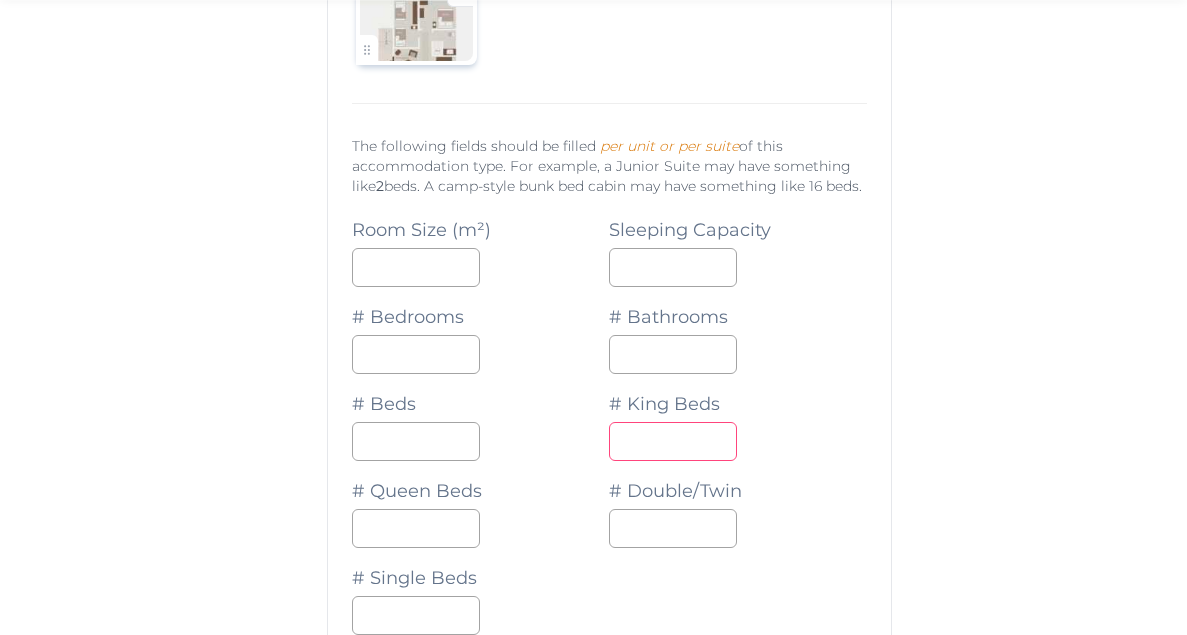click at bounding box center [673, 441] 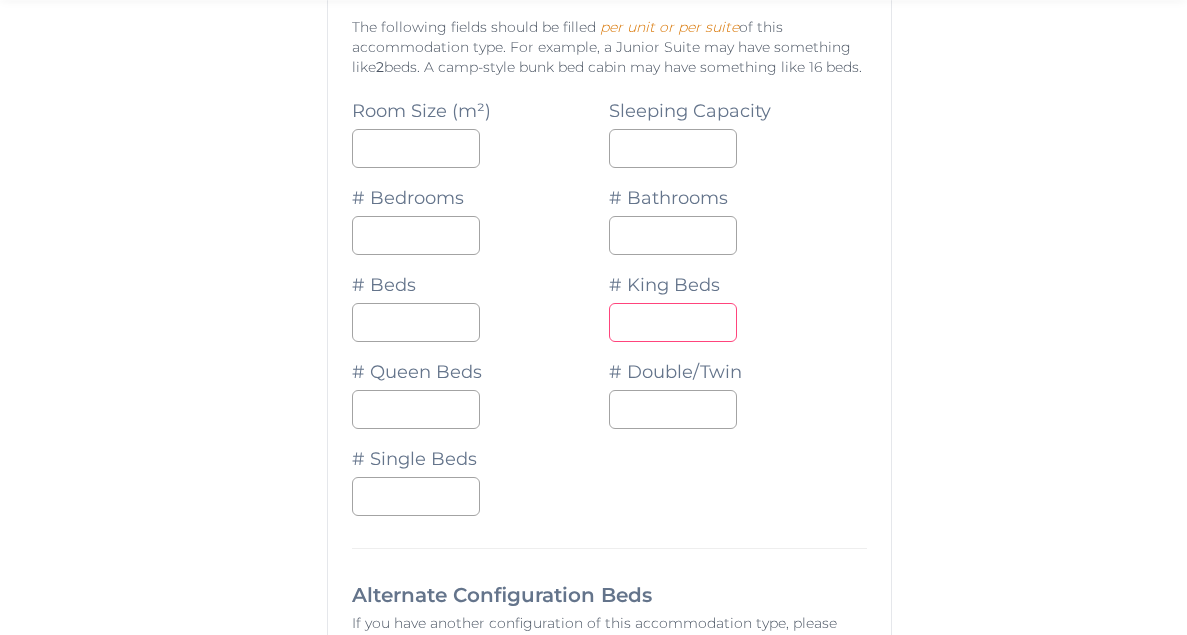 scroll, scrollTop: 13641, scrollLeft: 0, axis: vertical 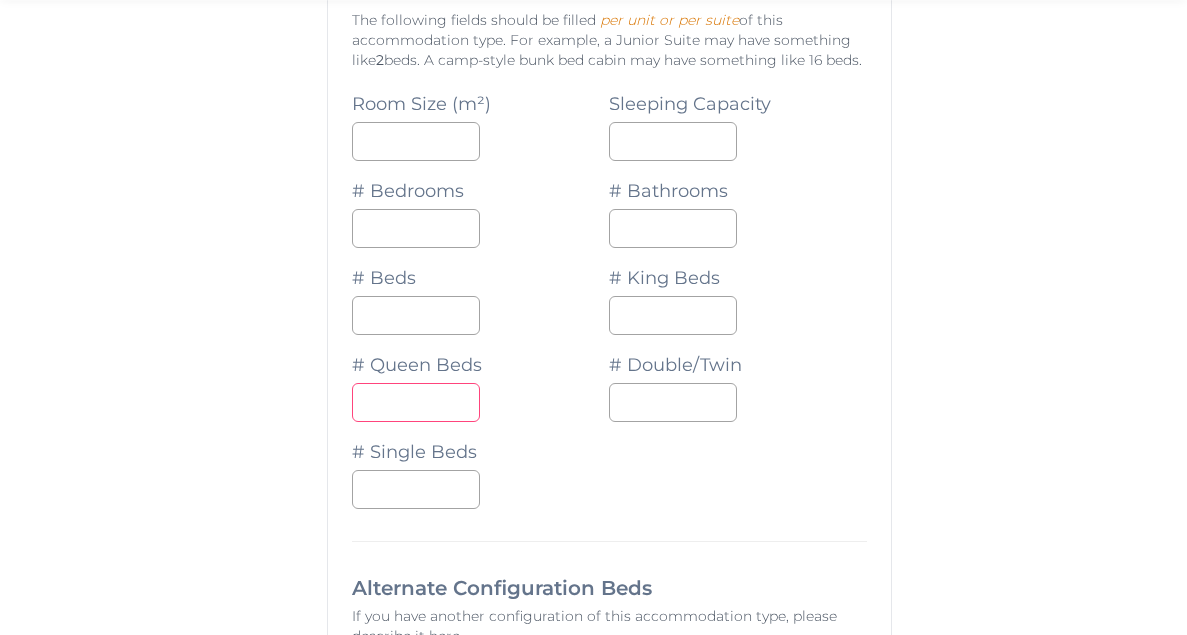 click at bounding box center (416, 402) 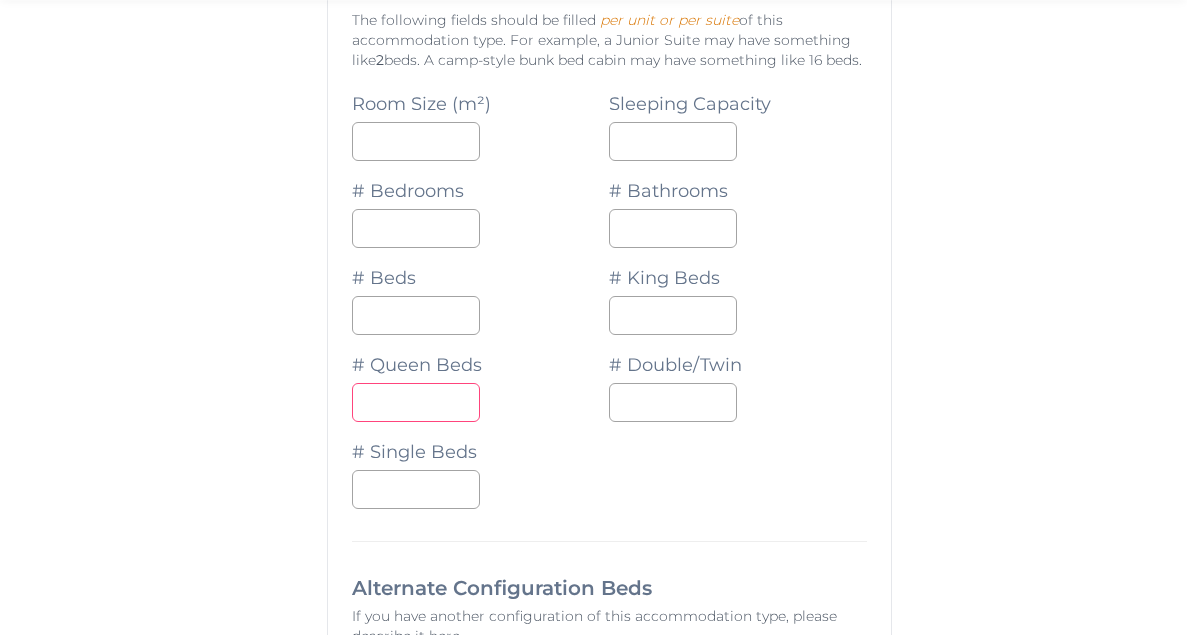 type on "*" 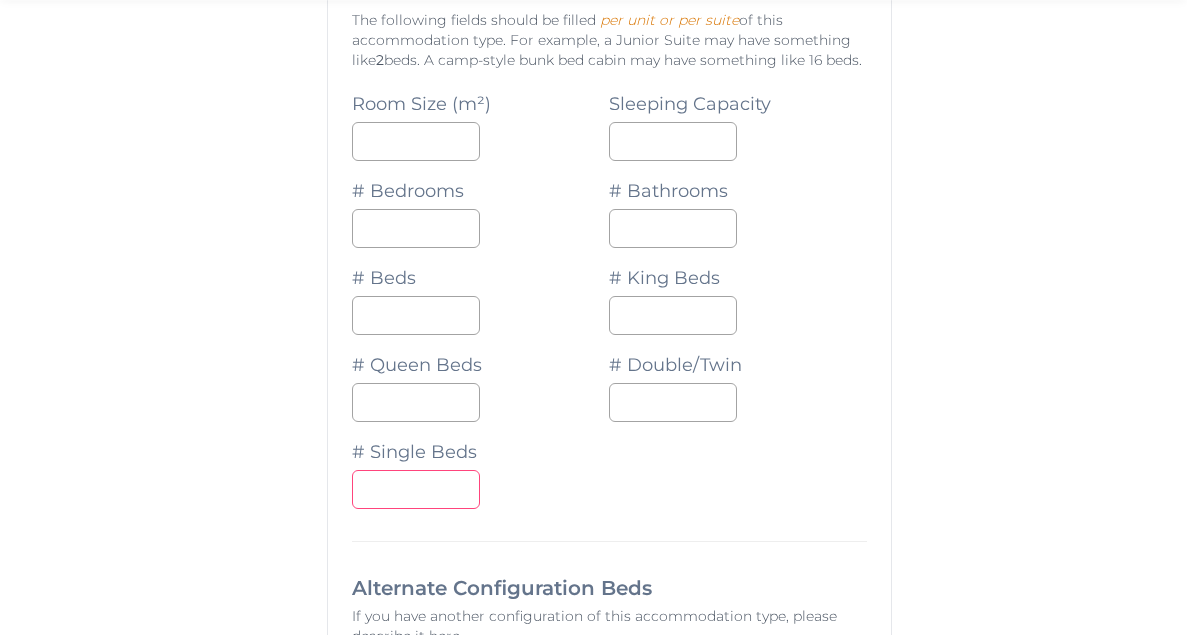 click at bounding box center [416, 489] 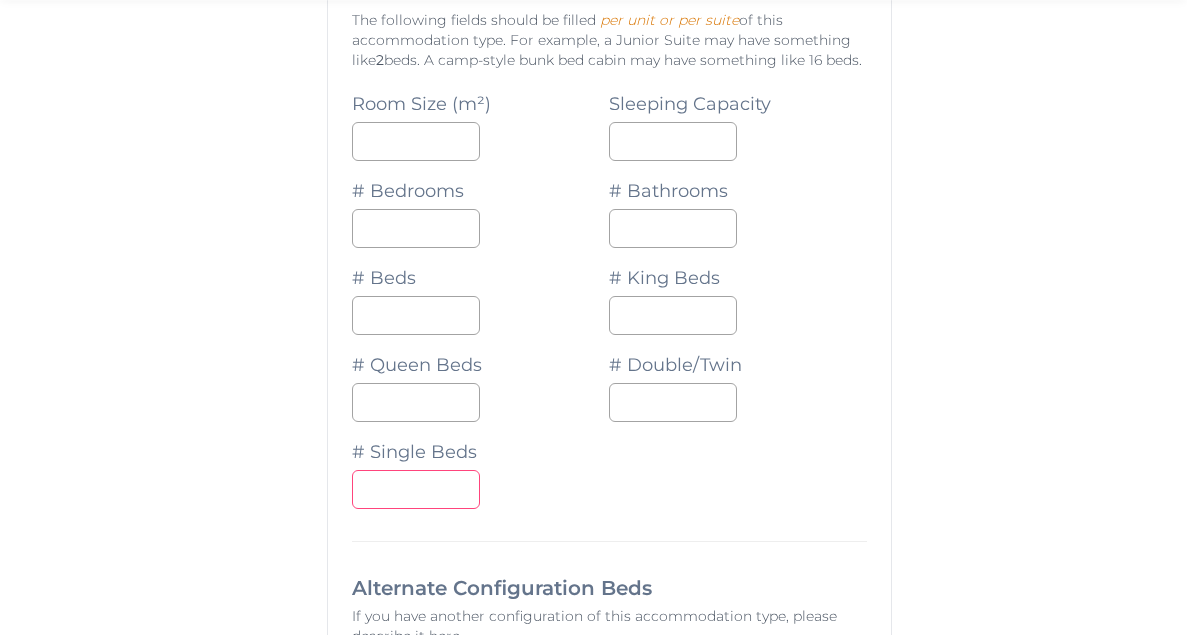 type on "*" 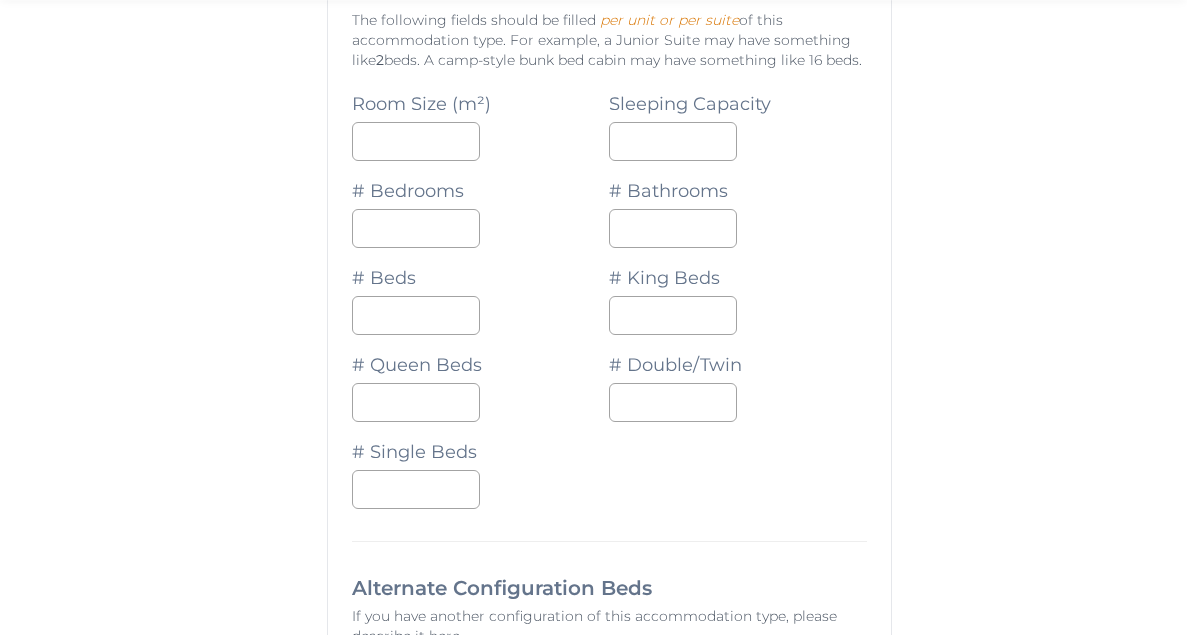 click on "# Single Beds *" at bounding box center (480, 465) 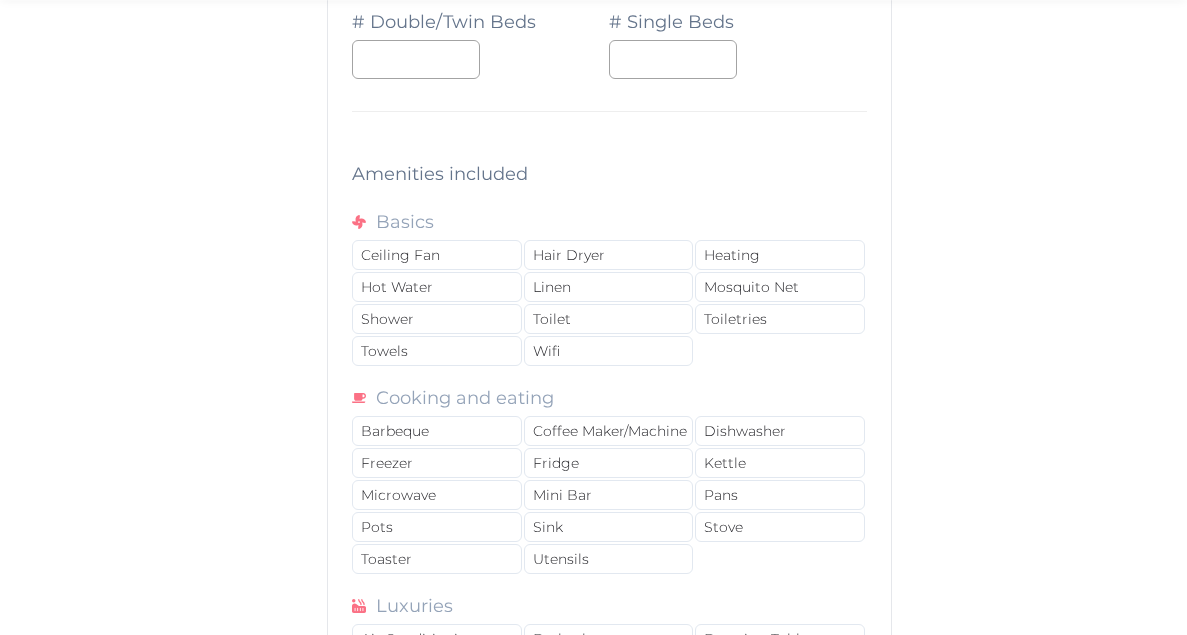 scroll, scrollTop: 14565, scrollLeft: 0, axis: vertical 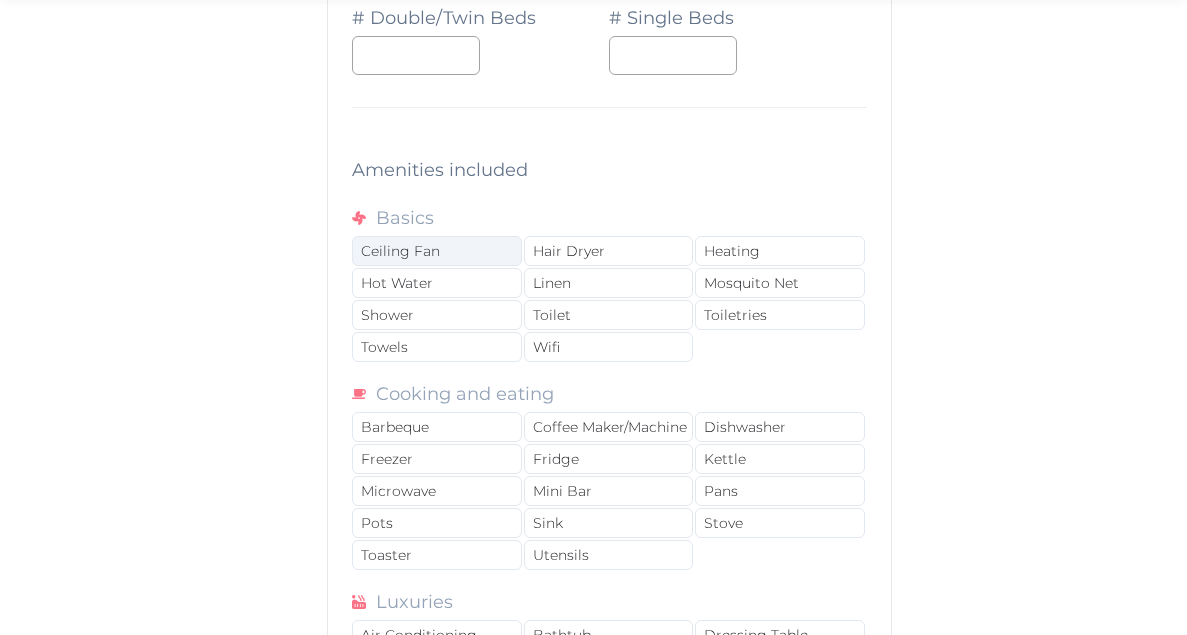 click on "Ceiling Fan" at bounding box center (436, 251) 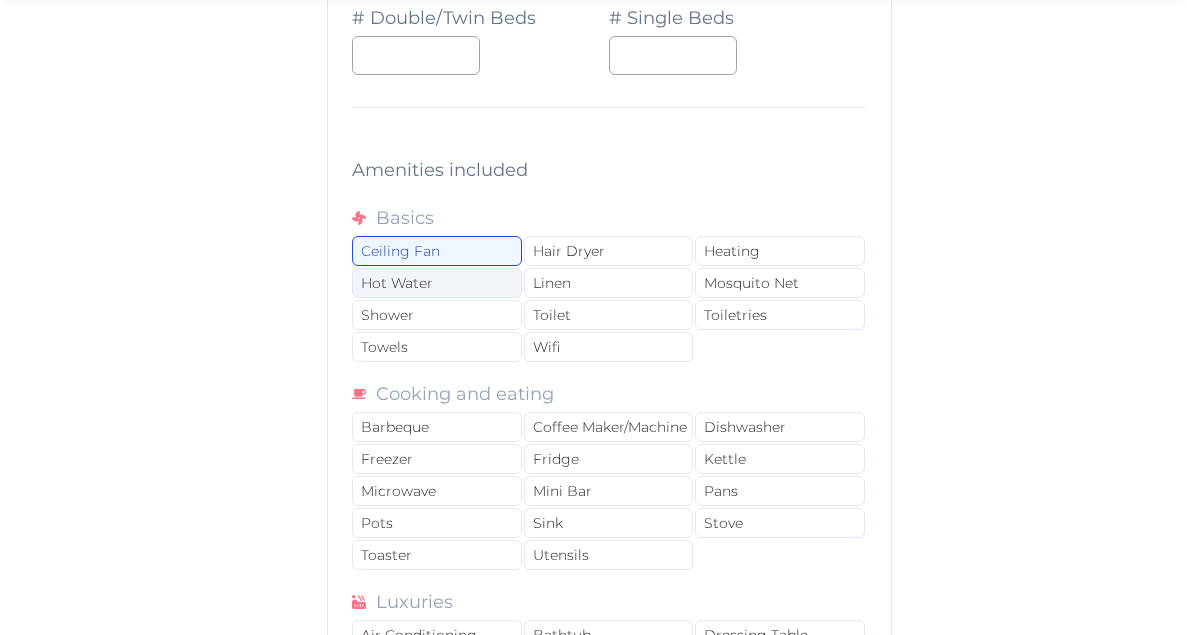 click on "Hot Water" at bounding box center [436, 283] 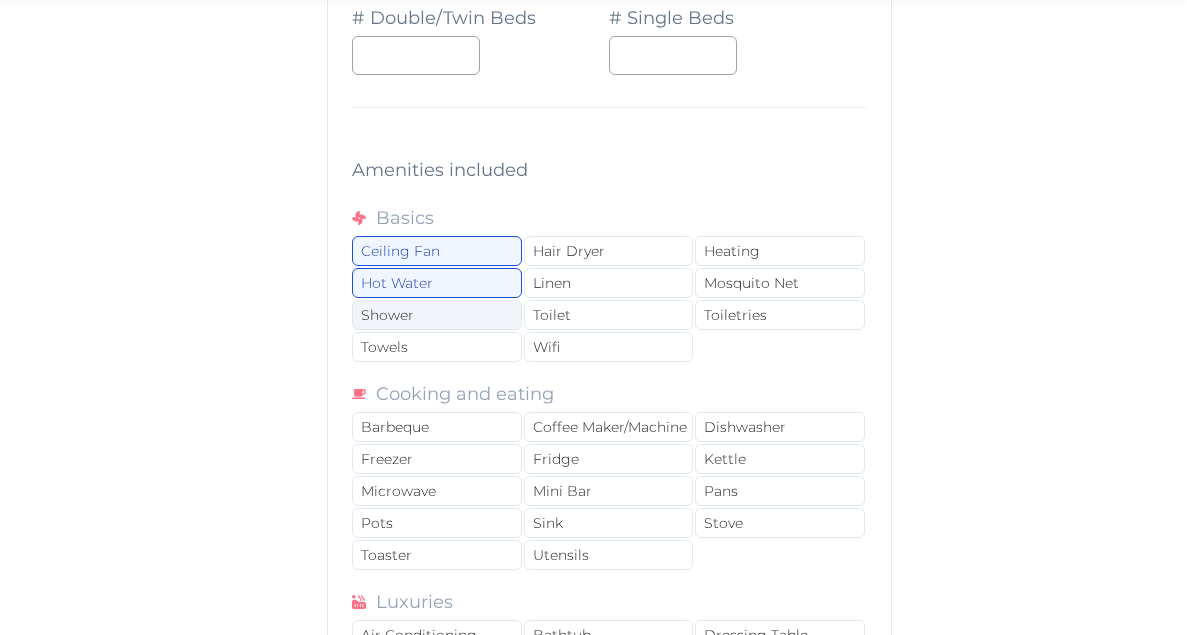 click on "Shower" at bounding box center [436, 315] 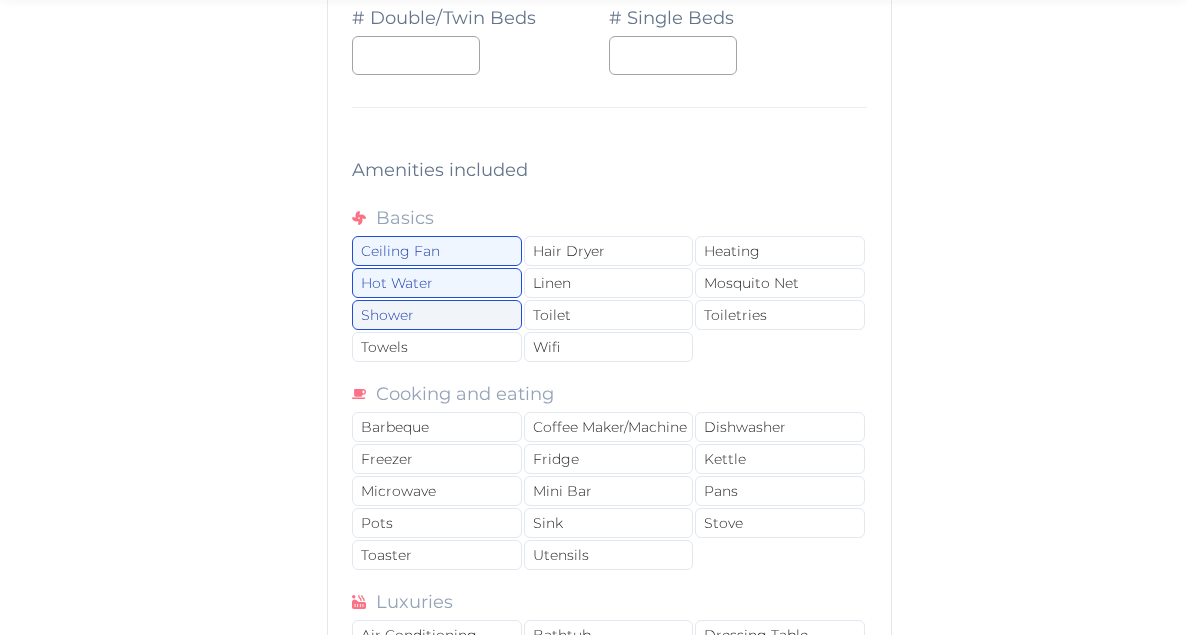 click on "Shower" at bounding box center (436, 315) 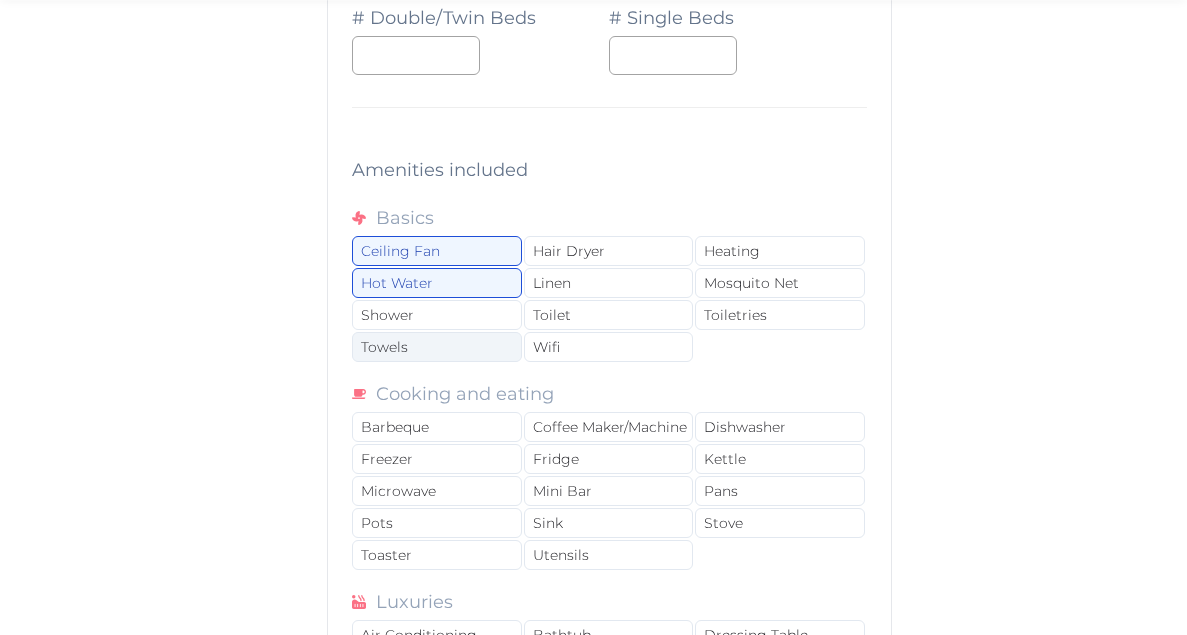 click on "Towels" at bounding box center [436, 347] 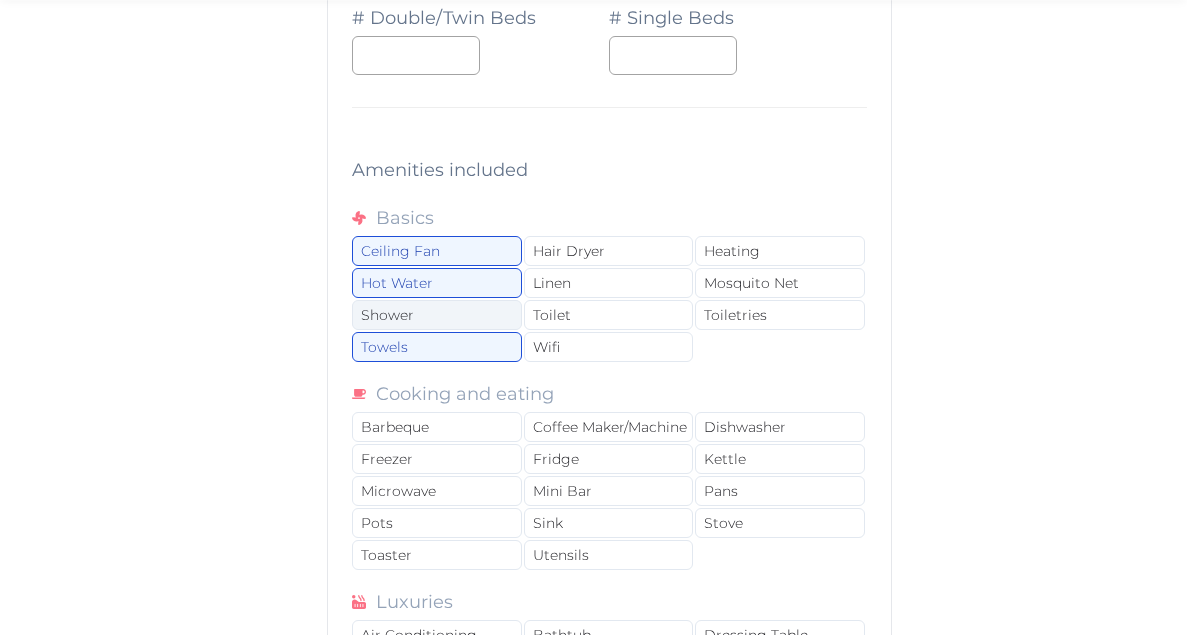click on "Shower" at bounding box center [436, 315] 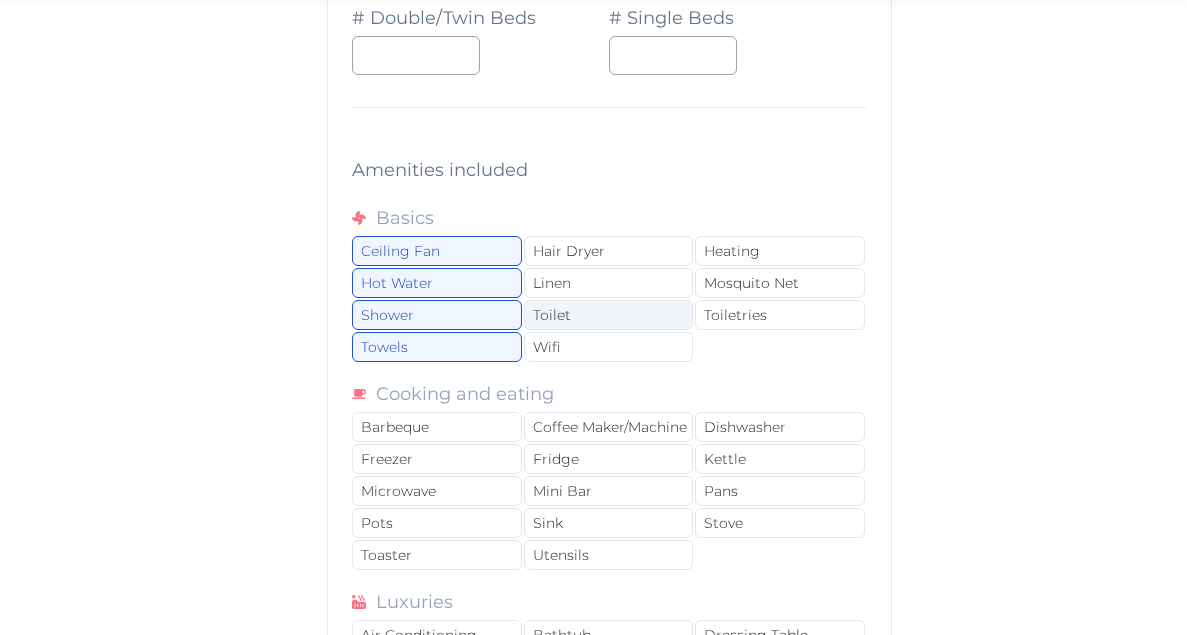 click on "Toilet" at bounding box center (608, 315) 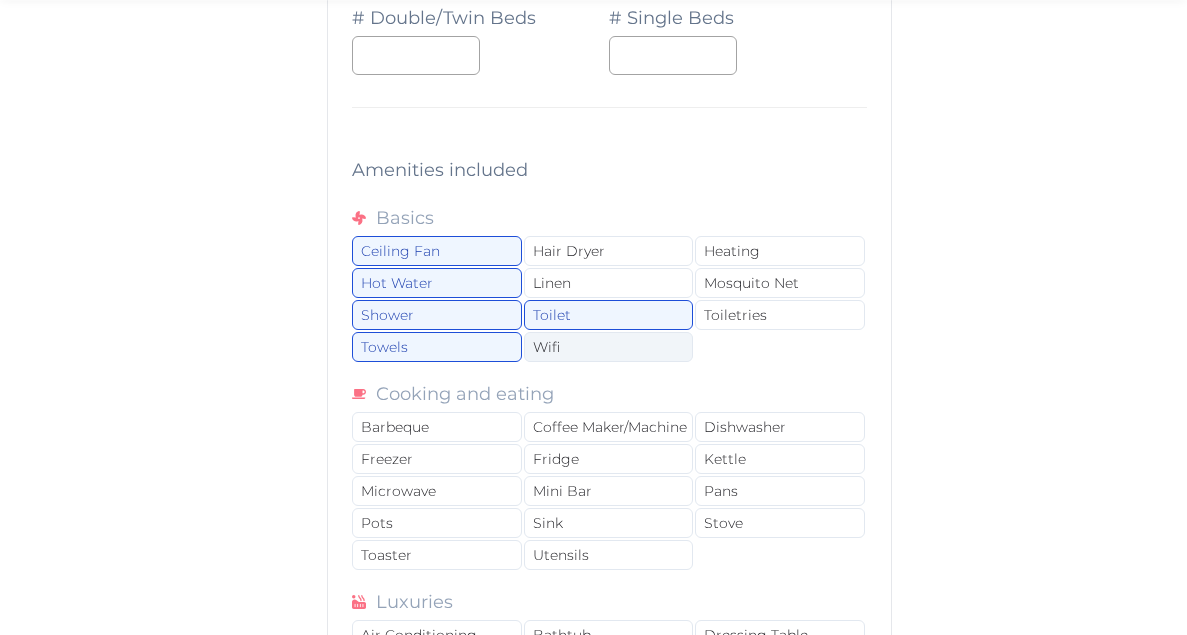 click on "Wifi" at bounding box center [608, 347] 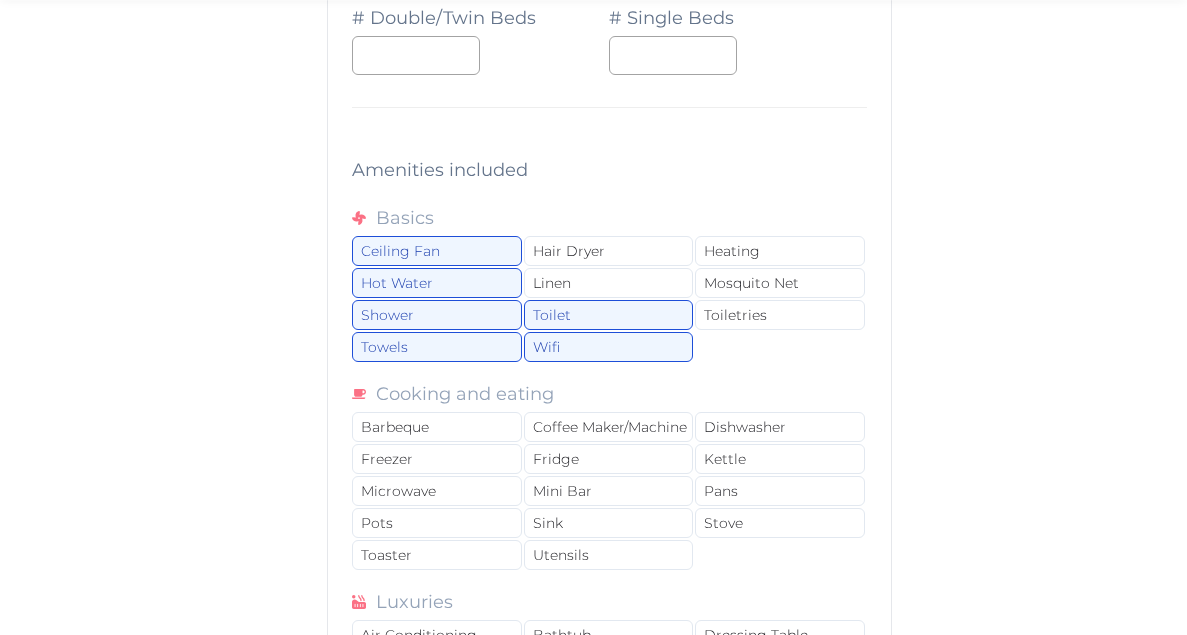 click on "Ceiling Fan Hair Dryer Heating Hot Water Linen Mosquito Net Shower Toilet Toiletries Towels Wifi" at bounding box center [609, 300] 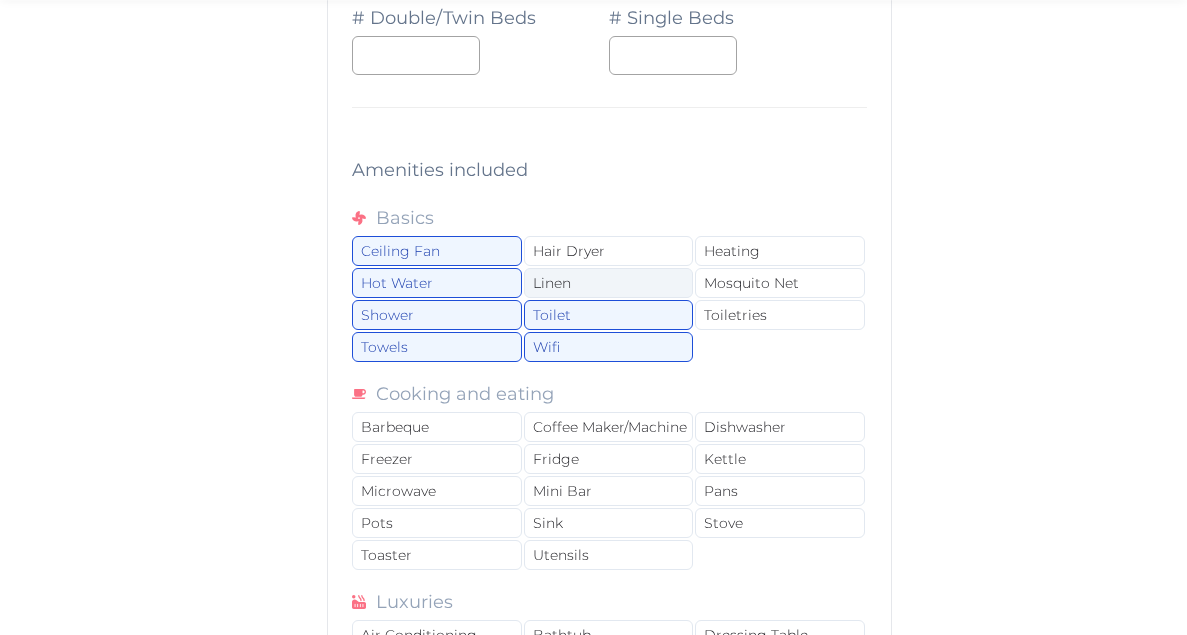 click on "Linen" at bounding box center (608, 283) 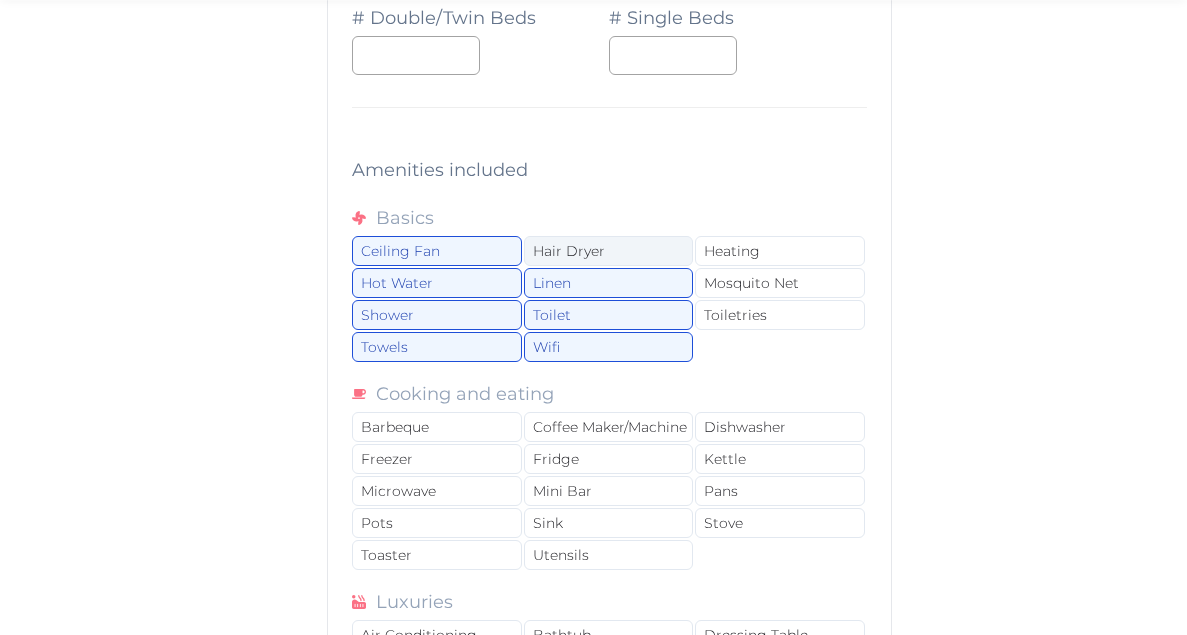 click on "Hair Dryer" at bounding box center (608, 251) 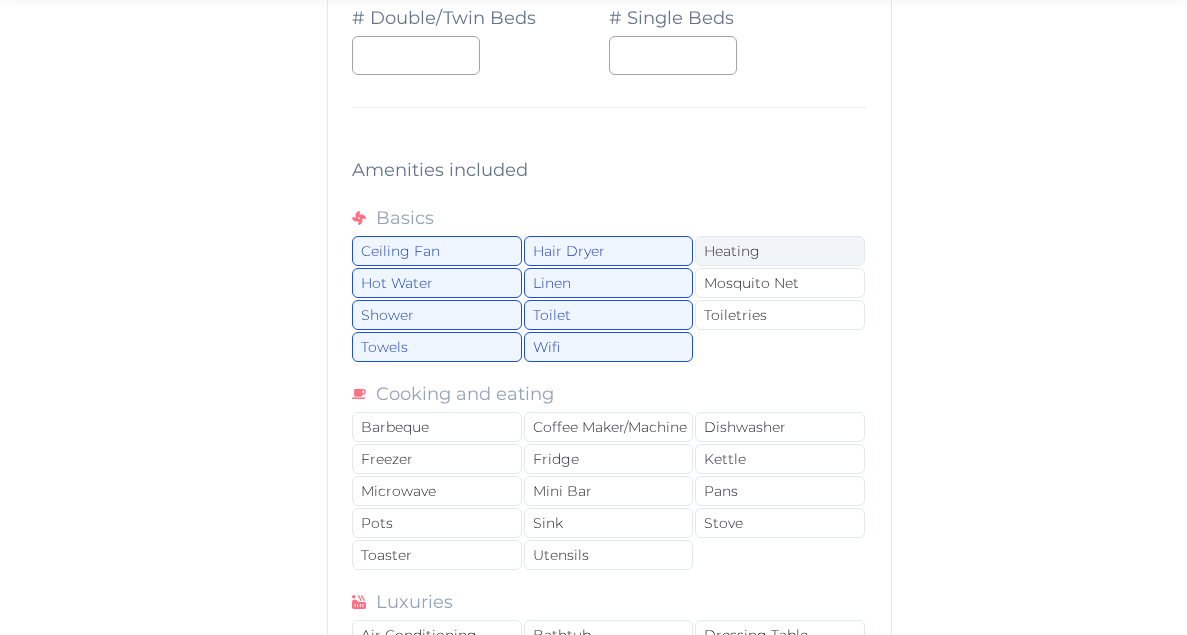 click on "Heating" at bounding box center [779, 251] 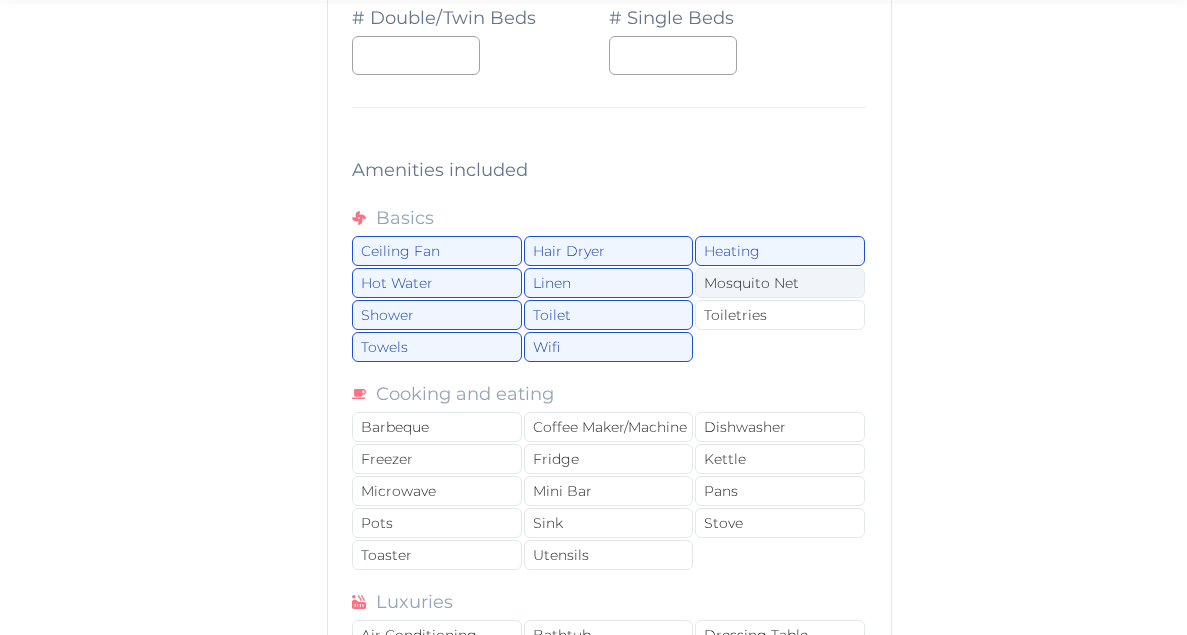 click on "Mosquito Net" at bounding box center [779, 283] 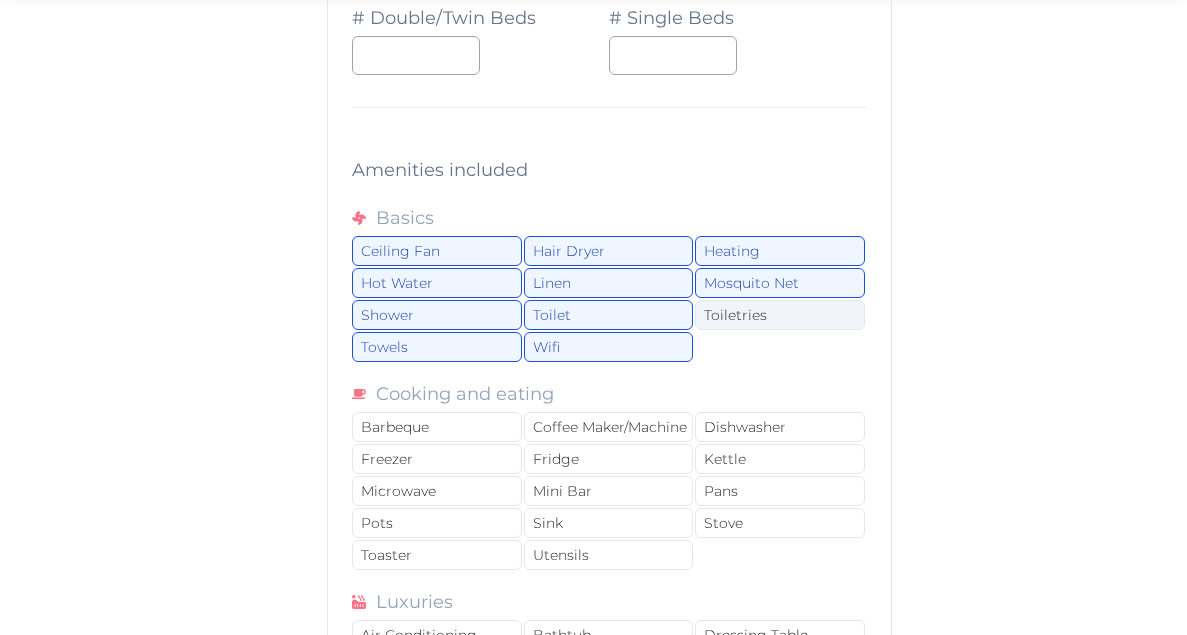 click on "Toiletries" at bounding box center [779, 315] 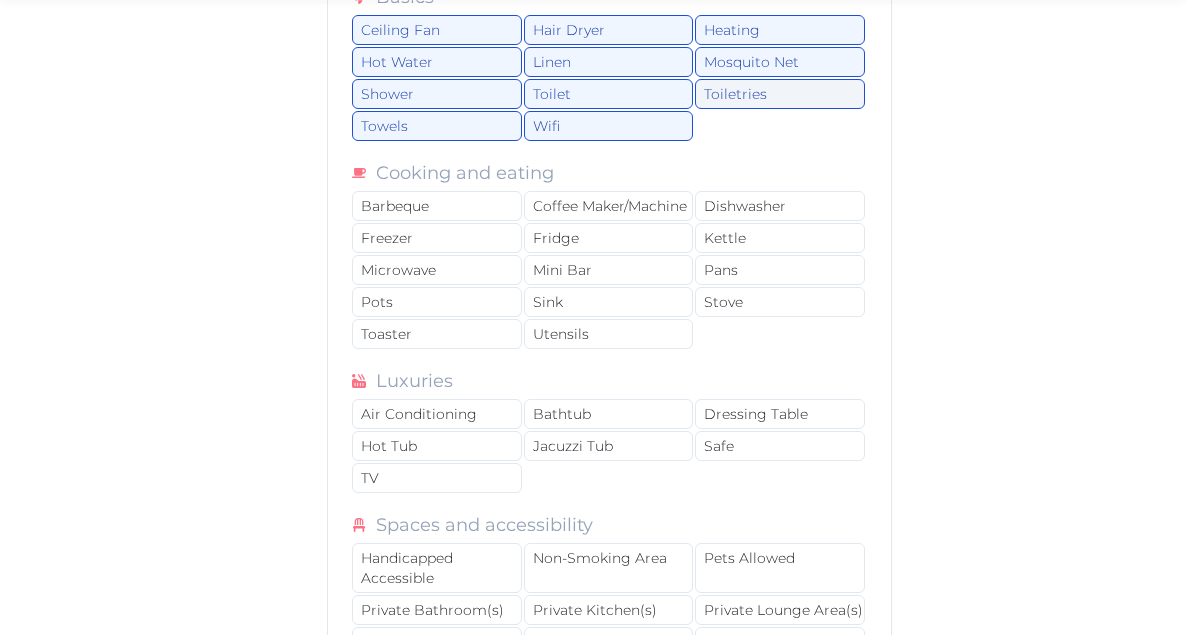 scroll, scrollTop: 14790, scrollLeft: 0, axis: vertical 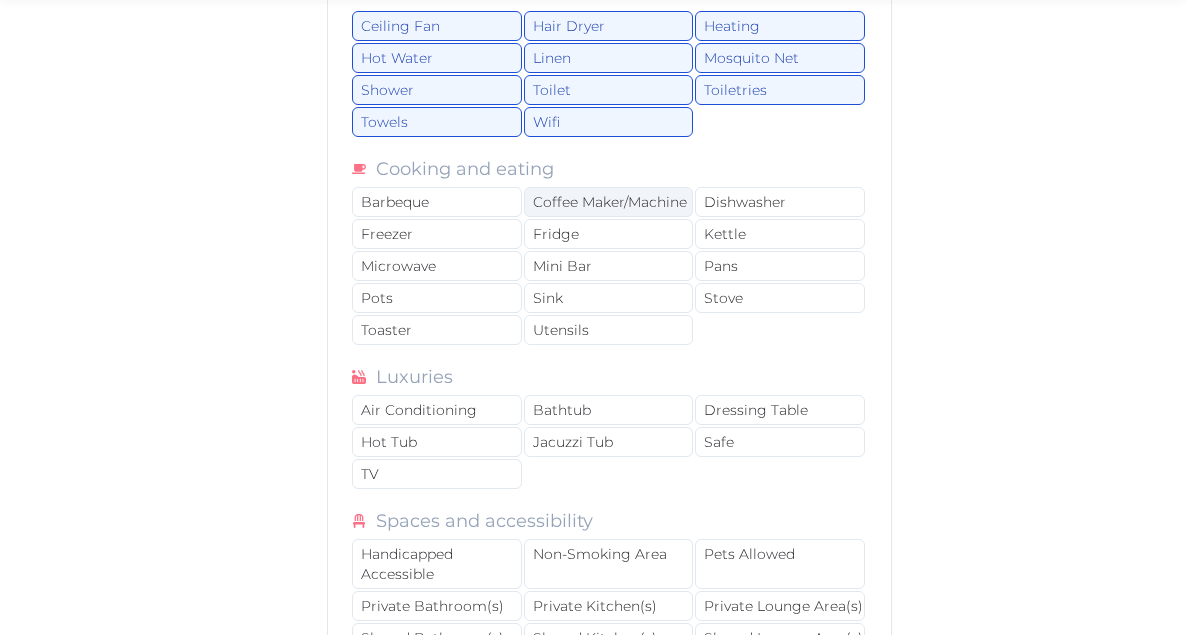 click on "Coffee Maker/Machine" at bounding box center (608, 202) 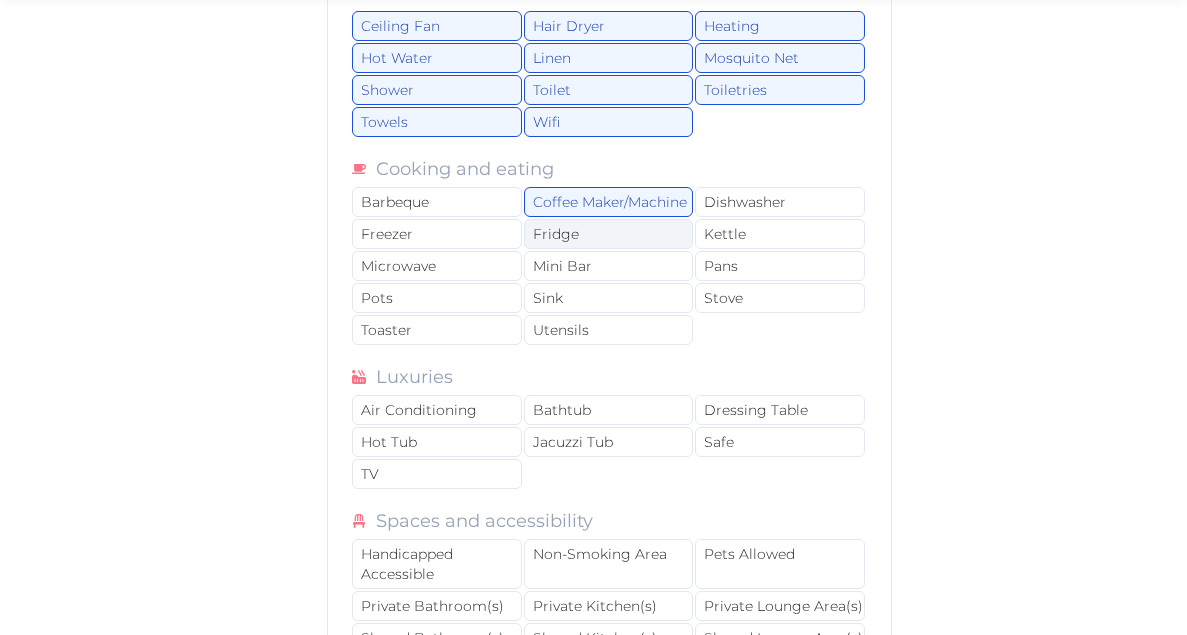 click on "Fridge" at bounding box center [608, 234] 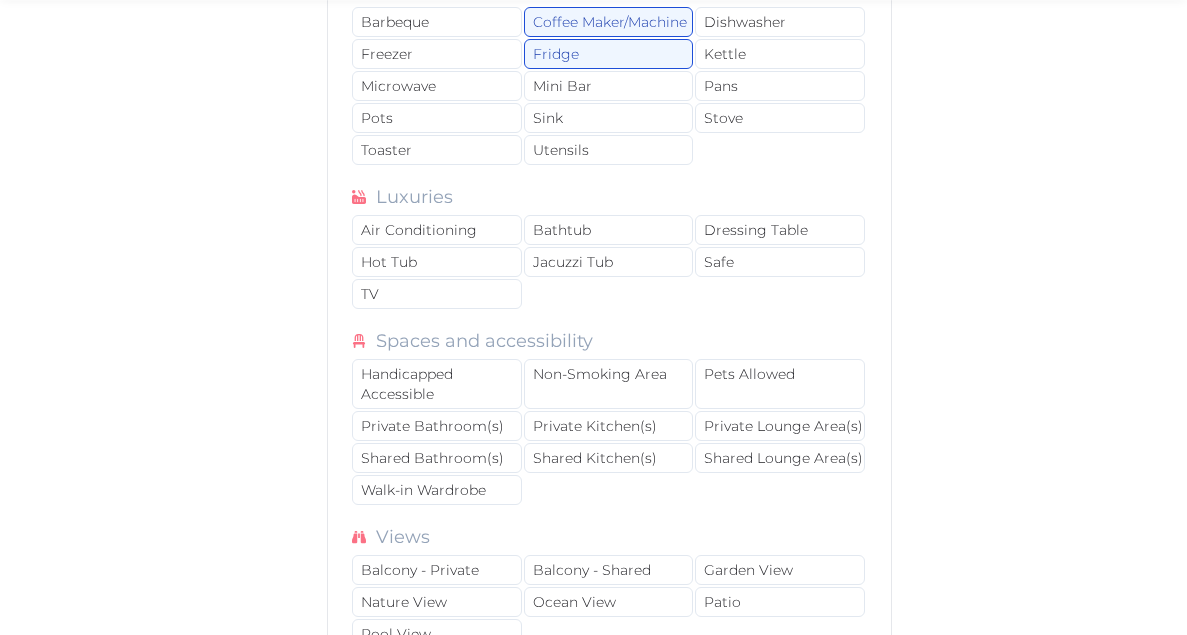 scroll, scrollTop: 14990, scrollLeft: 0, axis: vertical 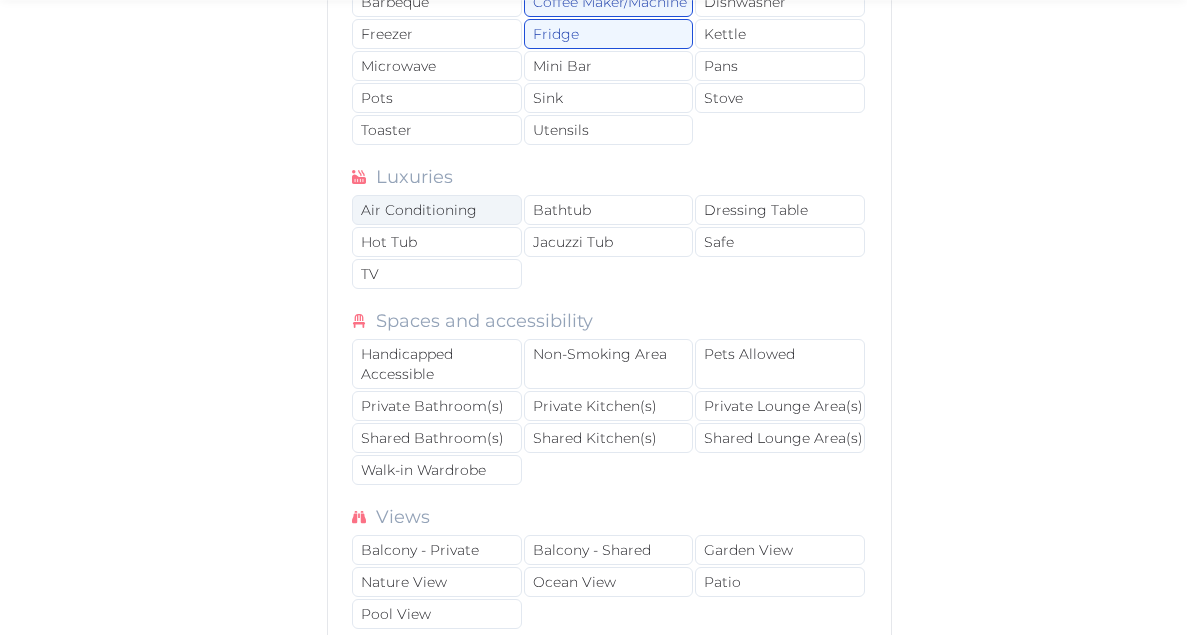click on "Air Conditioning" at bounding box center [436, 210] 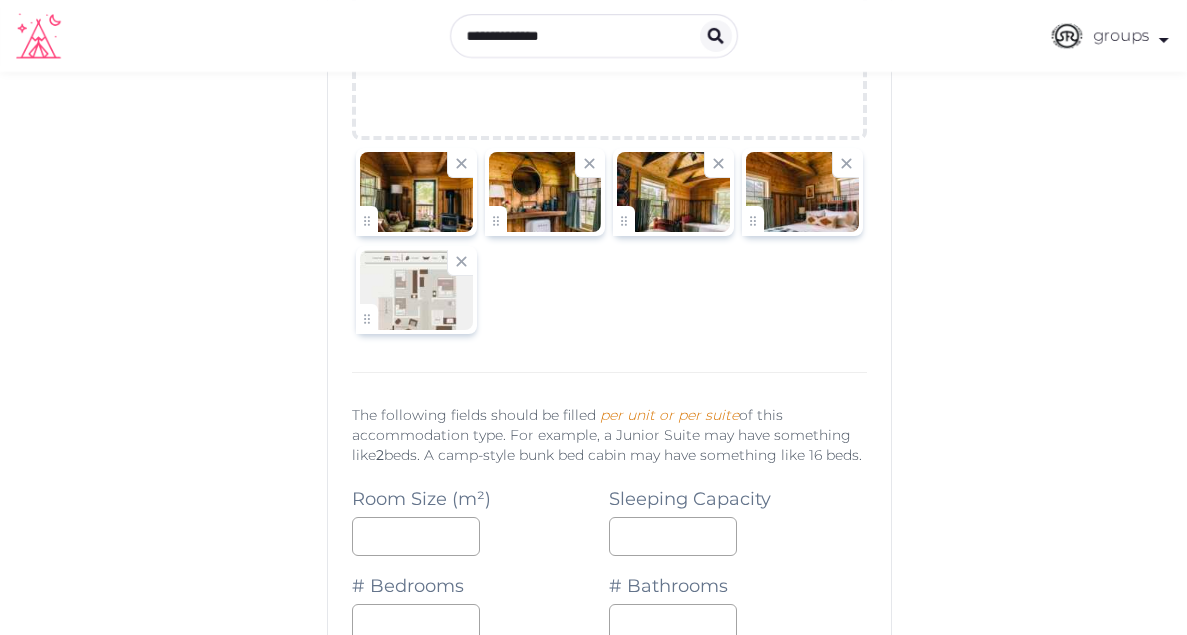 scroll, scrollTop: 13224, scrollLeft: 0, axis: vertical 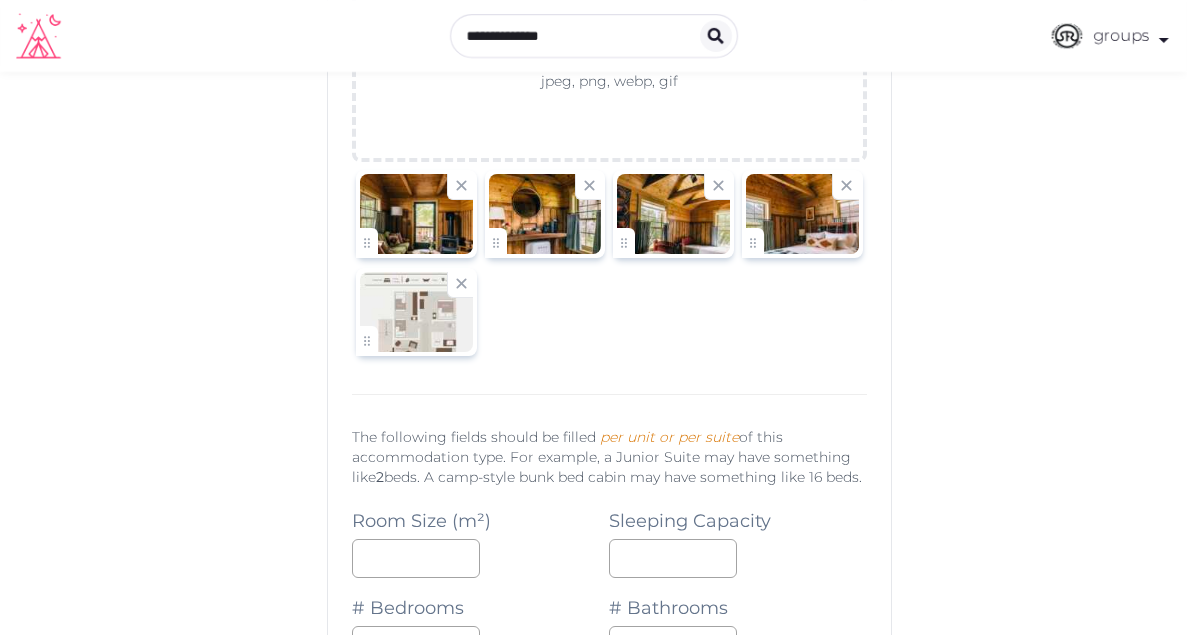 click at bounding box center (416, 312) 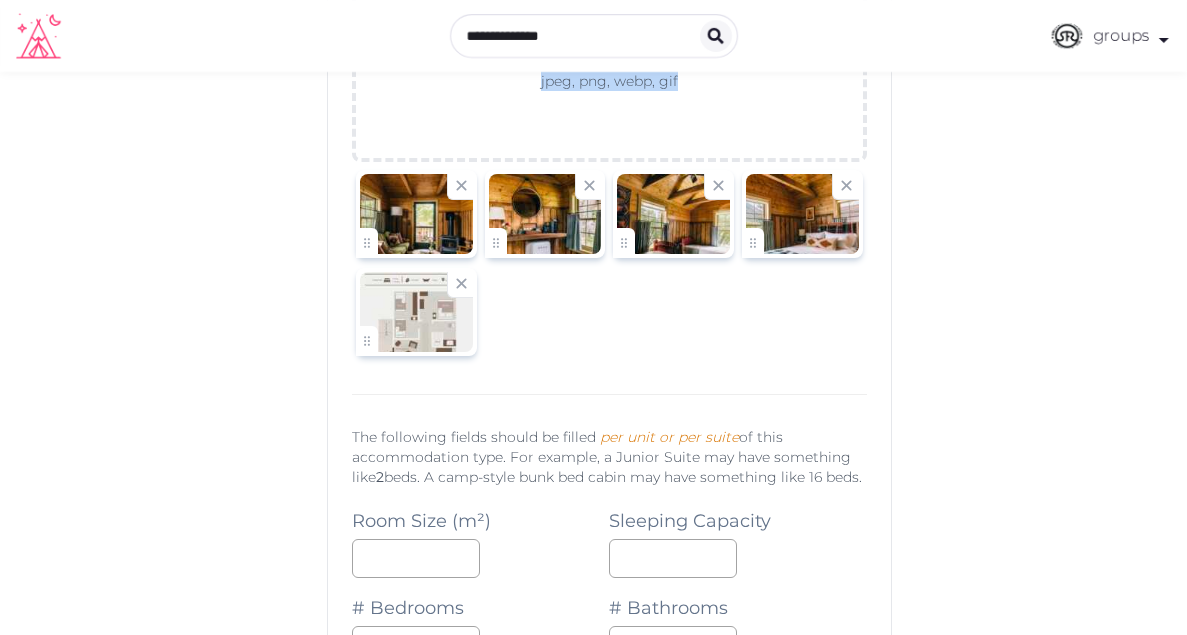 click at bounding box center (416, 312) 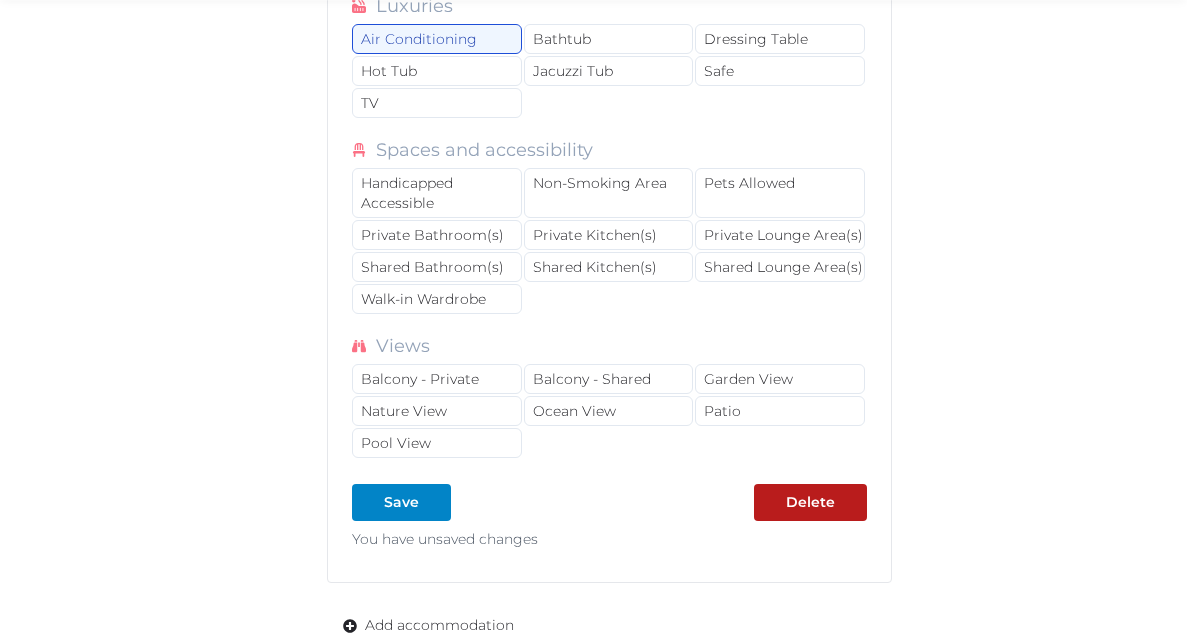 scroll, scrollTop: 15166, scrollLeft: 0, axis: vertical 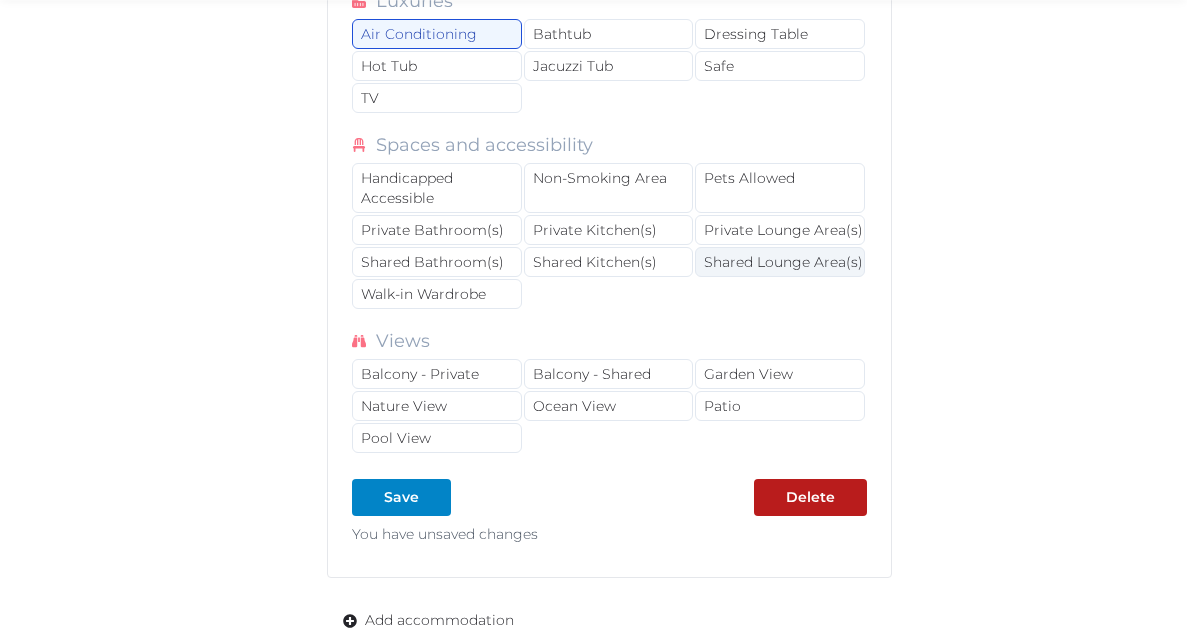 click on "Shared Lounge Area(s)" at bounding box center (779, 262) 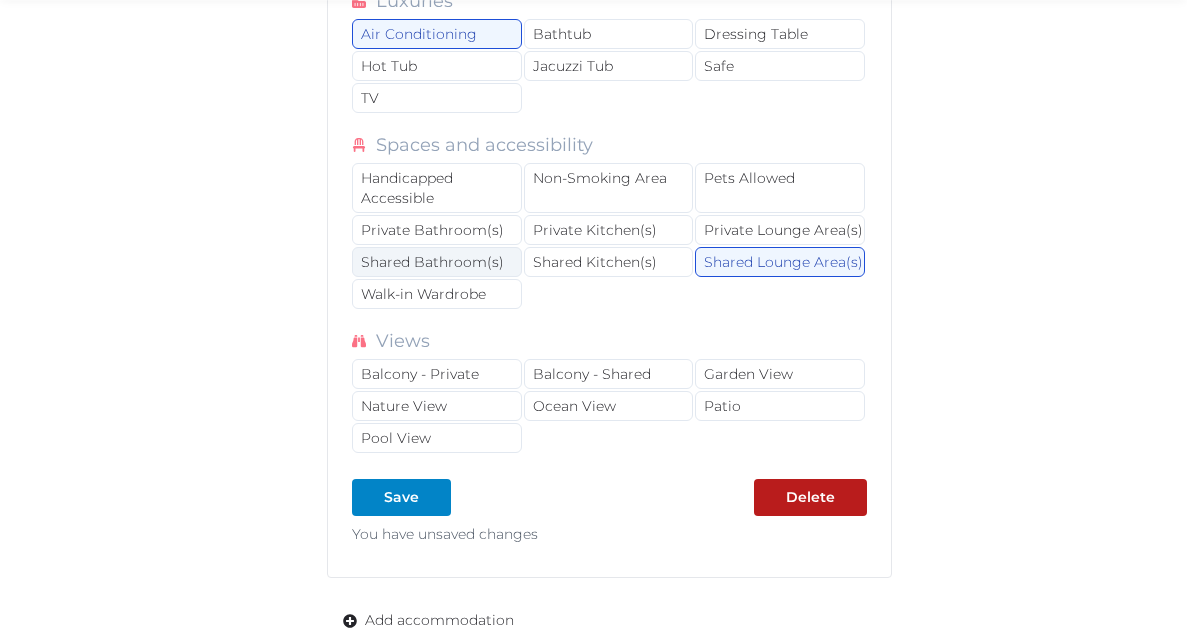 click on "Shared Bathroom(s)" at bounding box center [436, 262] 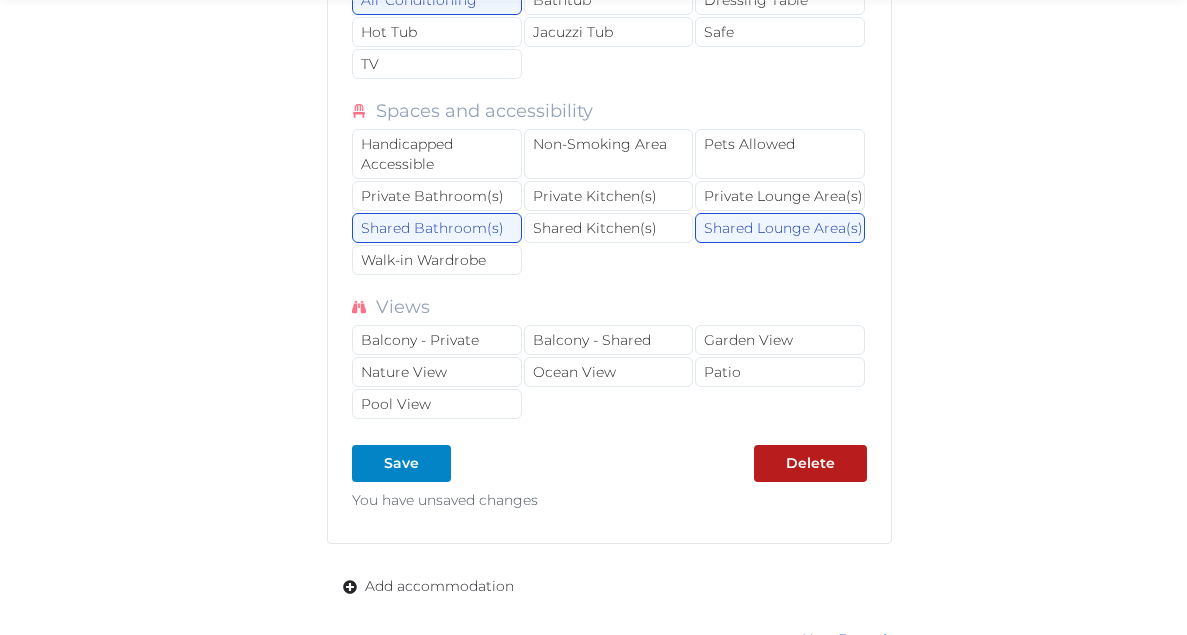 scroll, scrollTop: 15215, scrollLeft: 0, axis: vertical 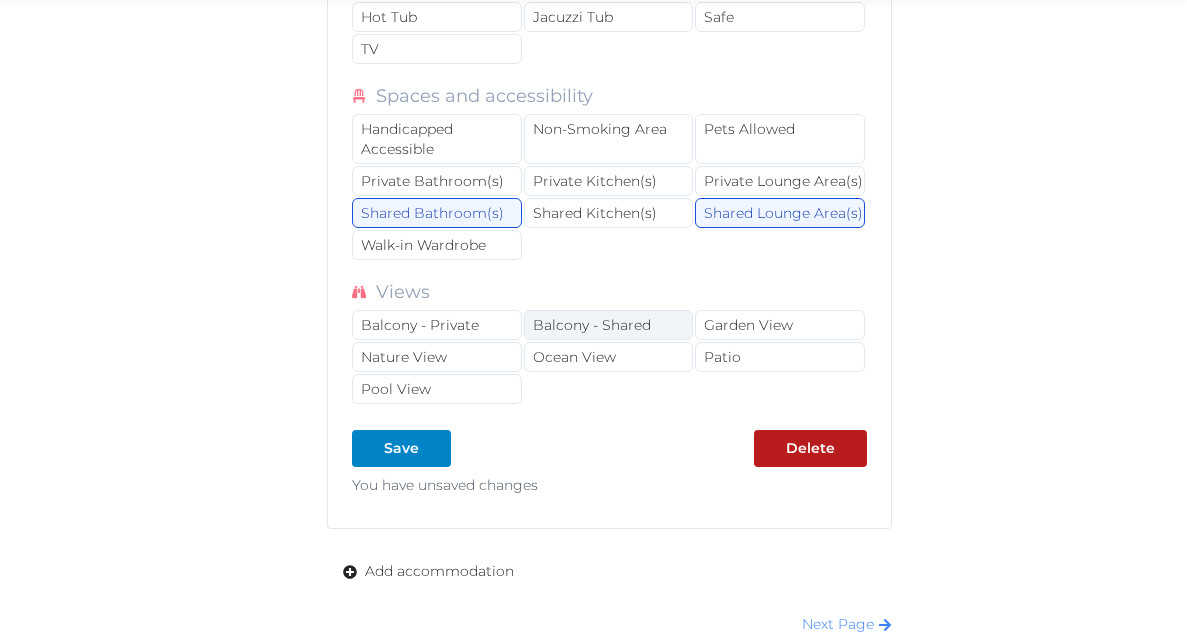 click on "Balcony - Shared" at bounding box center [608, 325] 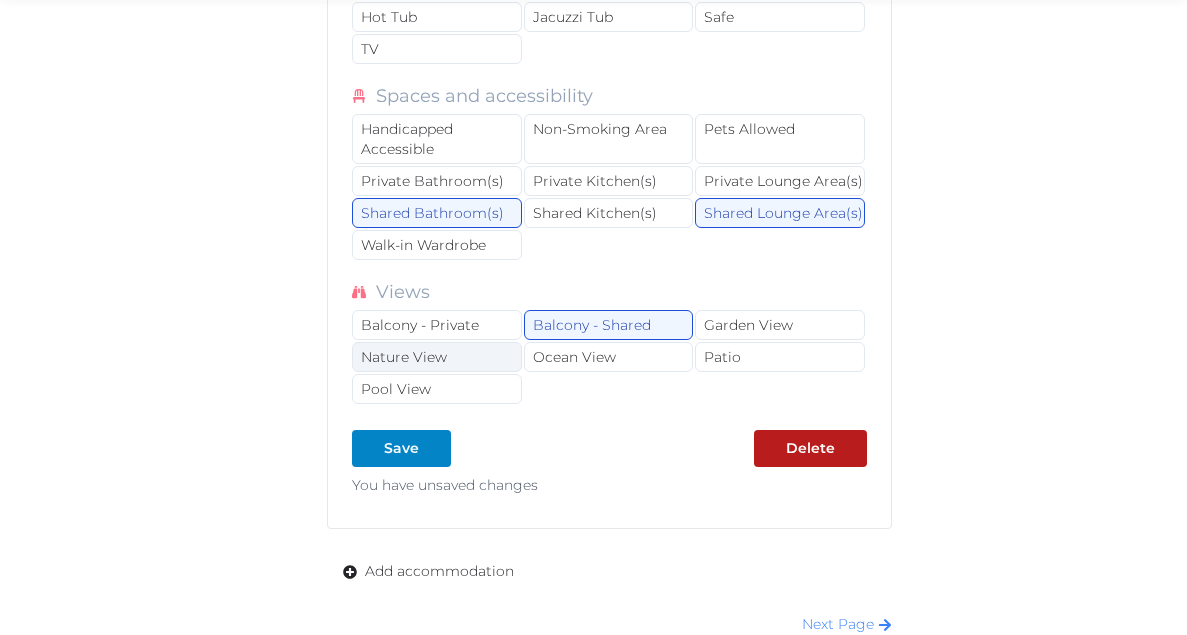 click on "Nature View" at bounding box center [436, 357] 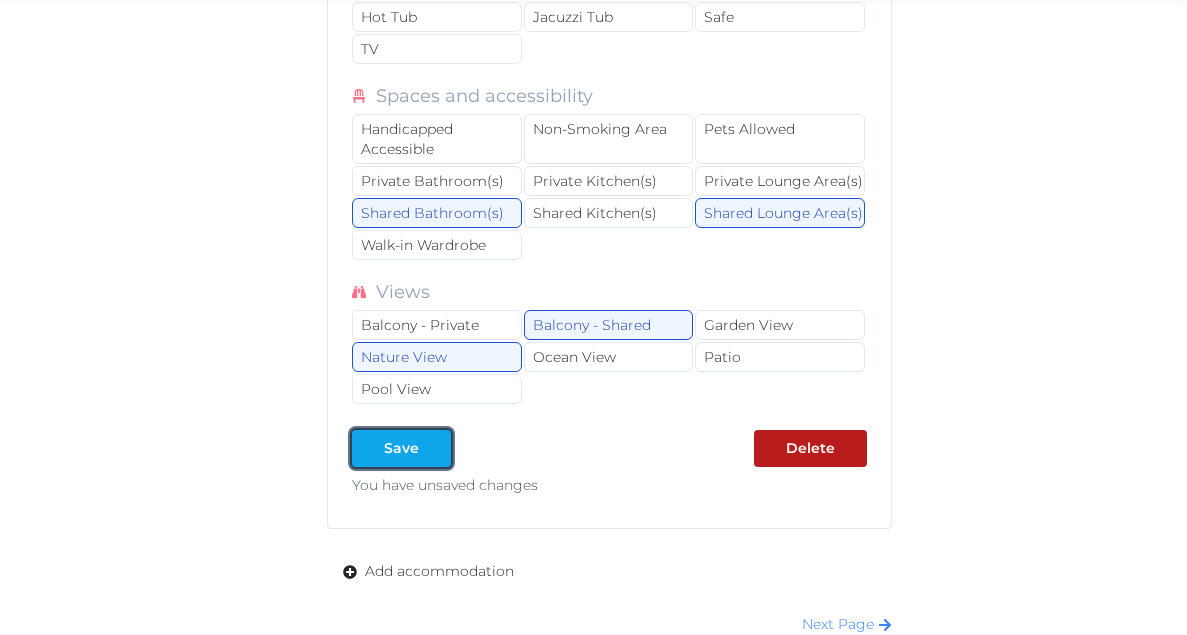 click on "Save" at bounding box center [401, 448] 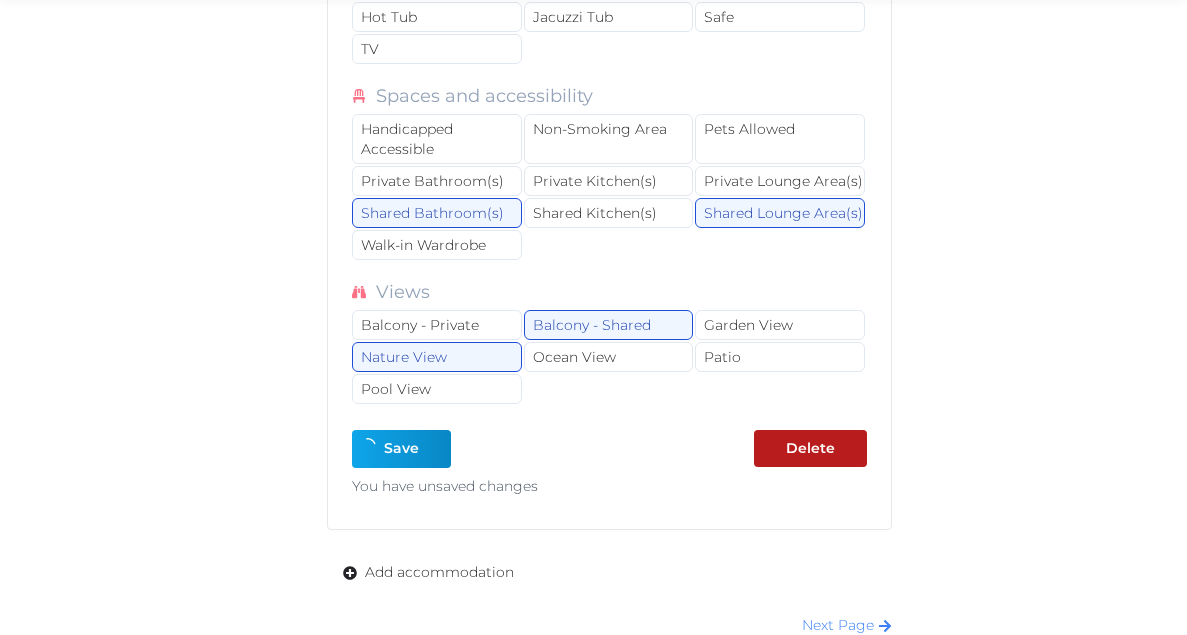 type on "*" 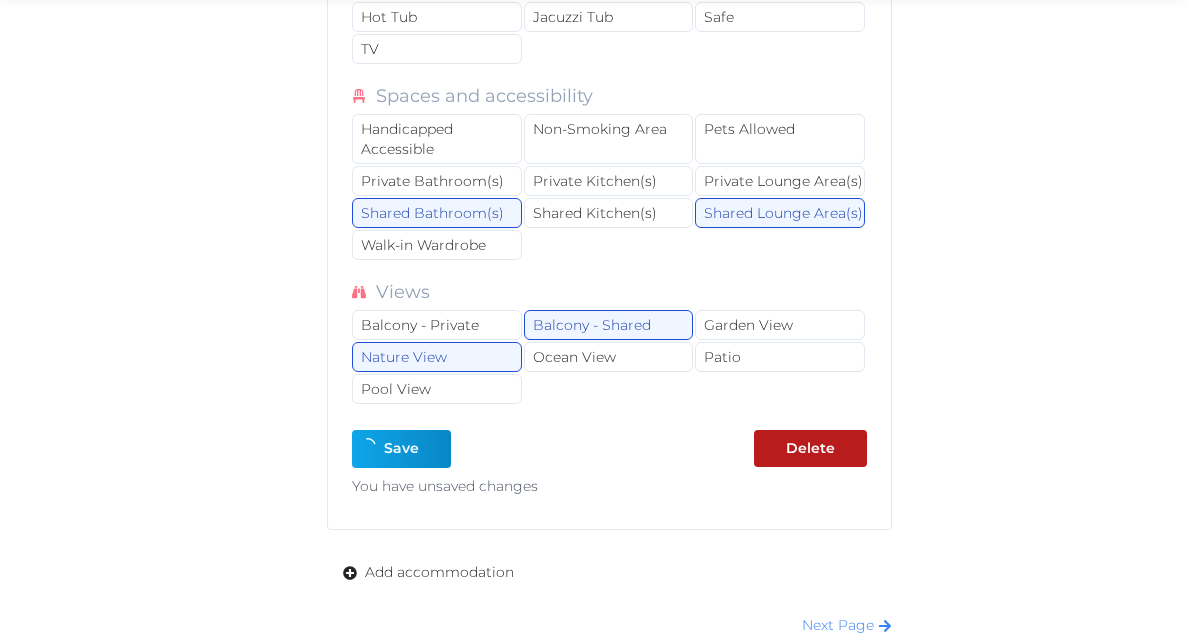 type on "*" 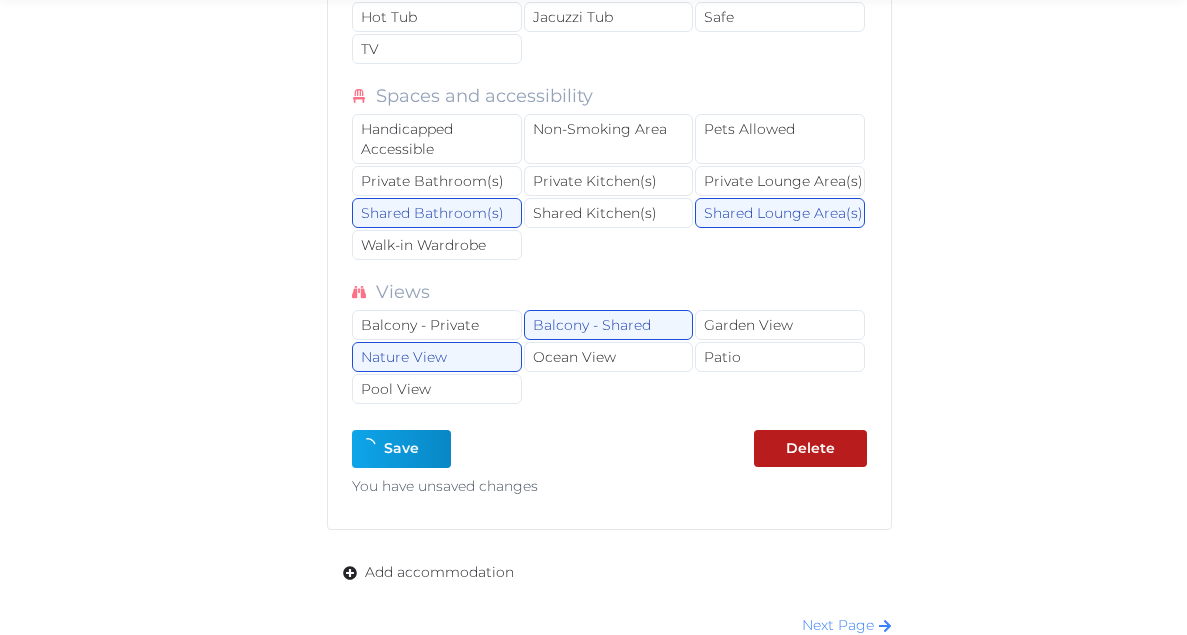 type on "*" 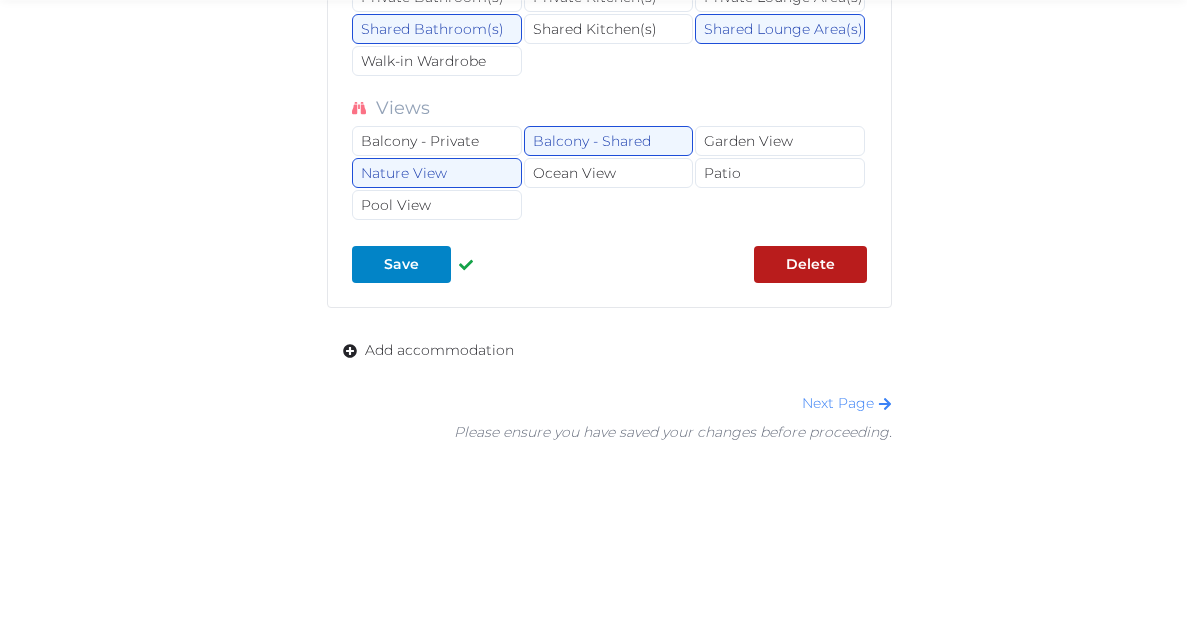 scroll, scrollTop: 15493, scrollLeft: 0, axis: vertical 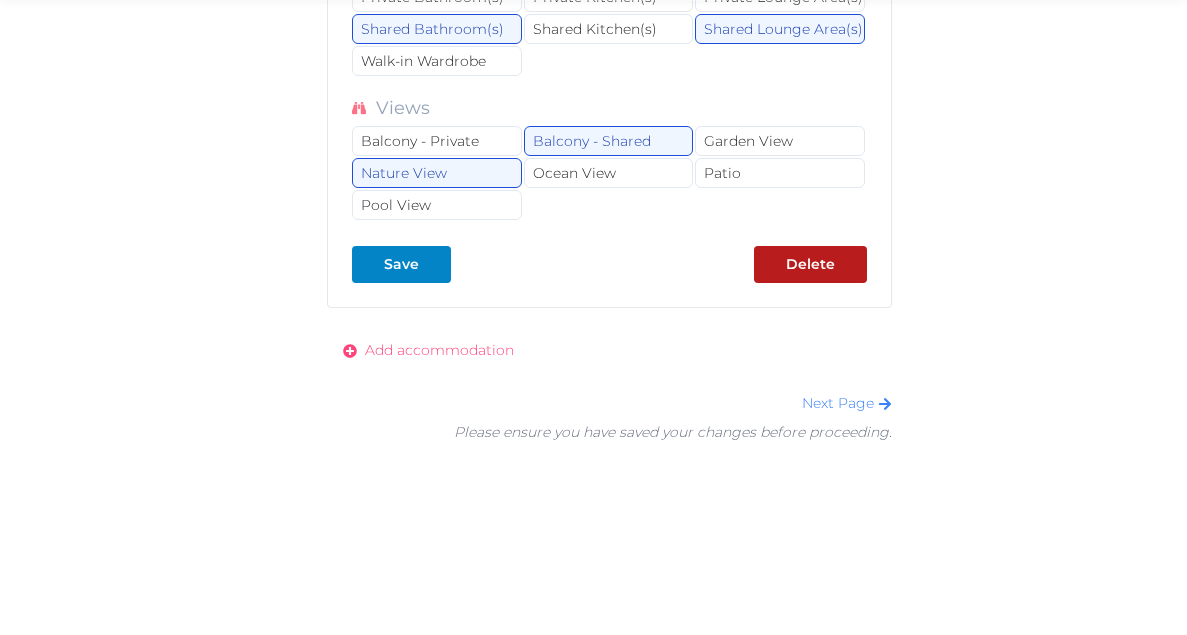 click on "Add accommodation" at bounding box center (428, 350) 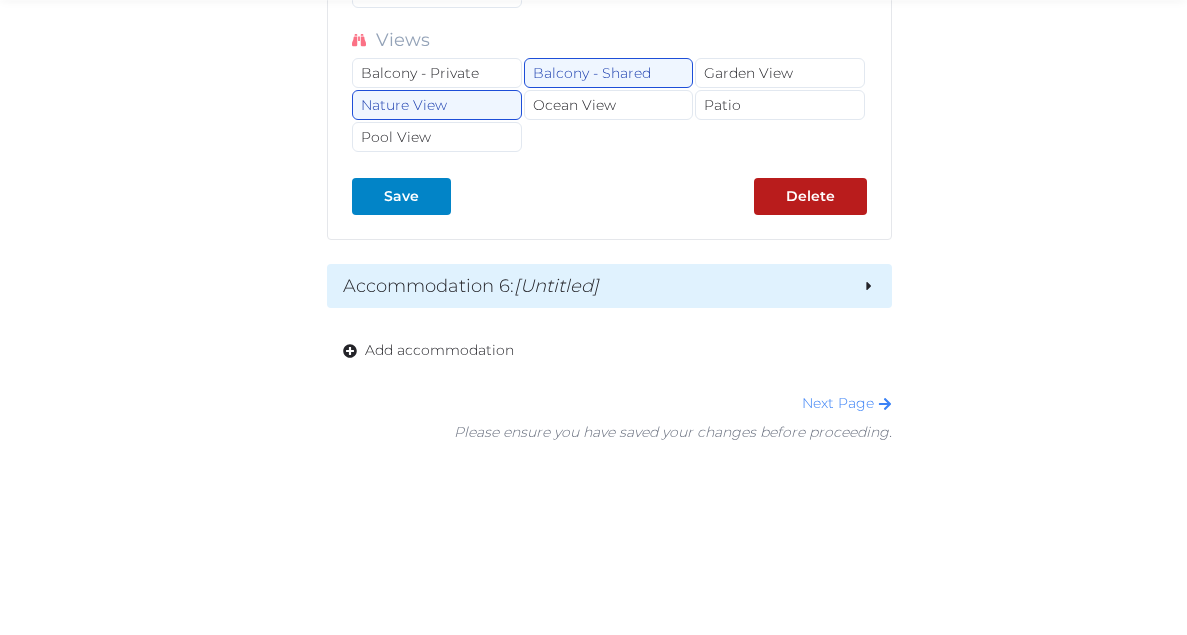 click on "[Untitled]" at bounding box center [556, 286] 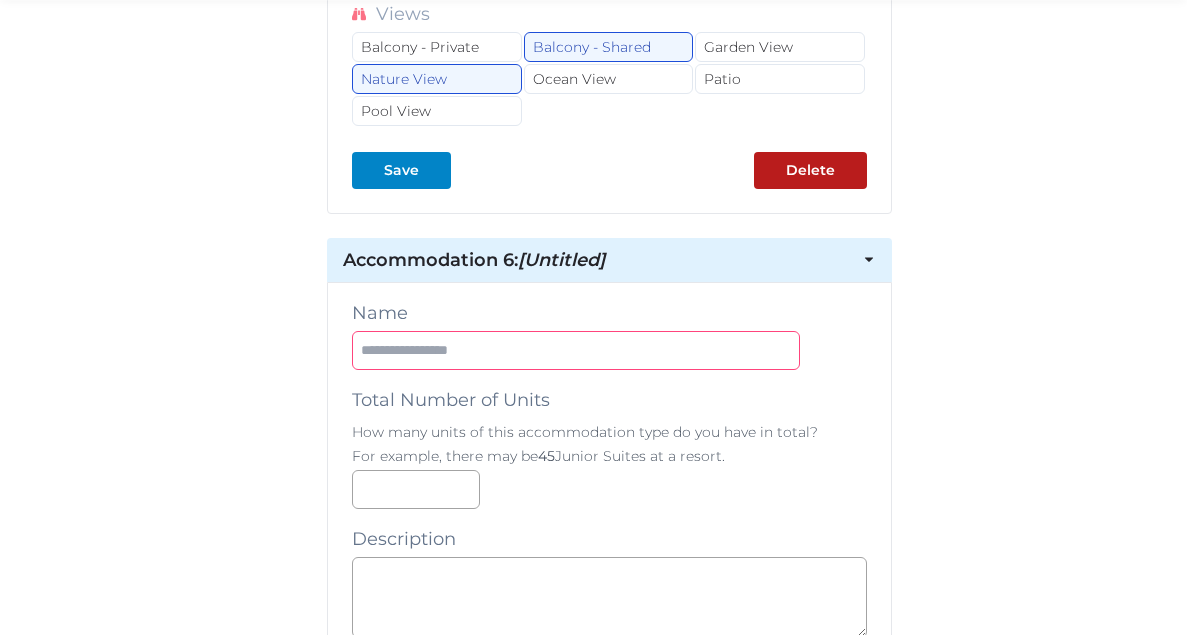 click at bounding box center (576, 350) 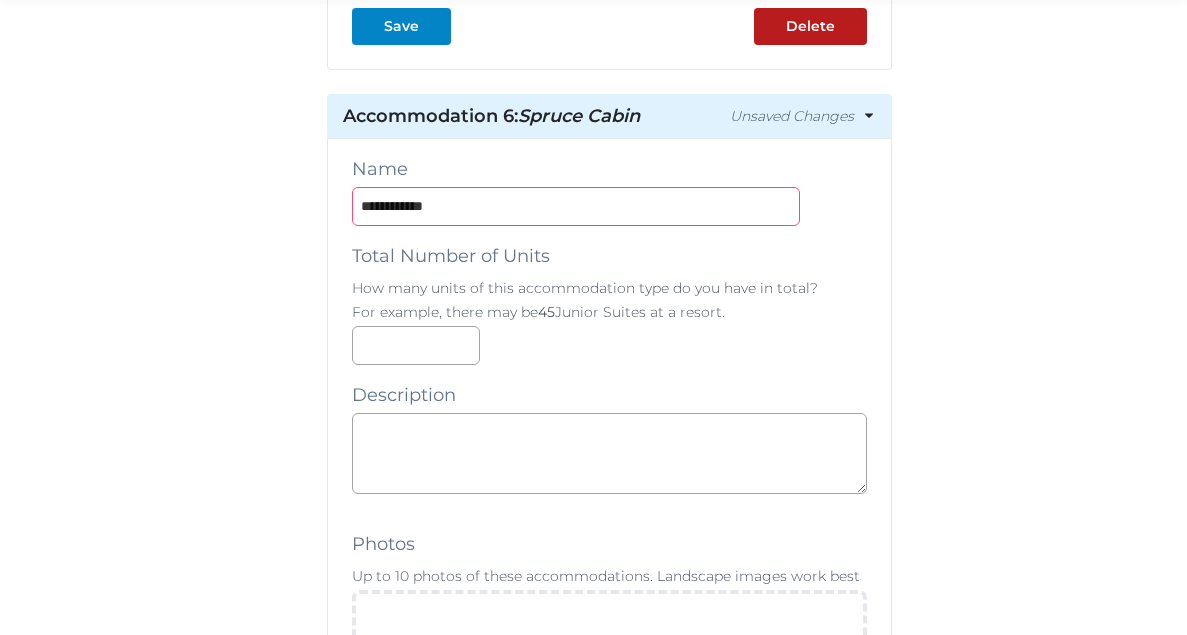 scroll, scrollTop: 15638, scrollLeft: 0, axis: vertical 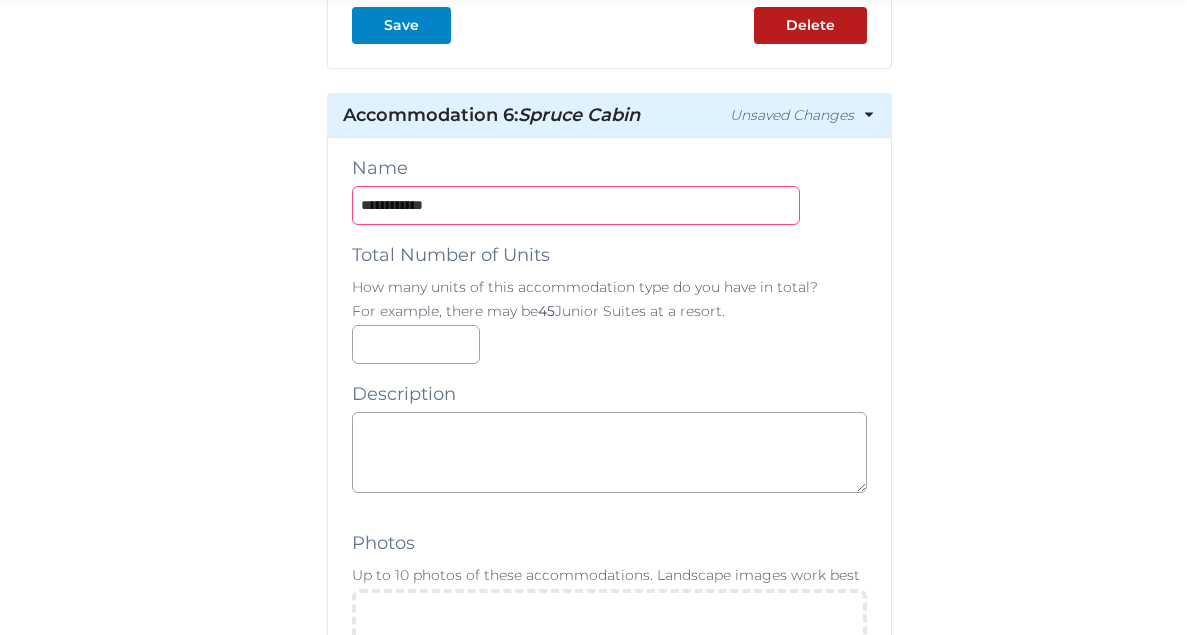 type on "**********" 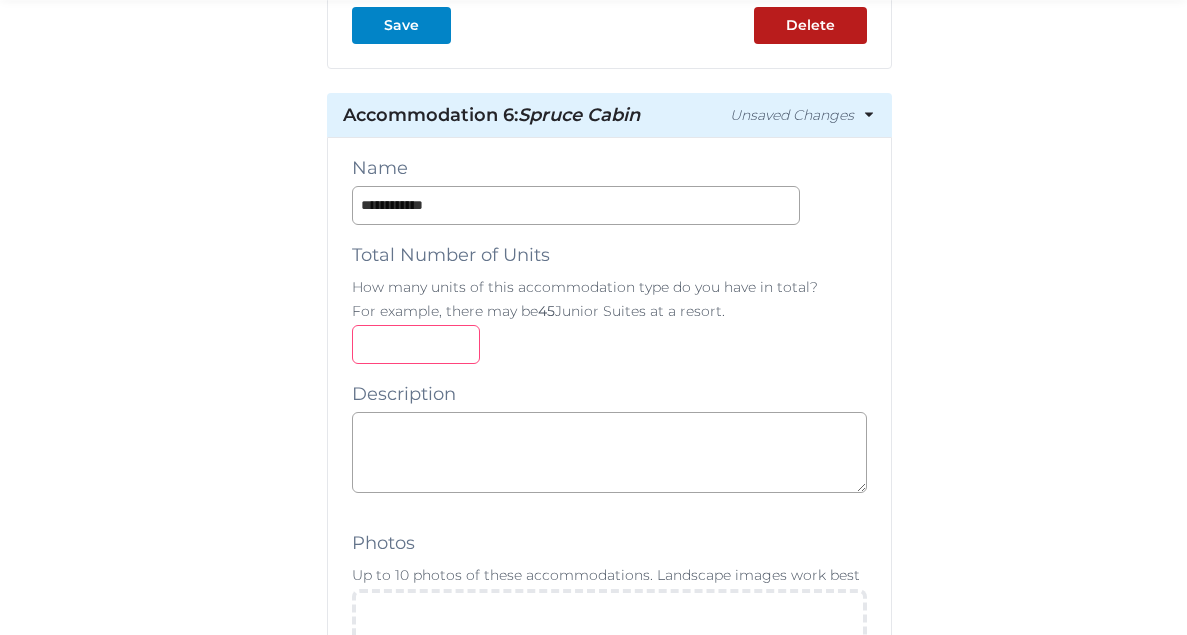 click at bounding box center (416, 344) 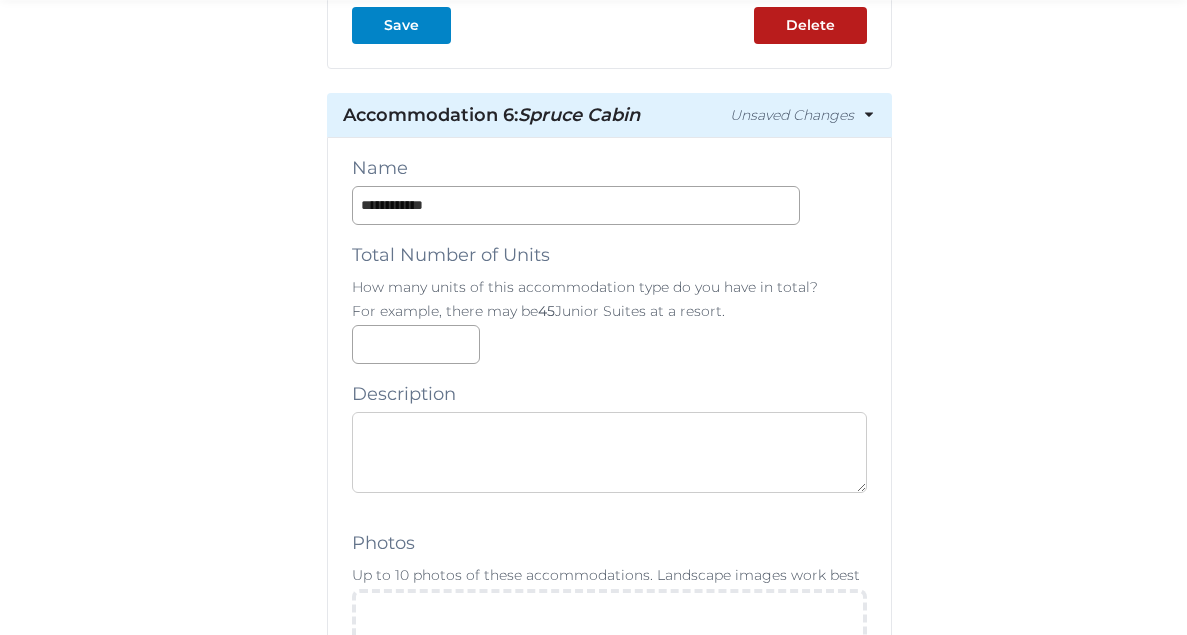 click at bounding box center [609, 452] 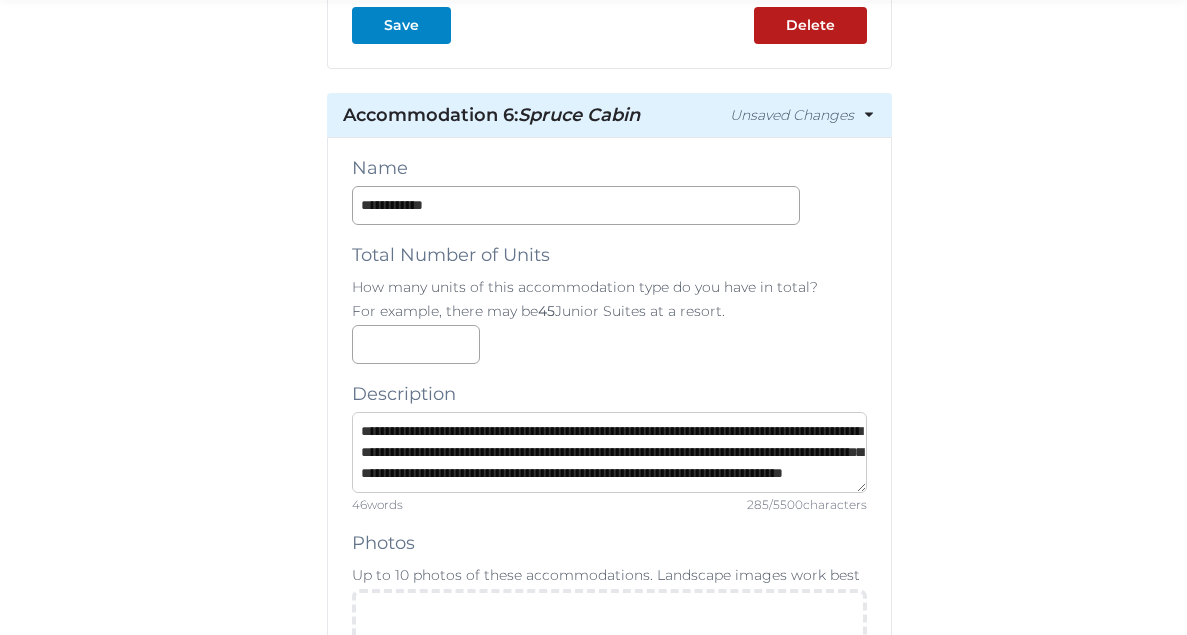 scroll, scrollTop: 42, scrollLeft: 0, axis: vertical 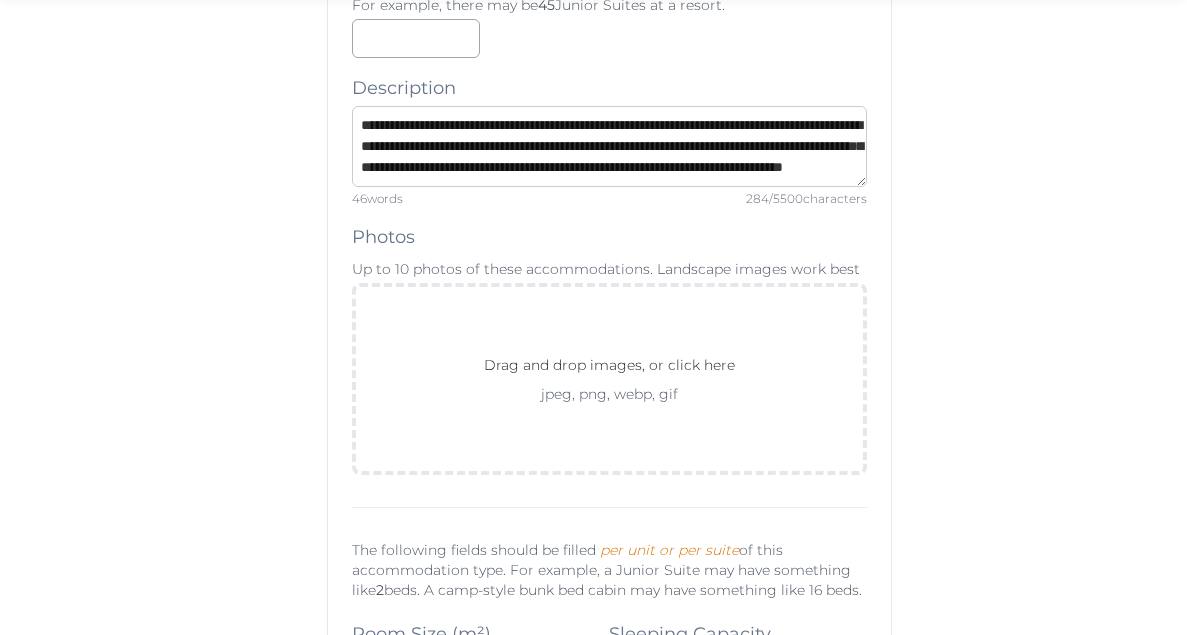 type on "**********" 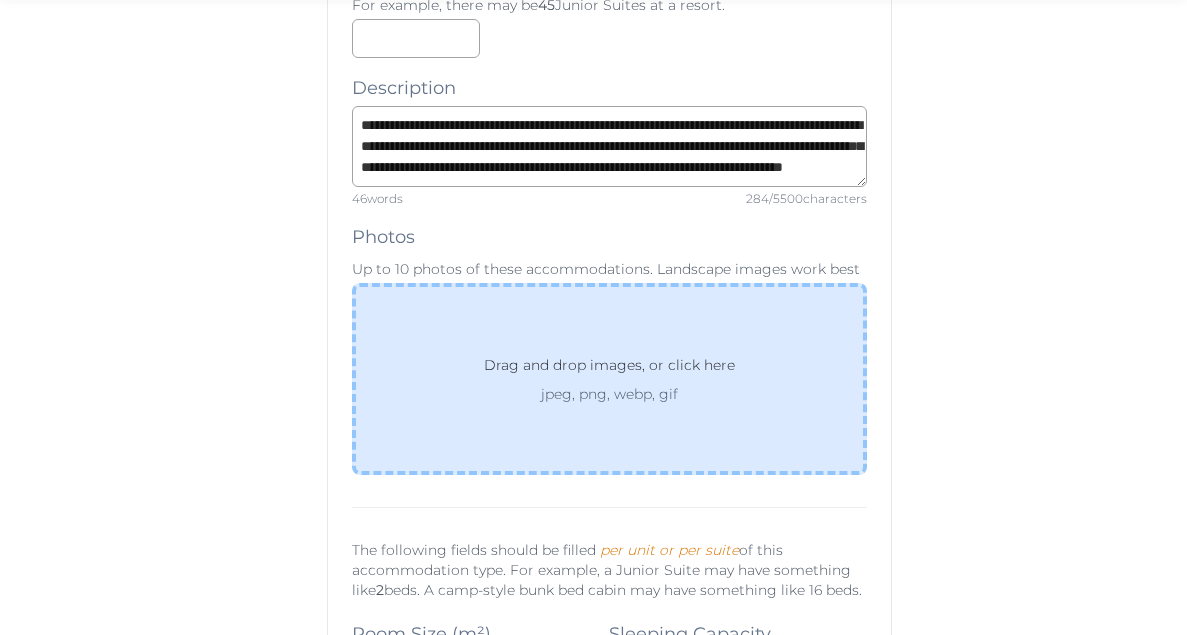 click on "Drag and drop images, or click here jpeg, png, webp, gif" at bounding box center [609, 379] 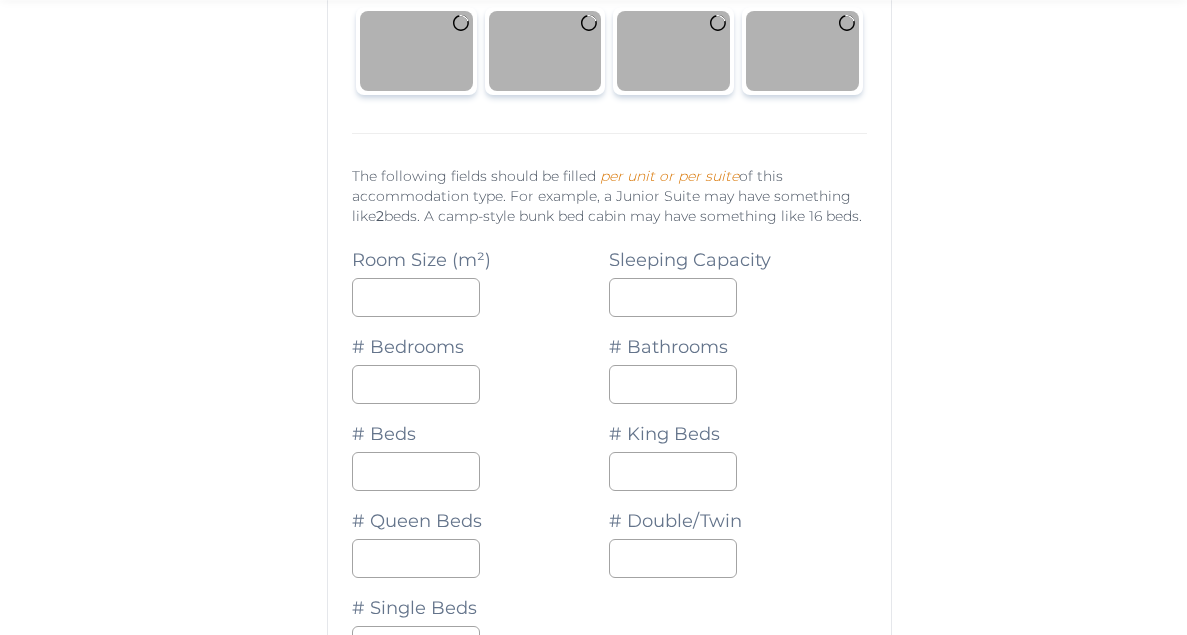 scroll, scrollTop: 16508, scrollLeft: 0, axis: vertical 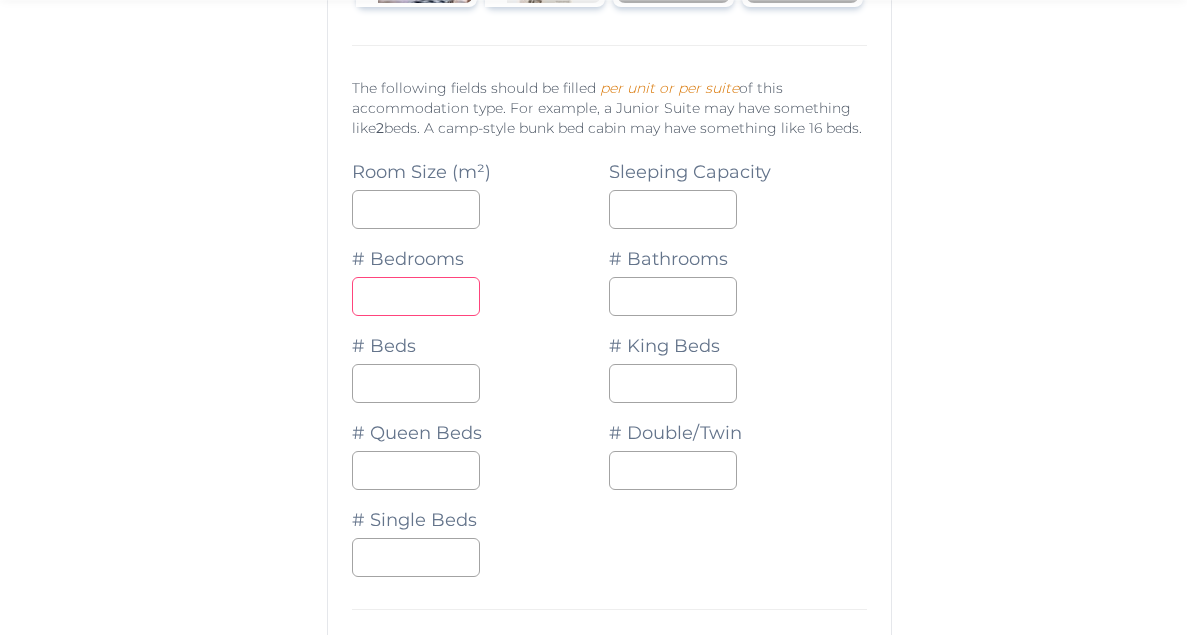 click at bounding box center [416, 296] 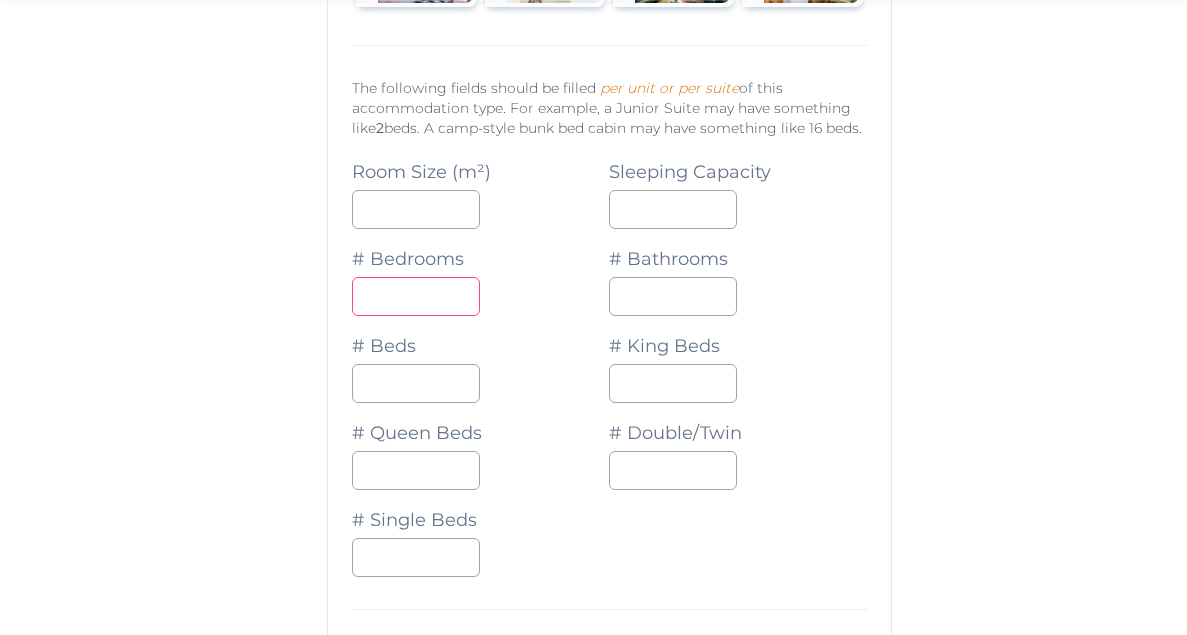 type on "*" 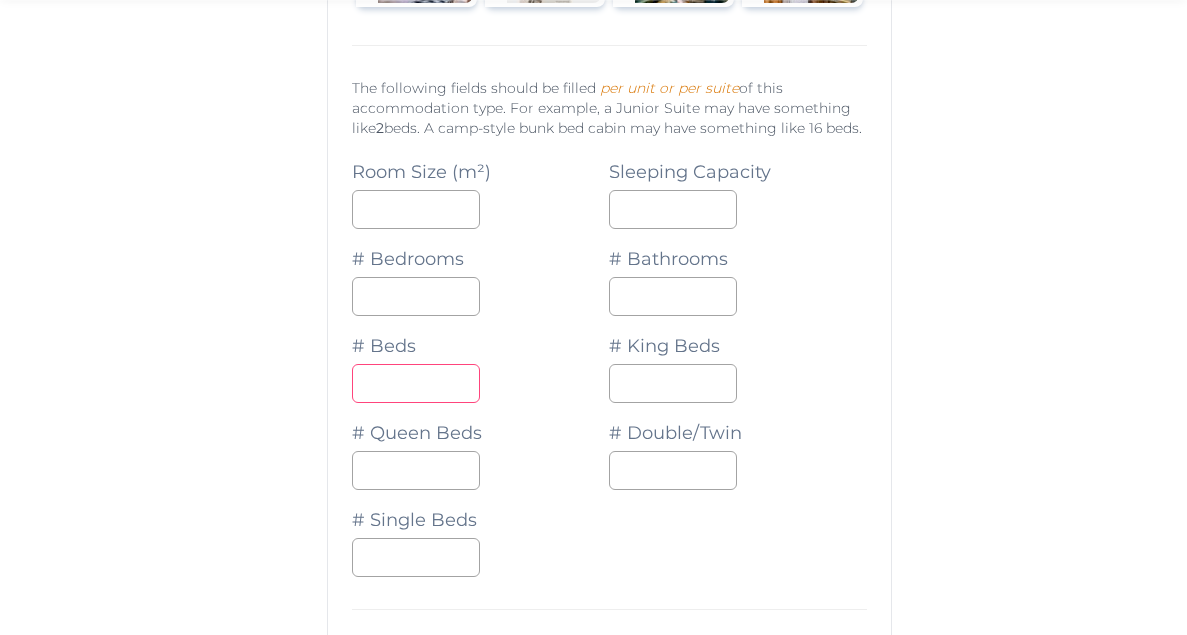 click at bounding box center (416, 383) 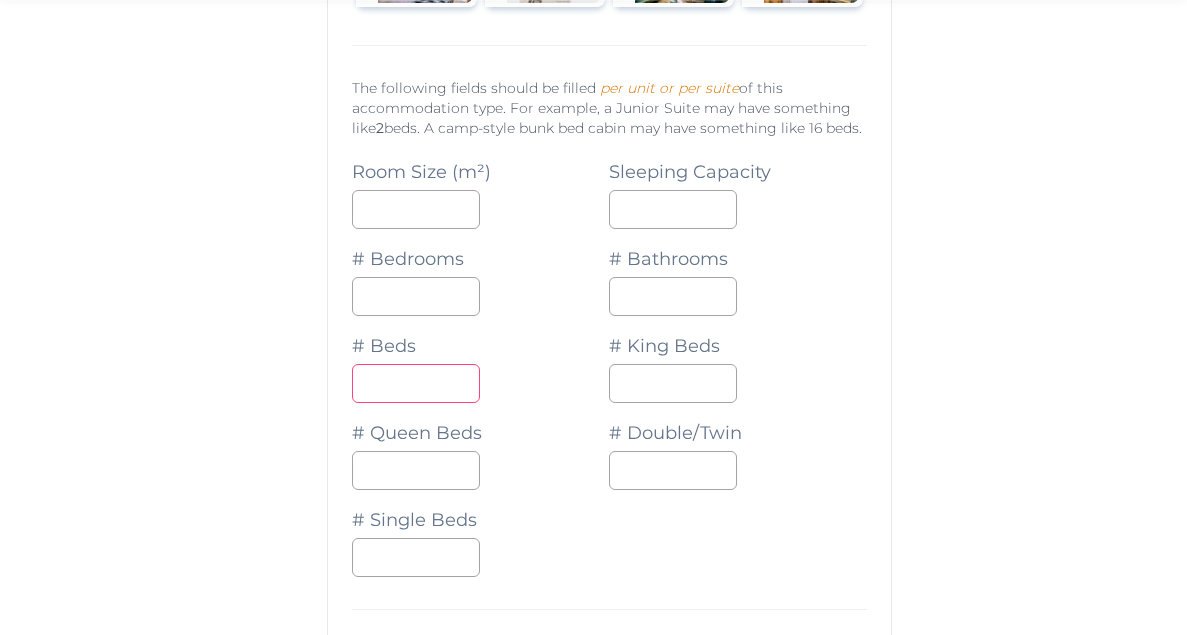 type on "*" 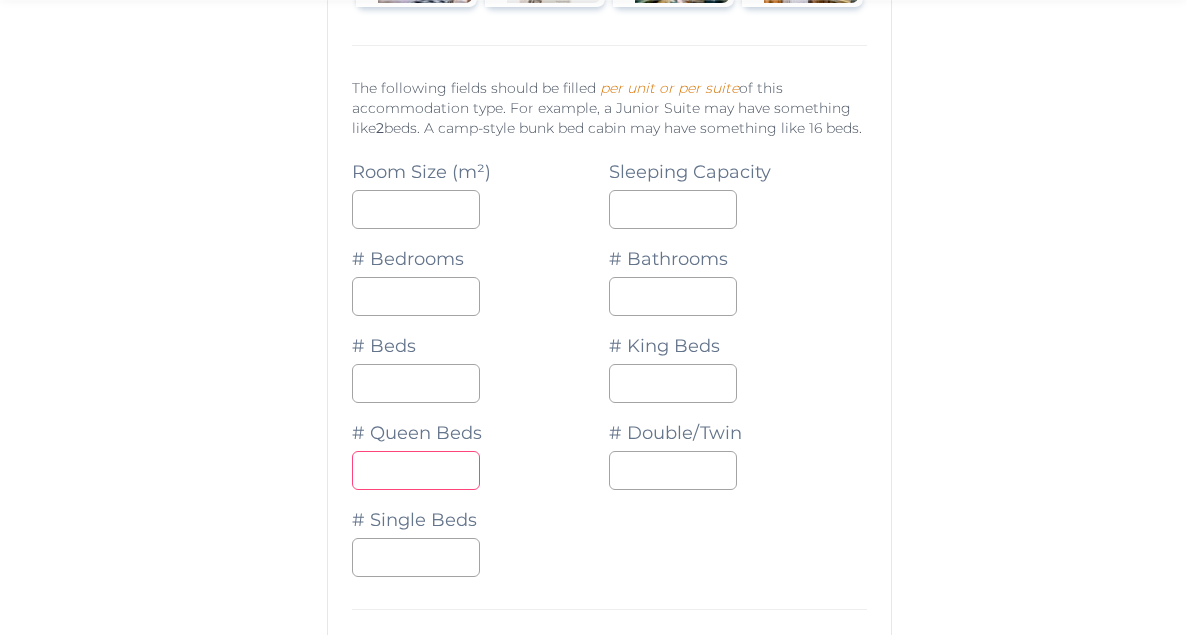 click at bounding box center (416, 470) 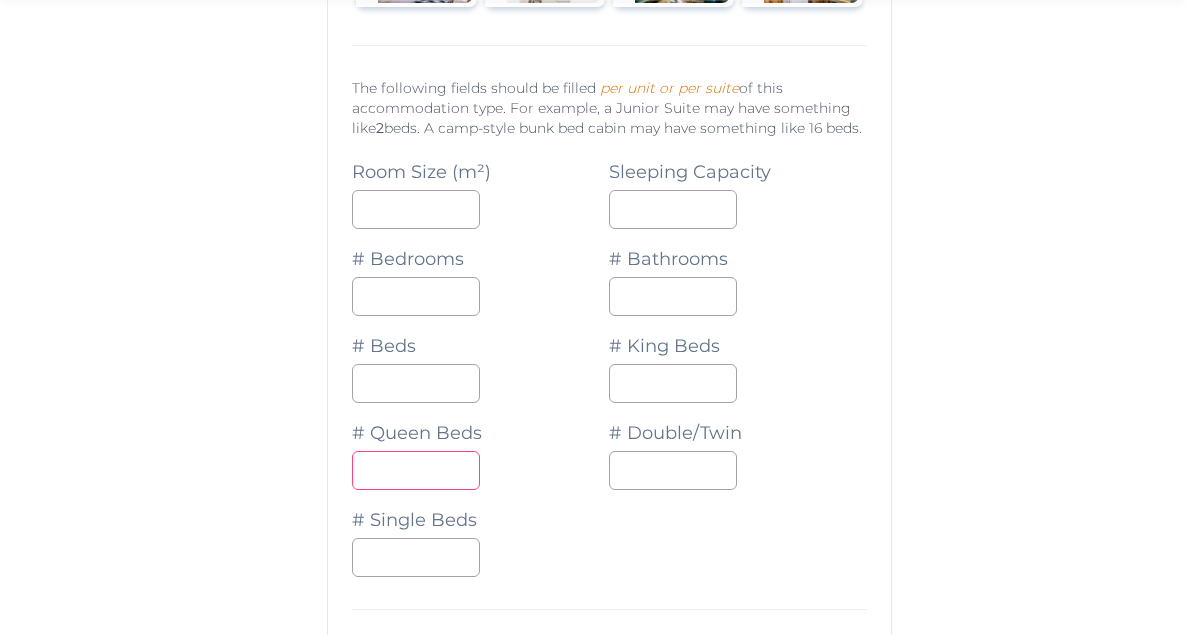 type on "*" 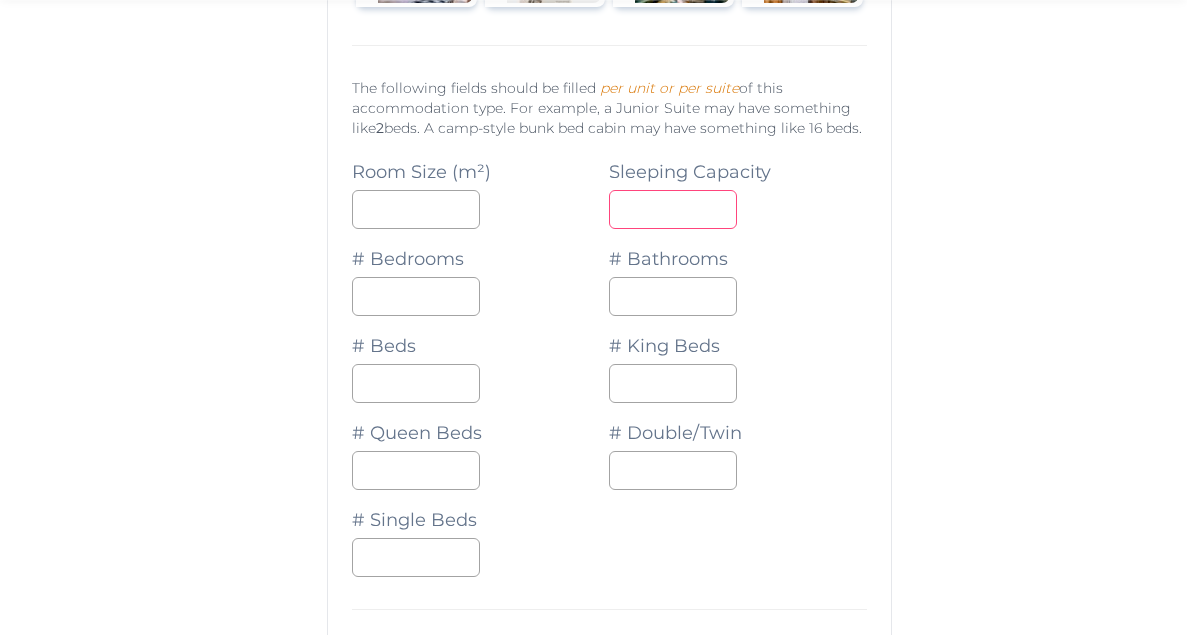 click at bounding box center [673, 209] 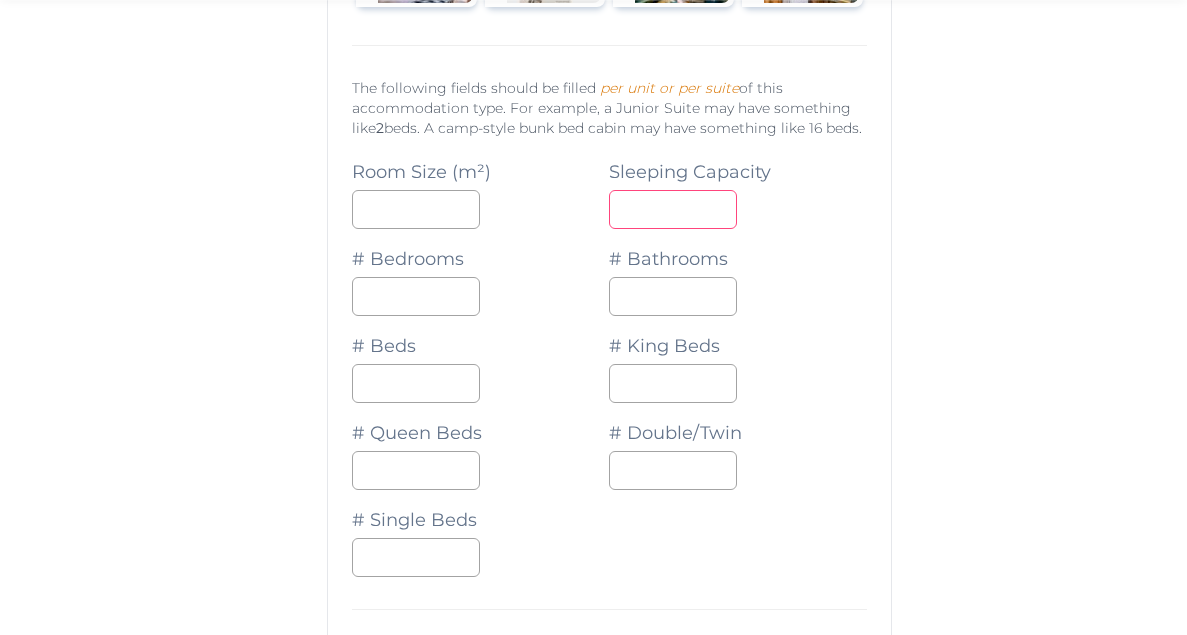 type on "*" 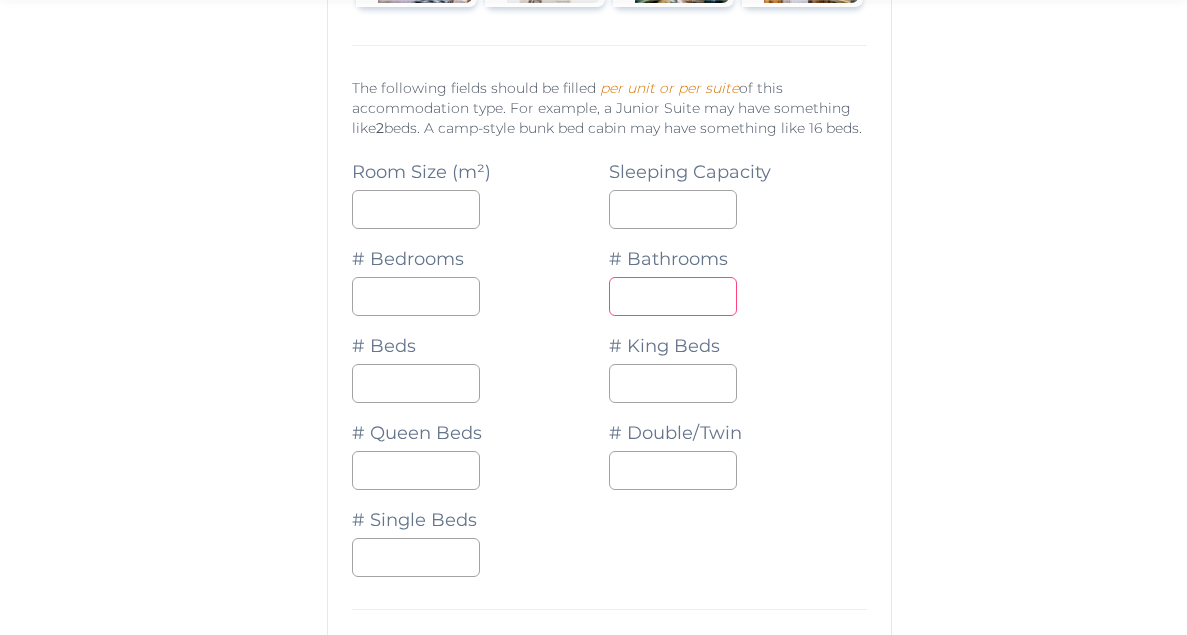 click at bounding box center (673, 296) 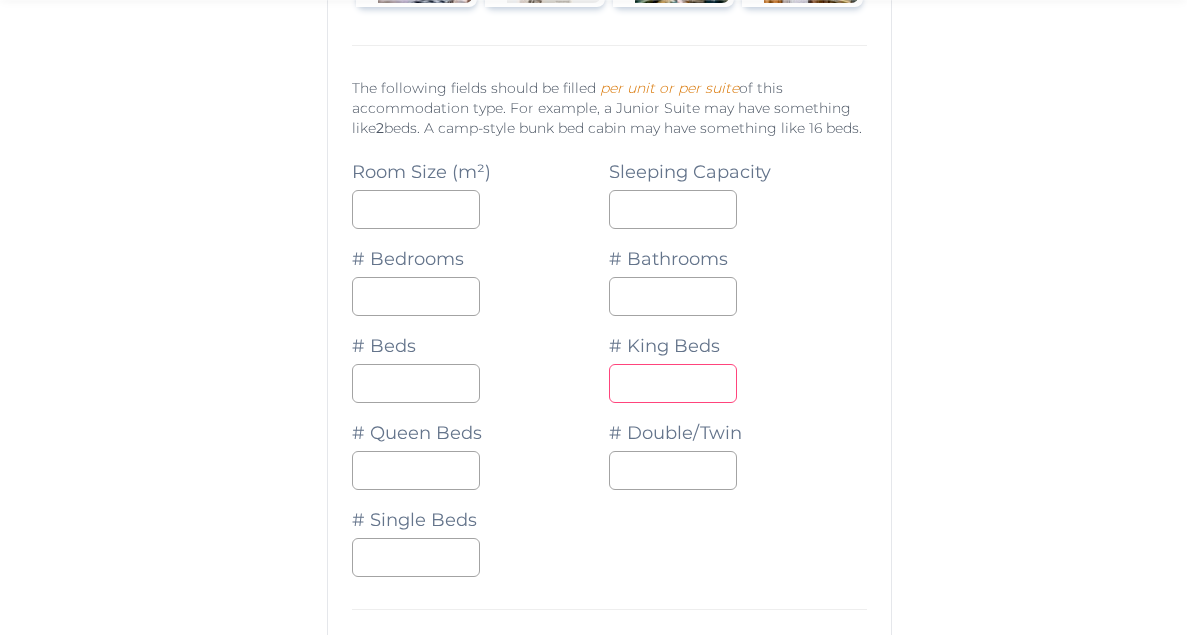 click at bounding box center (737, 383) 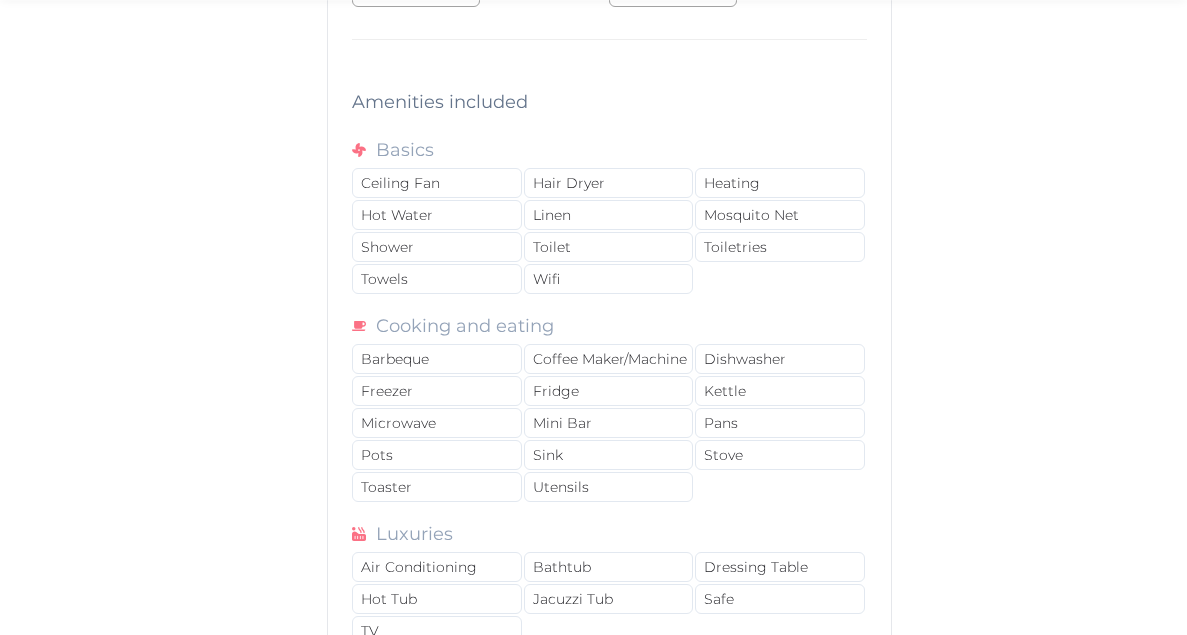 scroll, scrollTop: 17580, scrollLeft: 0, axis: vertical 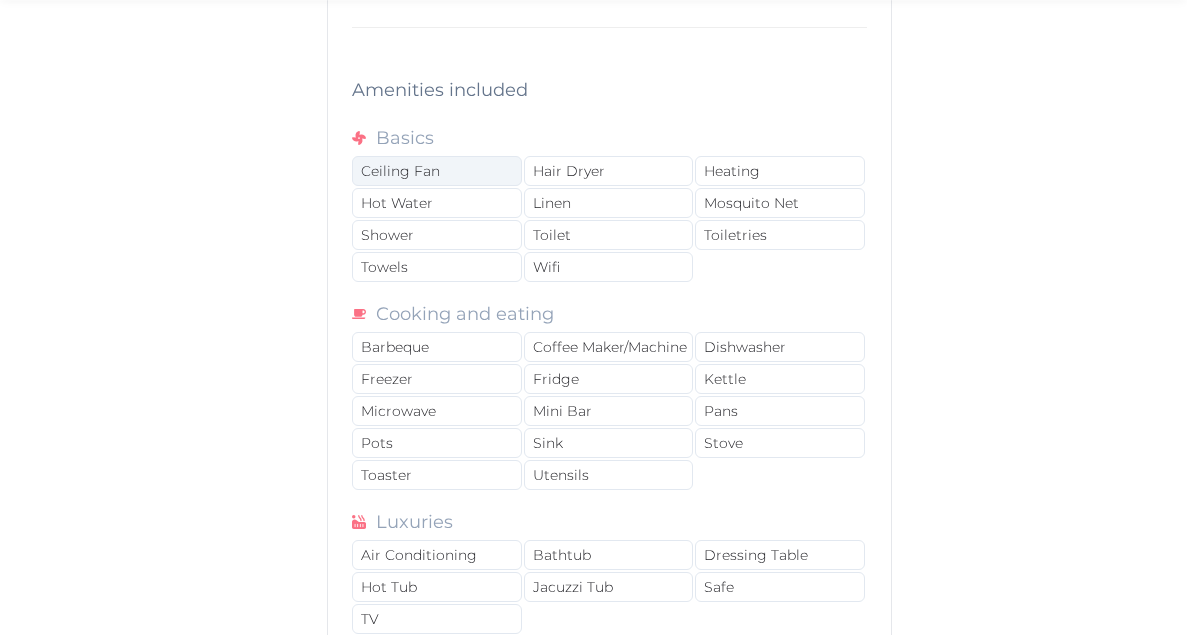 click on "Ceiling Fan" at bounding box center [436, 171] 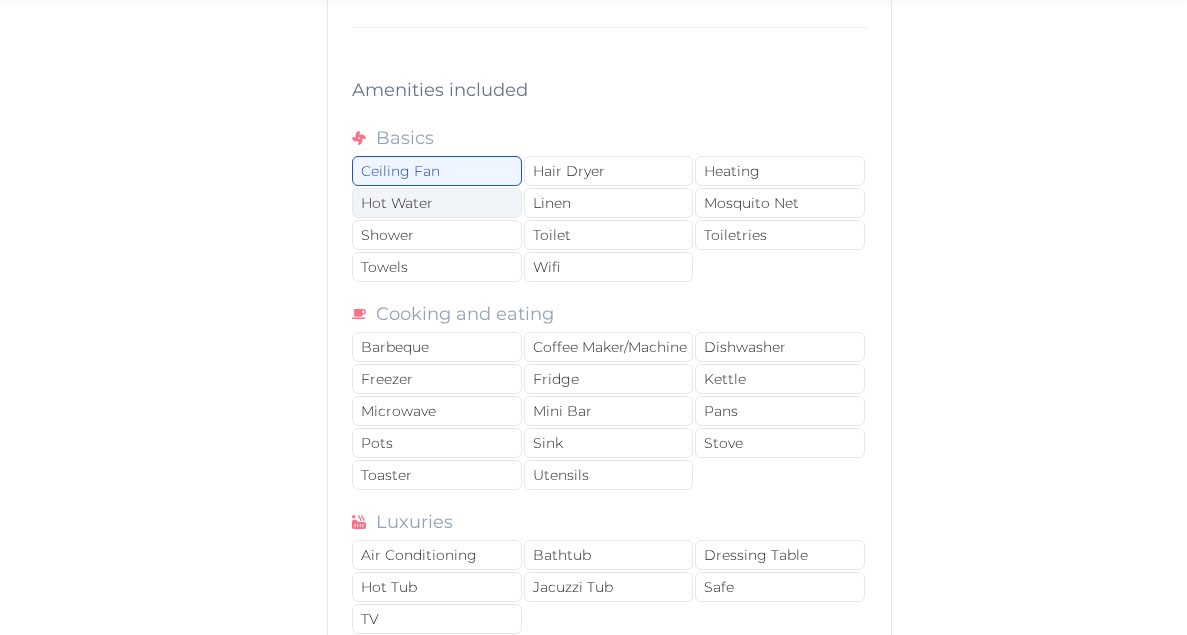 click on "Hot Water" at bounding box center (436, 203) 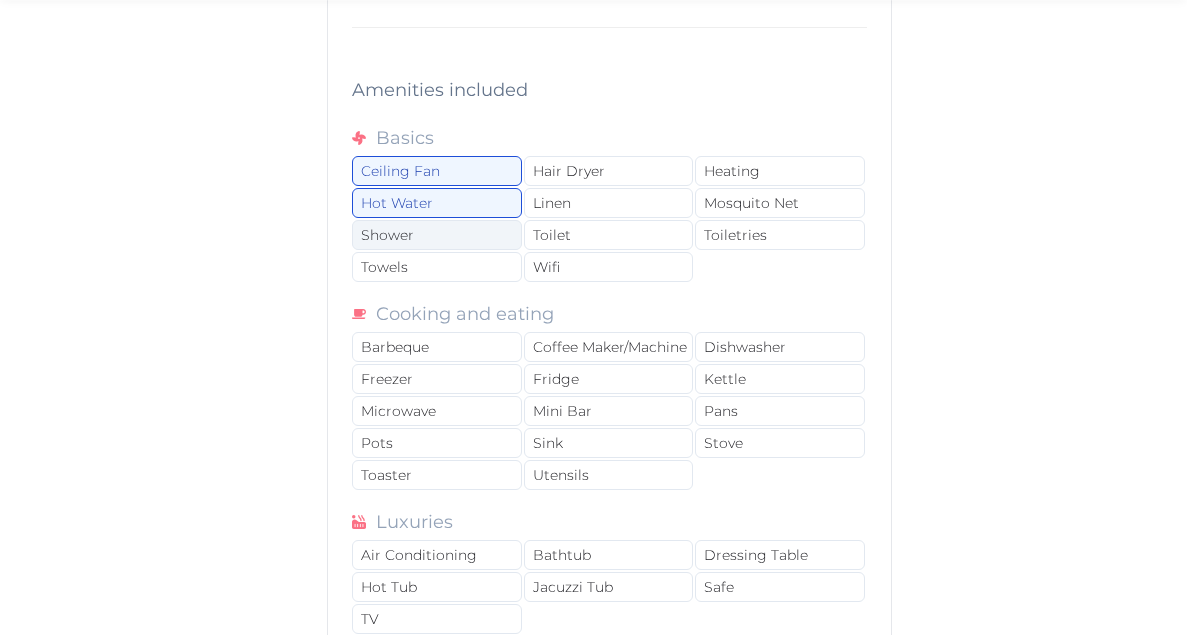 click on "Shower" at bounding box center (436, 235) 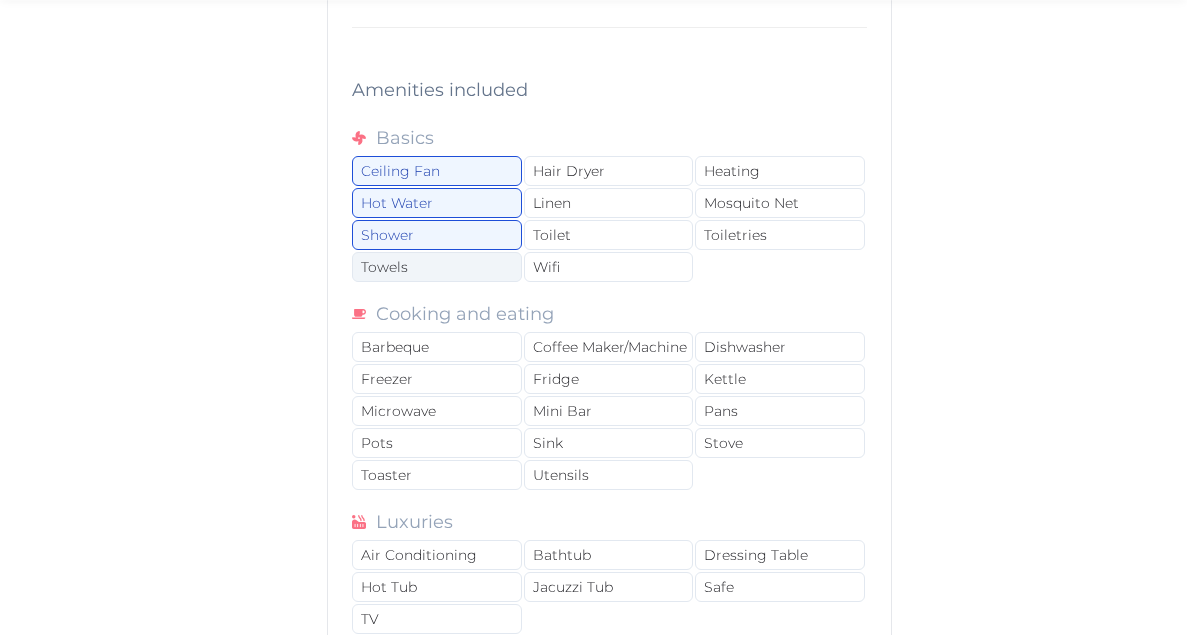 click on "Towels" at bounding box center (436, 267) 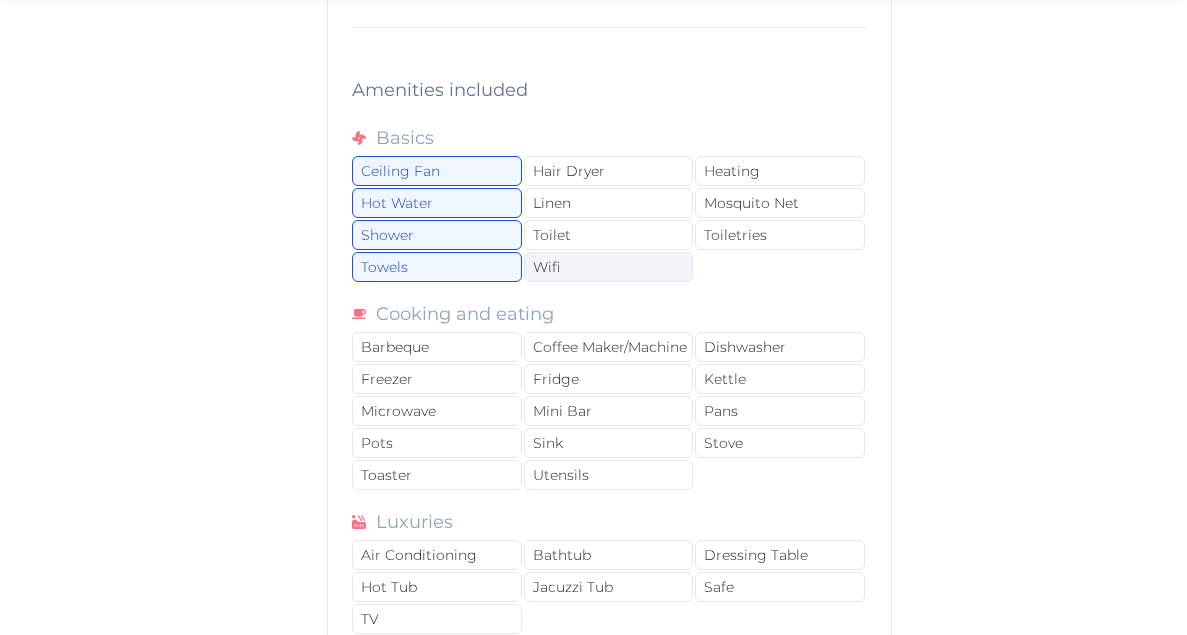 click on "Wifi" at bounding box center (608, 267) 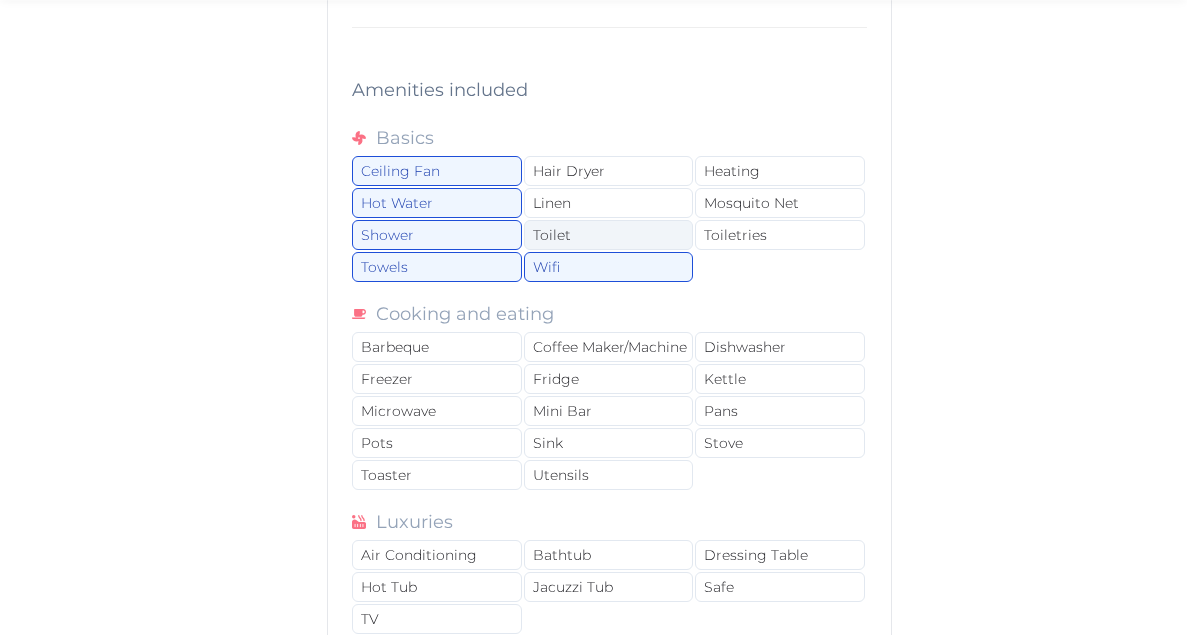 click on "Toilet" at bounding box center [608, 235] 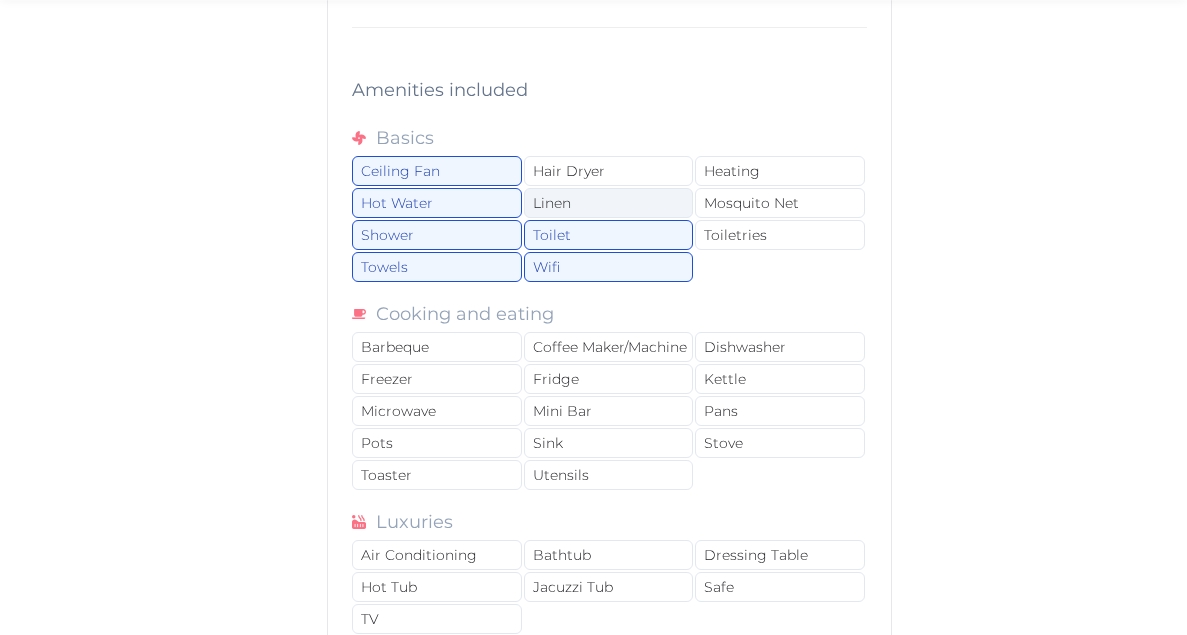 click on "Linen" at bounding box center [608, 203] 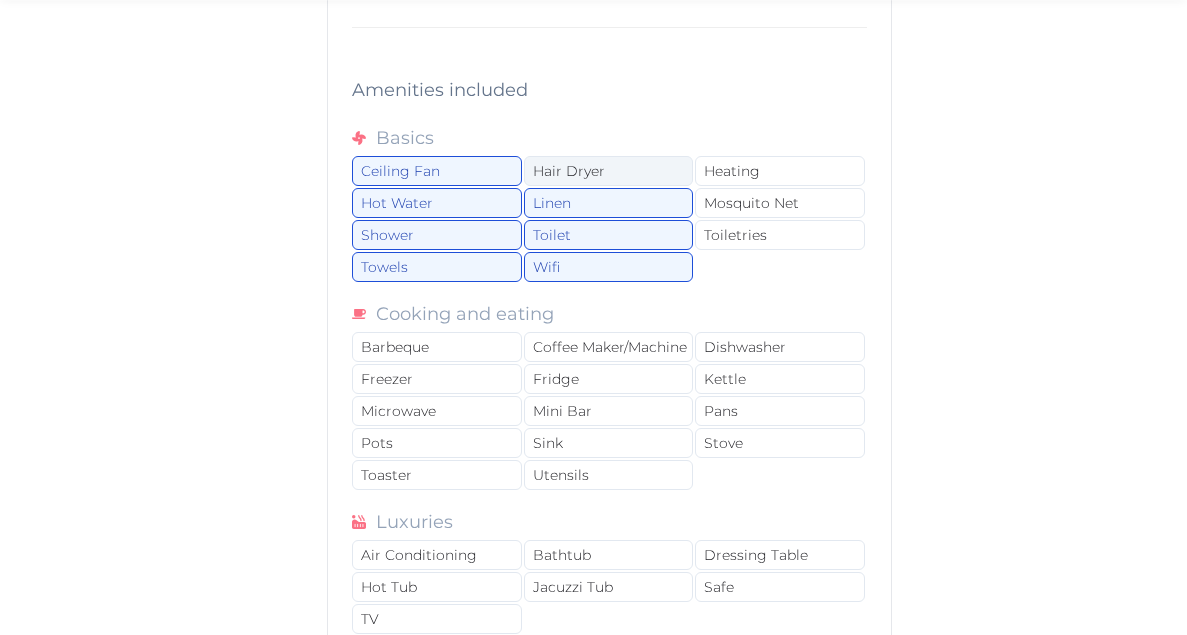click on "Hair Dryer" at bounding box center (608, 171) 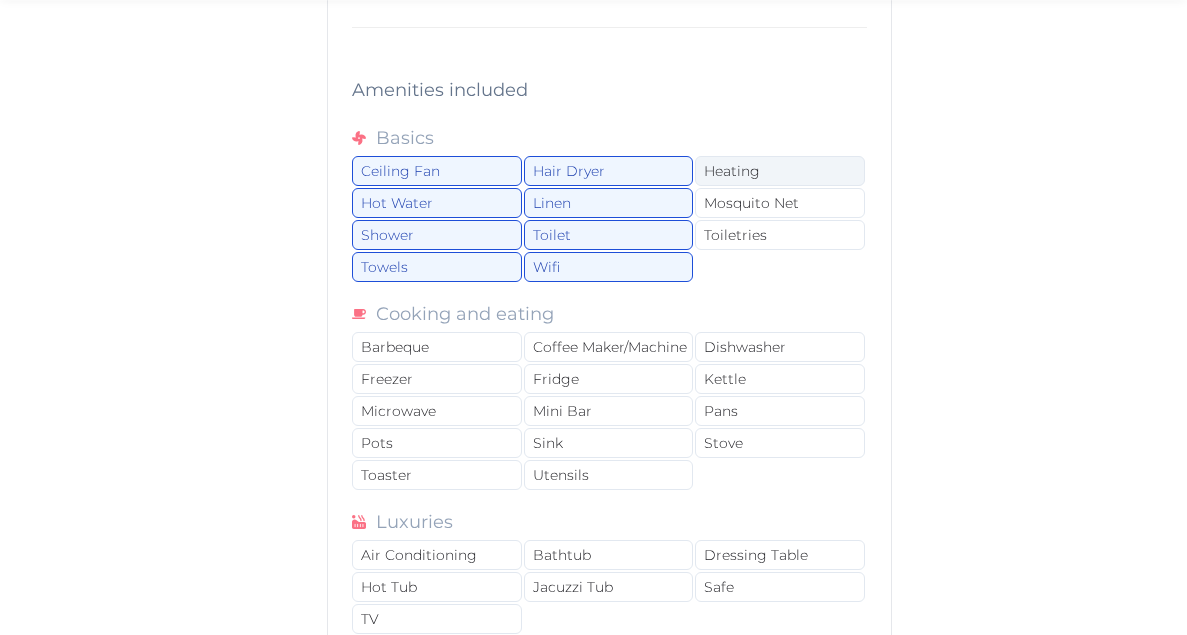 click on "Heating" at bounding box center [779, 171] 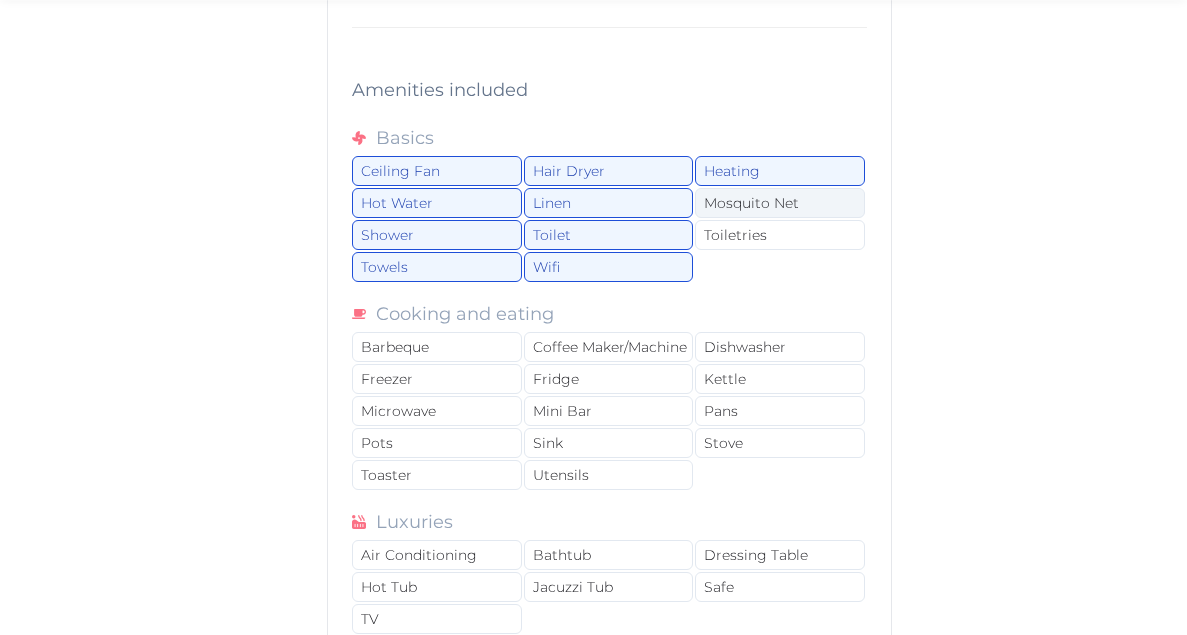 click on "Mosquito Net" at bounding box center [779, 203] 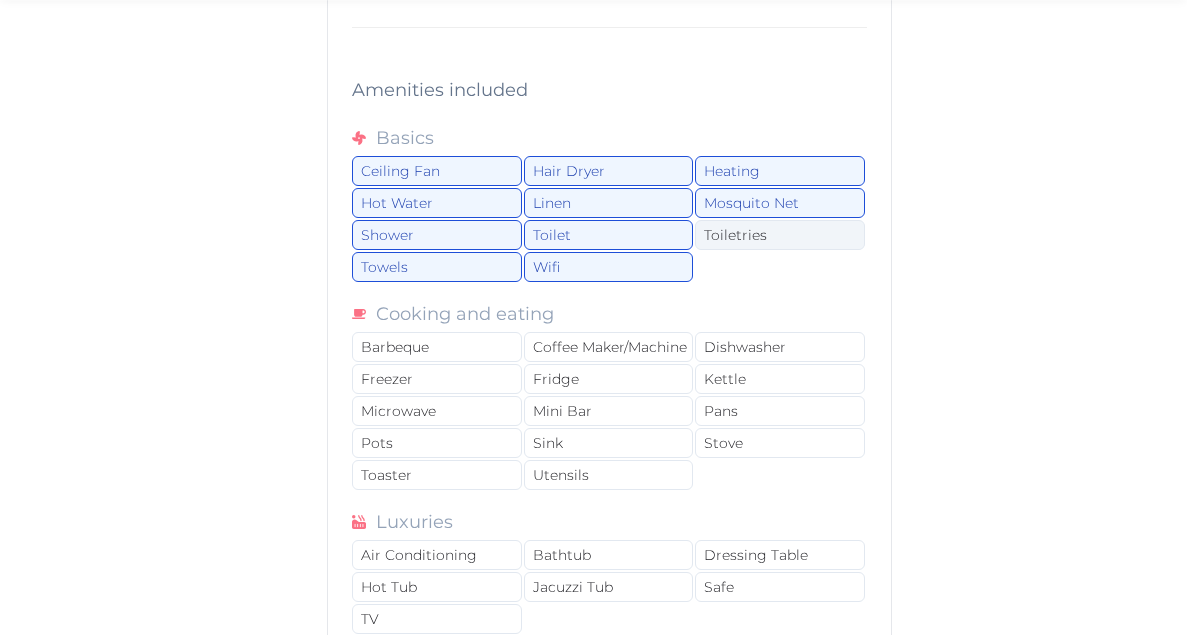click on "Toiletries" at bounding box center [779, 235] 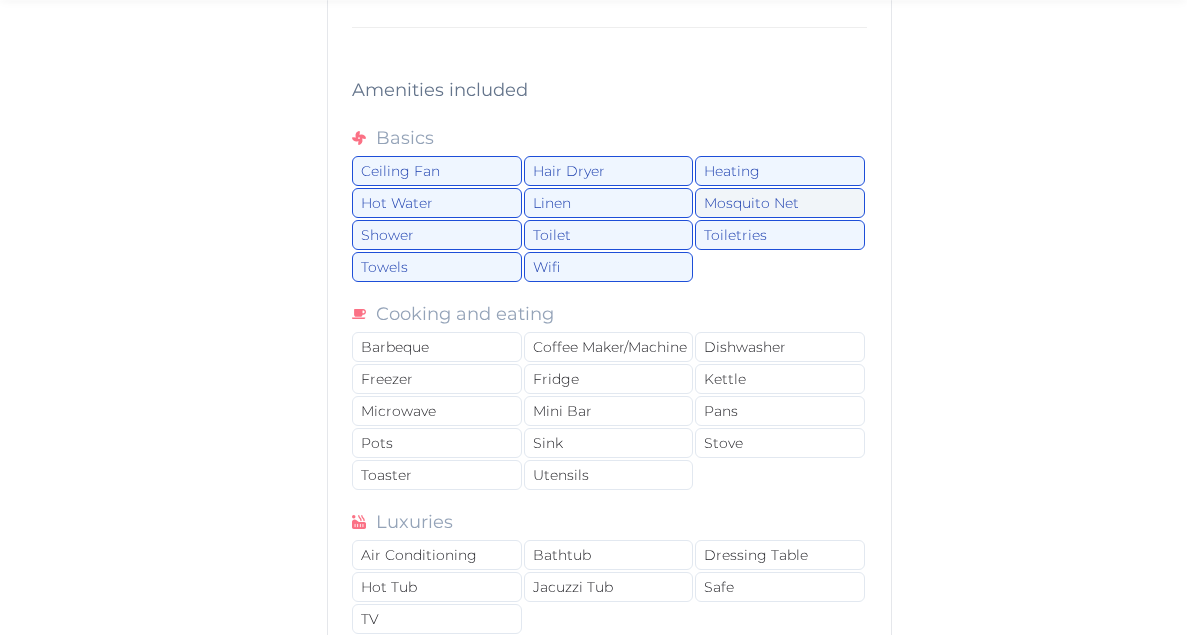 click on "Mosquito Net" at bounding box center [779, 203] 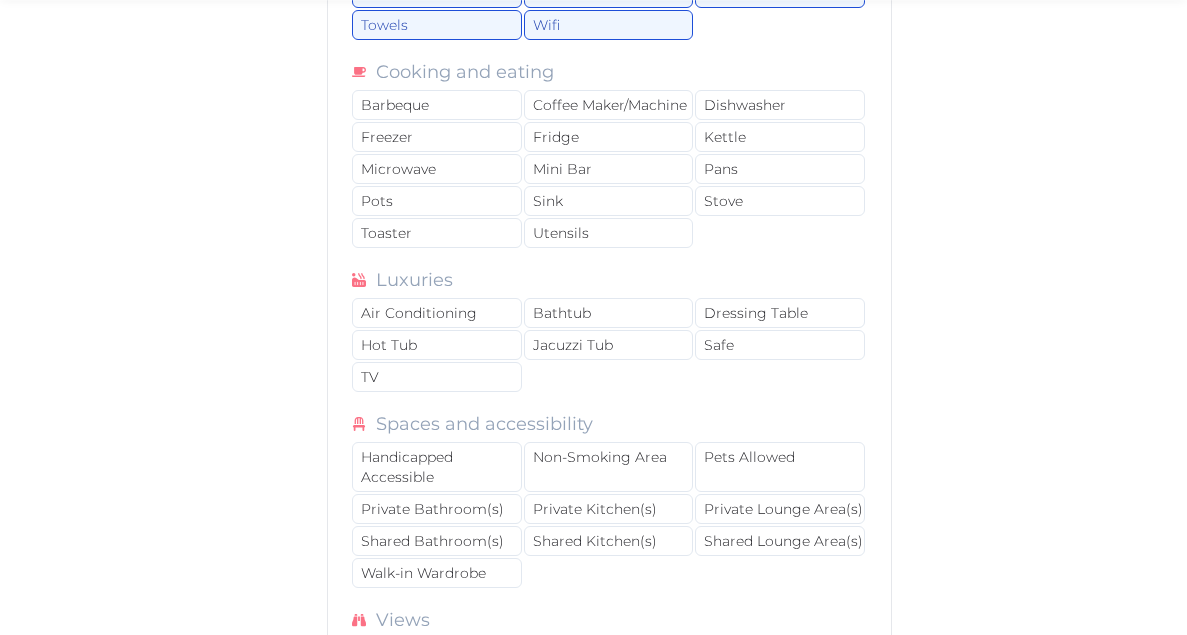 scroll, scrollTop: 17826, scrollLeft: 0, axis: vertical 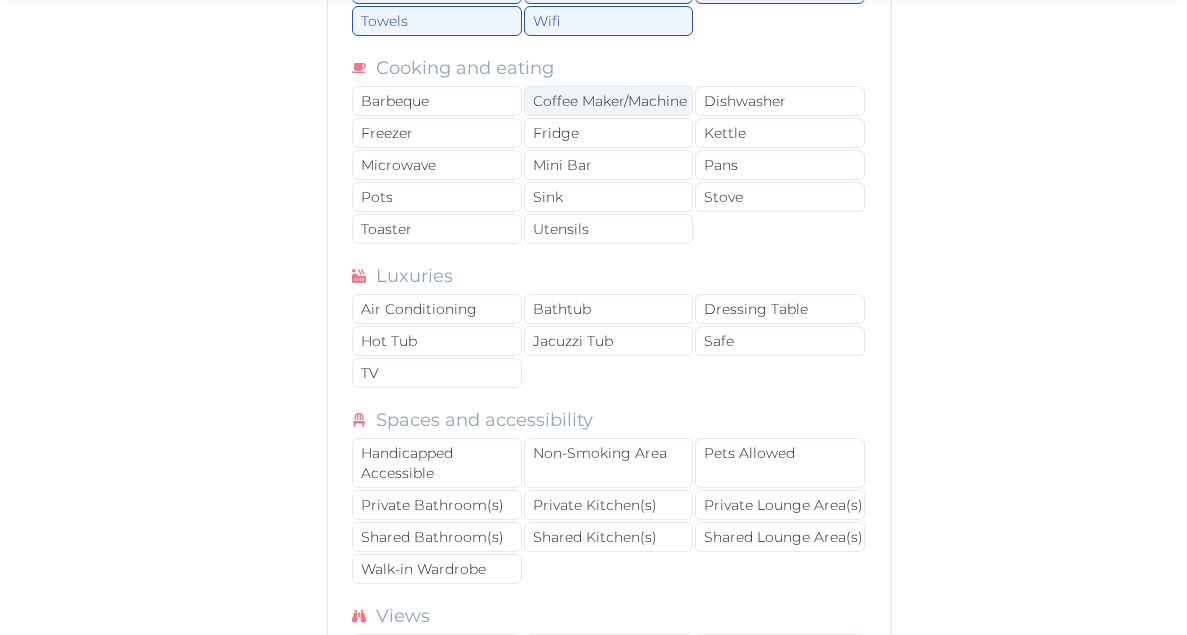 click on "Coffee Maker/Machine" at bounding box center [608, 101] 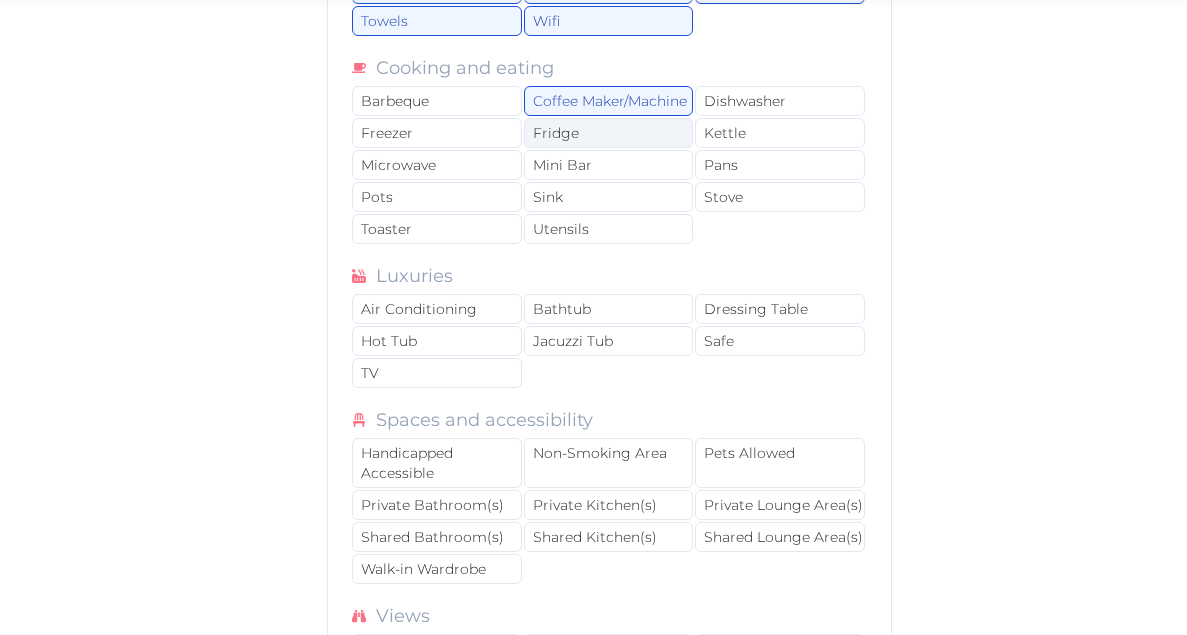 click on "Fridge" at bounding box center [608, 133] 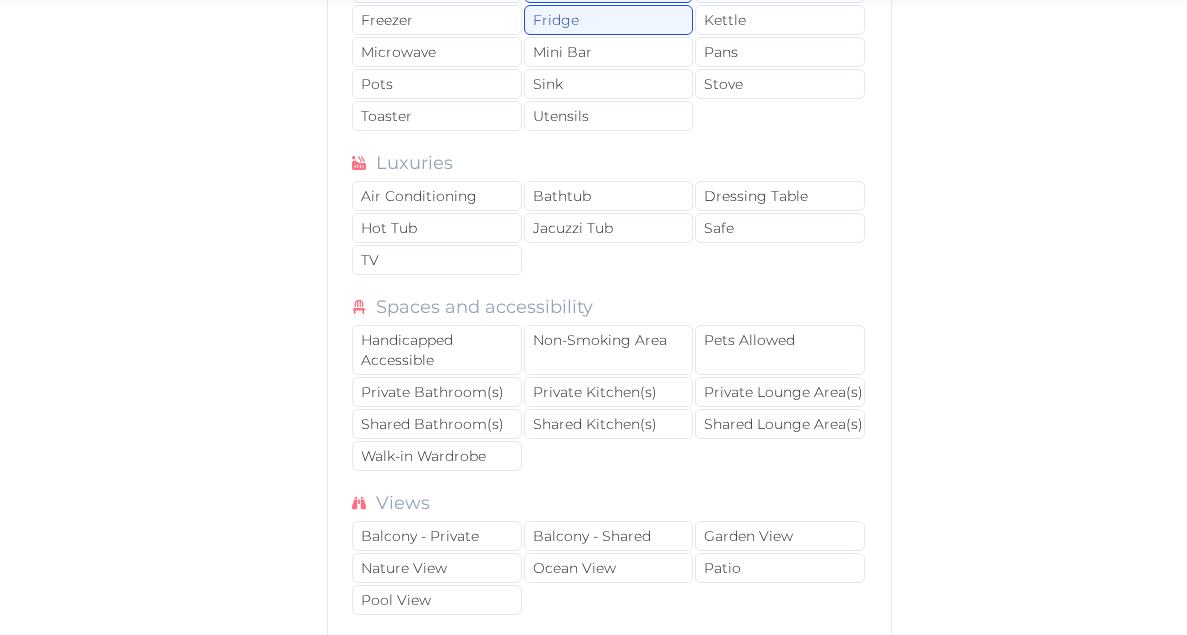 scroll, scrollTop: 17946, scrollLeft: 0, axis: vertical 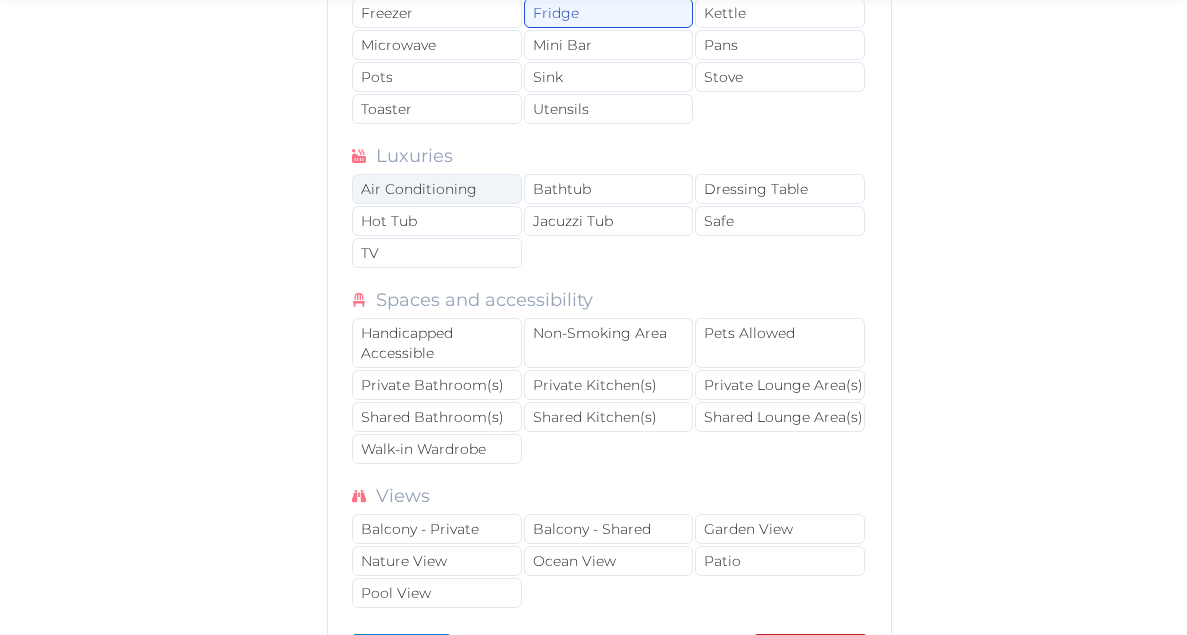 click on "Air Conditioning" at bounding box center [436, 189] 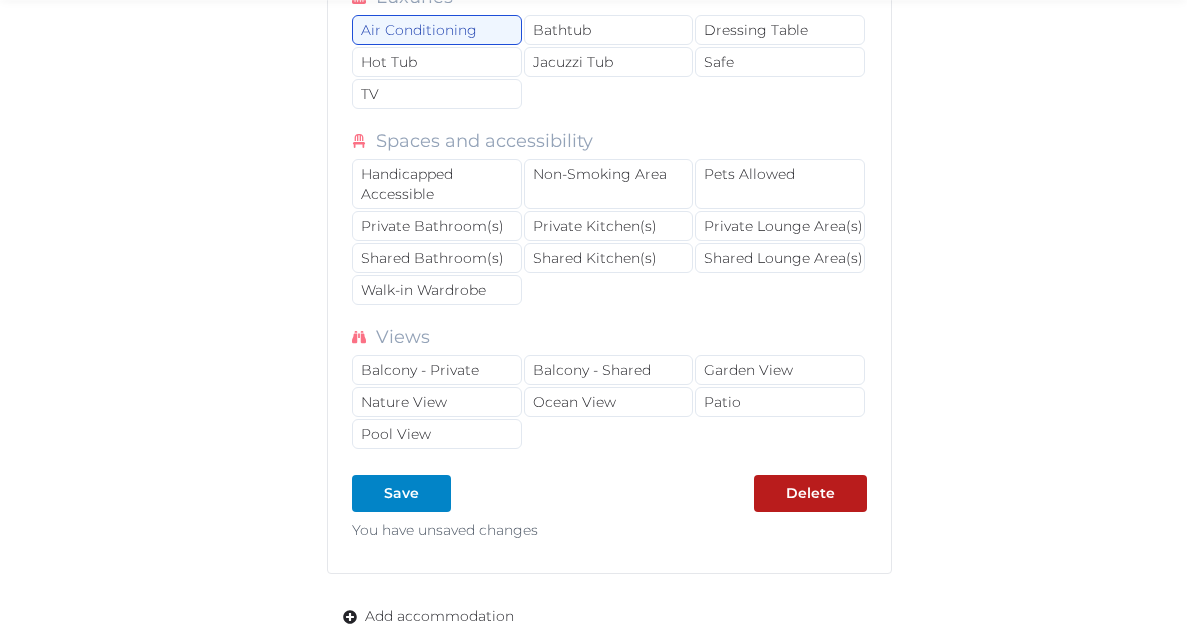 scroll, scrollTop: 18107, scrollLeft: 0, axis: vertical 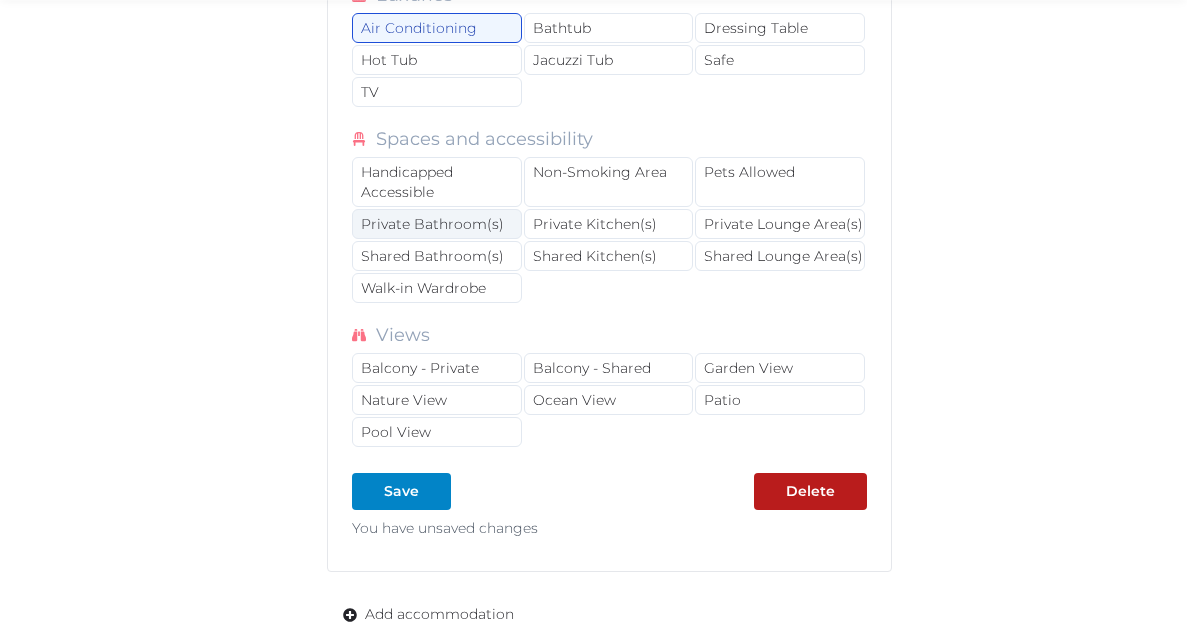 click on "Private Bathroom(s)" at bounding box center [436, 224] 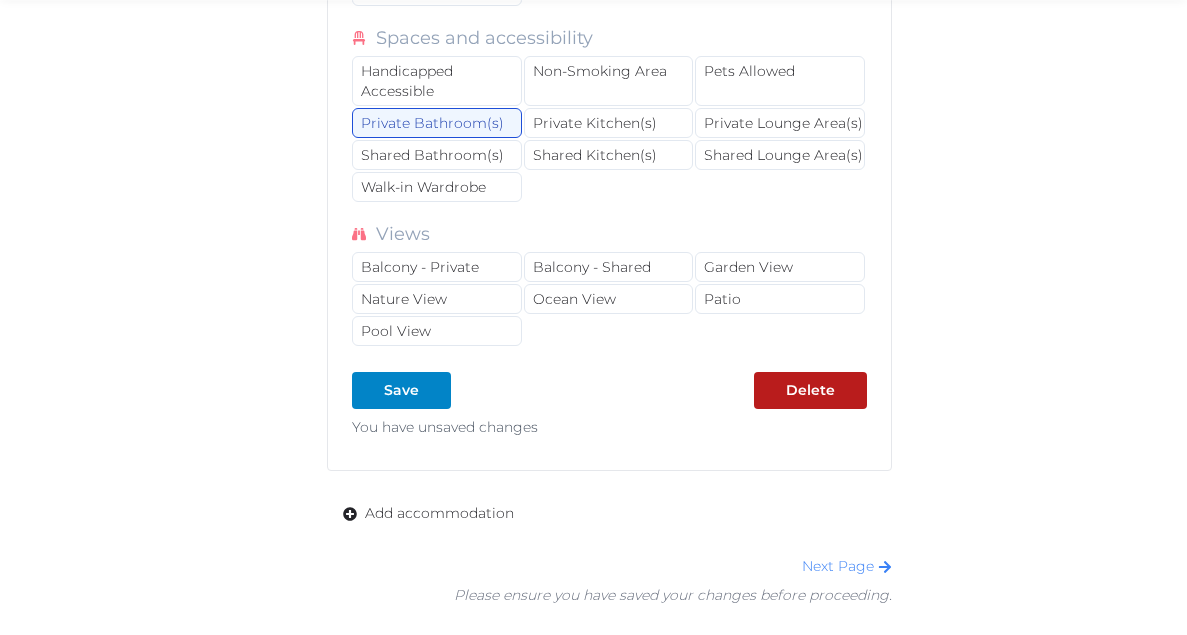 scroll, scrollTop: 18209, scrollLeft: 0, axis: vertical 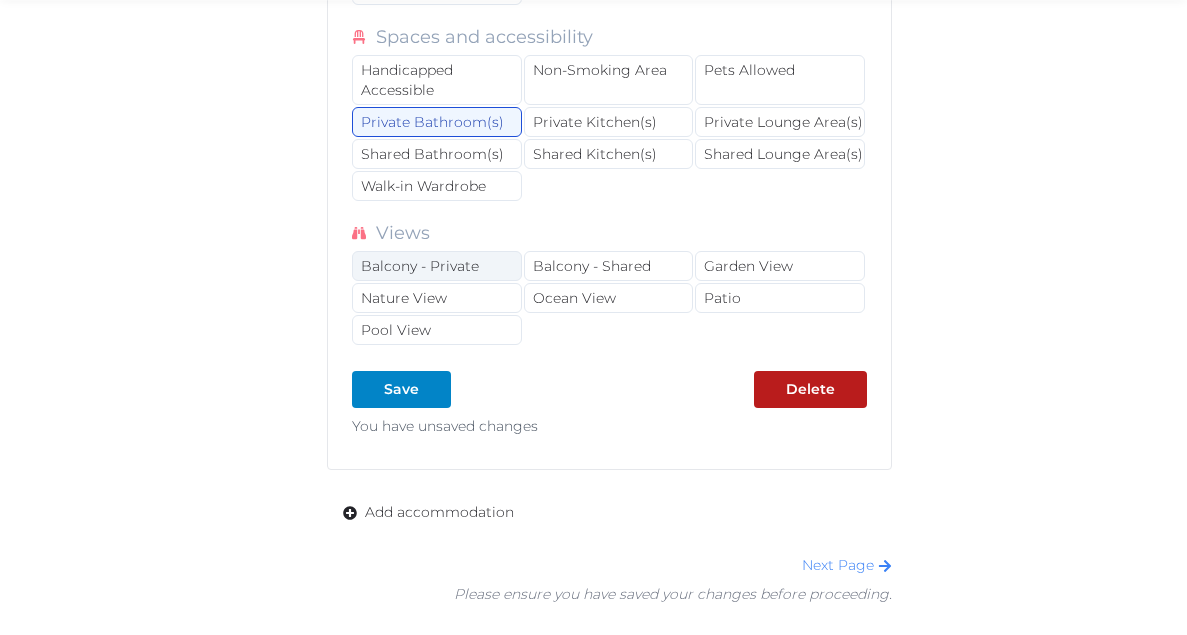 click on "Balcony - Private" at bounding box center (436, 266) 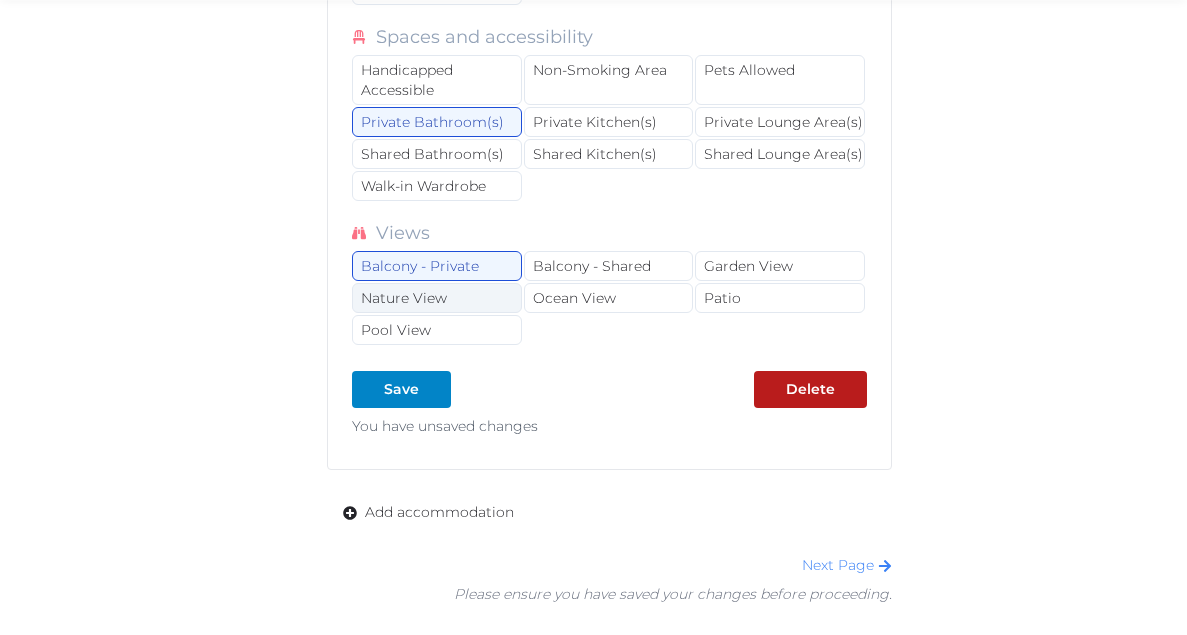 click on "Nature View" at bounding box center (436, 298) 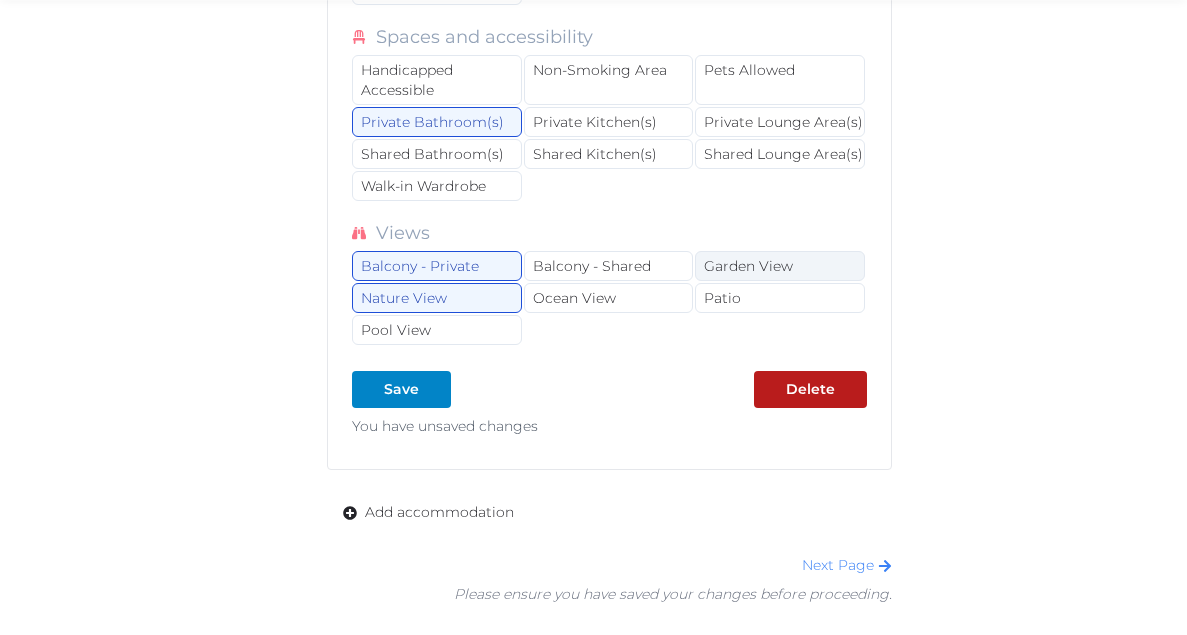 click on "Garden View" at bounding box center (779, 266) 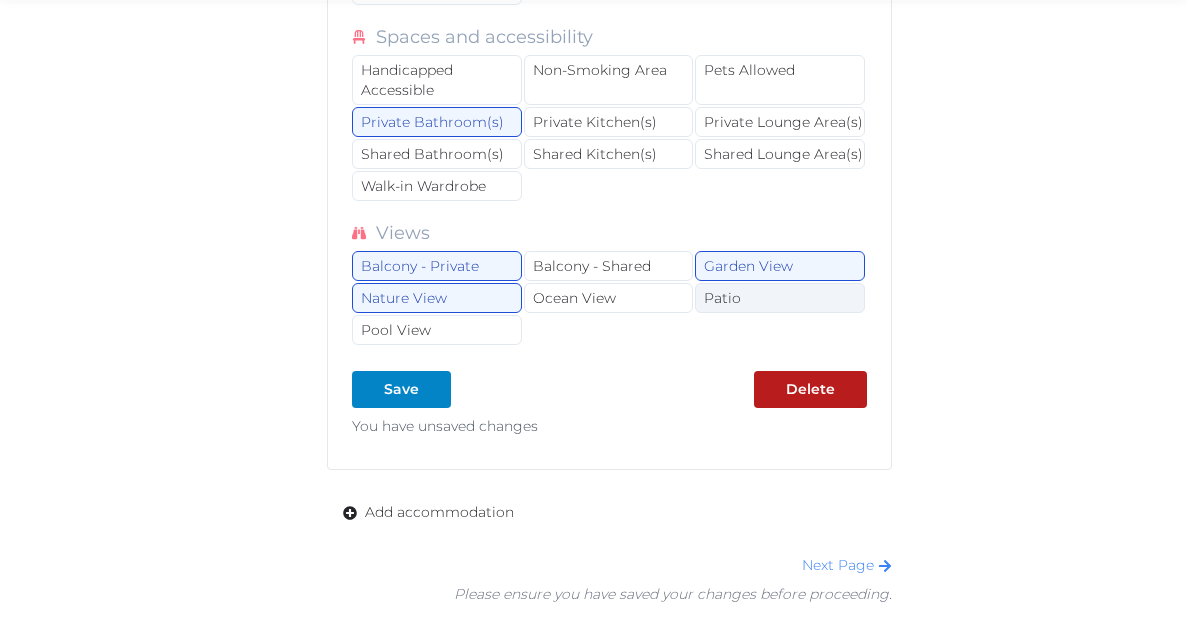 click on "Patio" at bounding box center (779, 298) 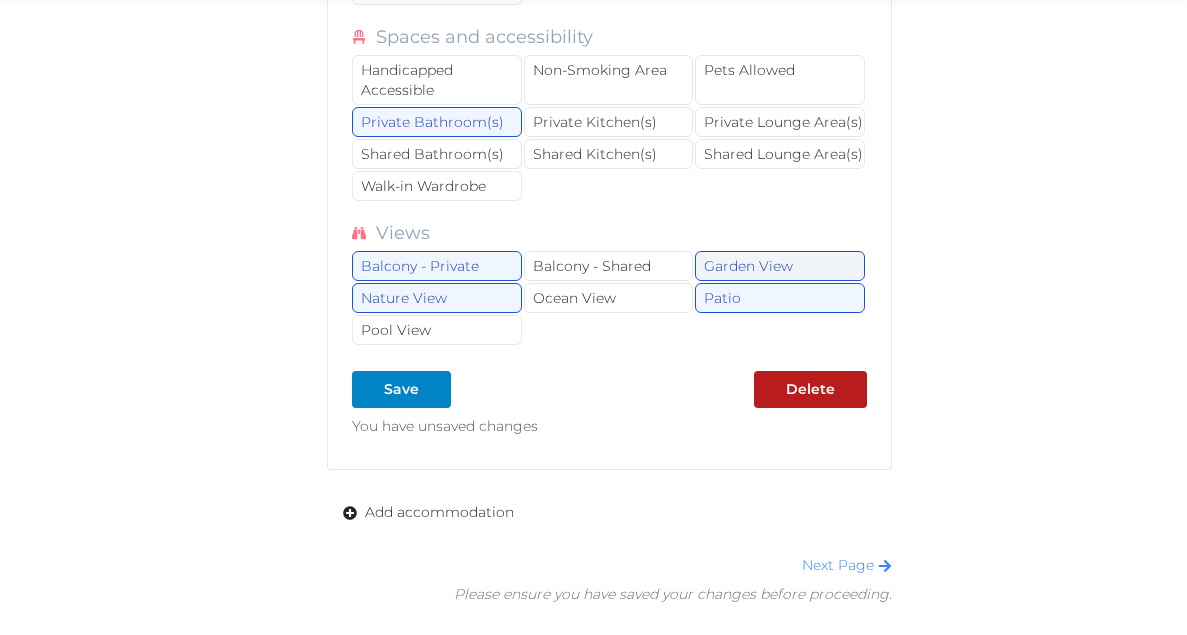 click on "Garden View" at bounding box center (779, 266) 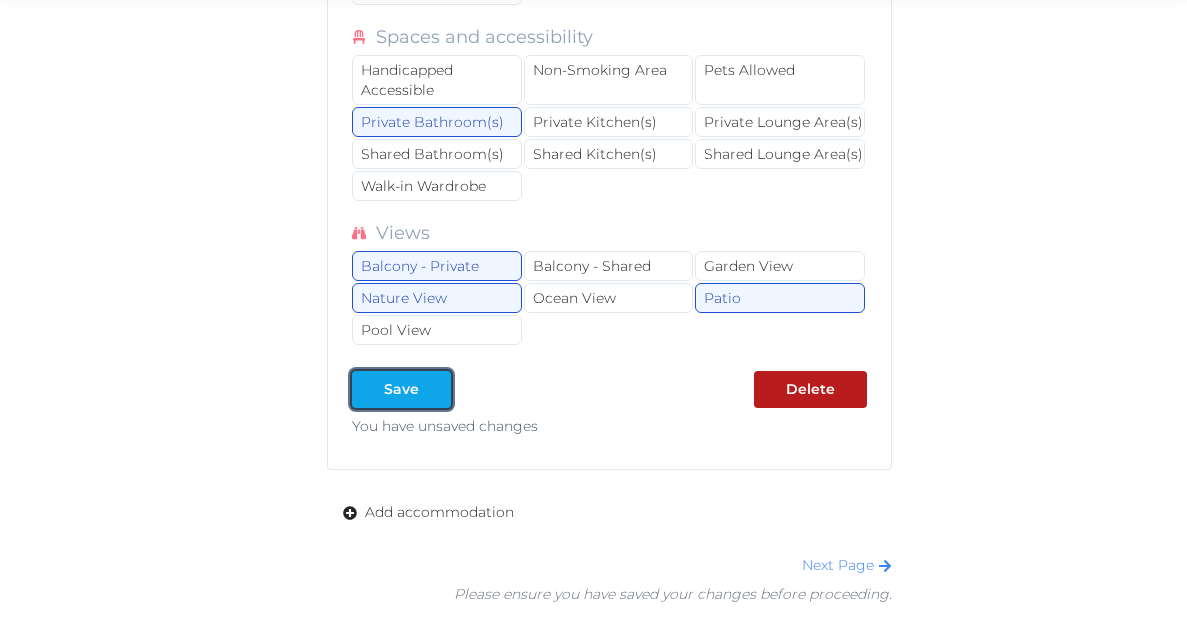 click on "Save" at bounding box center [401, 389] 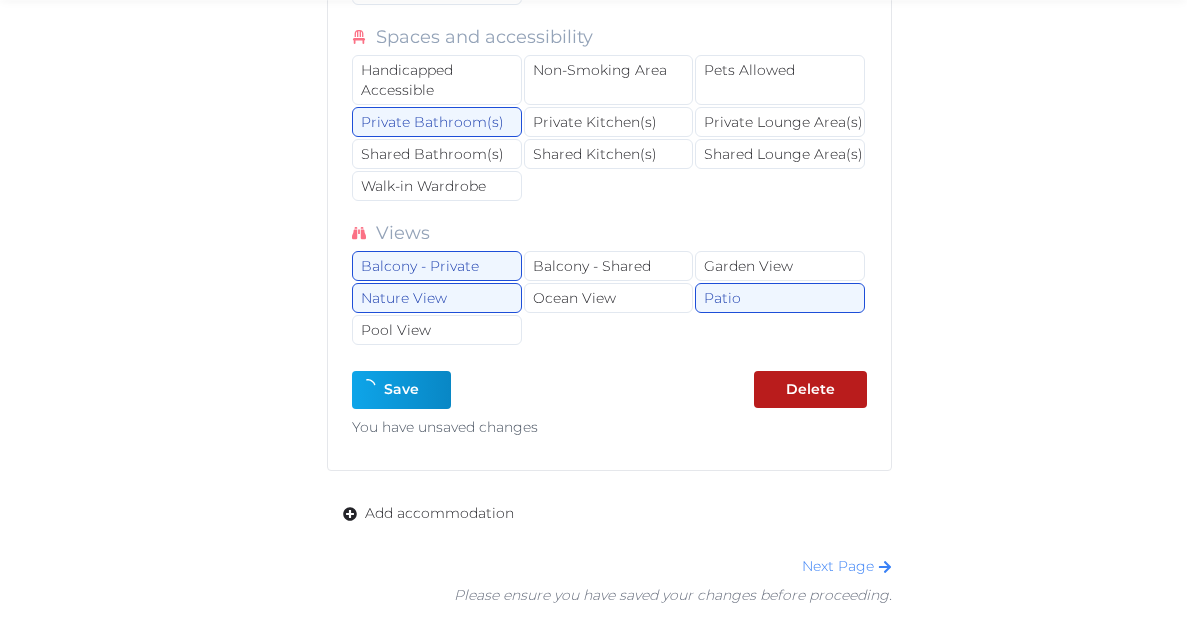 type on "*" 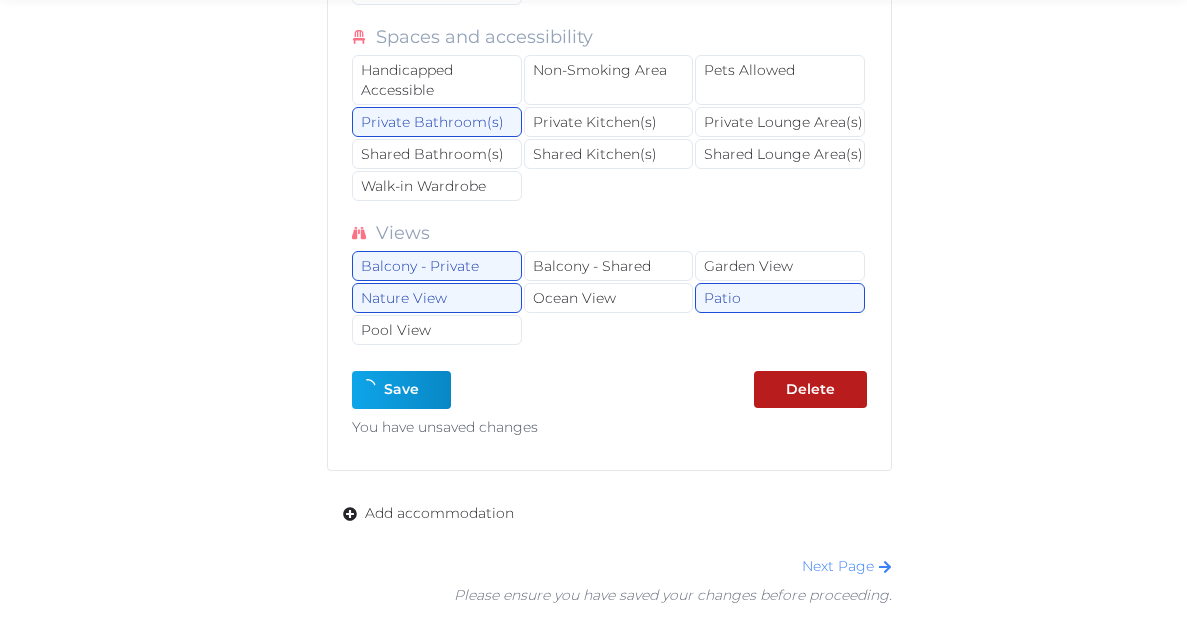 type on "*" 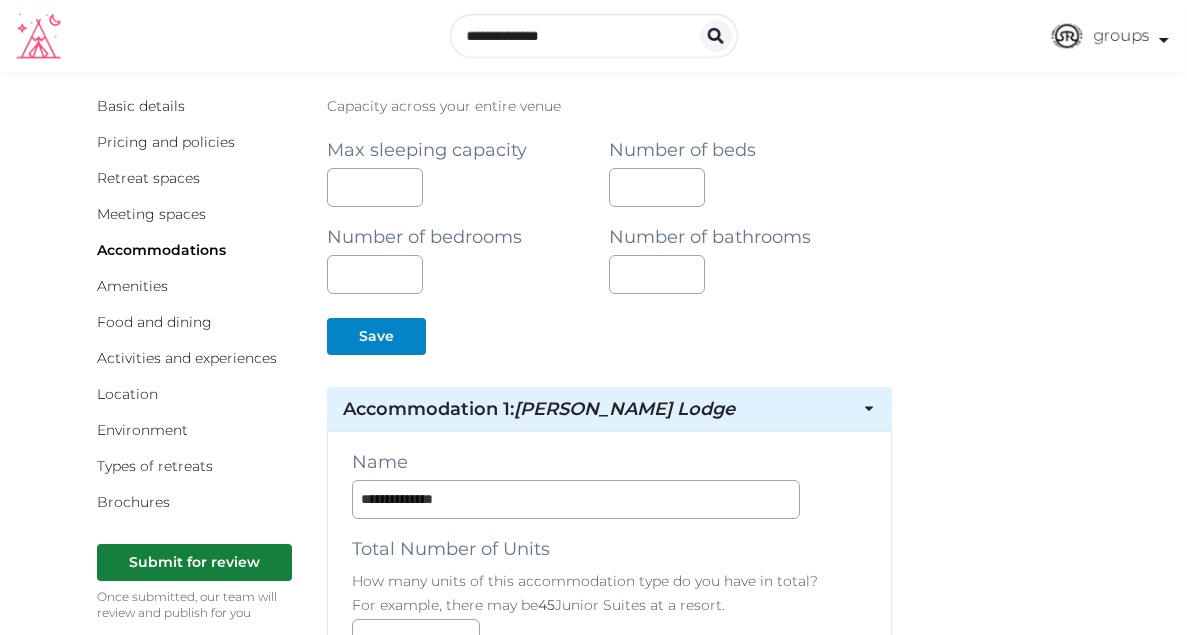 scroll, scrollTop: 150, scrollLeft: 0, axis: vertical 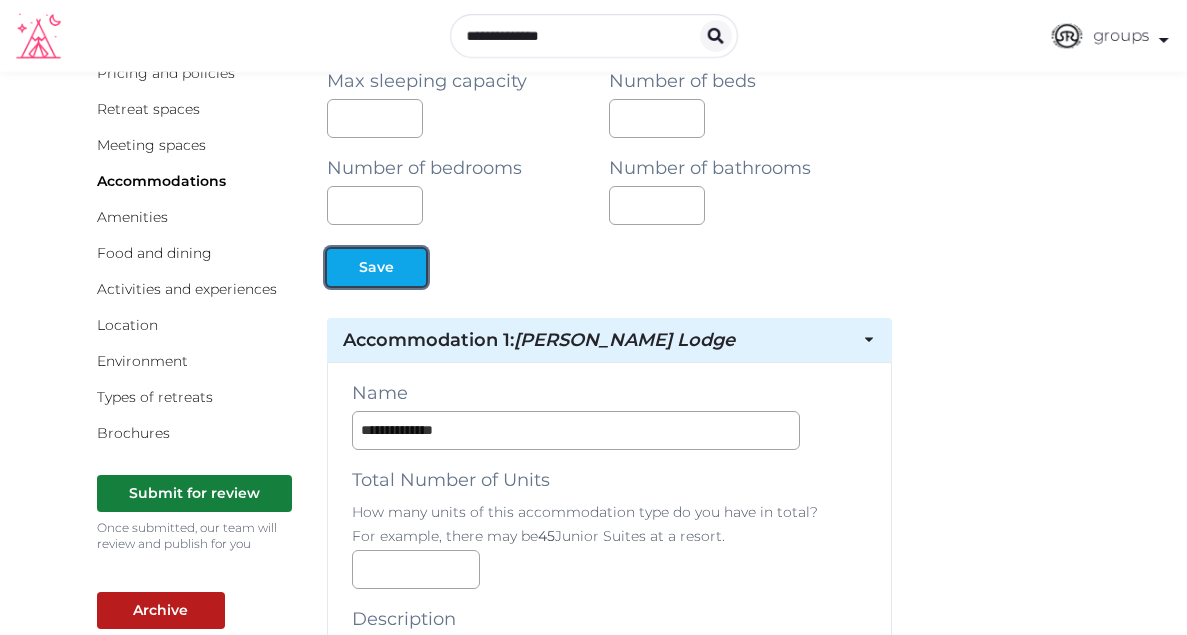 click on "Save" at bounding box center (376, 267) 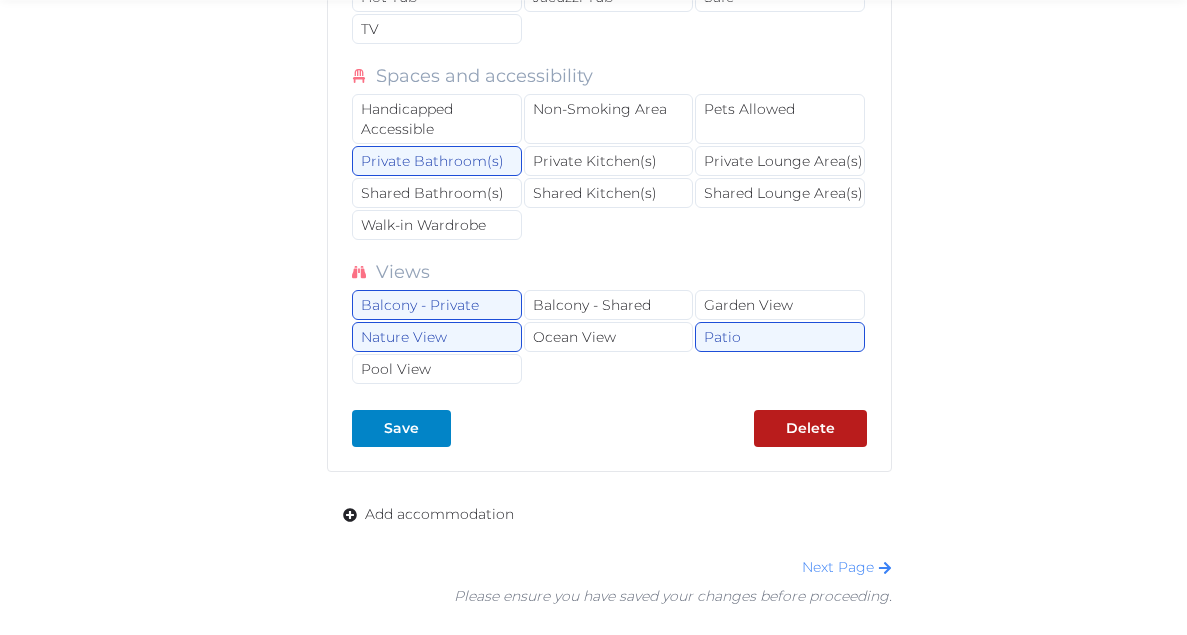 scroll, scrollTop: 18448, scrollLeft: 0, axis: vertical 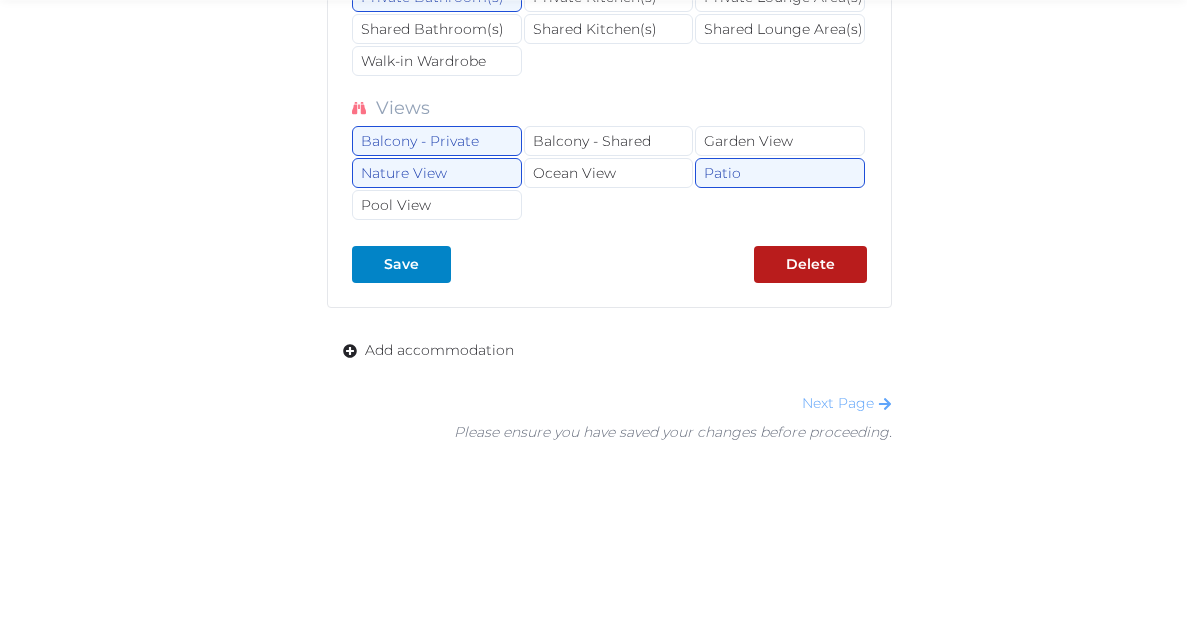 click on "Next Page" at bounding box center (847, 403) 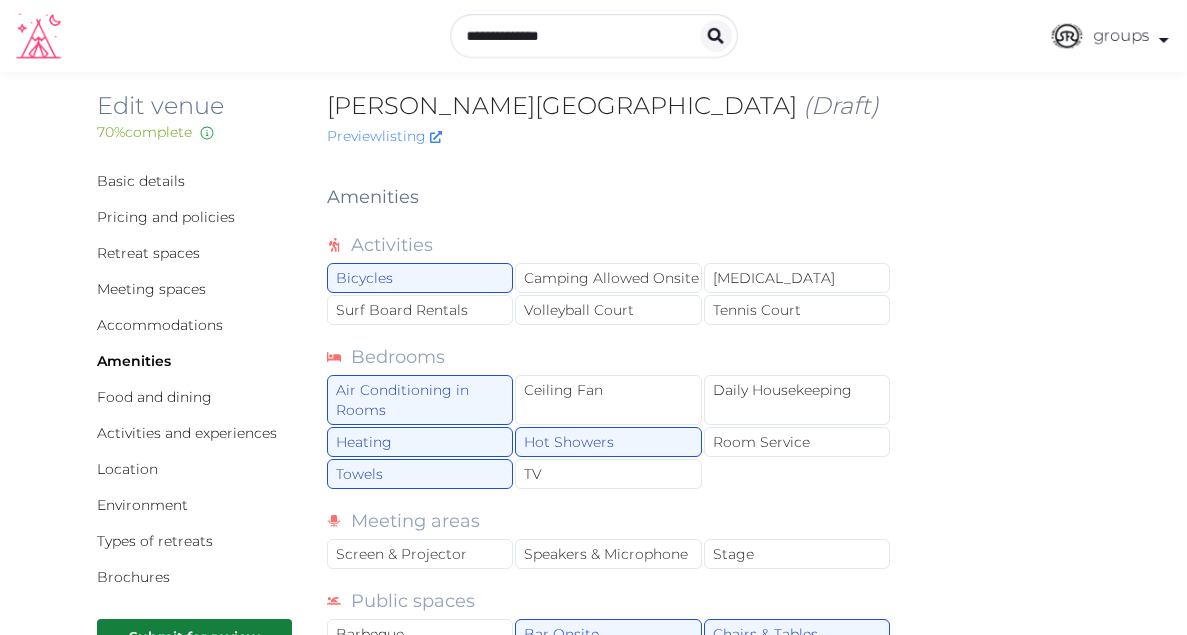 scroll, scrollTop: 0, scrollLeft: 0, axis: both 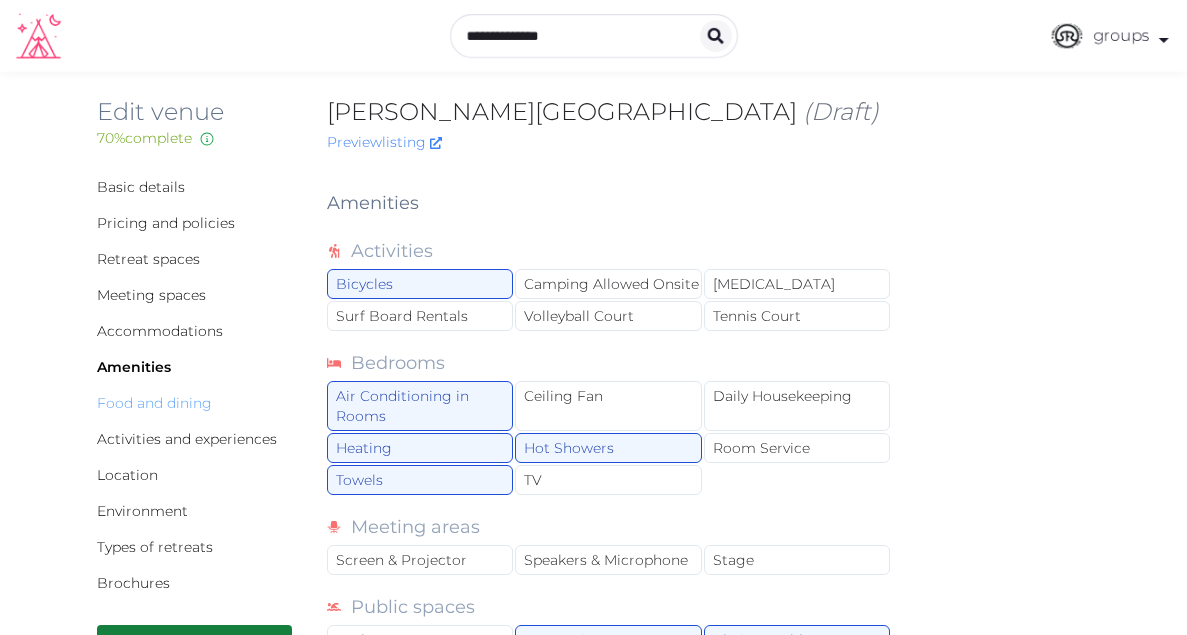 click on "Food and dining" at bounding box center [154, 403] 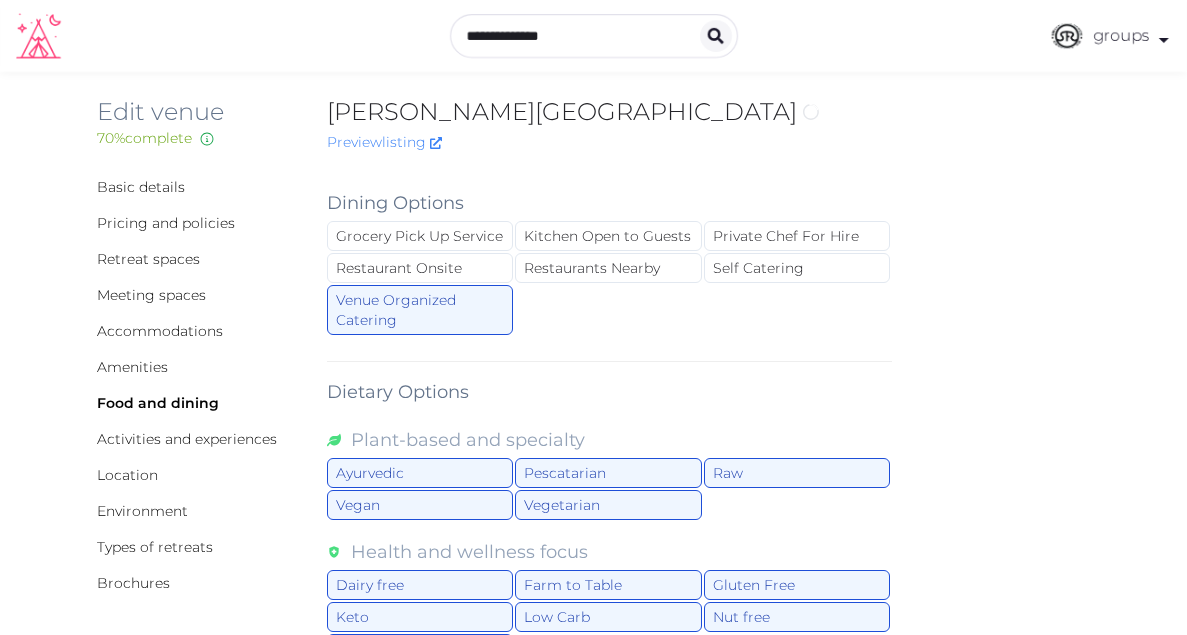 scroll, scrollTop: 0, scrollLeft: 0, axis: both 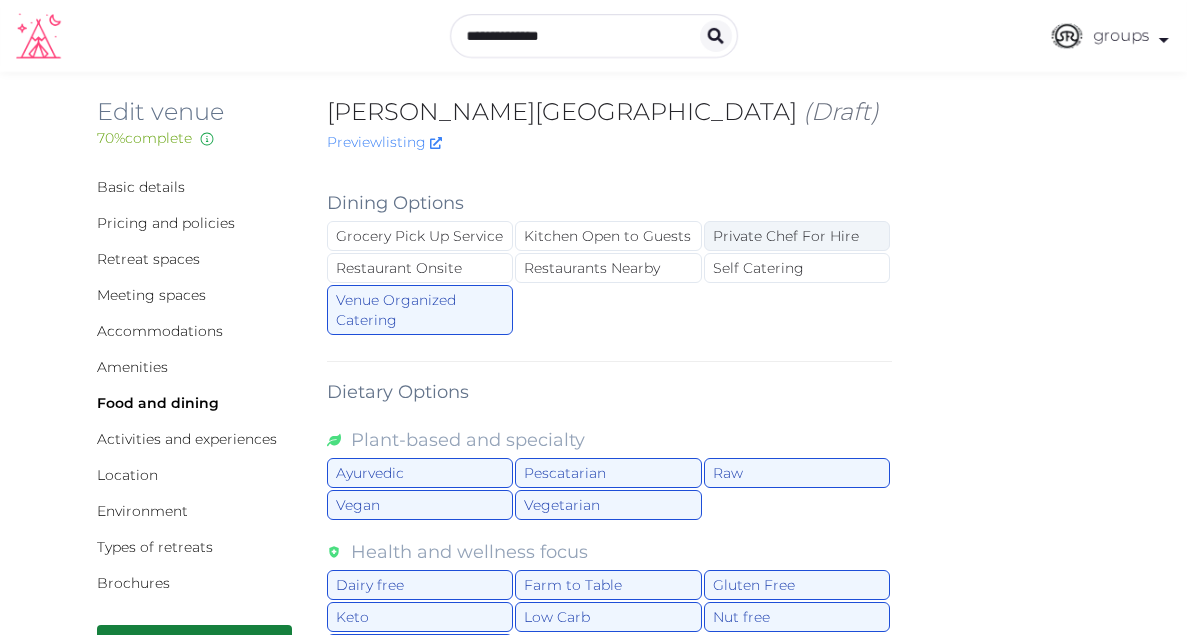 click on "Private Chef For Hire" at bounding box center [797, 236] 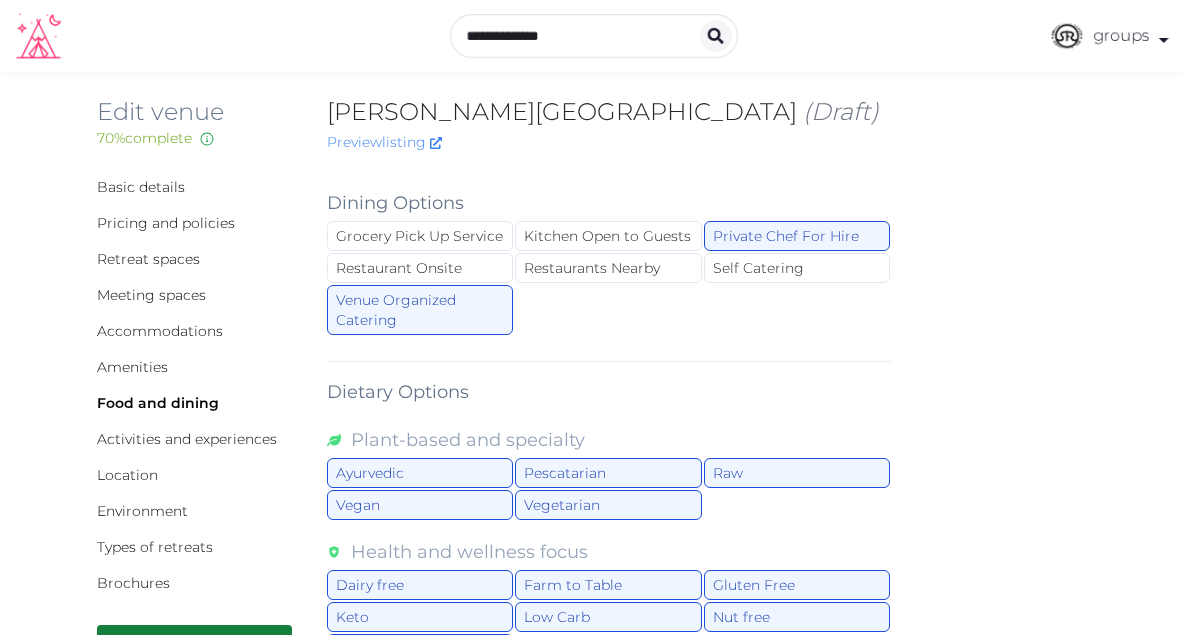 click on "Grocery Pick Up Service Kitchen Open to Guests Private Chef For Hire Restaurant Onsite Restaurants Nearby Self Catering Venue Organized Catering" at bounding box center (609, 279) 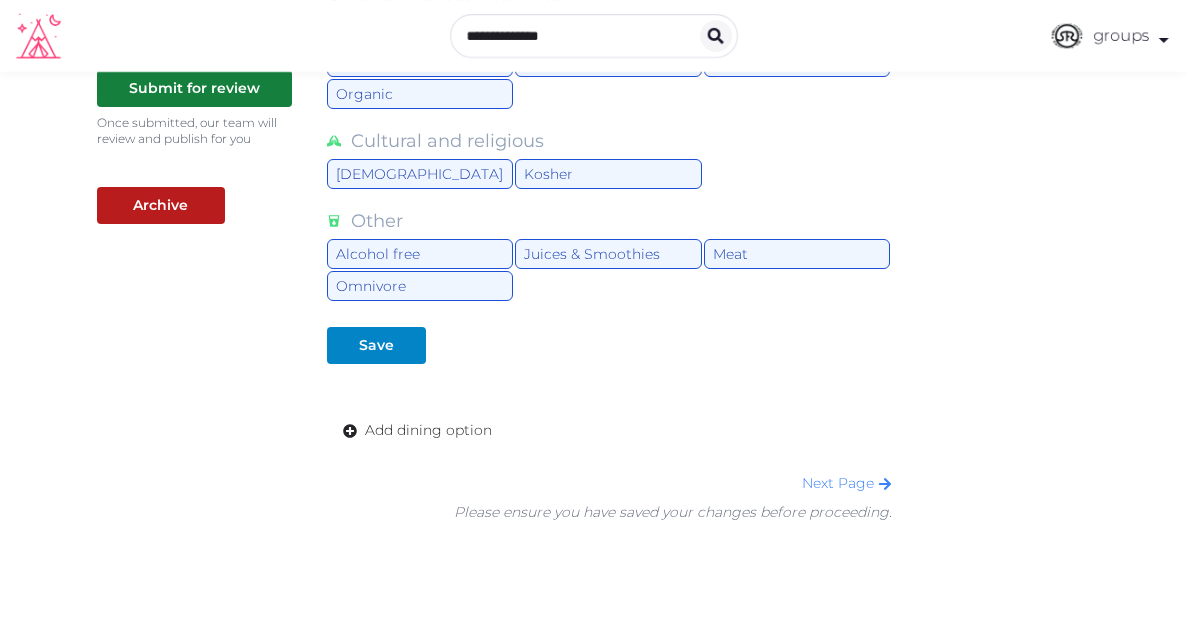 scroll, scrollTop: 580, scrollLeft: 0, axis: vertical 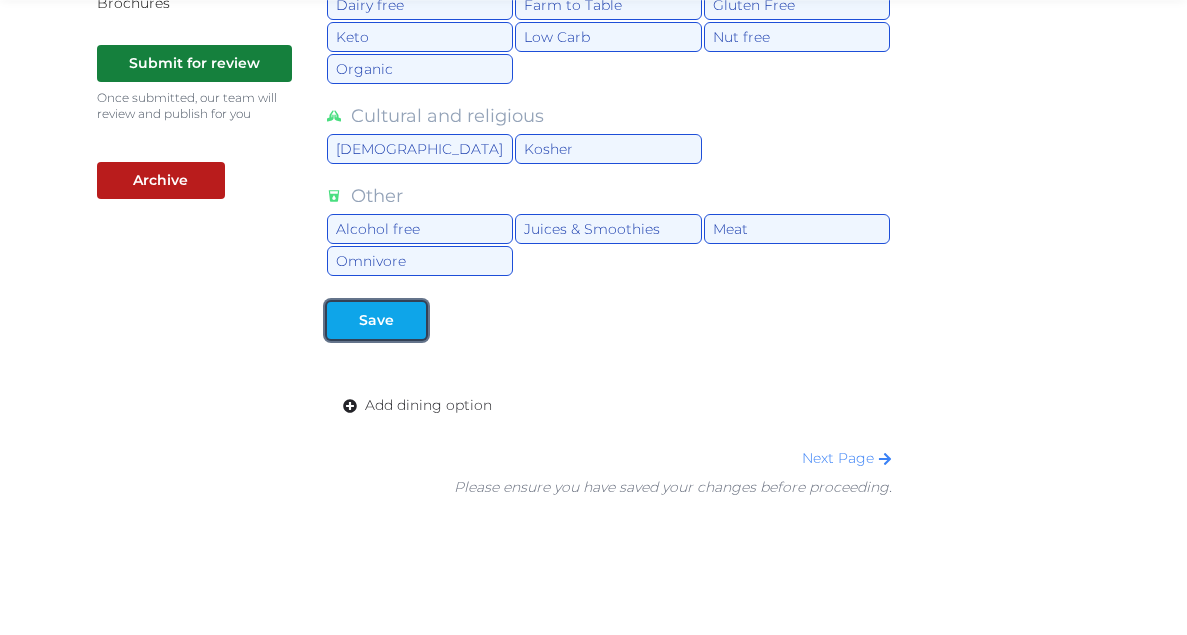 click at bounding box center (410, 320) 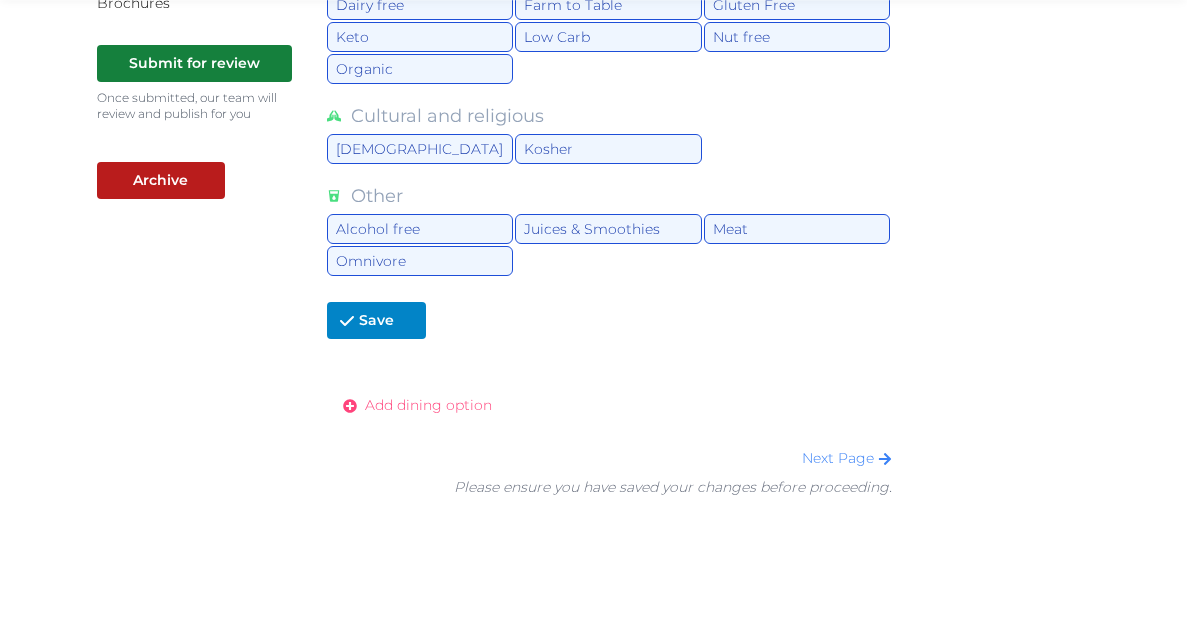 click on "Add dining option" at bounding box center [428, 405] 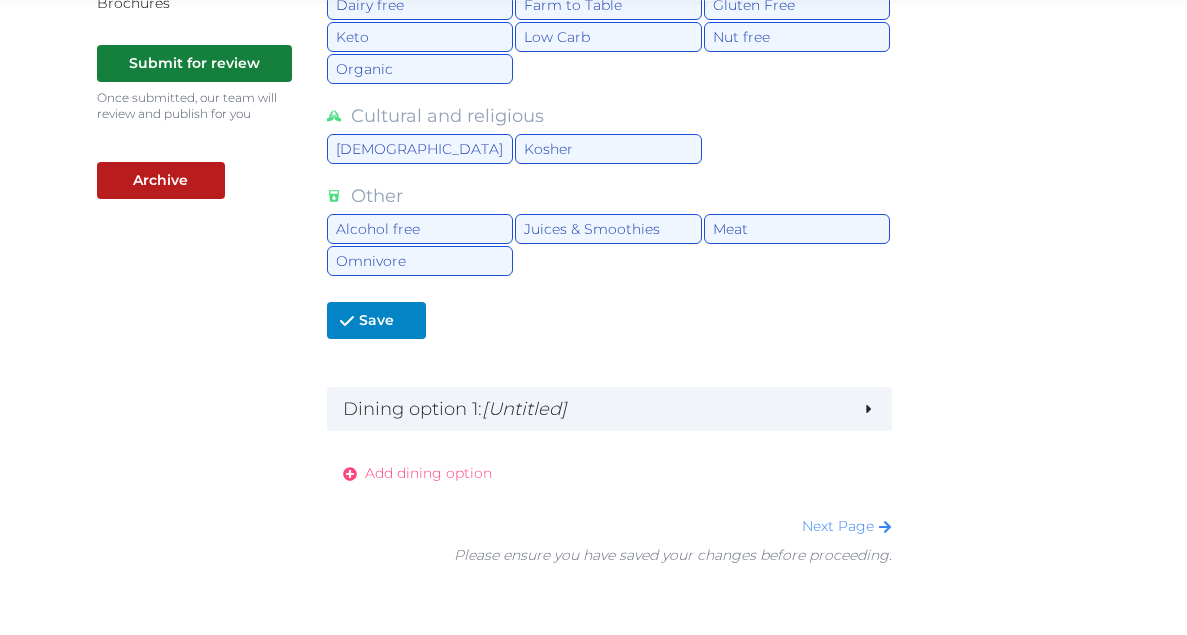 click on "Dining option 1 :  [Untitled]" at bounding box center [594, 409] 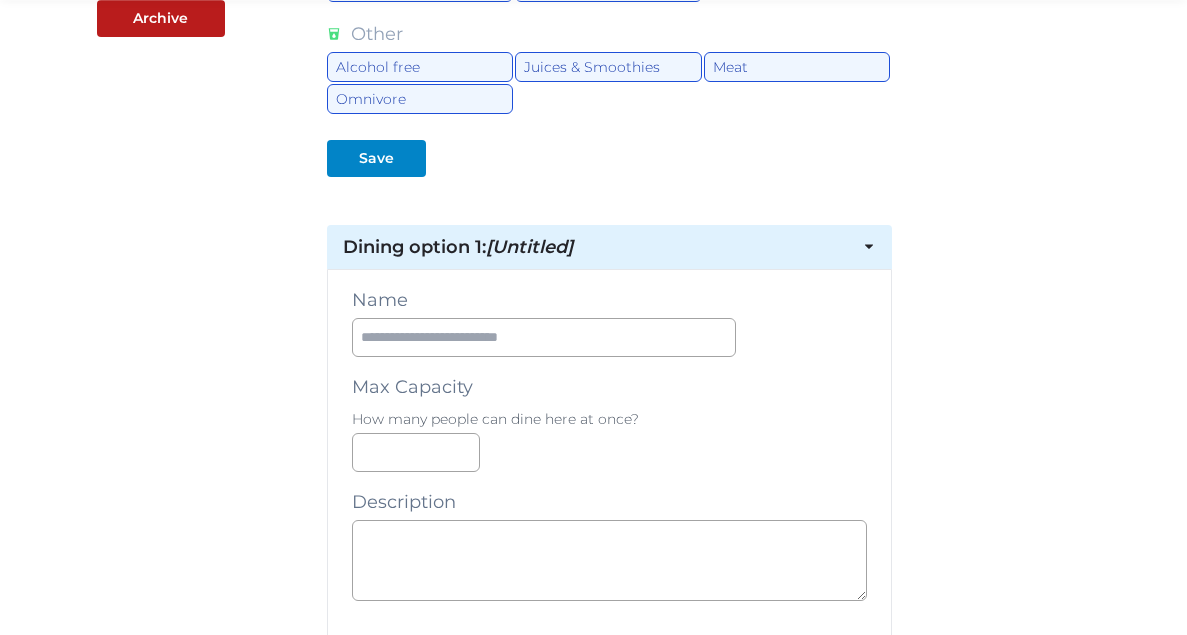 scroll, scrollTop: 754, scrollLeft: 0, axis: vertical 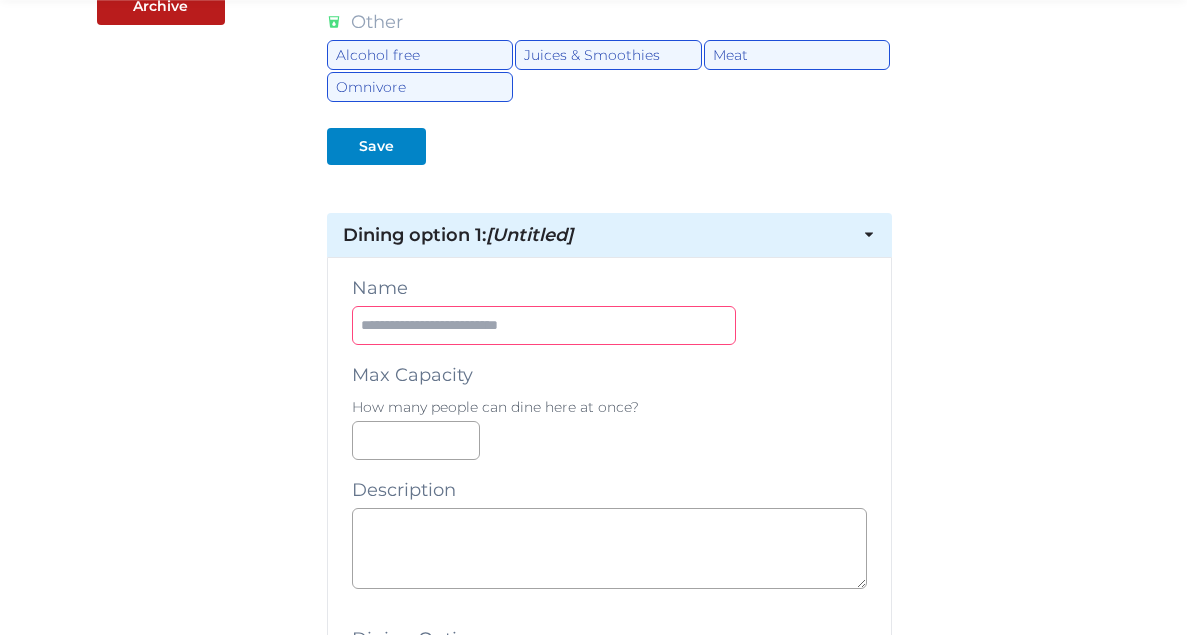 click at bounding box center (544, 325) 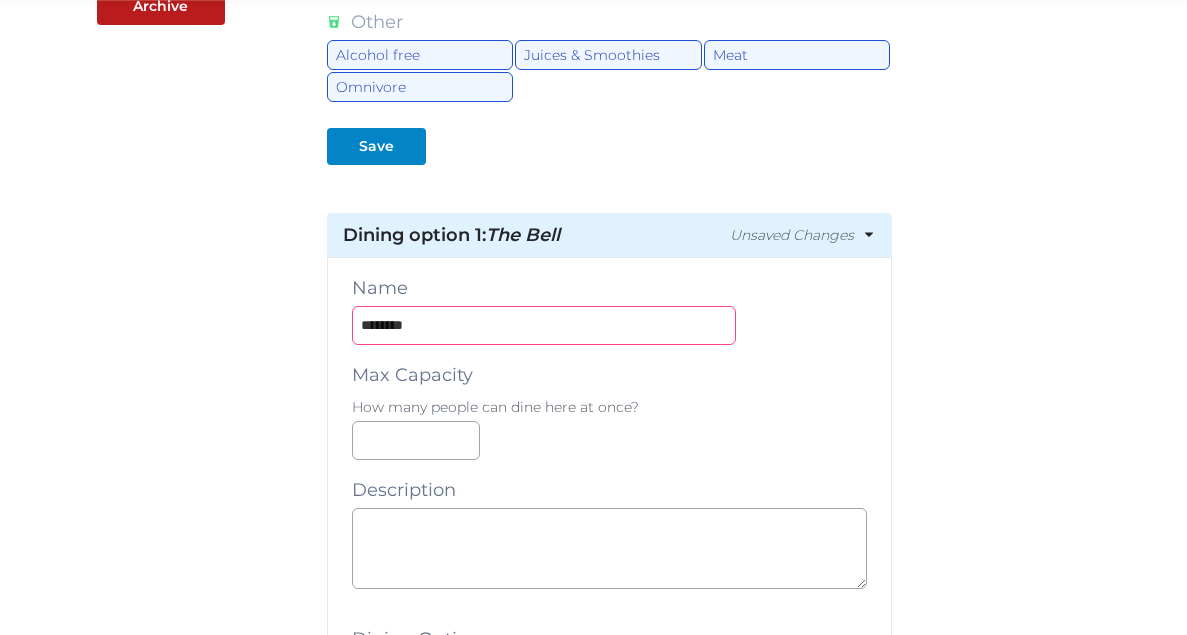 type on "********" 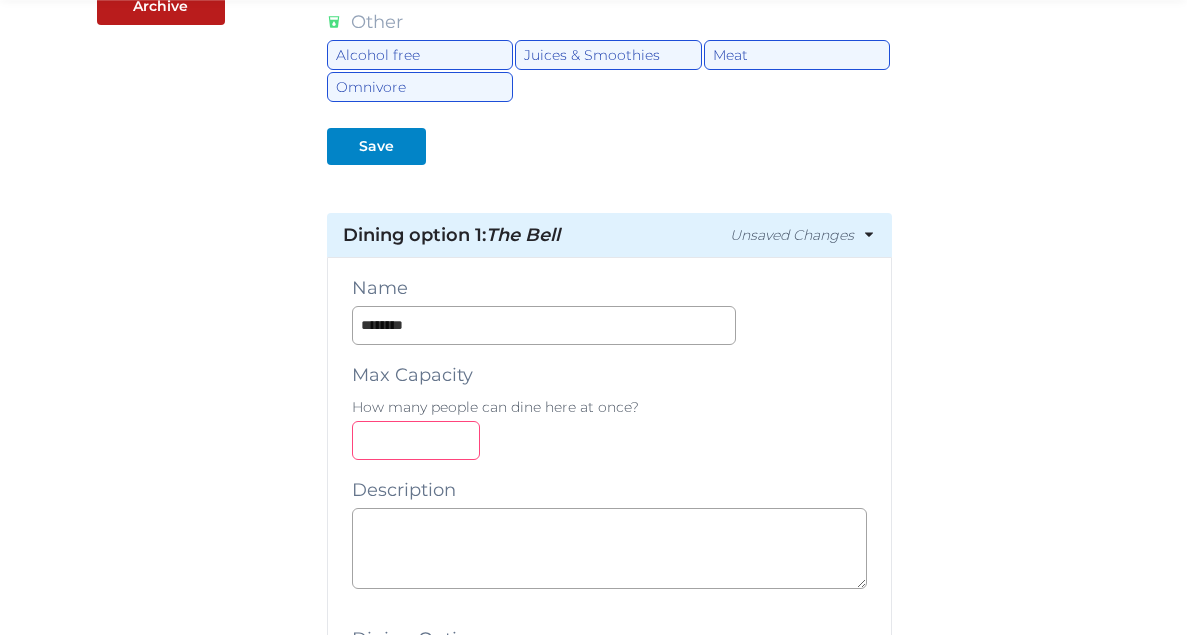 click at bounding box center [416, 440] 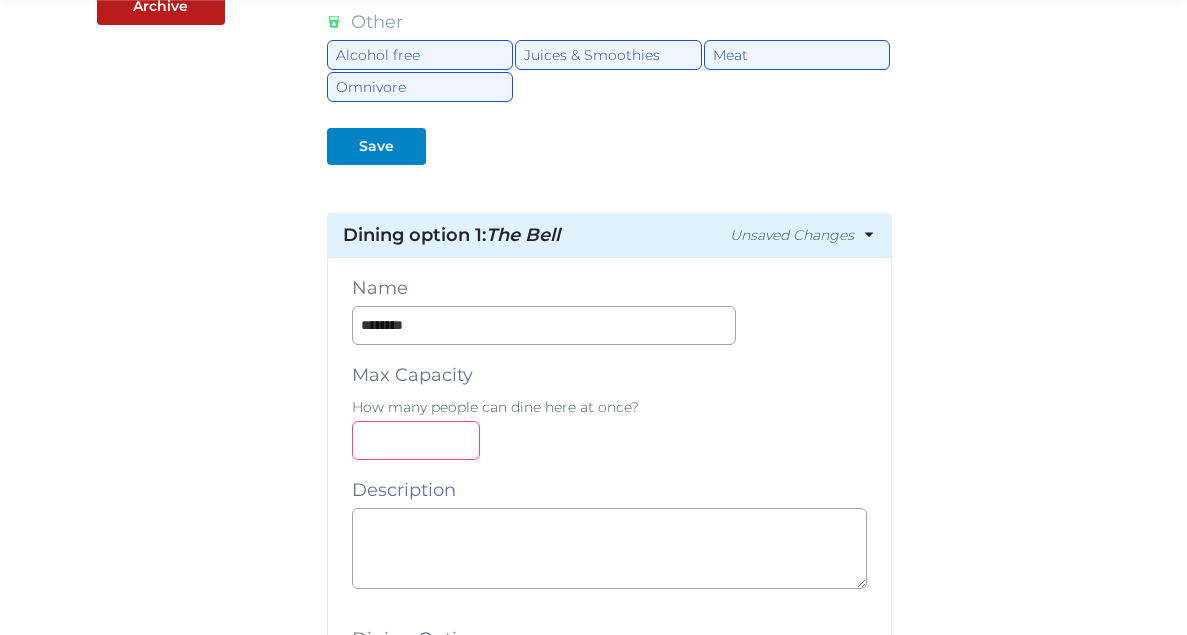 type on "**" 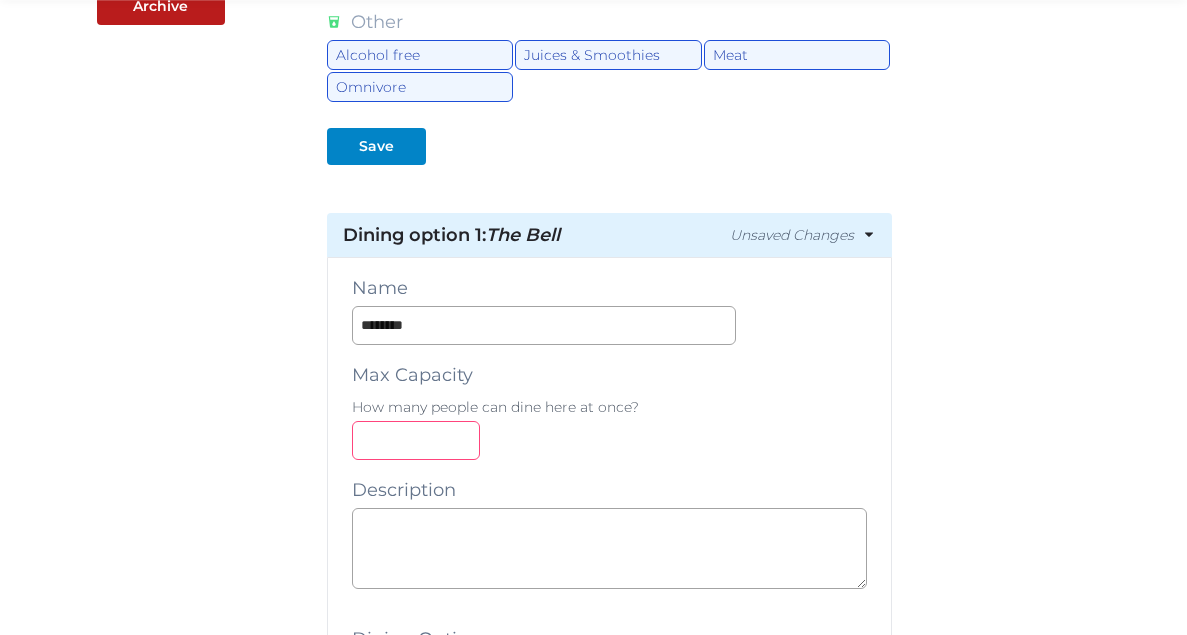 click on "**" at bounding box center [609, 440] 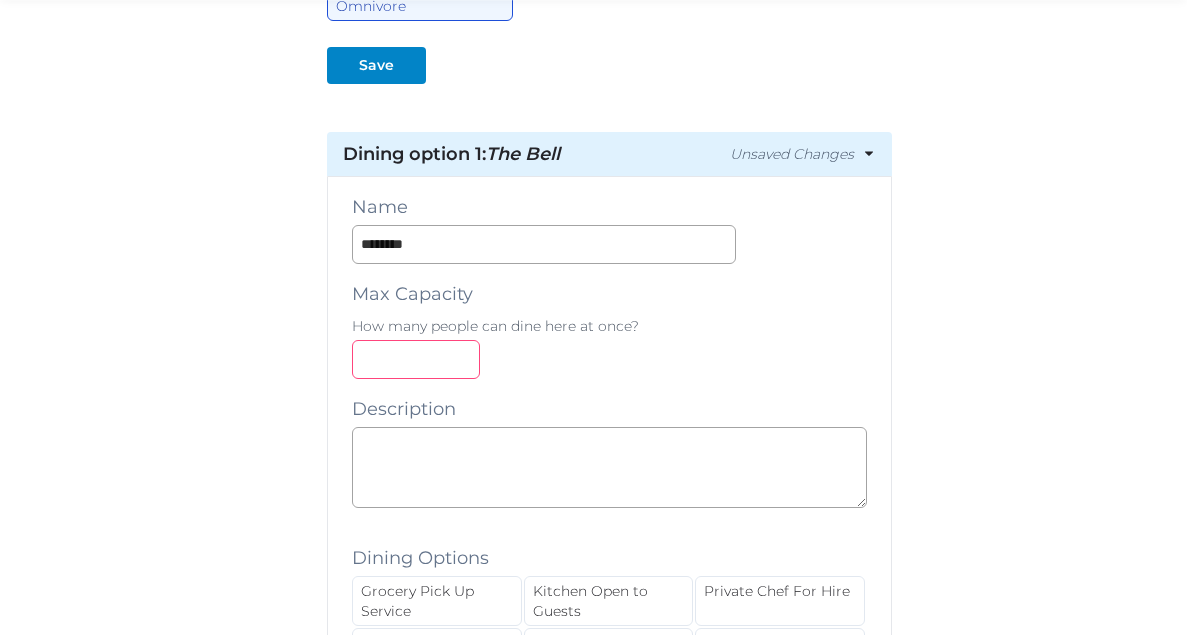 scroll, scrollTop: 876, scrollLeft: 0, axis: vertical 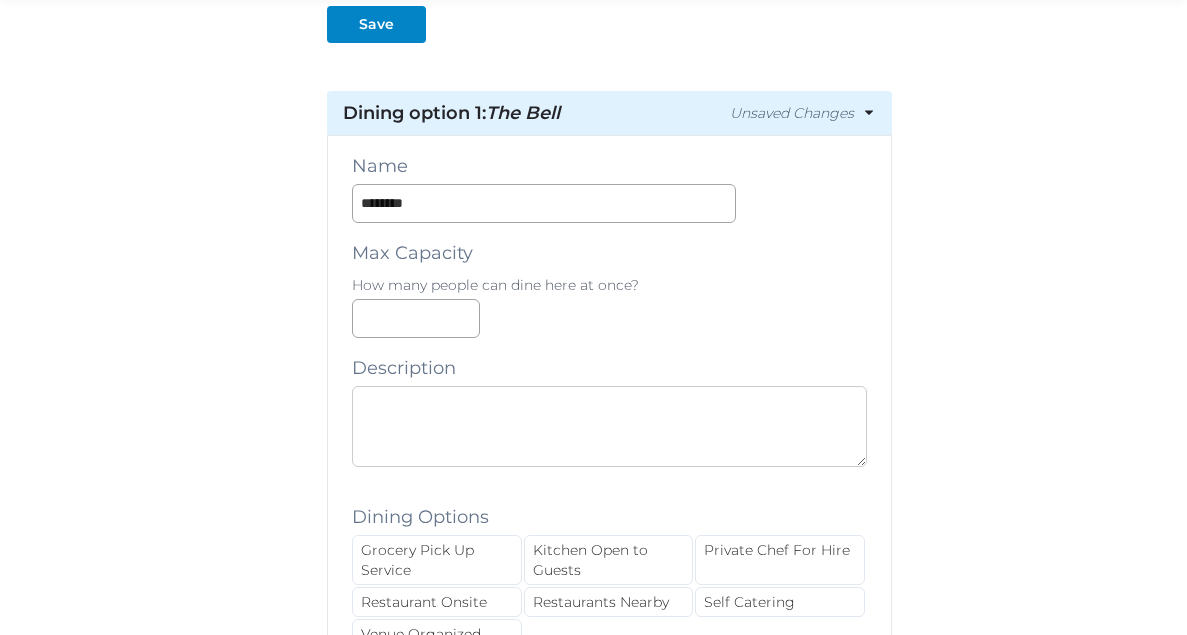 click at bounding box center [609, 426] 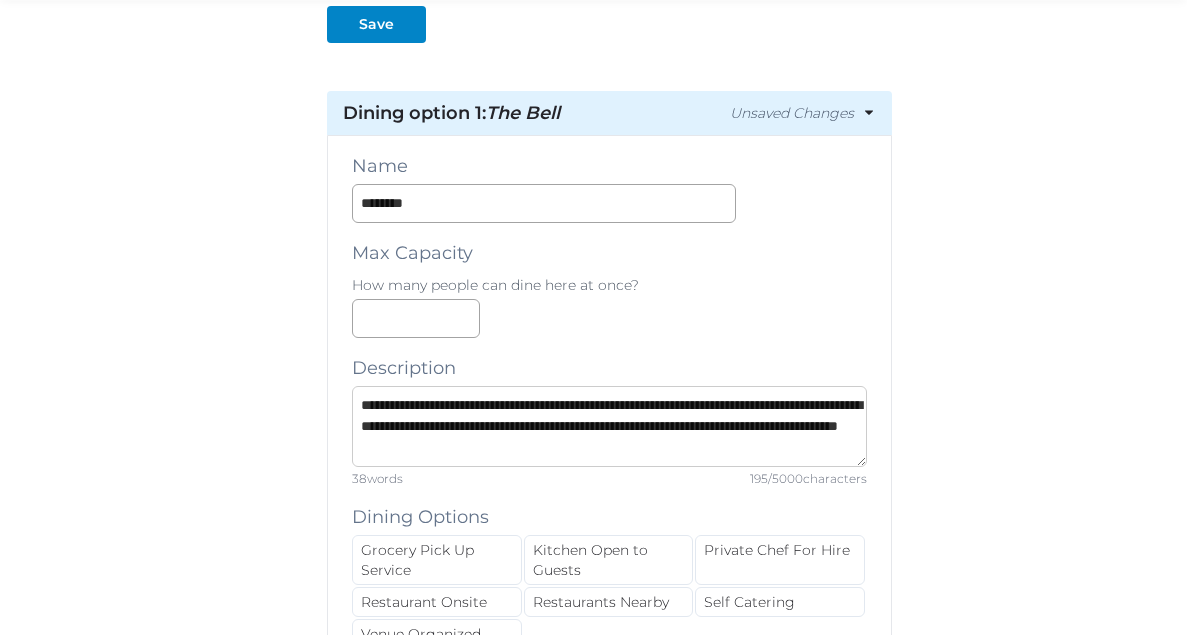 type on "**********" 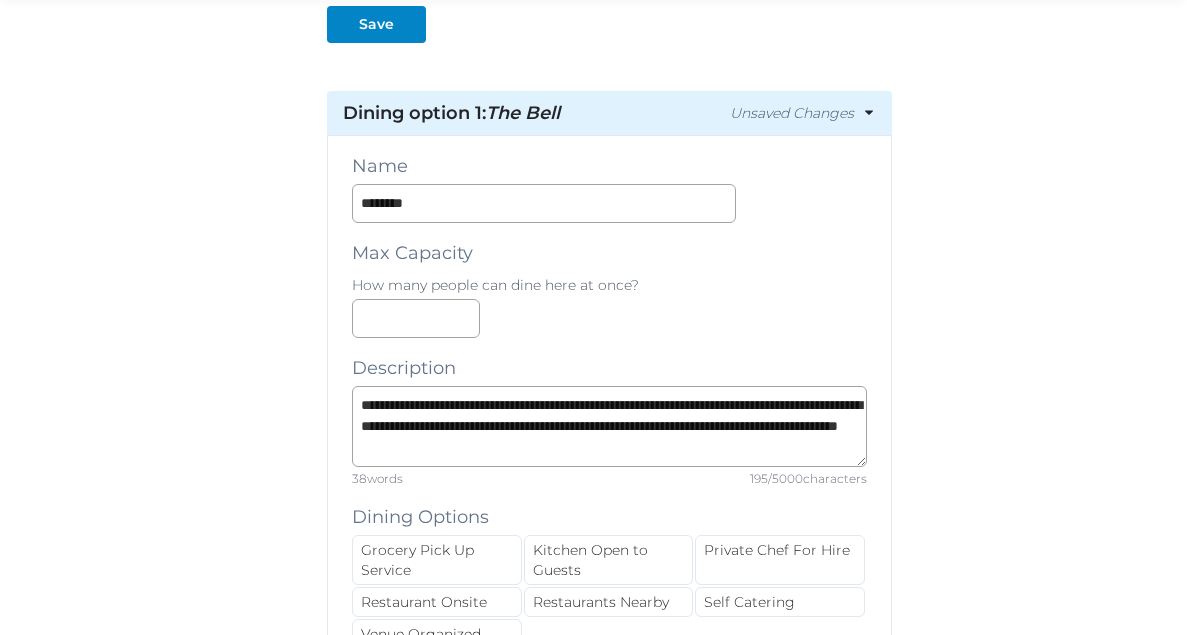click on "**********" at bounding box center (609, 870) 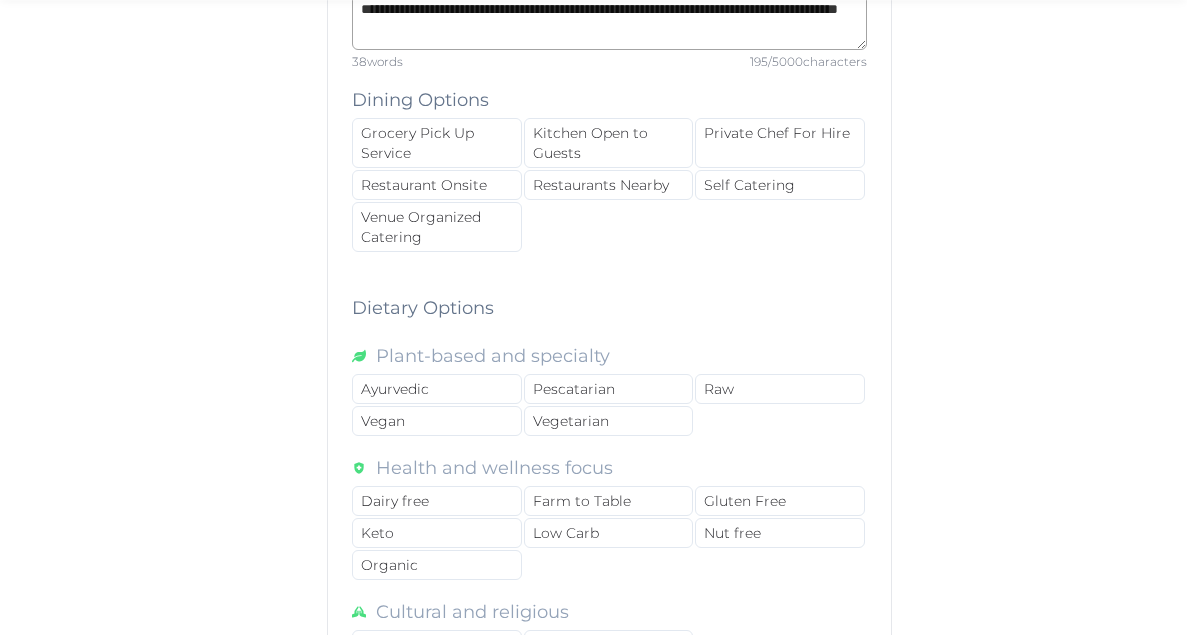 scroll, scrollTop: 1294, scrollLeft: 0, axis: vertical 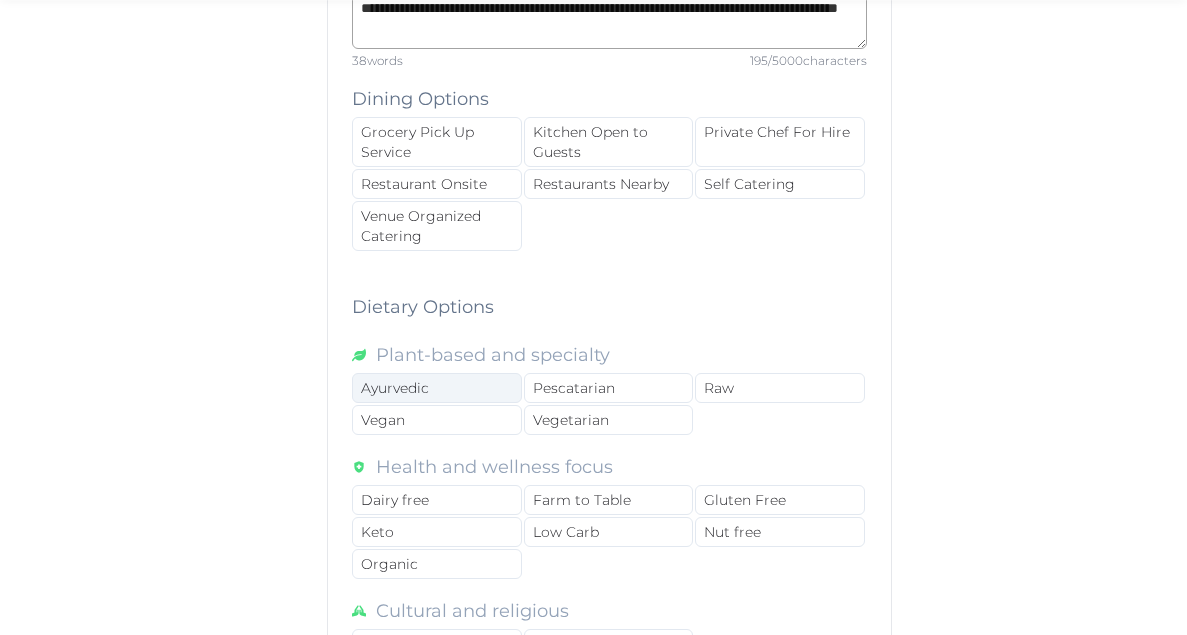 click on "Ayurvedic" at bounding box center (436, 388) 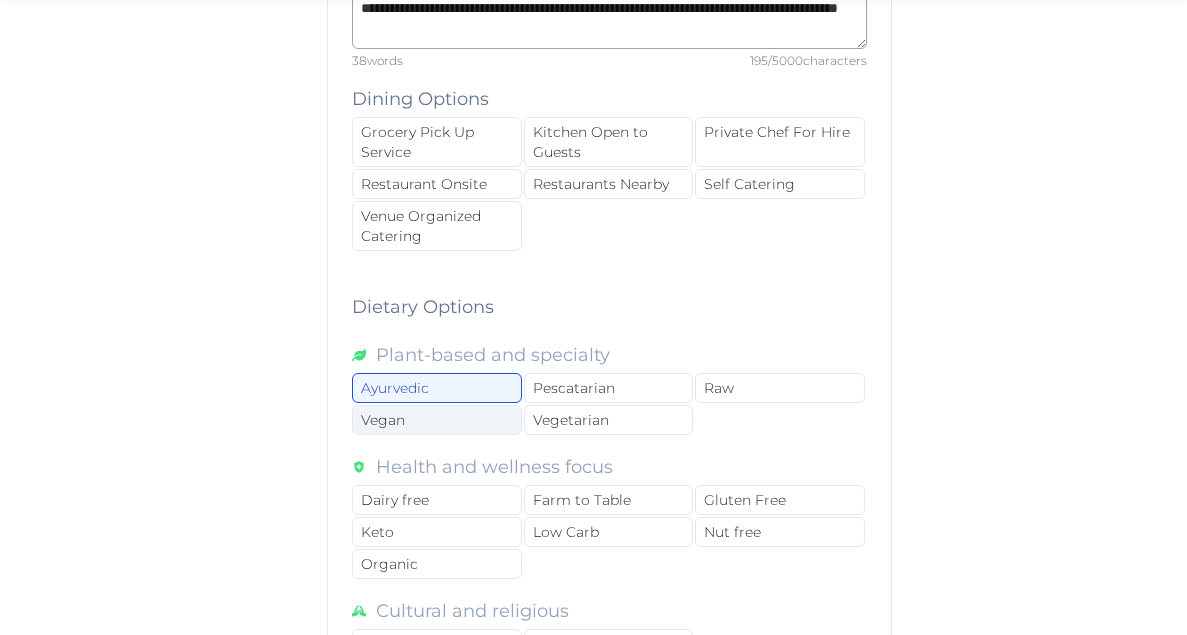 click on "Vegan" at bounding box center (436, 420) 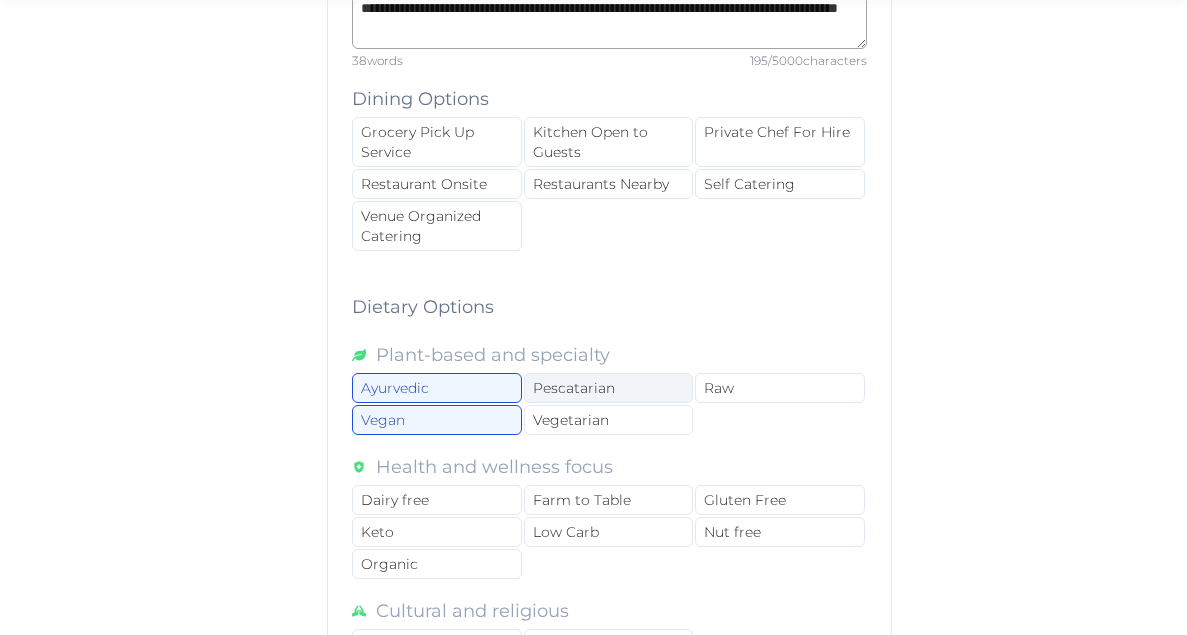 click on "Pescatarian" at bounding box center (608, 388) 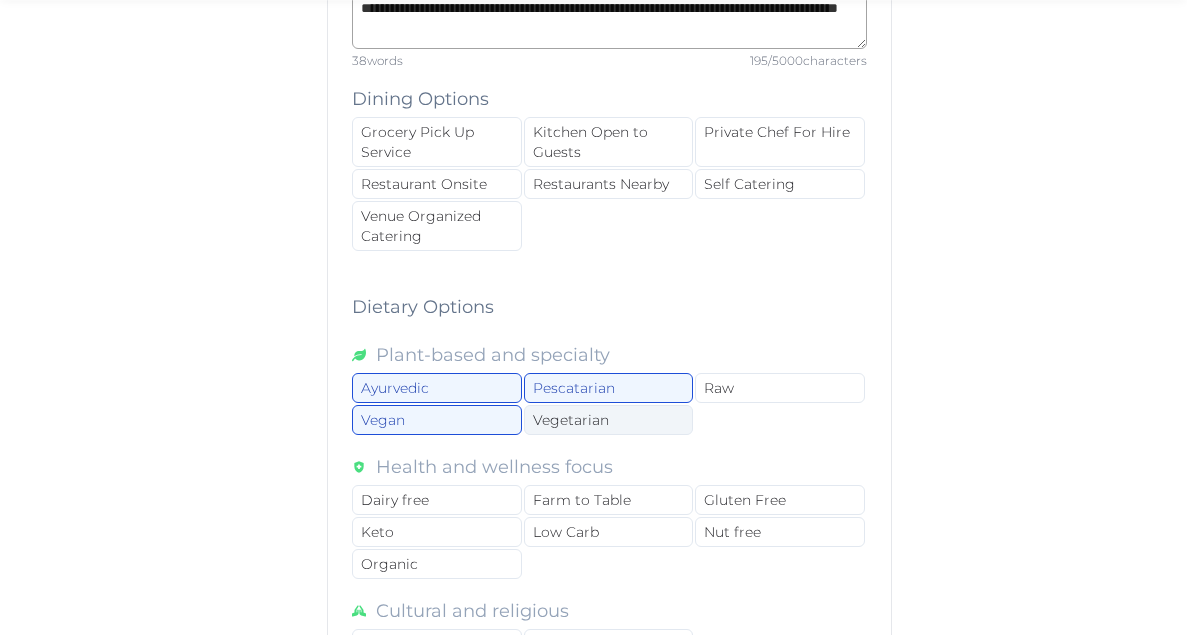 click on "Vegetarian" at bounding box center (608, 420) 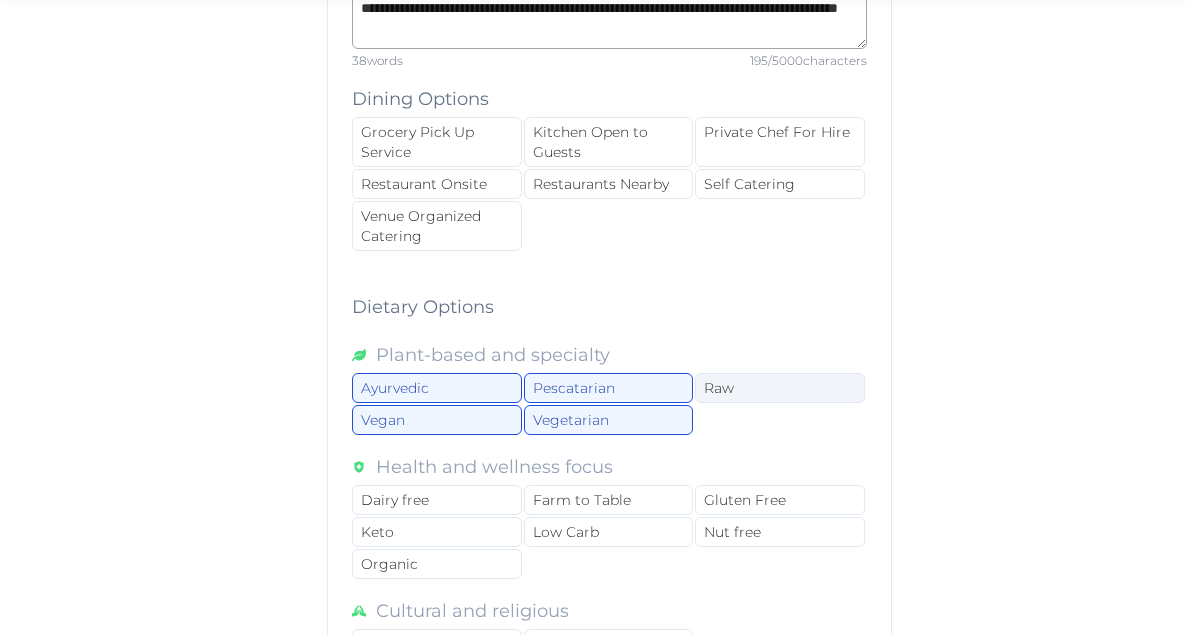click on "Raw" at bounding box center [779, 388] 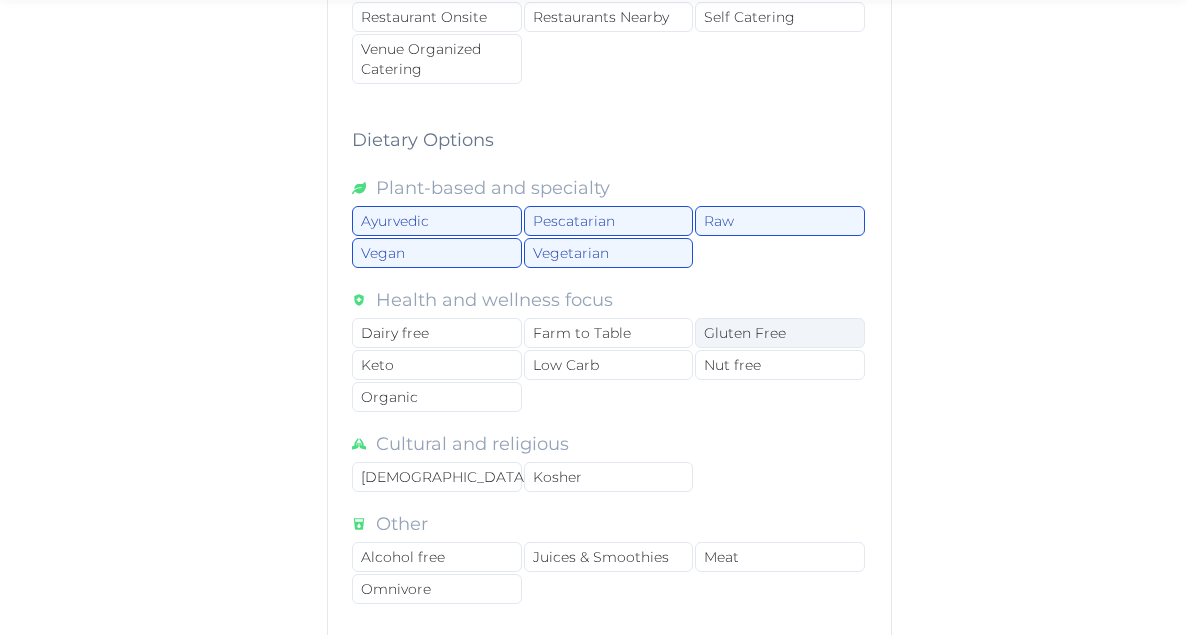 scroll, scrollTop: 1463, scrollLeft: 0, axis: vertical 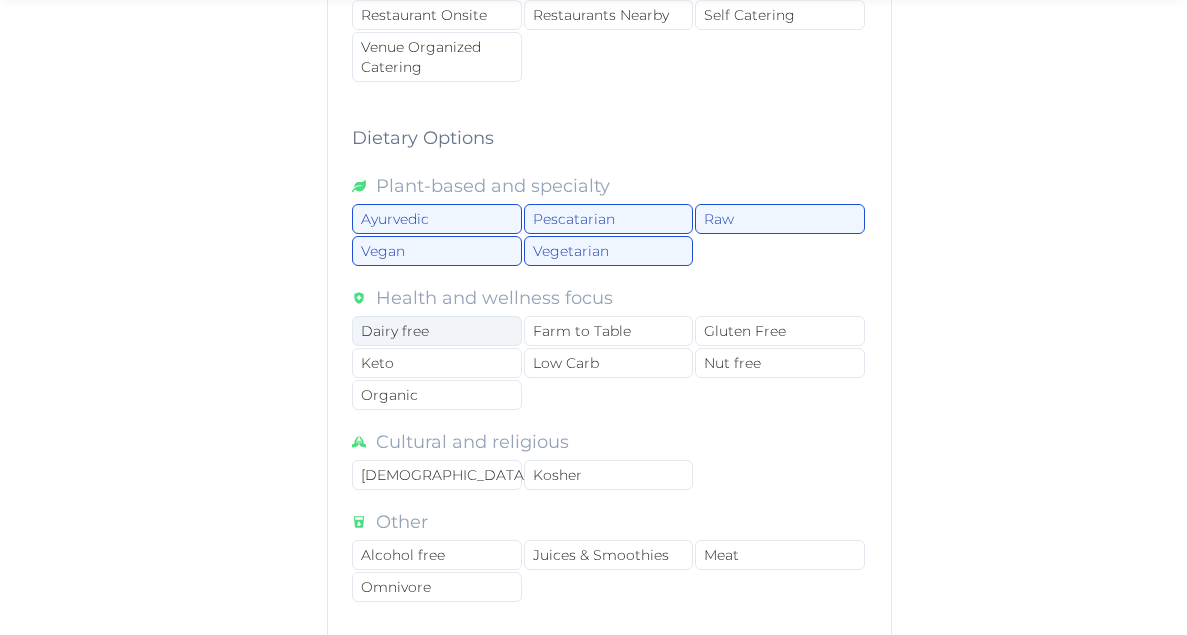 click on "Dairy free" at bounding box center (436, 331) 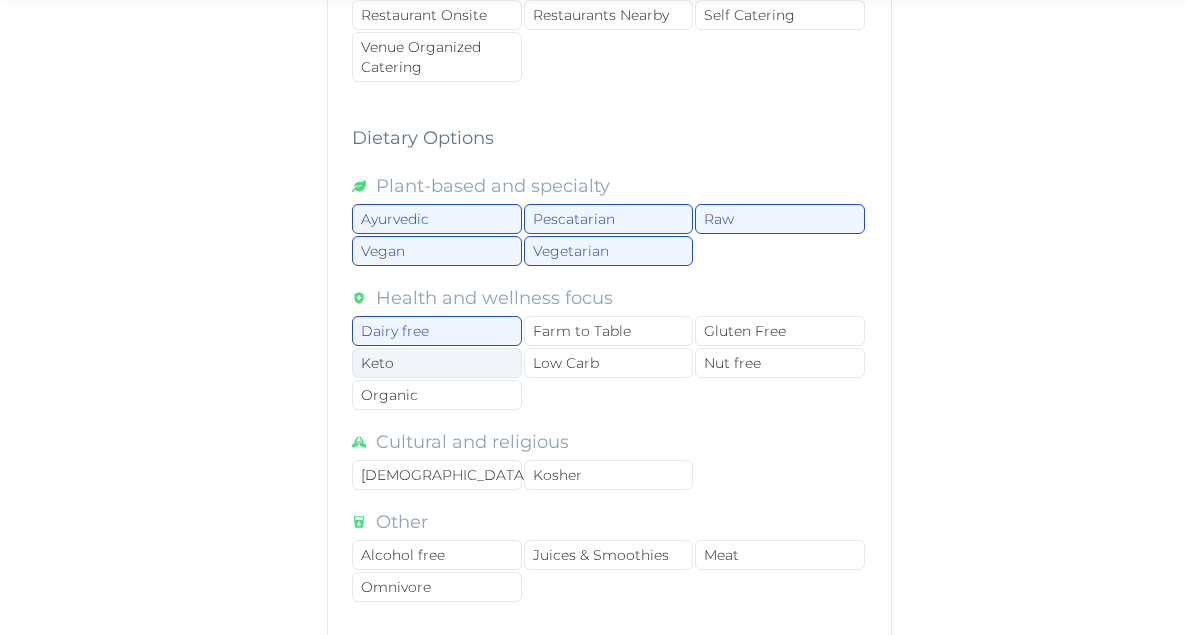click on "Keto" at bounding box center (436, 363) 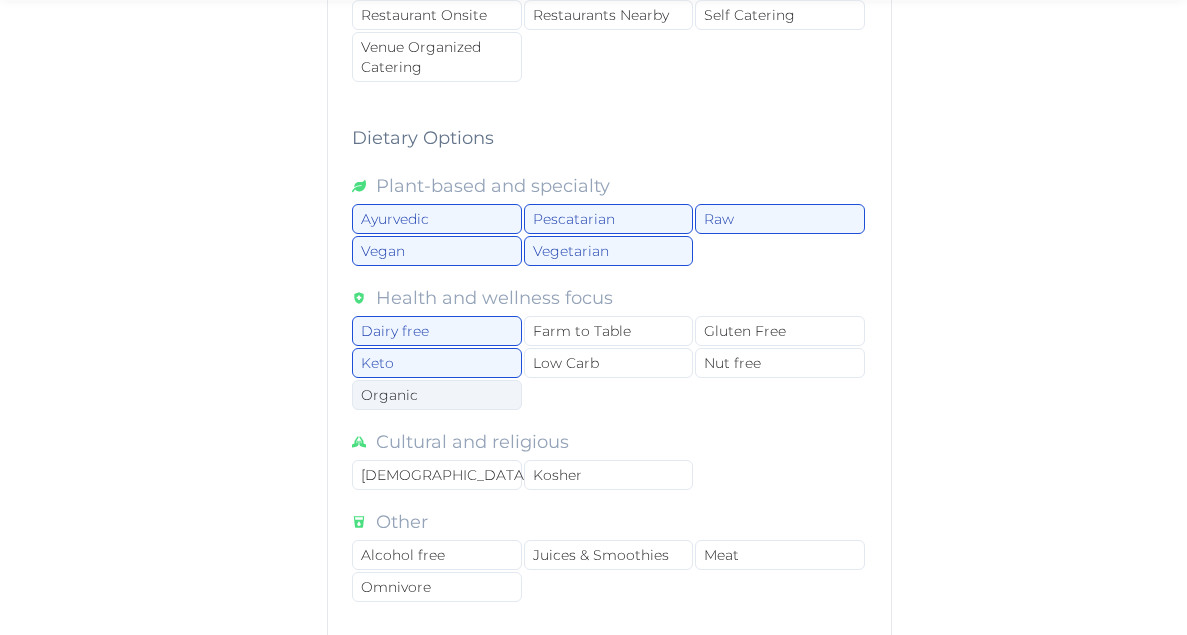 click on "Organic" at bounding box center (436, 395) 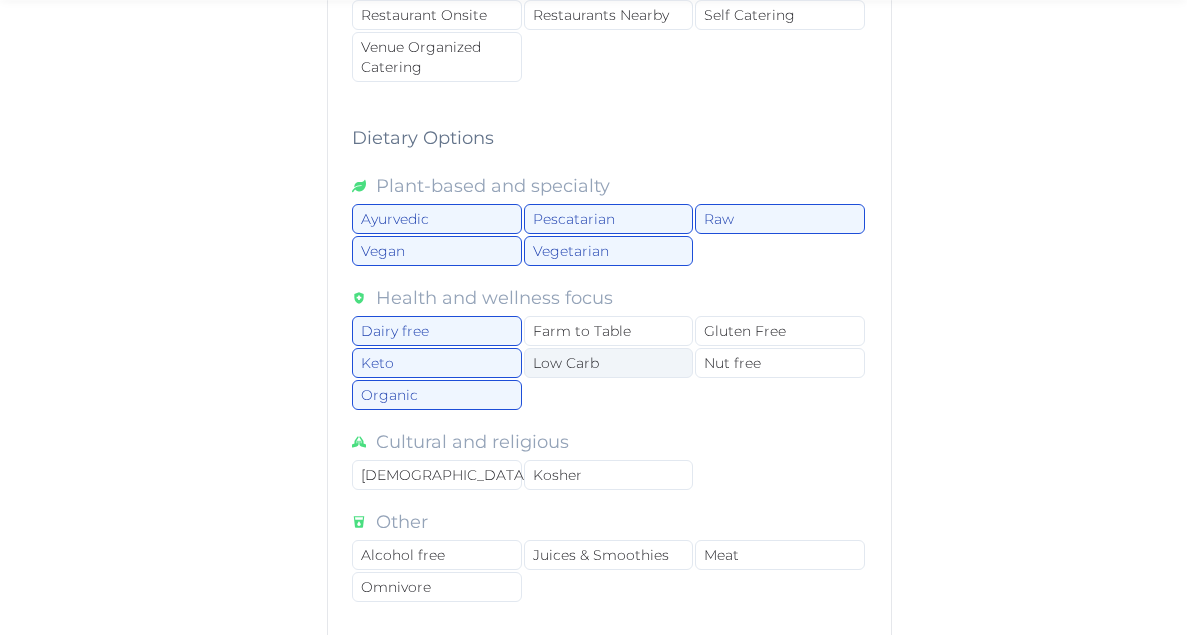 click on "Low Carb" at bounding box center (608, 363) 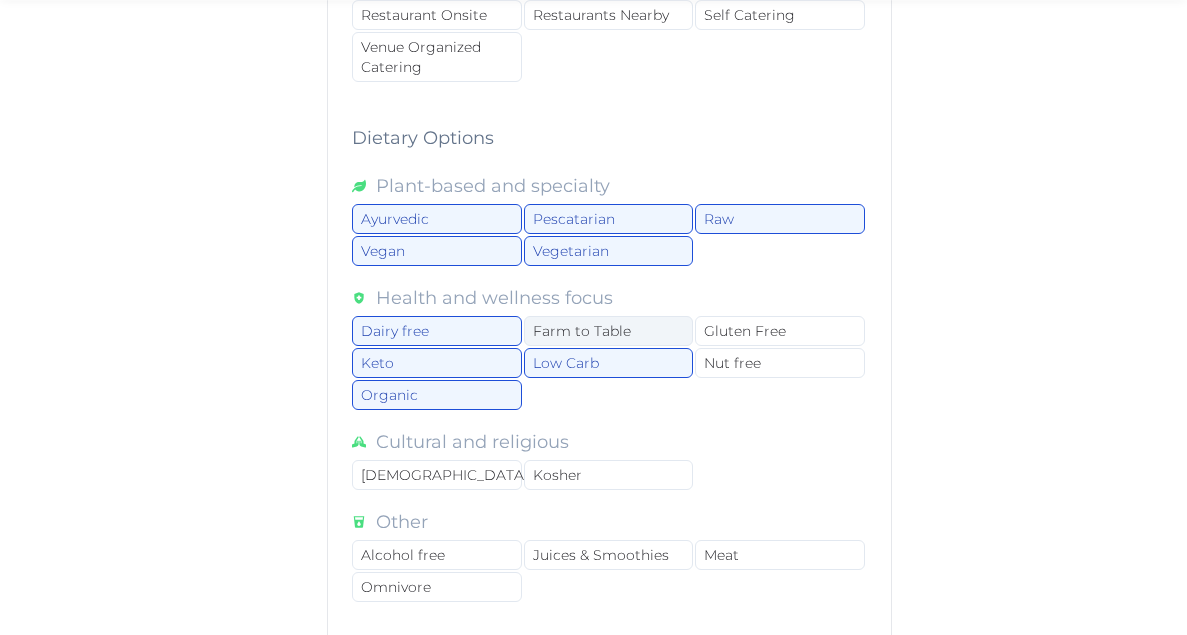 click on "Farm to Table" at bounding box center (608, 331) 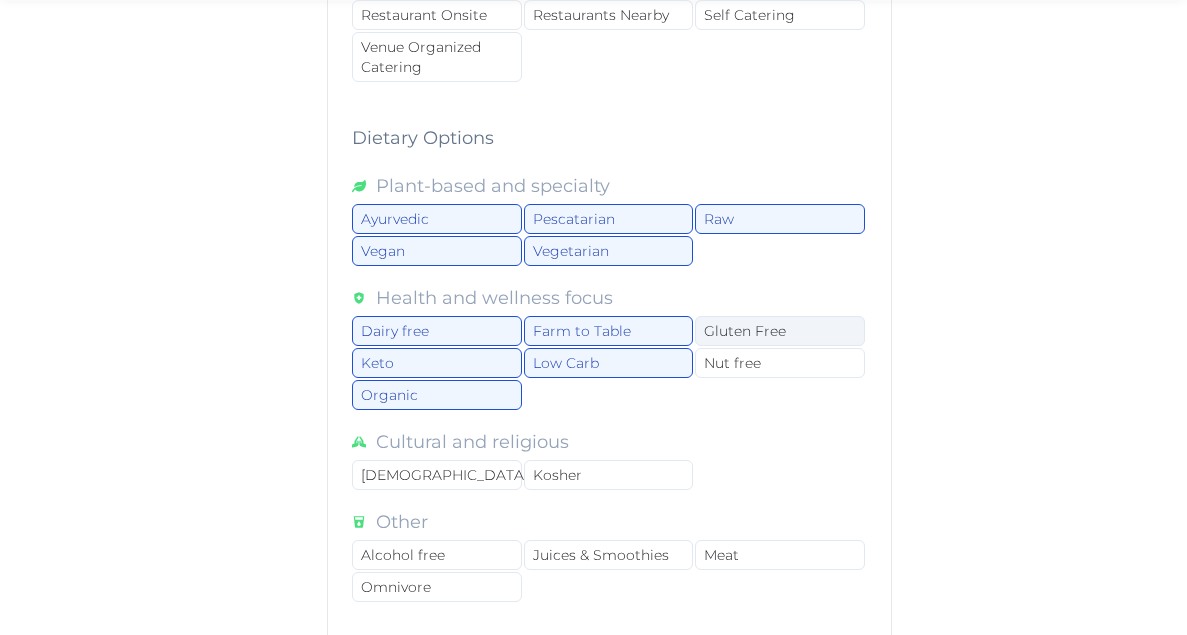 click on "Gluten Free" at bounding box center [779, 331] 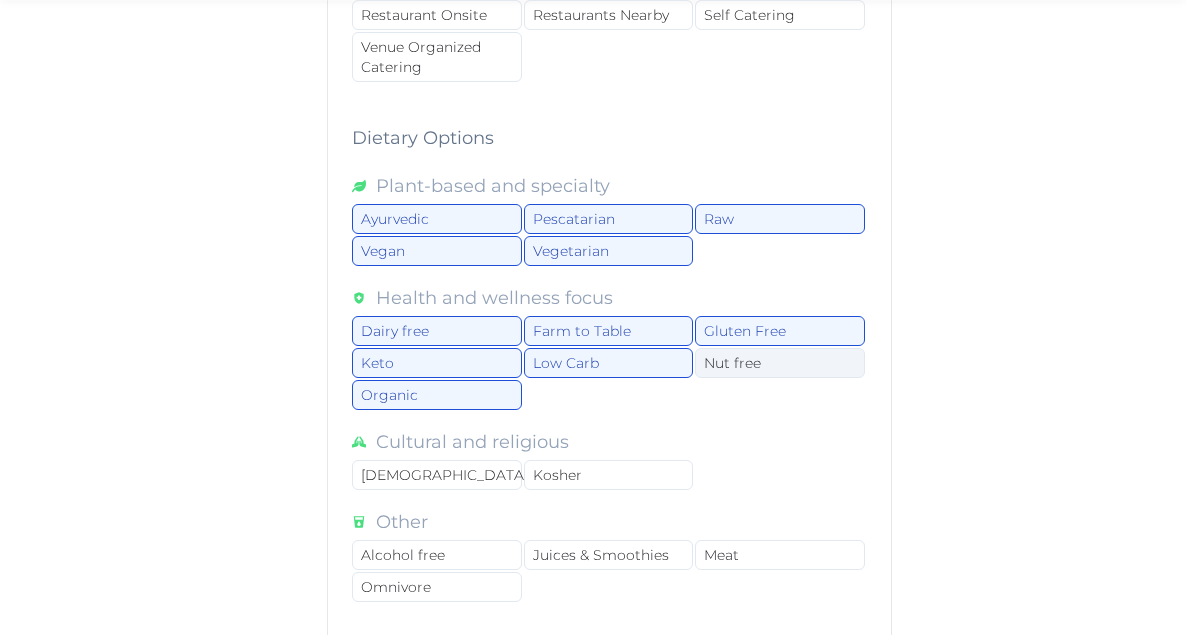 click on "Nut free" at bounding box center [779, 363] 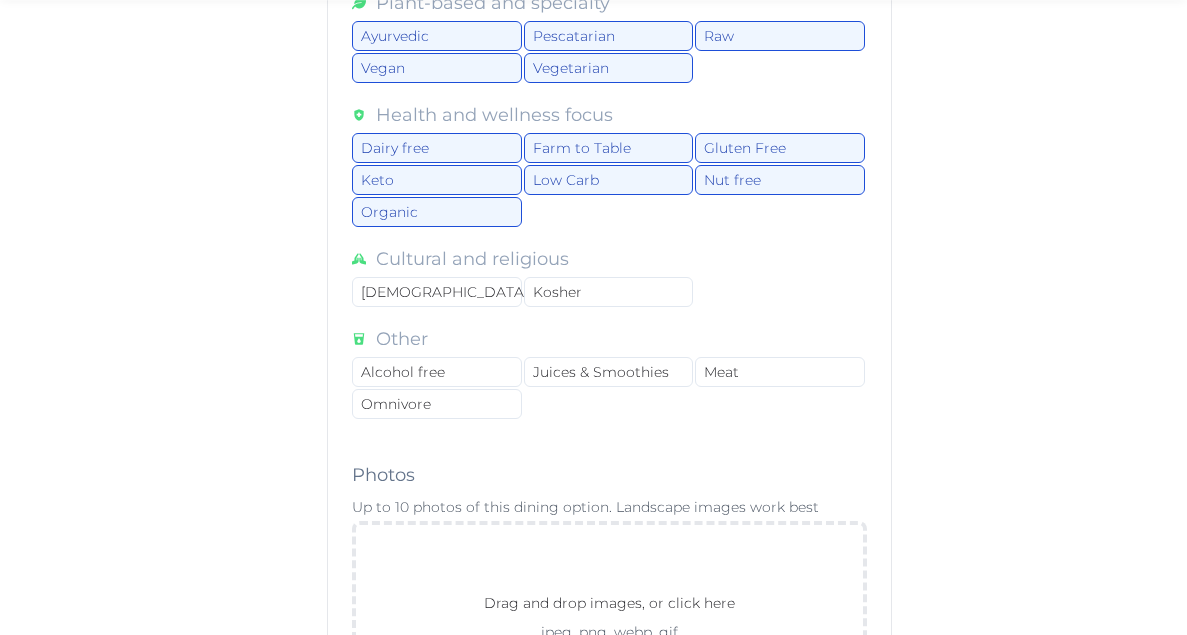 scroll, scrollTop: 1647, scrollLeft: 0, axis: vertical 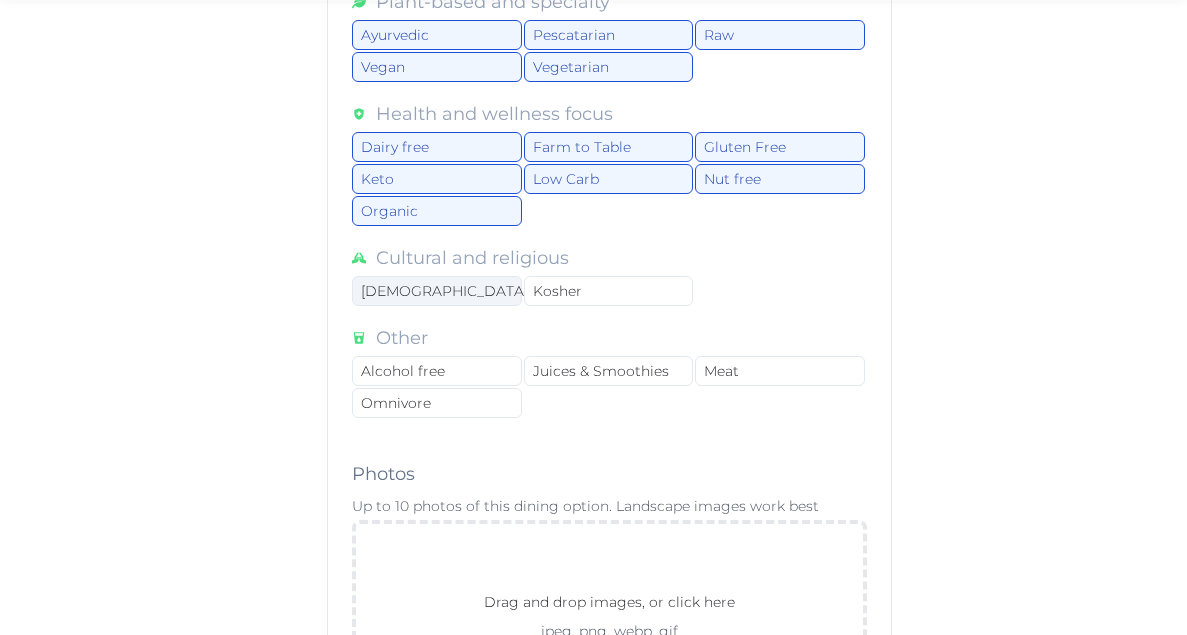 click on "Halal" at bounding box center [436, 291] 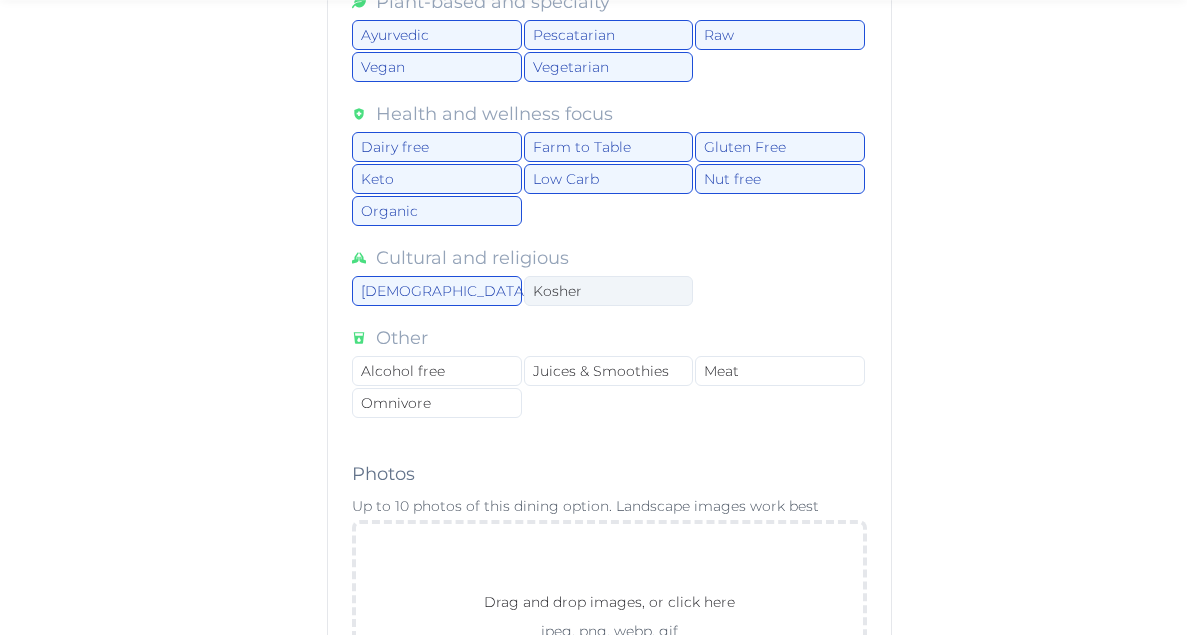 click on "Kosher" at bounding box center (608, 291) 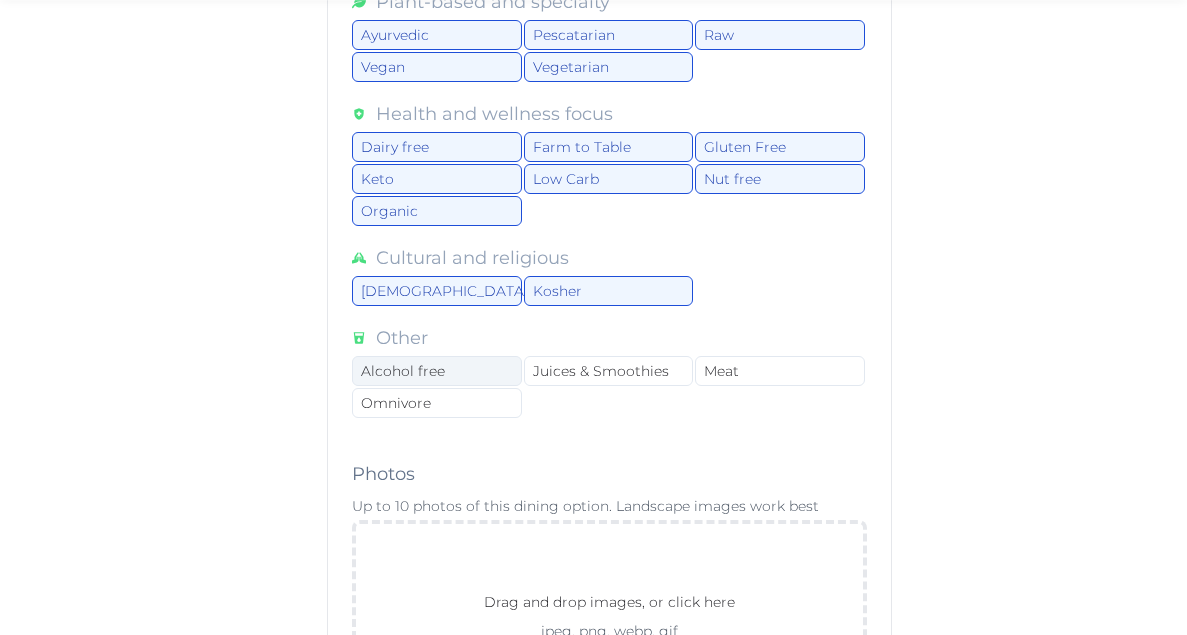 click on "Alcohol free" at bounding box center (436, 371) 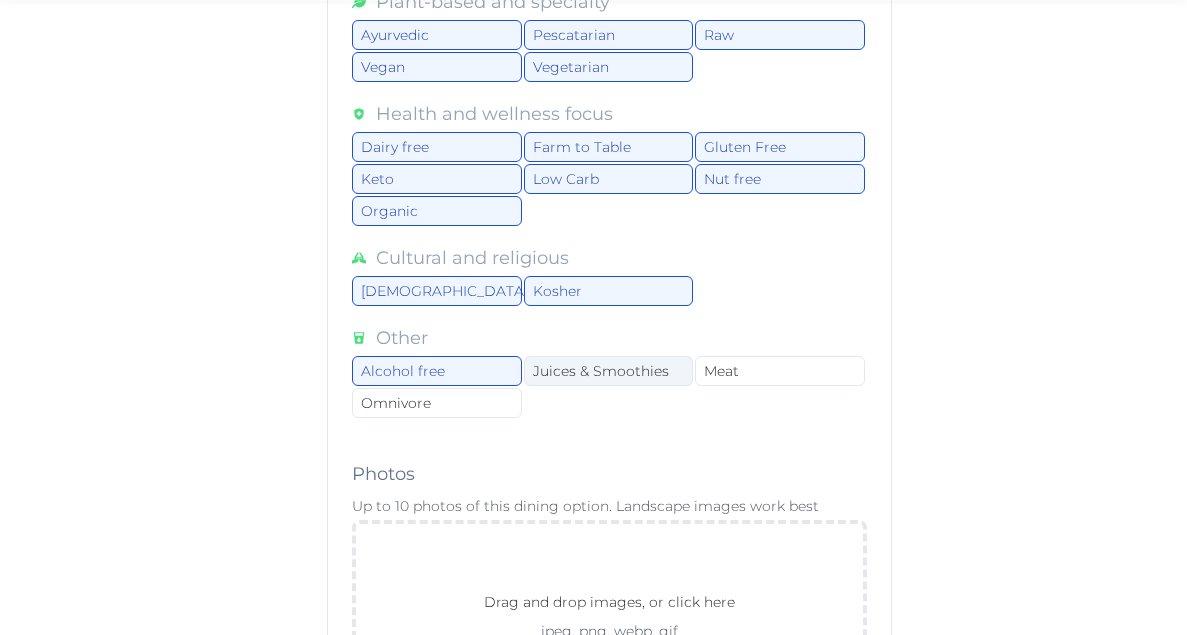 click on "Juices & Smoothies" at bounding box center [608, 371] 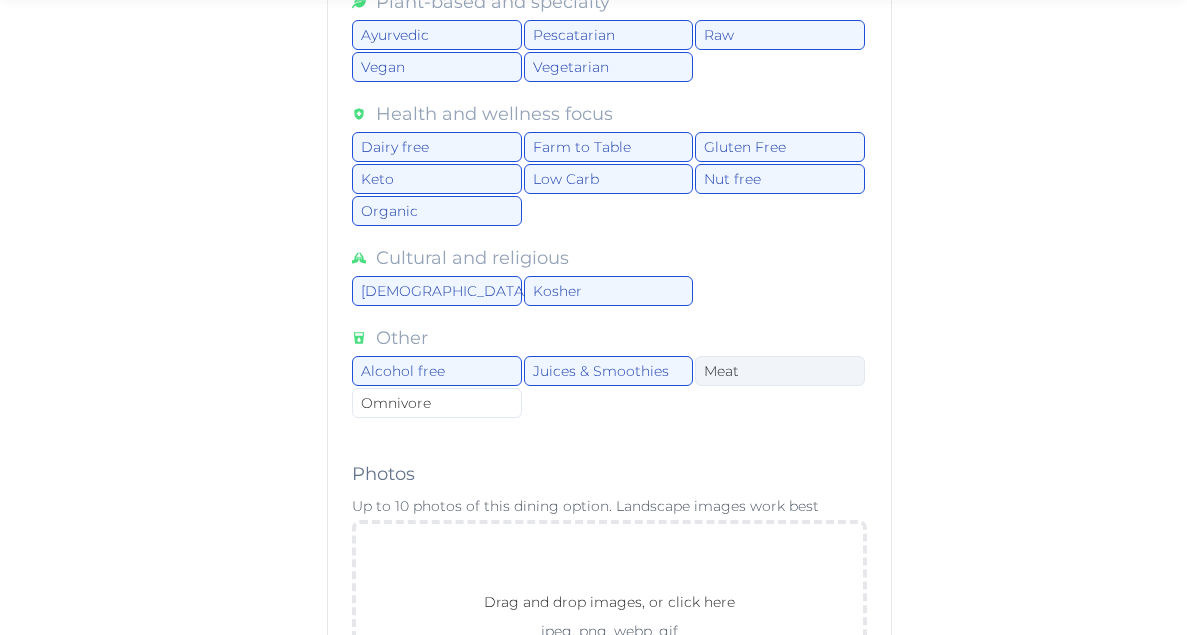 click on "Meat" at bounding box center (779, 371) 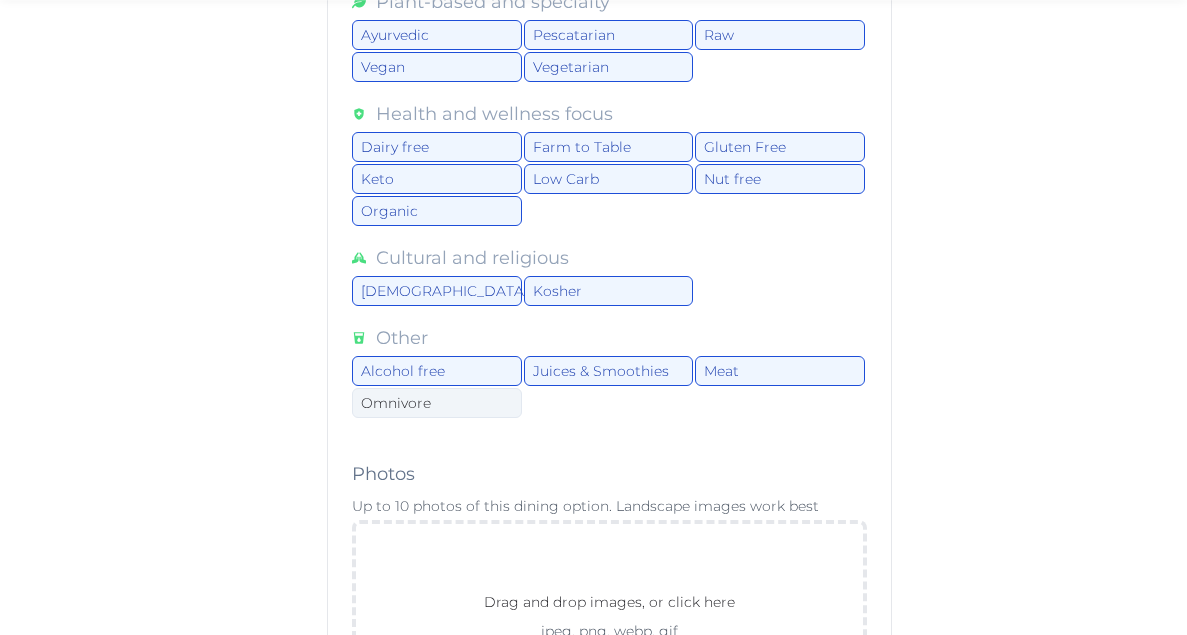 click on "Omnivore" at bounding box center [436, 403] 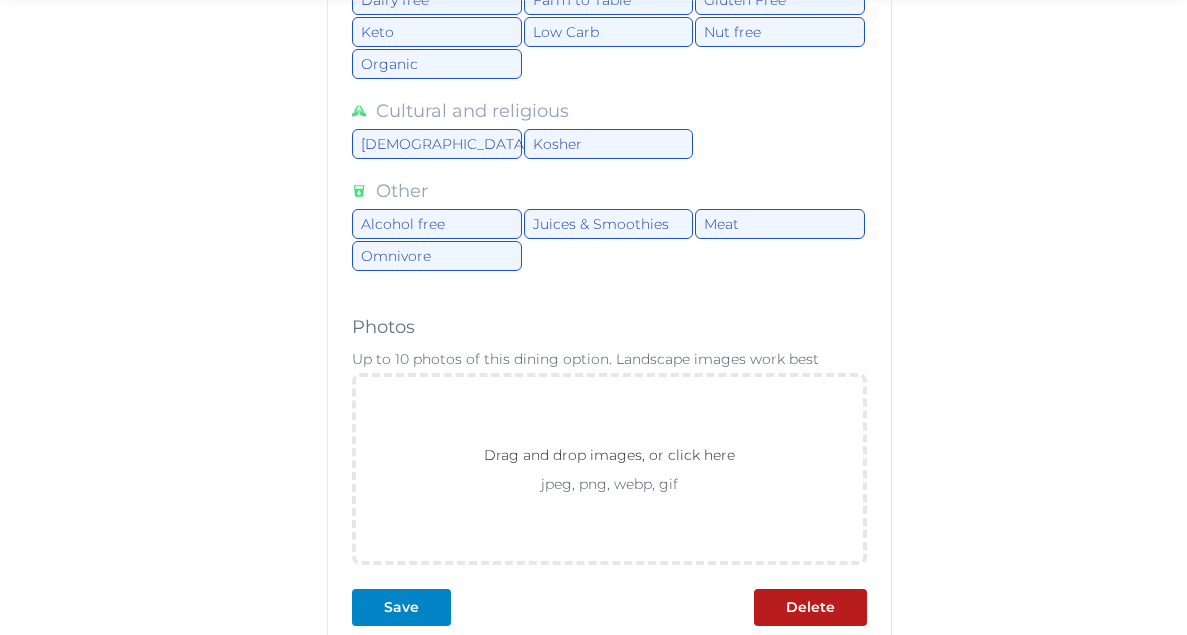 scroll, scrollTop: 1871, scrollLeft: 0, axis: vertical 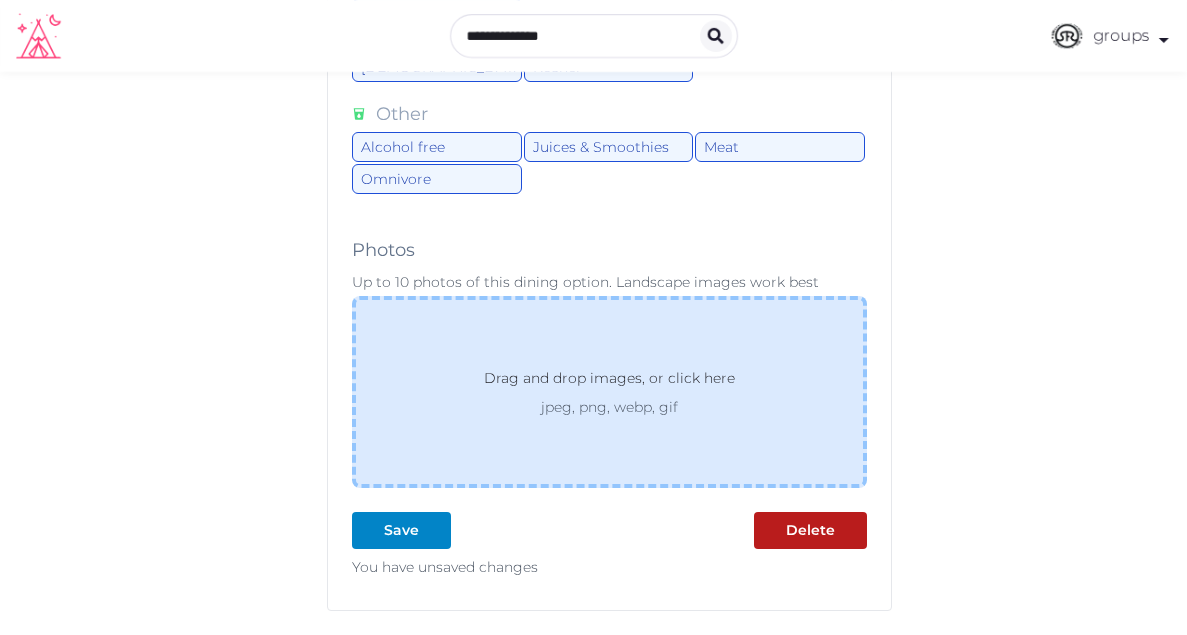 click on "Drag and drop images, or click here" at bounding box center [609, 382] 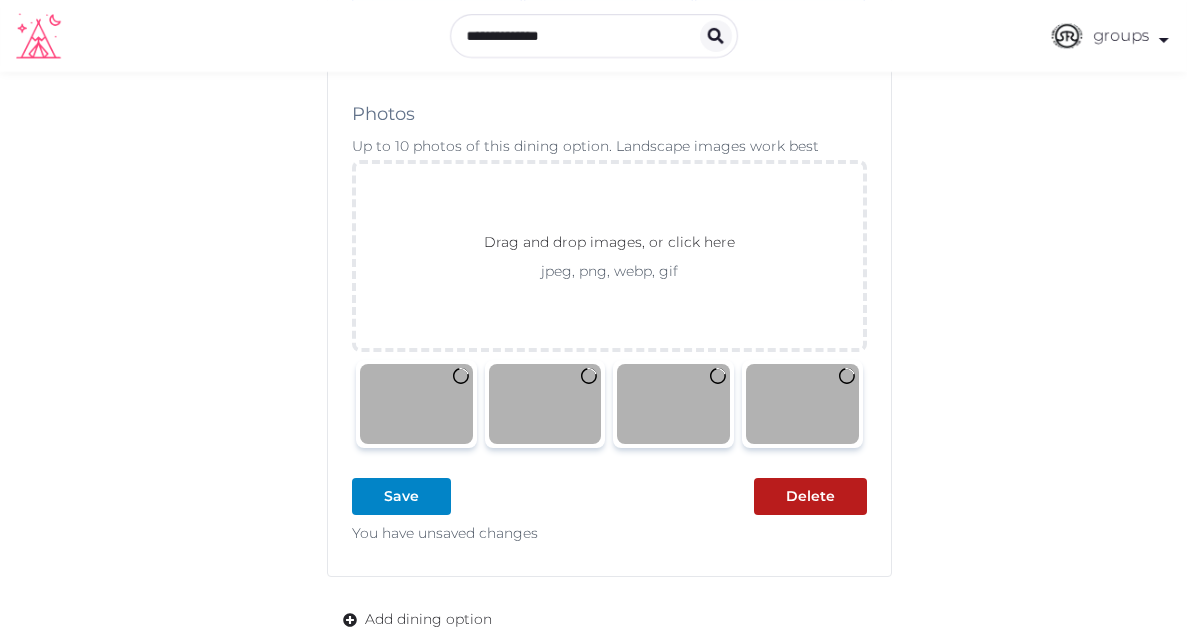 scroll, scrollTop: 2008, scrollLeft: 0, axis: vertical 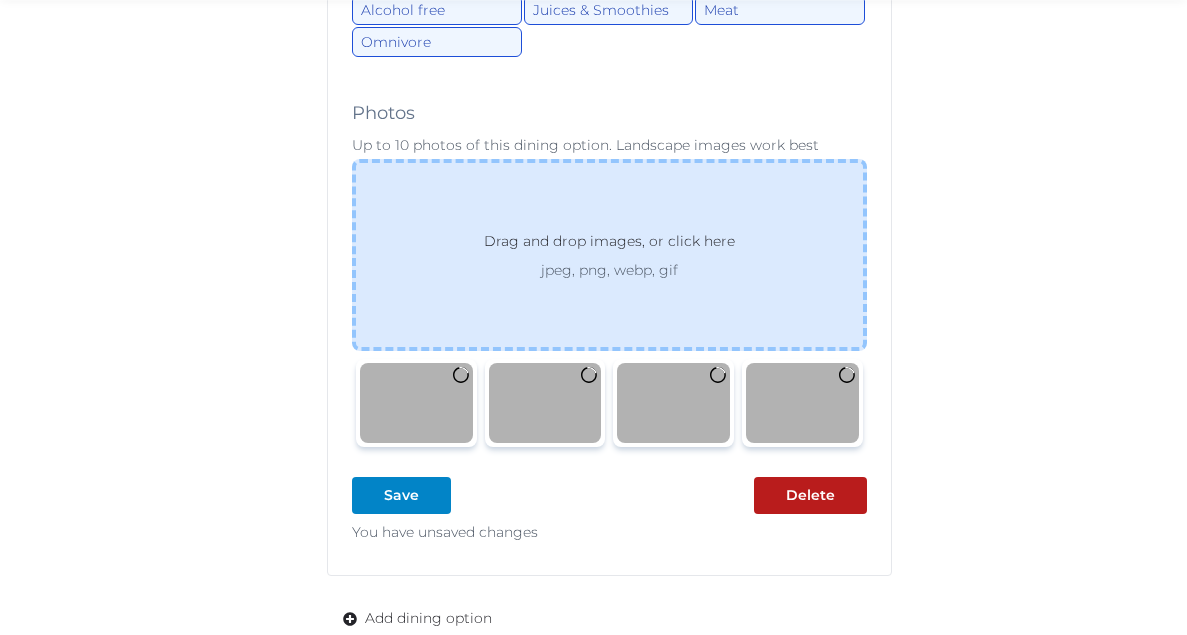 click on "Drag and drop images, or click here jpeg, png, webp, gif" at bounding box center (609, 255) 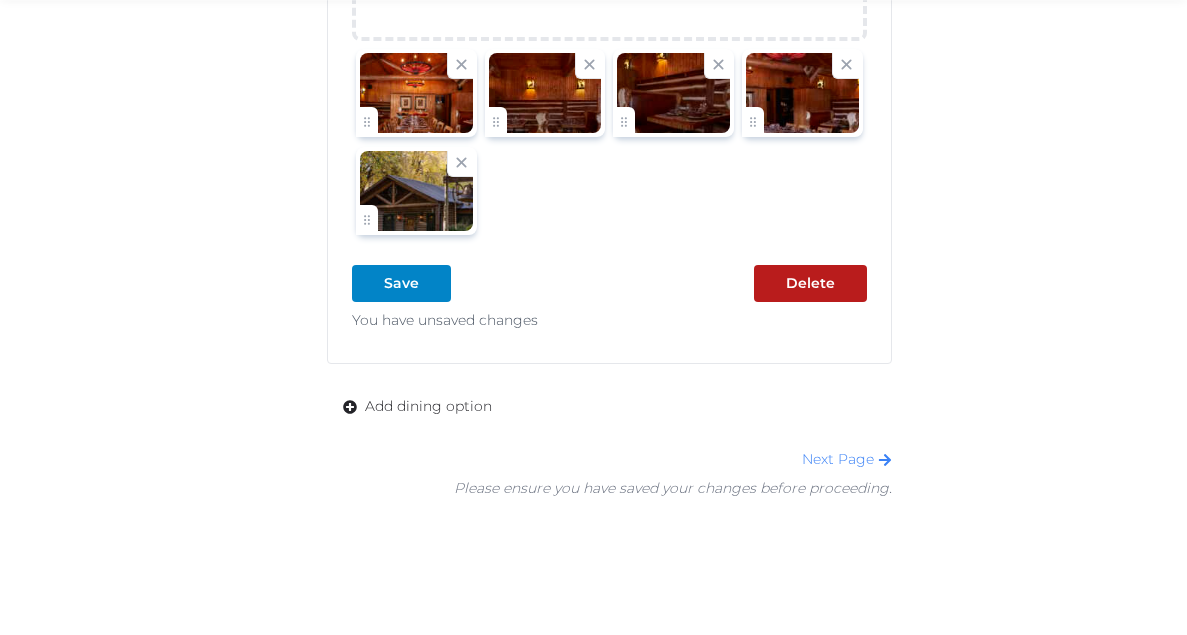 scroll, scrollTop: 2325, scrollLeft: 0, axis: vertical 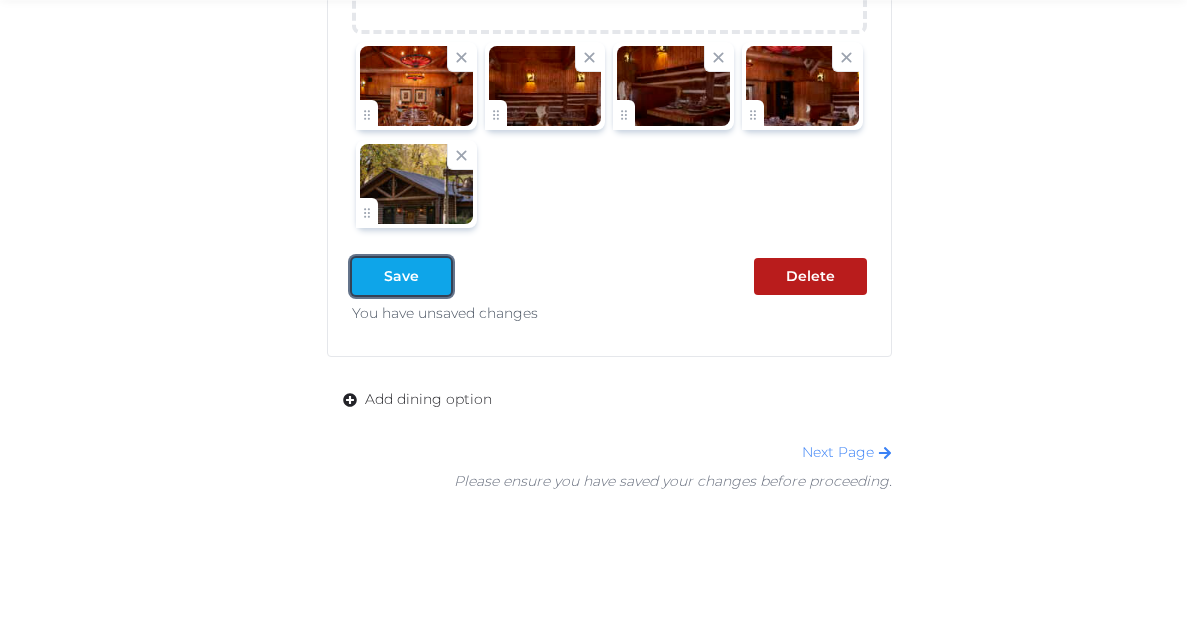 click at bounding box center (368, 276) 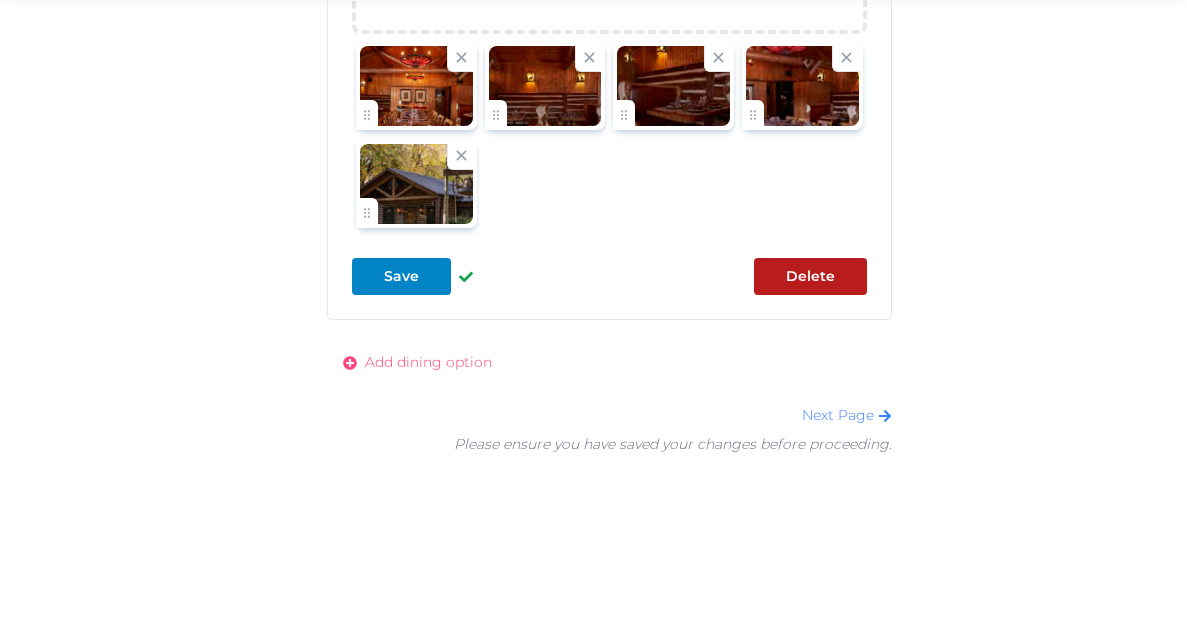 click on "Add dining option" at bounding box center (428, 362) 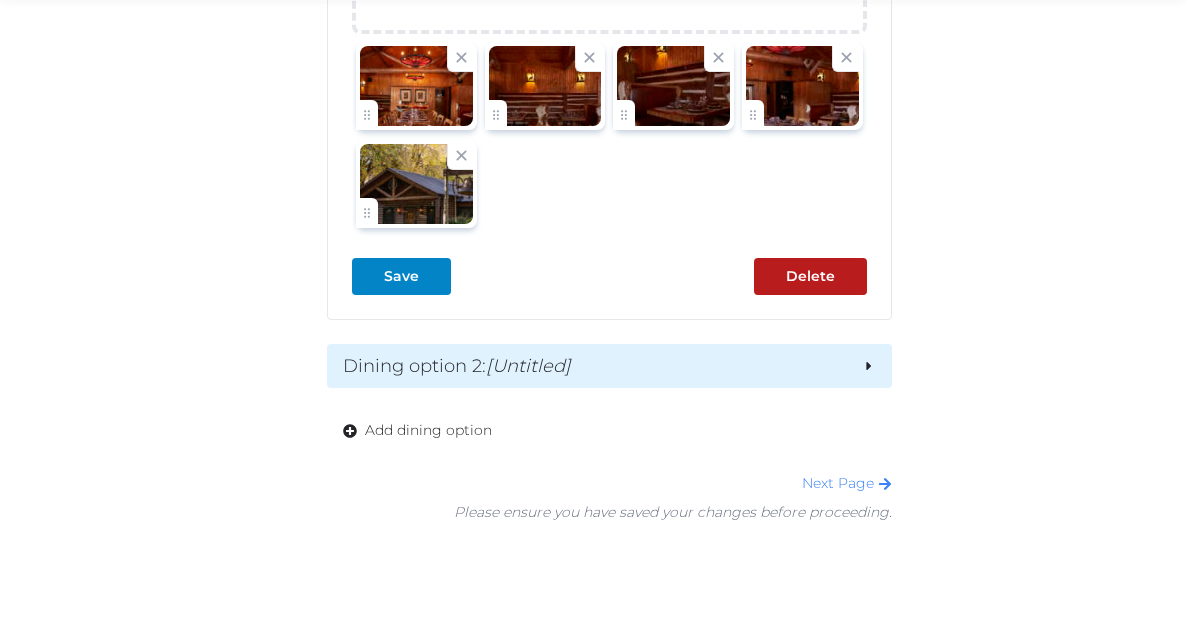 click on "[Untitled]" at bounding box center (528, 366) 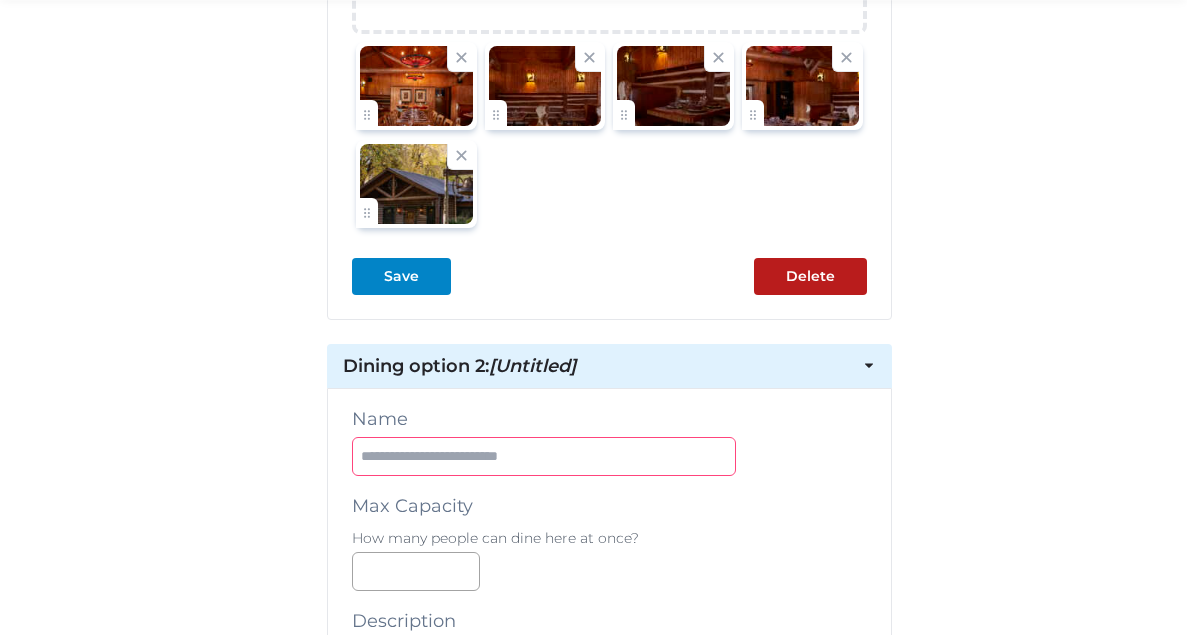 click at bounding box center (544, 456) 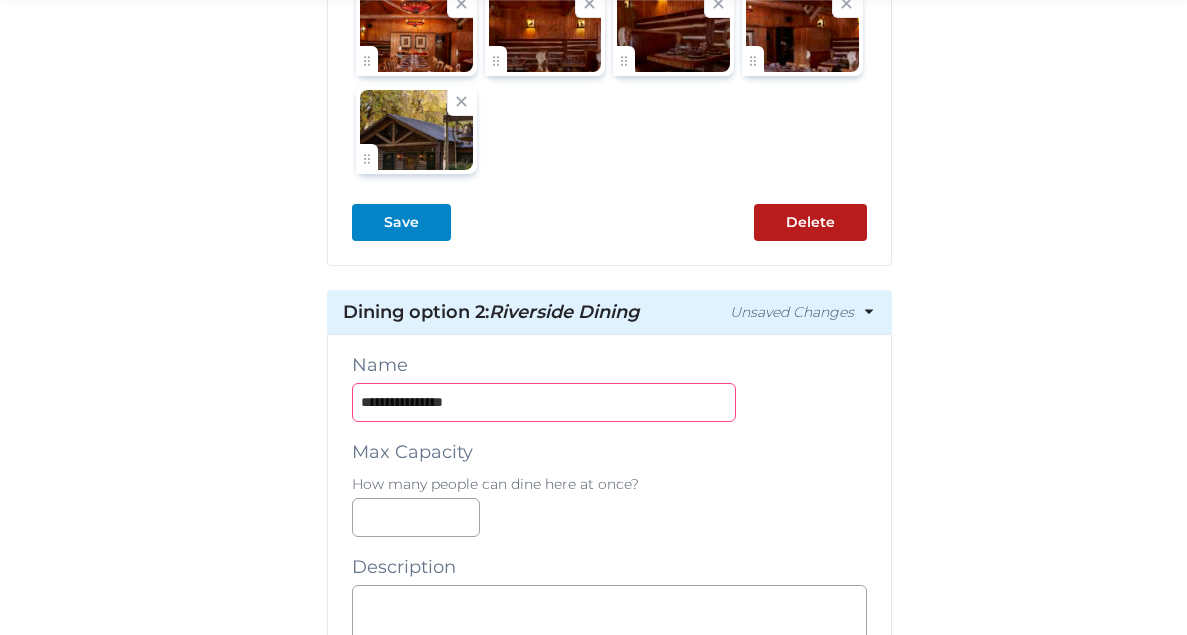 scroll, scrollTop: 2415, scrollLeft: 0, axis: vertical 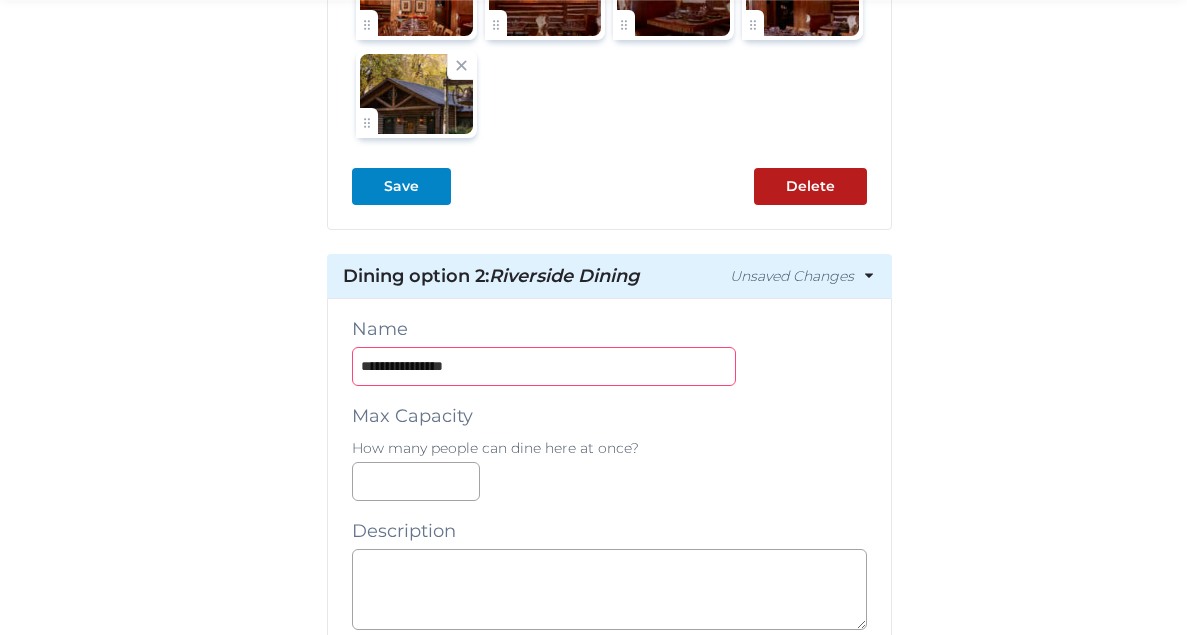 type on "**********" 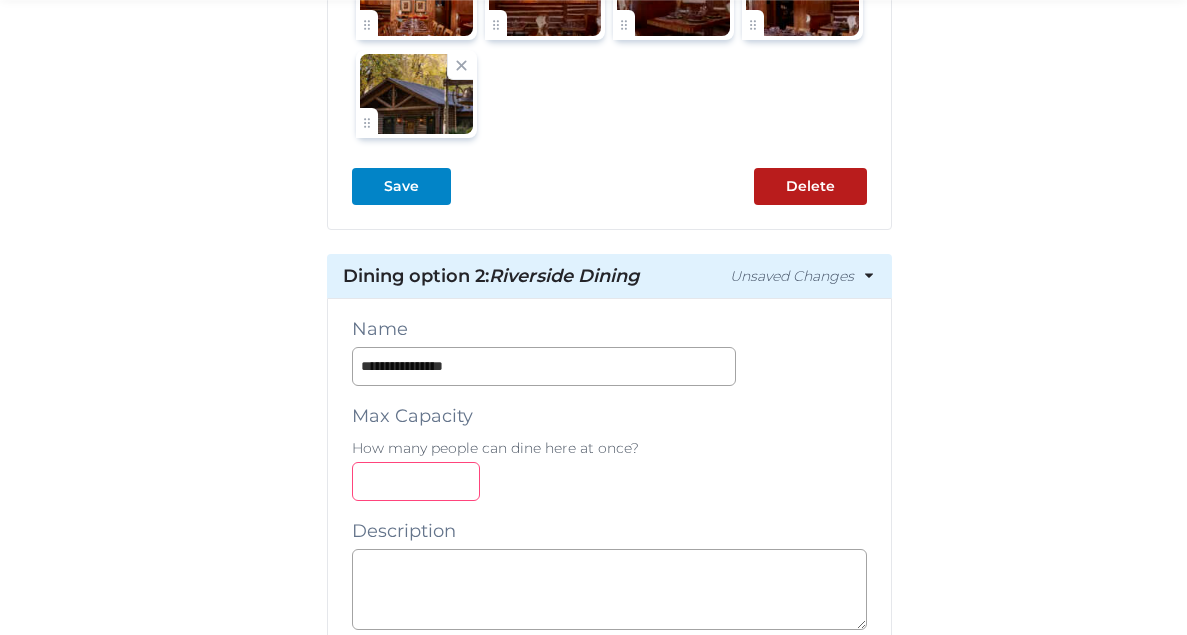 click at bounding box center (416, 481) 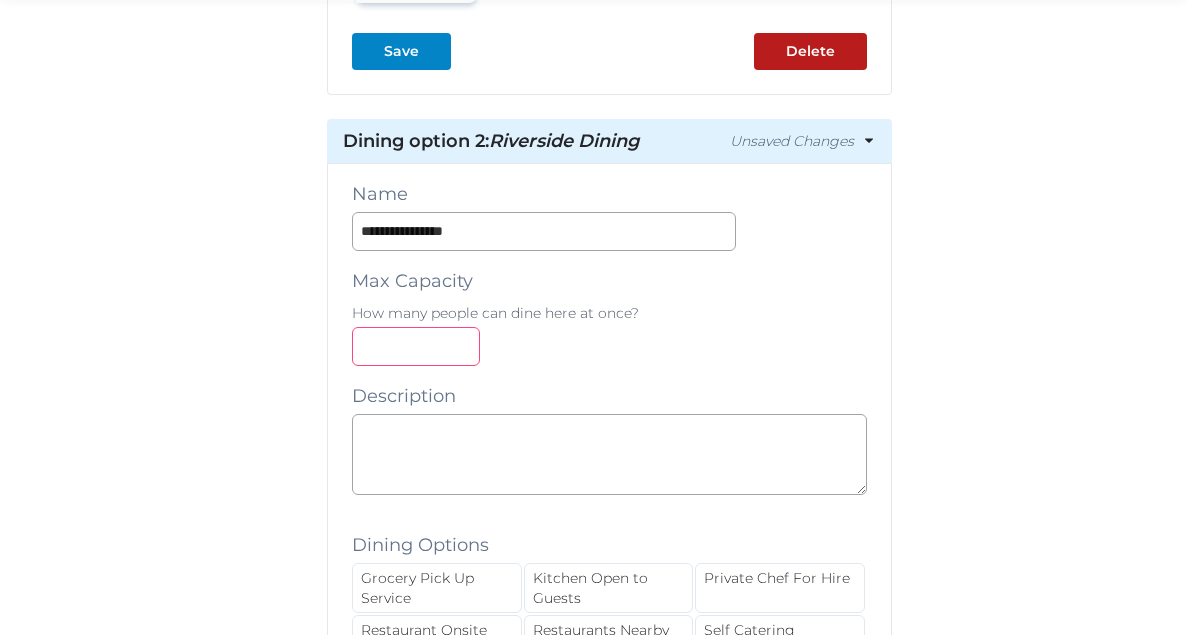 scroll, scrollTop: 2558, scrollLeft: 0, axis: vertical 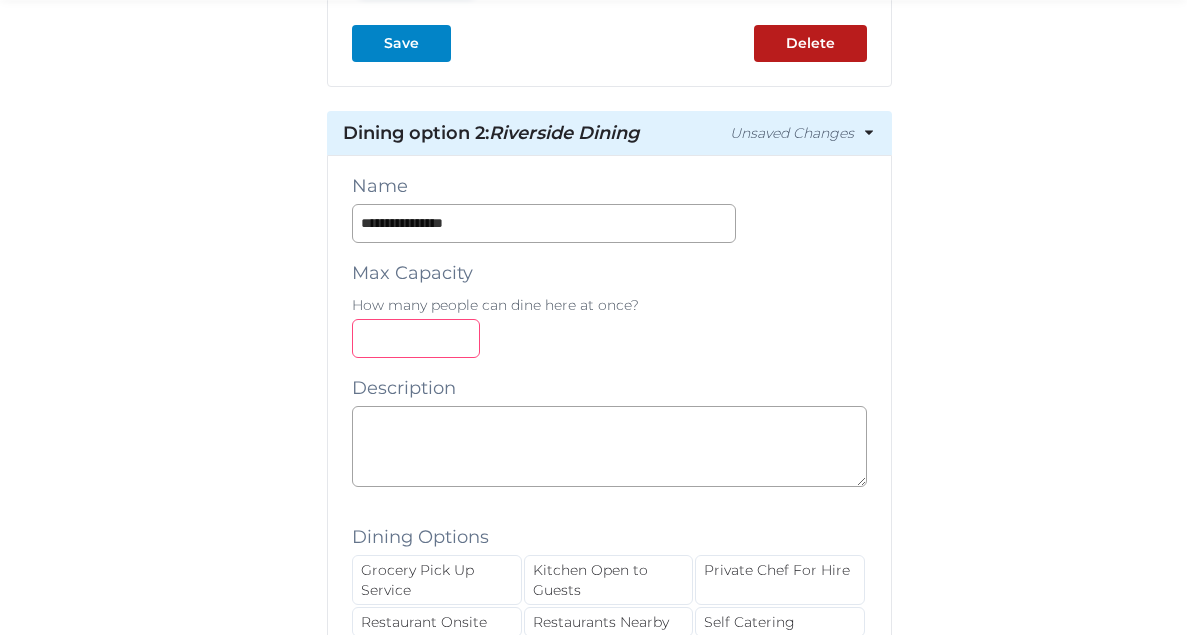 type on "**" 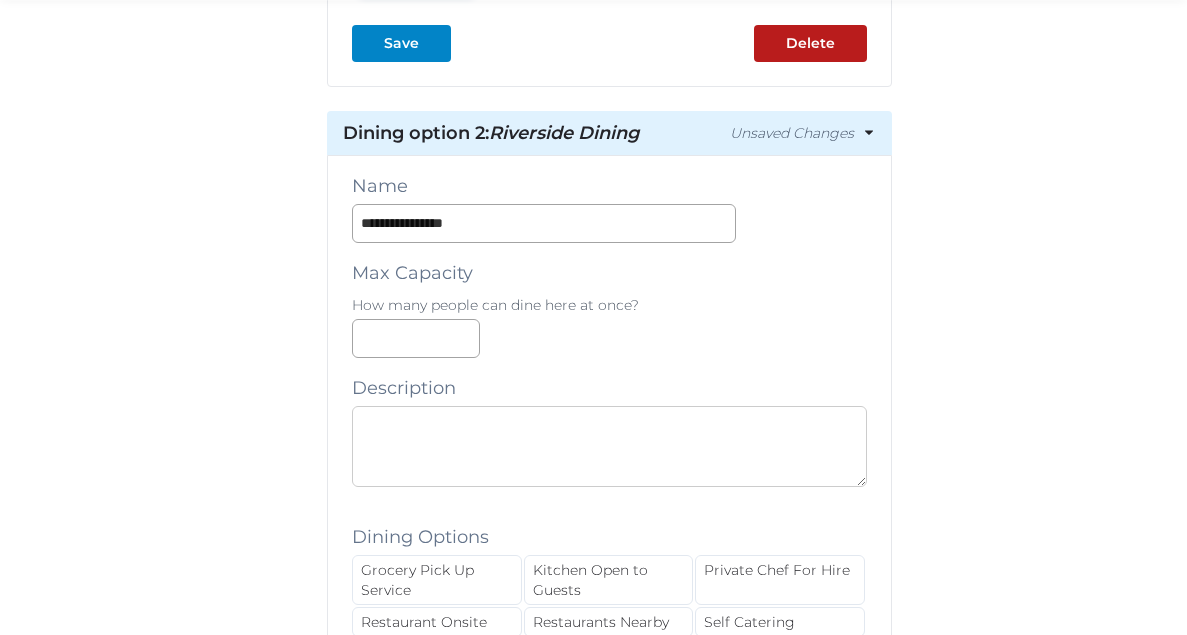 click at bounding box center (609, 446) 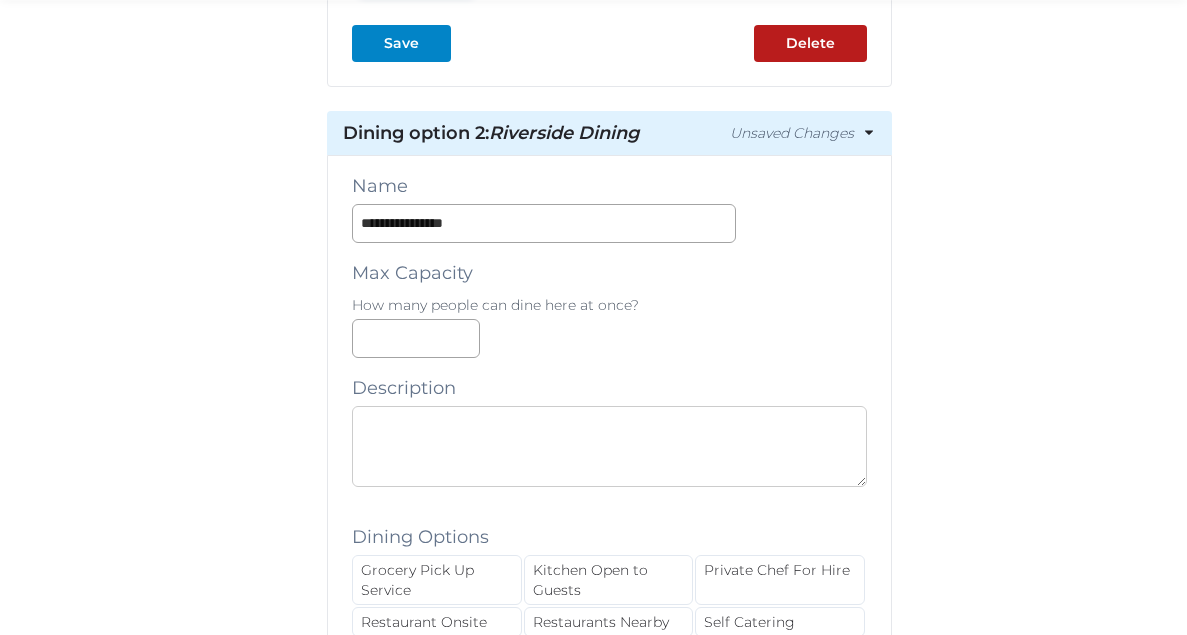 click at bounding box center [609, 446] 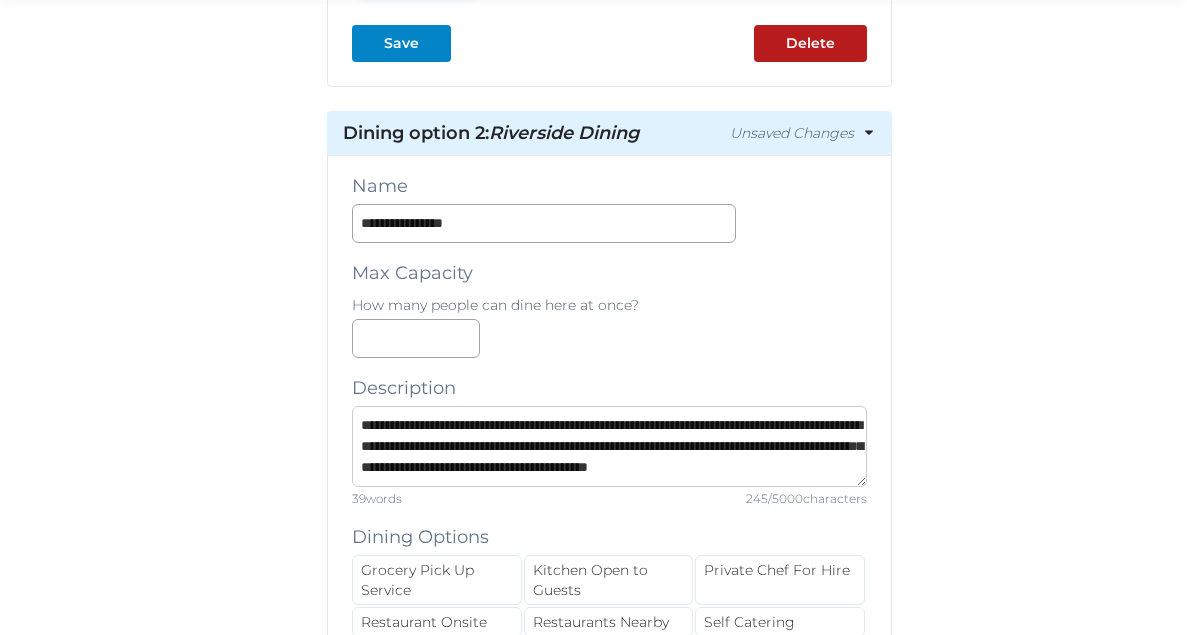 scroll, scrollTop: 21, scrollLeft: 0, axis: vertical 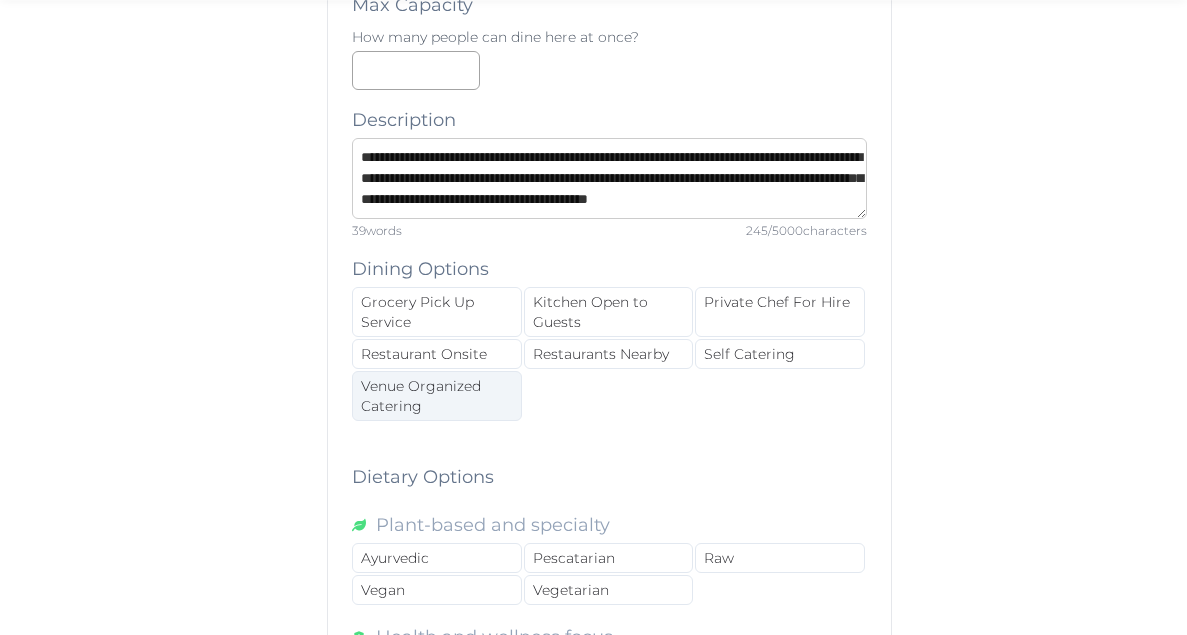 type on "**********" 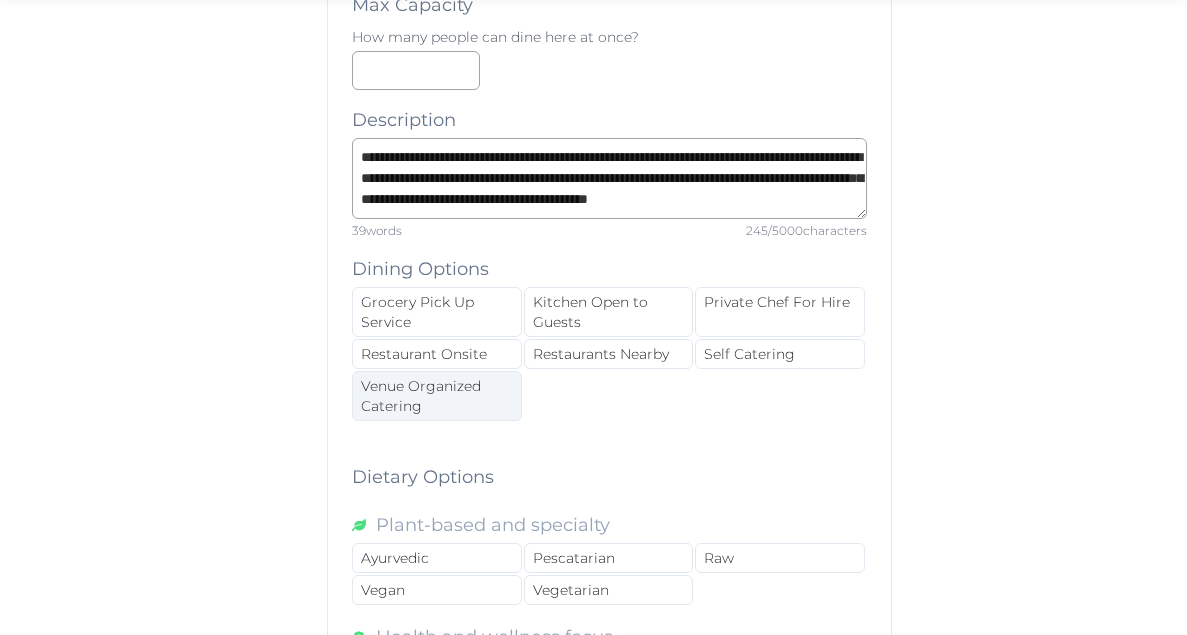 click on "Venue Organized Catering" at bounding box center (436, 396) 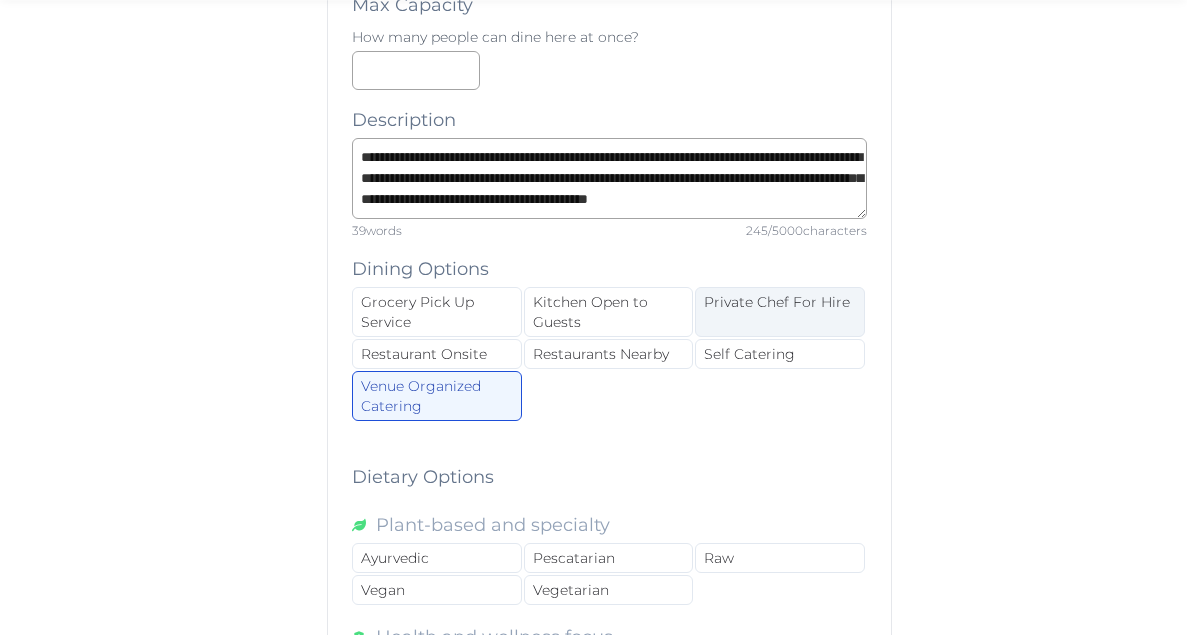 click on "Private Chef For Hire" at bounding box center (779, 312) 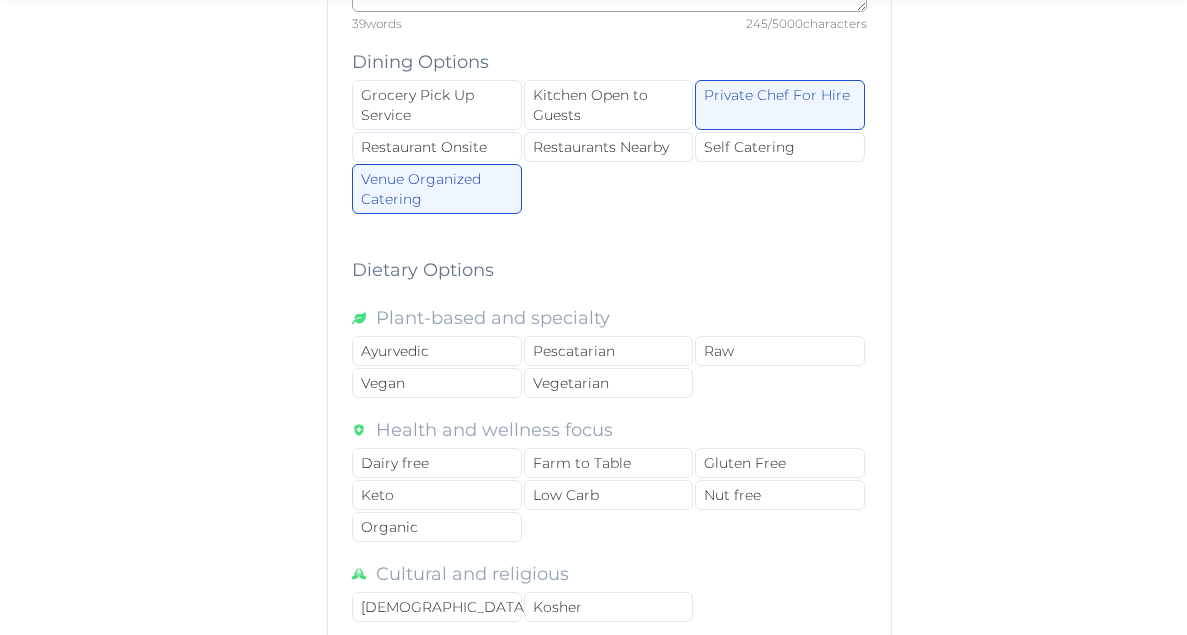 scroll, scrollTop: 3046, scrollLeft: 0, axis: vertical 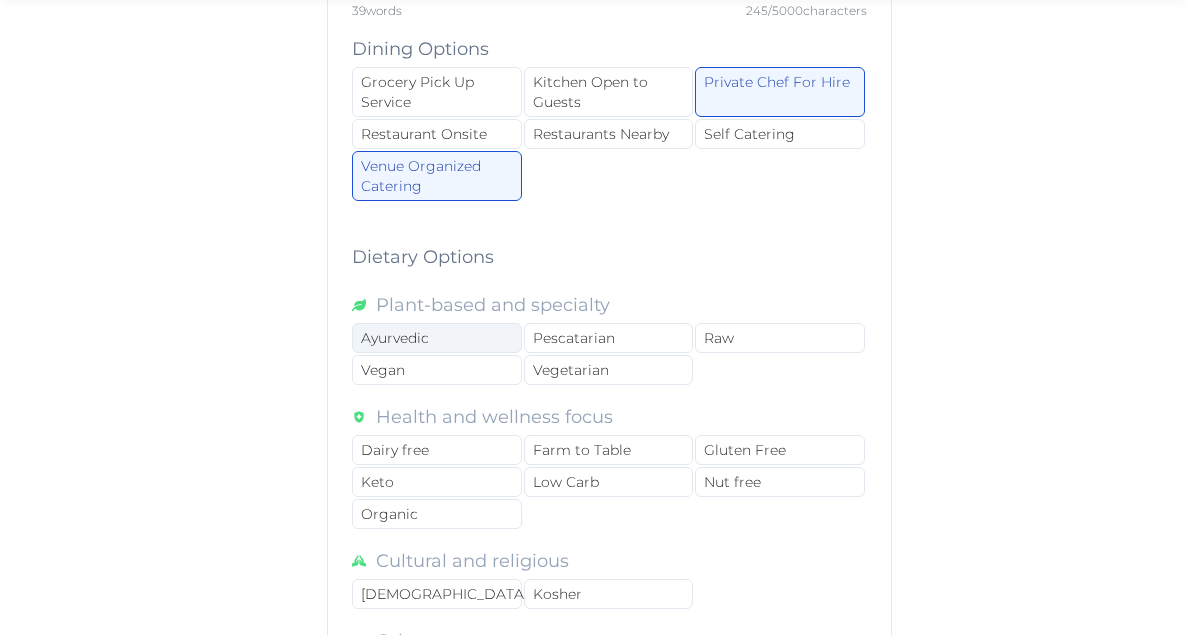 click on "Ayurvedic" at bounding box center [436, 338] 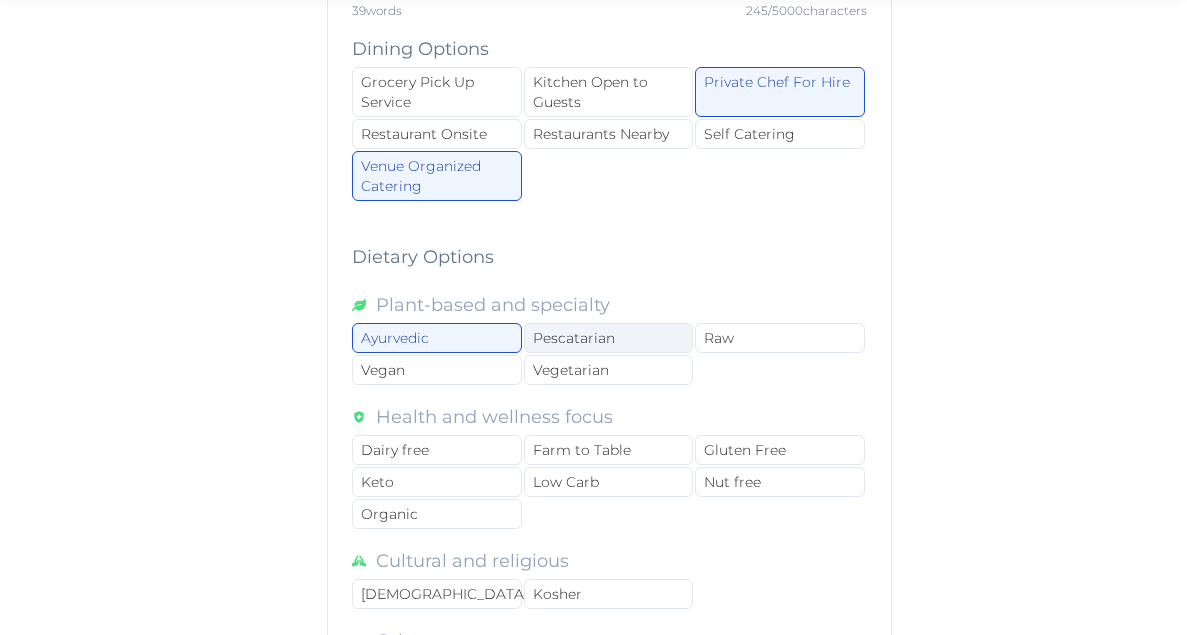 click on "Pescatarian" at bounding box center (608, 338) 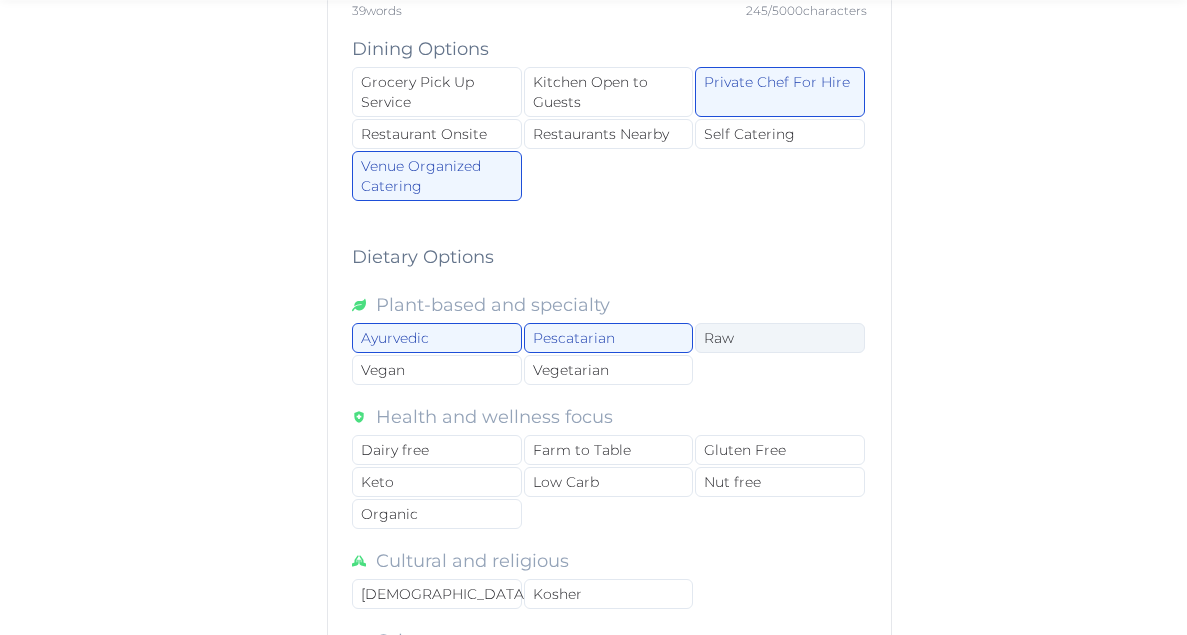 click on "Raw" at bounding box center [779, 338] 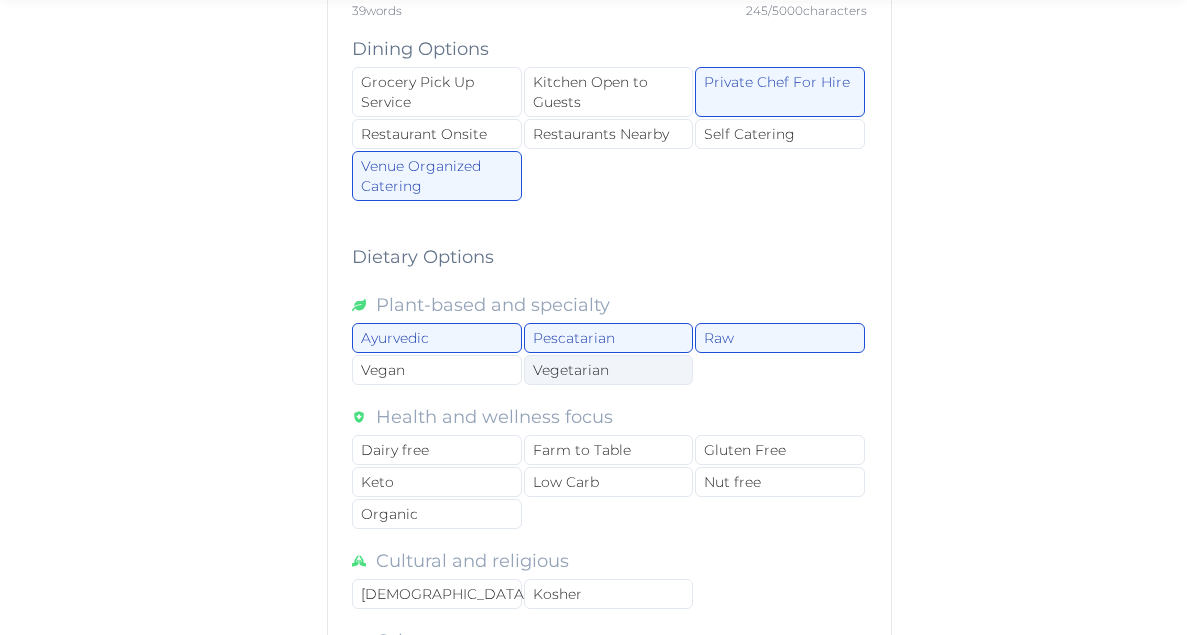 click on "Vegetarian" at bounding box center (608, 370) 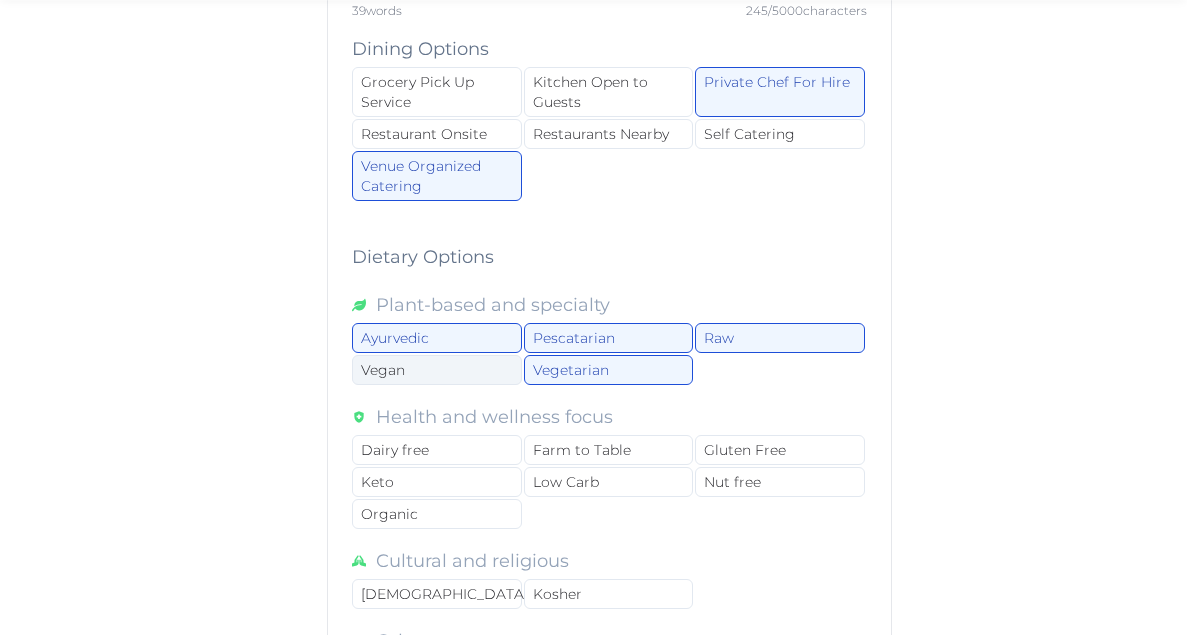 click on "Vegan" at bounding box center [436, 370] 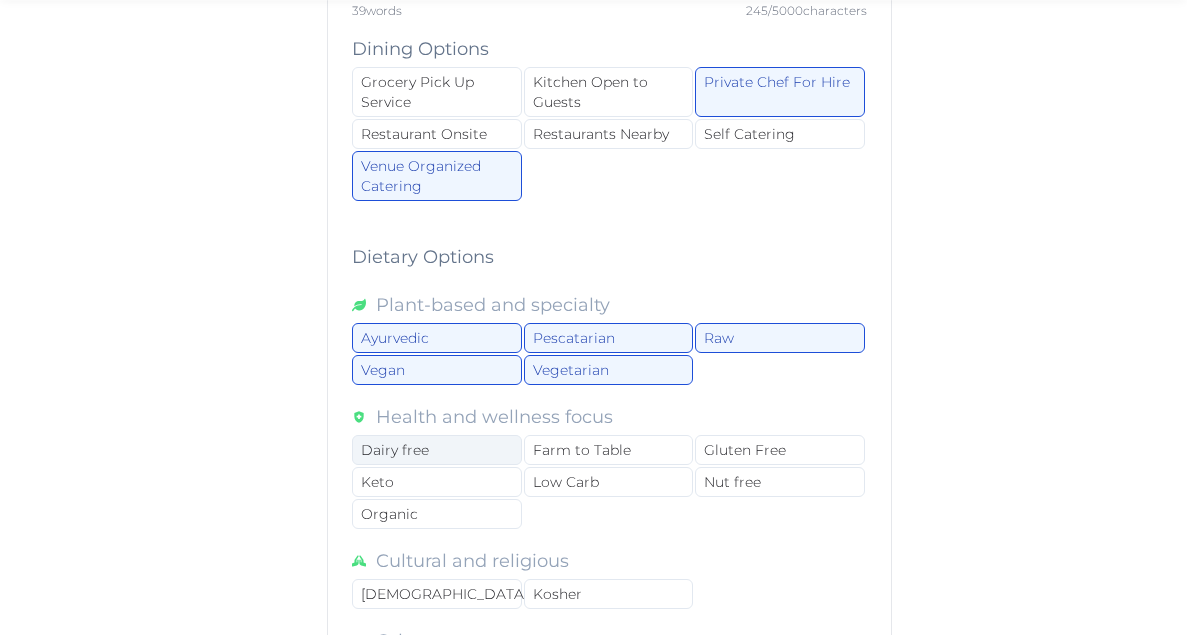 click on "Dairy free" at bounding box center (436, 450) 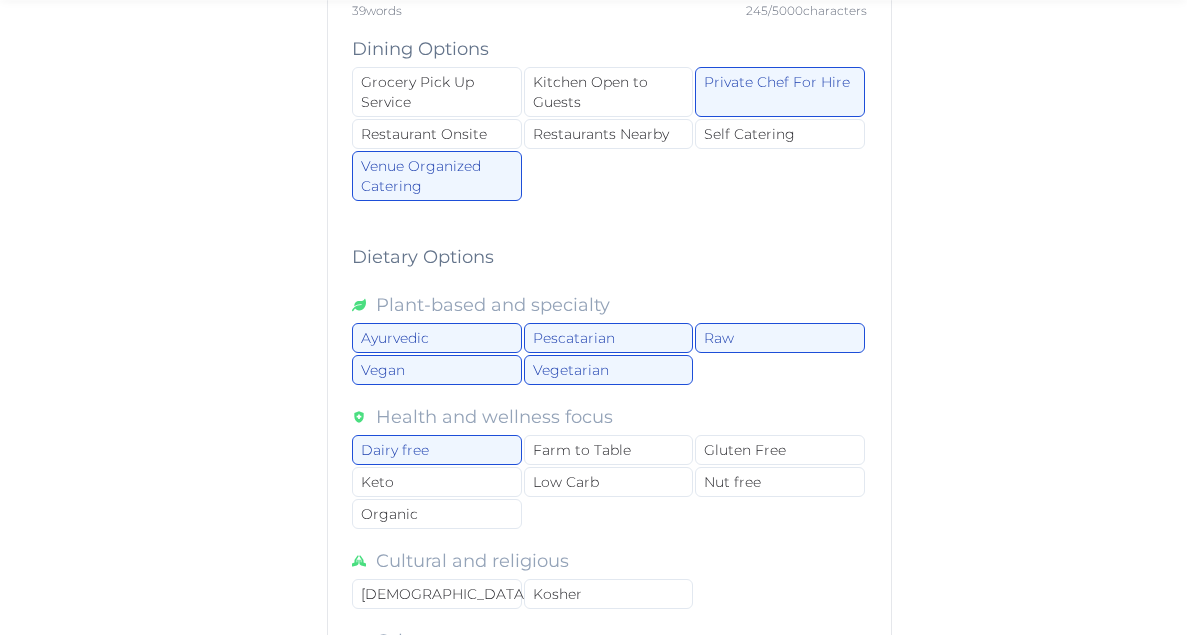 click on "Dairy free Farm to Table Gluten Free Keto Low Carb Nut free Organic" at bounding box center [609, 483] 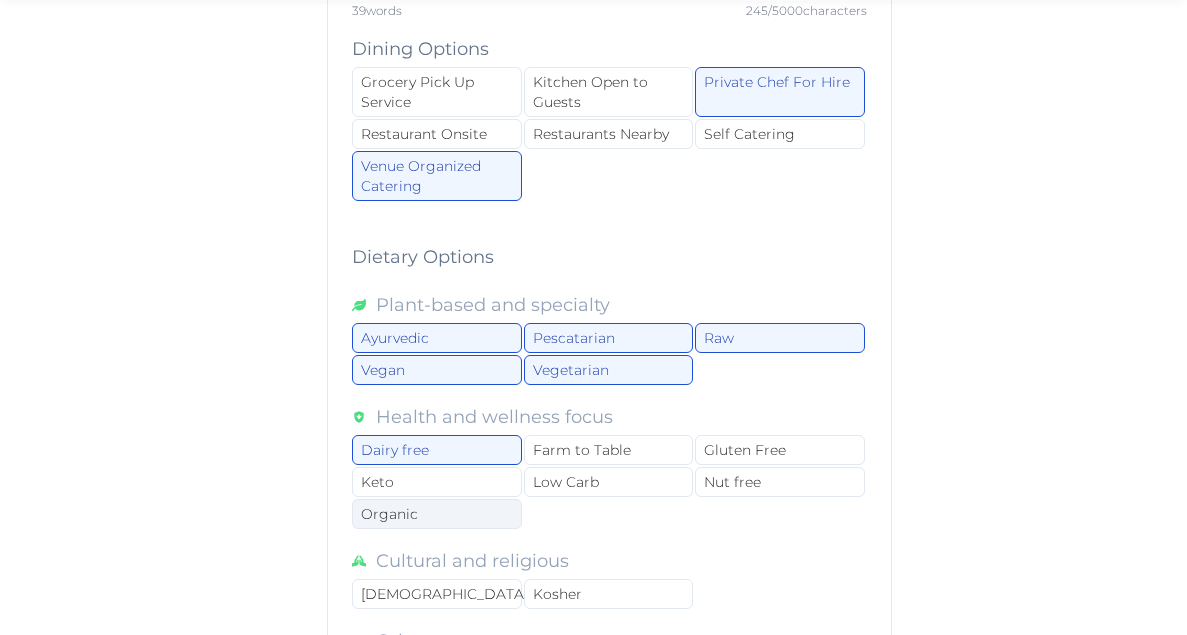 click on "Organic" at bounding box center (436, 514) 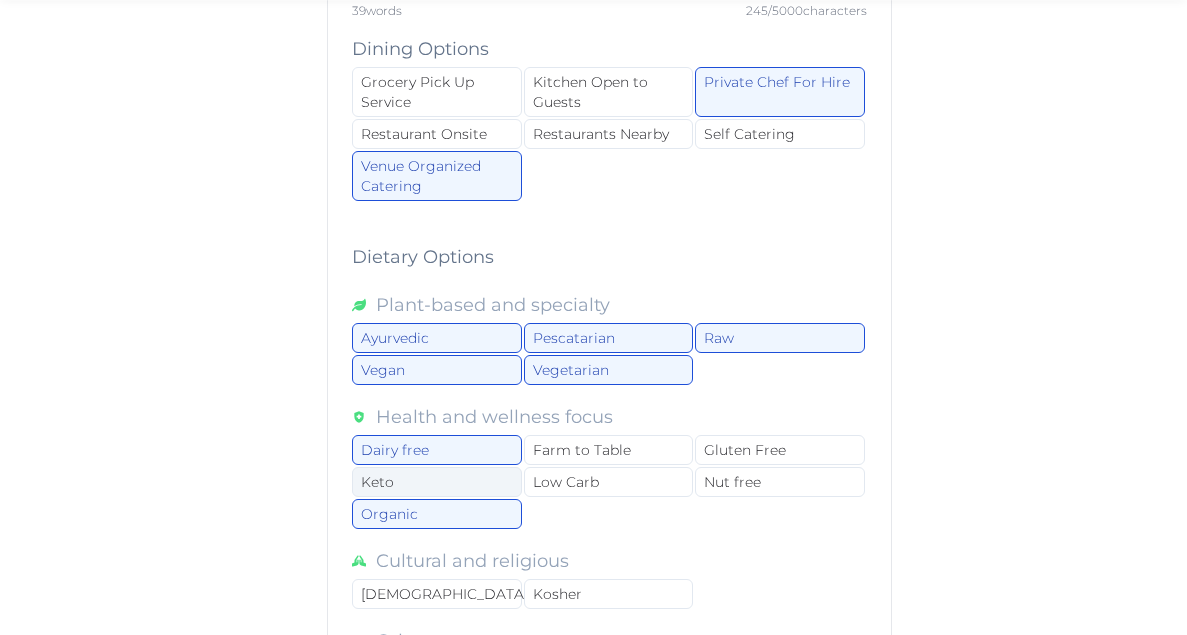 click on "Keto" at bounding box center (436, 482) 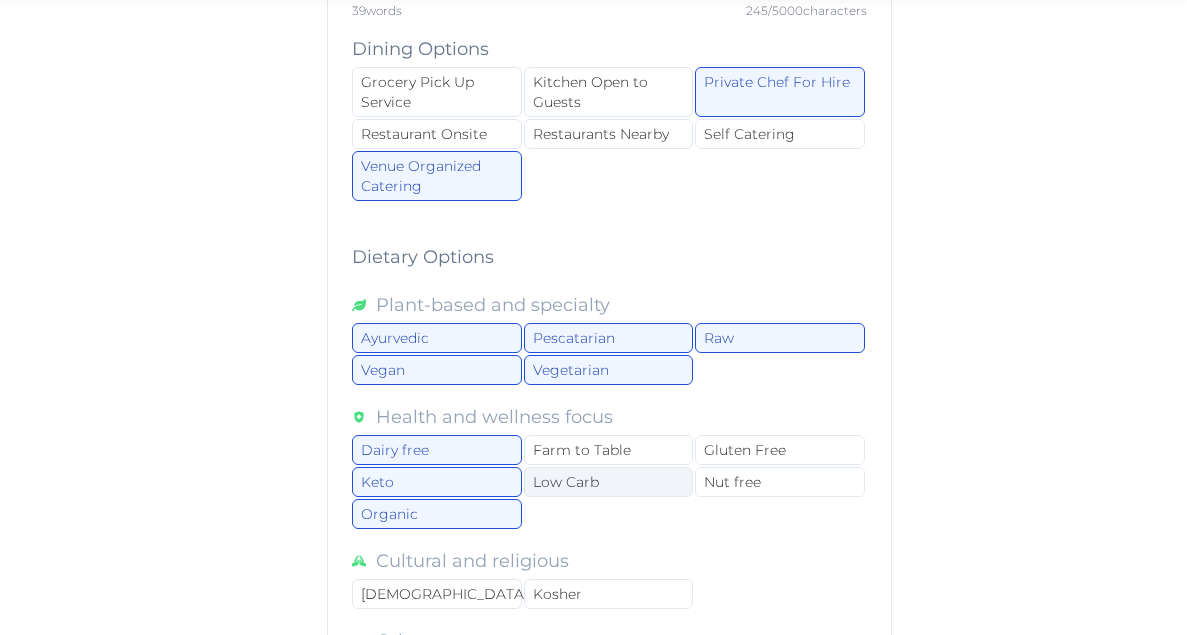 click on "Low Carb" at bounding box center [608, 482] 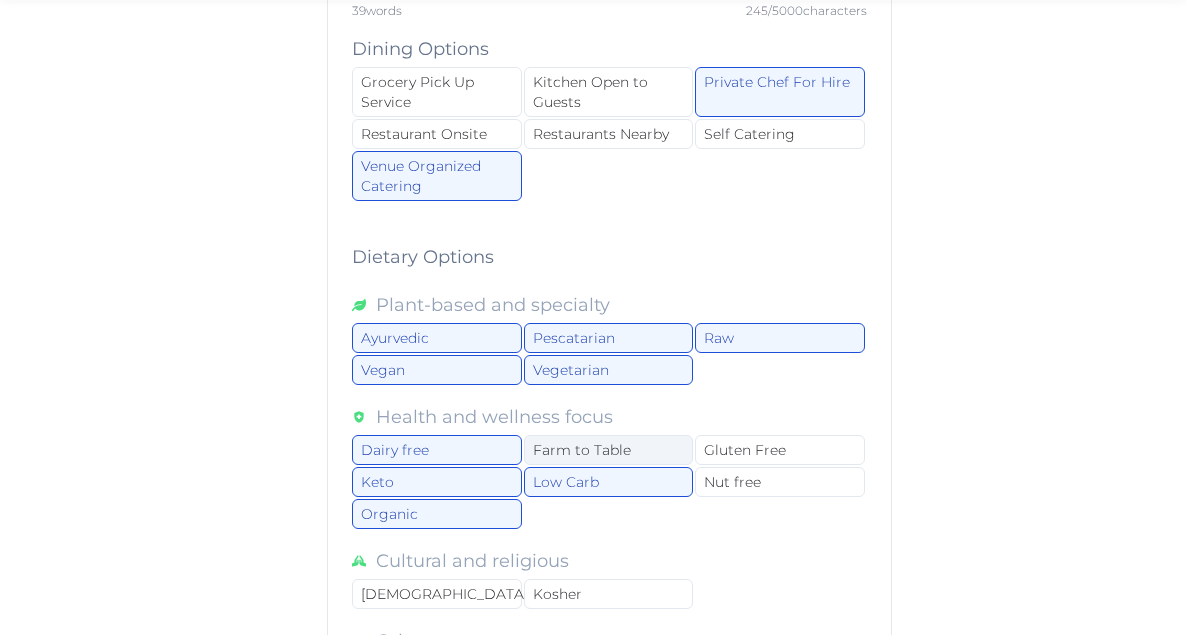 click on "Farm to Table" at bounding box center (608, 450) 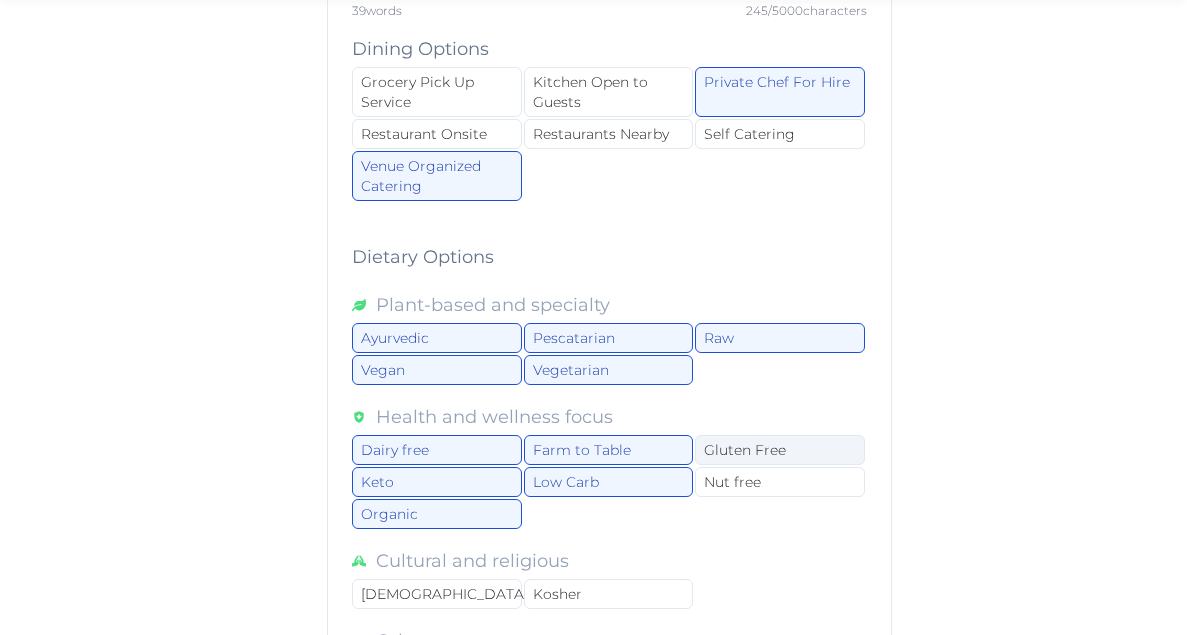 click on "Gluten Free" at bounding box center (779, 450) 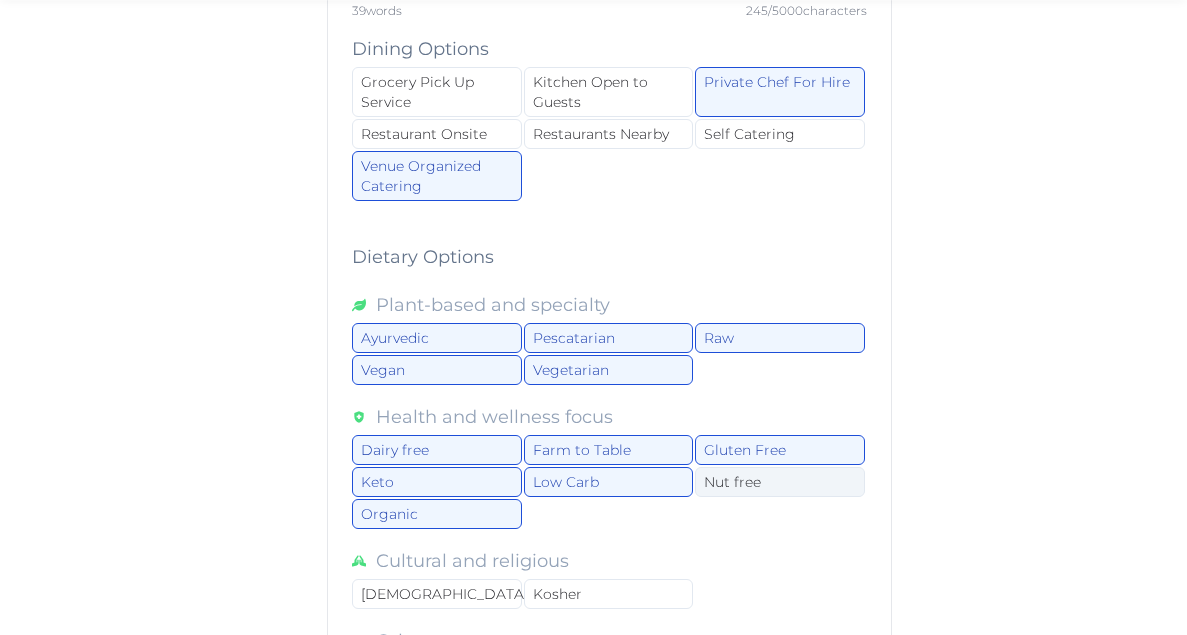 click on "Nut free" at bounding box center (779, 482) 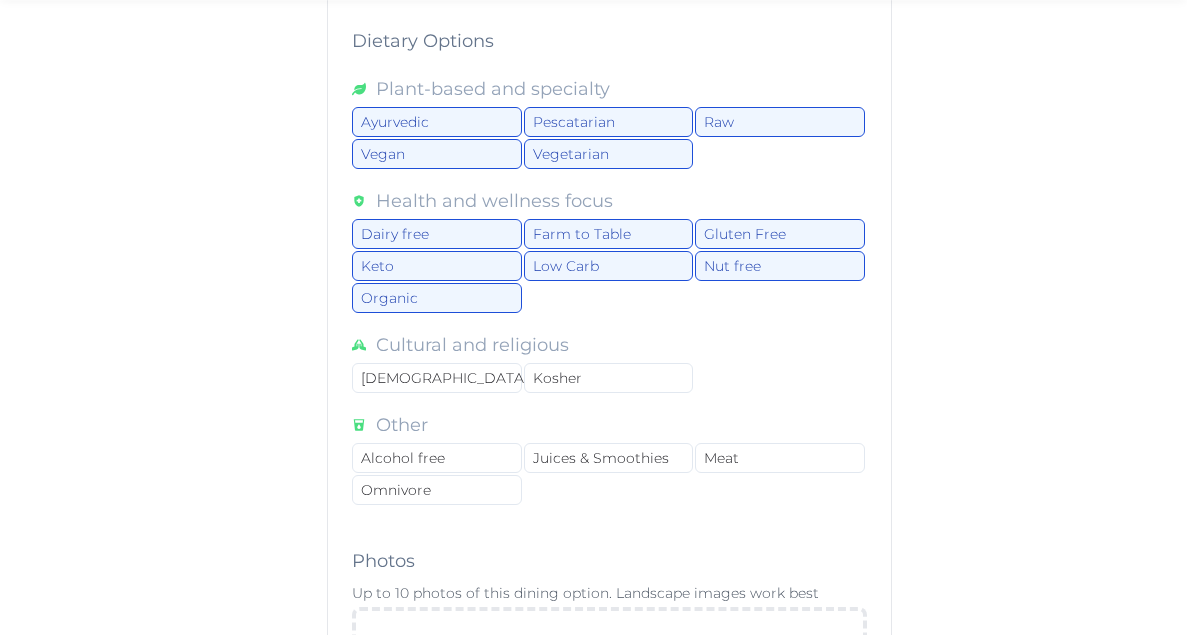 scroll, scrollTop: 3268, scrollLeft: 0, axis: vertical 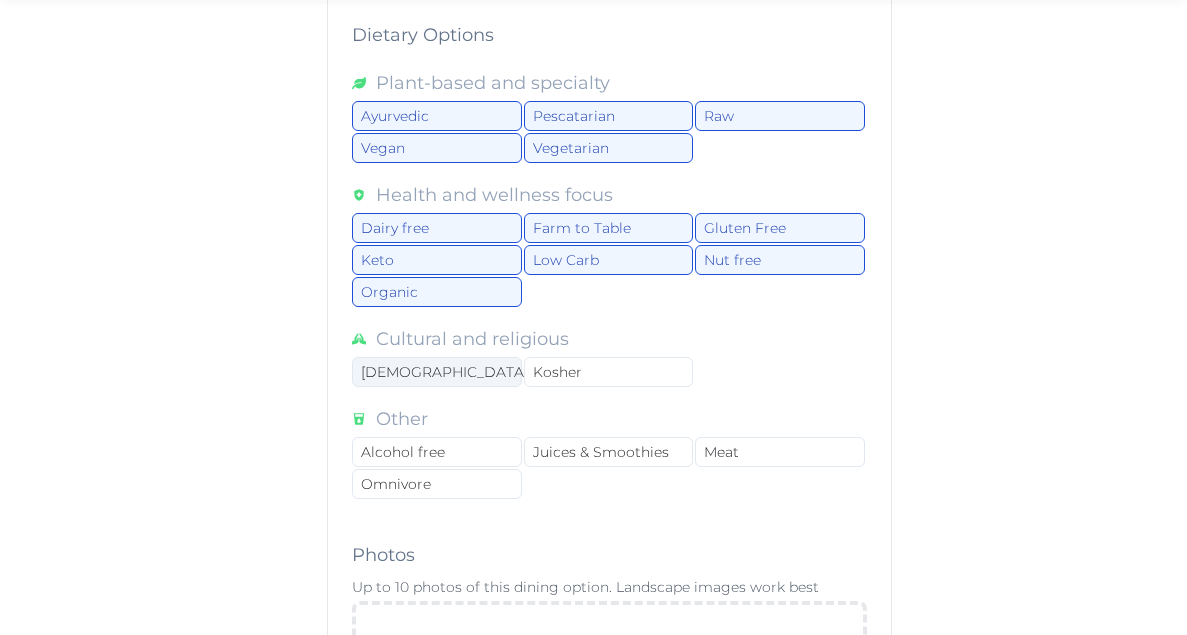 click on "Halal" at bounding box center (436, 372) 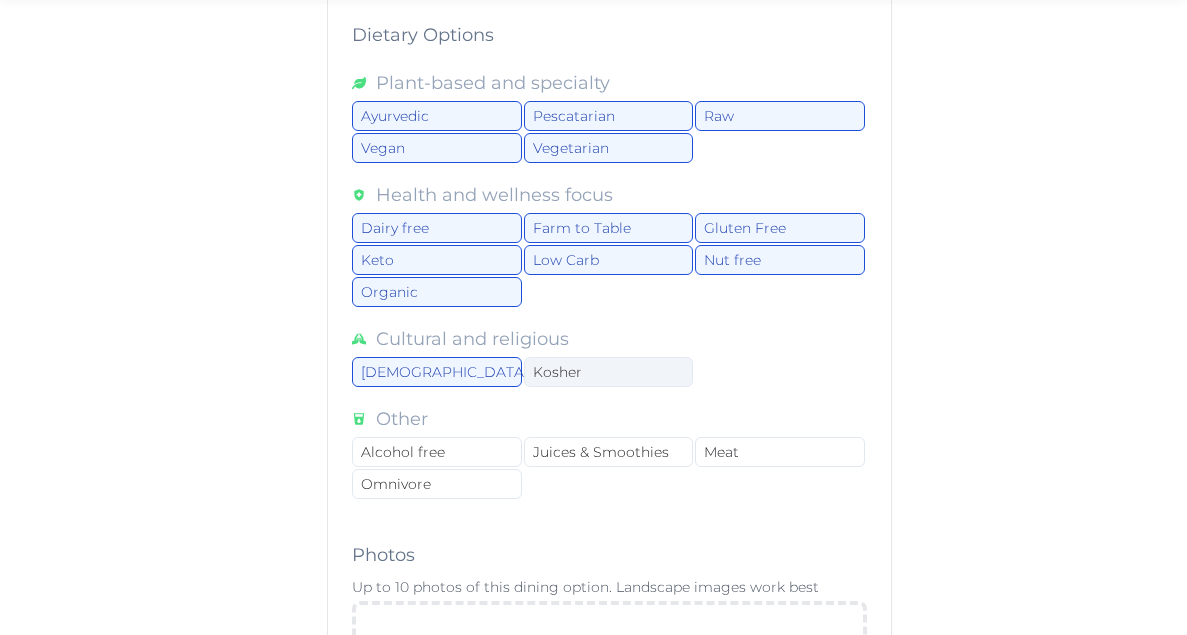 click on "Kosher" at bounding box center [608, 372] 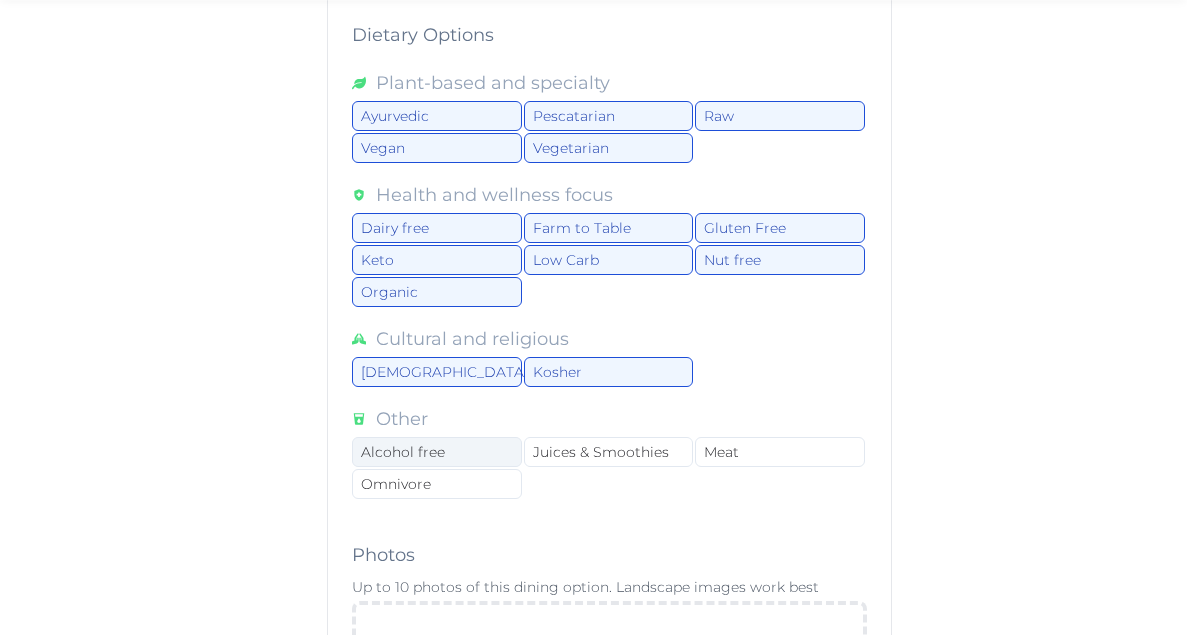 click on "Alcohol free" at bounding box center (436, 452) 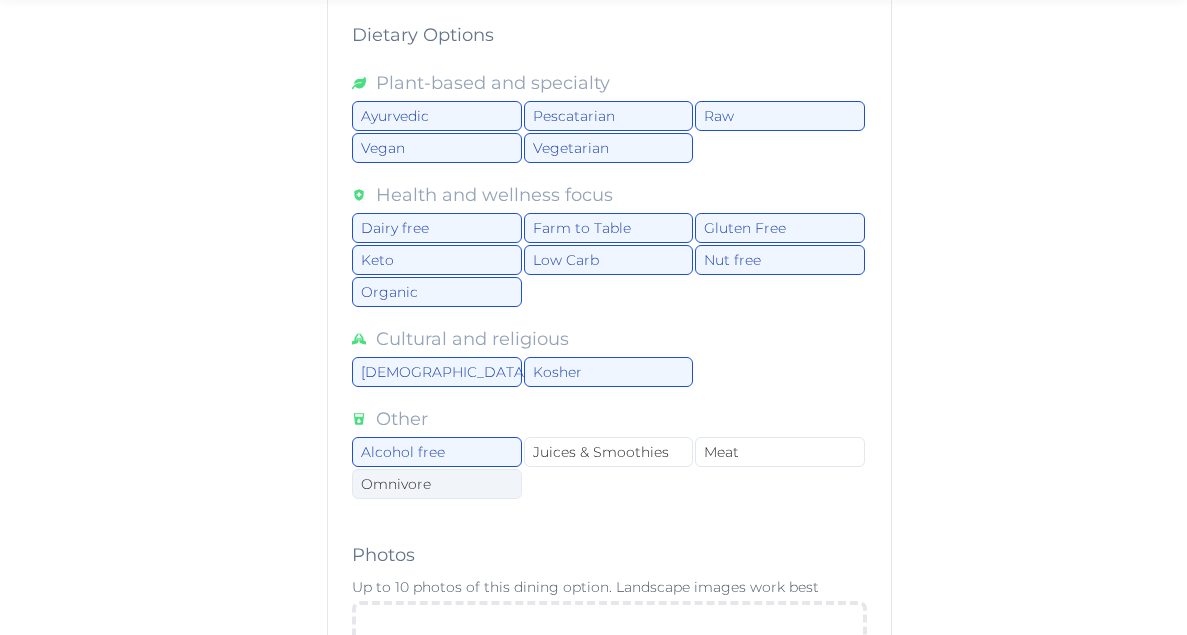 click on "Omnivore" at bounding box center (436, 484) 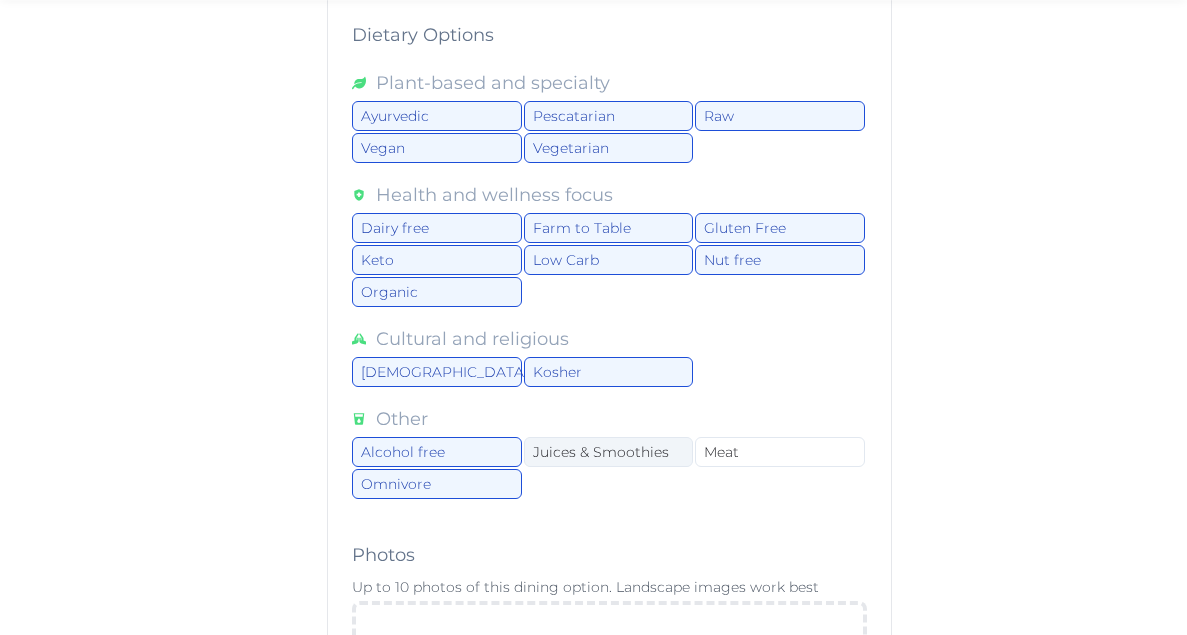 click on "Juices & Smoothies" at bounding box center (608, 452) 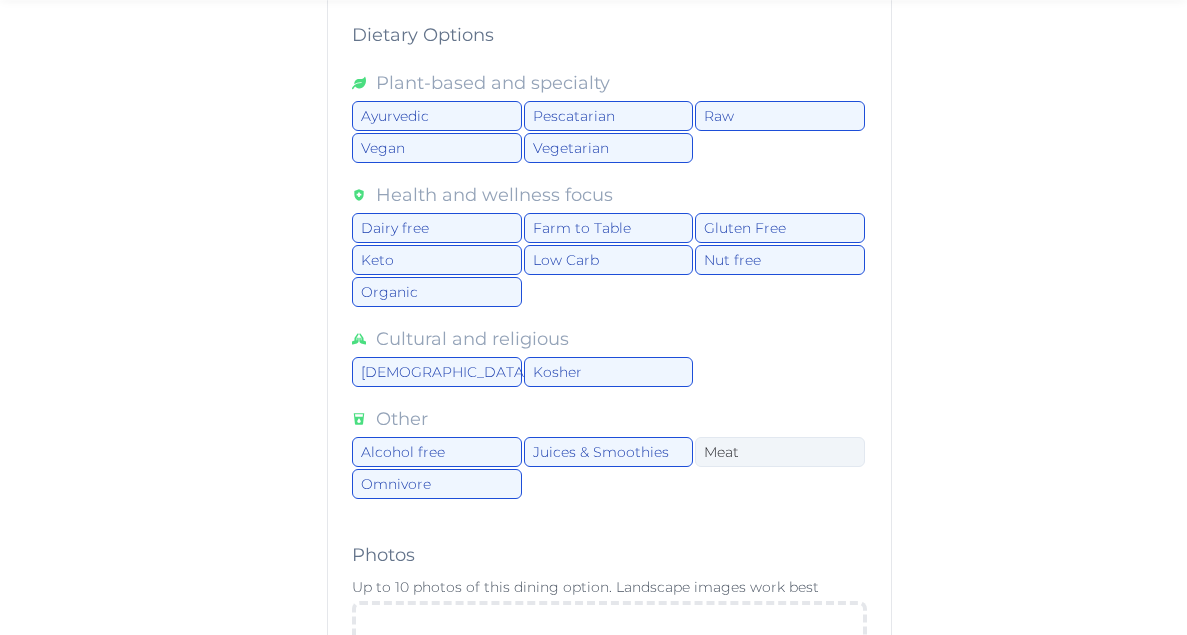 click on "Meat" at bounding box center [779, 452] 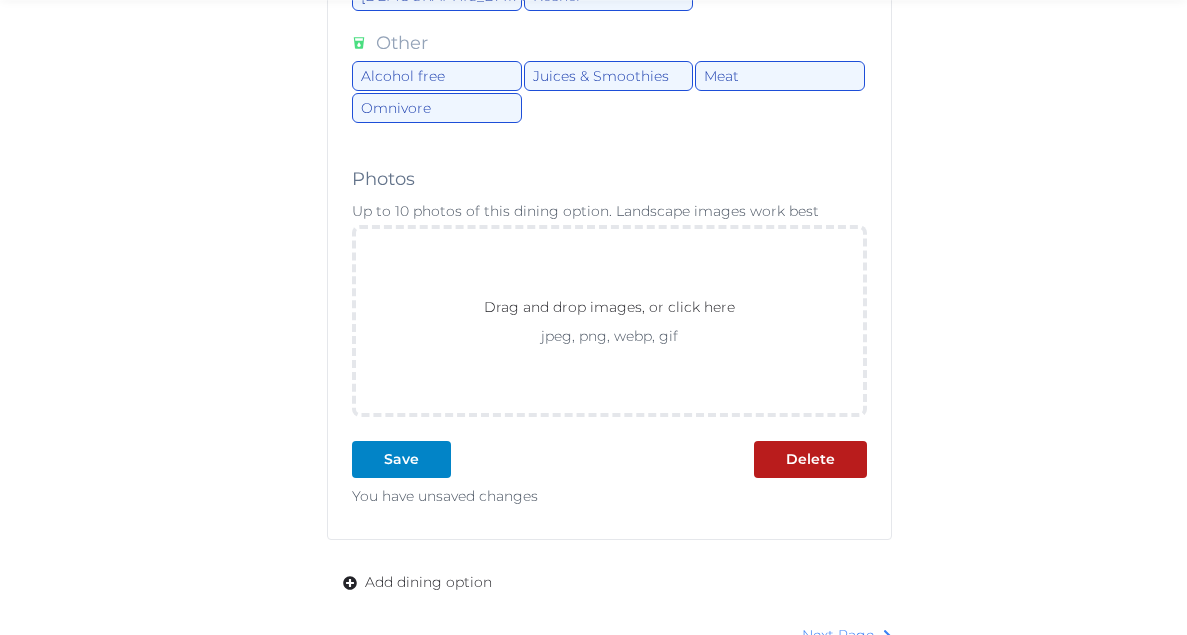 scroll, scrollTop: 3678, scrollLeft: 0, axis: vertical 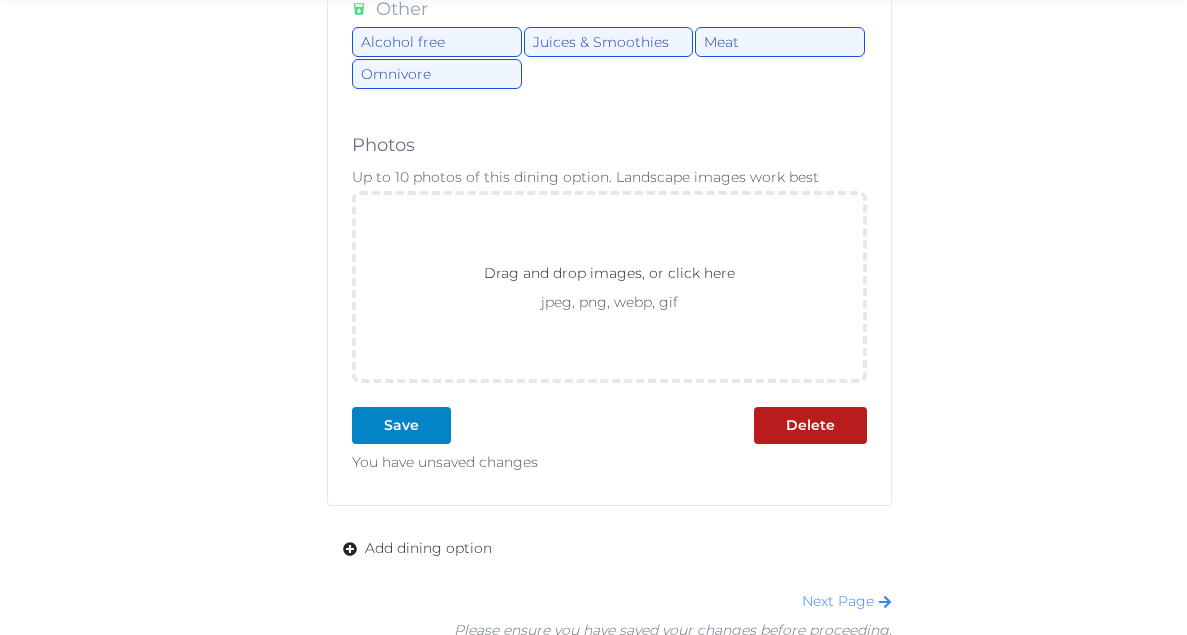 click on "**********" at bounding box center (609, -230) 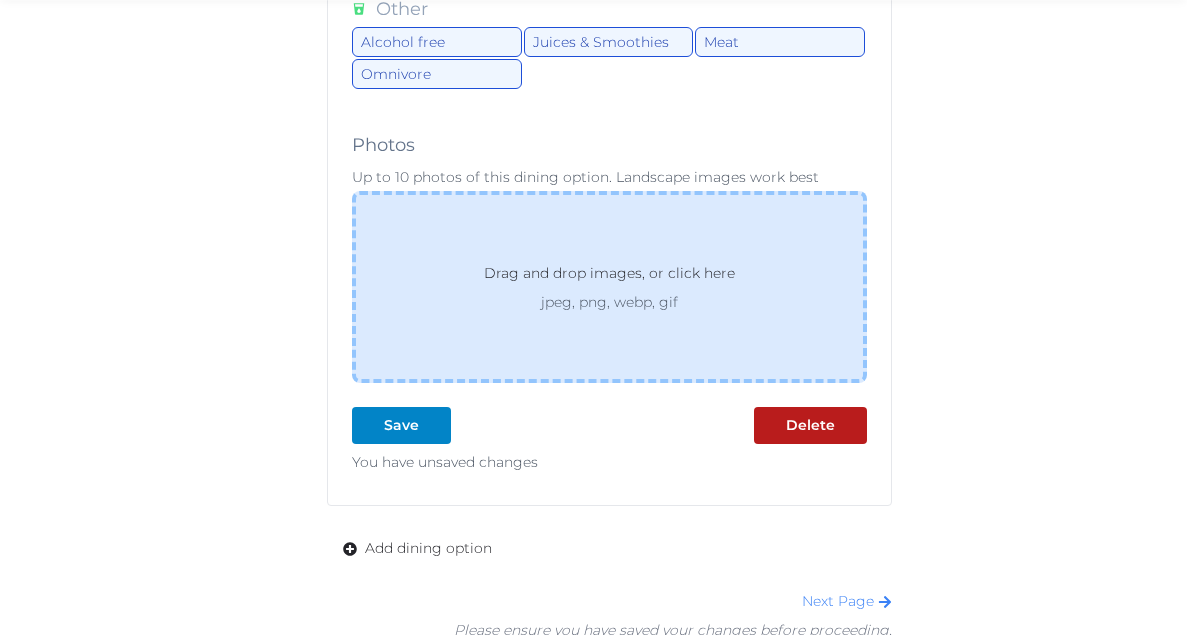 click on "Drag and drop images, or click here jpeg, png, webp, gif" at bounding box center (609, 287) 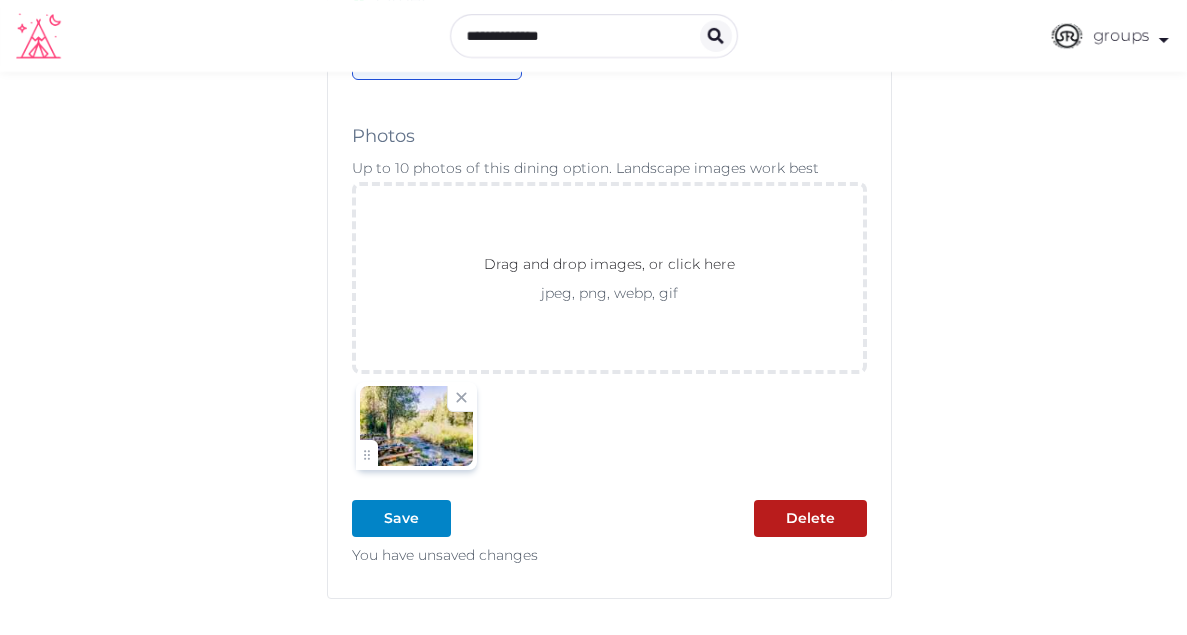 scroll, scrollTop: 3689, scrollLeft: 0, axis: vertical 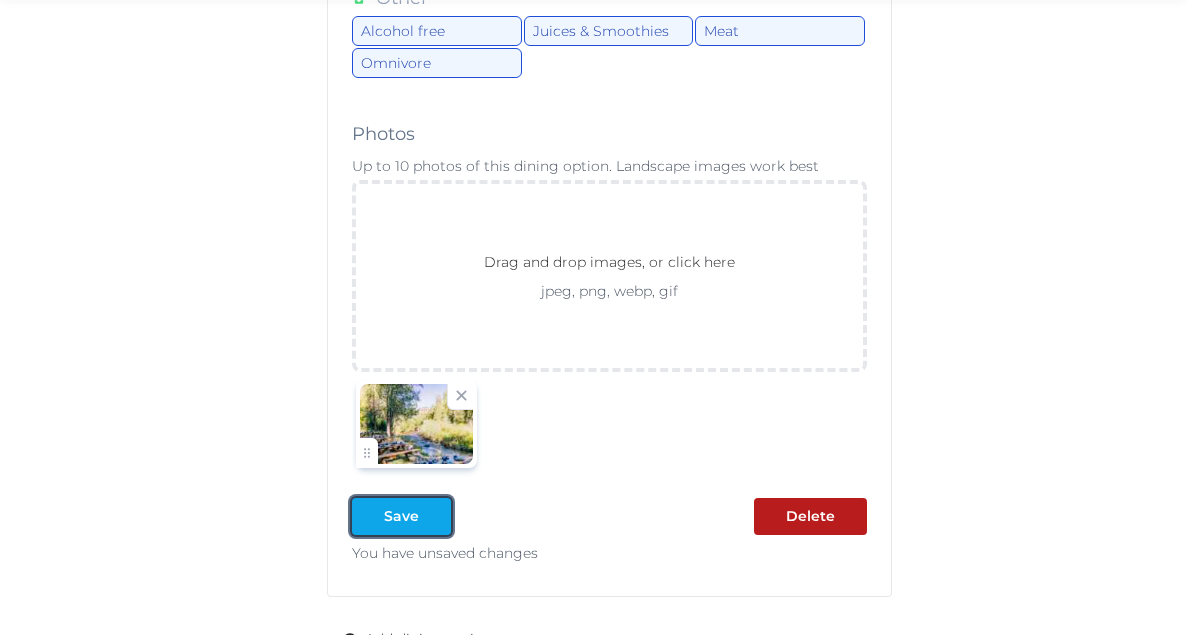 click at bounding box center [435, 516] 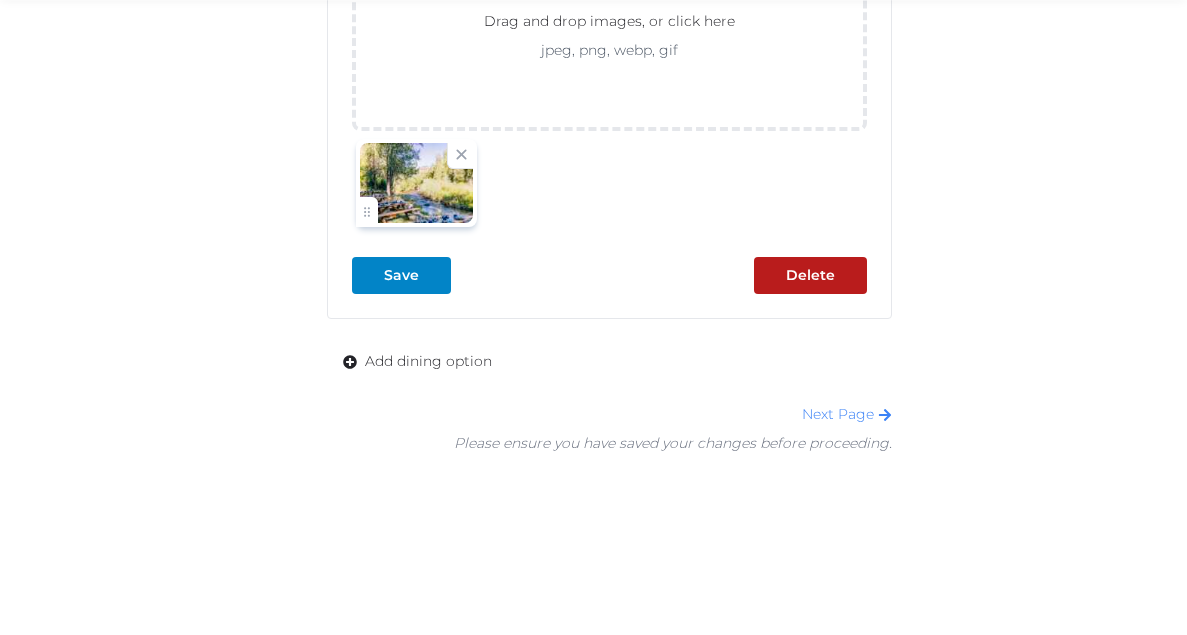 scroll, scrollTop: 3939, scrollLeft: 0, axis: vertical 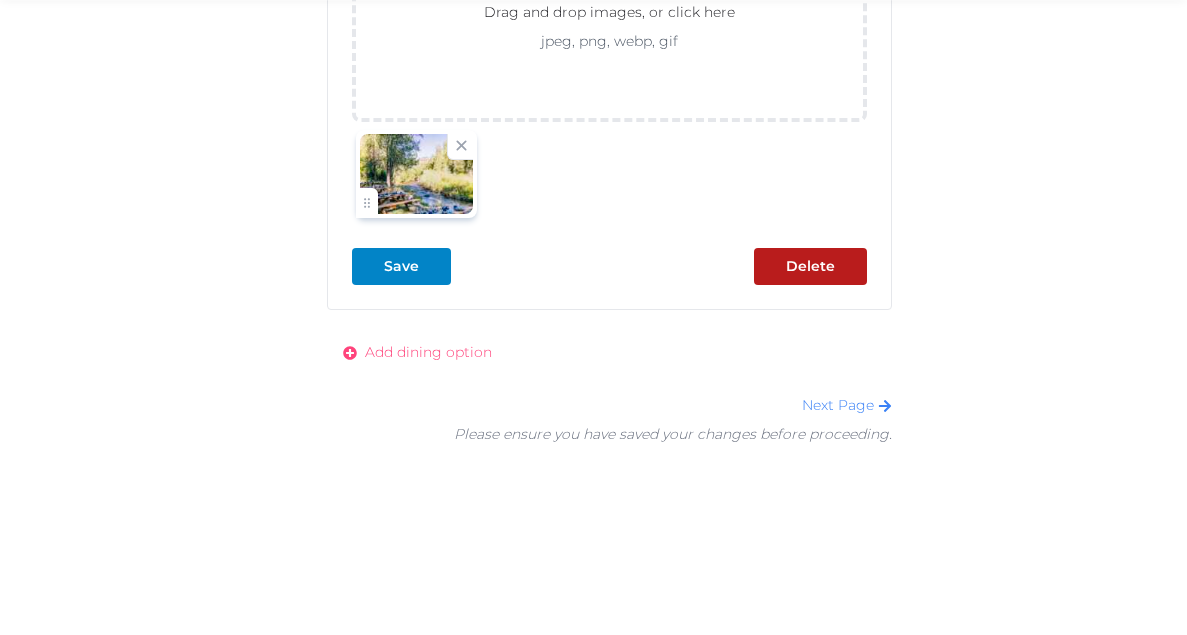 click on "Add dining option" at bounding box center [428, 352] 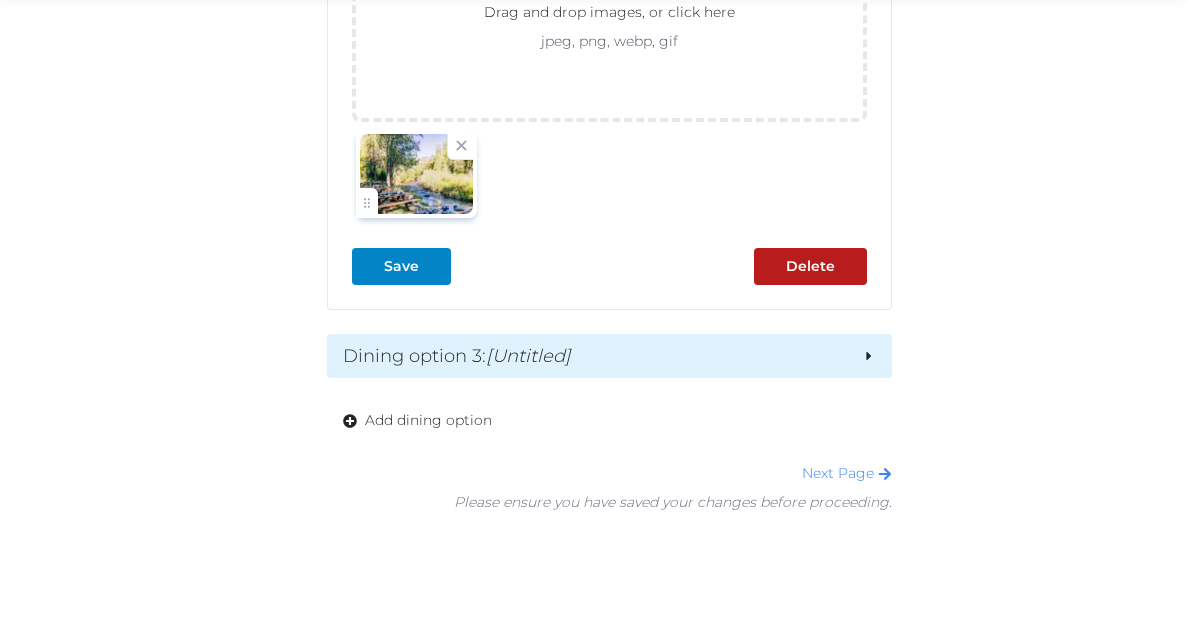 click on "Dining option 3 :  [Untitled]" at bounding box center (594, 356) 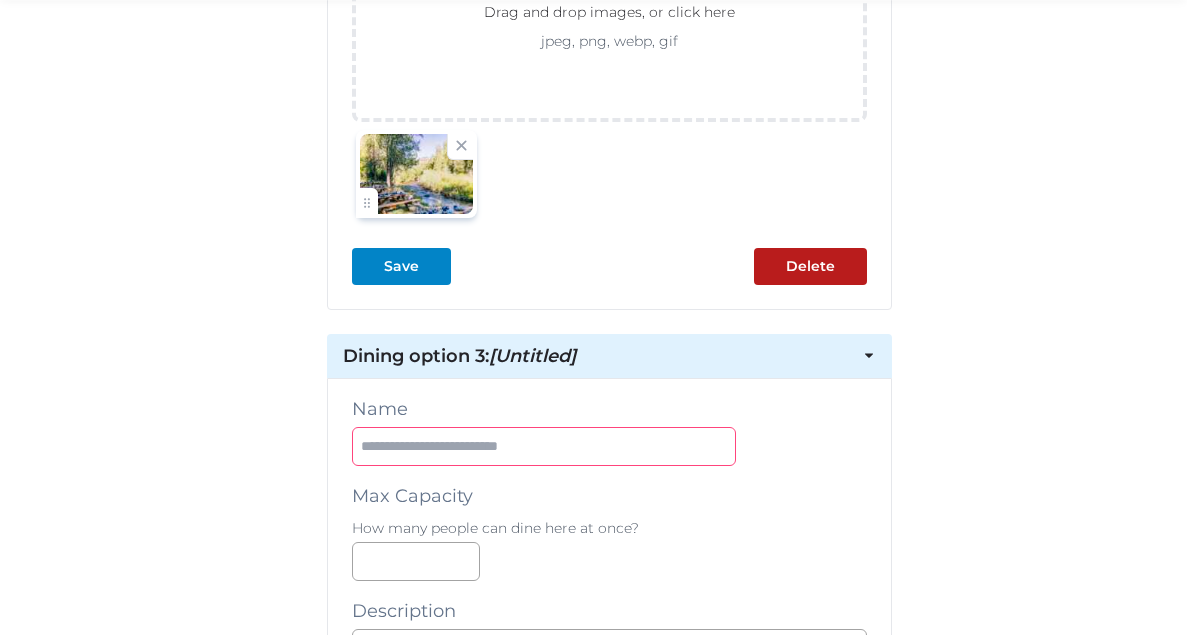 click at bounding box center (544, 446) 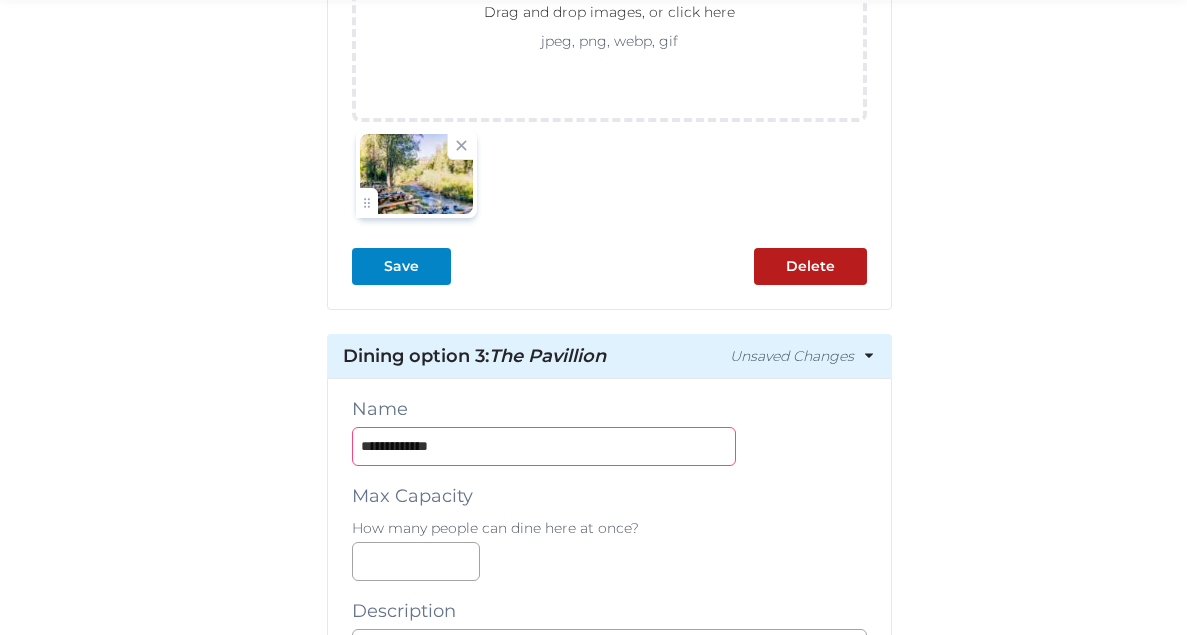 click on "**********" at bounding box center (544, 446) 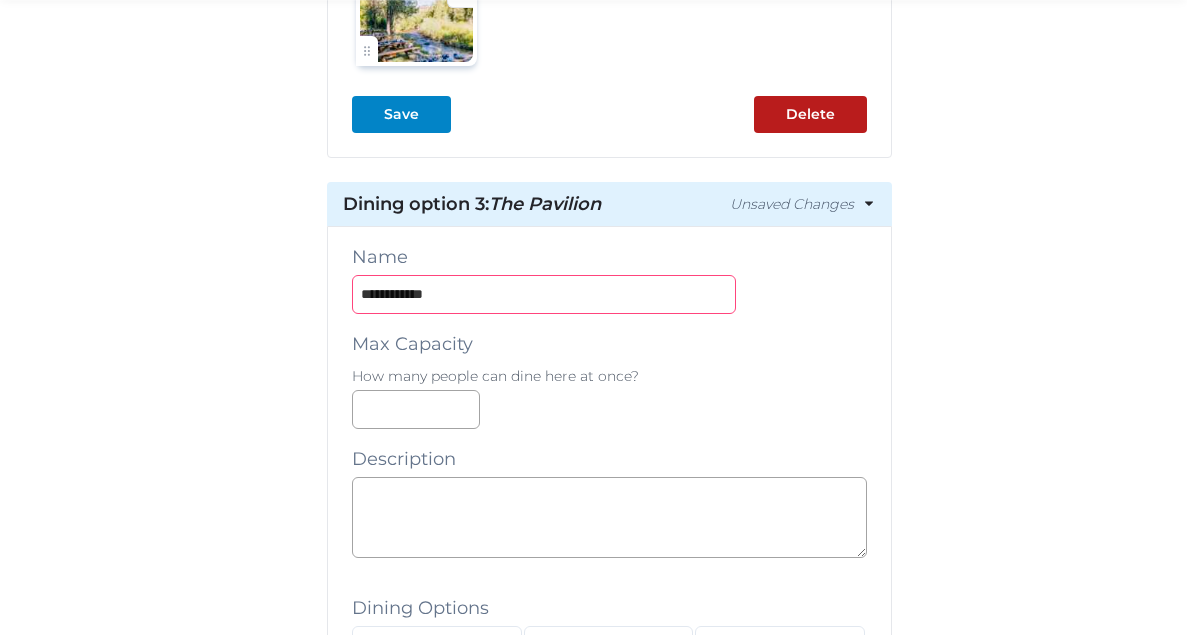 scroll, scrollTop: 4108, scrollLeft: 0, axis: vertical 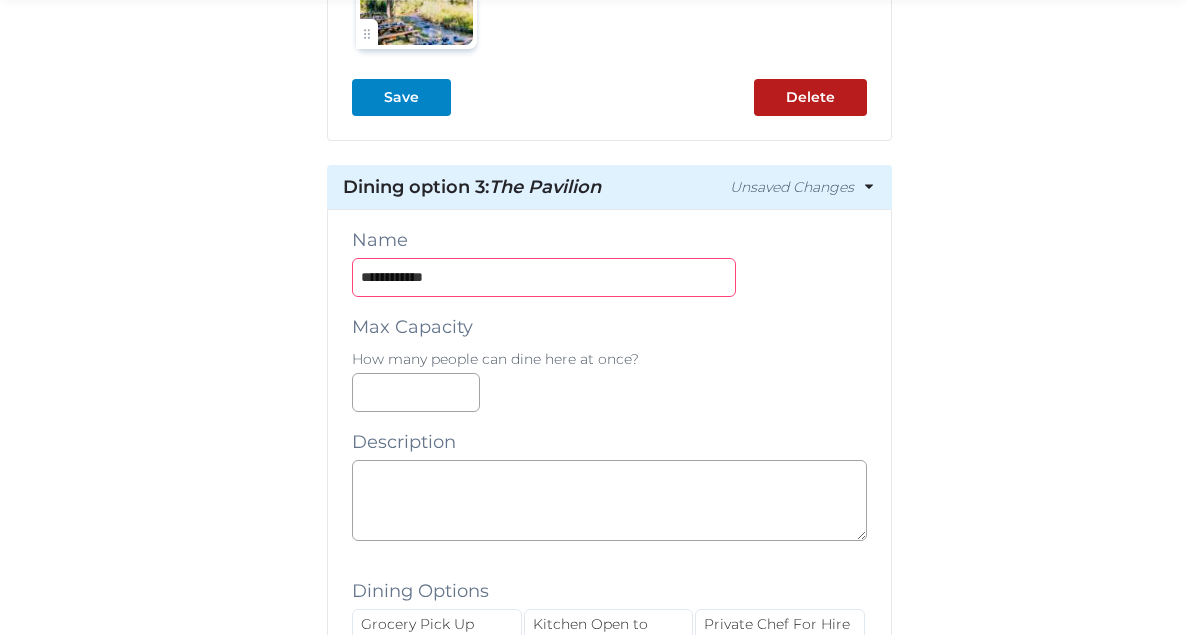 type on "**********" 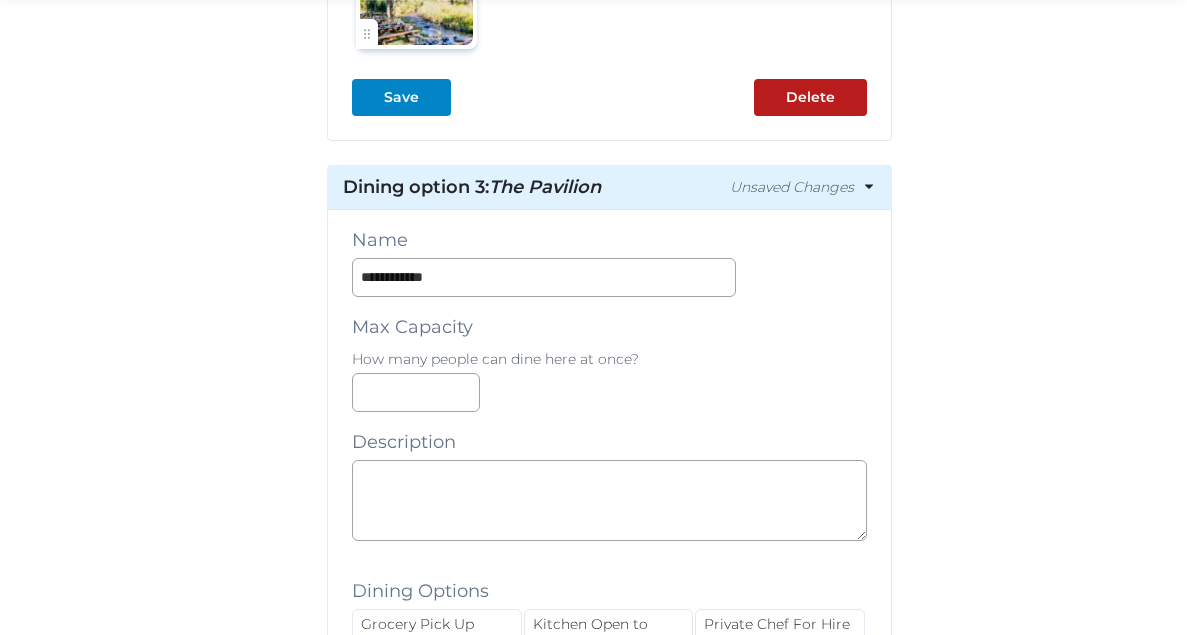 click on "**********" at bounding box center (609, 944) 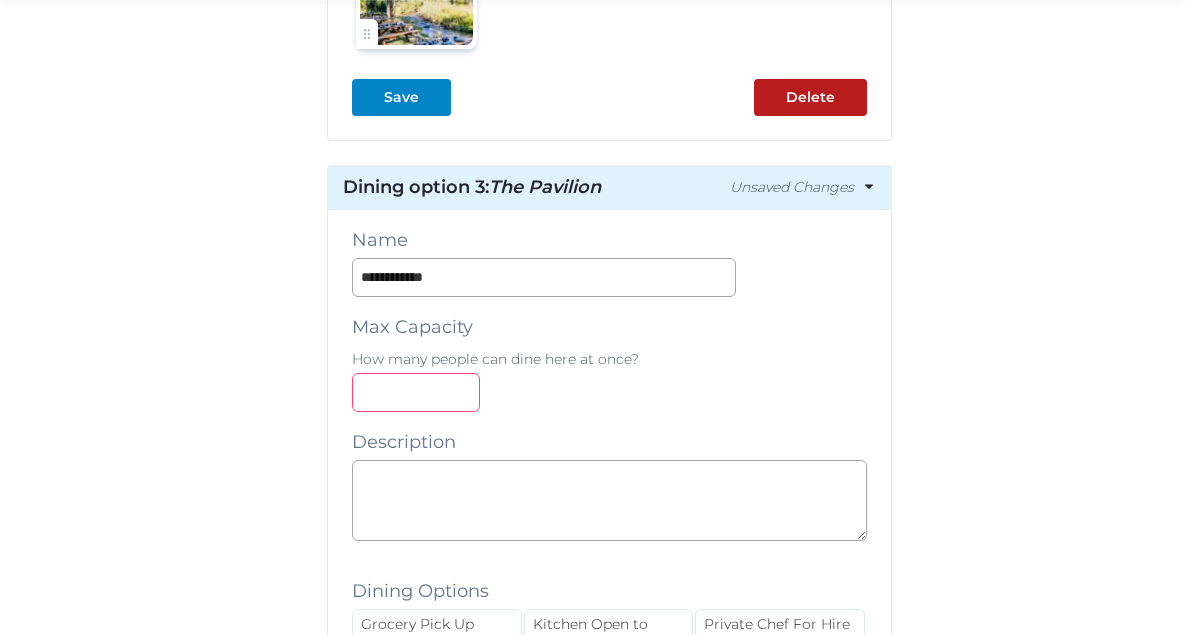 click at bounding box center (416, 392) 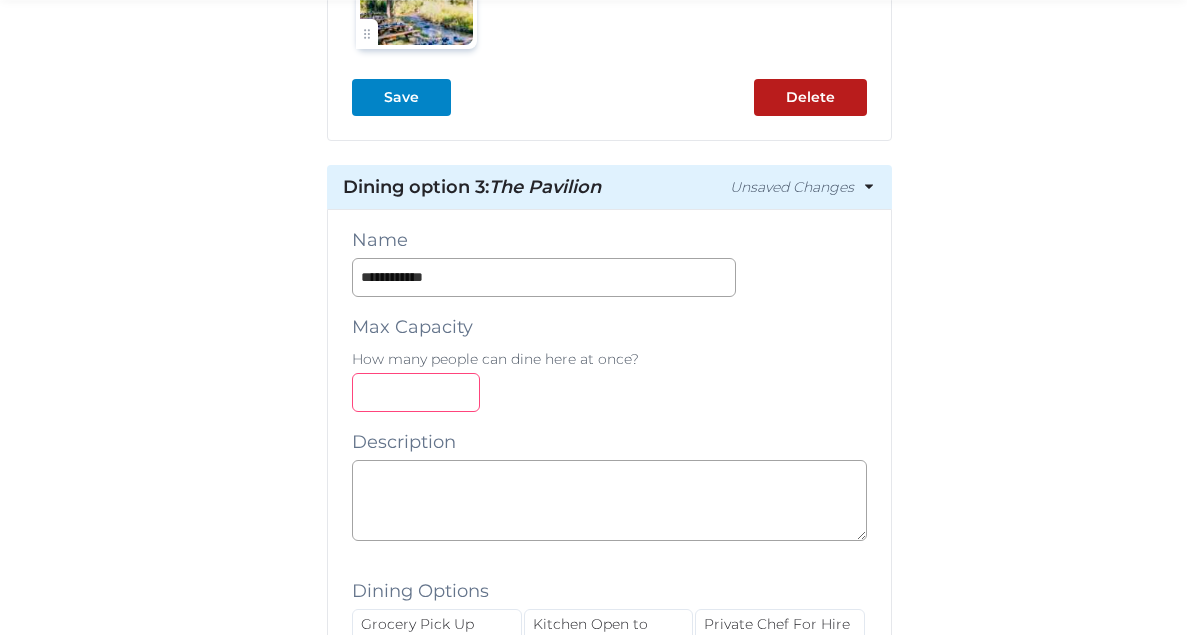 type on "**" 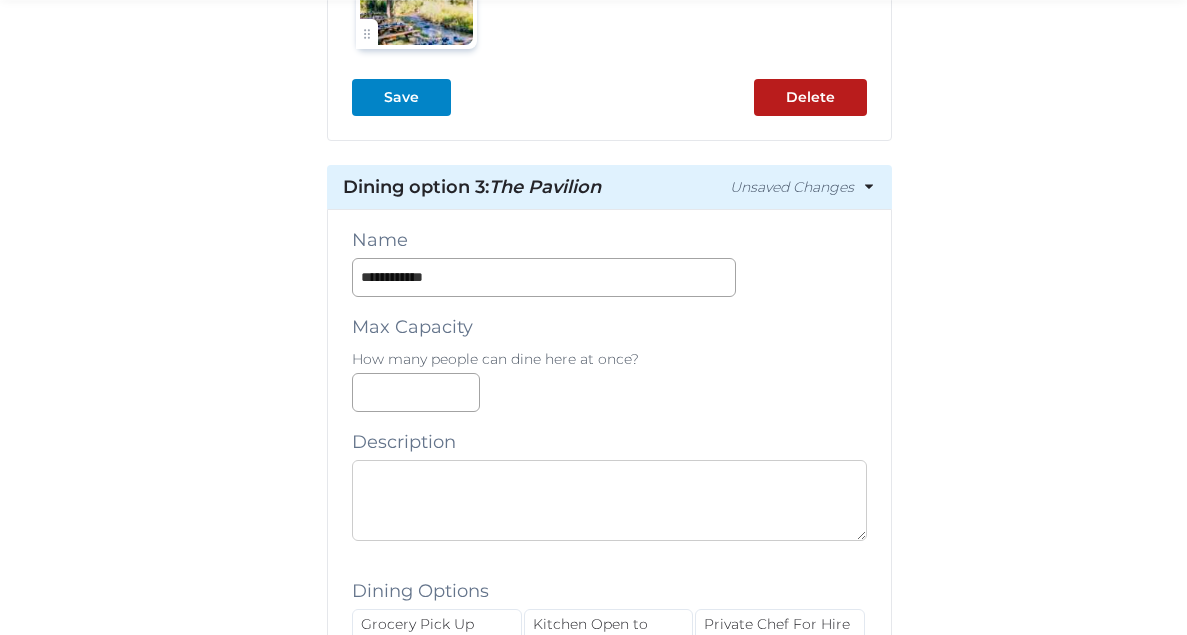 click at bounding box center [609, 500] 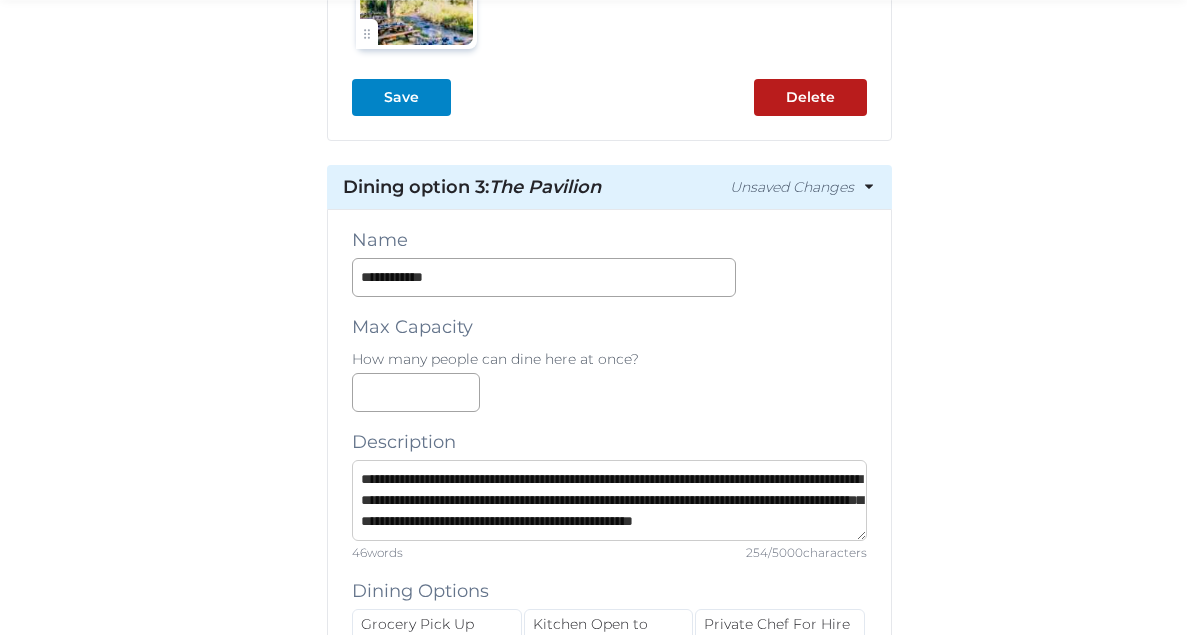 scroll, scrollTop: 21, scrollLeft: 0, axis: vertical 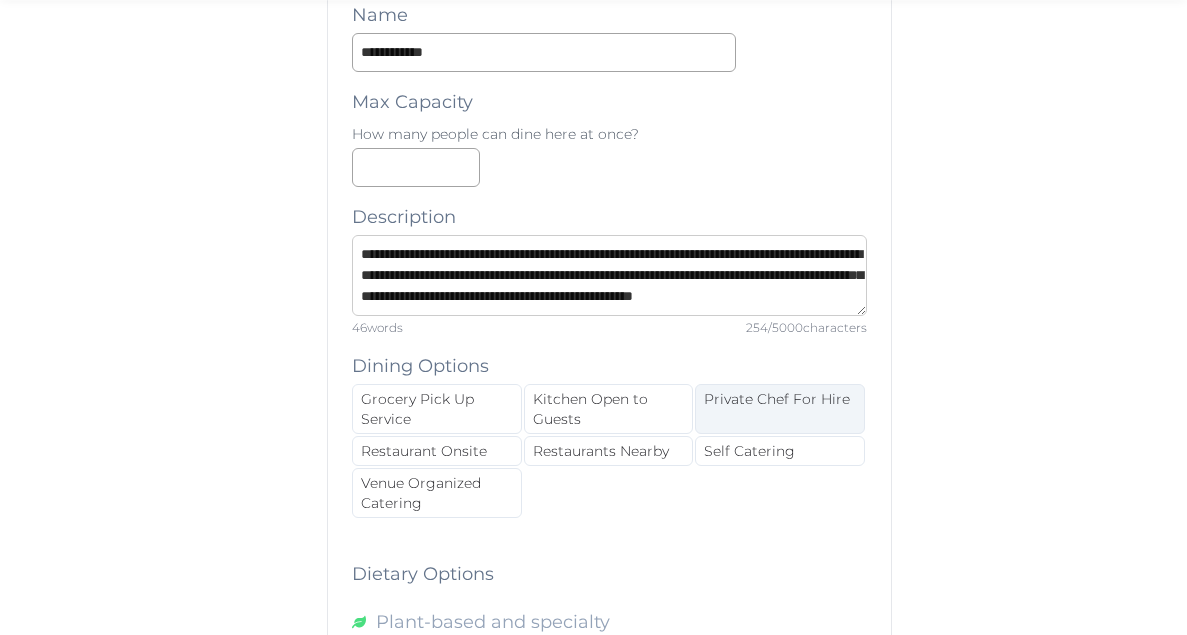 type on "**********" 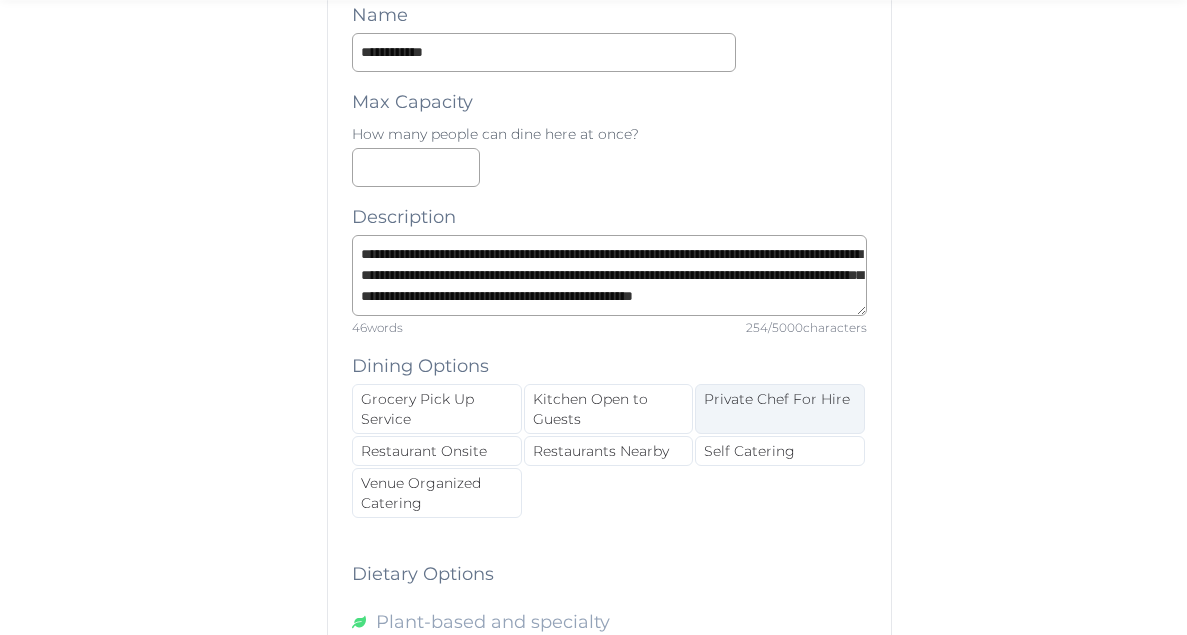 click on "Private Chef For Hire" at bounding box center [779, 409] 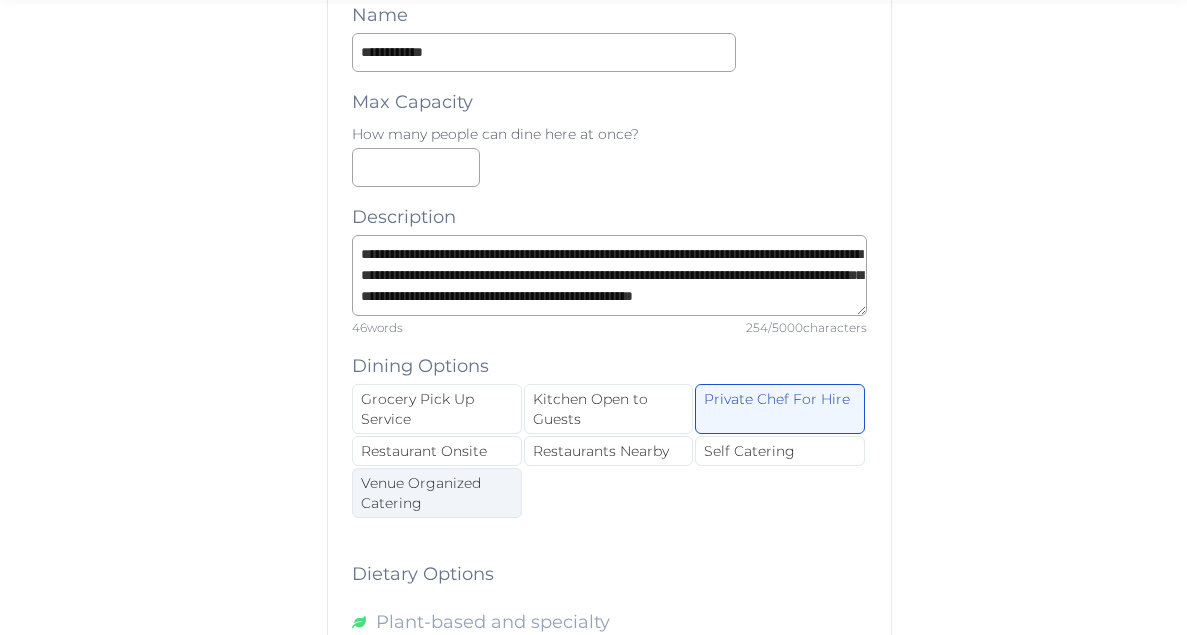 click on "Venue Organized Catering" at bounding box center (436, 493) 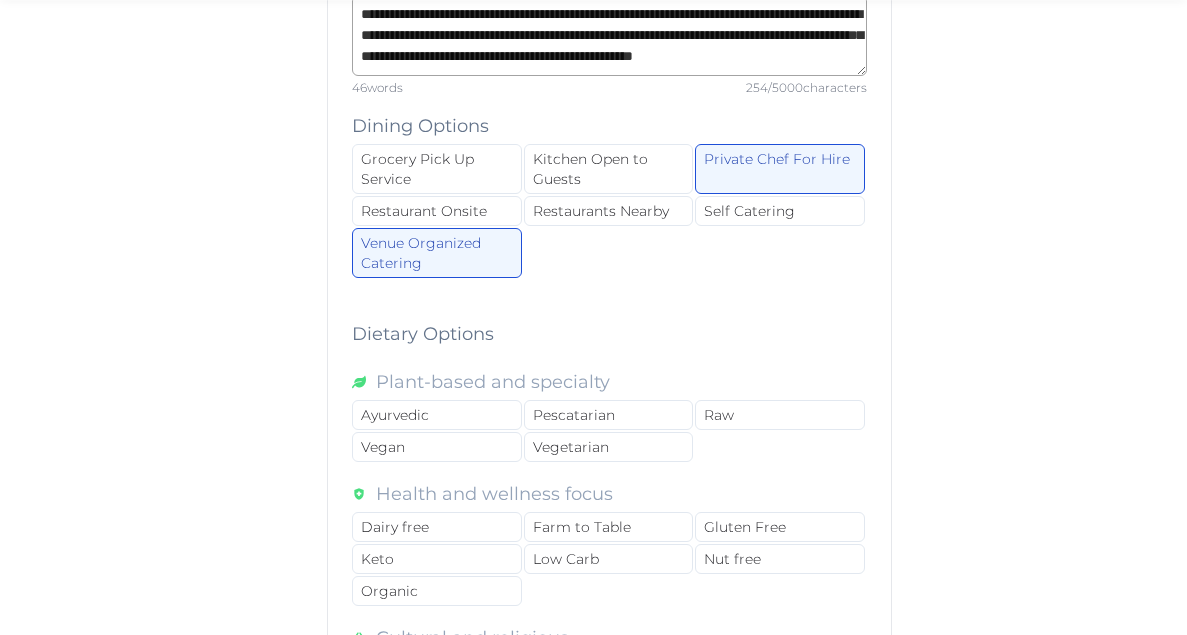 scroll, scrollTop: 4578, scrollLeft: 0, axis: vertical 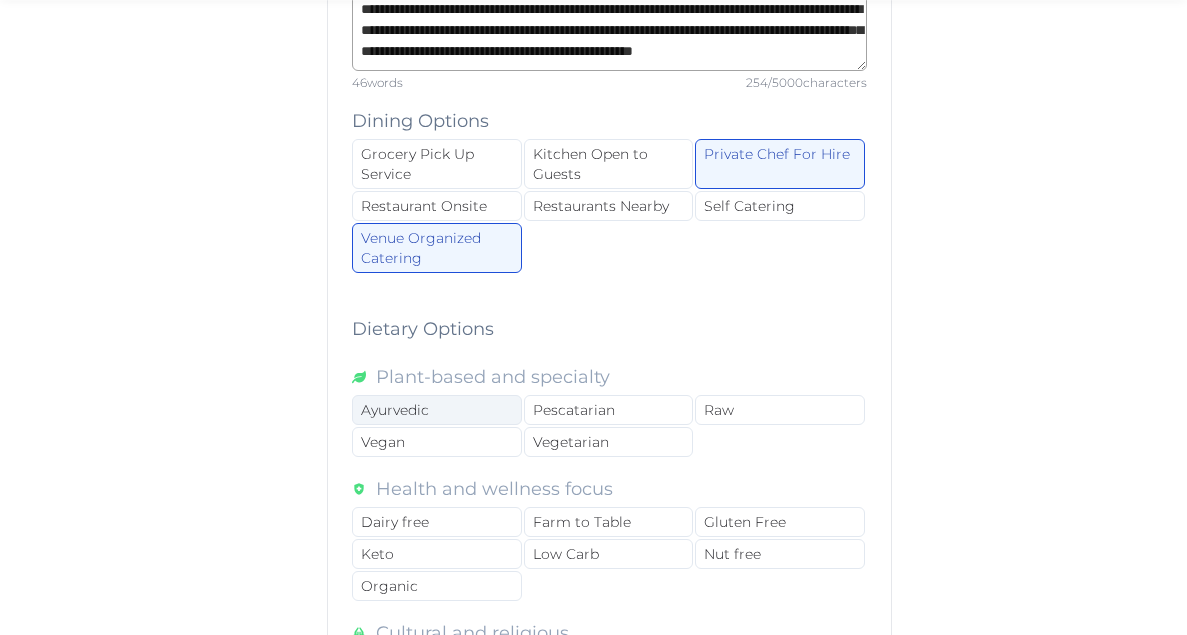 click on "Ayurvedic" at bounding box center (436, 410) 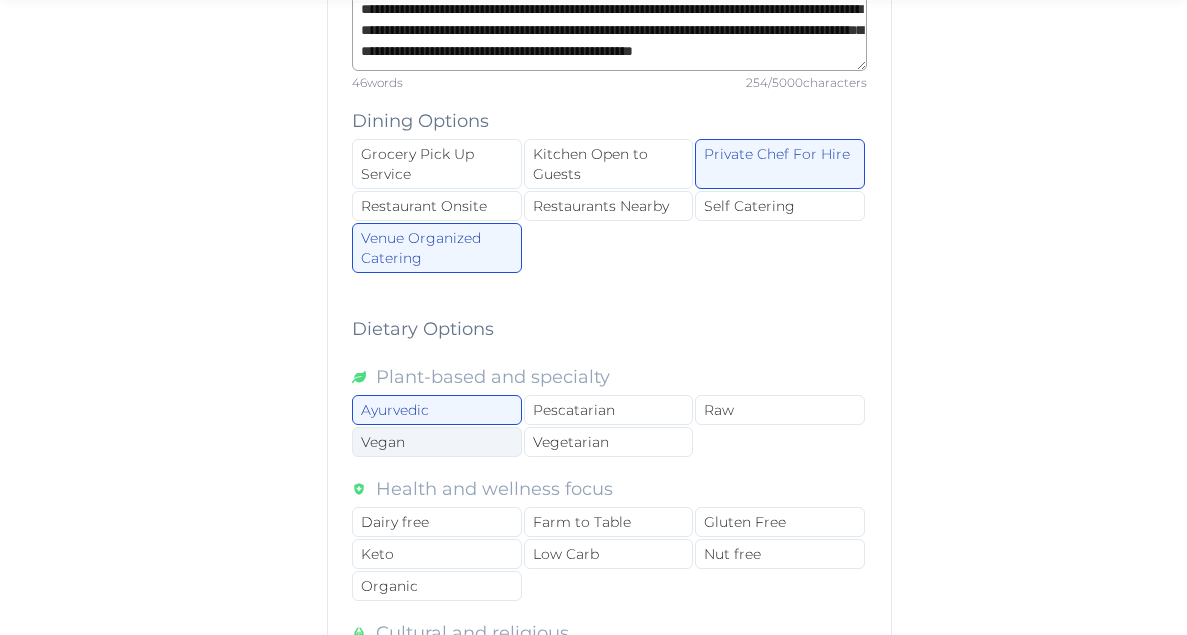 click on "Vegan" at bounding box center [436, 442] 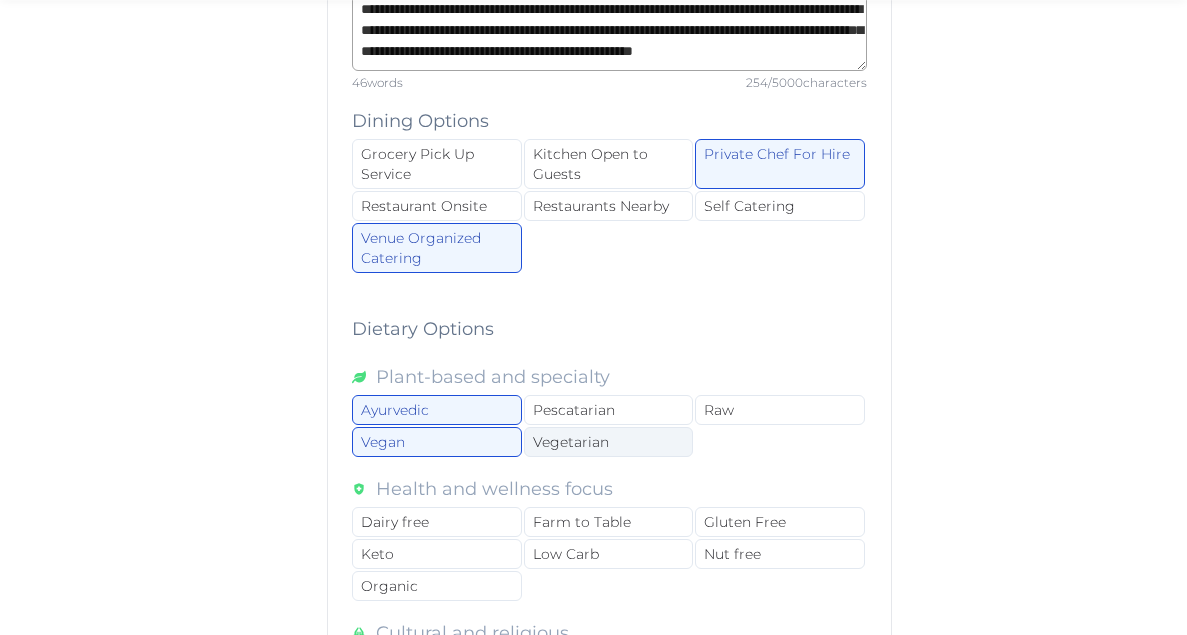 click on "Vegetarian" at bounding box center (608, 442) 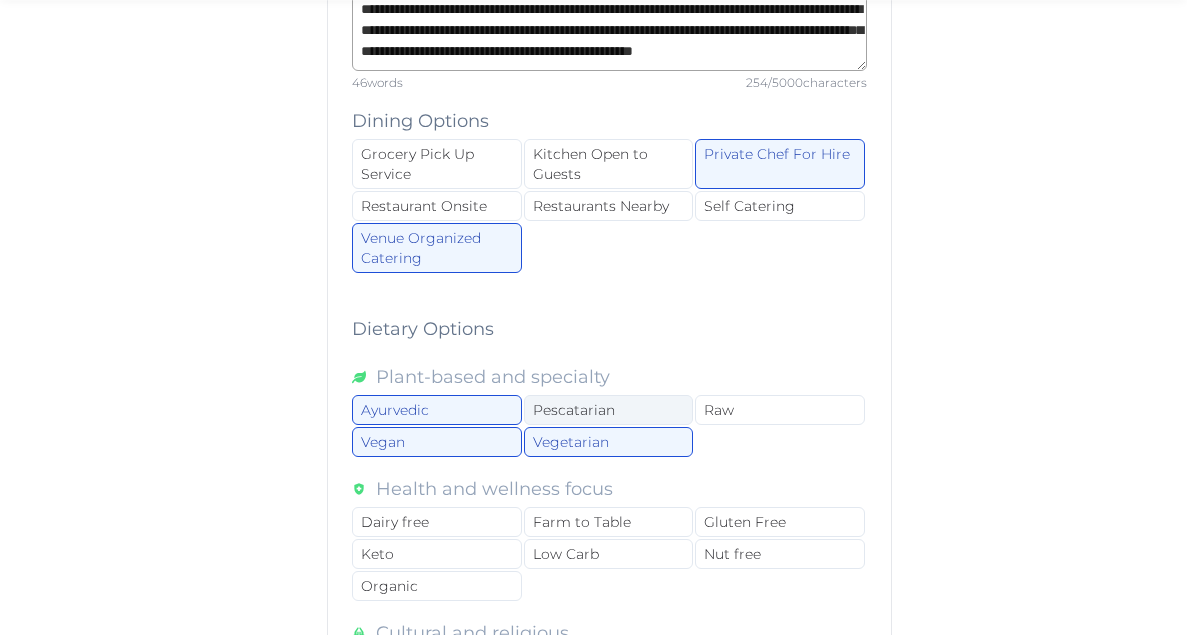 click on "Pescatarian" at bounding box center (608, 410) 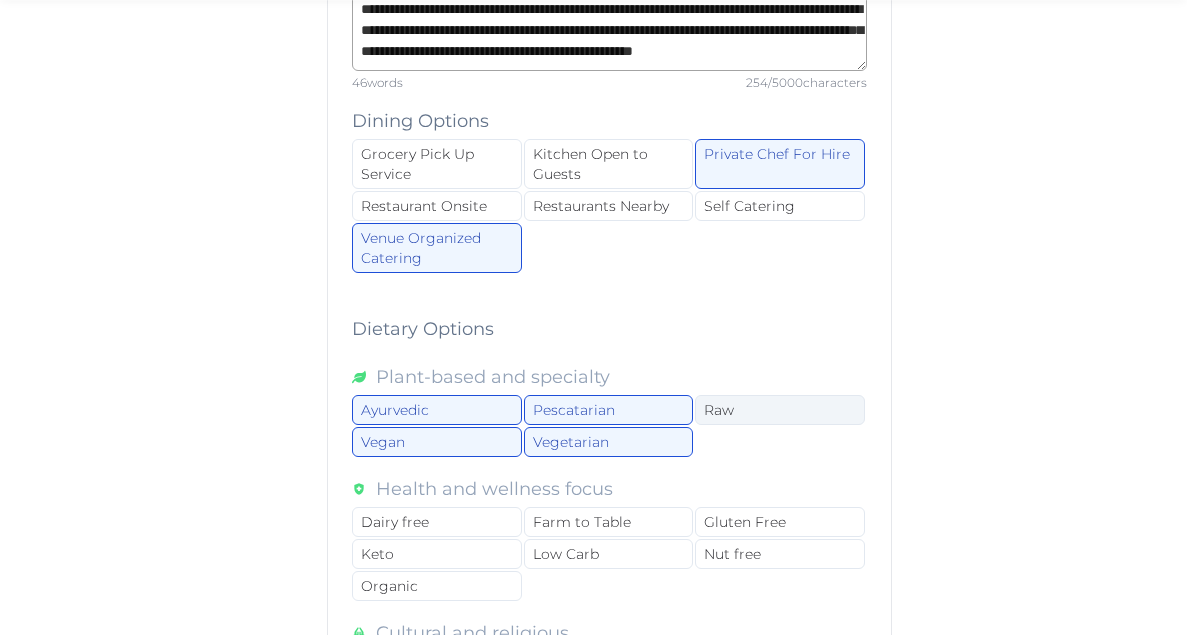 click on "Raw" at bounding box center [779, 410] 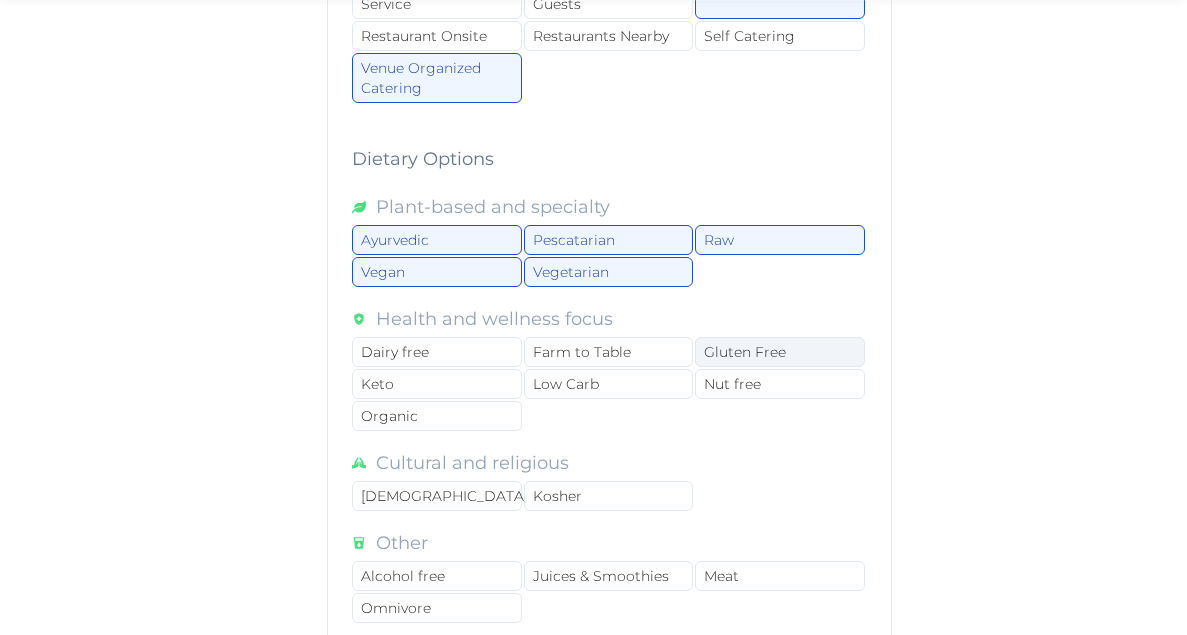 scroll, scrollTop: 4750, scrollLeft: 0, axis: vertical 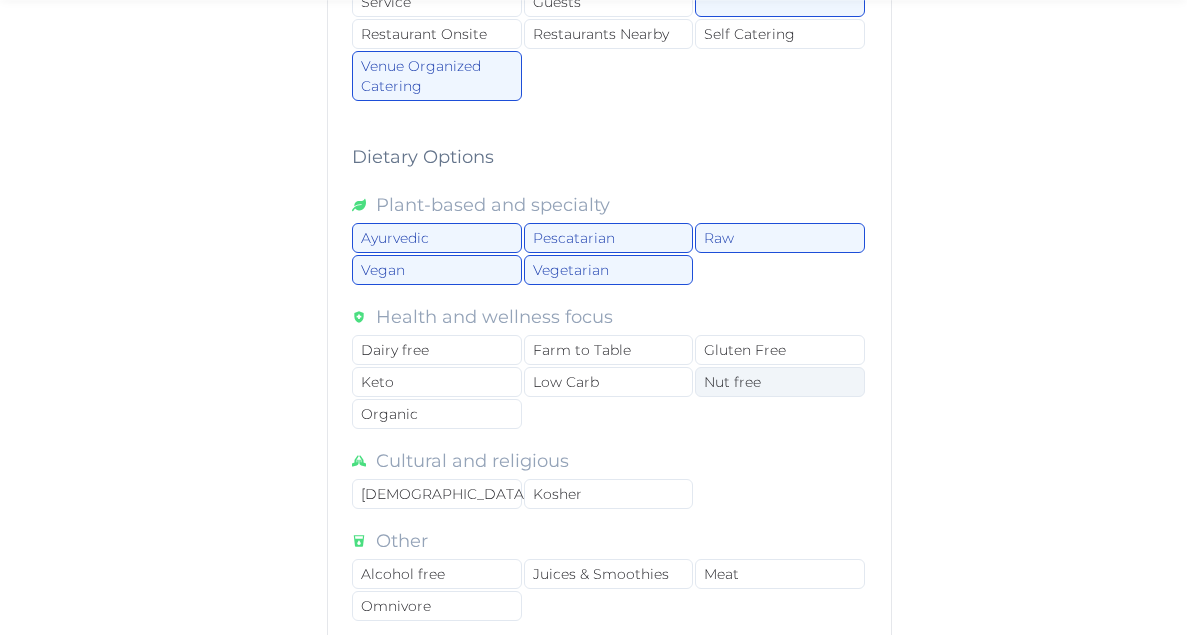click on "Nut free" at bounding box center [779, 382] 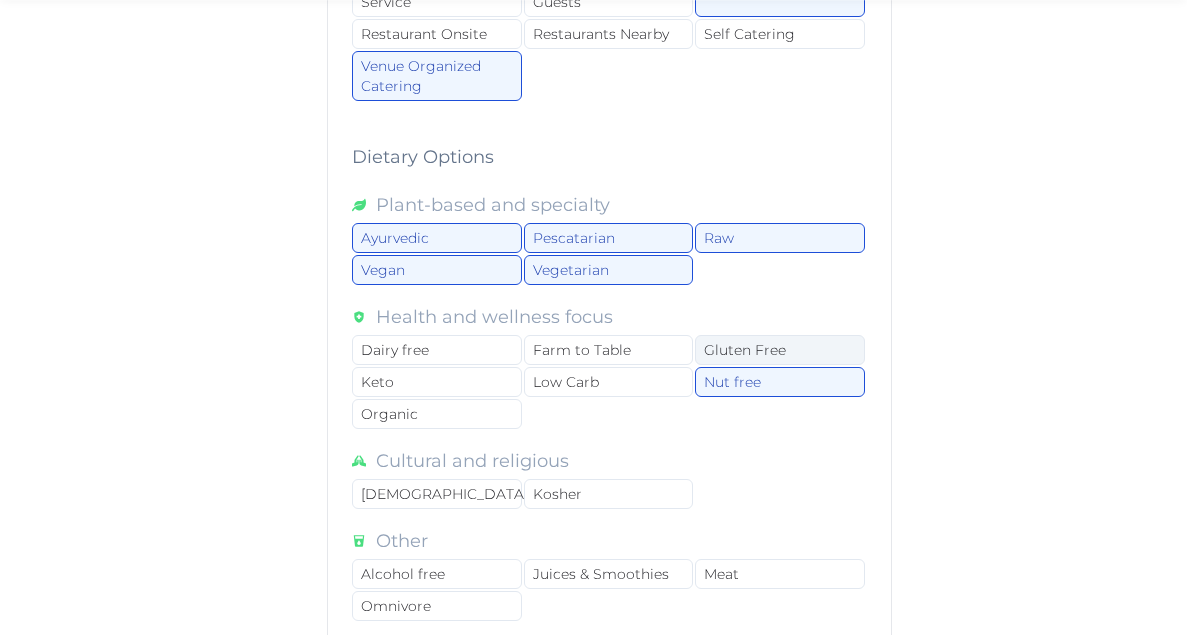 click on "Gluten Free" at bounding box center [779, 350] 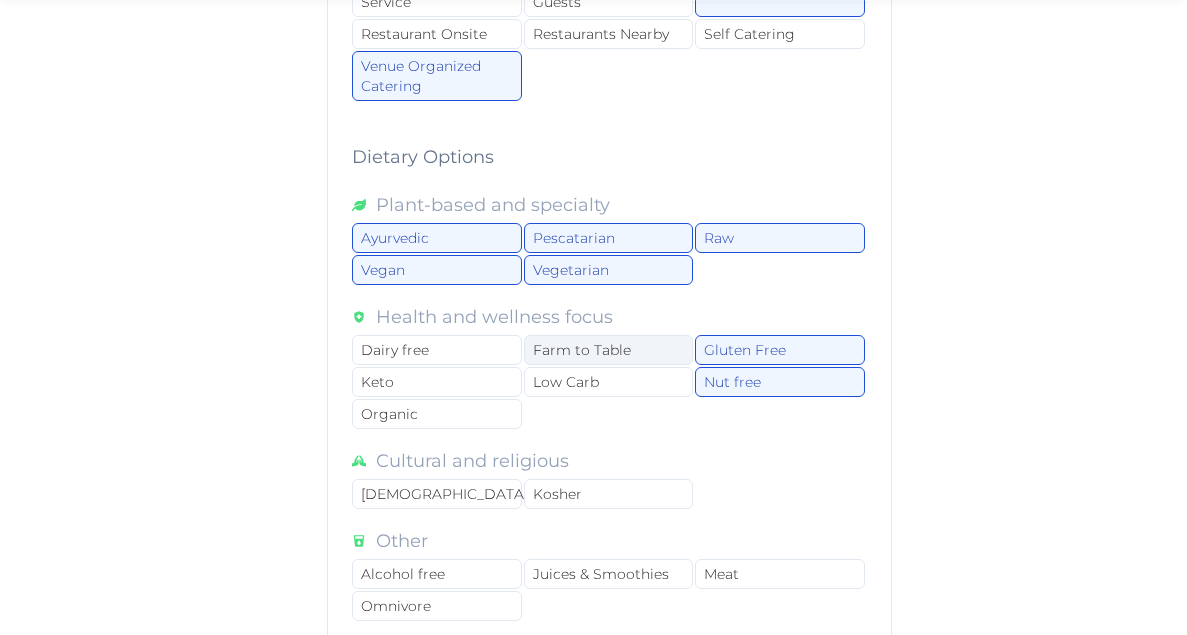 click on "Farm to Table" at bounding box center (608, 350) 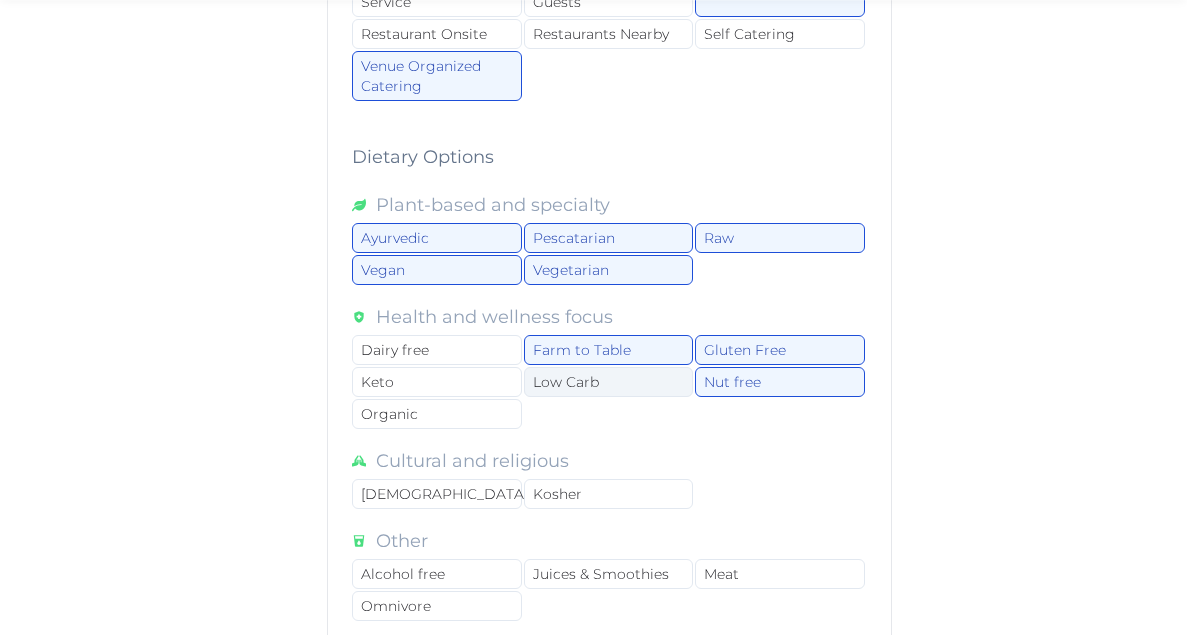 click on "Low Carb" at bounding box center [608, 382] 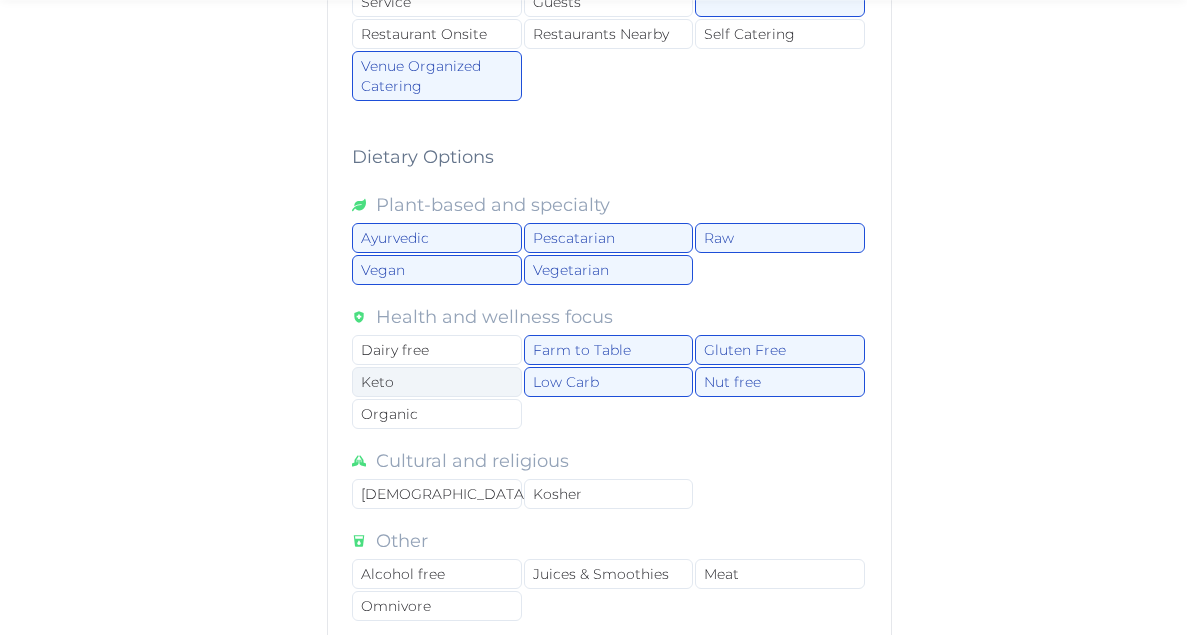 click on "Keto" at bounding box center (436, 382) 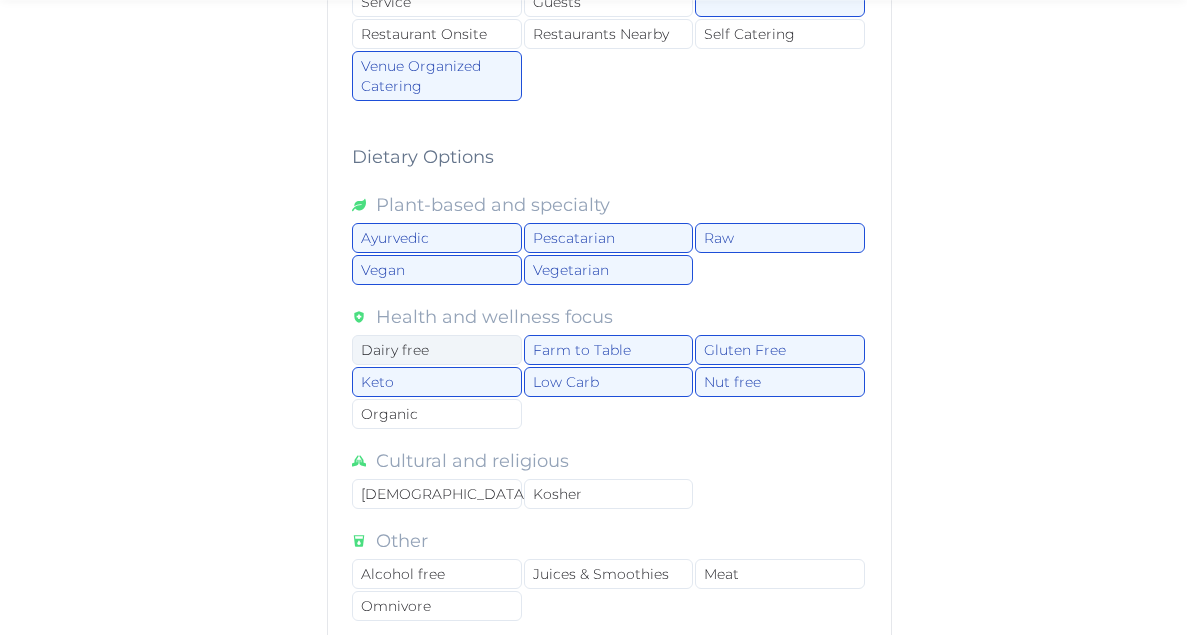 click on "Dairy free" at bounding box center (436, 350) 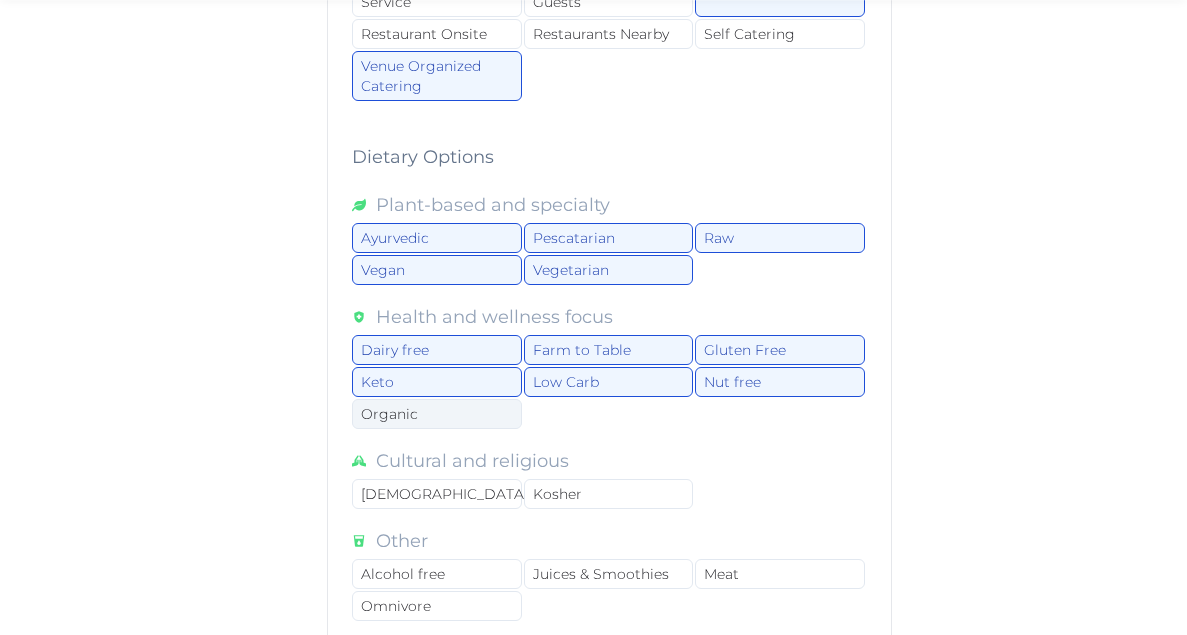 click on "Organic" at bounding box center [436, 414] 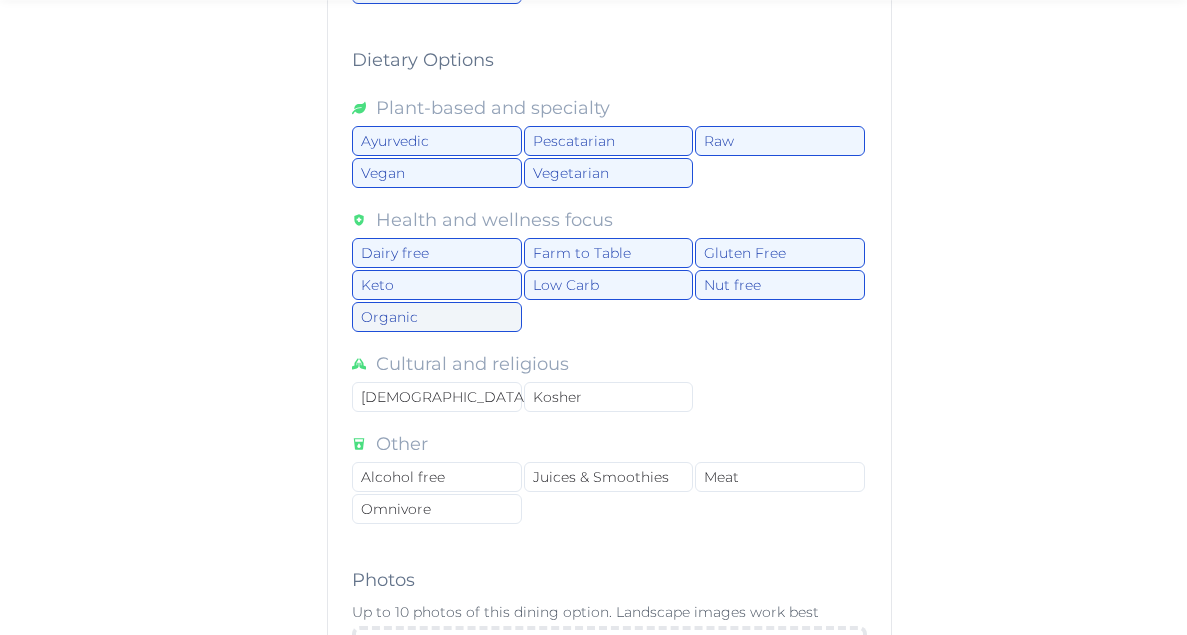 scroll, scrollTop: 4906, scrollLeft: 0, axis: vertical 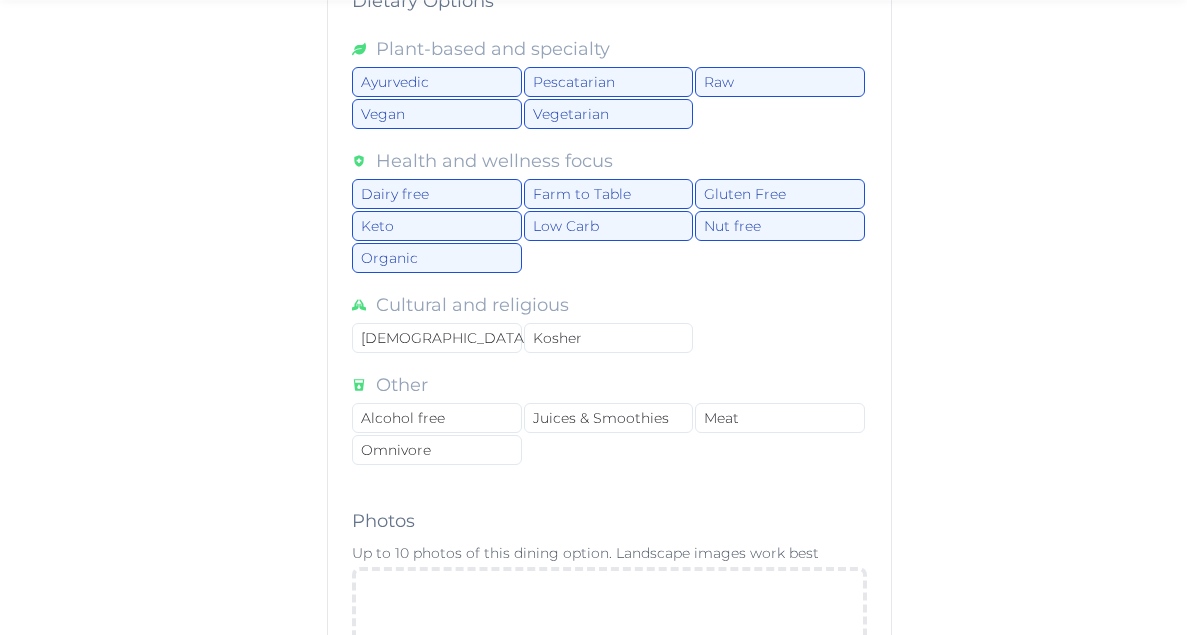 click on "Cultural and religious" at bounding box center [472, 307] 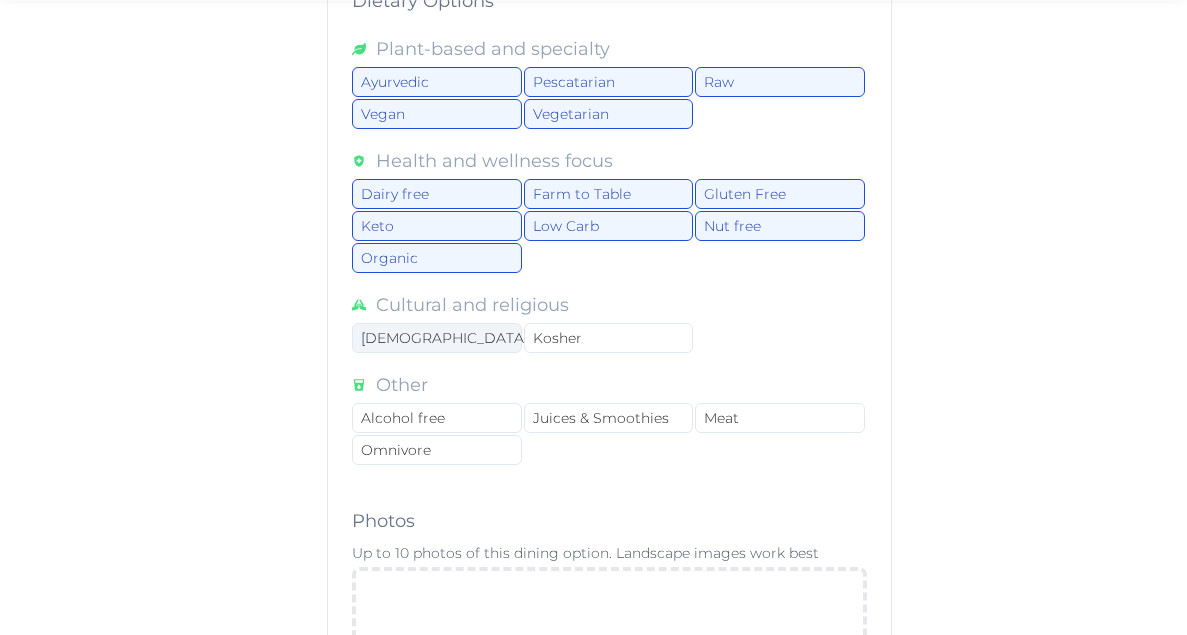 click on "Halal" at bounding box center [436, 338] 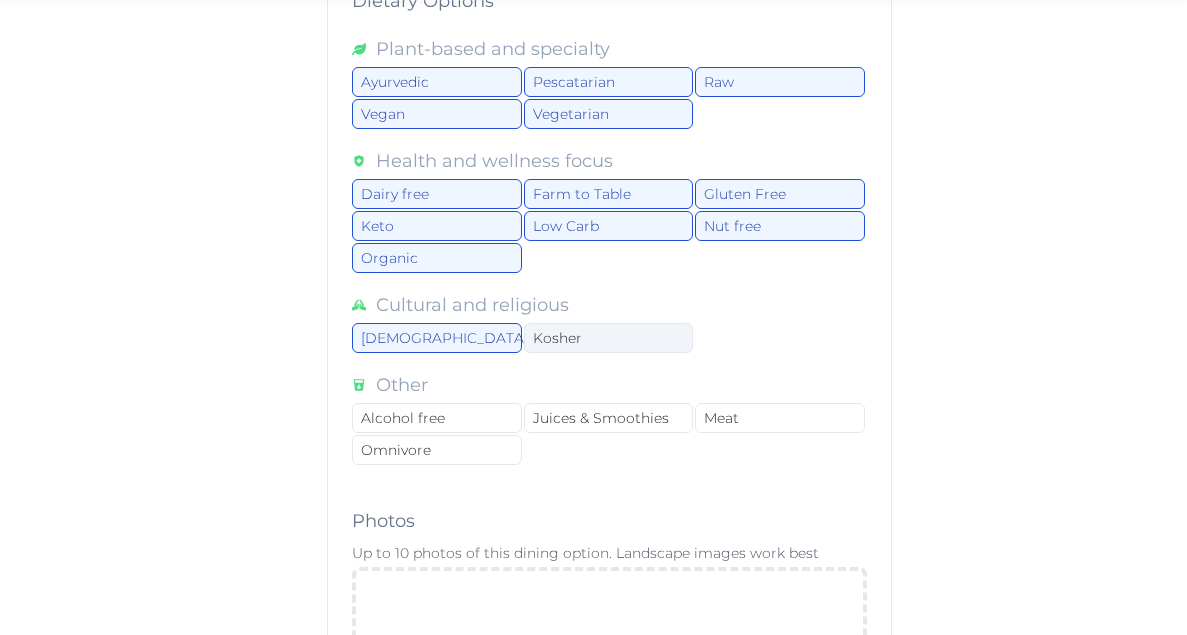 click on "Kosher" at bounding box center [608, 338] 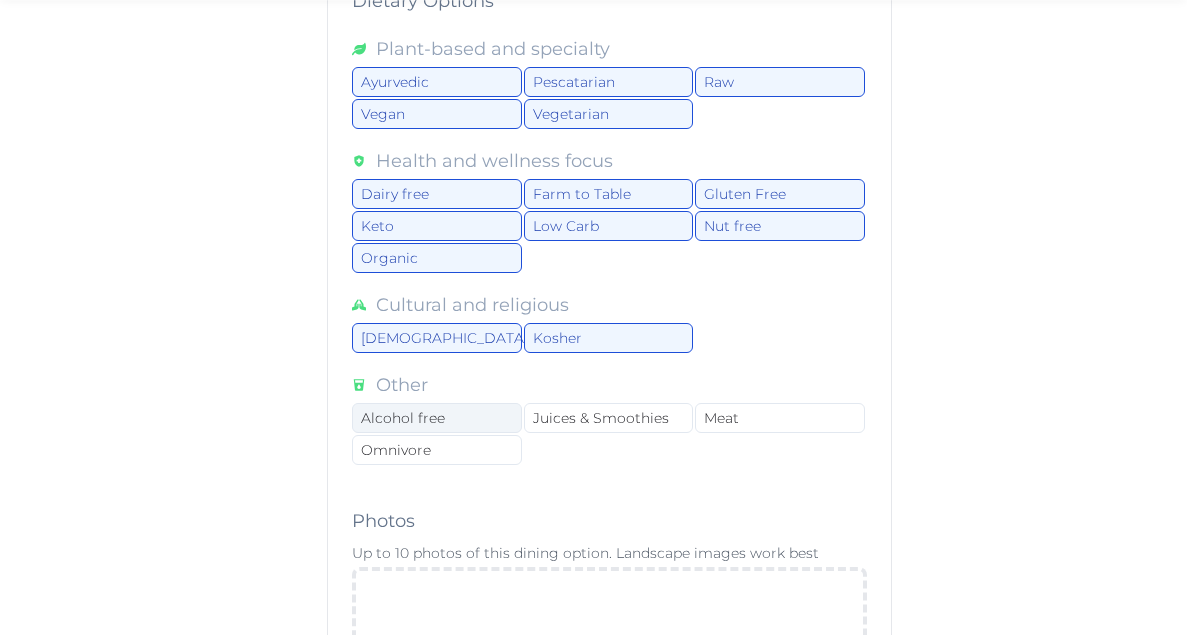 click on "Alcohol free" at bounding box center (436, 418) 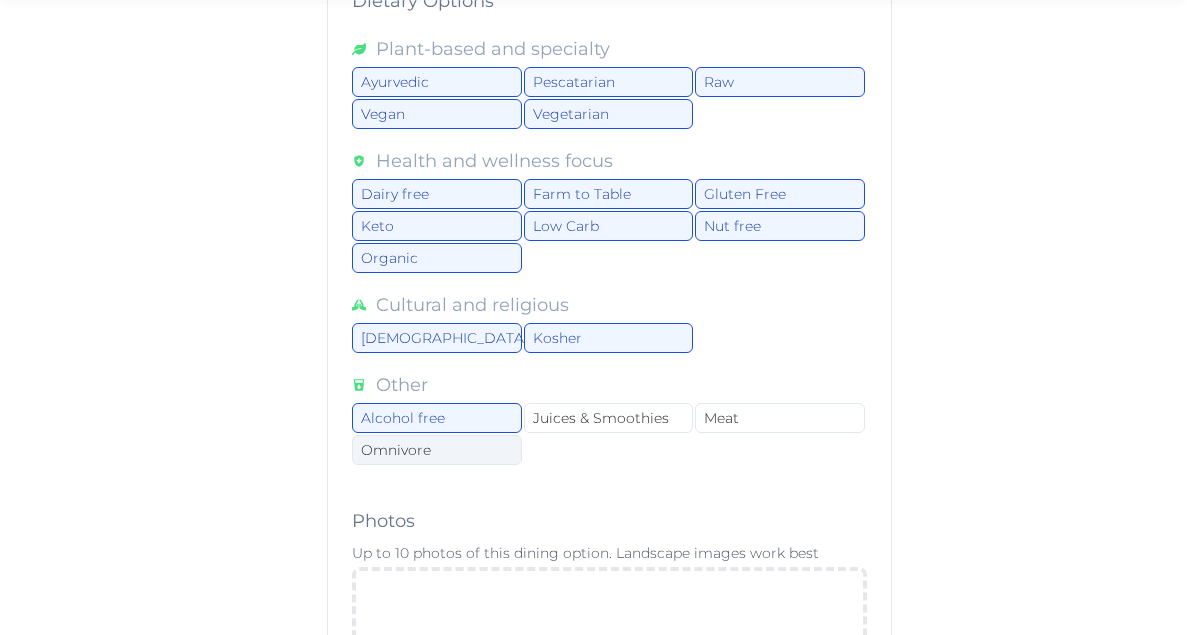 click on "Omnivore" at bounding box center [436, 450] 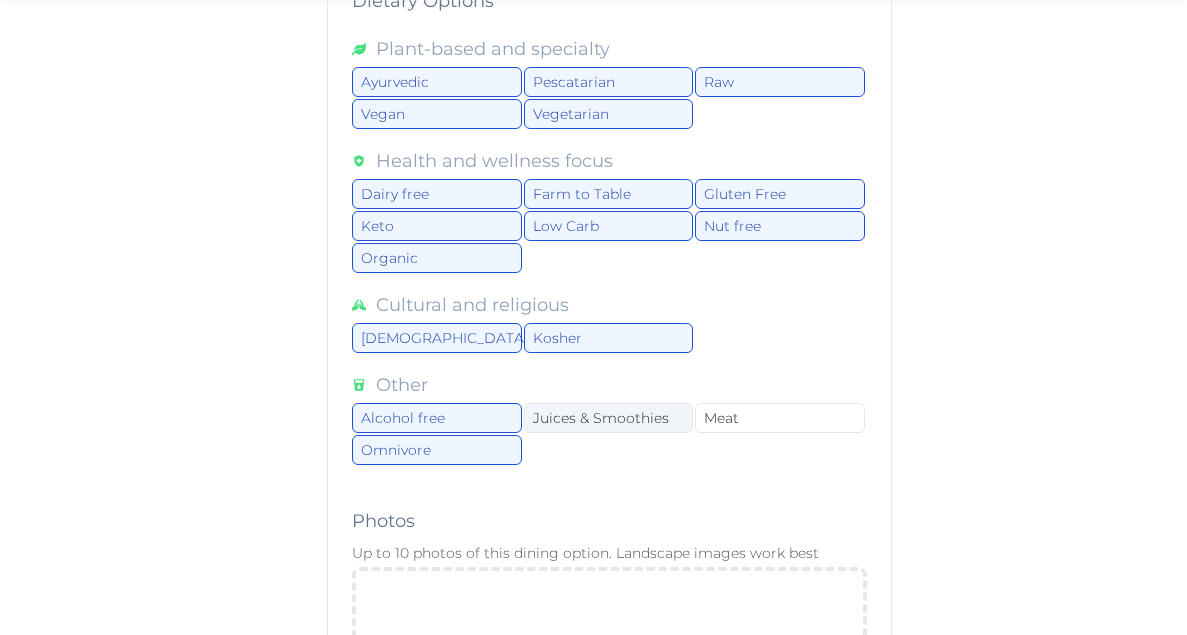 click on "Juices & Smoothies" at bounding box center (608, 418) 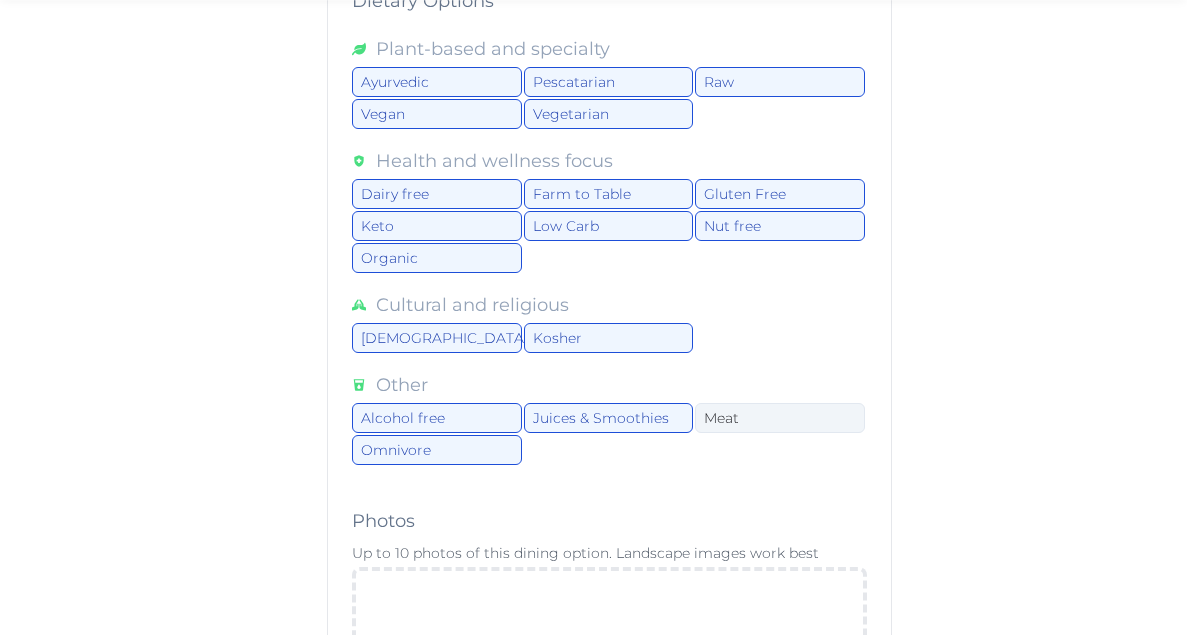 click on "Meat" at bounding box center [779, 418] 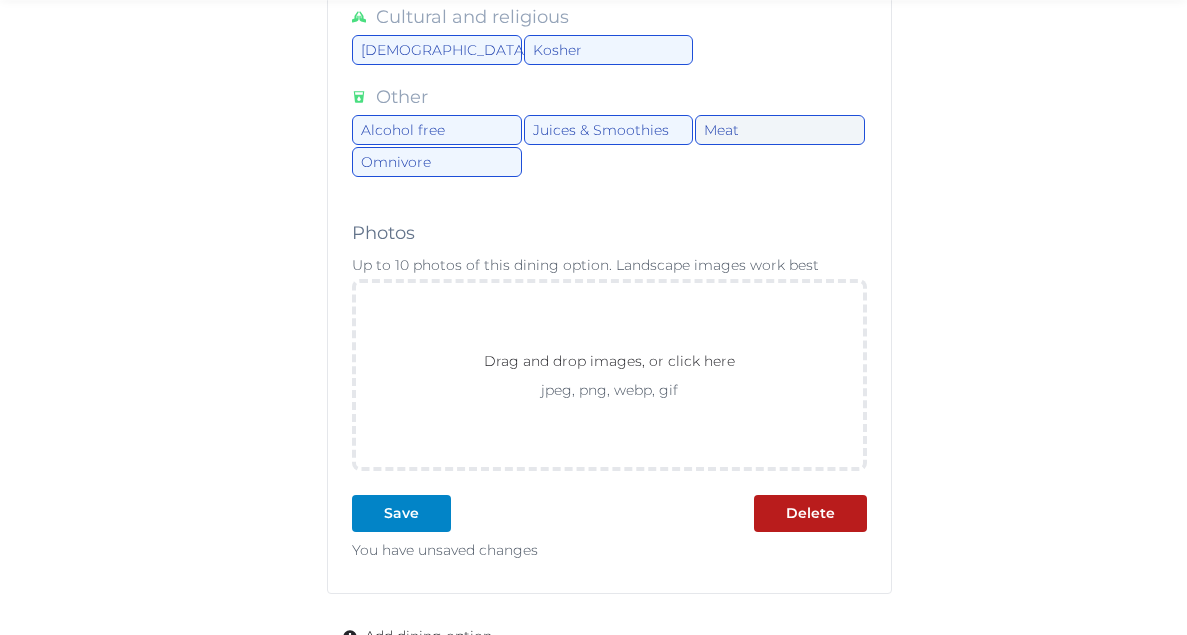 scroll, scrollTop: 5202, scrollLeft: 0, axis: vertical 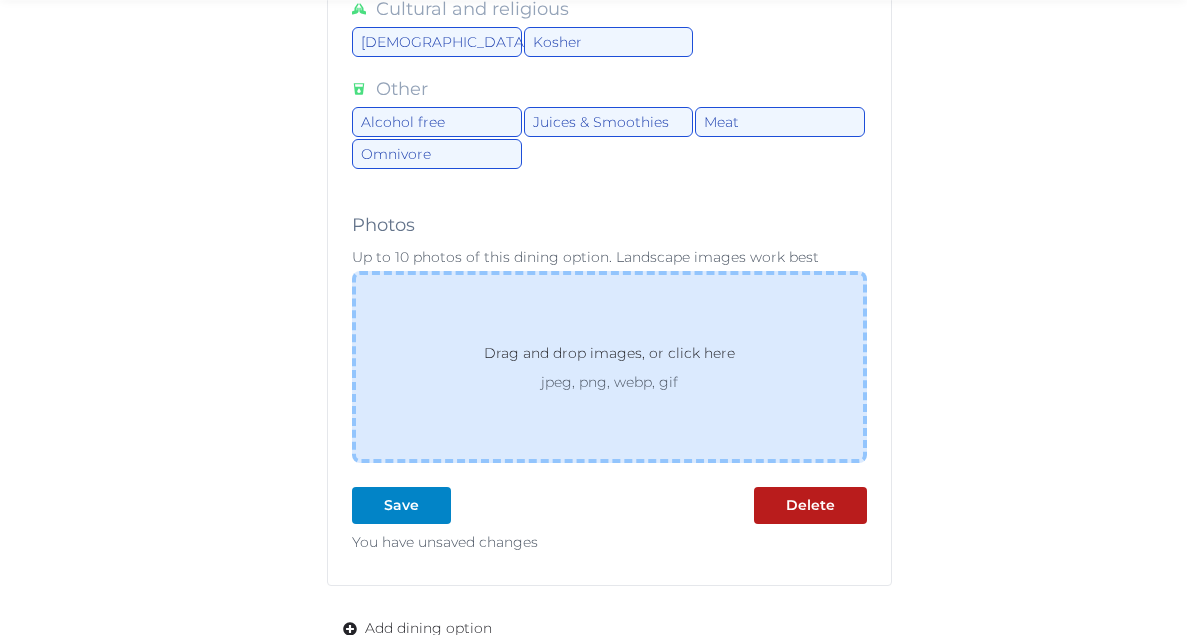 click on "Drag and drop images, or click here" at bounding box center [609, 357] 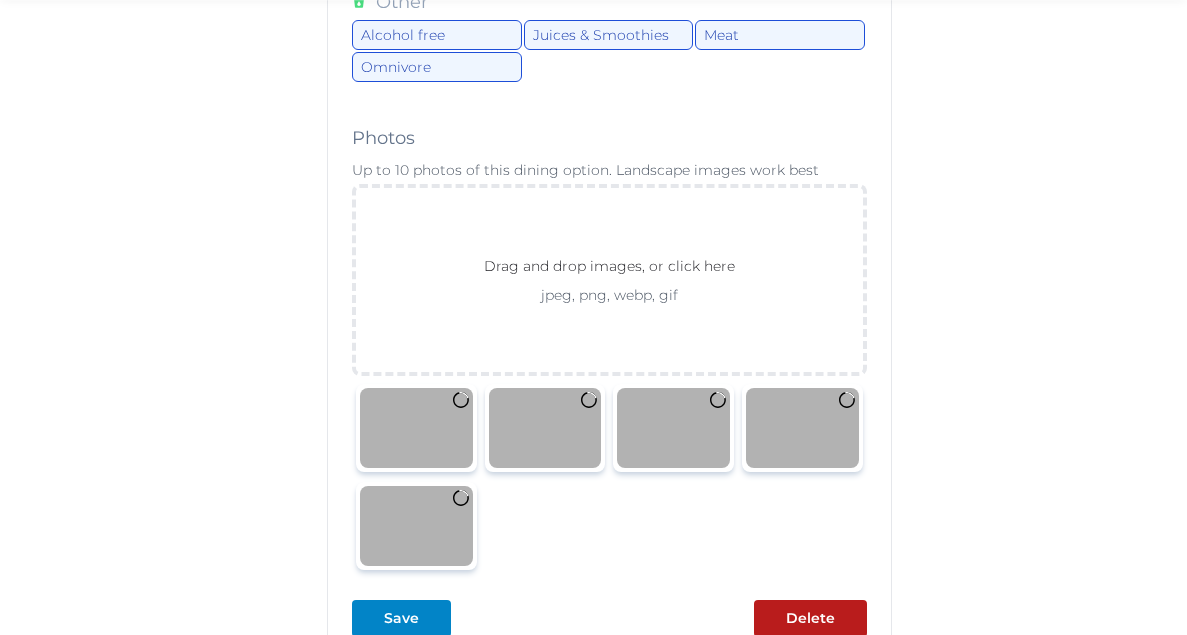 scroll, scrollTop: 5287, scrollLeft: 0, axis: vertical 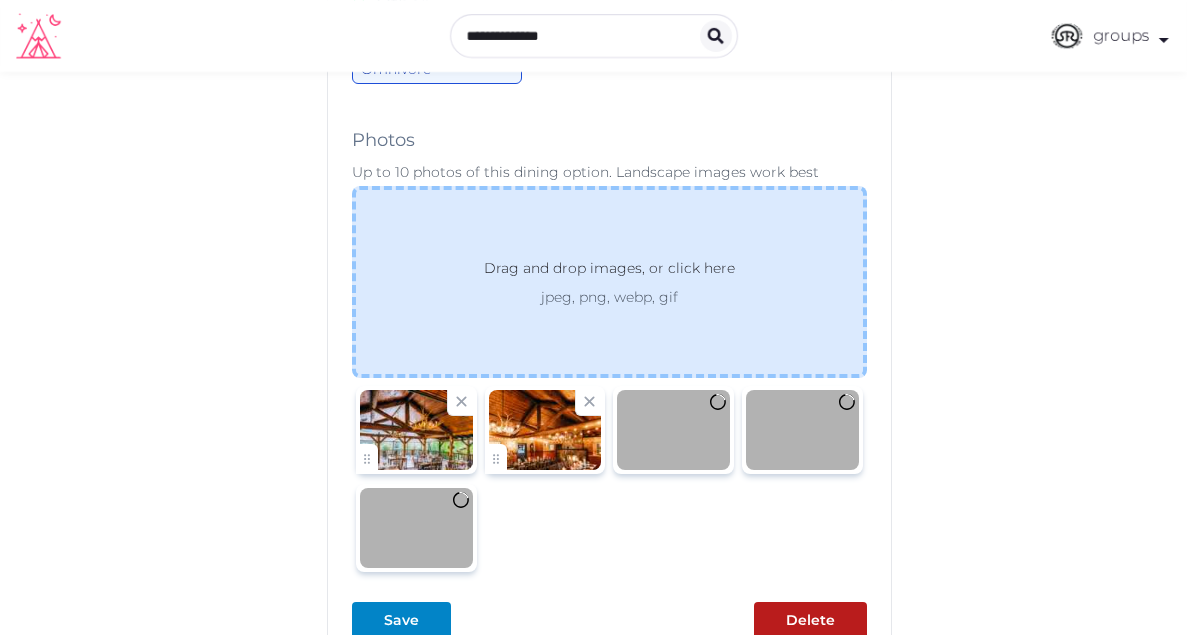 click on "jpeg, png, webp, gif" at bounding box center [609, 297] 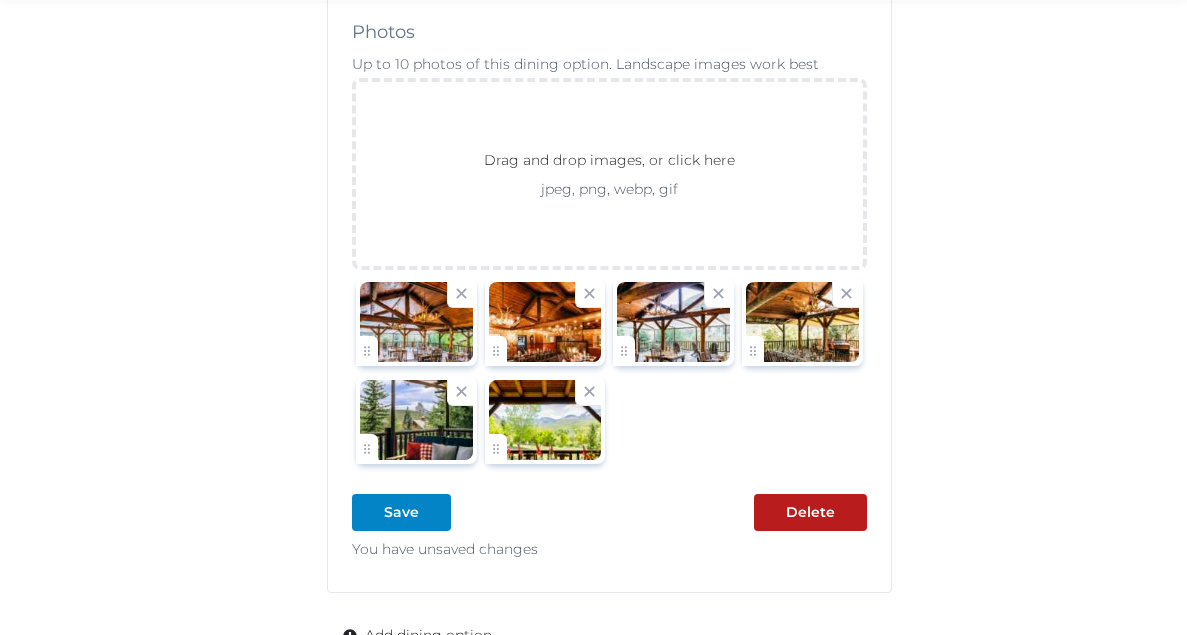 scroll, scrollTop: 5416, scrollLeft: 0, axis: vertical 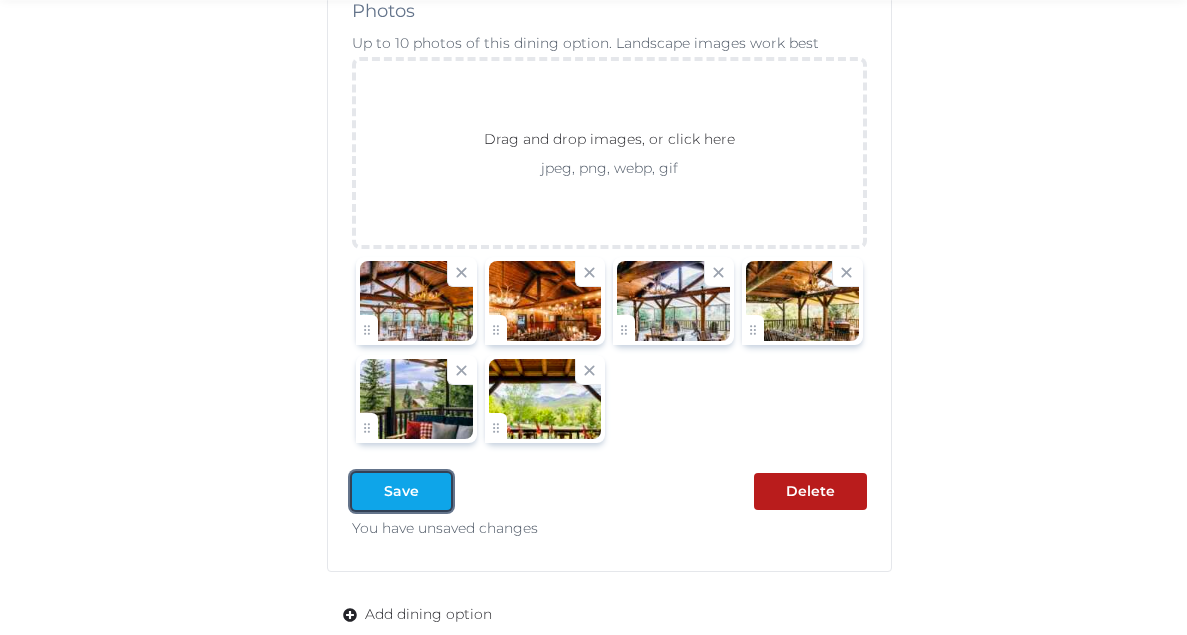 click on "Save" at bounding box center (401, 491) 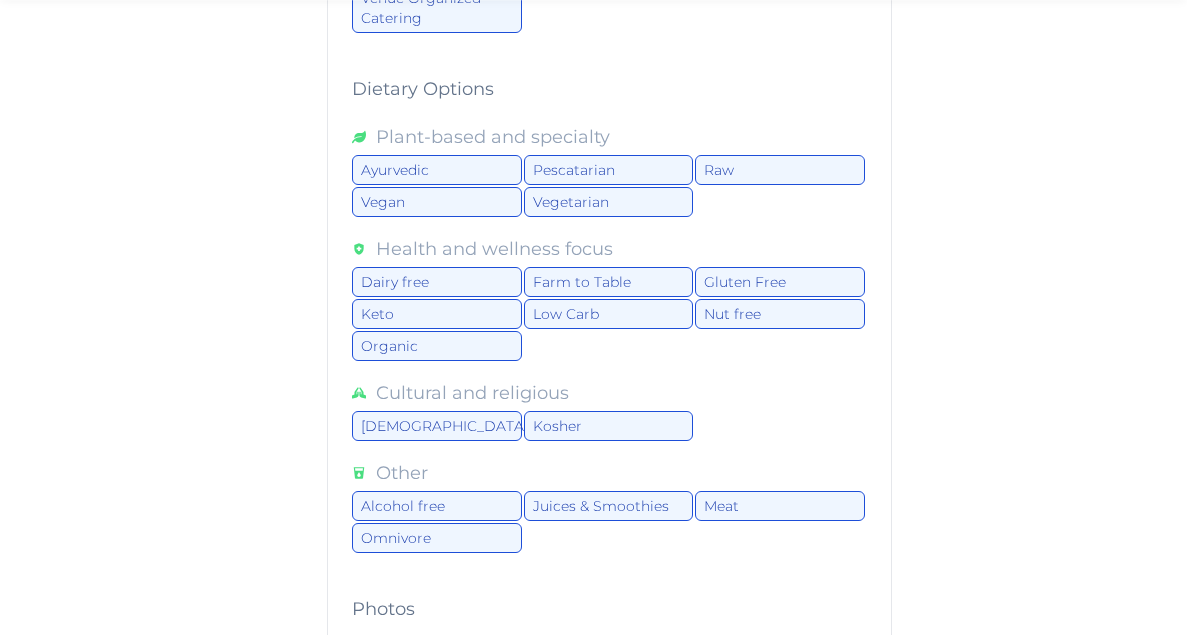 scroll, scrollTop: 5640, scrollLeft: 0, axis: vertical 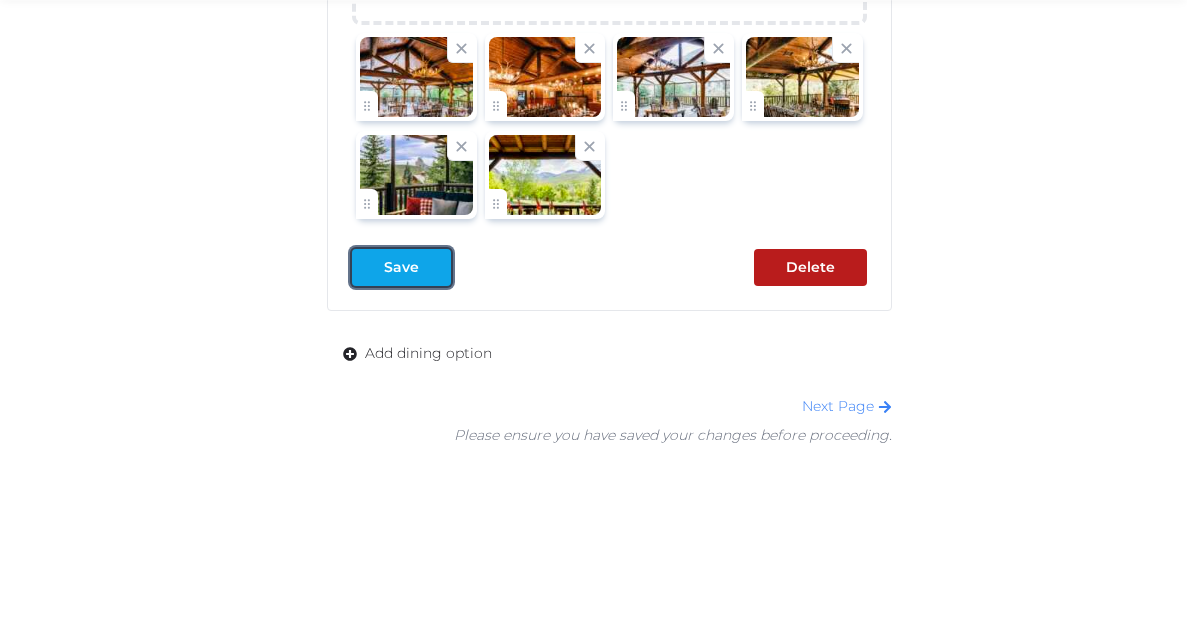 click on "Save" at bounding box center (401, 267) 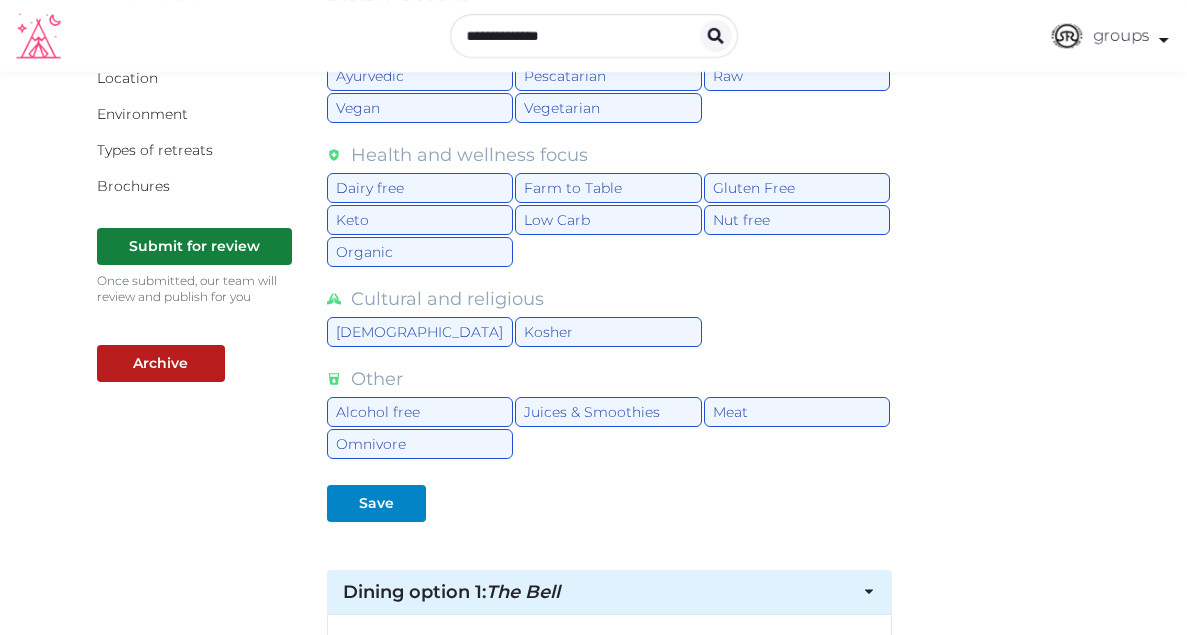 scroll, scrollTop: 0, scrollLeft: 0, axis: both 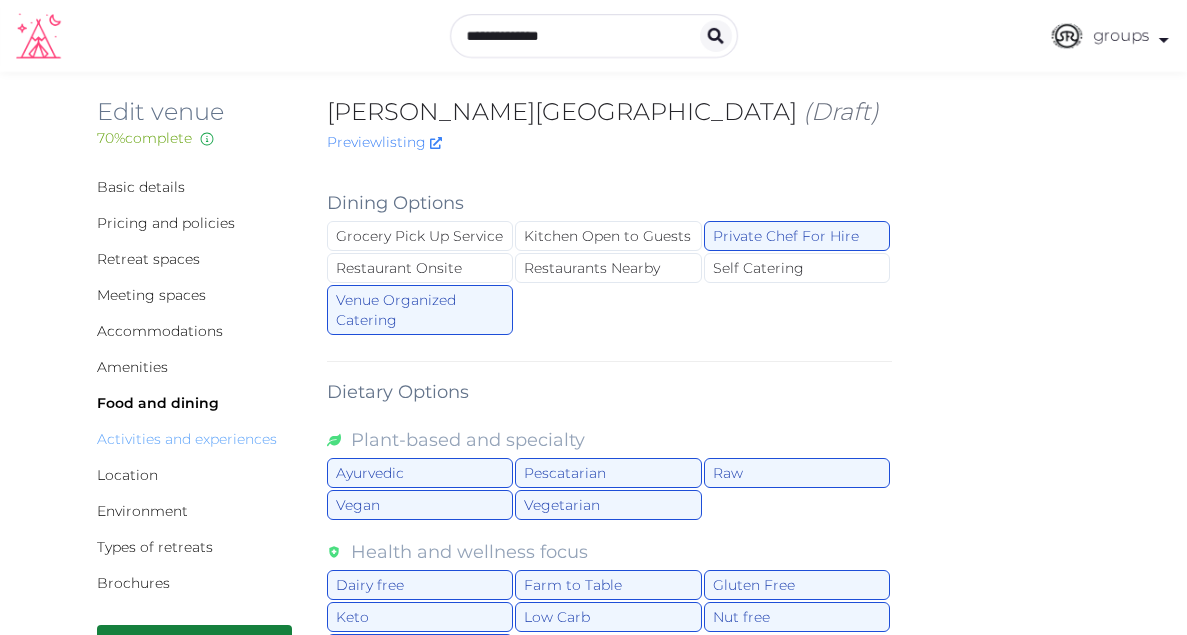 click on "Activities and experiences" at bounding box center (187, 439) 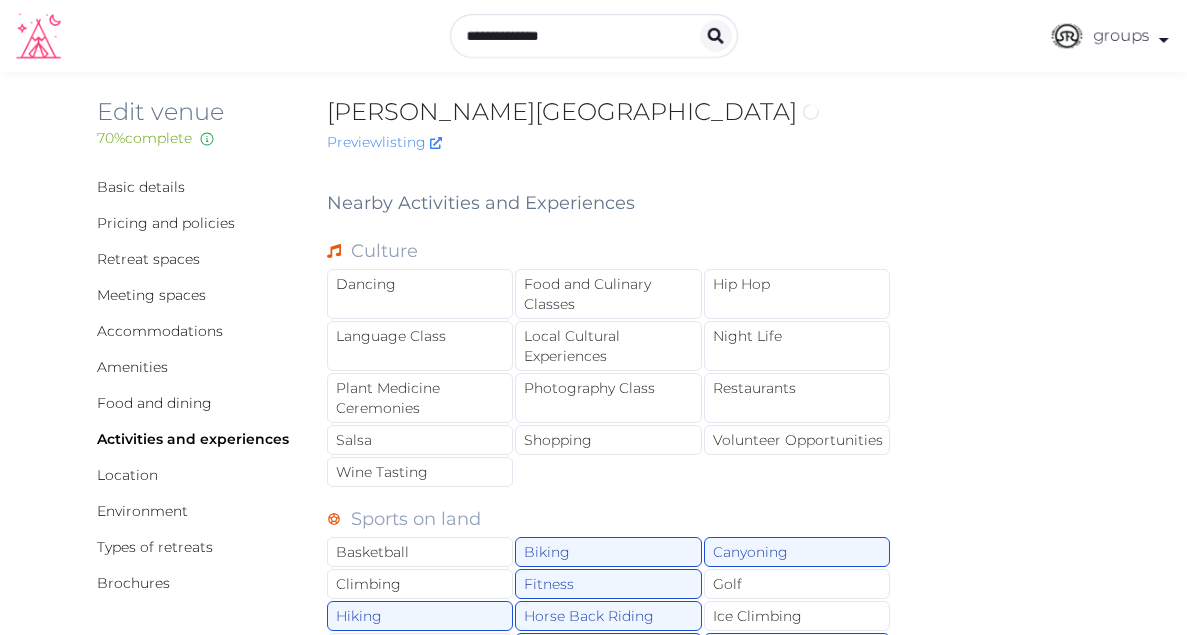 scroll, scrollTop: 0, scrollLeft: 0, axis: both 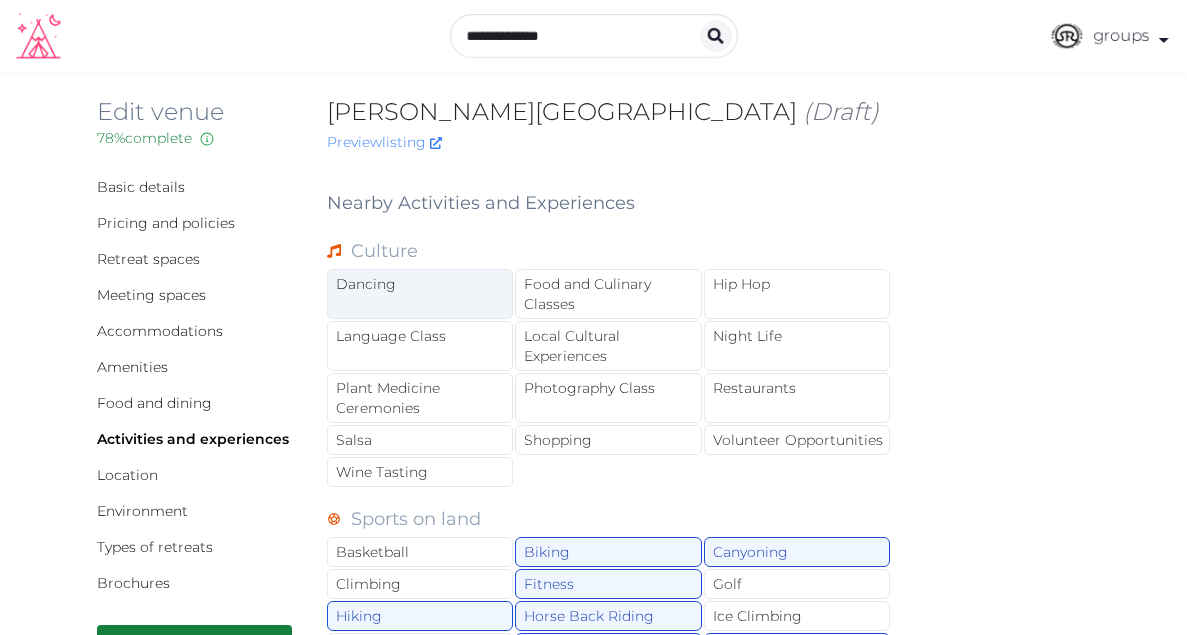 click on "Dancing" at bounding box center (420, 294) 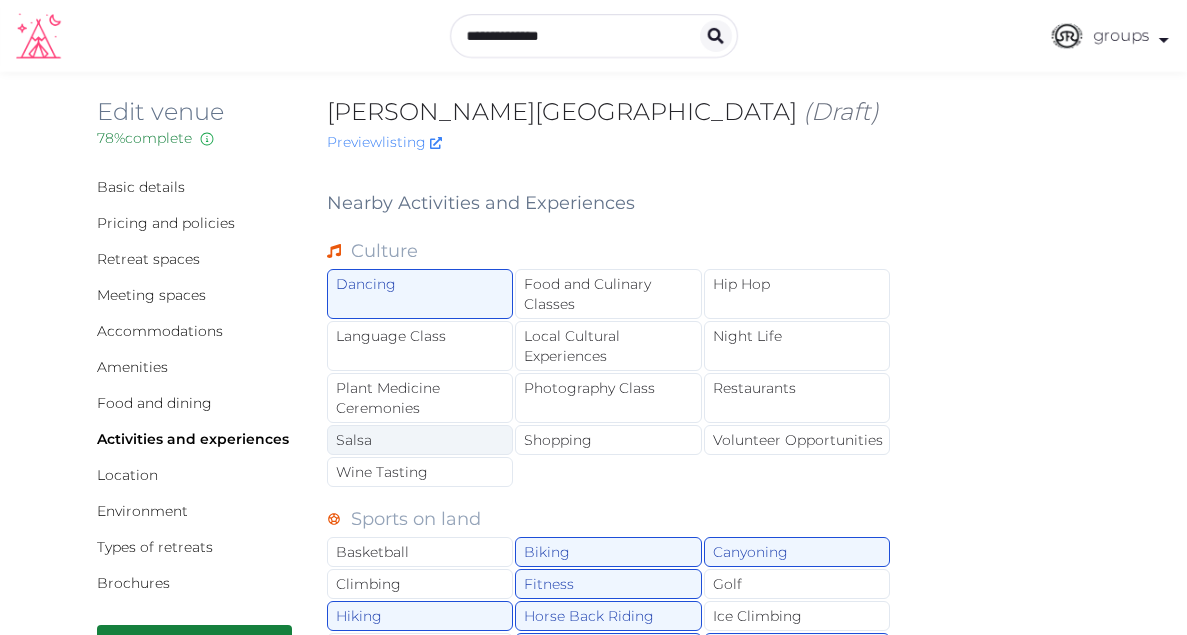 click on "Salsa" at bounding box center (420, 440) 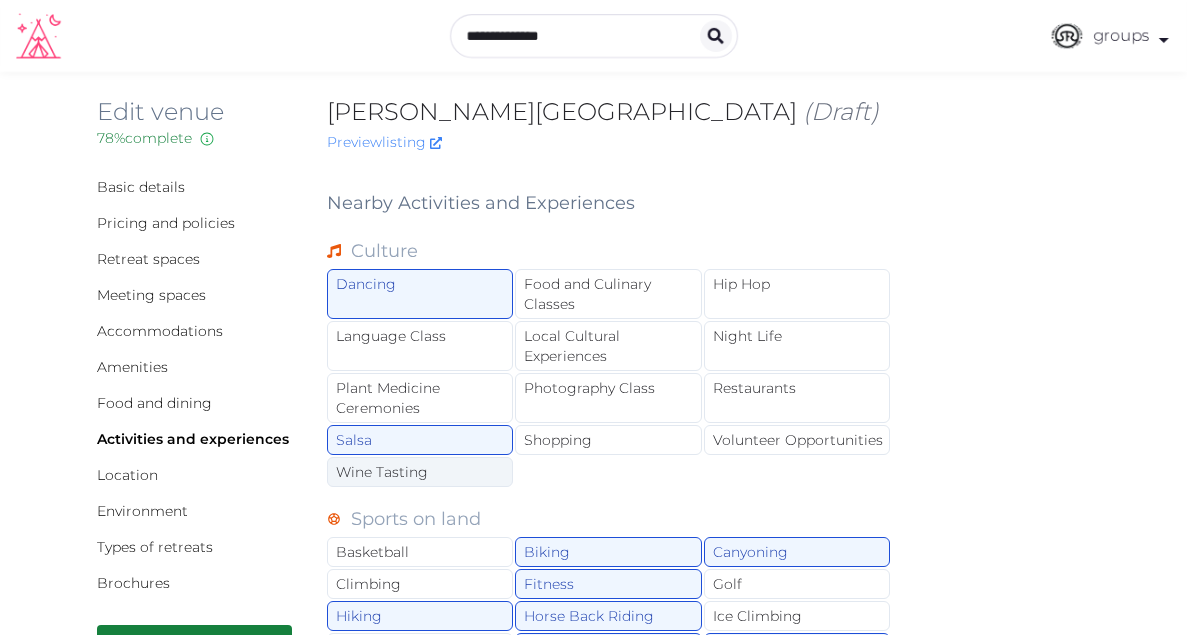 click on "Wine Tasting" at bounding box center (420, 472) 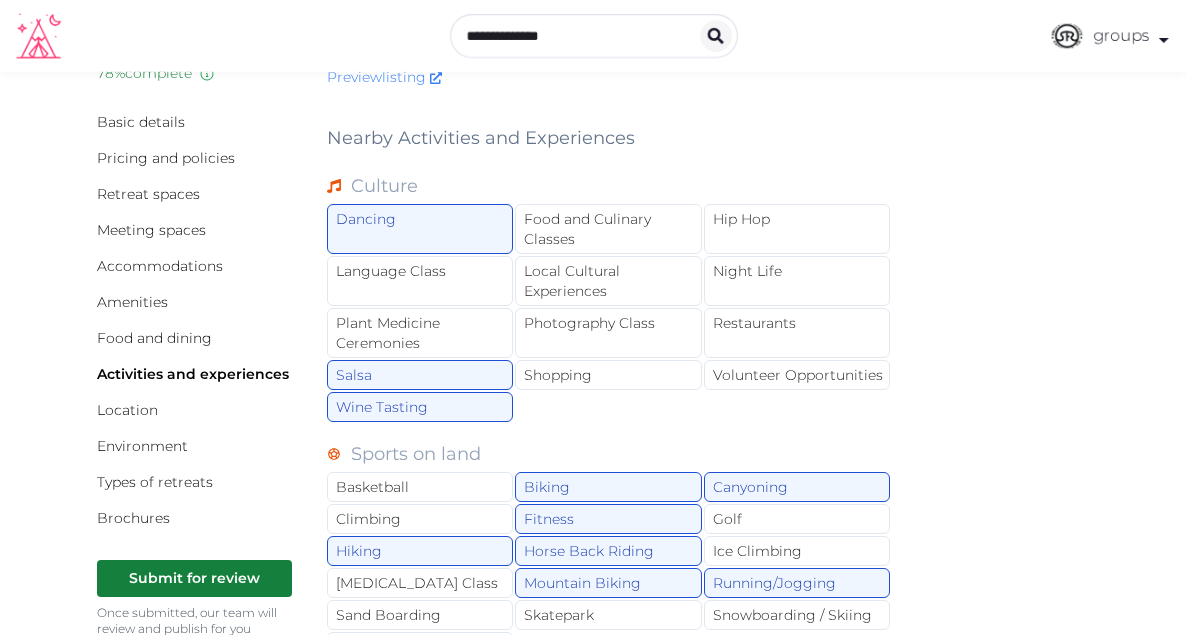 scroll, scrollTop: 66, scrollLeft: 0, axis: vertical 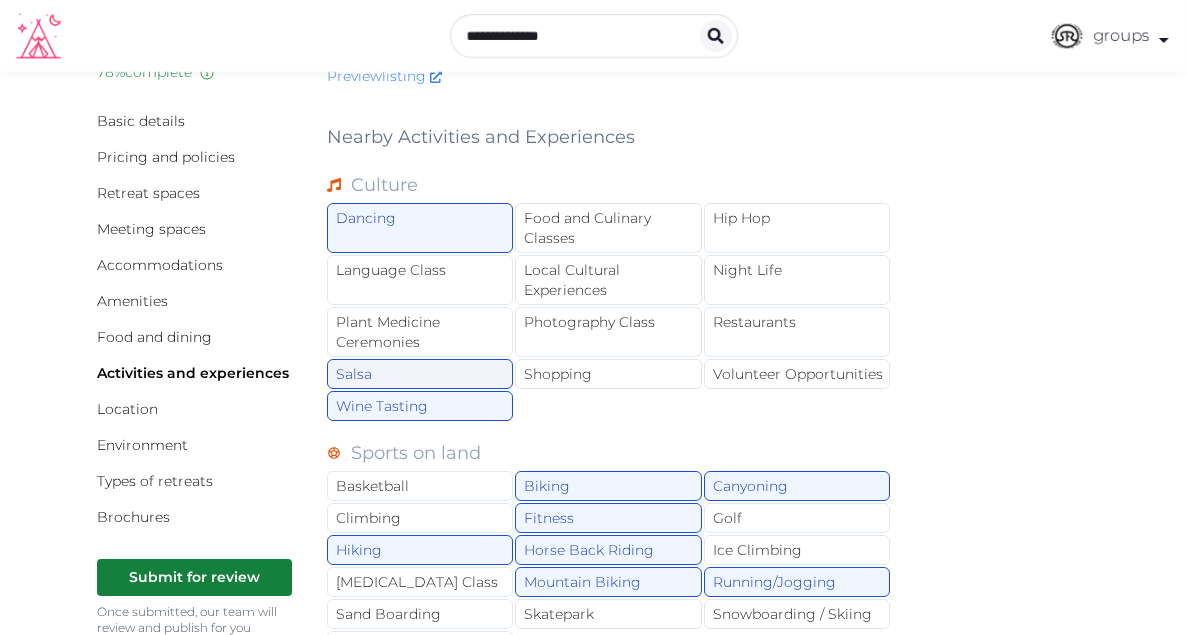 click on "Salsa" at bounding box center (420, 374) 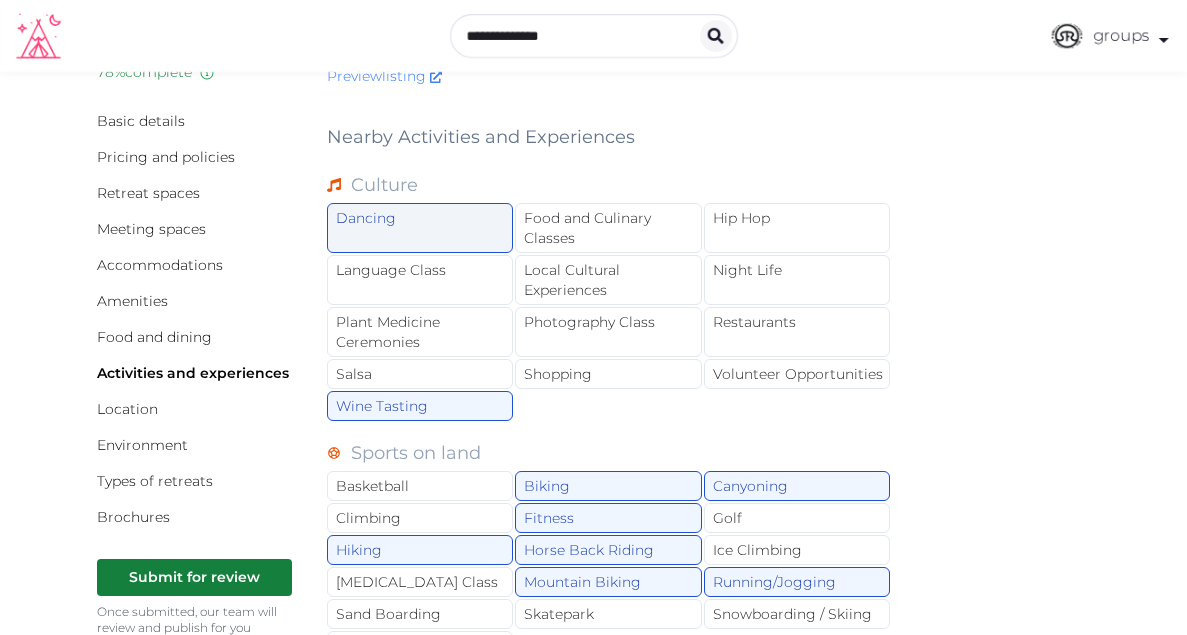 click on "Dancing" at bounding box center [420, 228] 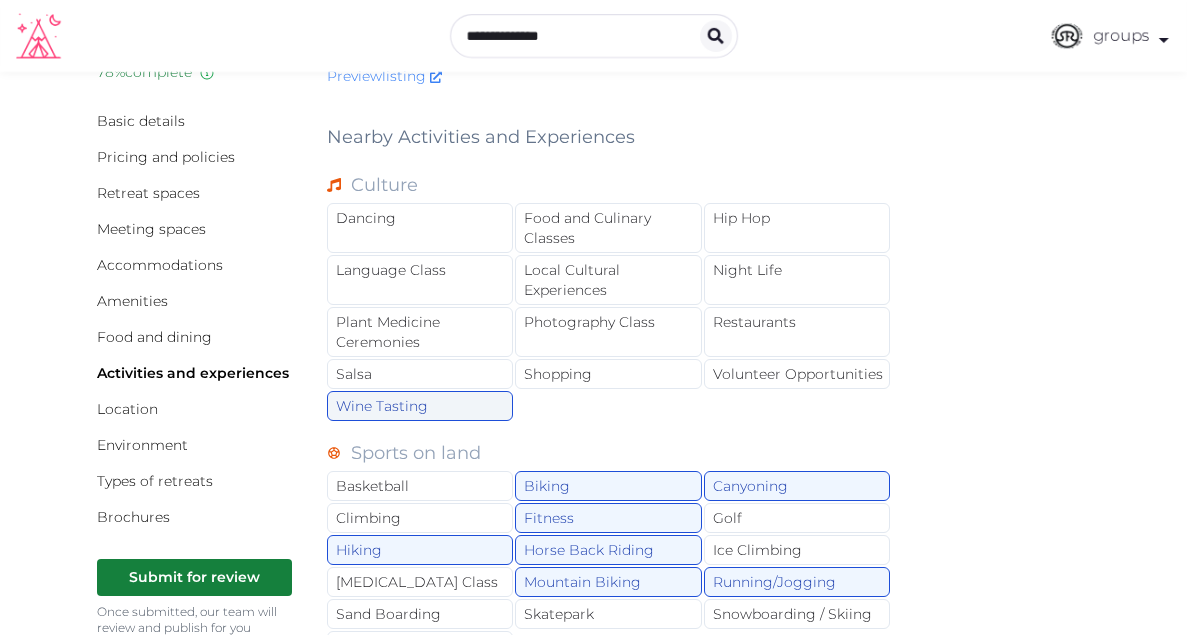 click on "Wine Tasting" at bounding box center [420, 406] 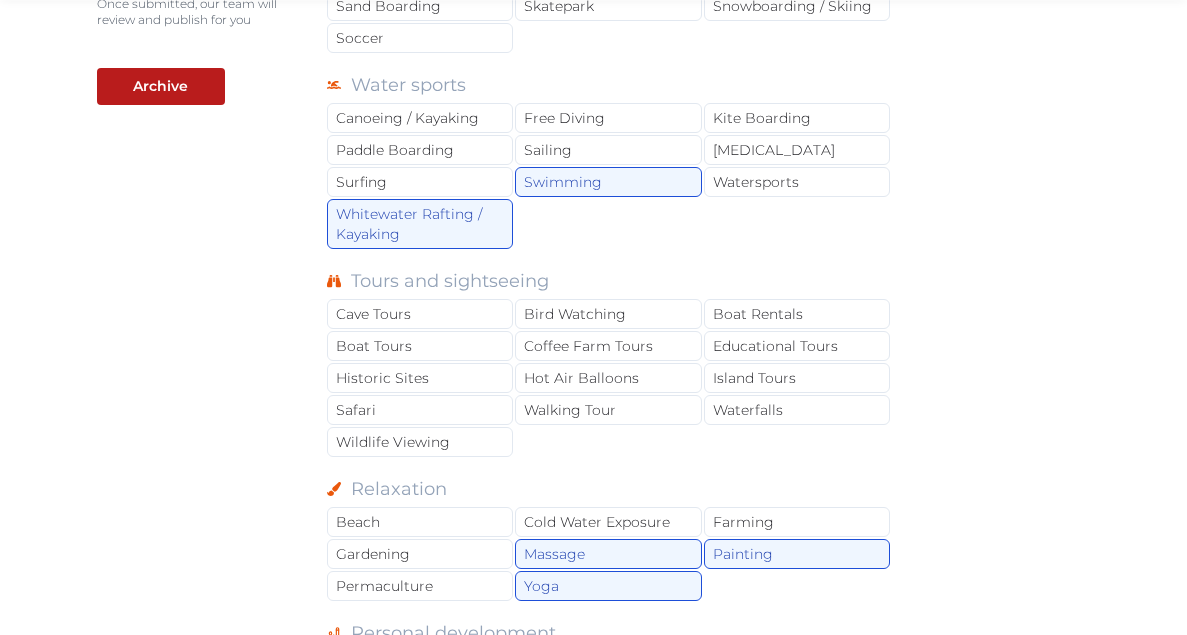 scroll, scrollTop: 693, scrollLeft: 0, axis: vertical 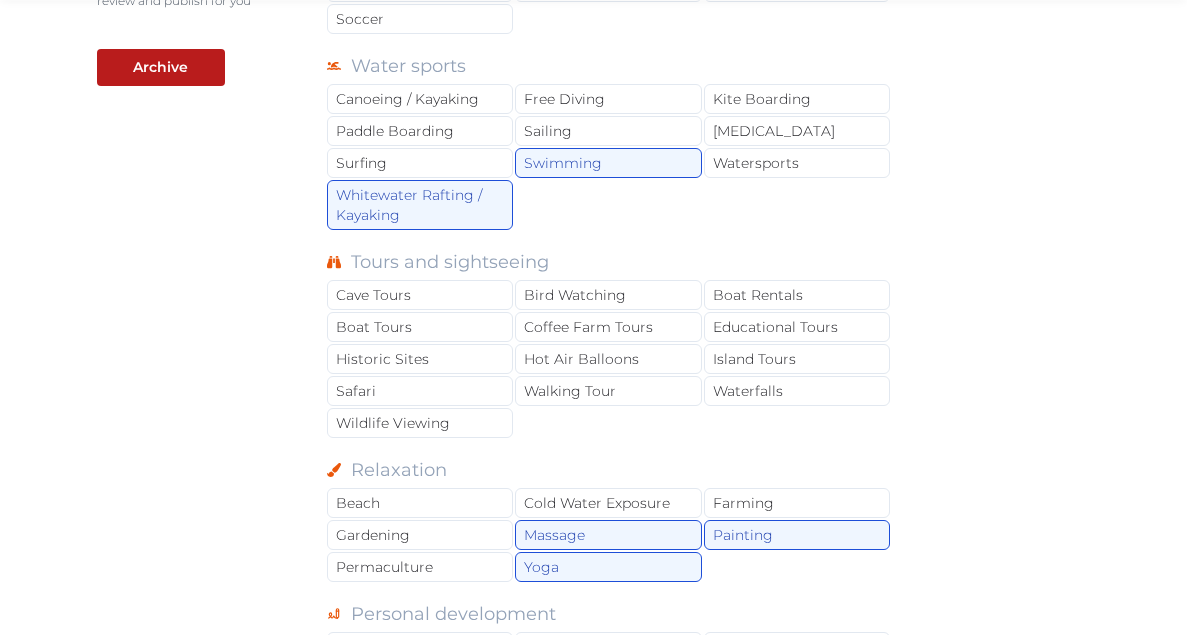 click on "Basic details Pricing and policies Retreat spaces Meeting spaces Accommodations Amenities Food and dining Activities and experiences Location Environment Types of retreats Brochures Submit for review Once submitted, our team will review and publish for you Archive Nearby Activities and Experiences Culture Dancing Food and Culinary Classes Hip Hop Language Class Local Cultural Experiences Night Life Plant Medicine Ceremonies Photography Class Restaurants Salsa Shopping Volunteer Opportunities Wine Tasting Sports on land Basketball Biking Canyoning Climbing Fitness Golf Hiking Horse Back Riding Ice Climbing Martial Arts Class Mountain Biking Running/Jogging Sand Boarding Skatepark Snowboarding / Skiing Soccer Water sports Canoeing / Kayaking Free Diving Kite Boarding Paddle Boarding Sailing Scuba Diving Surfing Swimming Watersports Whitewater Rafting / Kayaking Tours and sightseeing Cave Tours Bird Watching Boat Rentals Boat Tours Coffee Farm Tours Educational Tours Historic Sites Hot Air Balloons Island Tours" at bounding box center (594, 459) 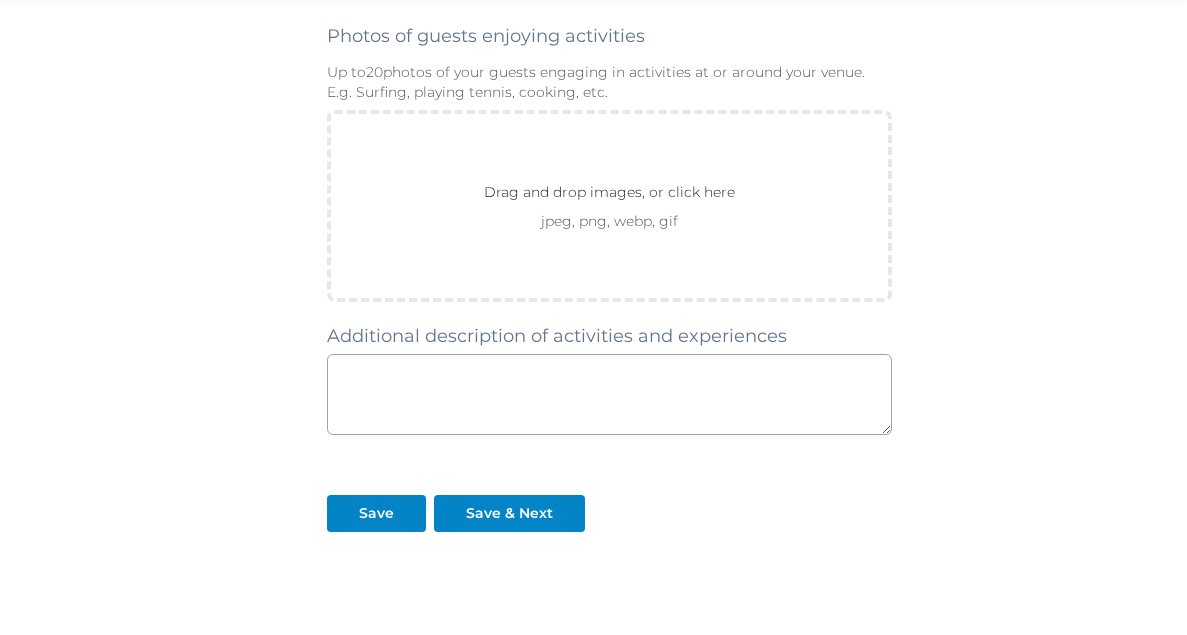 scroll, scrollTop: 1408, scrollLeft: 0, axis: vertical 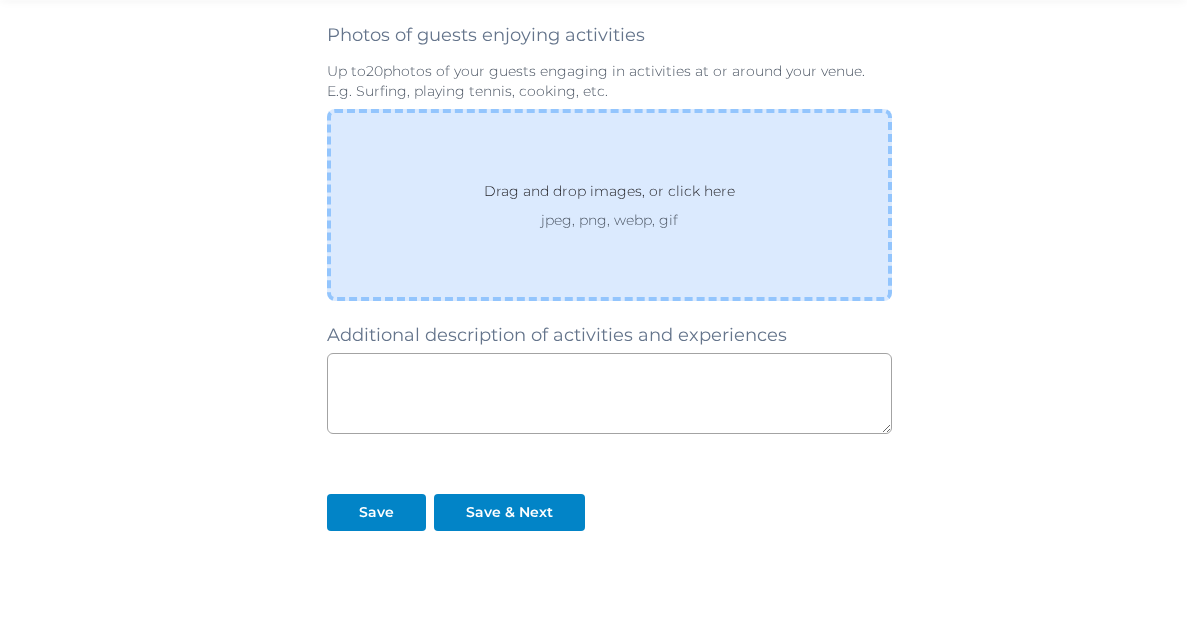 click on "jpeg, png, webp, gif" at bounding box center [609, 220] 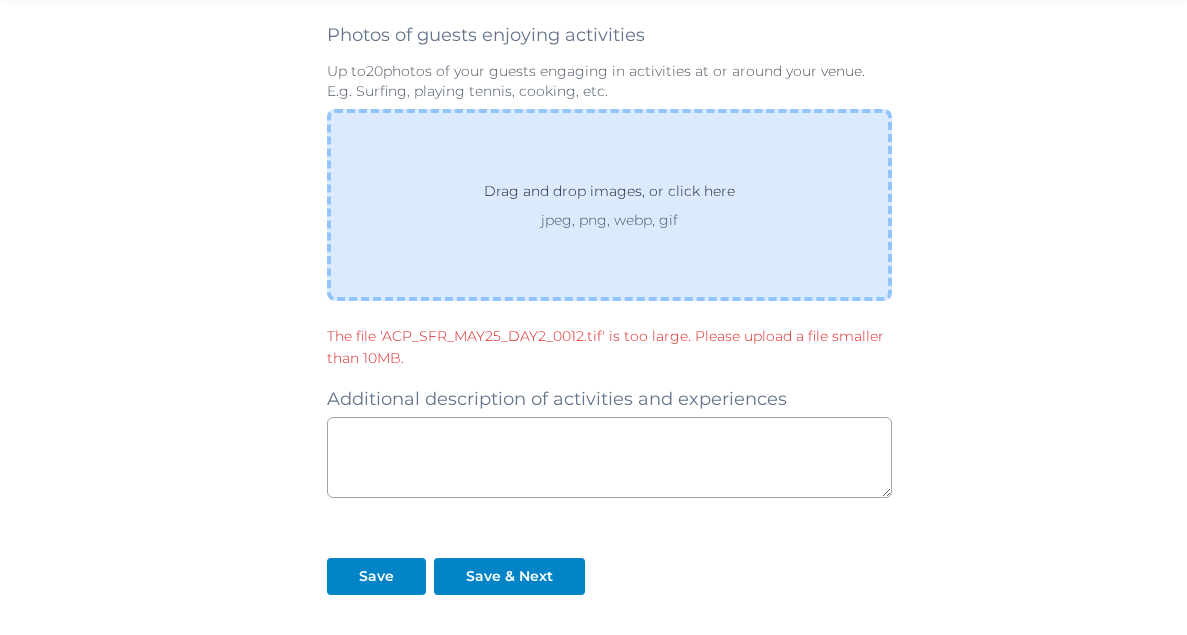 click on "Drag and drop images, or click here" at bounding box center (609, 195) 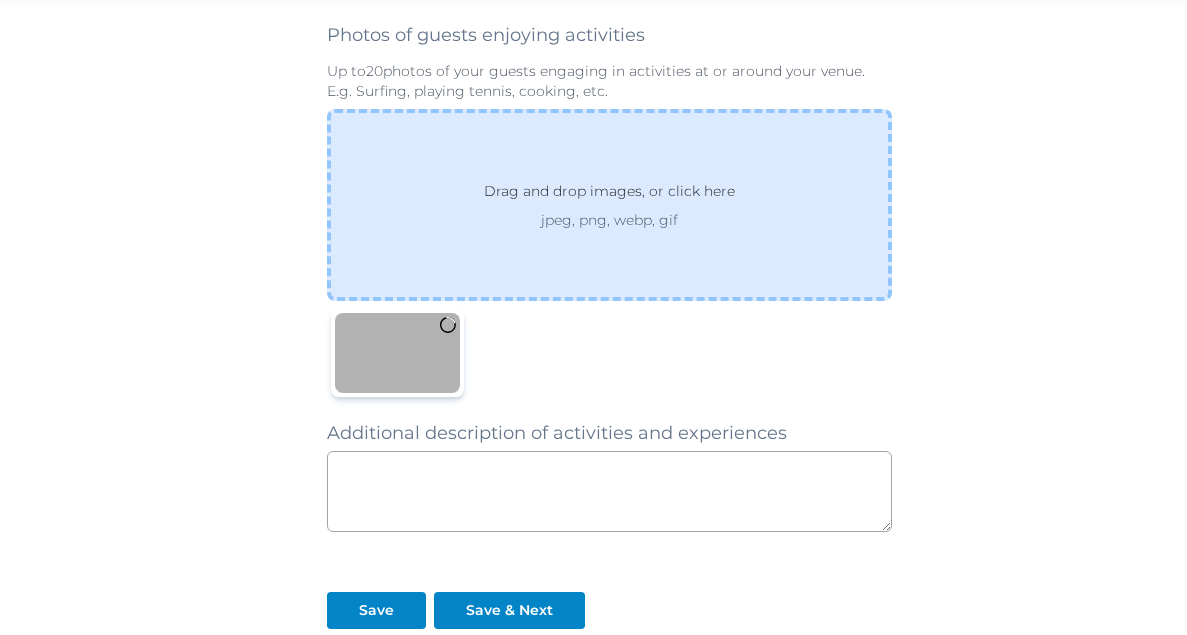 click on "jpeg, png, webp, gif" at bounding box center (609, 220) 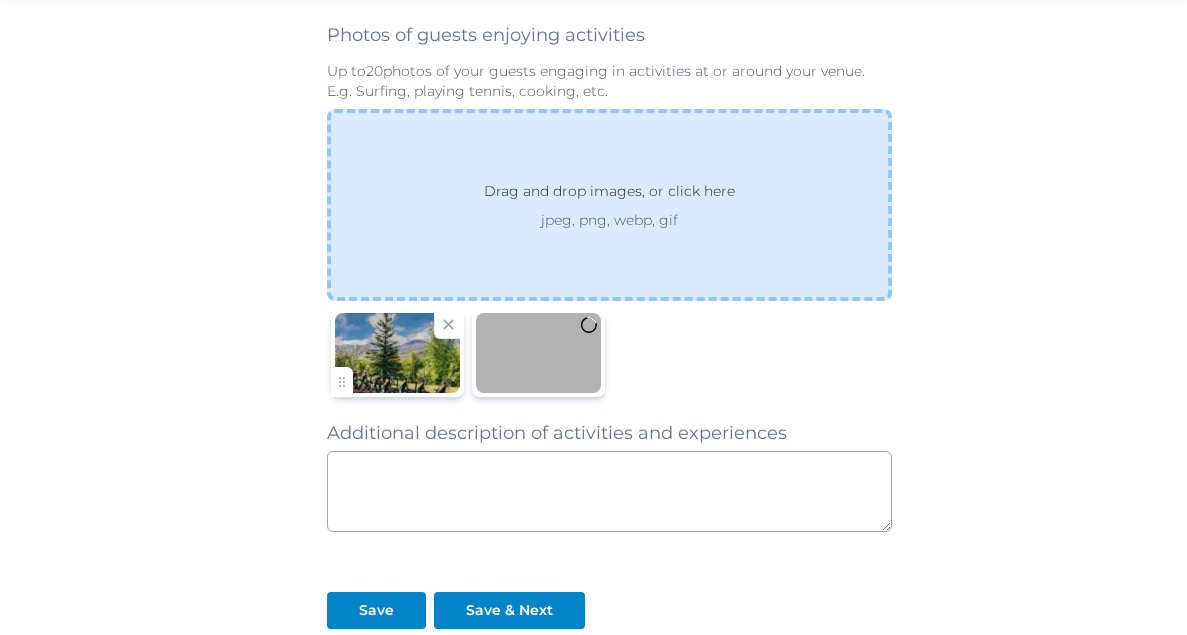 click on "jpeg, png, webp, gif" at bounding box center [609, 220] 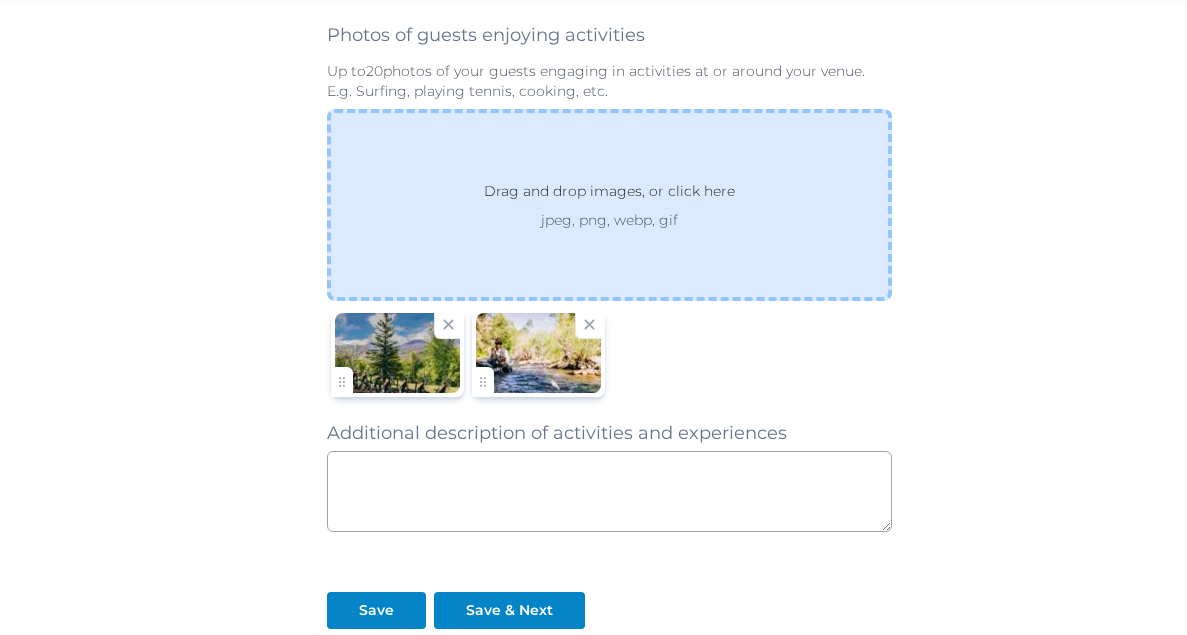 click on "Drag and drop images, or click here" at bounding box center (609, 195) 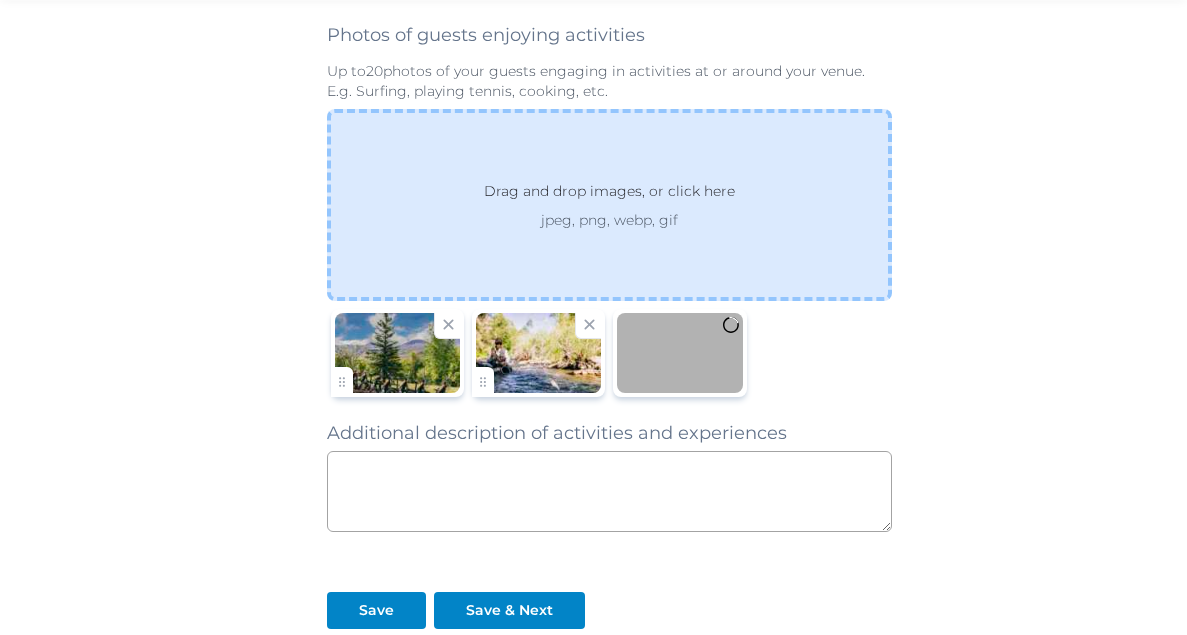 click on "jpeg, png, webp, gif" at bounding box center (609, 220) 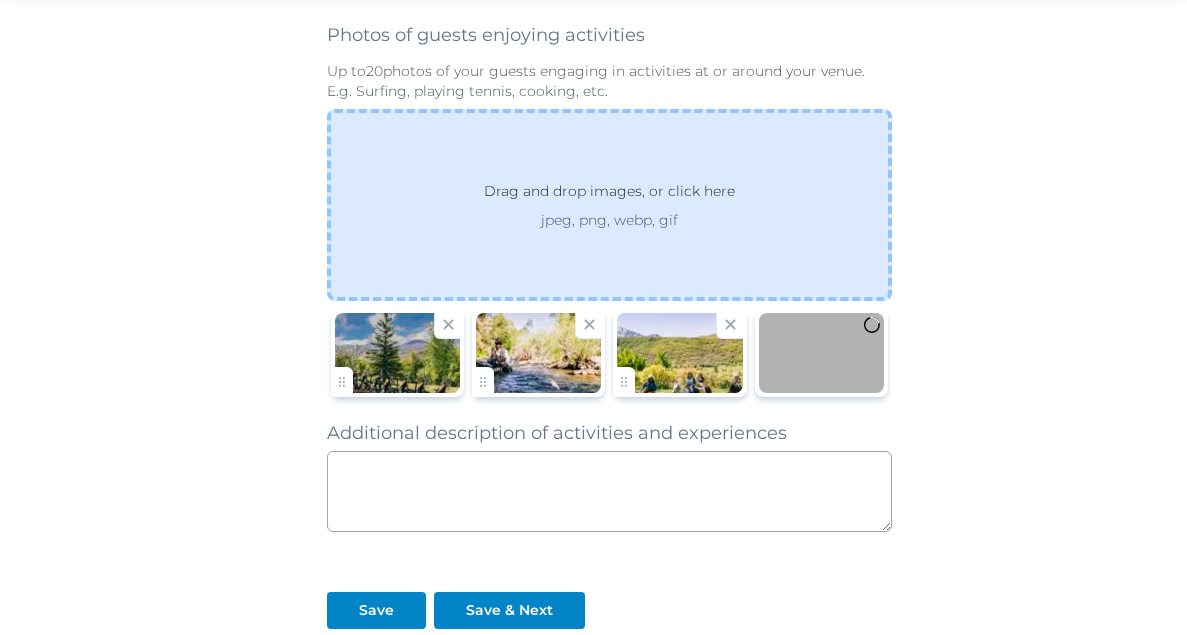 click on "Drag and drop images, or click here jpeg, png, webp, gif" at bounding box center [609, 205] 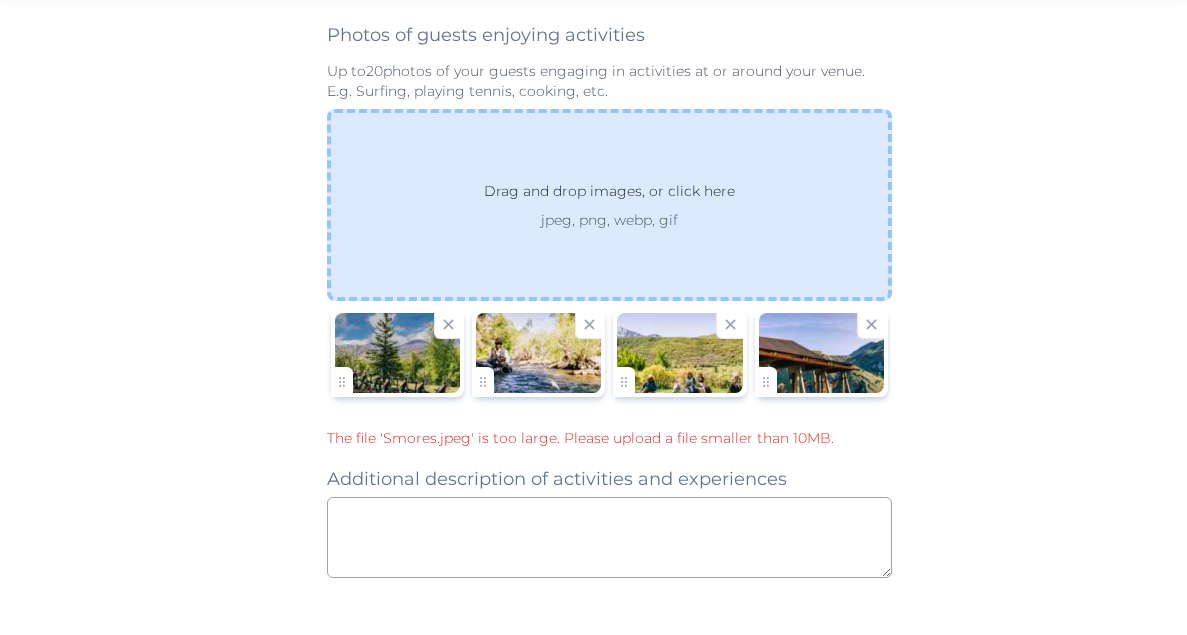 click on "Drag and drop images, or click here" at bounding box center [609, 195] 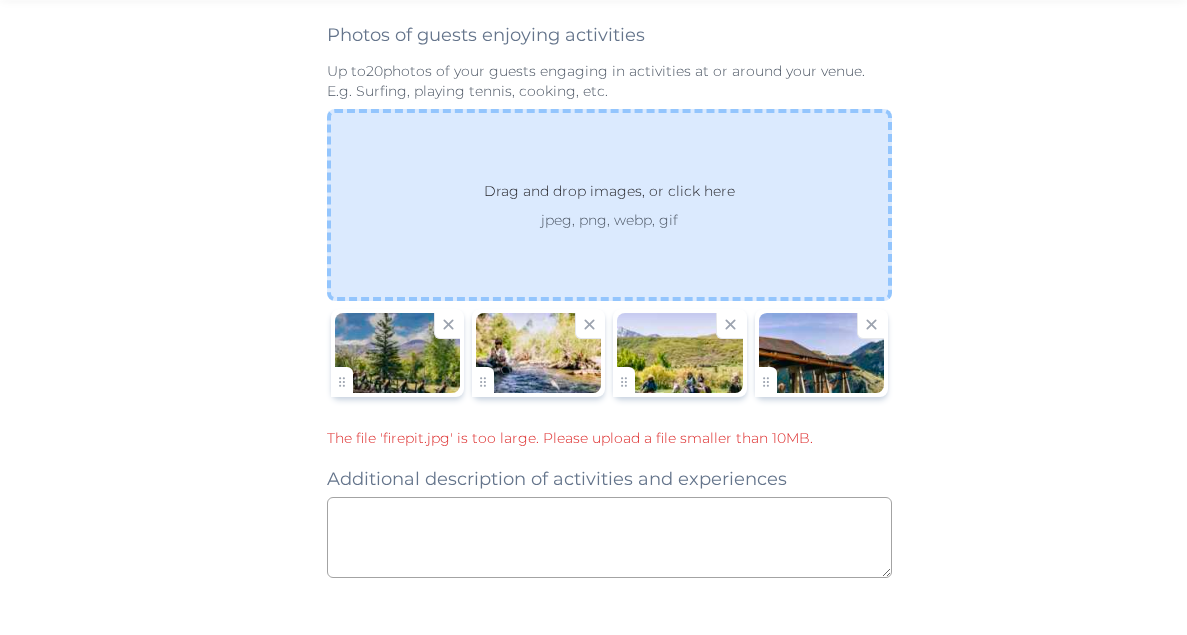 click on "Drag and drop images, or click here" at bounding box center [609, 195] 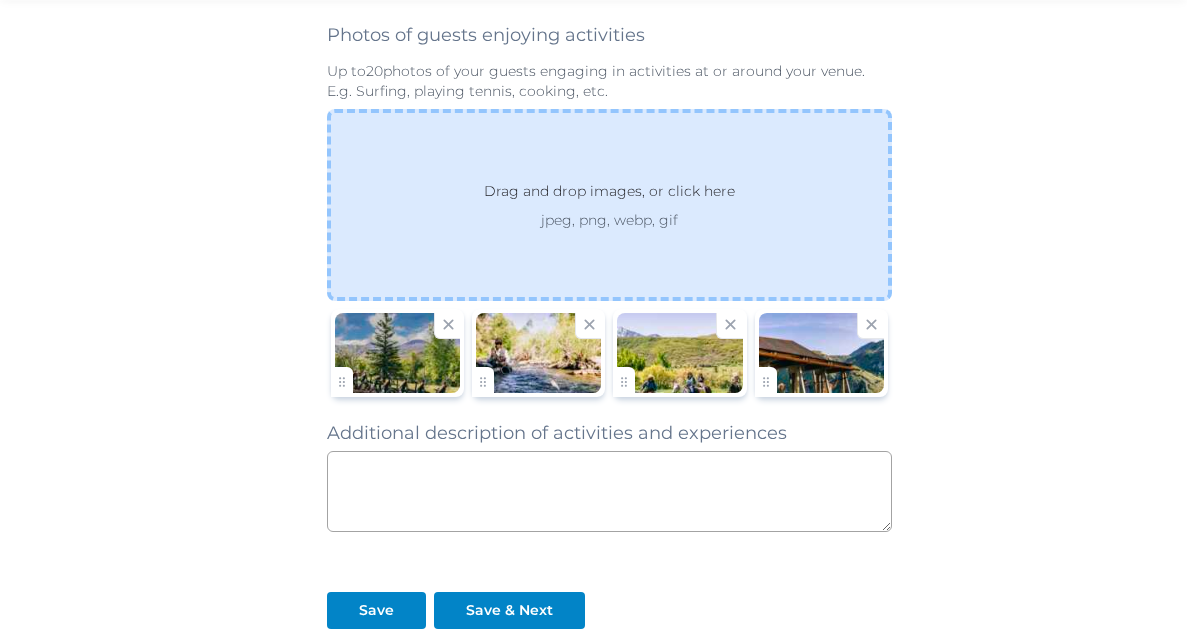 click on "Drag and drop images, or click here jpeg, png, webp, gif" at bounding box center (609, 205) 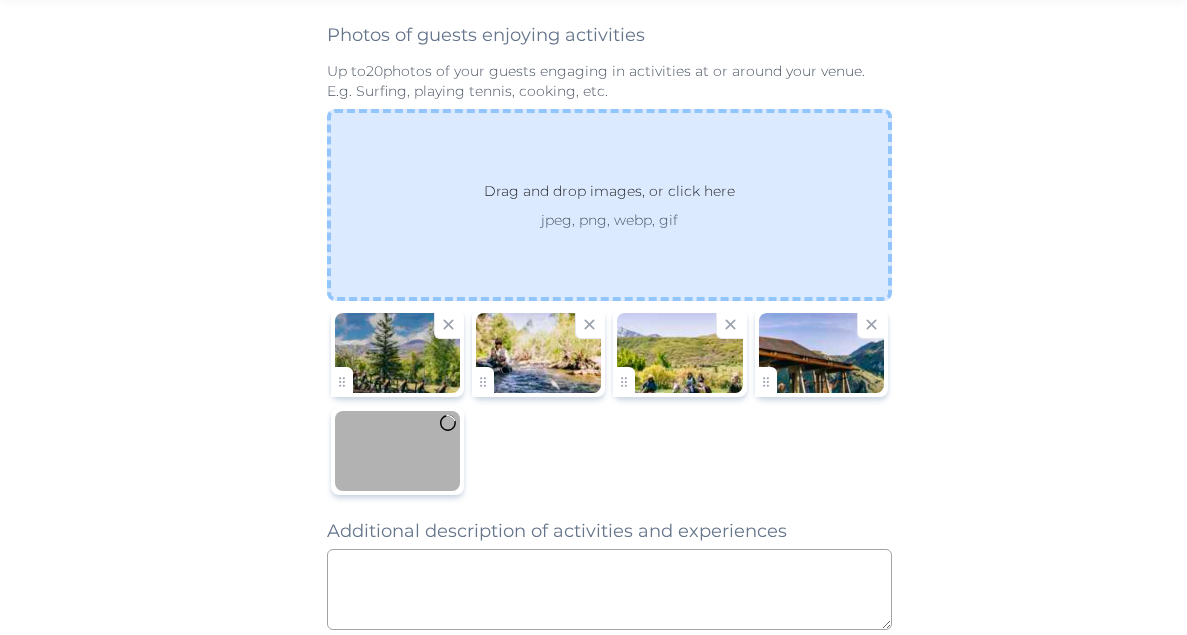 click on "jpeg, png, webp, gif" at bounding box center [609, 220] 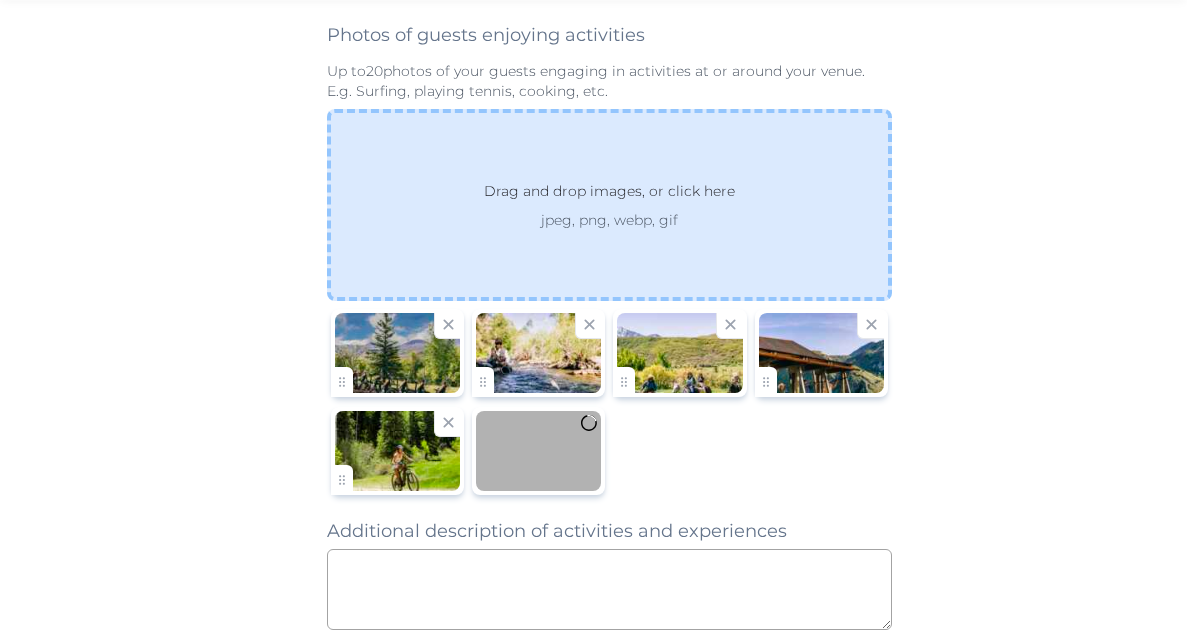 click on "jpeg, png, webp, gif" at bounding box center [609, 220] 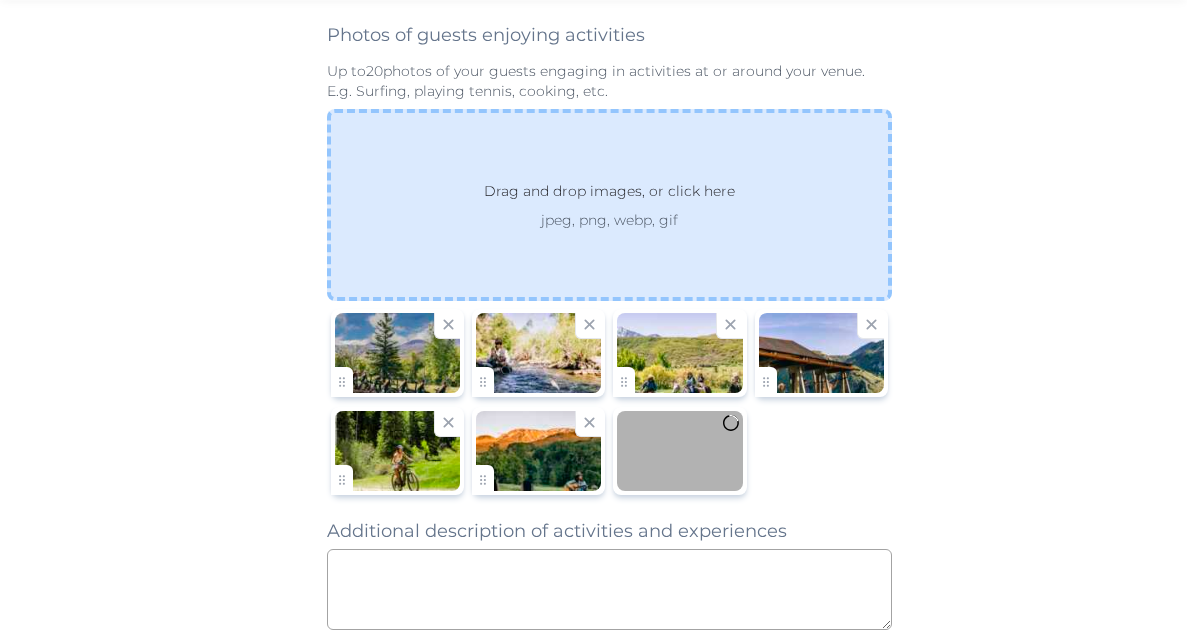 click on "jpeg, png, webp, gif" at bounding box center [609, 220] 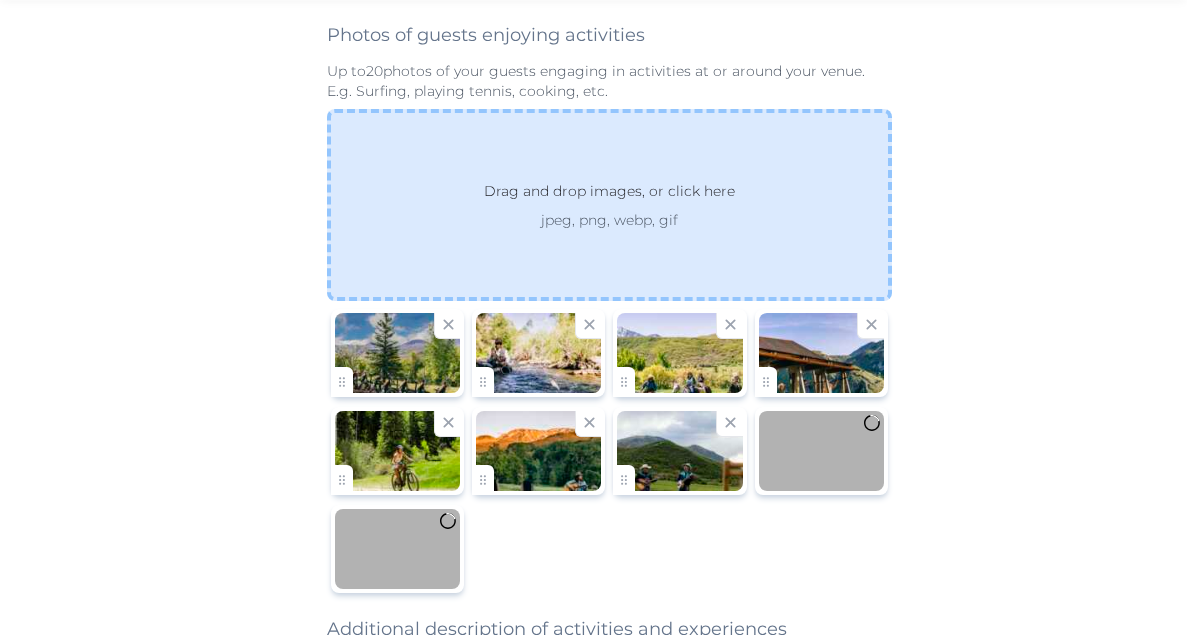 click on "jpeg, png, webp, gif" at bounding box center [609, 220] 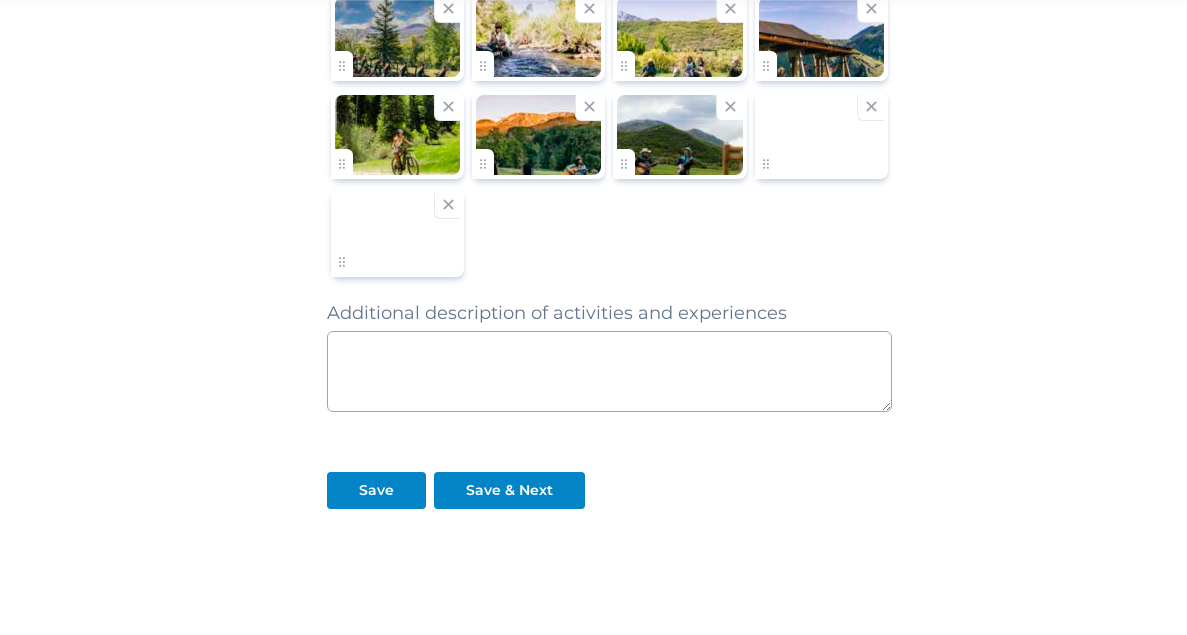 scroll, scrollTop: 1788, scrollLeft: 0, axis: vertical 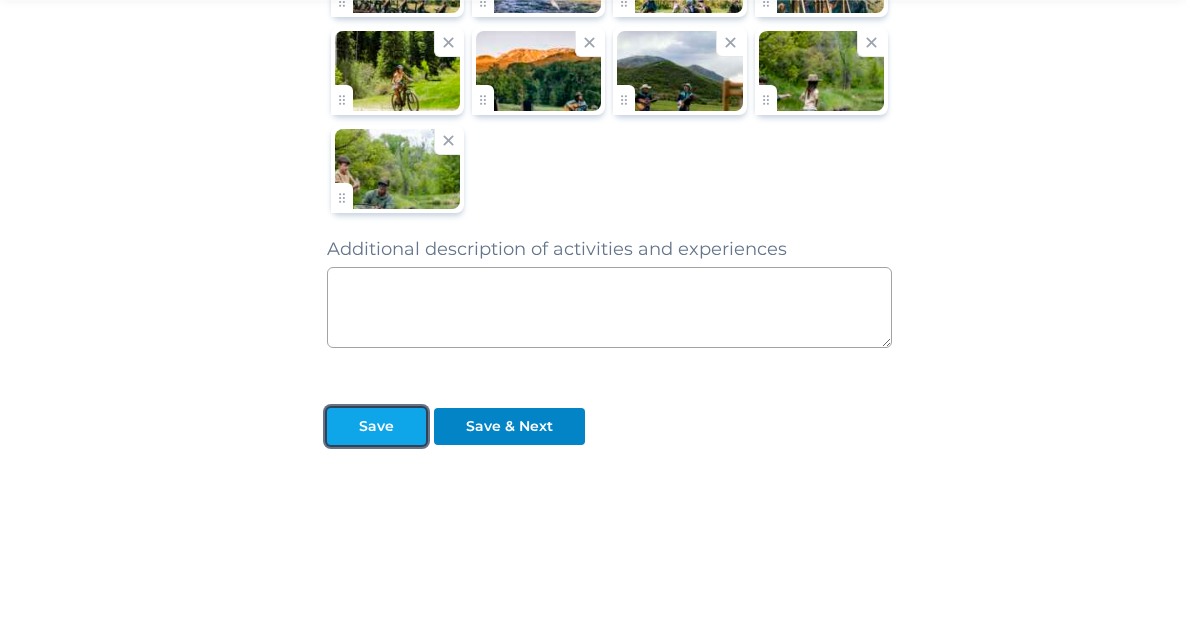 click on "Save" at bounding box center [376, 426] 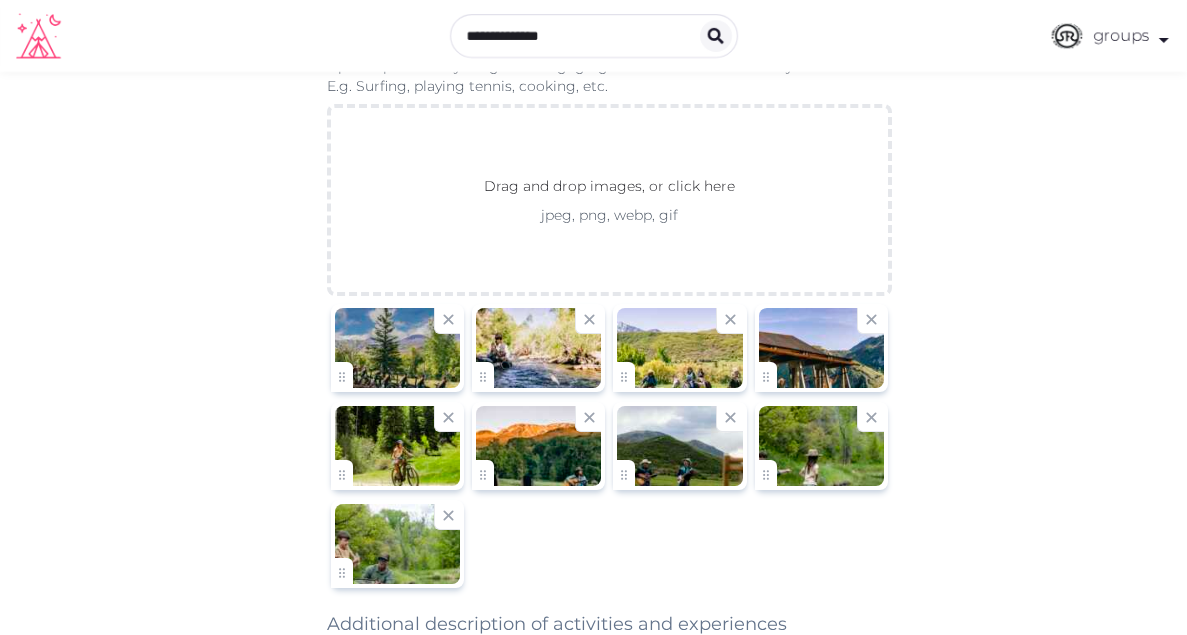 scroll, scrollTop: 1411, scrollLeft: 0, axis: vertical 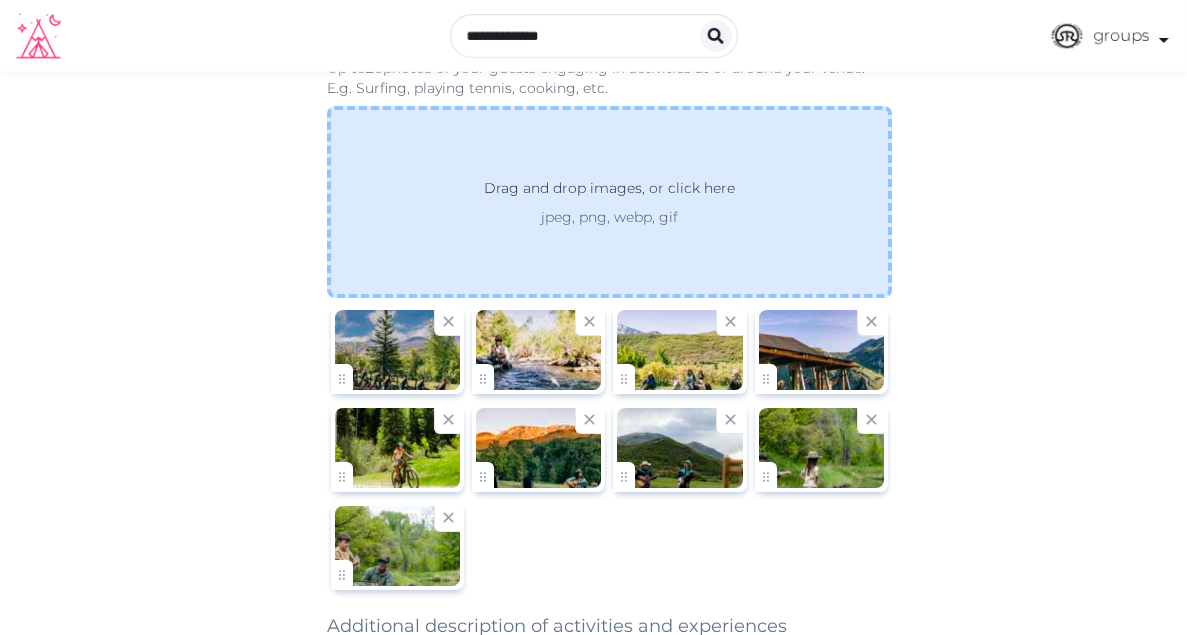 click on "jpeg, png, webp, gif" at bounding box center [609, 217] 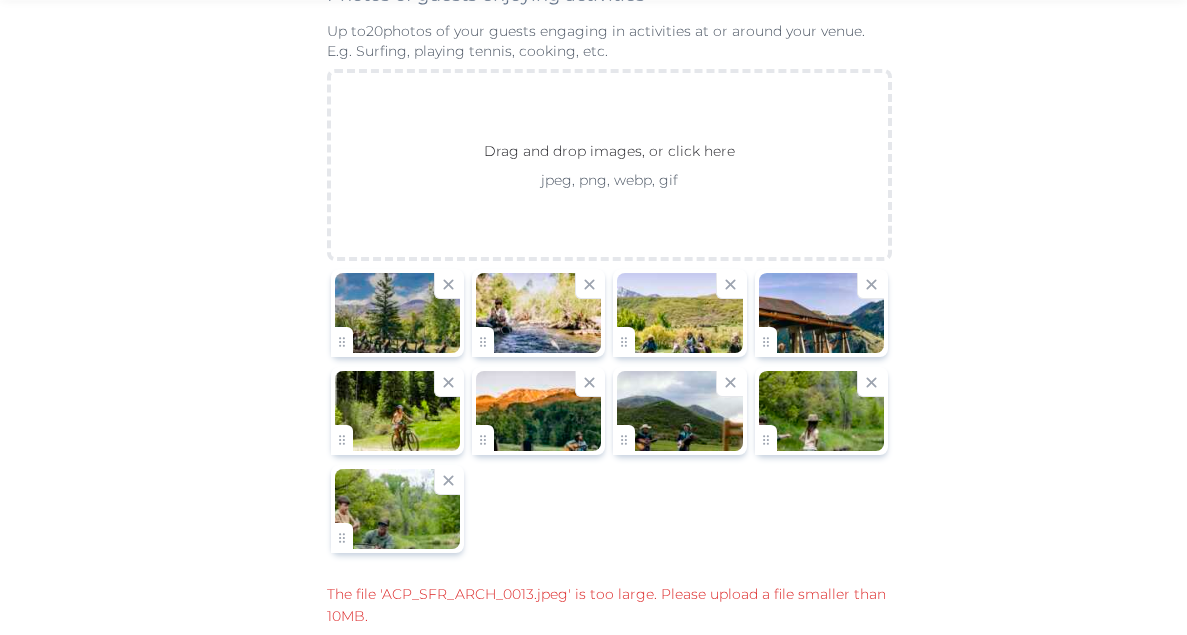scroll, scrollTop: 1457, scrollLeft: 0, axis: vertical 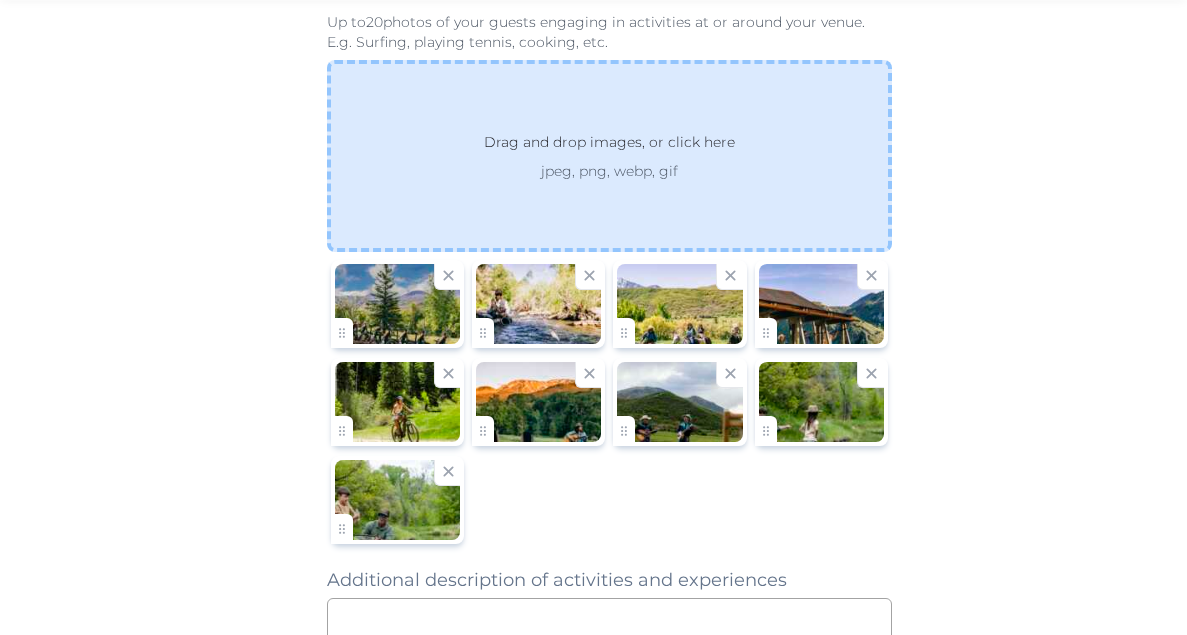 click on "Drag and drop images, or click here jpeg, png, webp, gif" at bounding box center (609, 156) 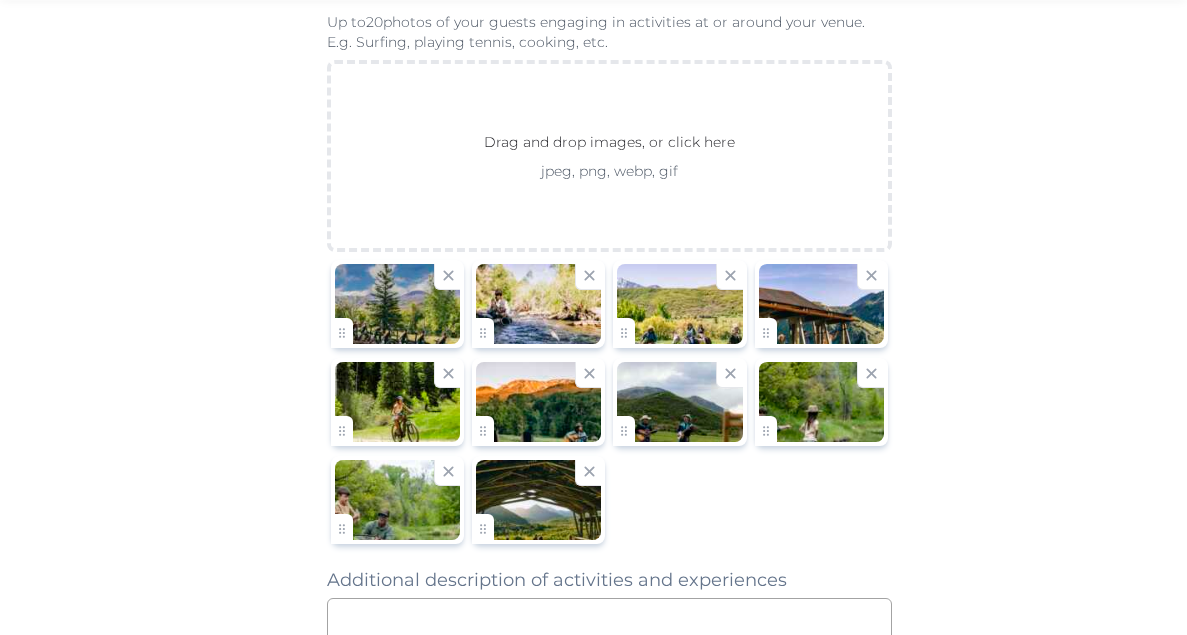 click on "Basic details Pricing and policies Retreat spaces Meeting spaces Accommodations Amenities Food and dining Activities and experiences Location Environment Types of retreats Brochures Submit for review Once submitted, our team will review and publish for you Archive Nearby Activities and Experiences Culture Dancing Food and Culinary Classes Hip Hop Language Class Local Cultural Experiences Night Life Plant Medicine Ceremonies Photography Class Restaurants Salsa Shopping Volunteer Opportunities Wine Tasting Sports on land Basketball Biking Canyoning Climbing Fitness Golf Hiking Horse Back Riding Ice Climbing Martial Arts Class Mountain Biking Running/Jogging Sand Boarding Skatepark Snowboarding / Skiing Soccer Water sports Canoeing / Kayaking Free Diving Kite Boarding Paddle Boarding Sailing Scuba Diving Surfing Swimming Watersports Whitewater Rafting / Kayaking Tours and sightseeing Cave Tours Bird Watching Boat Rentals Boat Tours Coffee Farm Tours Educational Tours Historic Sites Hot Air Balloons Island Tours" at bounding box center [594, -158] 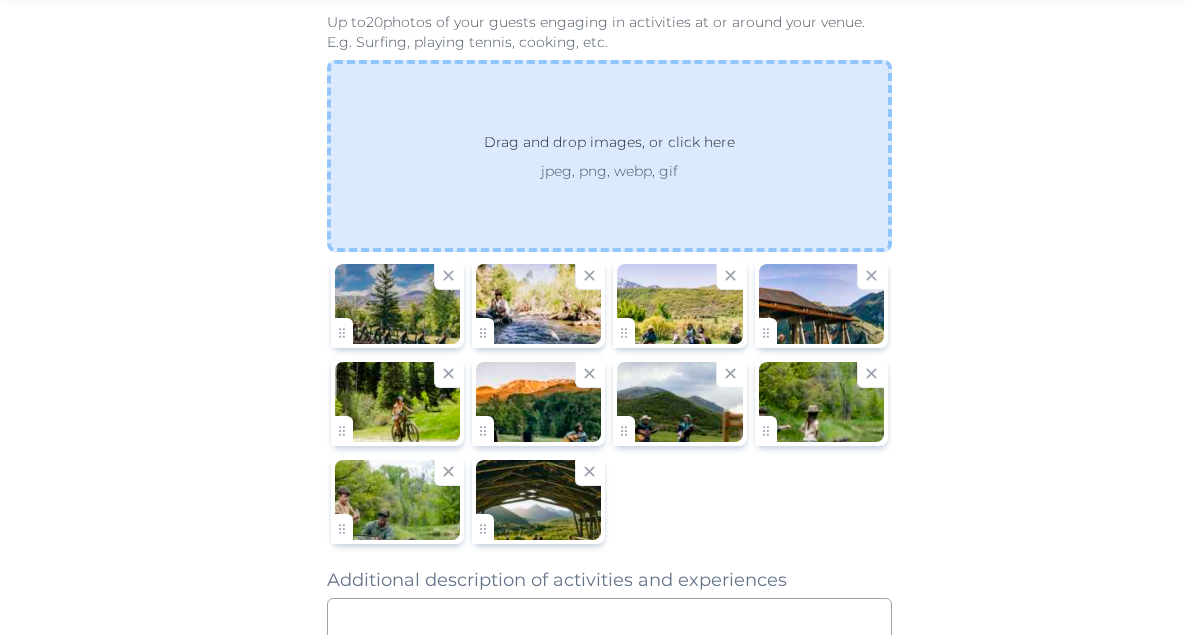click on "Drag and drop images, or click here" at bounding box center (609, 146) 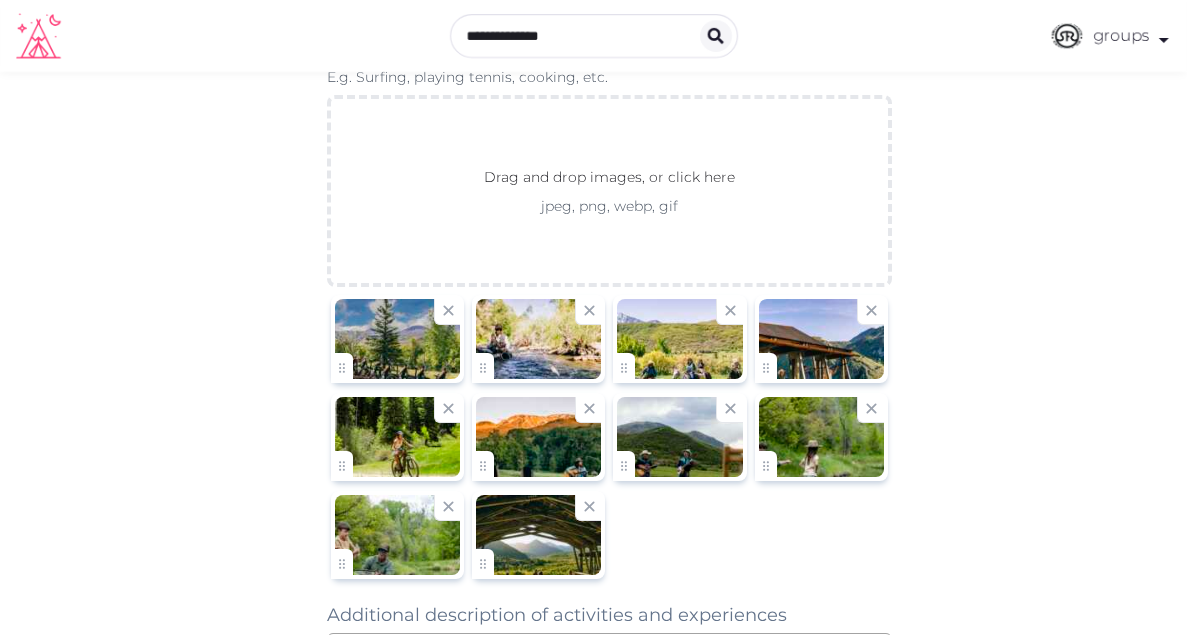 scroll, scrollTop: 1420, scrollLeft: 0, axis: vertical 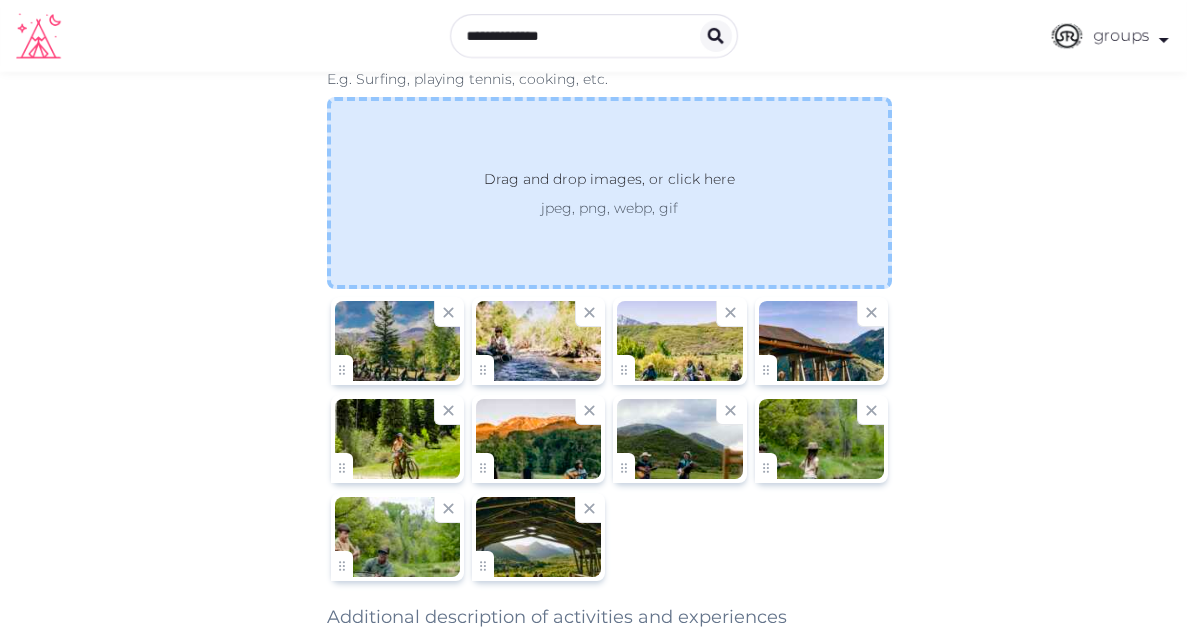 click on "Drag and drop images, or click here" at bounding box center (609, 183) 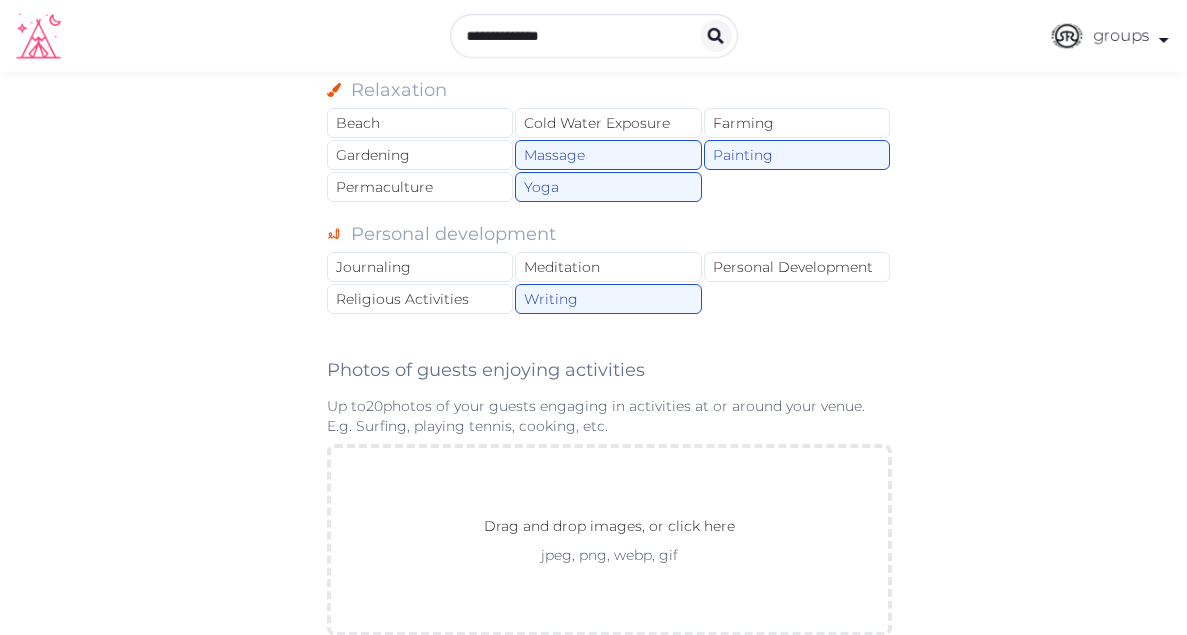 scroll, scrollTop: 1788, scrollLeft: 0, axis: vertical 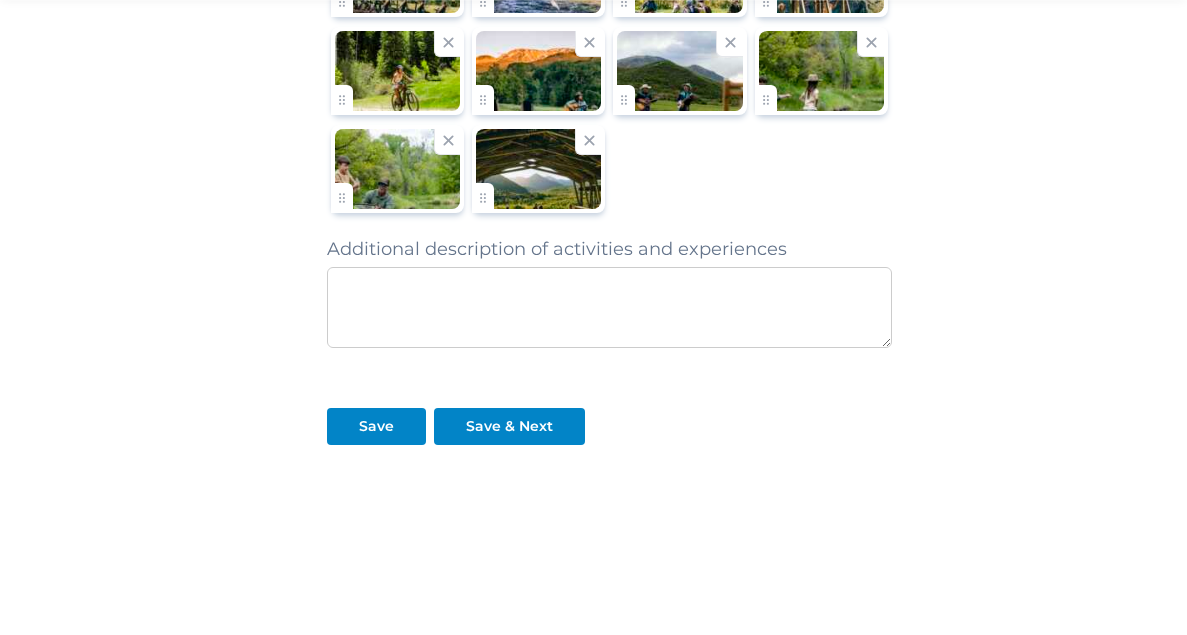 click at bounding box center [609, 307] 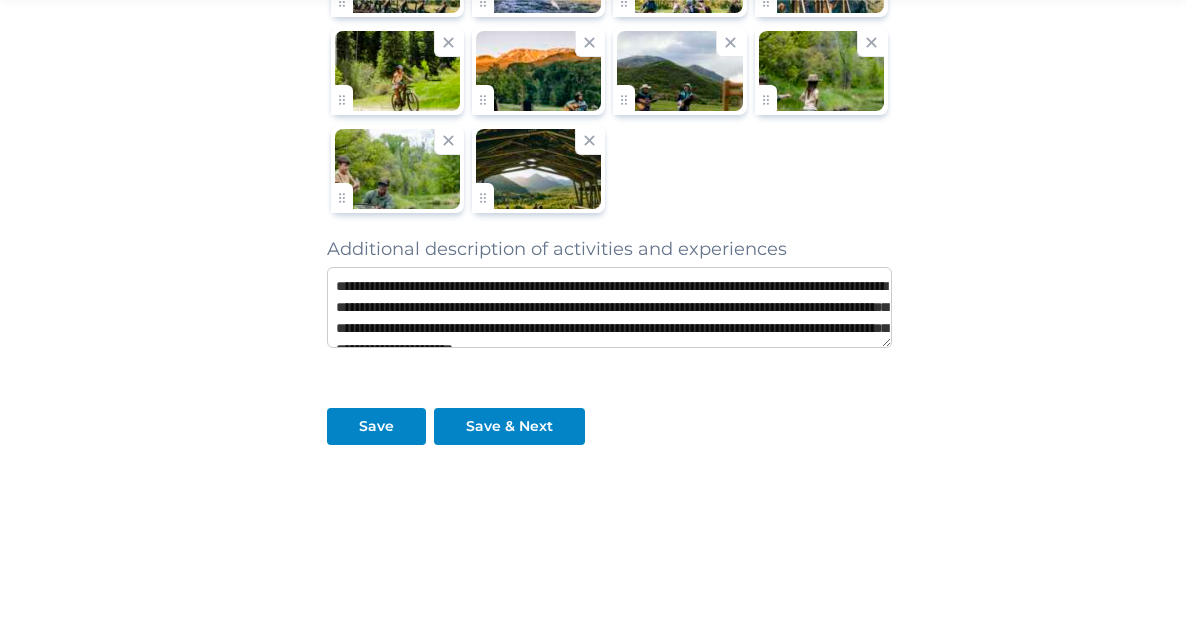 scroll, scrollTop: 32, scrollLeft: 0, axis: vertical 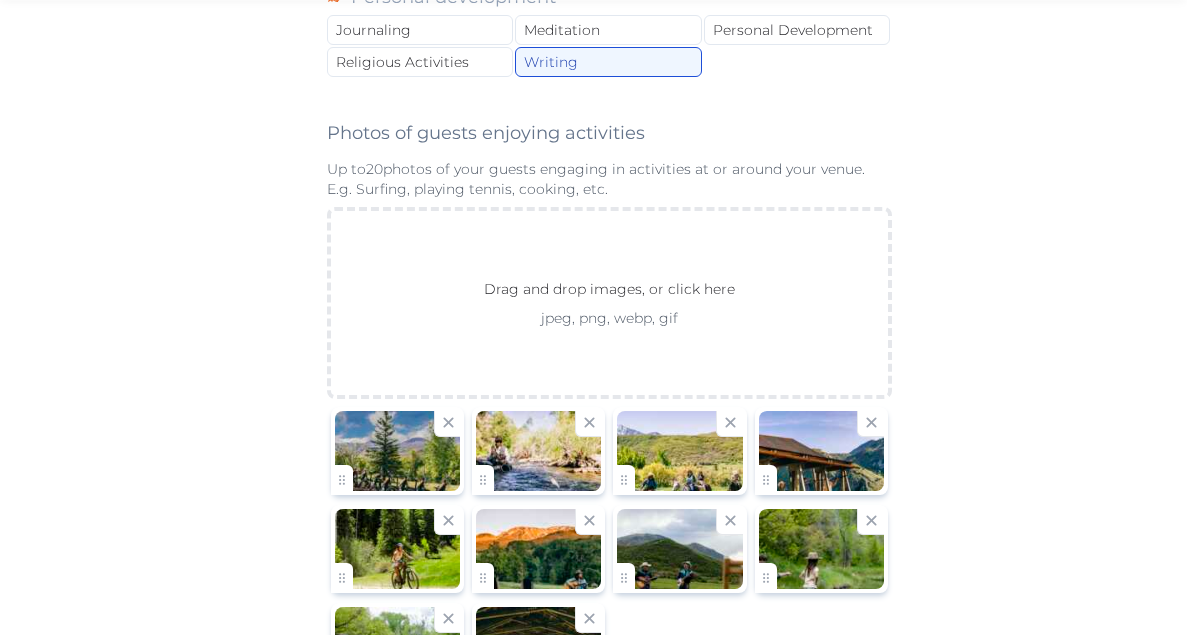 type on "**********" 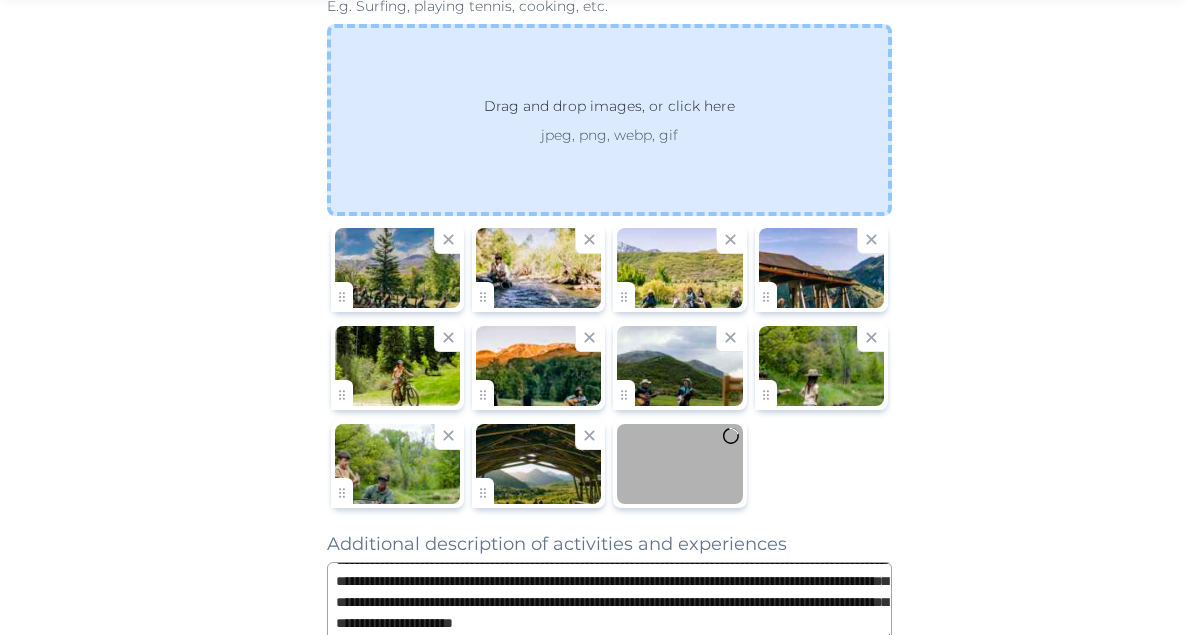 scroll, scrollTop: 1494, scrollLeft: 0, axis: vertical 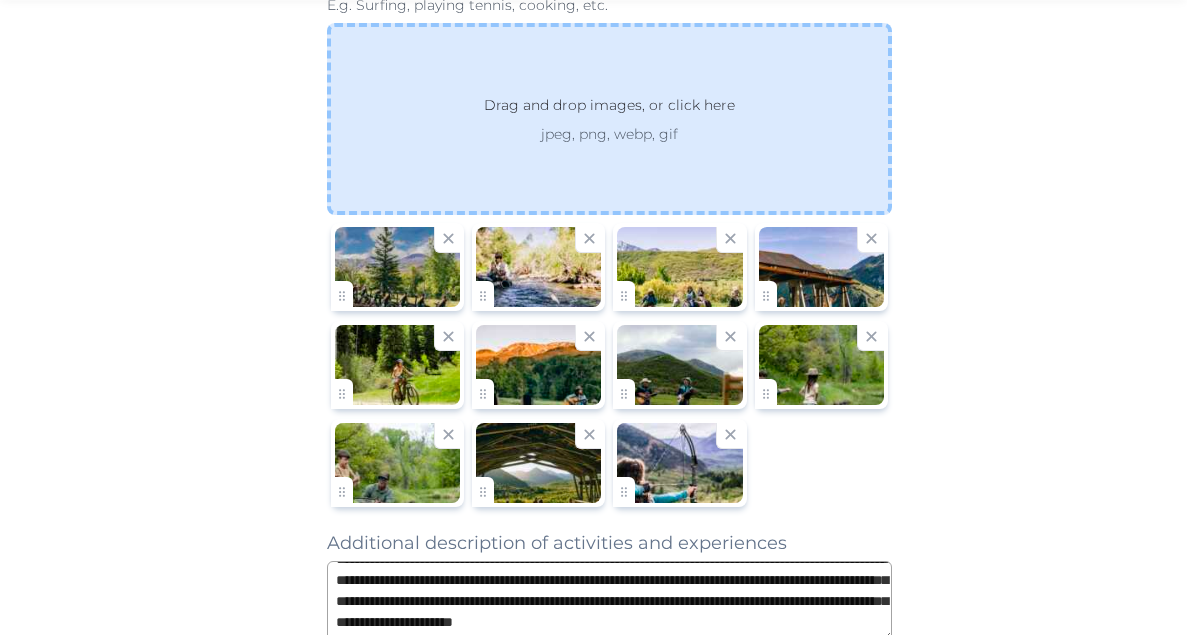 click on "jpeg, png, webp, gif" at bounding box center (609, 134) 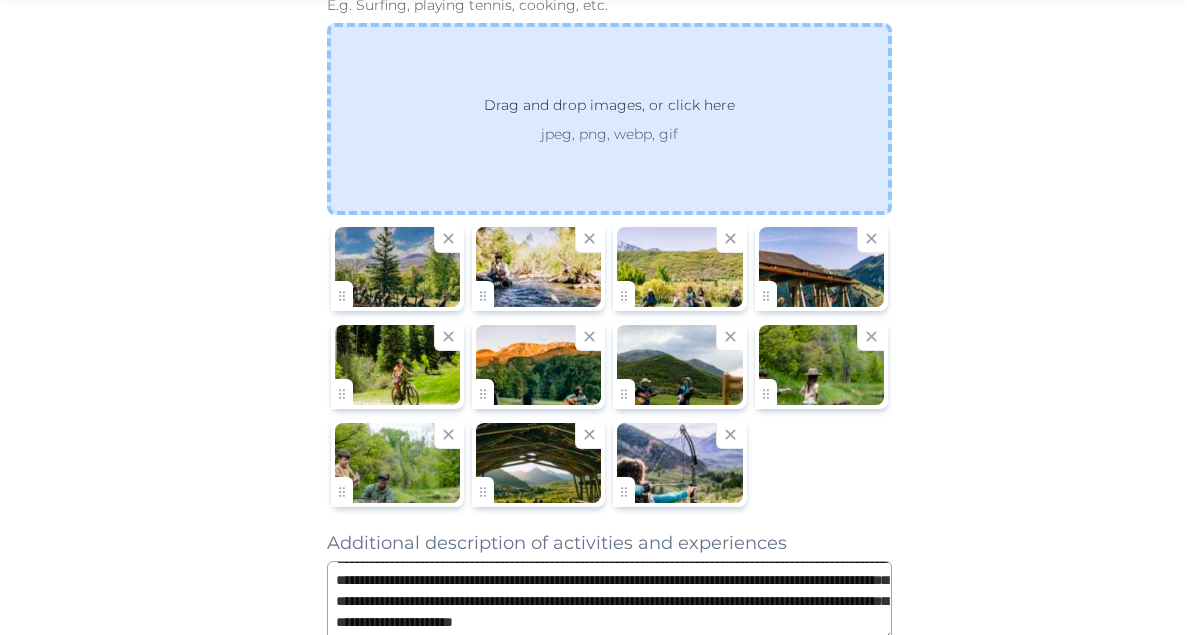 click on "Drag and drop images, or click here" at bounding box center [609, 109] 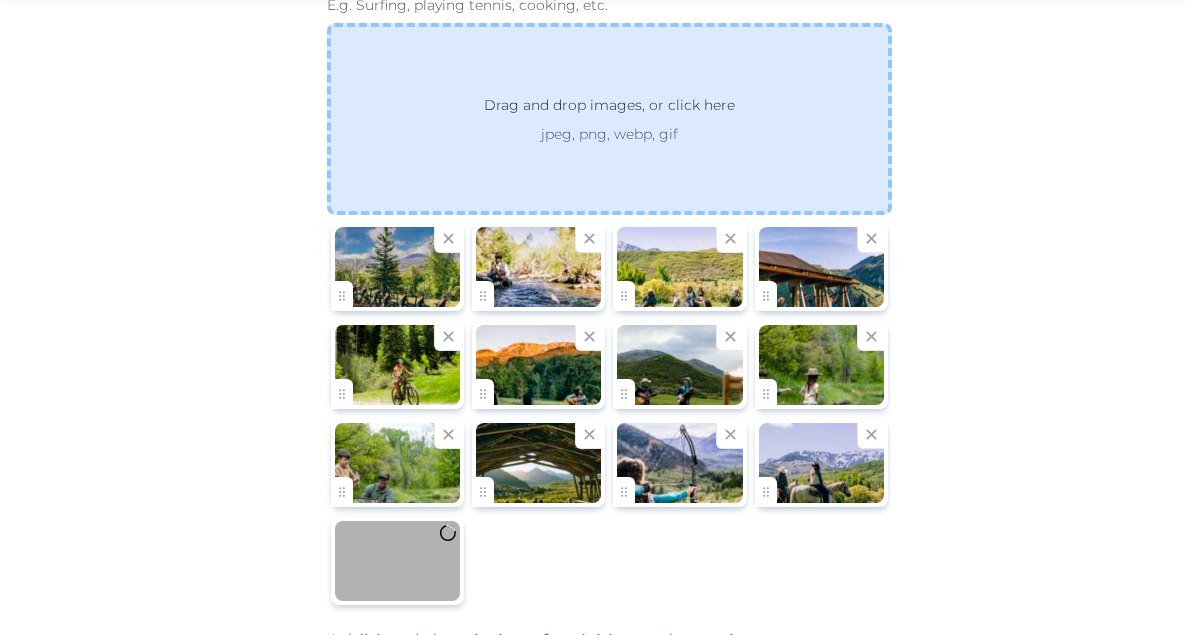 click on "Drag and drop images, or click here" at bounding box center [609, 109] 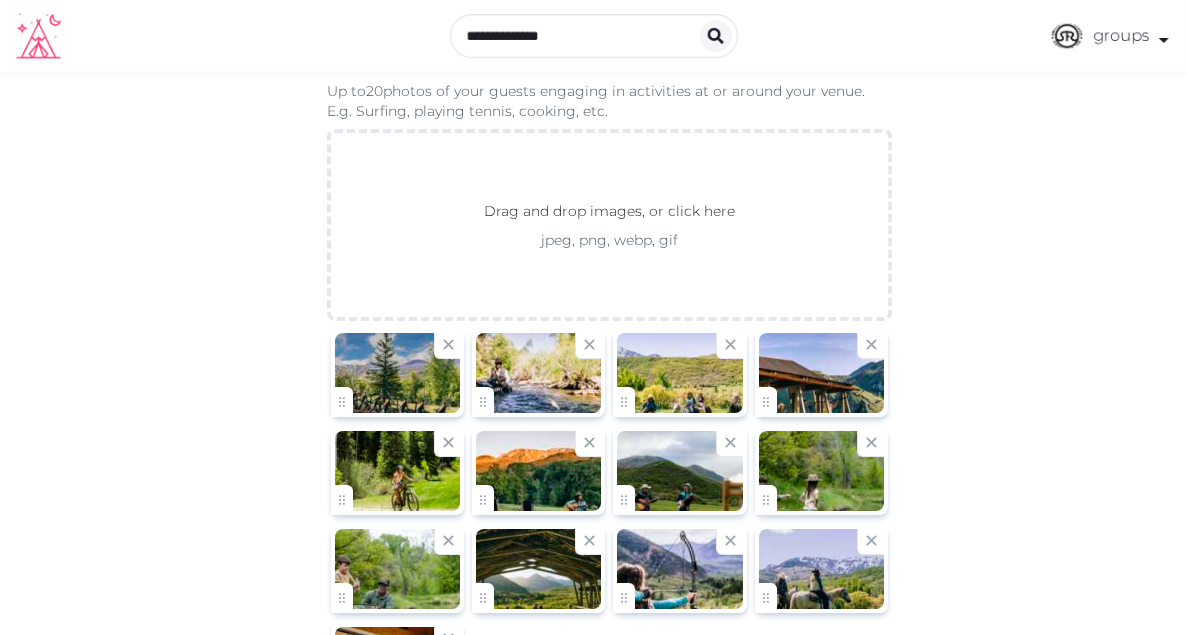 scroll, scrollTop: 1385, scrollLeft: 0, axis: vertical 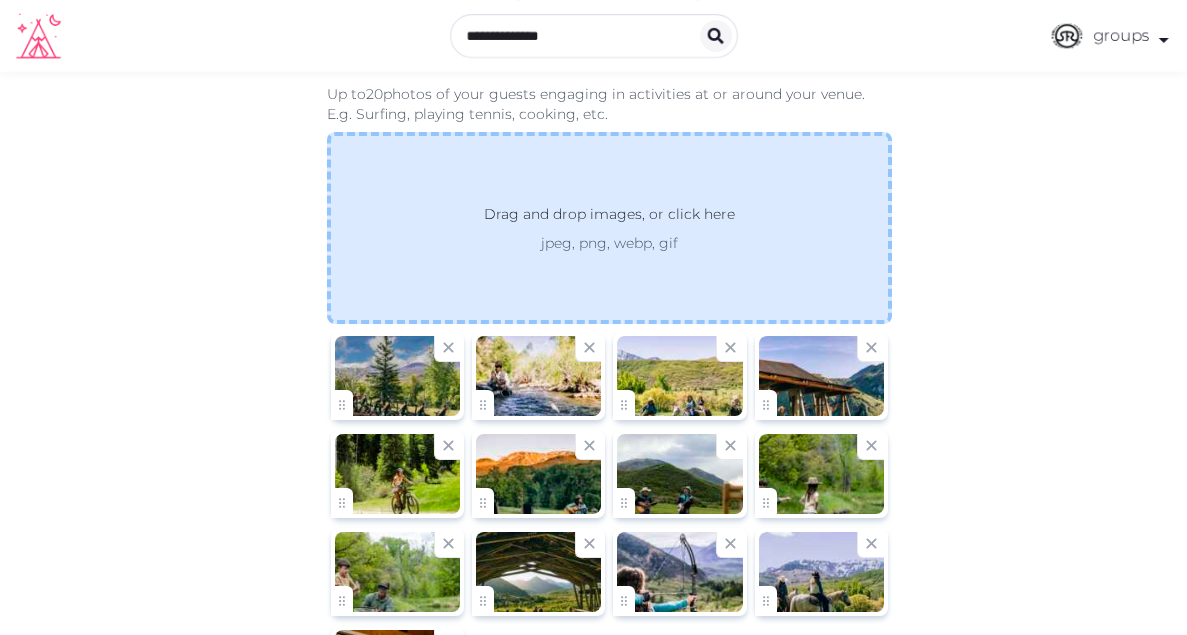 click on "jpeg, png, webp, gif" at bounding box center (609, 243) 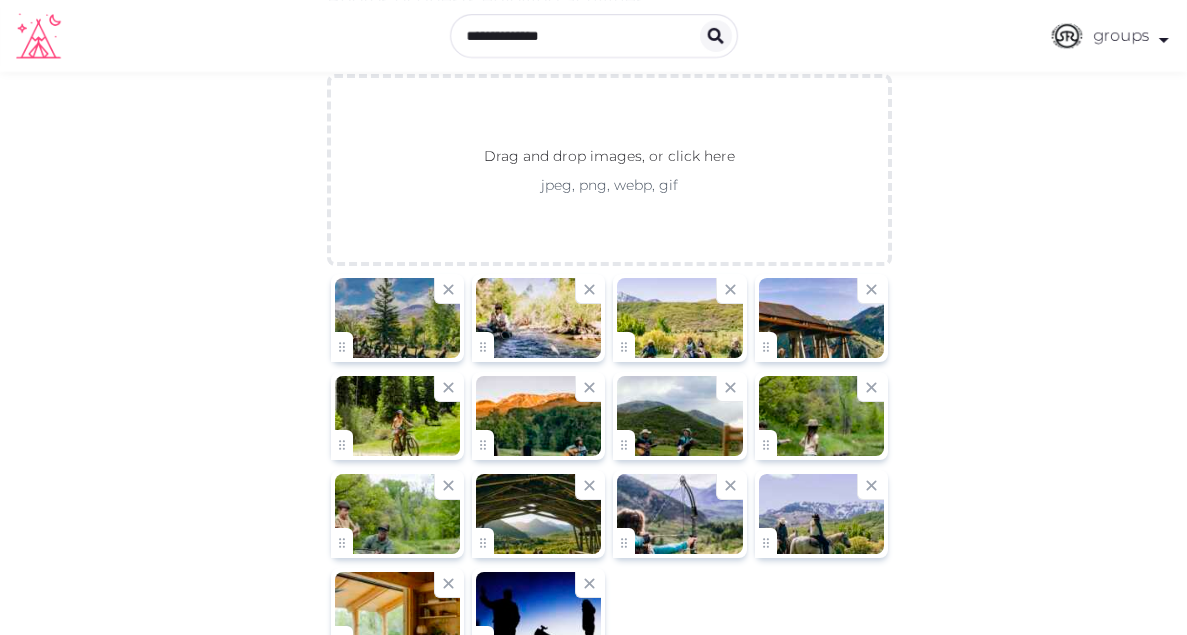scroll, scrollTop: 1420, scrollLeft: 0, axis: vertical 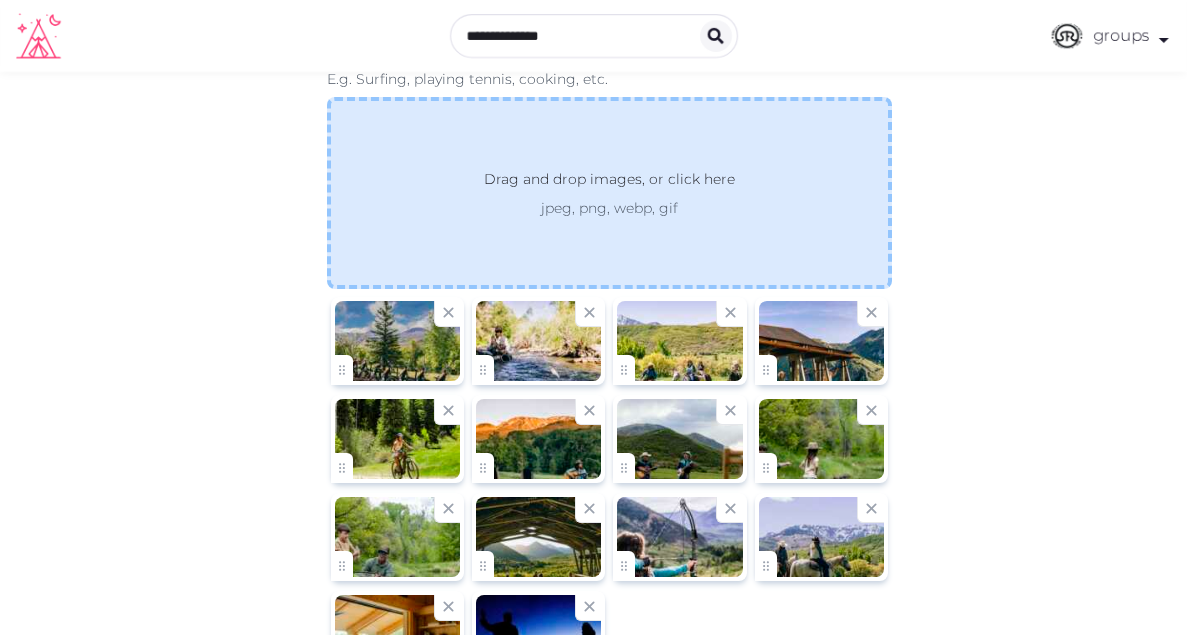 click on "Drag and drop images, or click here jpeg, png, webp, gif" at bounding box center (609, 193) 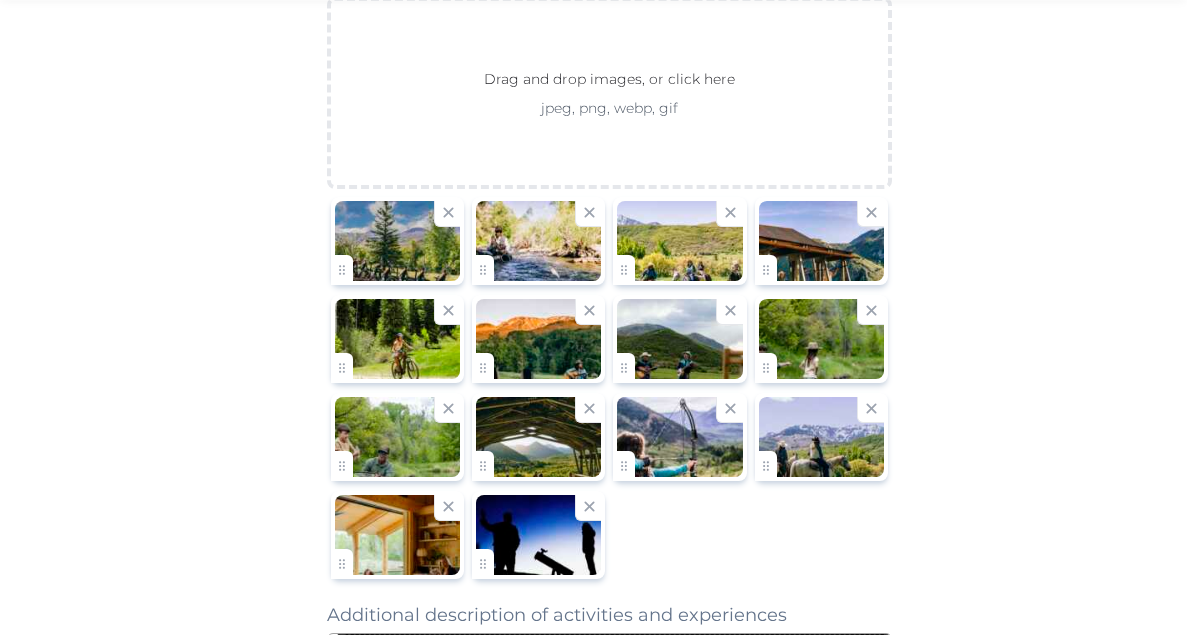 scroll, scrollTop: 1512, scrollLeft: 0, axis: vertical 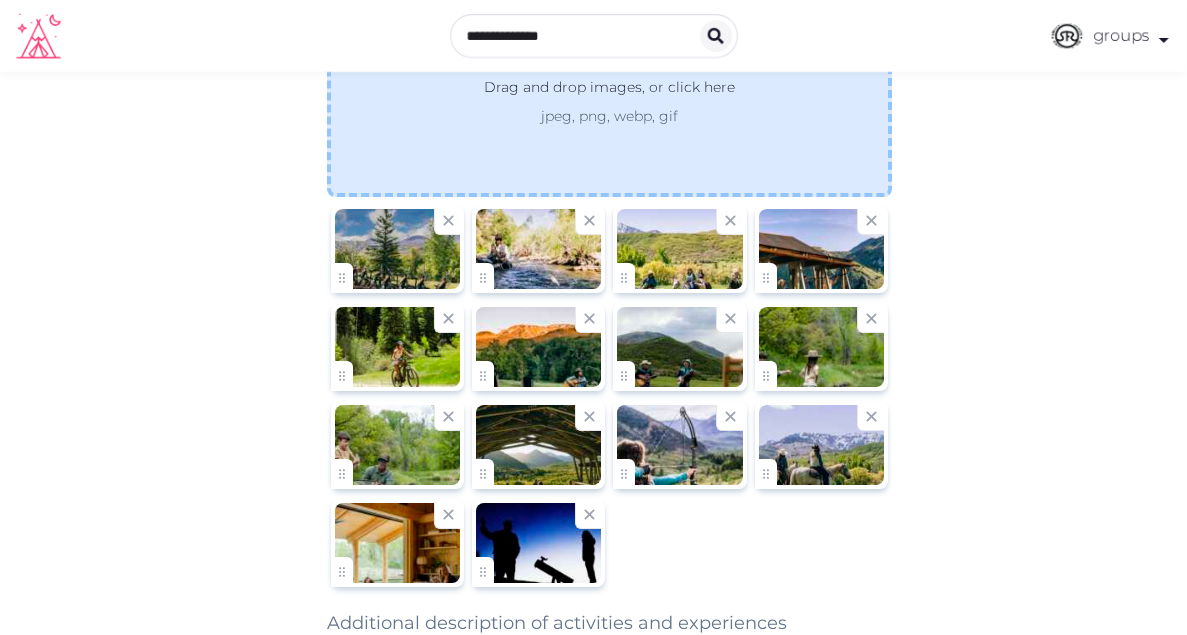 click on "Drag and drop images, or click here" at bounding box center [609, 91] 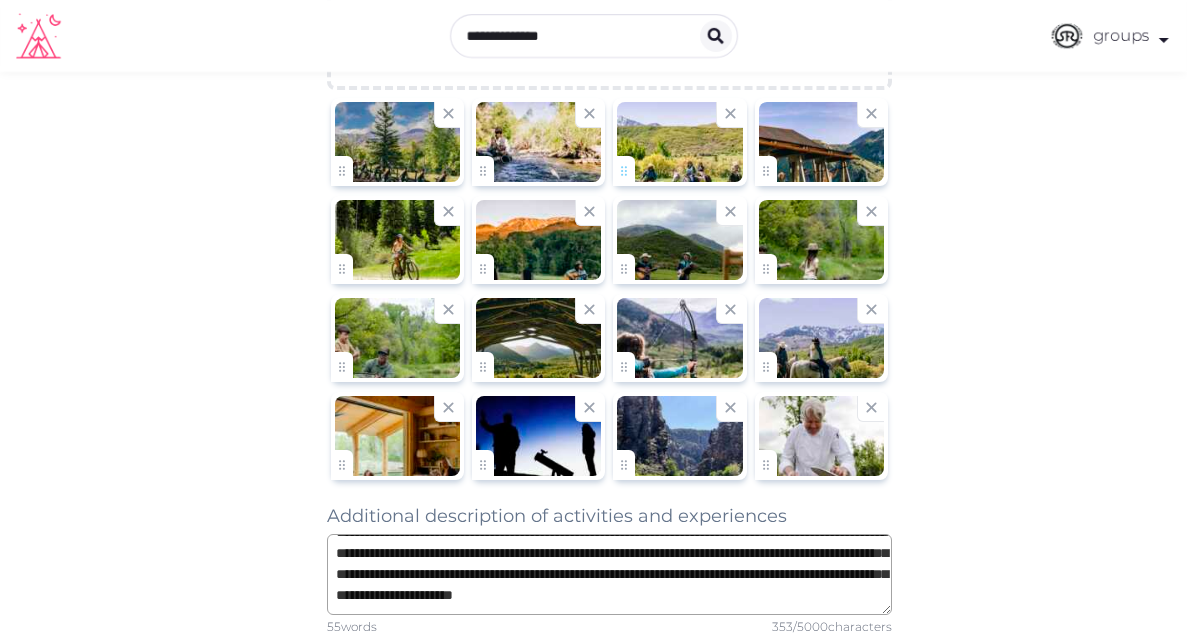 scroll, scrollTop: 1886, scrollLeft: 0, axis: vertical 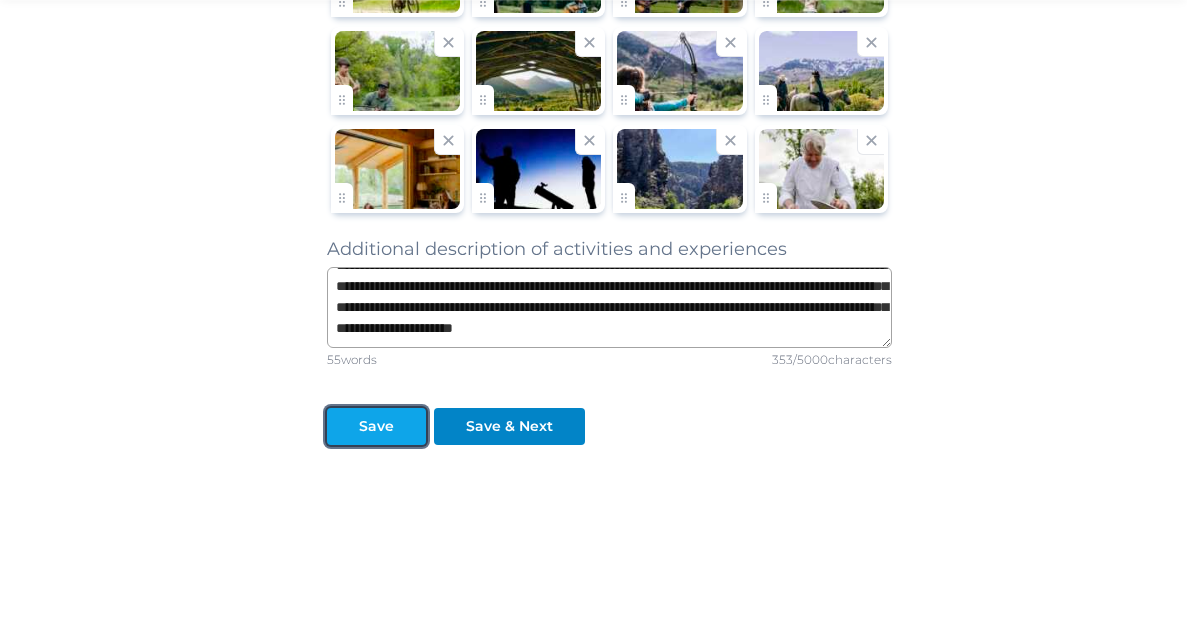 click on "Save" at bounding box center (376, 426) 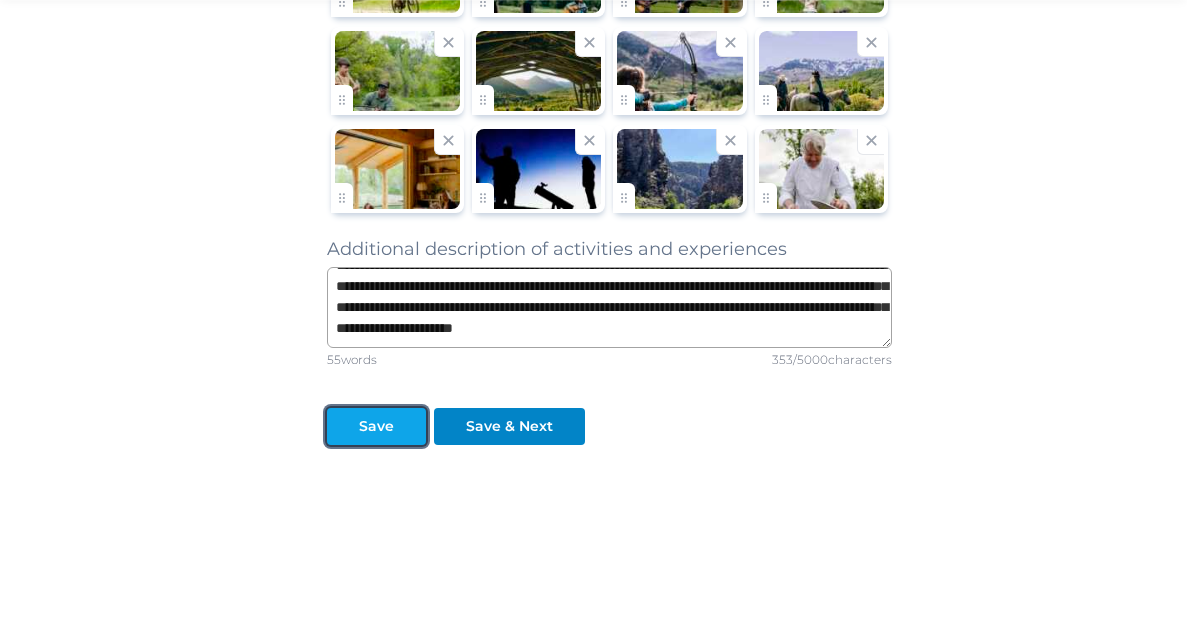 click on "Save" at bounding box center [376, 426] 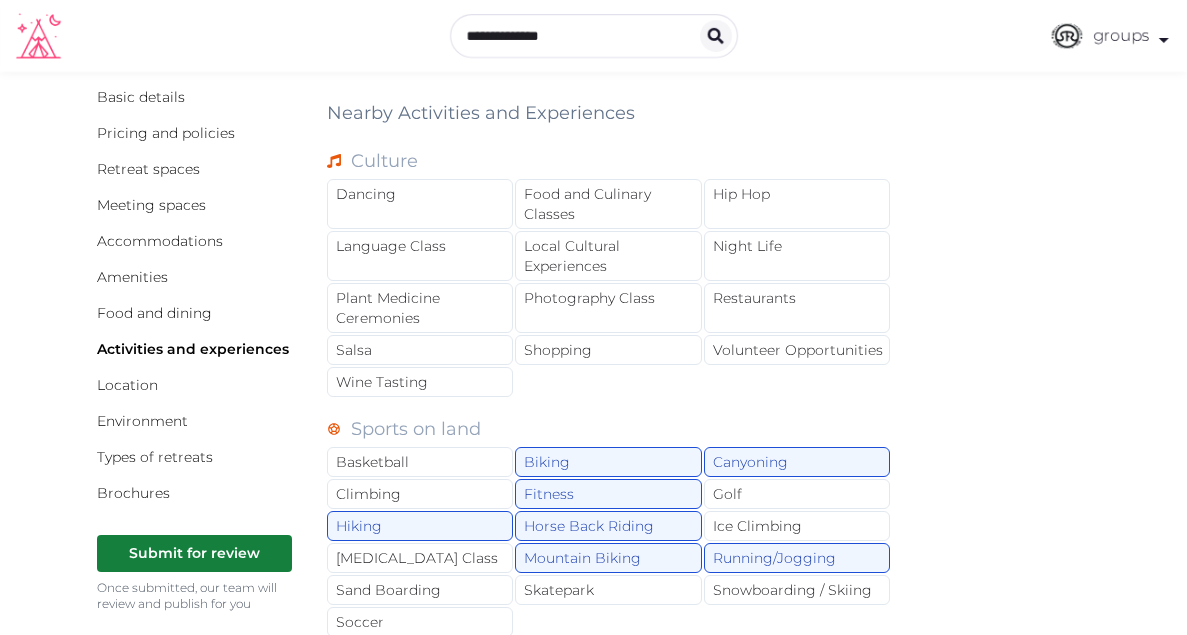 scroll, scrollTop: 0, scrollLeft: 0, axis: both 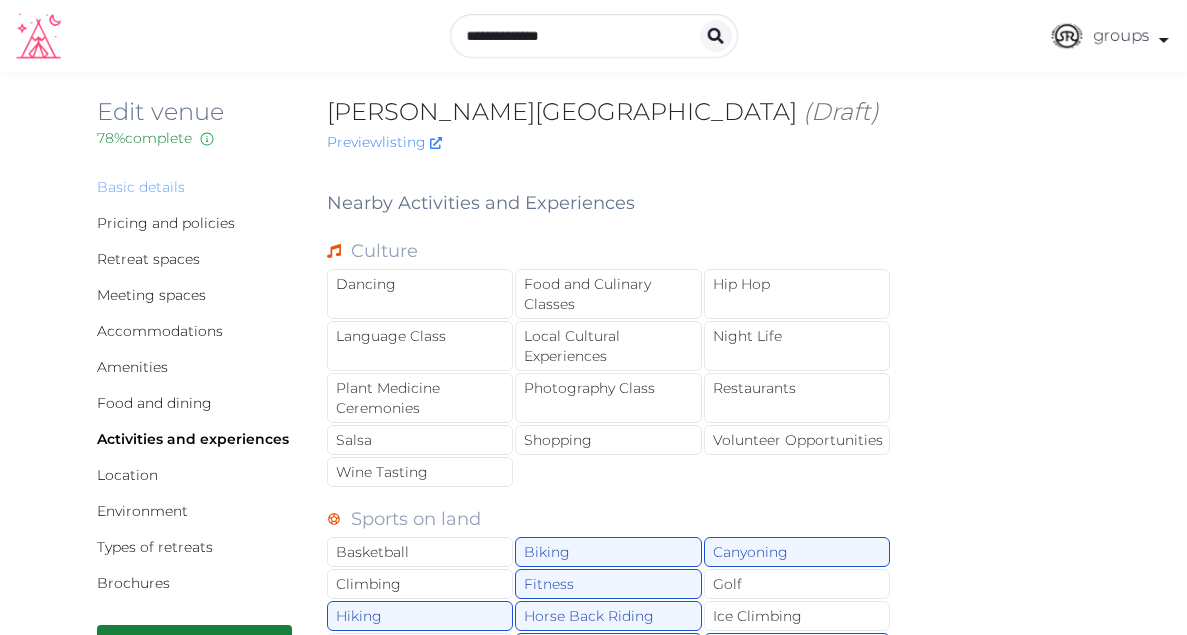 click on "Basic details" at bounding box center (141, 187) 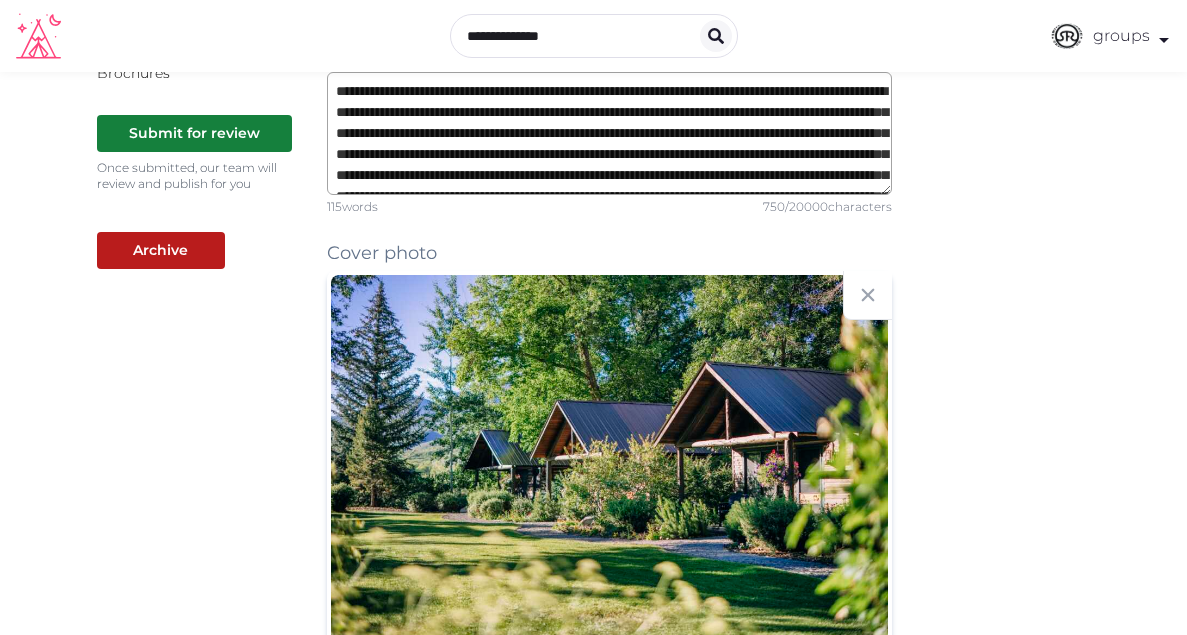 scroll, scrollTop: 0, scrollLeft: 0, axis: both 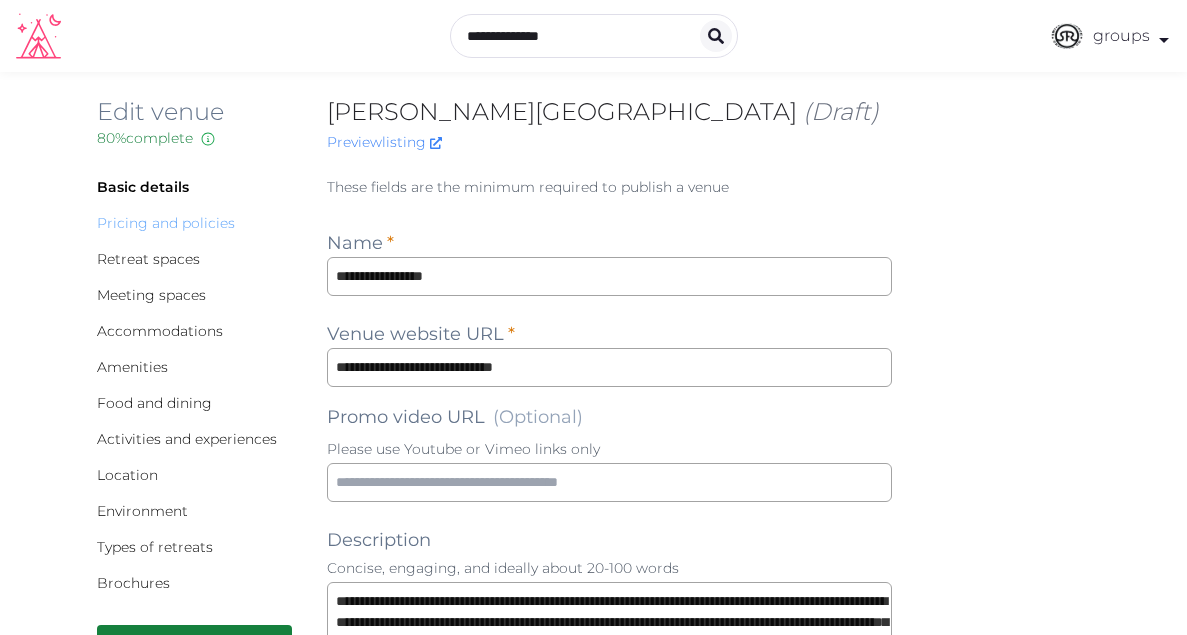 click on "Pricing and policies" at bounding box center [166, 223] 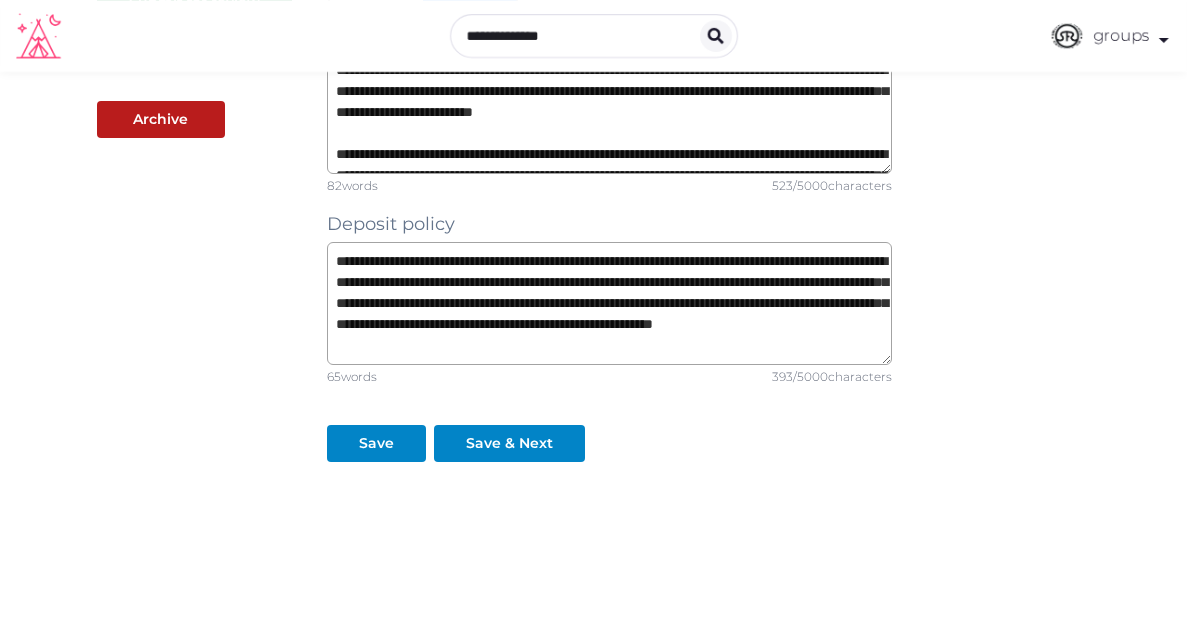 scroll, scrollTop: 660, scrollLeft: 0, axis: vertical 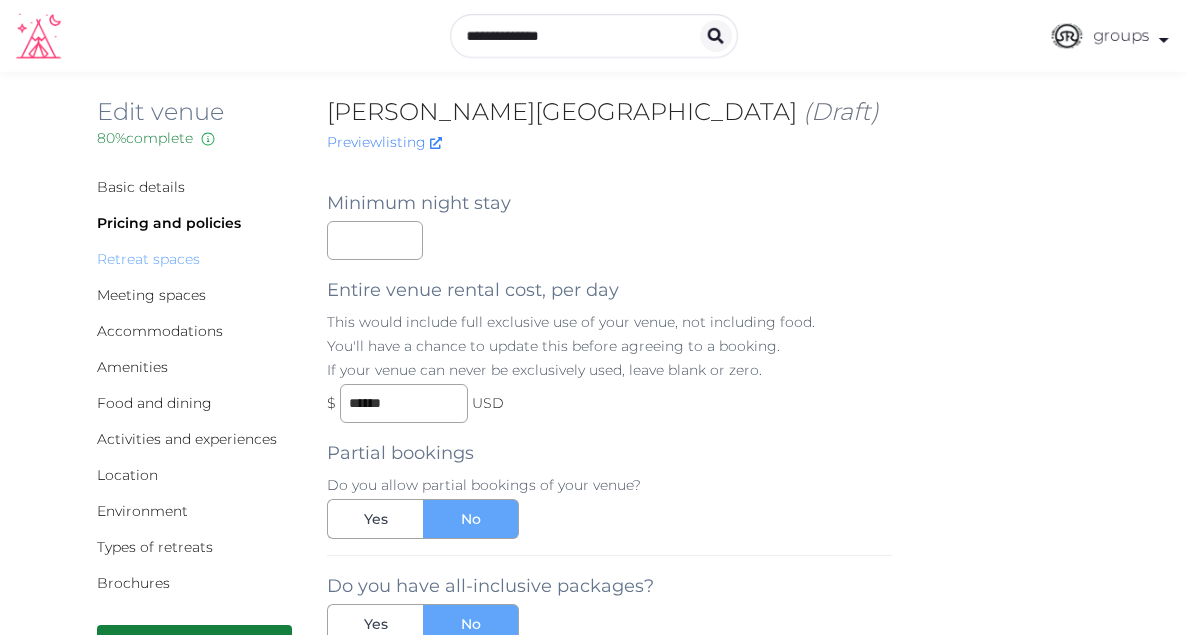 click on "Retreat spaces" at bounding box center [148, 259] 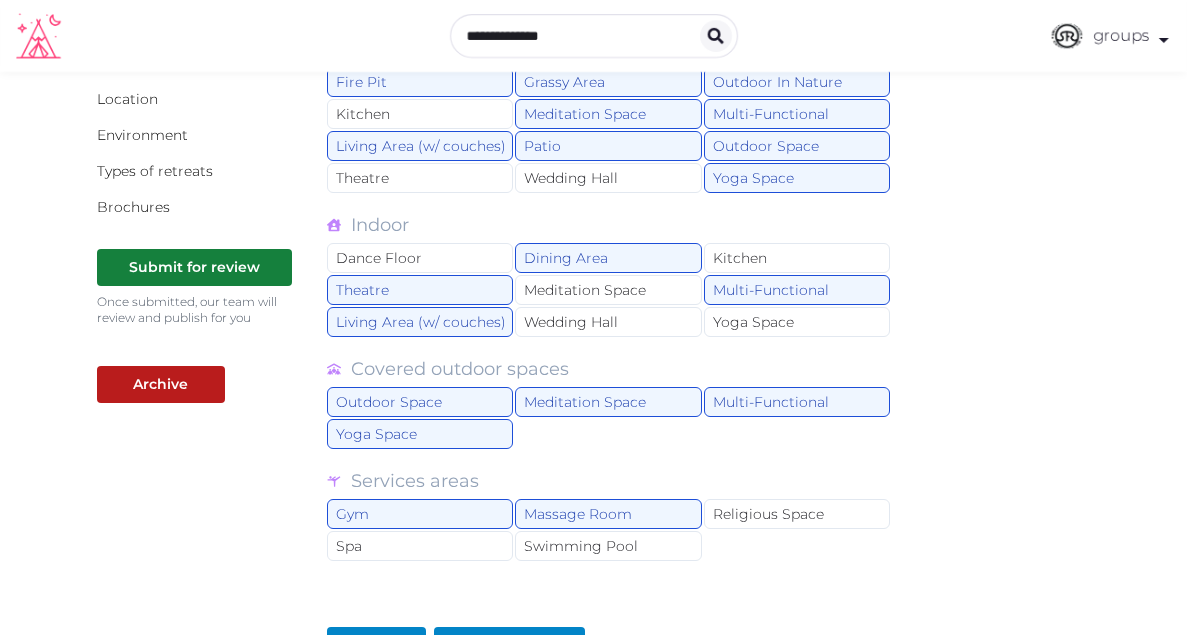 scroll, scrollTop: 0, scrollLeft: 0, axis: both 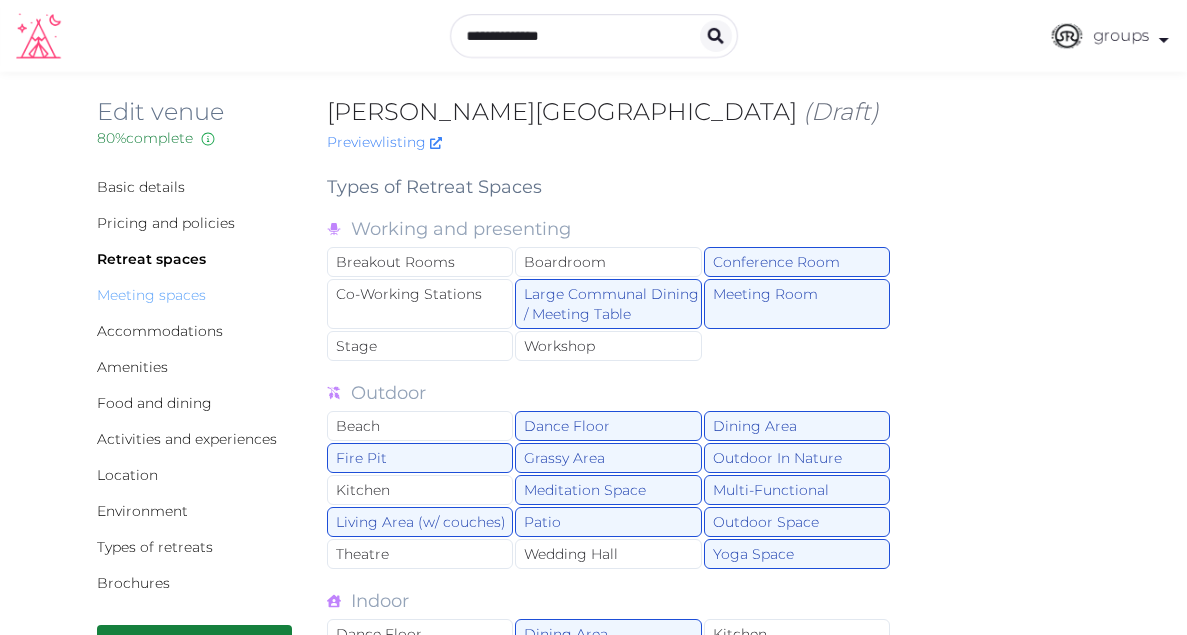 click on "Meeting spaces" at bounding box center [151, 295] 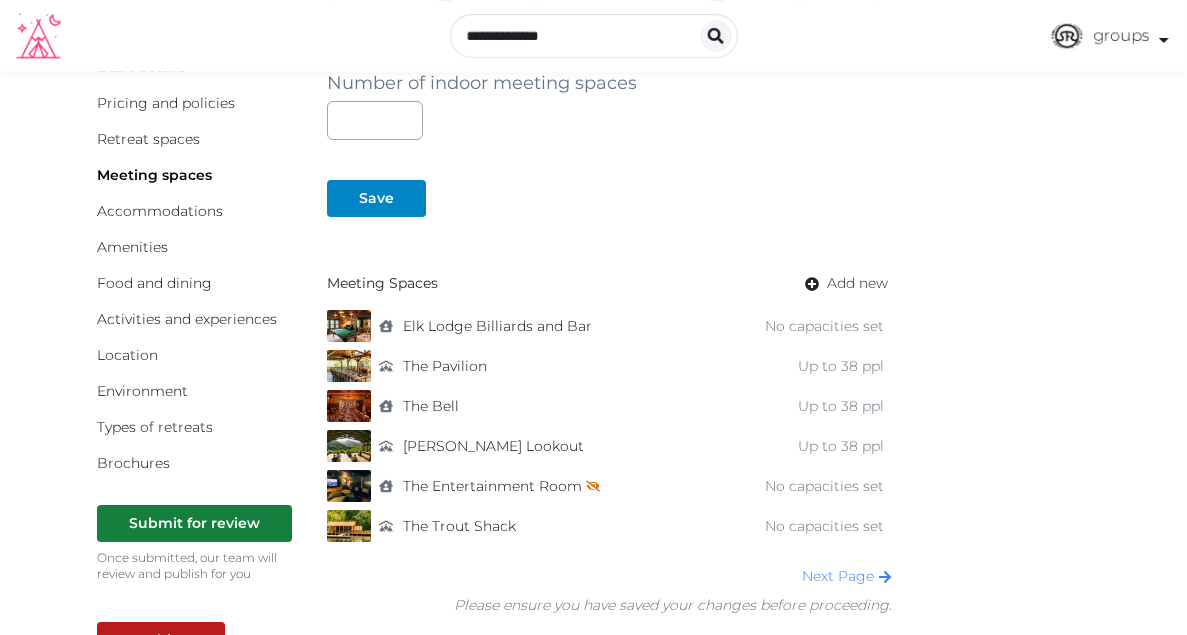 scroll, scrollTop: 127, scrollLeft: 0, axis: vertical 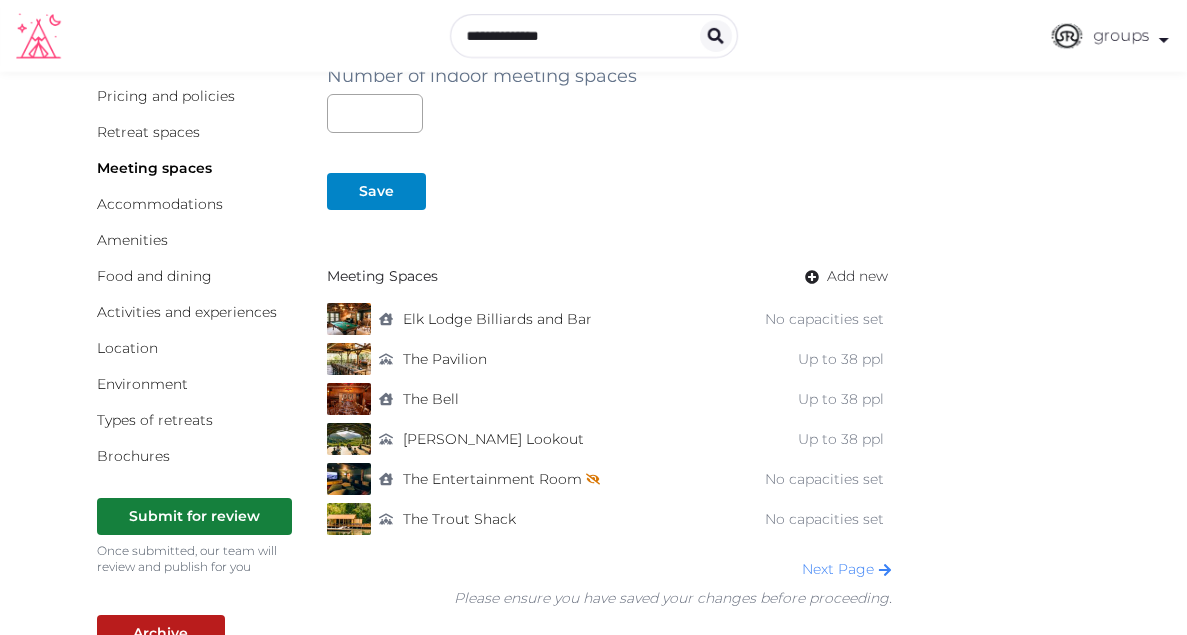 click on "Number of indoor meeting spaces" at bounding box center [482, 76] 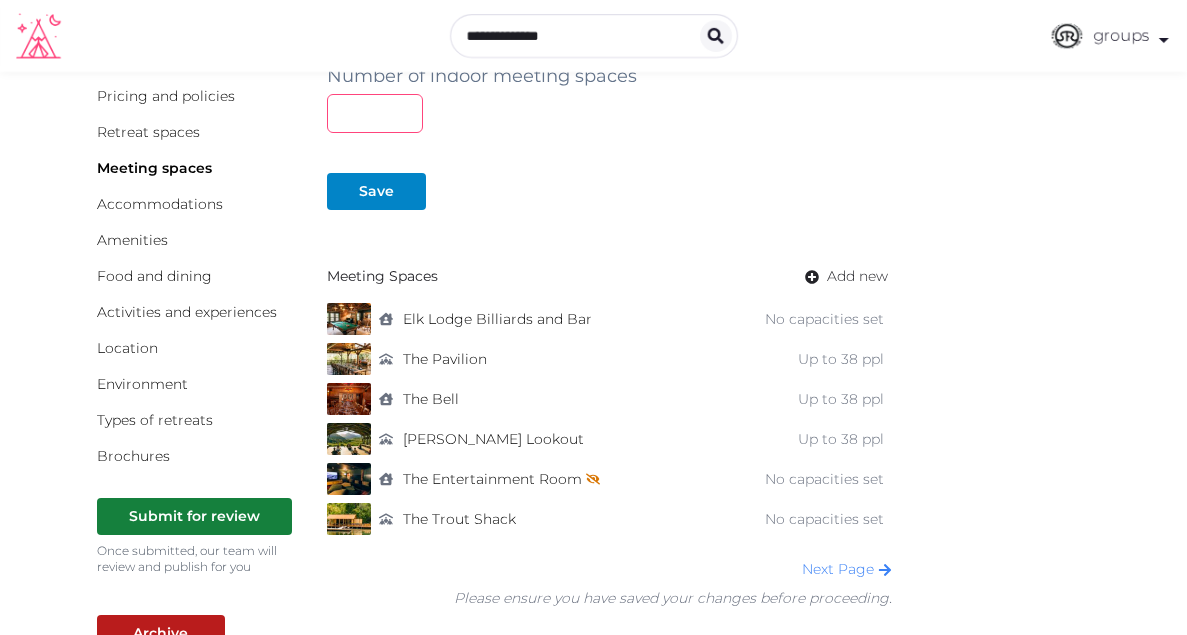 click on "*" at bounding box center [375, 113] 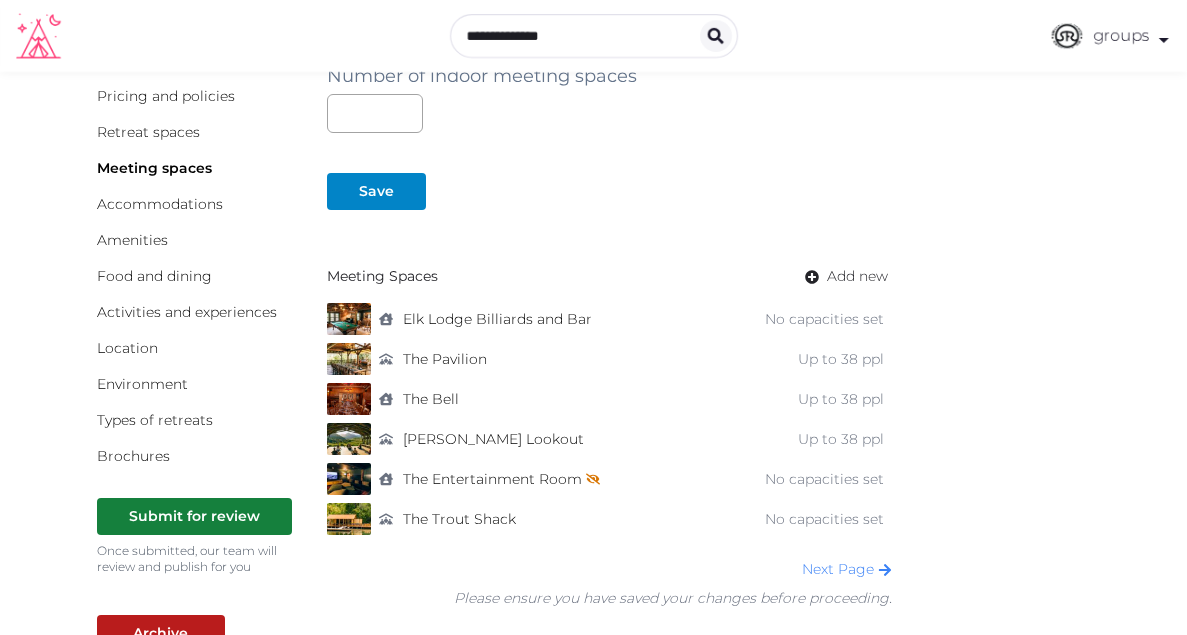 click on "Save" at bounding box center (609, 171) 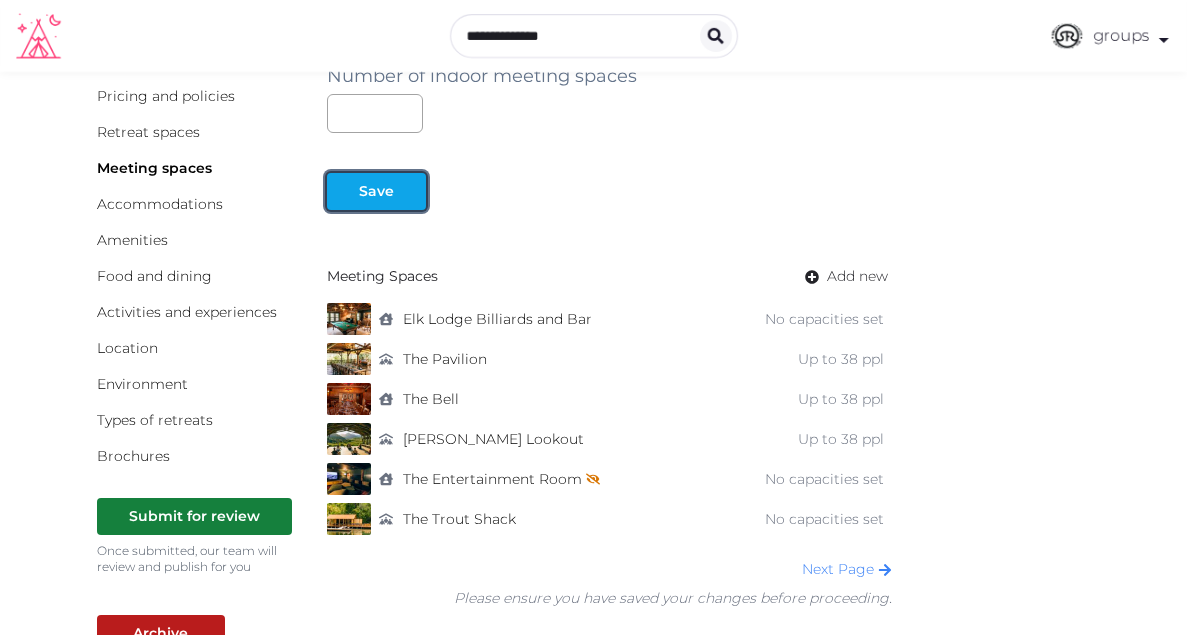 click on "Save" at bounding box center [376, 191] 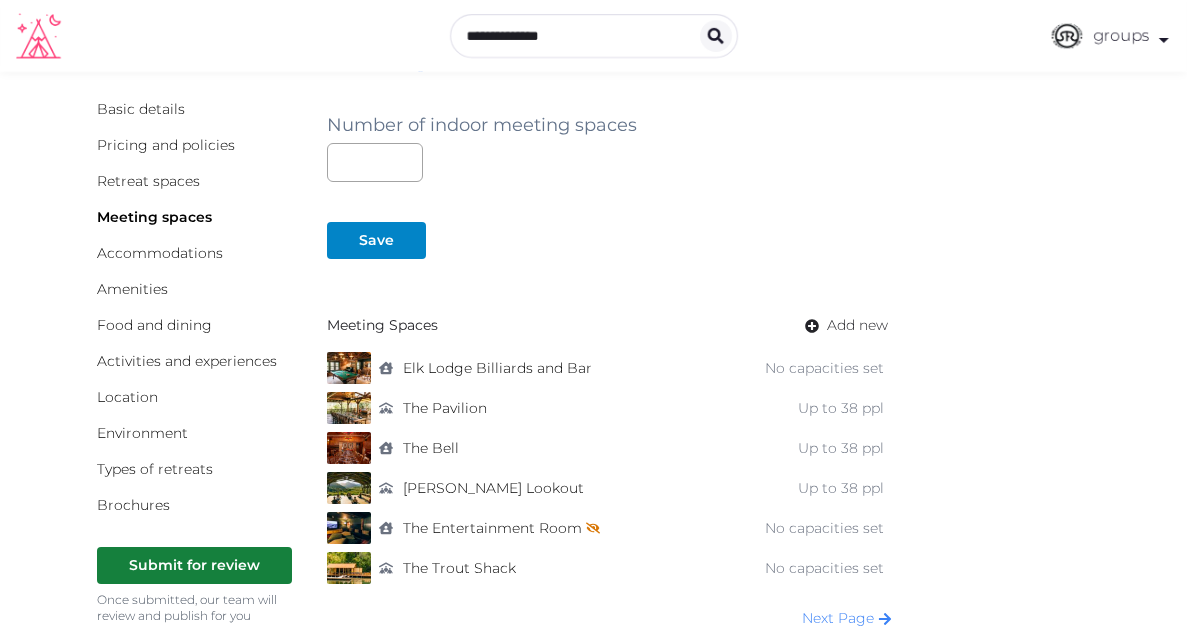 scroll, scrollTop: 72, scrollLeft: 0, axis: vertical 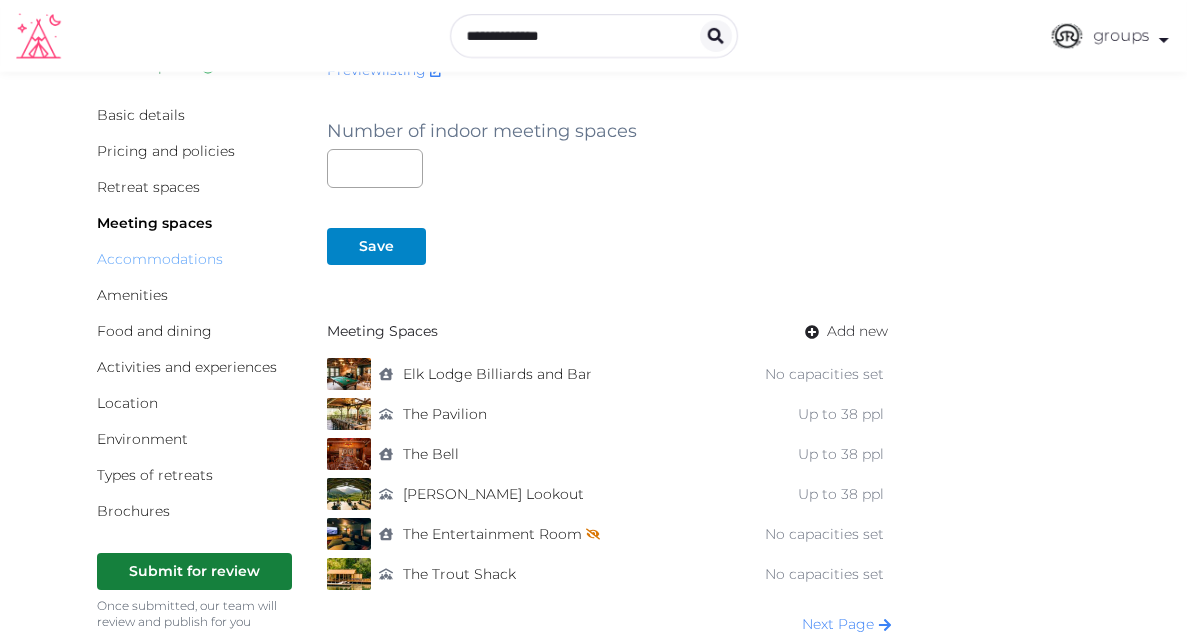 click on "Accommodations" at bounding box center (160, 259) 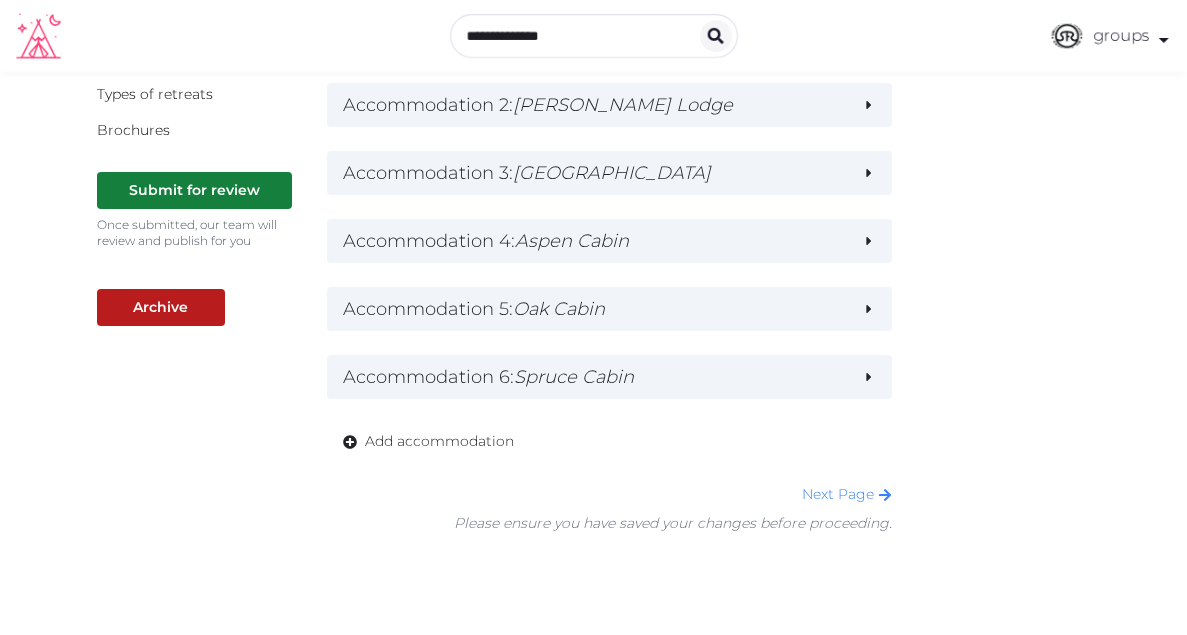 scroll, scrollTop: 544, scrollLeft: 0, axis: vertical 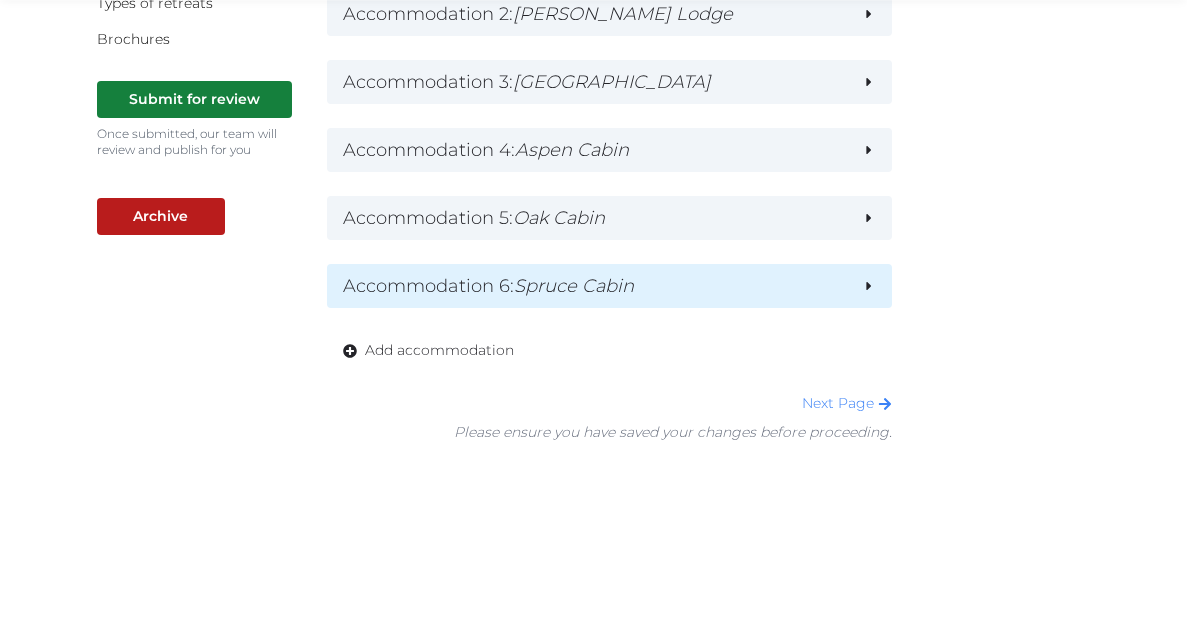 click on "Accommodation 6 :  Spruce Cabin" at bounding box center [609, 286] 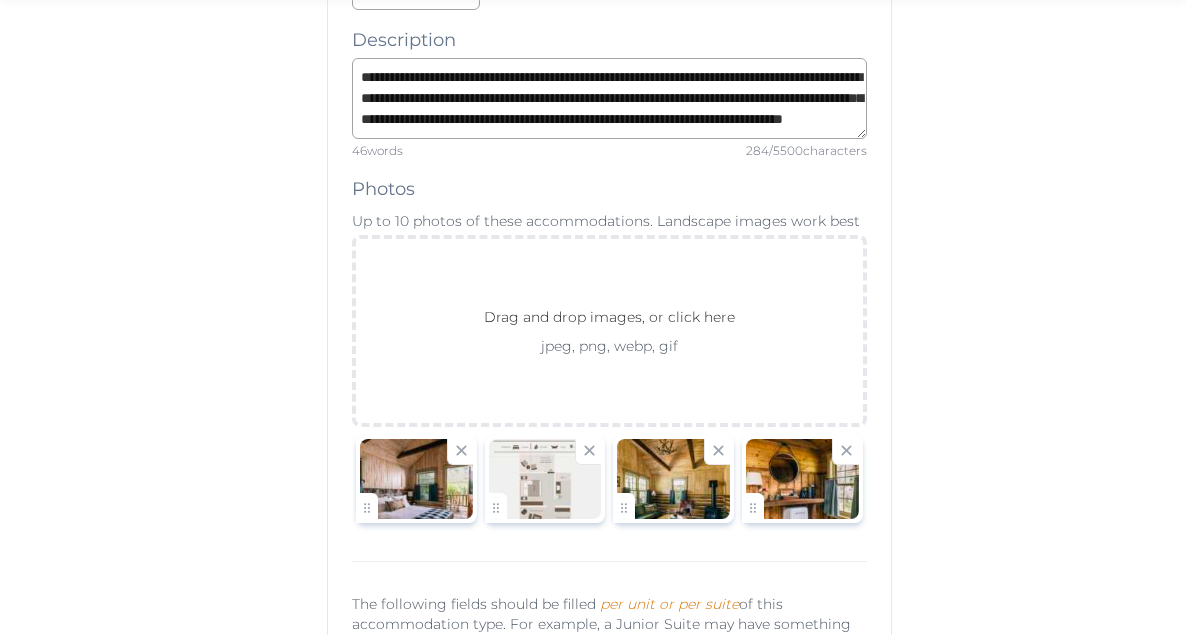 scroll, scrollTop: 0, scrollLeft: 0, axis: both 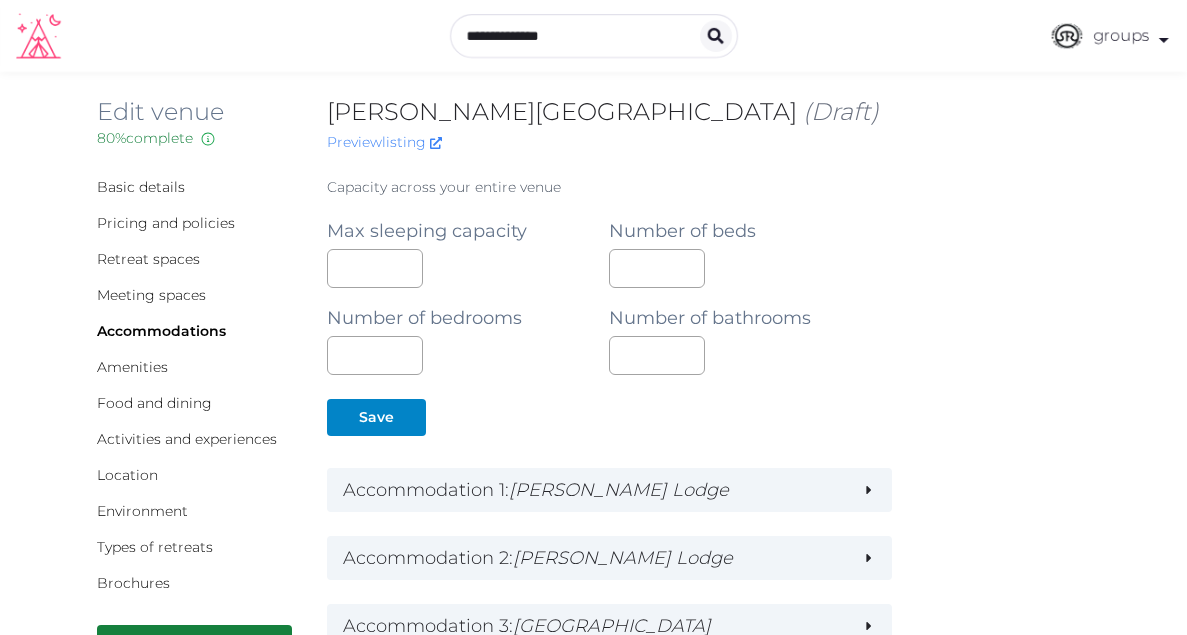 click on "Amenities" at bounding box center (196, 367) 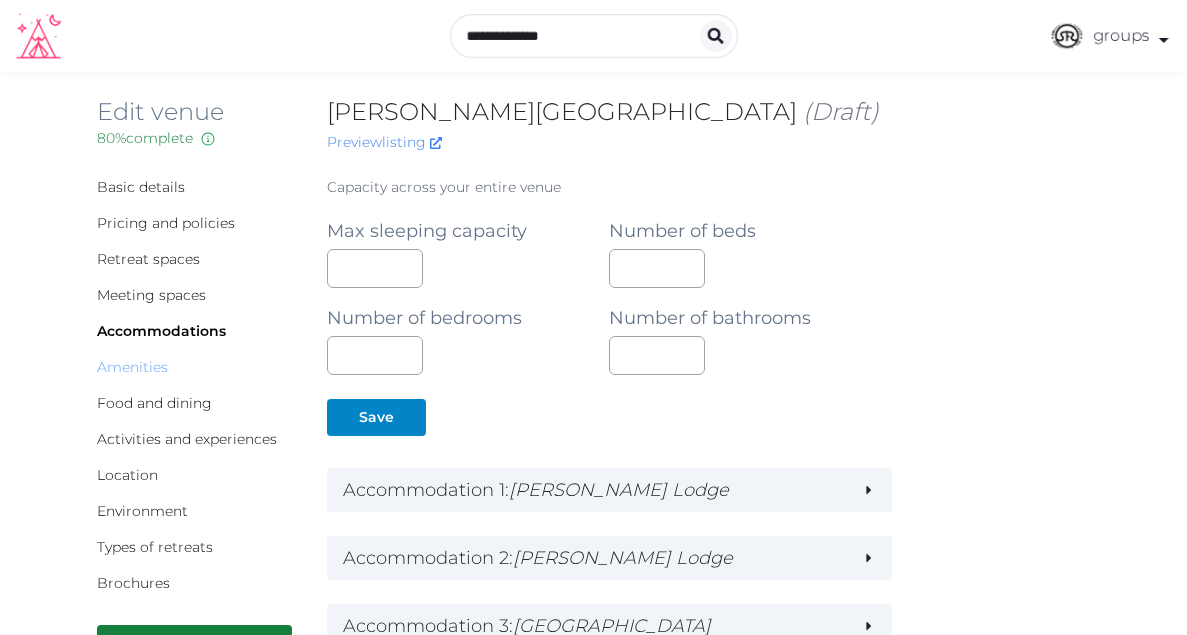 click on "Amenities" at bounding box center [132, 367] 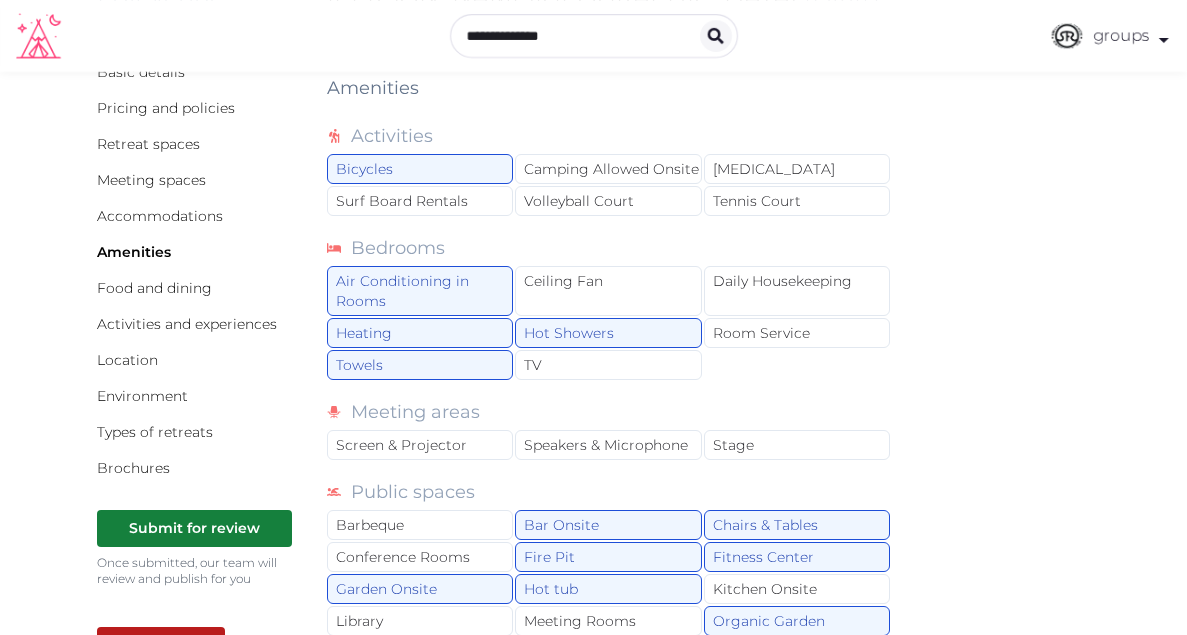 scroll, scrollTop: 116, scrollLeft: 0, axis: vertical 